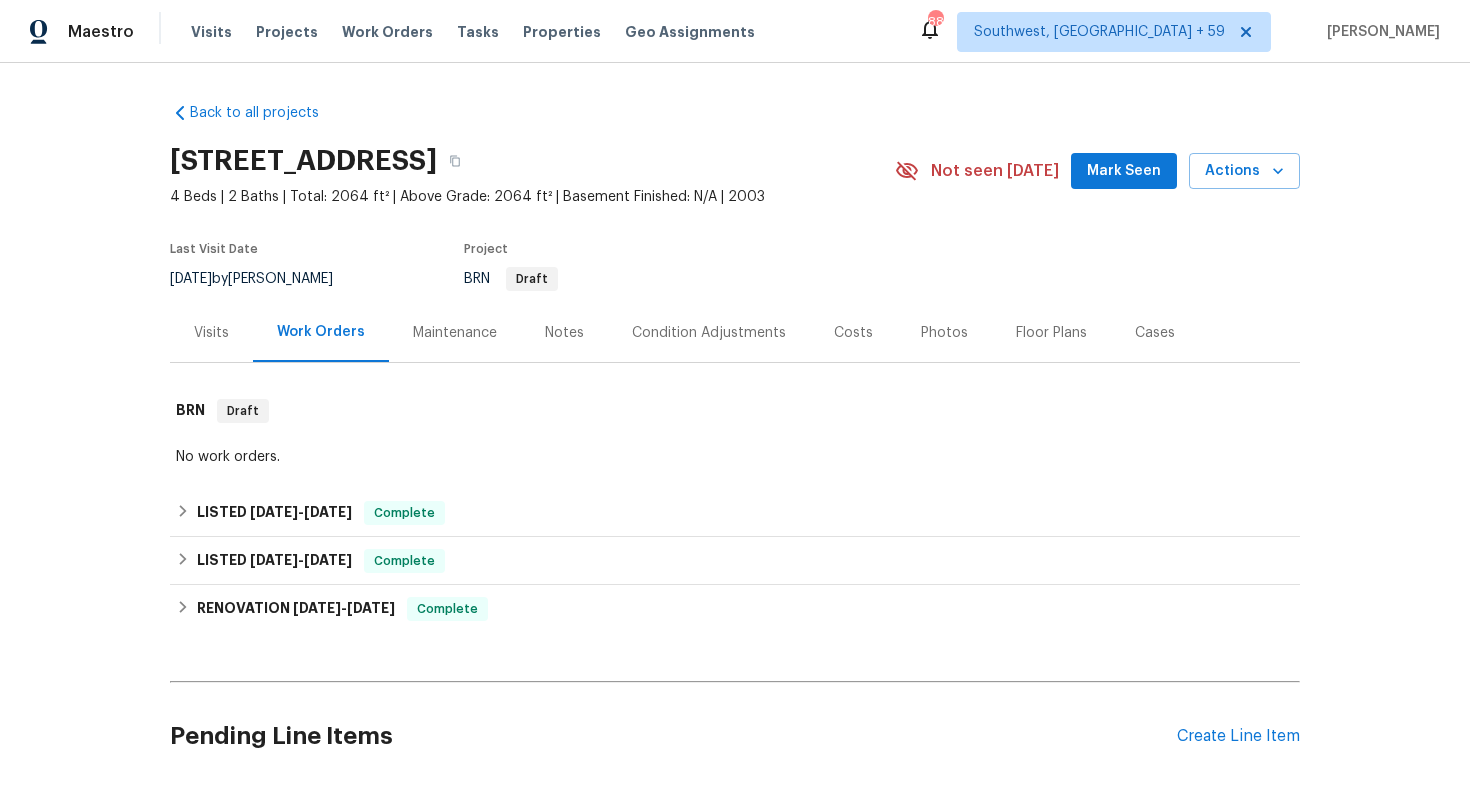 scroll, scrollTop: 0, scrollLeft: 0, axis: both 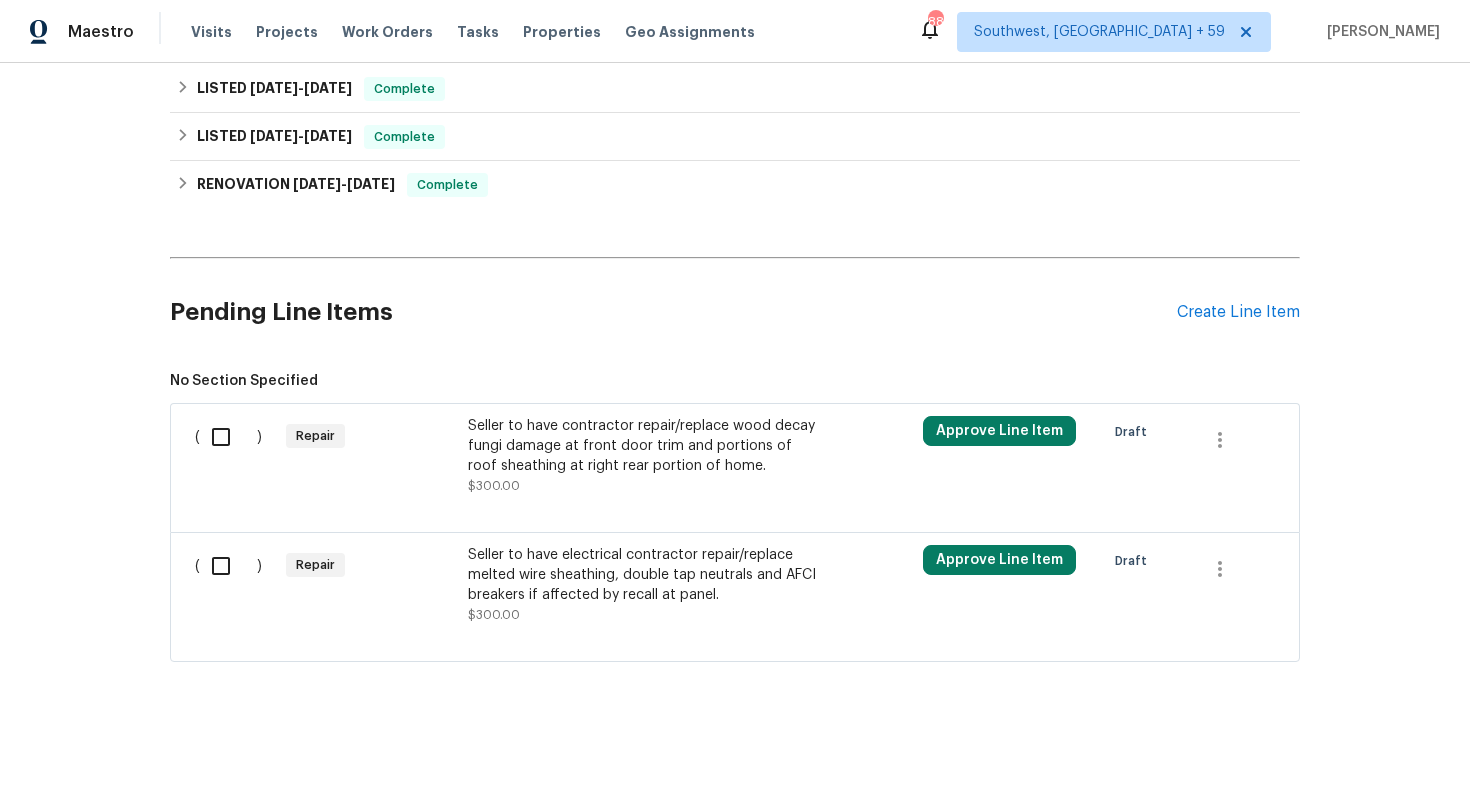 click on "Seller to have contractor repair/replace wood decay fungi damage at front door trim and portions of roof sheathing at right rear portion of home." at bounding box center (644, 446) 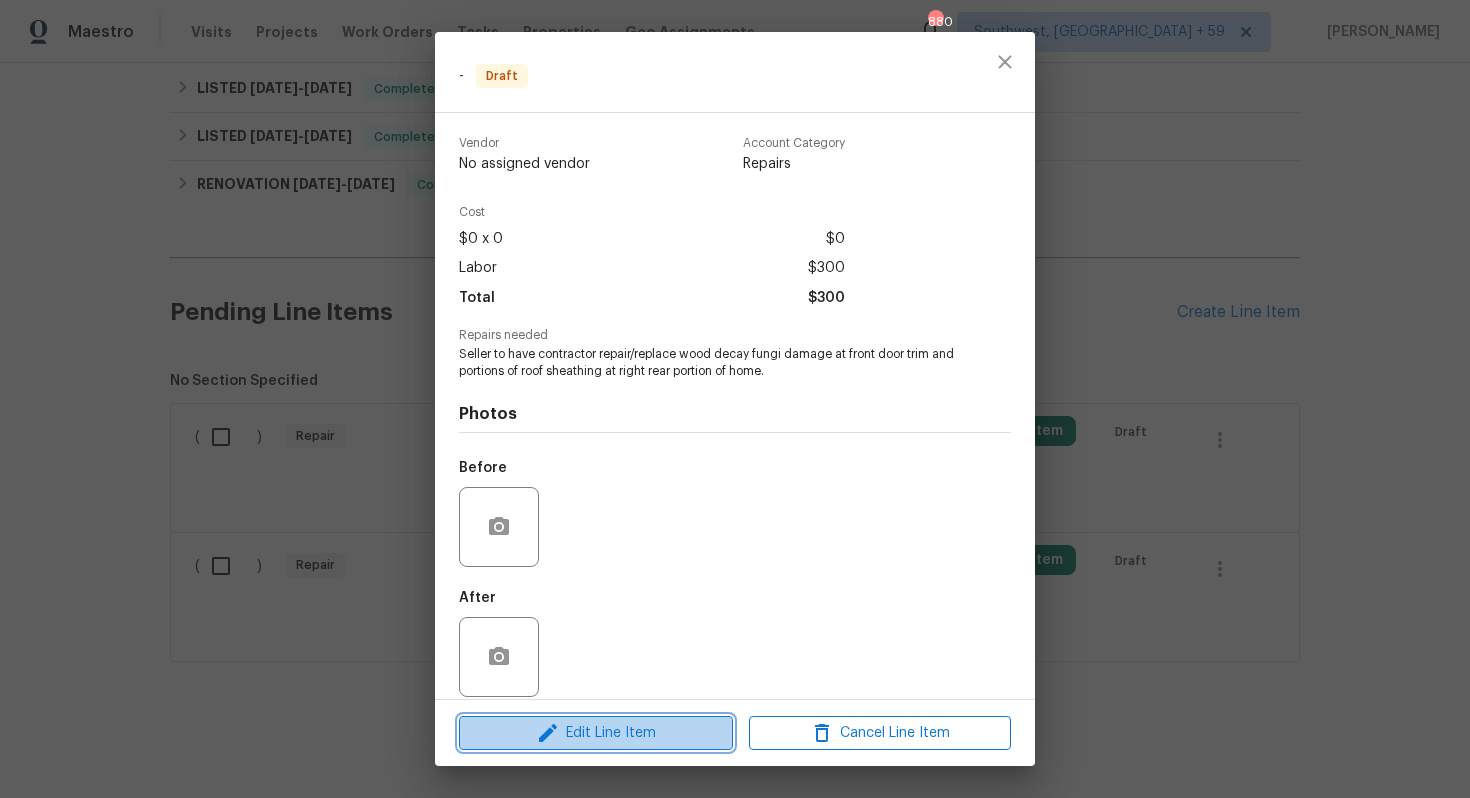 click on "Edit Line Item" at bounding box center [596, 733] 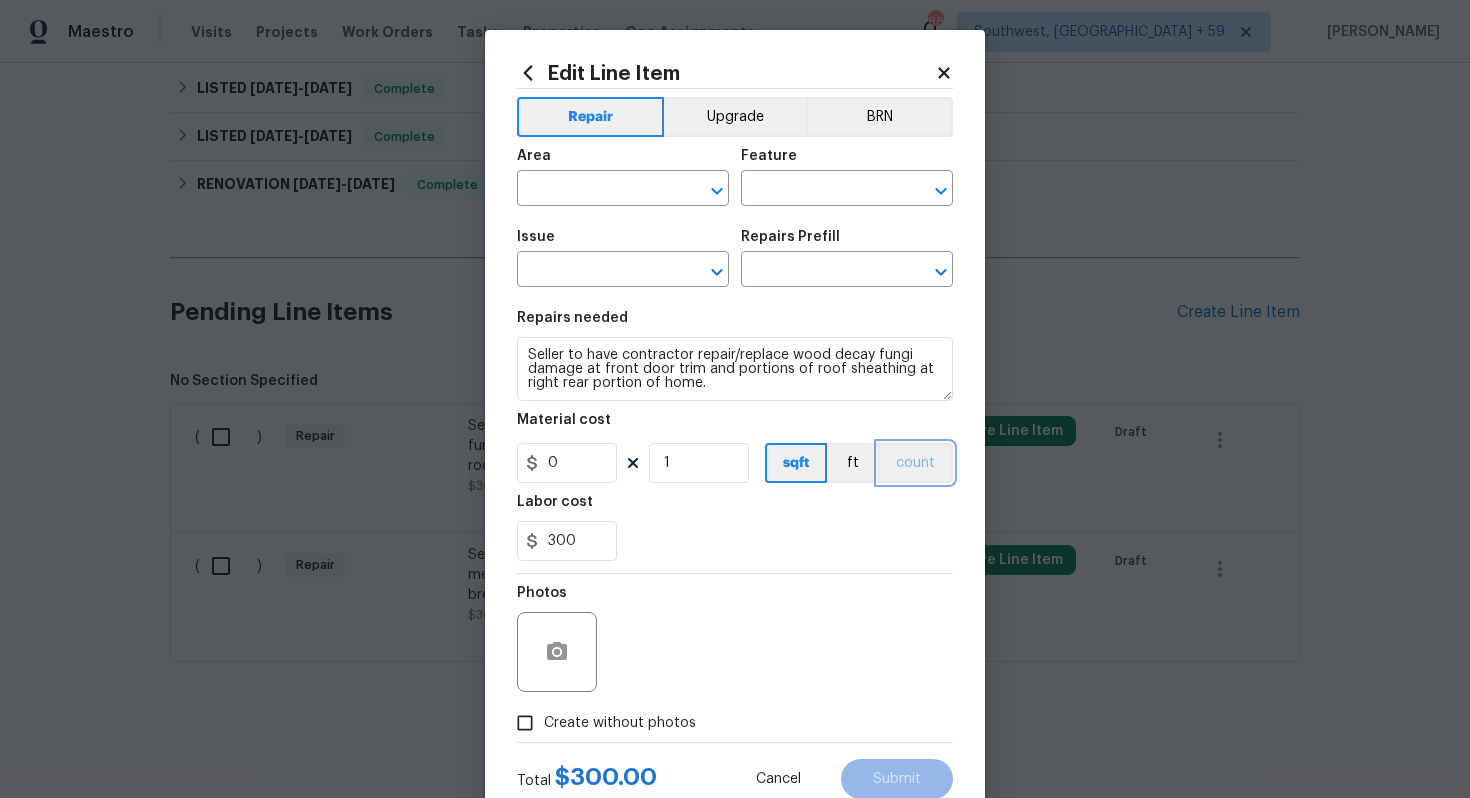 click on "count" at bounding box center (915, 463) 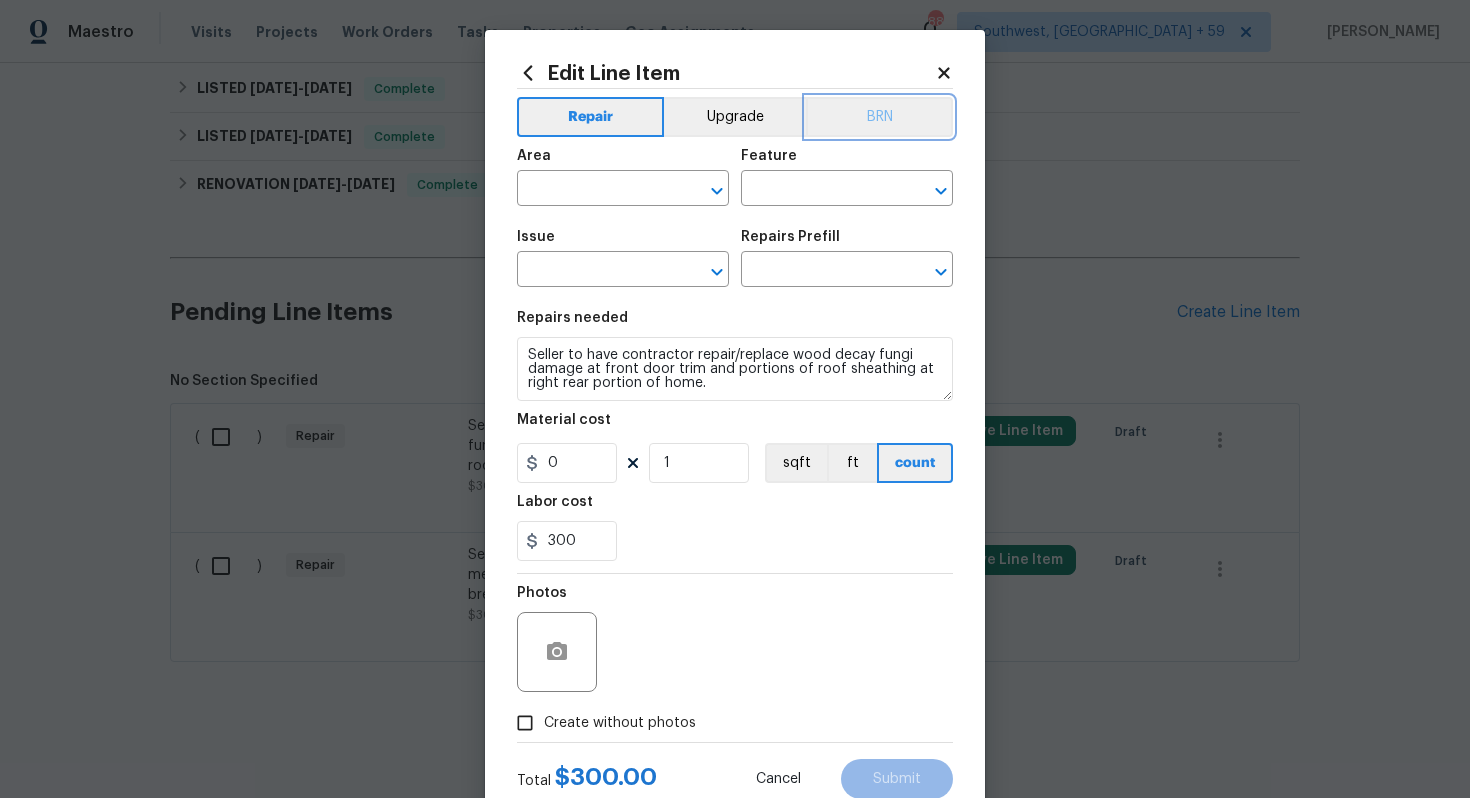click on "BRN" at bounding box center [879, 117] 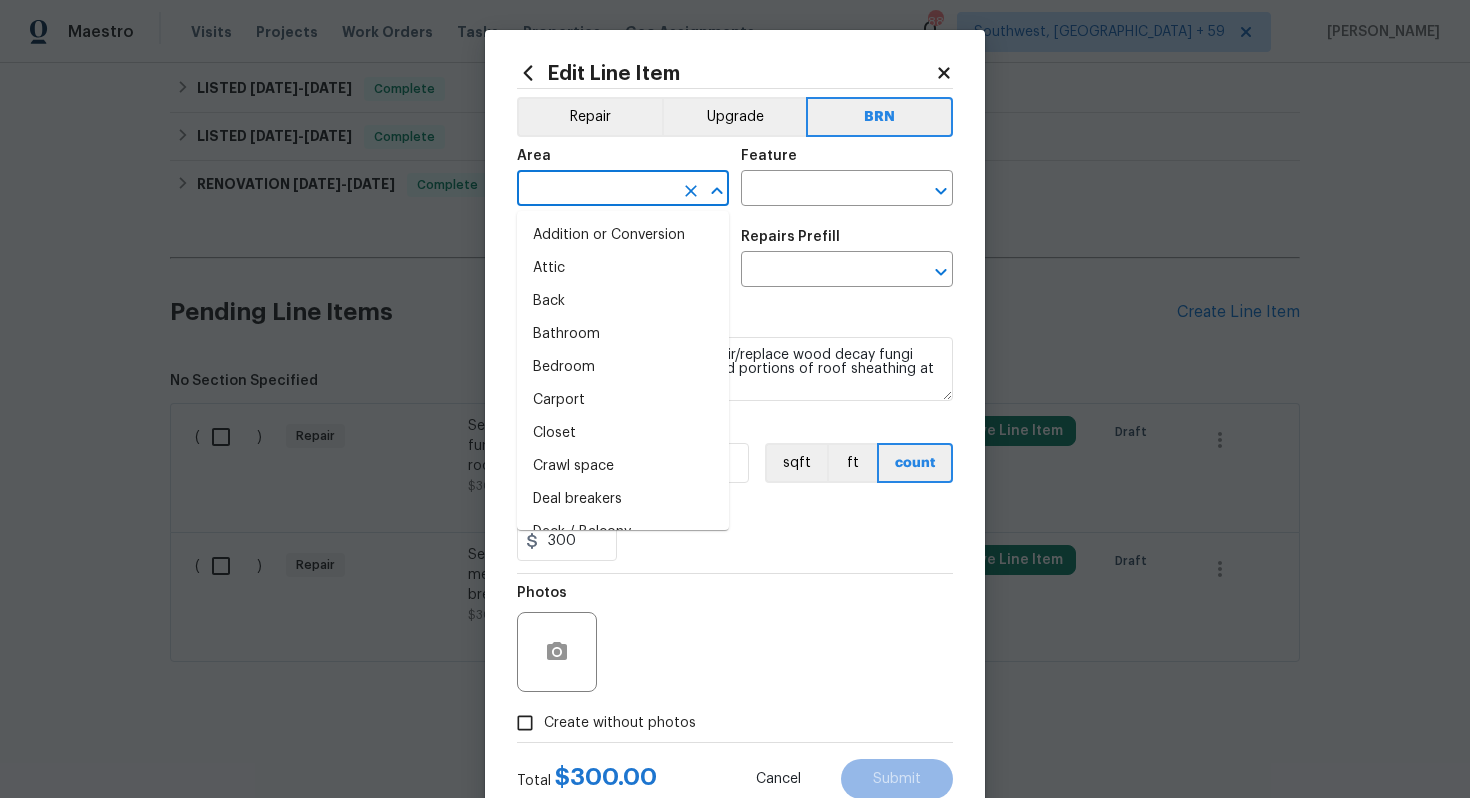 click at bounding box center (595, 190) 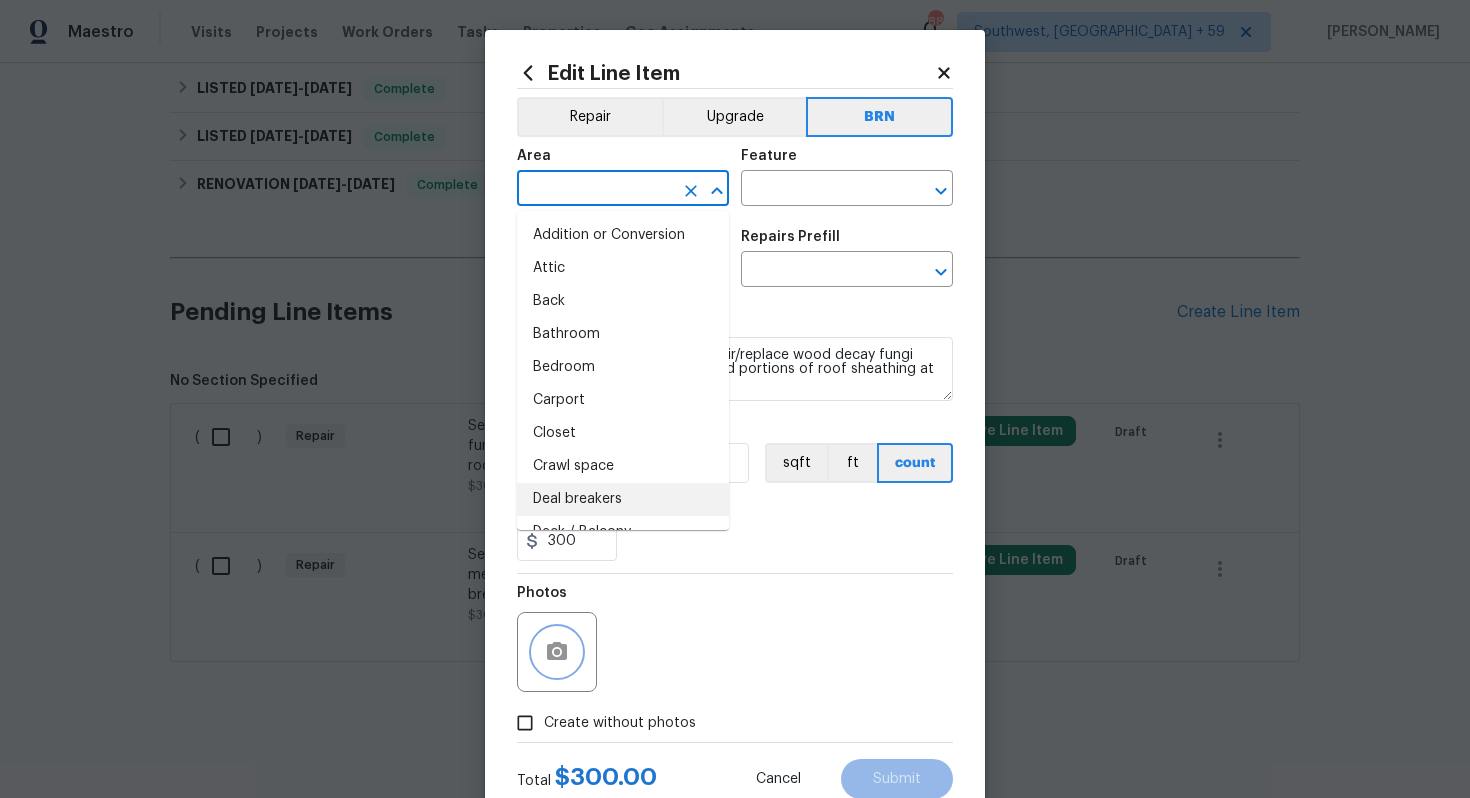 click 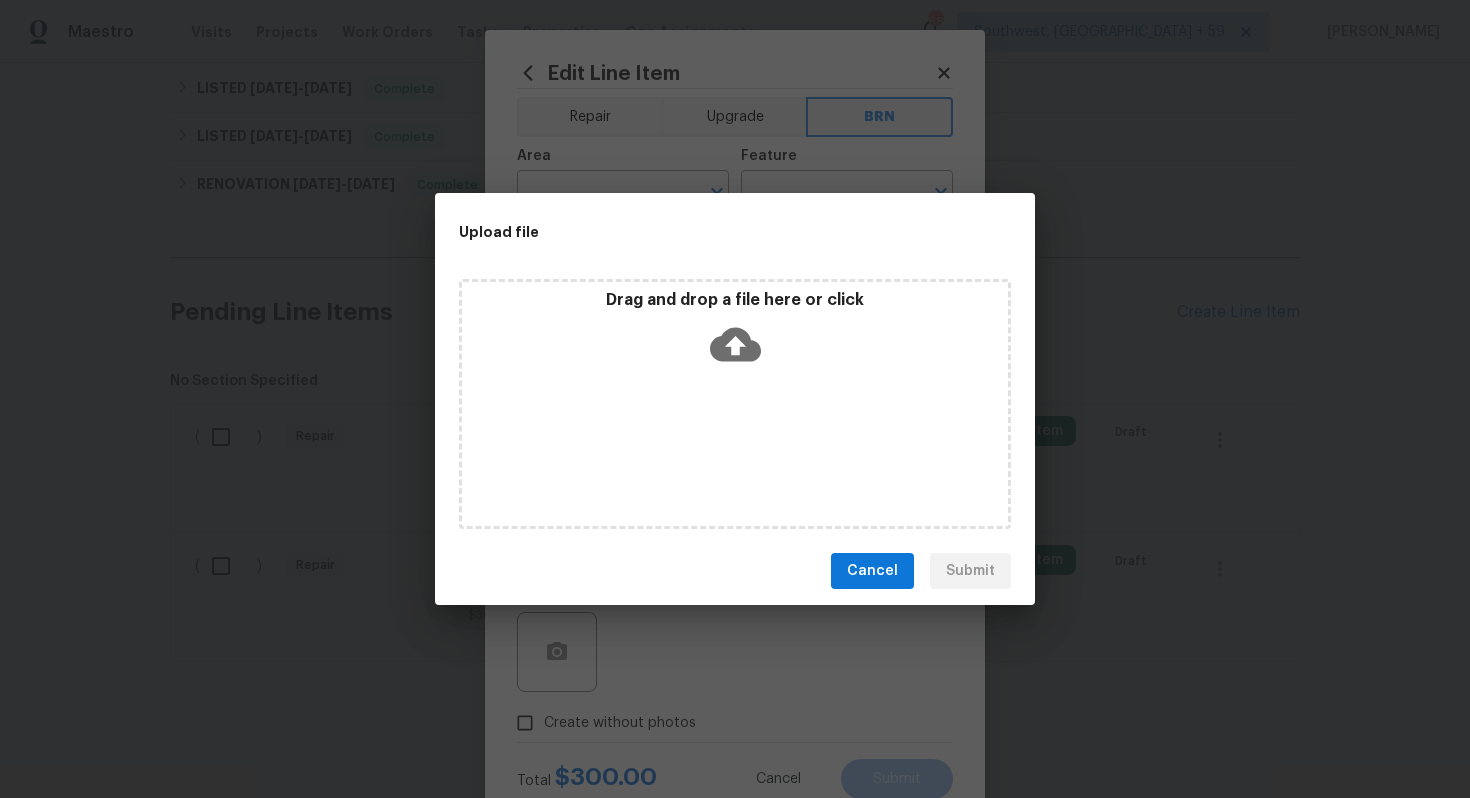 click 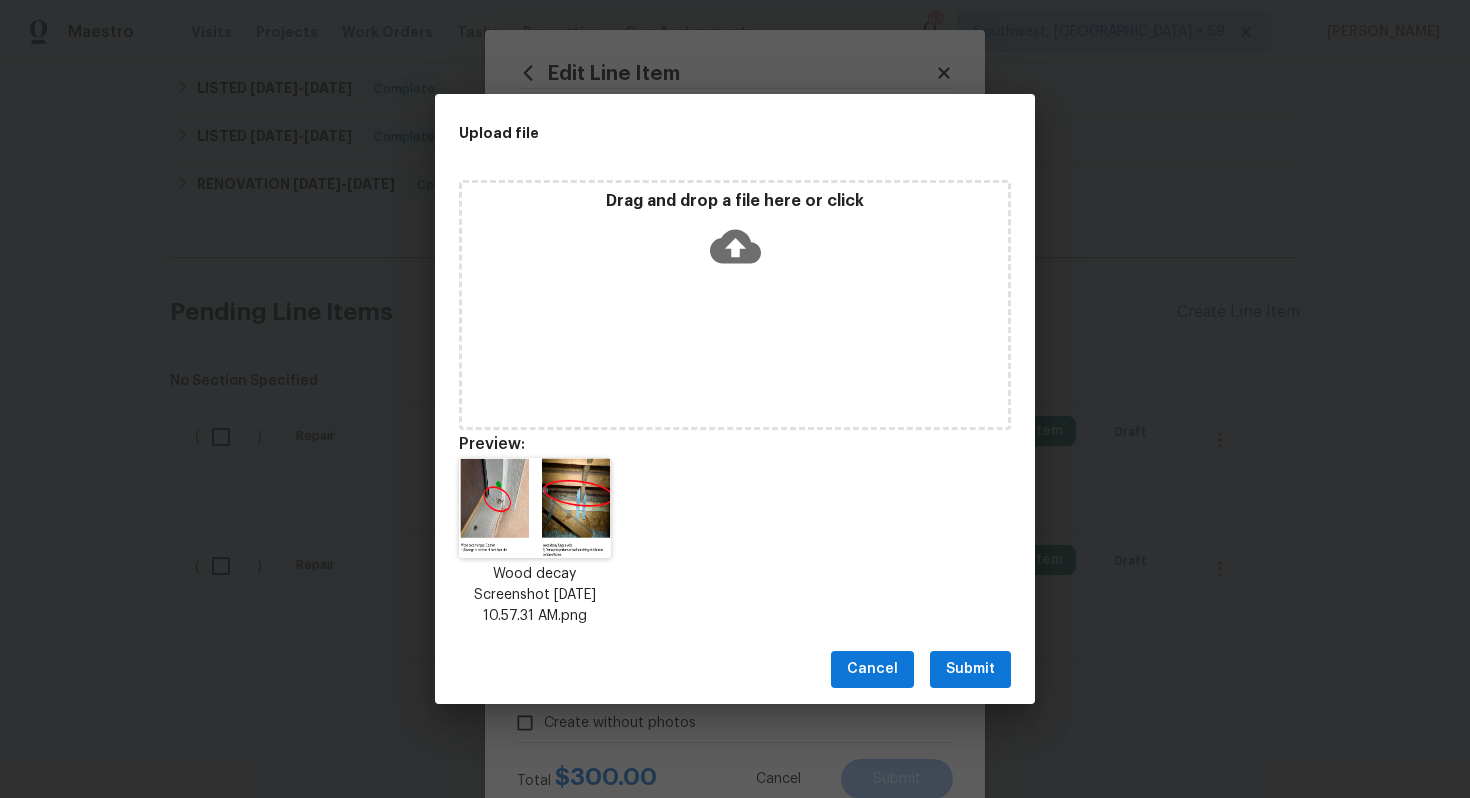 click on "Submit" at bounding box center [970, 669] 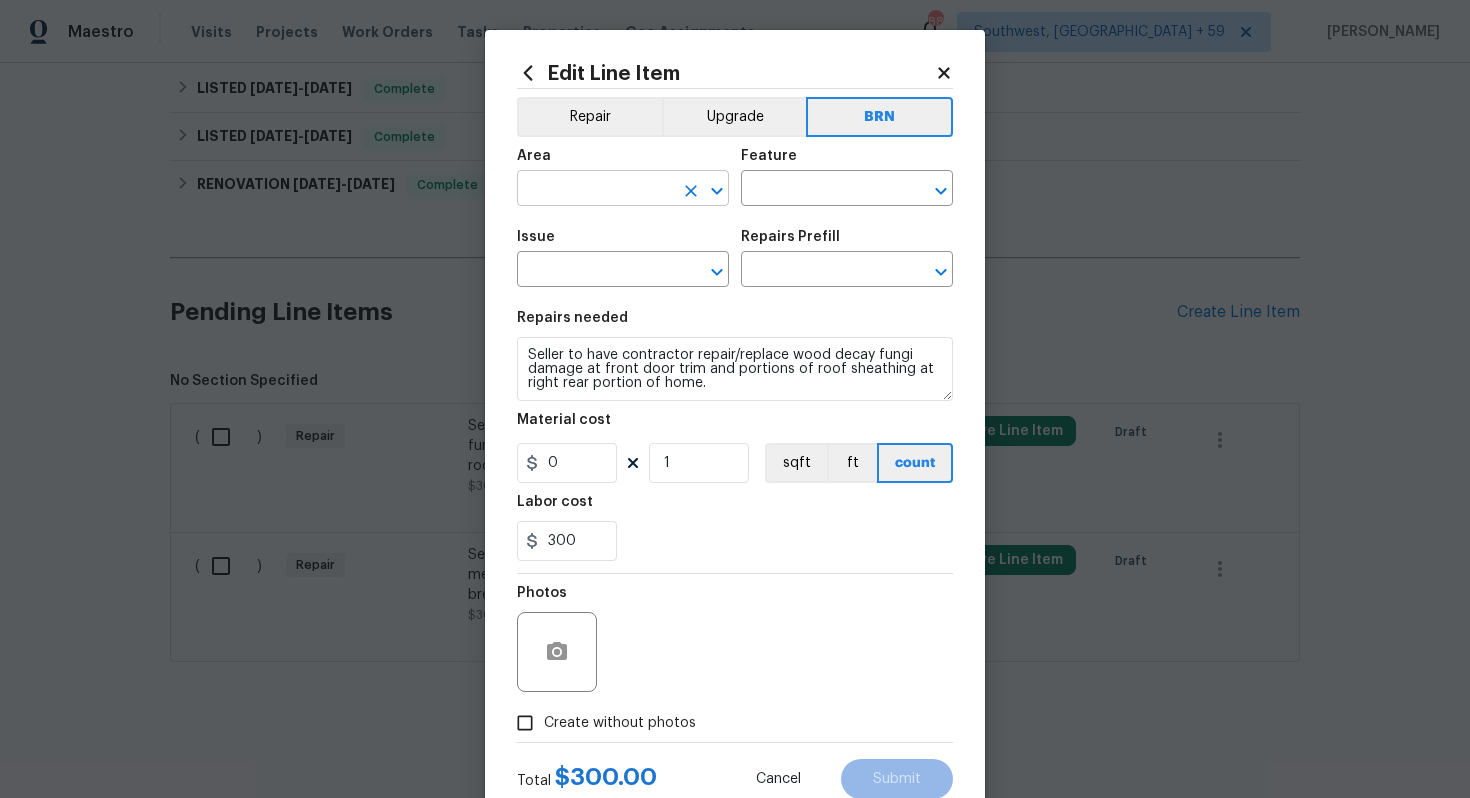 click at bounding box center [595, 190] 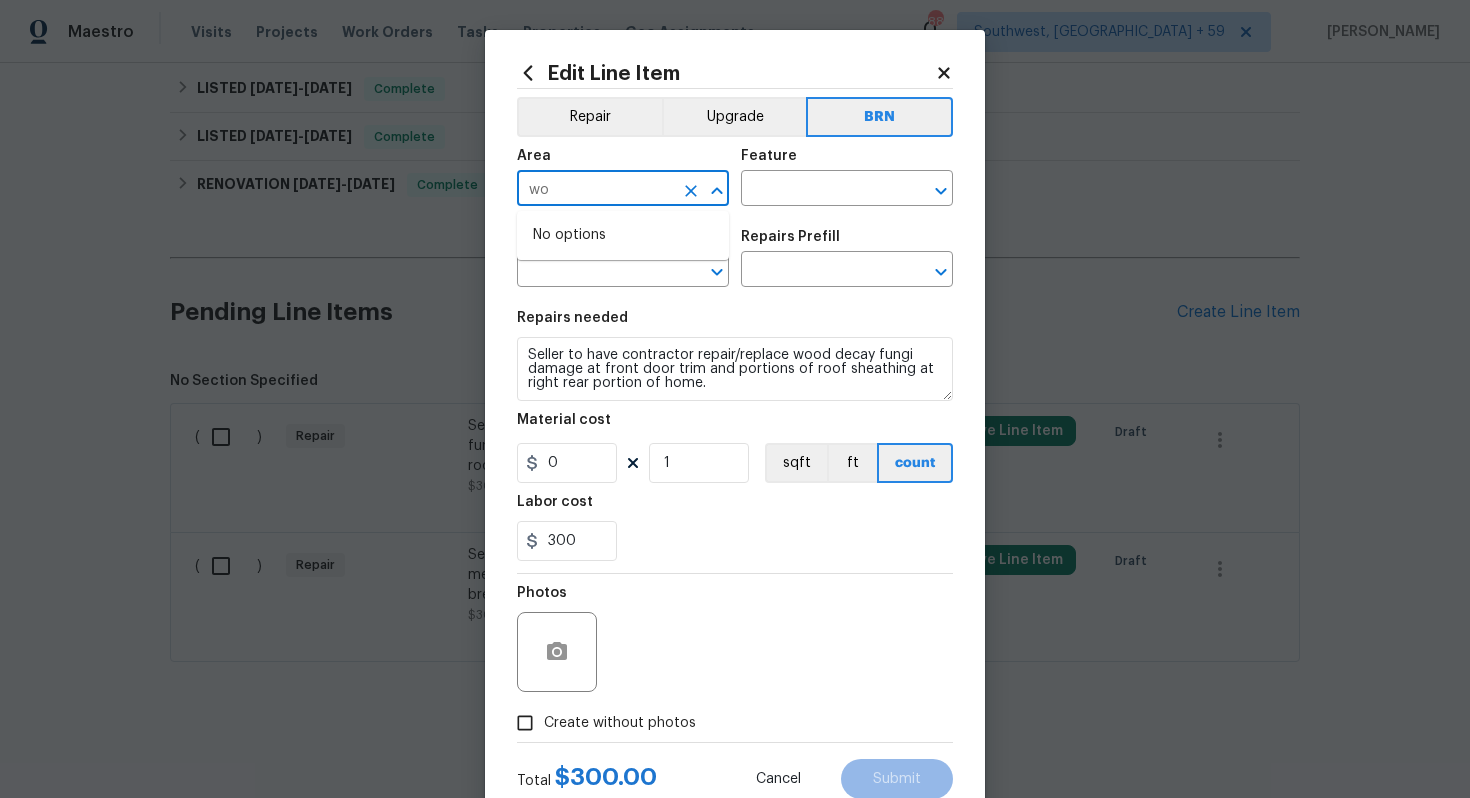 type on "woo" 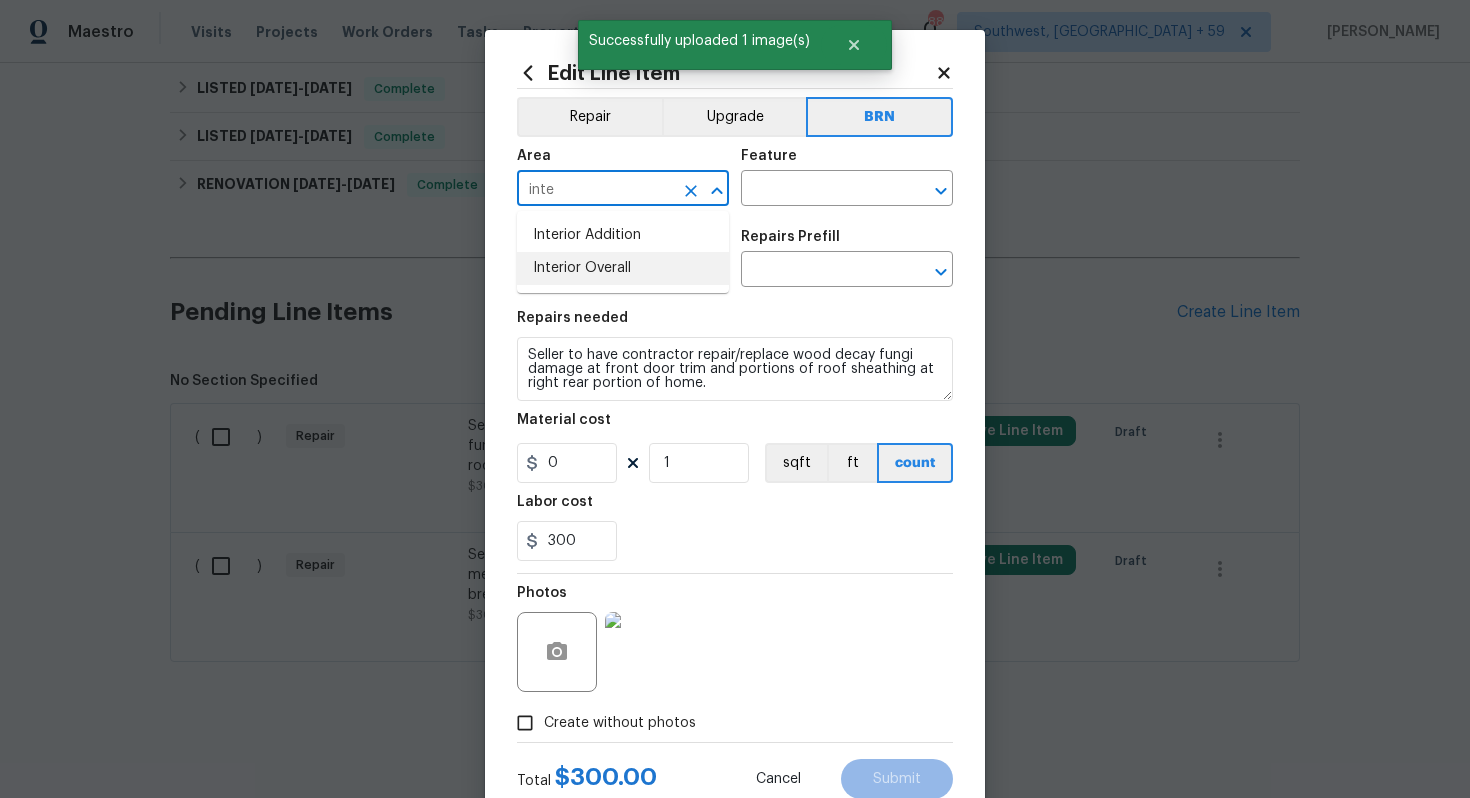click on "Interior Overall" at bounding box center [623, 268] 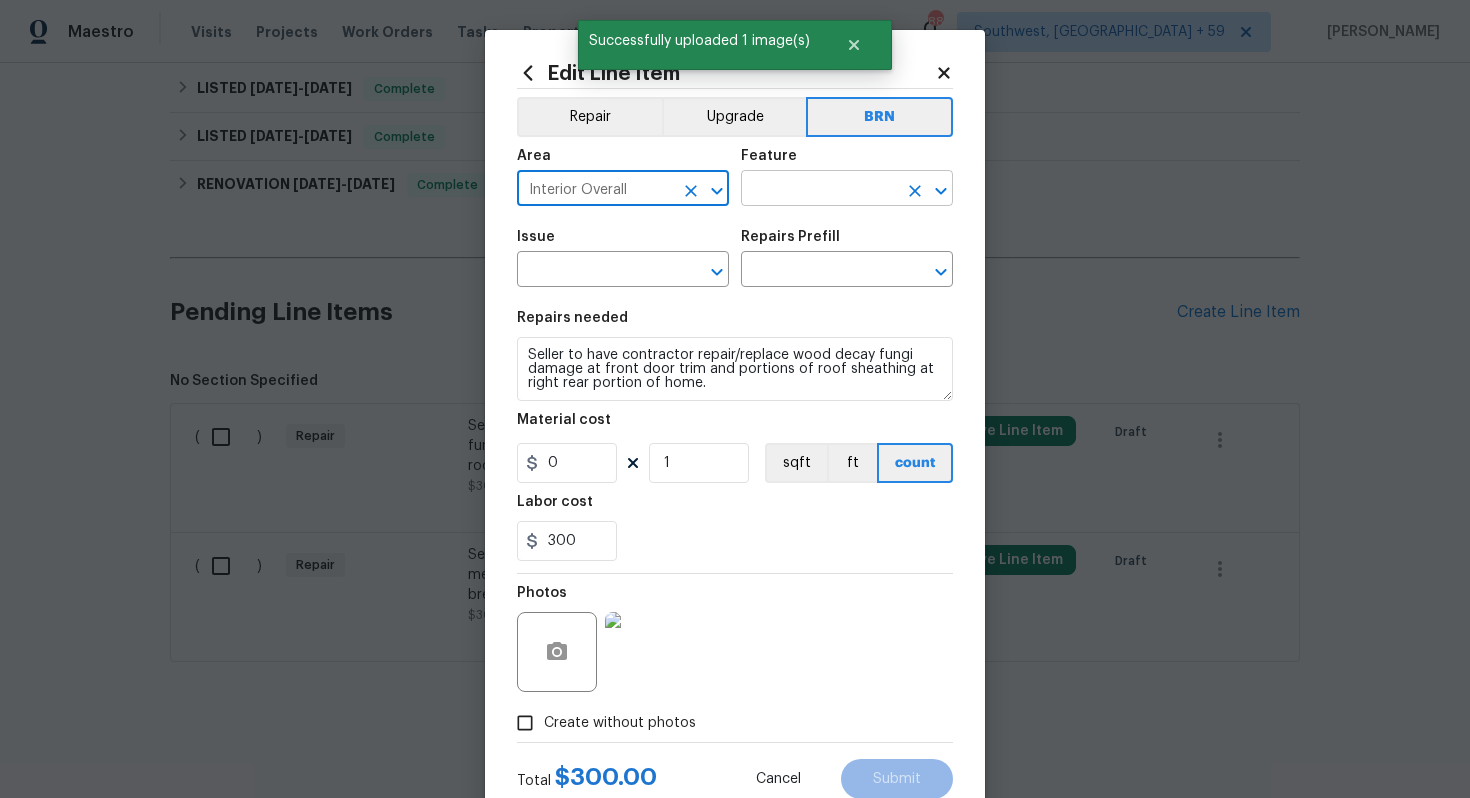 type on "Interior Overall" 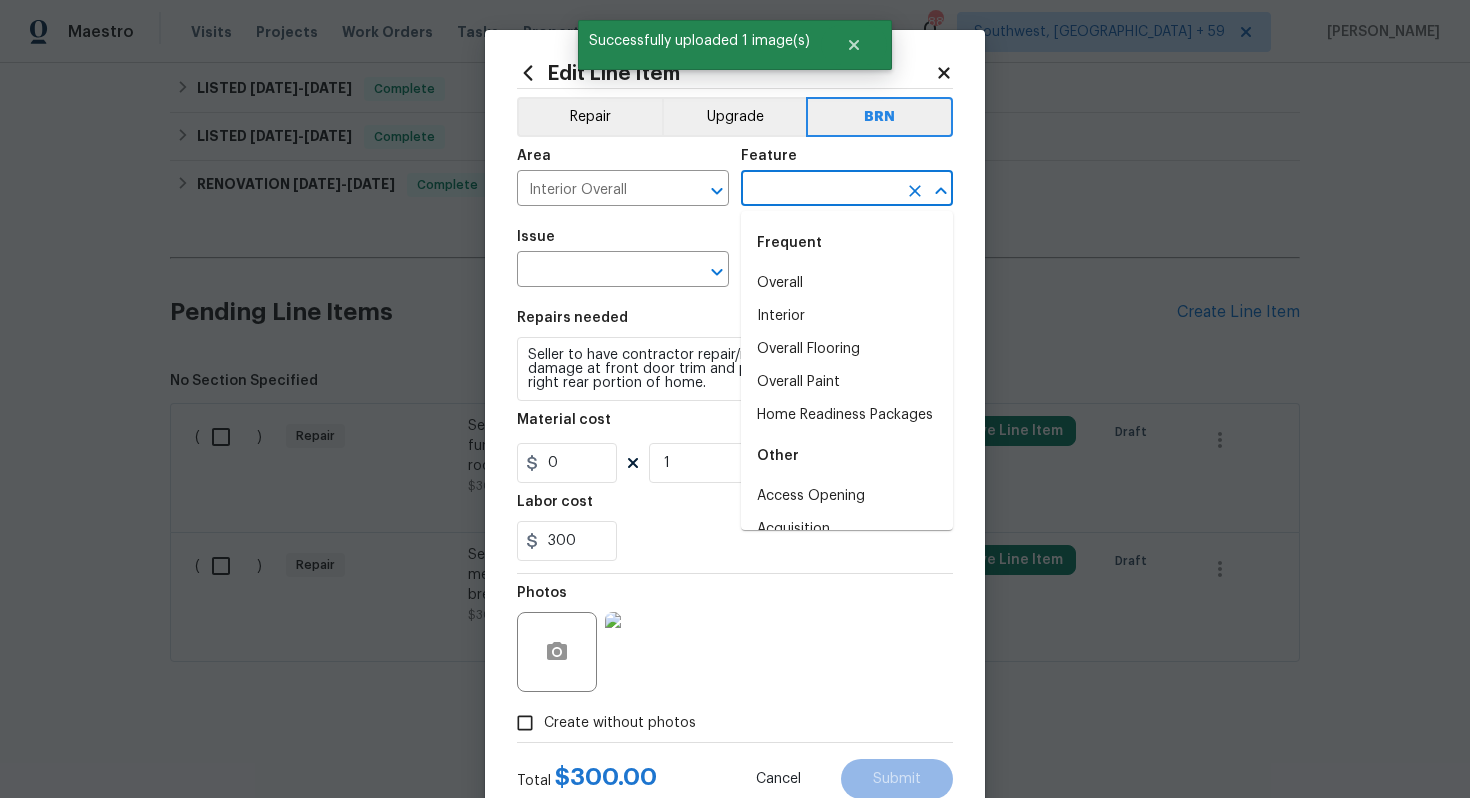 click at bounding box center [819, 190] 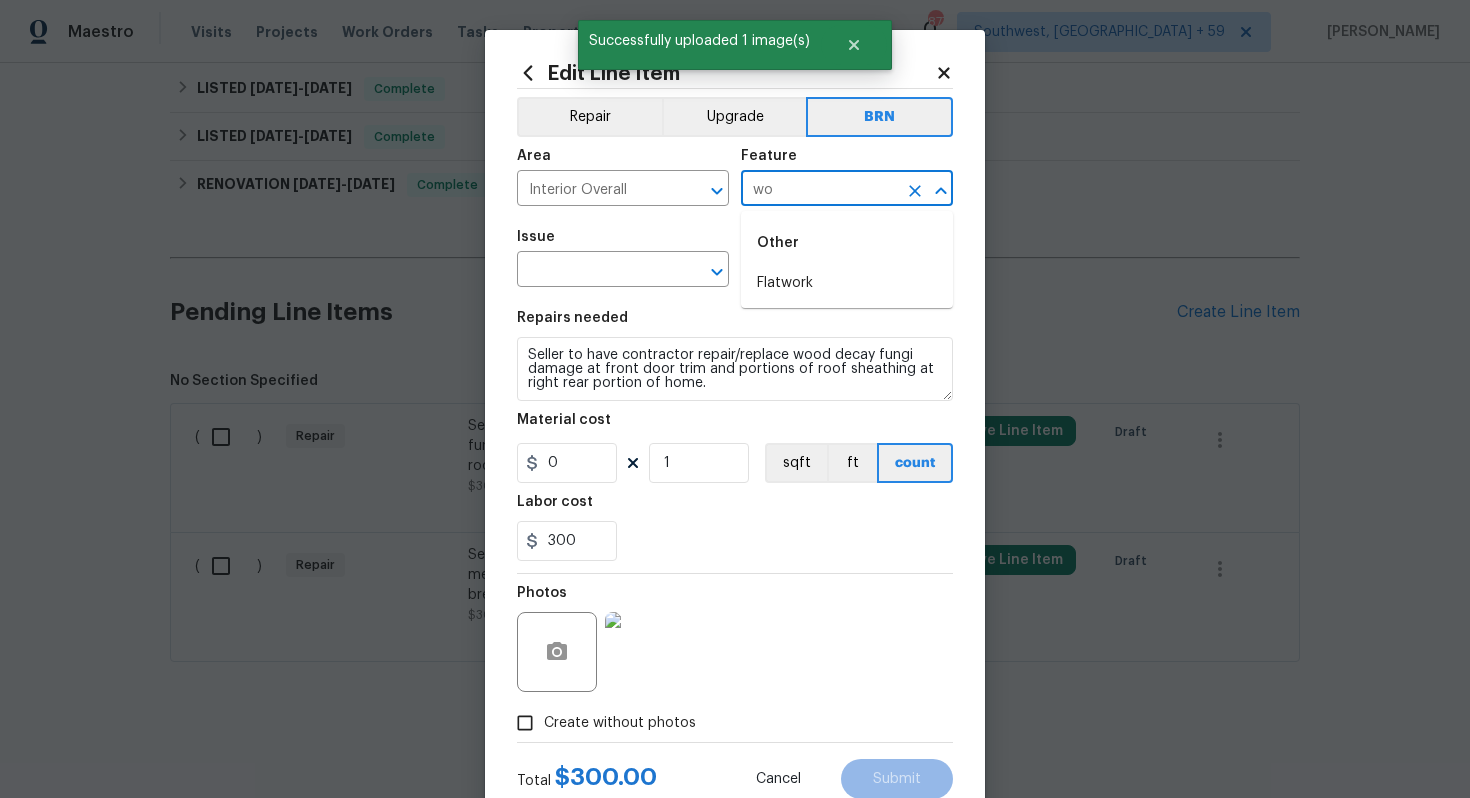 type on "w" 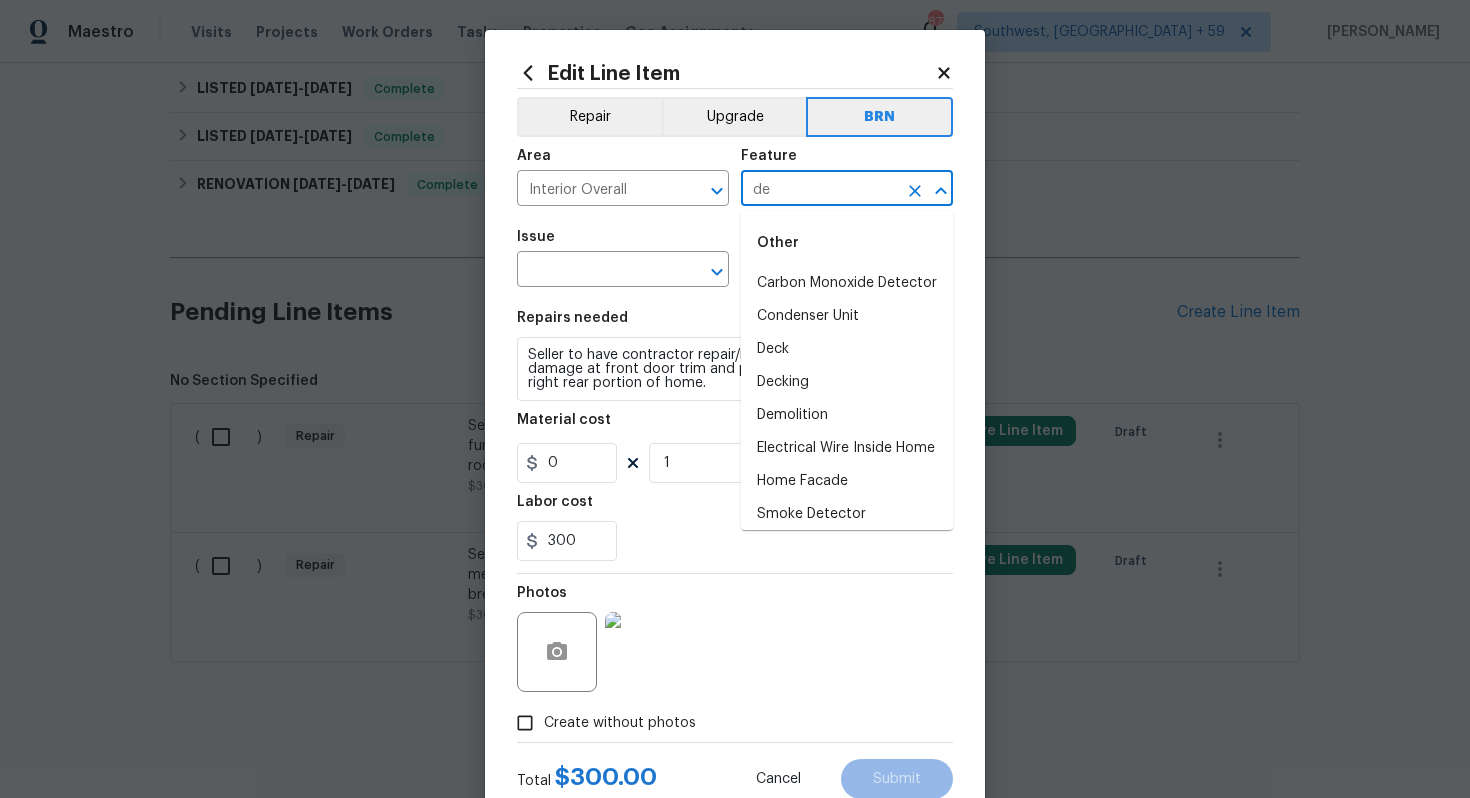 type on "d" 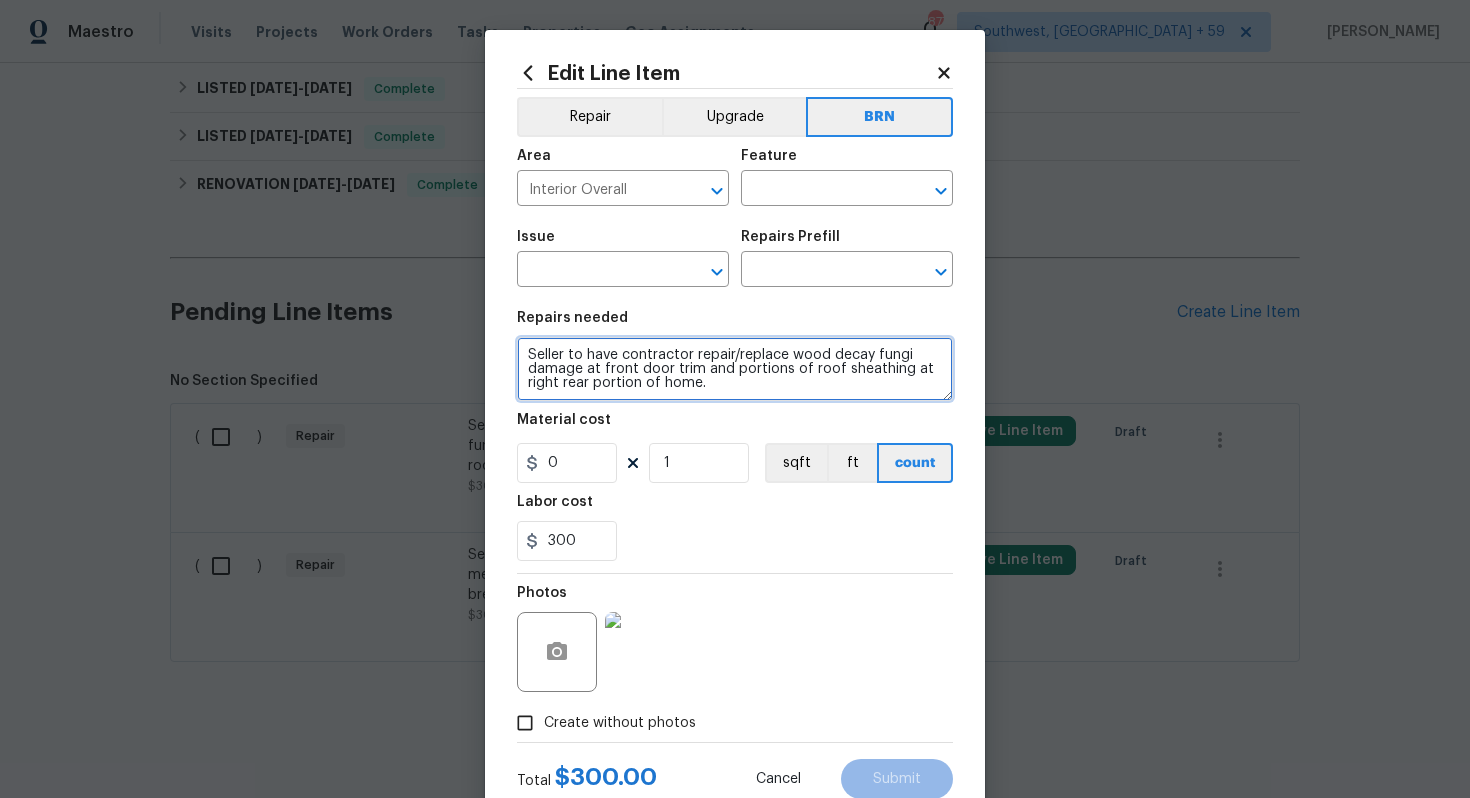 click on "Seller to have contractor repair/replace wood decay fungi damage at front door trim and portions of roof sheathing at right rear portion of home." at bounding box center (735, 369) 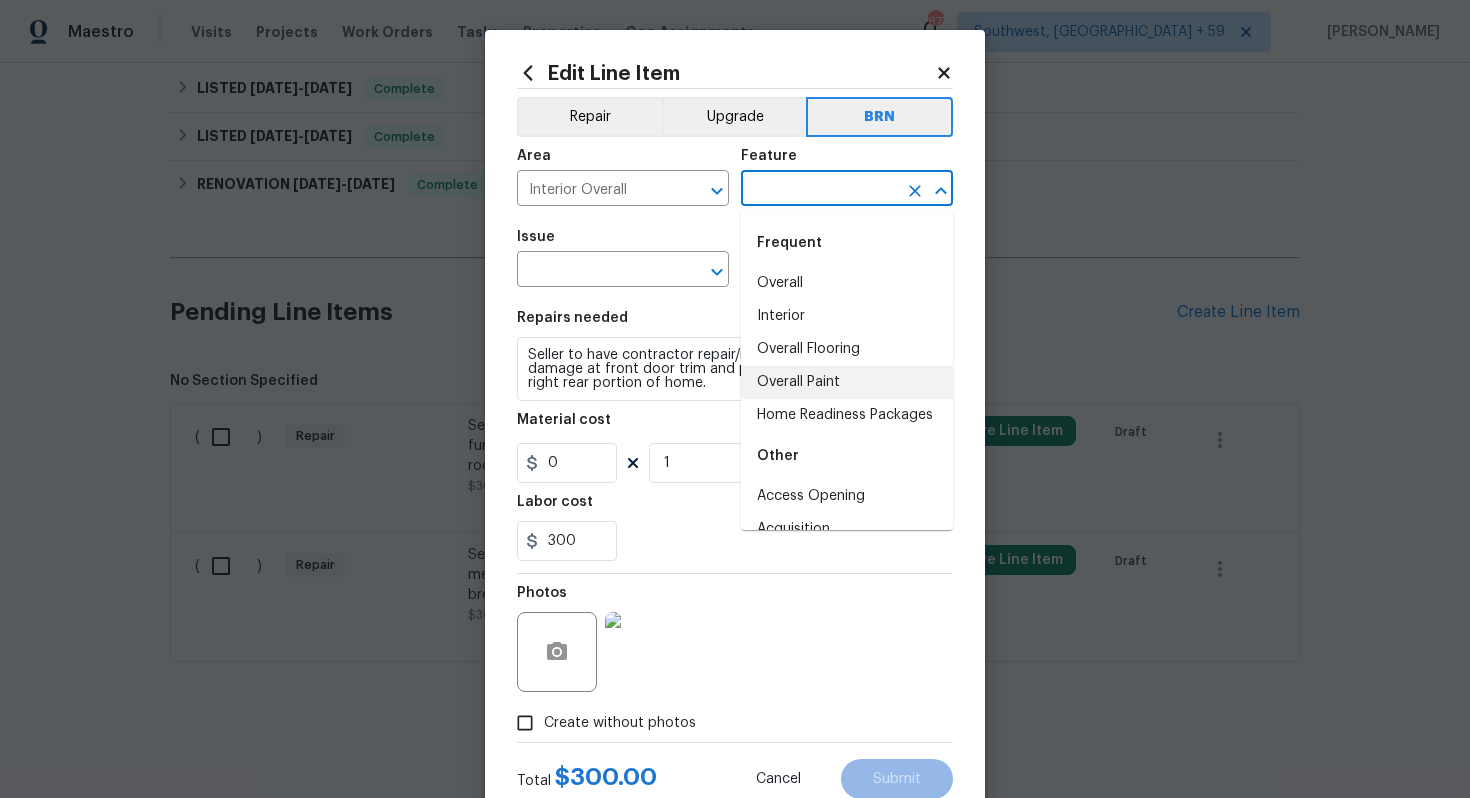 click at bounding box center (819, 190) 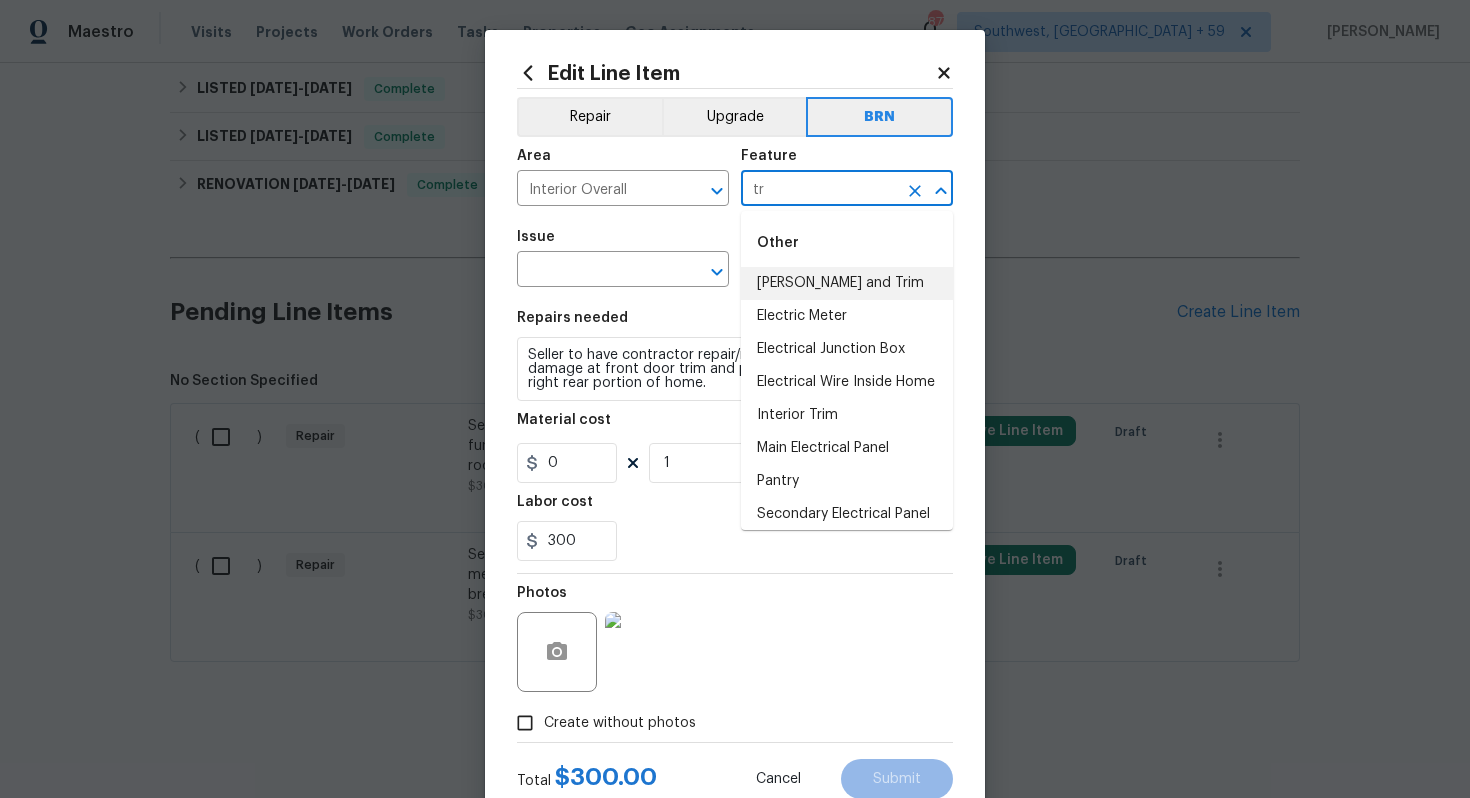 click on "[PERSON_NAME] and Trim" at bounding box center (847, 283) 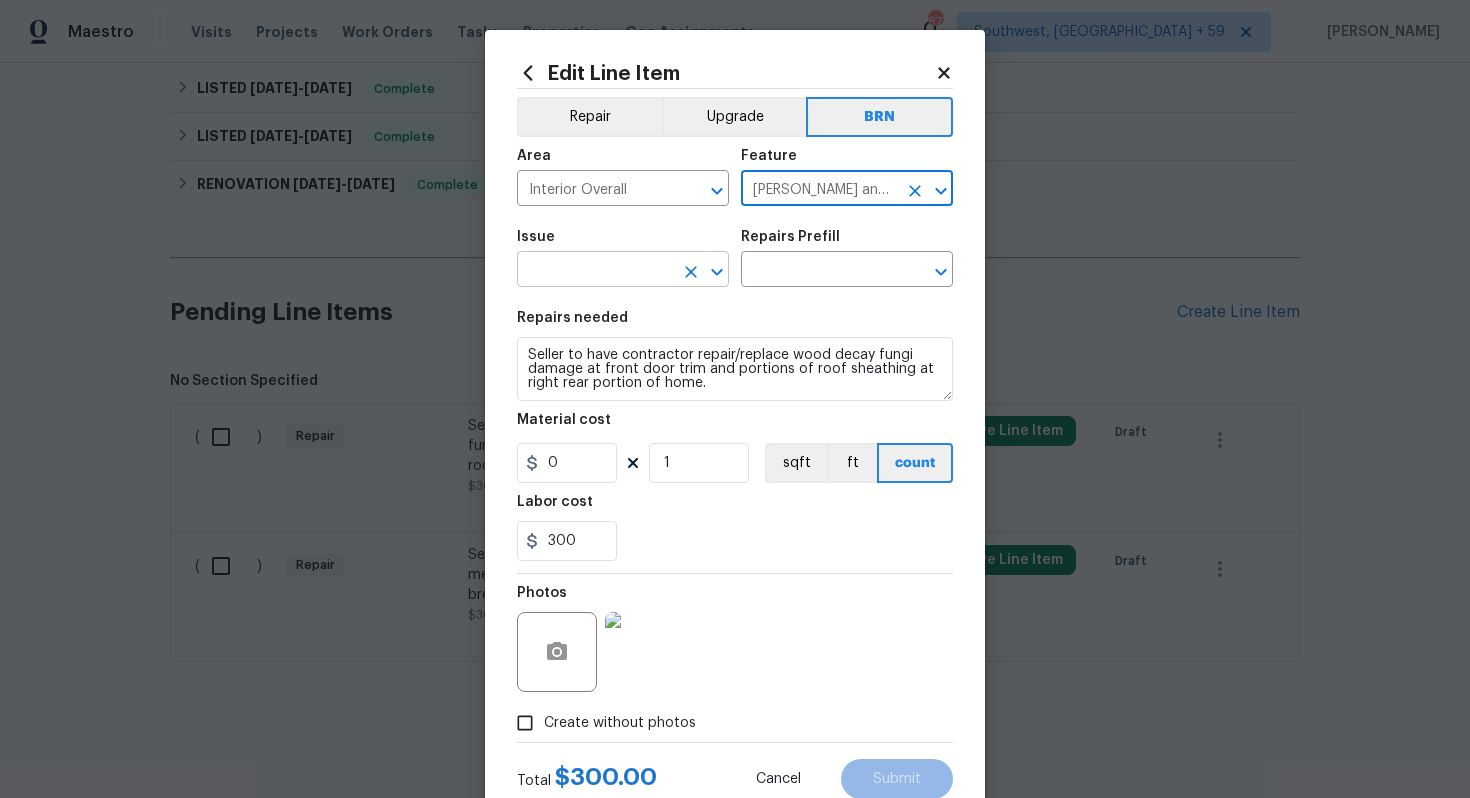 type on "[PERSON_NAME] and Trim" 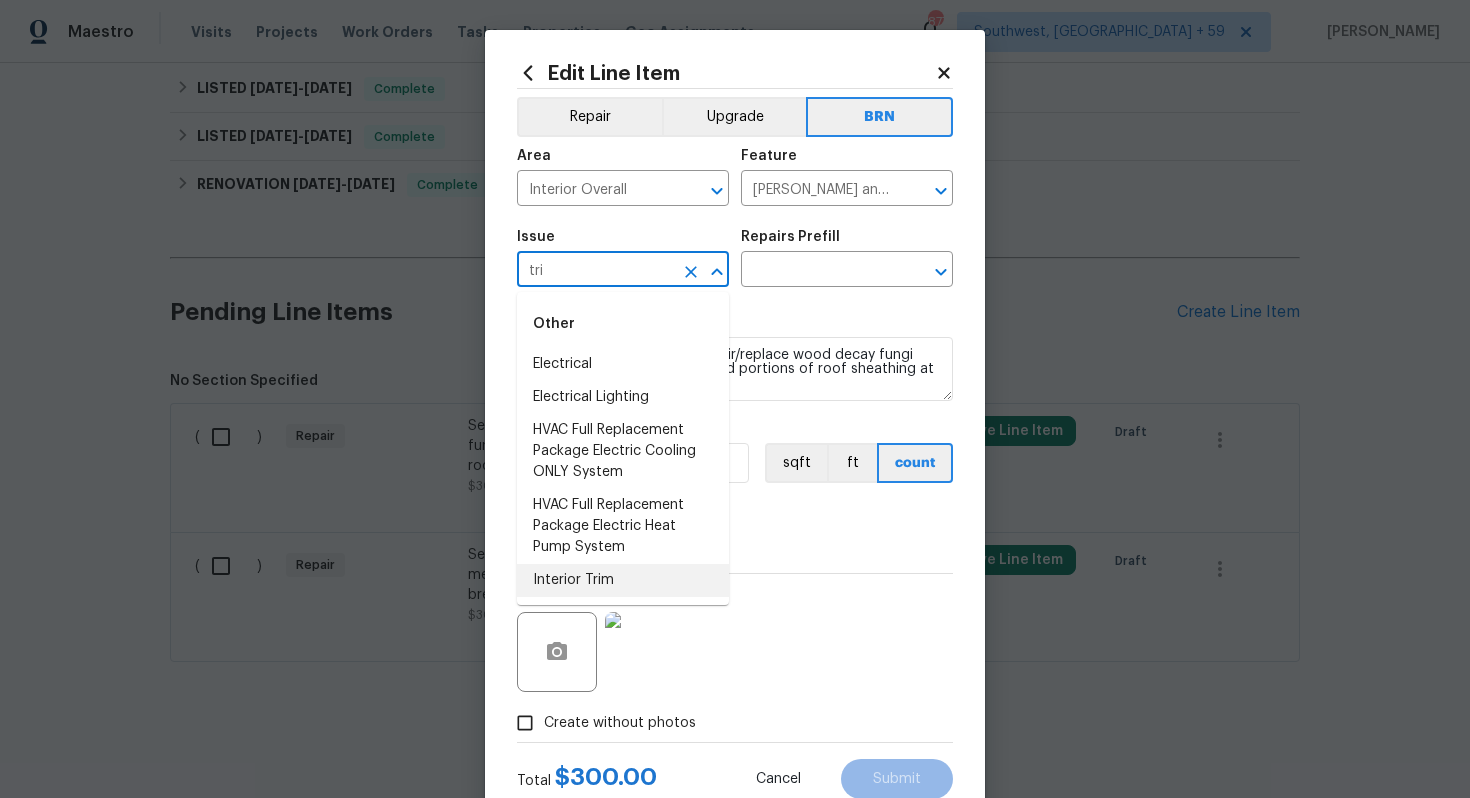 click on "Interior Trim" at bounding box center (623, 580) 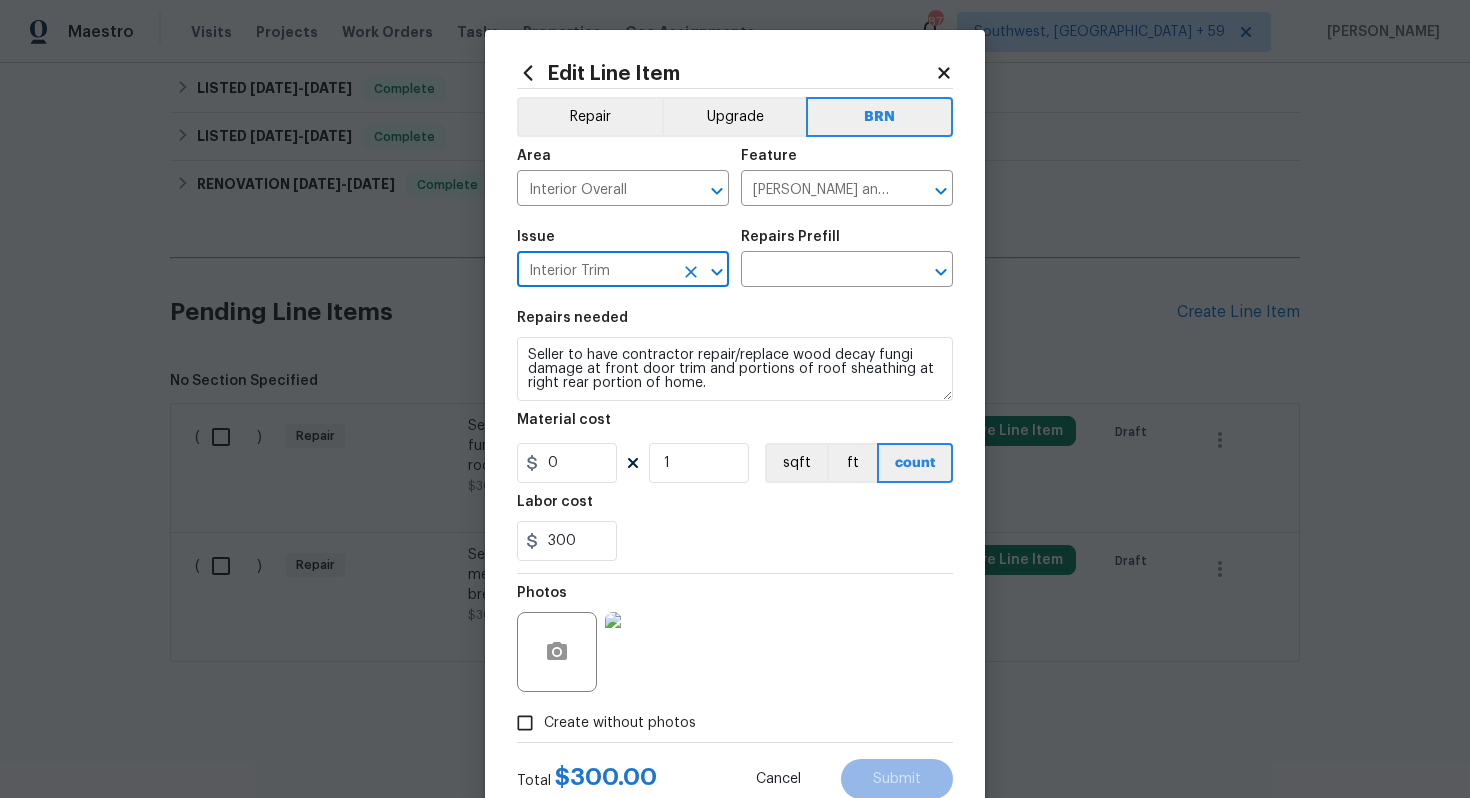 type on "Interior Trim" 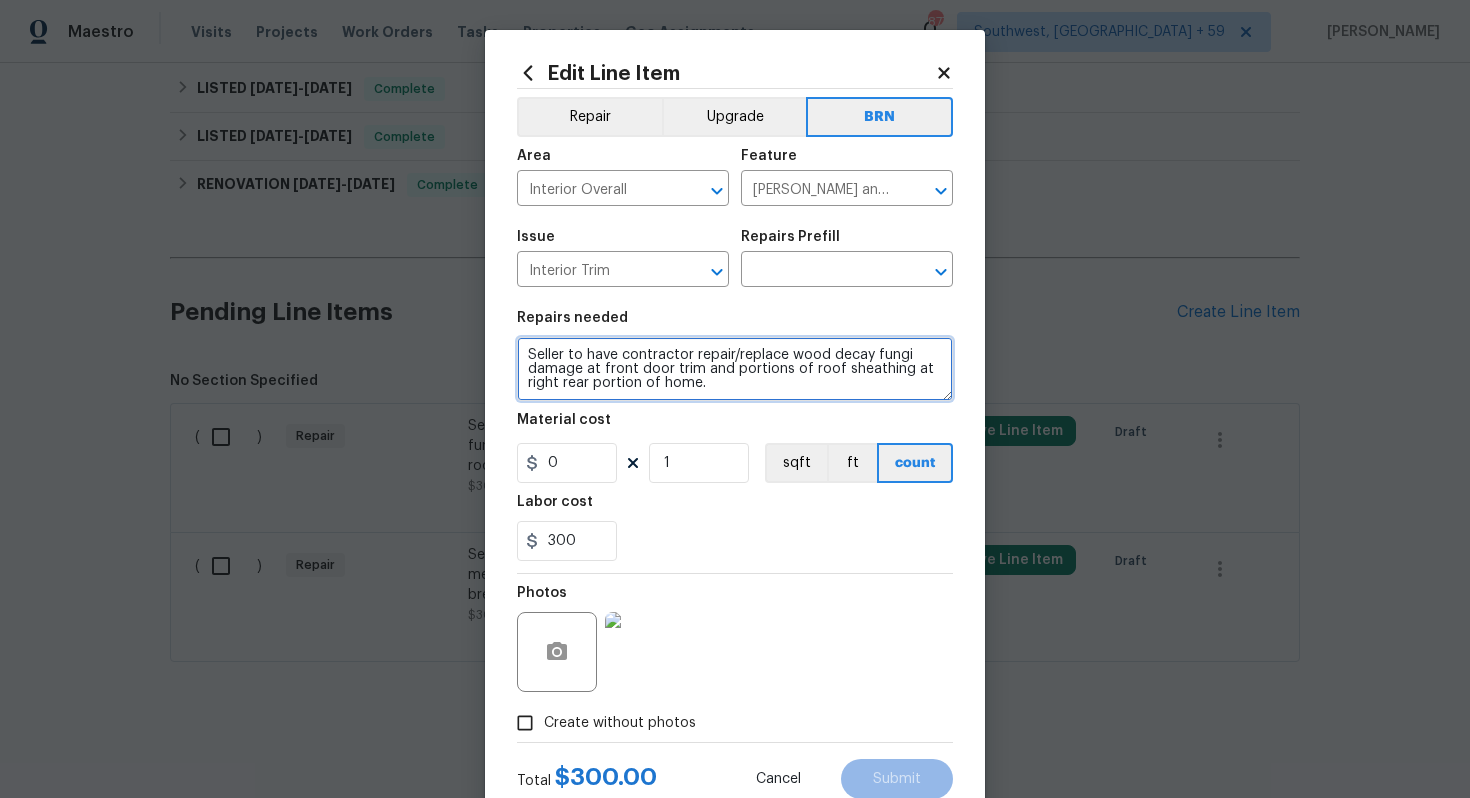 drag, startPoint x: 526, startPoint y: 359, endPoint x: 722, endPoint y: 404, distance: 201.09947 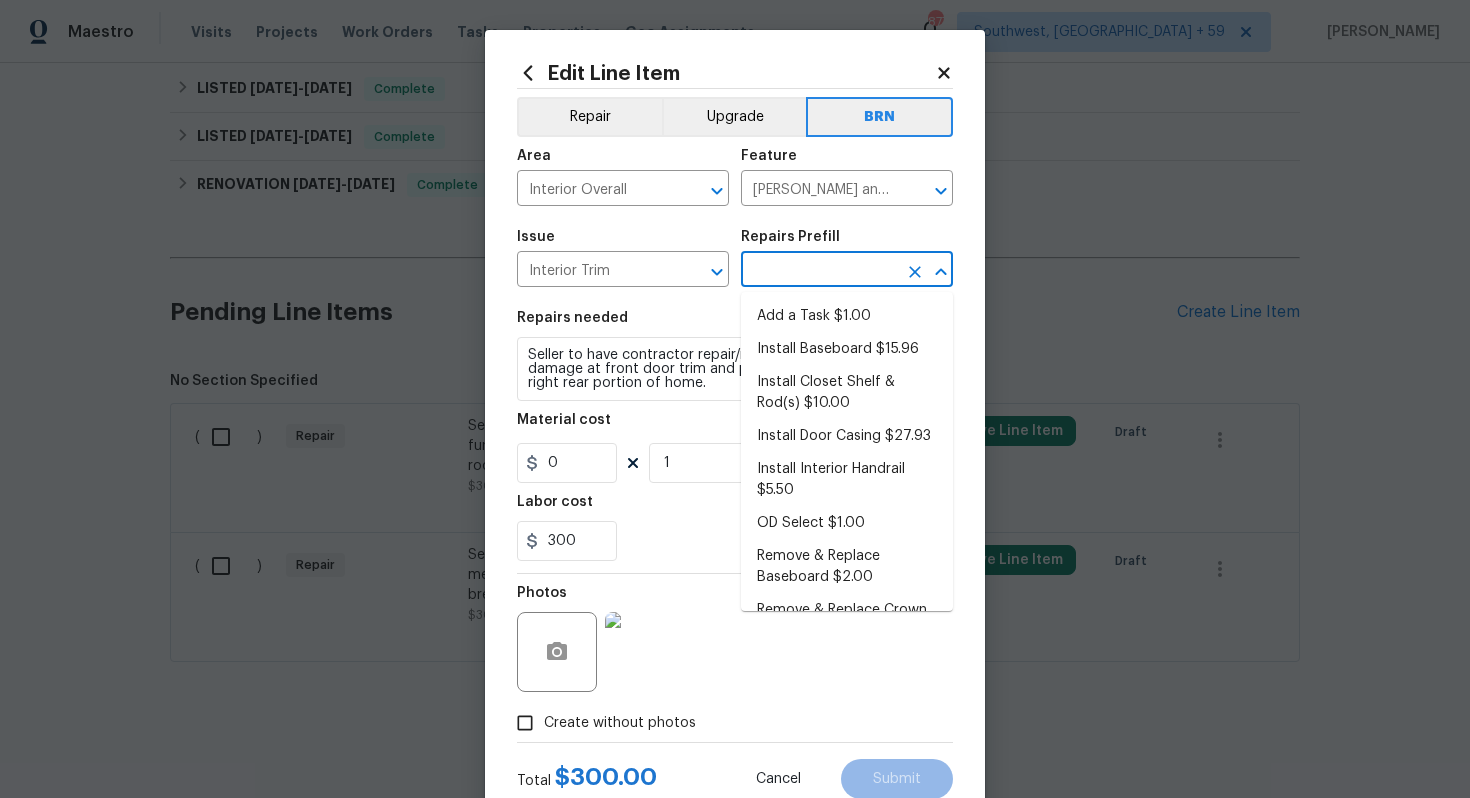 click at bounding box center [819, 271] 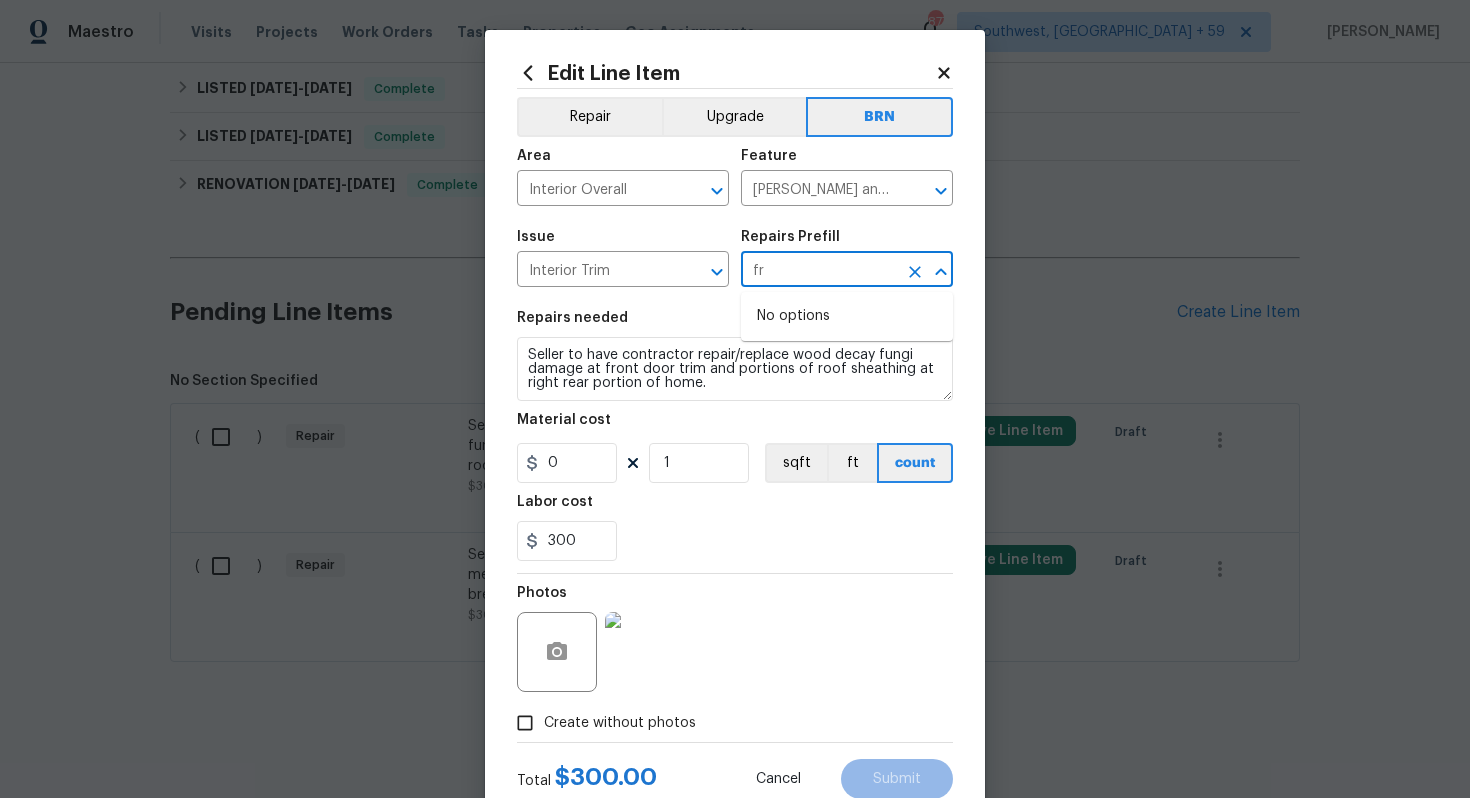 type on "f" 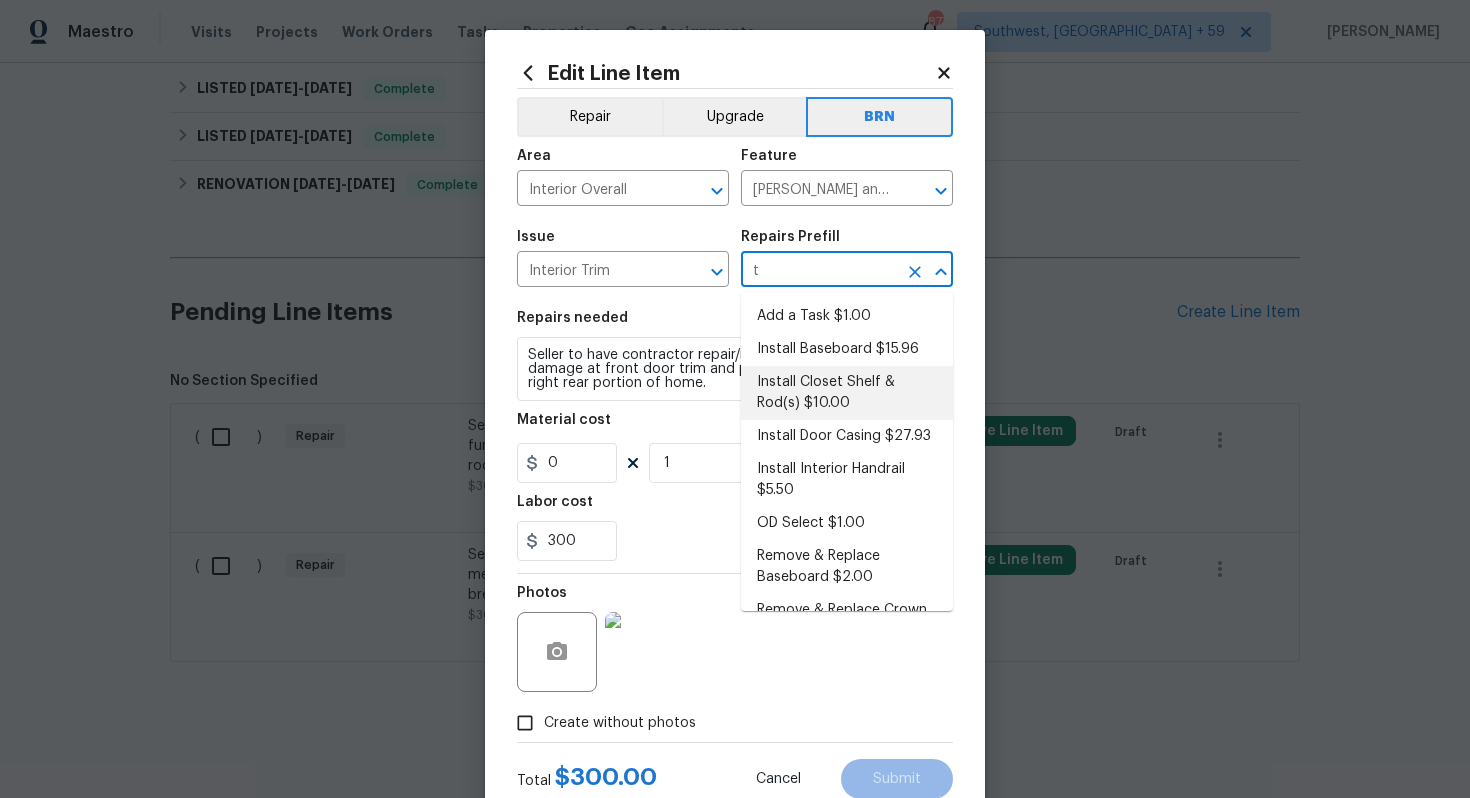 type on "tr" 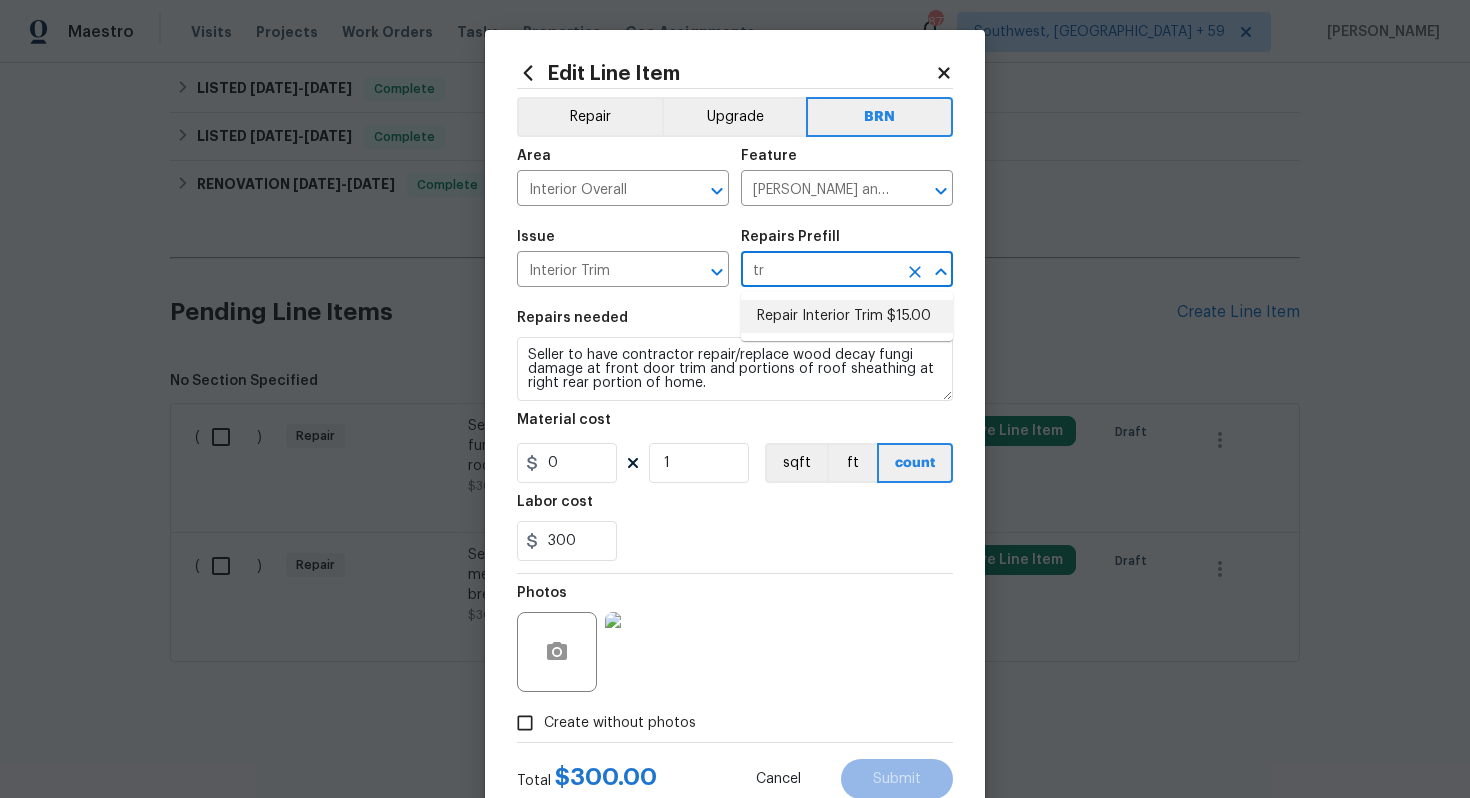 click on "Repair Interior Trim $15.00" at bounding box center [847, 316] 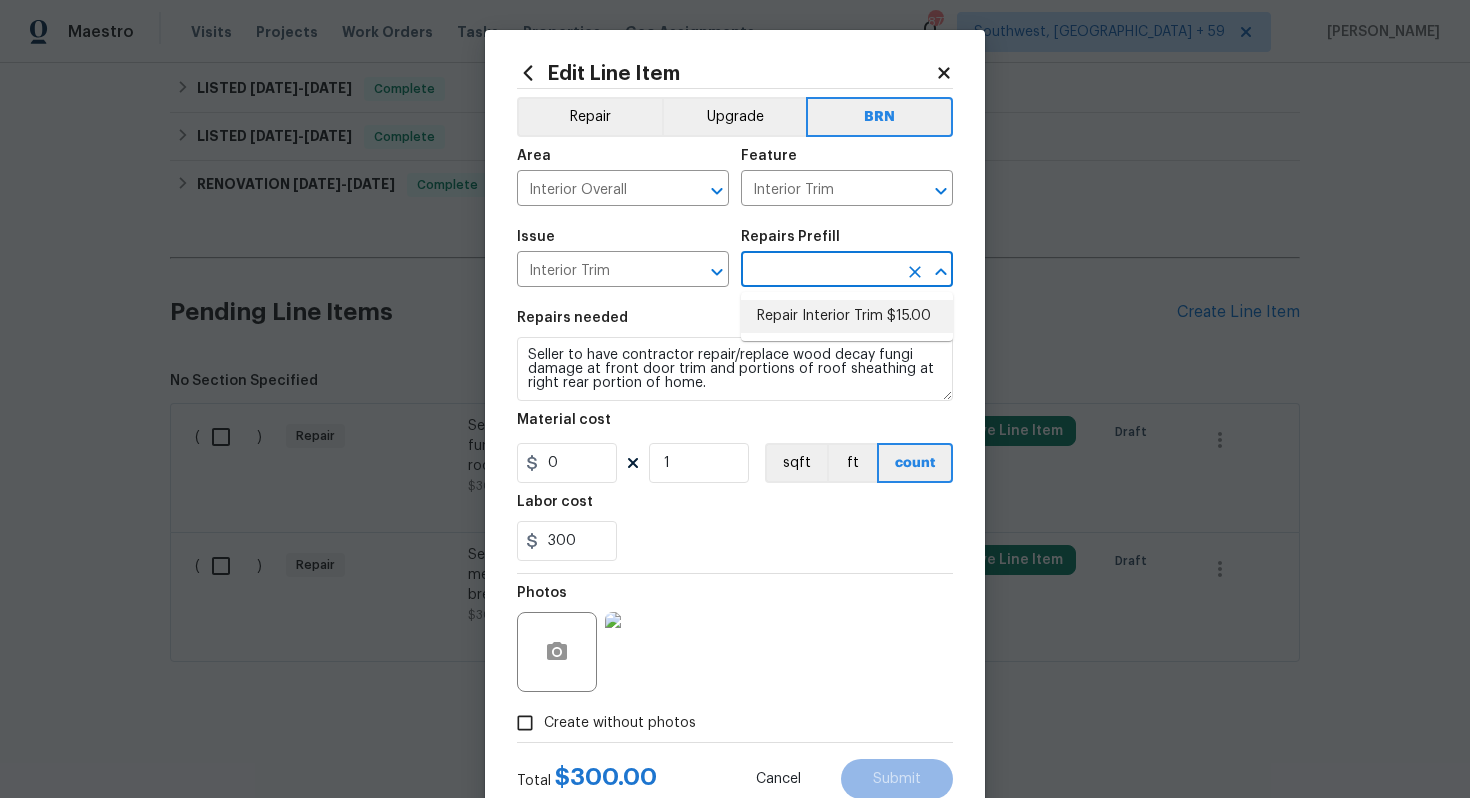 type on "Repair Interior Trim $15.00" 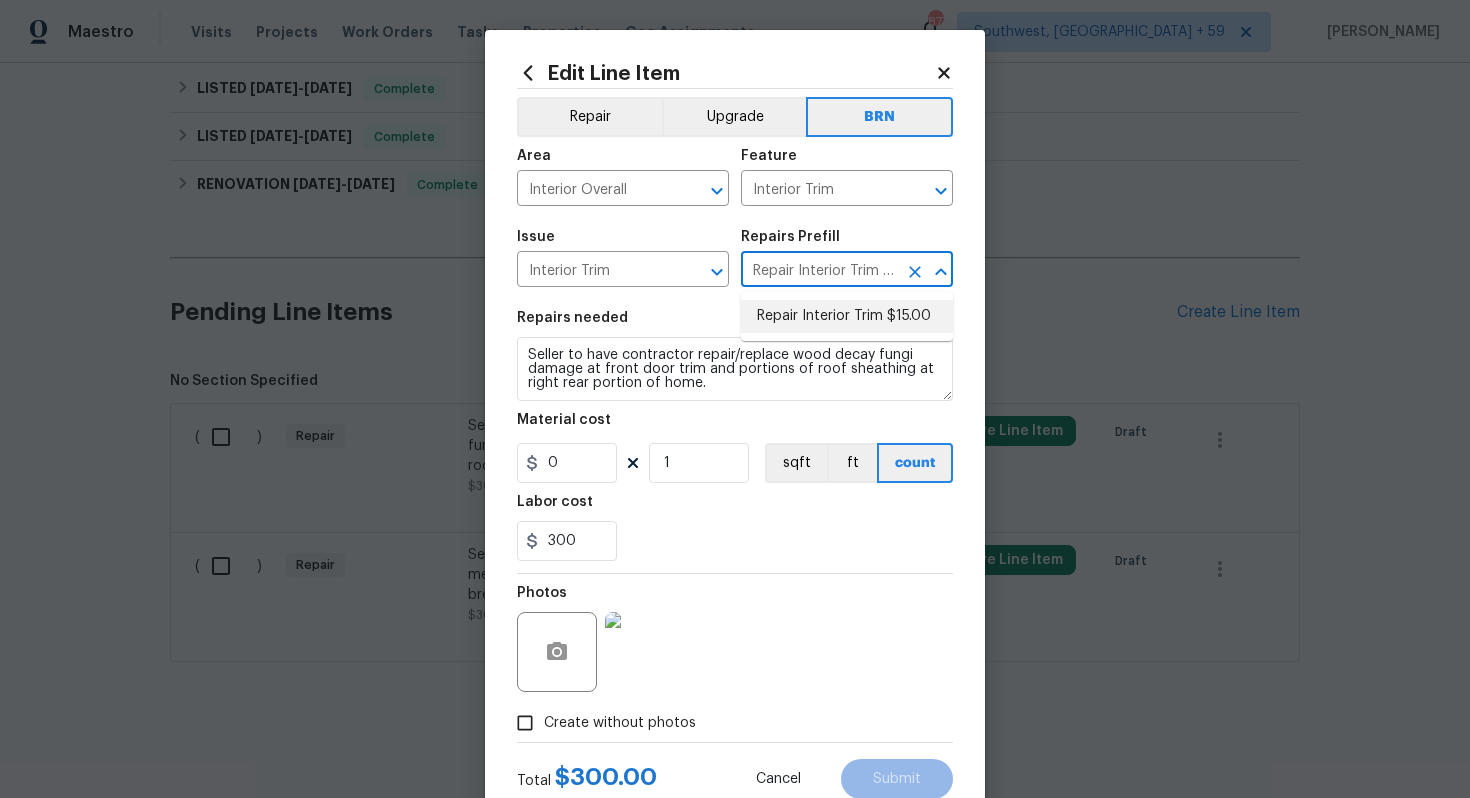 type on "Repair the damaged interior trim. Ensure that the repair matches the finish of the surrounding trim. Dispose of all debris properly." 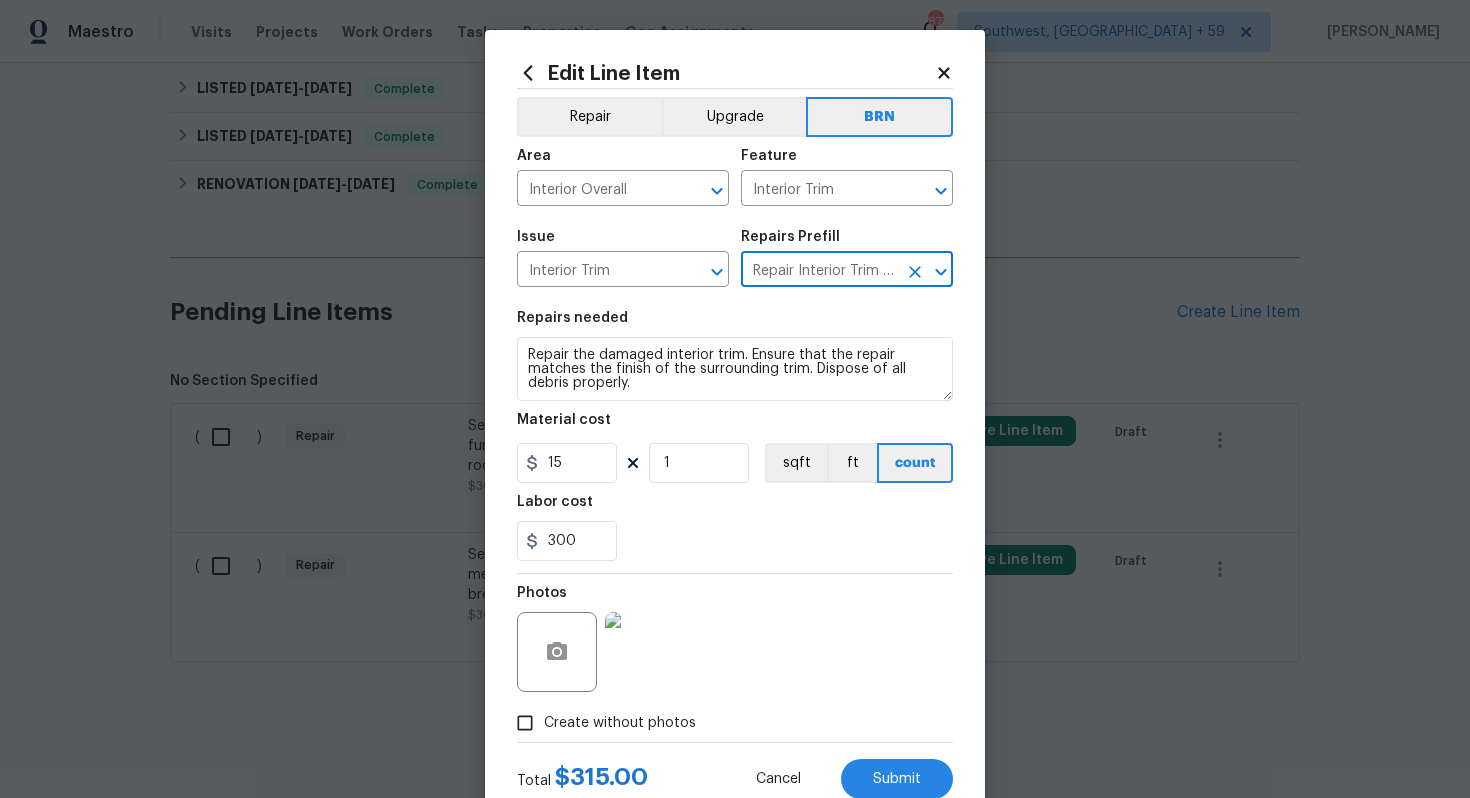 type on "Repair Interior Trim $15.00" 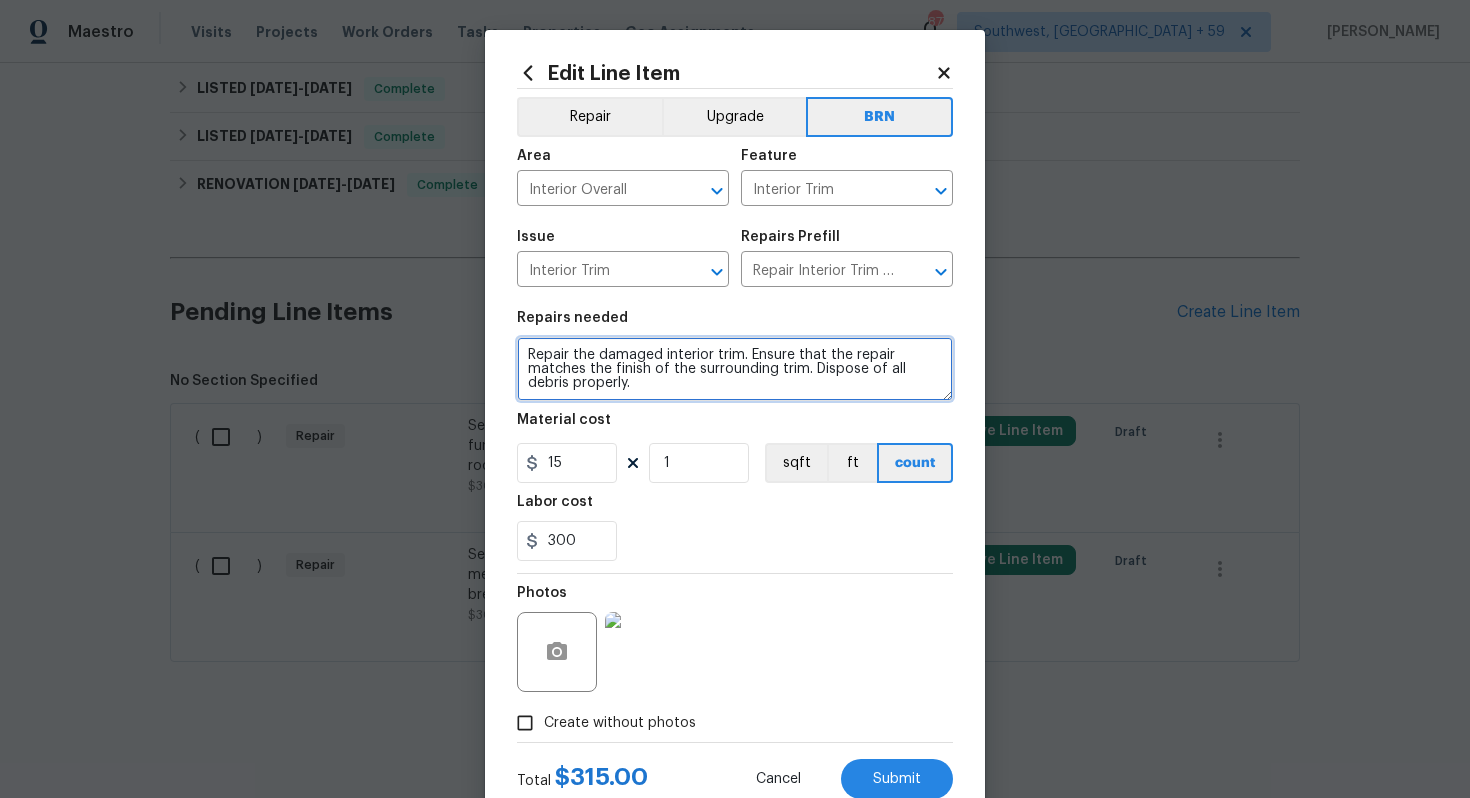 drag, startPoint x: 523, startPoint y: 355, endPoint x: 677, endPoint y: 399, distance: 160.16241 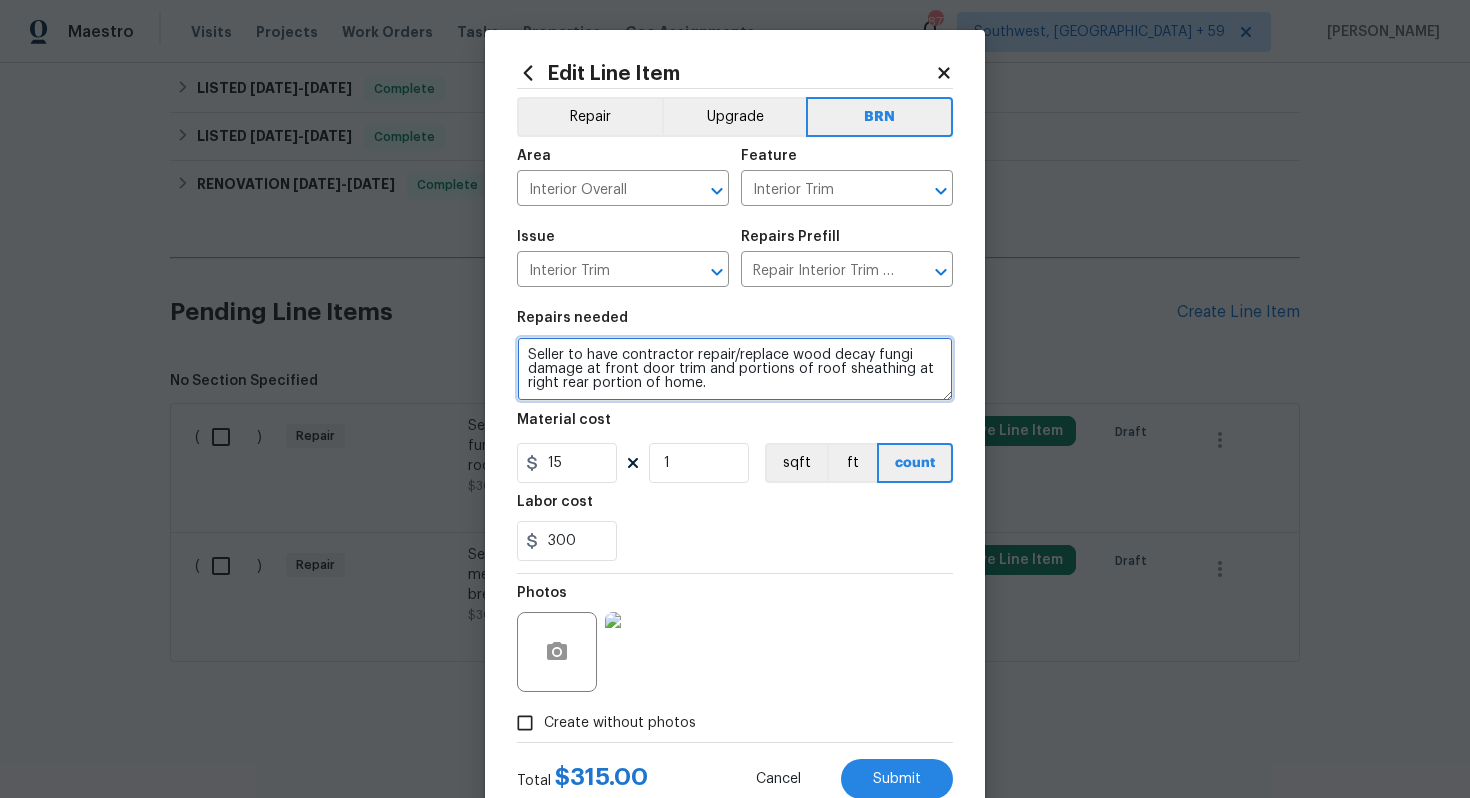 type on "Seller to have contractor repair/replace wood decay fungi damage at front door trim and portions of roof sheathing at right rear portion of home." 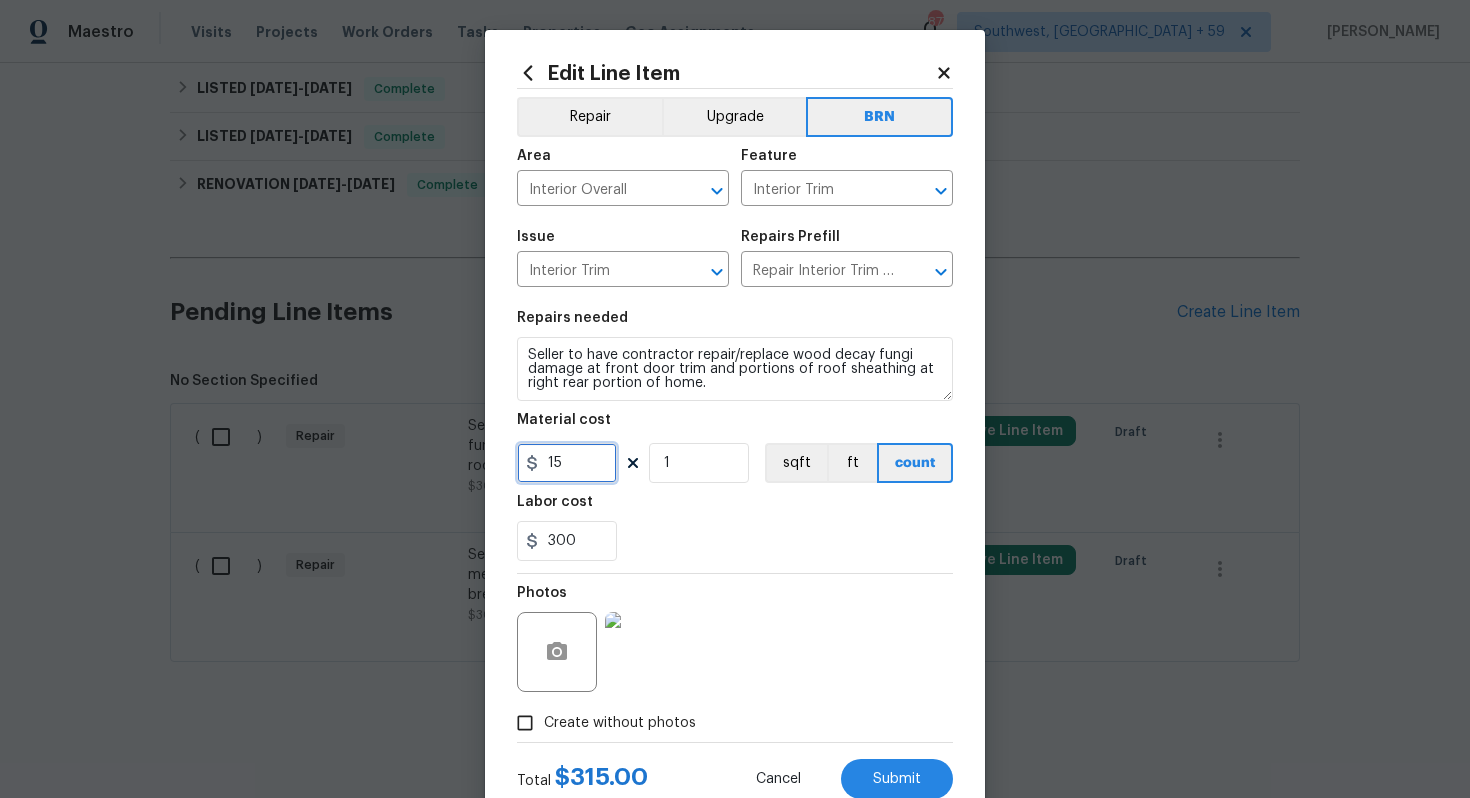 drag, startPoint x: 584, startPoint y: 463, endPoint x: 522, endPoint y: 463, distance: 62 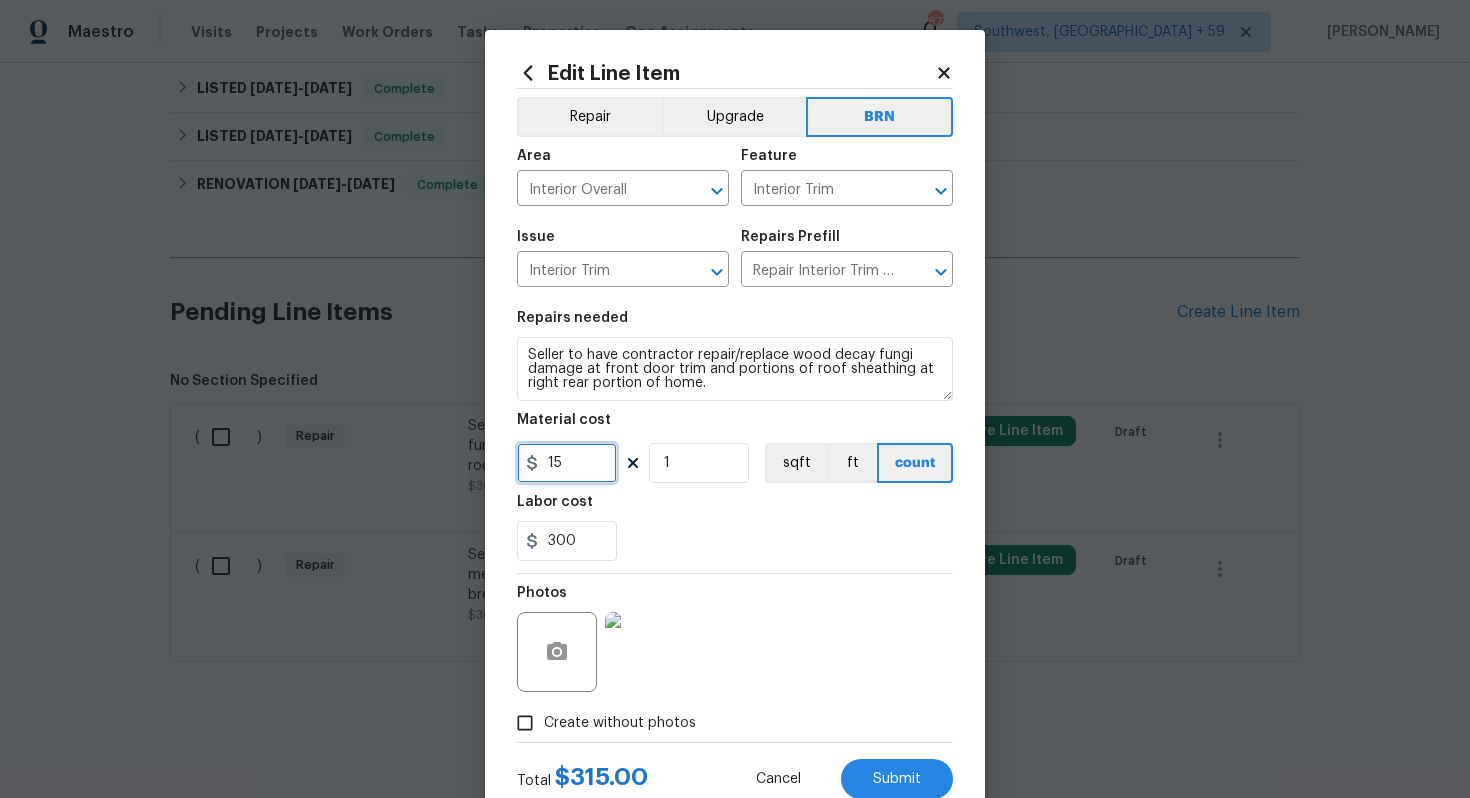 click on "15" at bounding box center [567, 463] 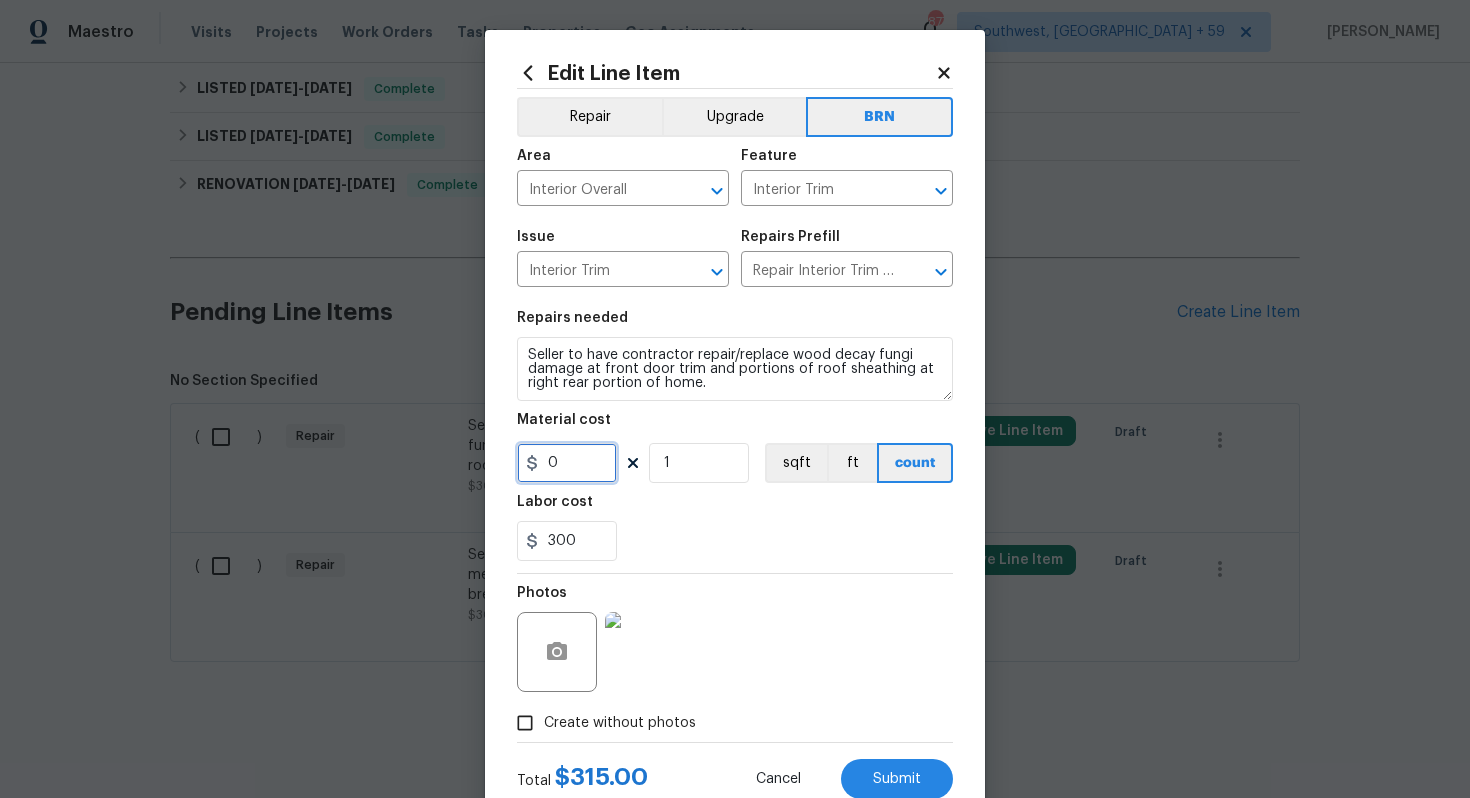 type on "0" 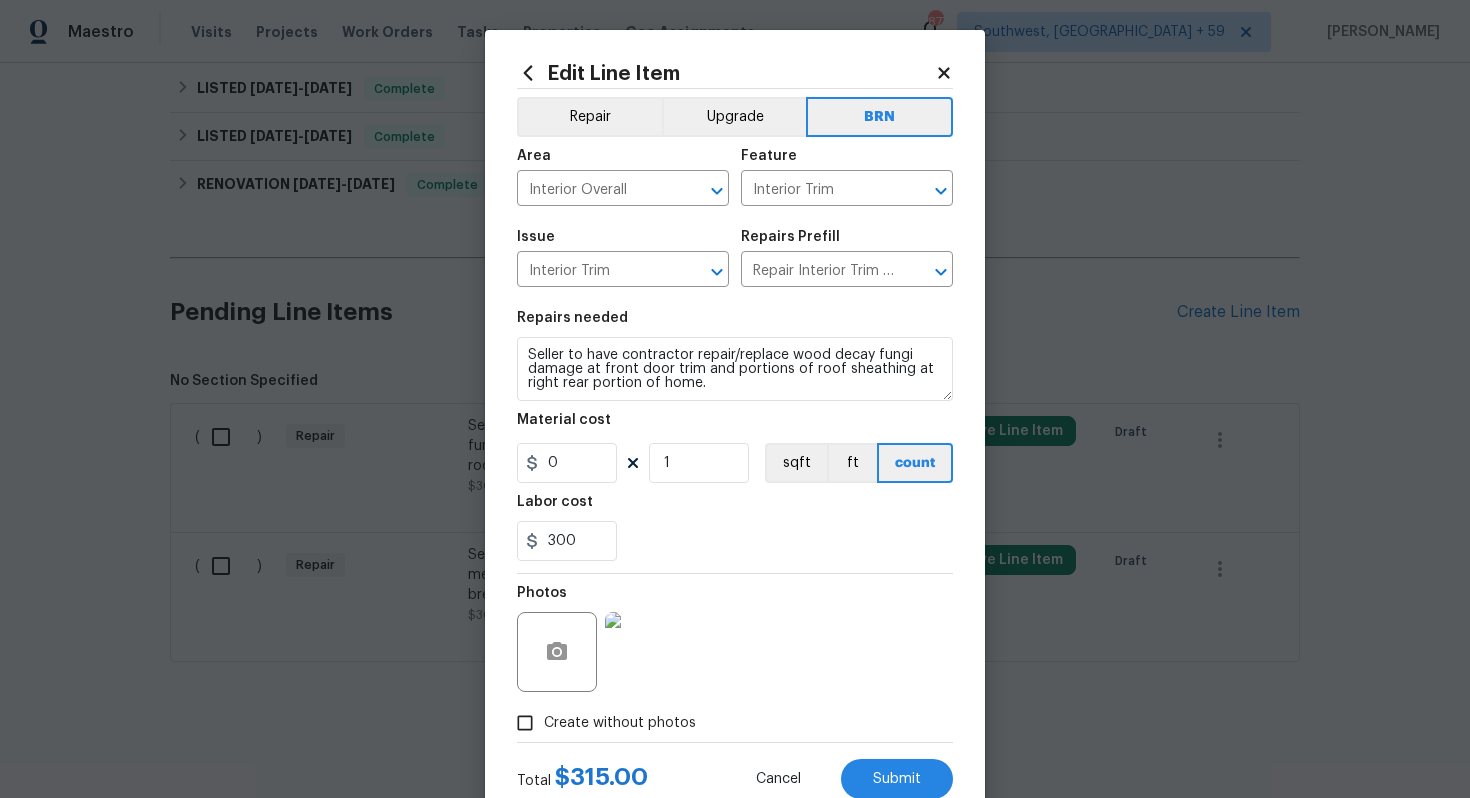 click on "Photos" at bounding box center [735, 639] 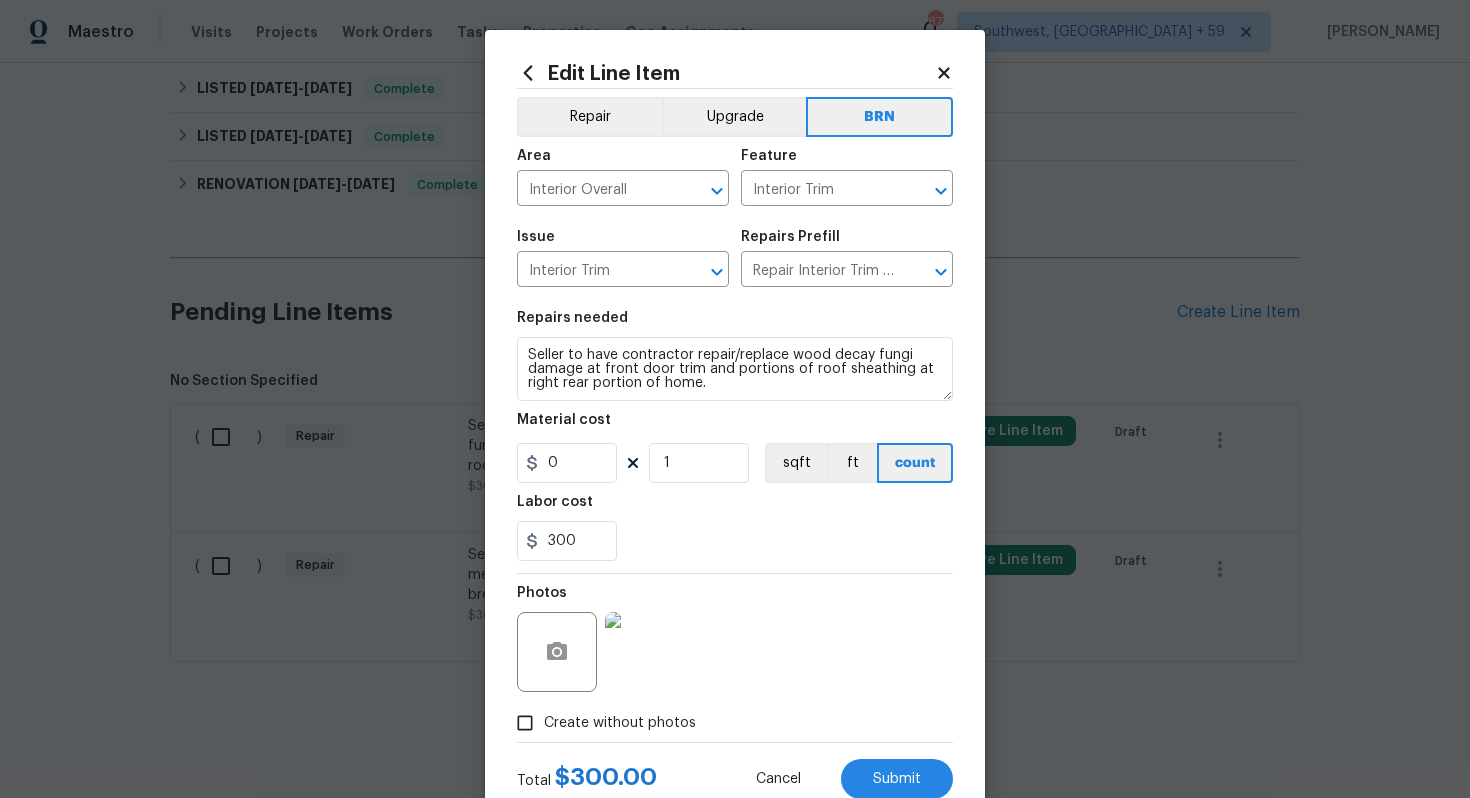 scroll, scrollTop: 64, scrollLeft: 0, axis: vertical 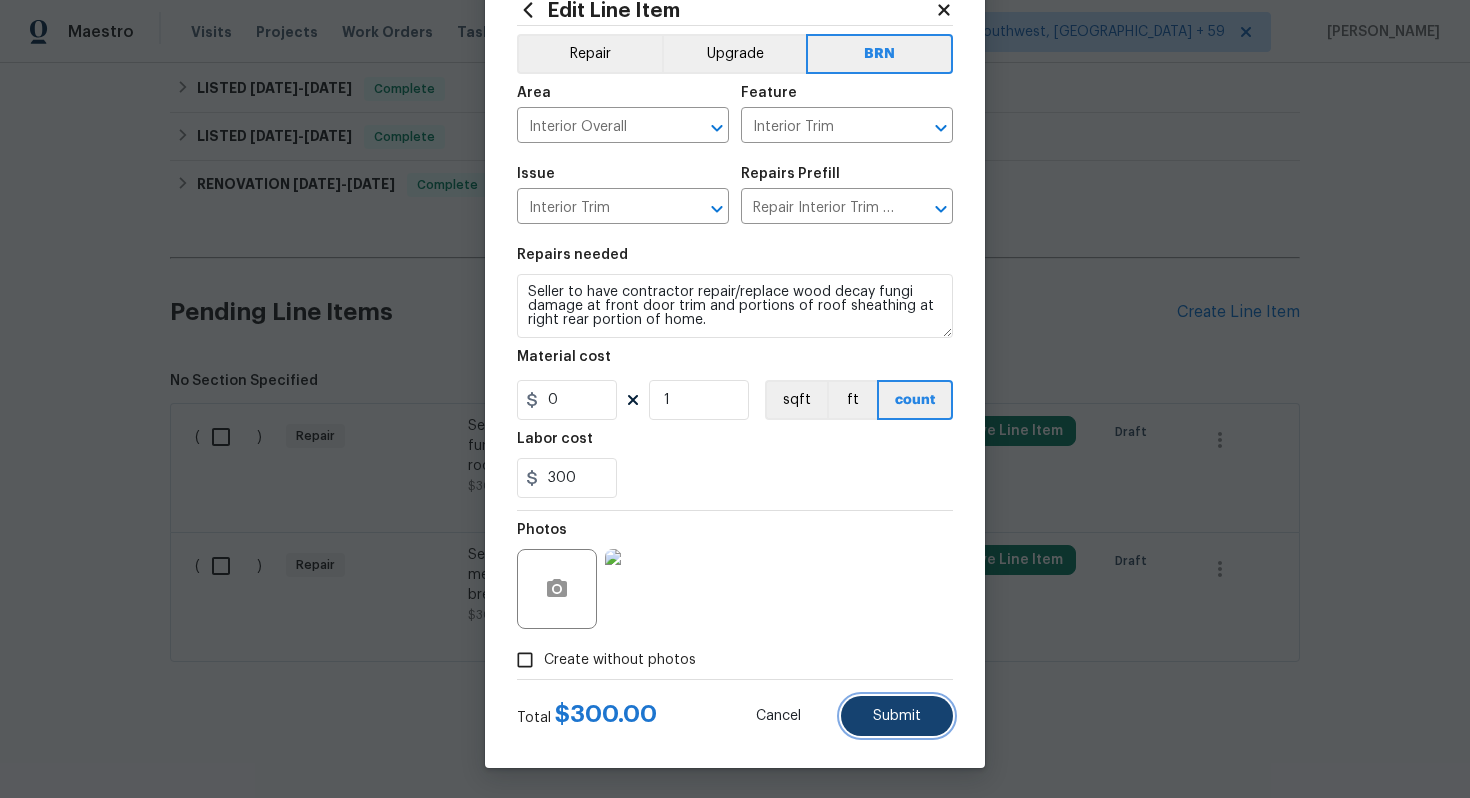 click on "Submit" at bounding box center (897, 716) 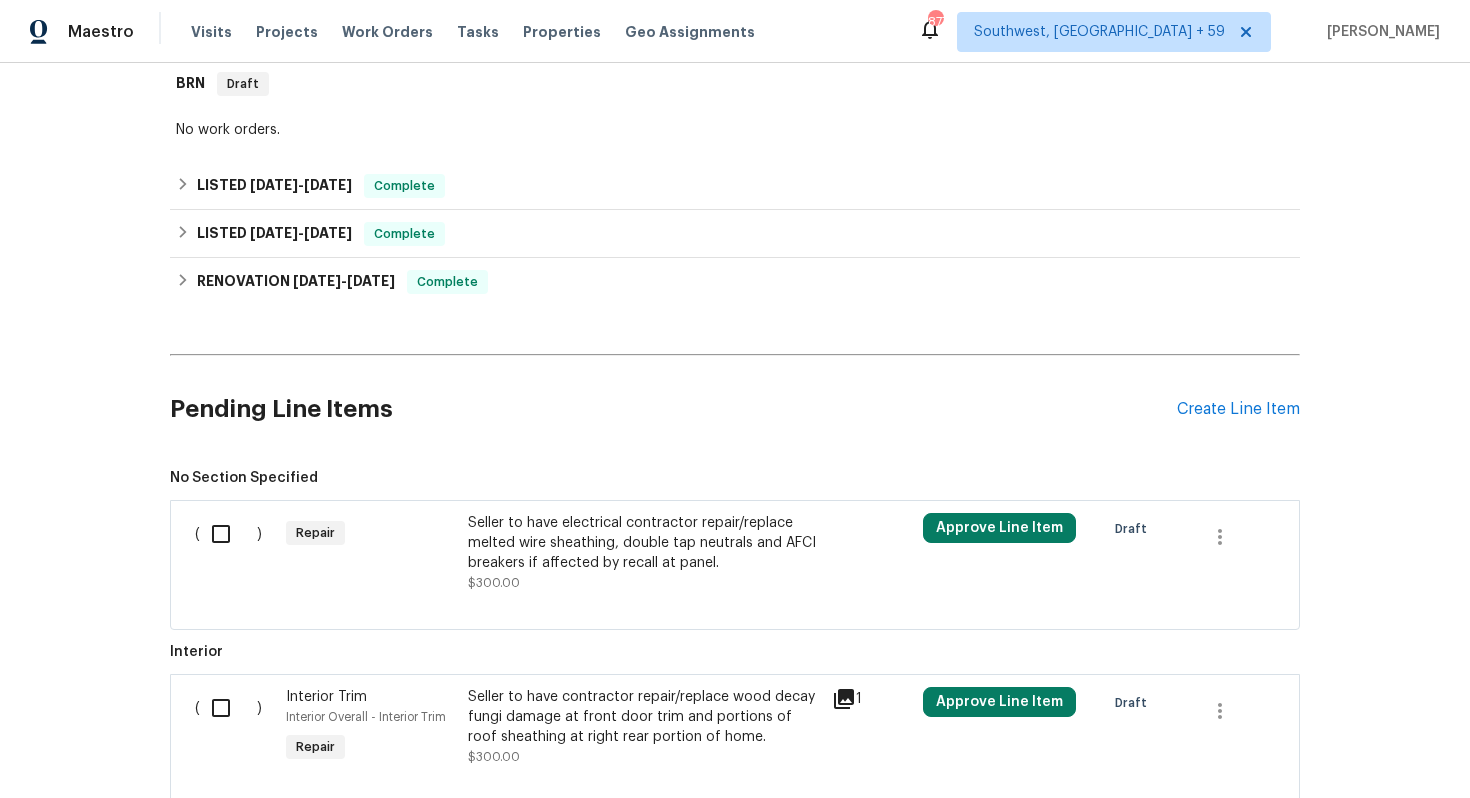 scroll, scrollTop: 425, scrollLeft: 0, axis: vertical 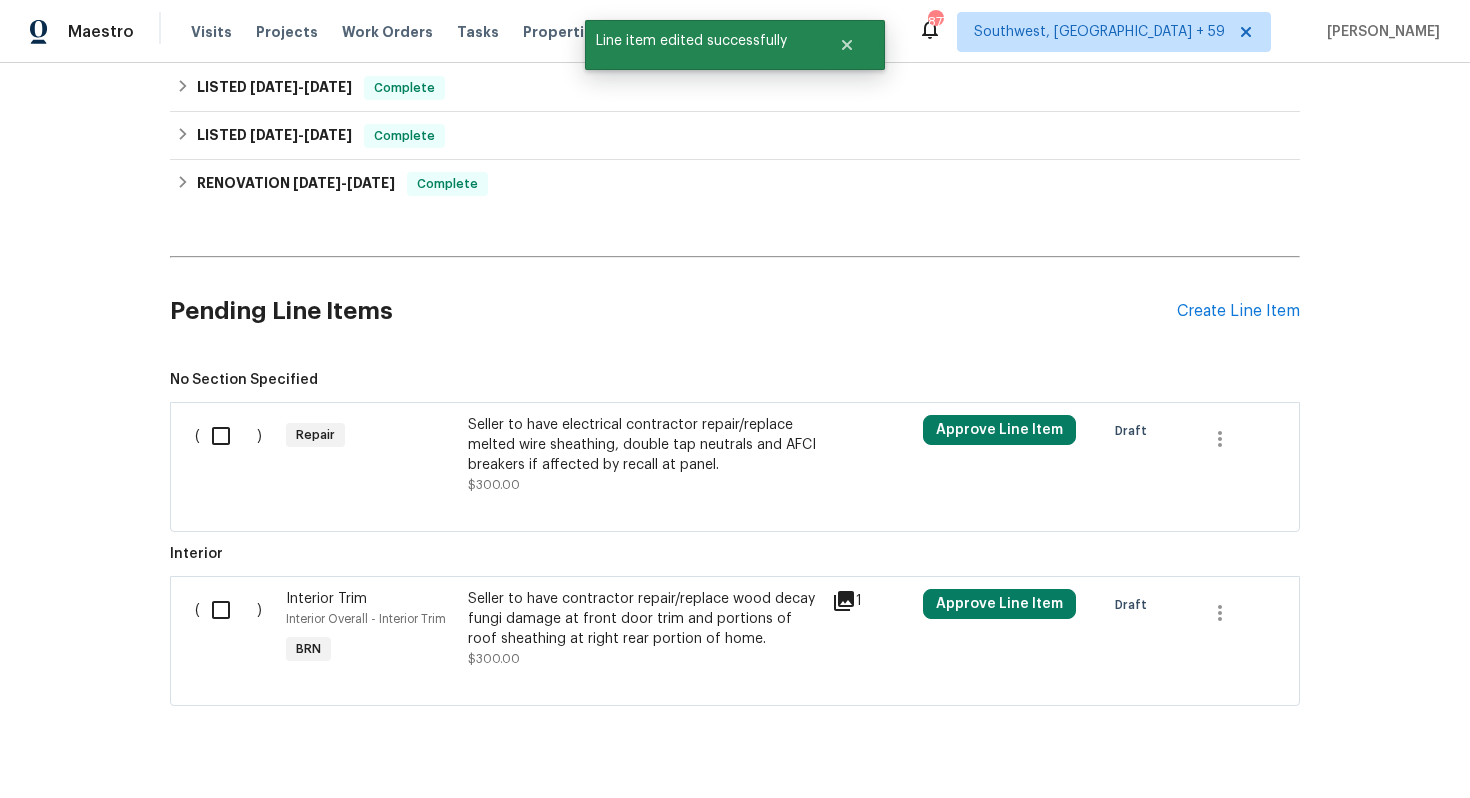 click on "Seller to have electrical contractor repair/replace melted wire sheathing, double tap neutrals and AFCI breakers if affected by recall at panel." at bounding box center (644, 445) 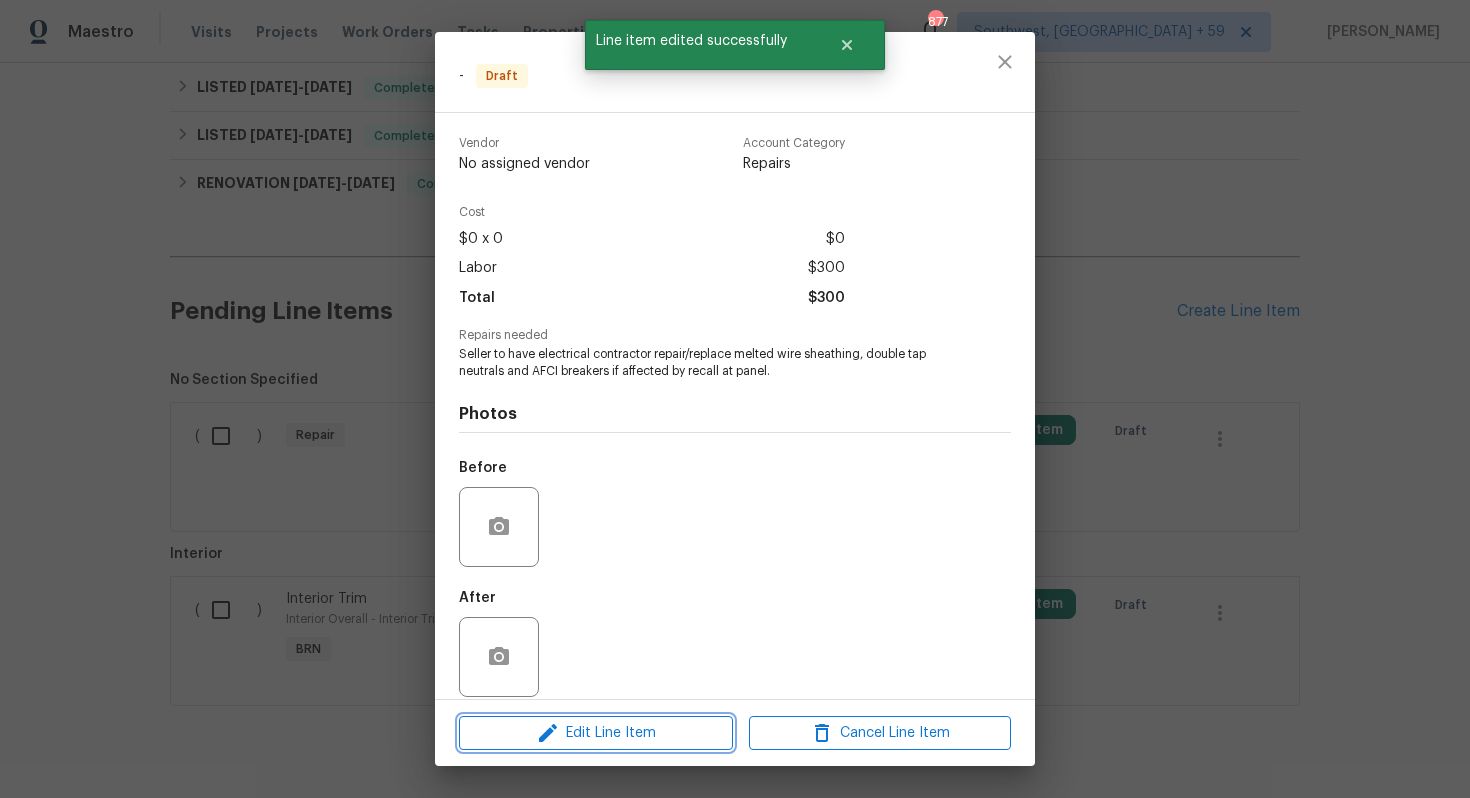 click on "Edit Line Item" at bounding box center (596, 733) 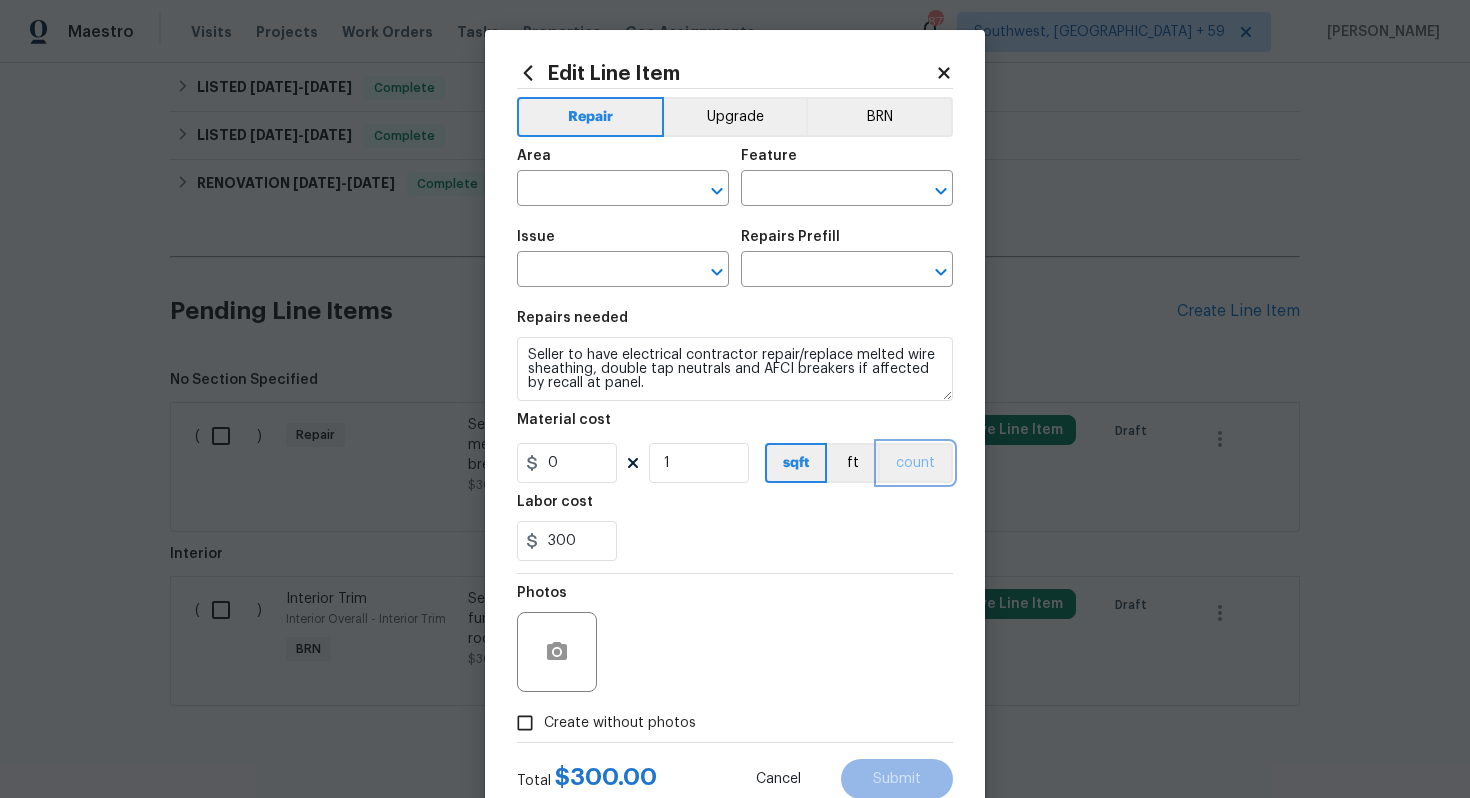 click on "count" at bounding box center [915, 463] 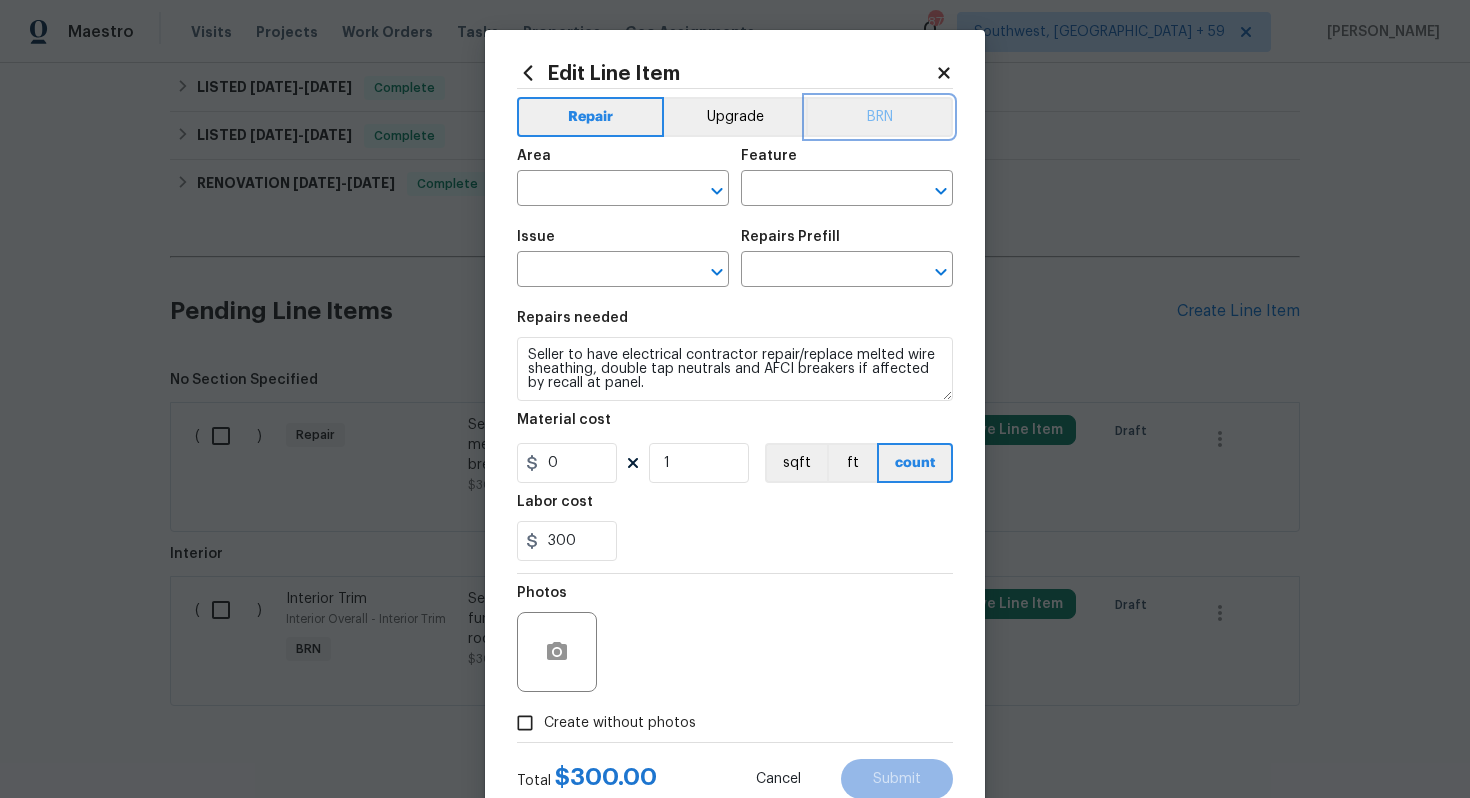 click on "BRN" at bounding box center [879, 117] 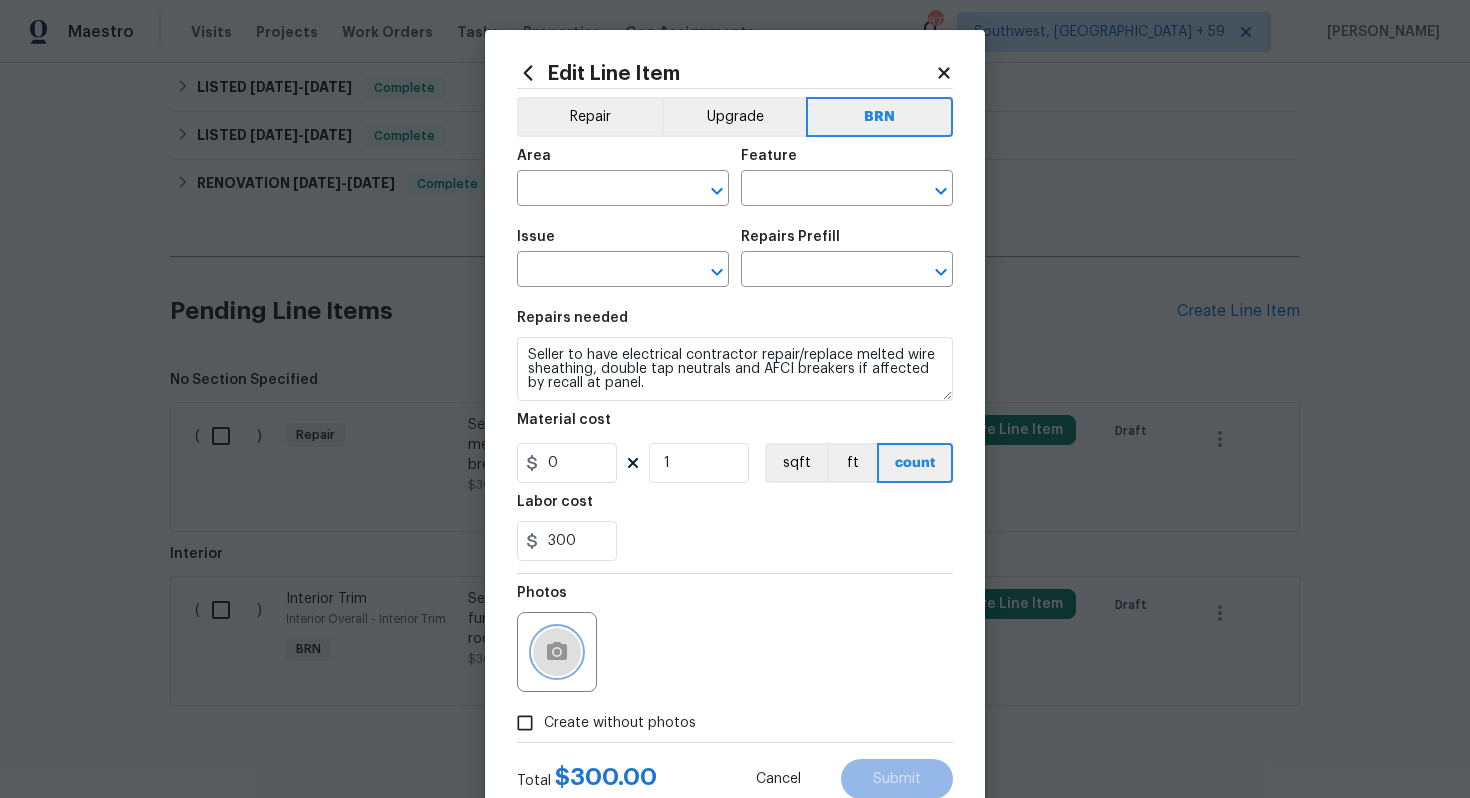 click at bounding box center [557, 652] 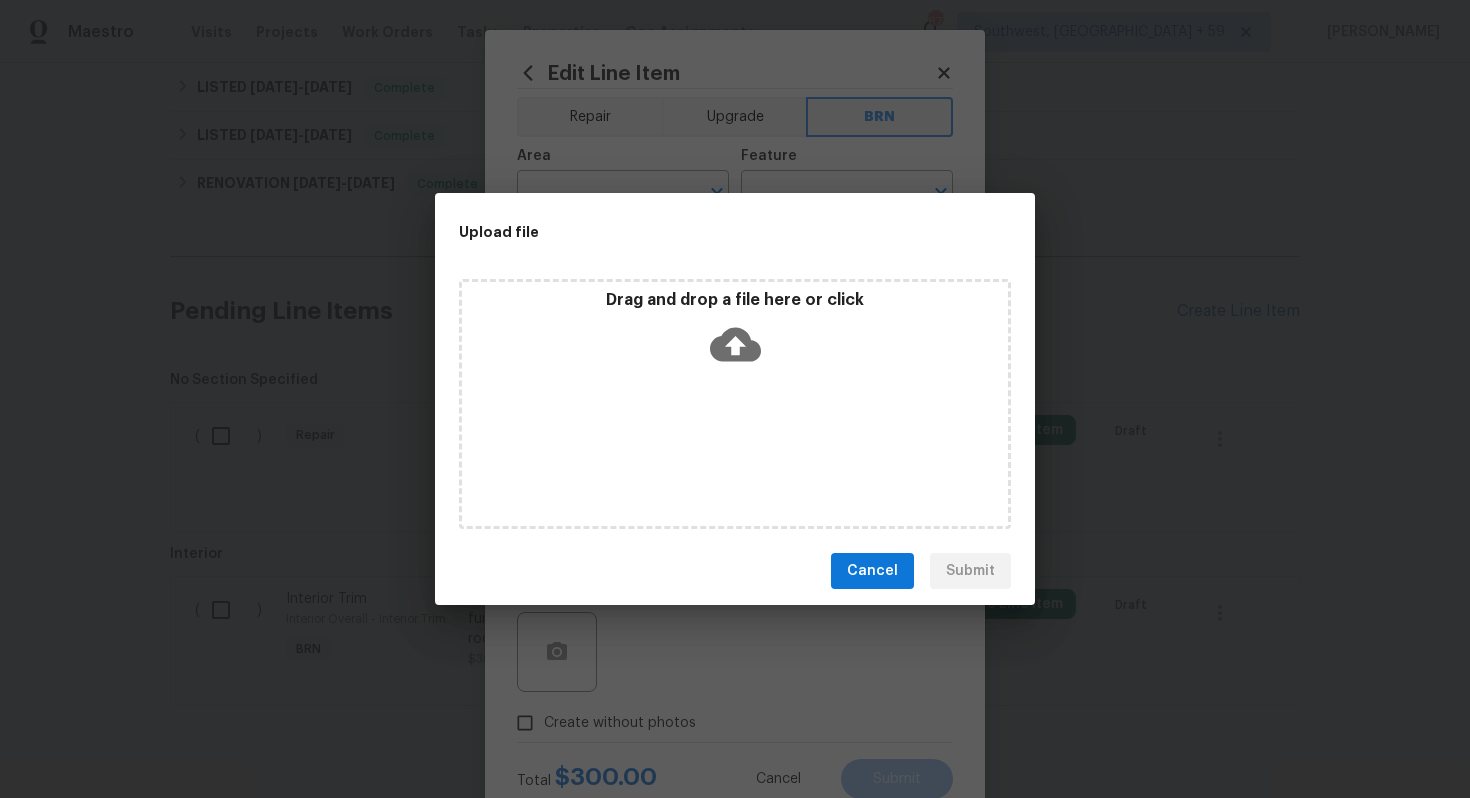 click 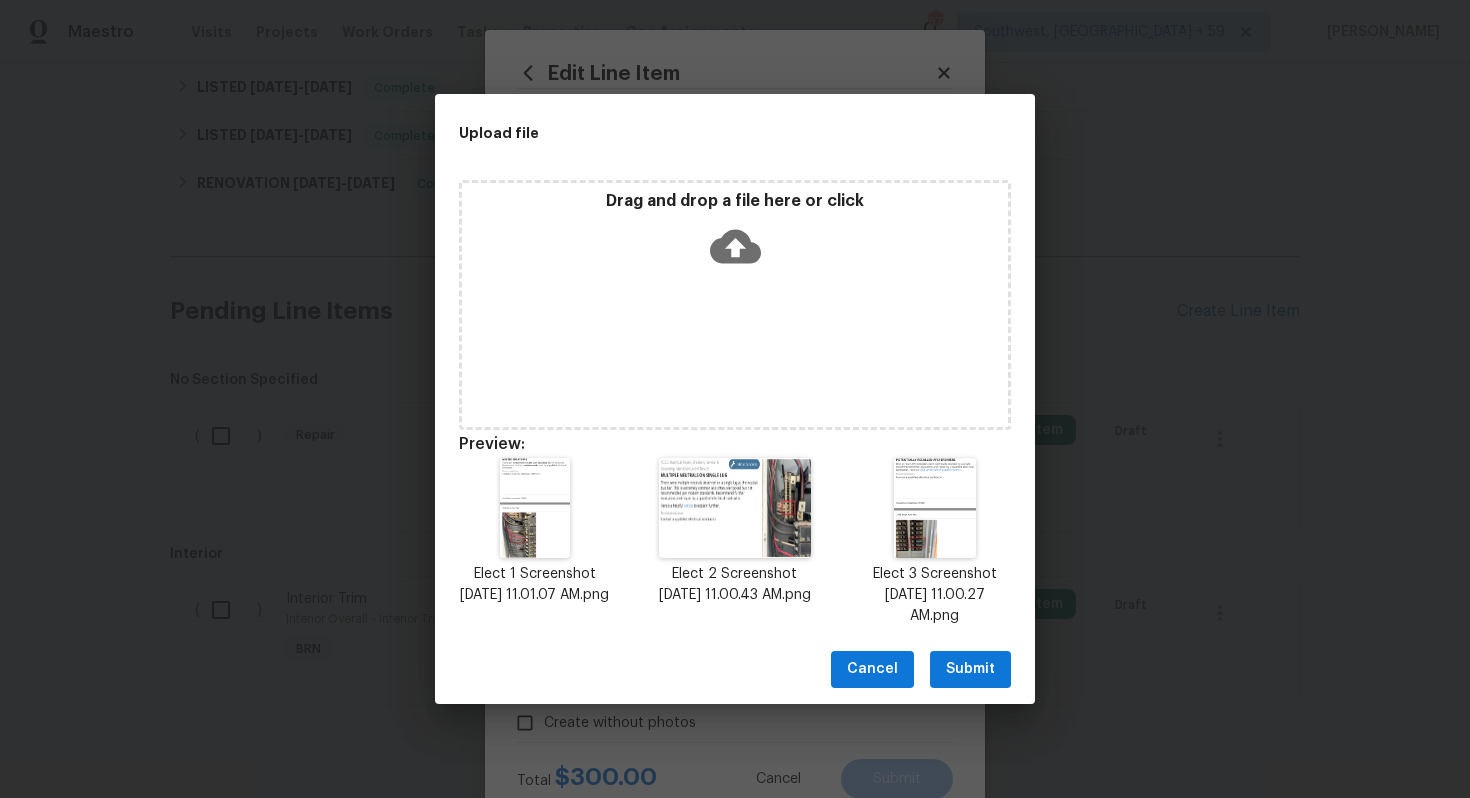 click on "Submit" at bounding box center (970, 669) 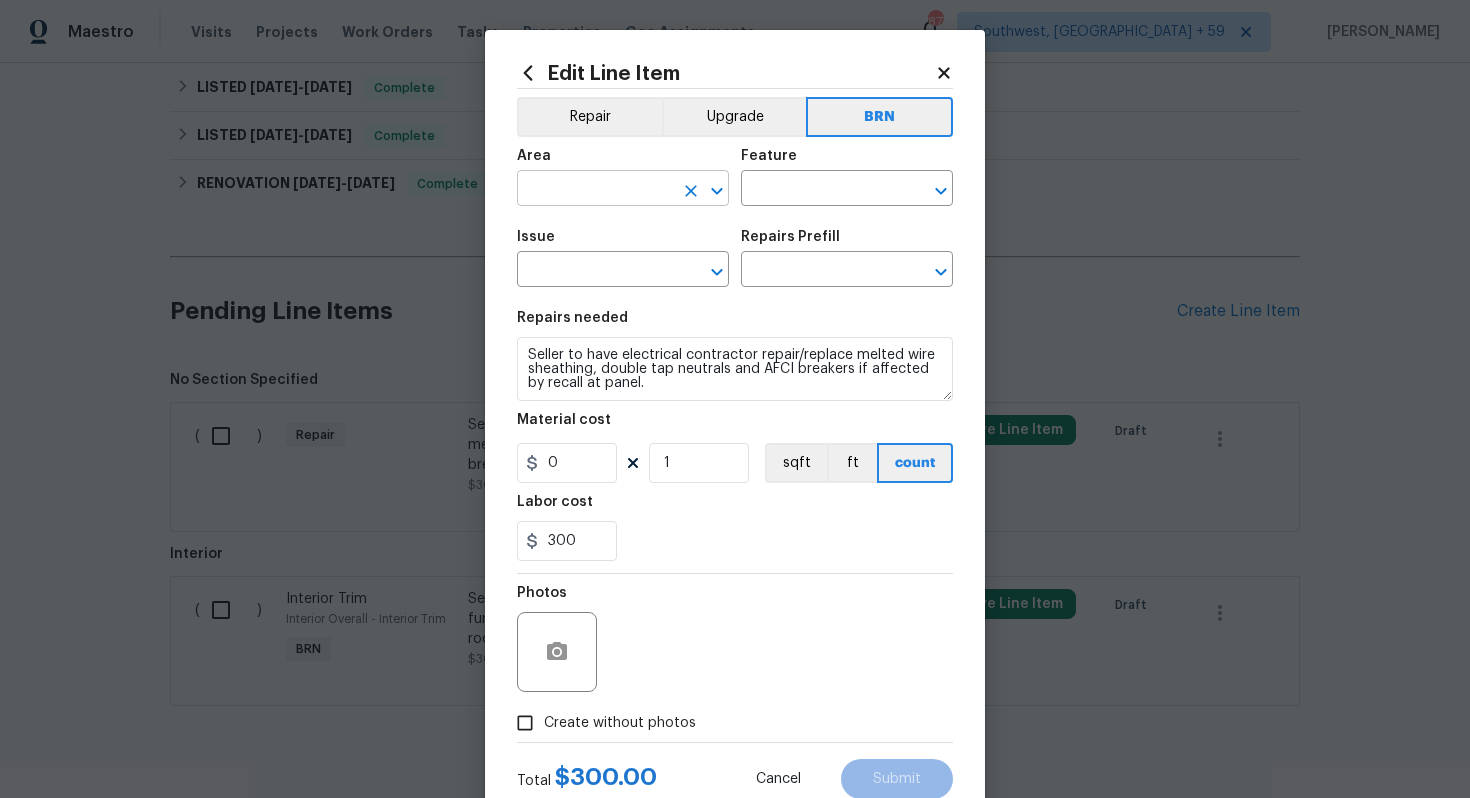 click at bounding box center [595, 190] 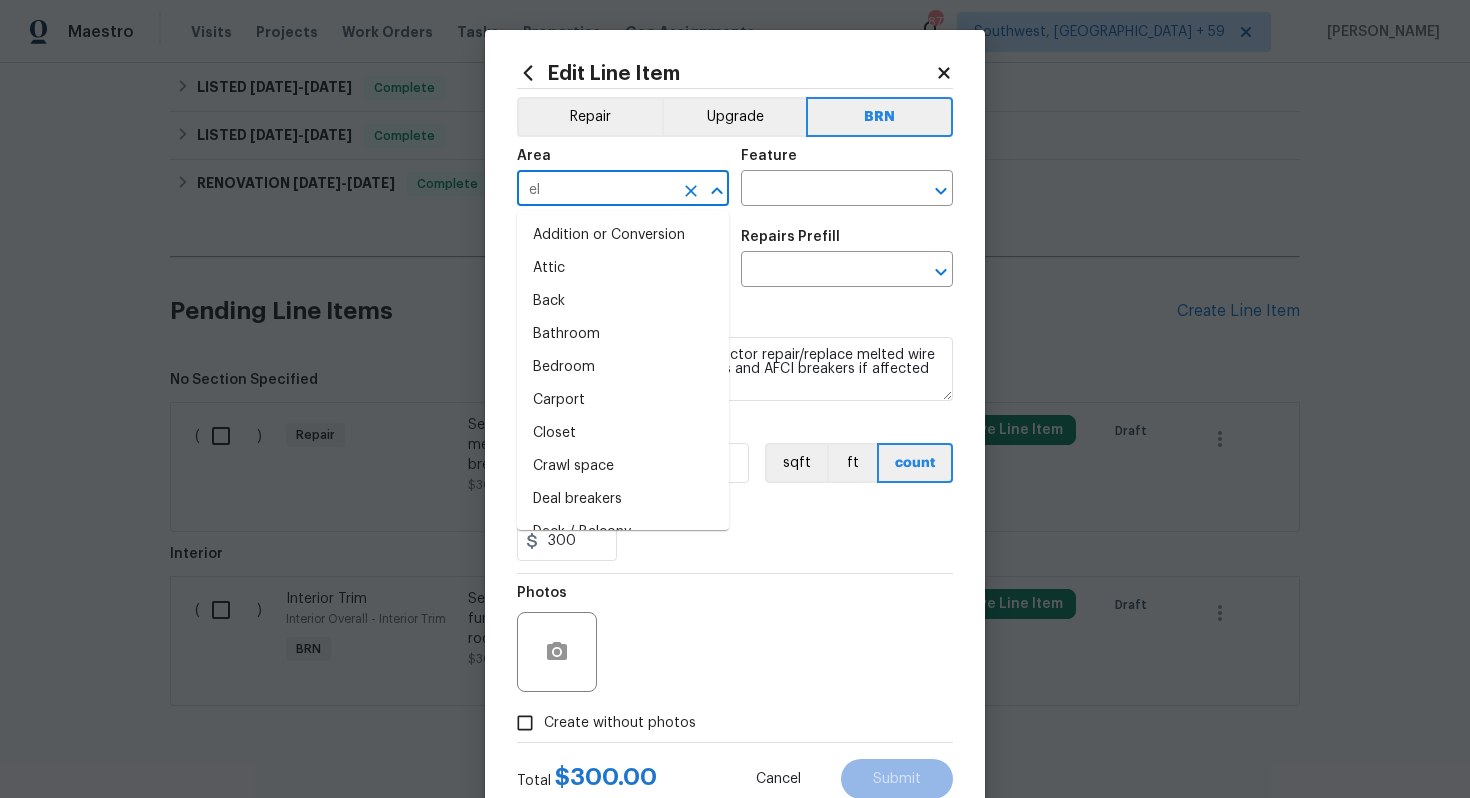 type on "ele" 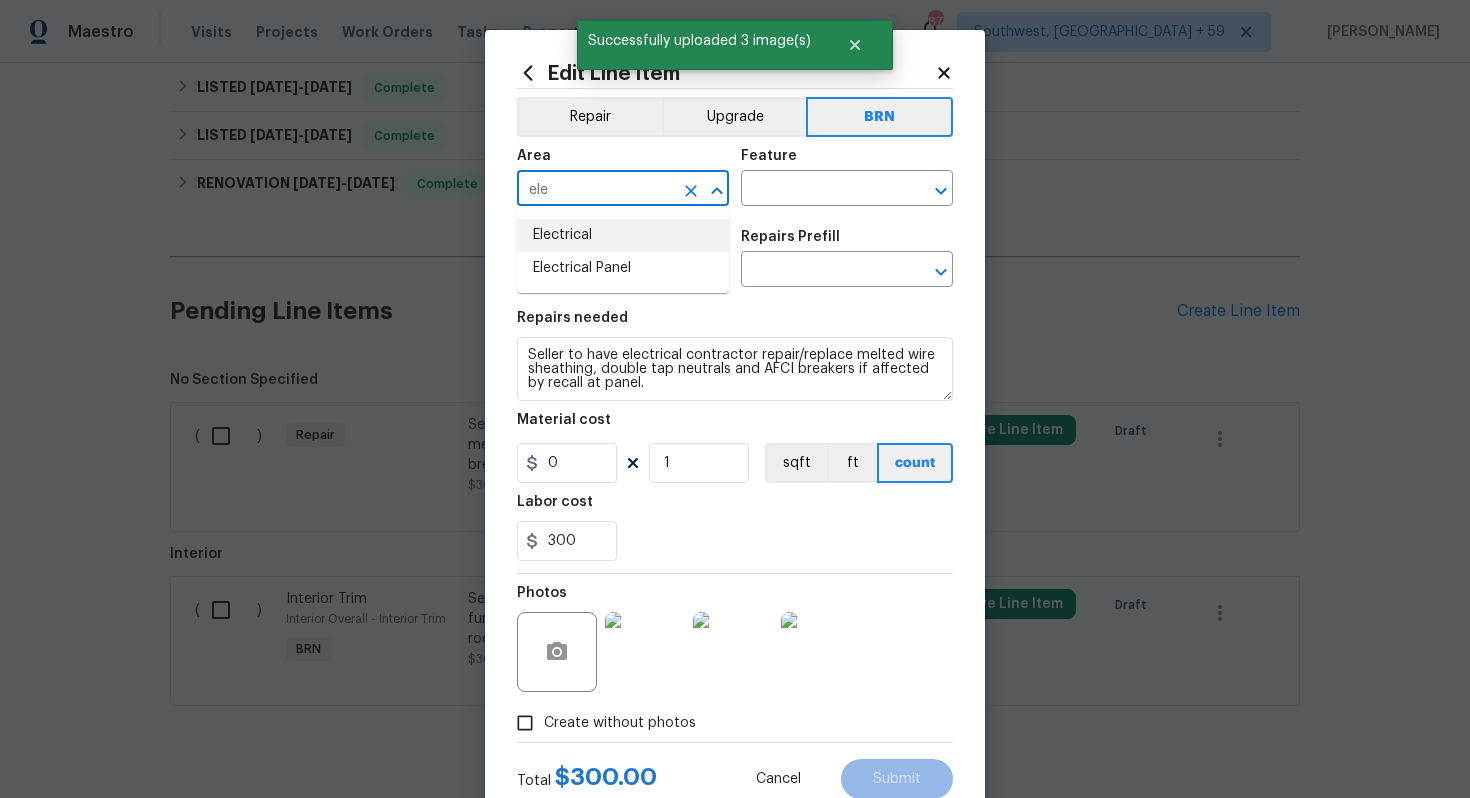 click on "Electrical" at bounding box center [623, 235] 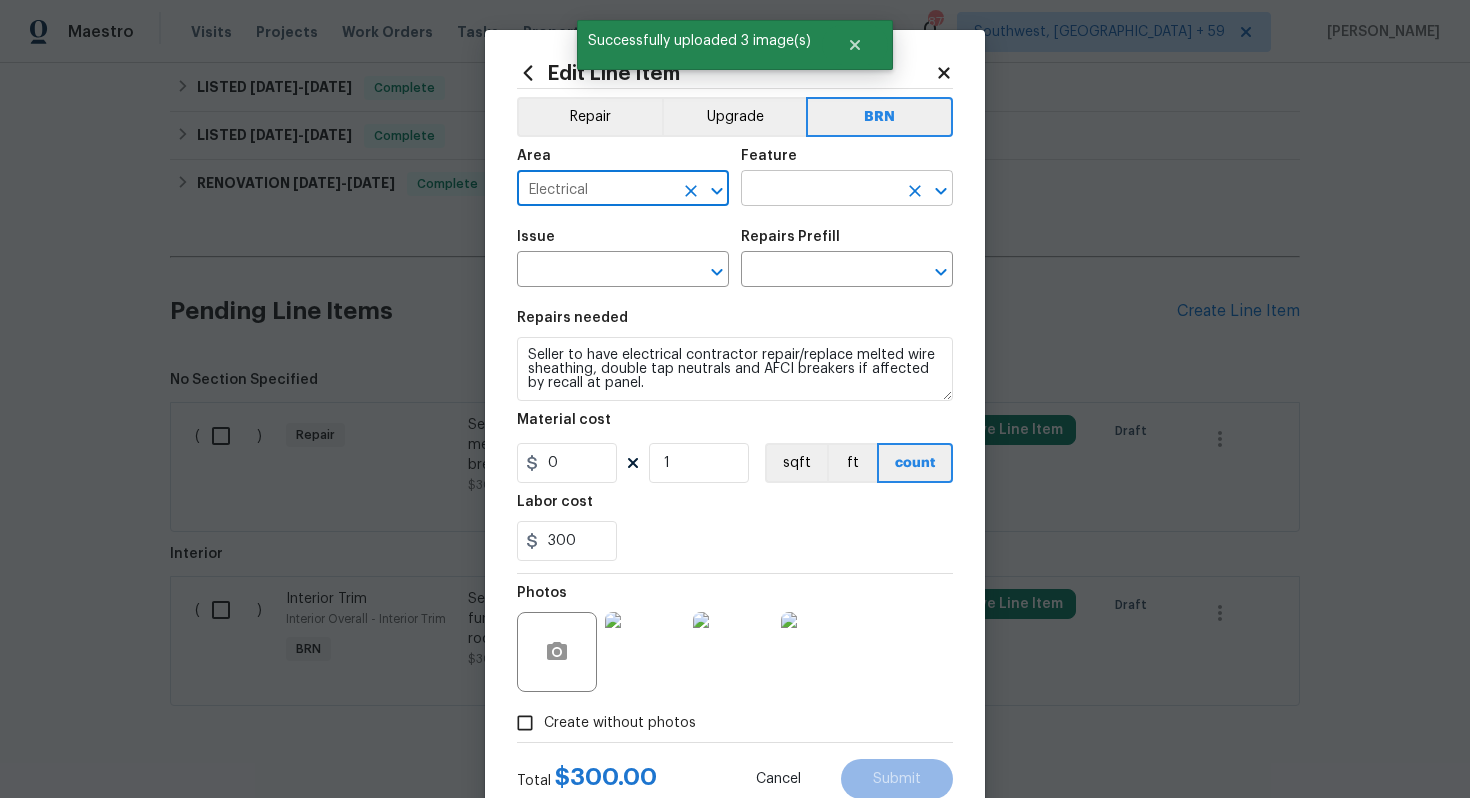 type on "Electrical" 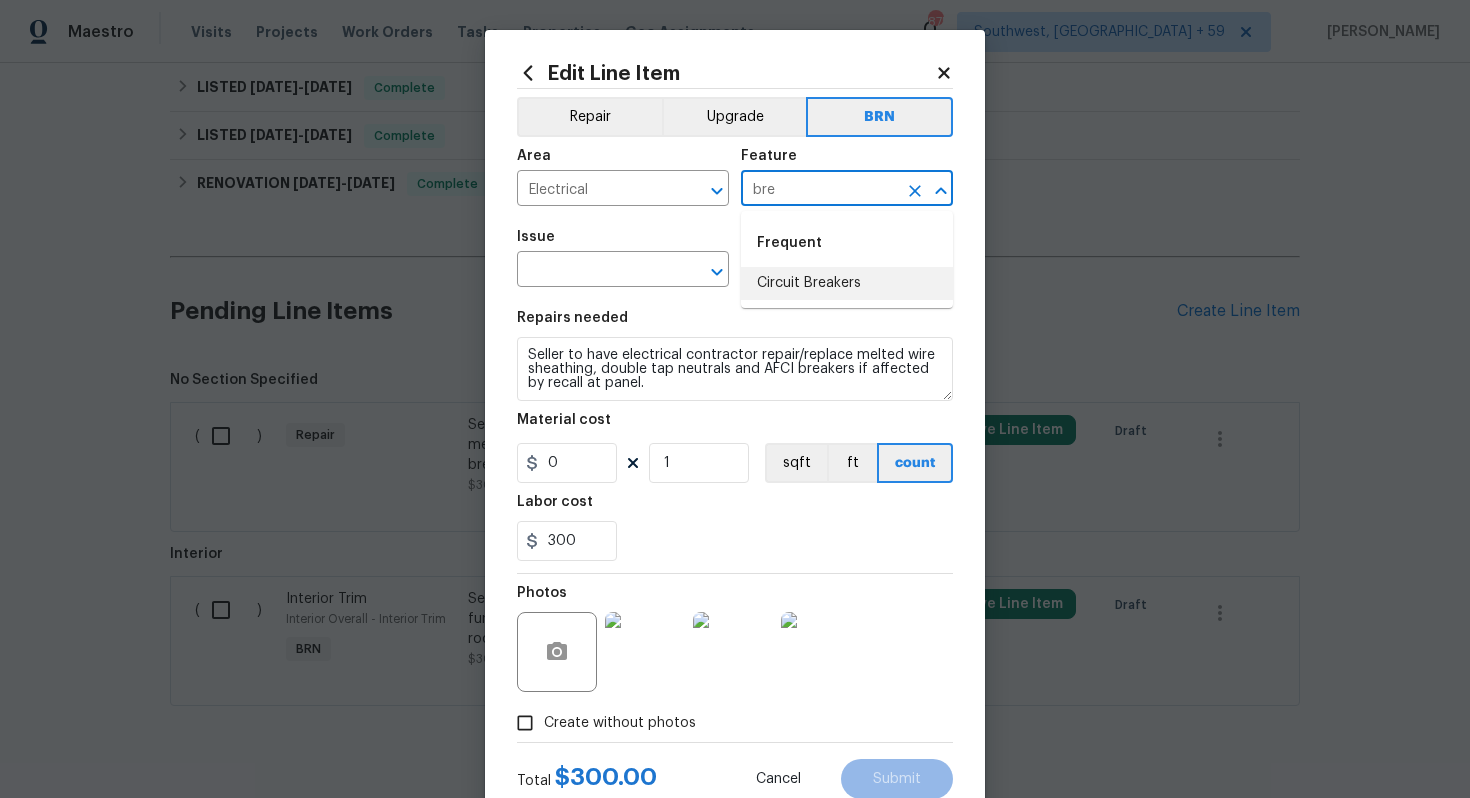 click on "Circuit Breakers" at bounding box center [847, 283] 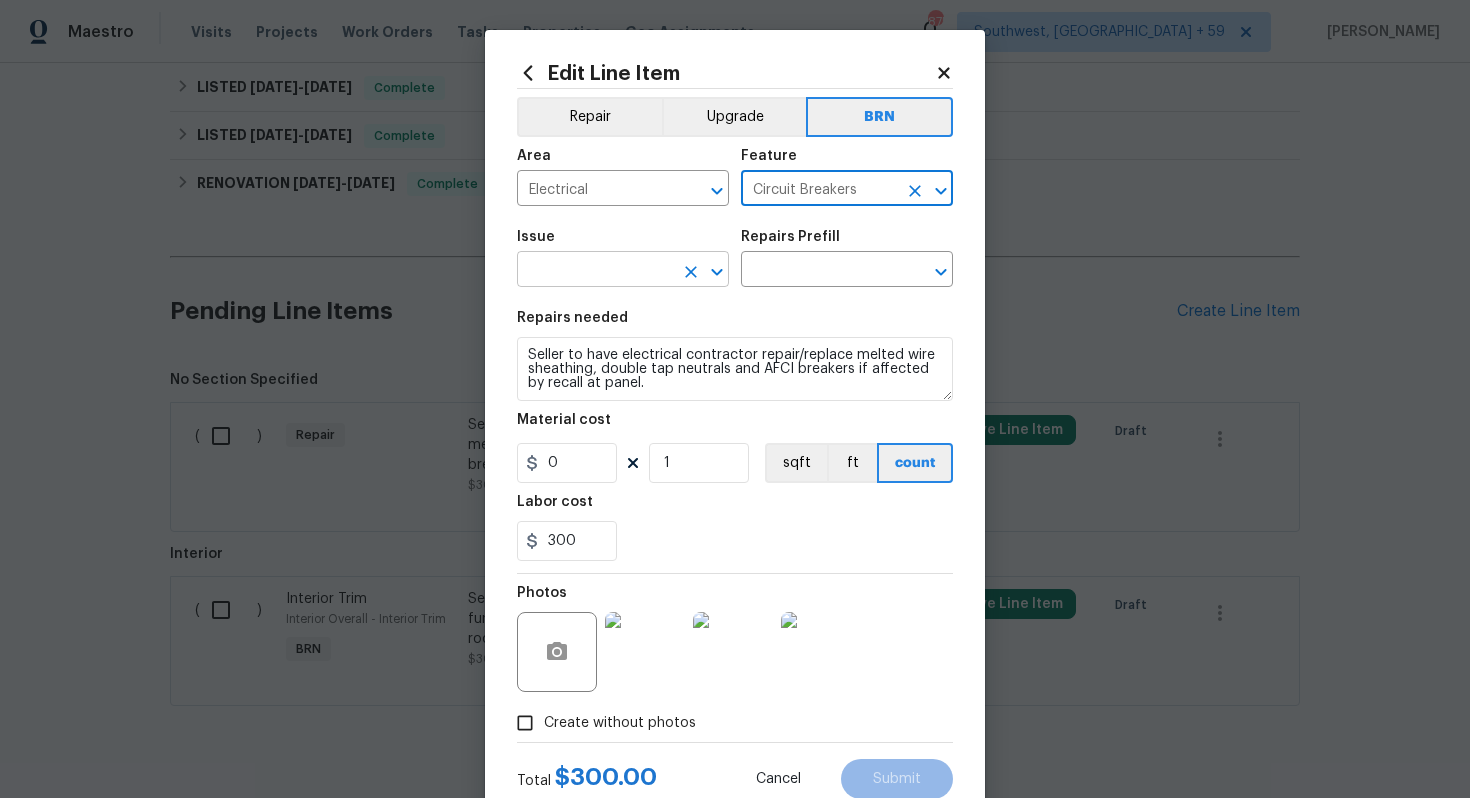 type on "Circuit Breakers" 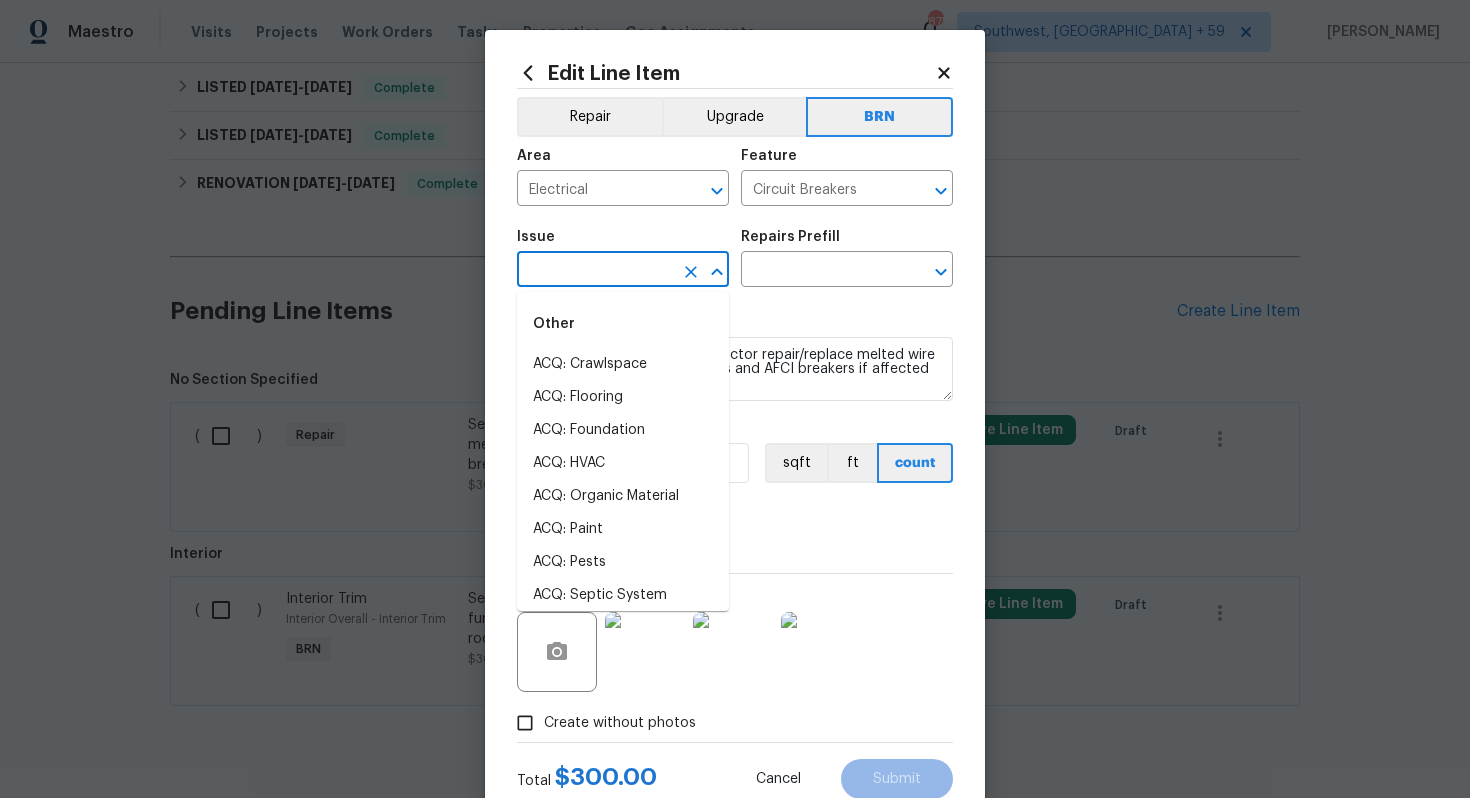click at bounding box center [595, 271] 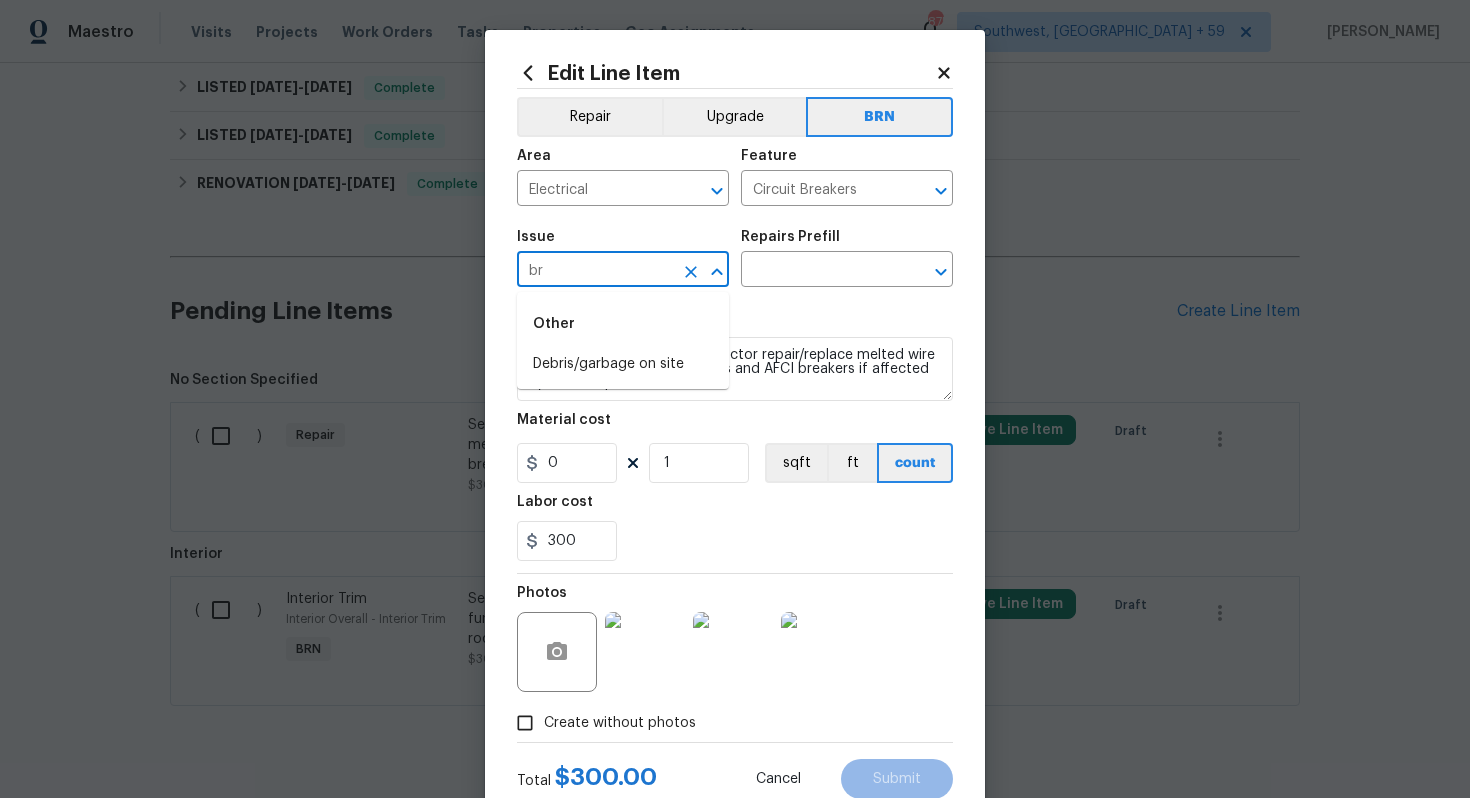 type on "b" 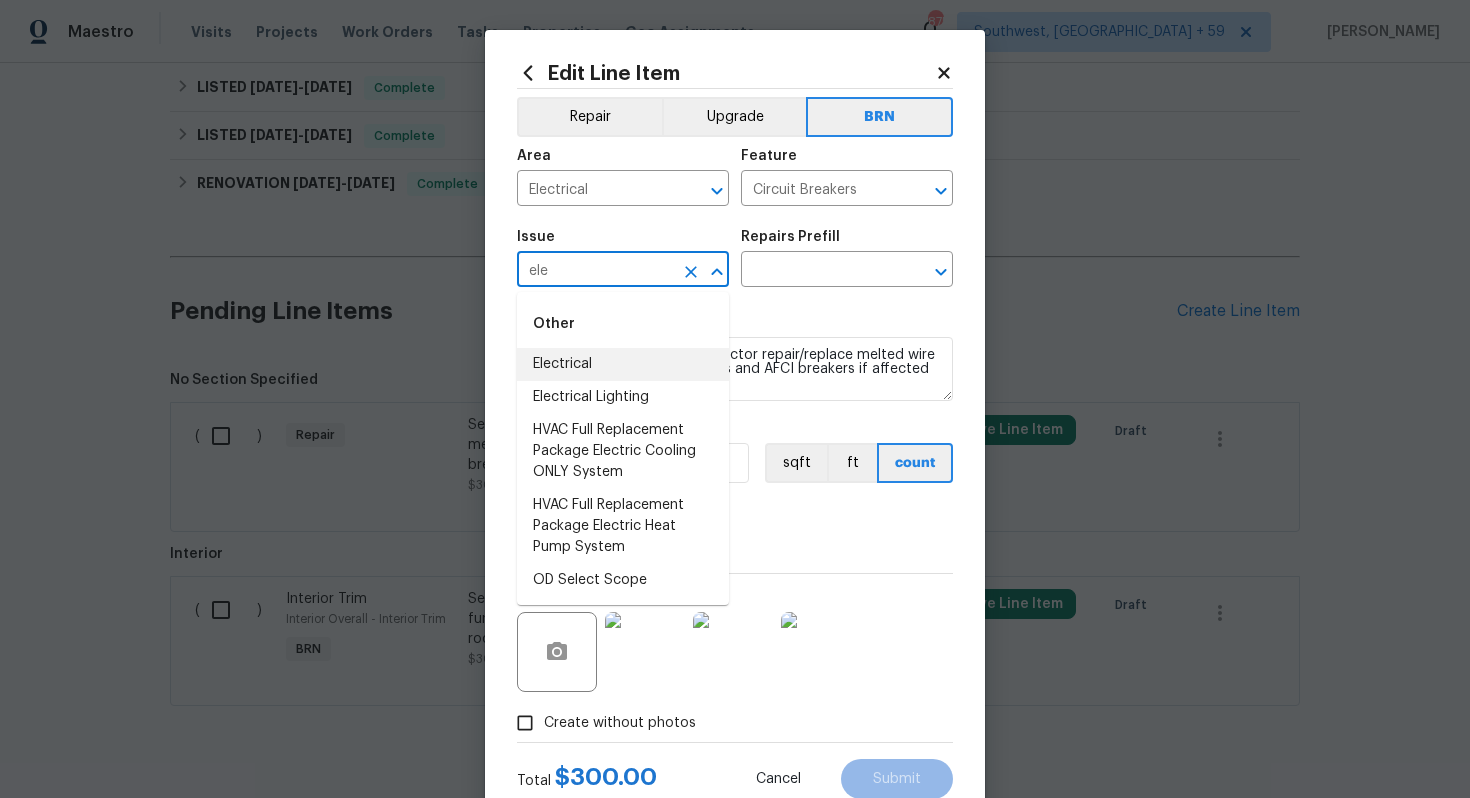 click on "Electrical" at bounding box center [623, 364] 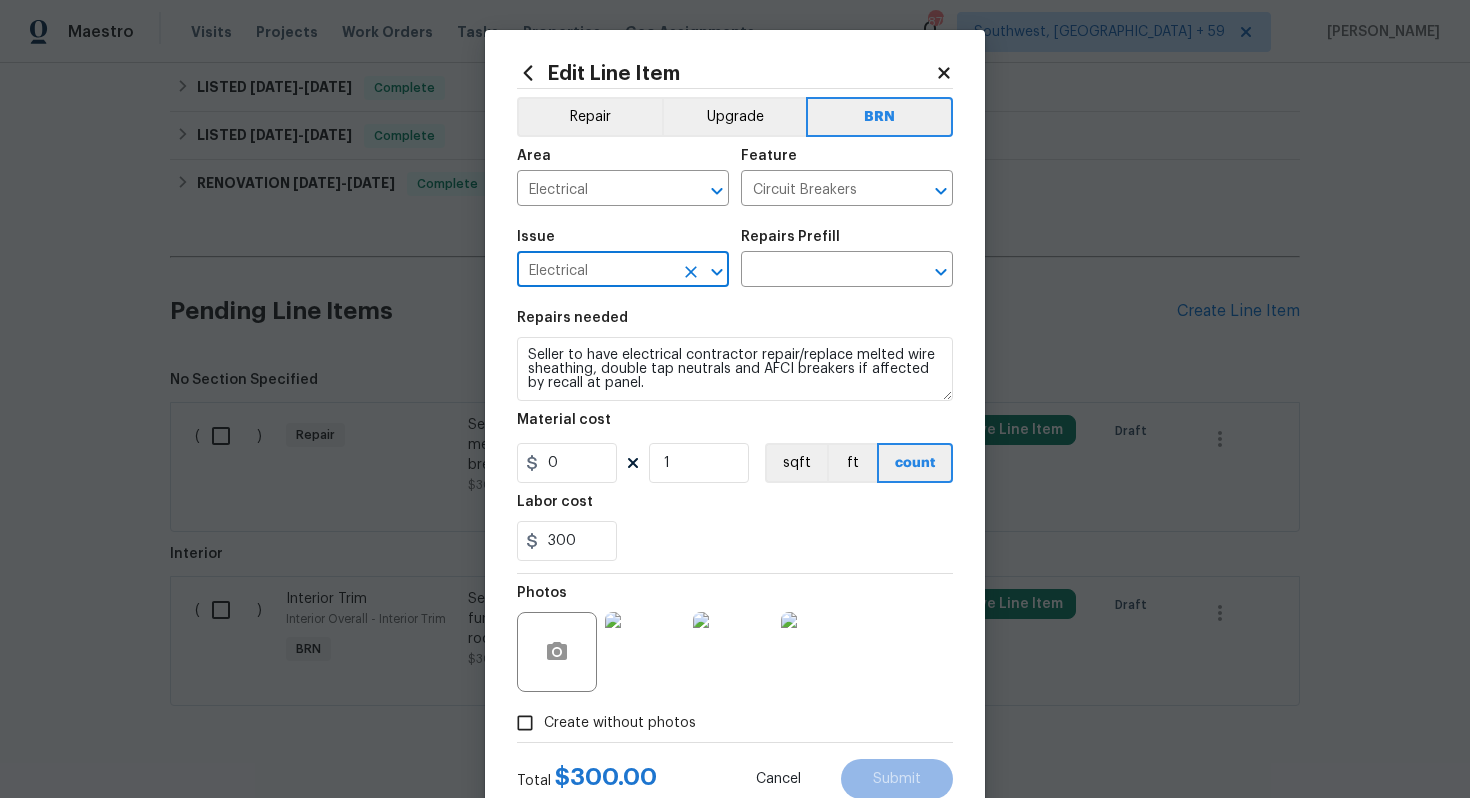 type on "Electrical" 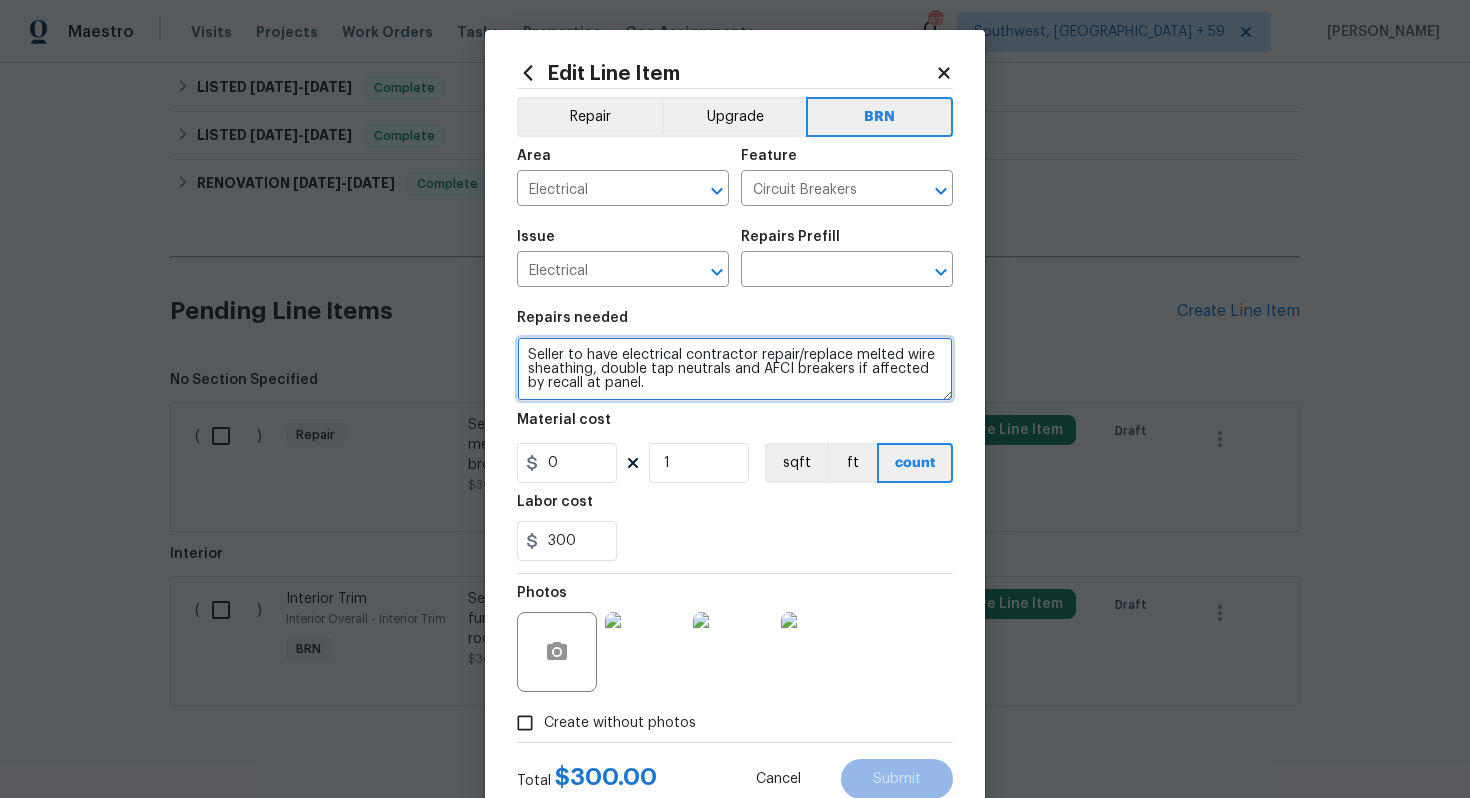 drag, startPoint x: 523, startPoint y: 356, endPoint x: 664, endPoint y: 414, distance: 152.4631 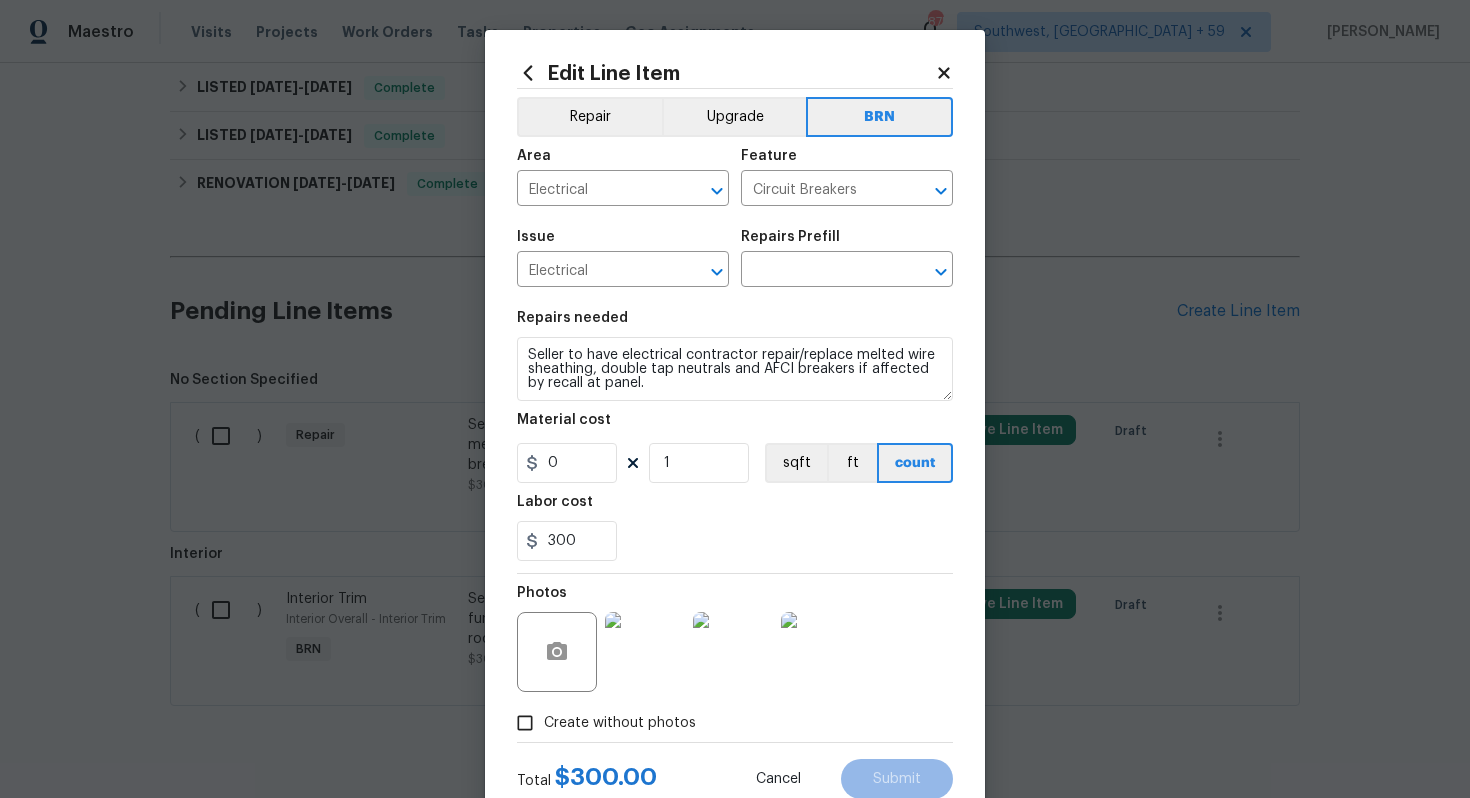 click on "Repairs Prefill" at bounding box center [847, 243] 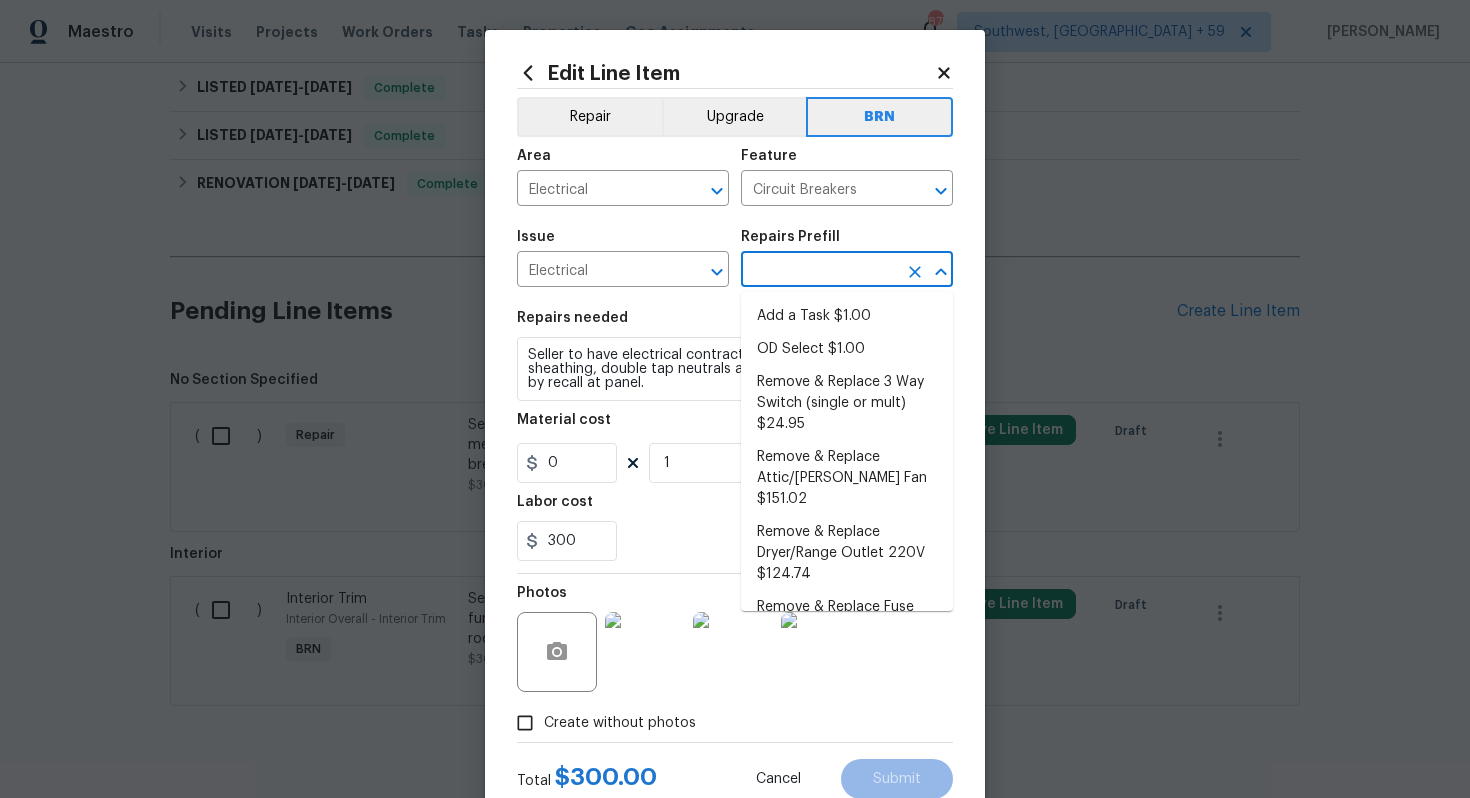 click at bounding box center (819, 271) 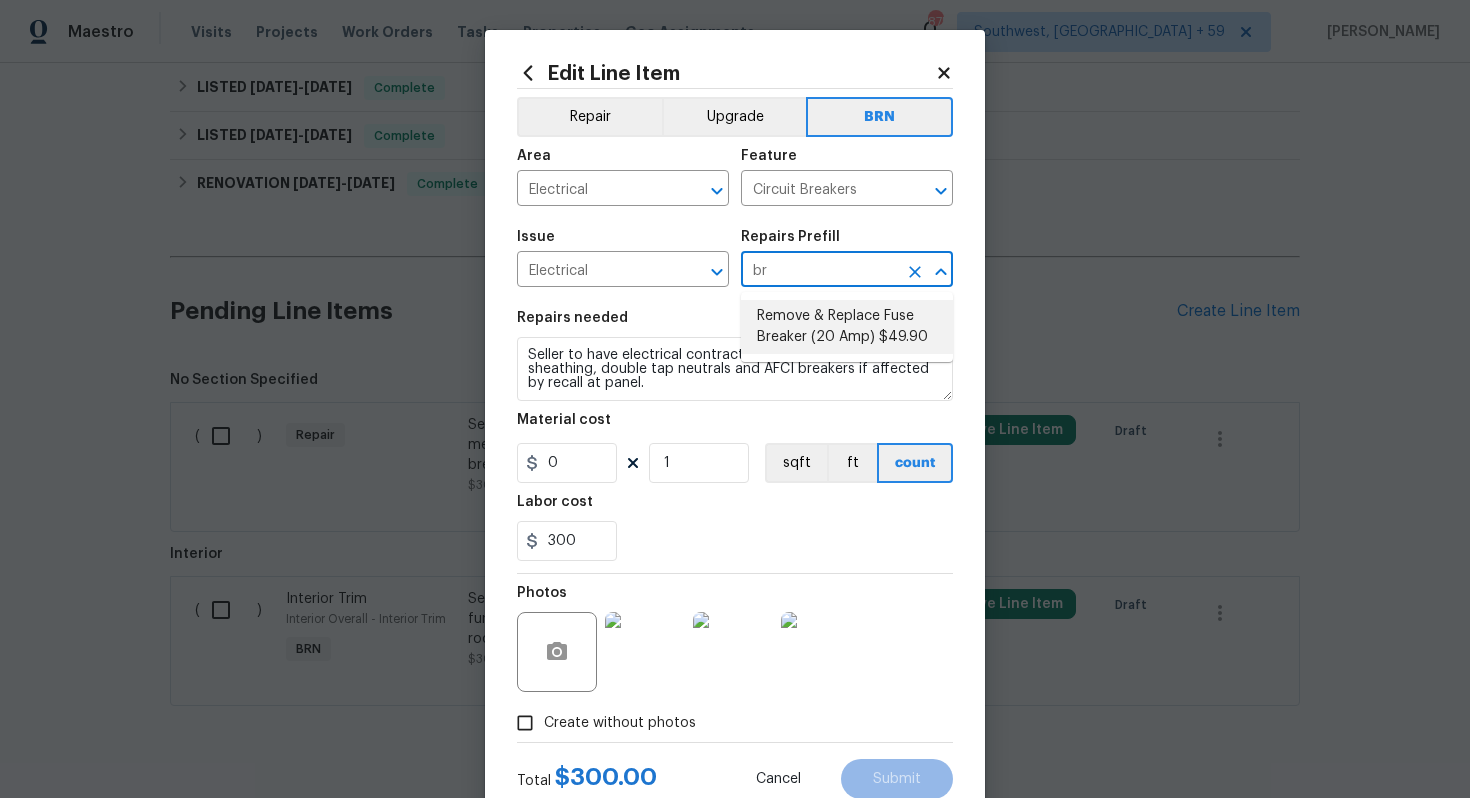 click on "Remove & Replace Fuse Breaker (20 Amp) $49.90" at bounding box center [847, 327] 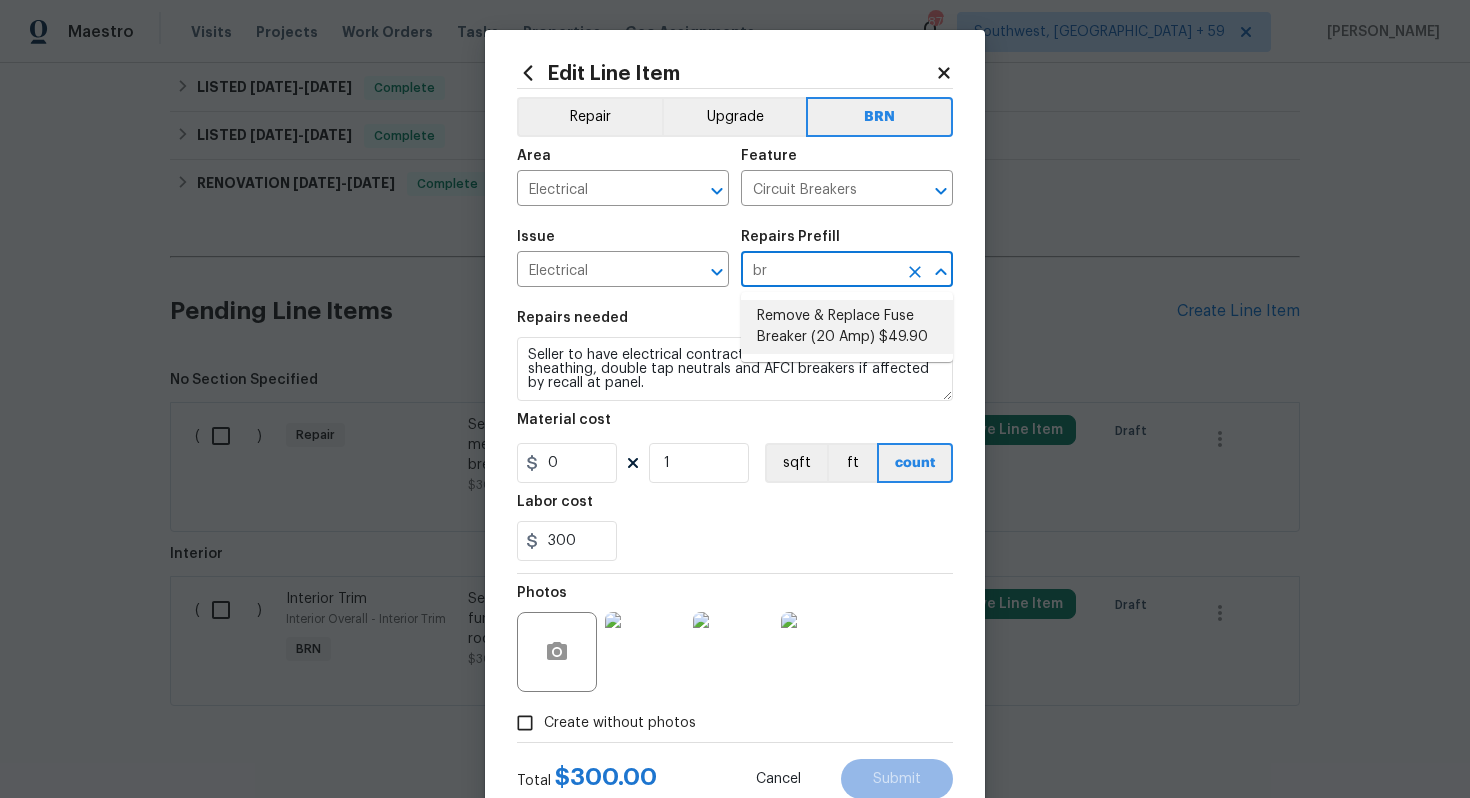 type on "Remove & Replace Fuse Breaker (20 Amp) $49.90" 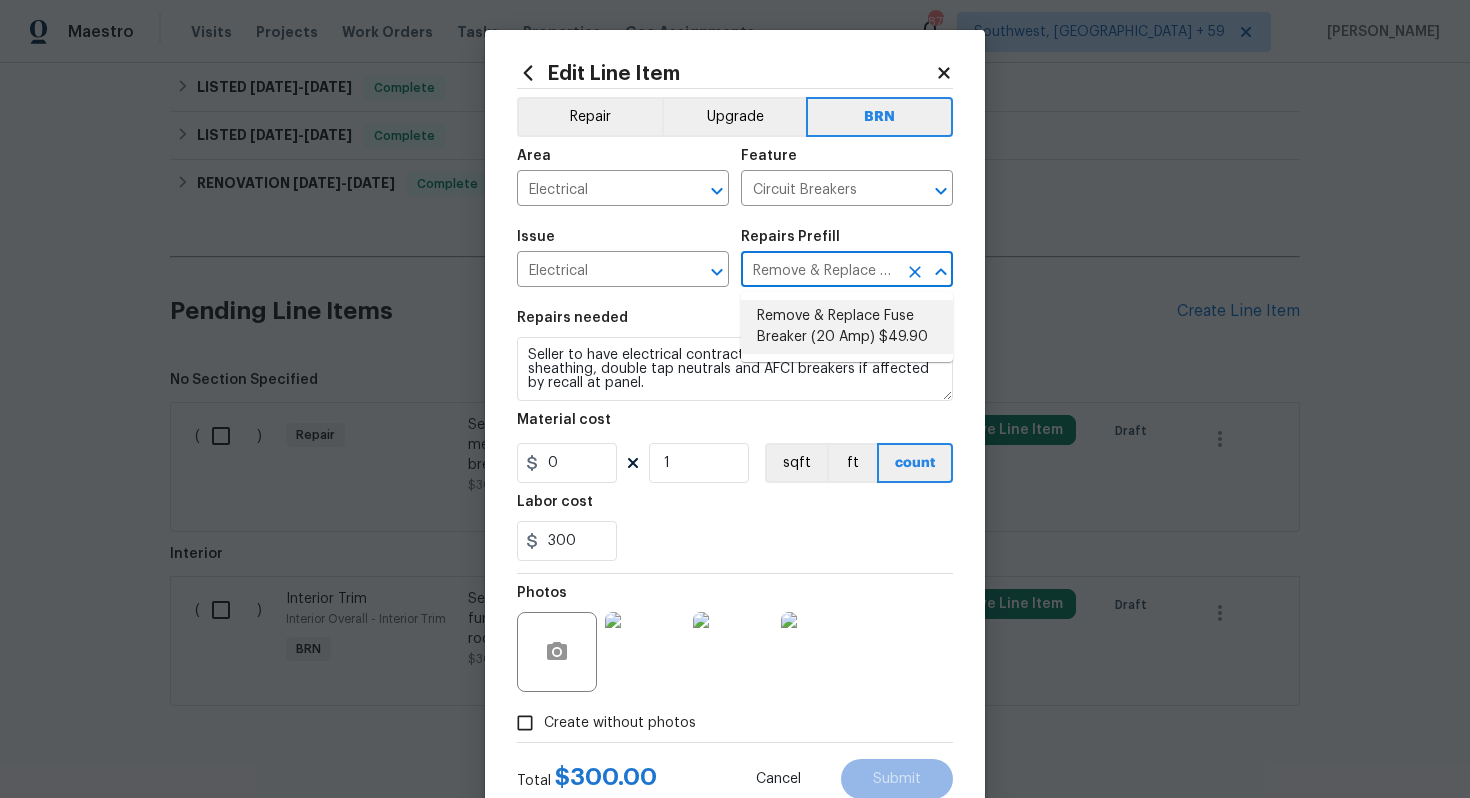 type on "Remove and replace the 20 AMP fuse breaker with new. Ensure all connections are secure and that the new circuit breaker operates as intended." 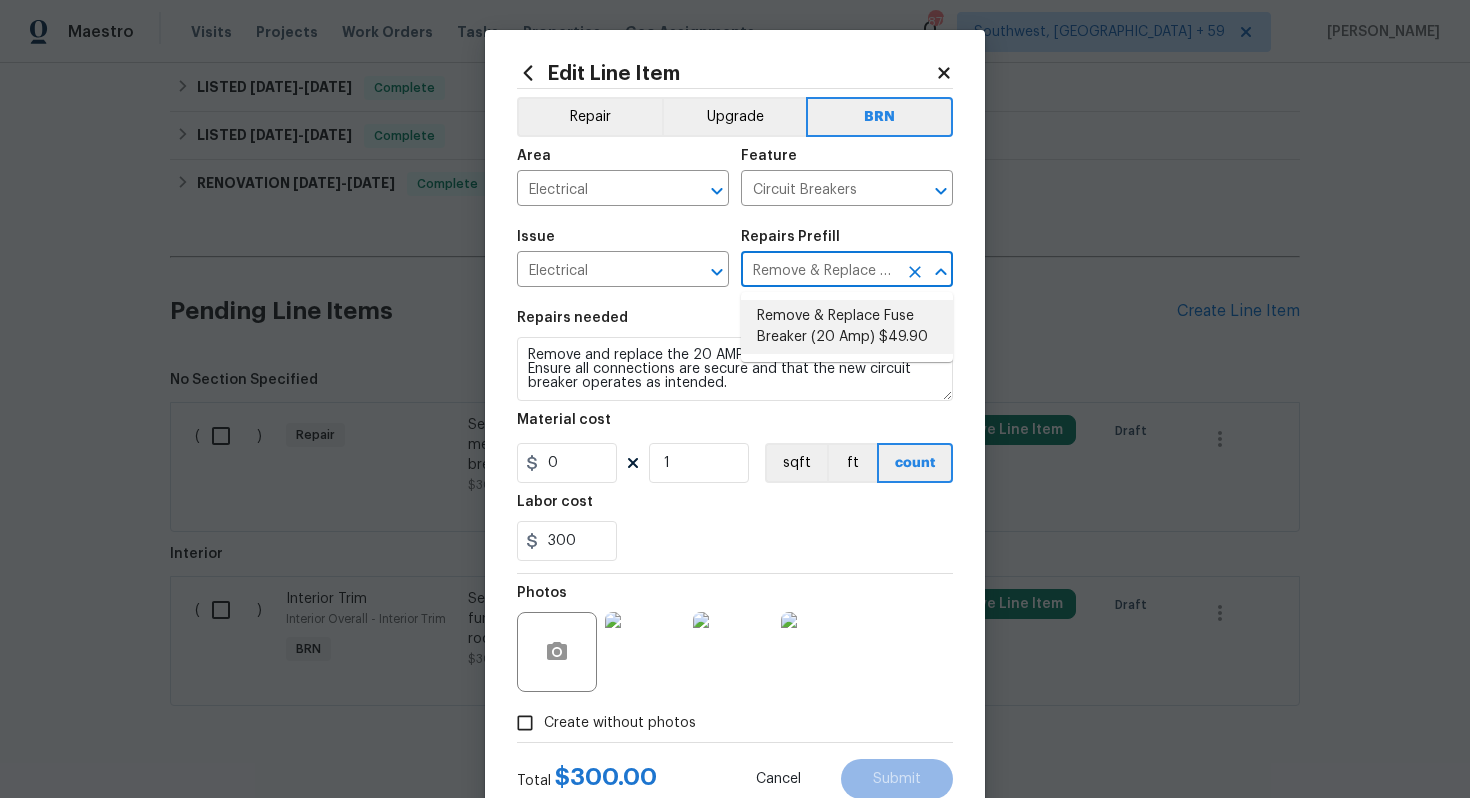 type on "49.9" 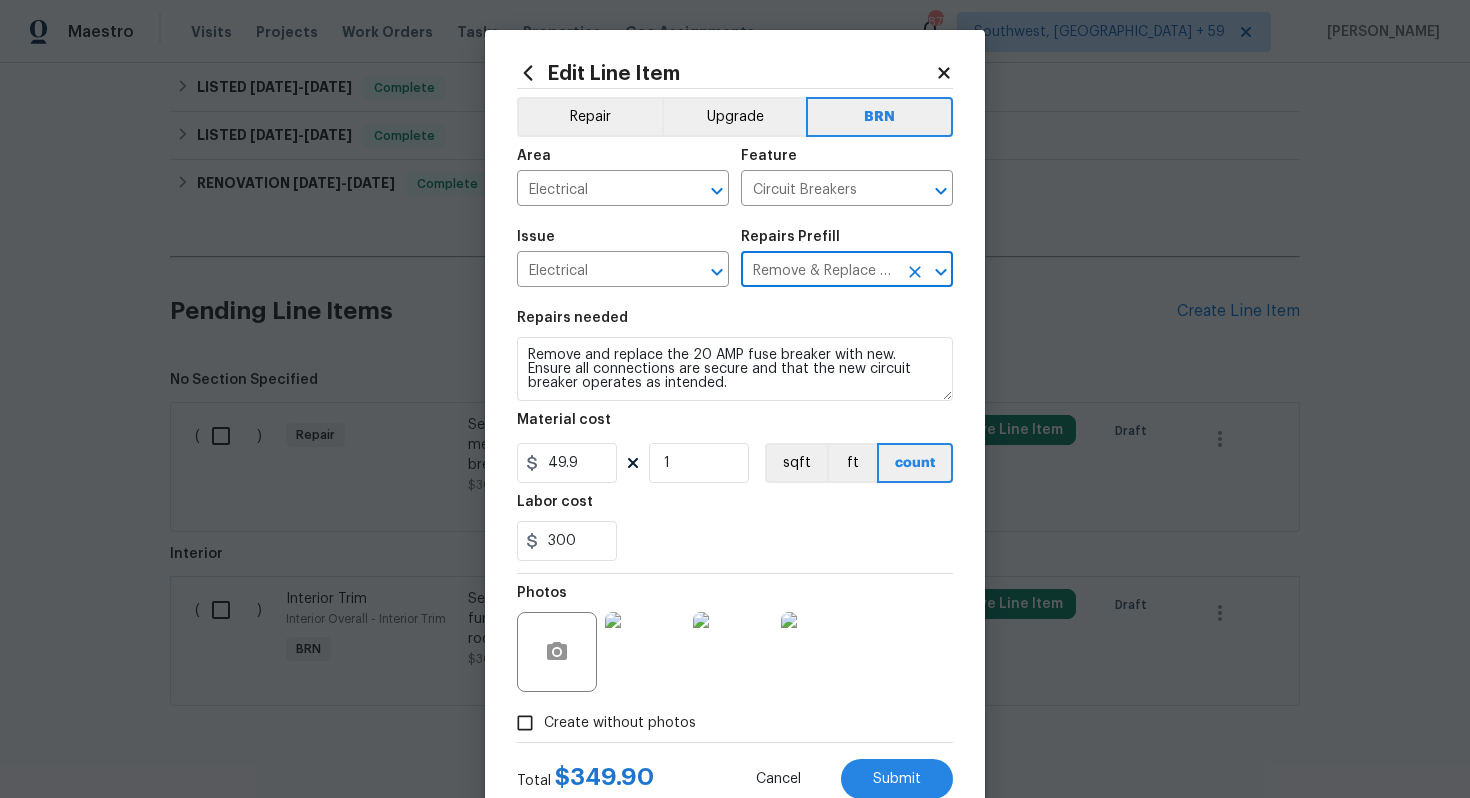type on "Remove & Replace Fuse Breaker (20 Amp) $49.90" 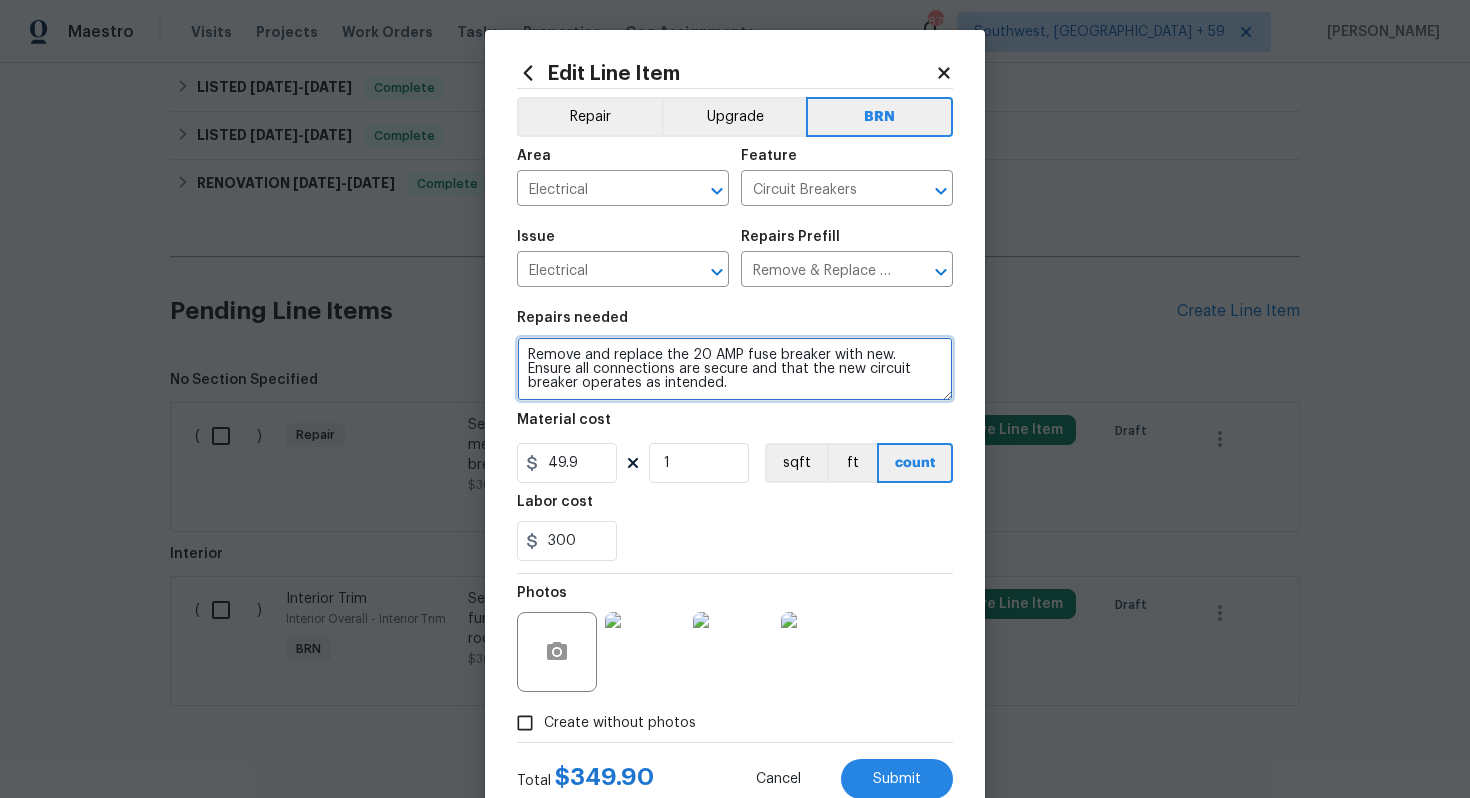 drag, startPoint x: 526, startPoint y: 358, endPoint x: 743, endPoint y: 448, distance: 234.92339 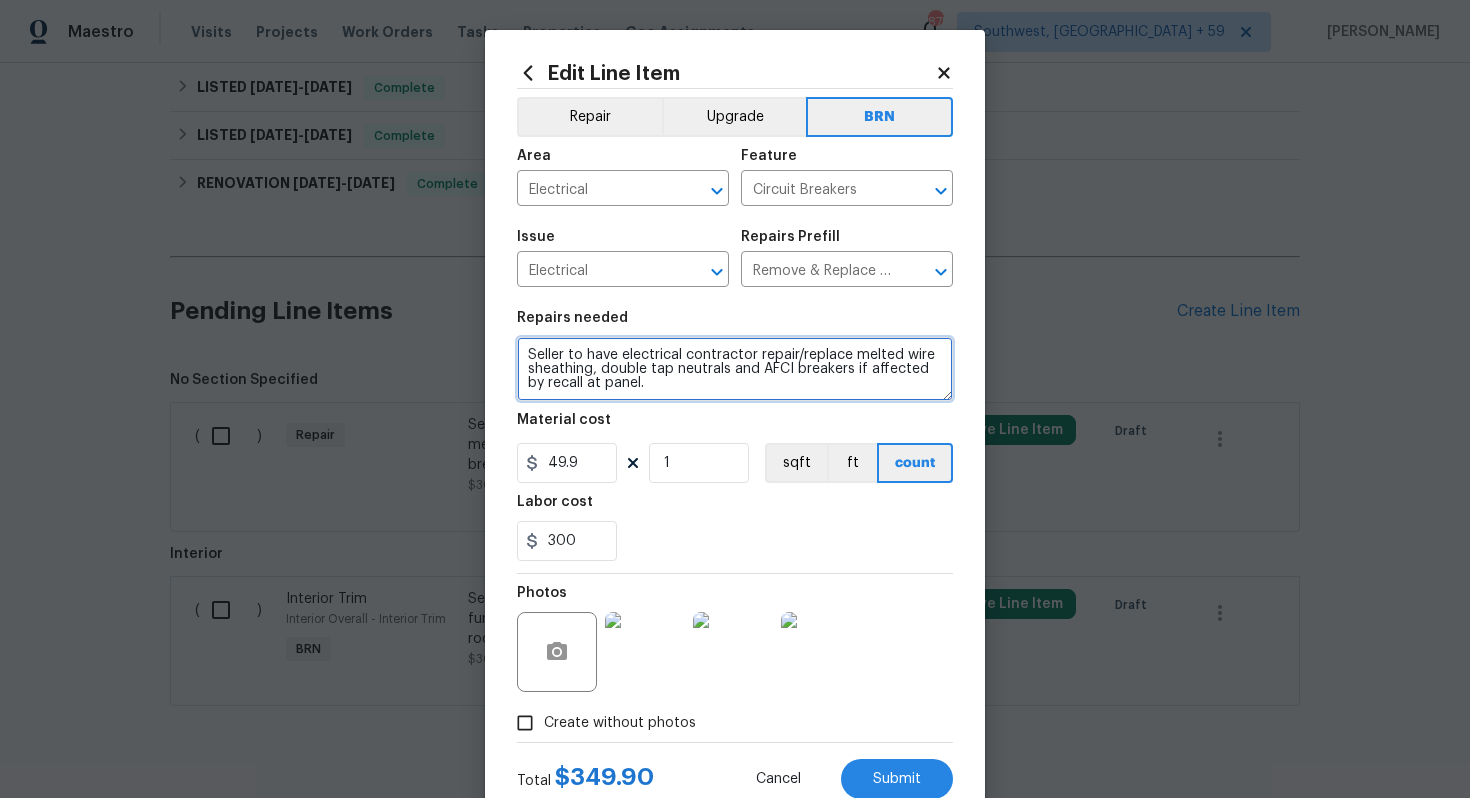 type on "Seller to have electrical contractor repair/replace melted wire sheathing, double tap neutrals and AFCI breakers if affected by recall at panel." 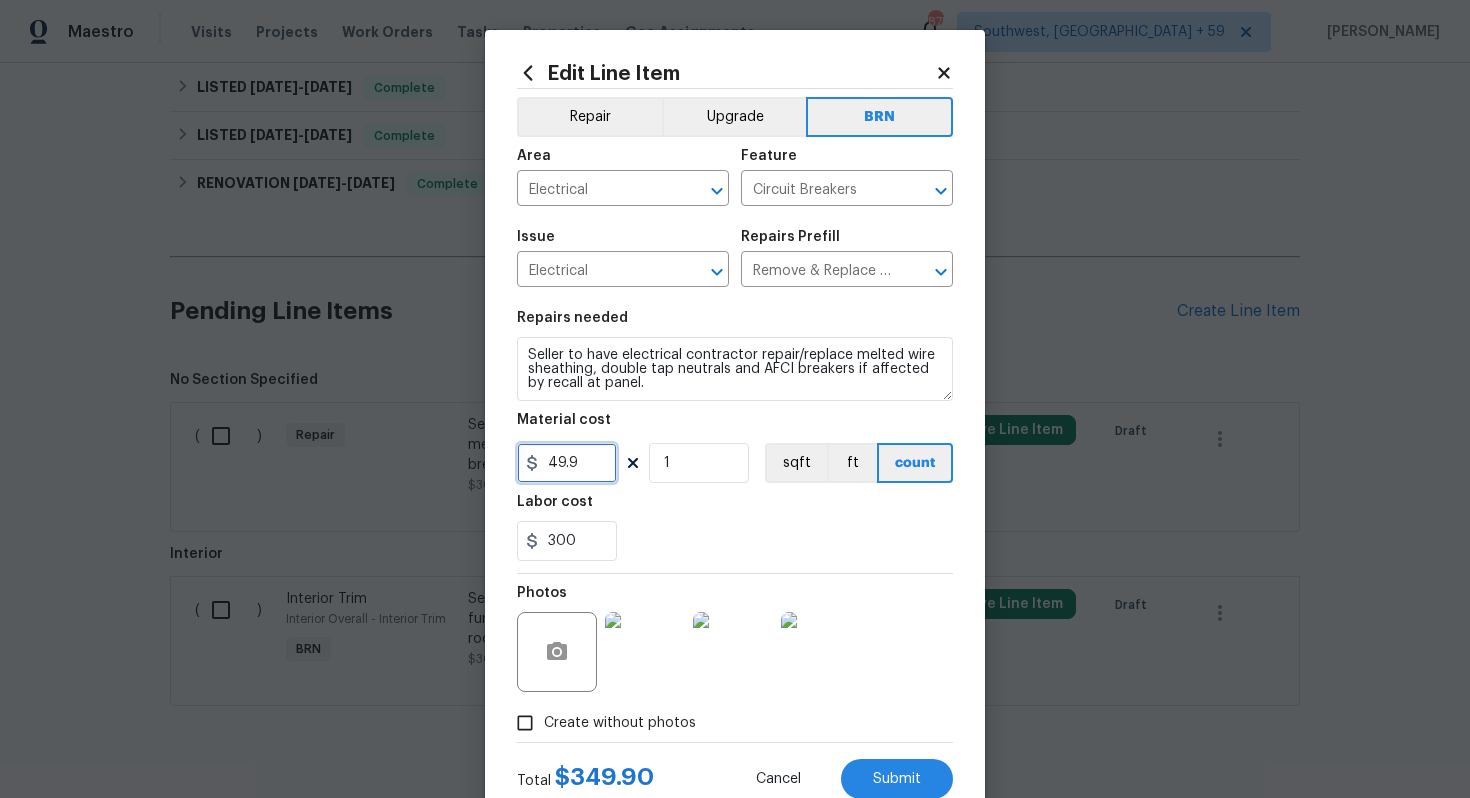 drag, startPoint x: 595, startPoint y: 472, endPoint x: 517, endPoint y: 474, distance: 78.025635 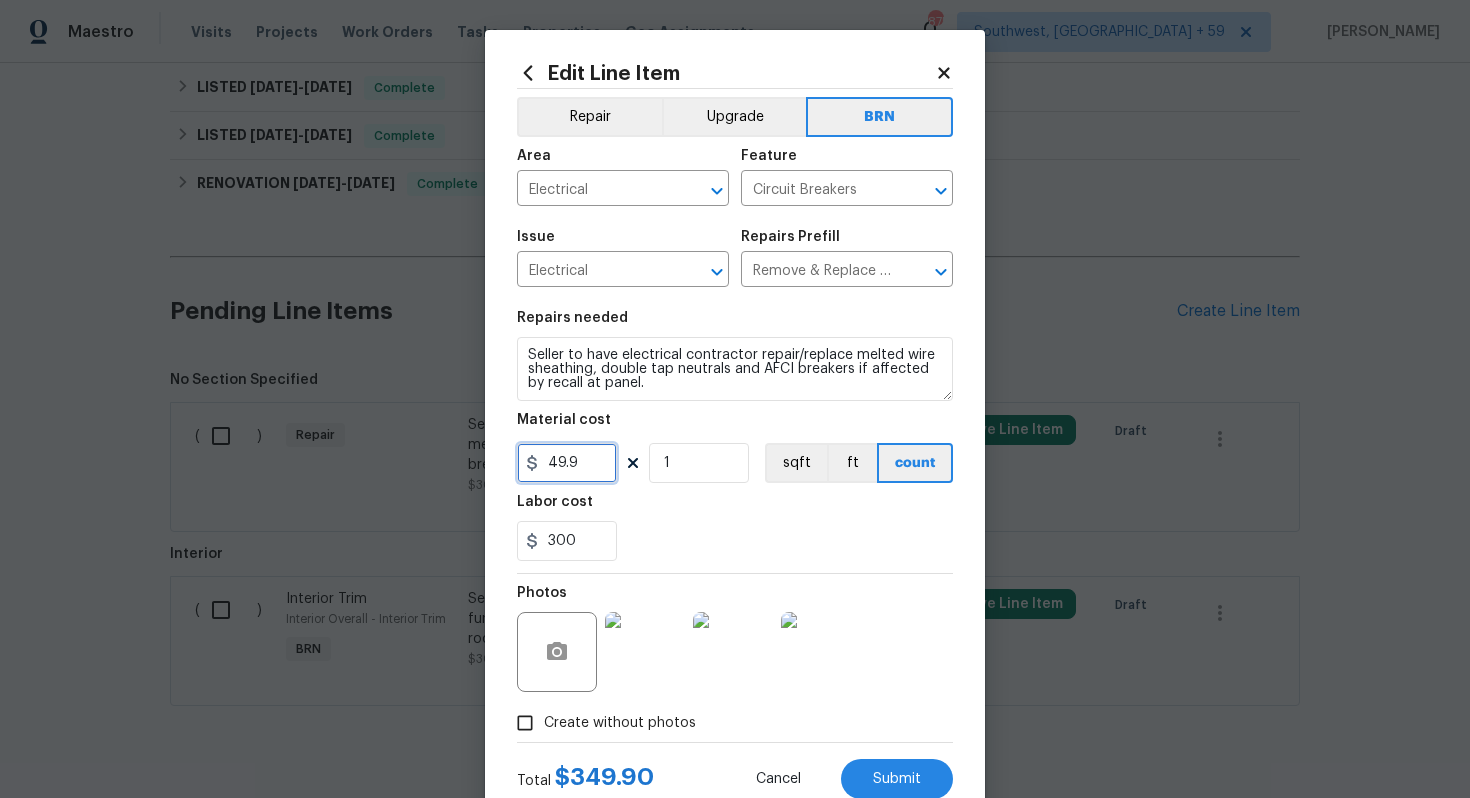 click on "49.9" at bounding box center [567, 463] 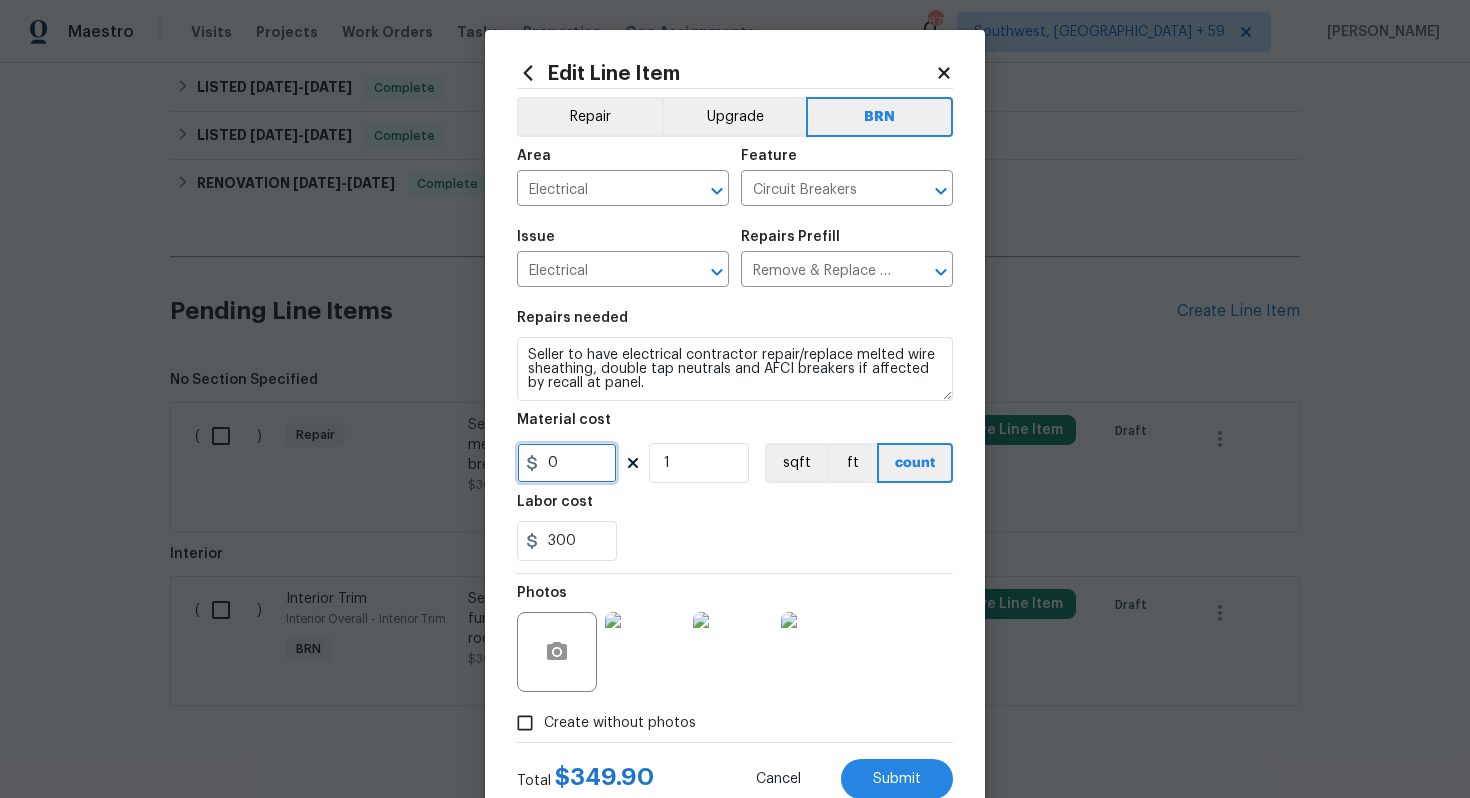 type on "0" 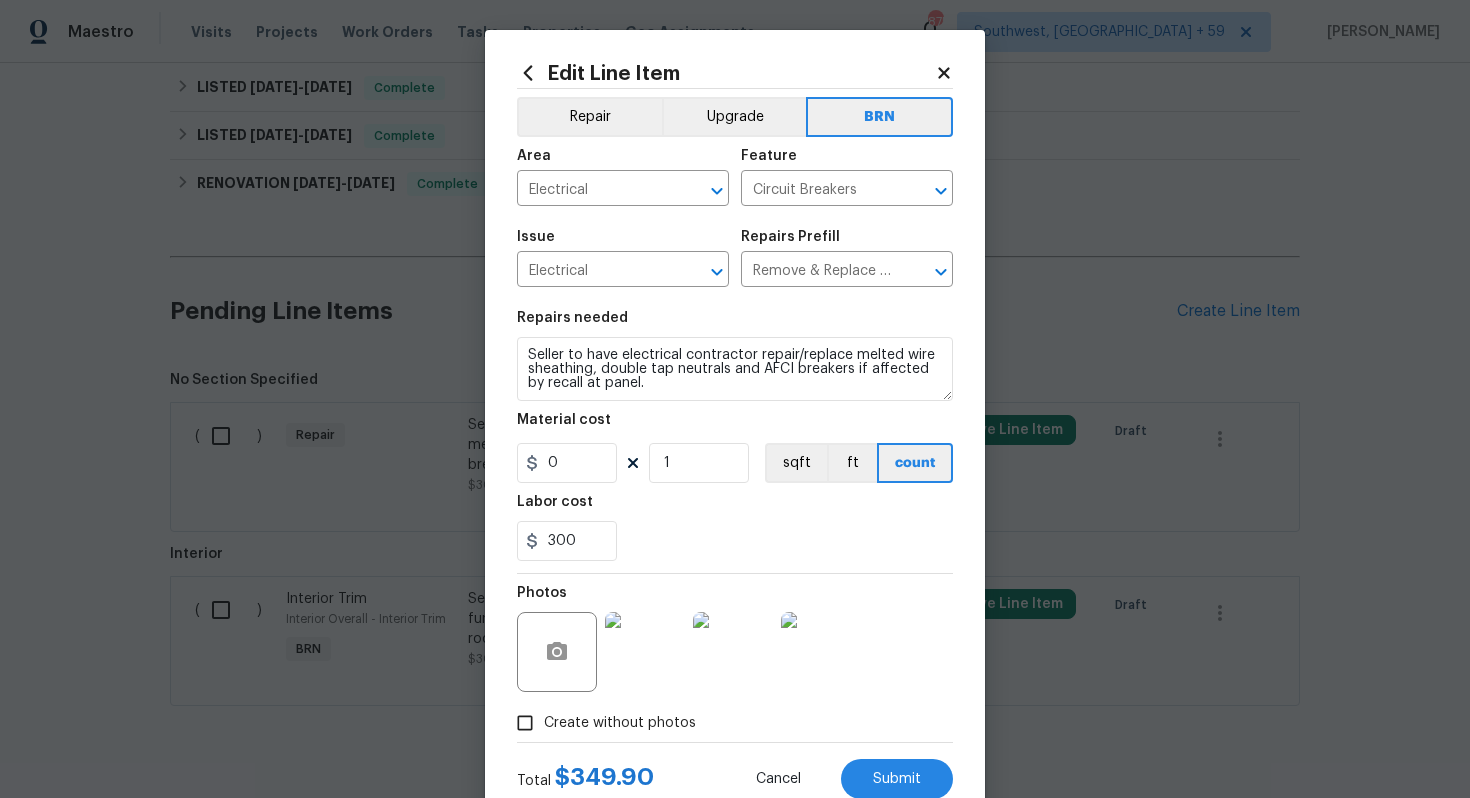 click on "300" at bounding box center [735, 541] 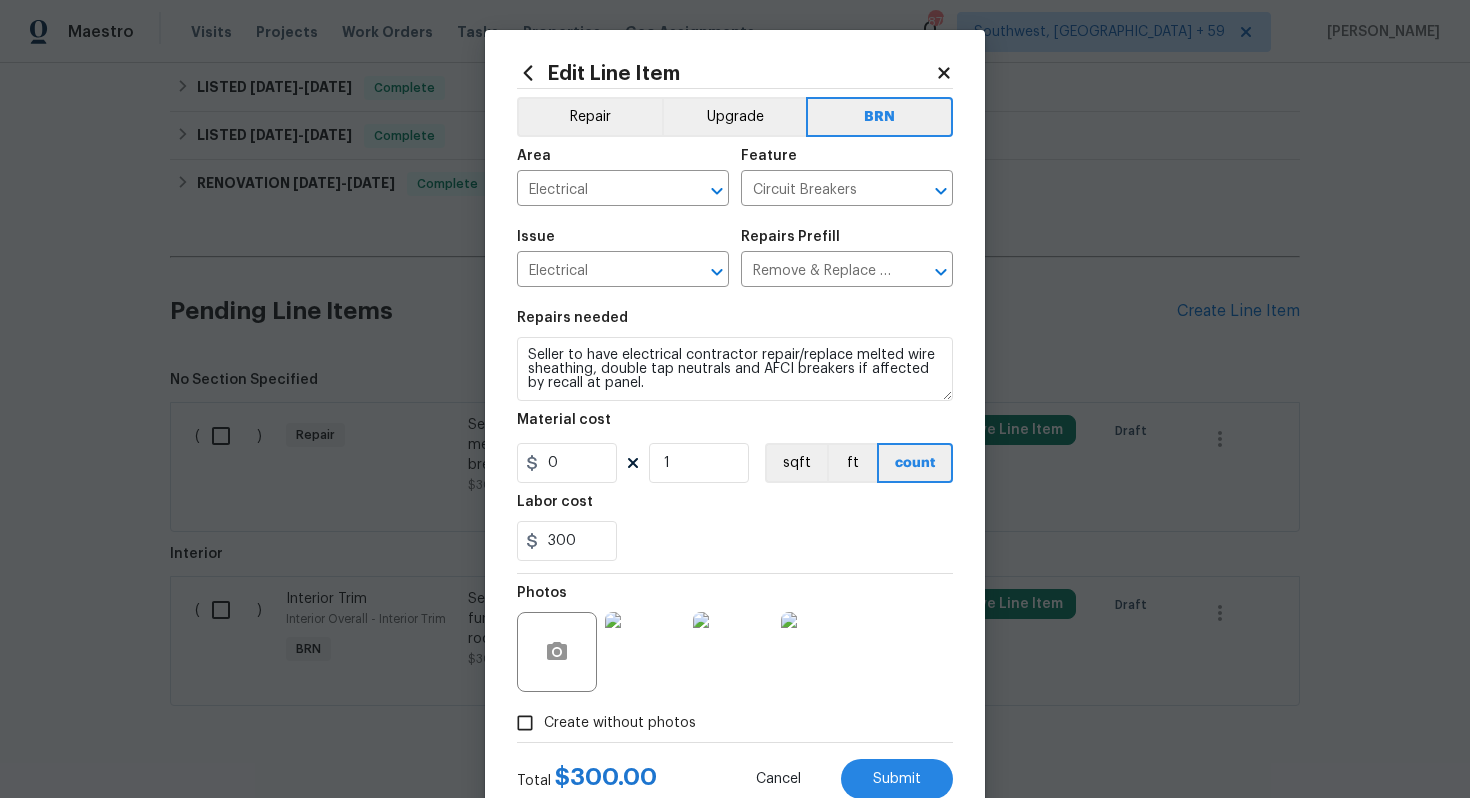 scroll, scrollTop: 64, scrollLeft: 0, axis: vertical 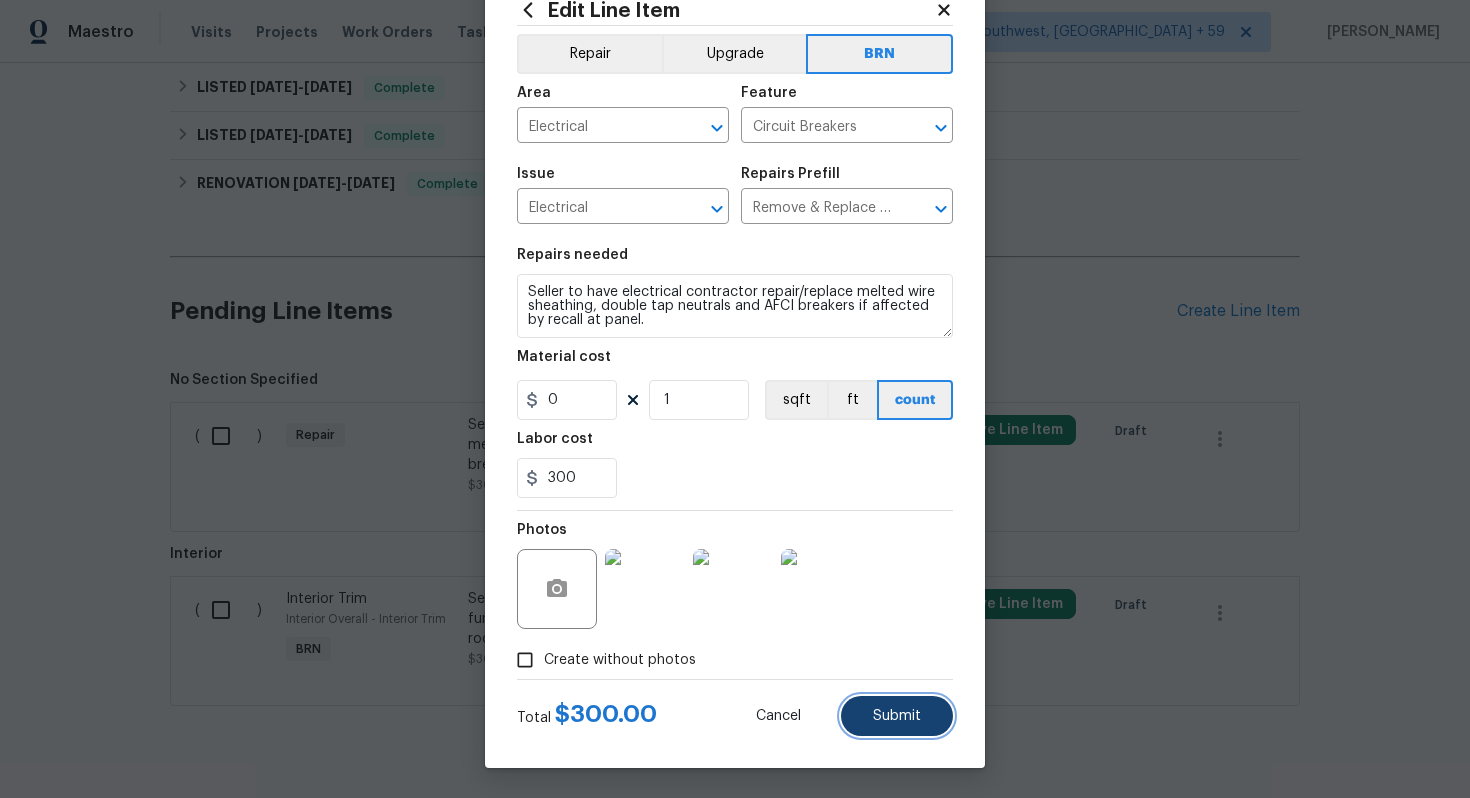 click on "Submit" at bounding box center (897, 716) 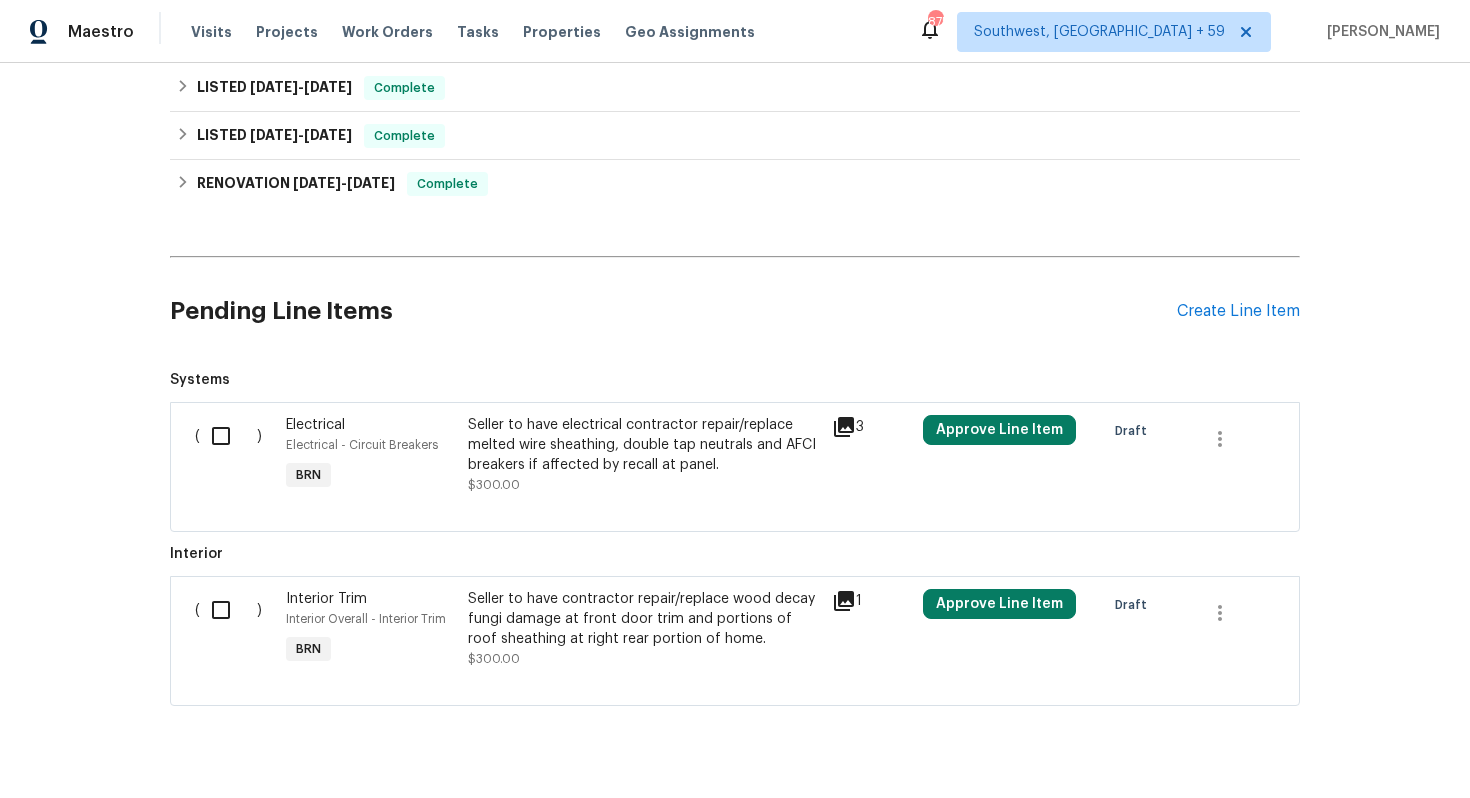 click at bounding box center [228, 610] 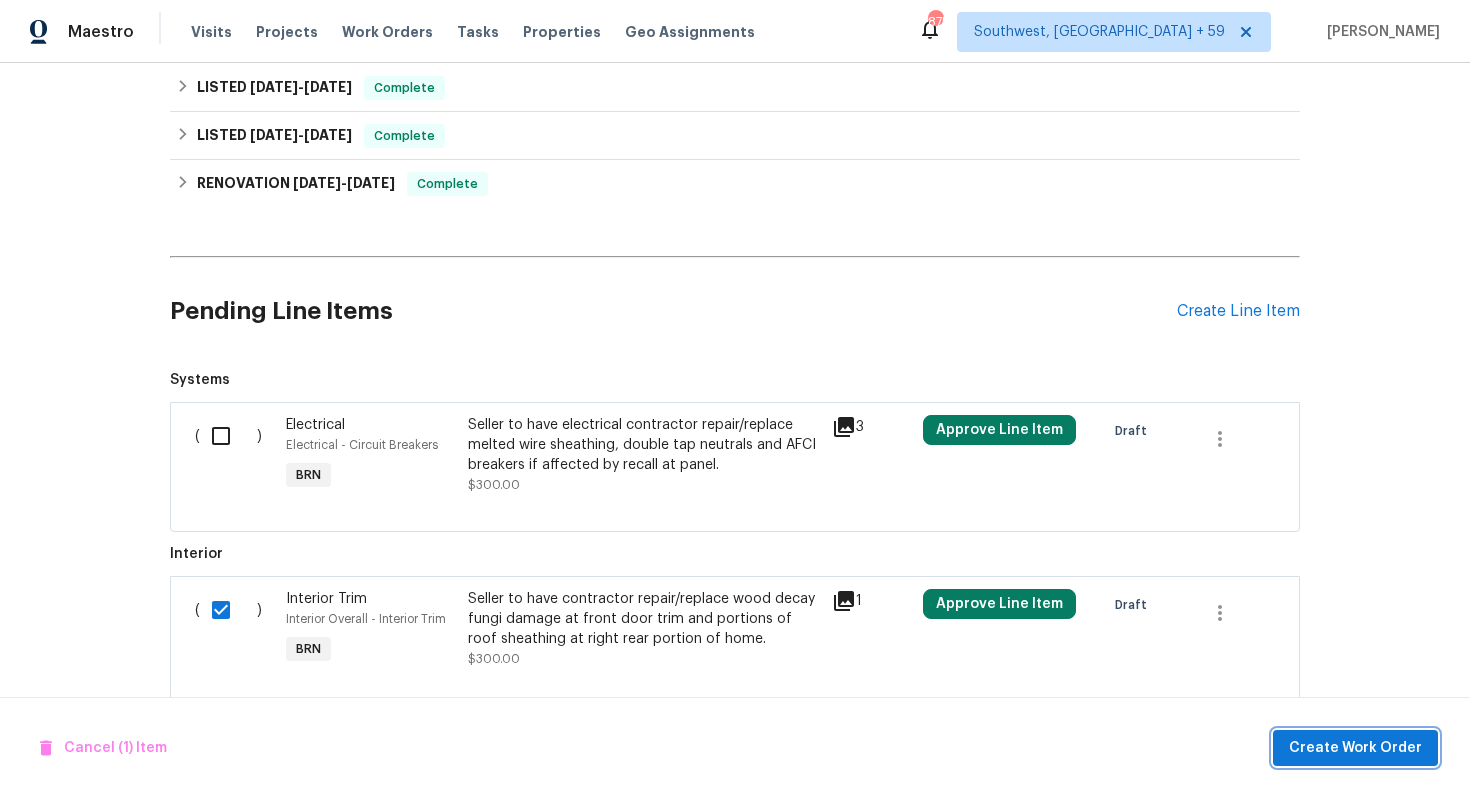 click on "Create Work Order" at bounding box center [1355, 748] 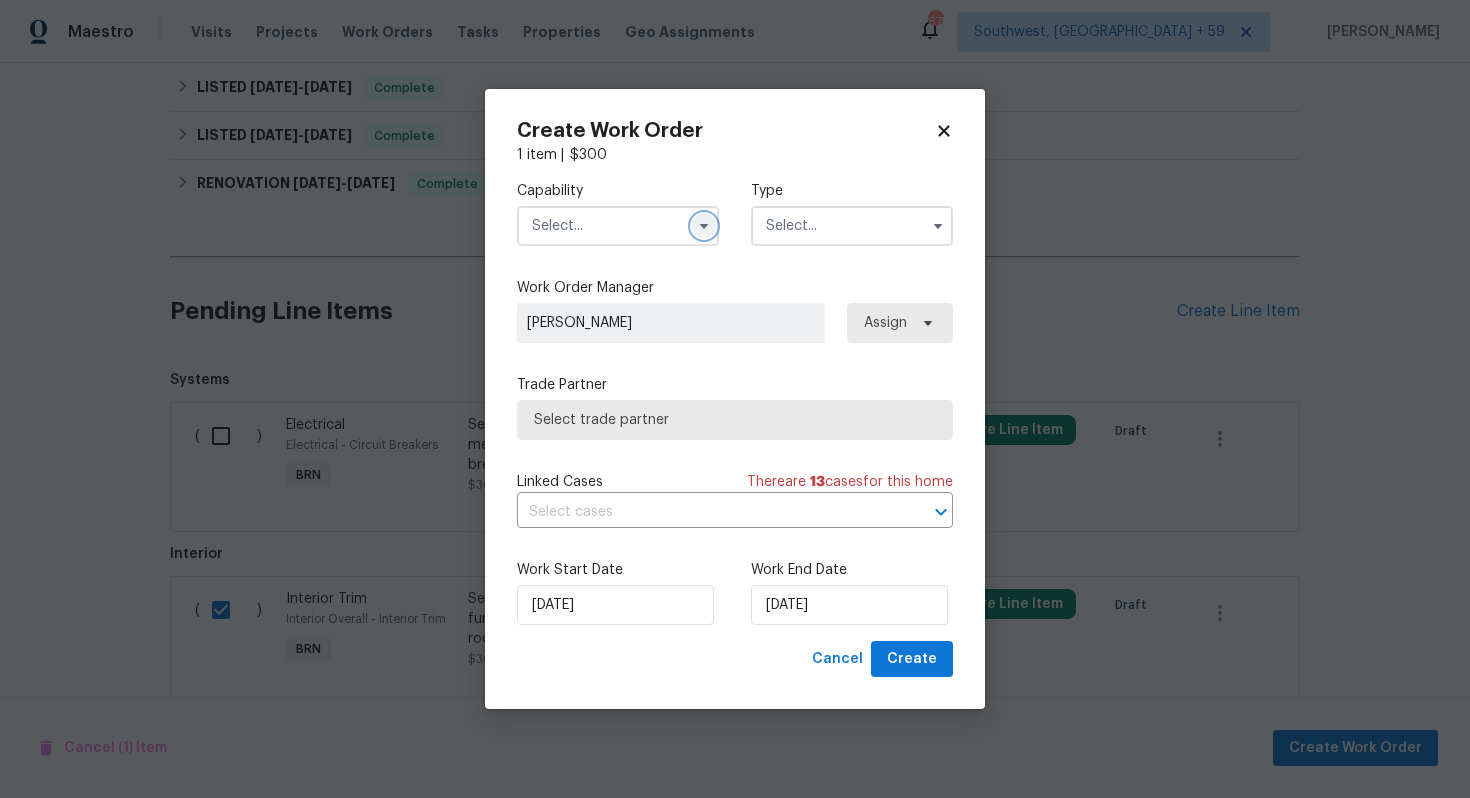 click 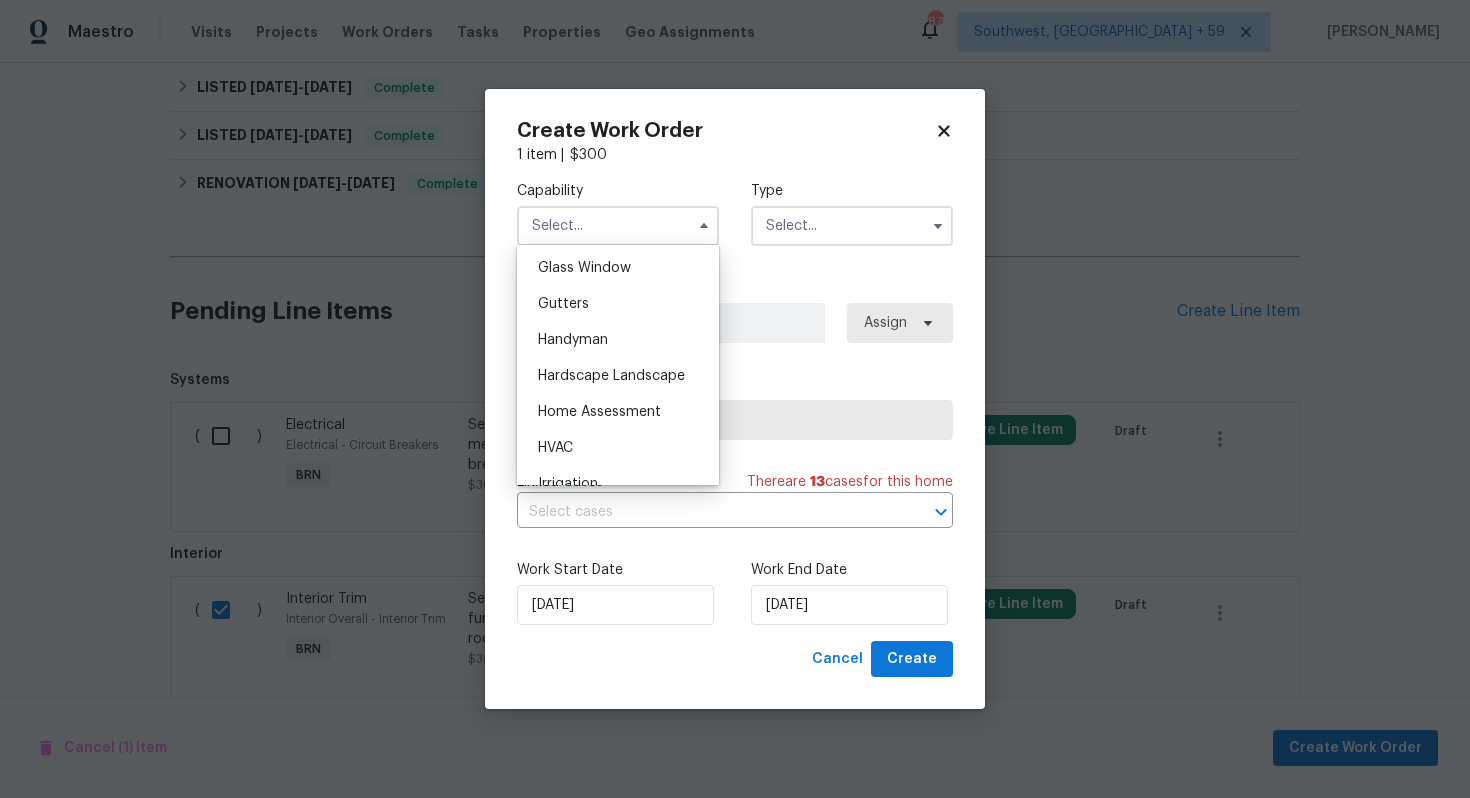 scroll, scrollTop: 1037, scrollLeft: 0, axis: vertical 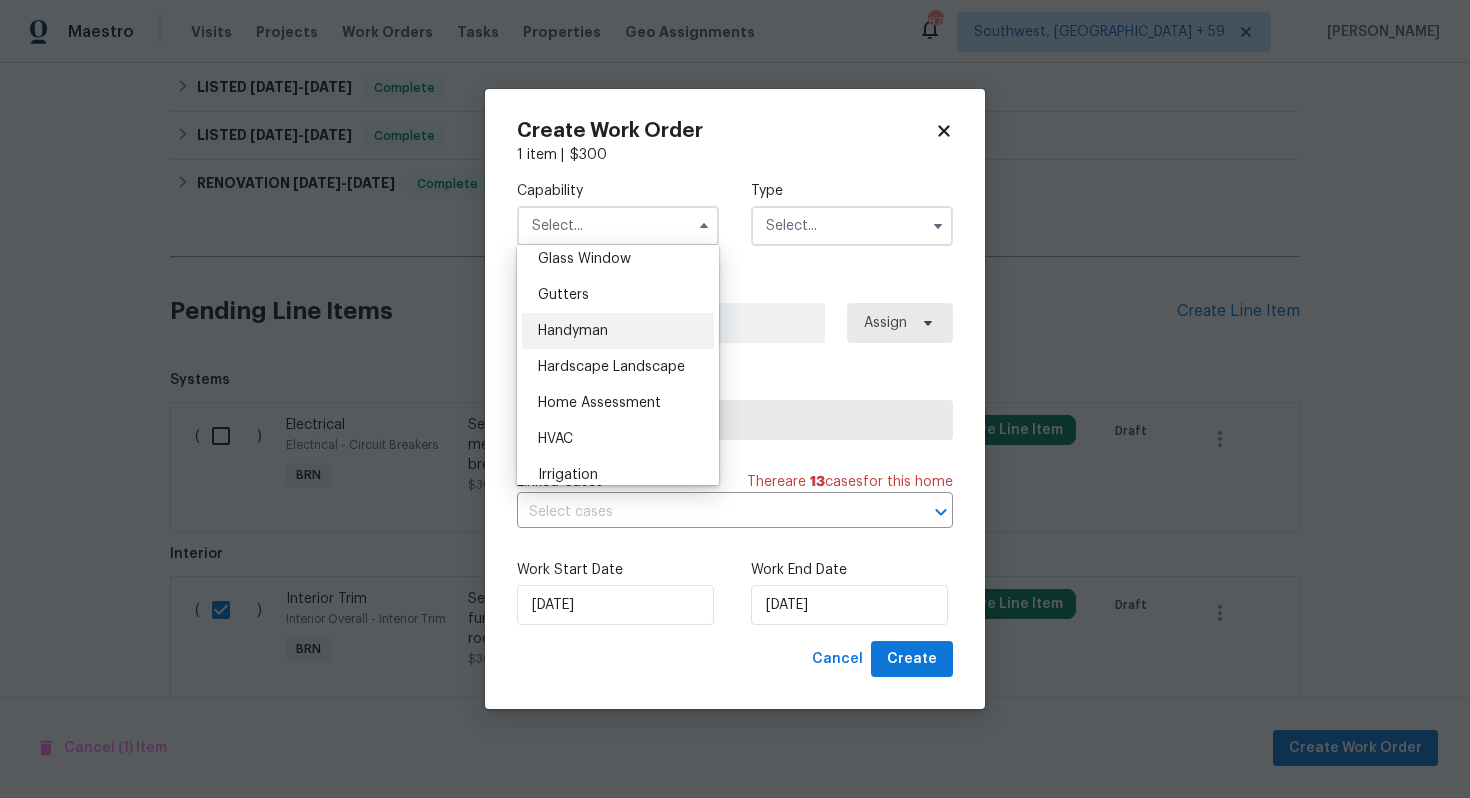 click on "Handyman" at bounding box center (618, 331) 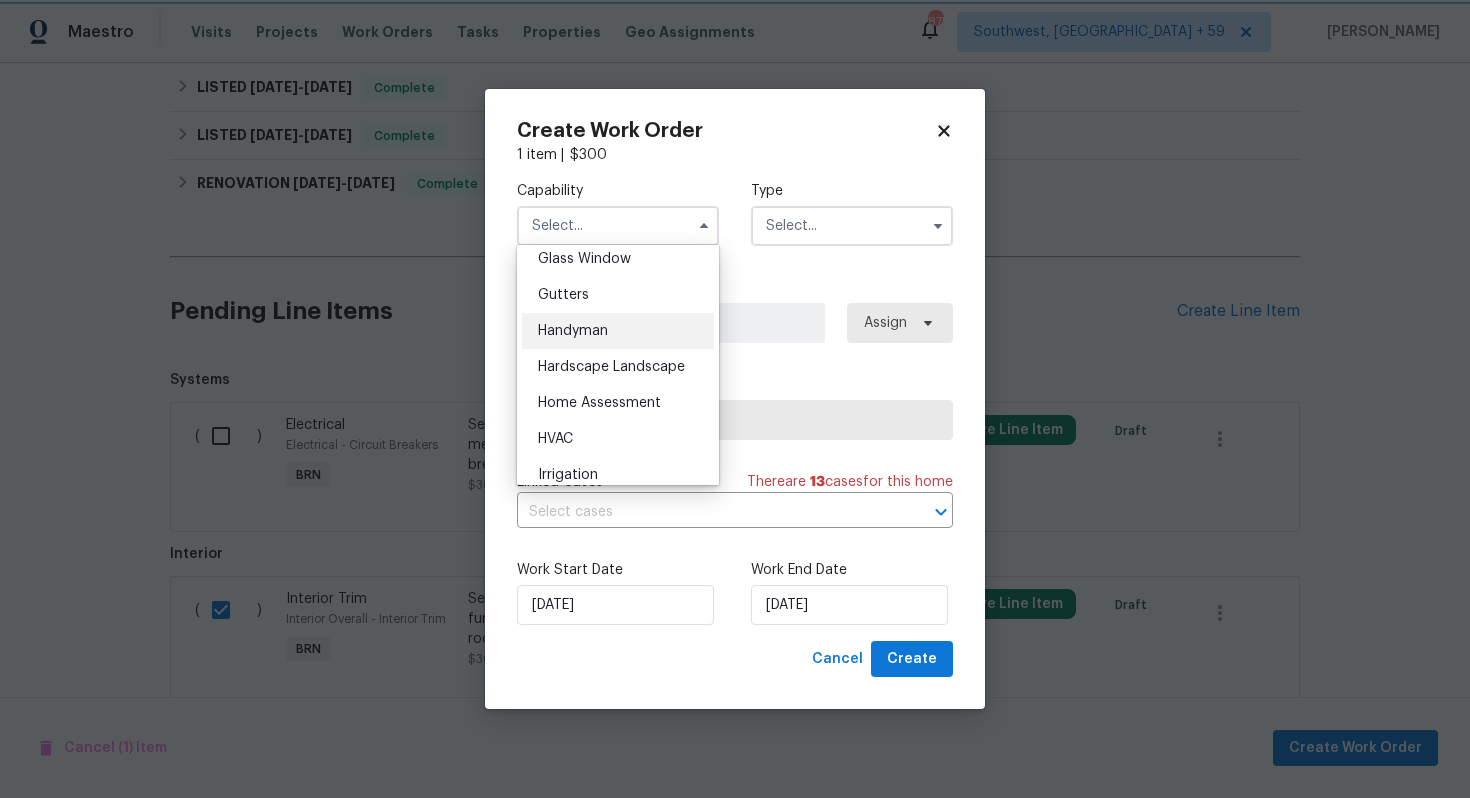type on "Handyman" 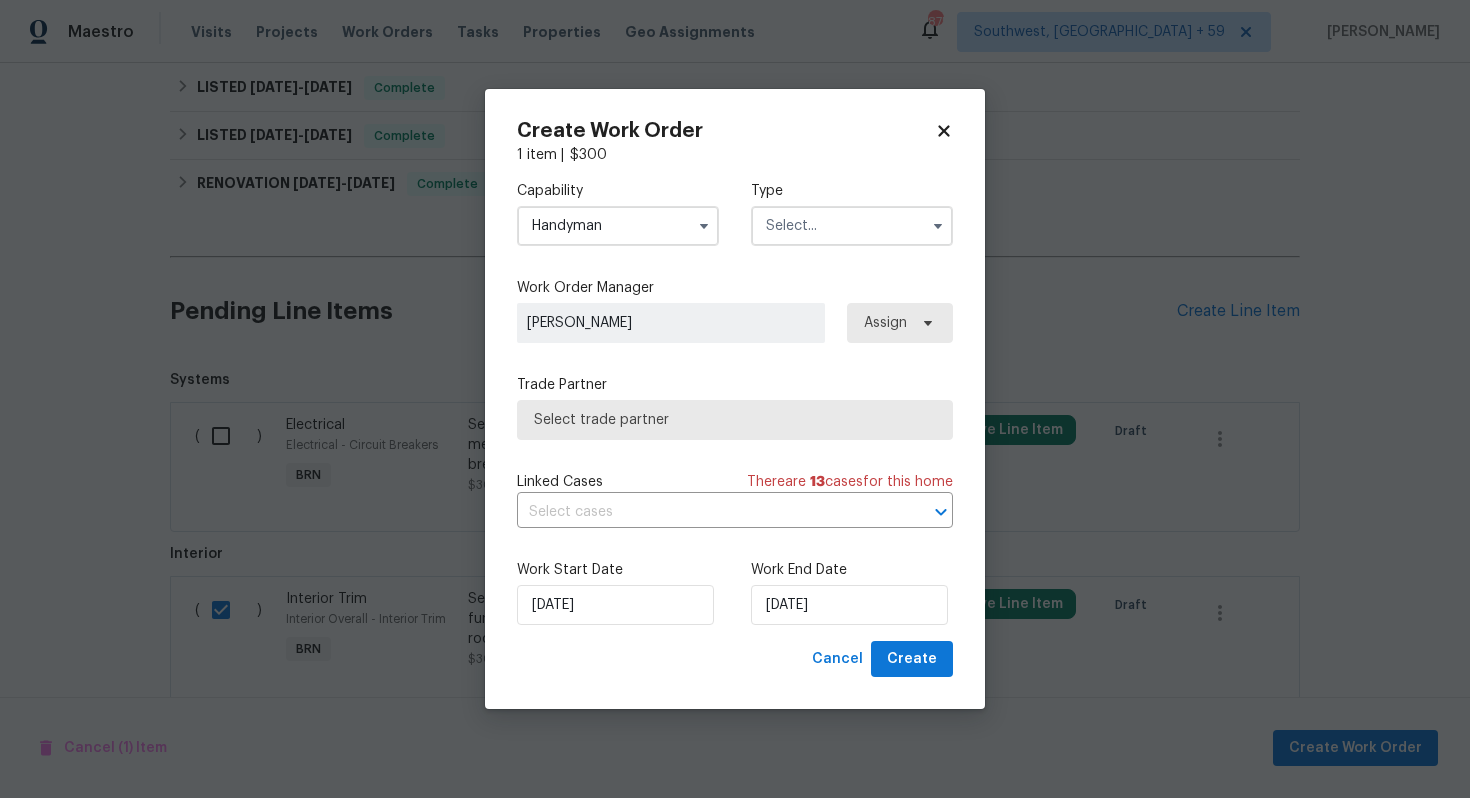 click at bounding box center (852, 226) 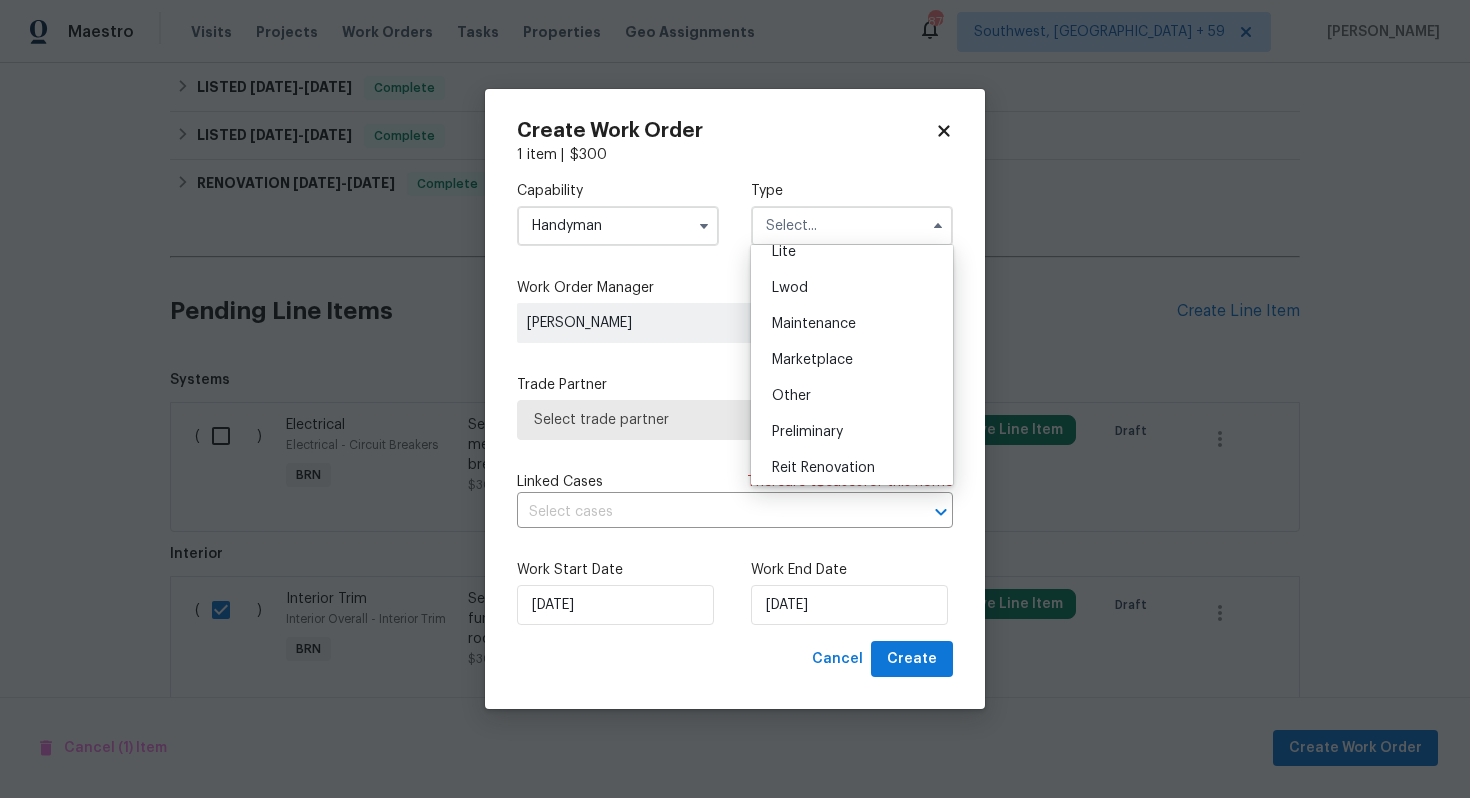 scroll, scrollTop: 454, scrollLeft: 0, axis: vertical 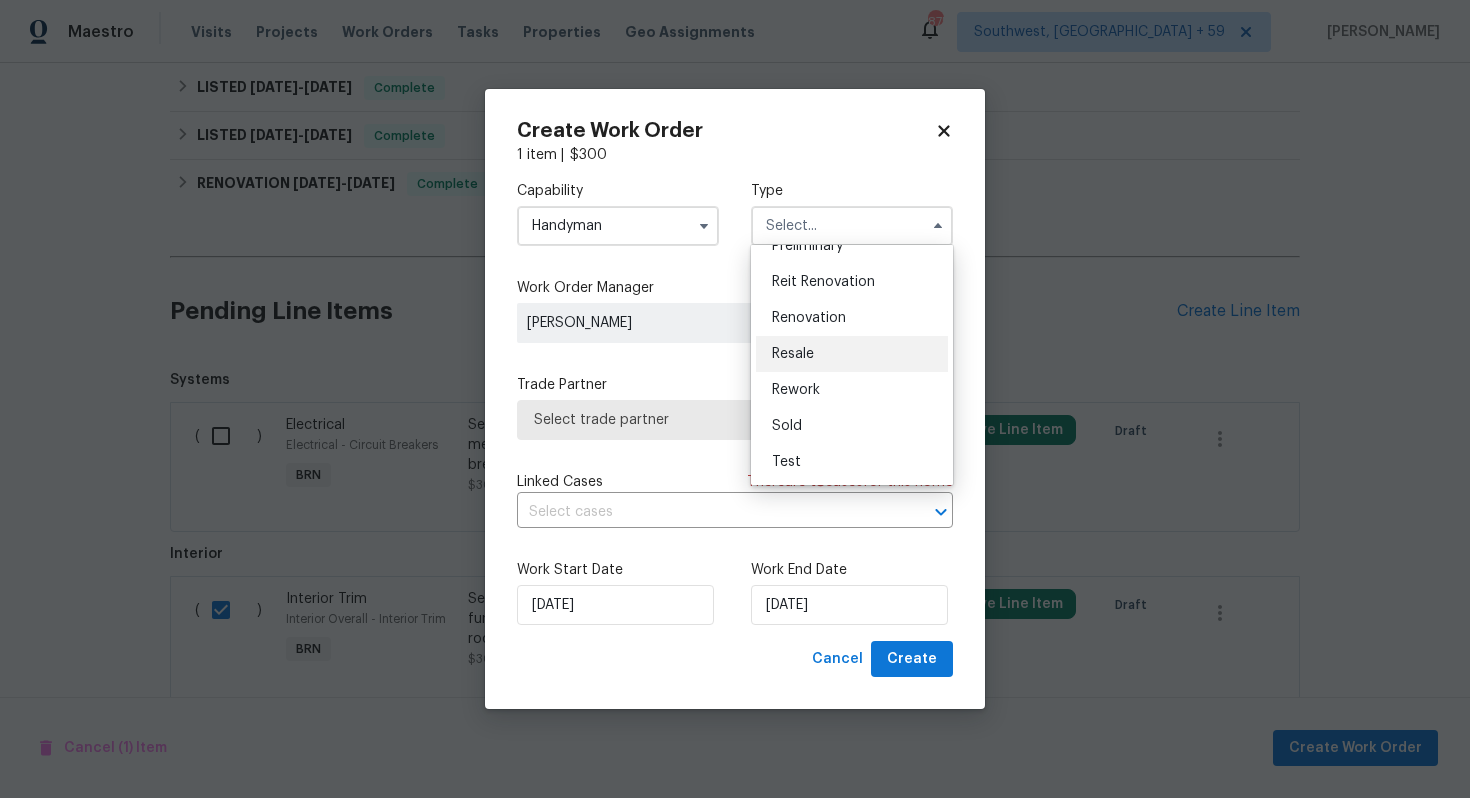 click on "Resale" at bounding box center (852, 354) 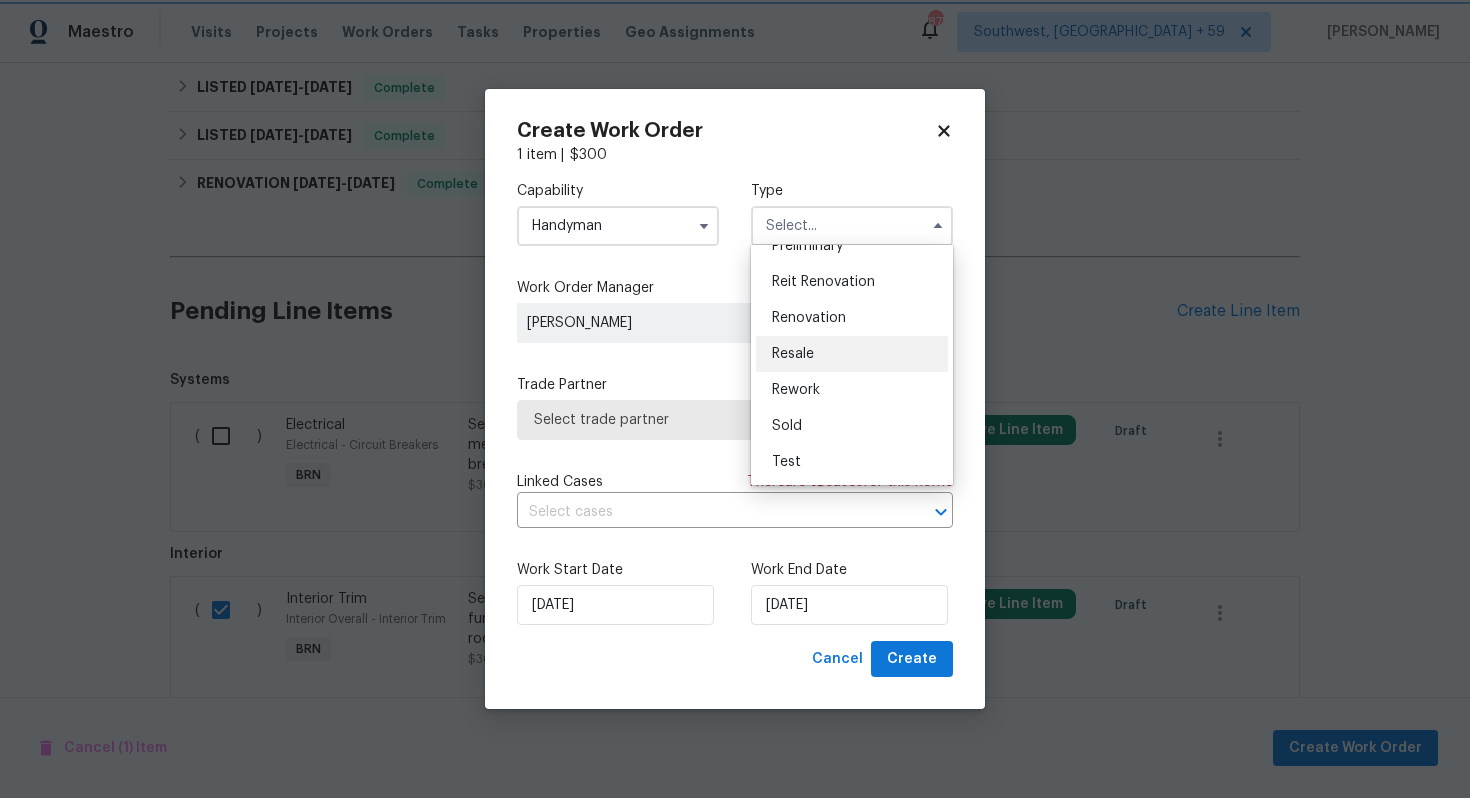 type on "Resale" 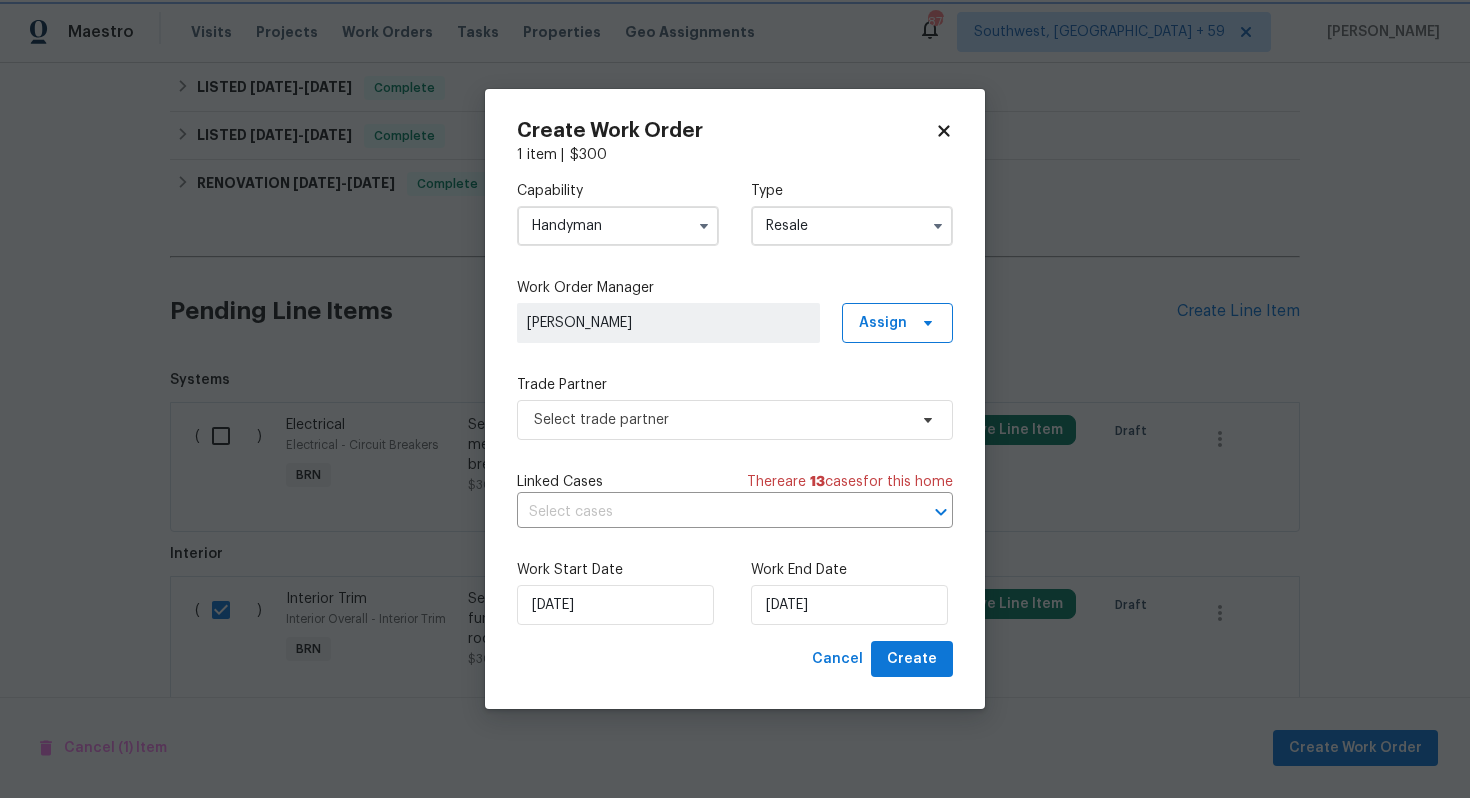 scroll, scrollTop: 0, scrollLeft: 0, axis: both 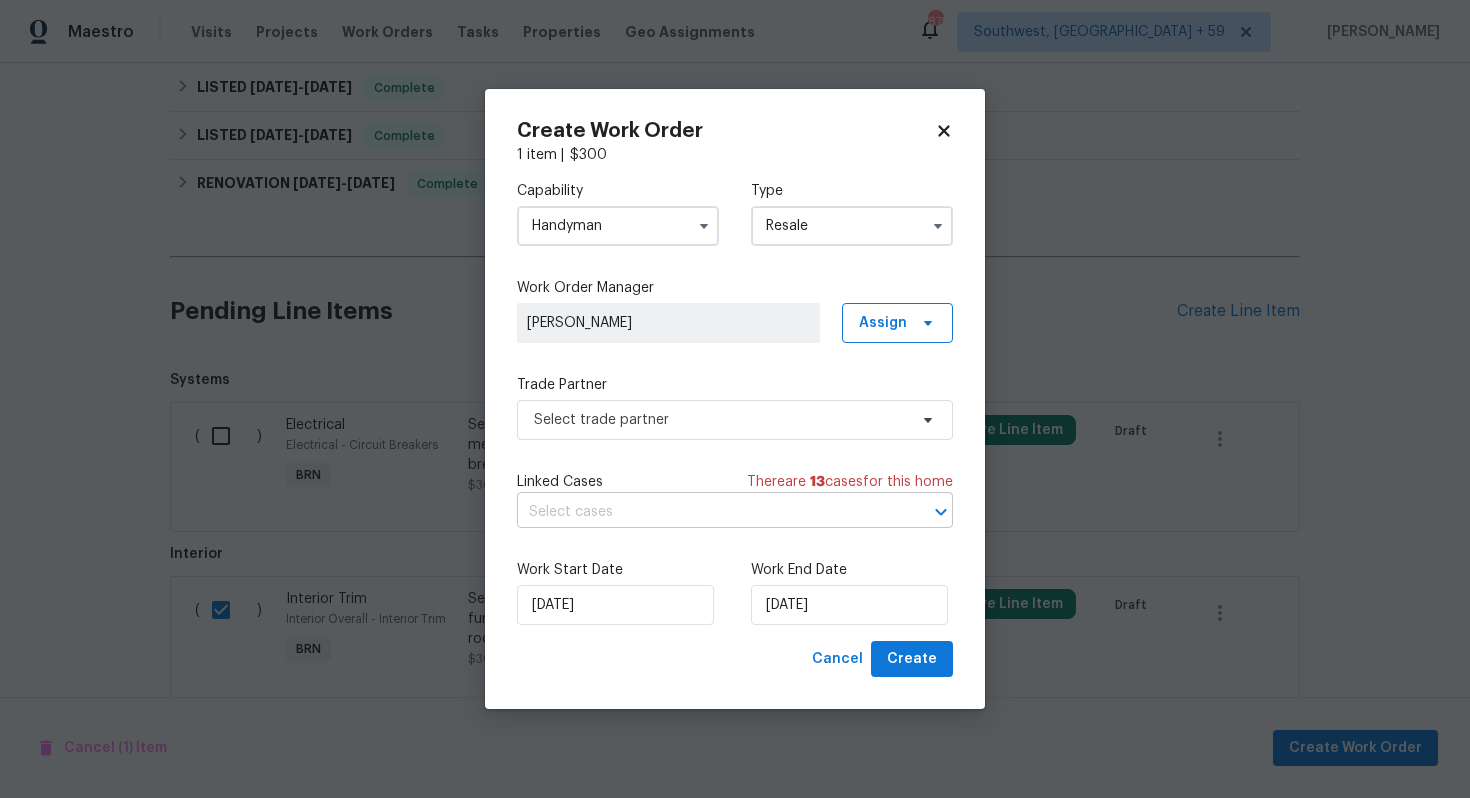 click at bounding box center (707, 512) 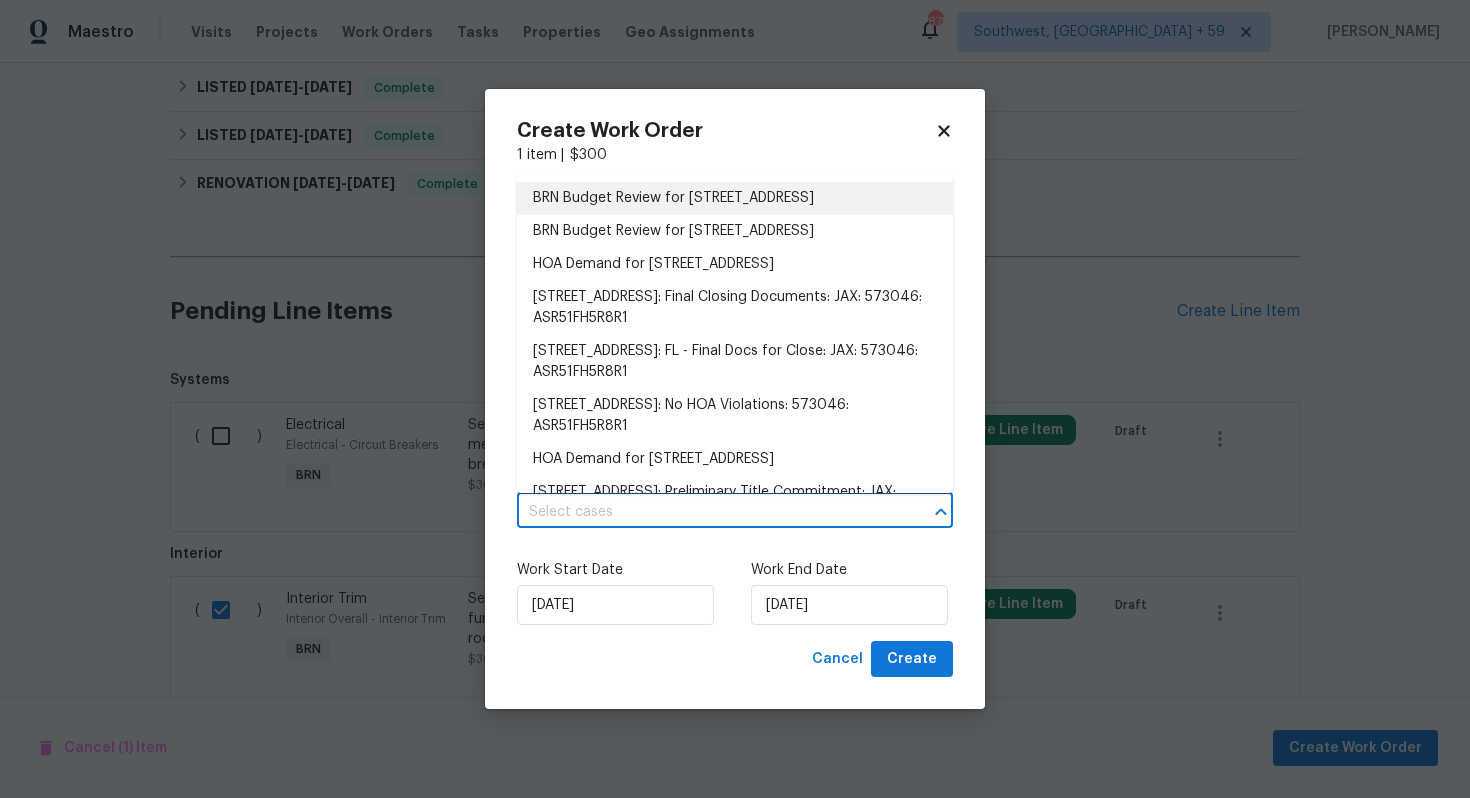 click 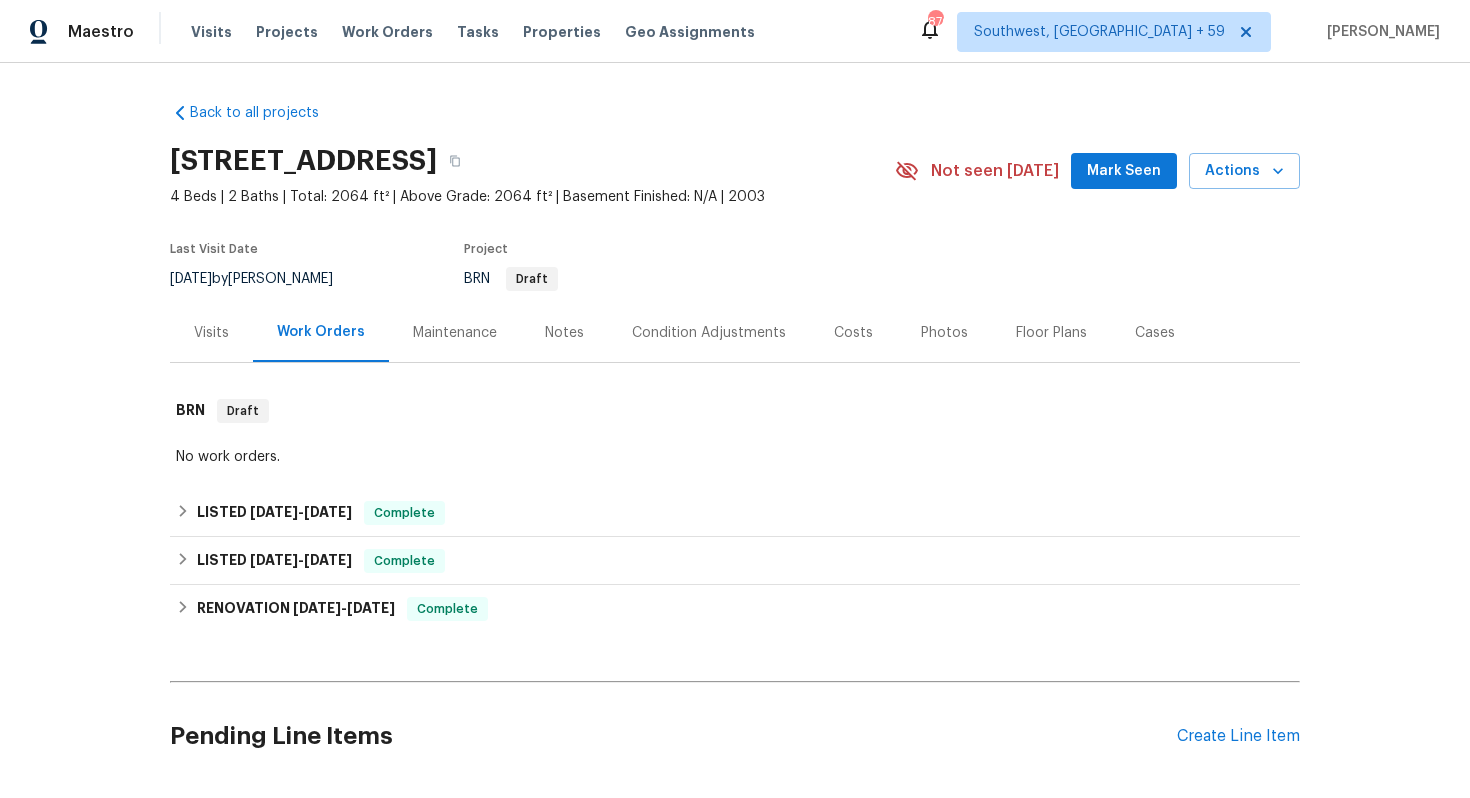 scroll, scrollTop: 470, scrollLeft: 0, axis: vertical 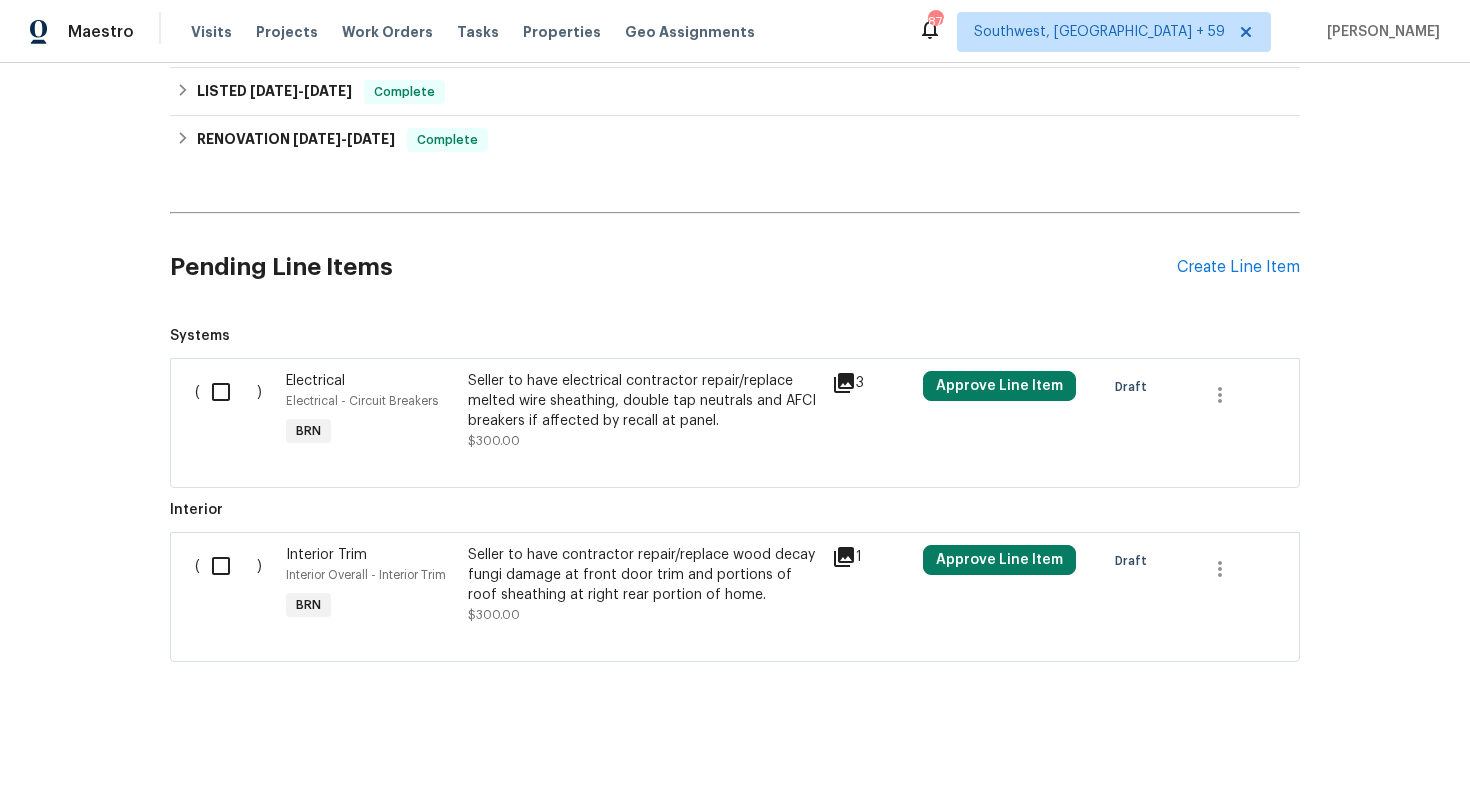 click at bounding box center (228, 566) 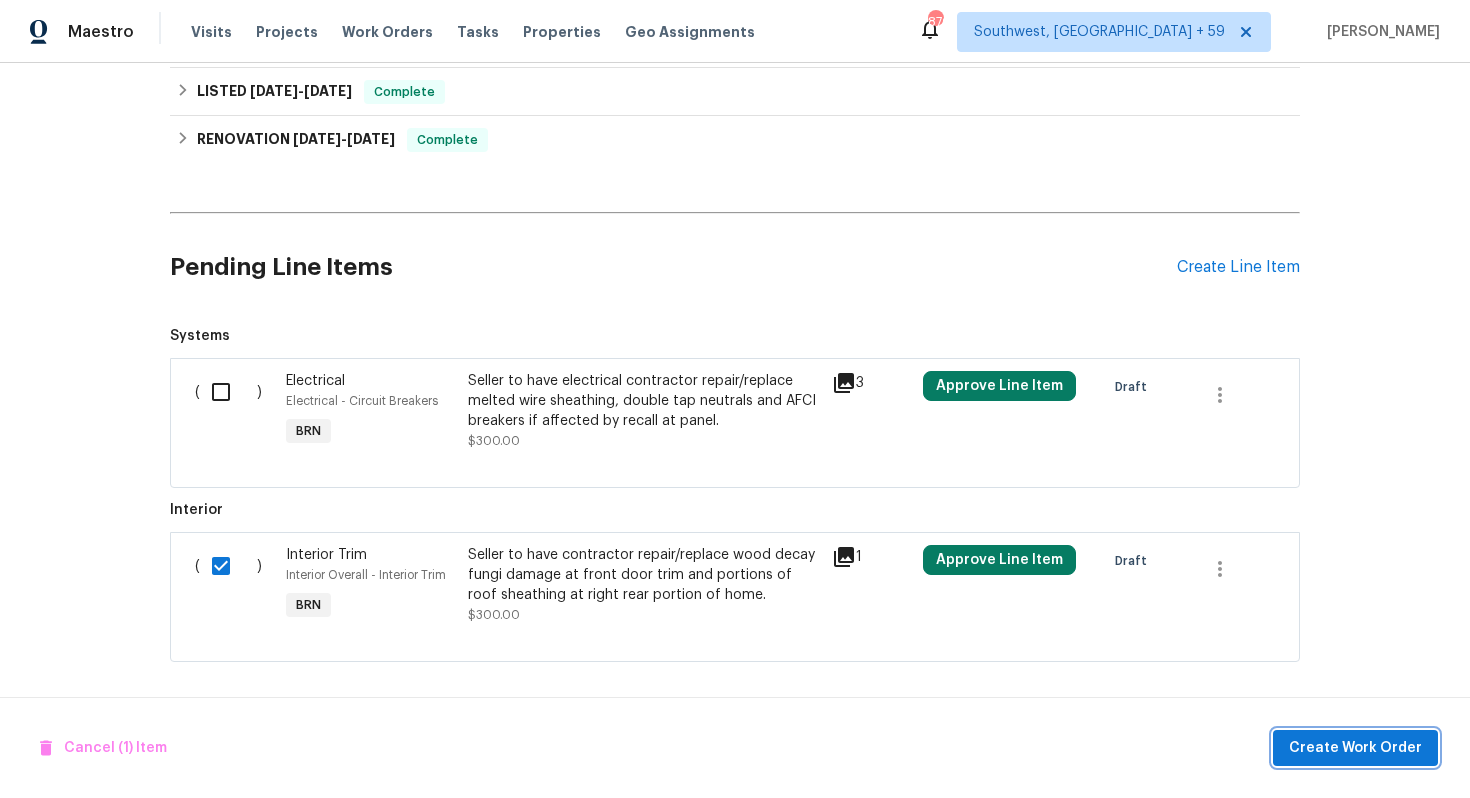 click on "Create Work Order" at bounding box center (1355, 748) 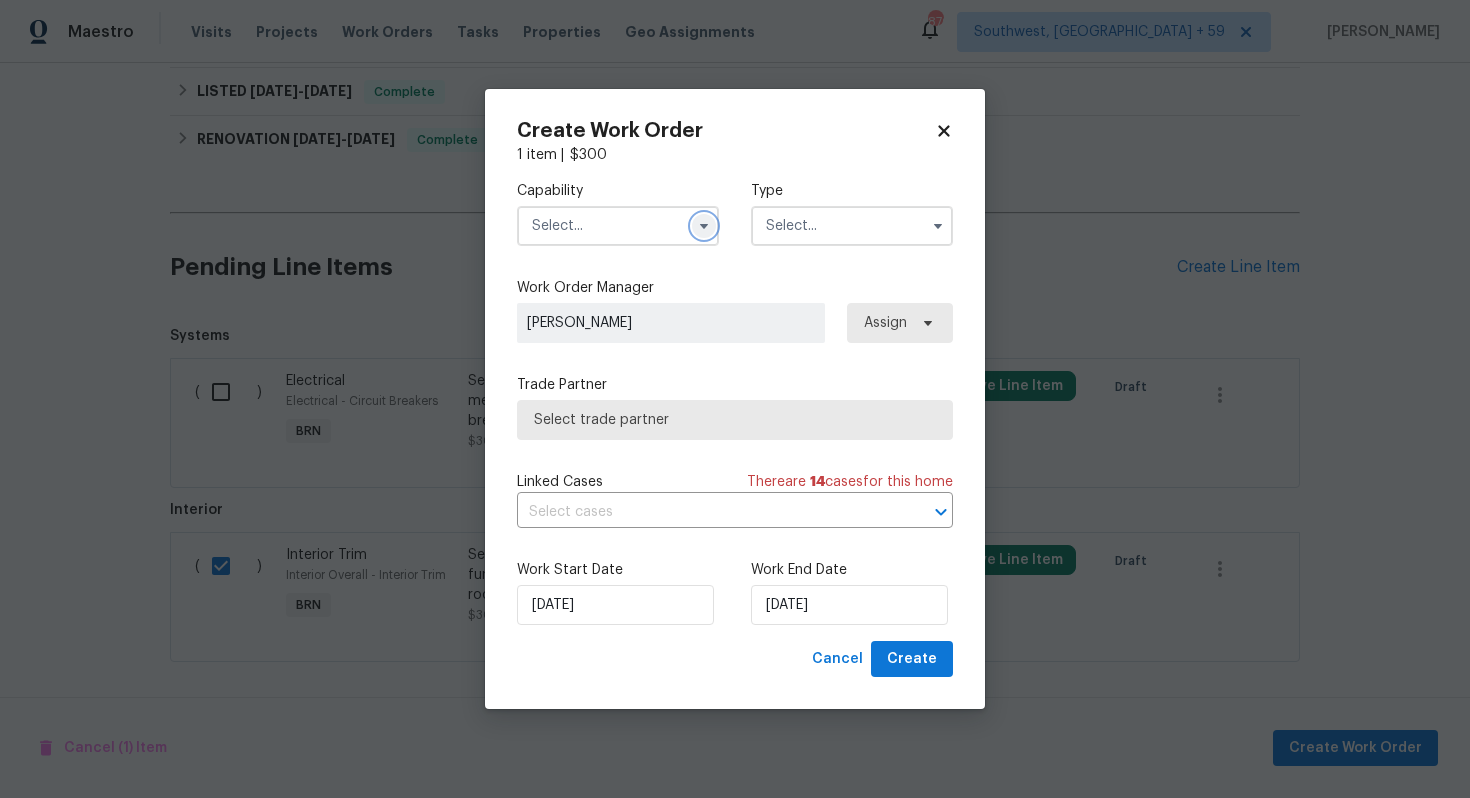 click 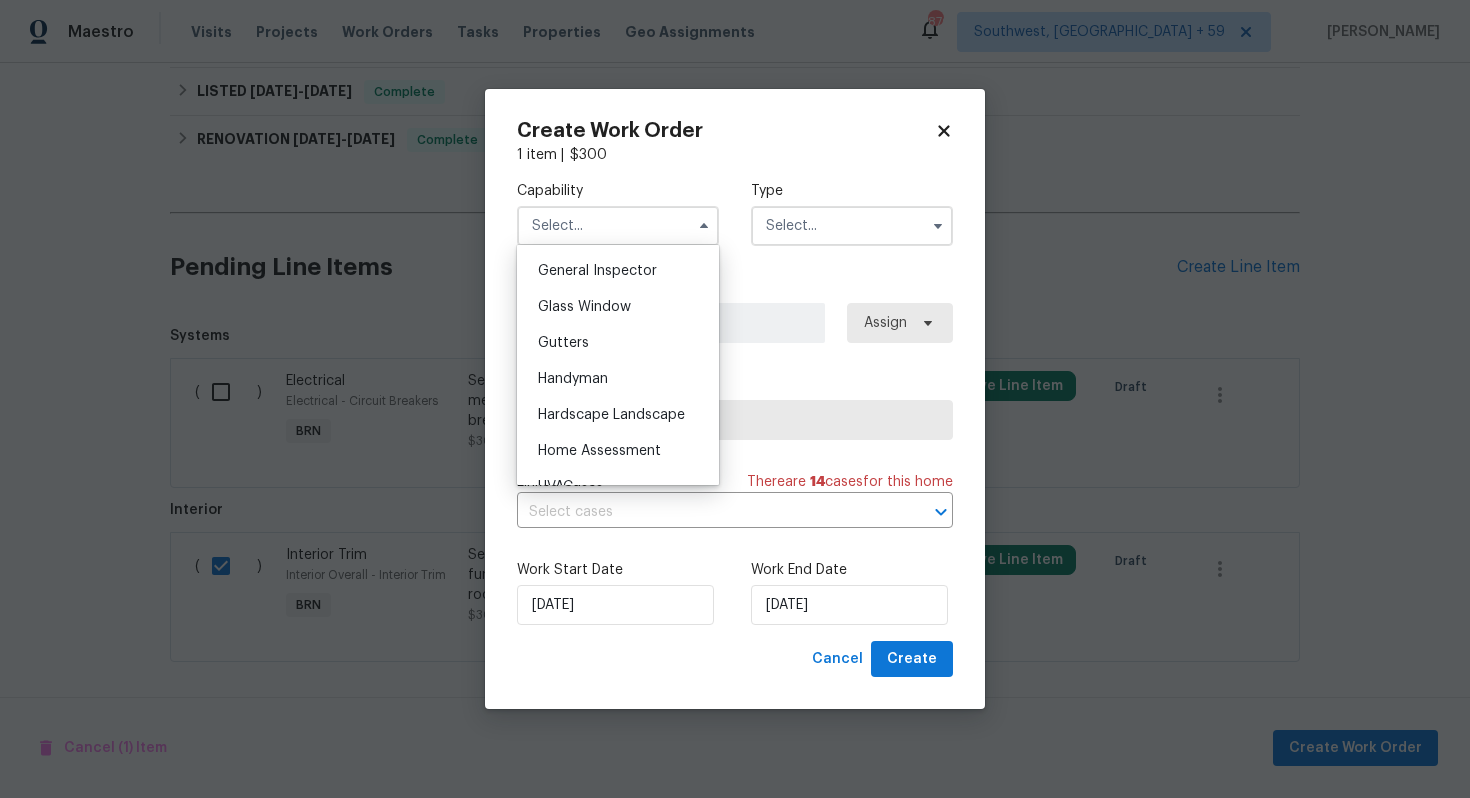 scroll, scrollTop: 1017, scrollLeft: 0, axis: vertical 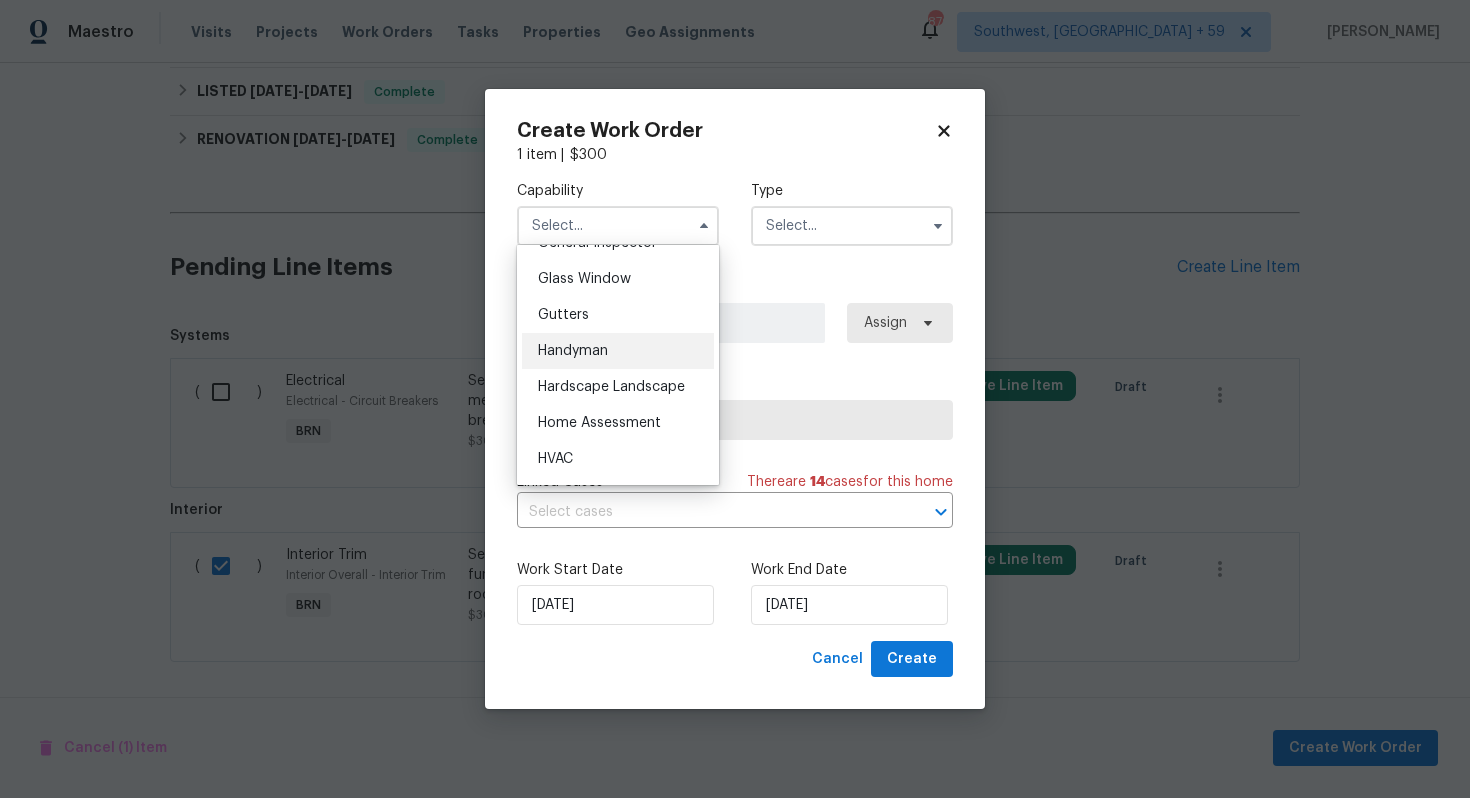 click on "Handyman" at bounding box center [618, 351] 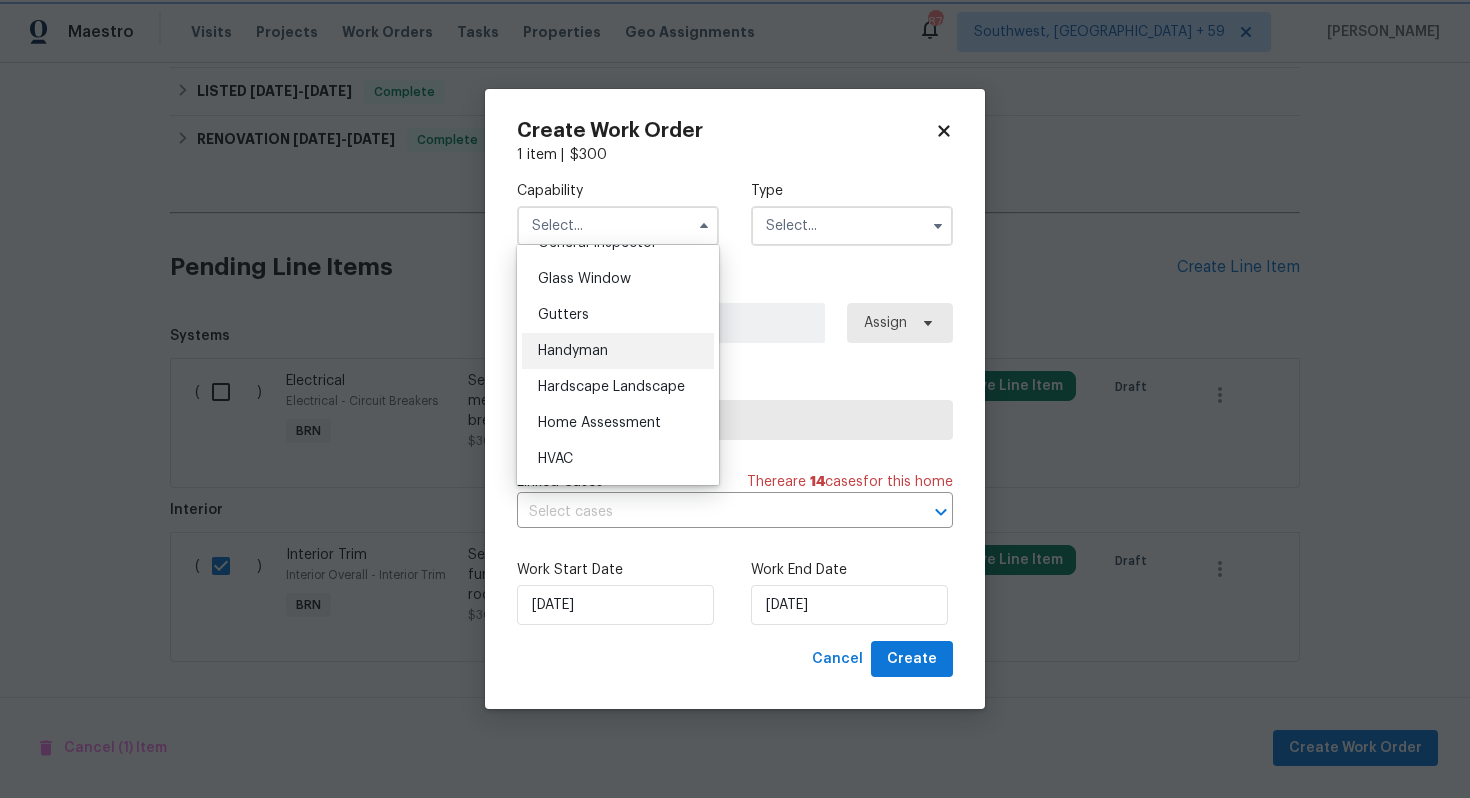 type on "Handyman" 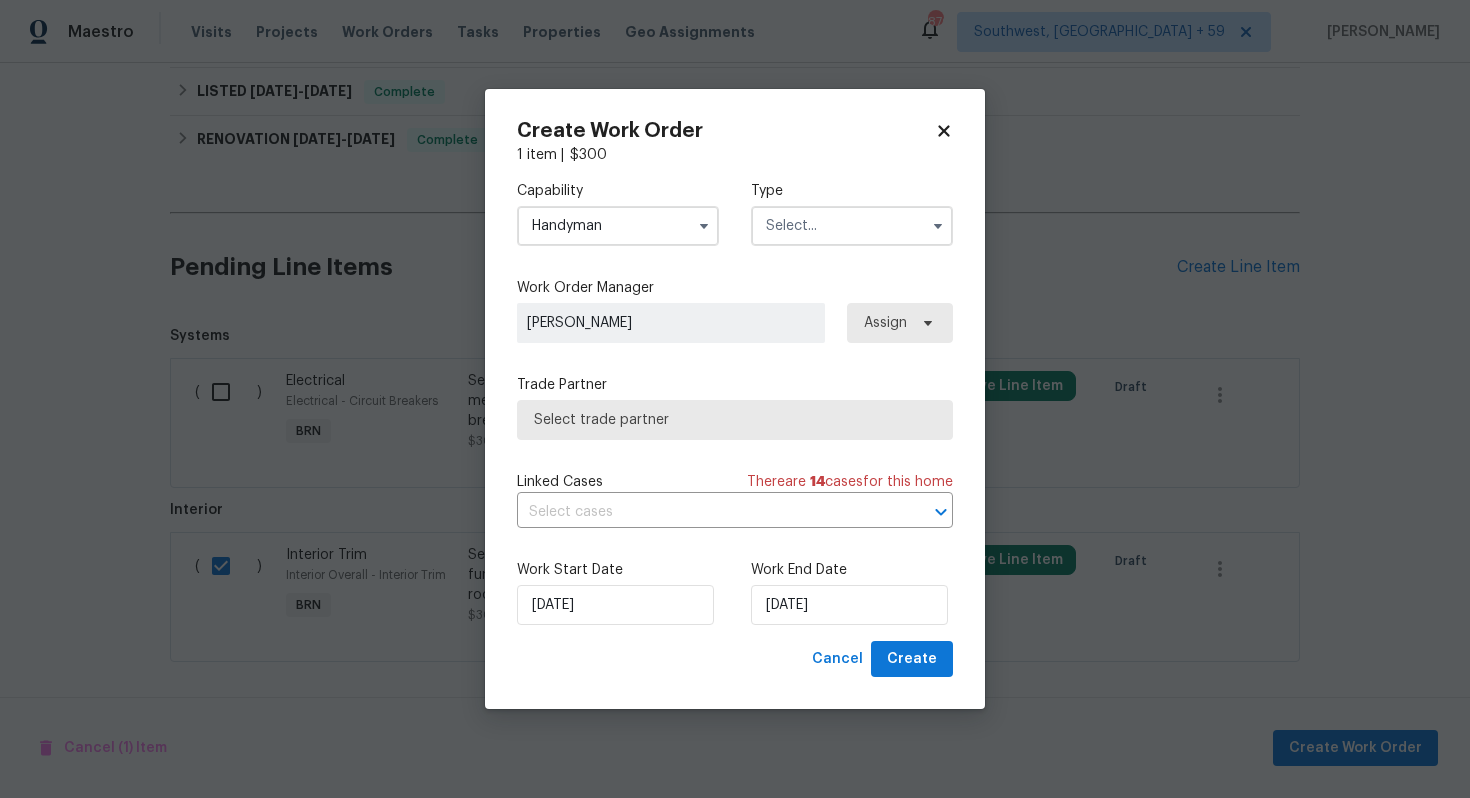 click at bounding box center [852, 226] 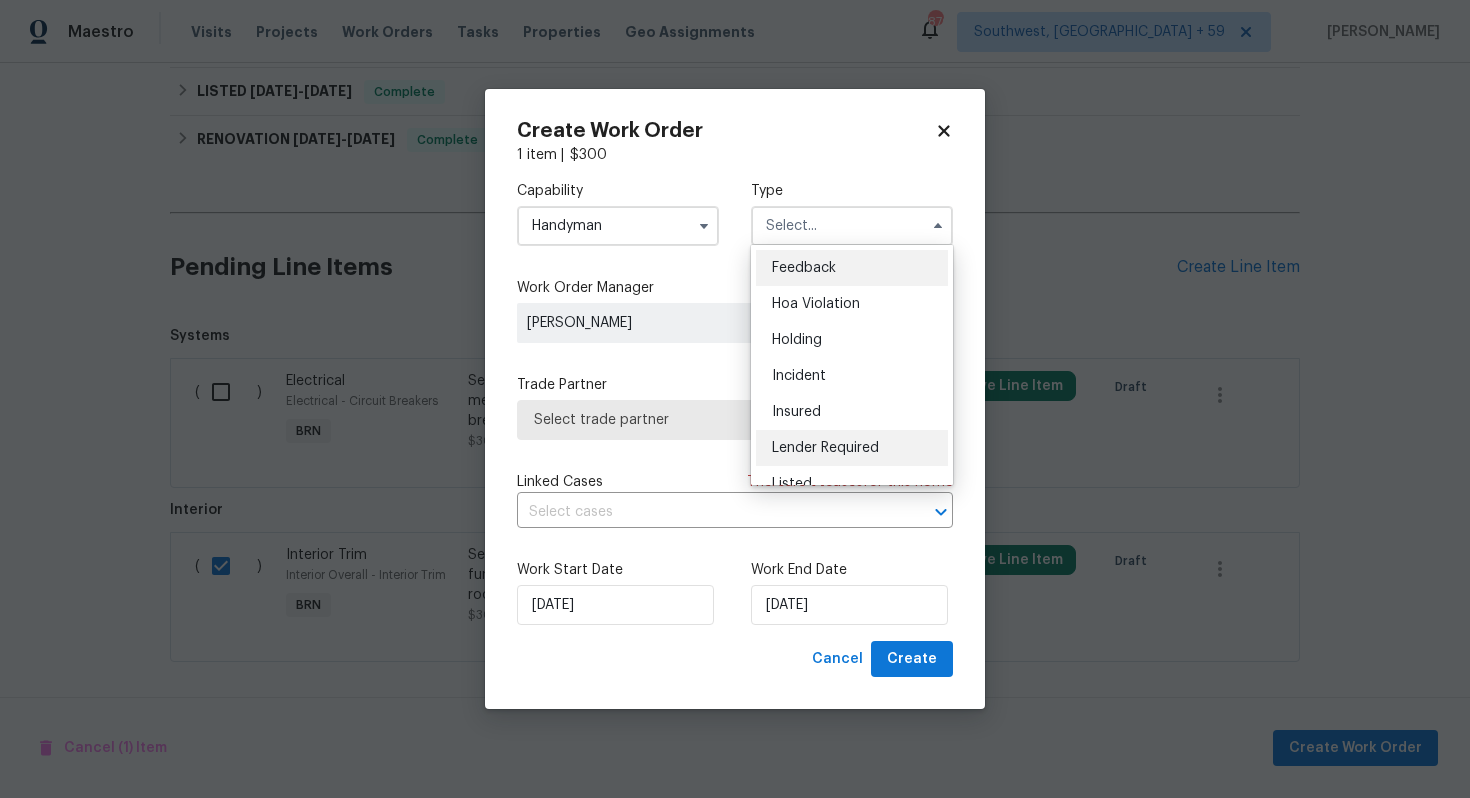 scroll, scrollTop: 454, scrollLeft: 0, axis: vertical 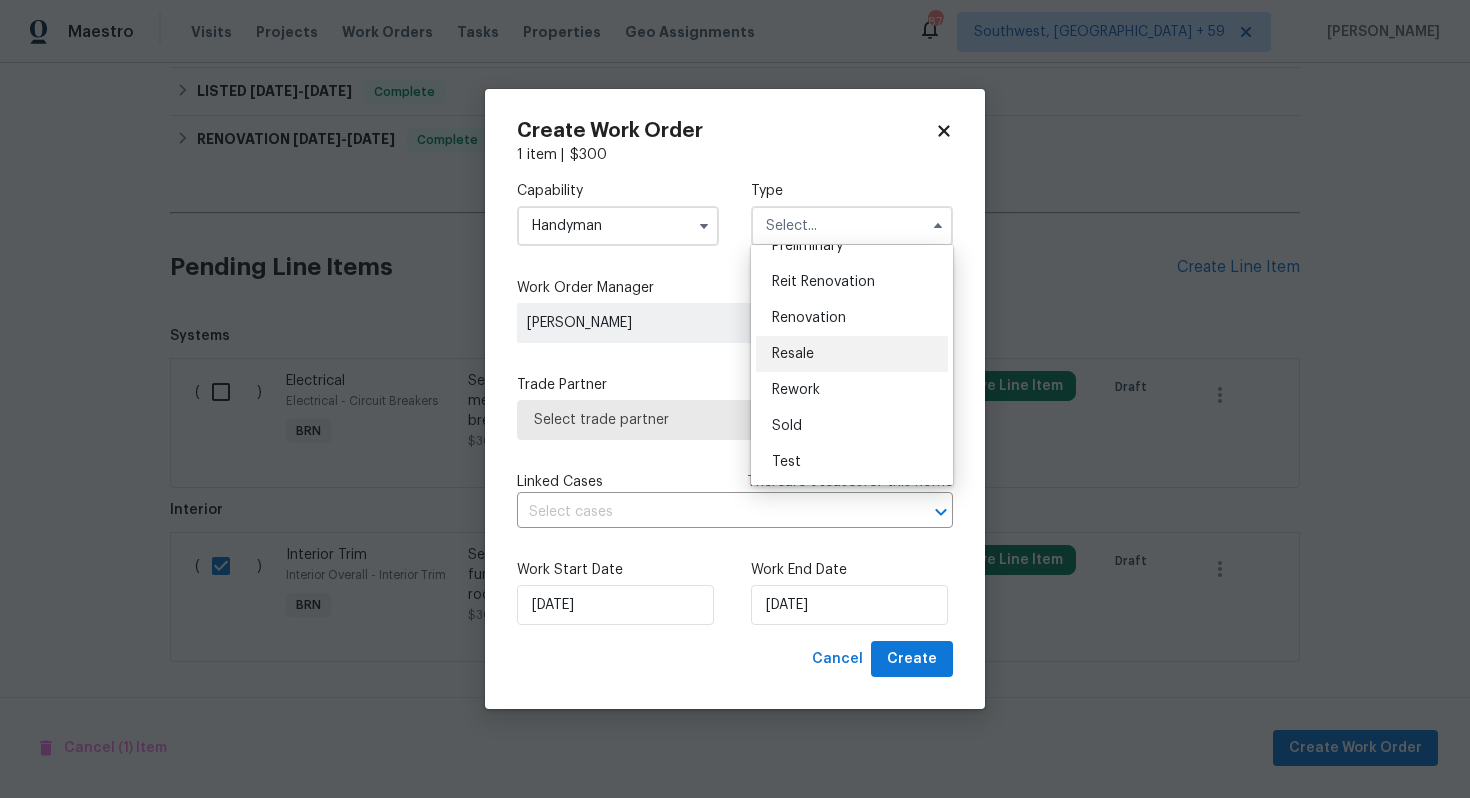 click on "Resale" at bounding box center (852, 354) 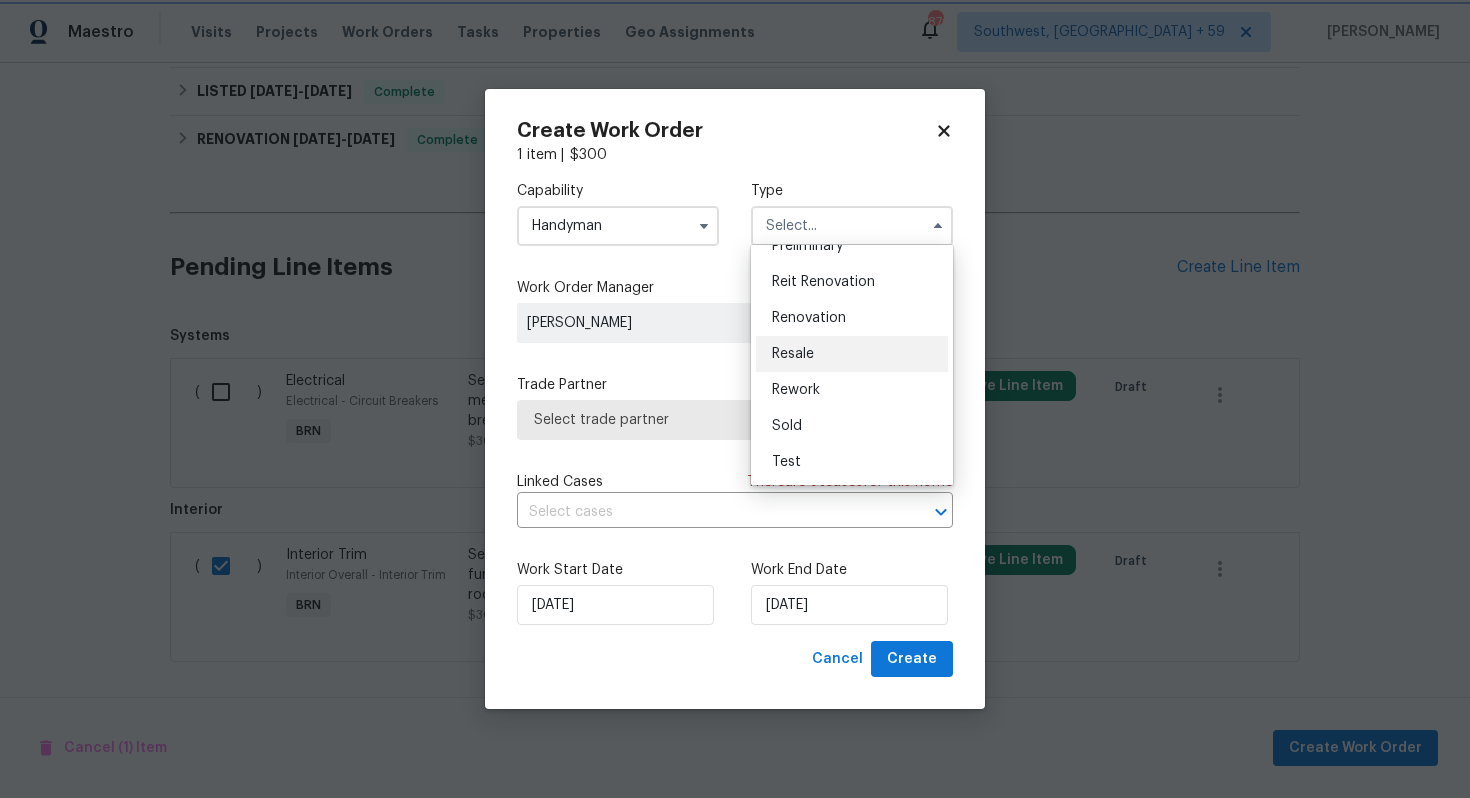 type on "Resale" 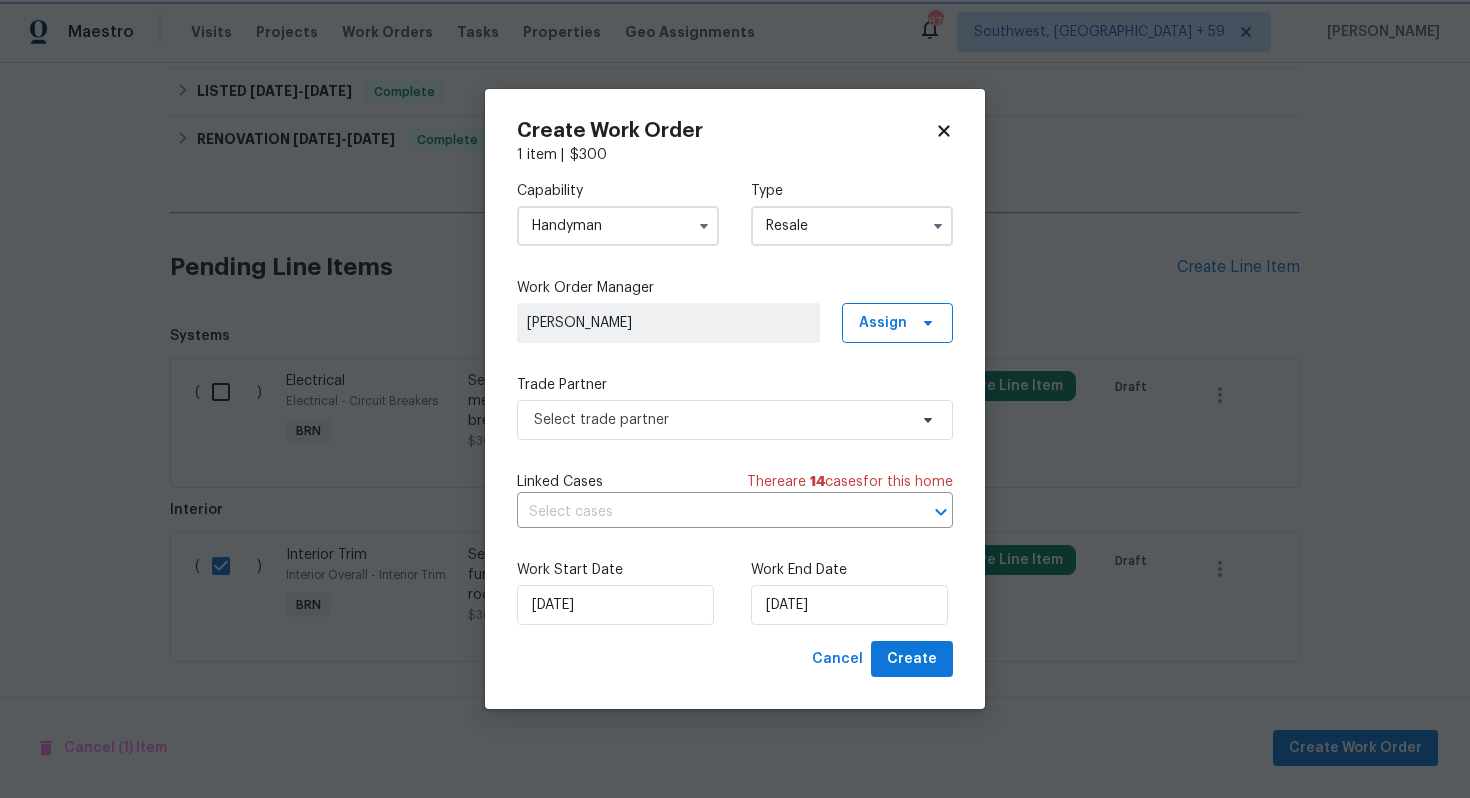 scroll, scrollTop: 0, scrollLeft: 0, axis: both 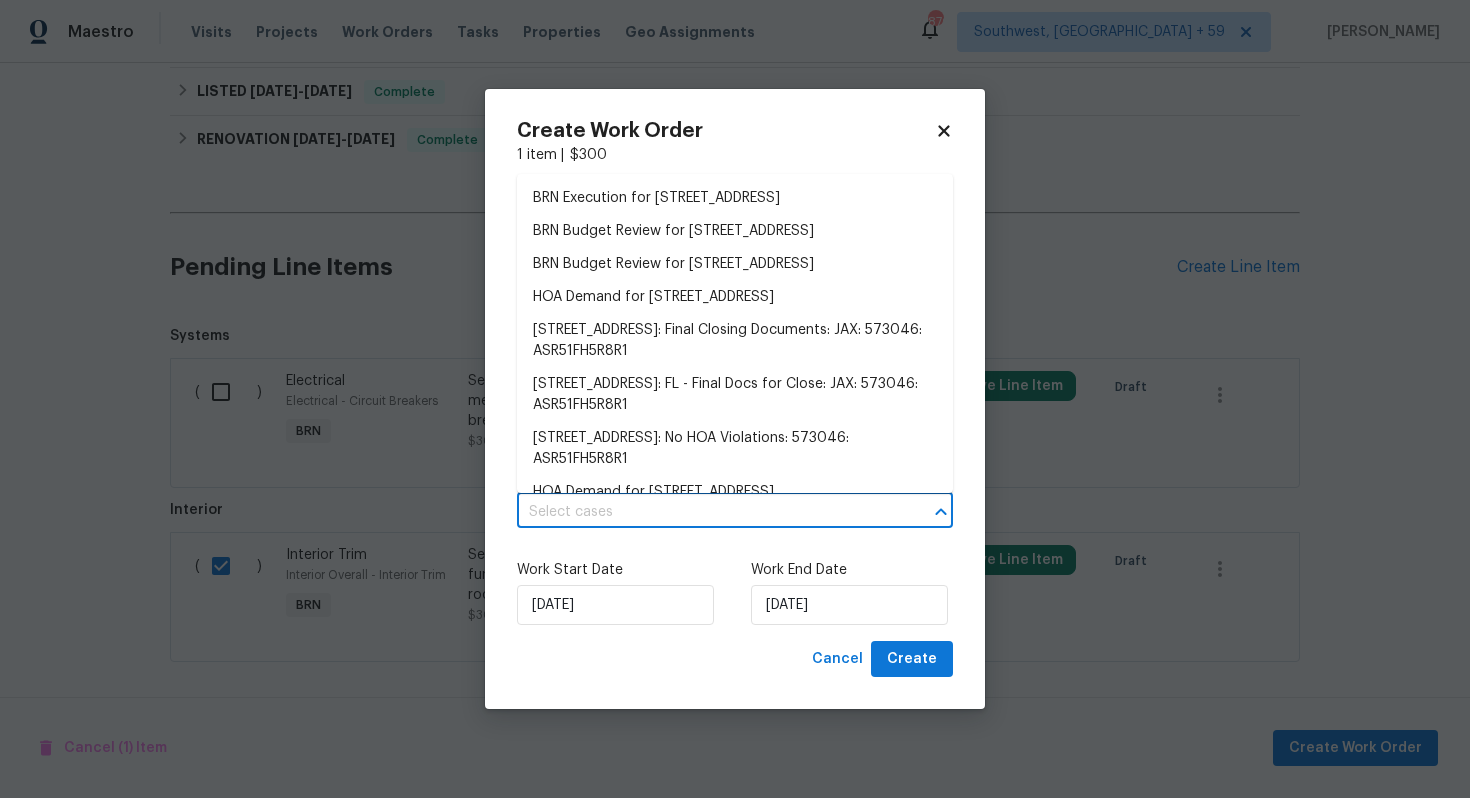 click at bounding box center [707, 512] 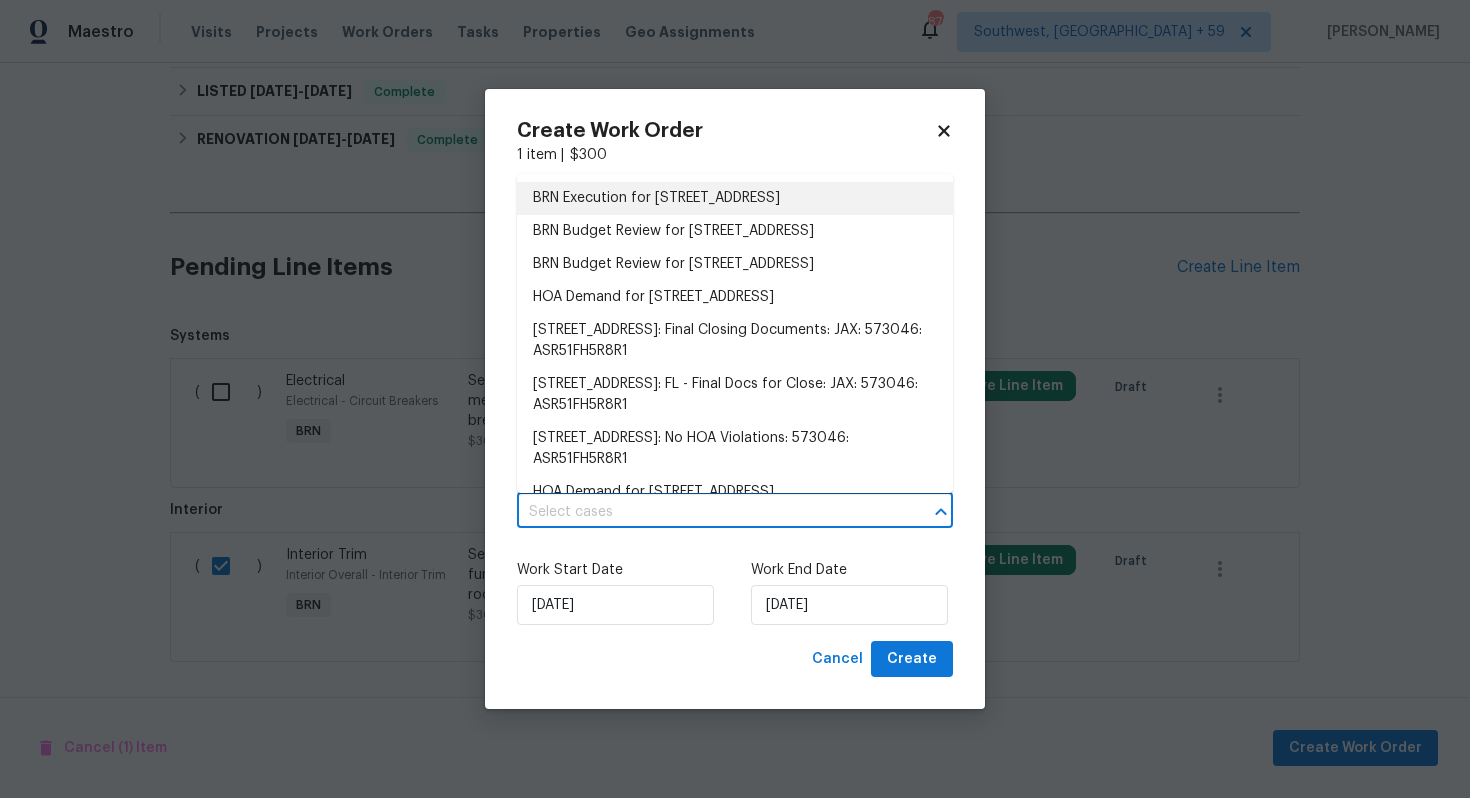 click on "BRN Execution for 2458 Brook Park Way, Jacksonville, FL 32246" at bounding box center [735, 198] 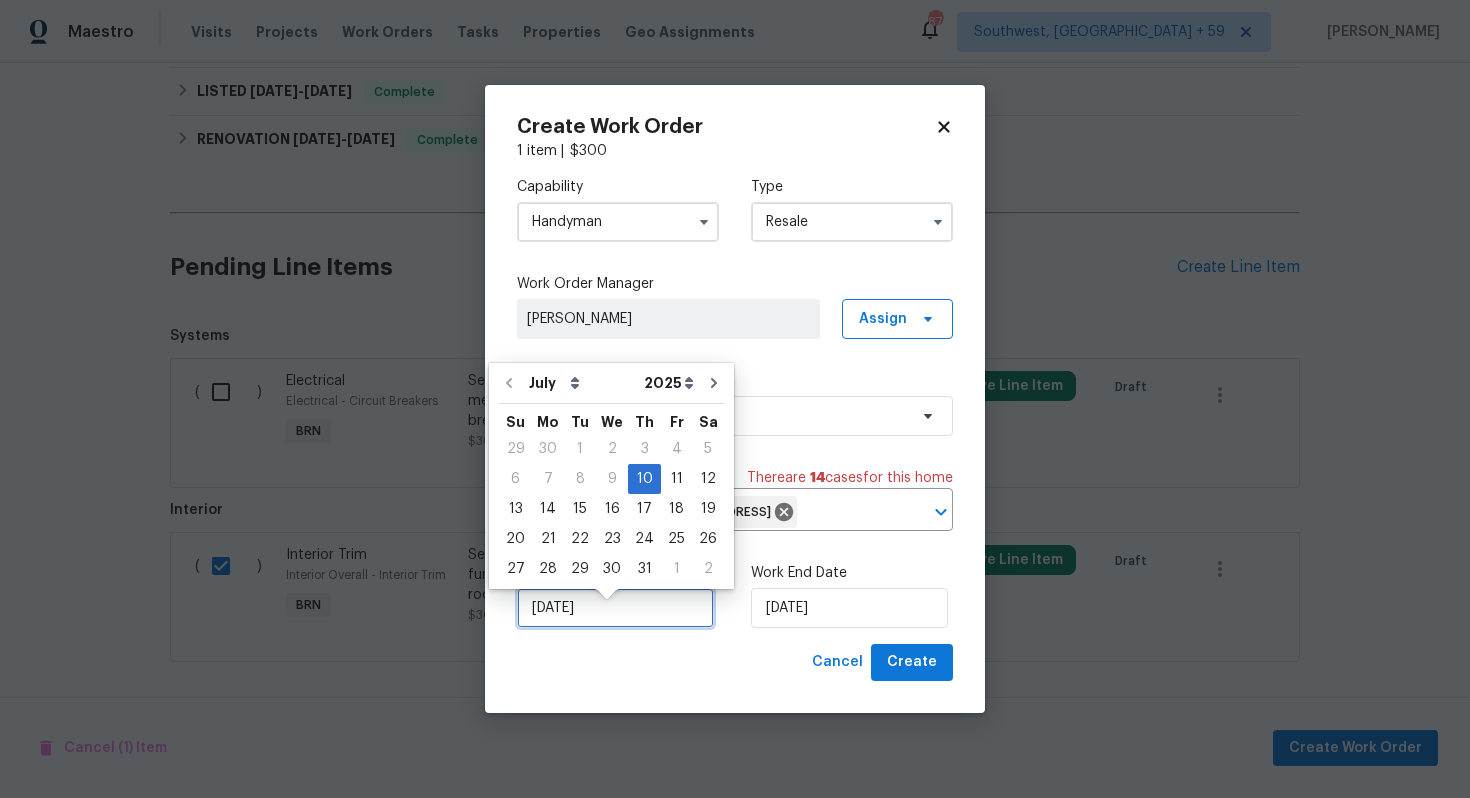 click on "[DATE]" at bounding box center [615, 608] 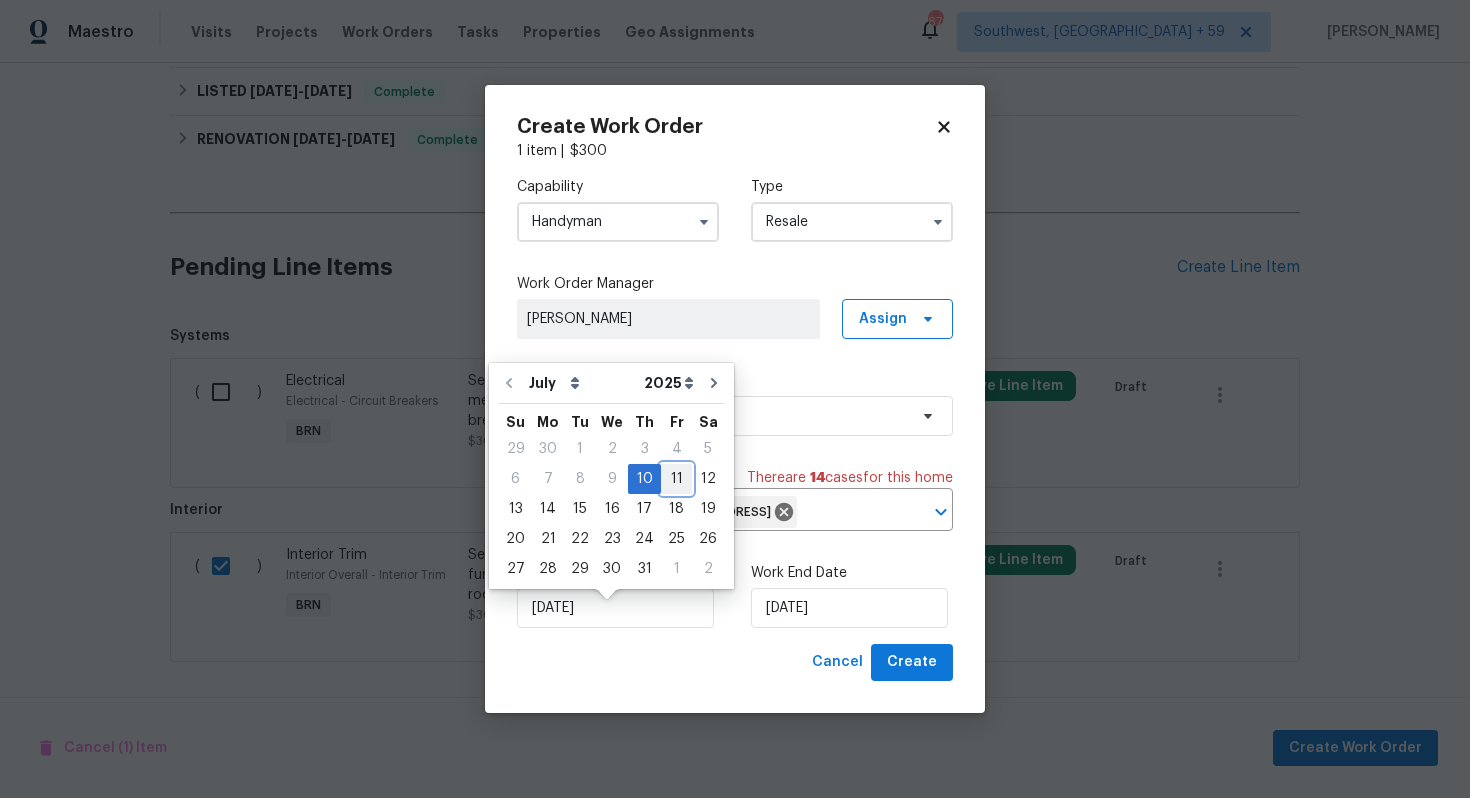click on "11" at bounding box center (676, 479) 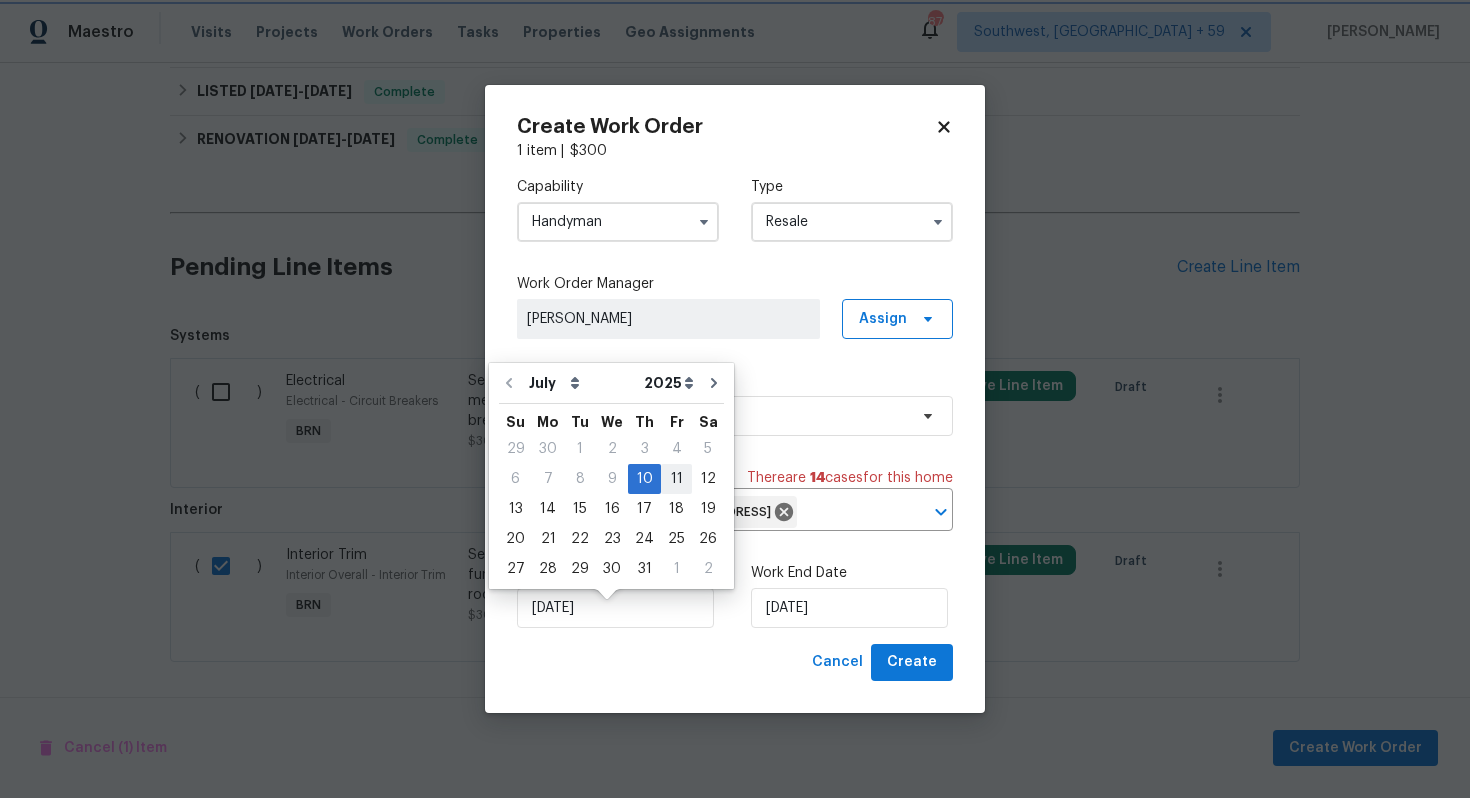 type on "7/11/2025" 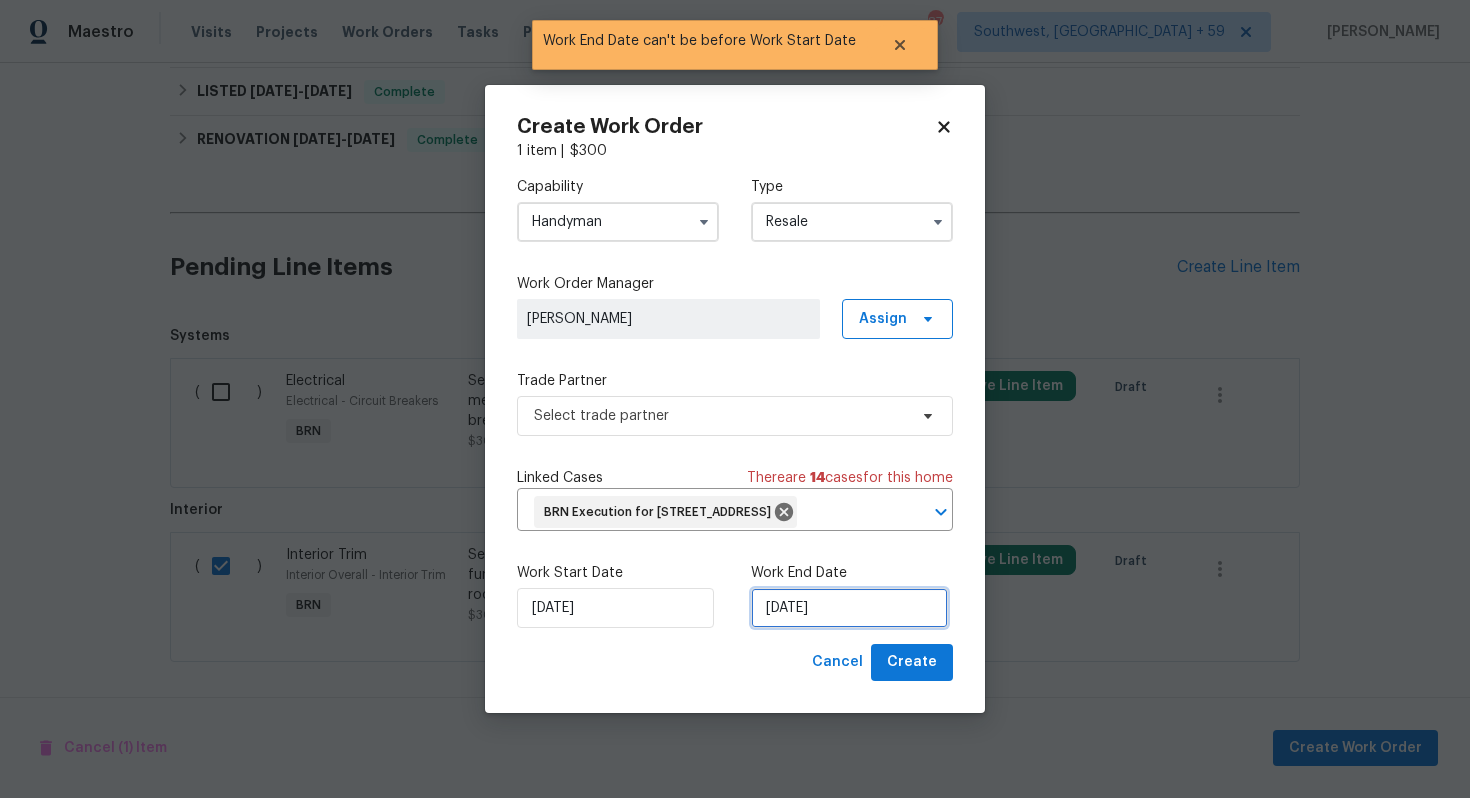 click on "7/11/2025" at bounding box center (849, 608) 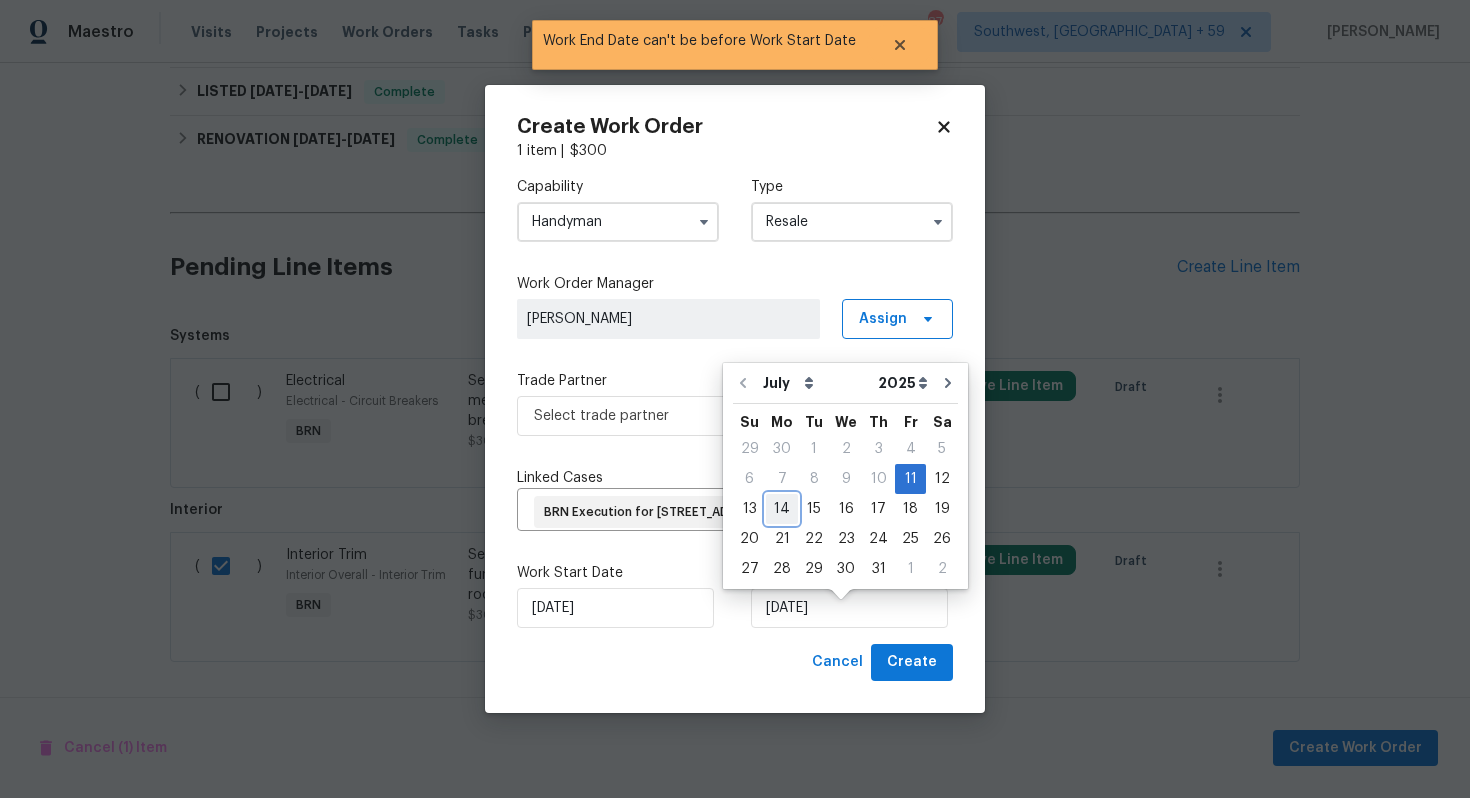click on "14" at bounding box center [782, 509] 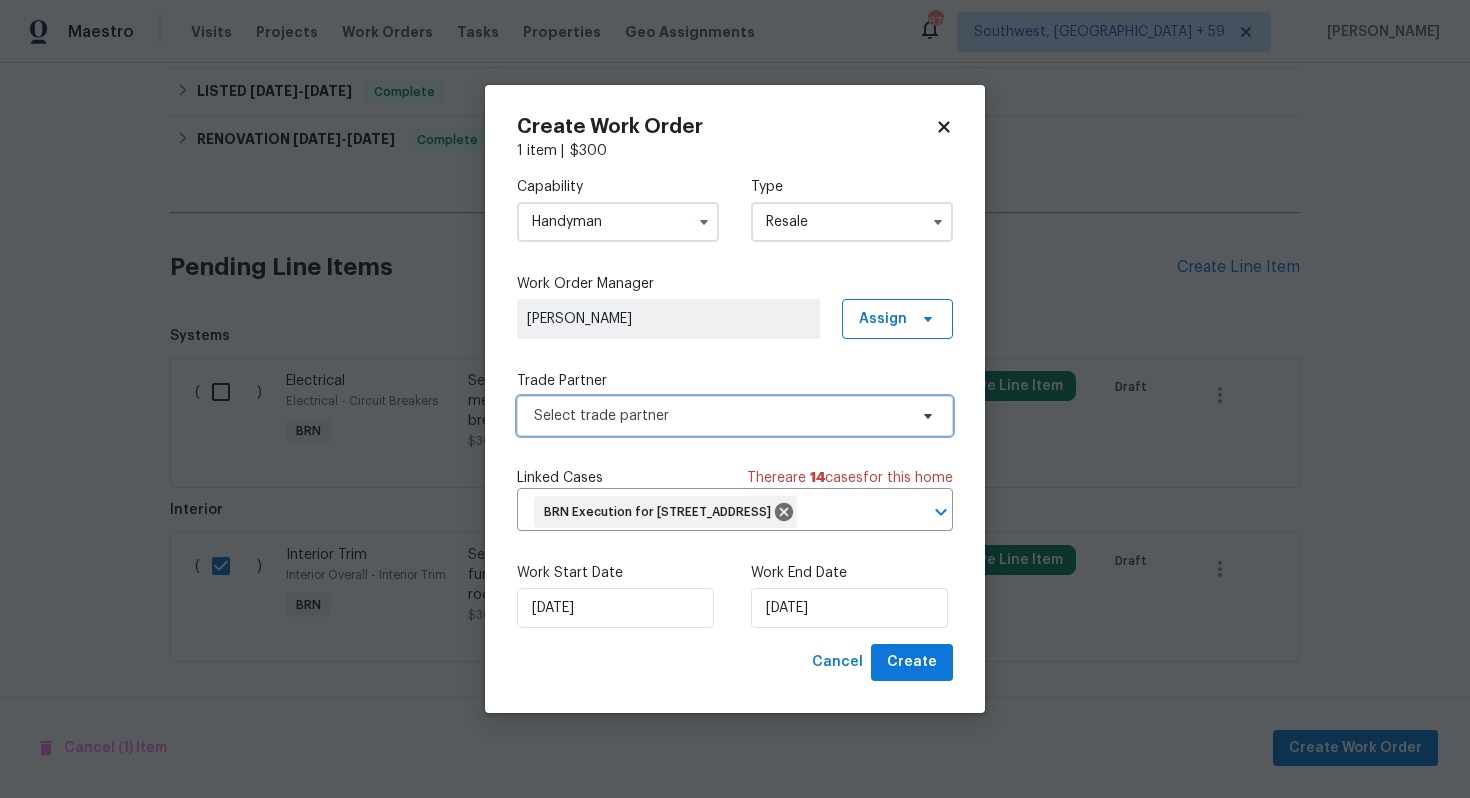 click on "Select trade partner" at bounding box center [735, 416] 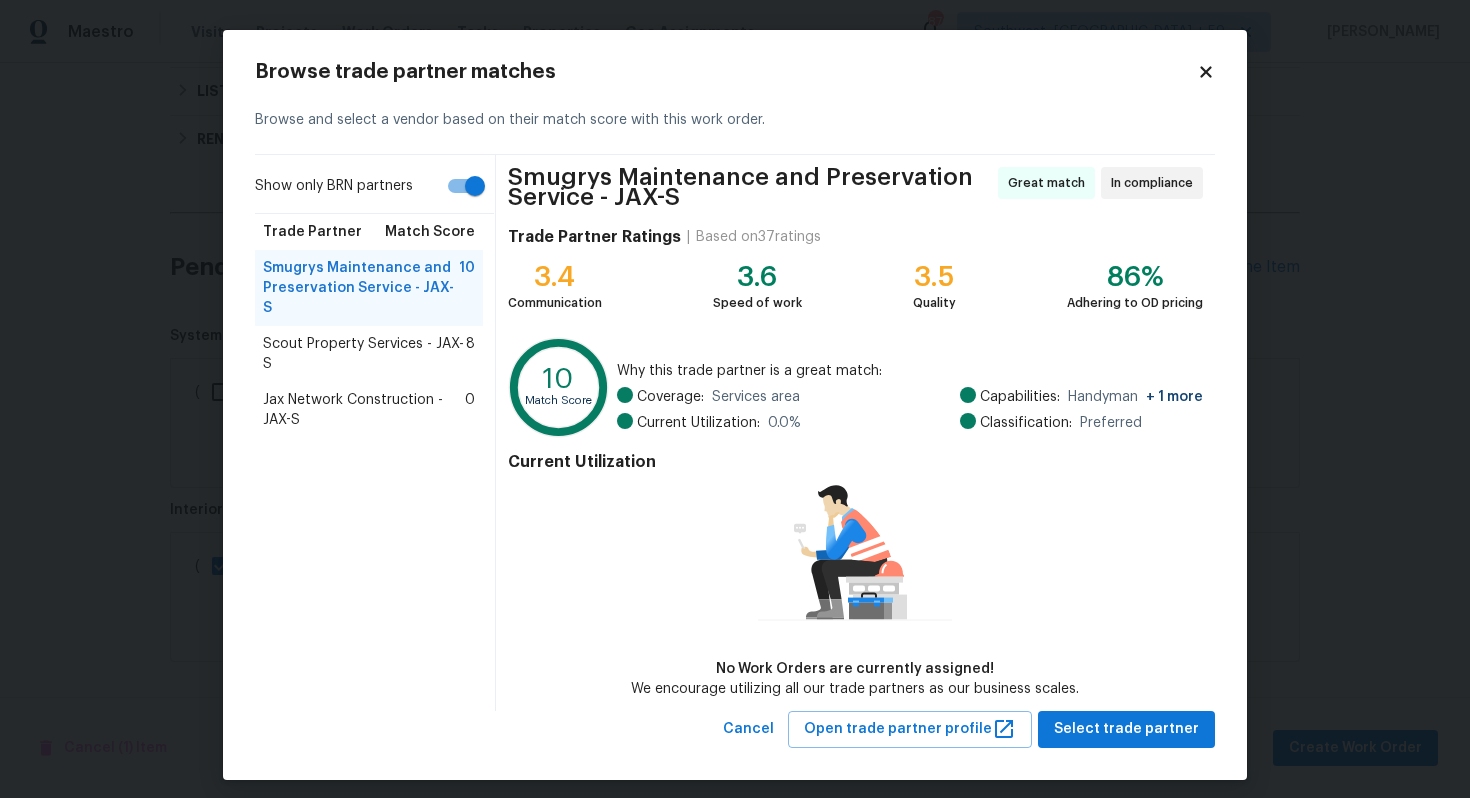 click on "Scout Property Services - JAX-S" at bounding box center (364, 354) 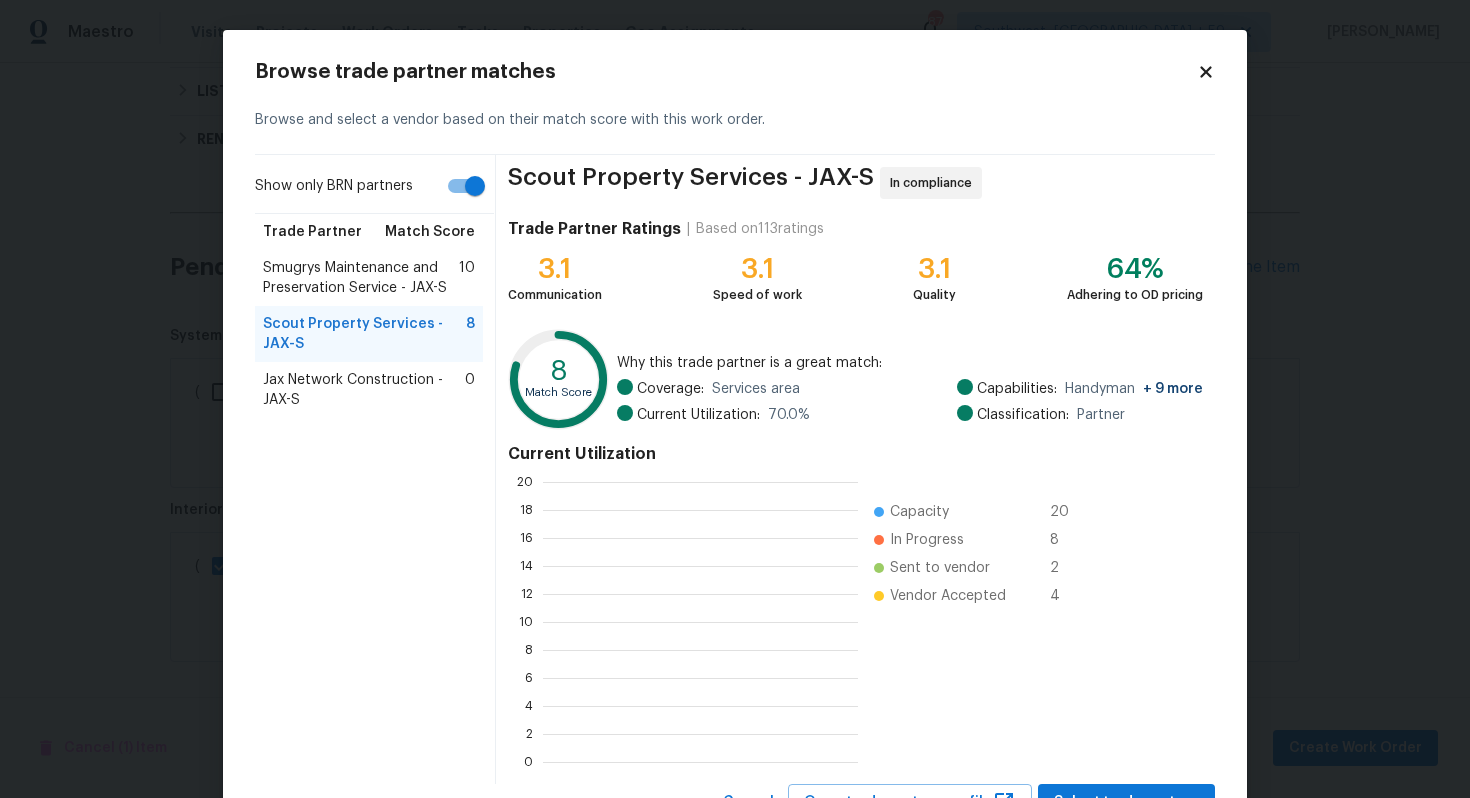 scroll, scrollTop: 2, scrollLeft: 2, axis: both 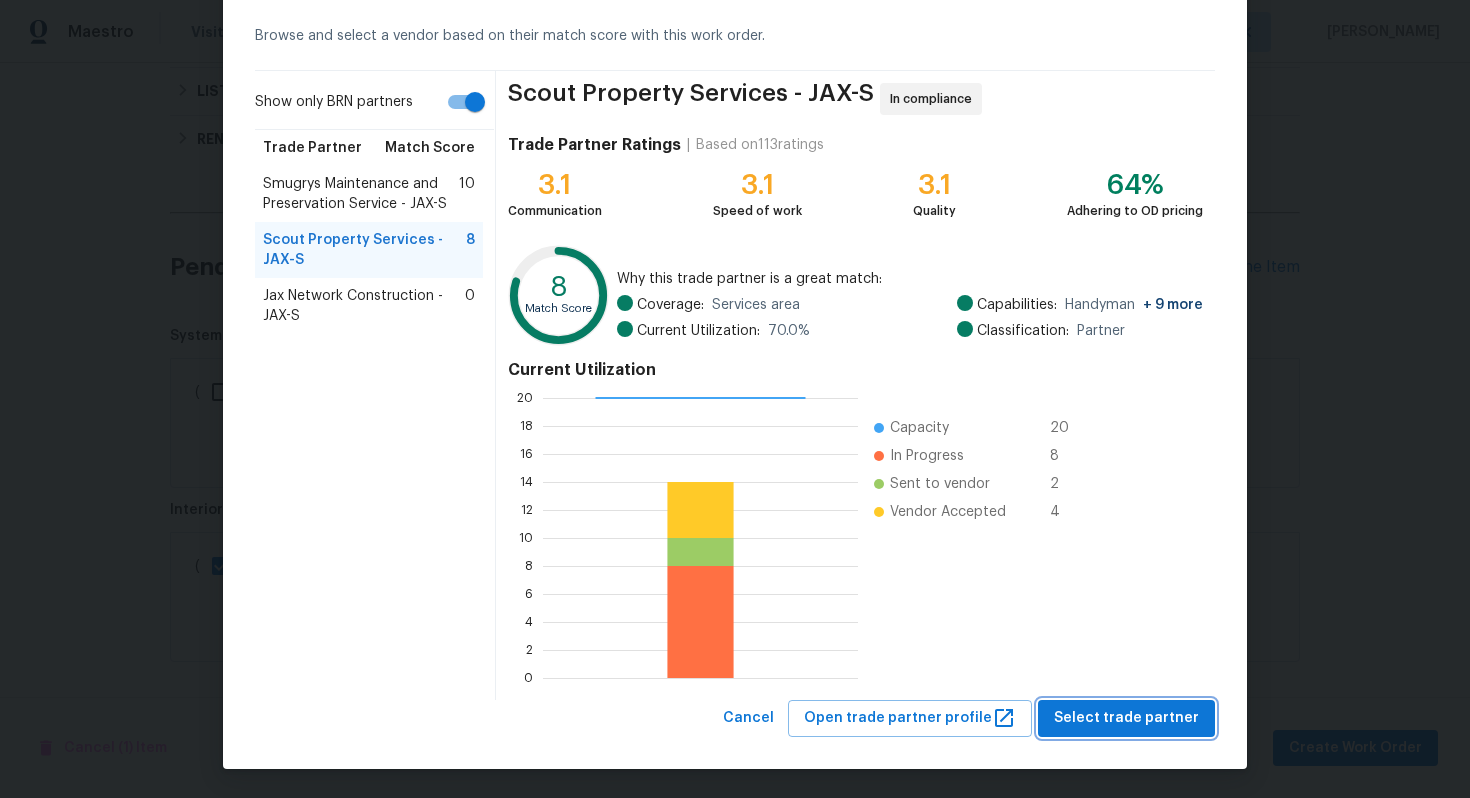 click on "Select trade partner" at bounding box center [1126, 718] 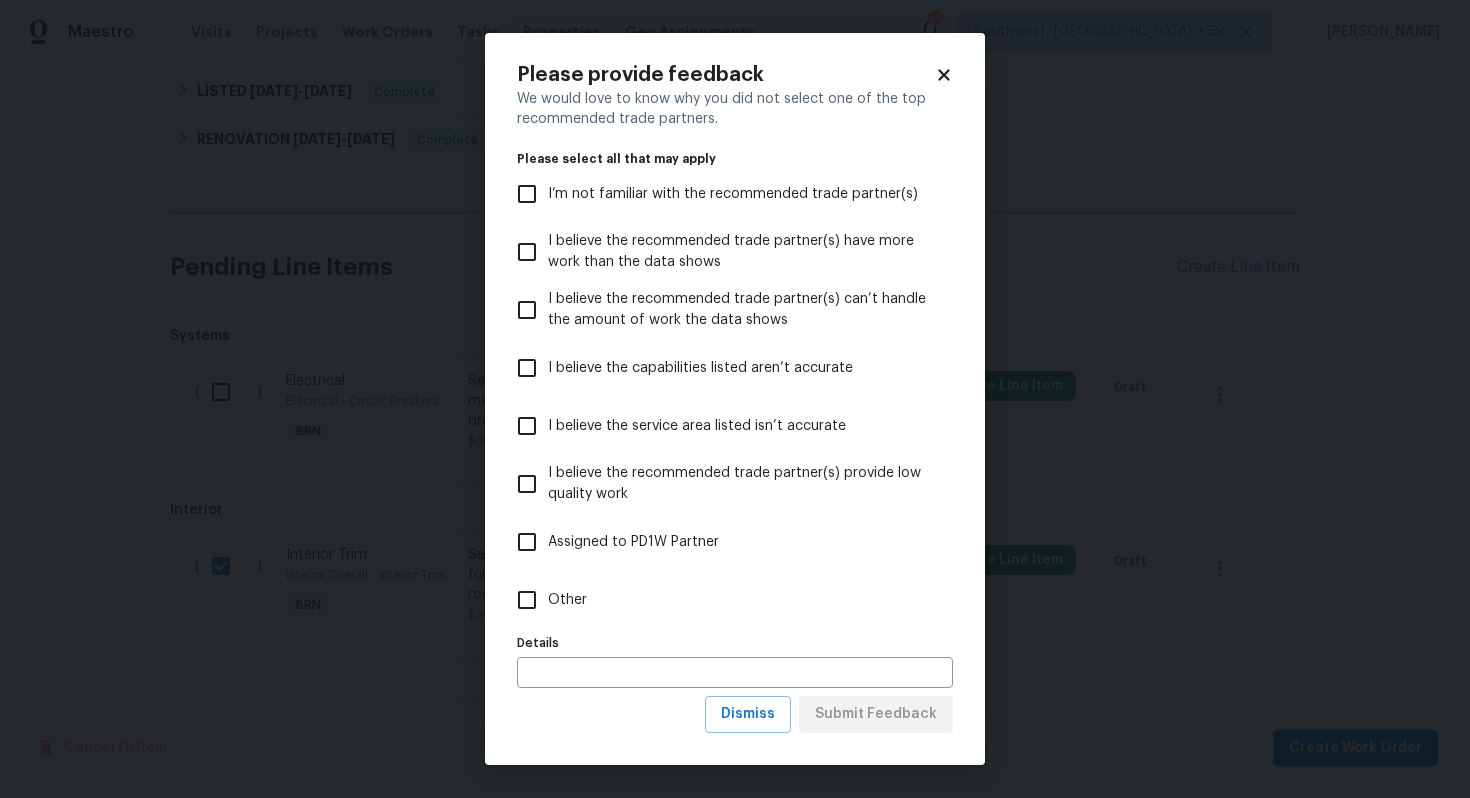 scroll, scrollTop: 0, scrollLeft: 0, axis: both 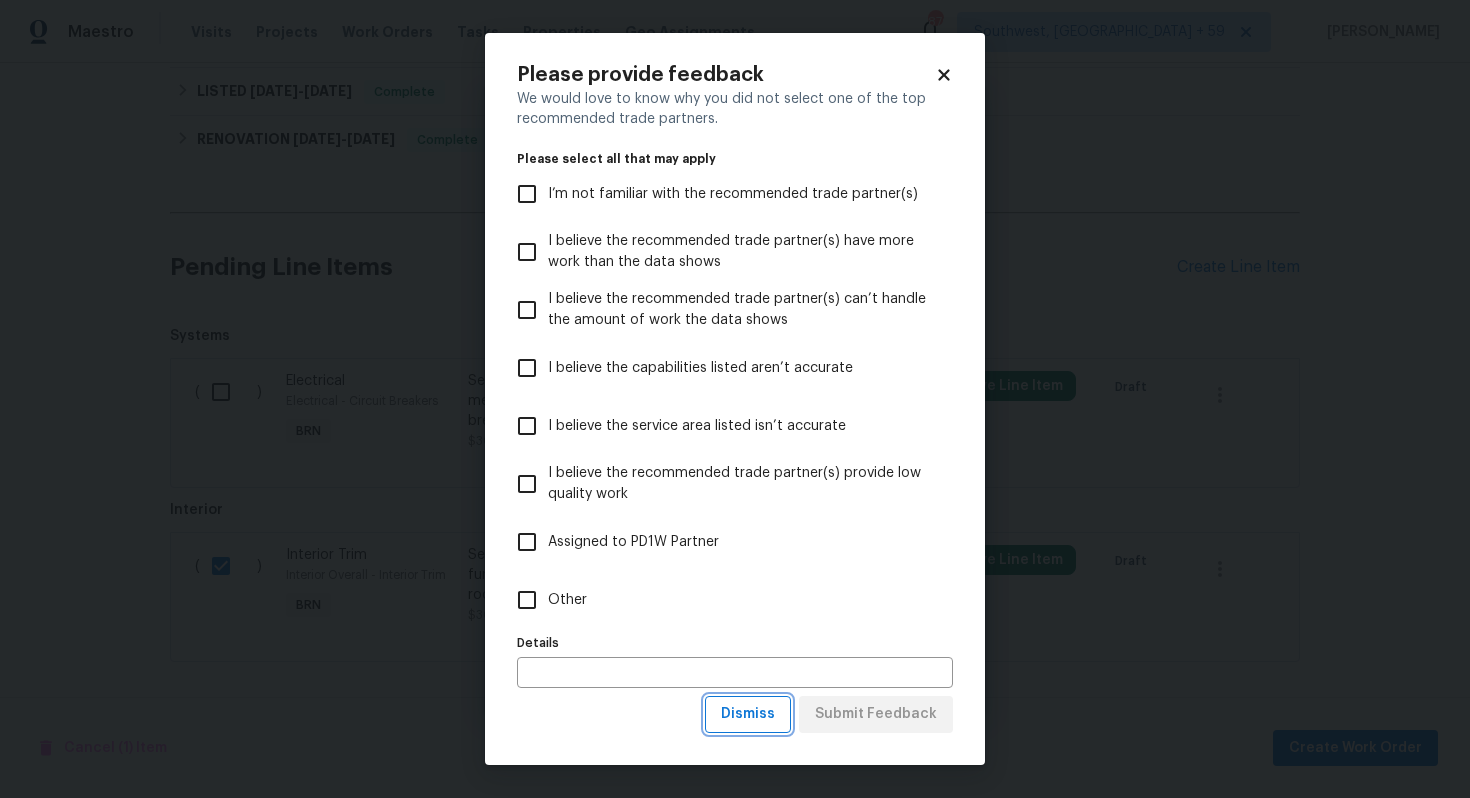 click on "Dismiss" at bounding box center (748, 714) 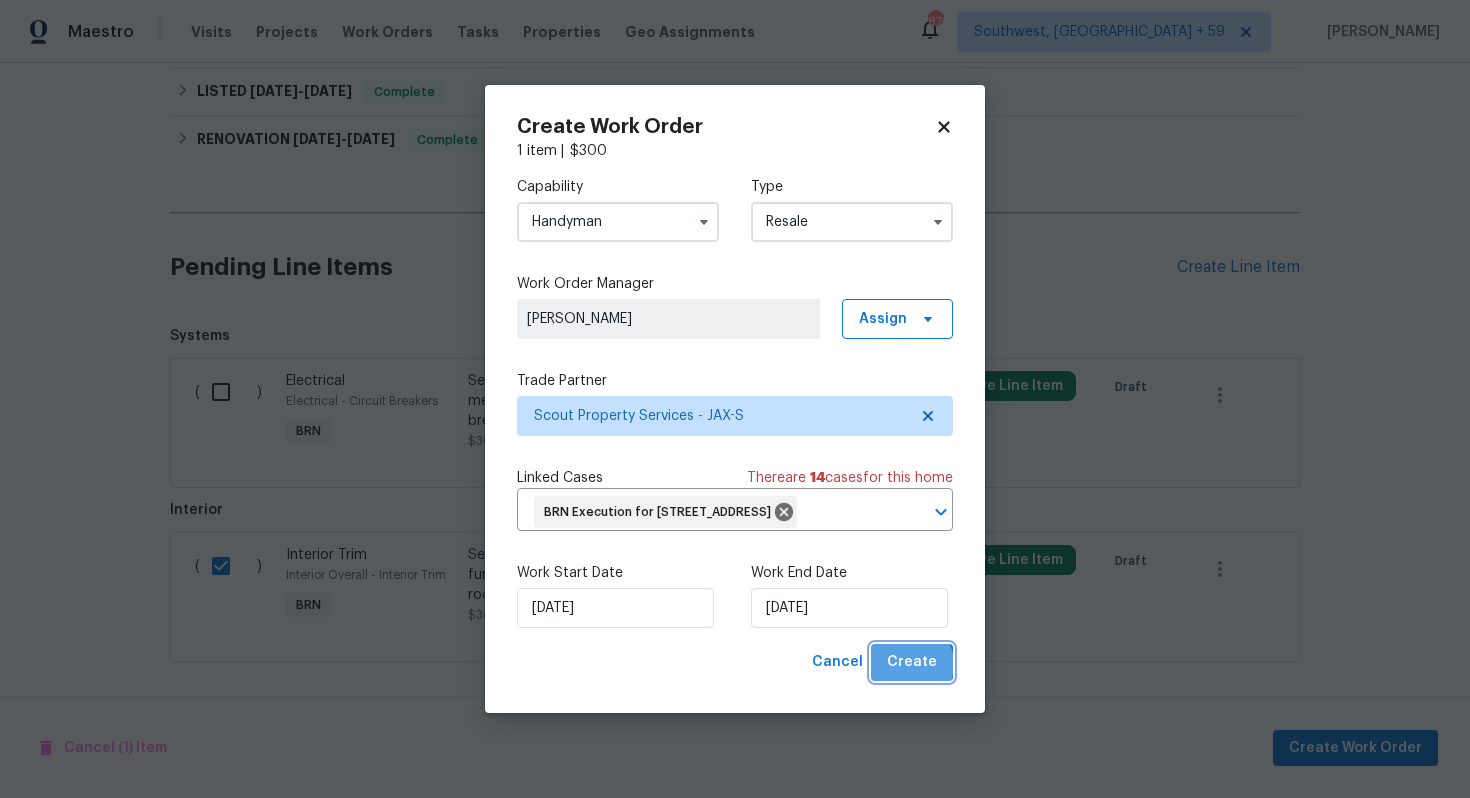click on "Create" at bounding box center [912, 662] 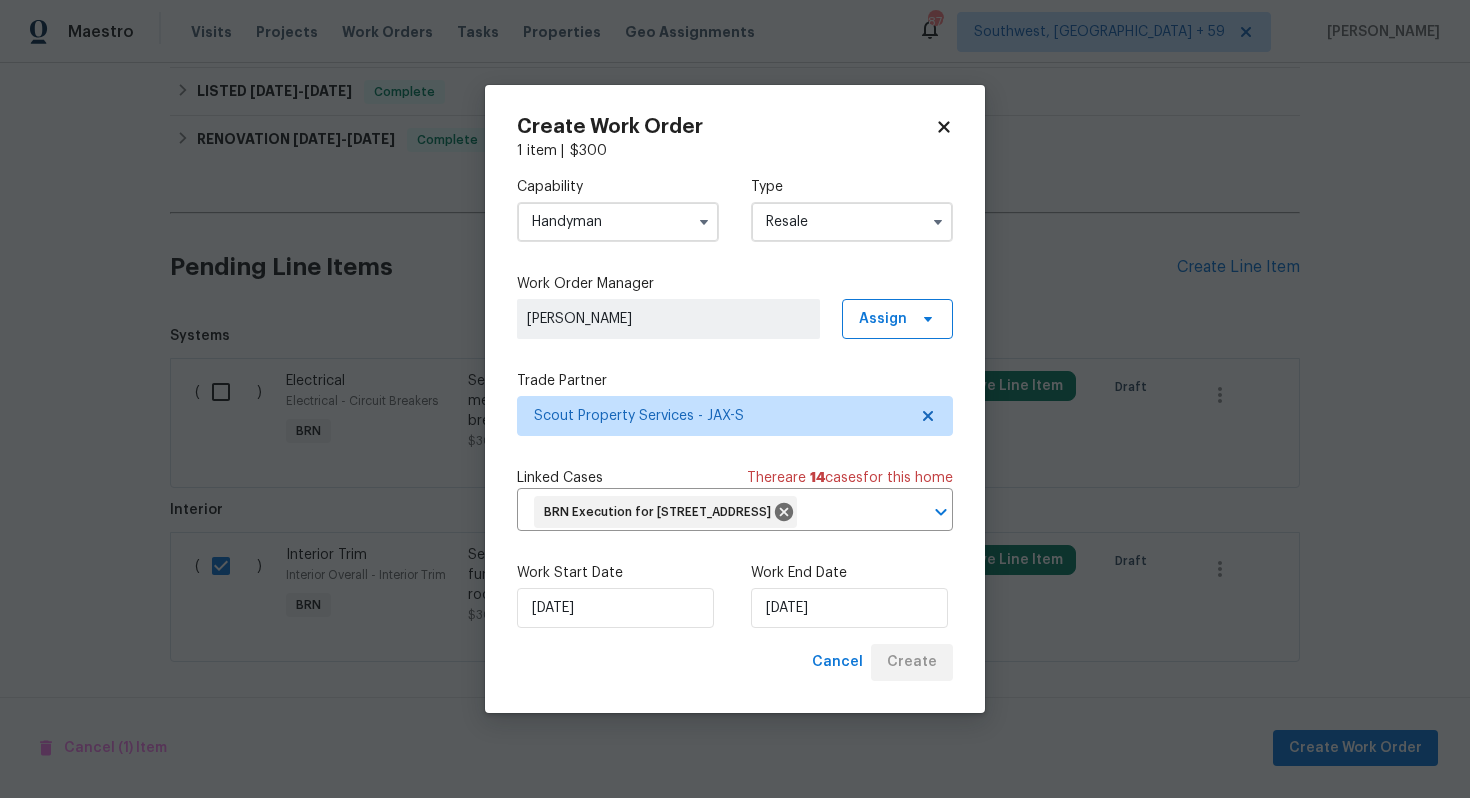 checkbox on "false" 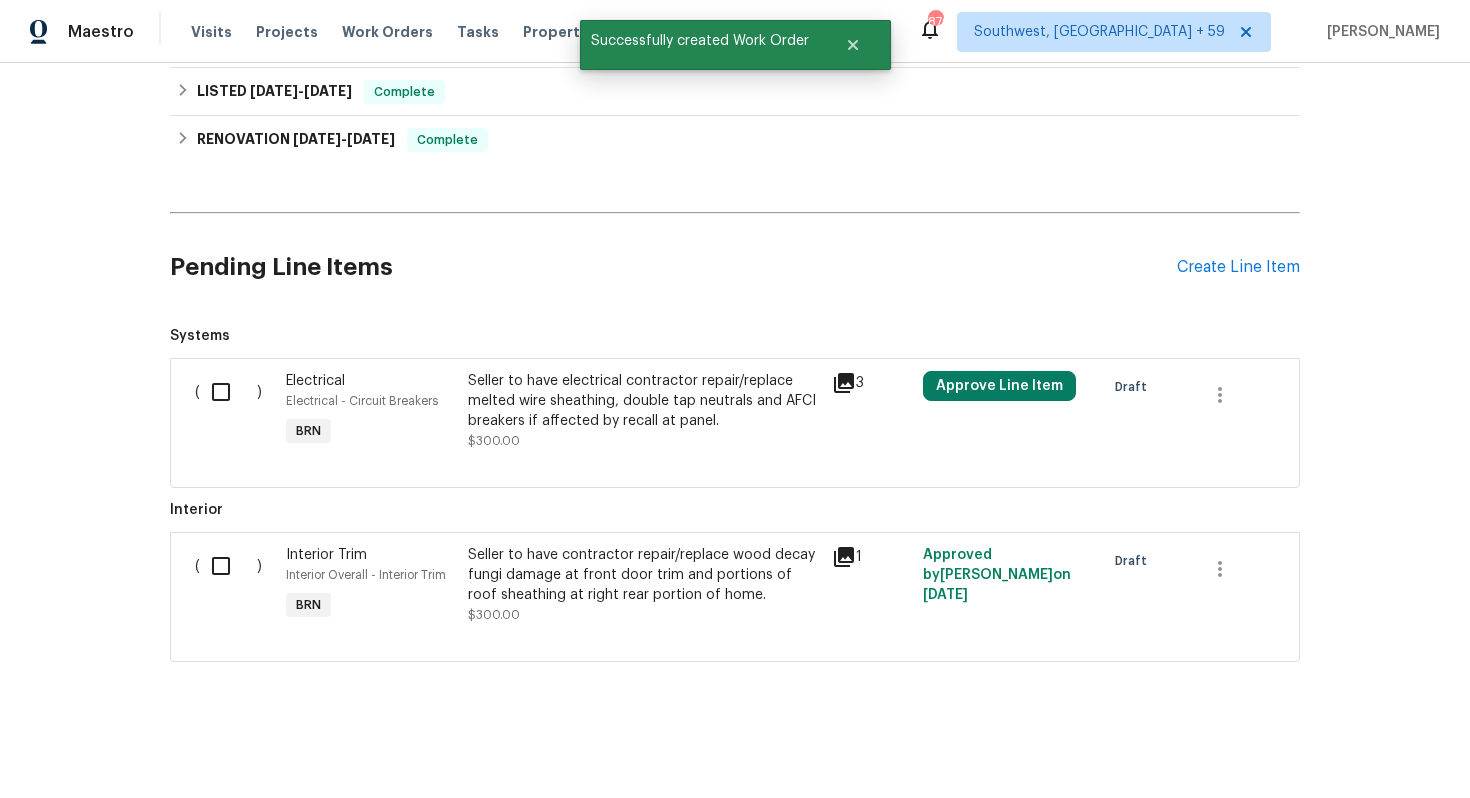 scroll, scrollTop: 0, scrollLeft: 0, axis: both 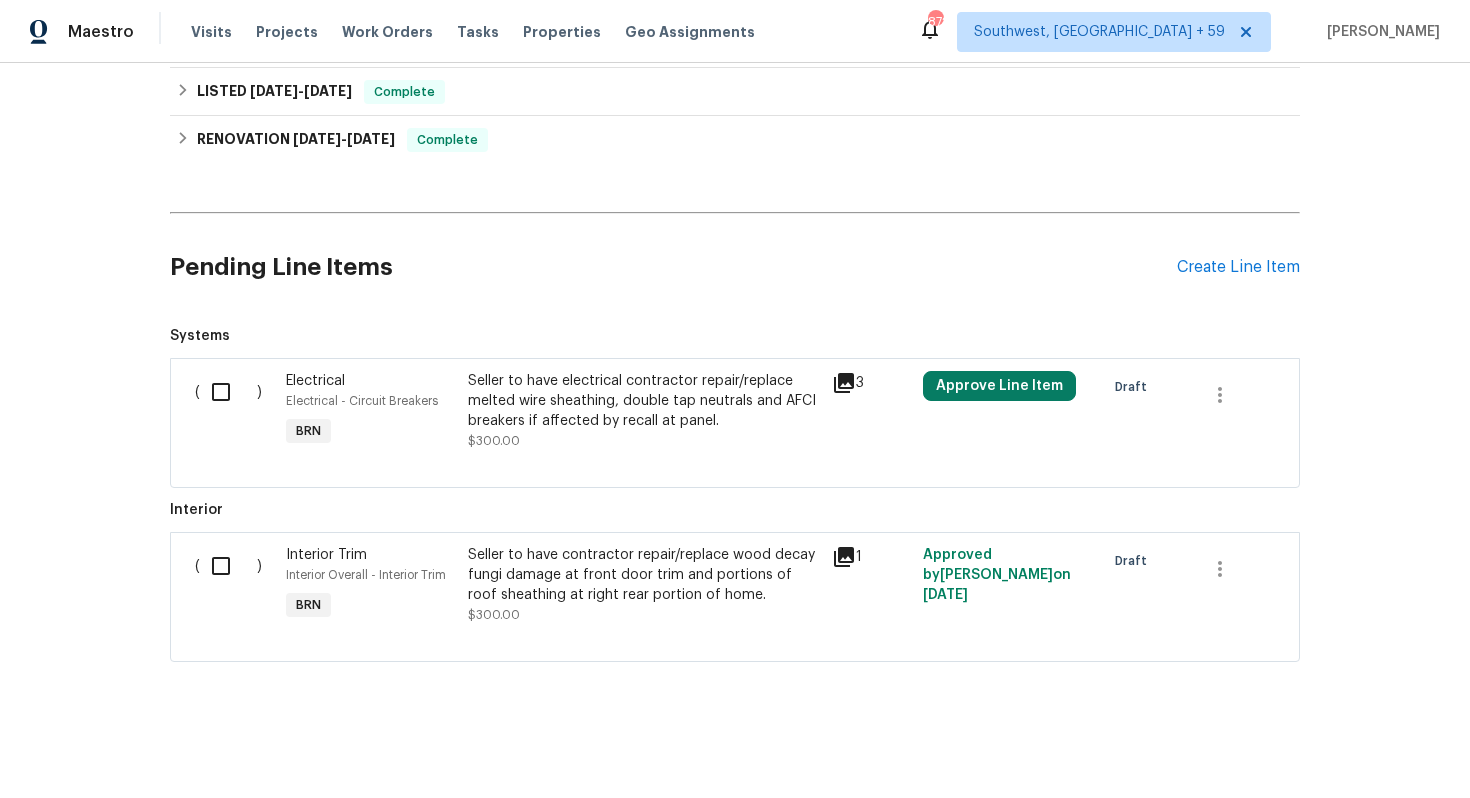 click on "Seller to have contractor repair/replace wood decay fungi damage at front door trim and portions of roof sheathing at right rear portion of home." at bounding box center (644, 575) 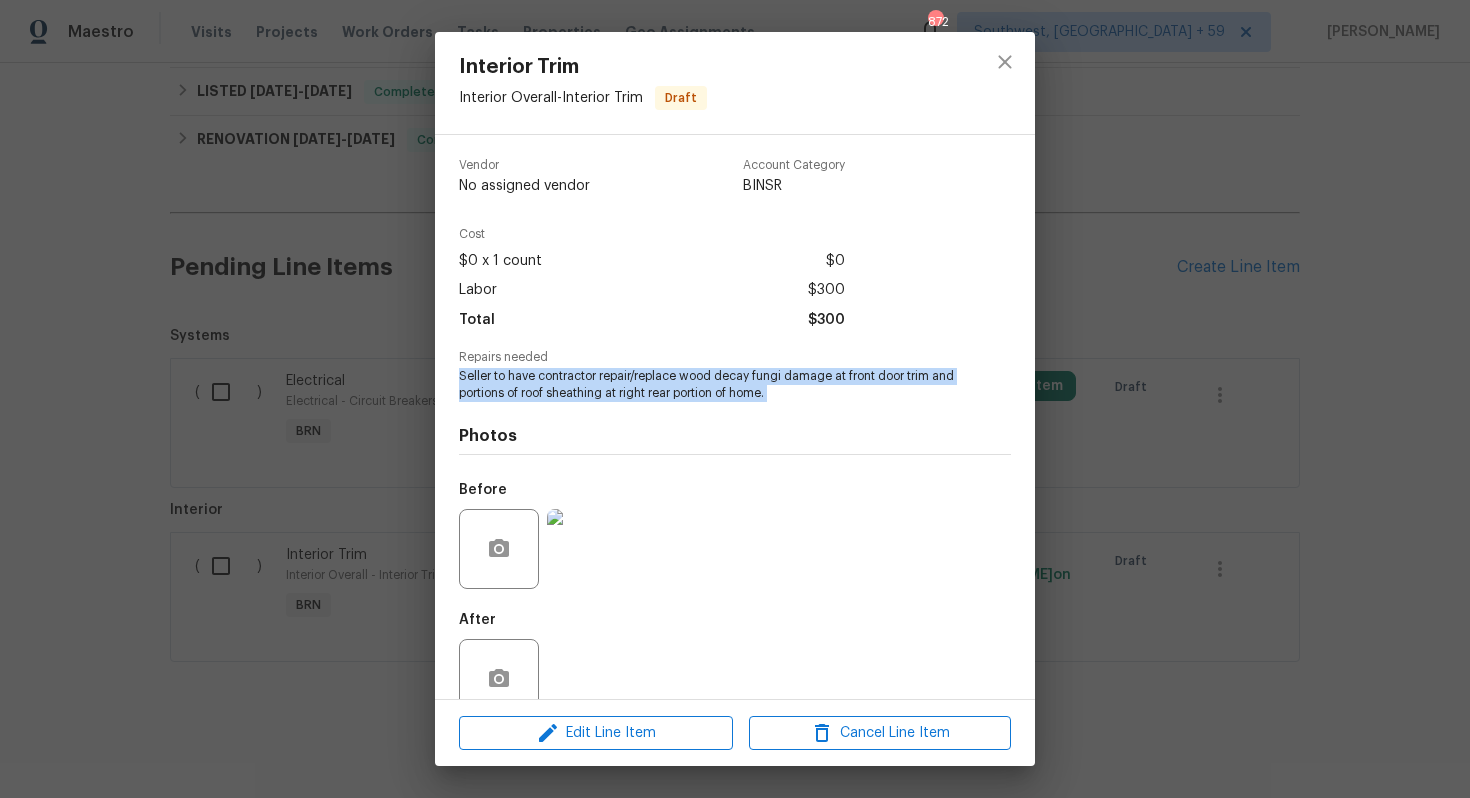 drag, startPoint x: 455, startPoint y: 377, endPoint x: 849, endPoint y: 418, distance: 396.1275 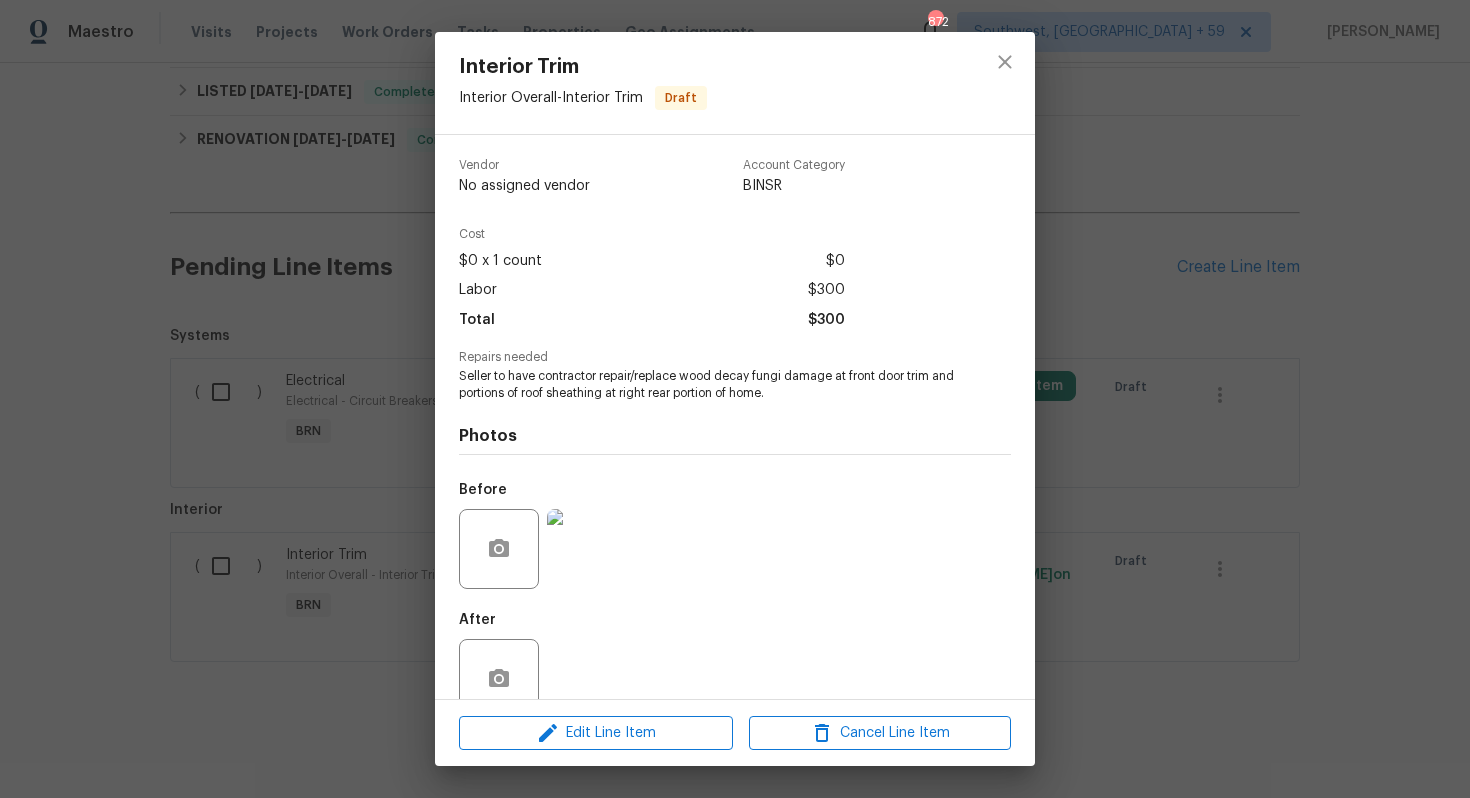 click on "Interior Trim Interior Overall  -  Interior Trim Draft Vendor No assigned vendor Account Category BINSR Cost $0 x 1 count $0 Labor $300 Total $300 Repairs needed Seller to have contractor repair/replace wood decay fungi damage at front door trim and portions of roof sheathing at right rear portion of home. Photos Before After  Edit Line Item  Cancel Line Item" at bounding box center (735, 399) 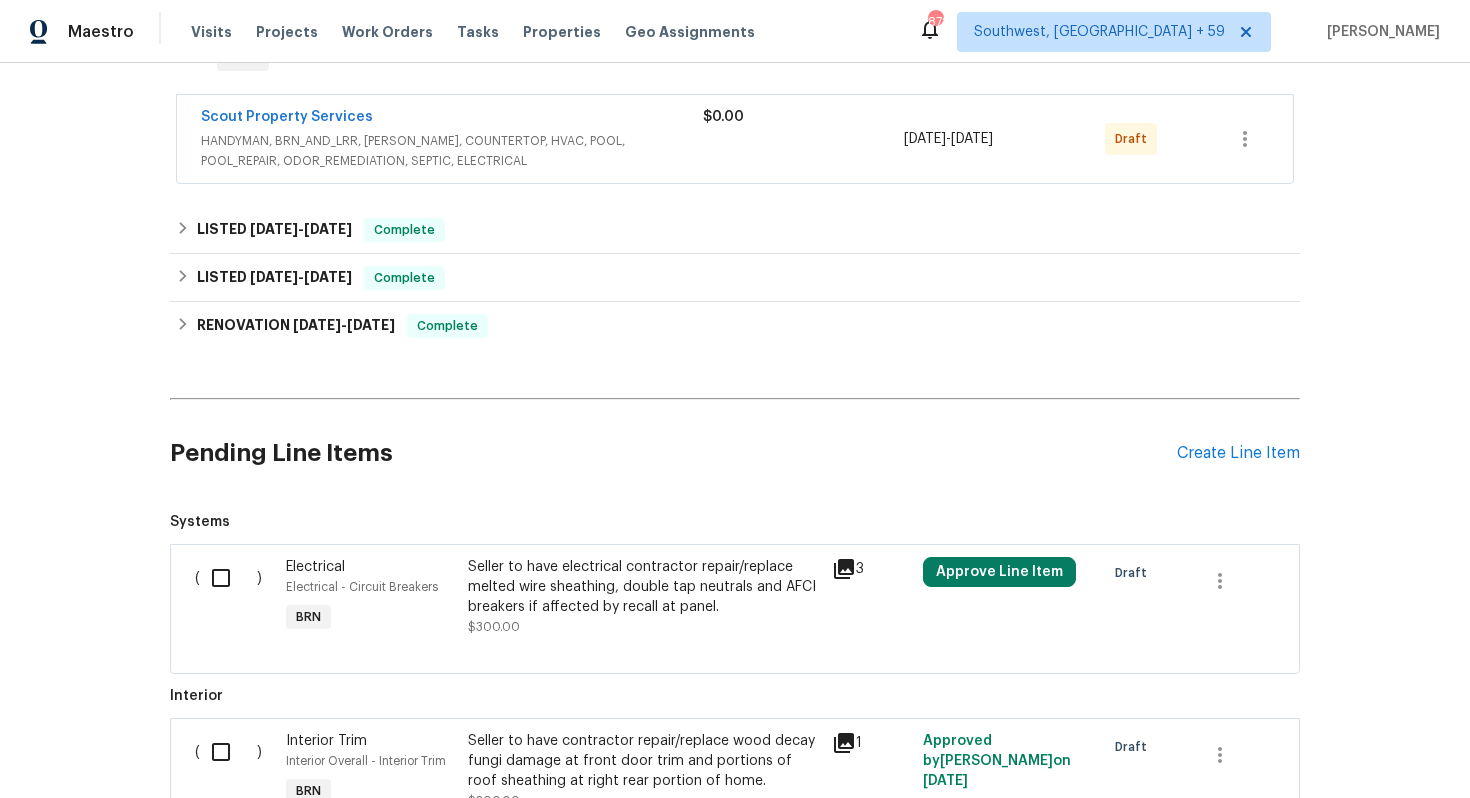 scroll, scrollTop: 0, scrollLeft: 0, axis: both 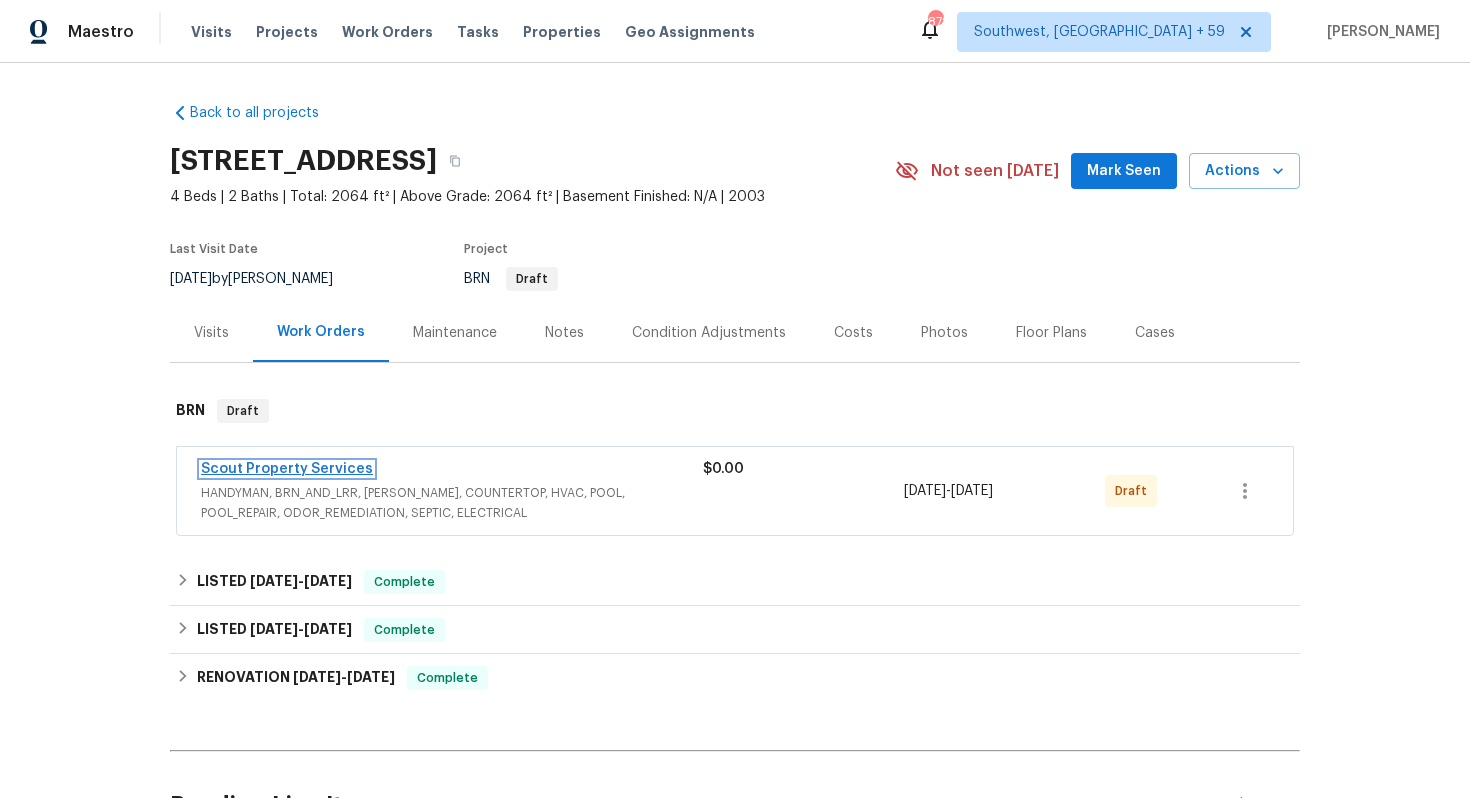 click on "Scout Property Services" at bounding box center [287, 469] 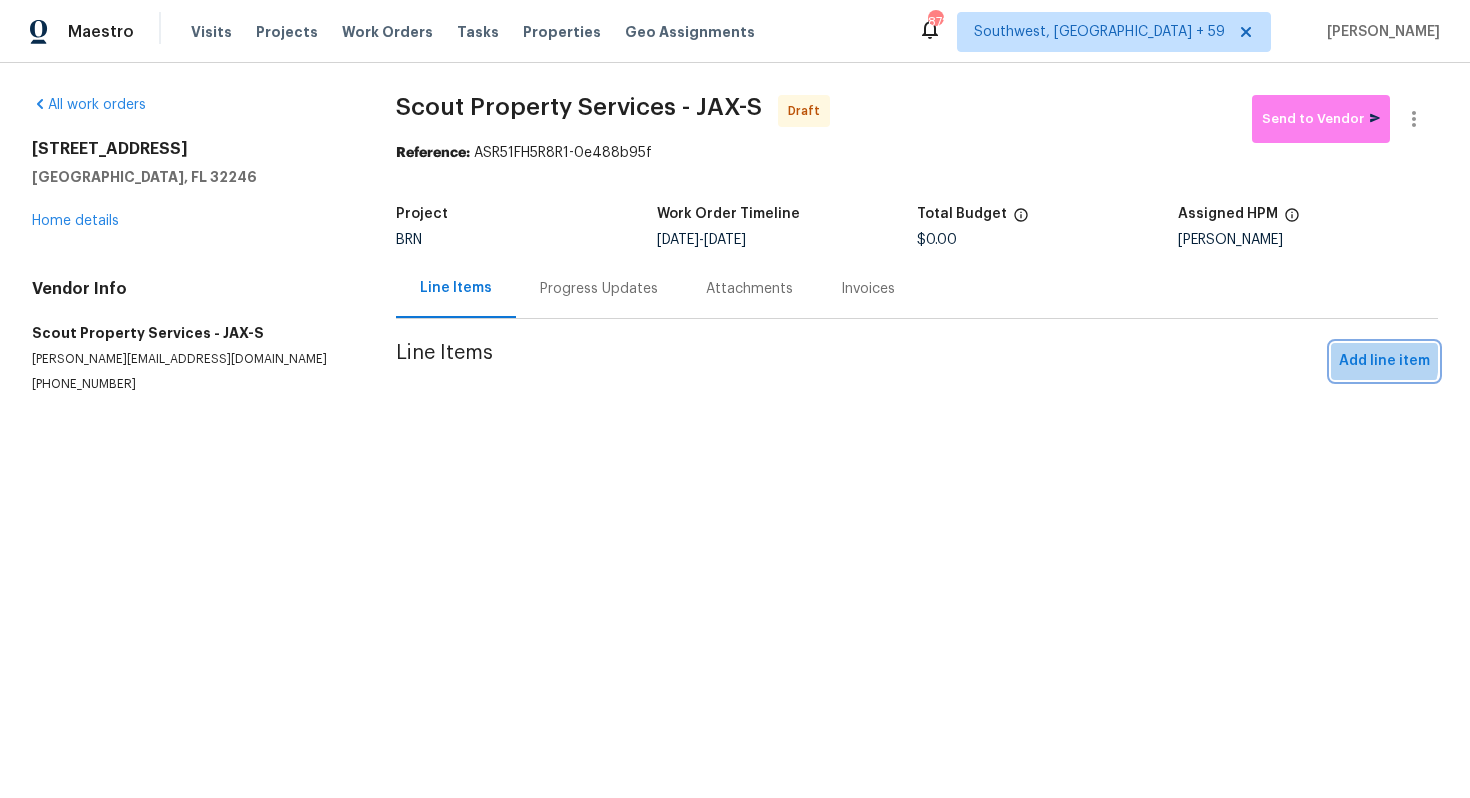 click on "Add line item" at bounding box center (1384, 361) 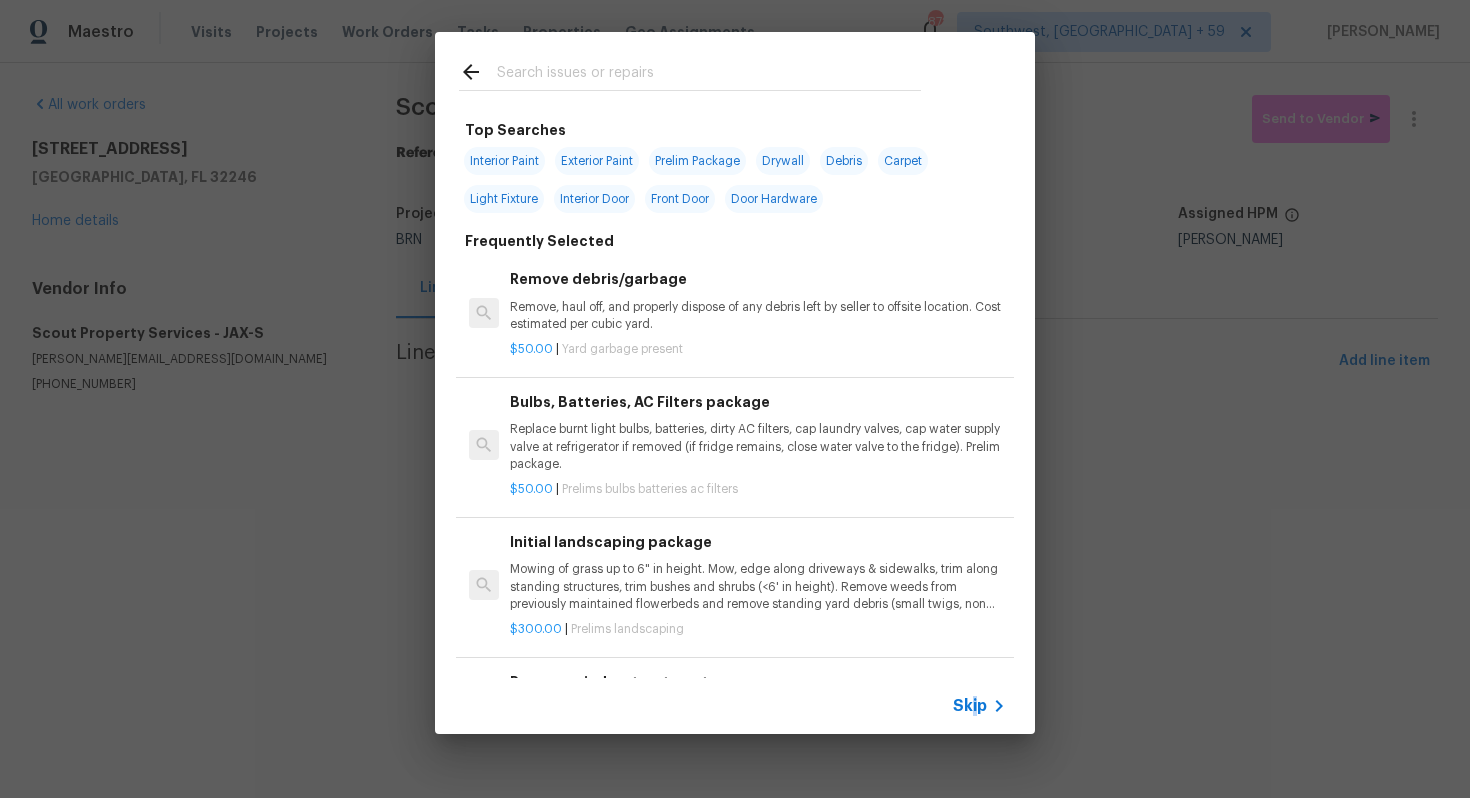 click on "Skip" at bounding box center [970, 706] 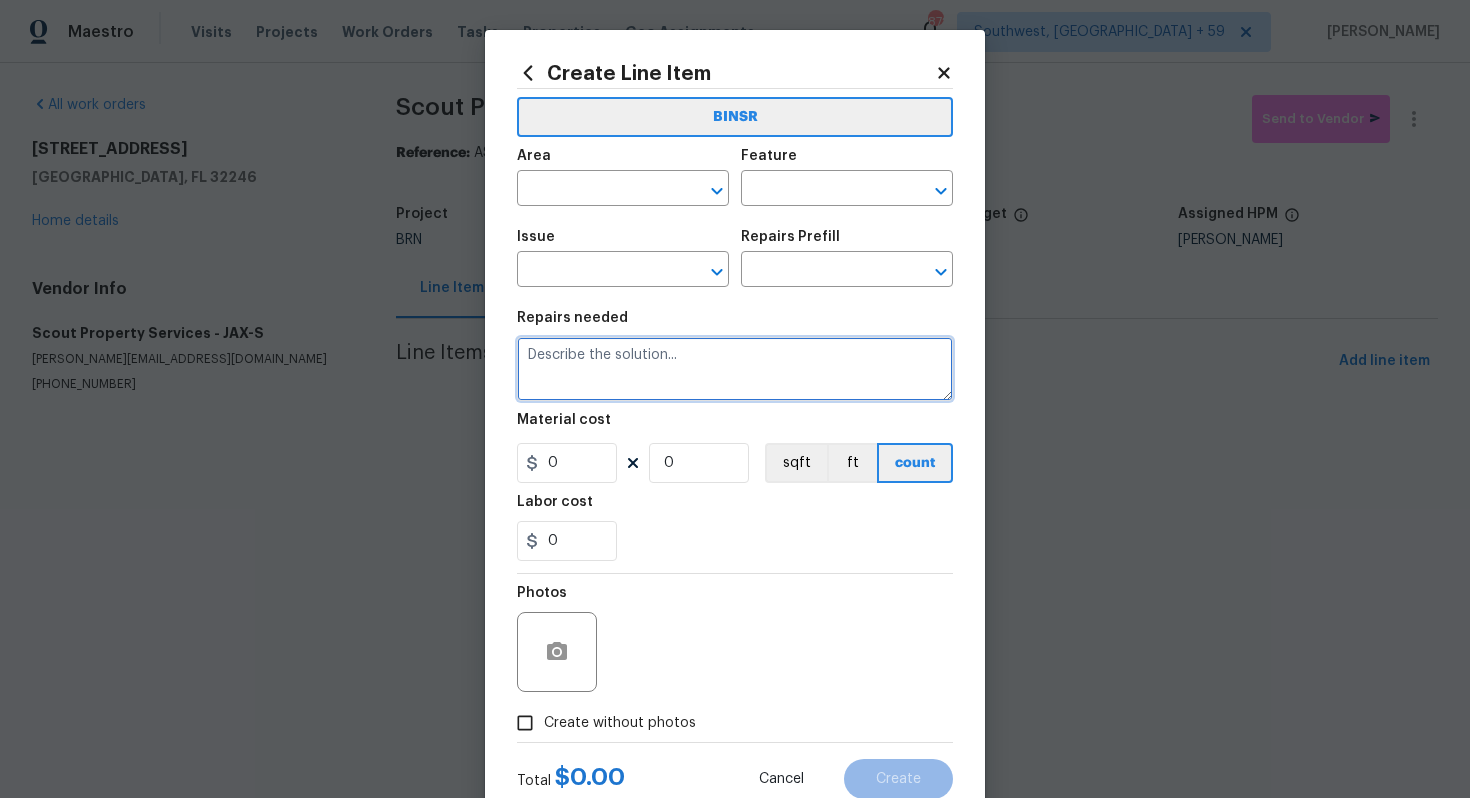 click at bounding box center [735, 369] 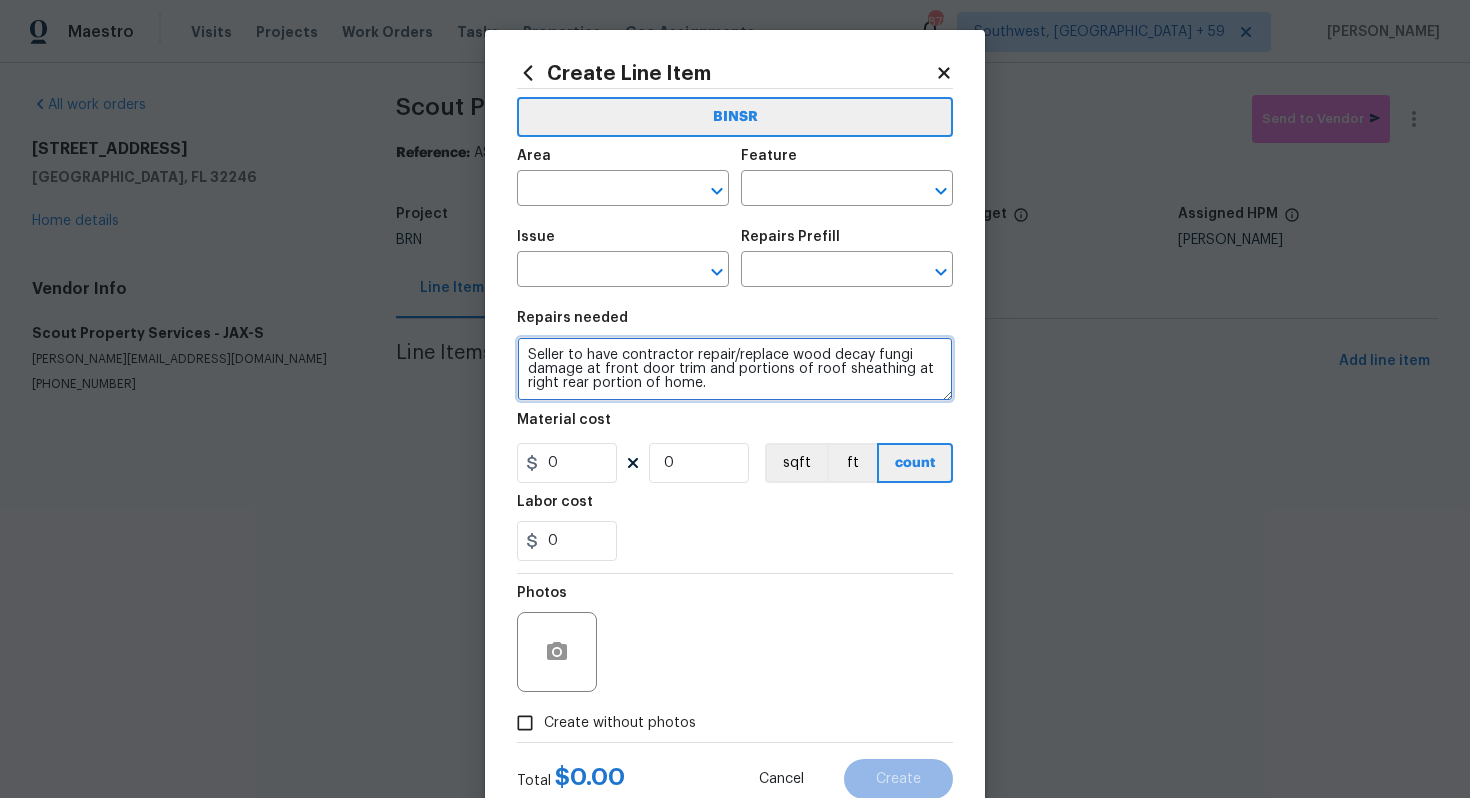 scroll, scrollTop: 4, scrollLeft: 0, axis: vertical 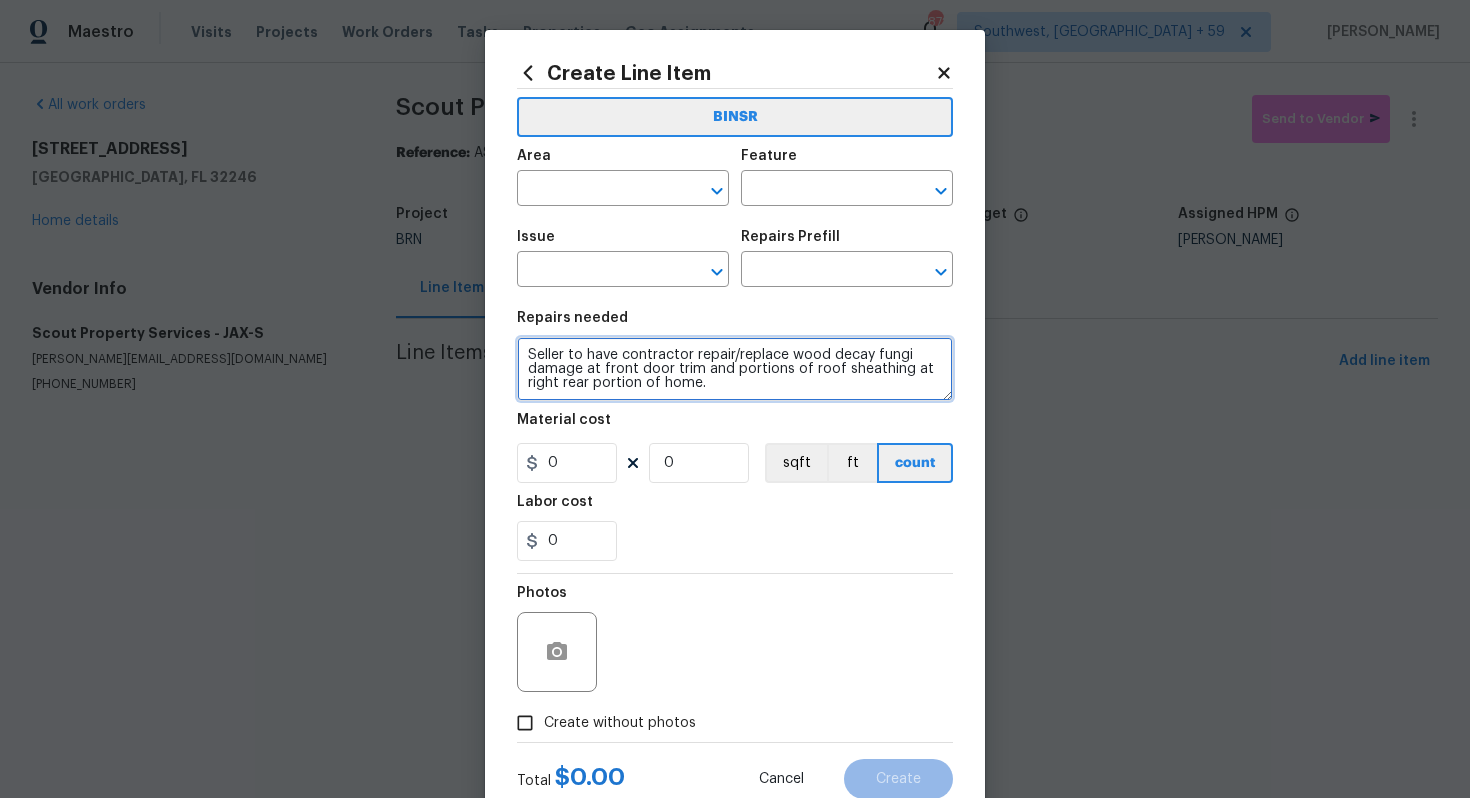 type on "Seller to have contractor repair/replace wood decay fungi damage at front door trim and portions of roof sheathing at right rear portion of home." 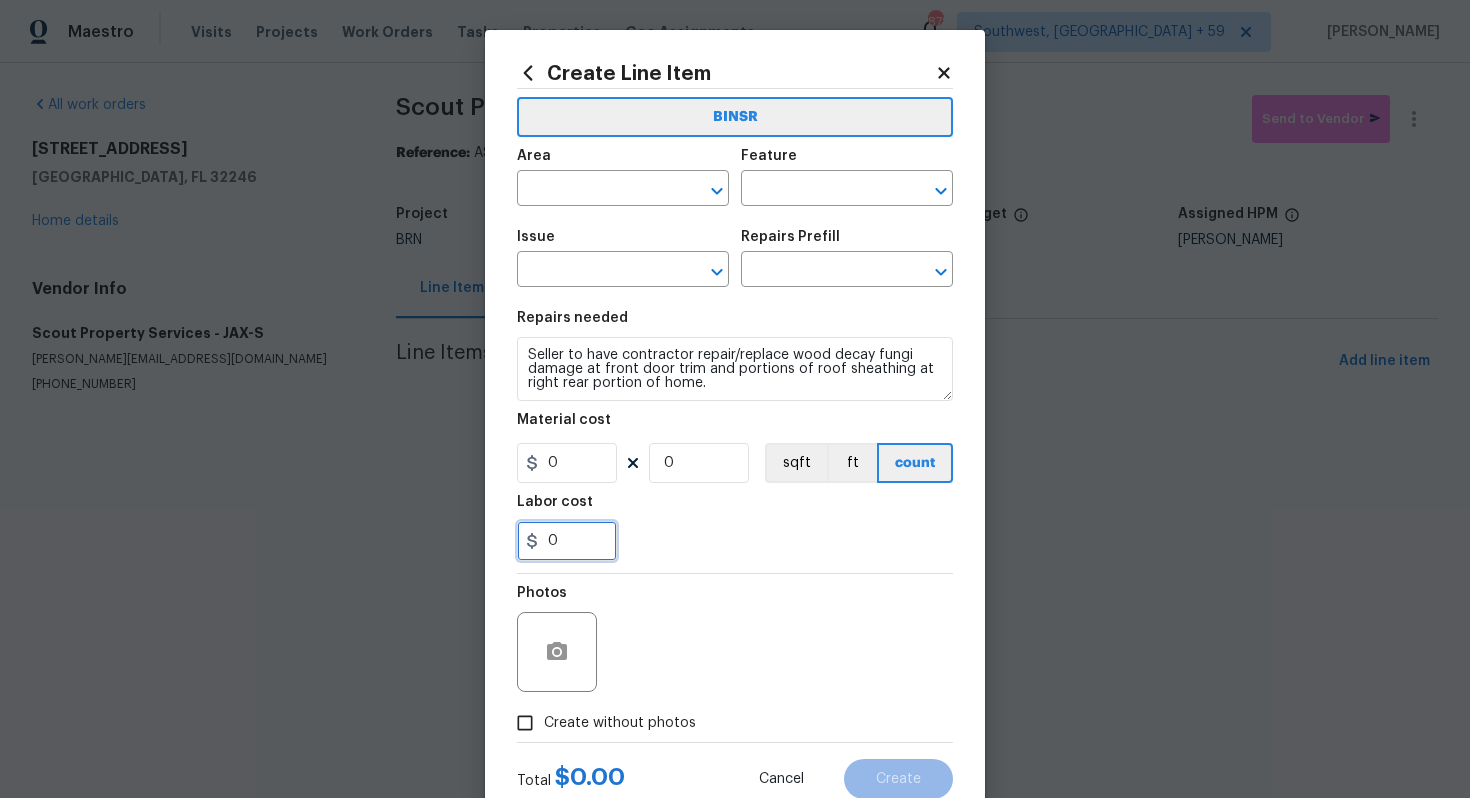 click on "0" at bounding box center (567, 541) 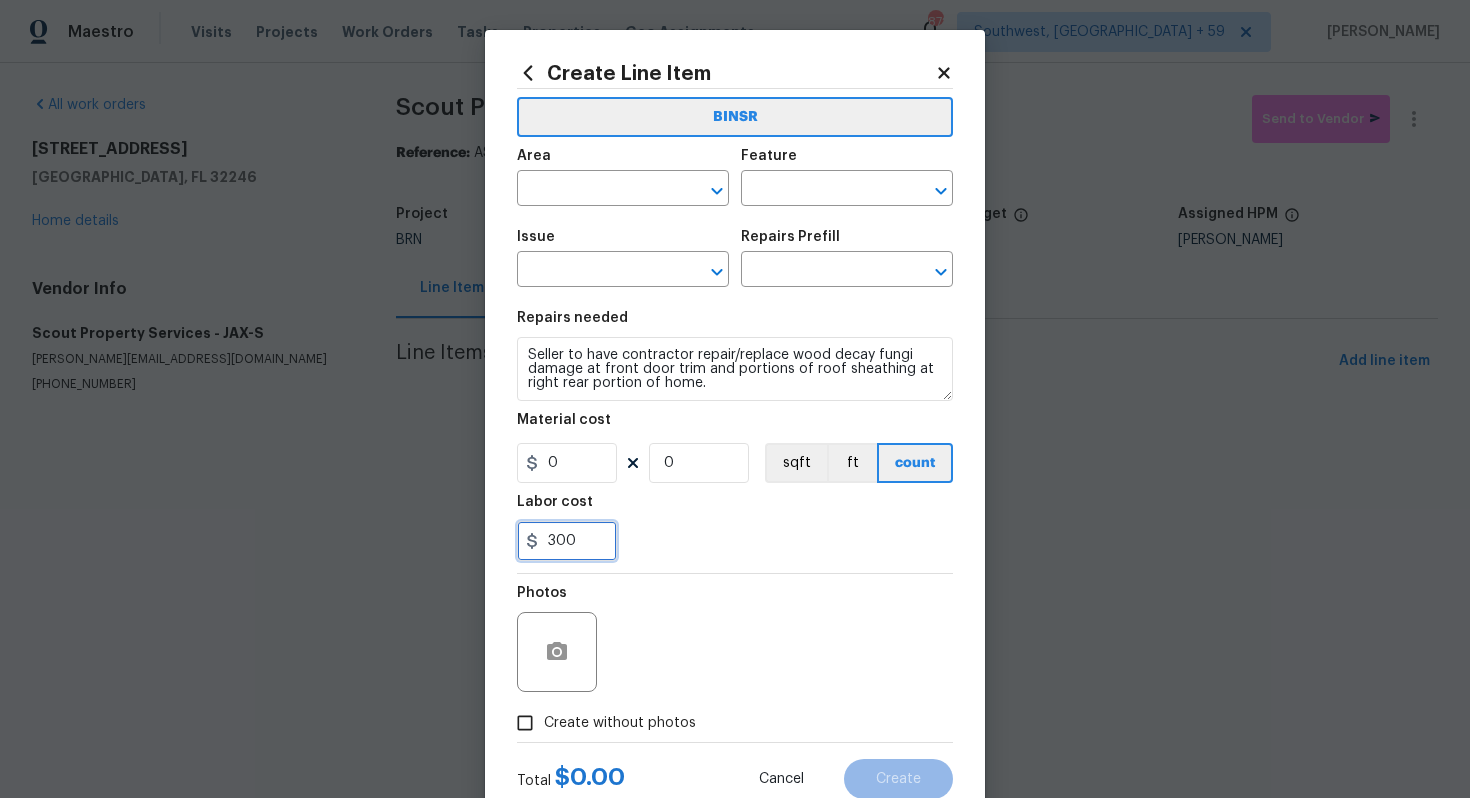 type on "300" 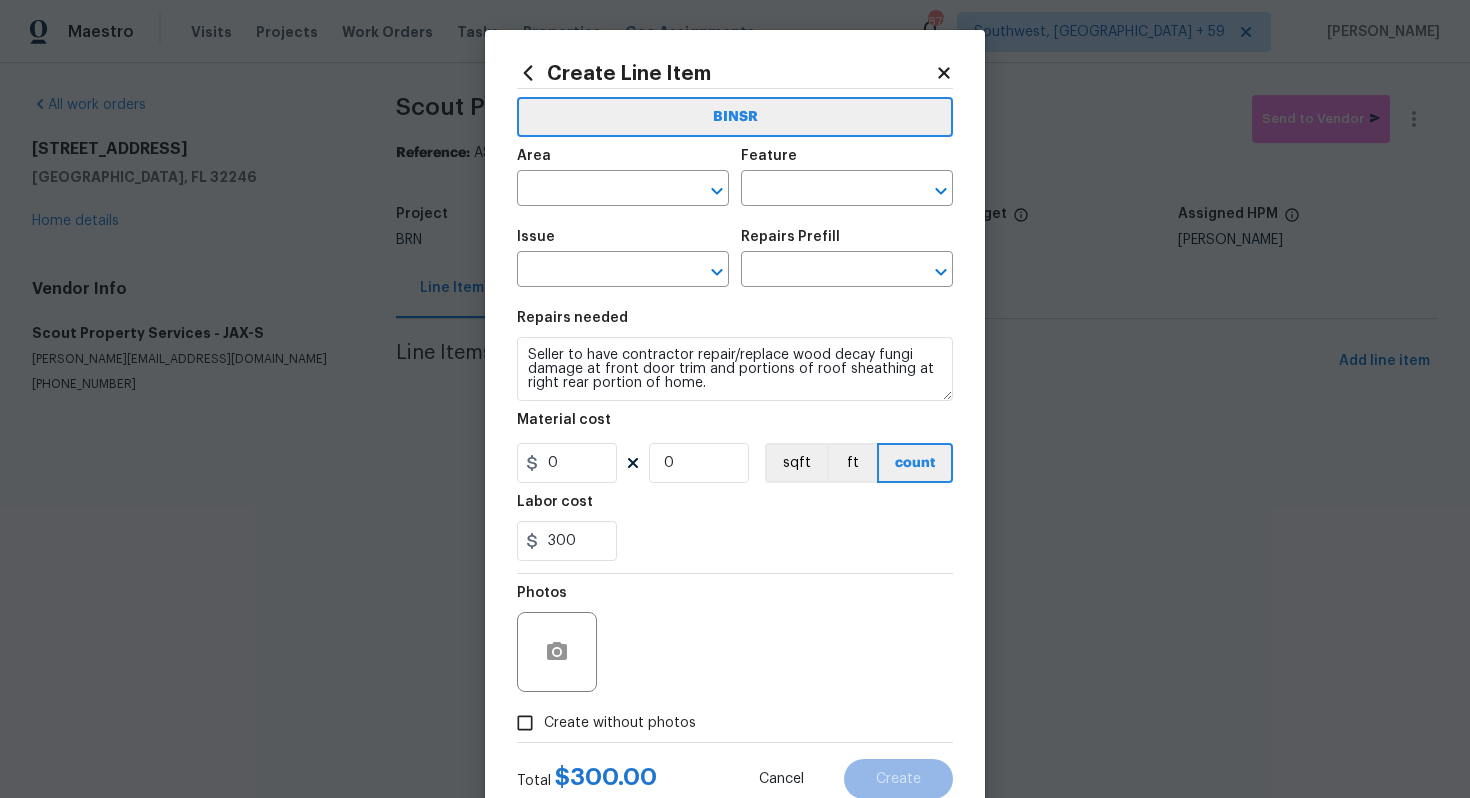 click on "300" at bounding box center (735, 541) 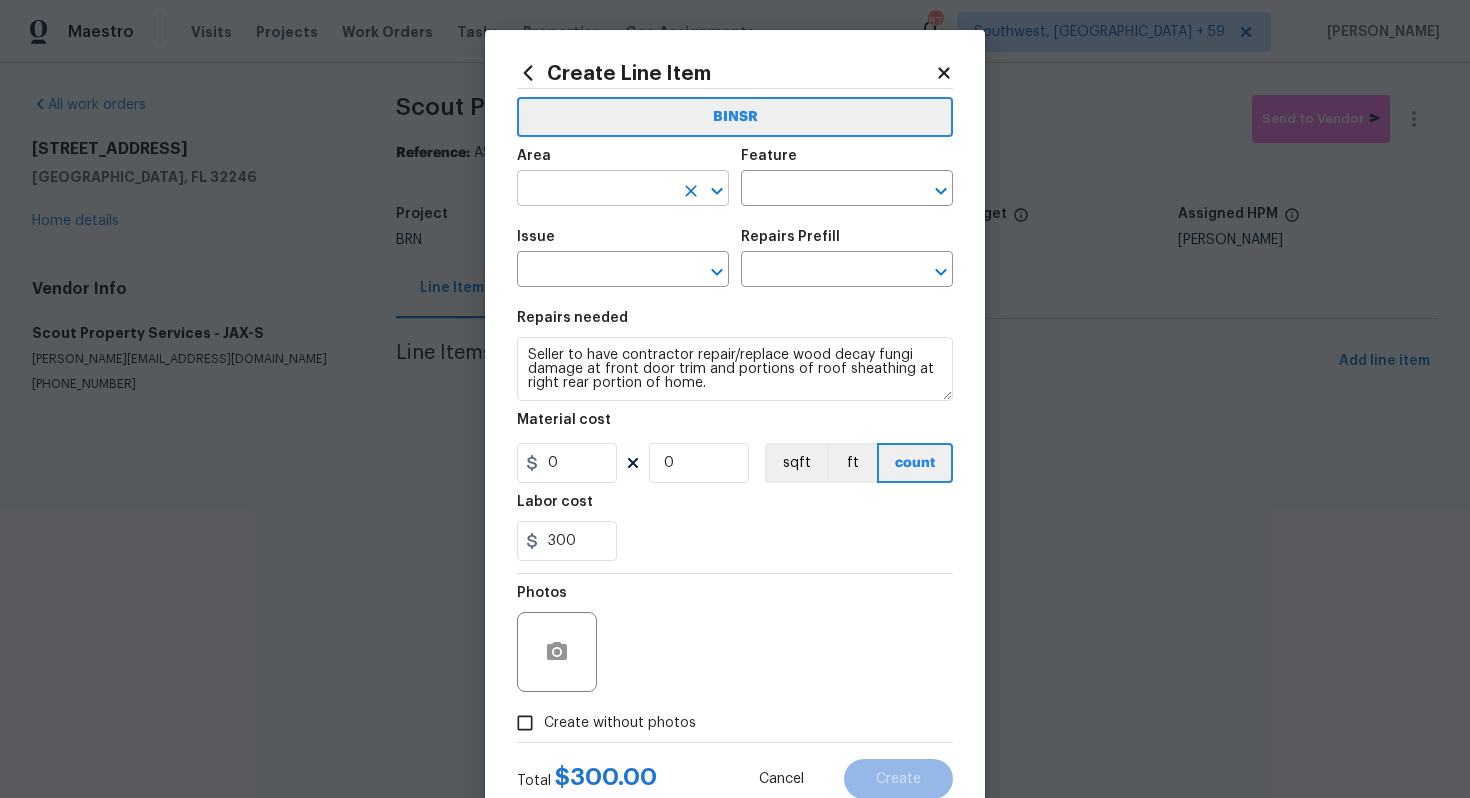 click at bounding box center (595, 190) 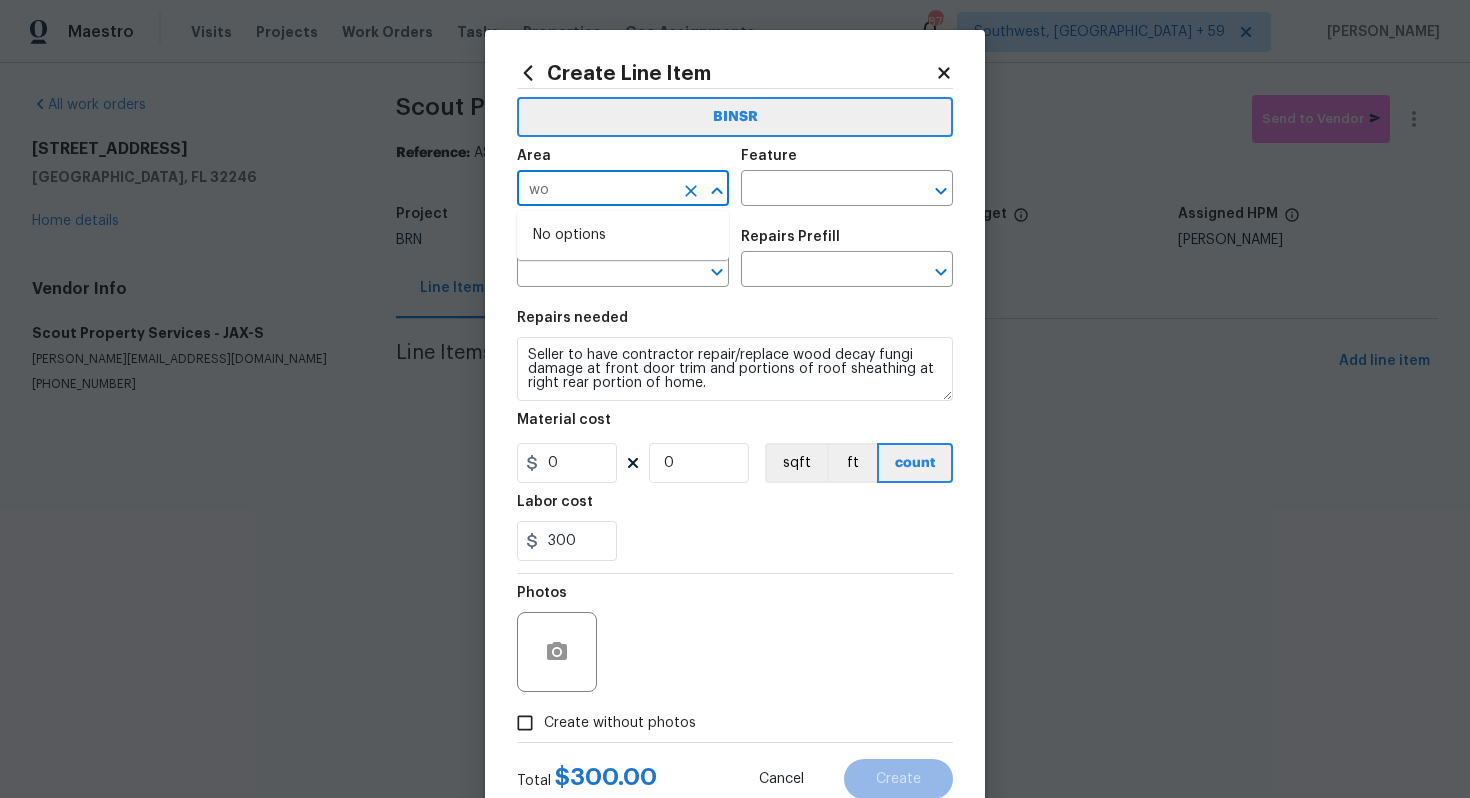 type on "w" 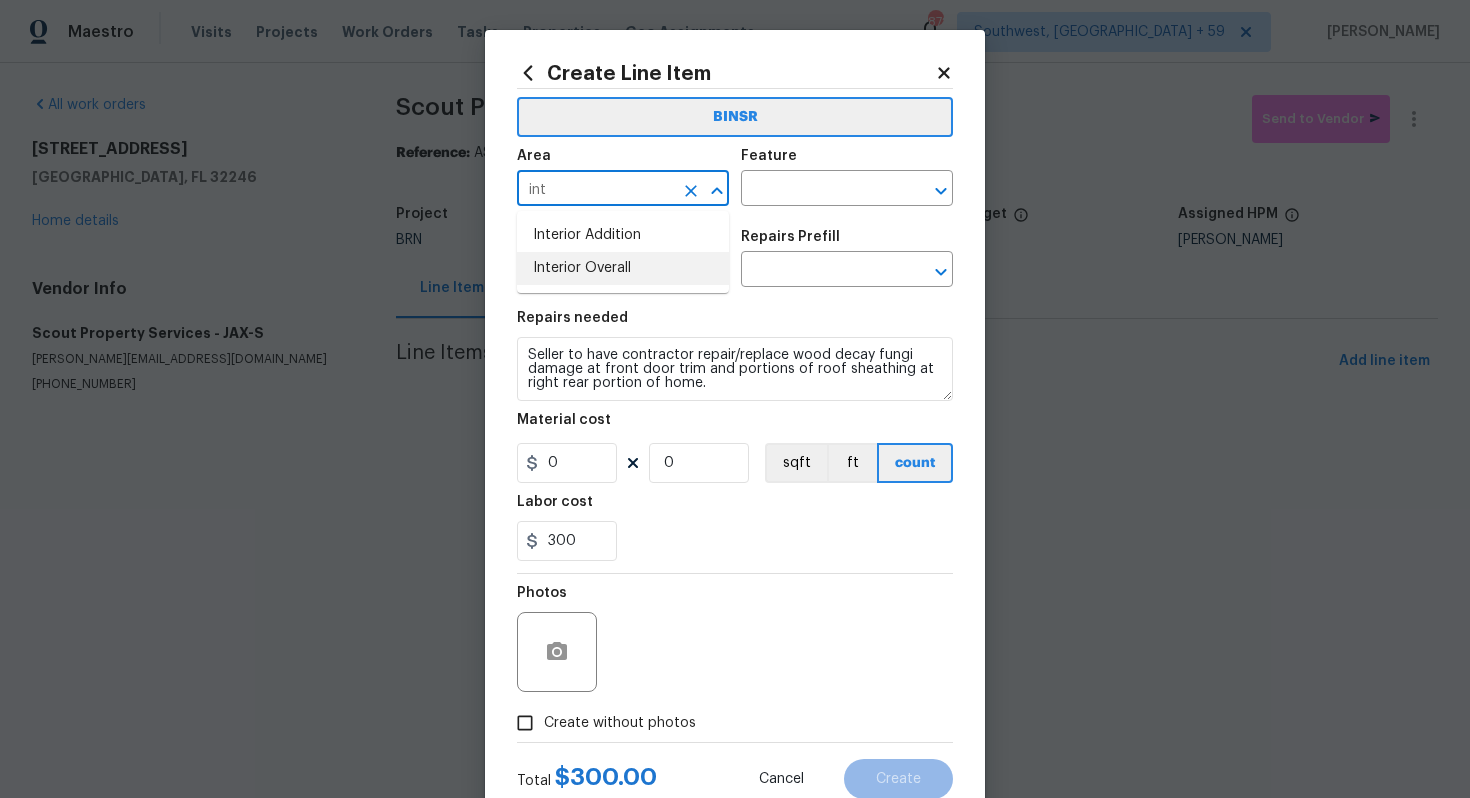 click on "Interior Overall" at bounding box center [623, 268] 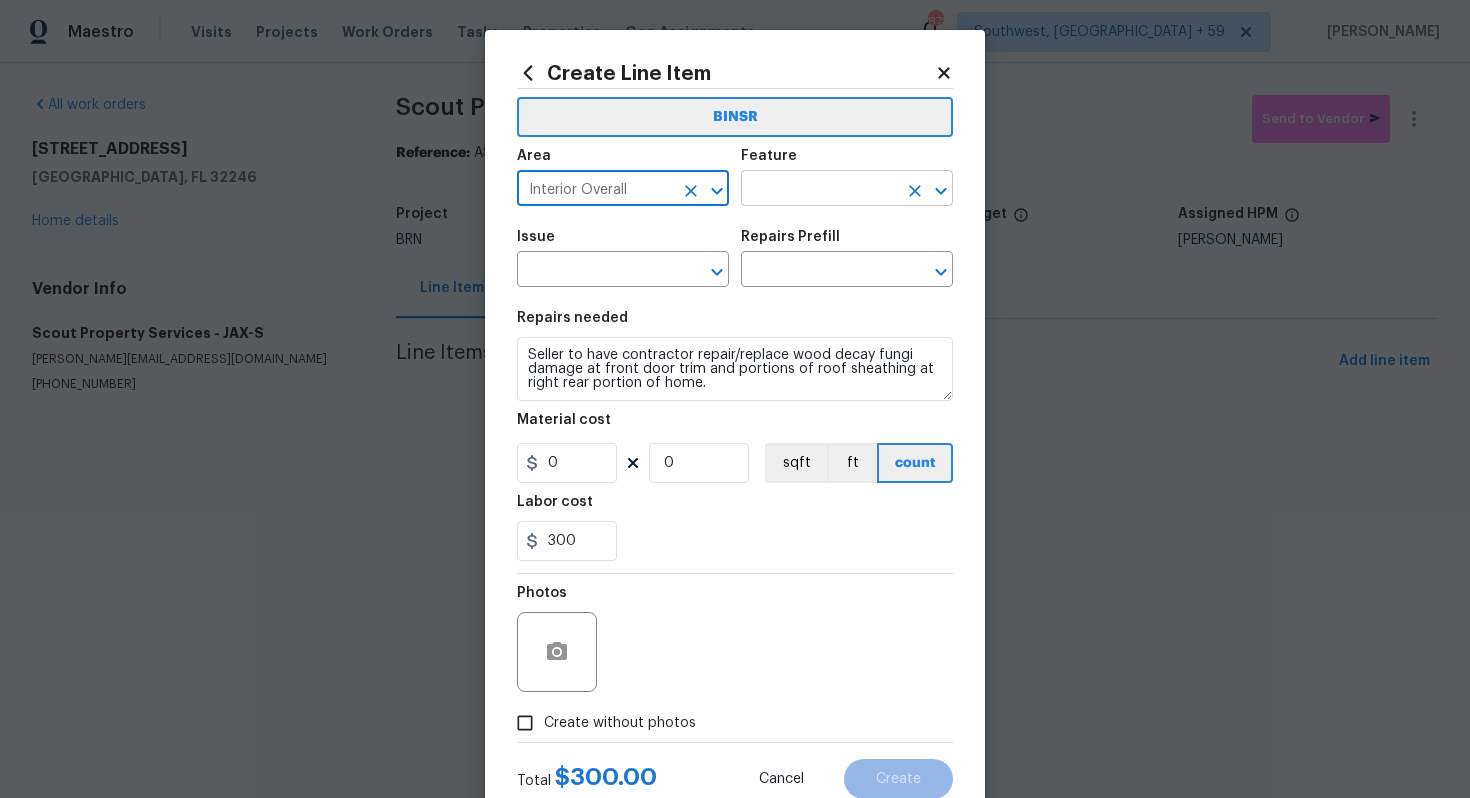 type on "Interior Overall" 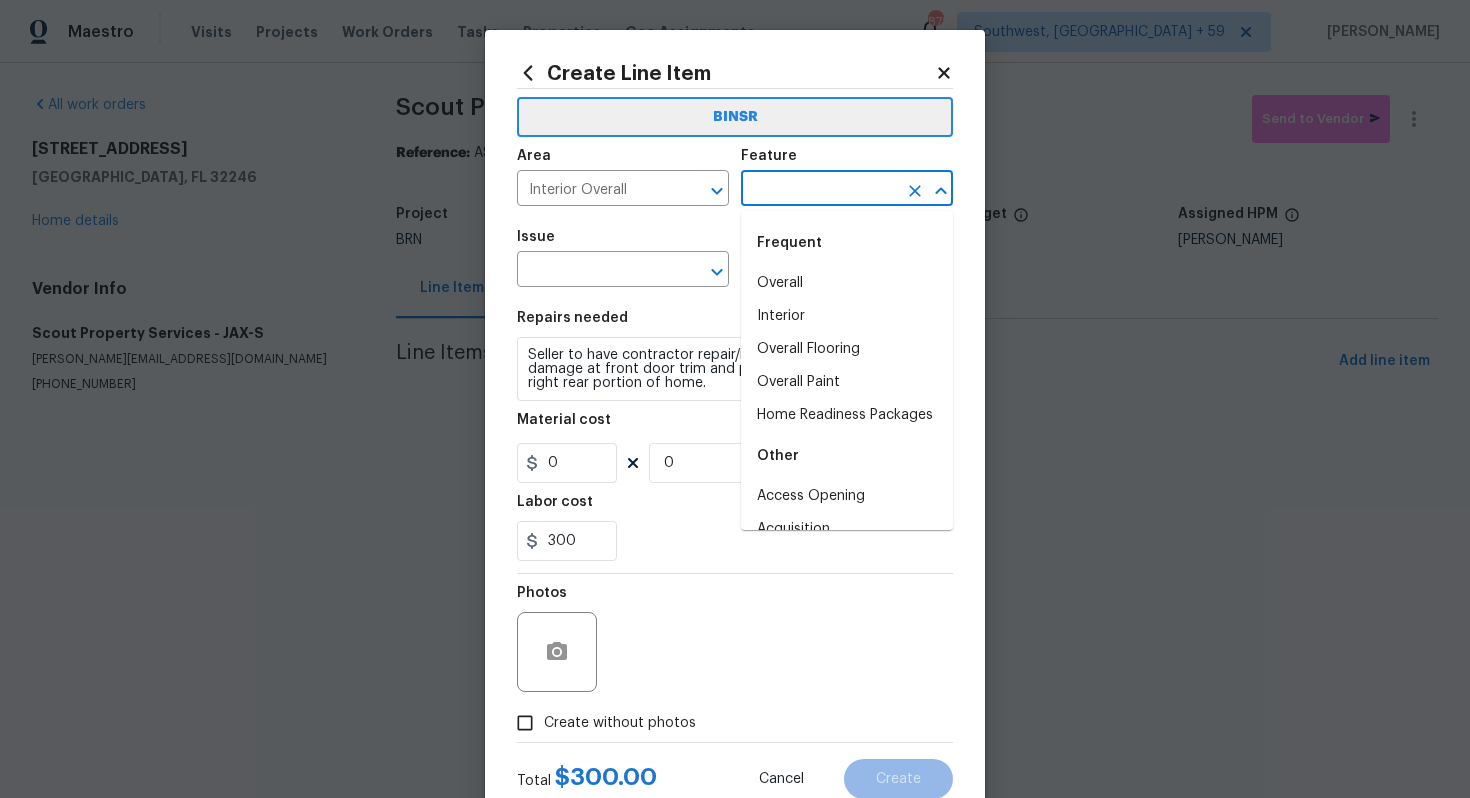 click at bounding box center (819, 190) 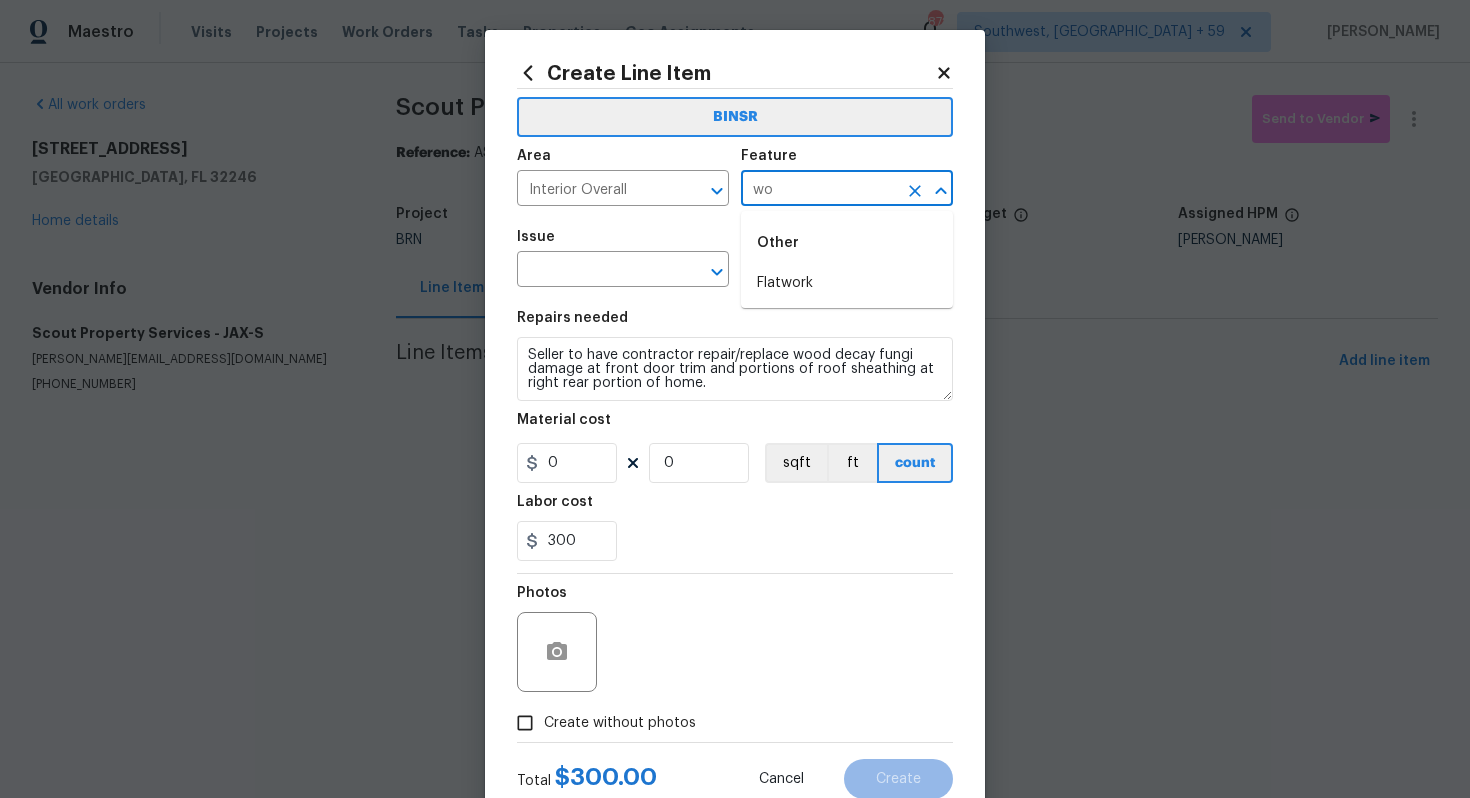 type on "w" 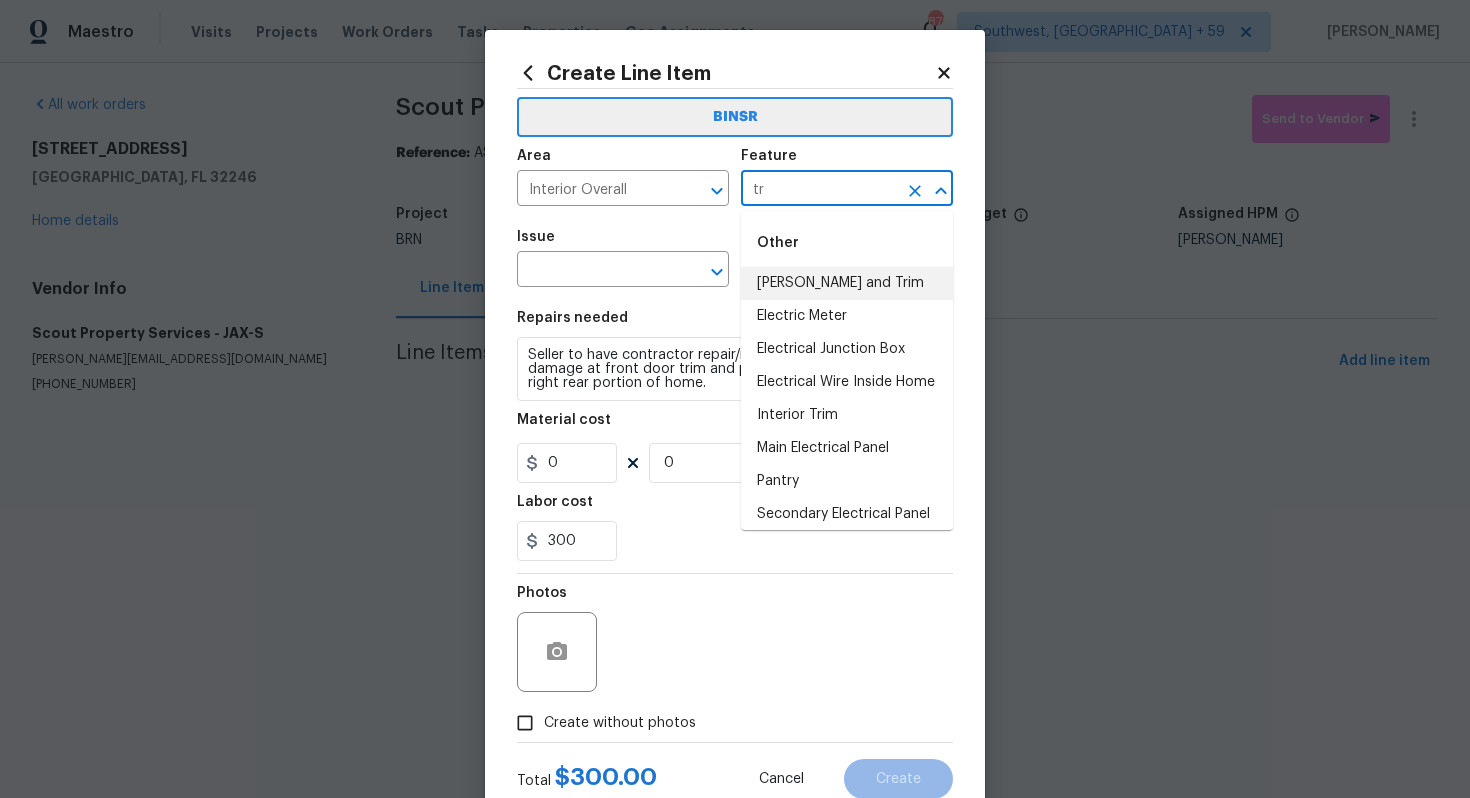click on "Eaves and Trim" at bounding box center (847, 283) 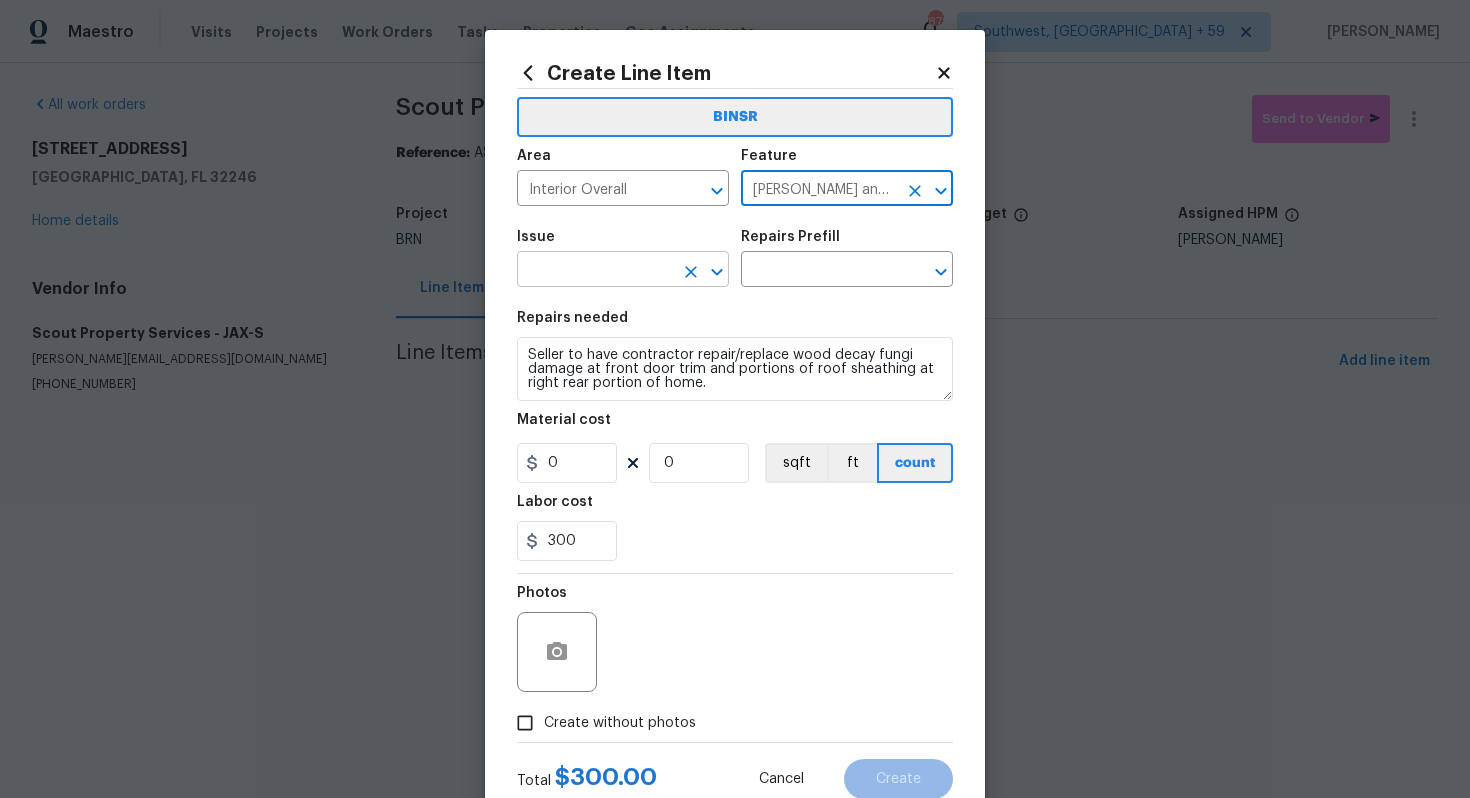 type on "Eaves and Trim" 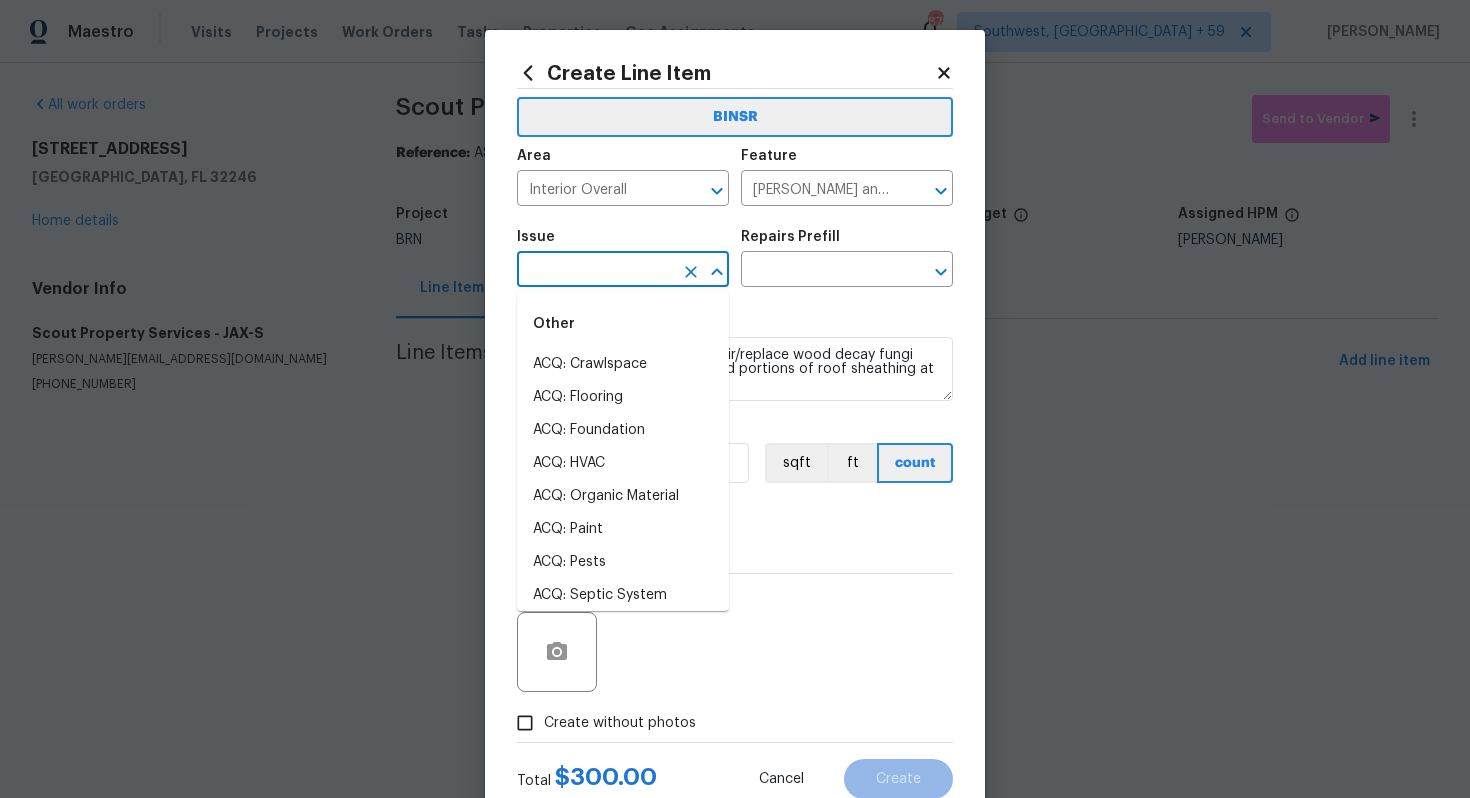 click at bounding box center (595, 271) 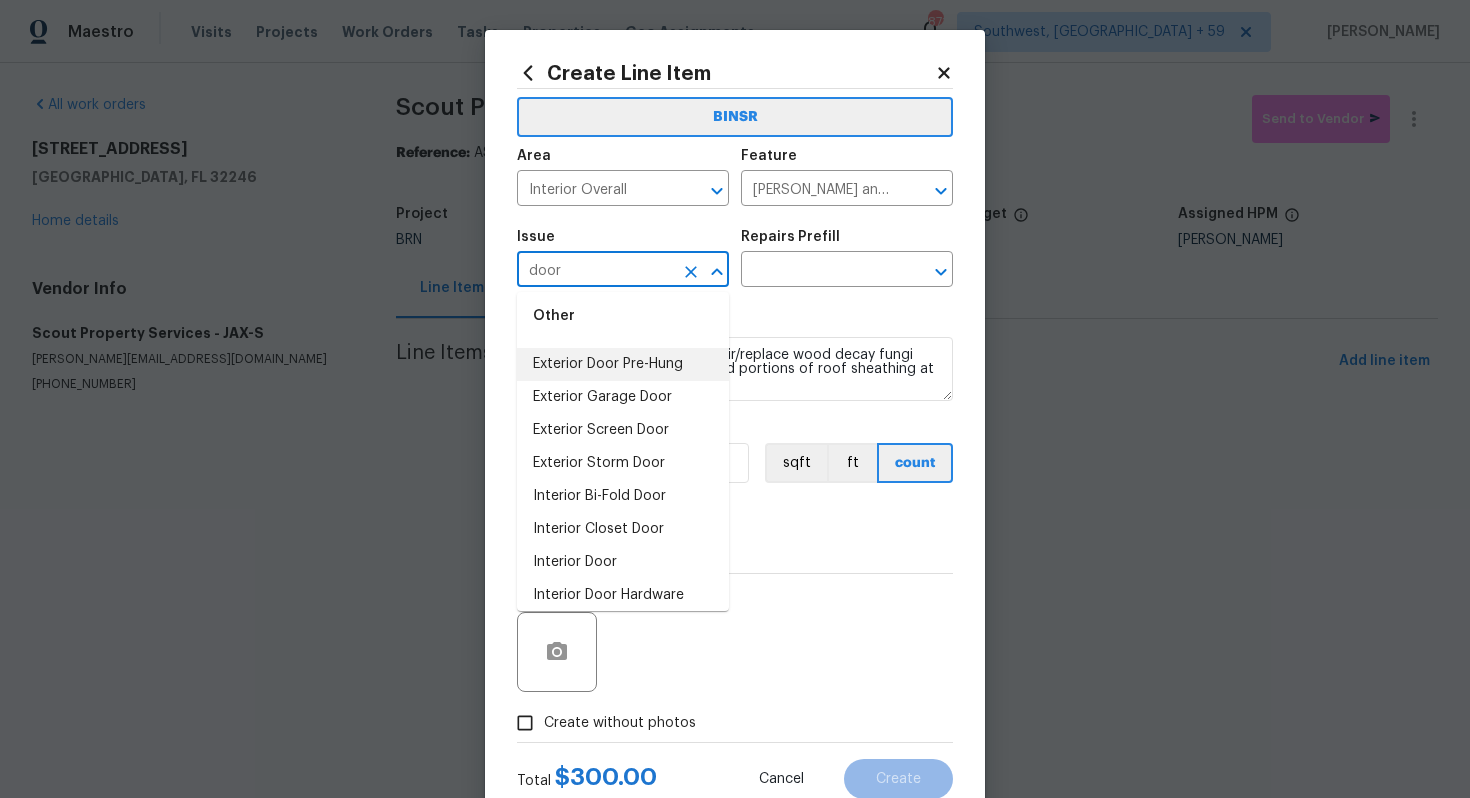 scroll, scrollTop: 108, scrollLeft: 0, axis: vertical 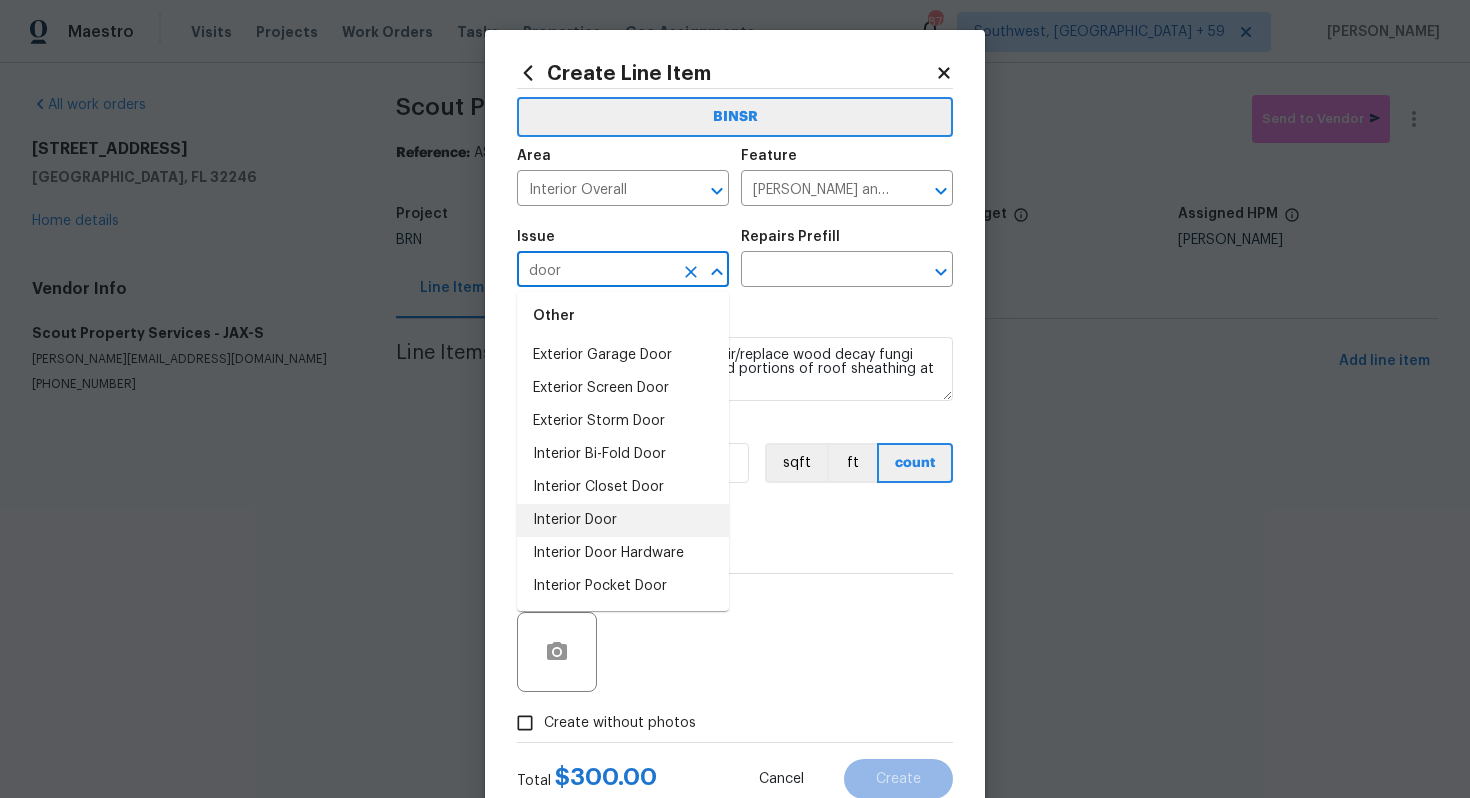 click on "Interior Door" at bounding box center [623, 520] 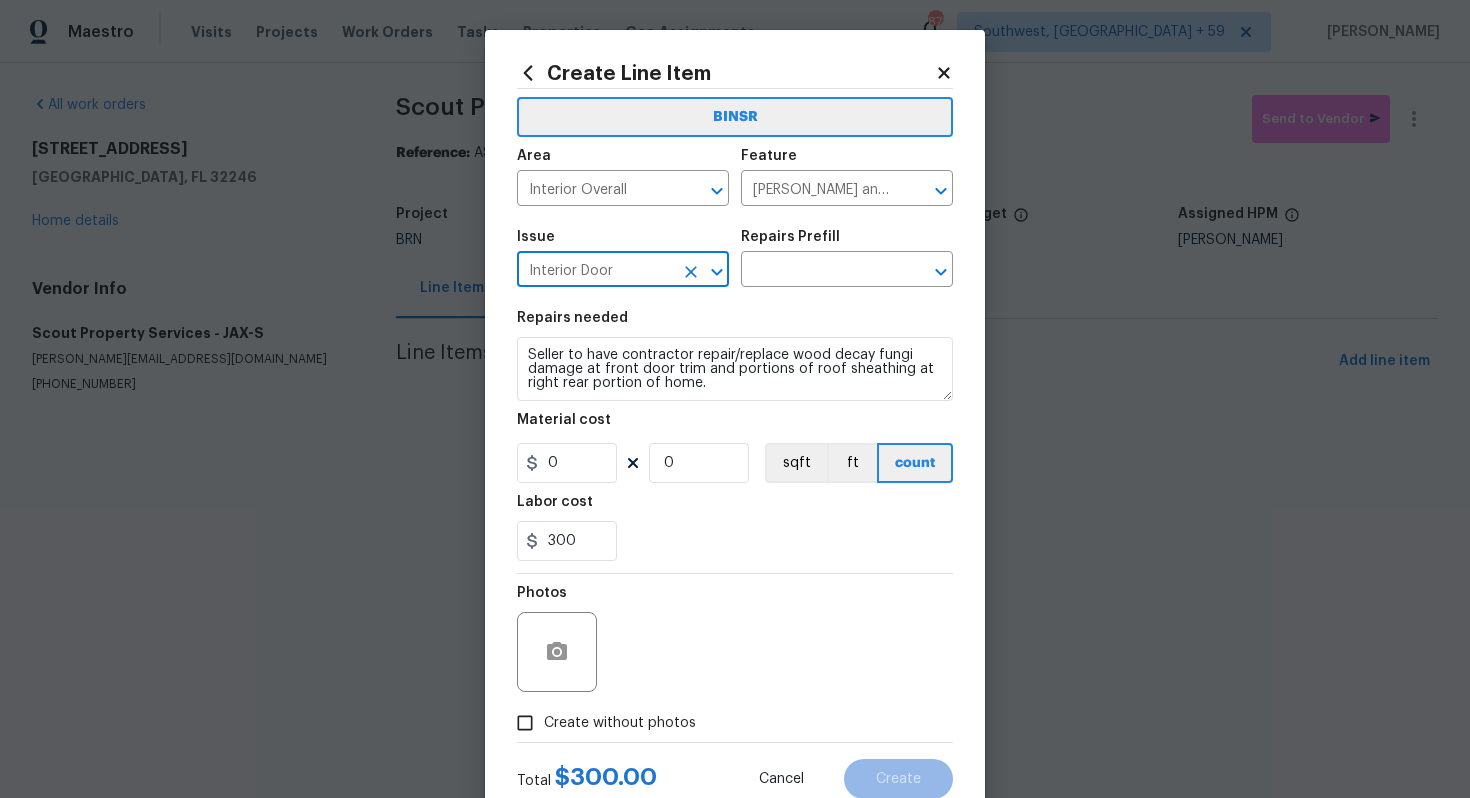 type on "Interior Door" 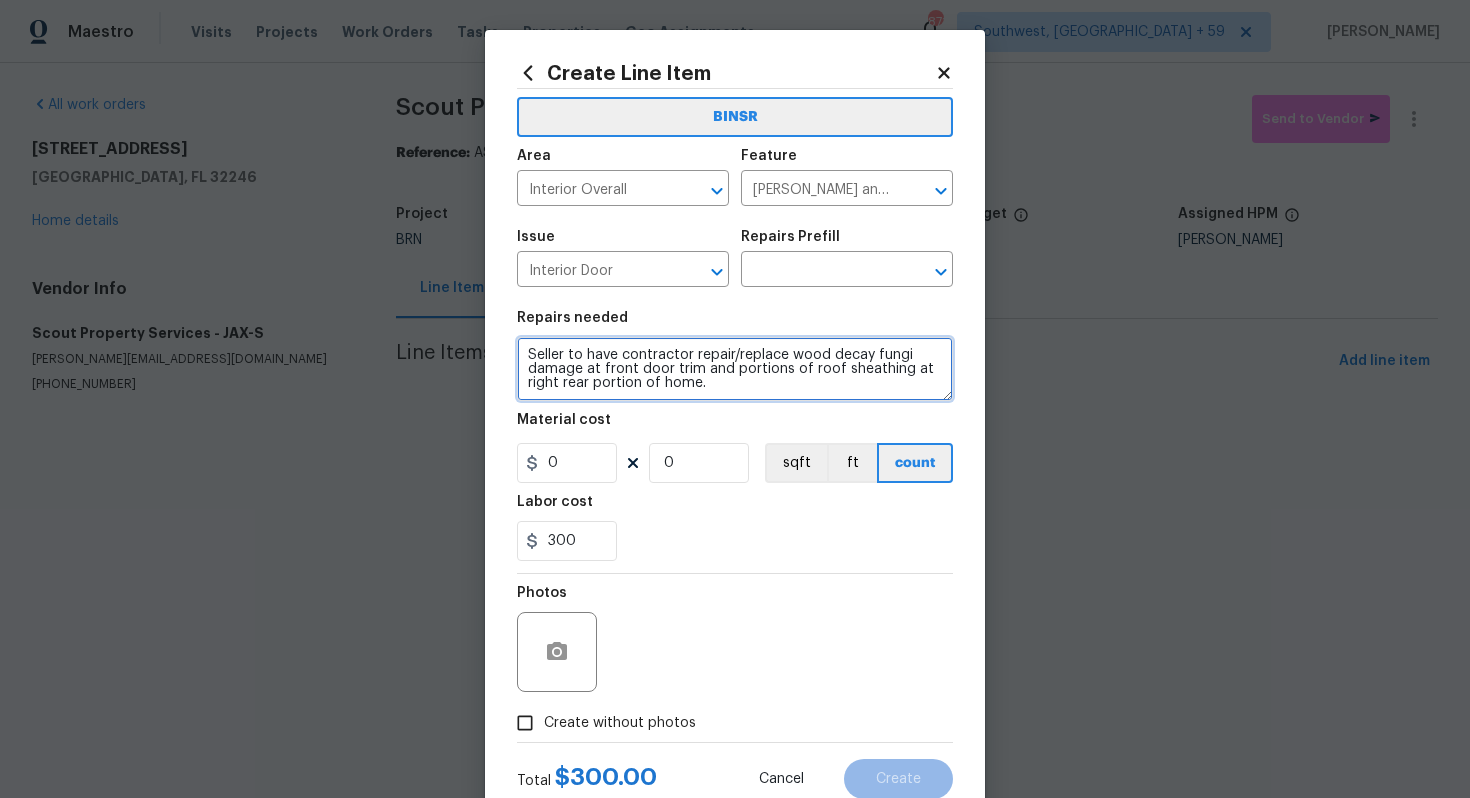 scroll, scrollTop: 14, scrollLeft: 0, axis: vertical 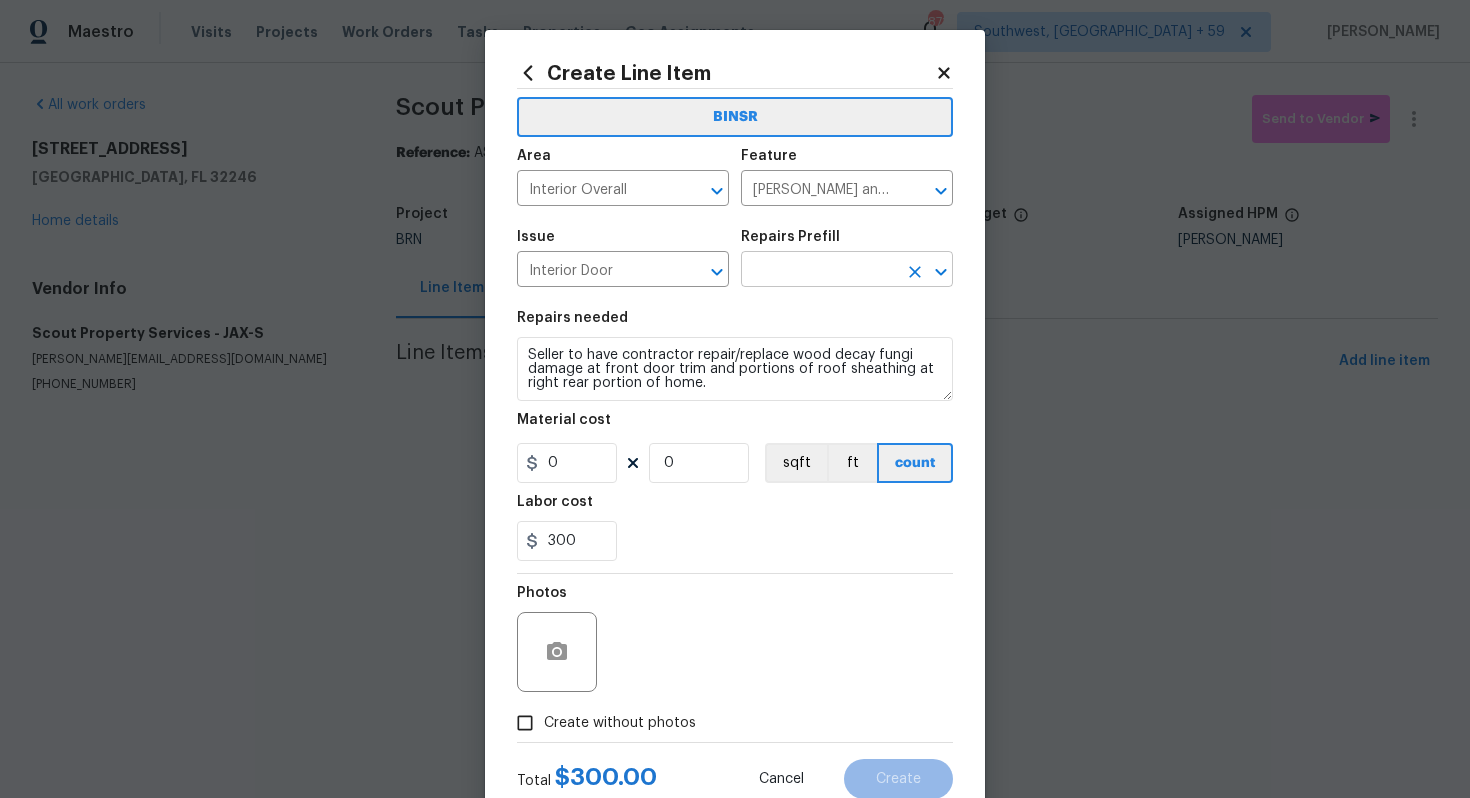 click at bounding box center [819, 271] 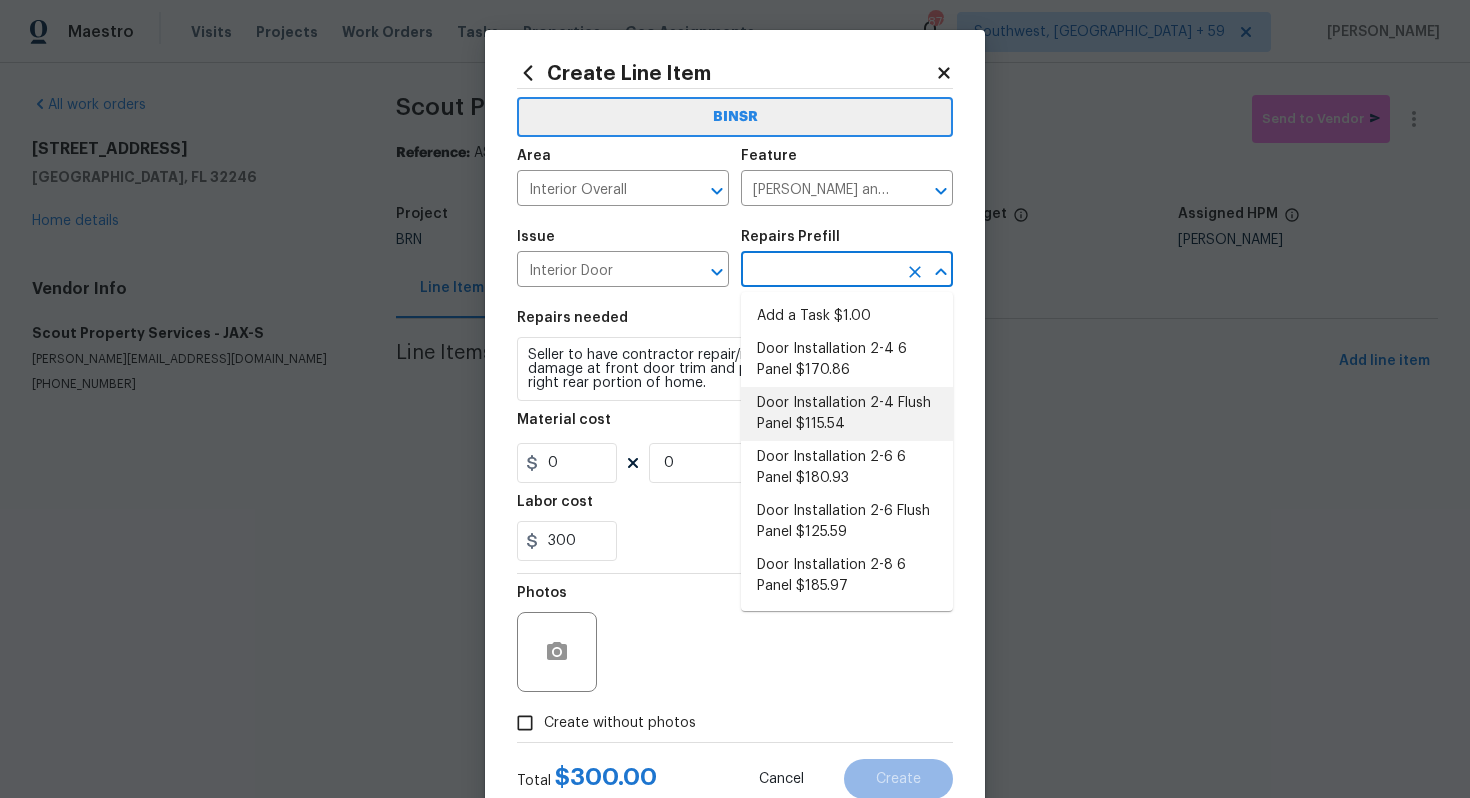 click on "Door Installation 2-4 Flush Panel $115.54" at bounding box center (847, 414) 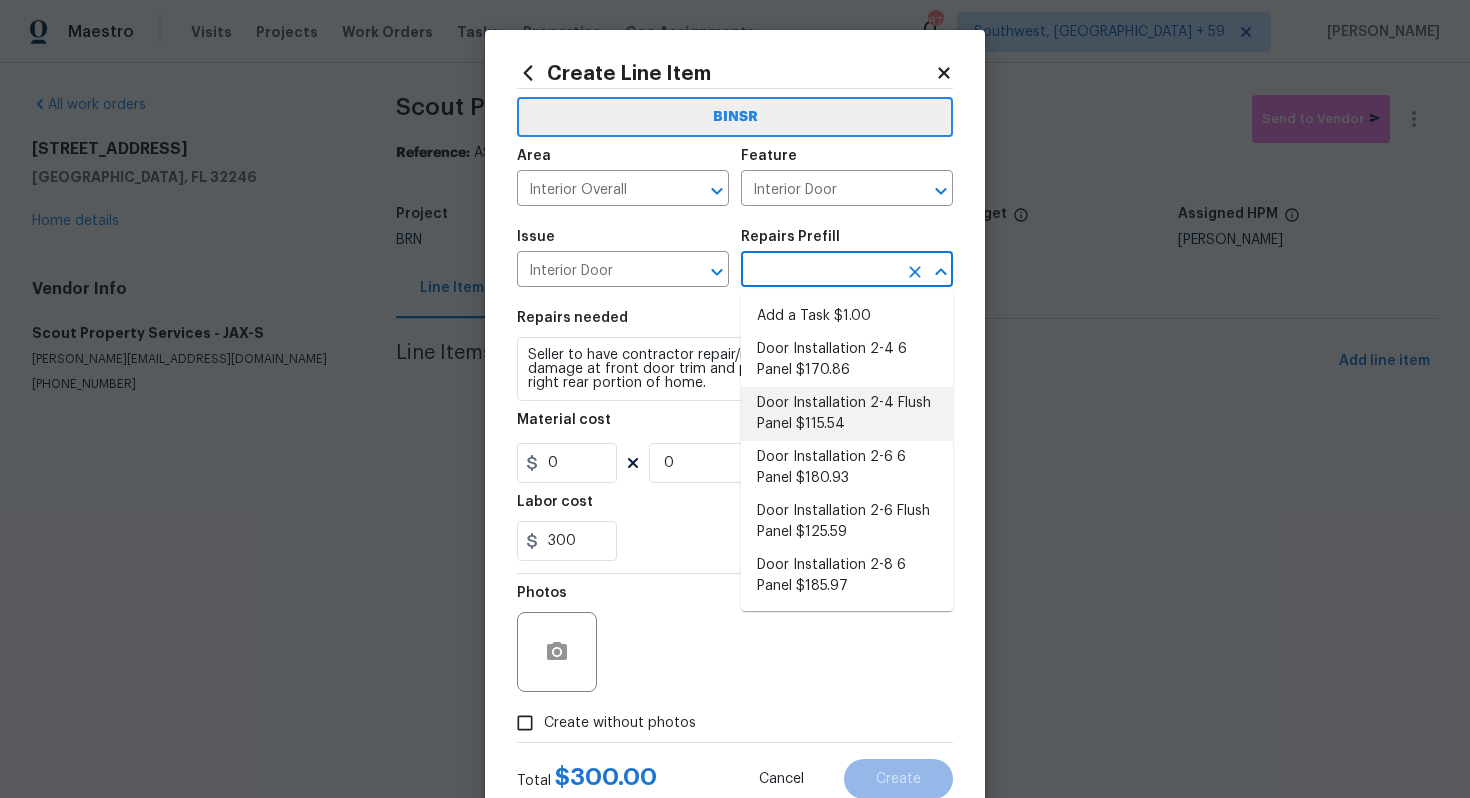 type on "Door Installation 2-4 Flush Panel $115.54" 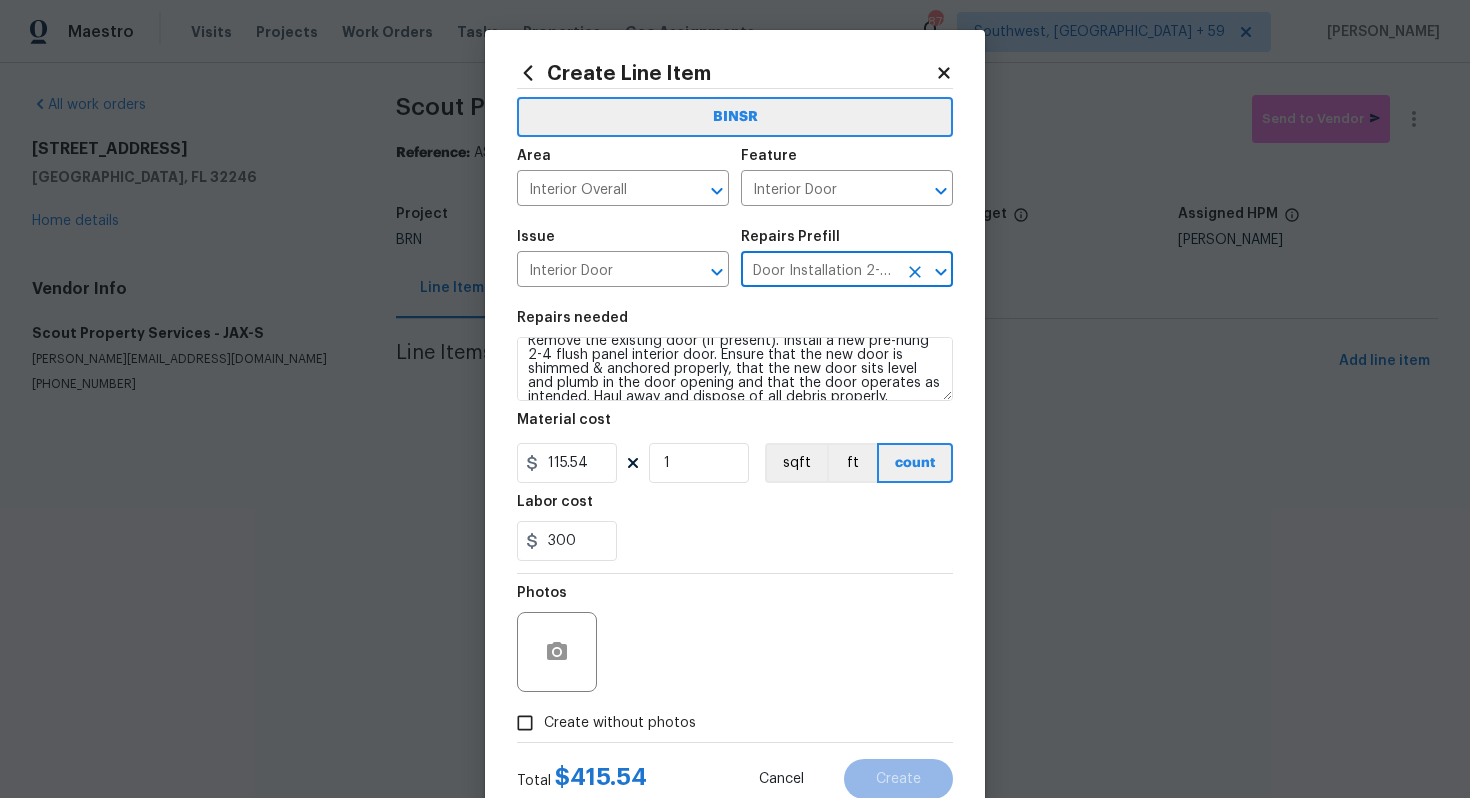scroll, scrollTop: 0, scrollLeft: 0, axis: both 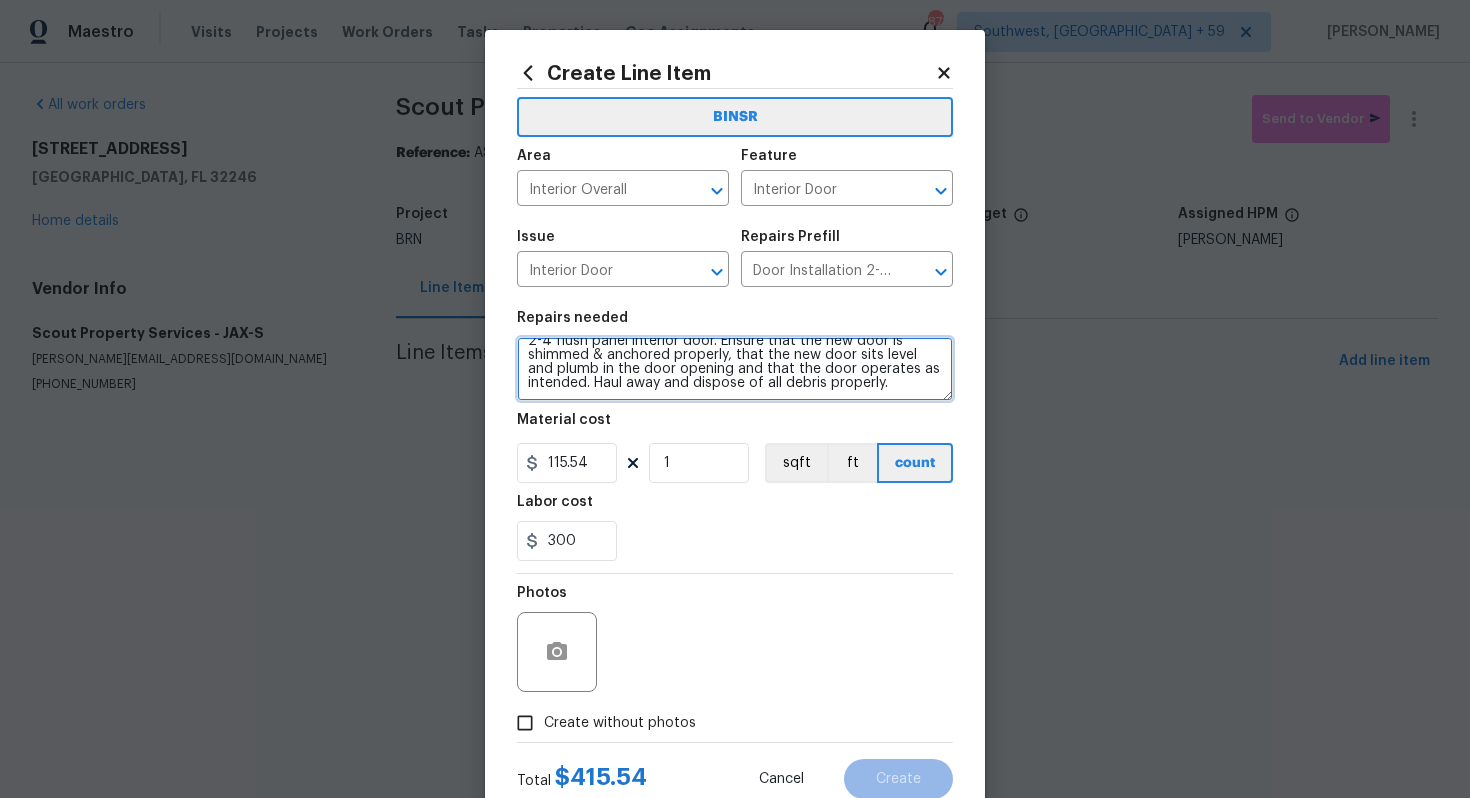 drag, startPoint x: 527, startPoint y: 352, endPoint x: 689, endPoint y: 423, distance: 176.87566 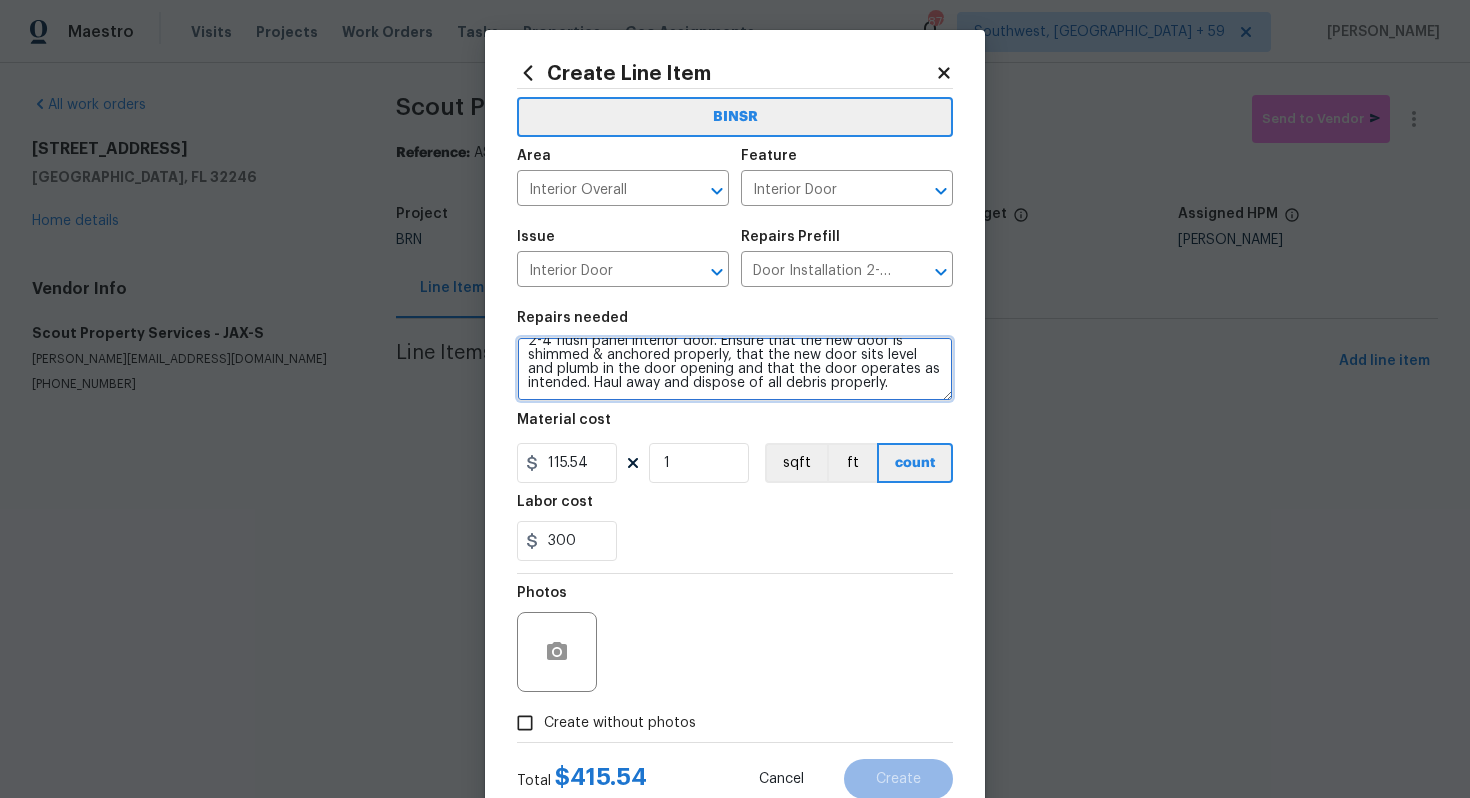 click on "Repairs needed Remove the existing door (if present). Install a new pre-hung 2-4 flush panel interior door. Ensure that the new door is shimmed & anchored properly, that the new door sits level and plumb in the door opening and that the door operates as intended. Haul away and dispose of all debris properly. Material cost 115.54 1 sqft ft count Labor cost 300" at bounding box center (735, 436) 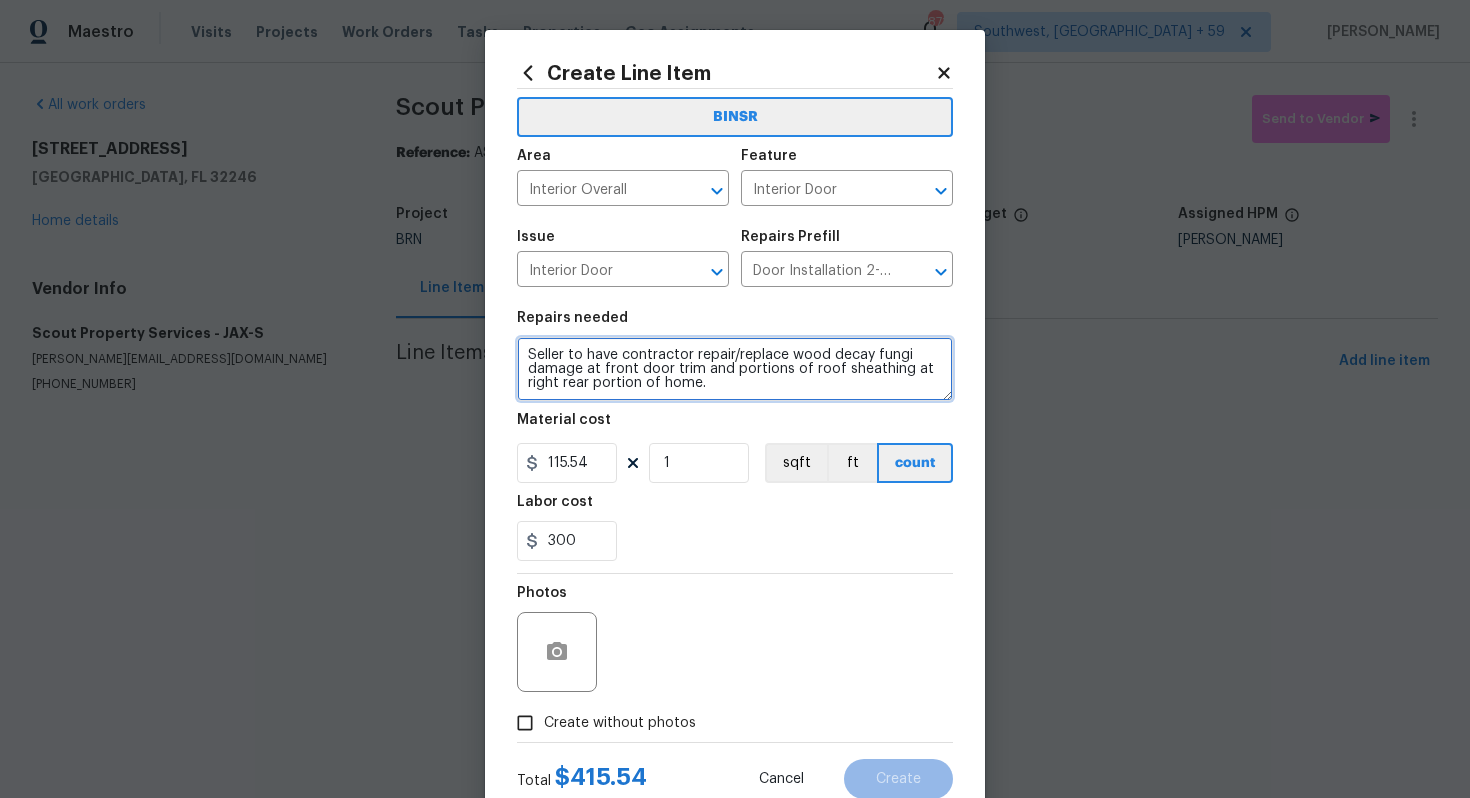 scroll, scrollTop: 4, scrollLeft: 0, axis: vertical 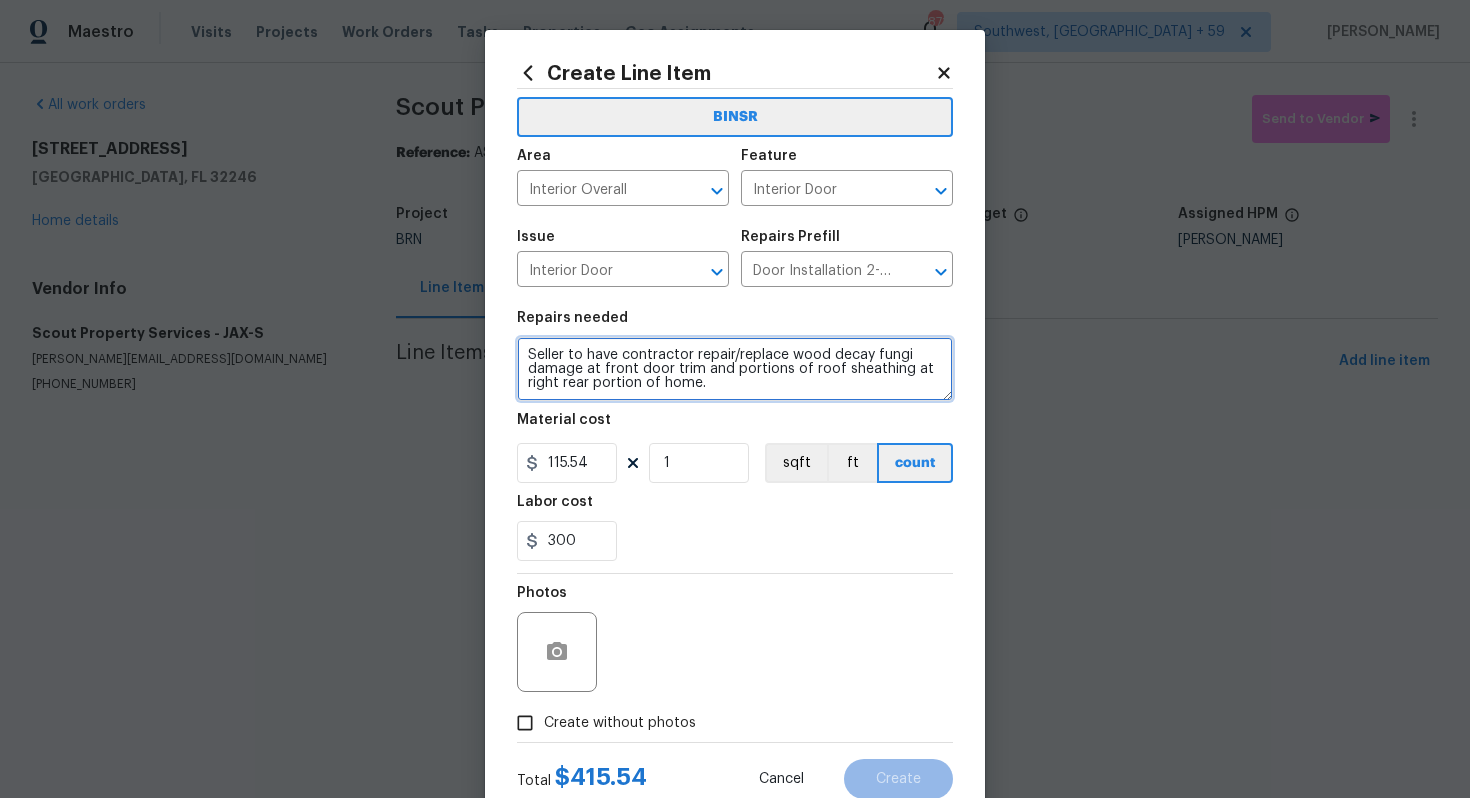 type on "Seller to have contractor repair/replace wood decay fungi damage at front door trim and portions of roof sheathing at right rear portion of home." 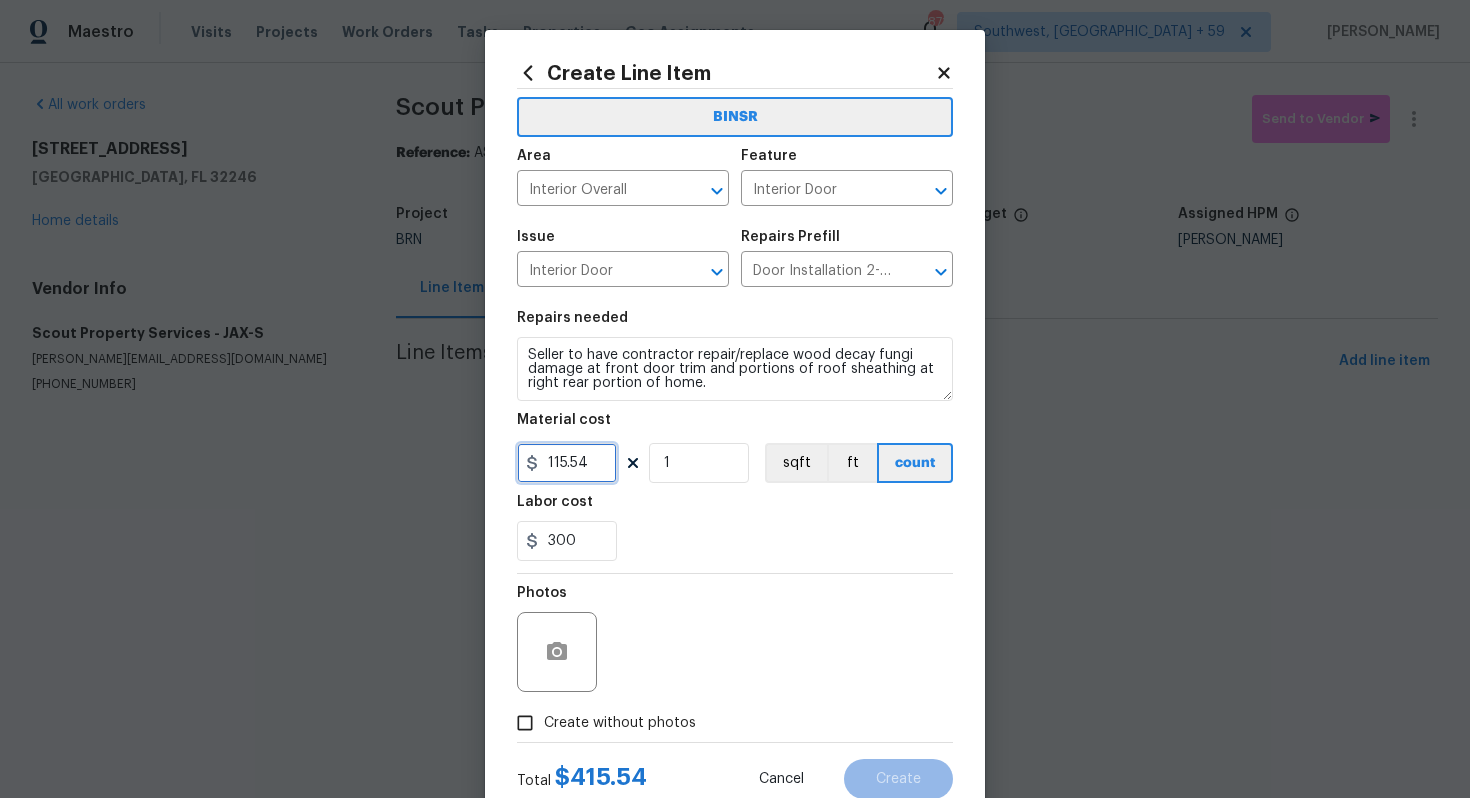 drag, startPoint x: 601, startPoint y: 470, endPoint x: 526, endPoint y: 465, distance: 75.16648 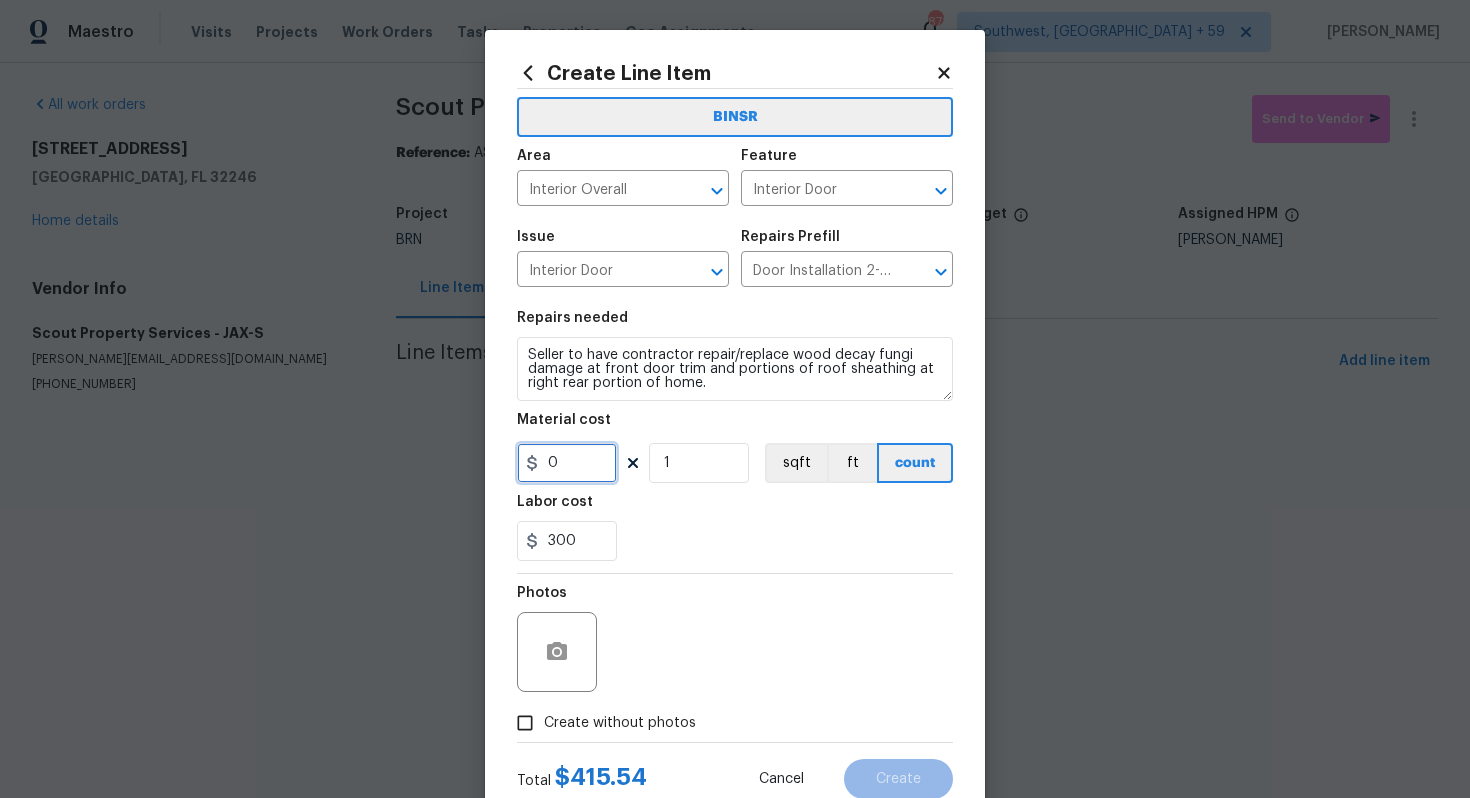 type on "0" 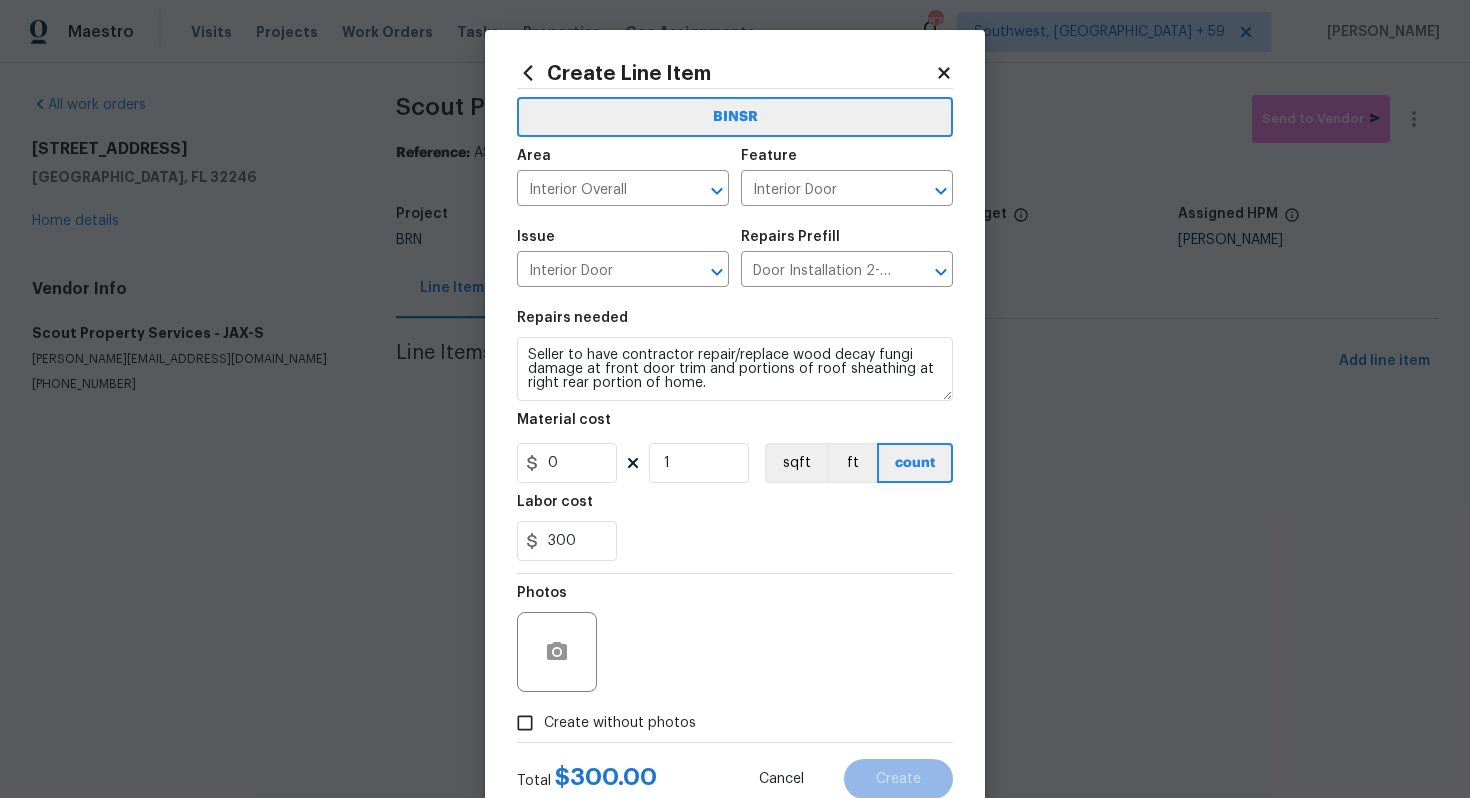 click on "Repairs needed Seller to have contractor repair/replace wood decay fungi damage at front door trim and portions of roof sheathing at right rear portion of home.
Material cost 0 1 sqft ft count Labor cost 300" at bounding box center (735, 436) 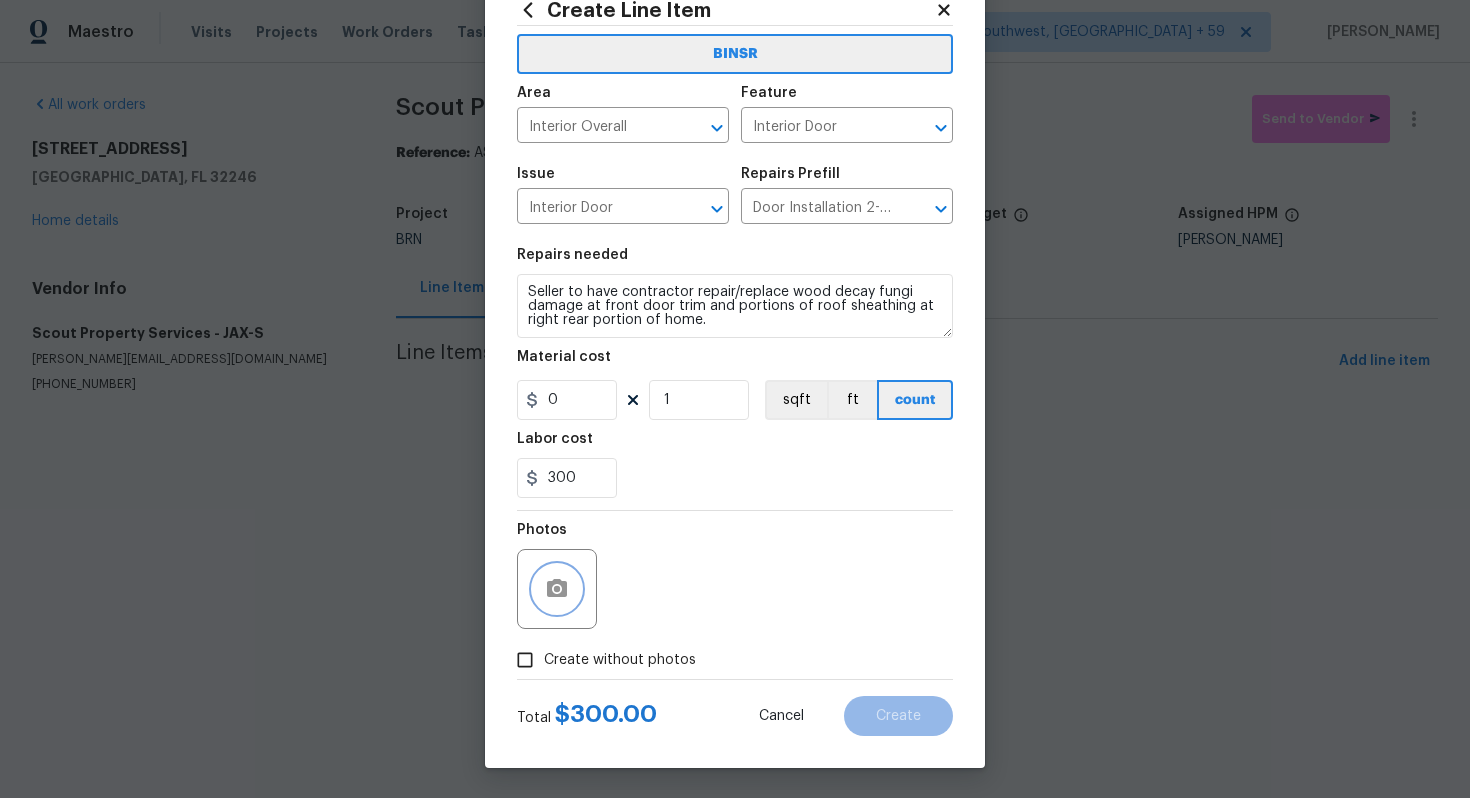 click 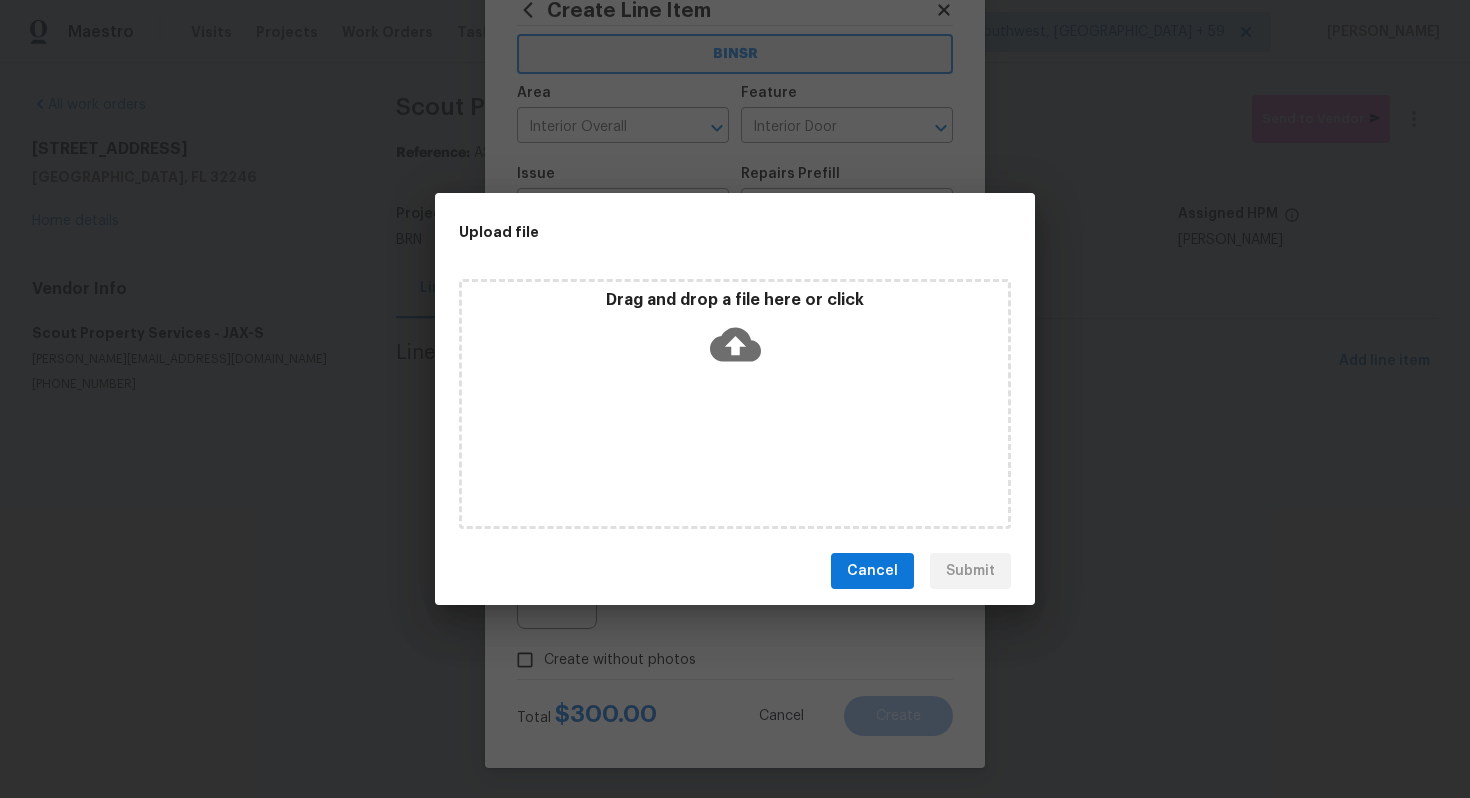 click 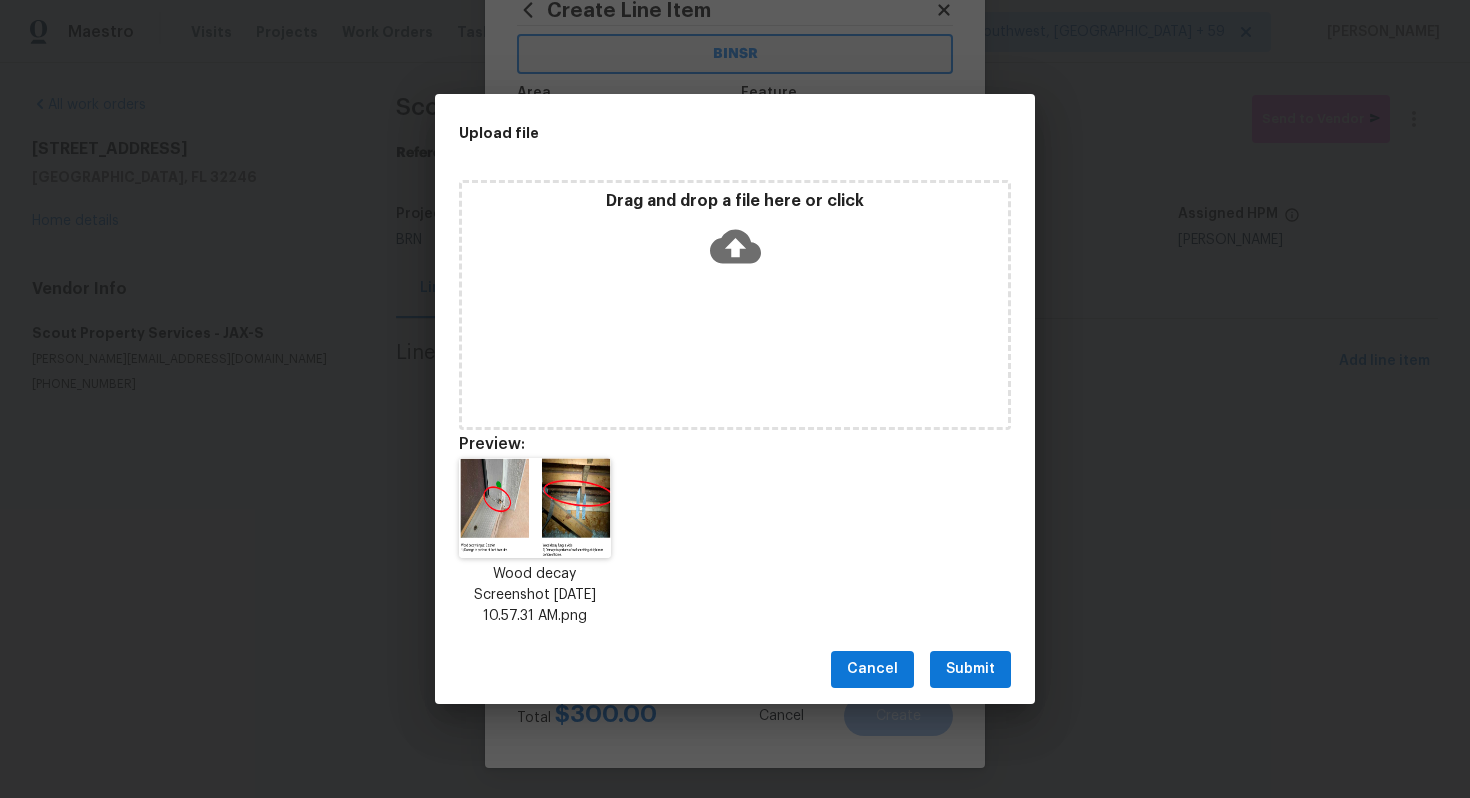 click on "Submit" at bounding box center [970, 669] 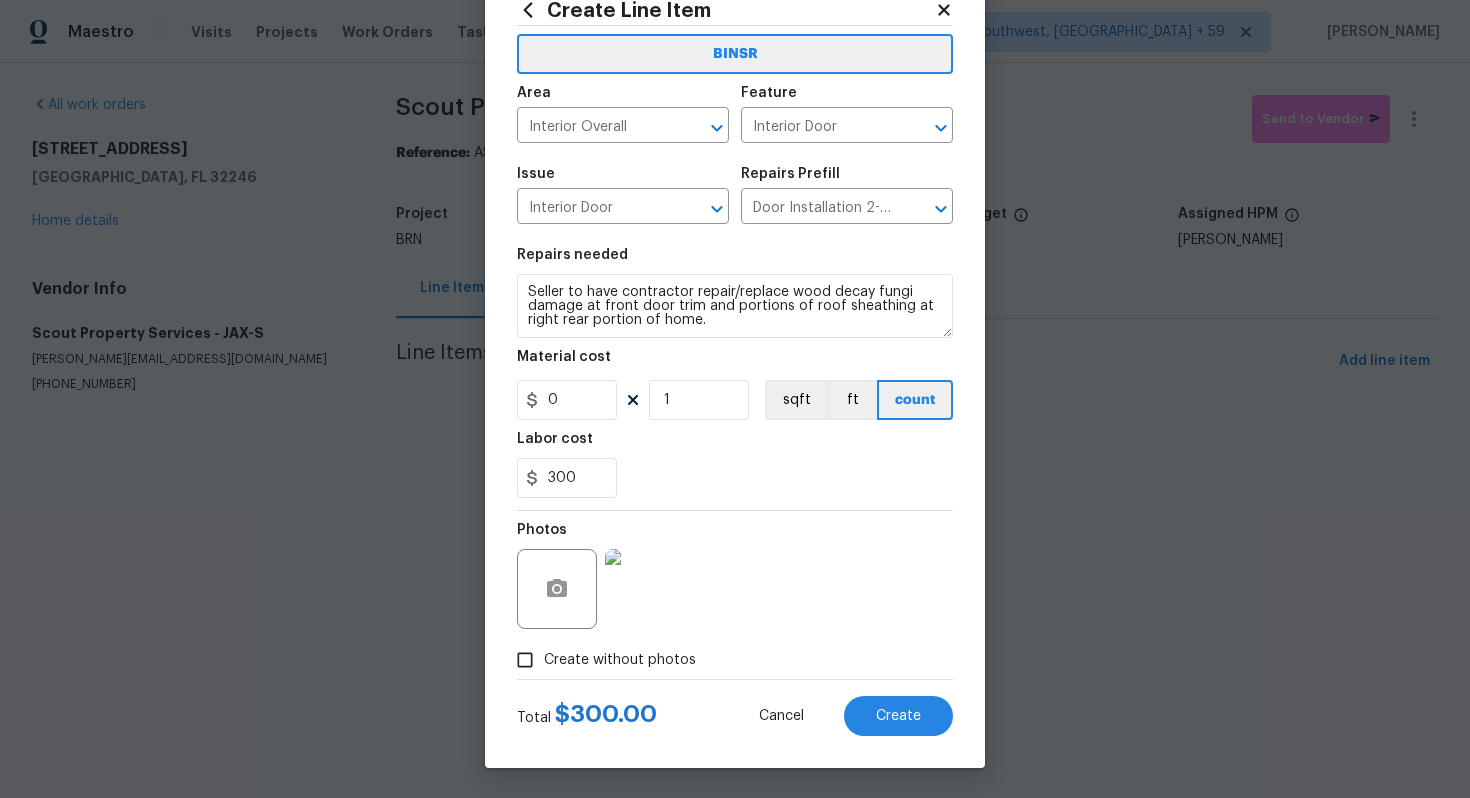 click on "Photos" at bounding box center [735, 576] 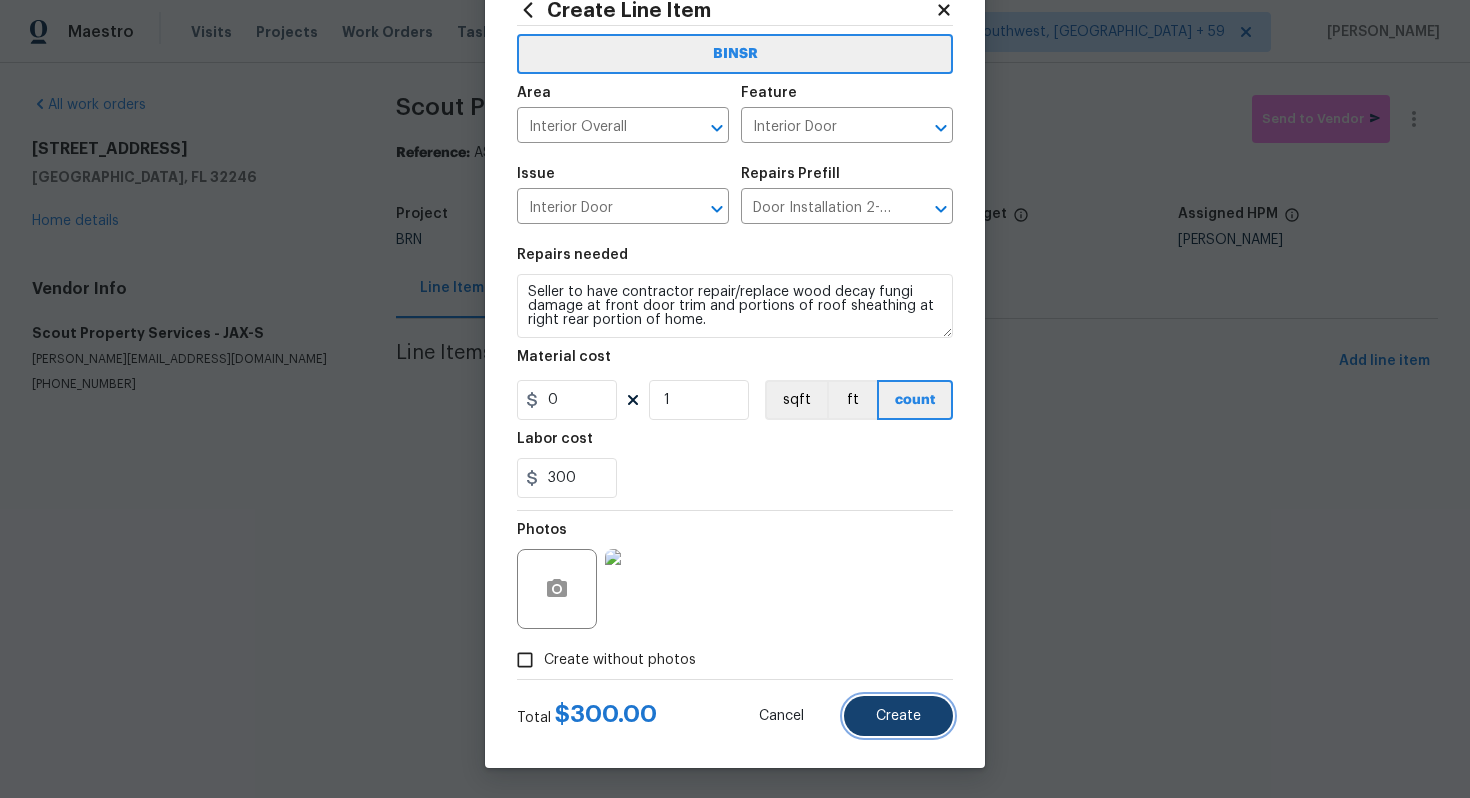 click on "Create" at bounding box center [898, 716] 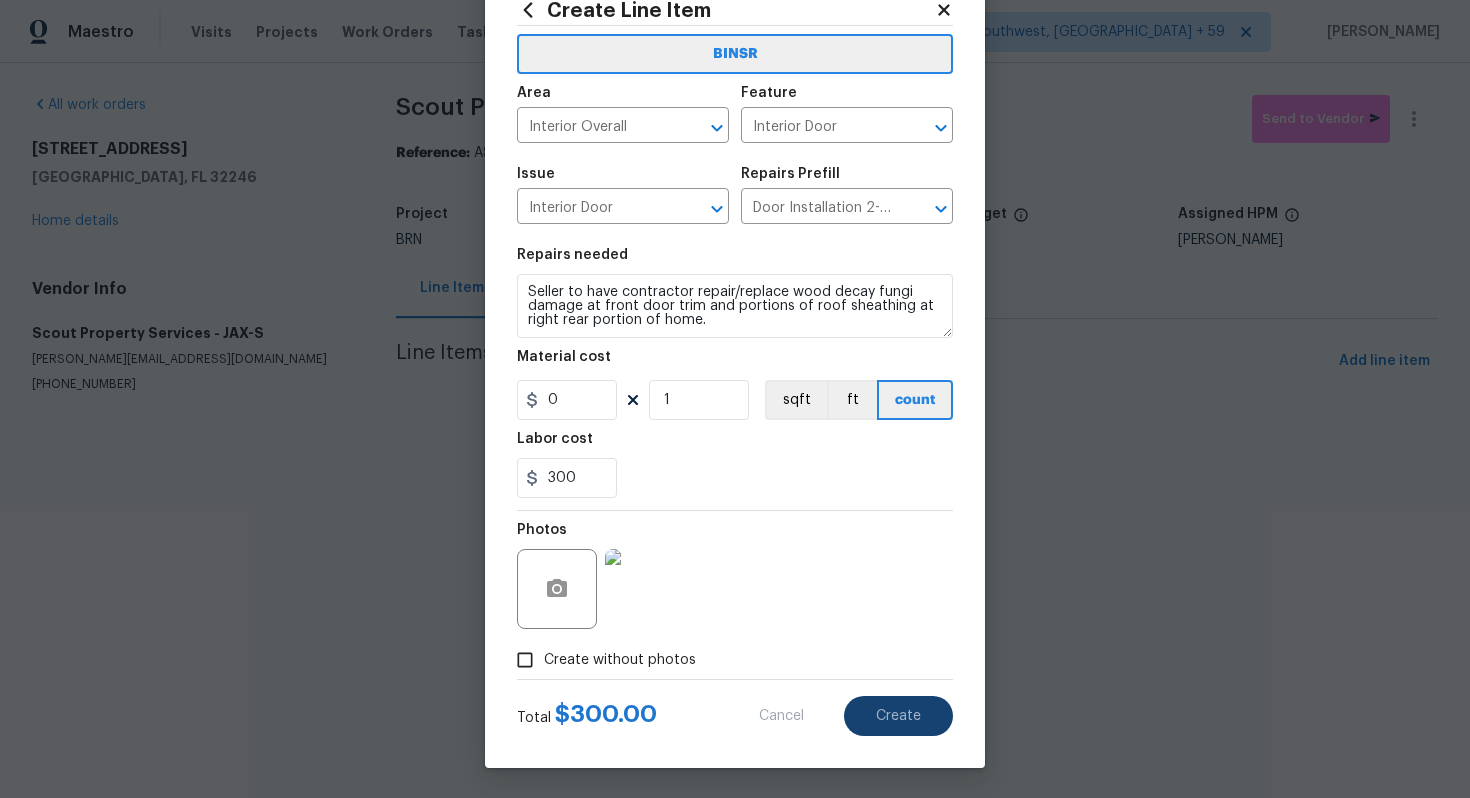 type on "0" 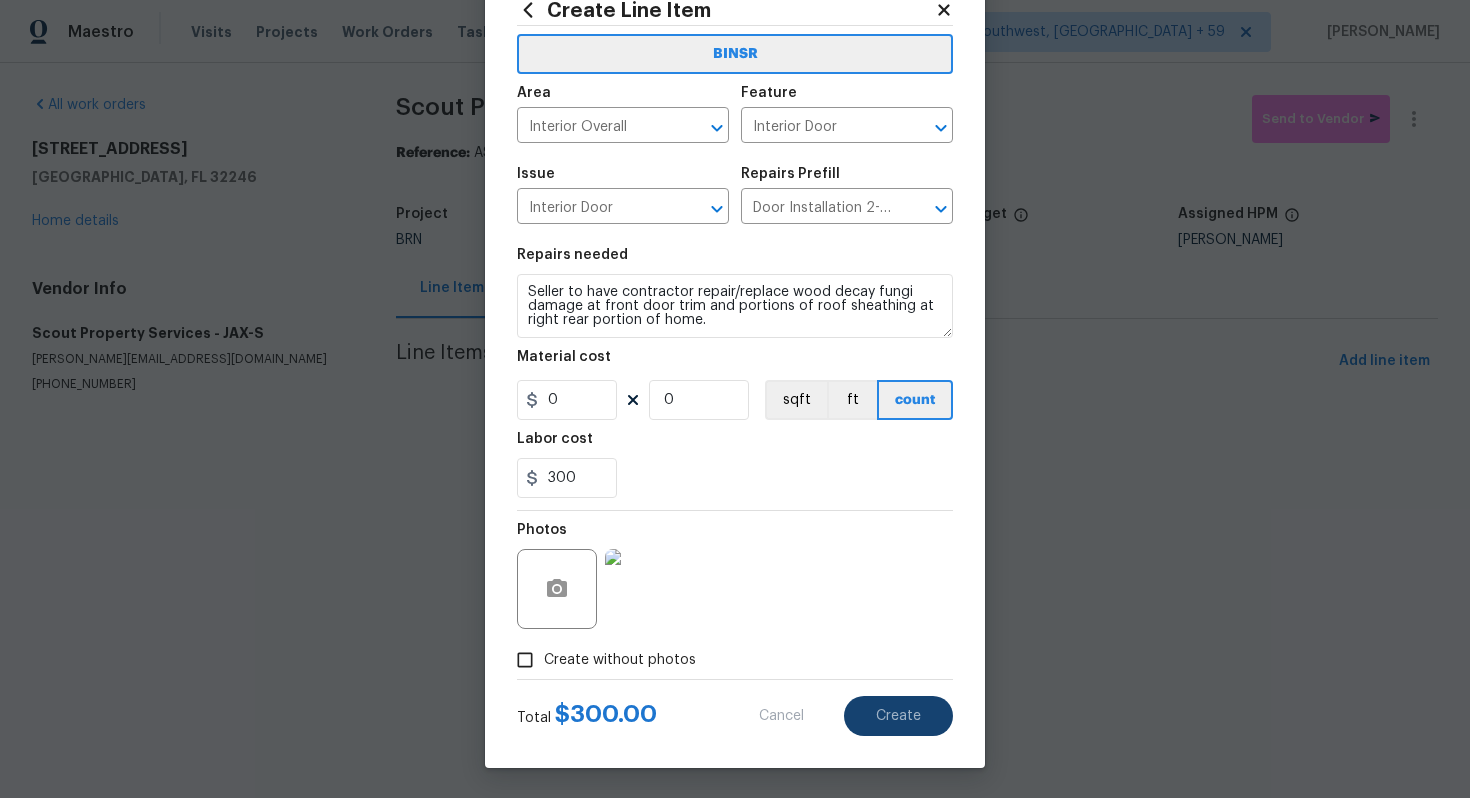 type 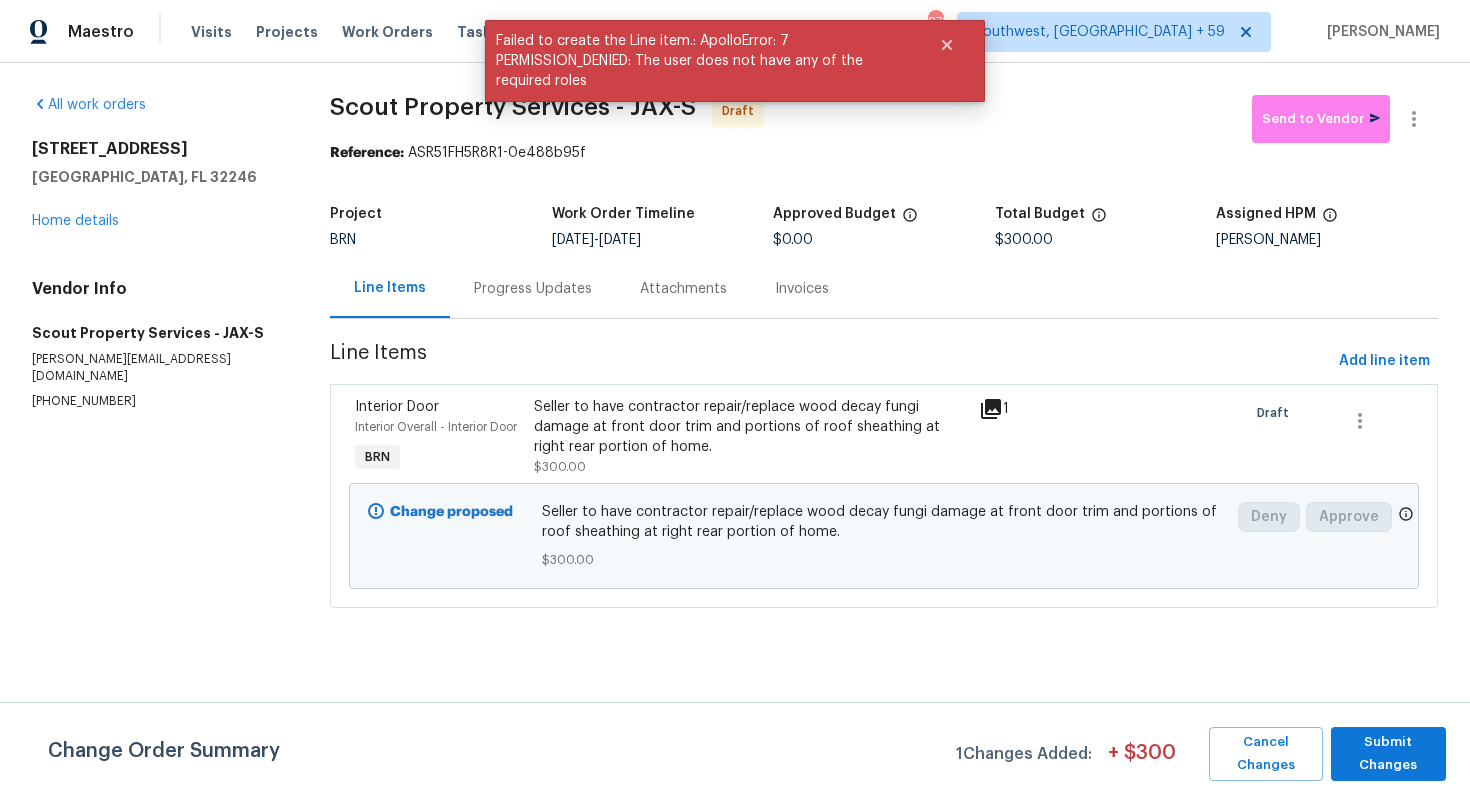 click on "Change Order Summary 1  Changes Added: + $ 300 Cancel Changes Submit Changes" at bounding box center [735, 750] 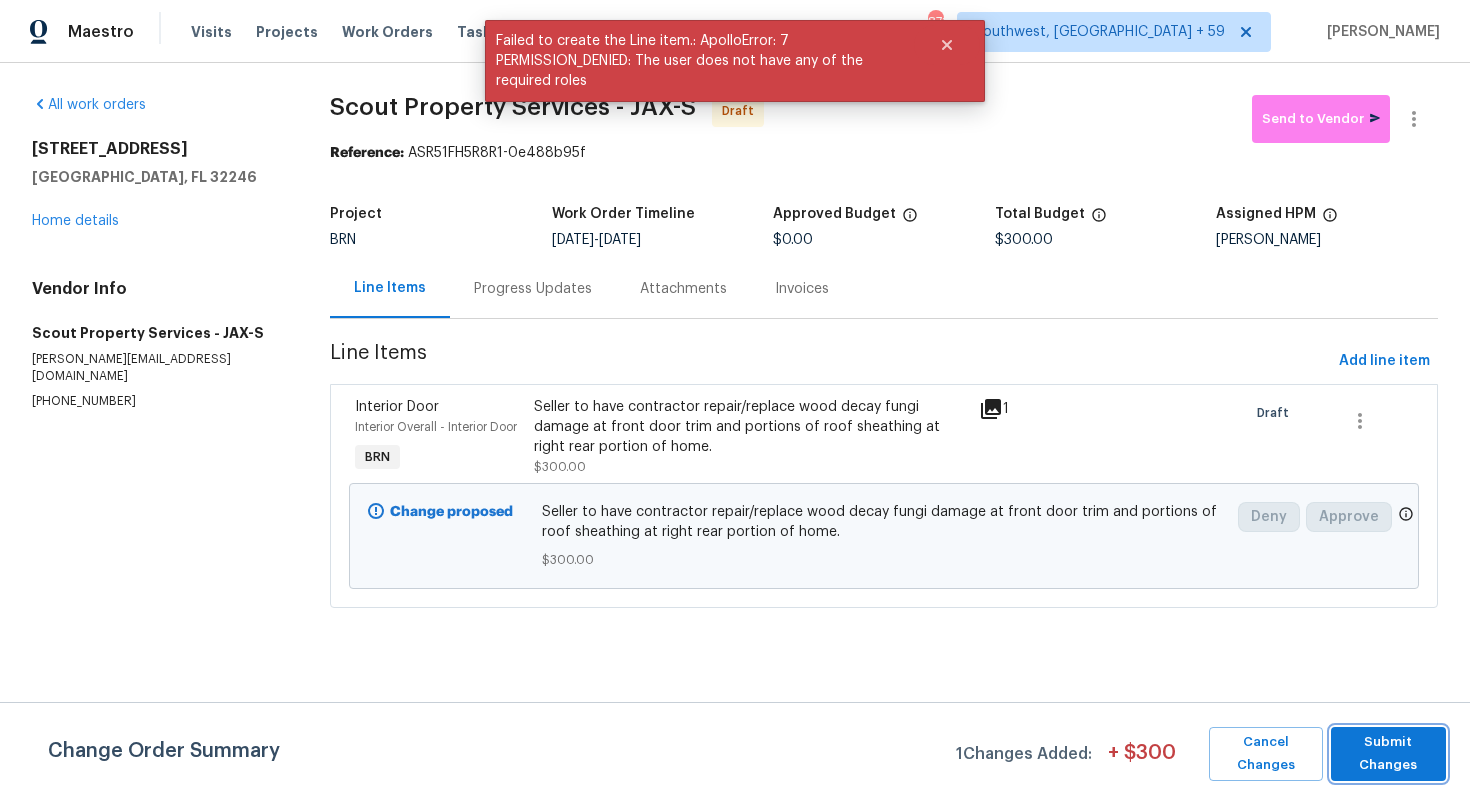 click on "Submit Changes" at bounding box center (1388, 754) 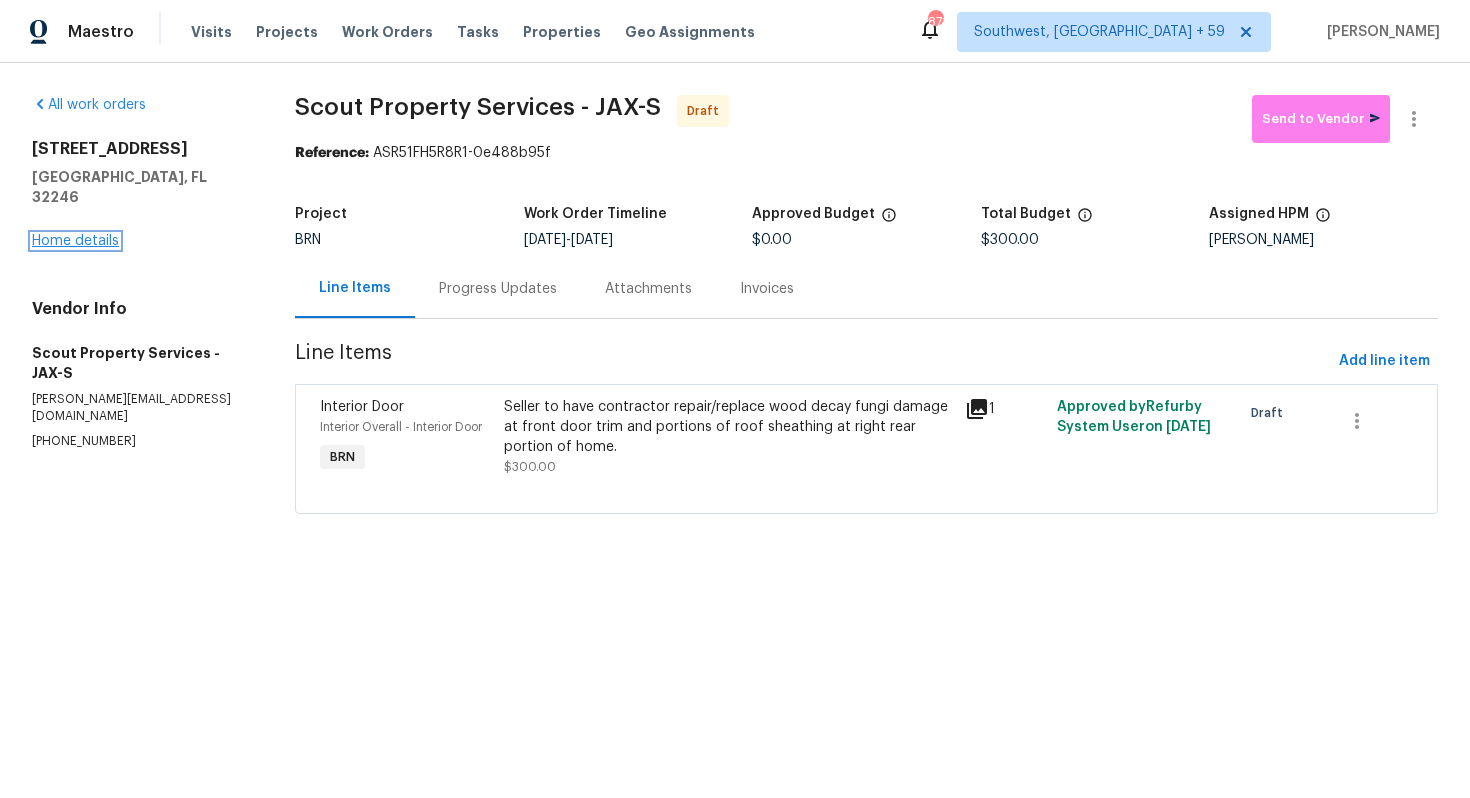 click on "Home details" at bounding box center (75, 241) 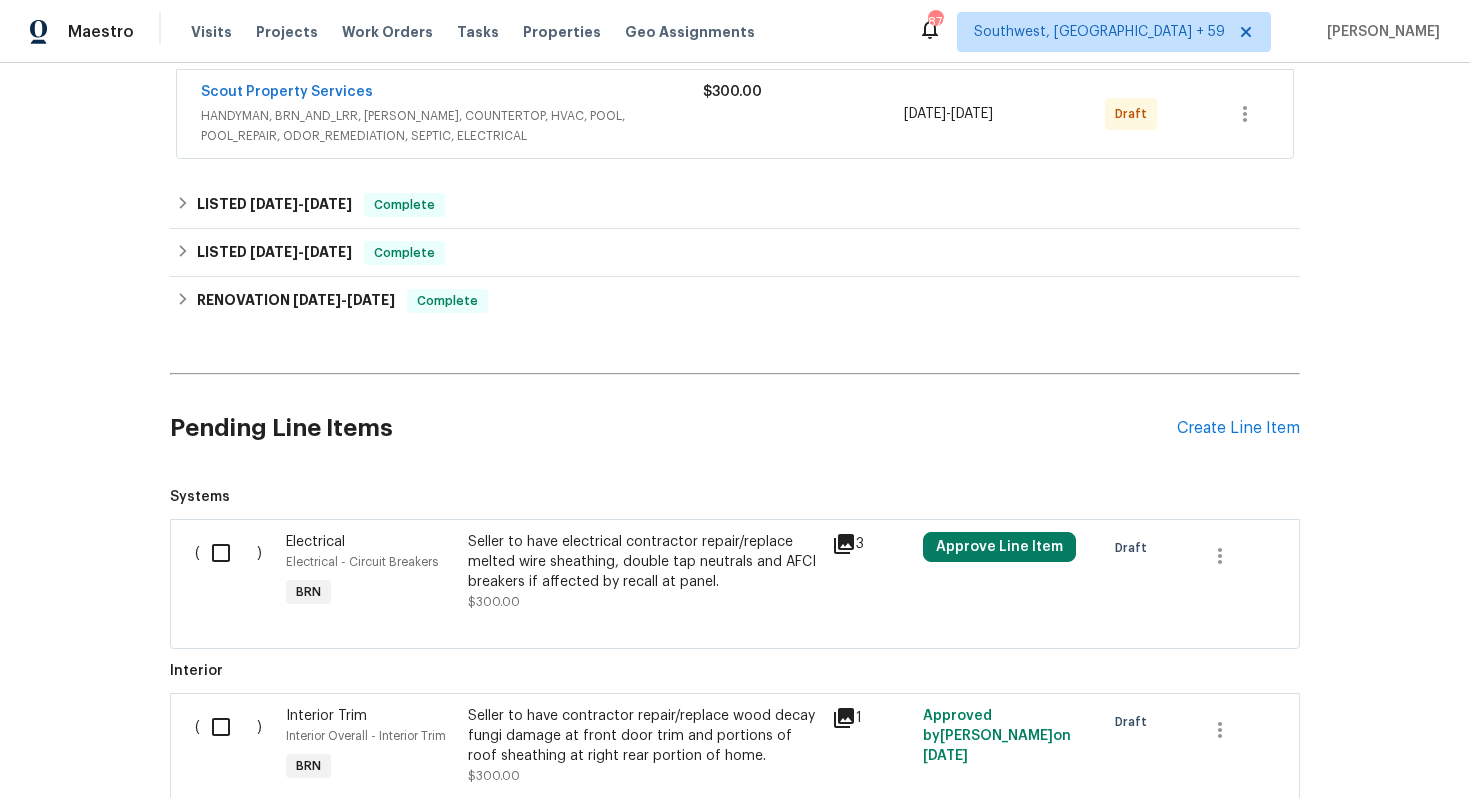 scroll, scrollTop: 0, scrollLeft: 0, axis: both 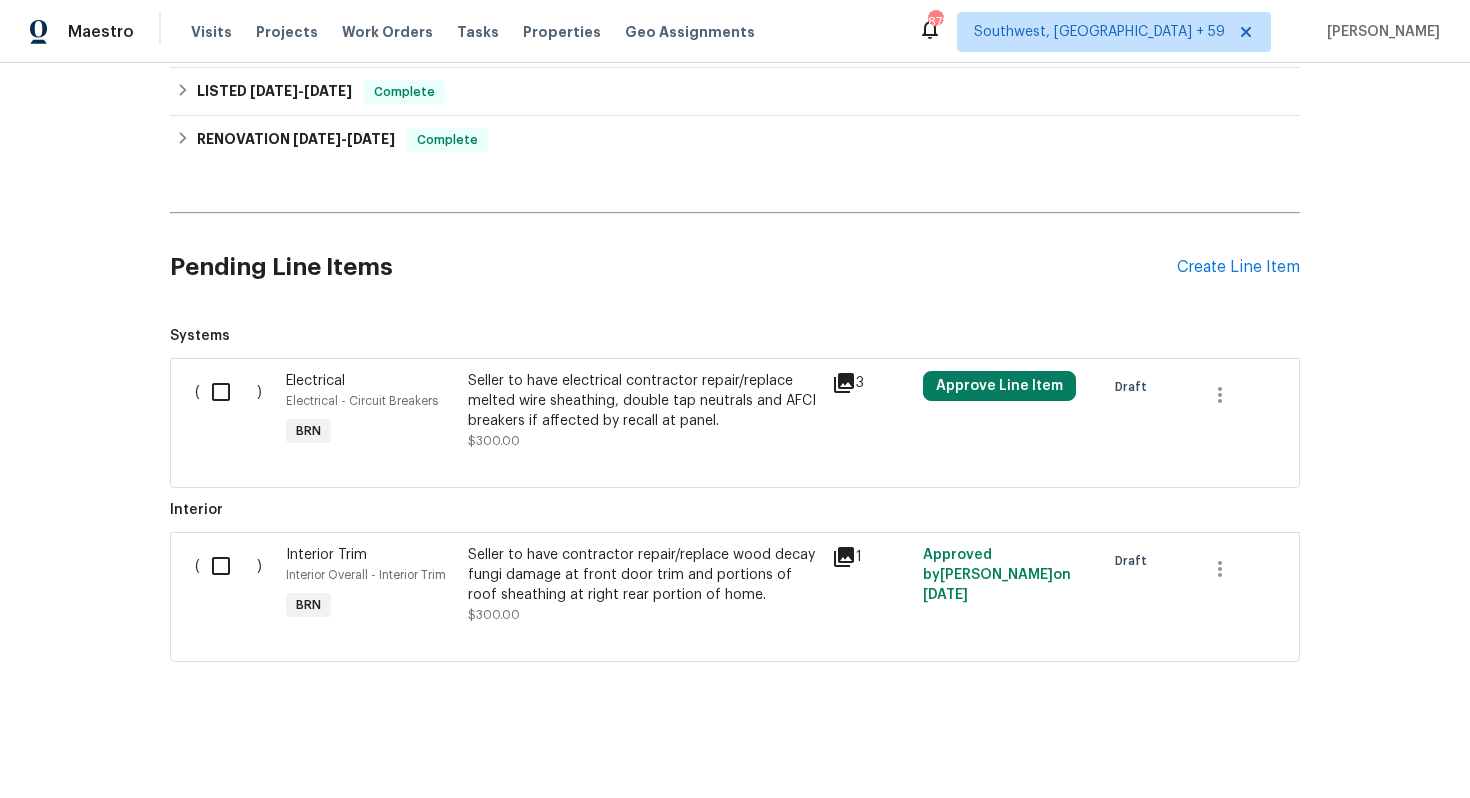 click at bounding box center (228, 392) 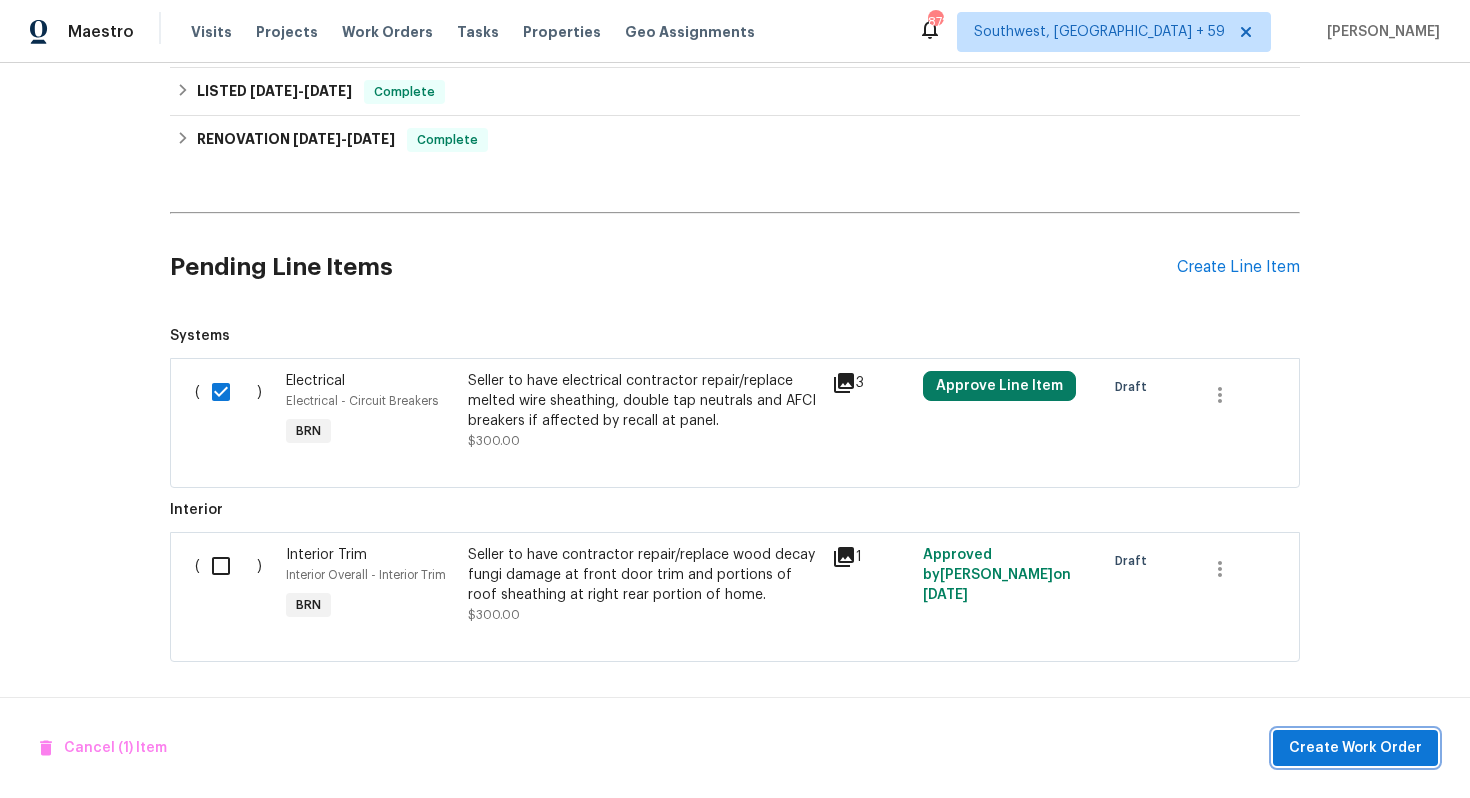 click on "Create Work Order" at bounding box center (1355, 748) 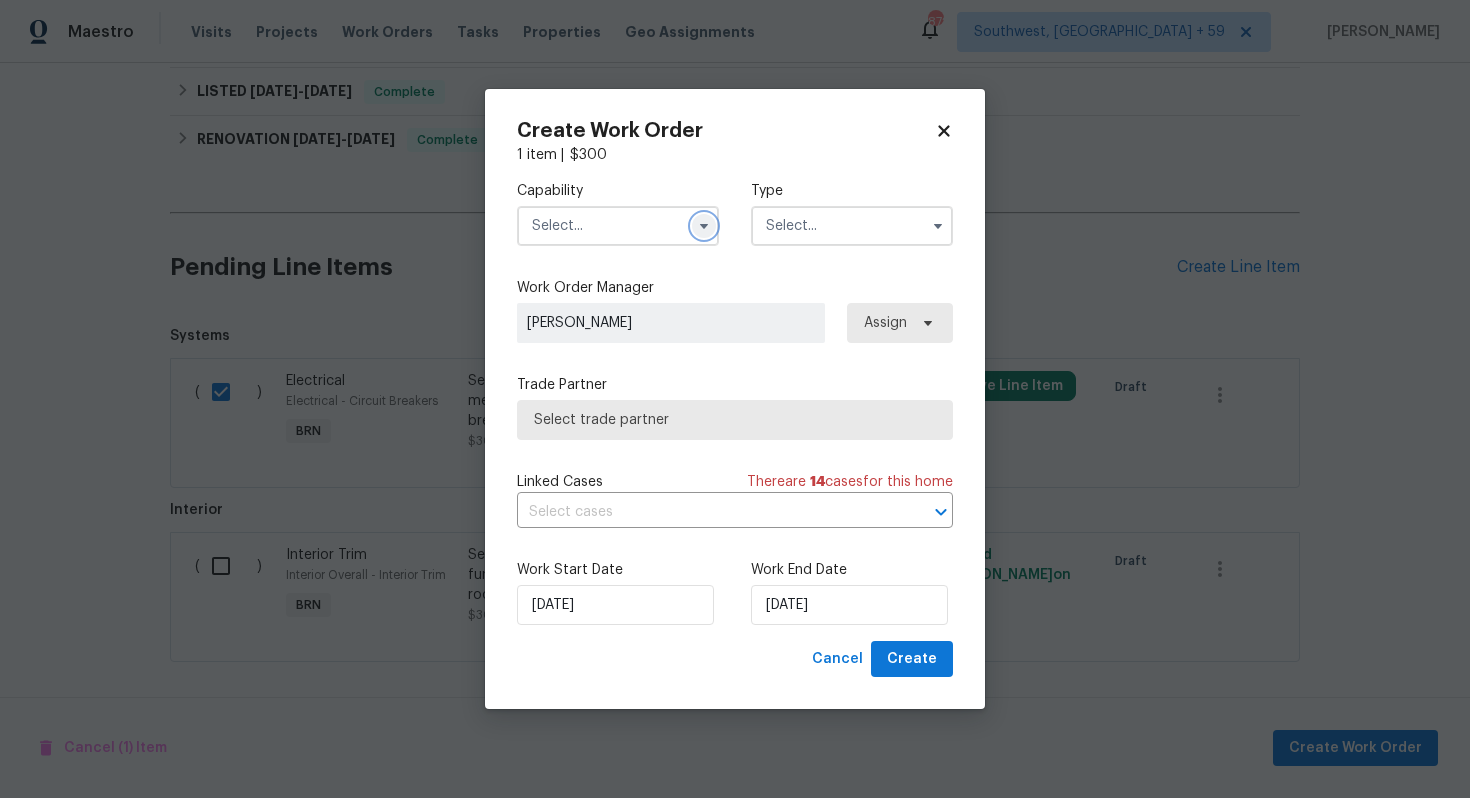 click 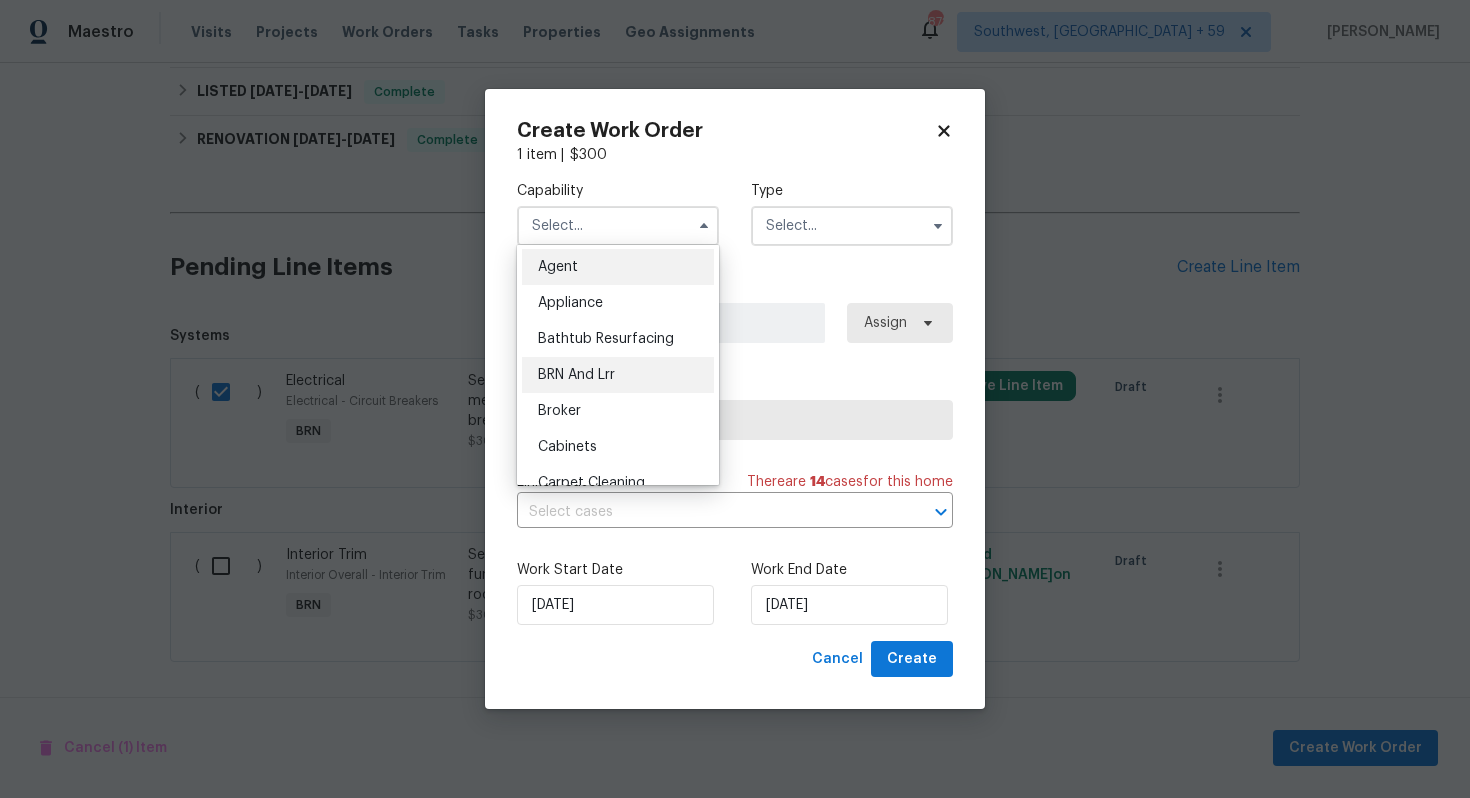 scroll, scrollTop: 0, scrollLeft: 0, axis: both 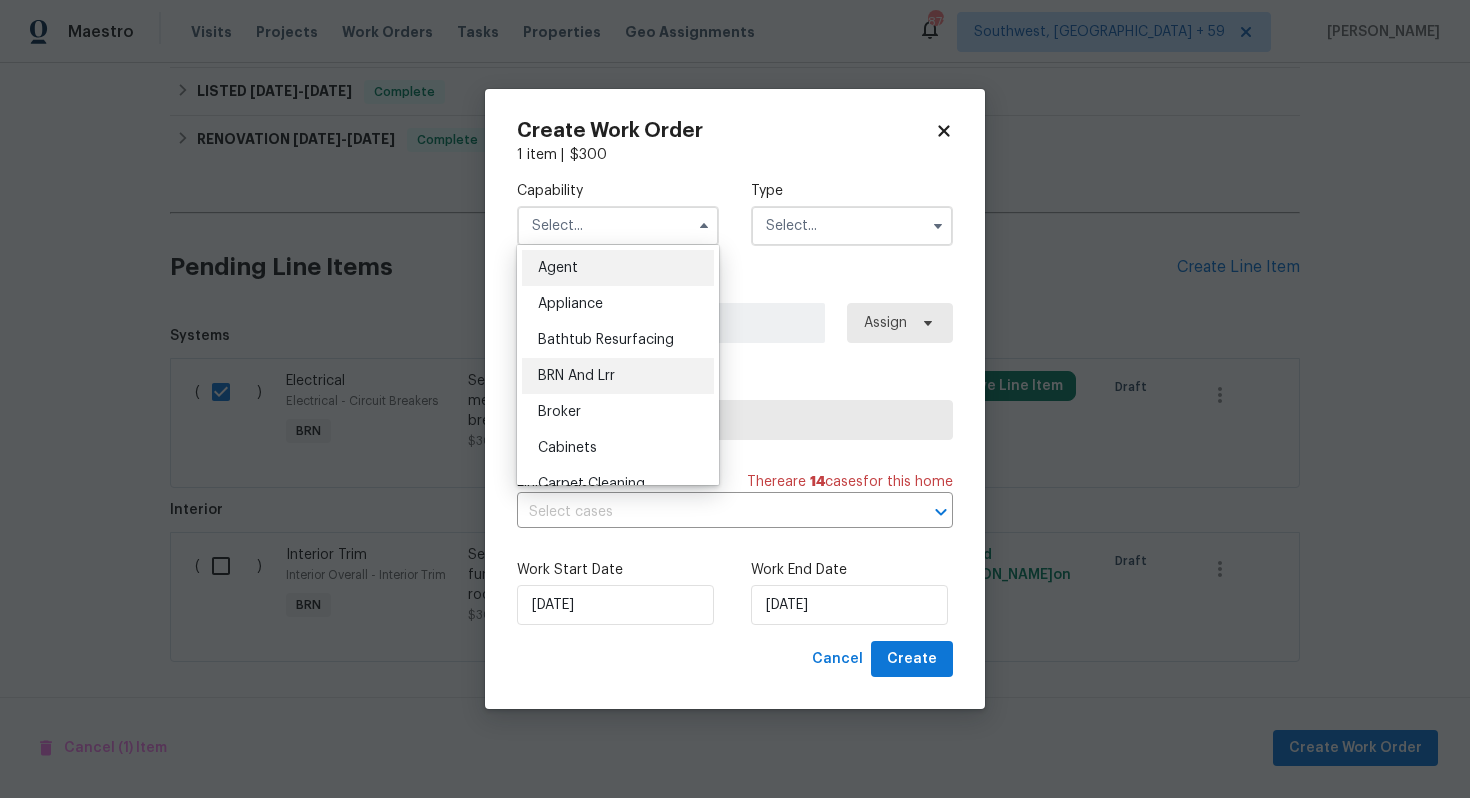 click on "BRN And Lrr" at bounding box center [618, 376] 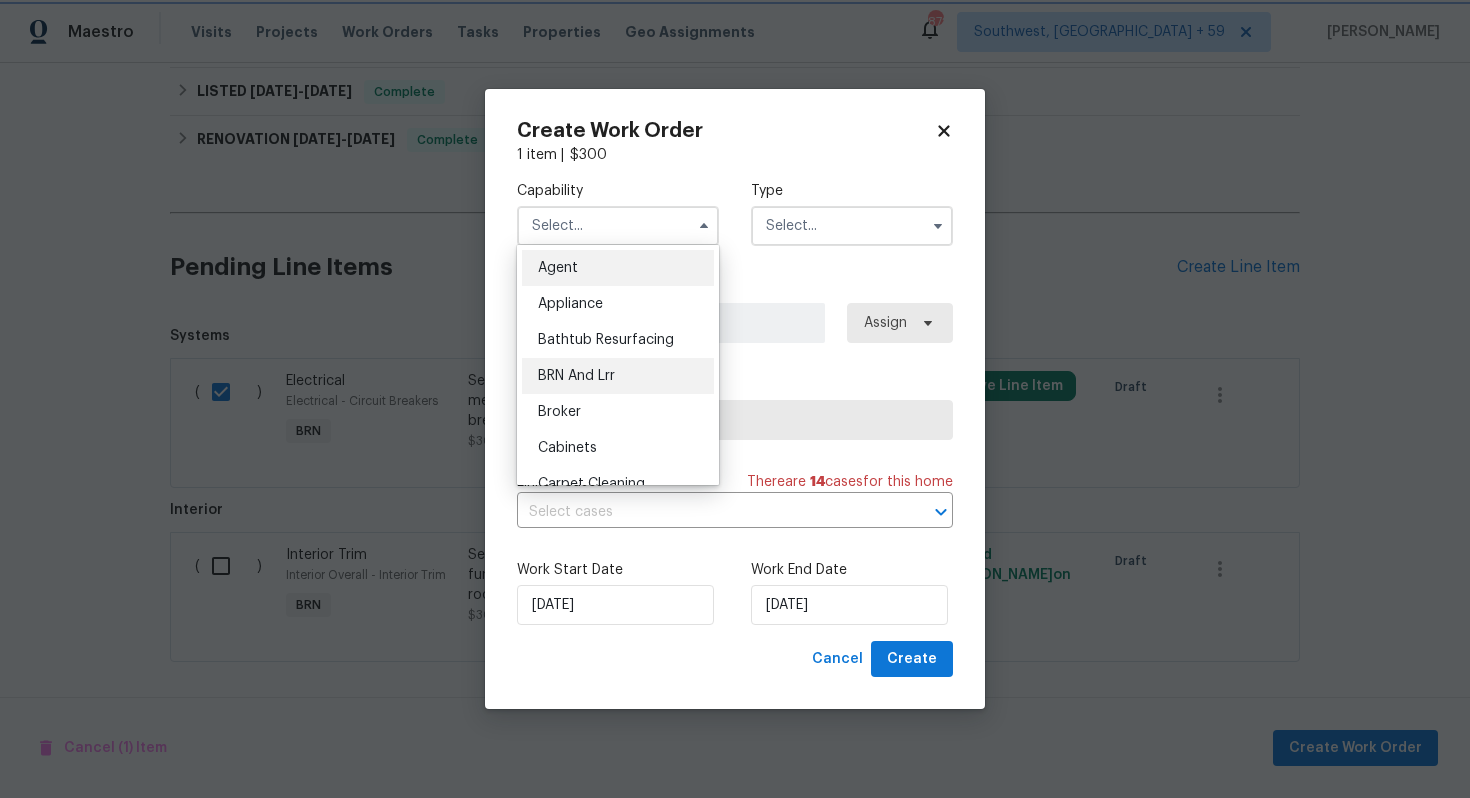 type on "BRN And Lrr" 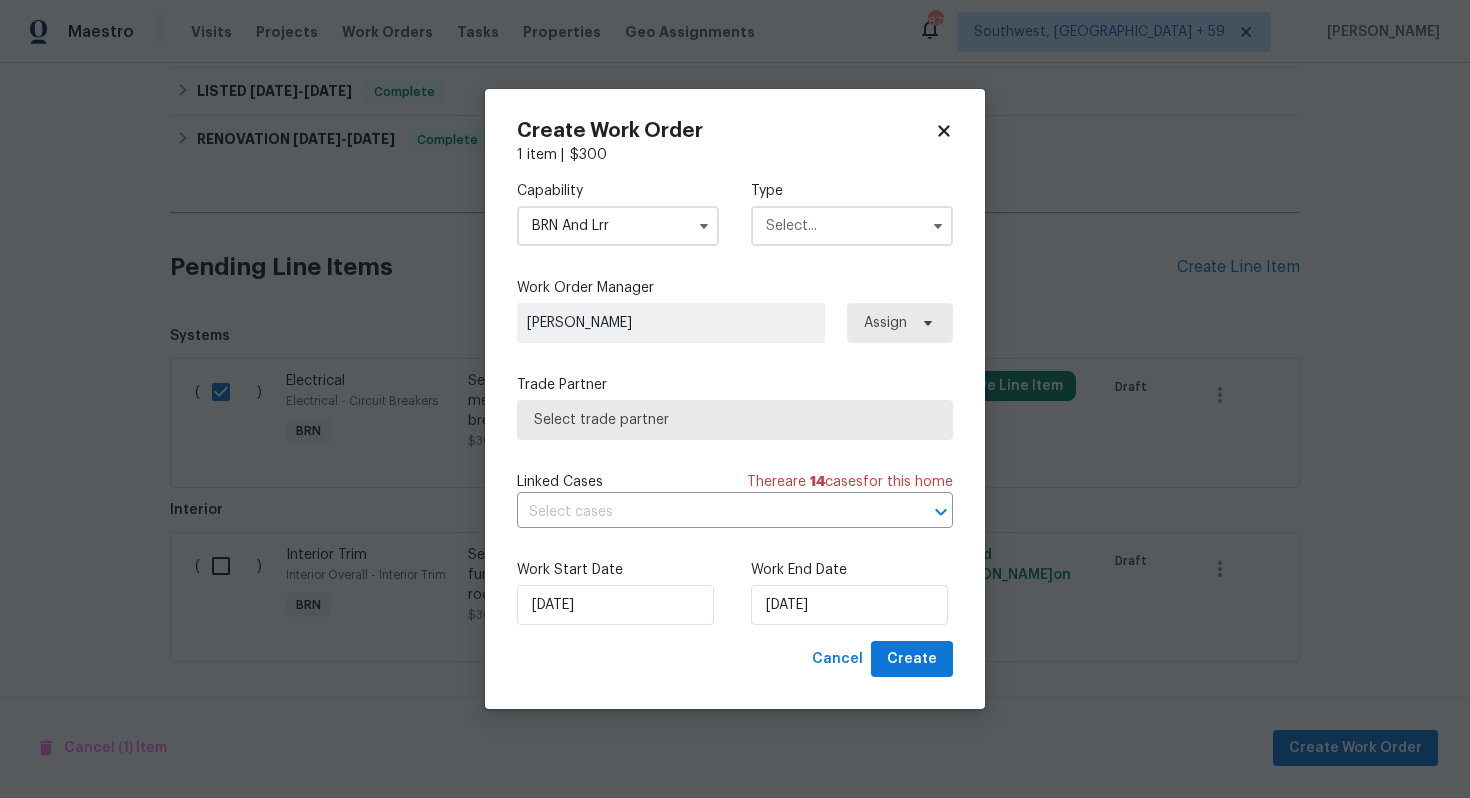 click at bounding box center [852, 226] 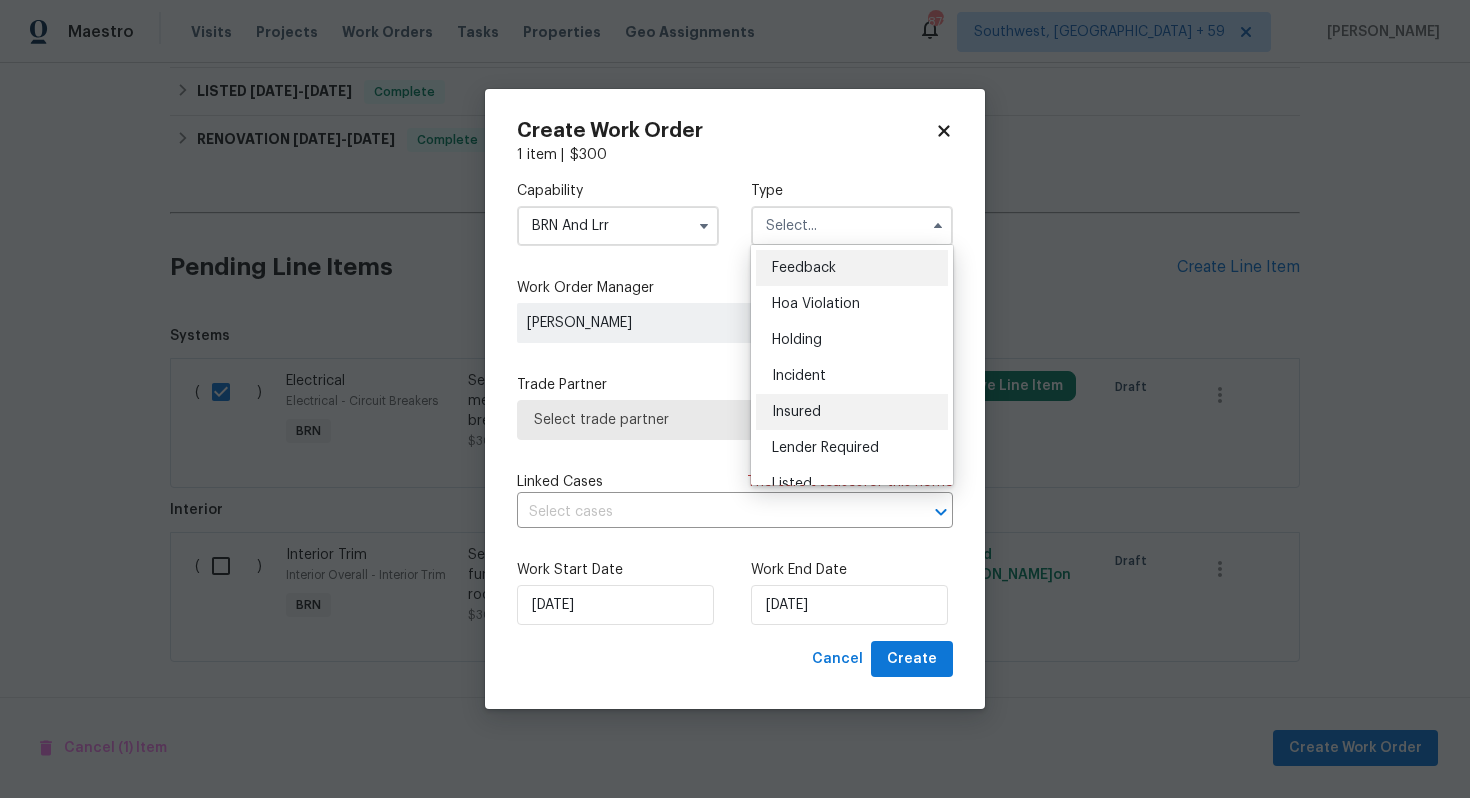 scroll, scrollTop: 454, scrollLeft: 0, axis: vertical 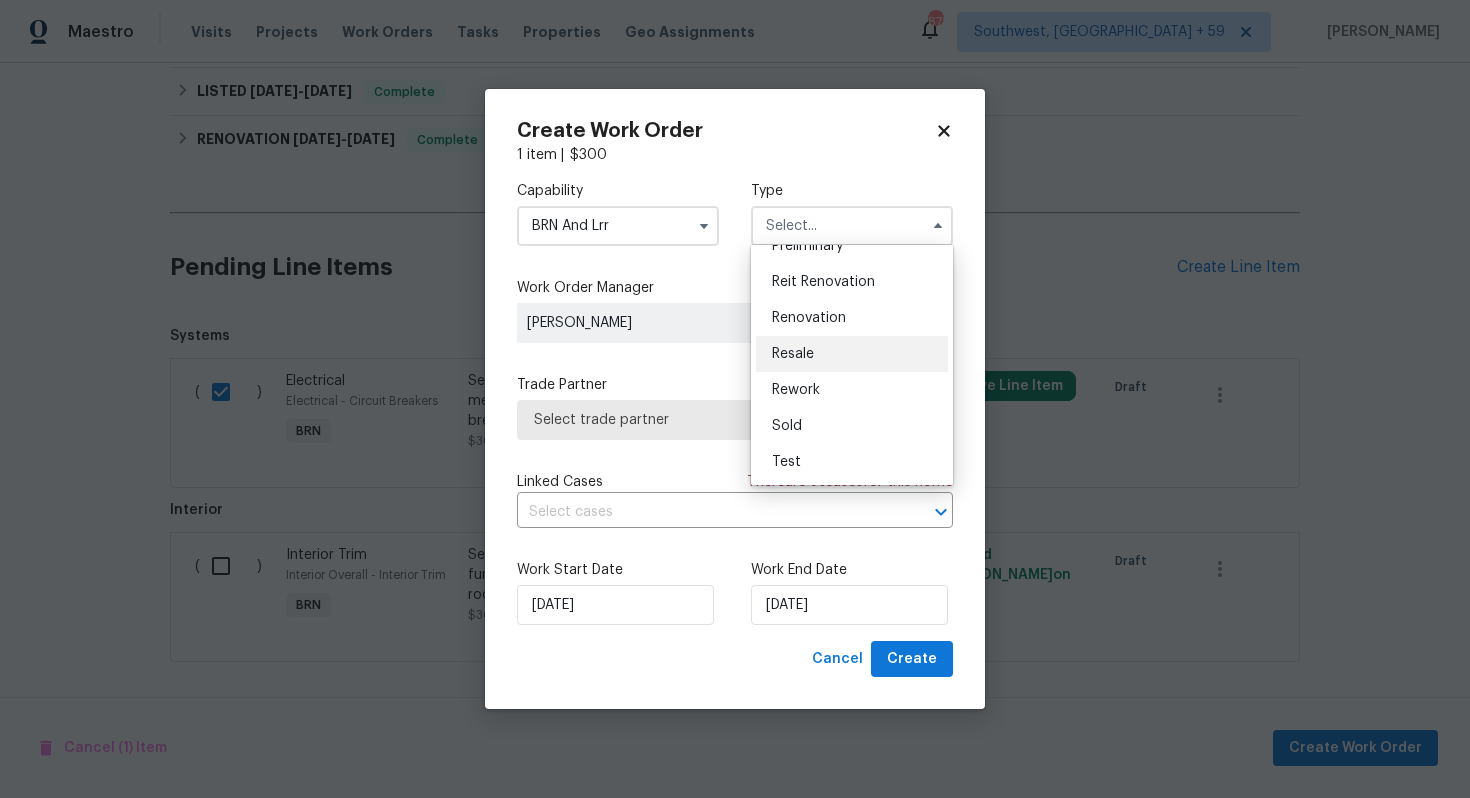 click on "Resale" at bounding box center [852, 354] 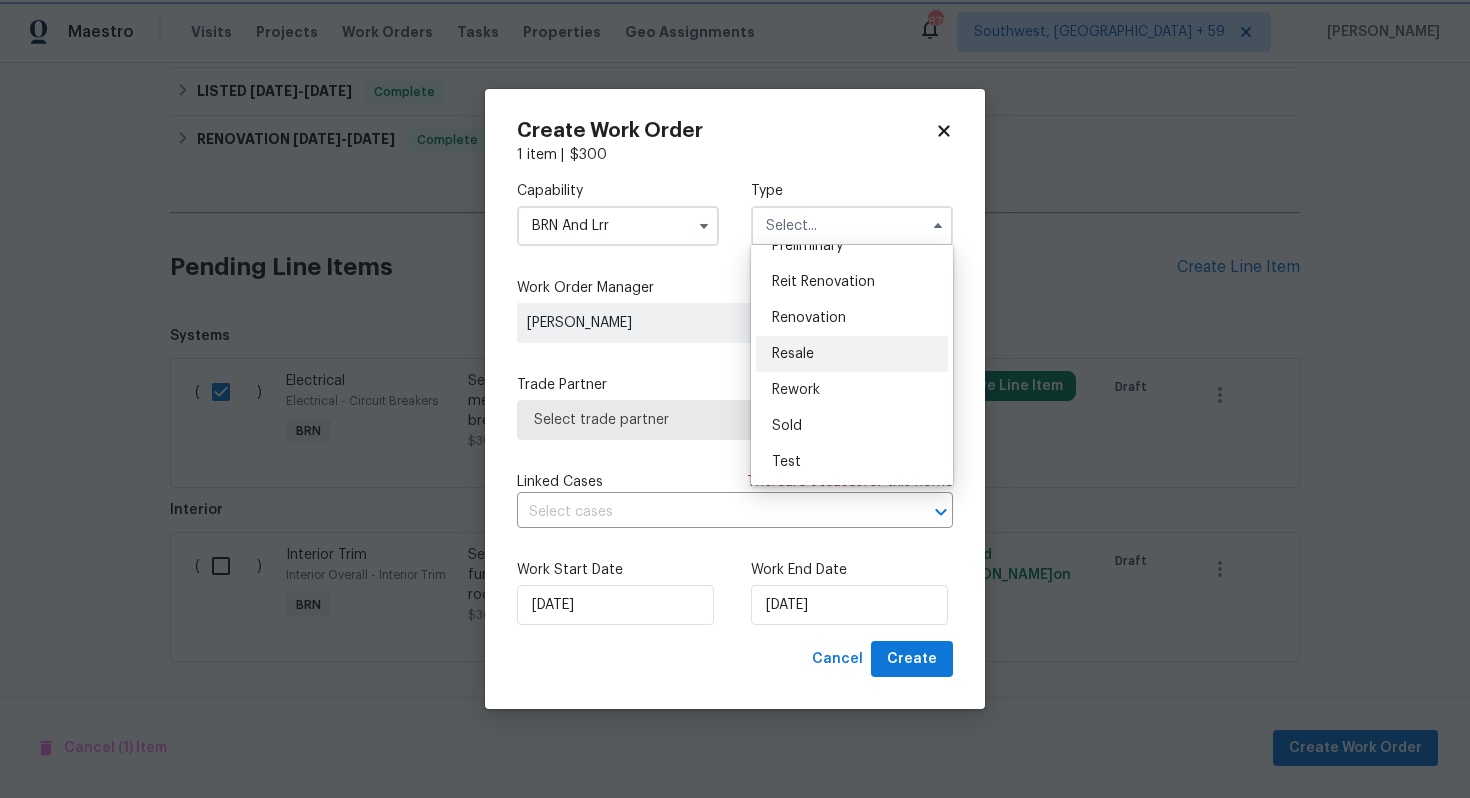 type on "Resale" 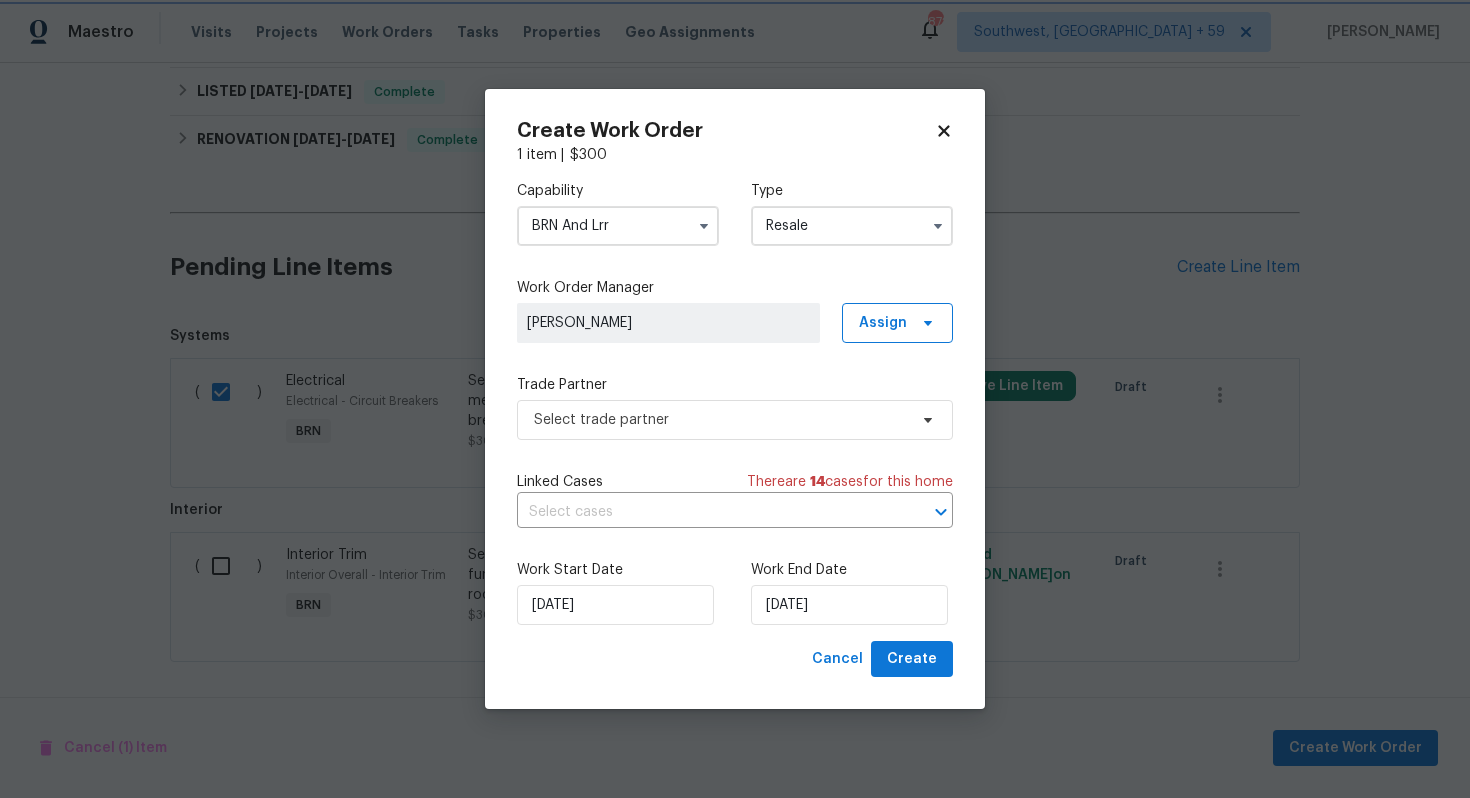 scroll, scrollTop: 0, scrollLeft: 0, axis: both 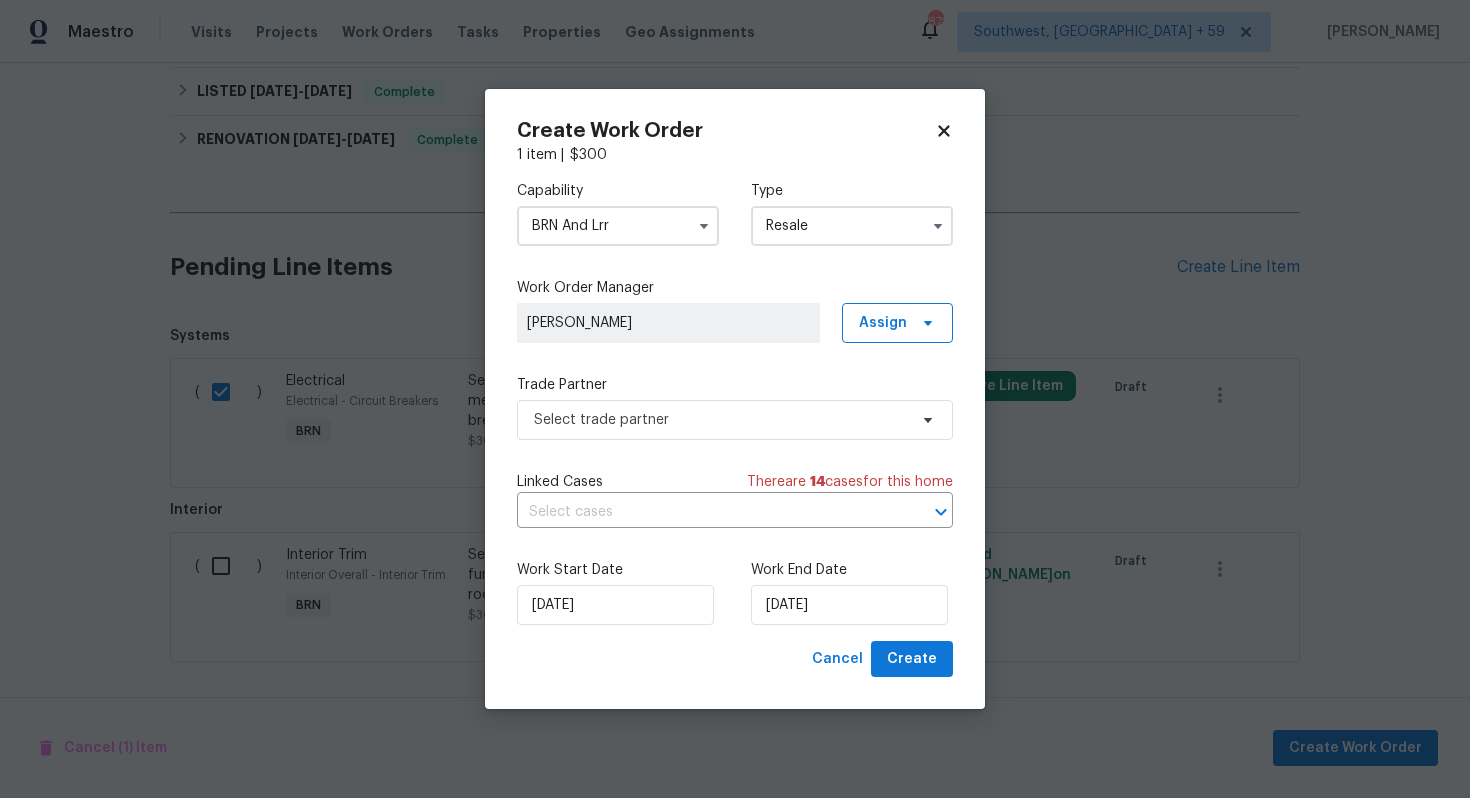 click on "Linked Cases There  are   14  case s  for this home   ​" at bounding box center [735, 500] 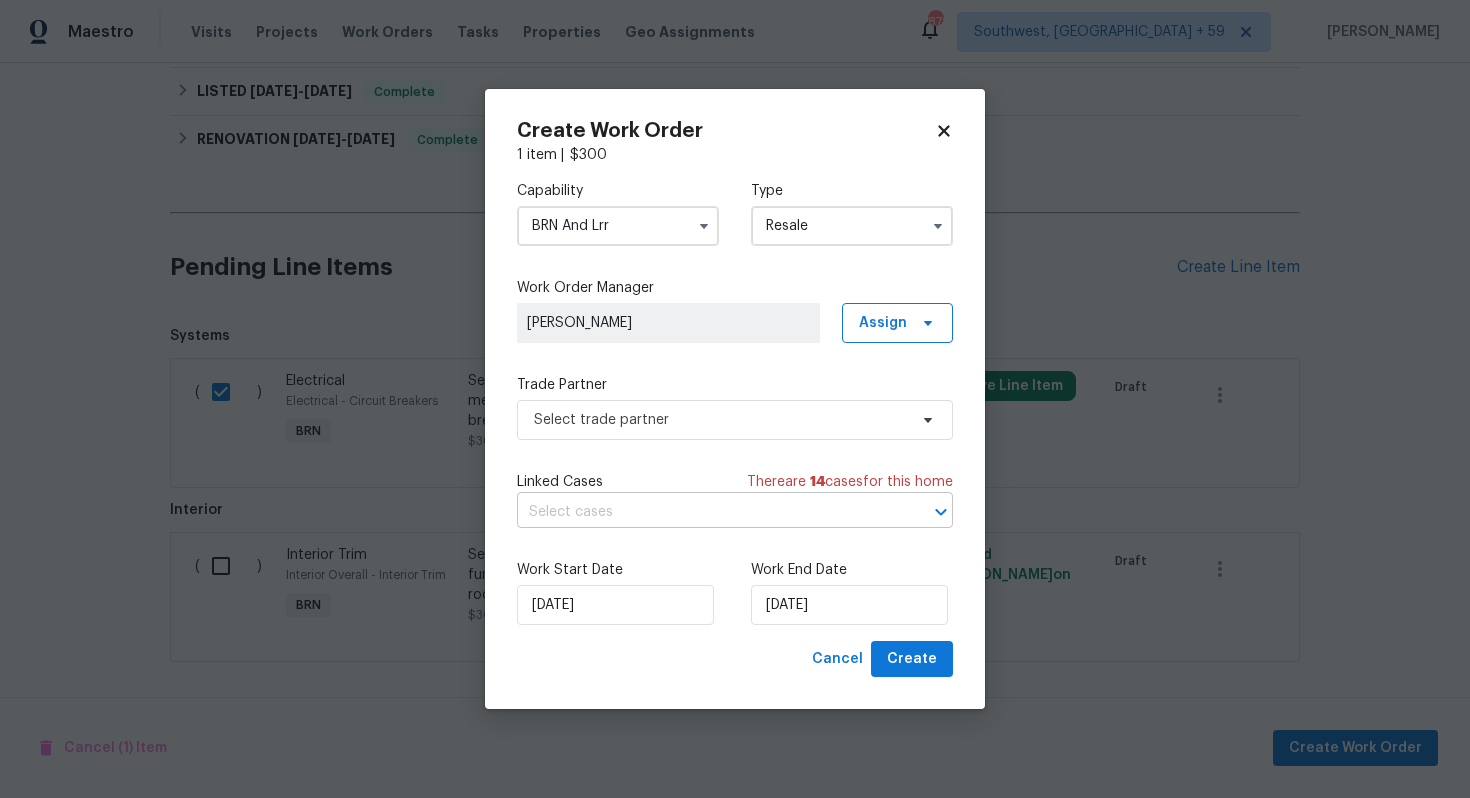 click at bounding box center (707, 512) 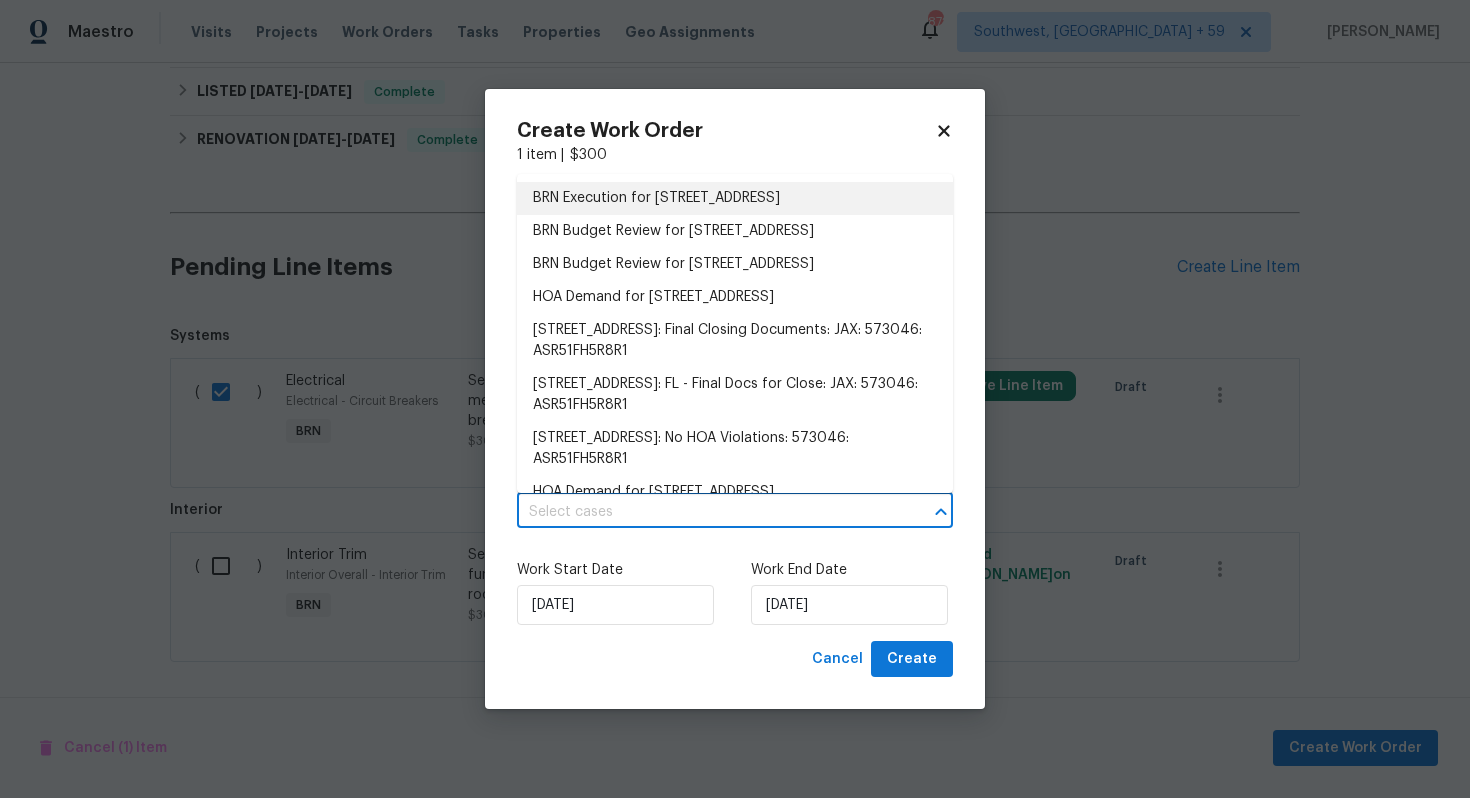 click on "BRN Execution for 2458 Brook Park Way, Jacksonville, FL 32246" at bounding box center (735, 198) 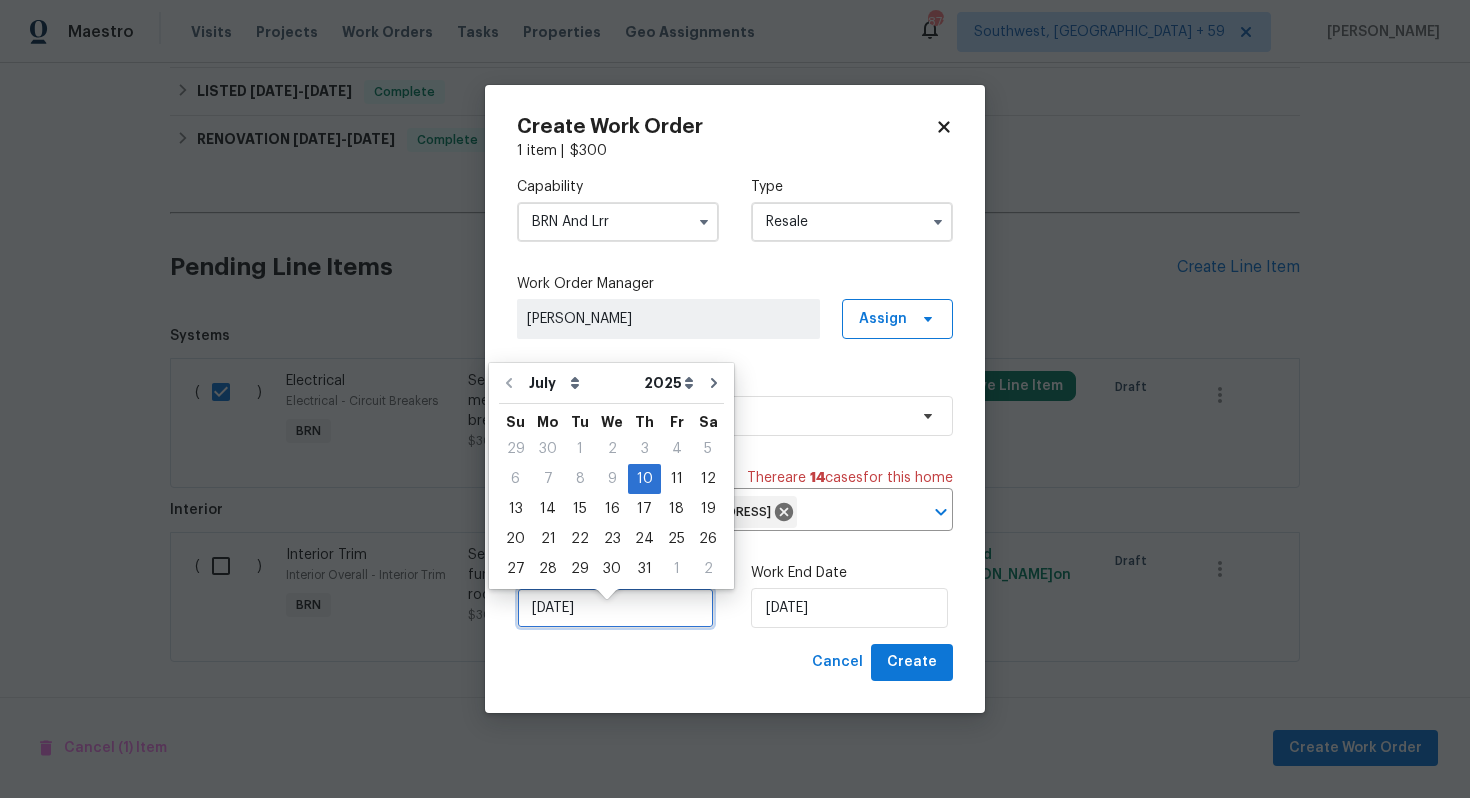 click on "[DATE]" at bounding box center (615, 608) 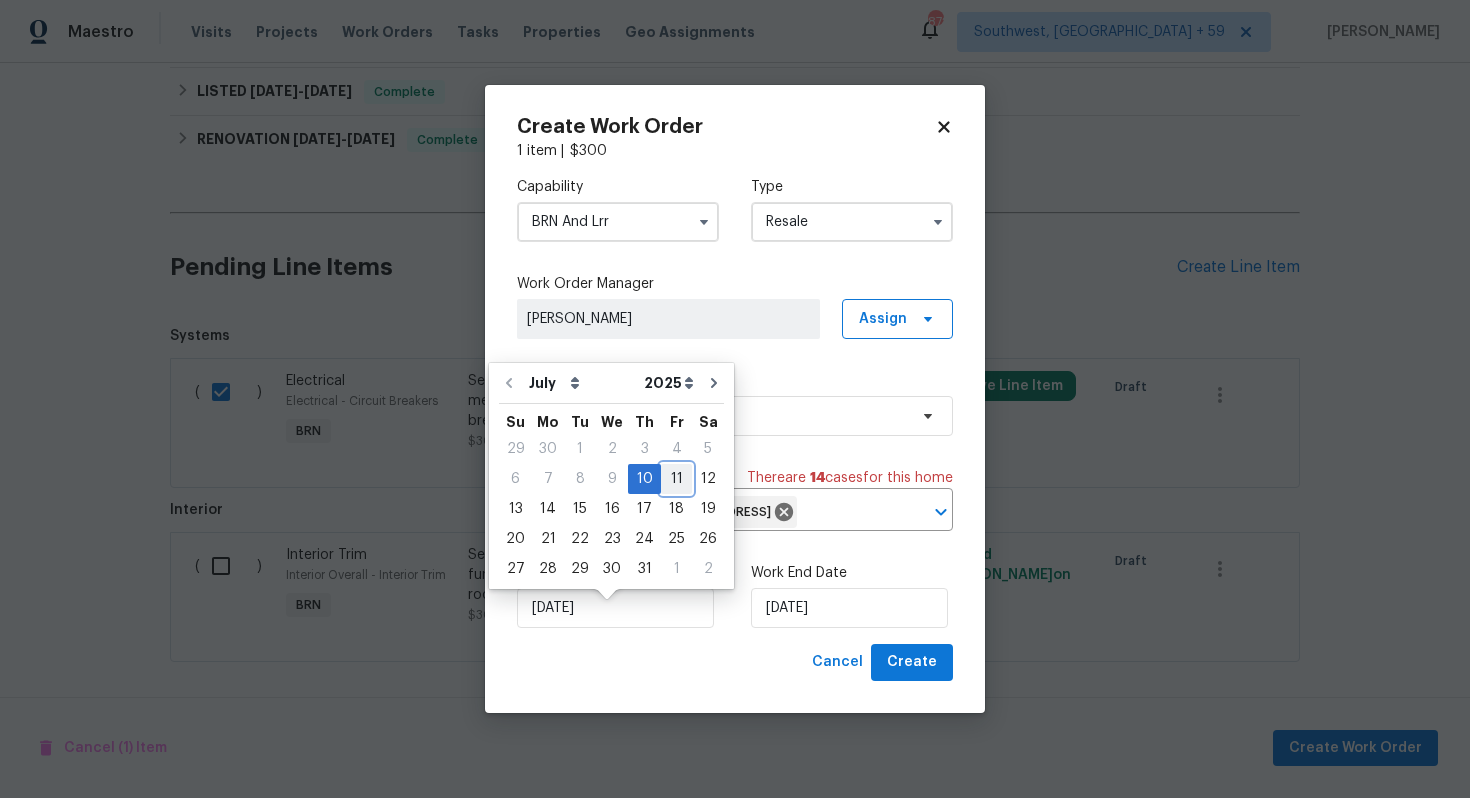 click on "11" at bounding box center (676, 479) 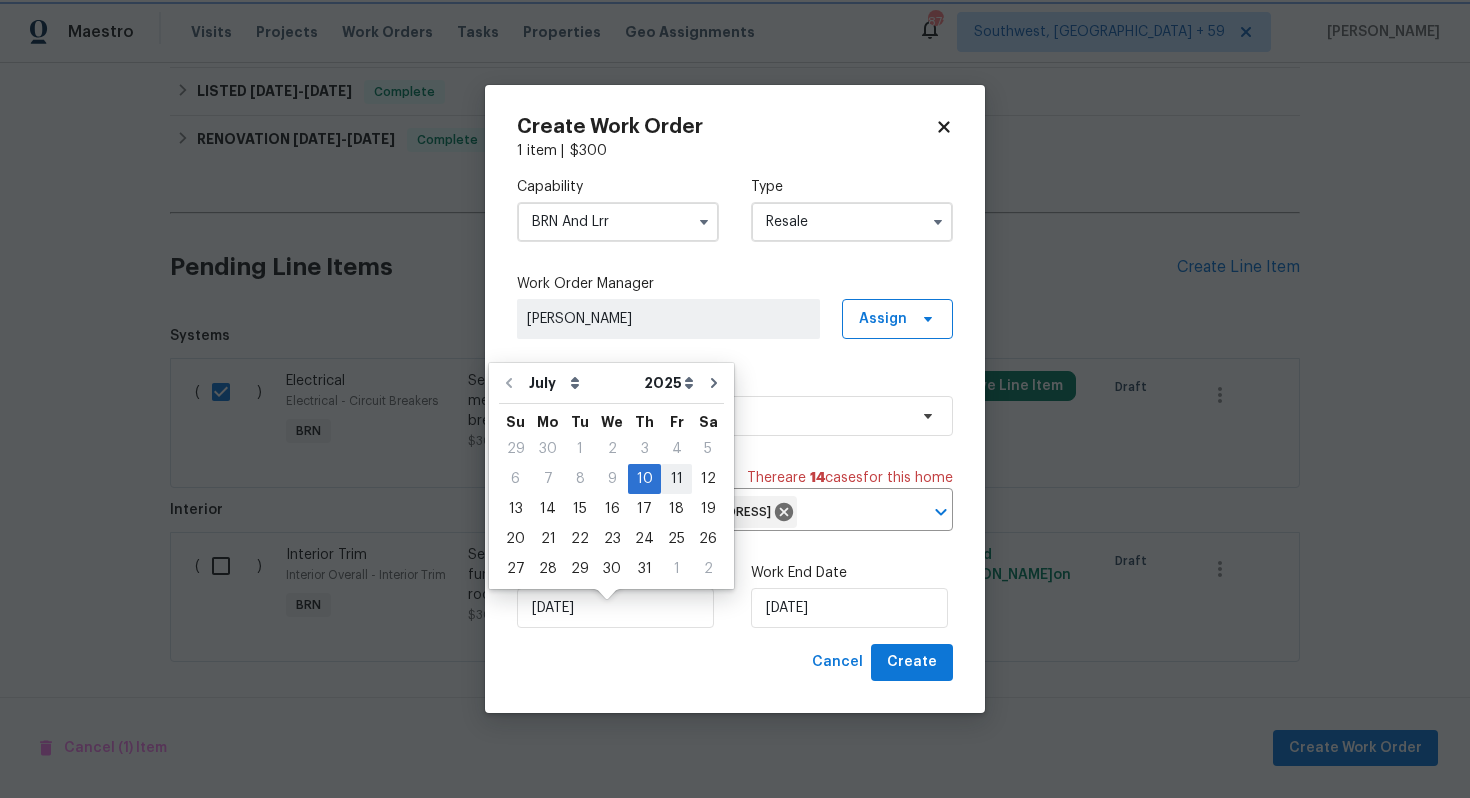 type on "[DATE]" 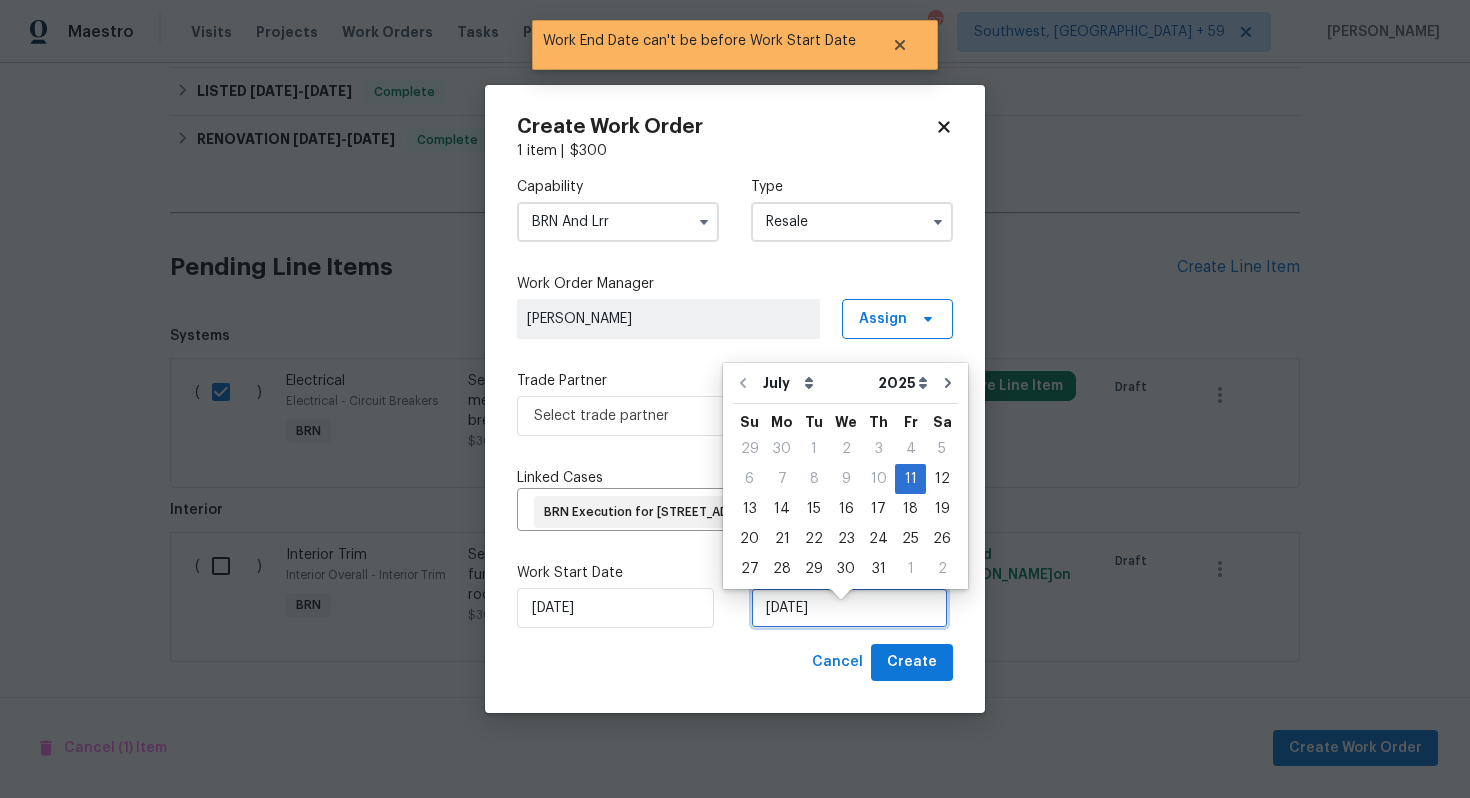 click on "[DATE]" at bounding box center (849, 608) 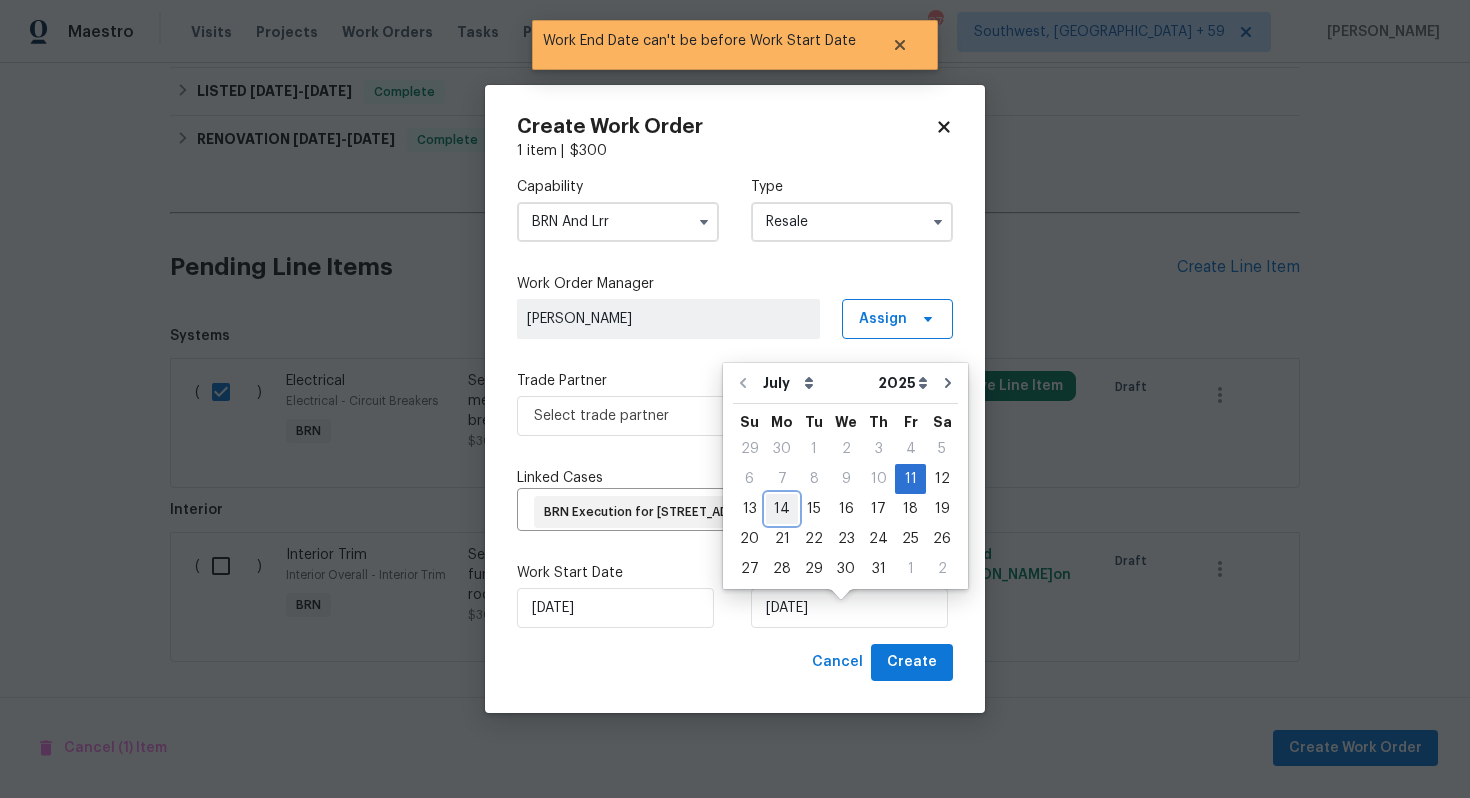 click on "14" at bounding box center (782, 509) 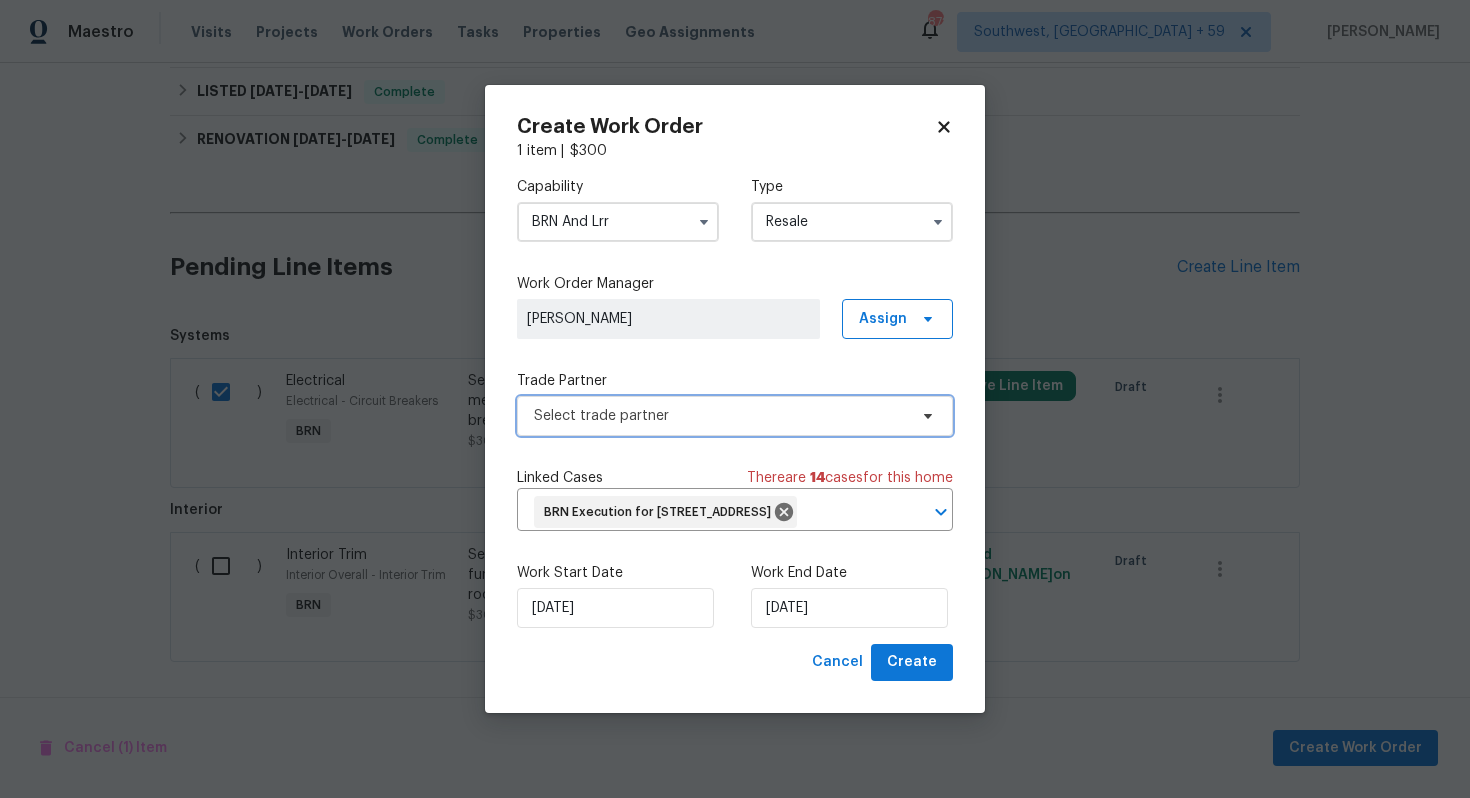 click on "Select trade partner" at bounding box center [720, 416] 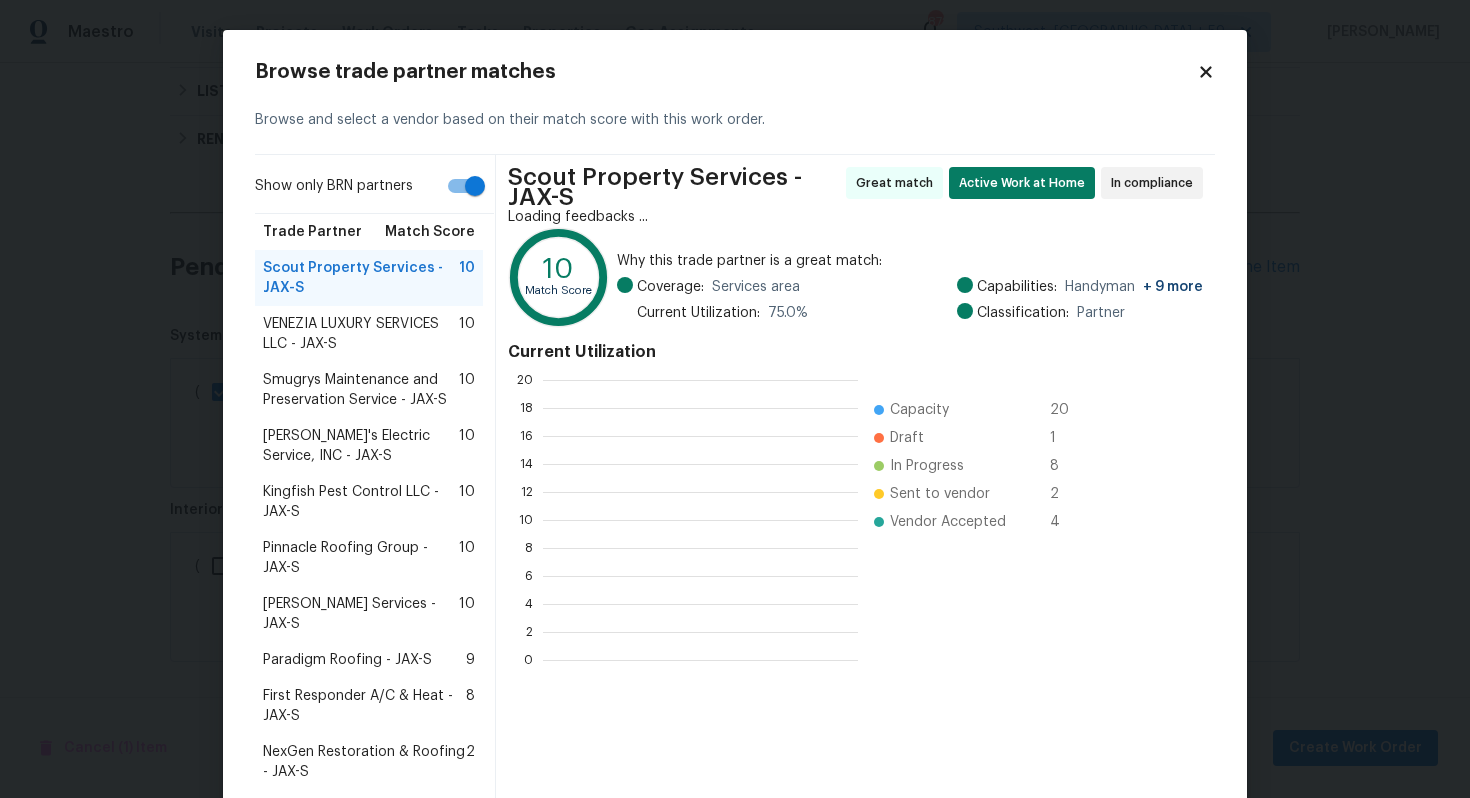 scroll, scrollTop: 2, scrollLeft: 2, axis: both 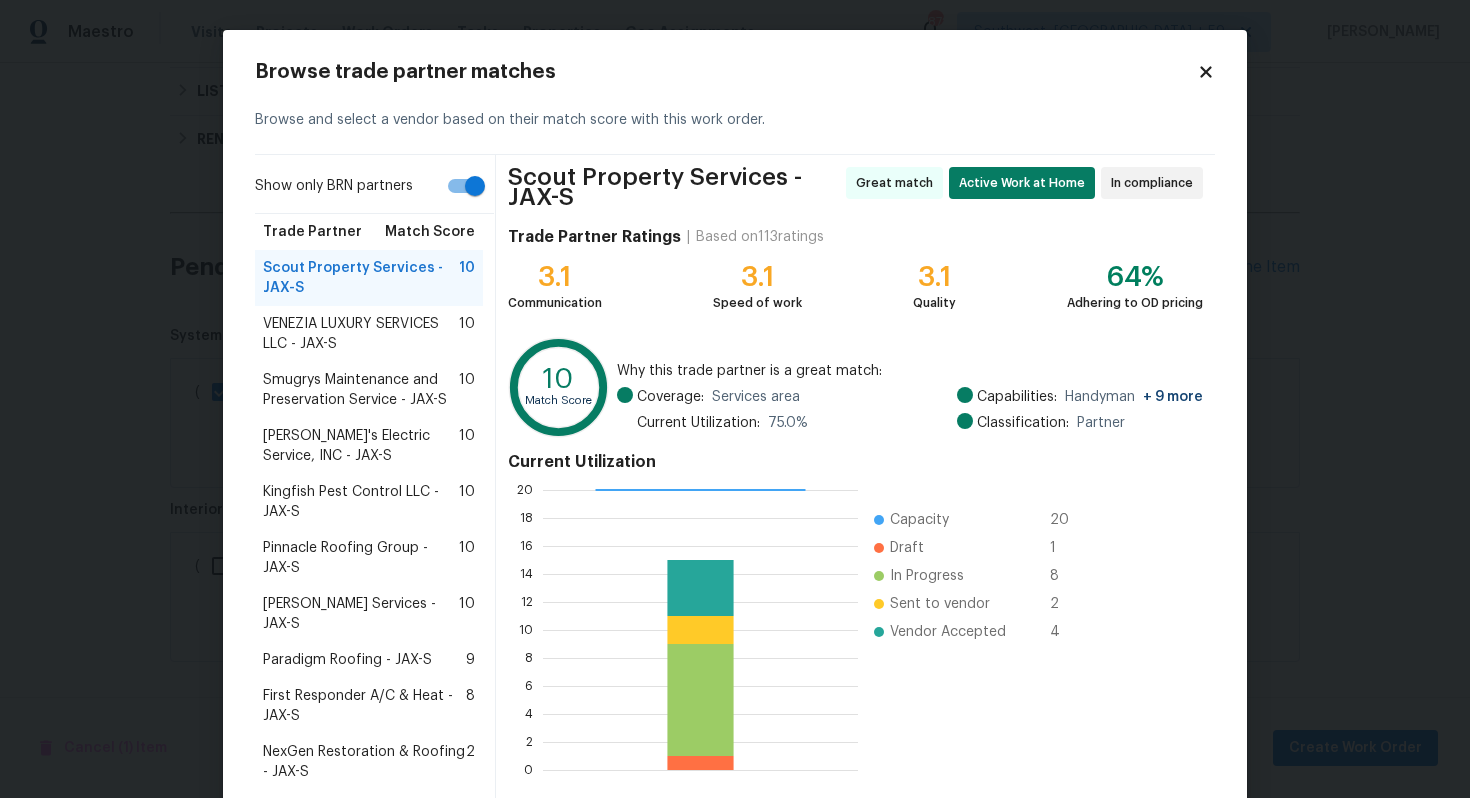 click on "Jack's Electric Service, INC - JAX-S" at bounding box center [361, 446] 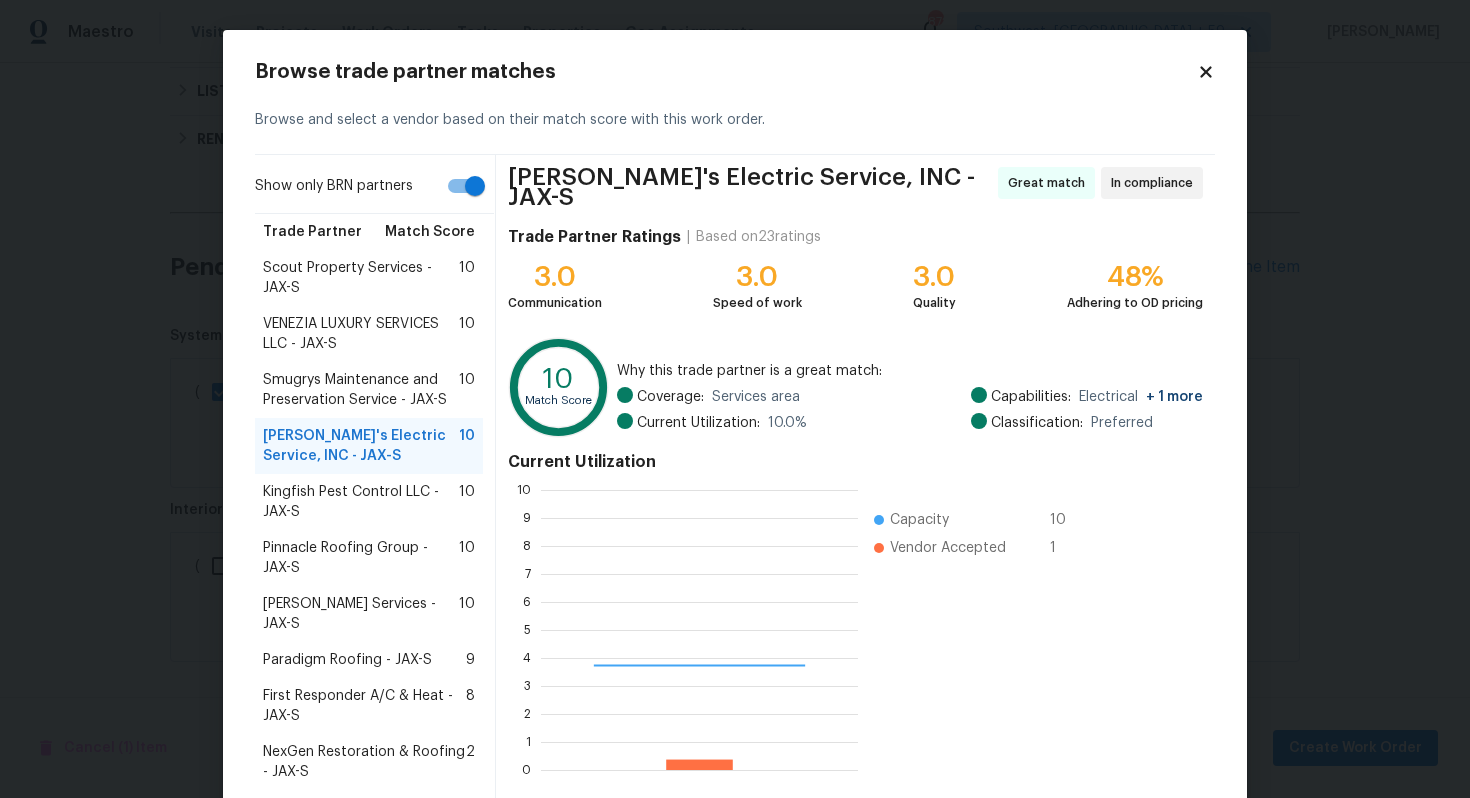 scroll, scrollTop: 2, scrollLeft: 2, axis: both 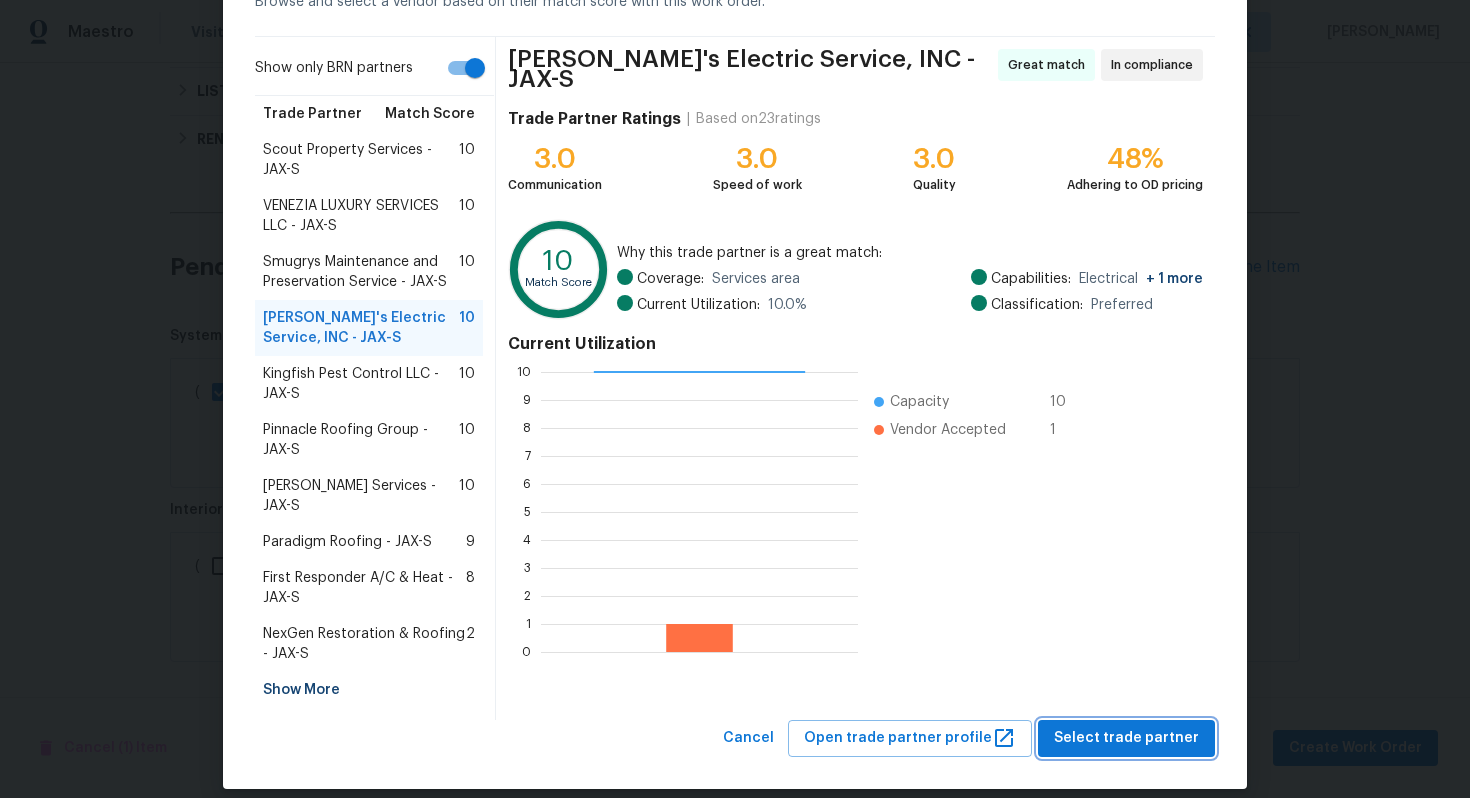 click on "Select trade partner" at bounding box center (1126, 738) 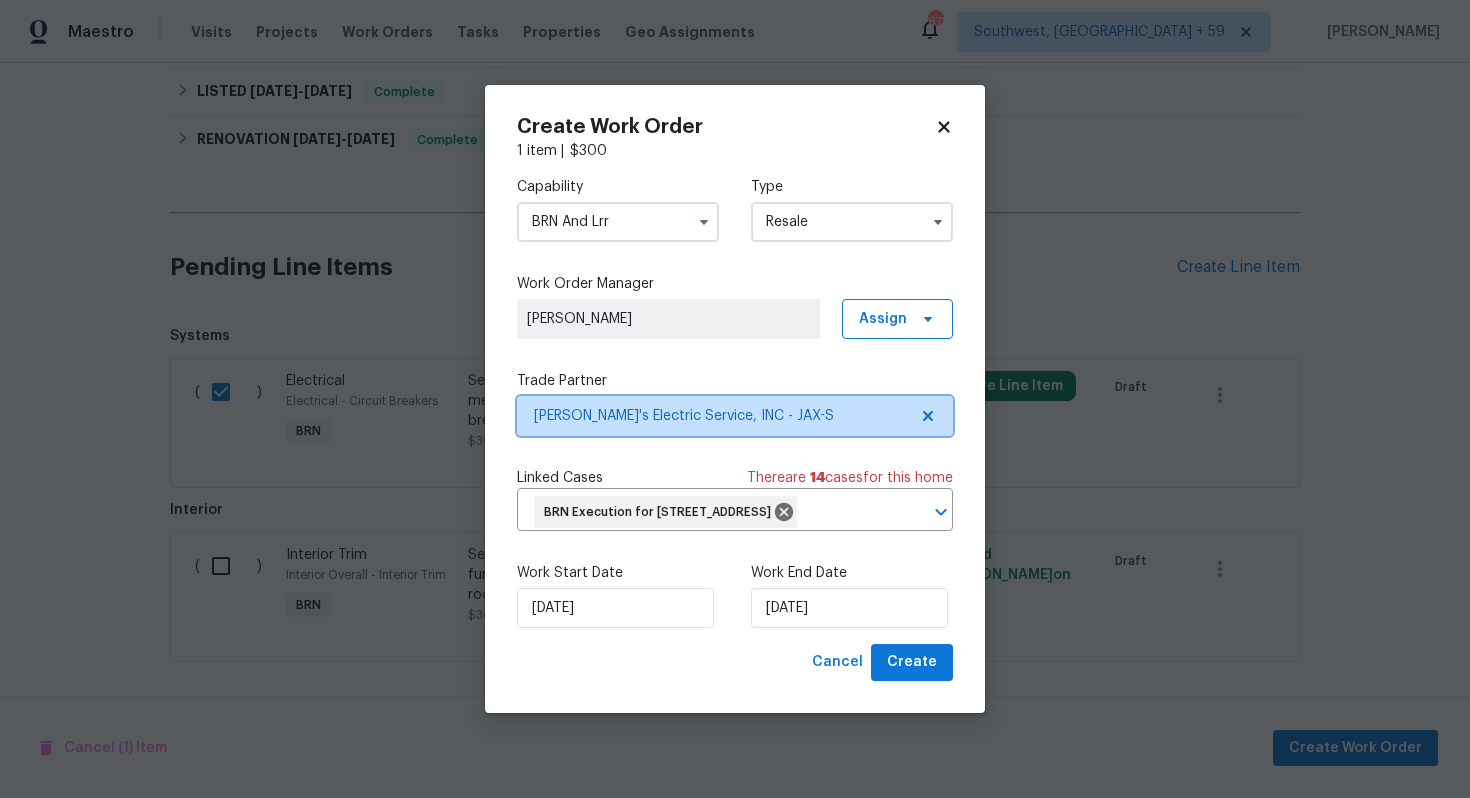 scroll, scrollTop: 0, scrollLeft: 0, axis: both 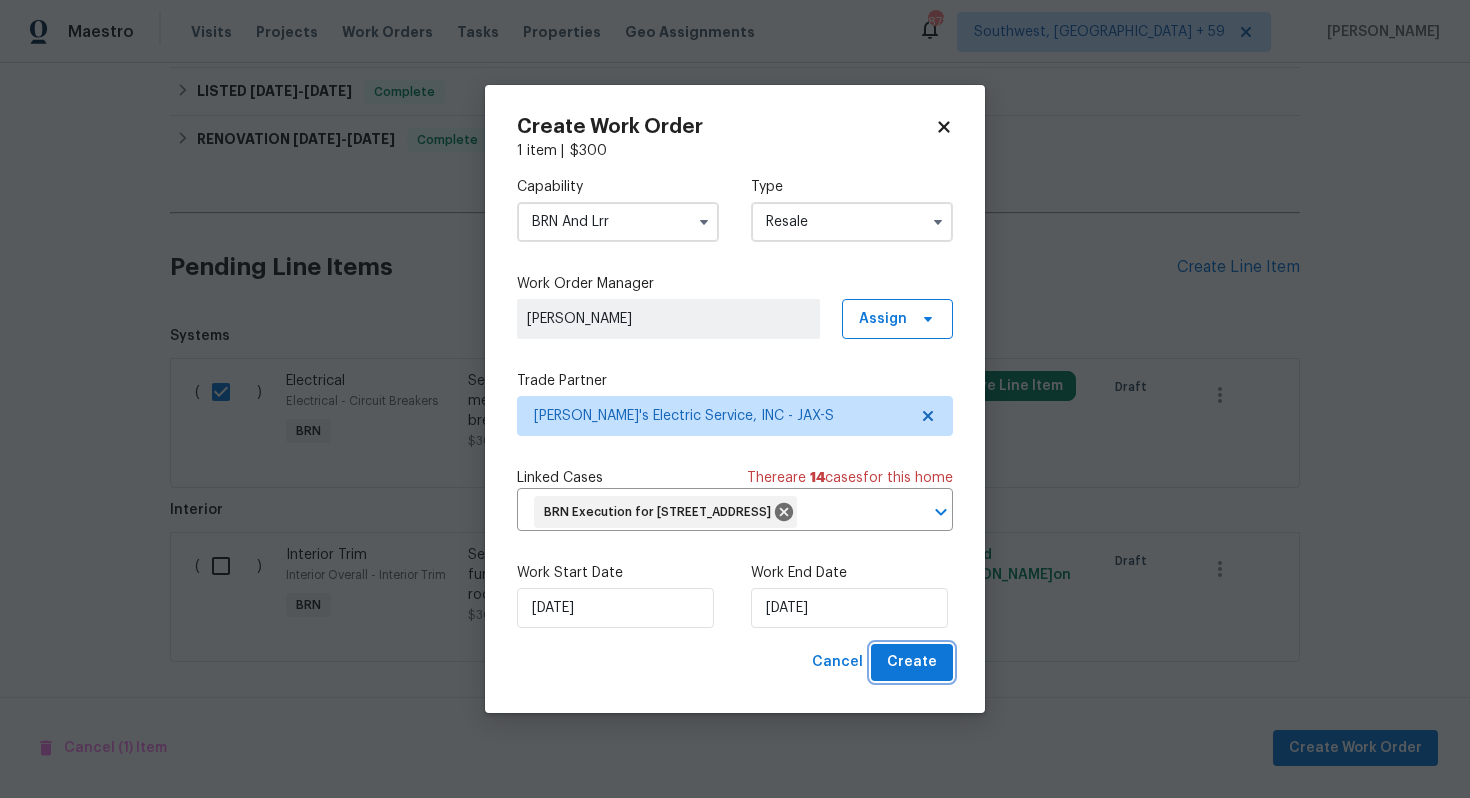 click on "Create" at bounding box center [912, 662] 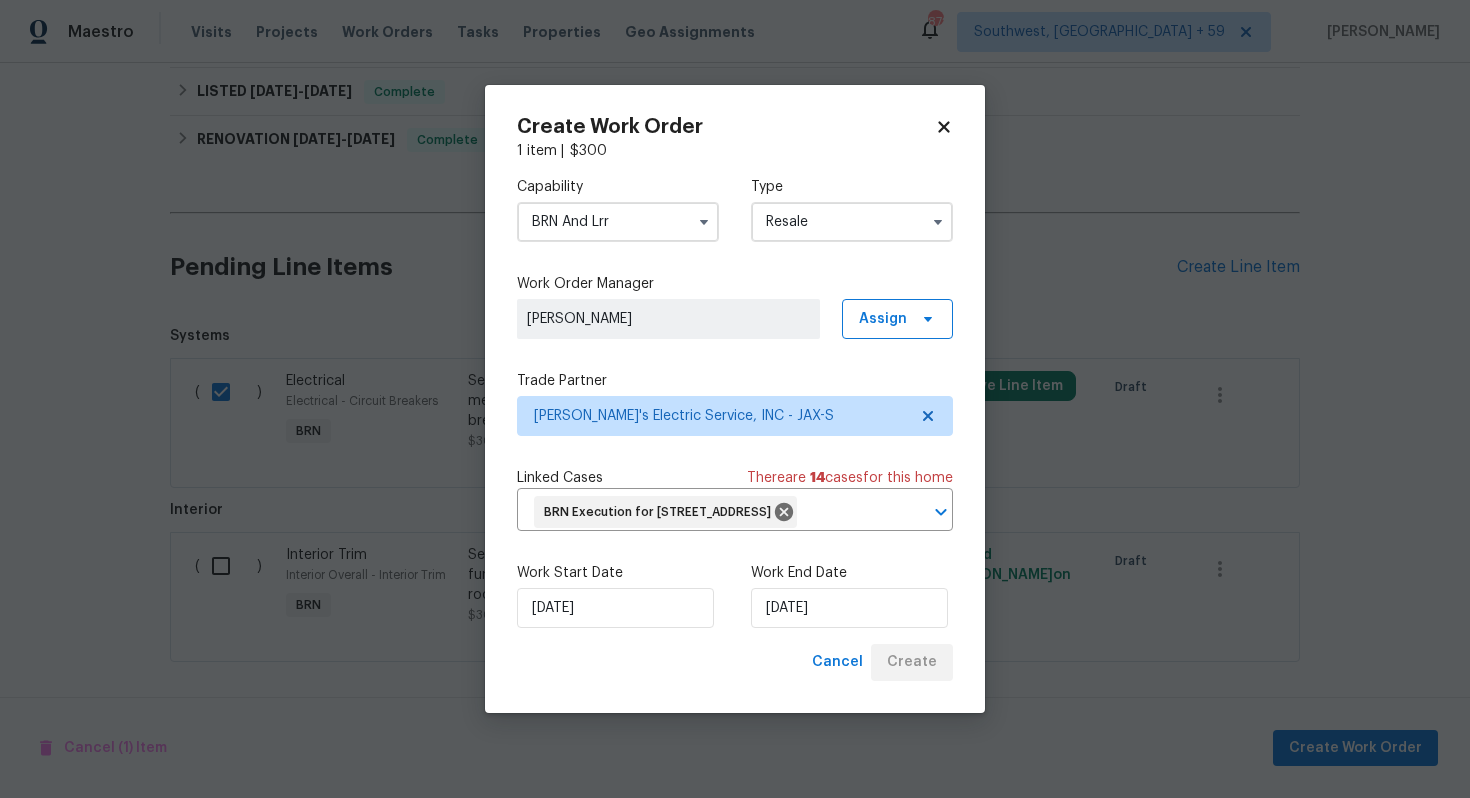 checkbox on "false" 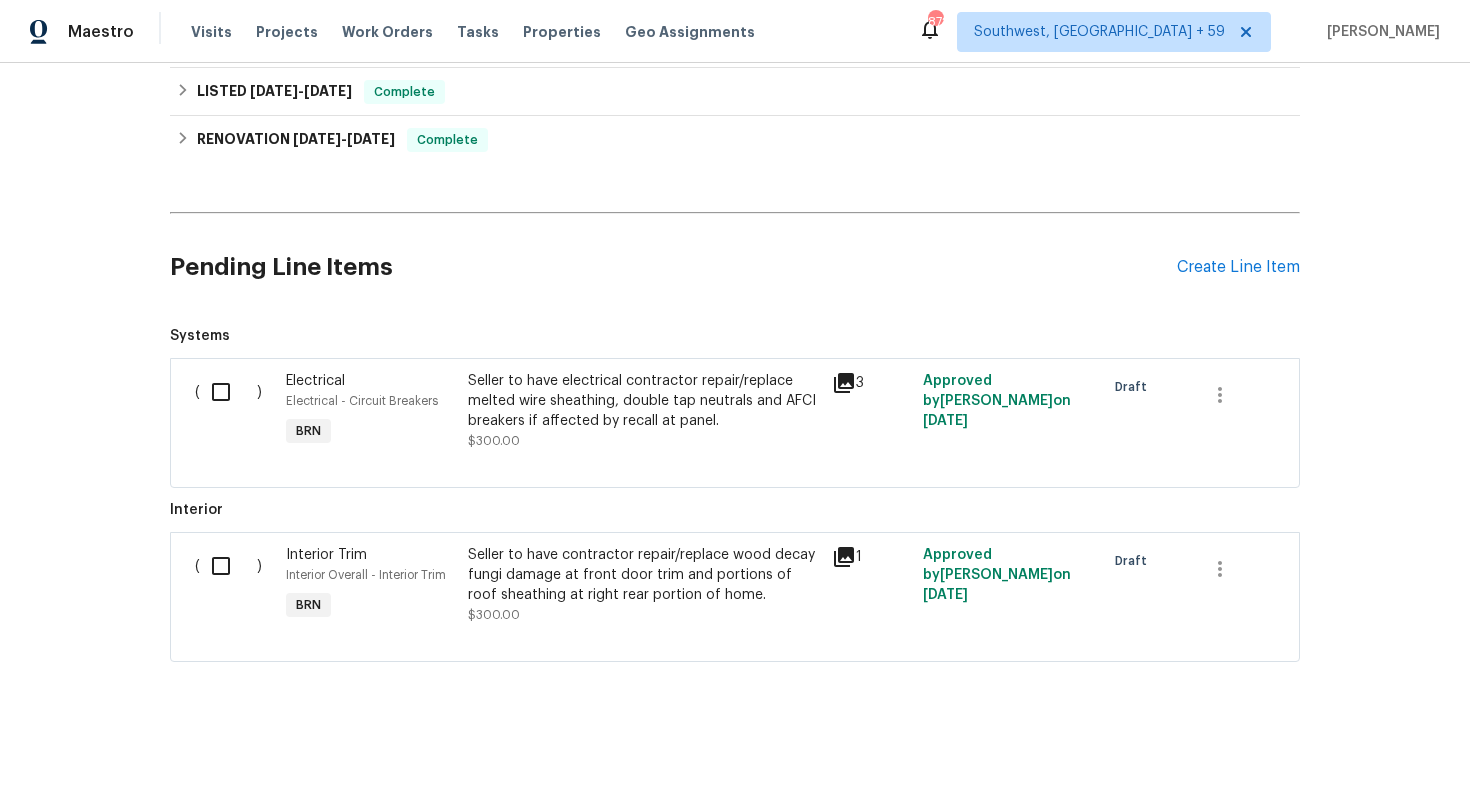 scroll, scrollTop: 0, scrollLeft: 0, axis: both 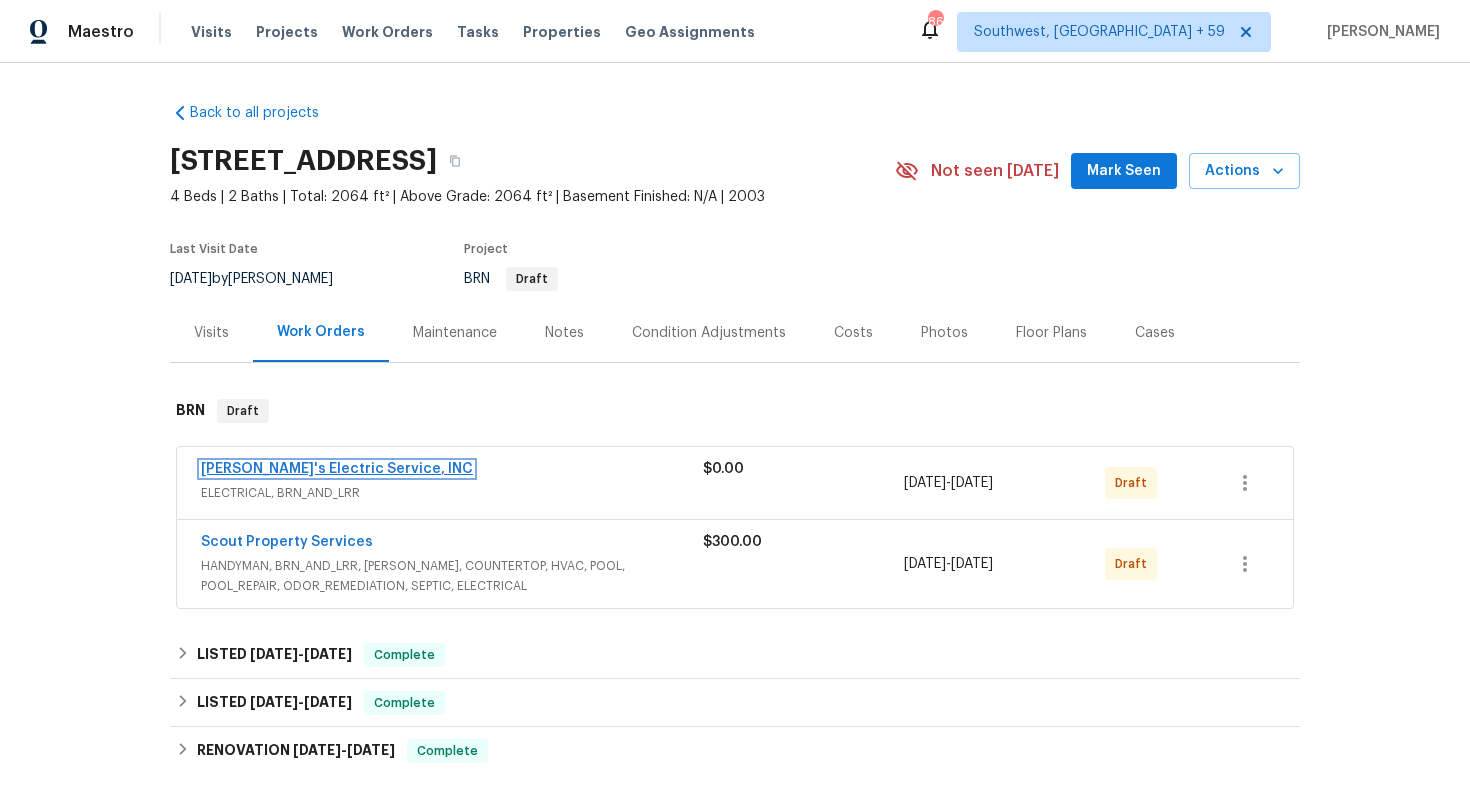 click on "Jack's Electric Service, INC" at bounding box center [337, 469] 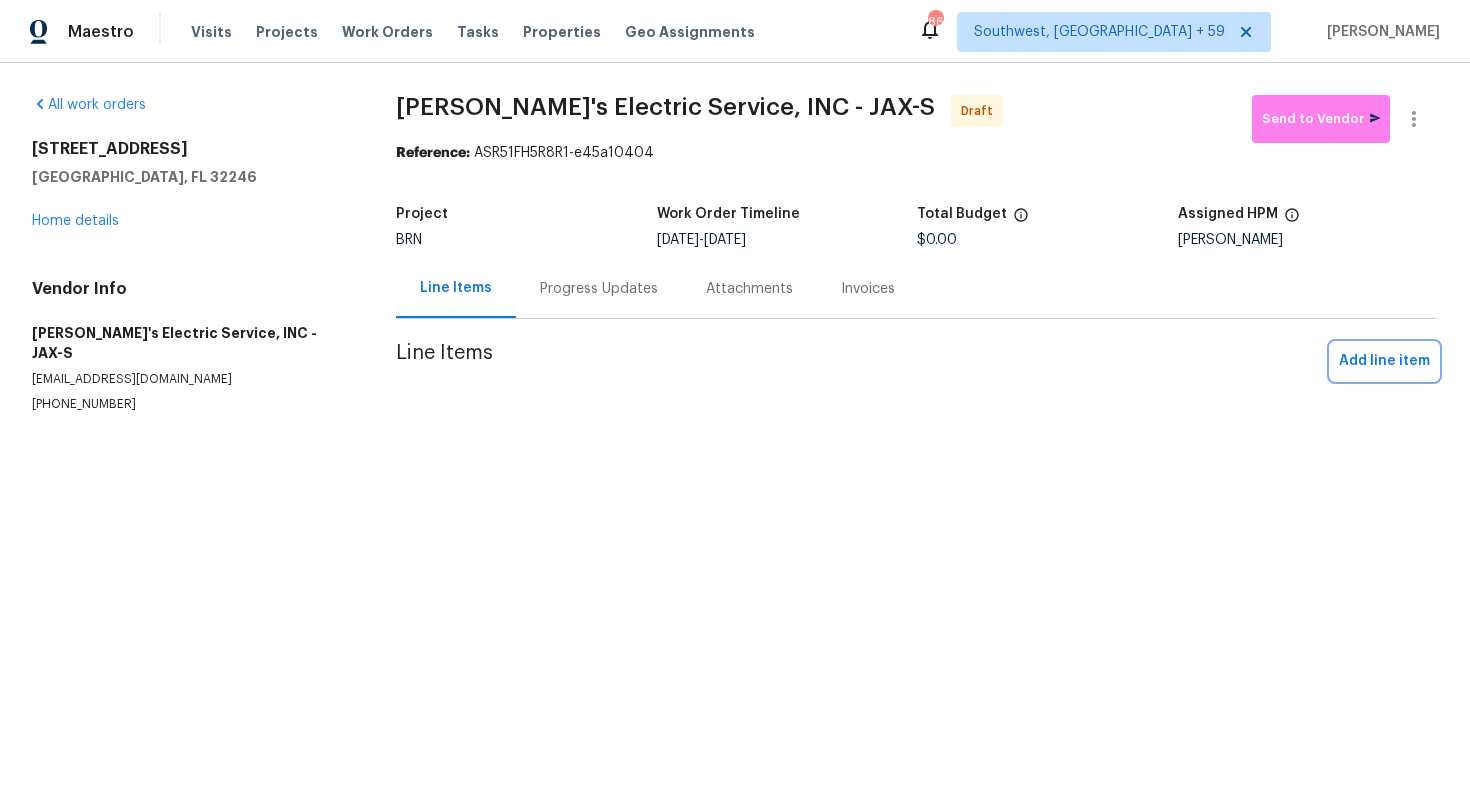 click on "Add line item" at bounding box center [1384, 361] 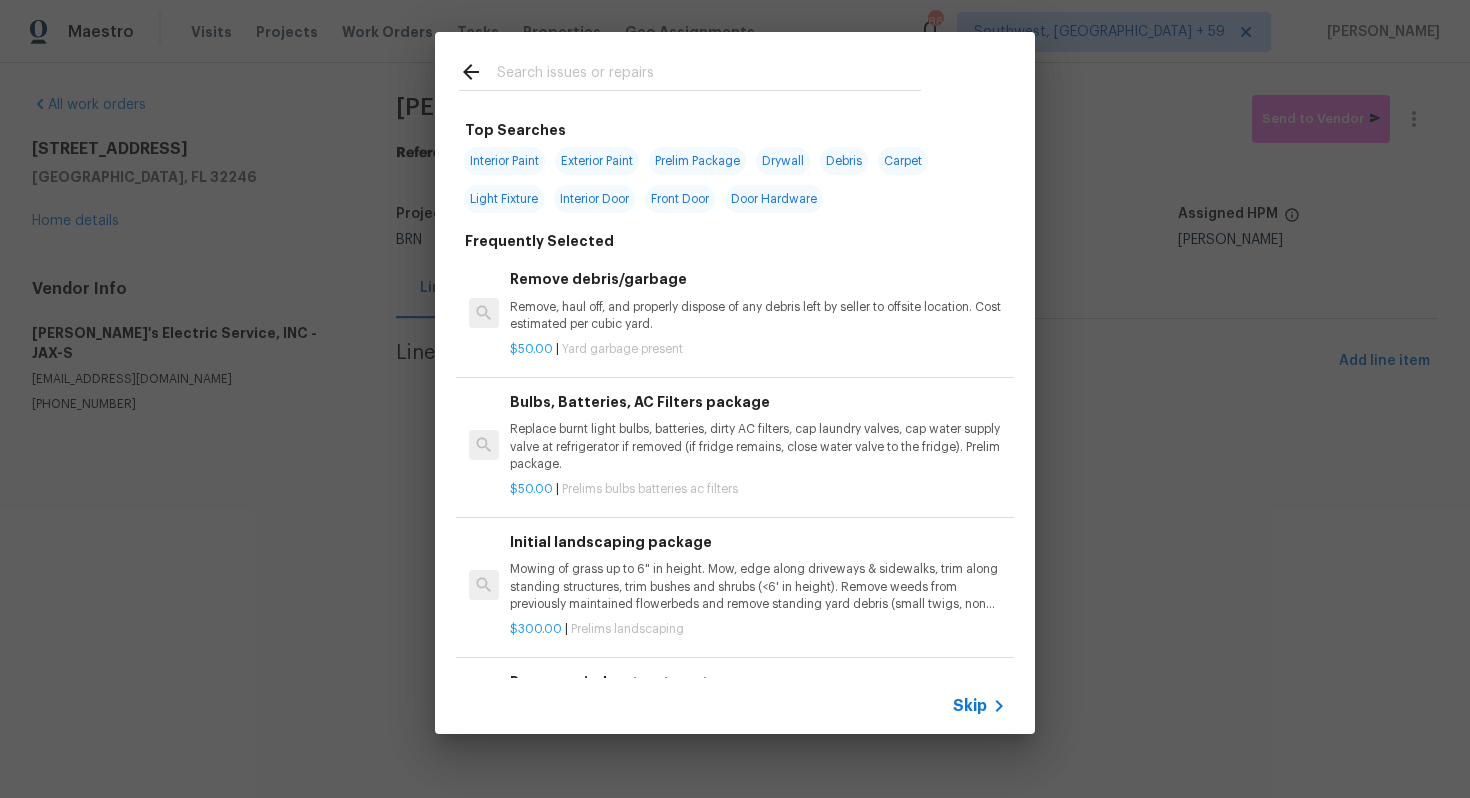 click on "Skip" at bounding box center (970, 706) 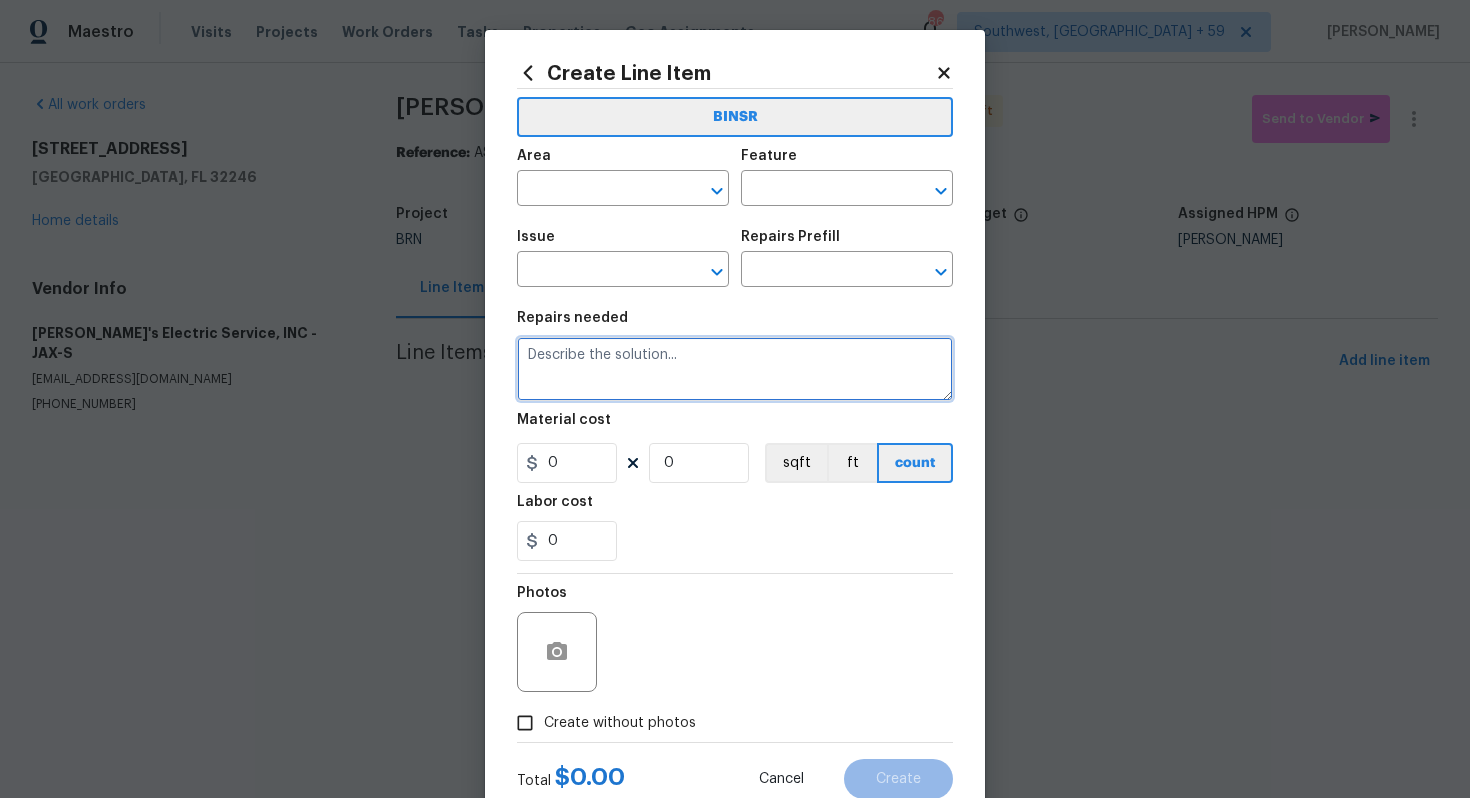 click at bounding box center (735, 369) 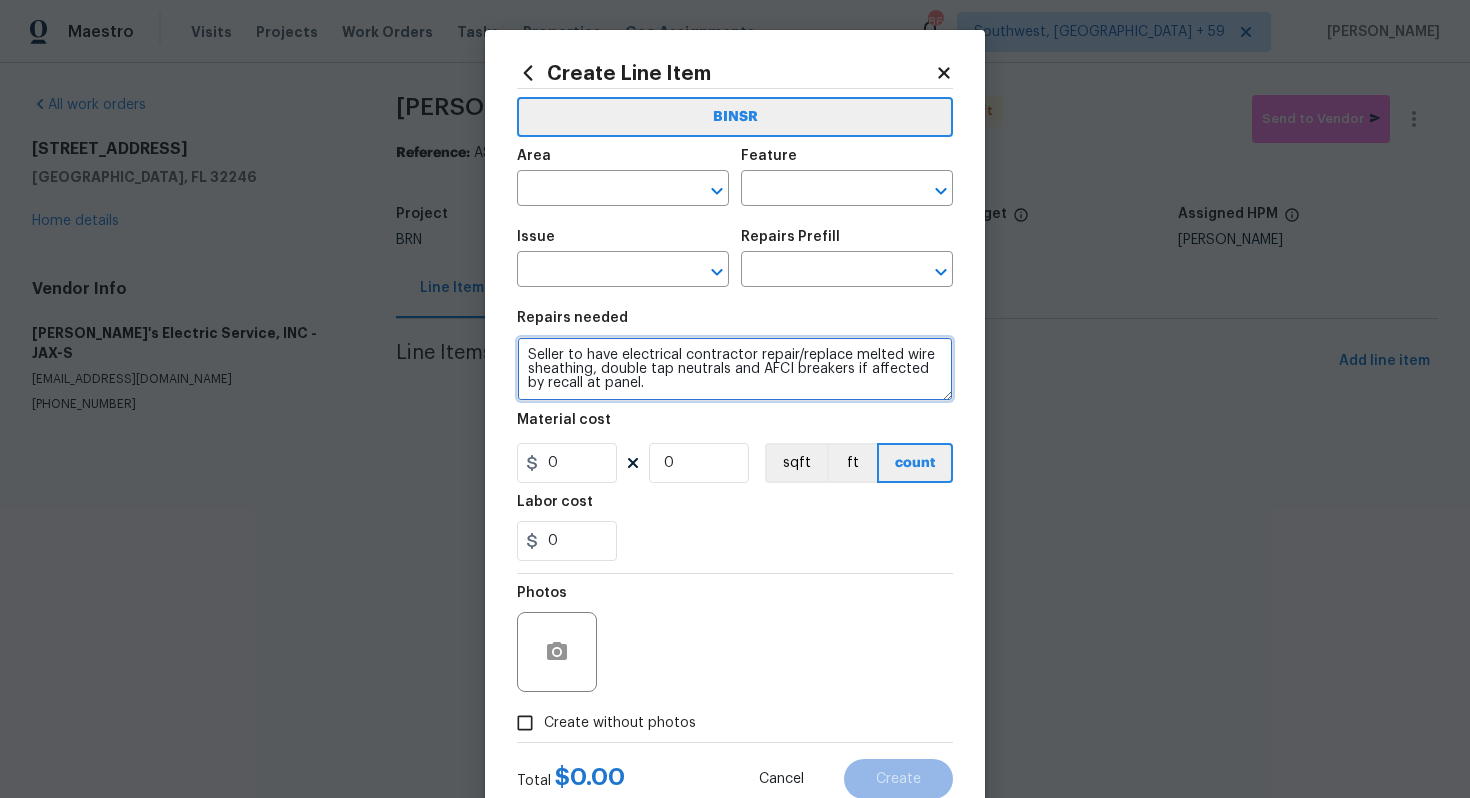 type on "Seller to have electrical contractor repair/replace melted wire sheathing, double tap neutrals and AFCI breakers if affected by recall at panel." 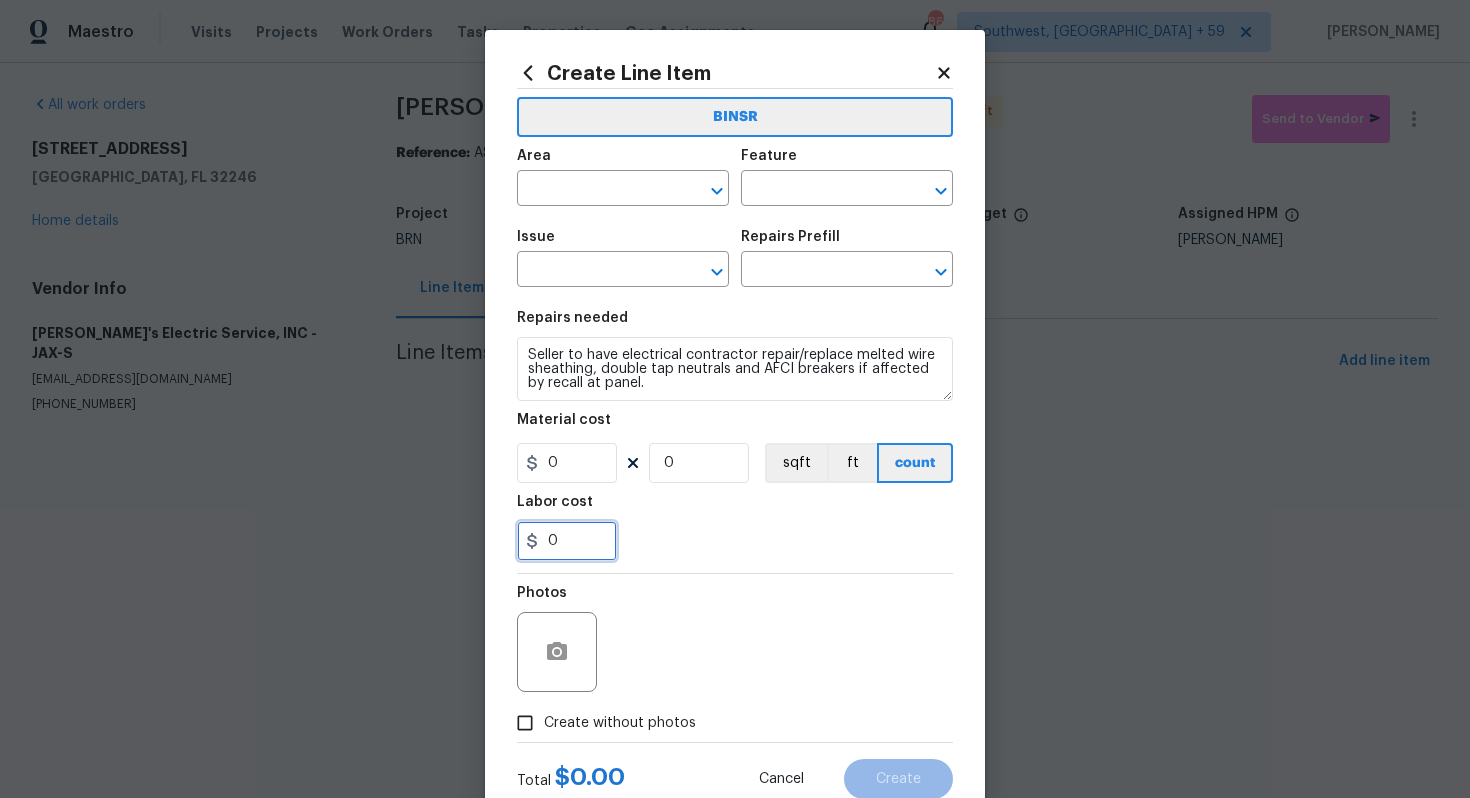click on "0" at bounding box center [567, 541] 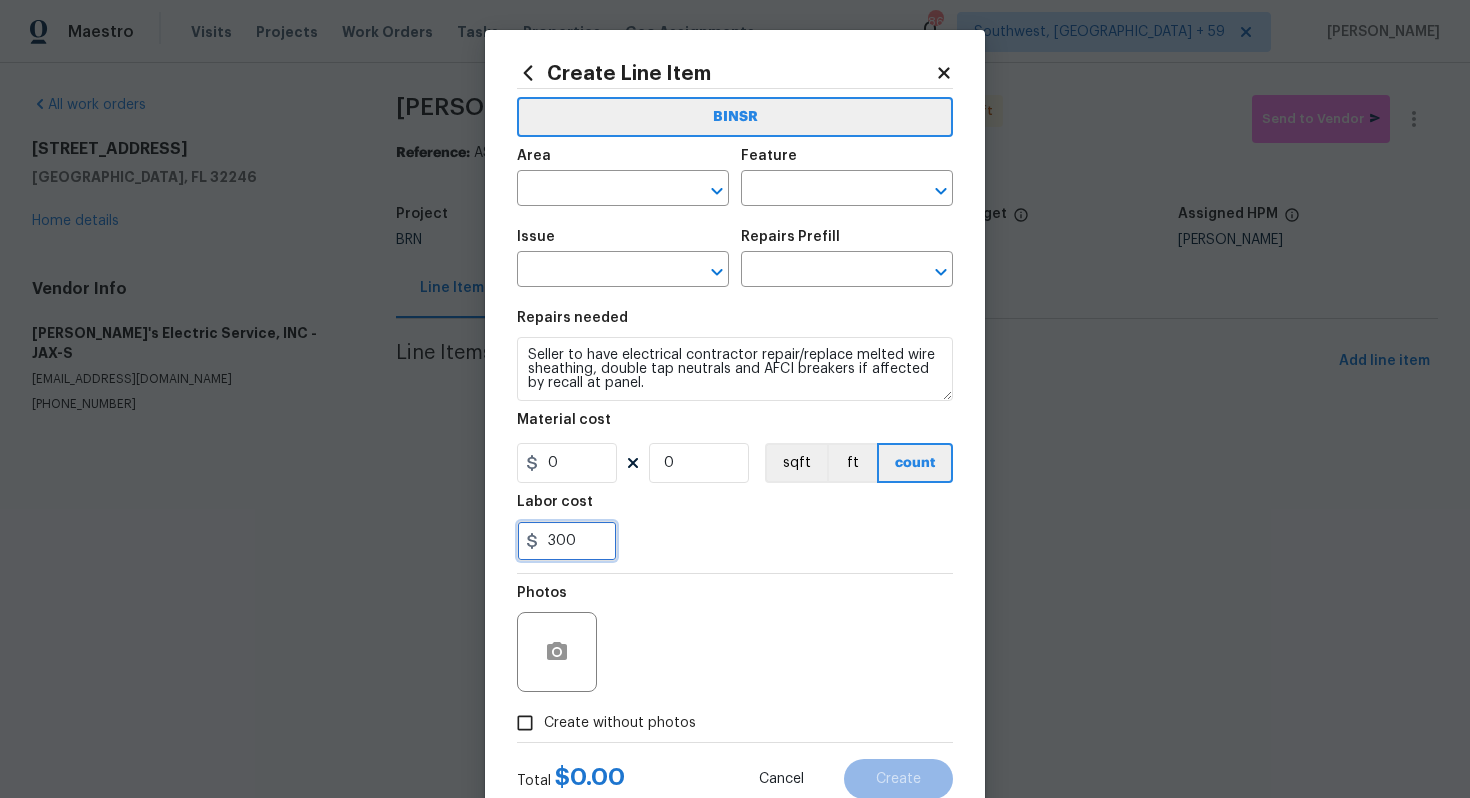 type on "300" 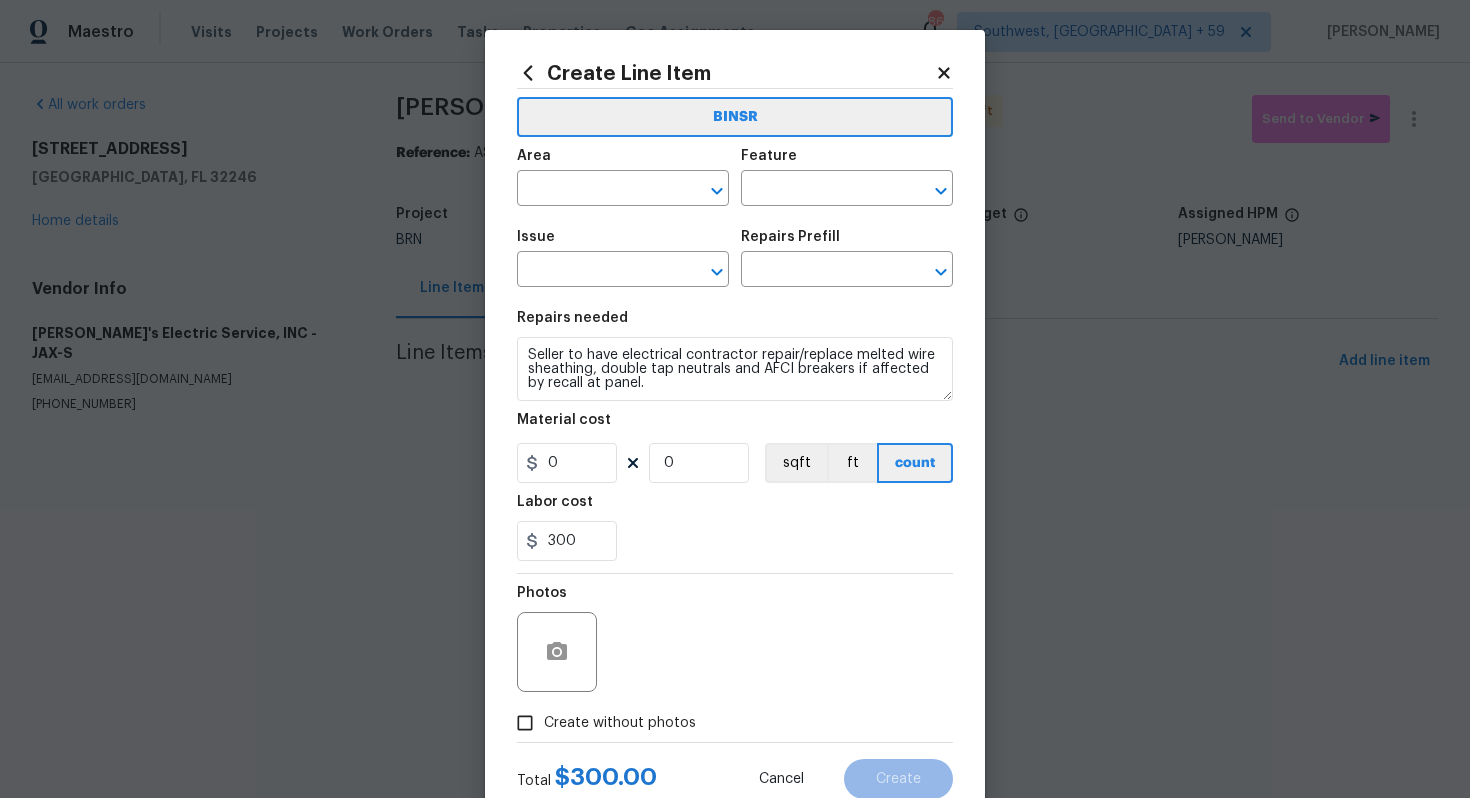 click on "Photos" at bounding box center (735, 639) 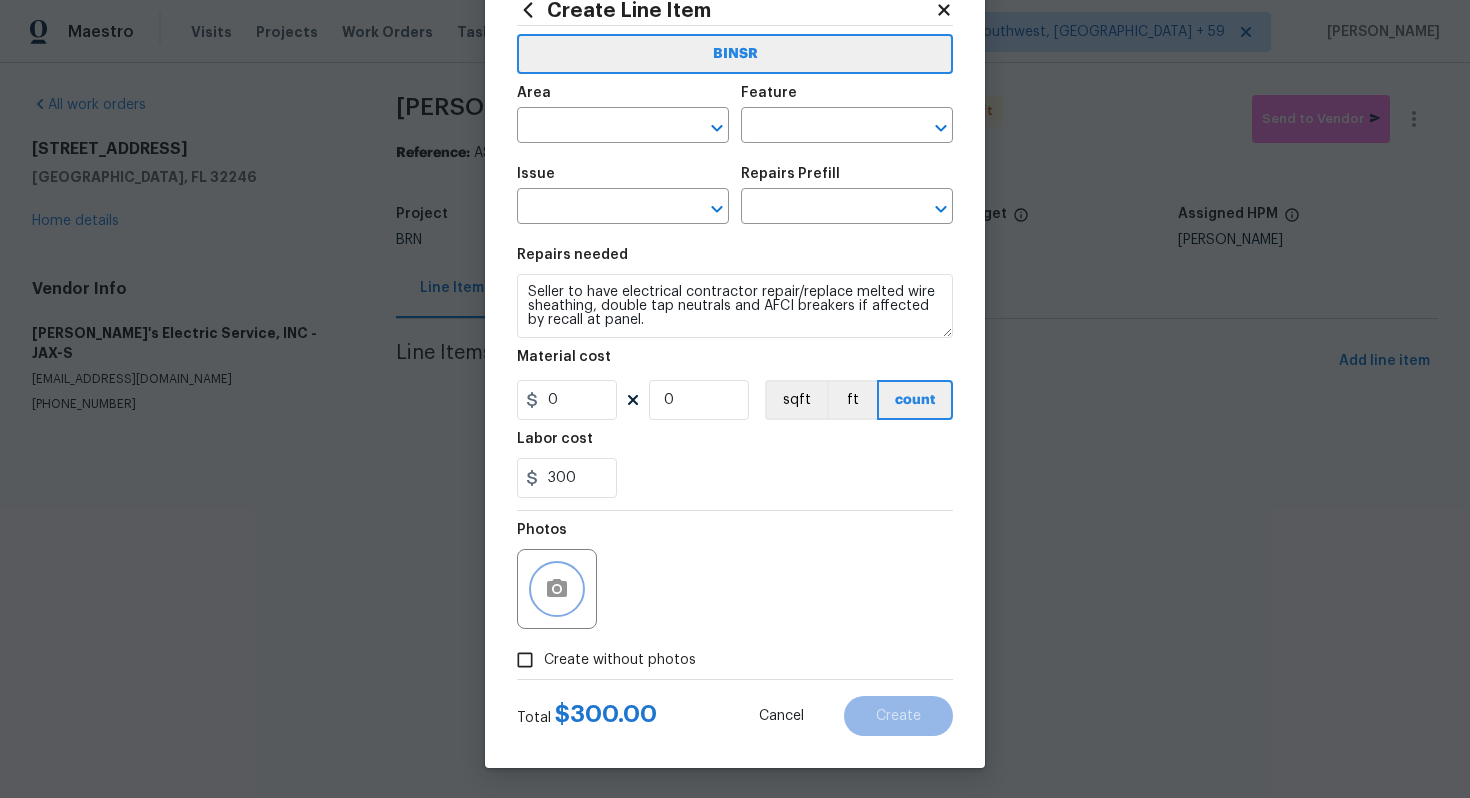 click 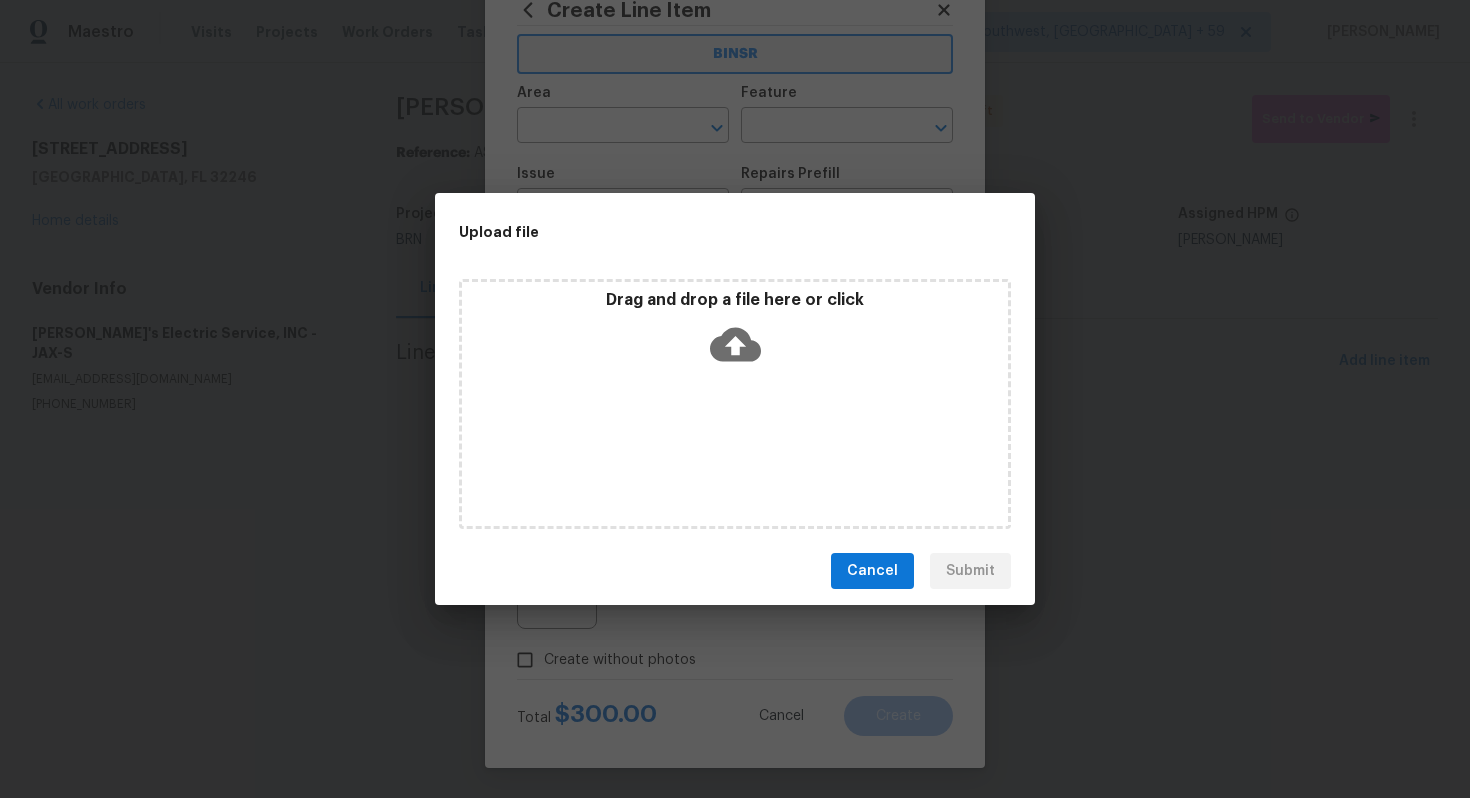 click 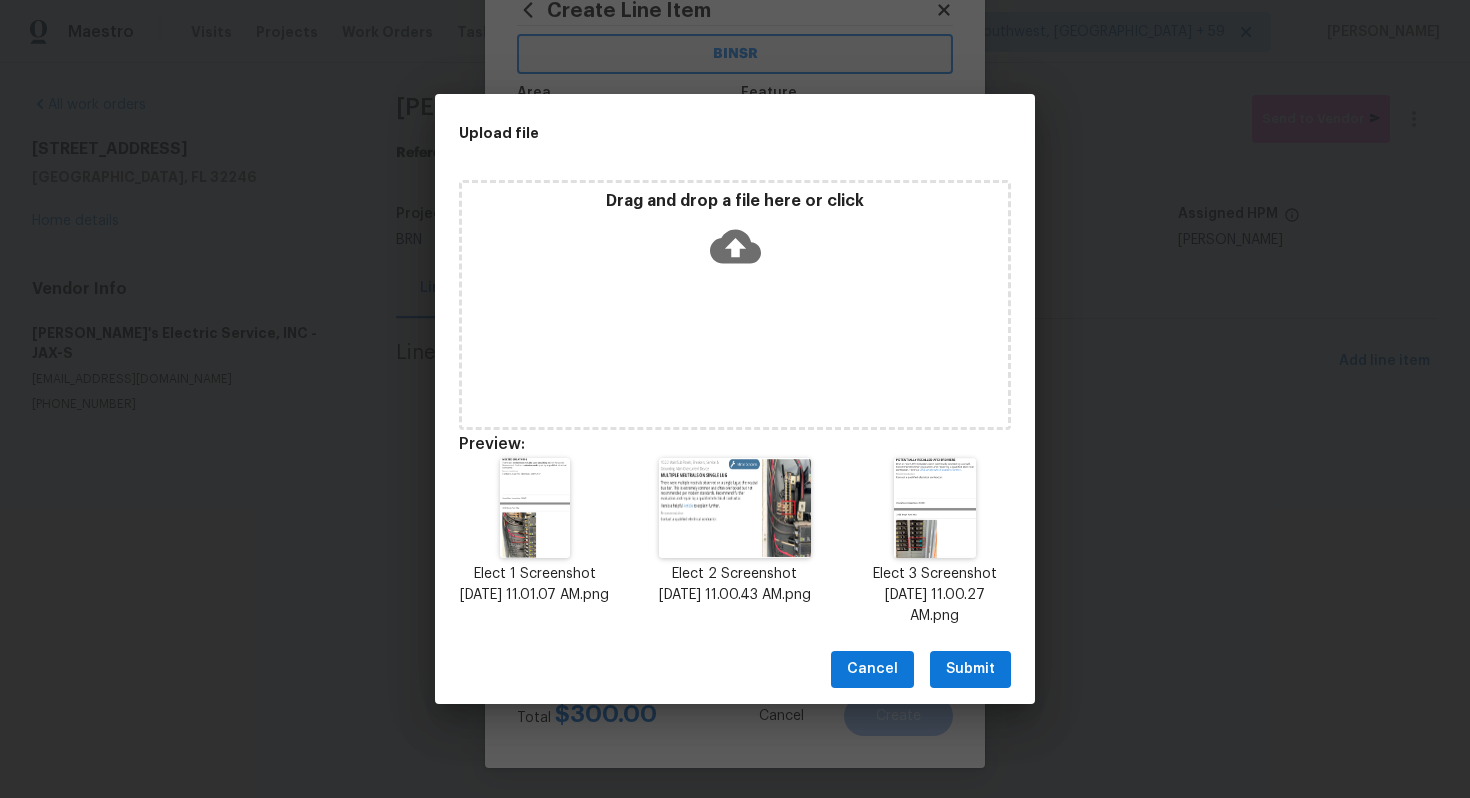click on "Submit" at bounding box center [970, 669] 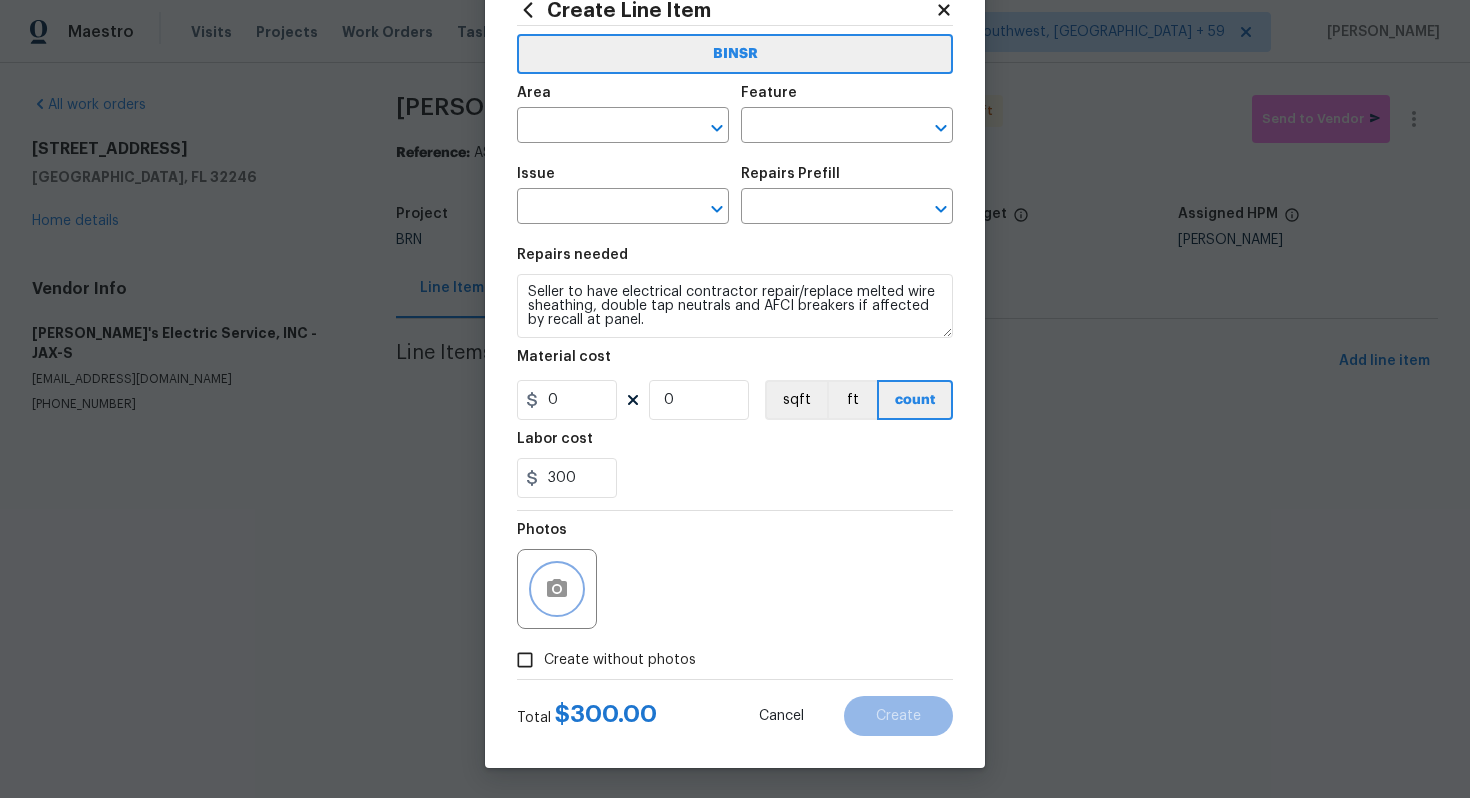 scroll, scrollTop: 0, scrollLeft: 0, axis: both 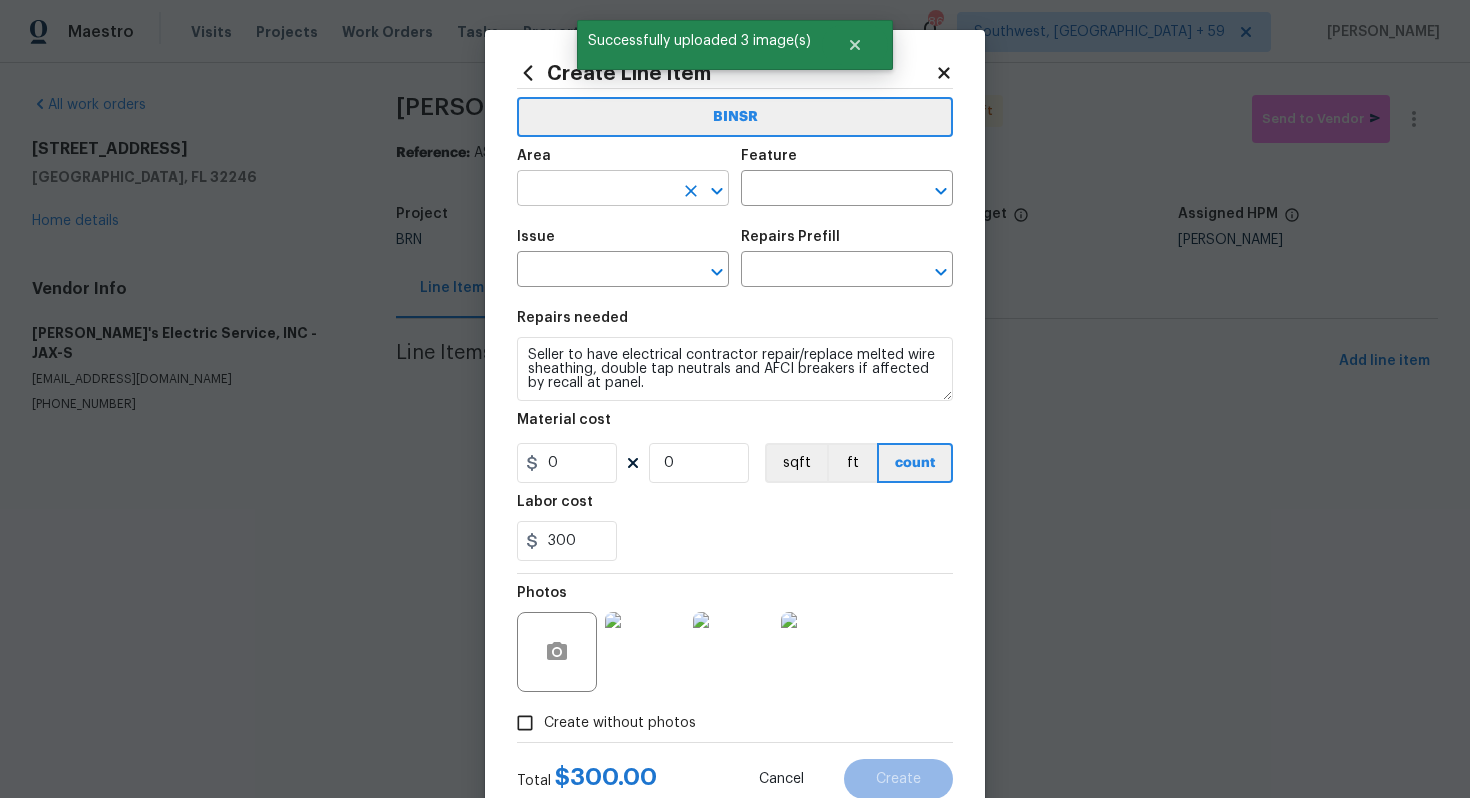 click at bounding box center [595, 190] 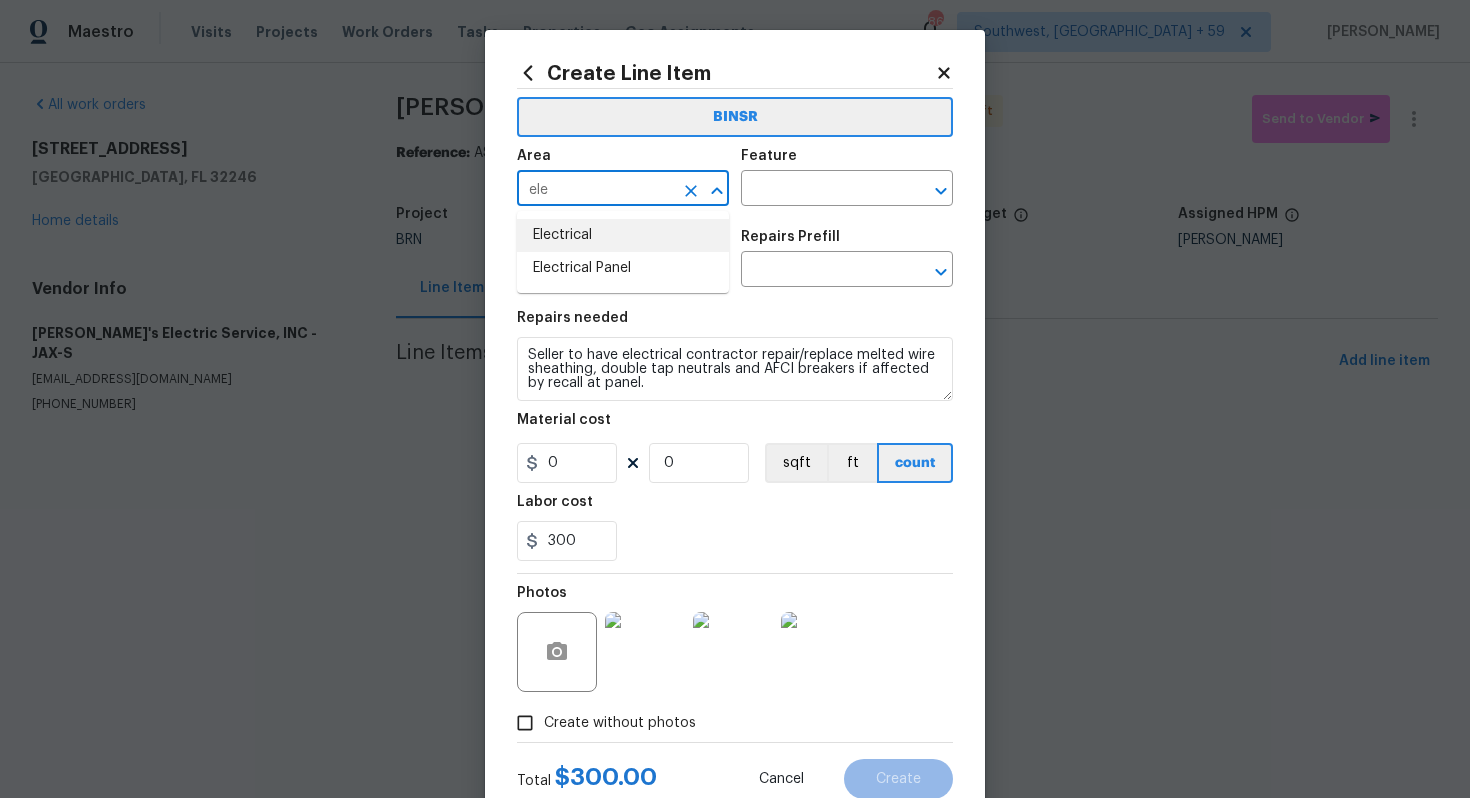 click on "Electrical" at bounding box center (623, 235) 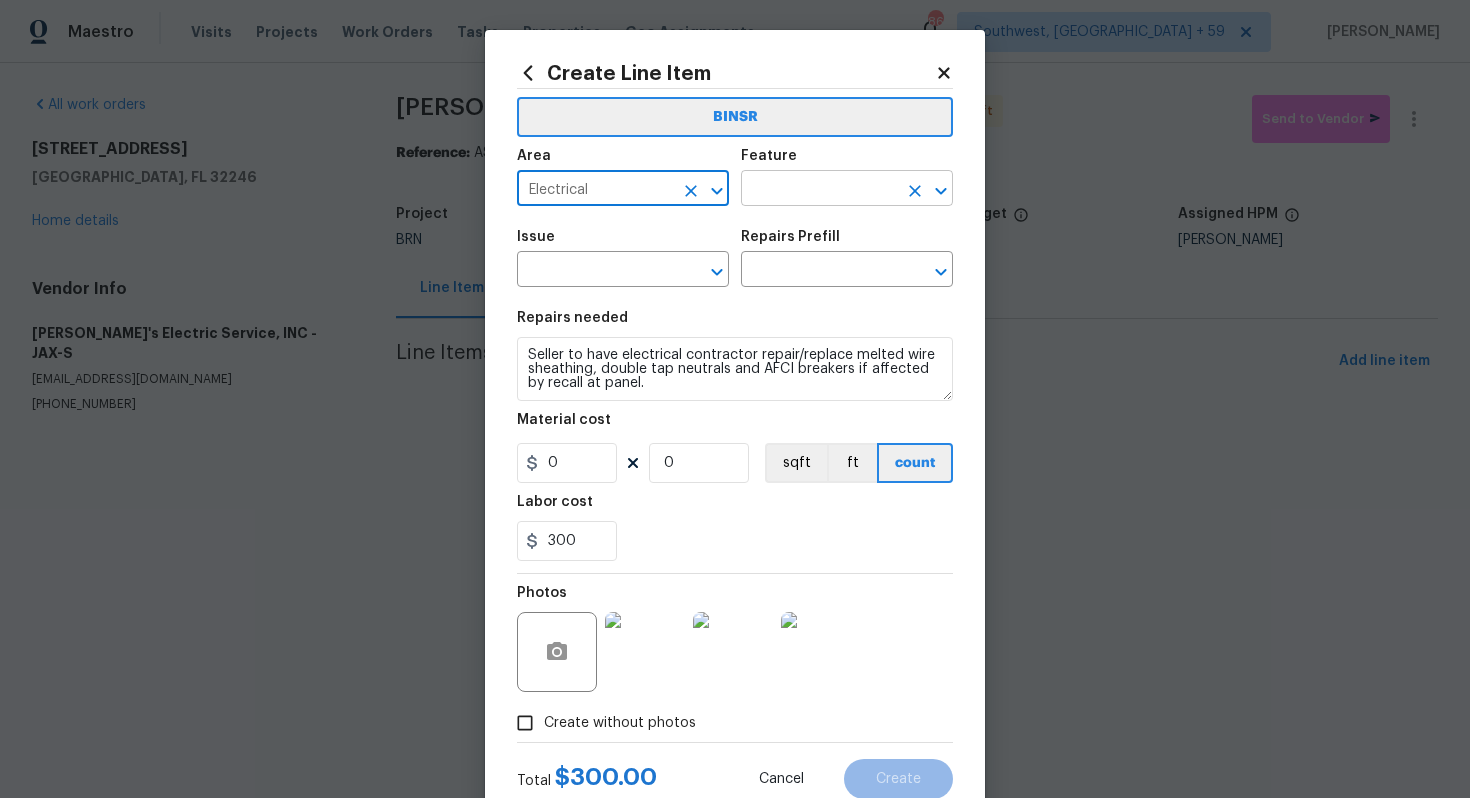 type on "Electrical" 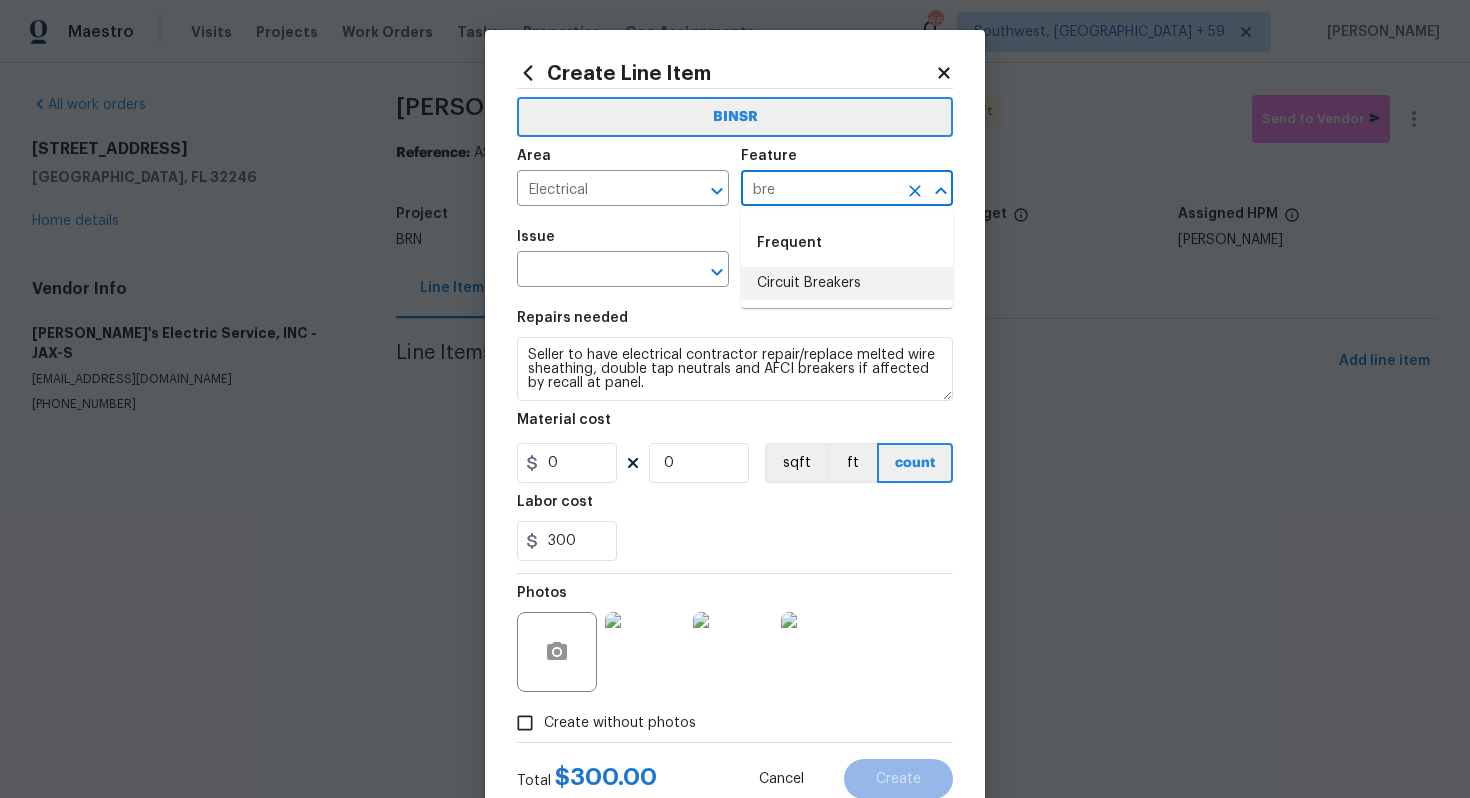click on "Circuit Breakers" at bounding box center [847, 283] 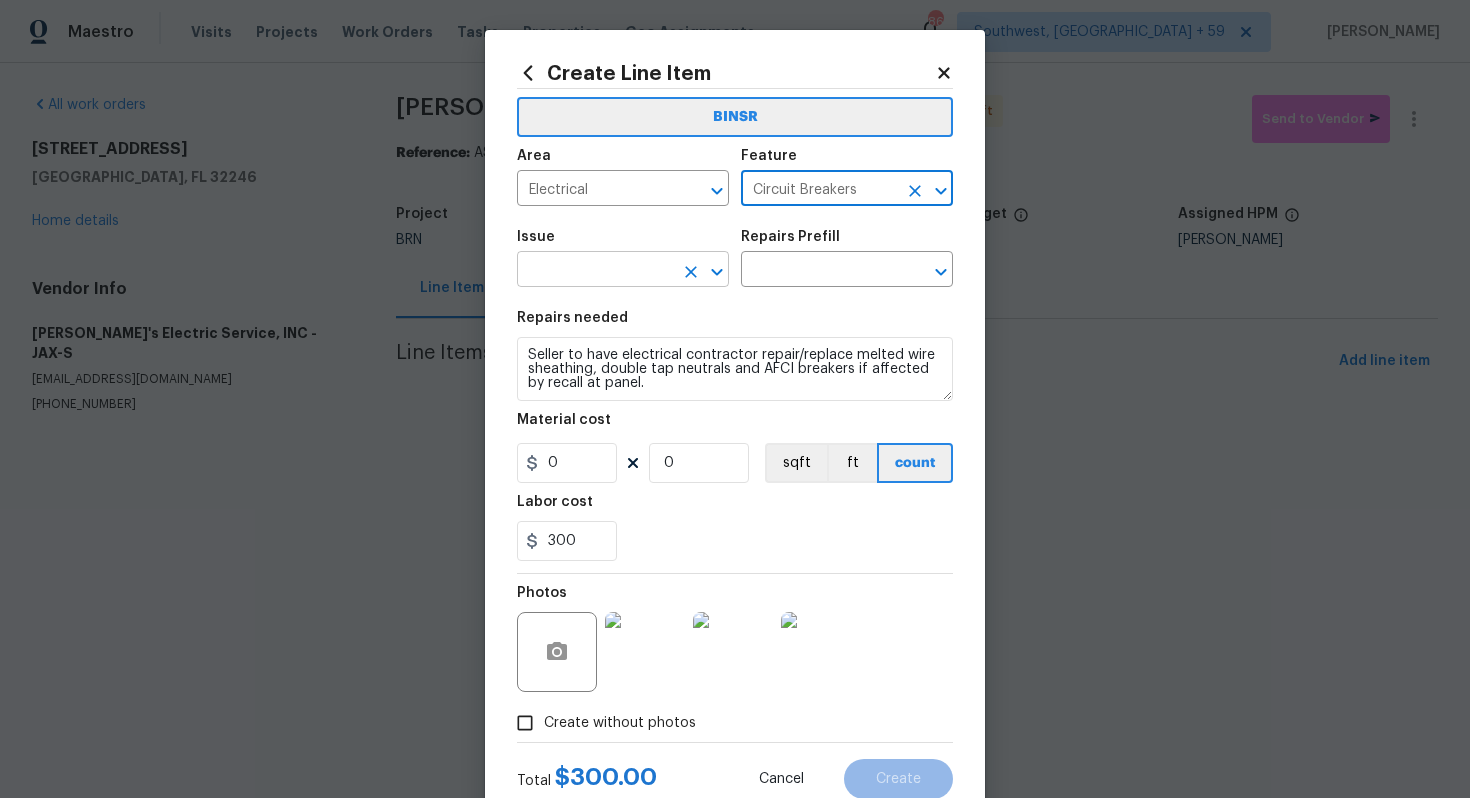 type on "Circuit Breakers" 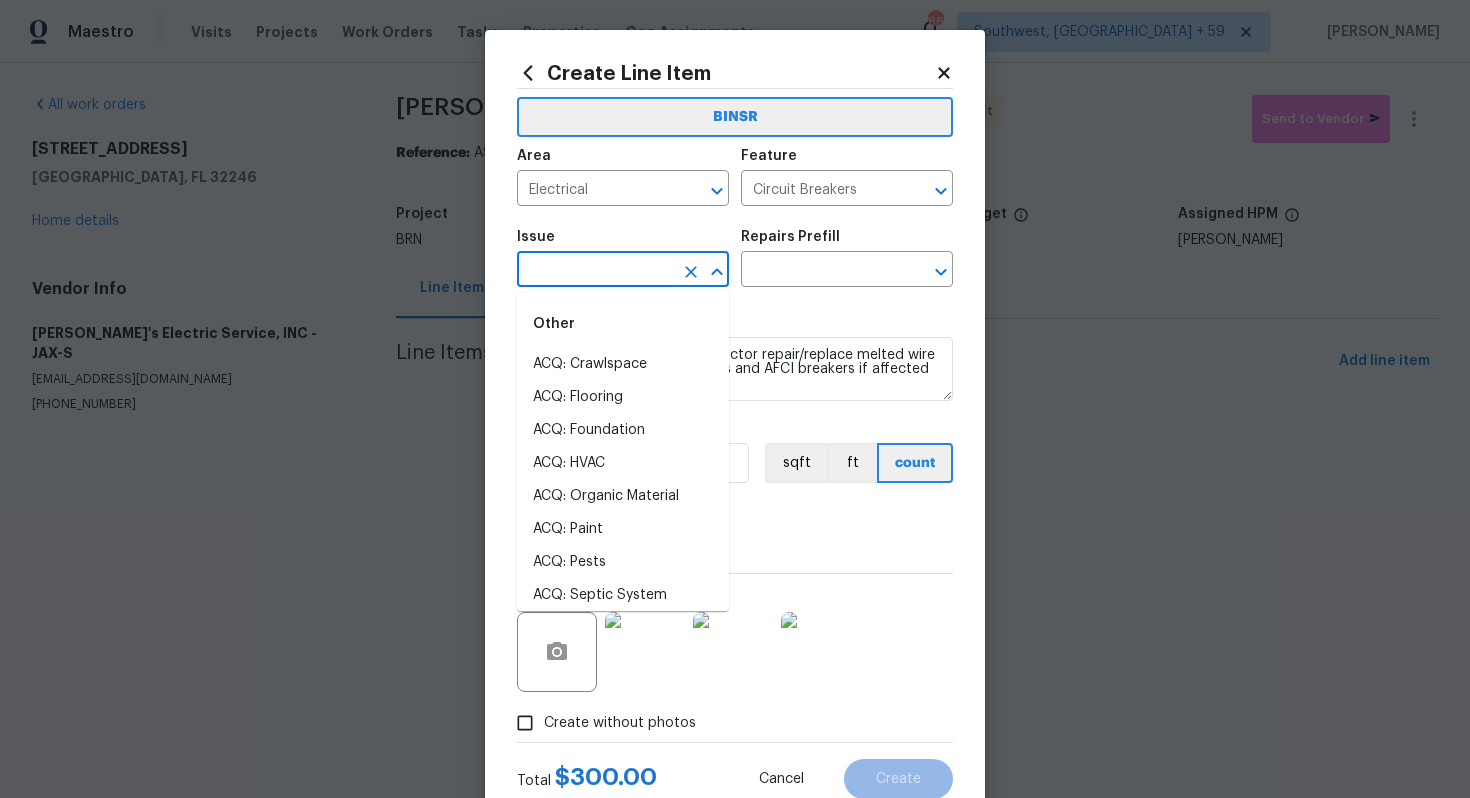 type on "b" 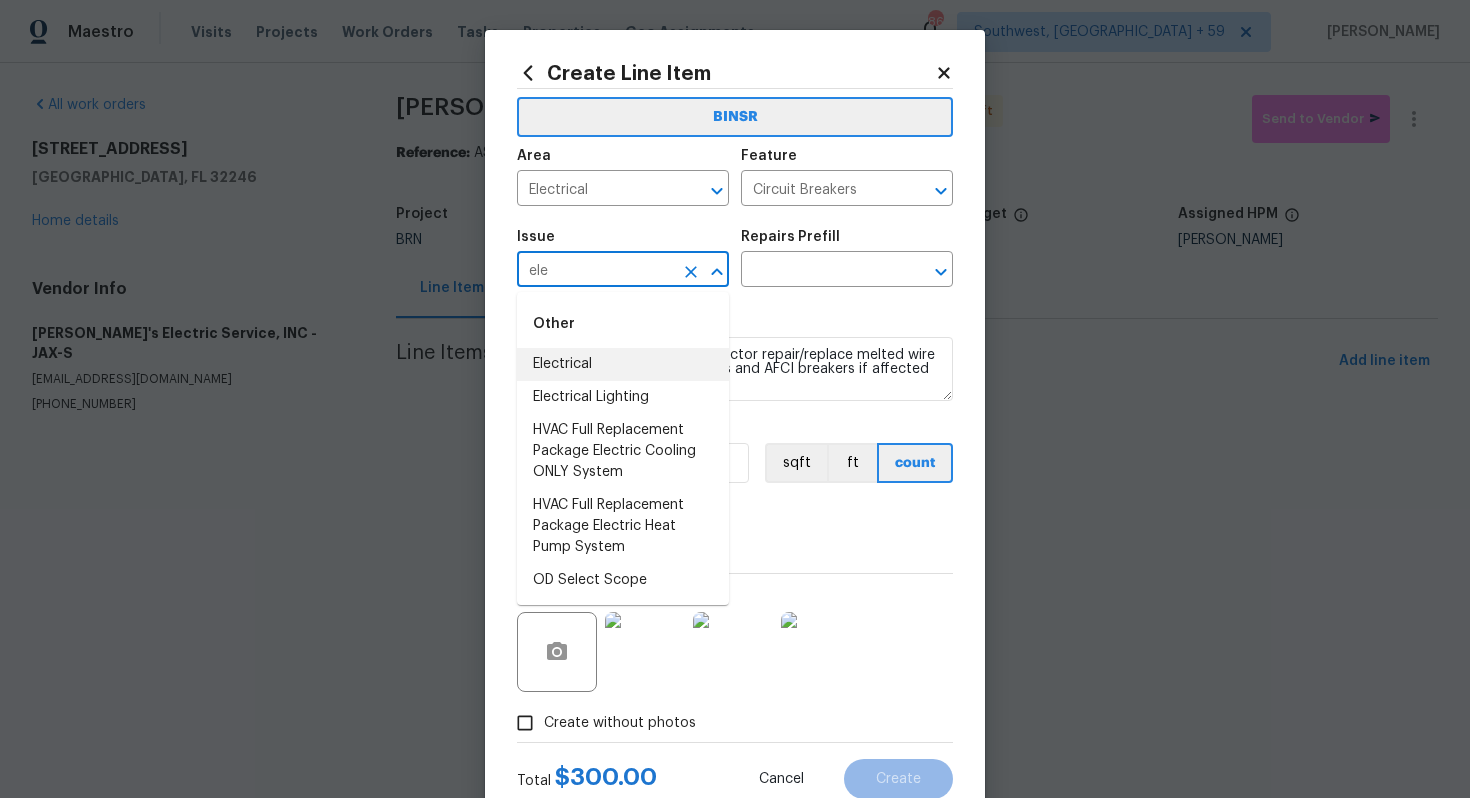 click on "Electrical" at bounding box center [623, 364] 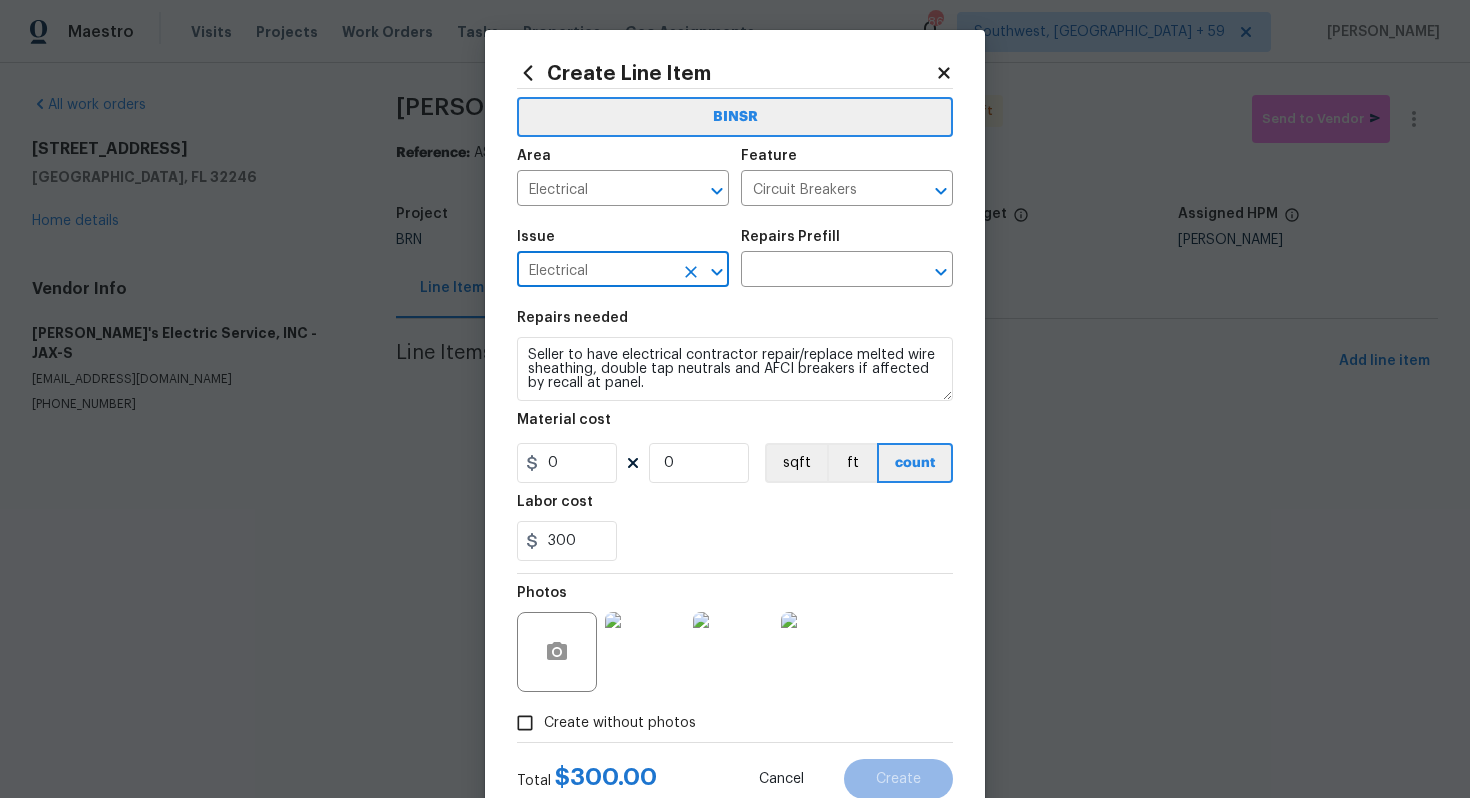 type on "Electrical" 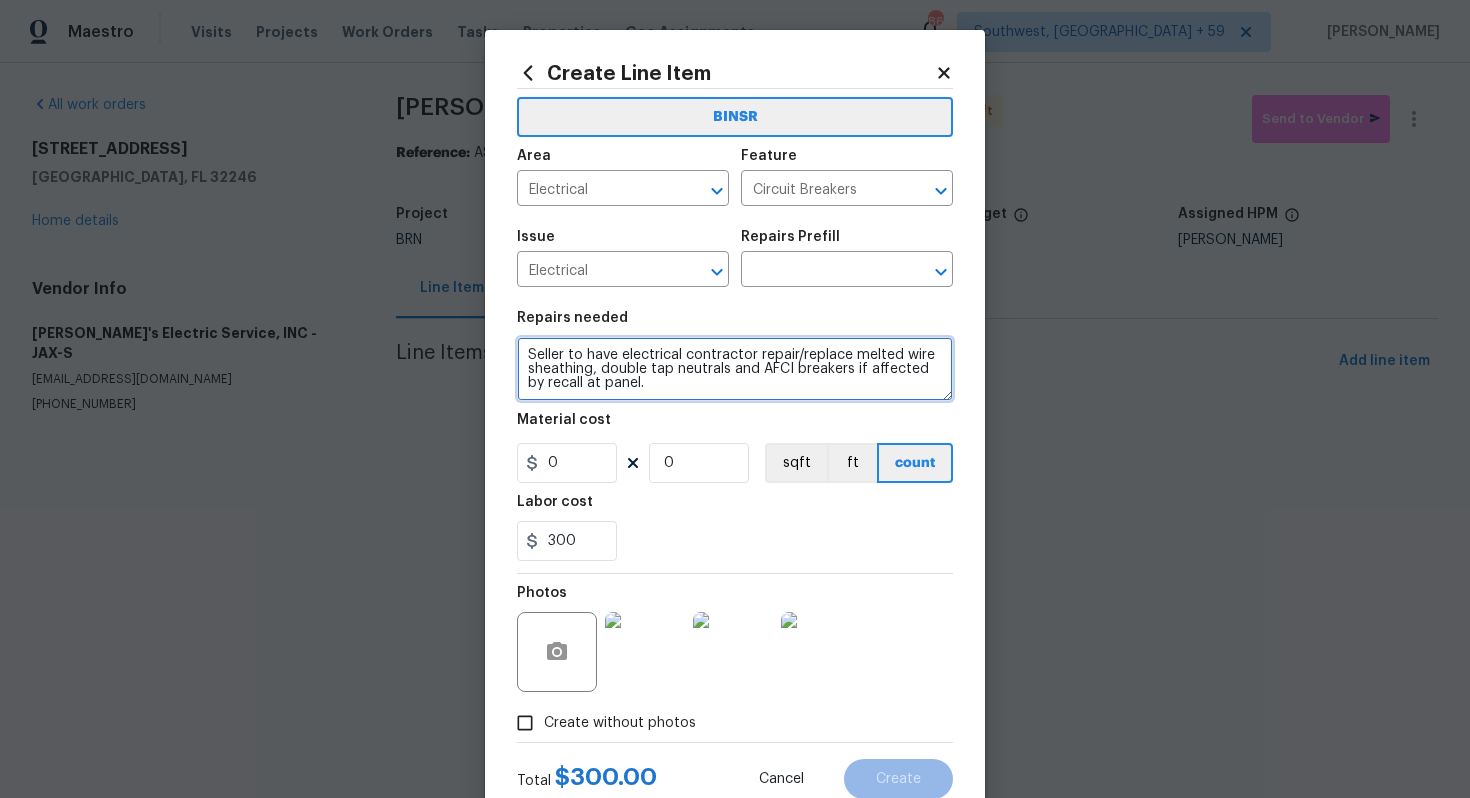 drag, startPoint x: 524, startPoint y: 351, endPoint x: 633, endPoint y: 408, distance: 123.00407 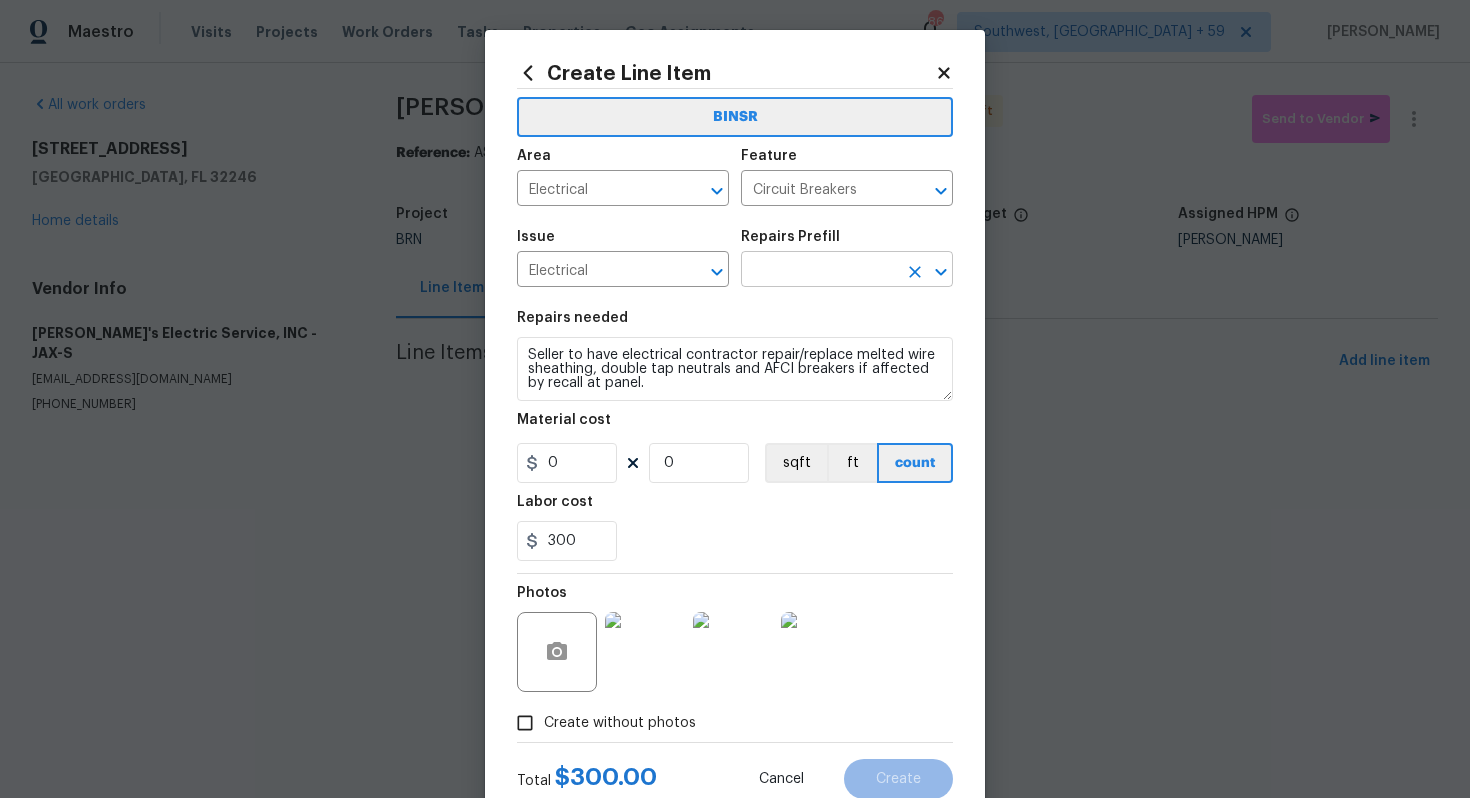 click at bounding box center [819, 271] 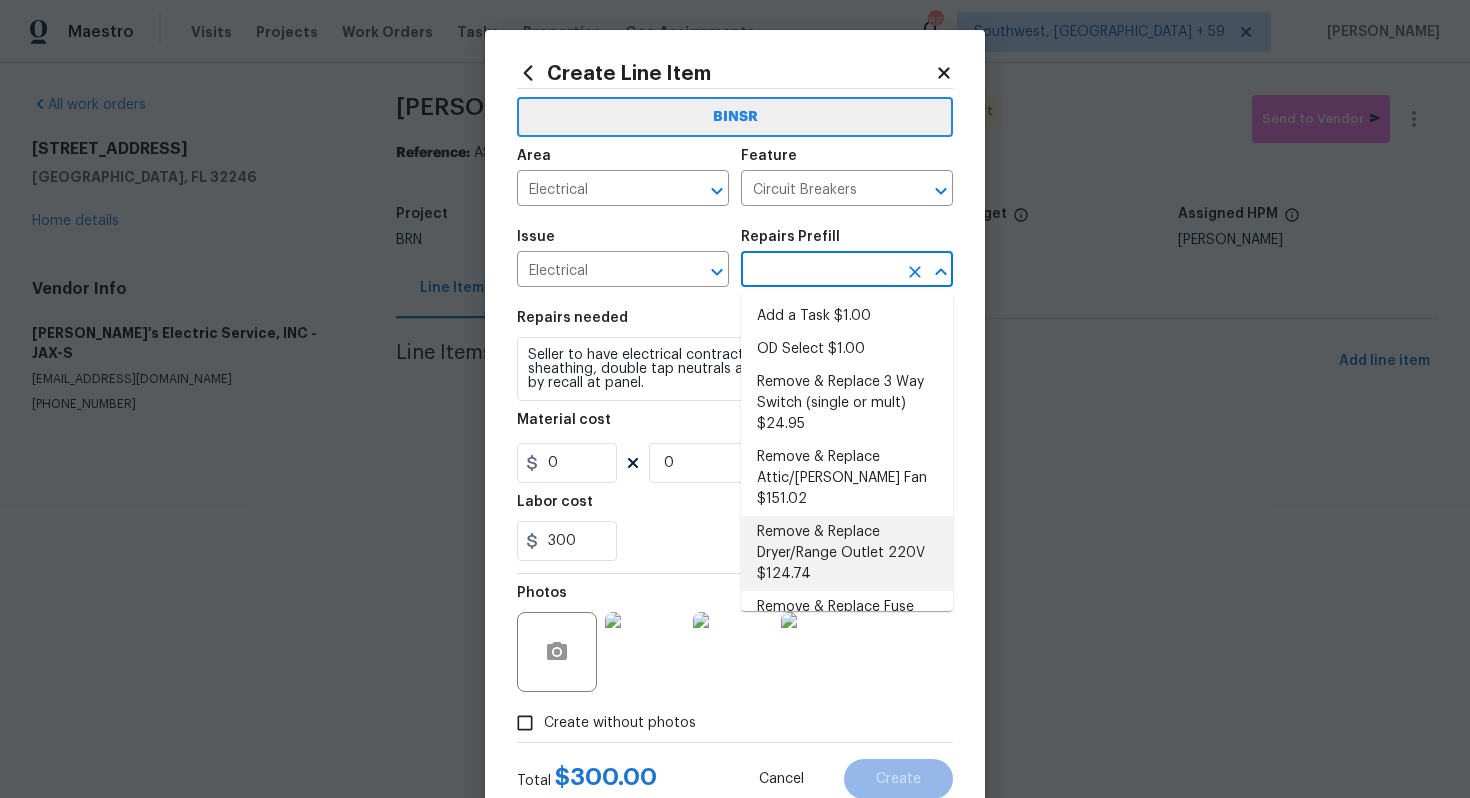 click on "Remove & Replace Dryer/Range Outlet 220V $124.74" at bounding box center [847, 553] 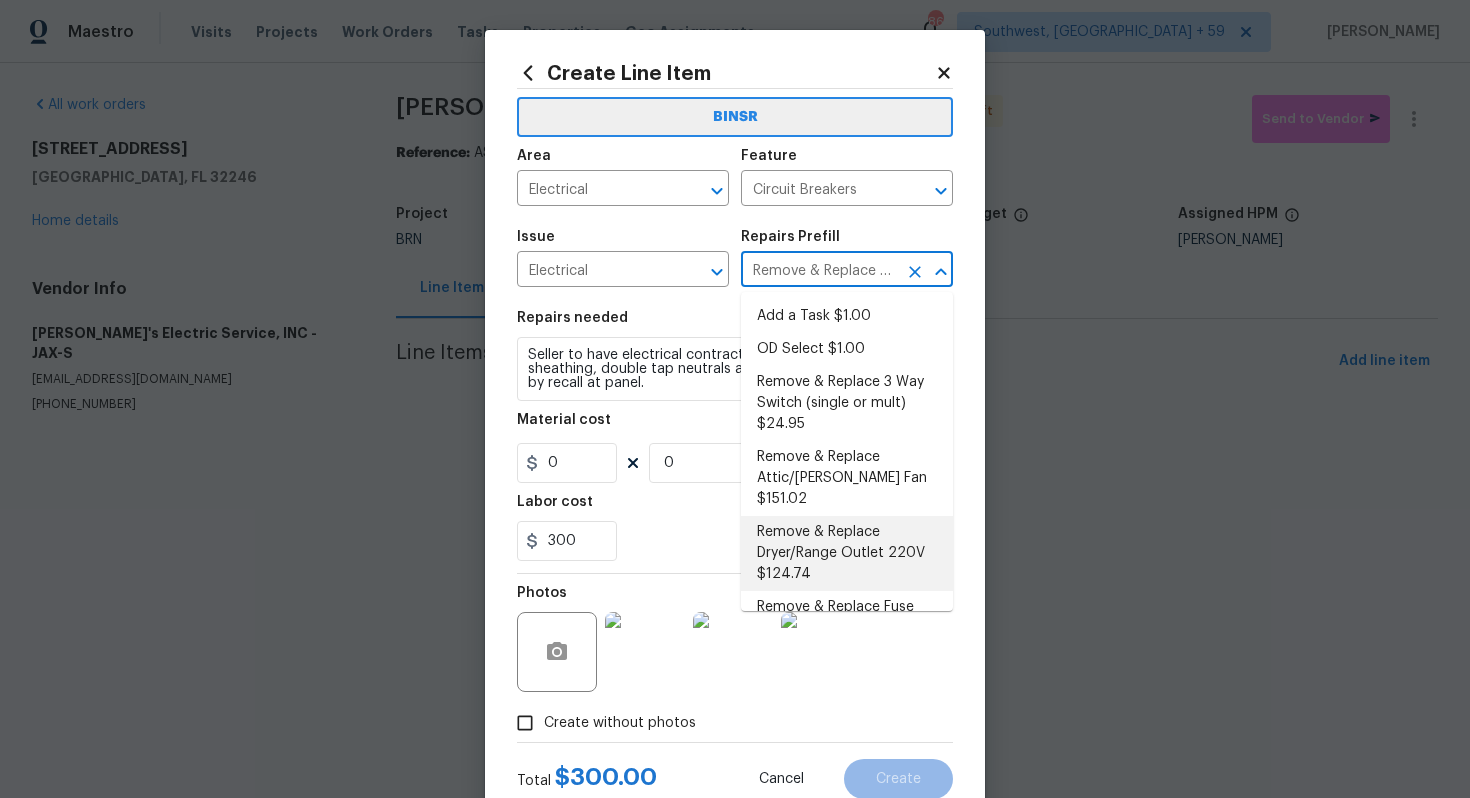 type on "Remove and replace the 220 AMP range/dryer outlet with new. Ensure all connections are secure, cover plate(s) installed and that the new outlet operates as intended." 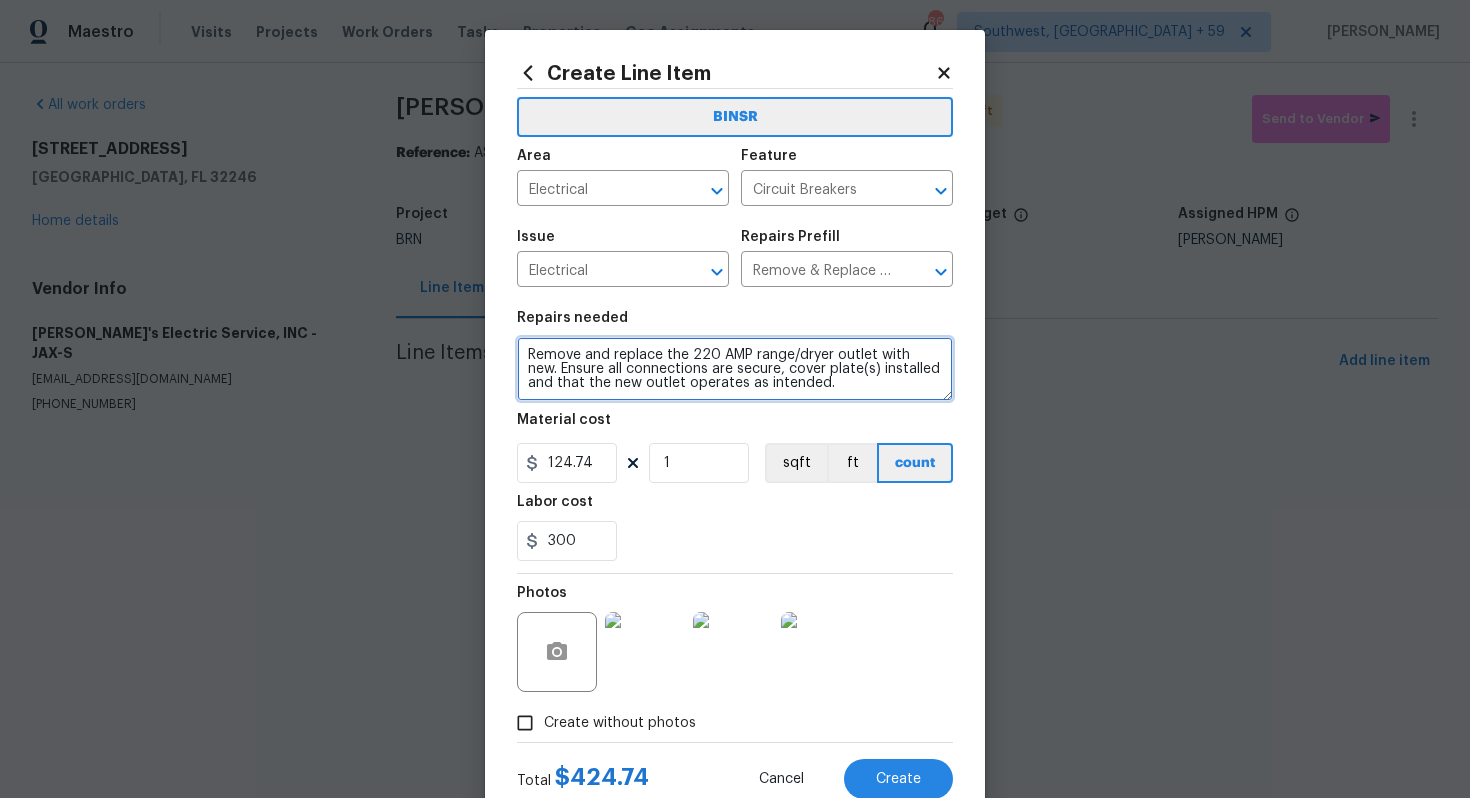 drag, startPoint x: 524, startPoint y: 357, endPoint x: 789, endPoint y: 412, distance: 270.64737 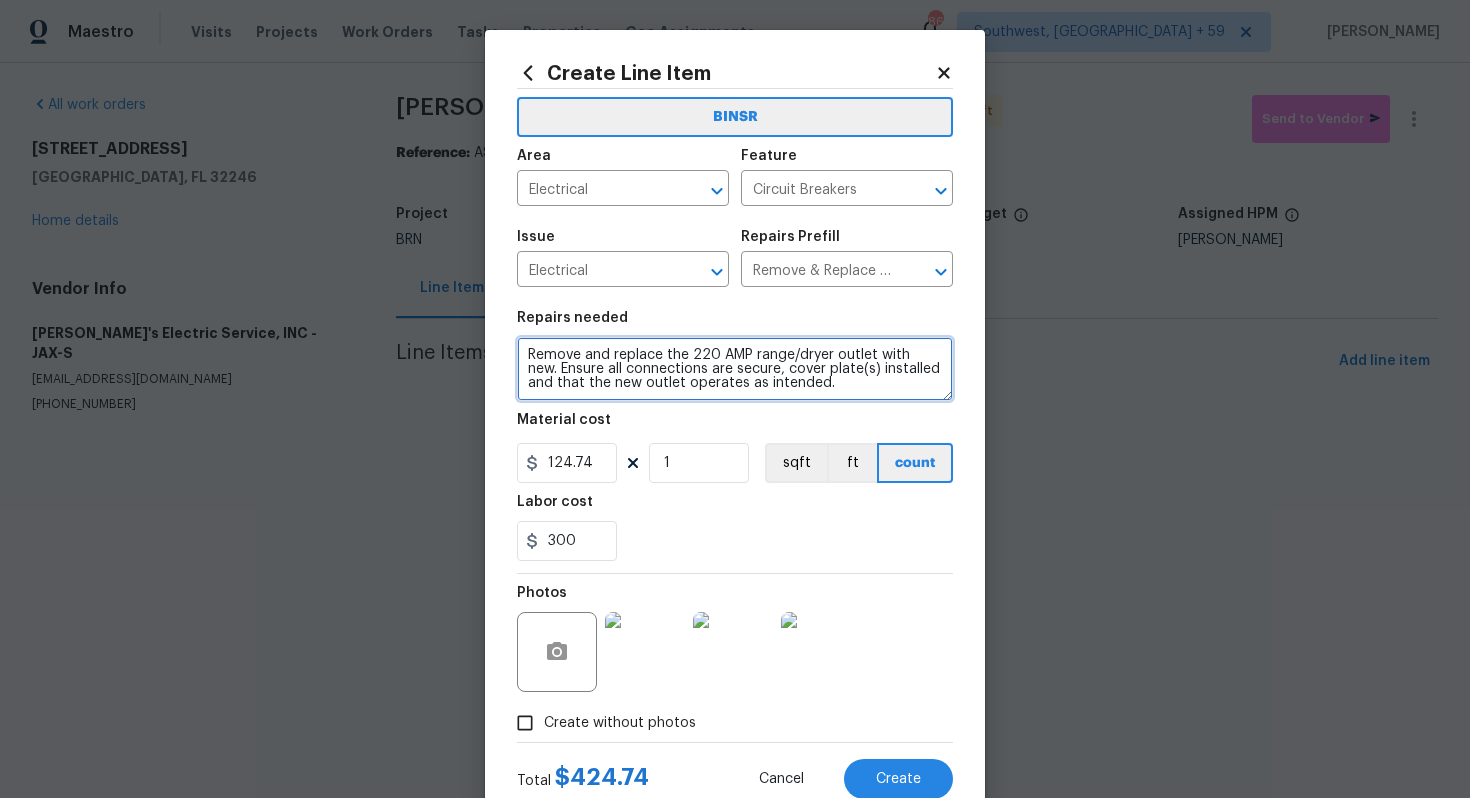 click on "Repairs needed Remove and replace the 220 AMP range/dryer outlet with new. Ensure all connections are secure, cover plate(s) installed and that the new outlet operates as intended. Material cost 124.74 1 sqft ft count Labor cost 300" at bounding box center (735, 436) 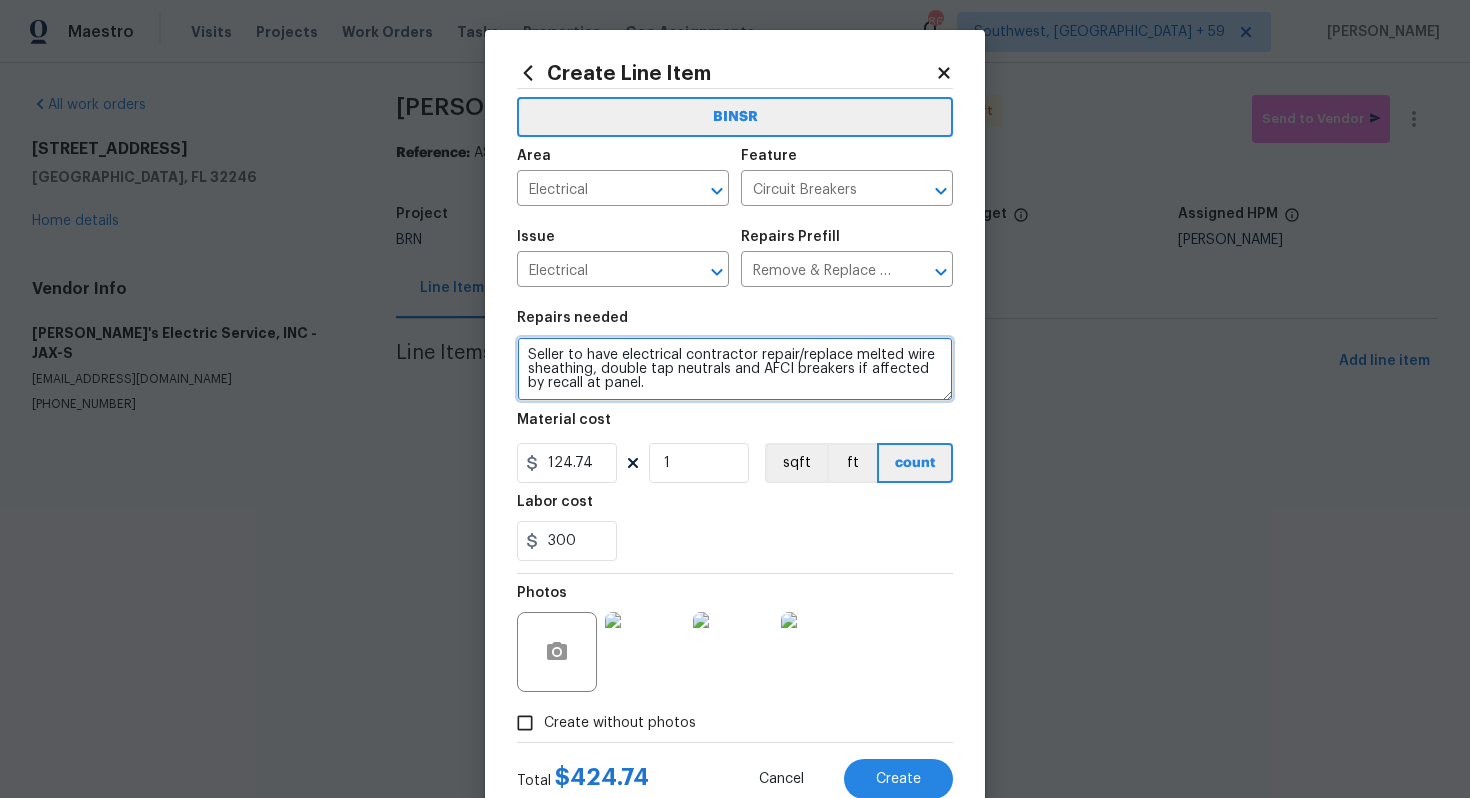 type on "Seller to have electrical contractor repair/replace melted wire sheathing, double tap neutrals and AFCI breakers if affected by recall at panel." 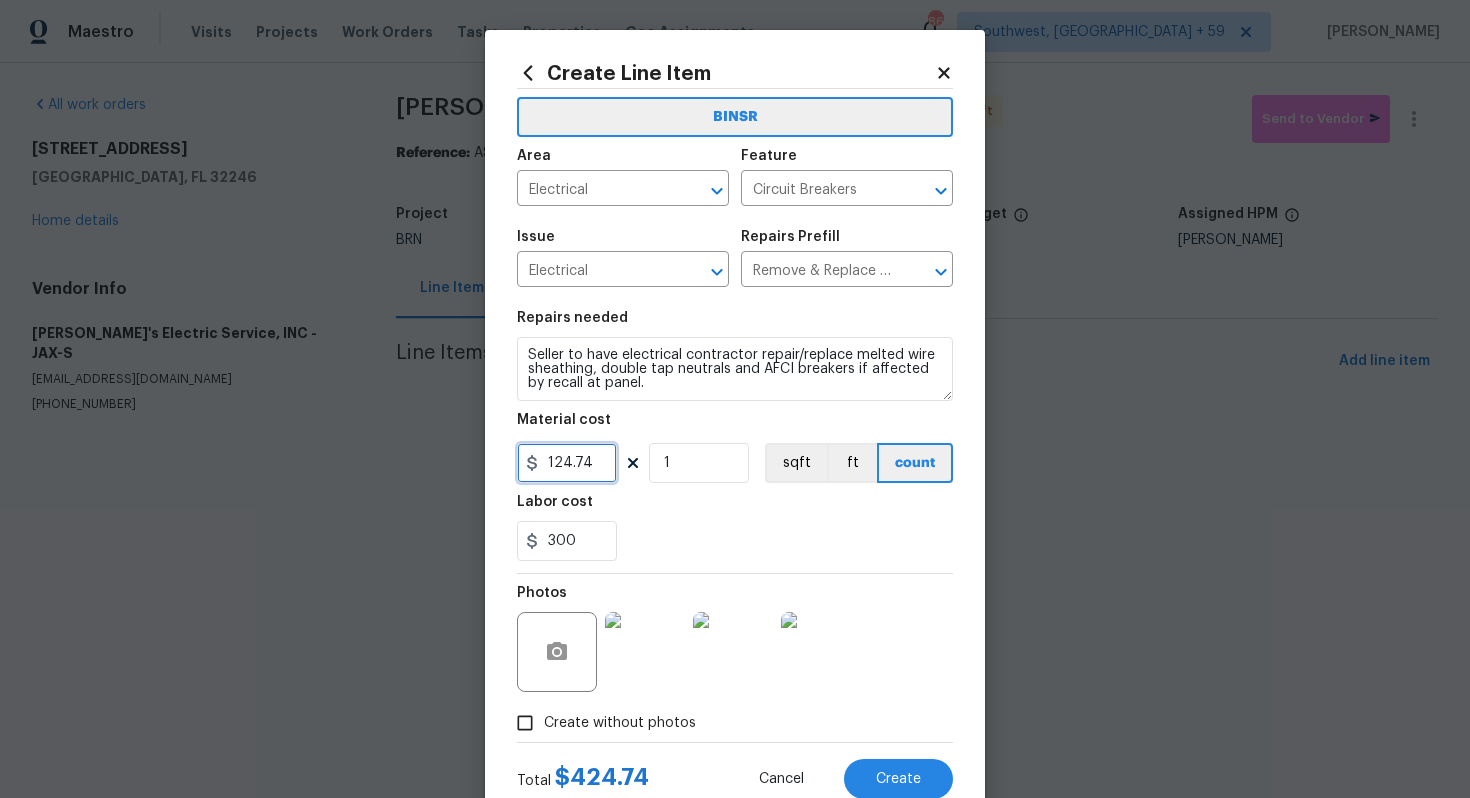 drag, startPoint x: 603, startPoint y: 459, endPoint x: 534, endPoint y: 464, distance: 69.18092 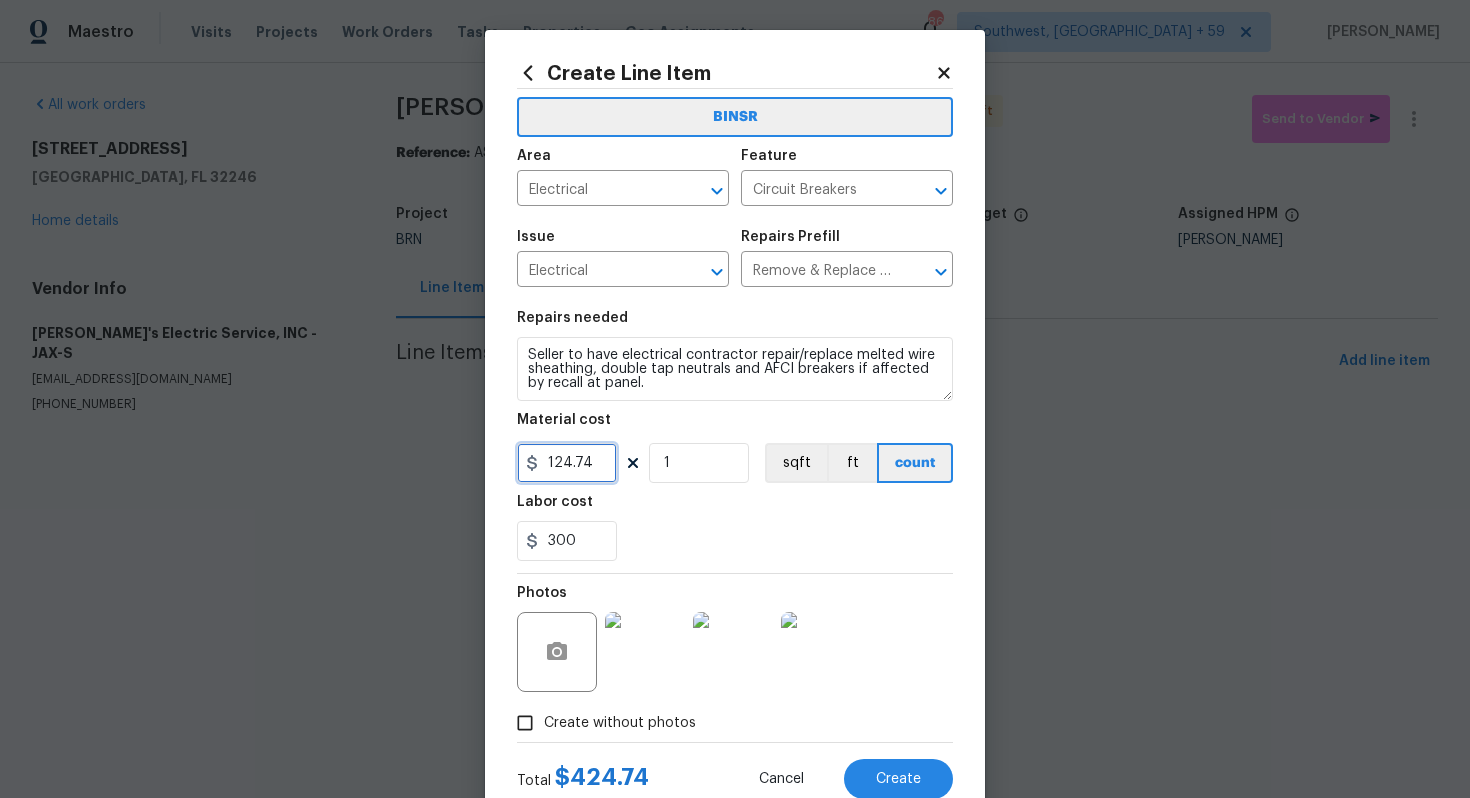 click on "124.74" at bounding box center (567, 463) 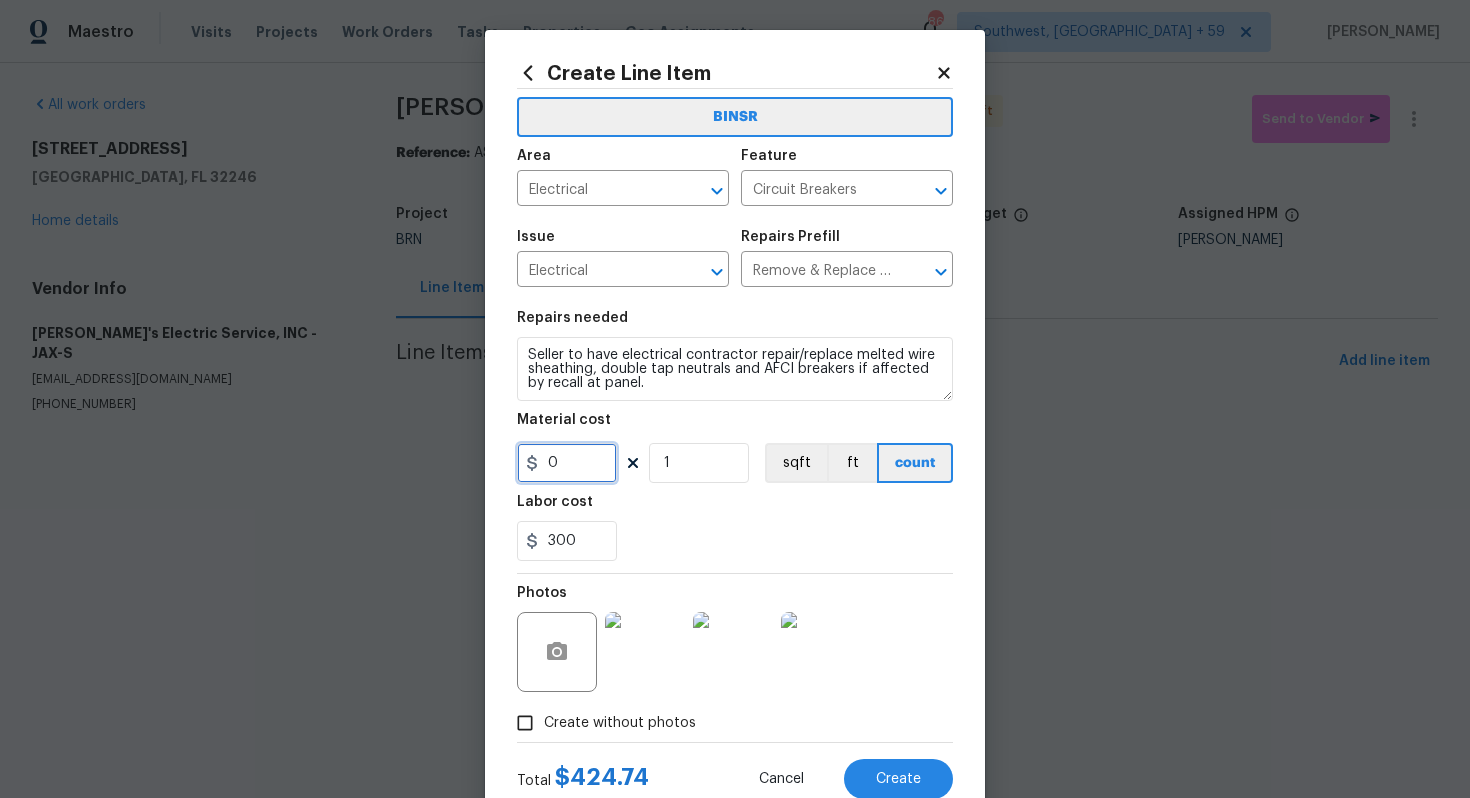 type on "0" 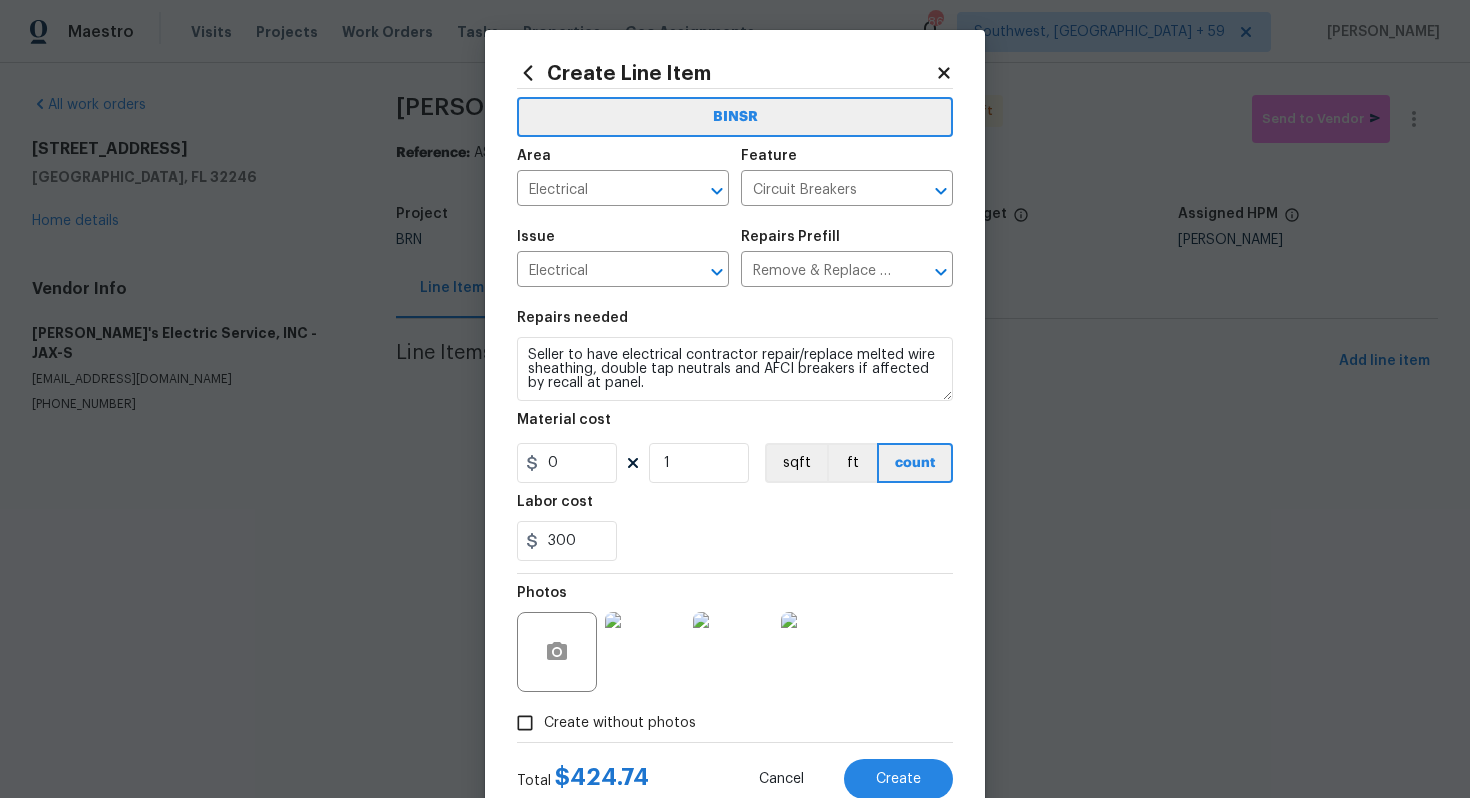 click on "300" at bounding box center (735, 541) 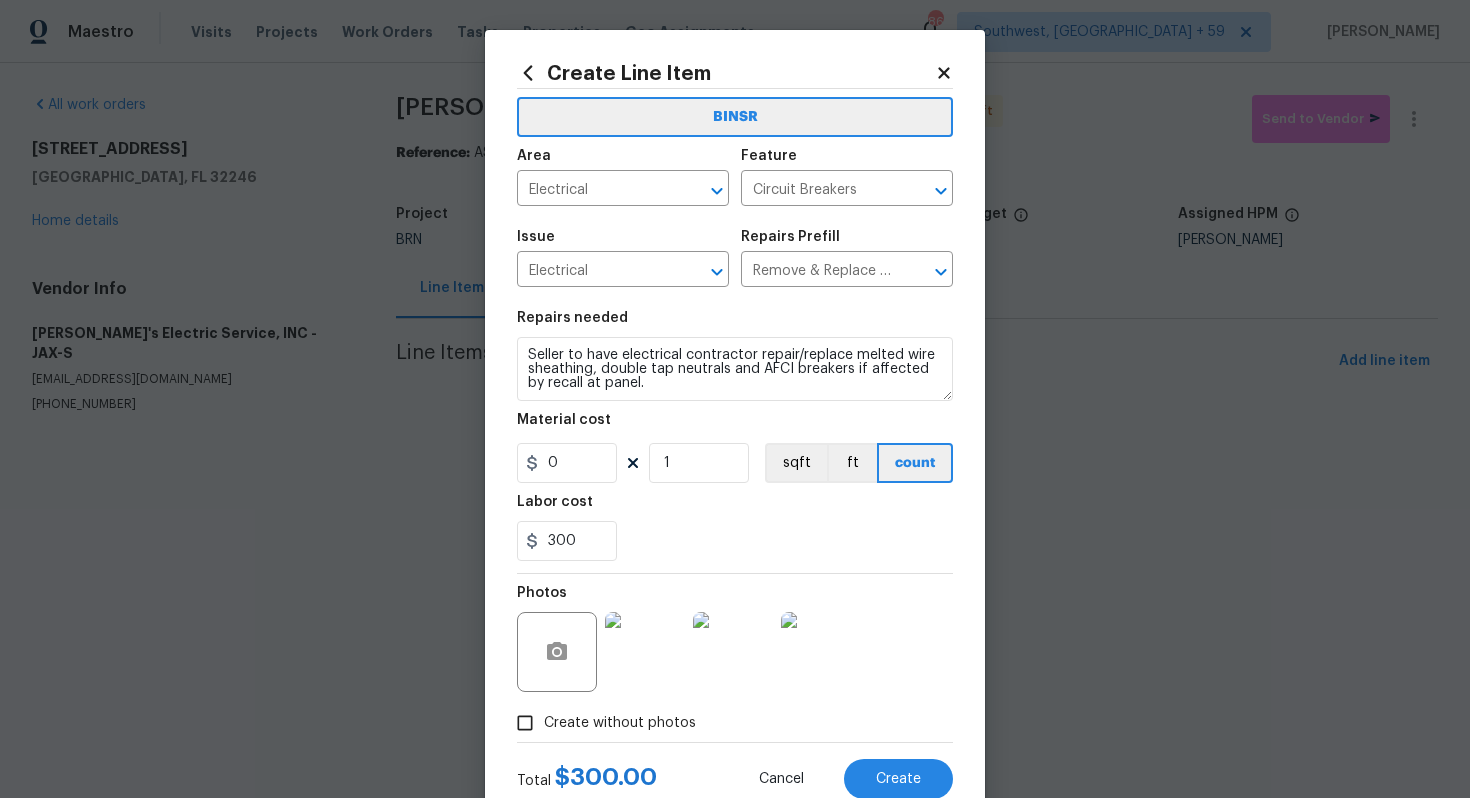 scroll, scrollTop: 64, scrollLeft: 0, axis: vertical 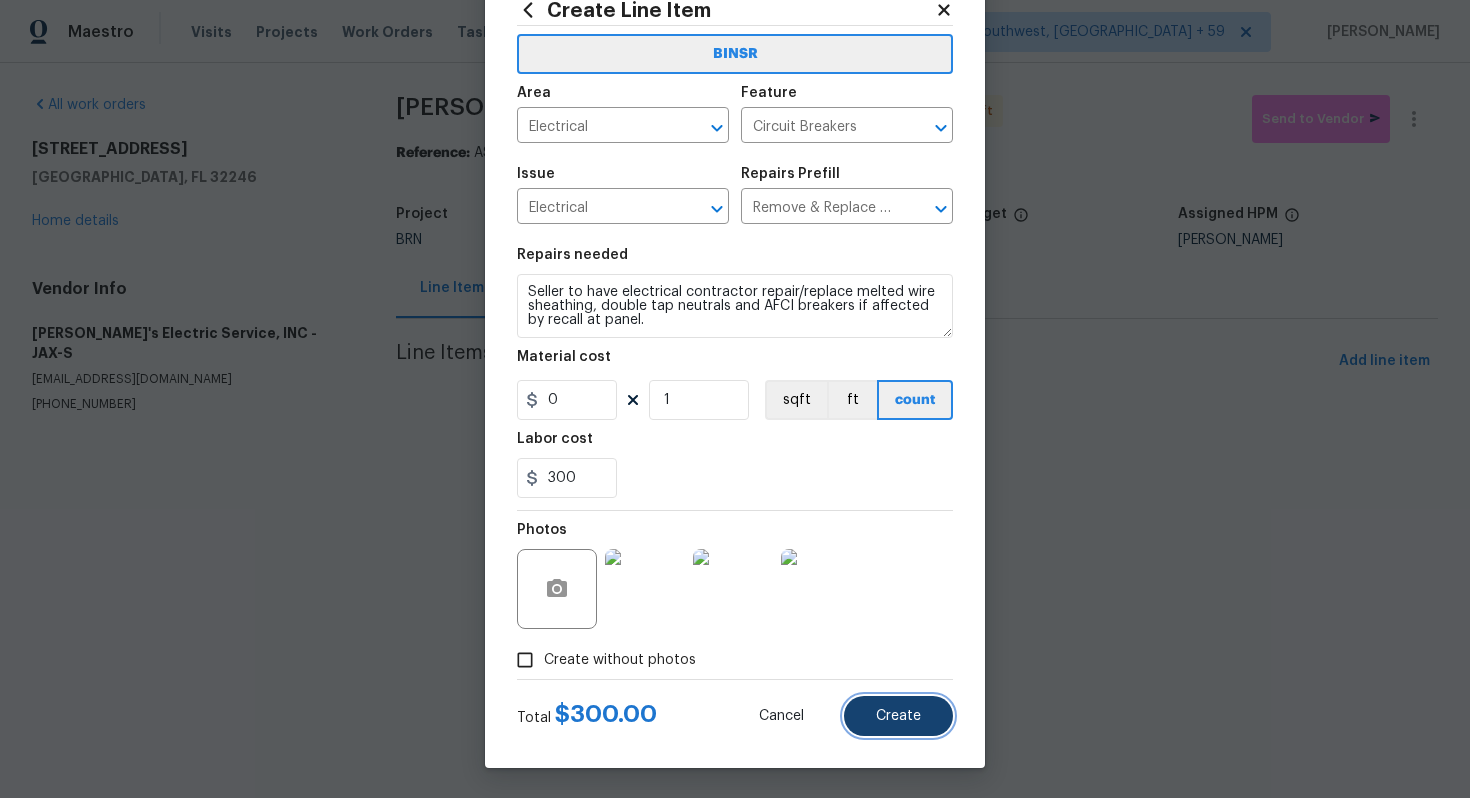 click on "Create" at bounding box center [898, 716] 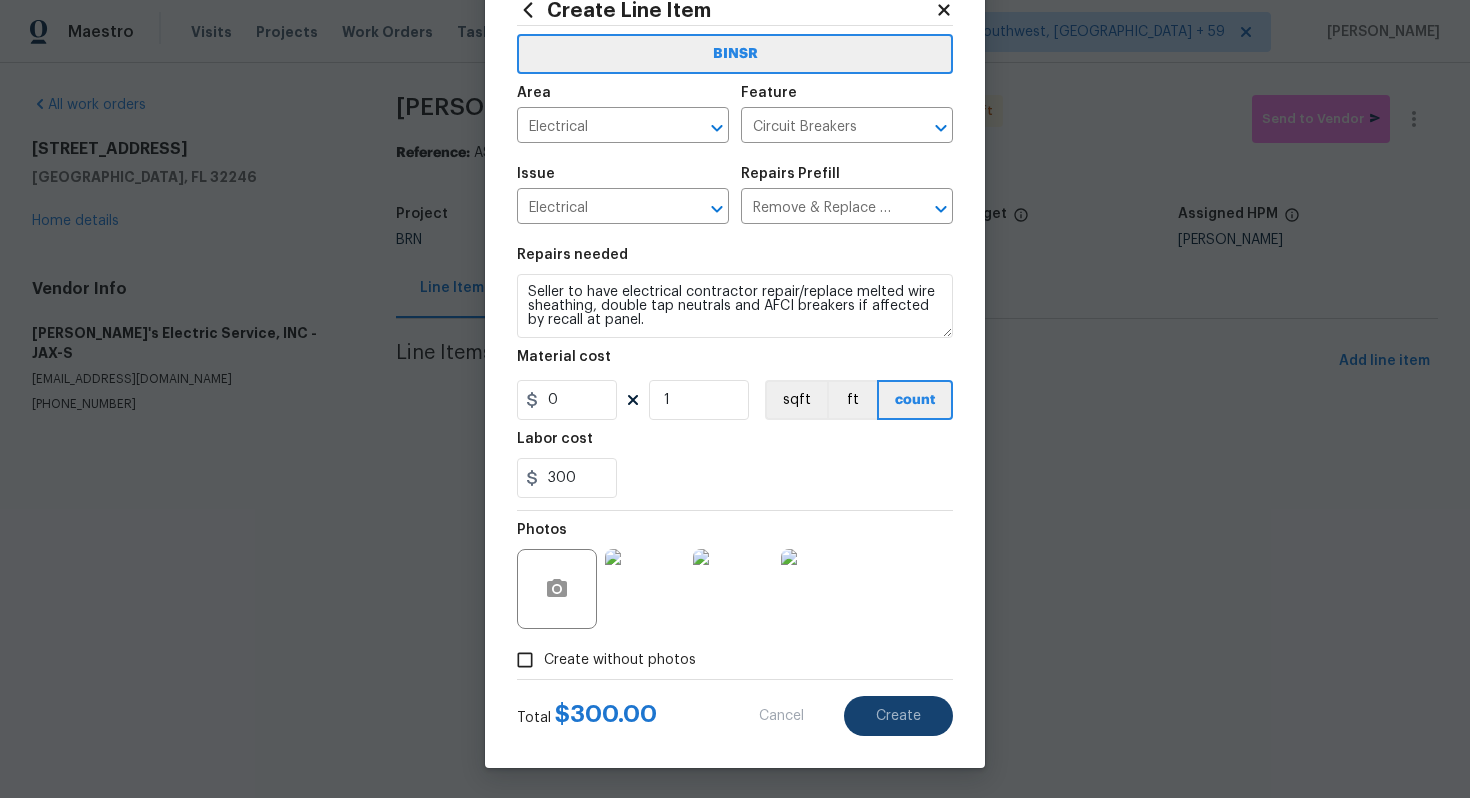 type 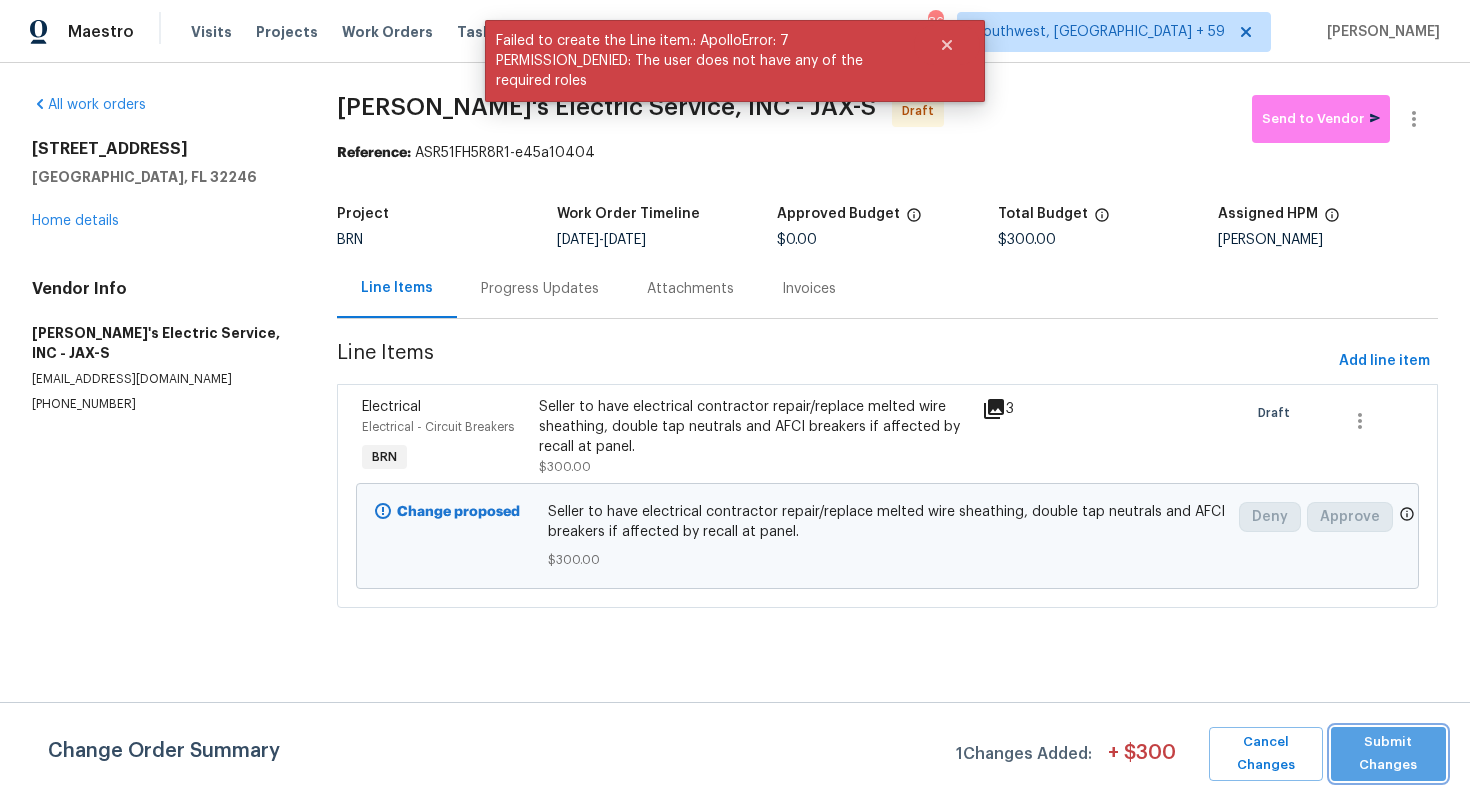 click on "Submit Changes" at bounding box center [1388, 754] 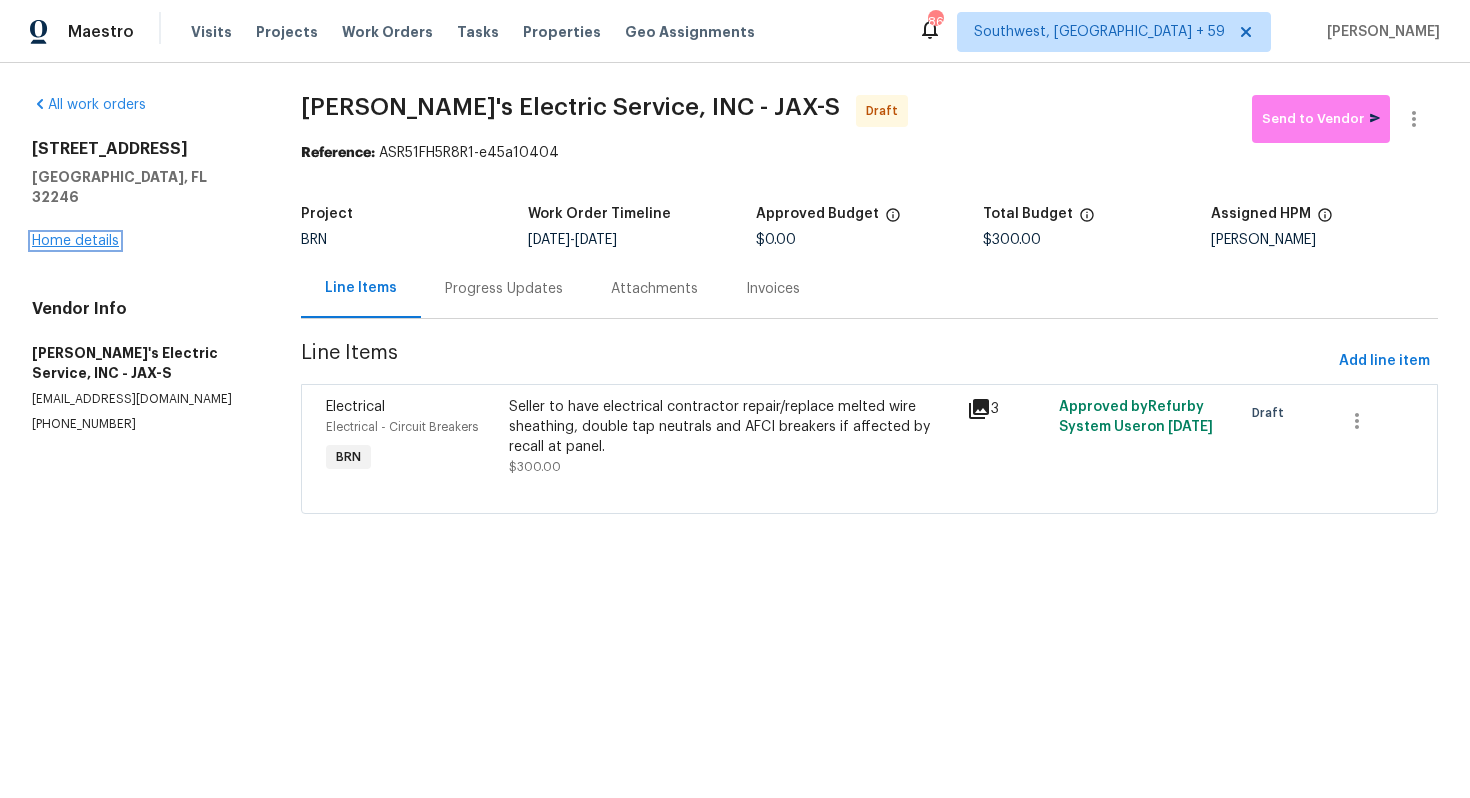 click on "Home details" at bounding box center [75, 241] 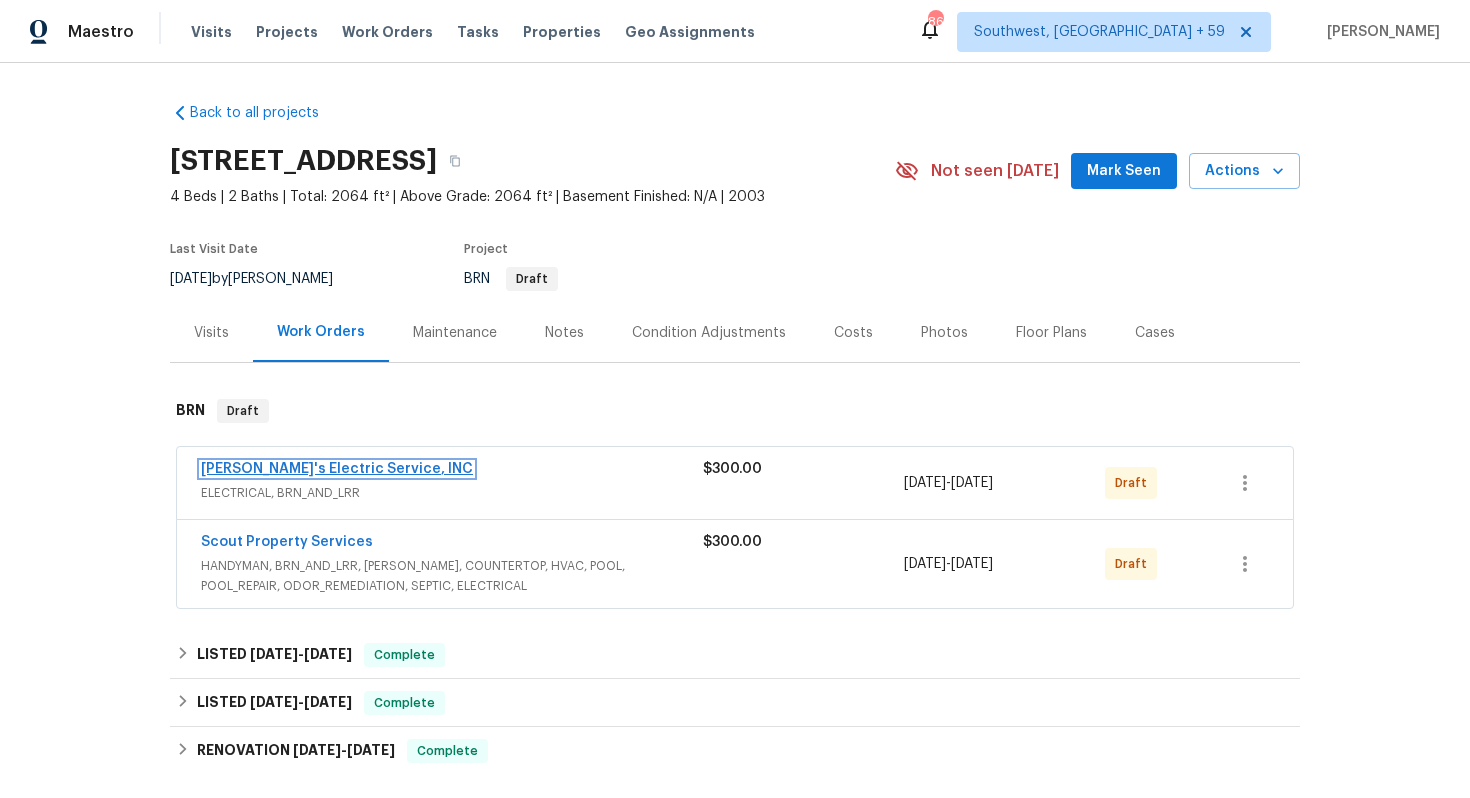 click on "Jack's Electric Service, INC" at bounding box center [337, 469] 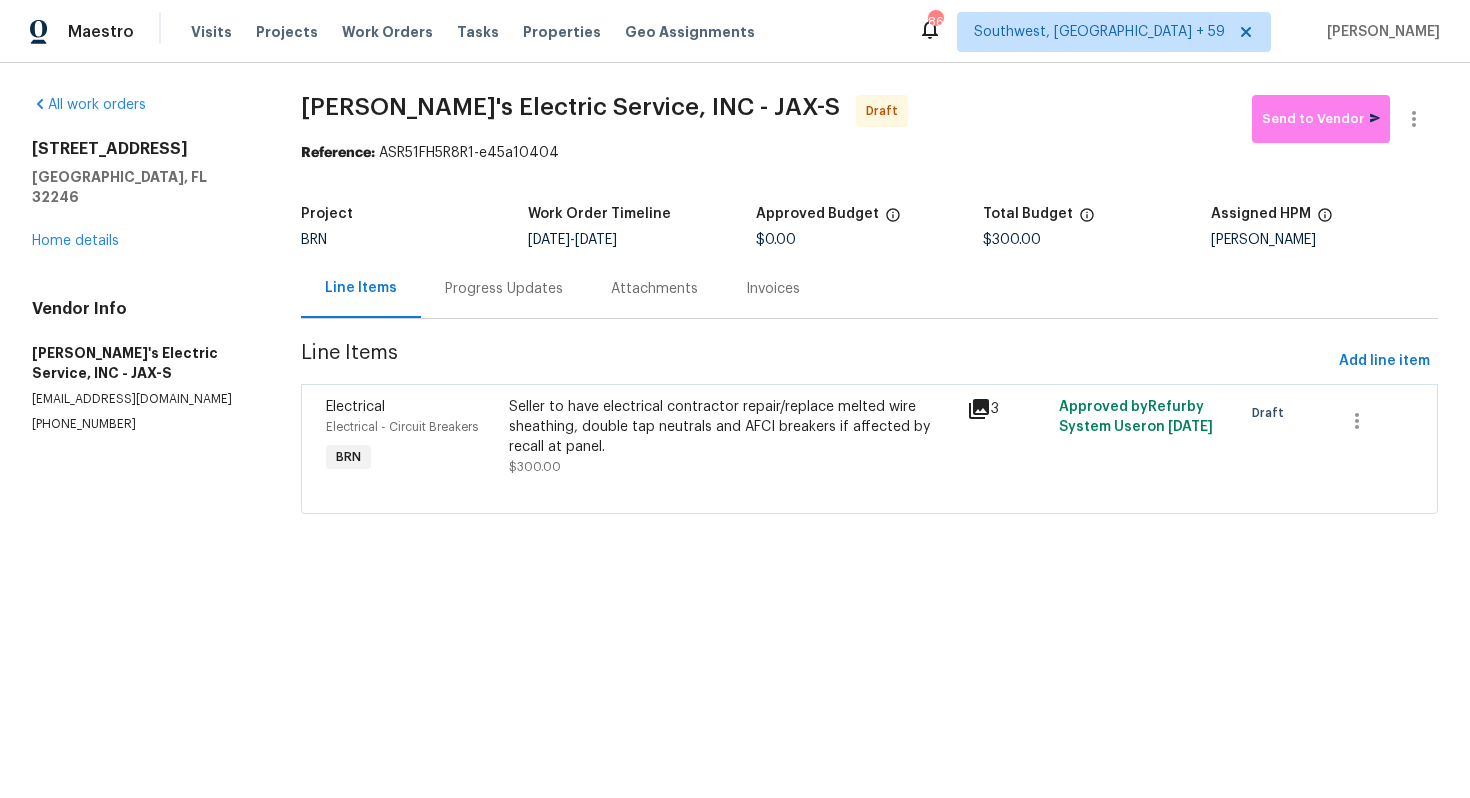 click on "Progress Updates" at bounding box center (504, 288) 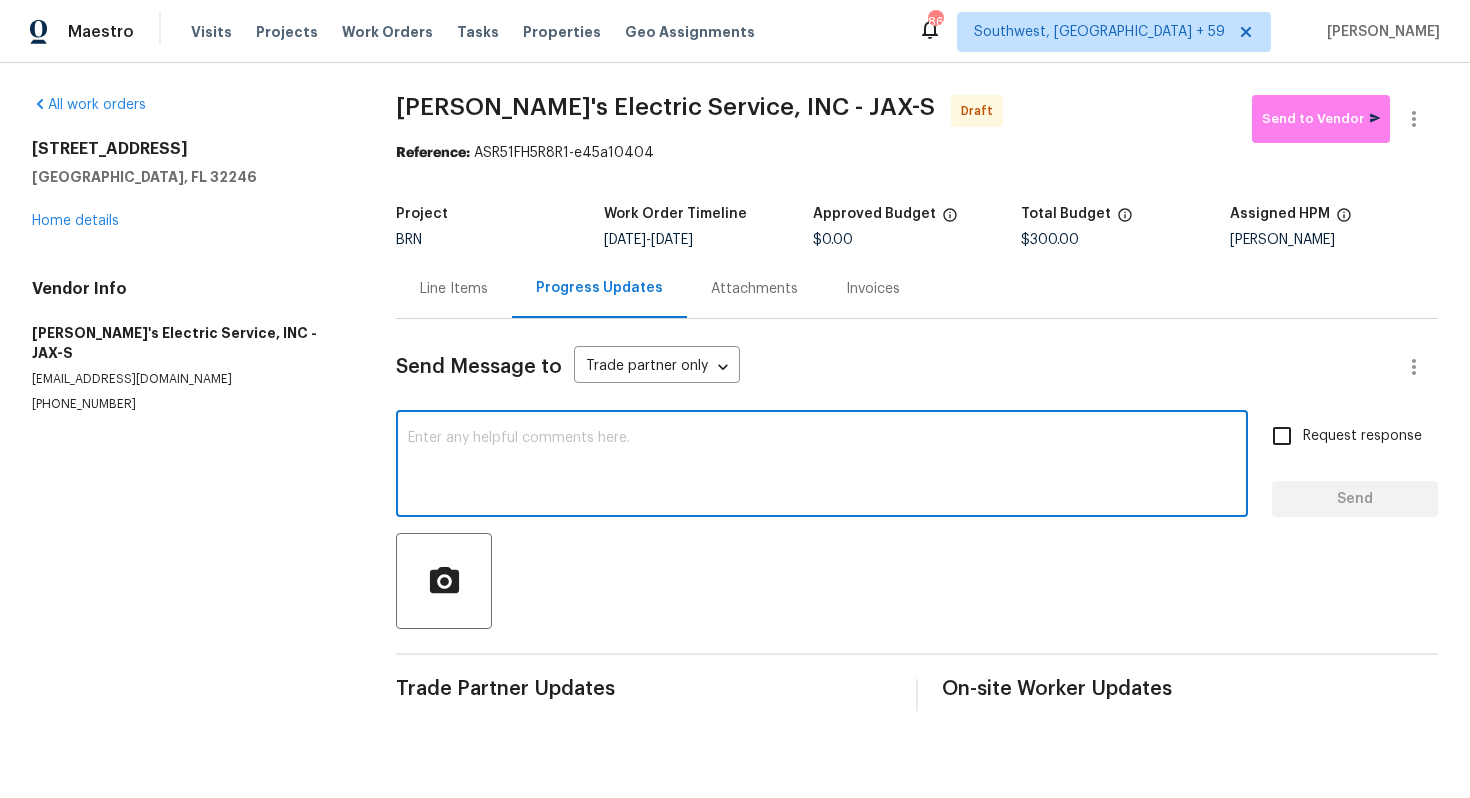 click at bounding box center (822, 466) 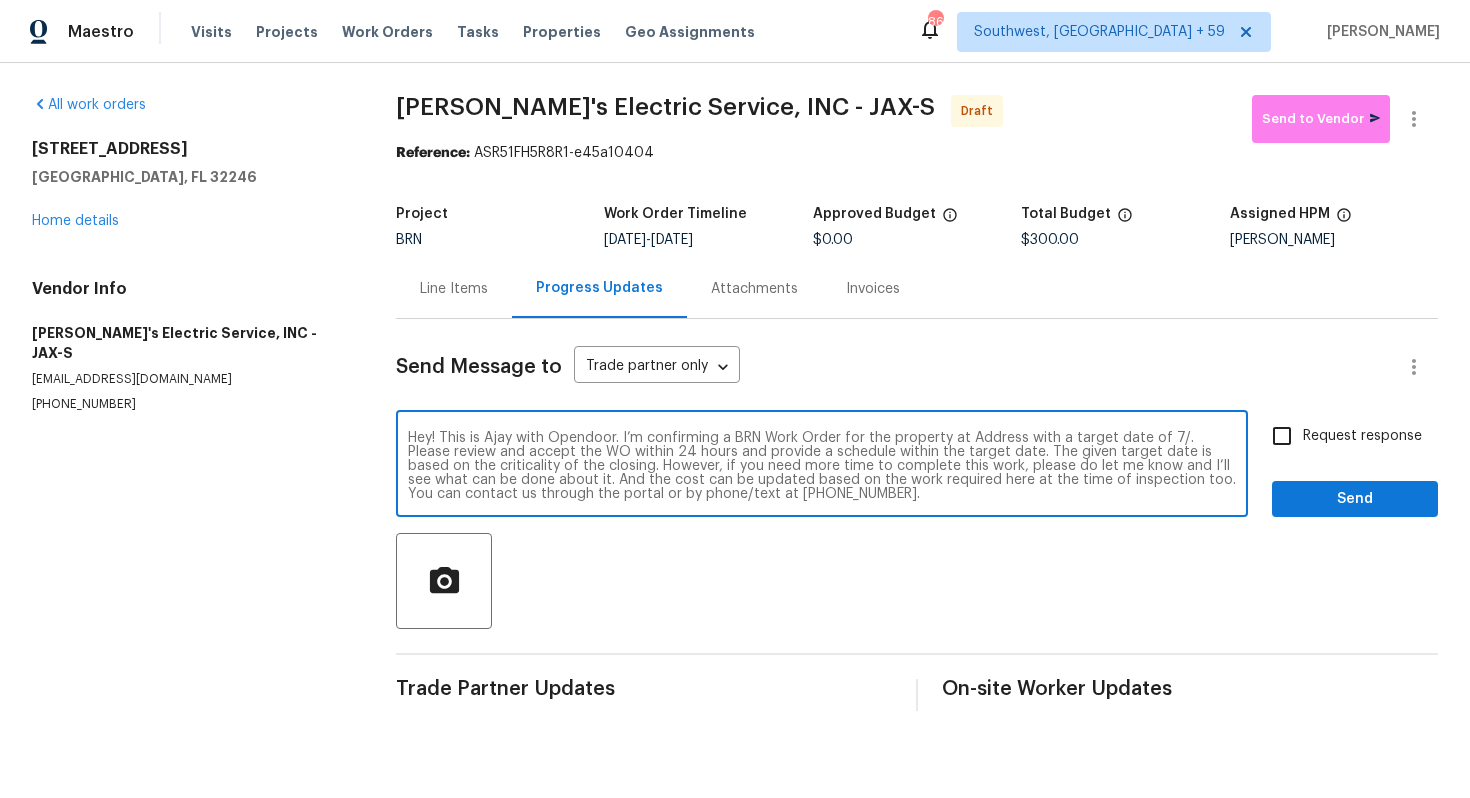 scroll, scrollTop: 0, scrollLeft: 0, axis: both 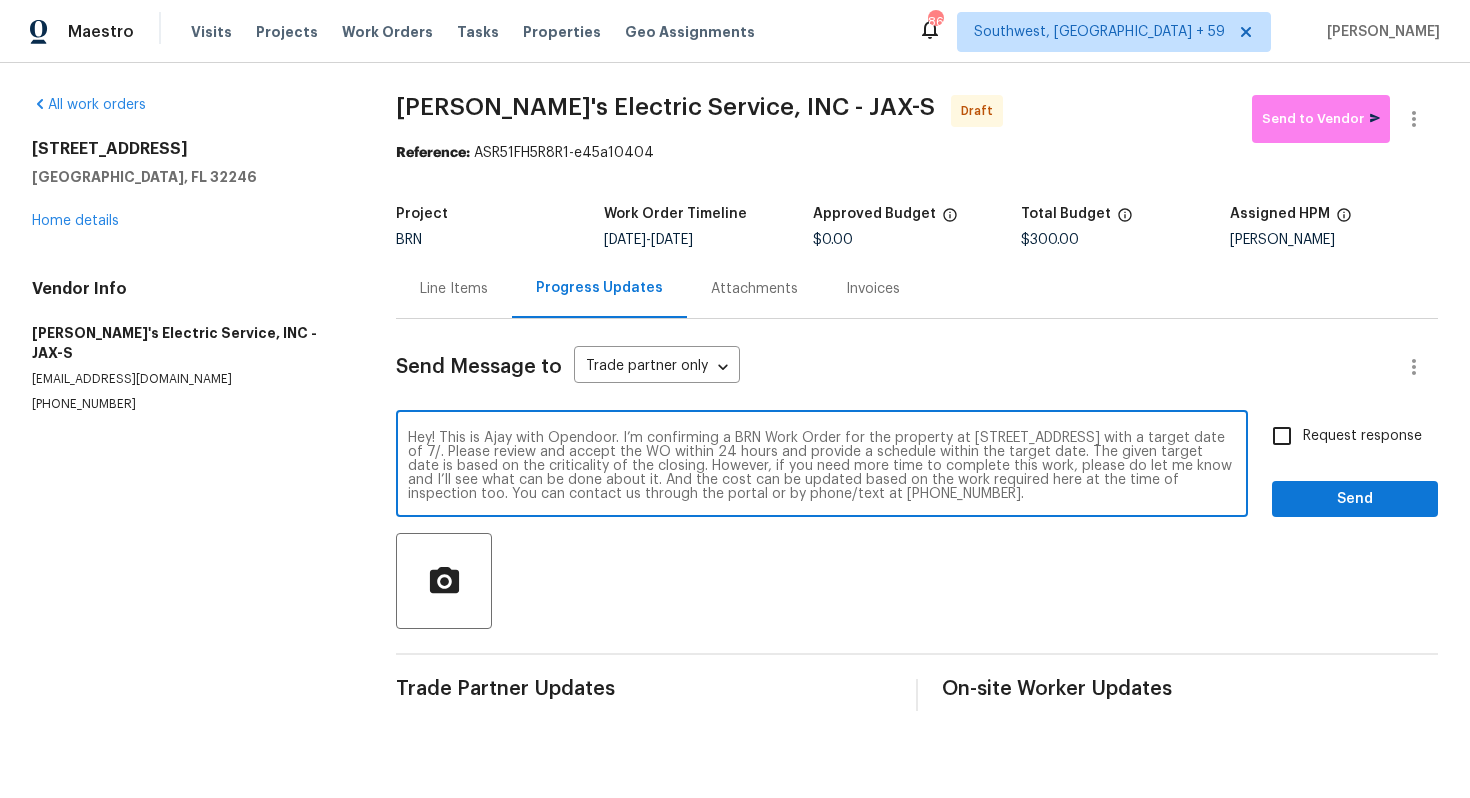 click on "Hey! This is Ajay with Opendoor. I’m confirming a BRN Work Order for the property at 2458 Brook Park Way, Jacksonville, FL 32246 with a target date of 7/. Please review and accept the WO within 24 hours and provide a schedule within the target date. The given target date is based on the criticality of the closing. However, if you need more time to complete this work, please do let me know and I’ll see what can be done about it. And the cost can be updated based on the work required here at the time of inspection too. You can contact us through the portal or by phone/text at 650-800-9524." at bounding box center (822, 466) 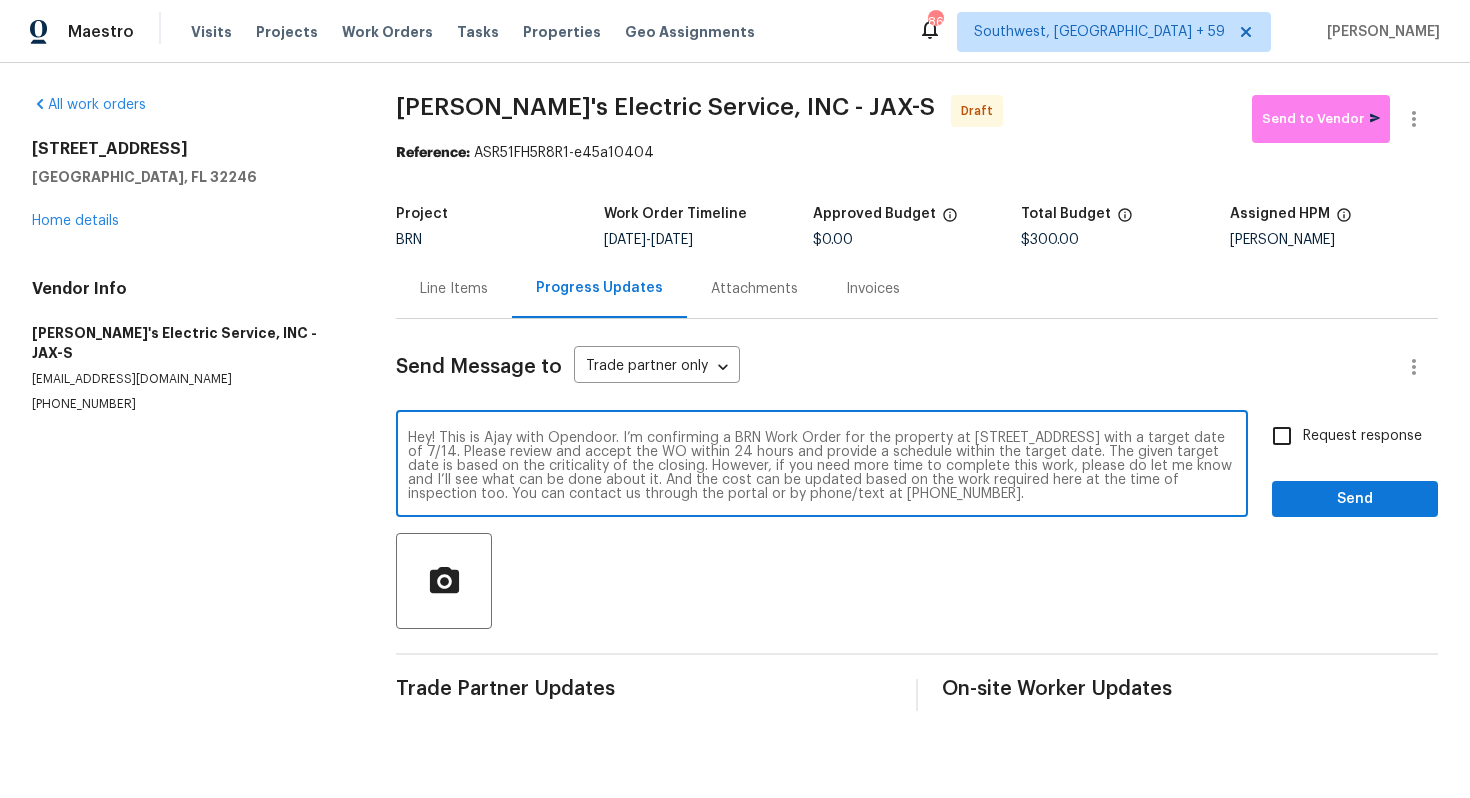type on "Hey! This is Ajay with Opendoor. I’m confirming a BRN Work Order for the property at 2458 Brook Park Way, Jacksonville, FL 32246 with a target date of 7/14. Please review and accept the WO within 24 hours and provide a schedule within the target date. The given target date is based on the criticality of the closing. However, if you need more time to complete this work, please do let me know and I’ll see what can be done about it. And the cost can be updated based on the work required here at the time of inspection too. You can contact us through the portal or by phone/text at 650-800-9524." 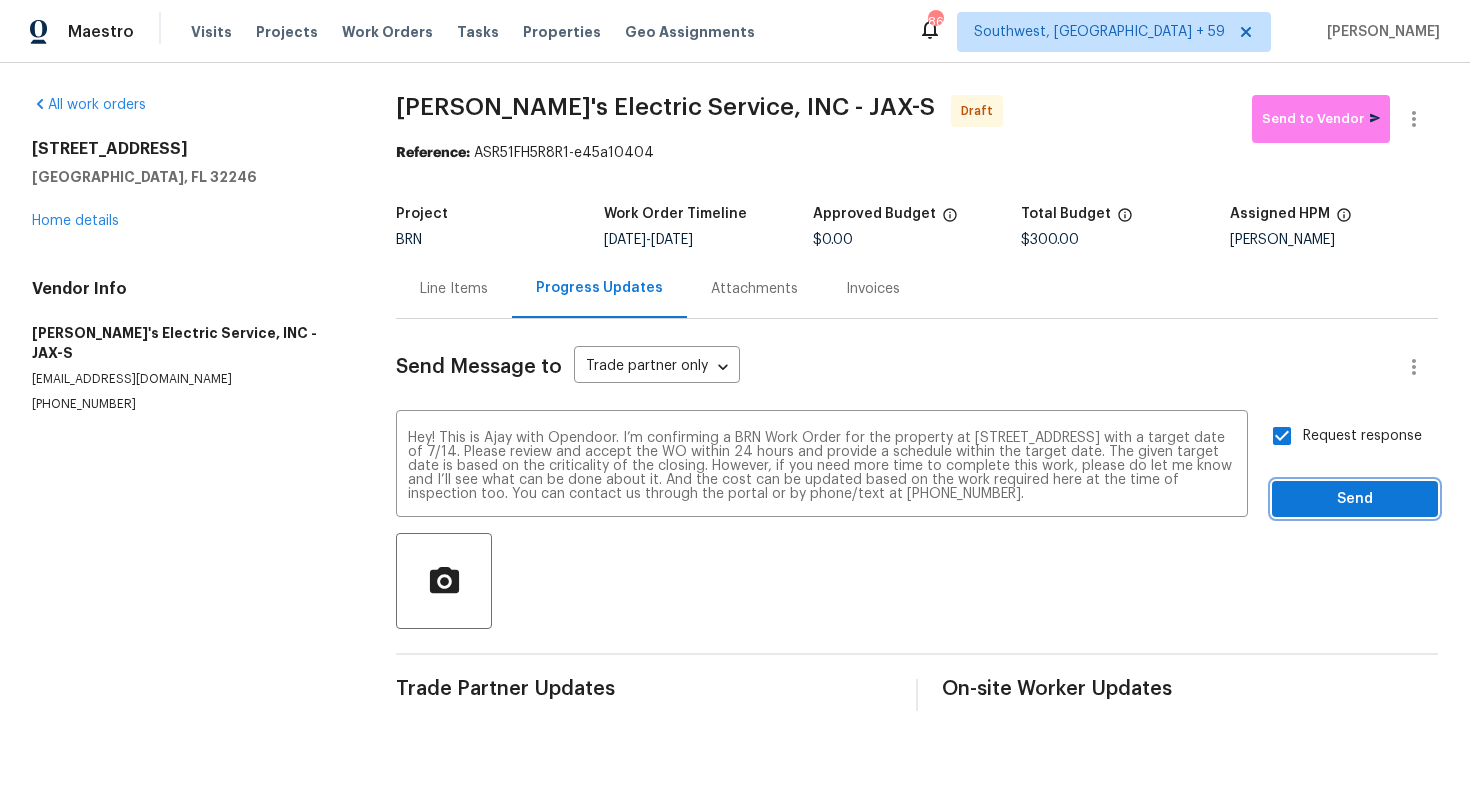 click on "Send" at bounding box center [1355, 499] 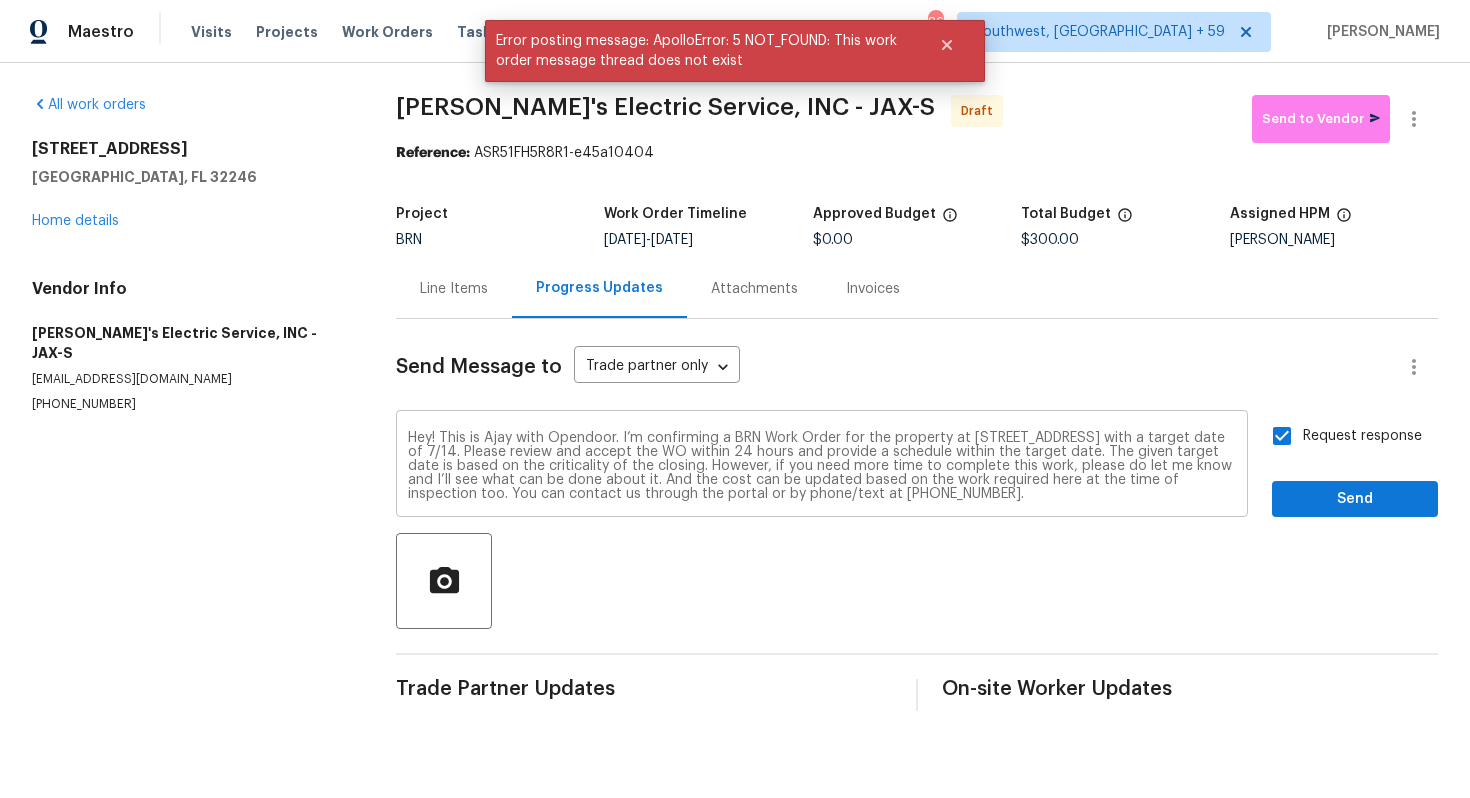 click on "Hey! This is Ajay with Opendoor. I’m confirming a BRN Work Order for the property at 2458 Brook Park Way, Jacksonville, FL 32246 with a target date of 7/14. Please review and accept the WO within 24 hours and provide a schedule within the target date. The given target date is based on the criticality of the closing. However, if you need more time to complete this work, please do let me know and I’ll see what can be done about it. And the cost can be updated based on the work required here at the time of inspection too. You can contact us through the portal or by phone/text at 650-800-9524." at bounding box center (822, 466) 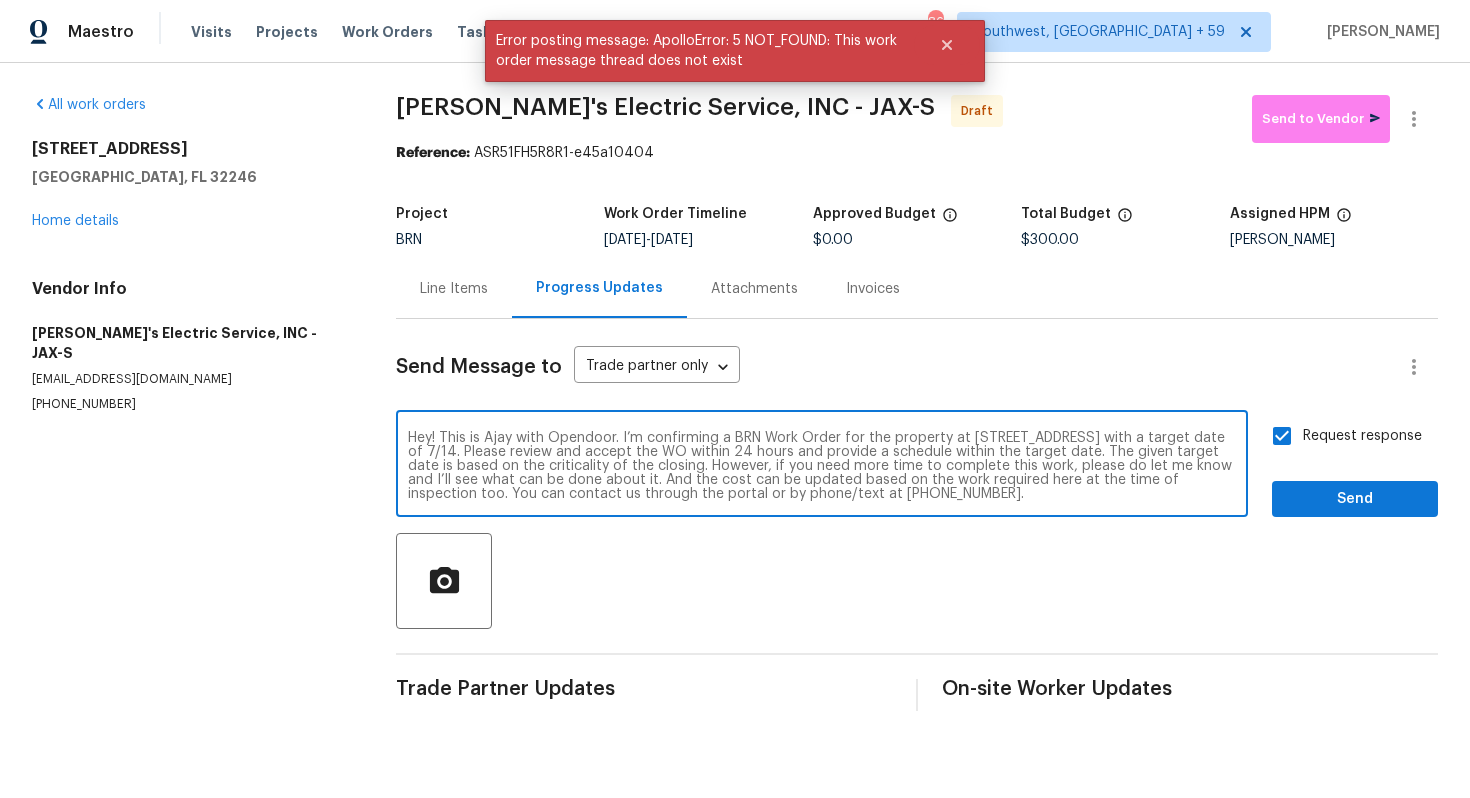 click on "Hey! This is Ajay with Opendoor. I’m confirming a BRN Work Order for the property at 2458 Brook Park Way, Jacksonville, FL 32246 with a target date of 7/14. Please review and accept the WO within 24 hours and provide a schedule within the target date. The given target date is based on the criticality of the closing. However, if you need more time to complete this work, please do let me know and I’ll see what can be done about it. And the cost can be updated based on the work required here at the time of inspection too. You can contact us through the portal or by phone/text at 650-800-9524." at bounding box center [822, 466] 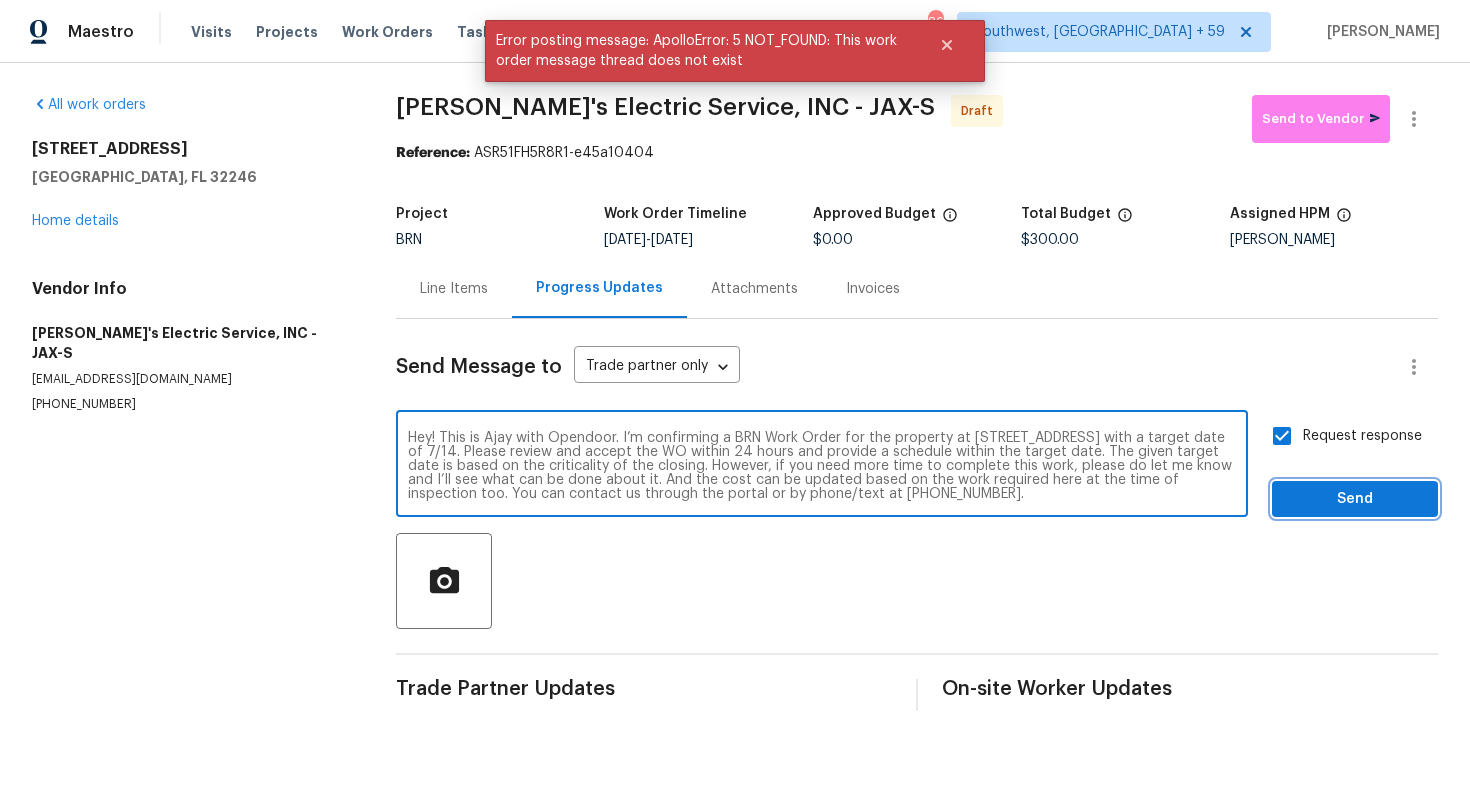 click on "Send" at bounding box center (1355, 499) 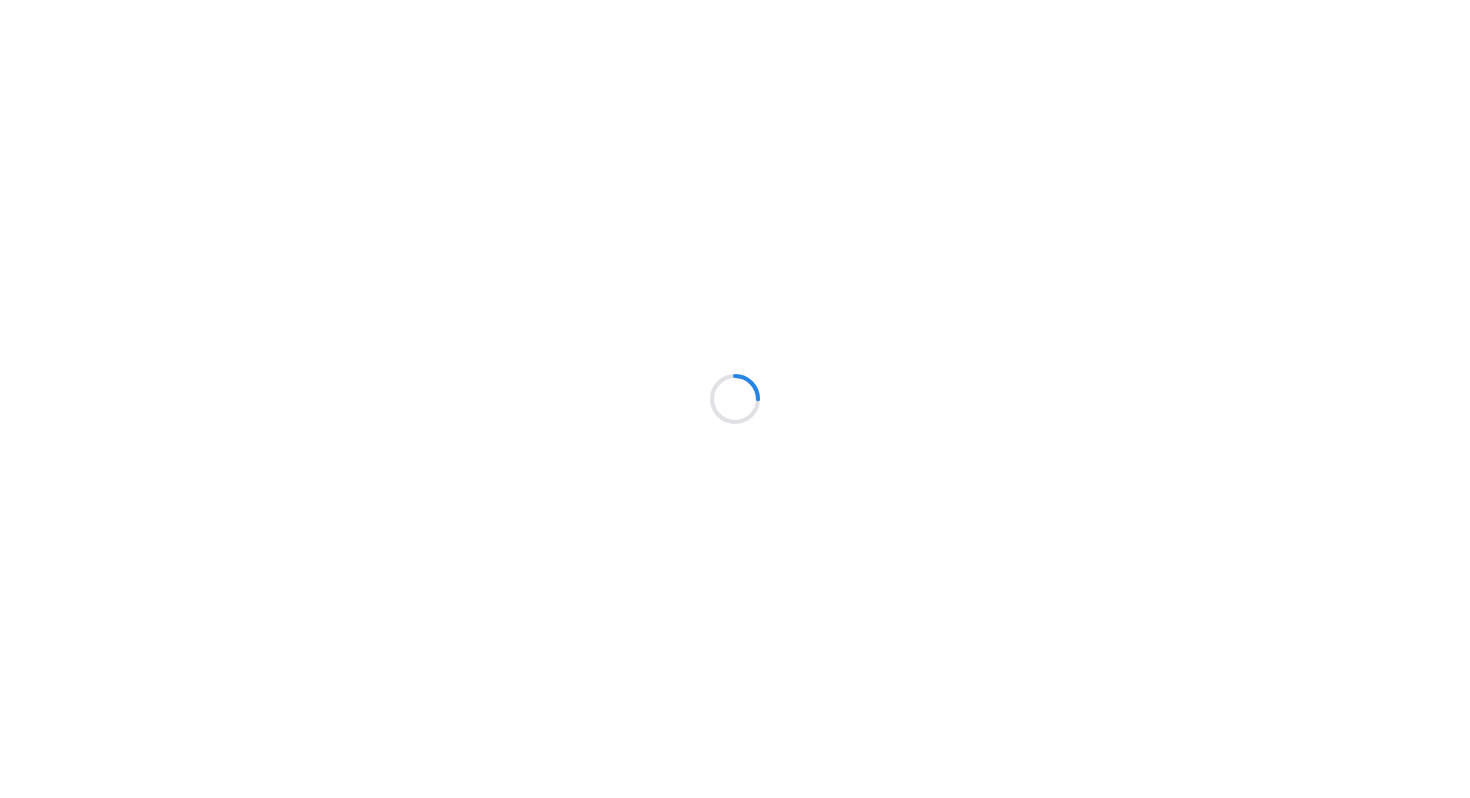 scroll, scrollTop: 0, scrollLeft: 0, axis: both 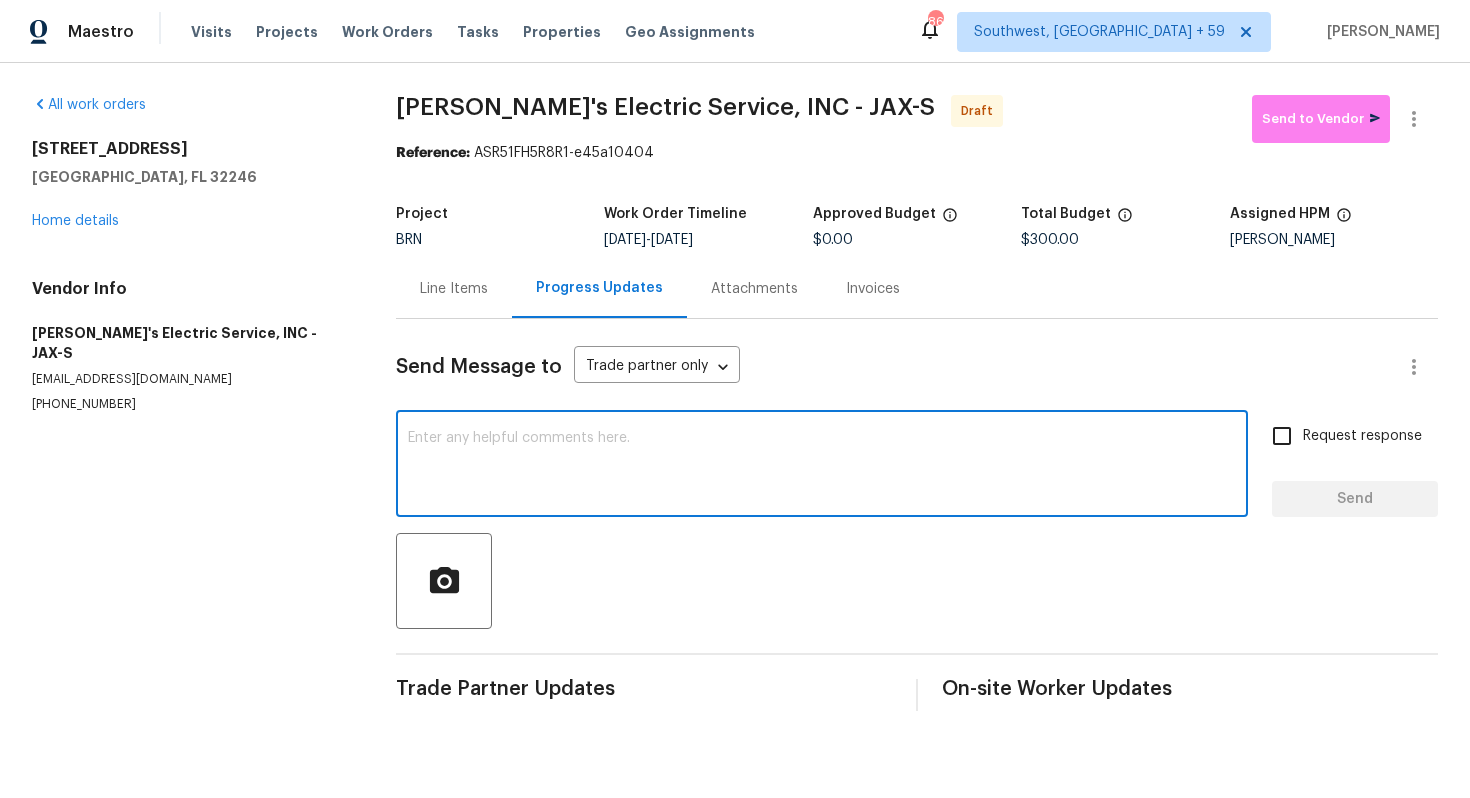click at bounding box center [822, 466] 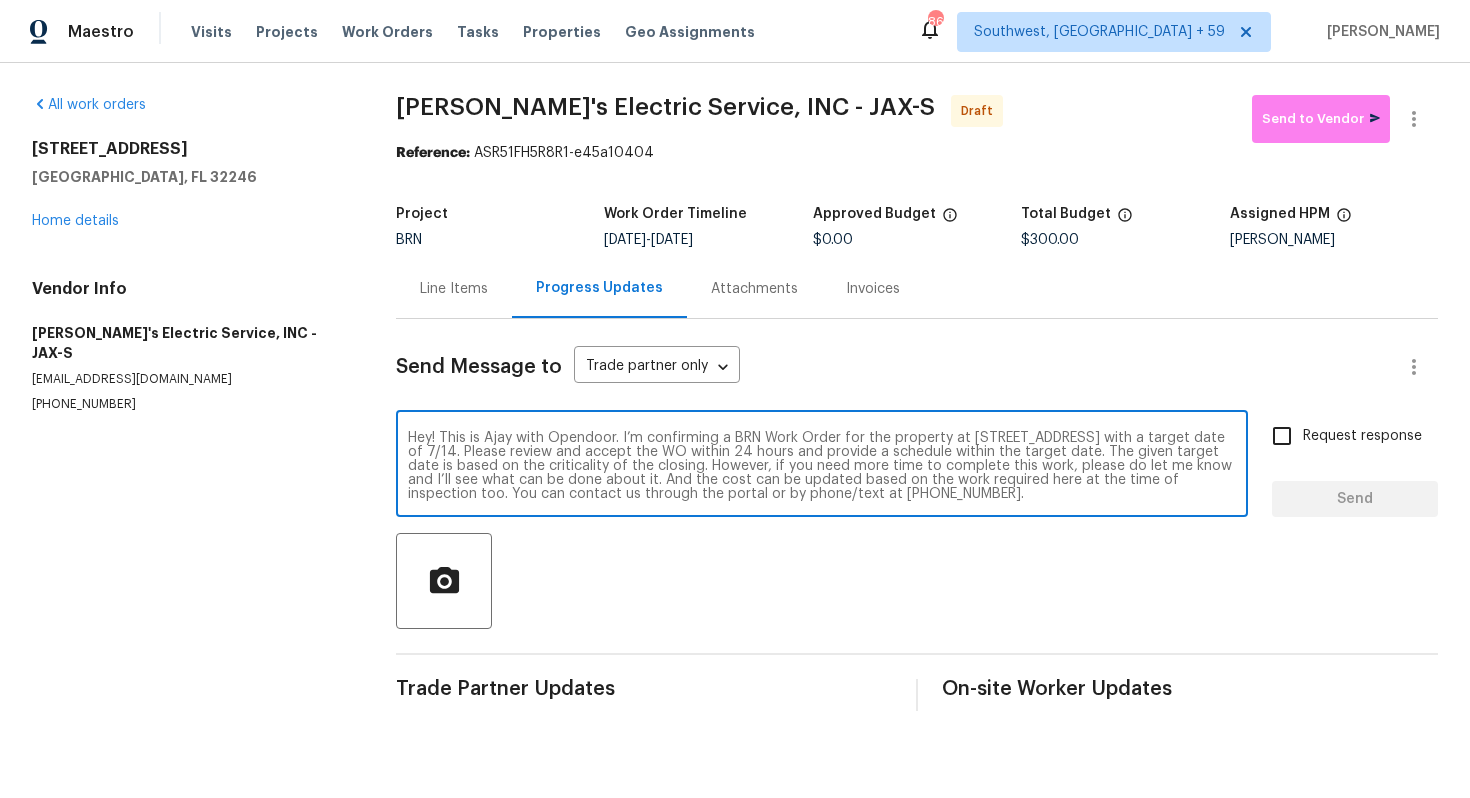 scroll, scrollTop: 14, scrollLeft: 0, axis: vertical 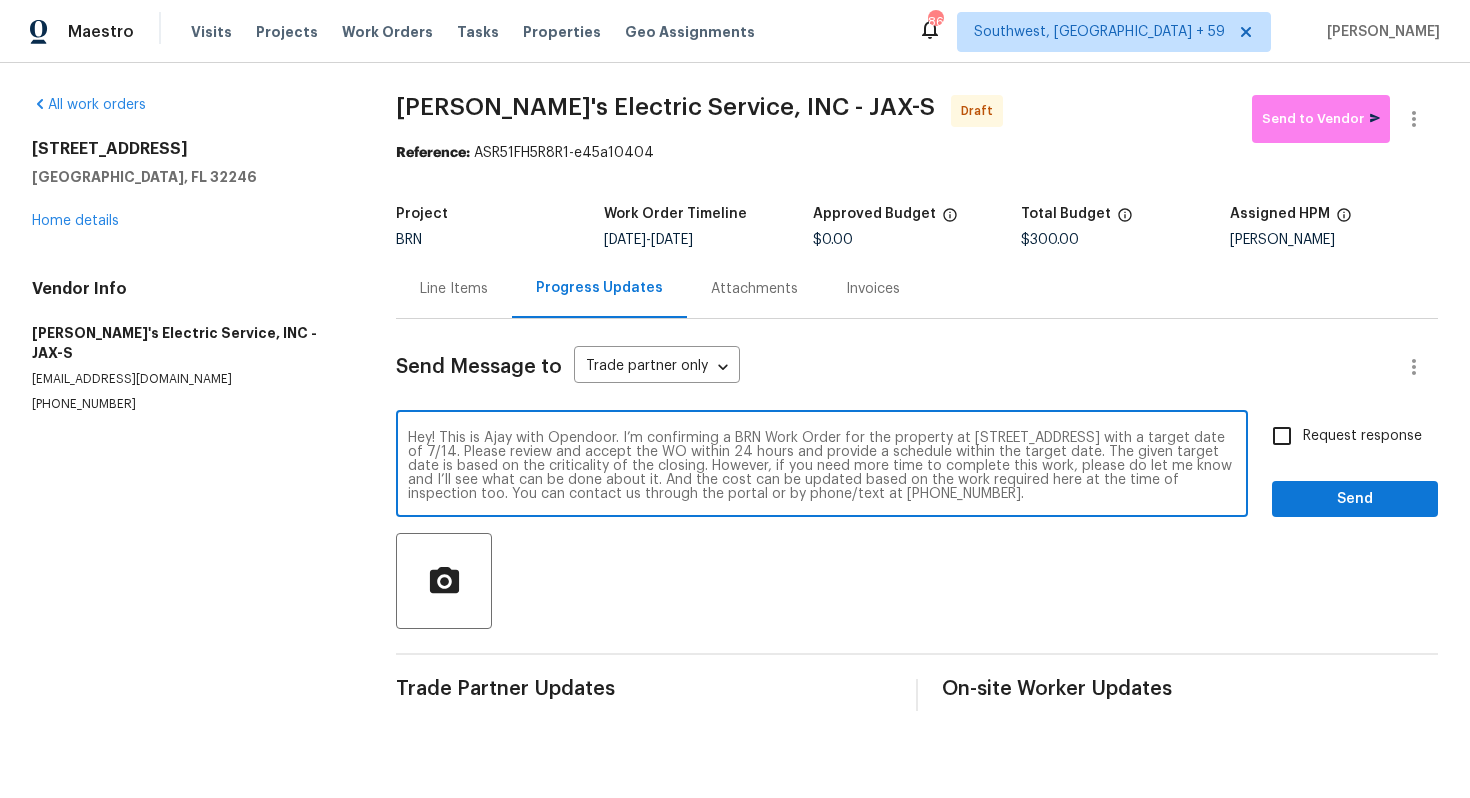 type on "Hey! This is Ajay with Opendoor. I’m confirming a BRN Work Order for the property at [STREET_ADDRESS] with a target date of 7/14. Please review and accept the WO within 24 hours and provide a schedule within the target date. The given target date is based on the criticality of the closing. However, if you need more time to complete this work, please do let me know and I’ll see what can be done about it. And the cost can be updated based on the work required here at the time of inspection too. You can contact us through the portal or by phone/text at [PHONE_NUMBER]." 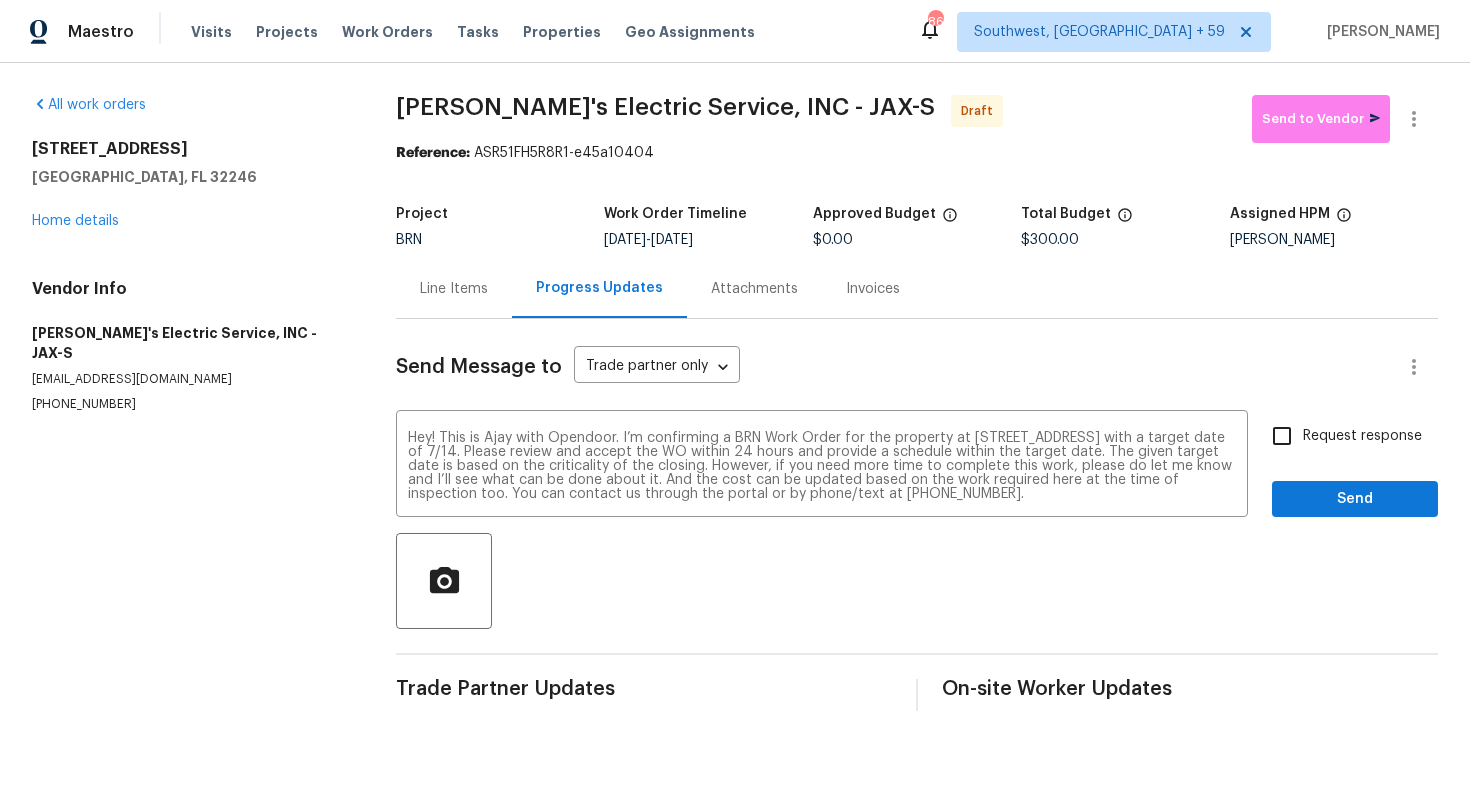 click on "Request response" at bounding box center [1362, 436] 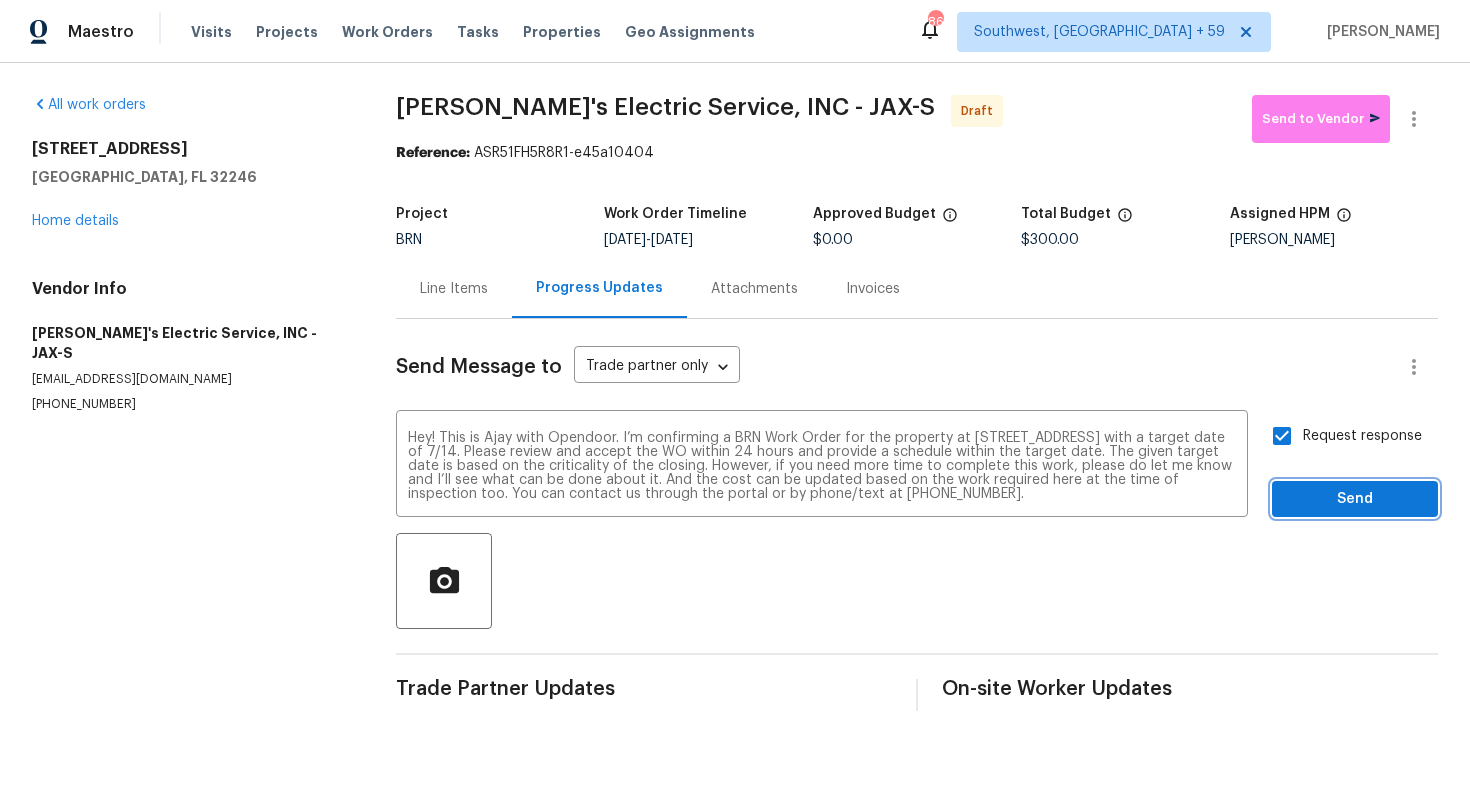click on "Send" at bounding box center (1355, 499) 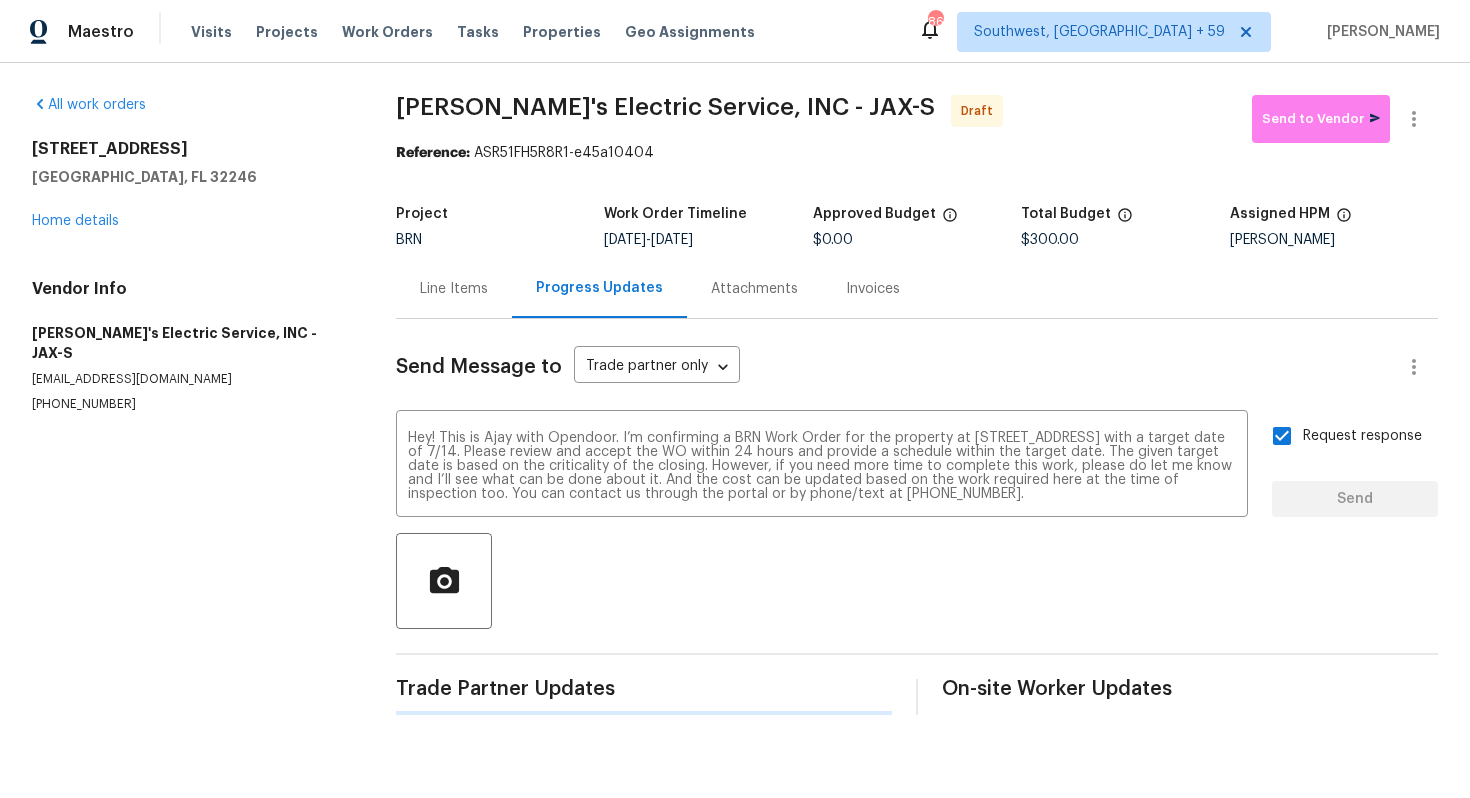 type 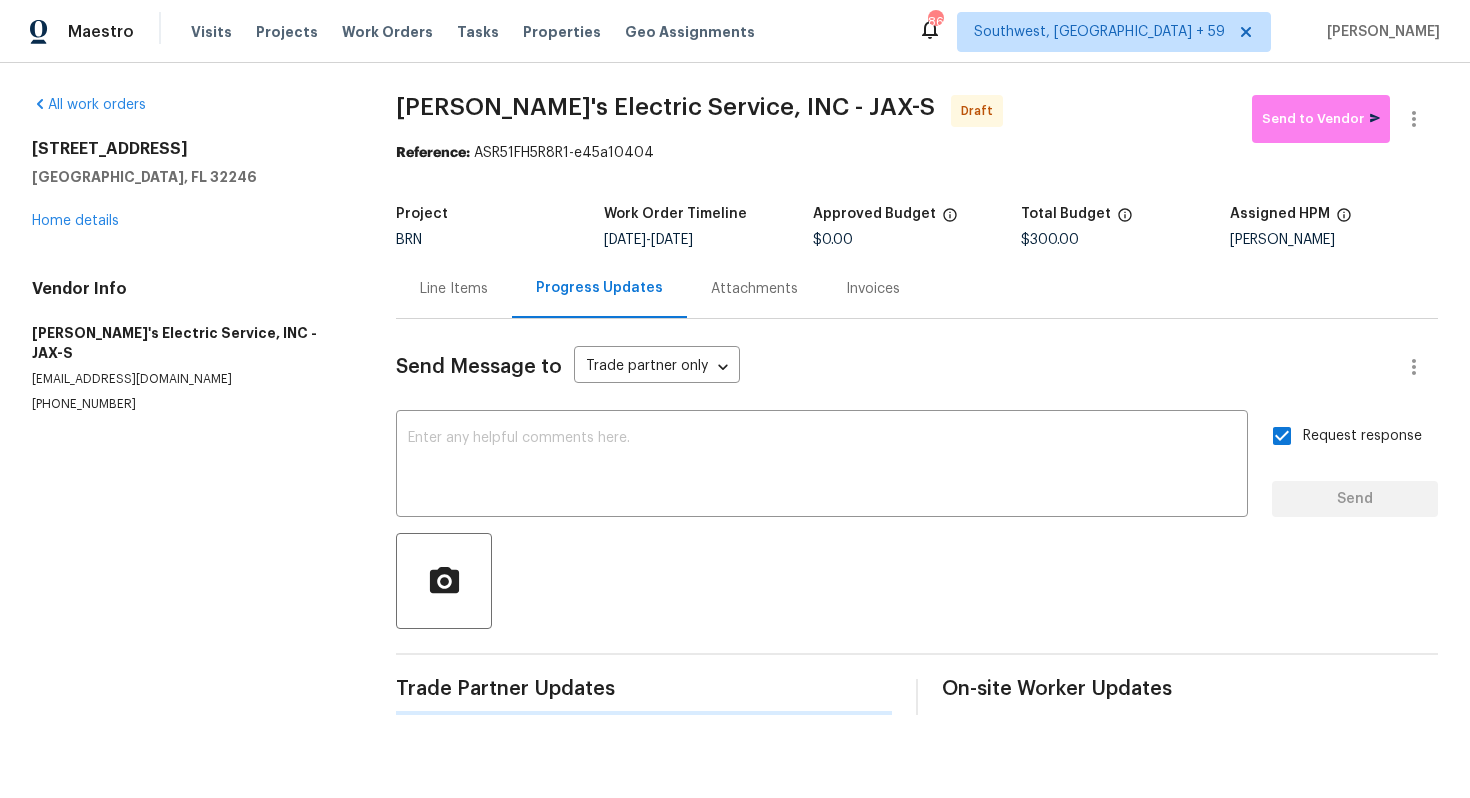 scroll, scrollTop: 0, scrollLeft: 0, axis: both 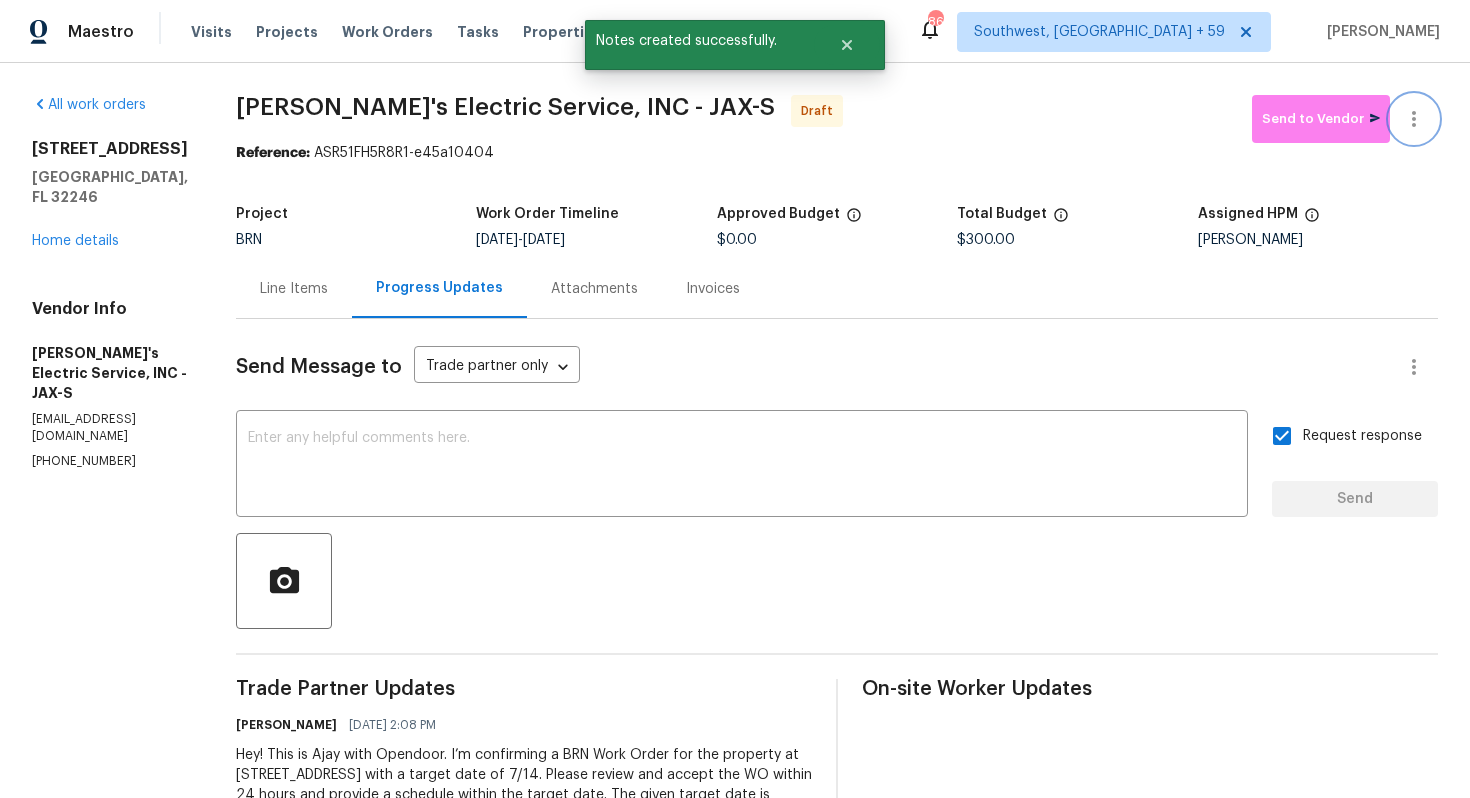 click 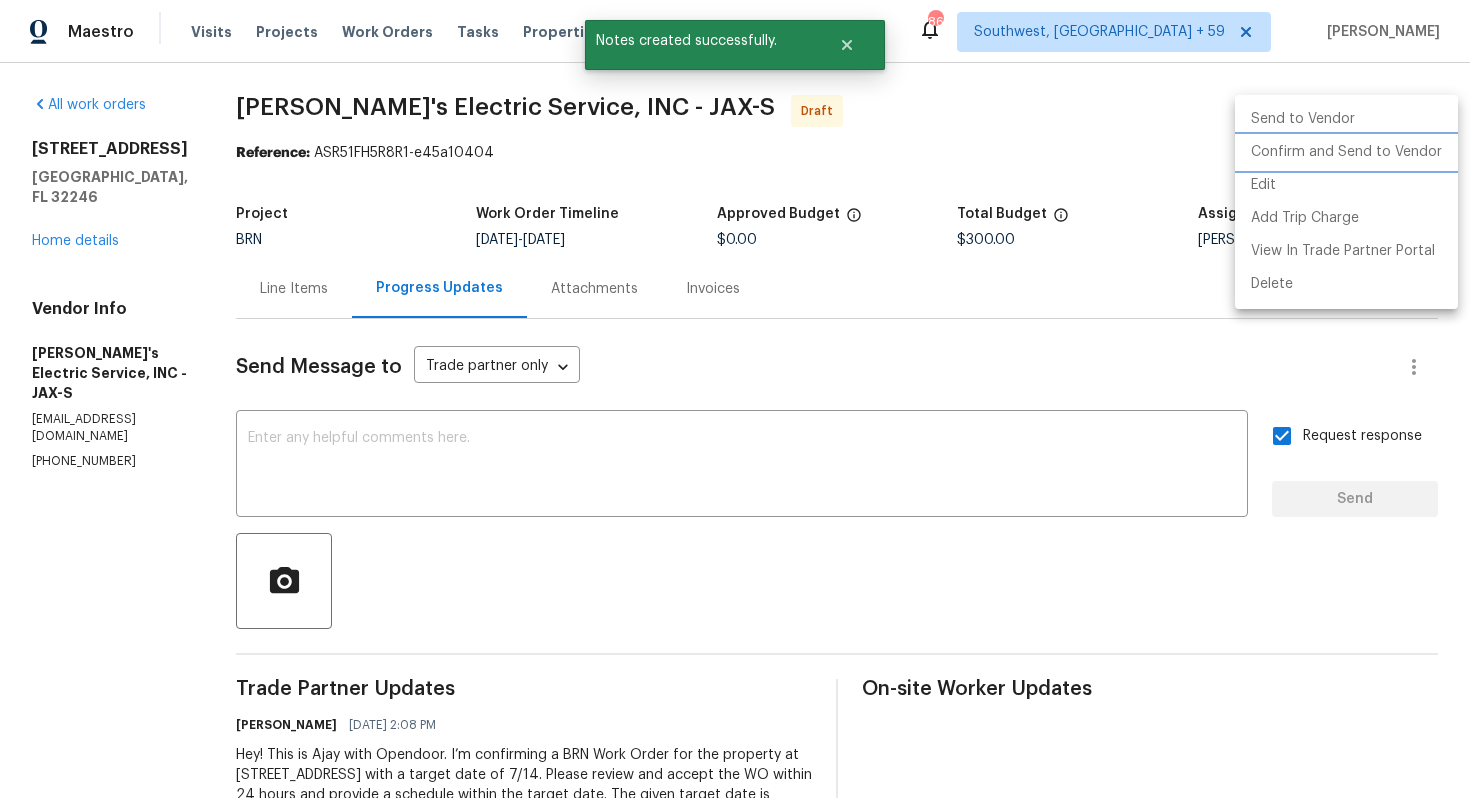 click on "Confirm and Send to Vendor" at bounding box center (1346, 152) 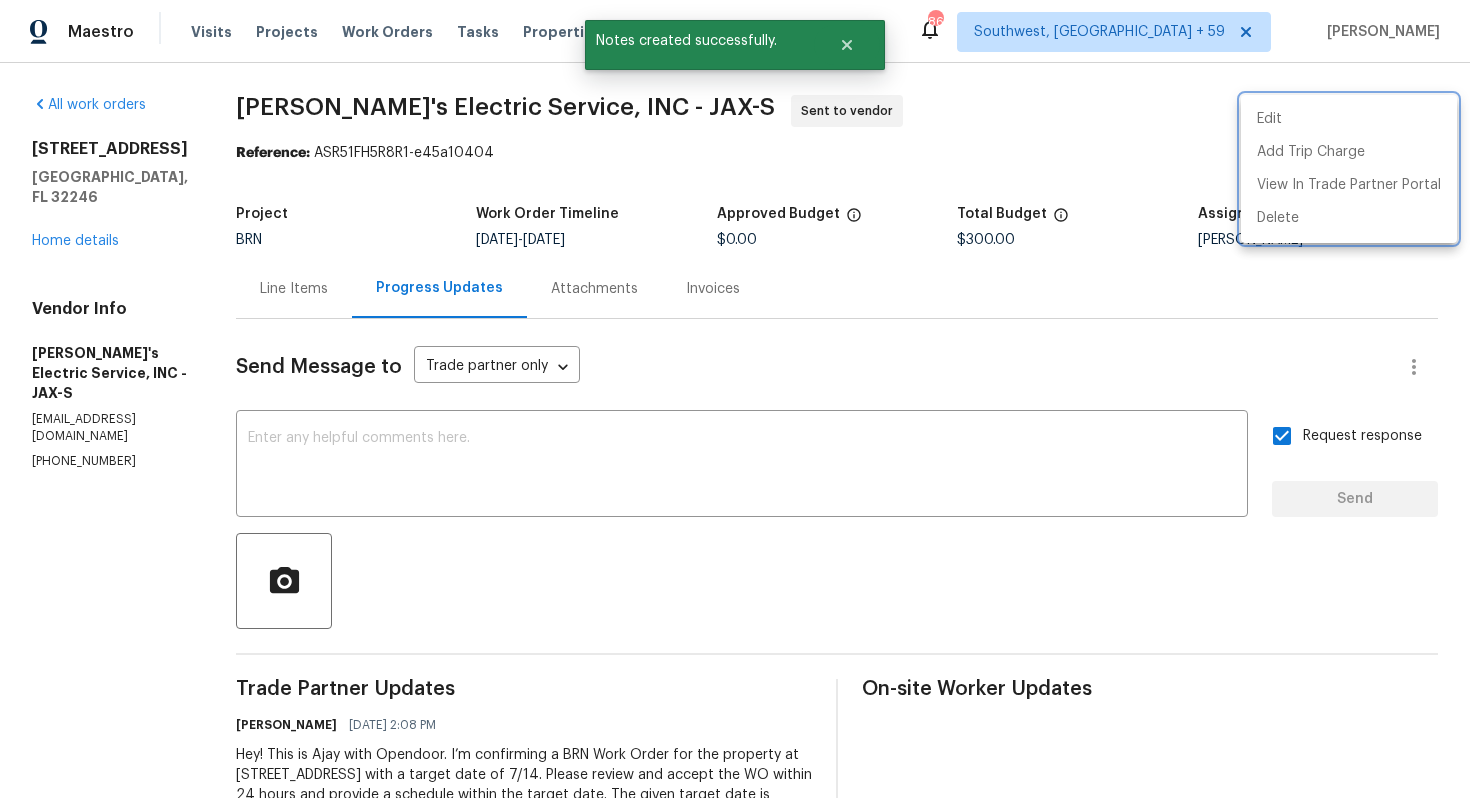click at bounding box center (735, 399) 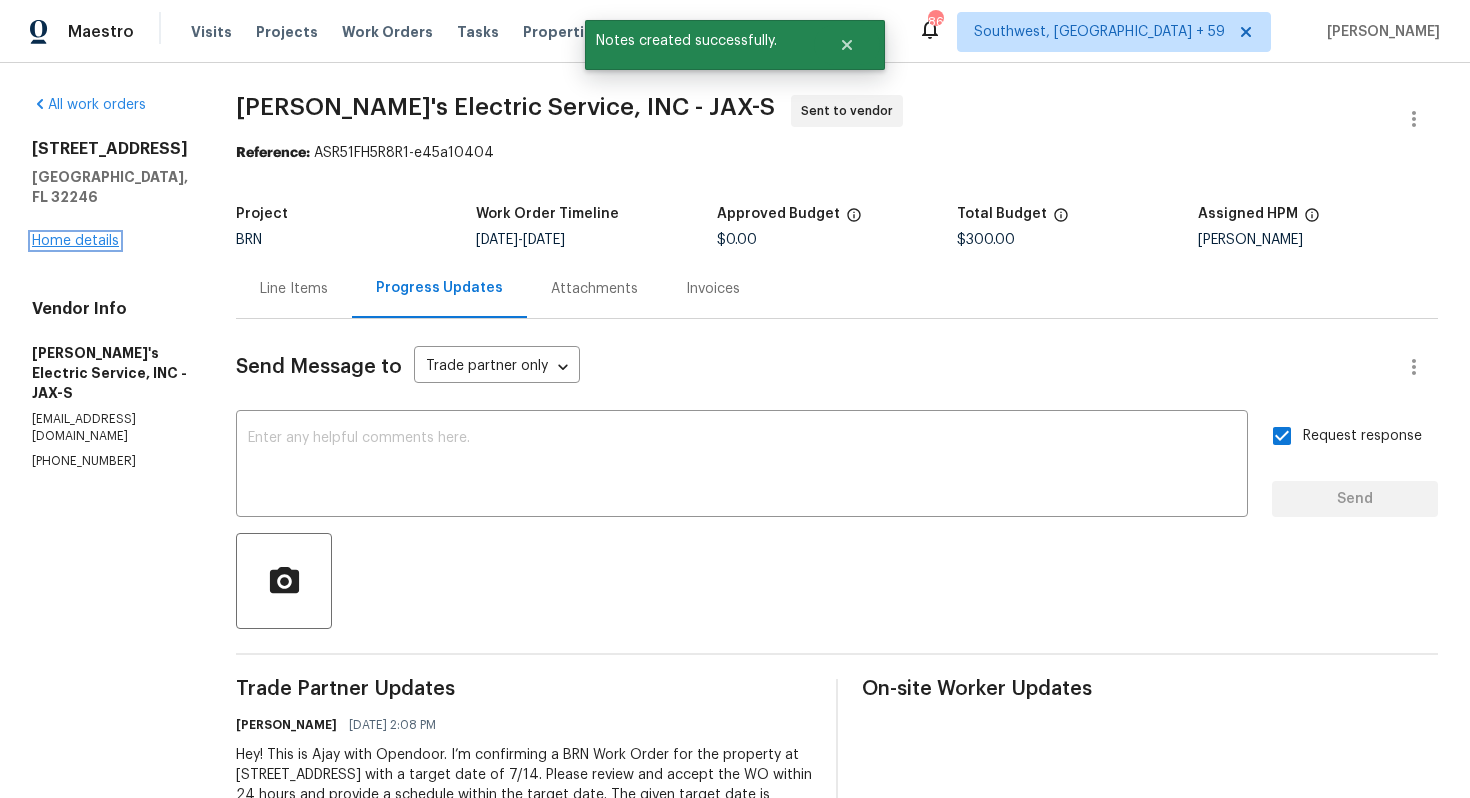 click on "Home details" at bounding box center (75, 241) 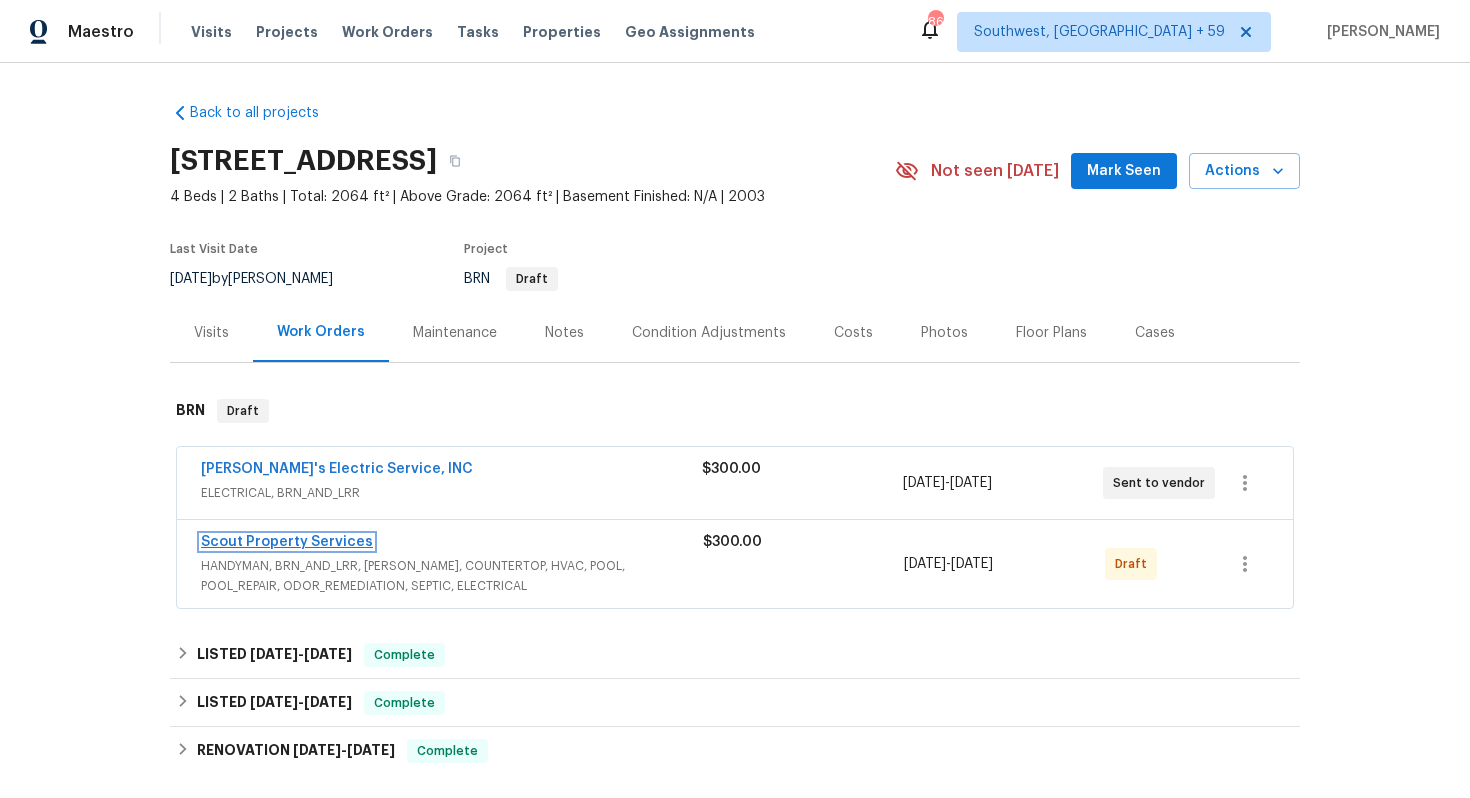 click on "Scout Property Services" at bounding box center [287, 542] 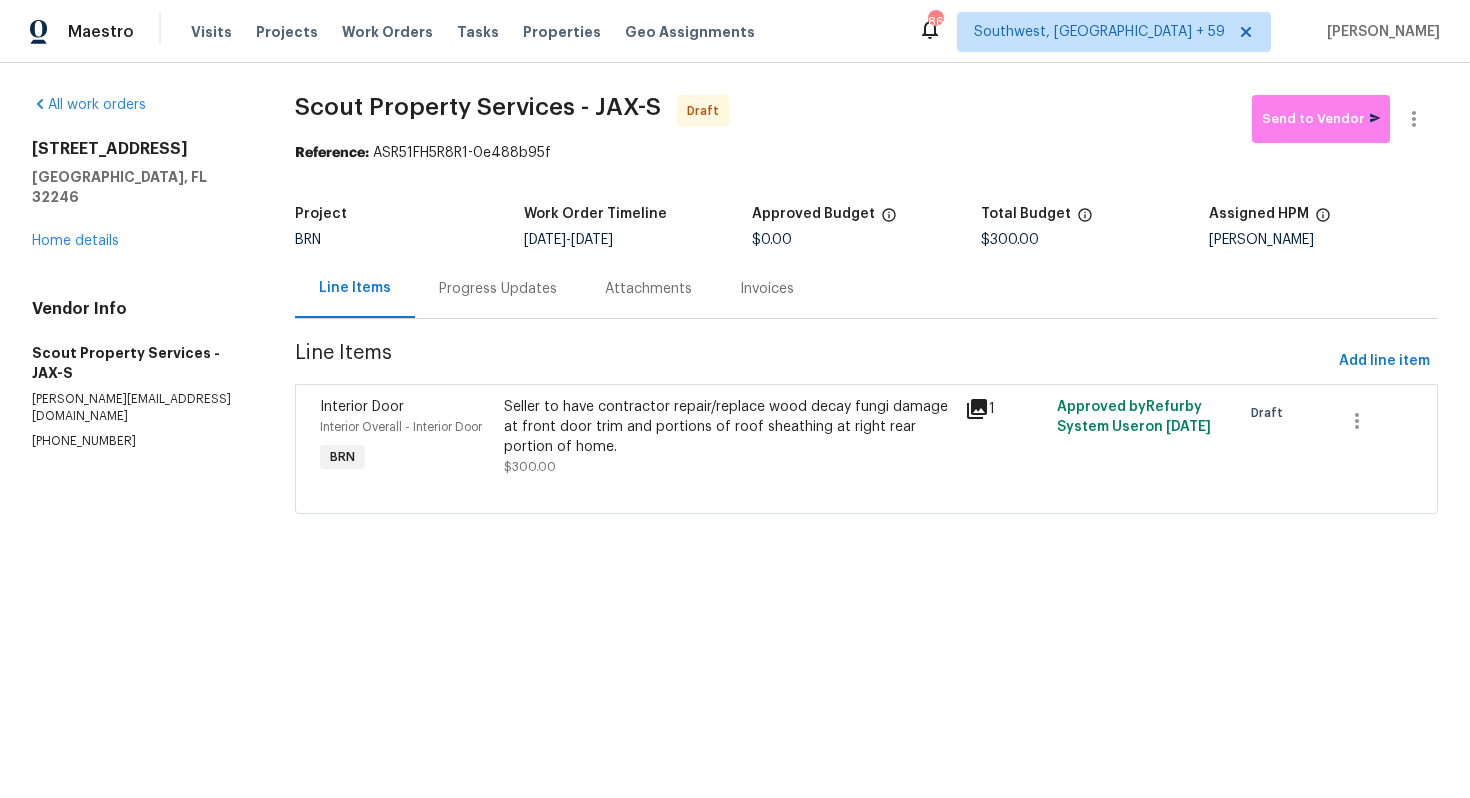 click on "Progress Updates" at bounding box center [498, 288] 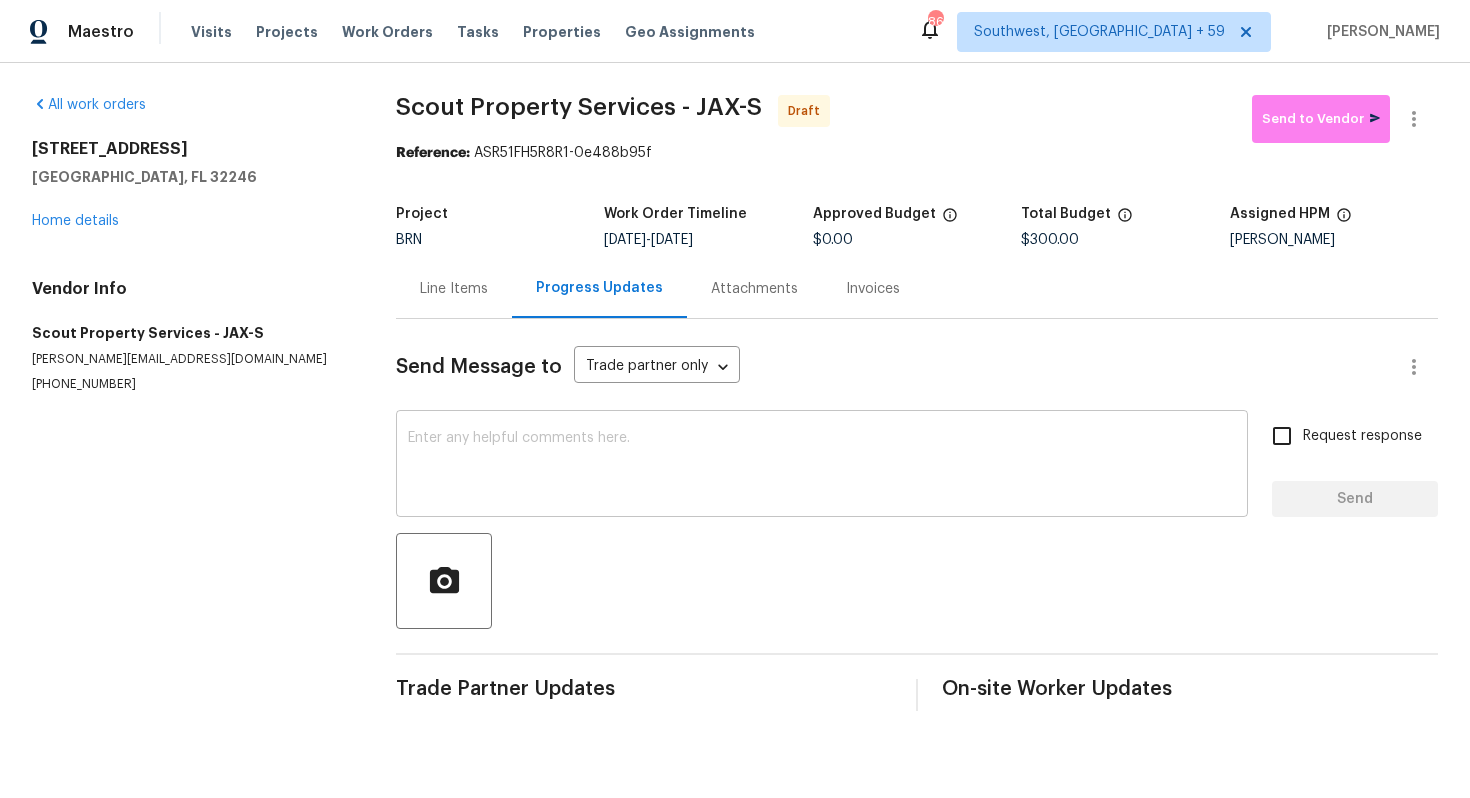 click at bounding box center (822, 466) 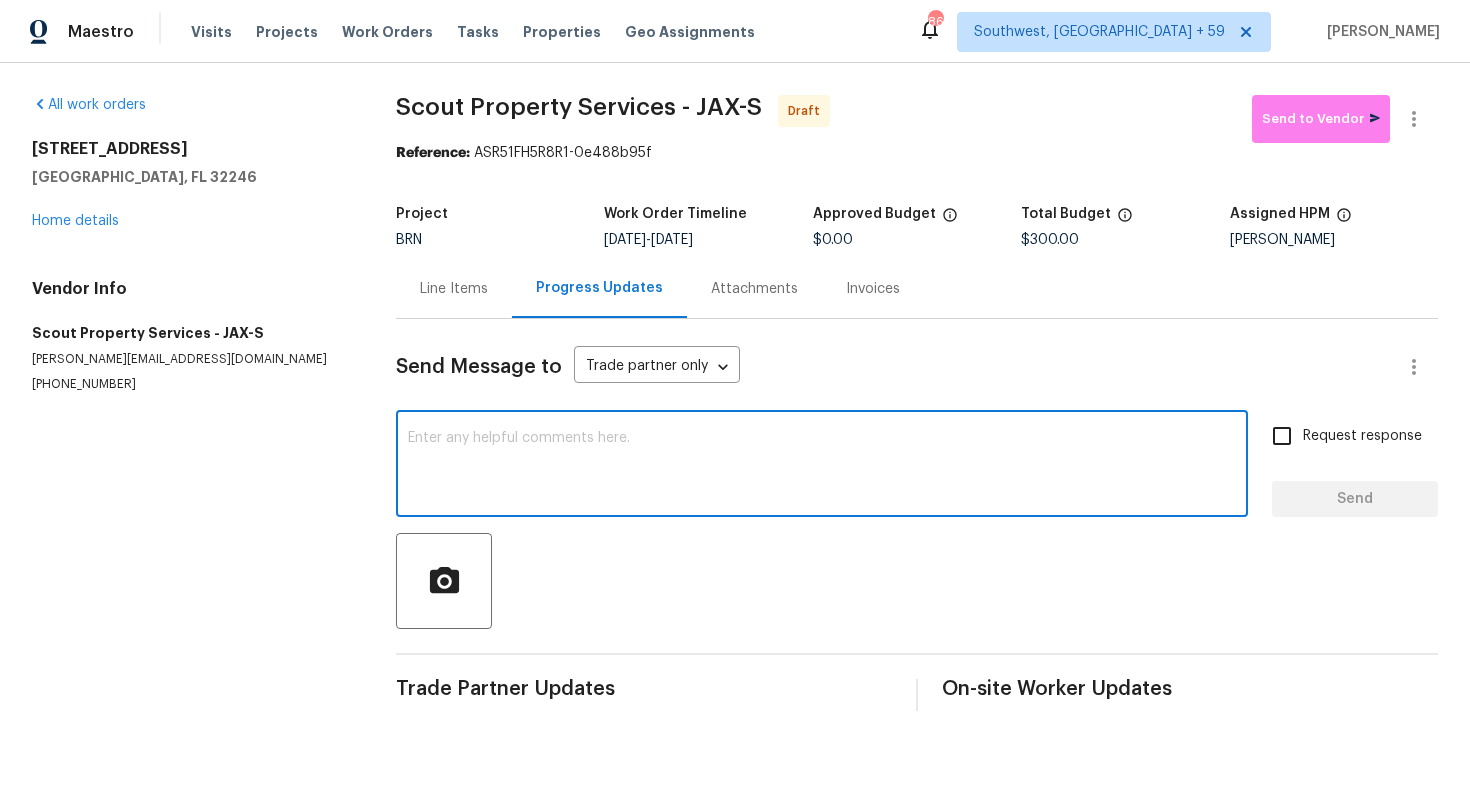 paste on "Hey! This is Ajay with Opendoor. I’m confirming a BRN Work Order for the property at [STREET_ADDRESS] with a target date of 7/14. Please review and accept the WO within 24 hours and provide a schedule within the target date. The given target date is based on the criticality of the closing. However, if you need more time to complete this work, please do let me know and I’ll see what can be done about it. And the cost can be updated based on the work required here at the time of inspection too. You can contact us through the portal or by phone/text at [PHONE_NUMBER]." 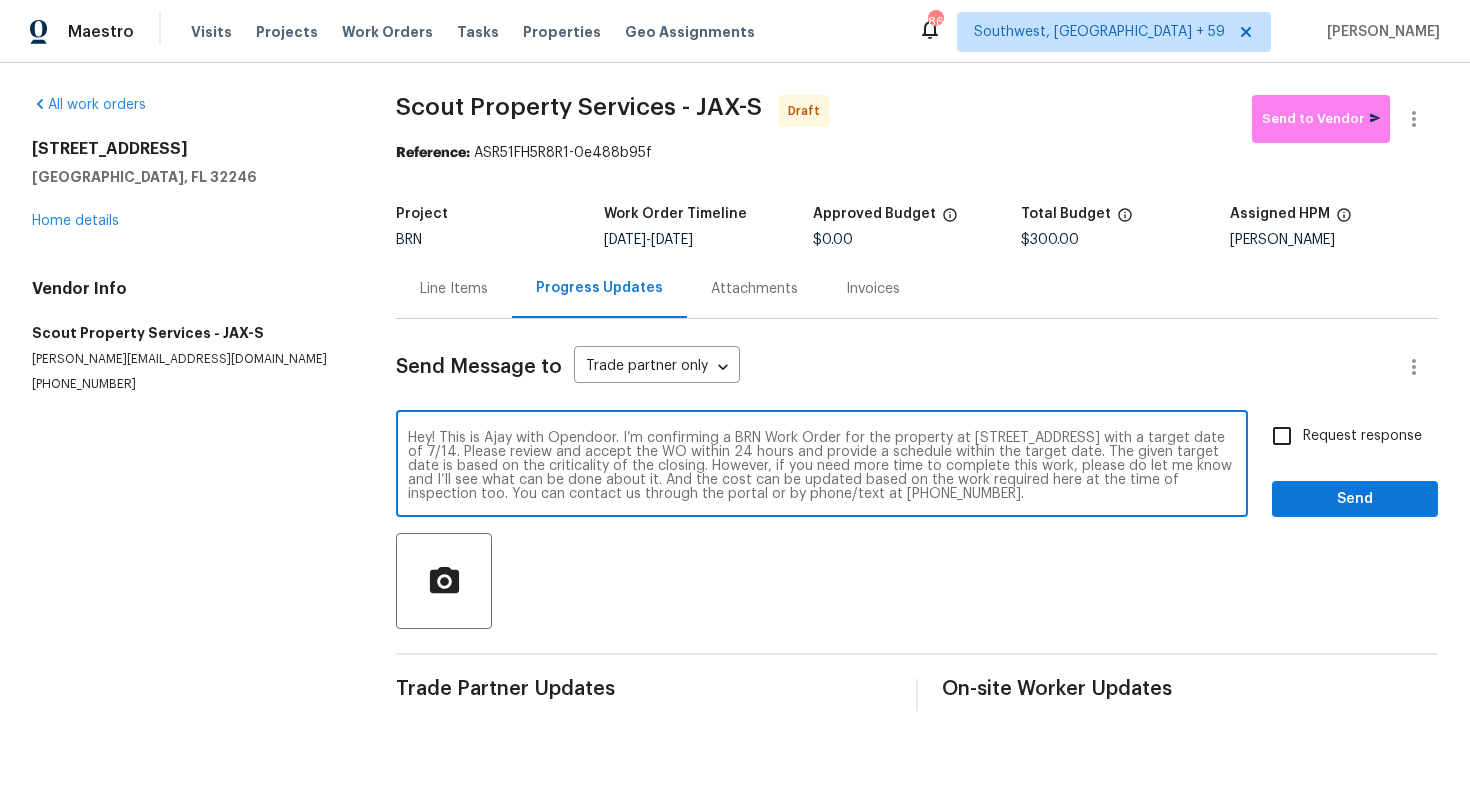 scroll, scrollTop: 14, scrollLeft: 0, axis: vertical 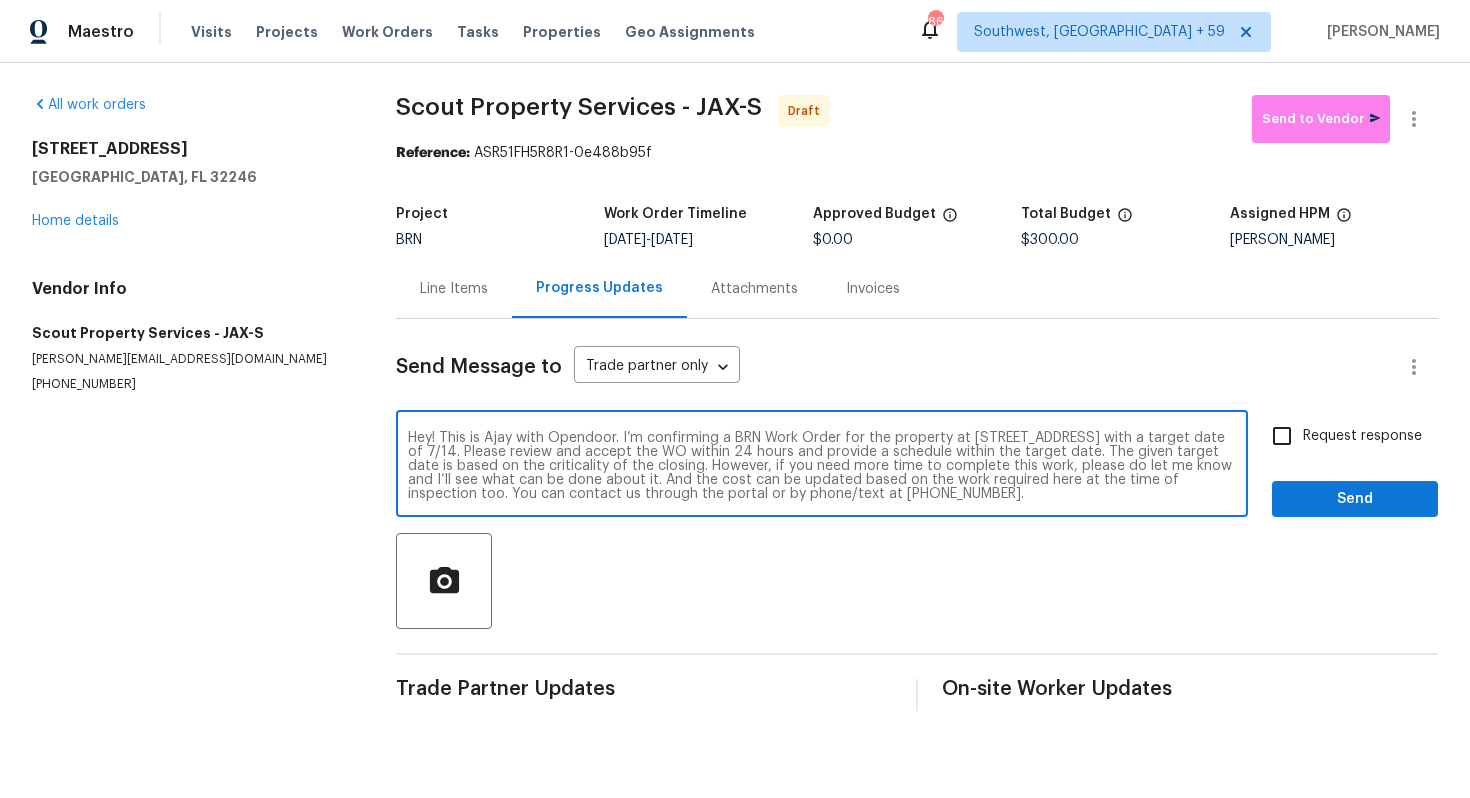 type on "Hey! This is Ajay with Opendoor. I’m confirming a BRN Work Order for the property at [STREET_ADDRESS] with a target date of 7/14. Please review and accept the WO within 24 hours and provide a schedule within the target date. The given target date is based on the criticality of the closing. However, if you need more time to complete this work, please do let me know and I’ll see what can be done about it. And the cost can be updated based on the work required here at the time of inspection too. You can contact us through the portal or by phone/text at [PHONE_NUMBER]." 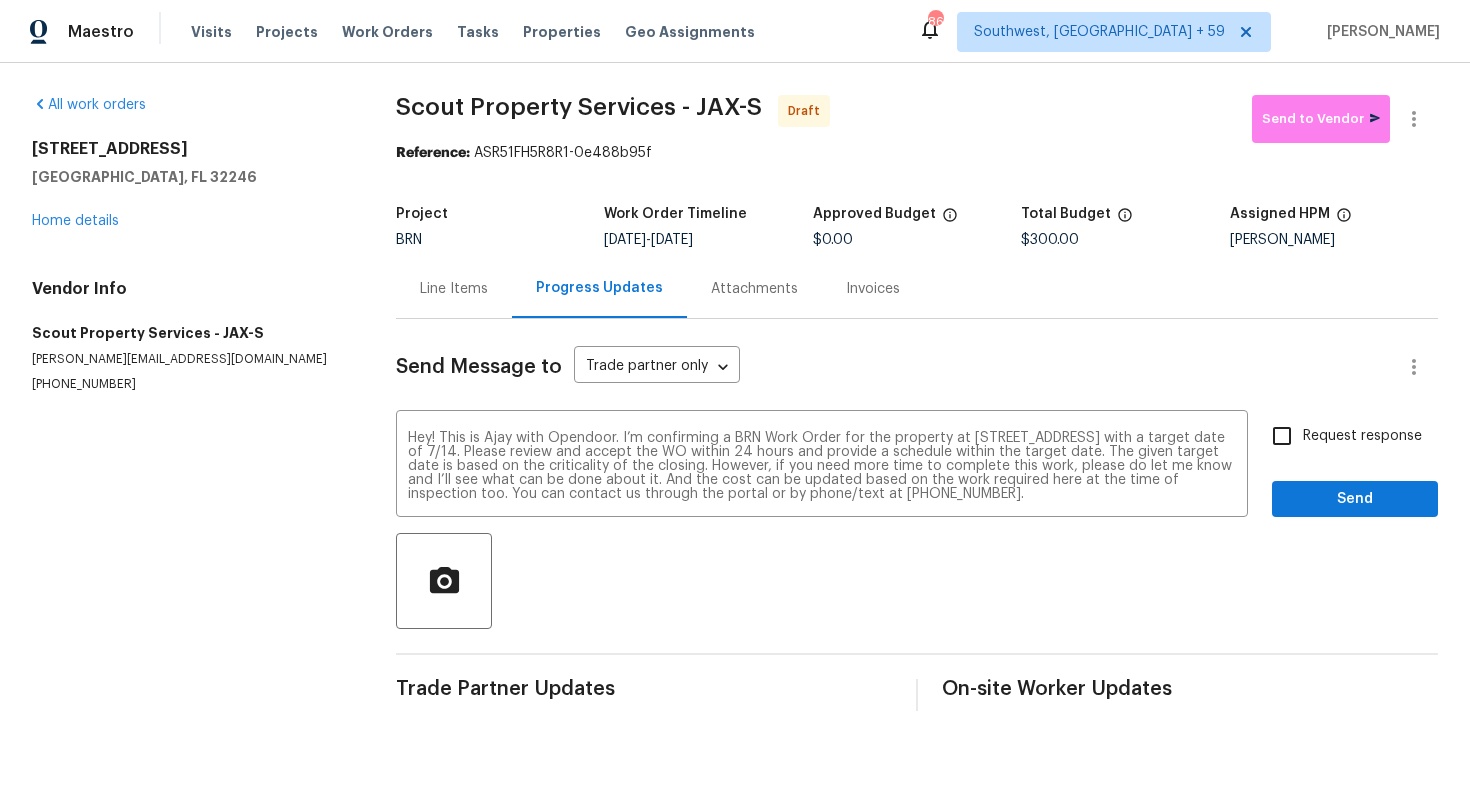click on "Request response" at bounding box center [1362, 436] 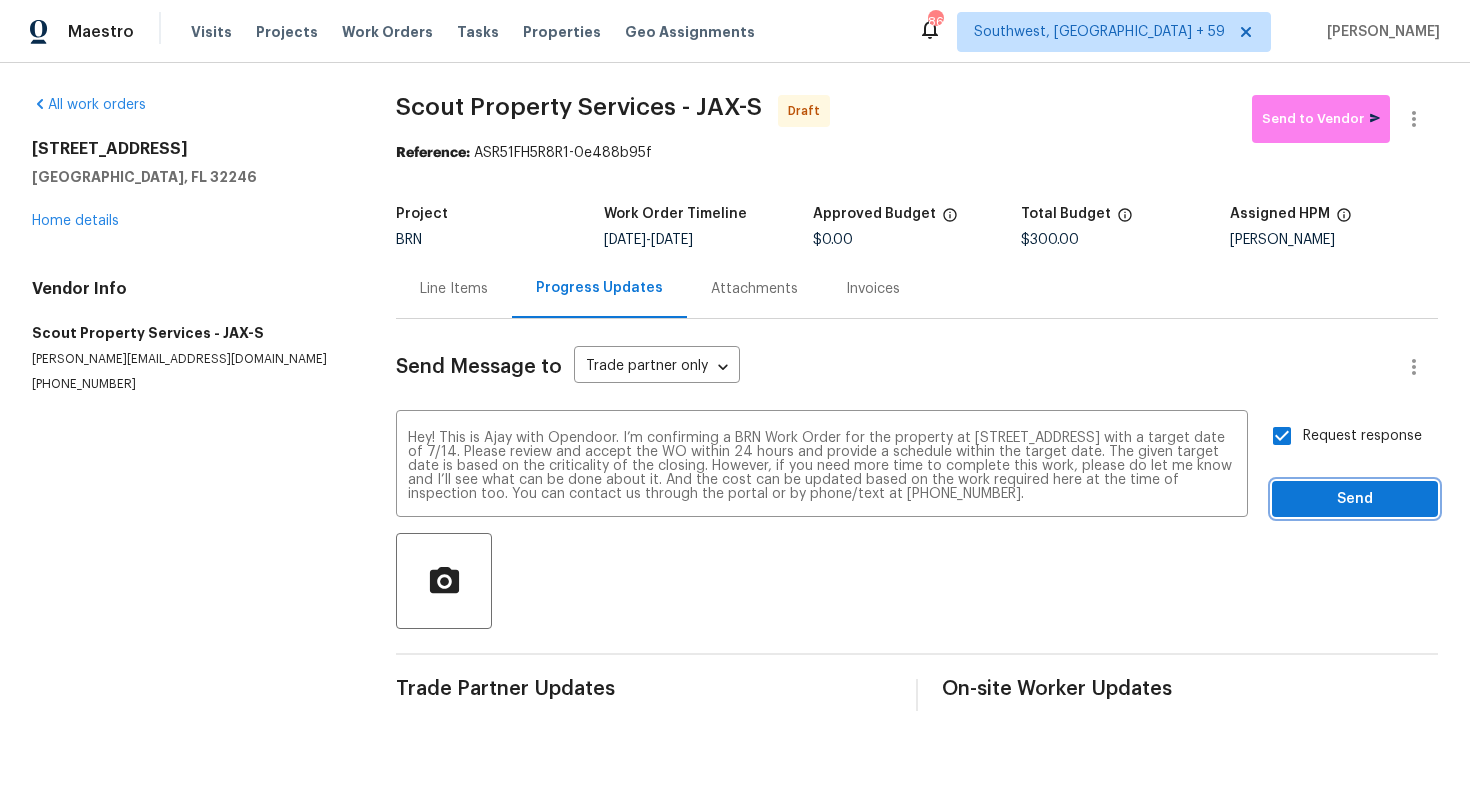 click on "Send" at bounding box center (1355, 499) 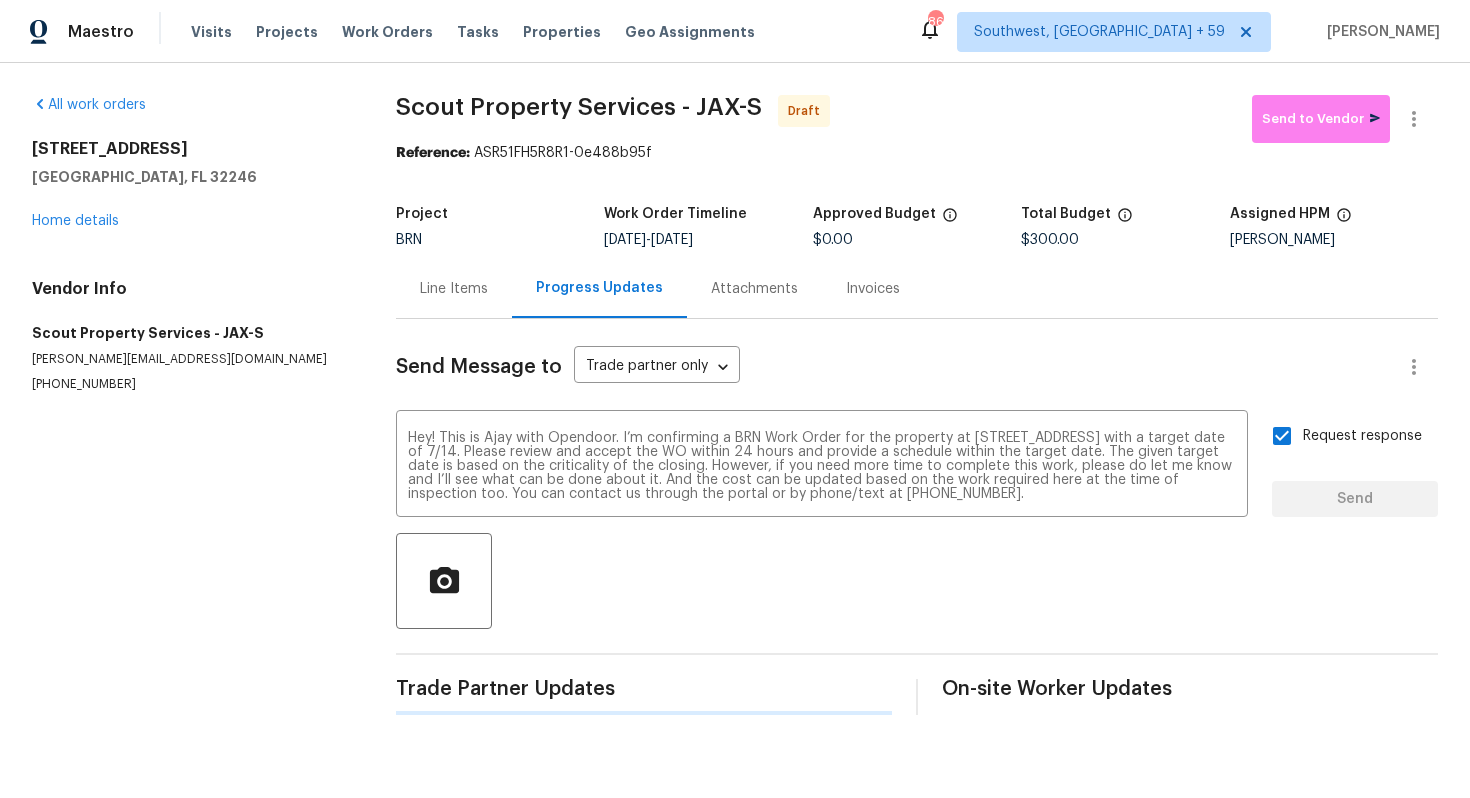 type 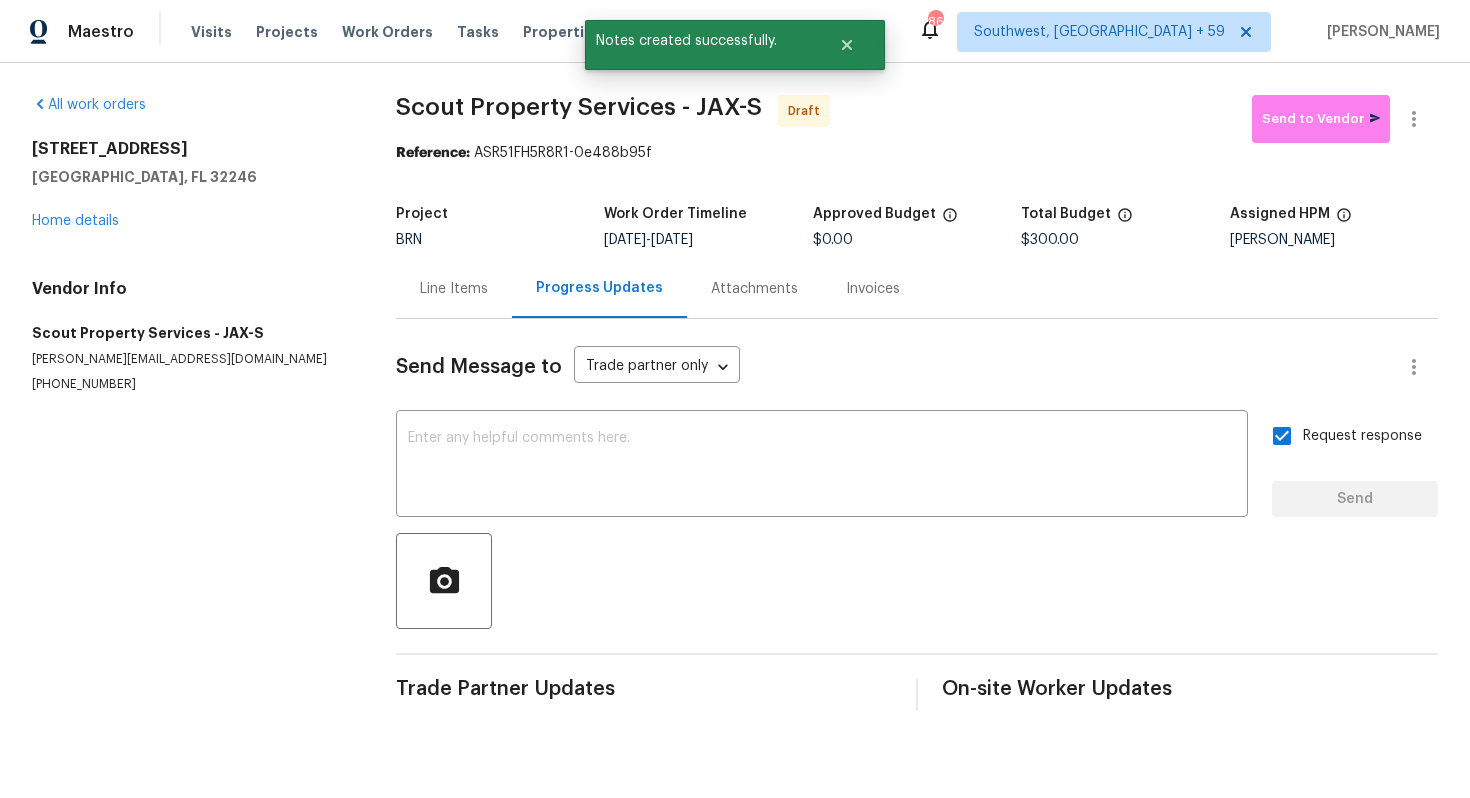 scroll, scrollTop: 0, scrollLeft: 0, axis: both 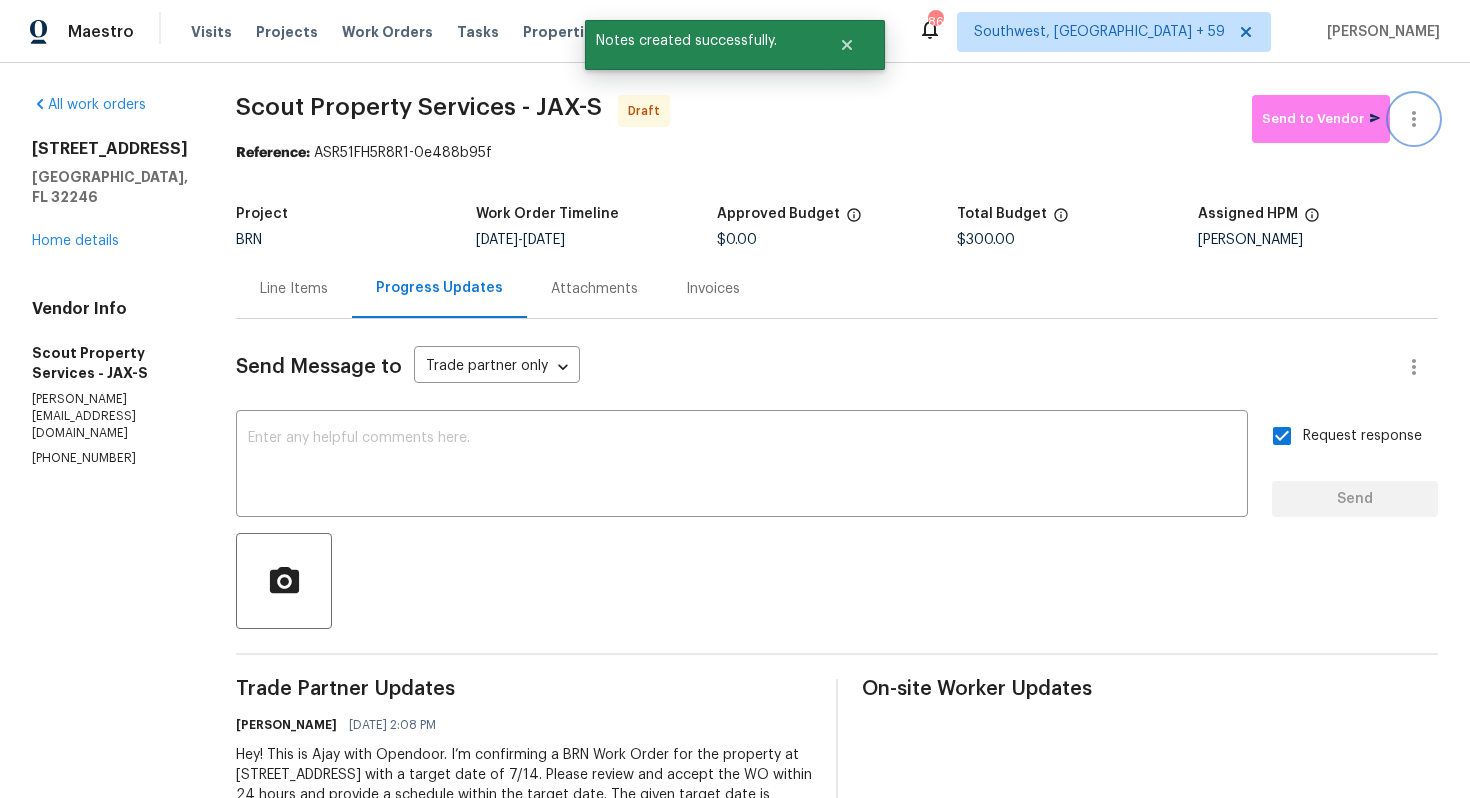 click 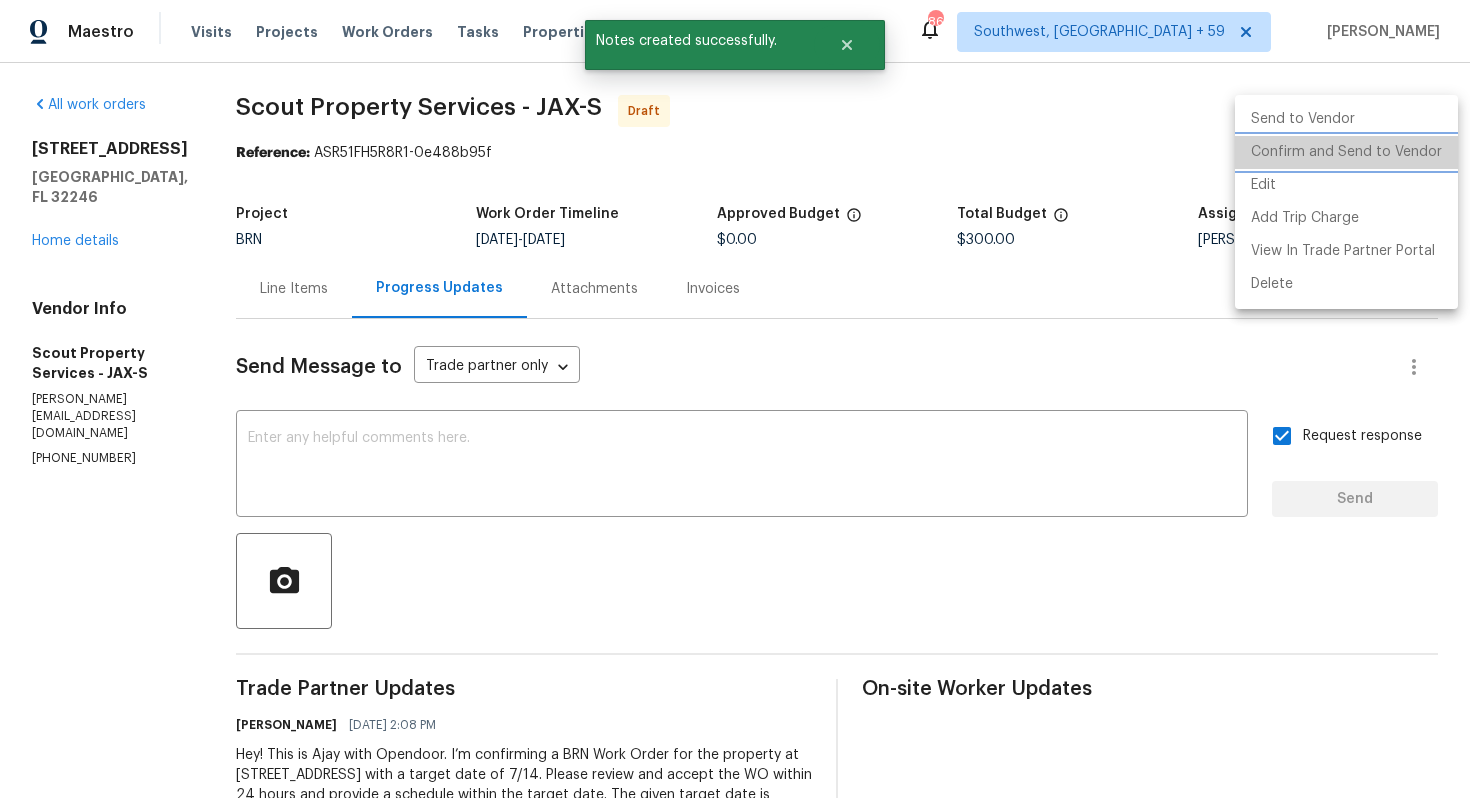 click on "Confirm and Send to Vendor" at bounding box center (1346, 152) 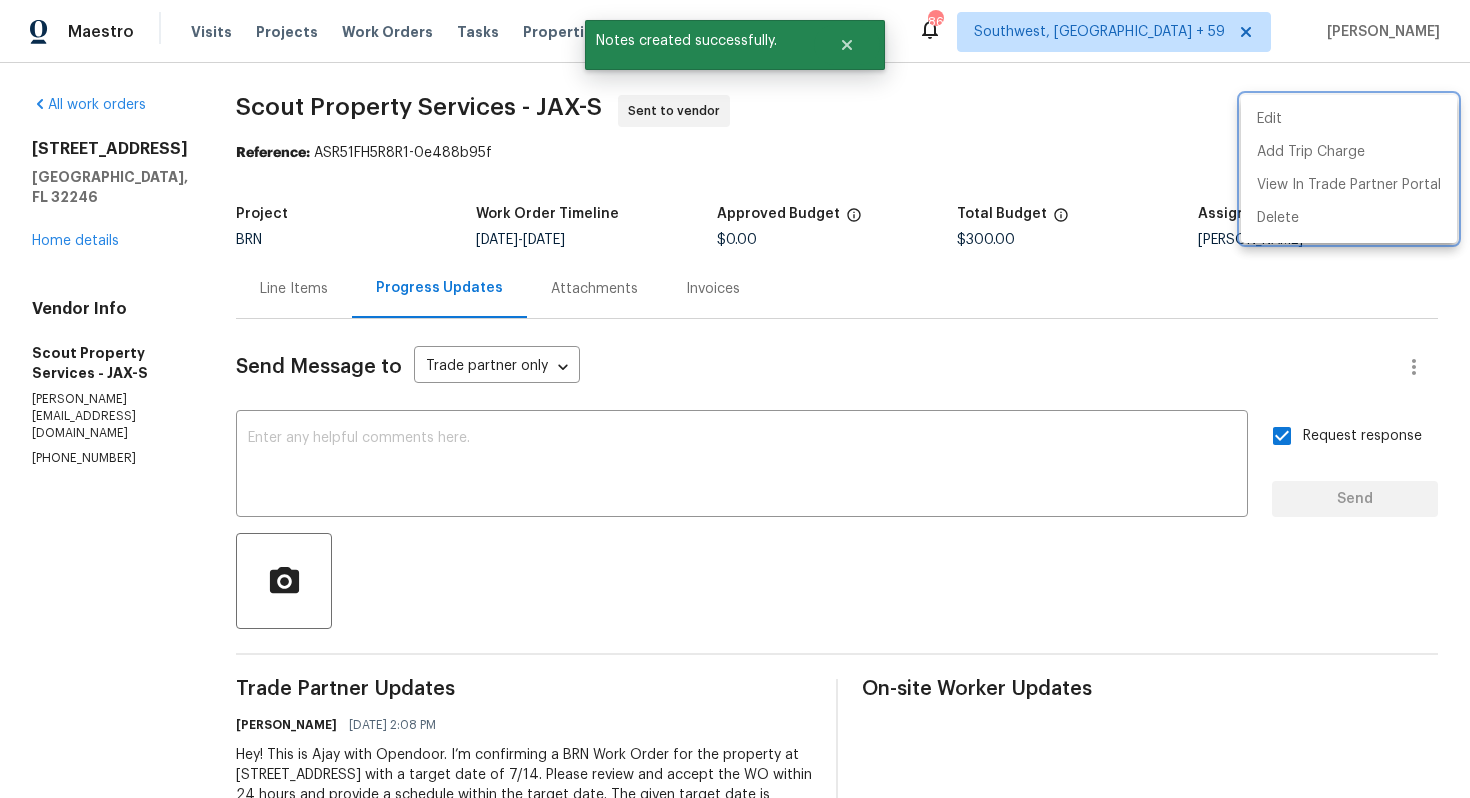 click at bounding box center [735, 399] 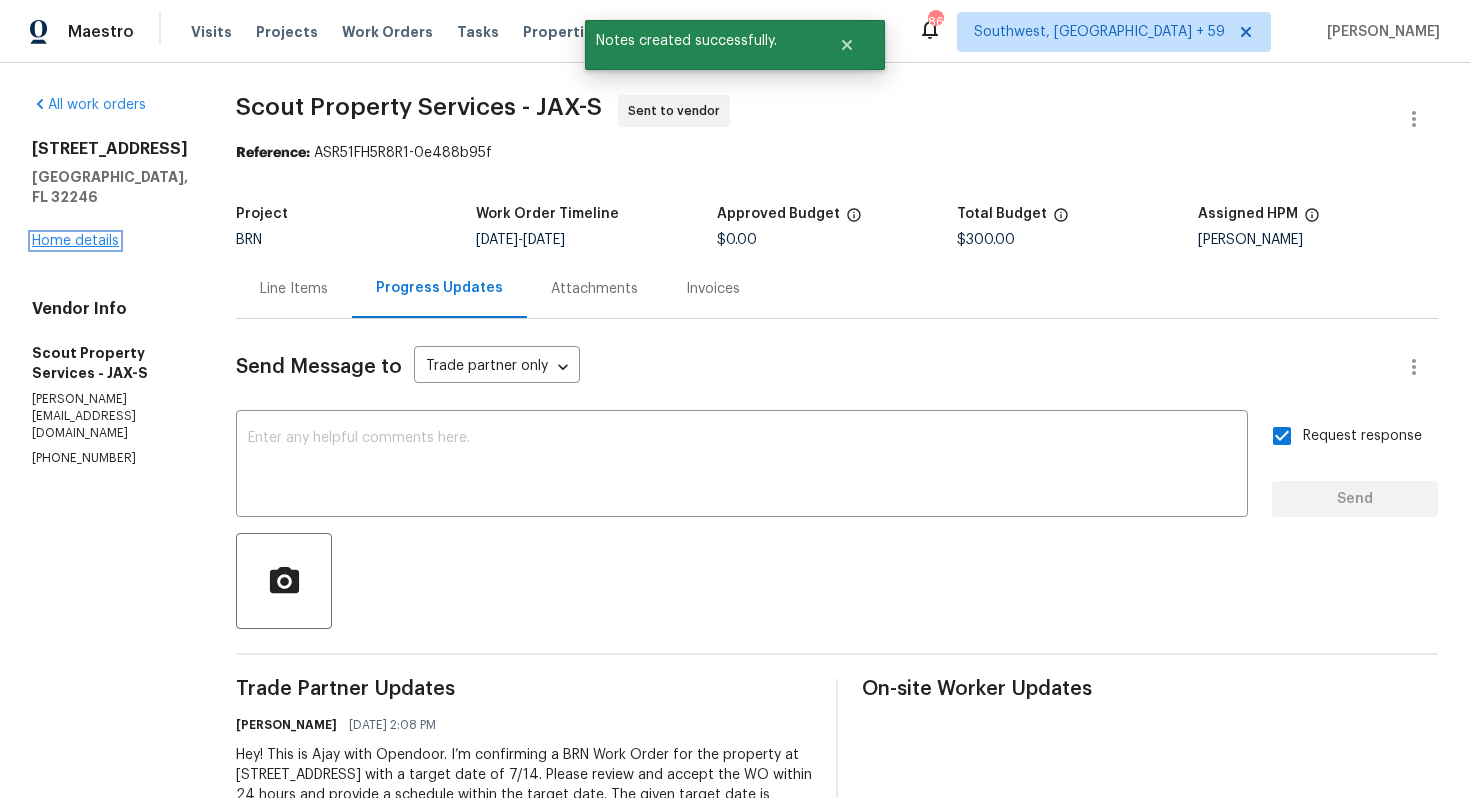 click on "Home details" at bounding box center (75, 241) 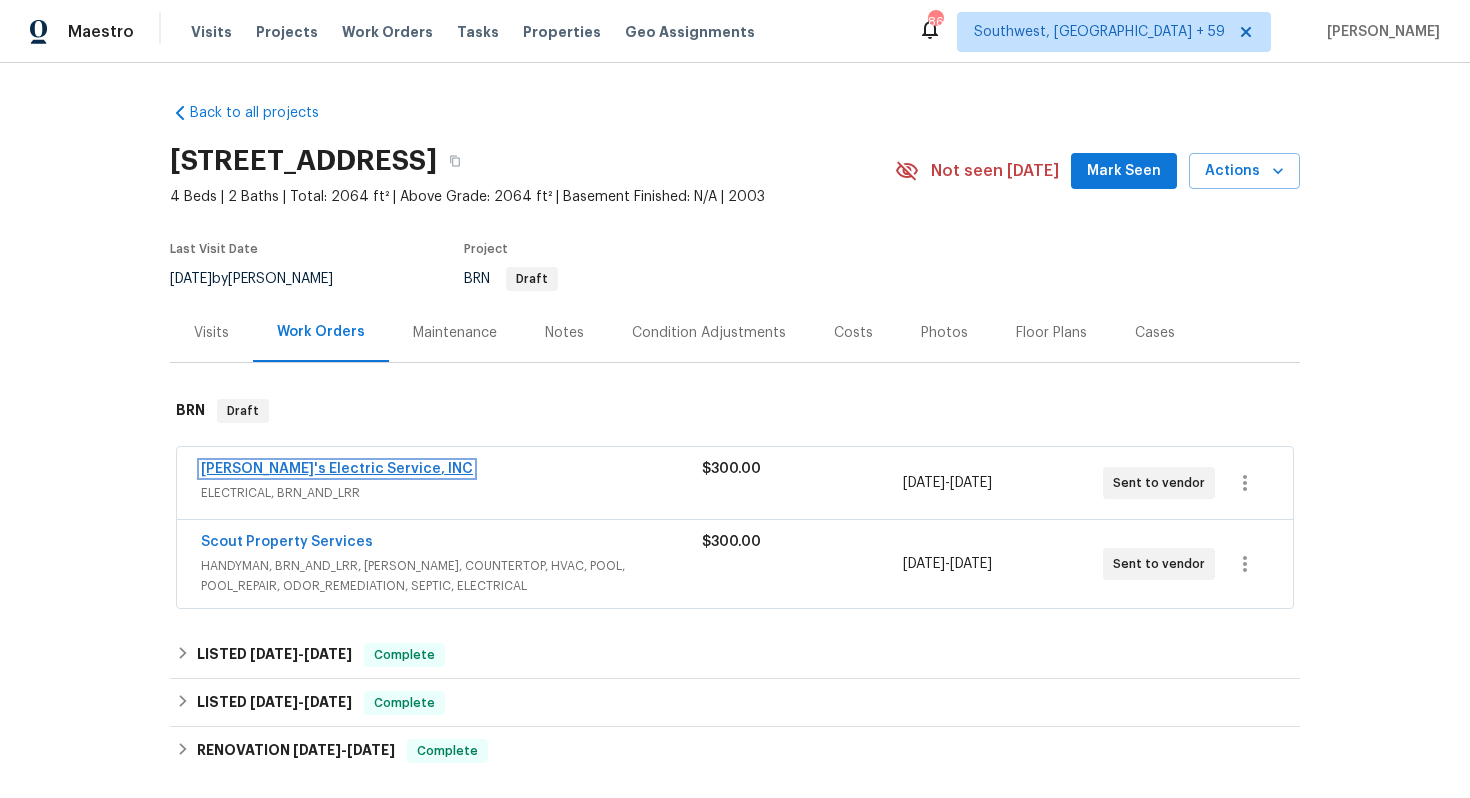 click on "Jack's Electric Service, INC" at bounding box center [337, 469] 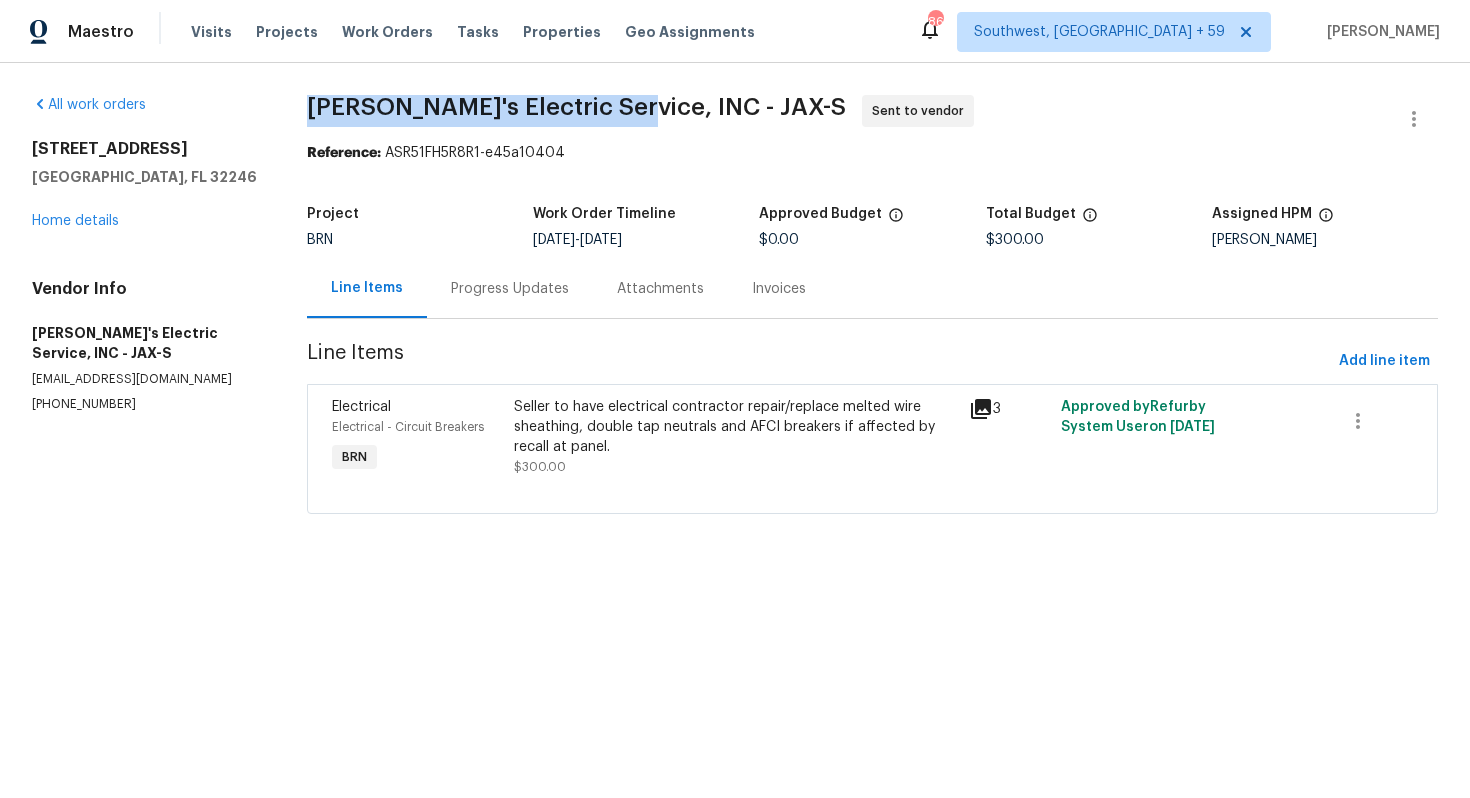 drag, startPoint x: 302, startPoint y: 105, endPoint x: 615, endPoint y: 102, distance: 313.01437 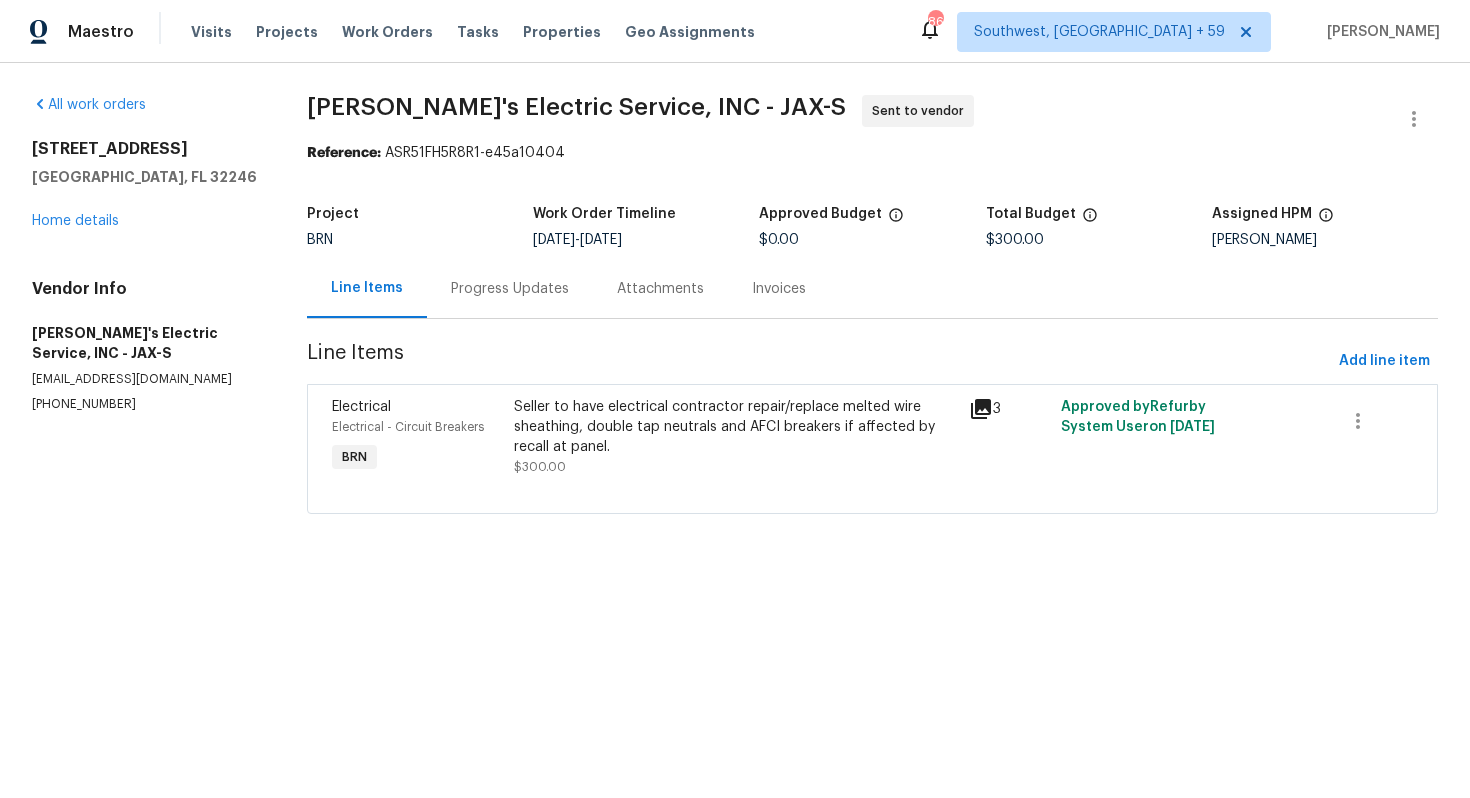 click on "Maestro Visits Projects Work Orders Tasks Properties Geo Assignments 861 Southwest, FL + 59 Ajay Godson" at bounding box center [735, 31] 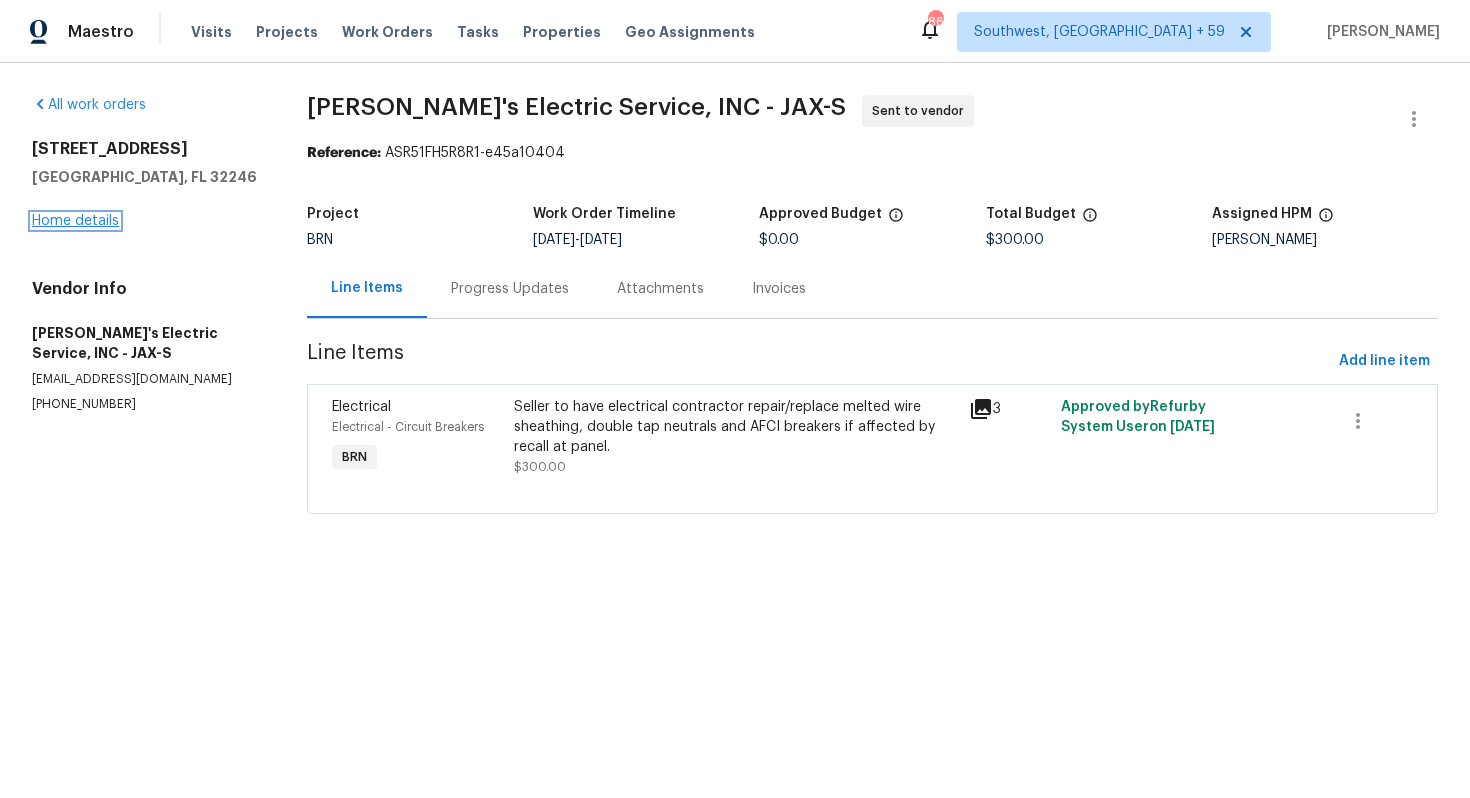 click on "Home details" at bounding box center (75, 221) 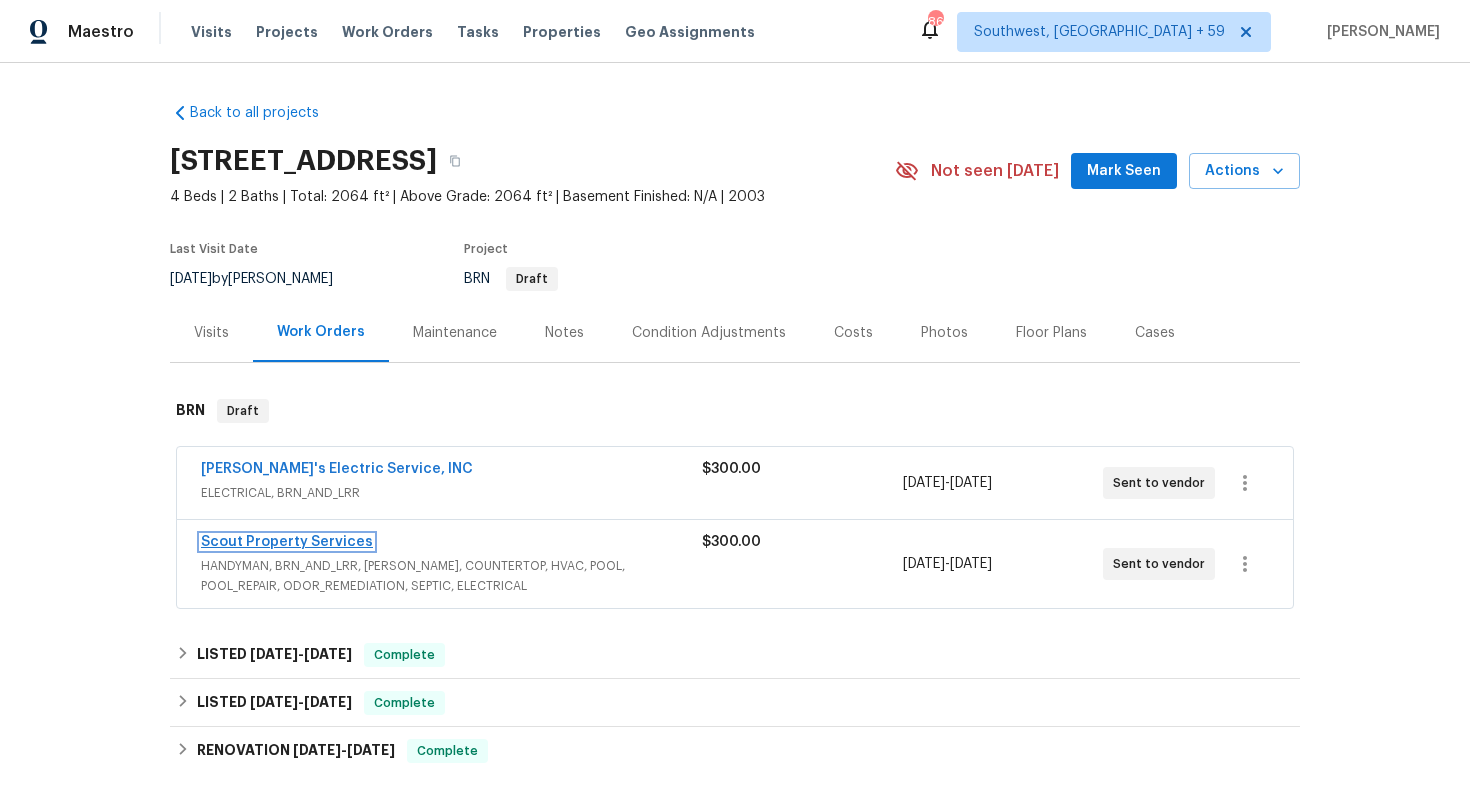 click on "Scout Property Services" at bounding box center (287, 542) 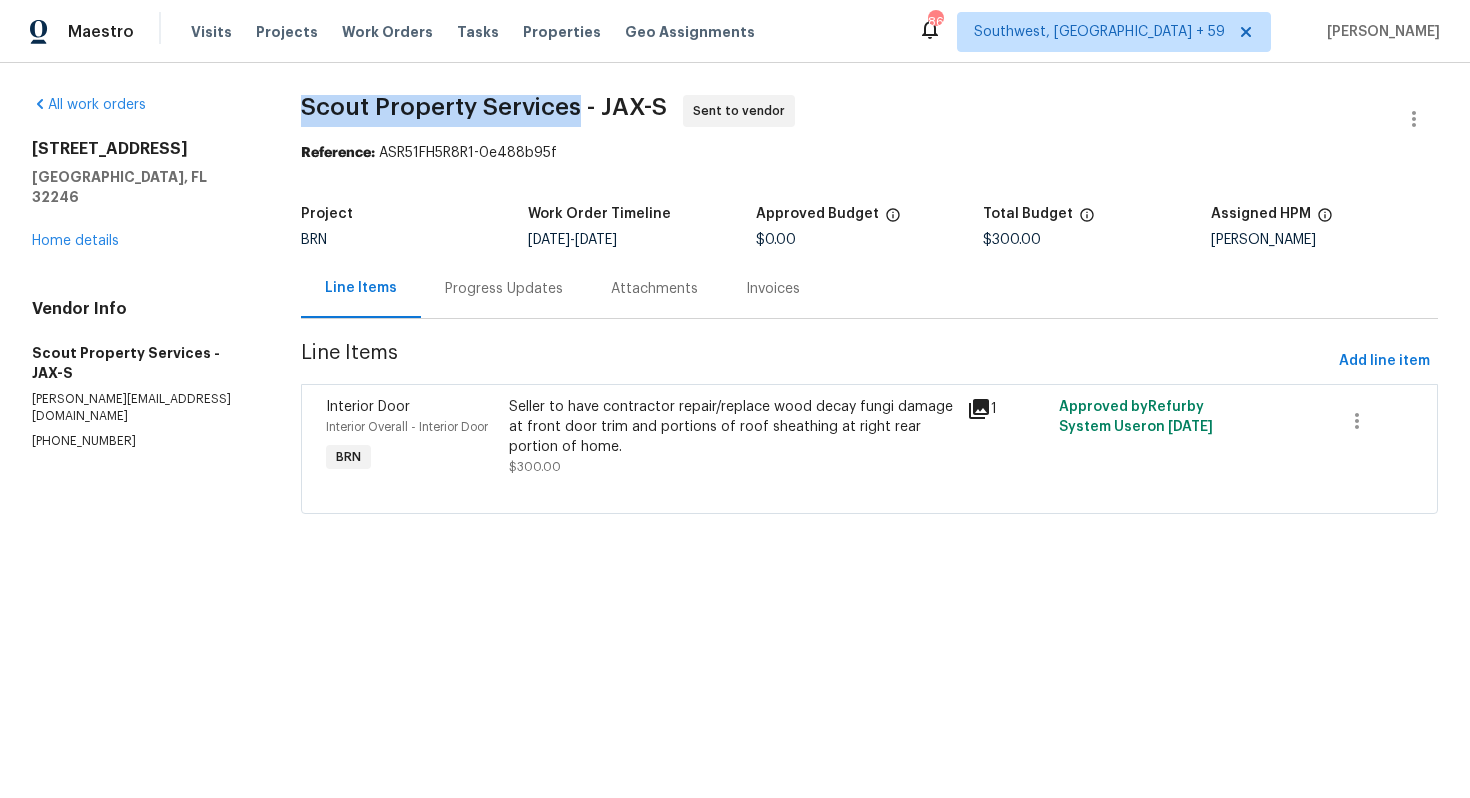 drag, startPoint x: 304, startPoint y: 109, endPoint x: 580, endPoint y: 109, distance: 276 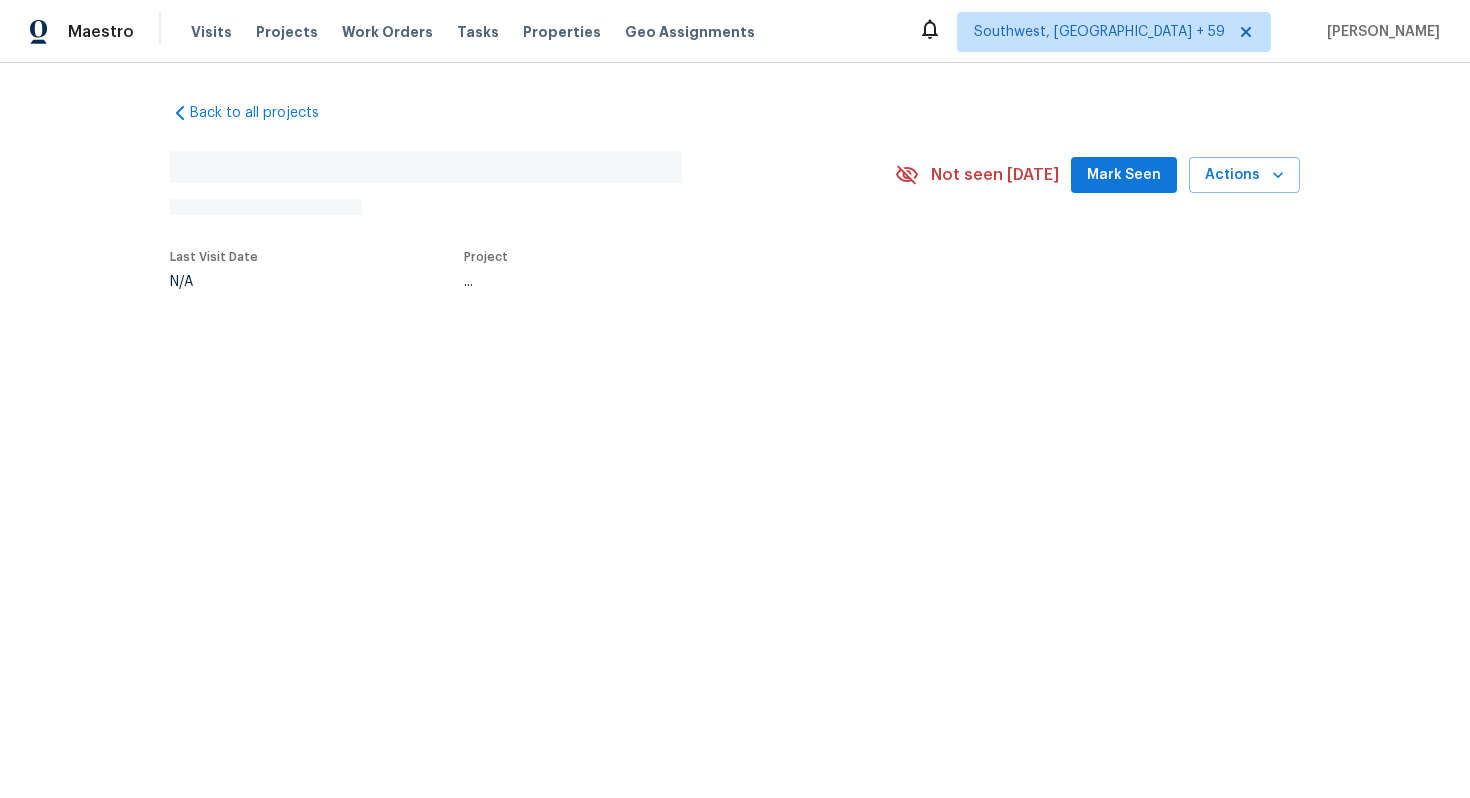 scroll, scrollTop: 0, scrollLeft: 0, axis: both 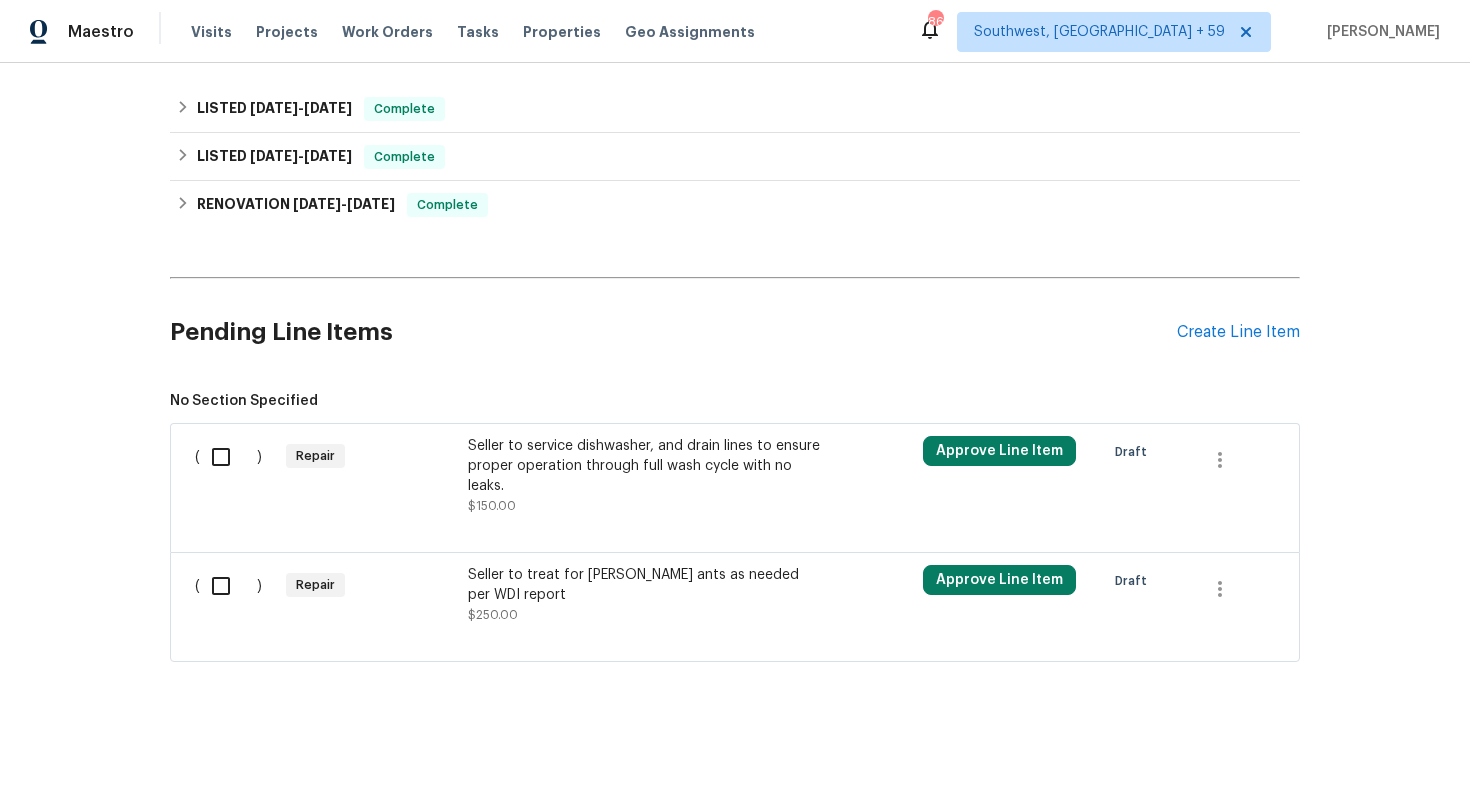 click on "Seller to service dishwasher, and drain lines to  ensure proper operation through full wash cycle with no leaks." at bounding box center [644, 466] 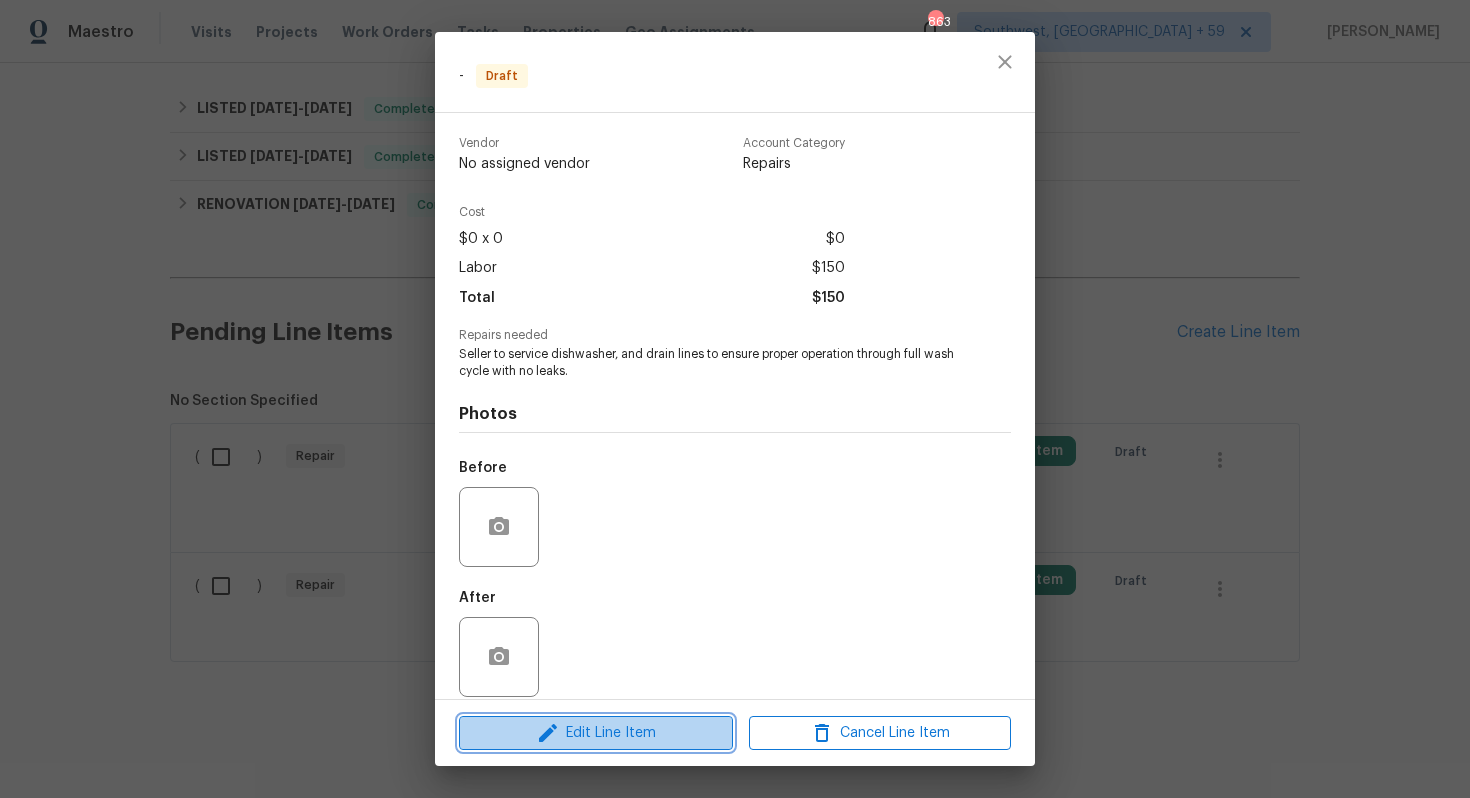 click on "Edit Line Item" at bounding box center (596, 733) 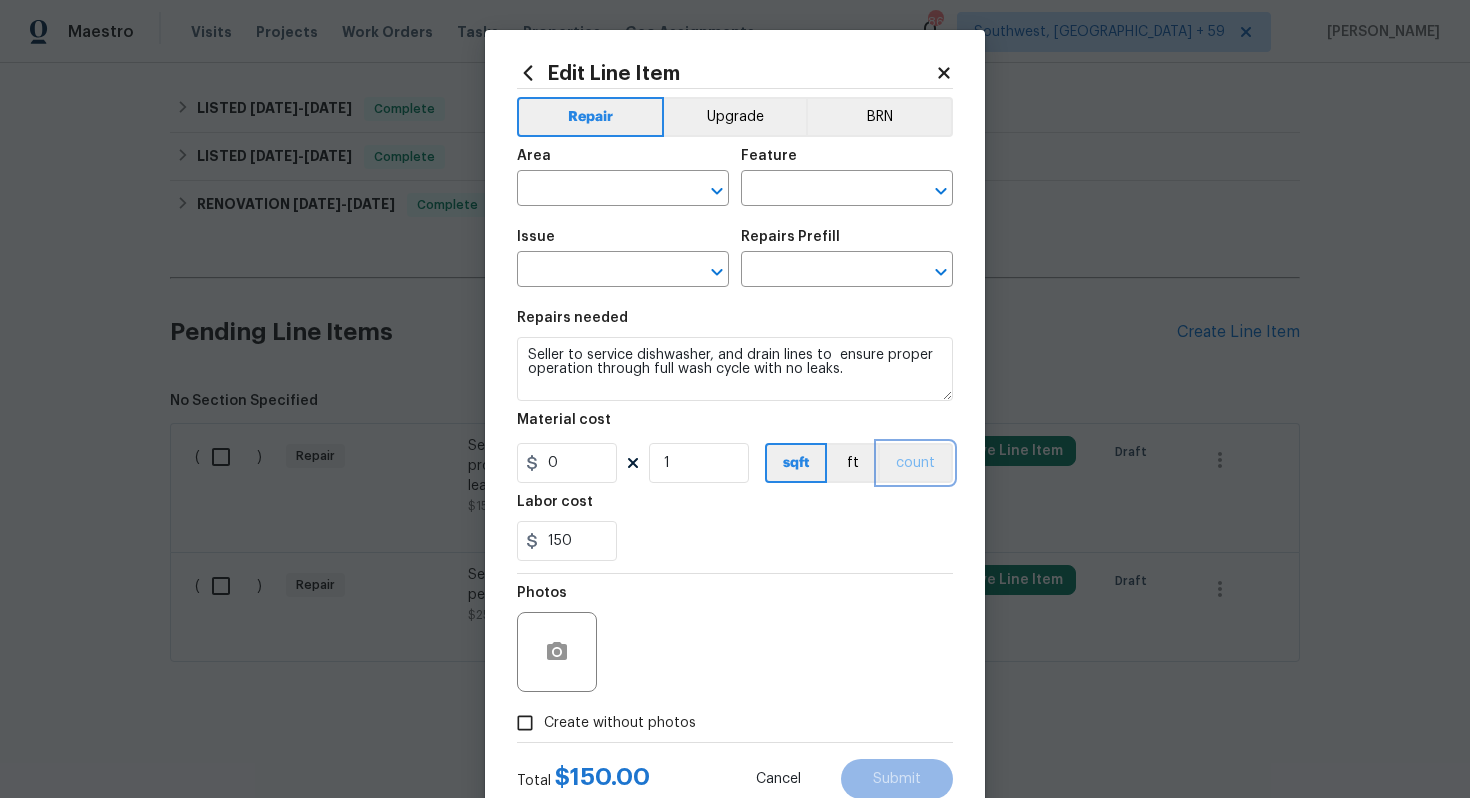 click on "count" at bounding box center [915, 463] 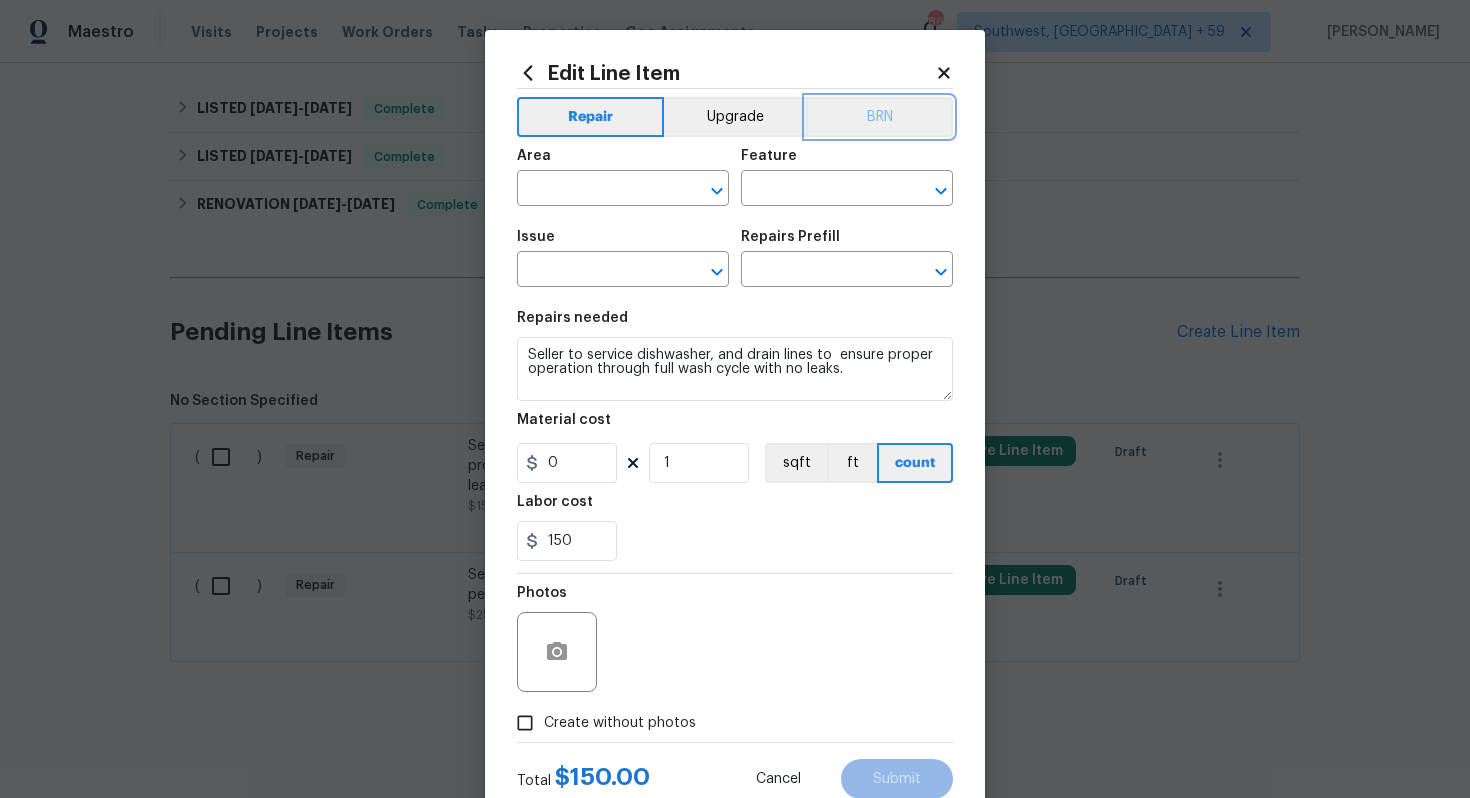 click on "BRN" at bounding box center (879, 117) 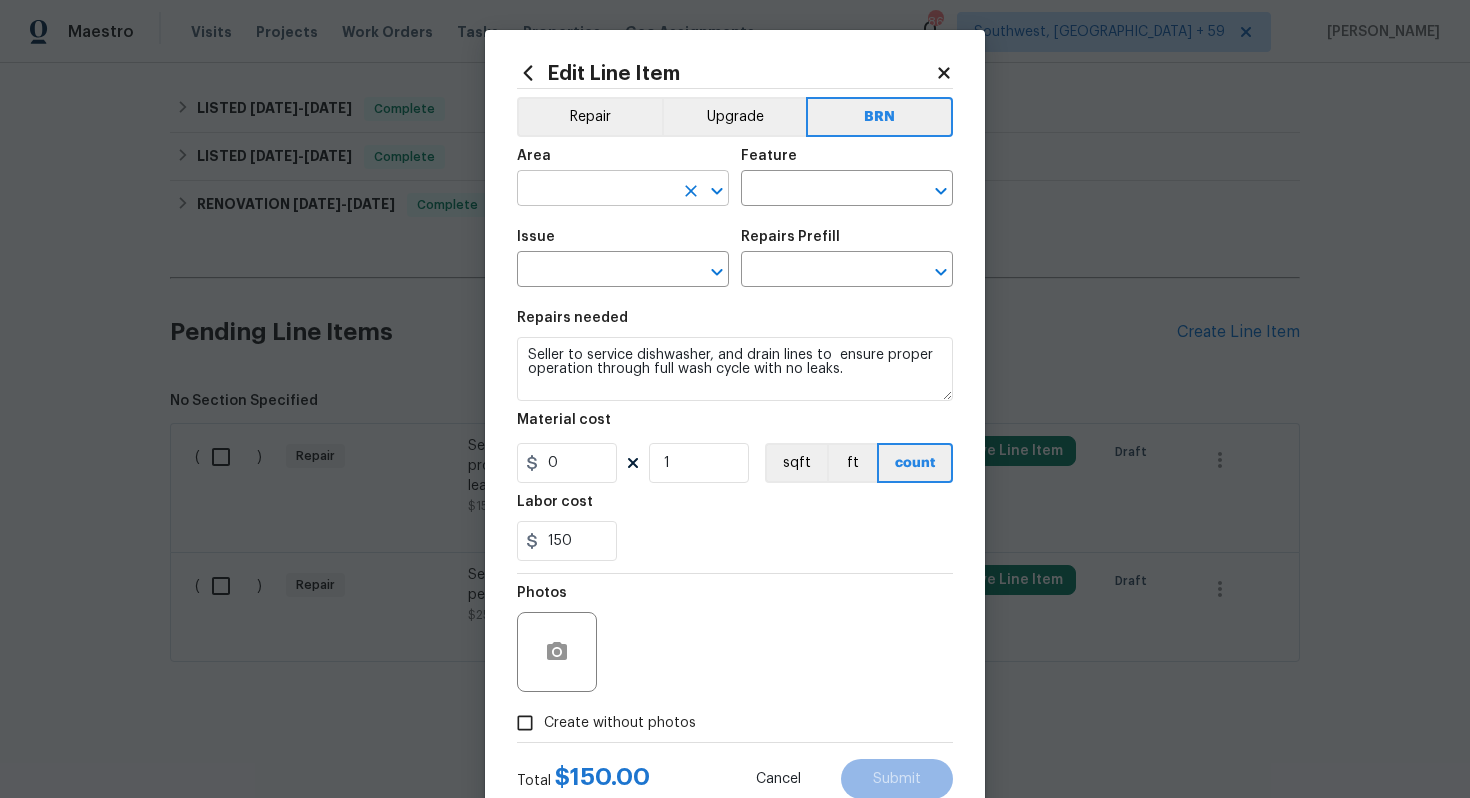 click at bounding box center (595, 190) 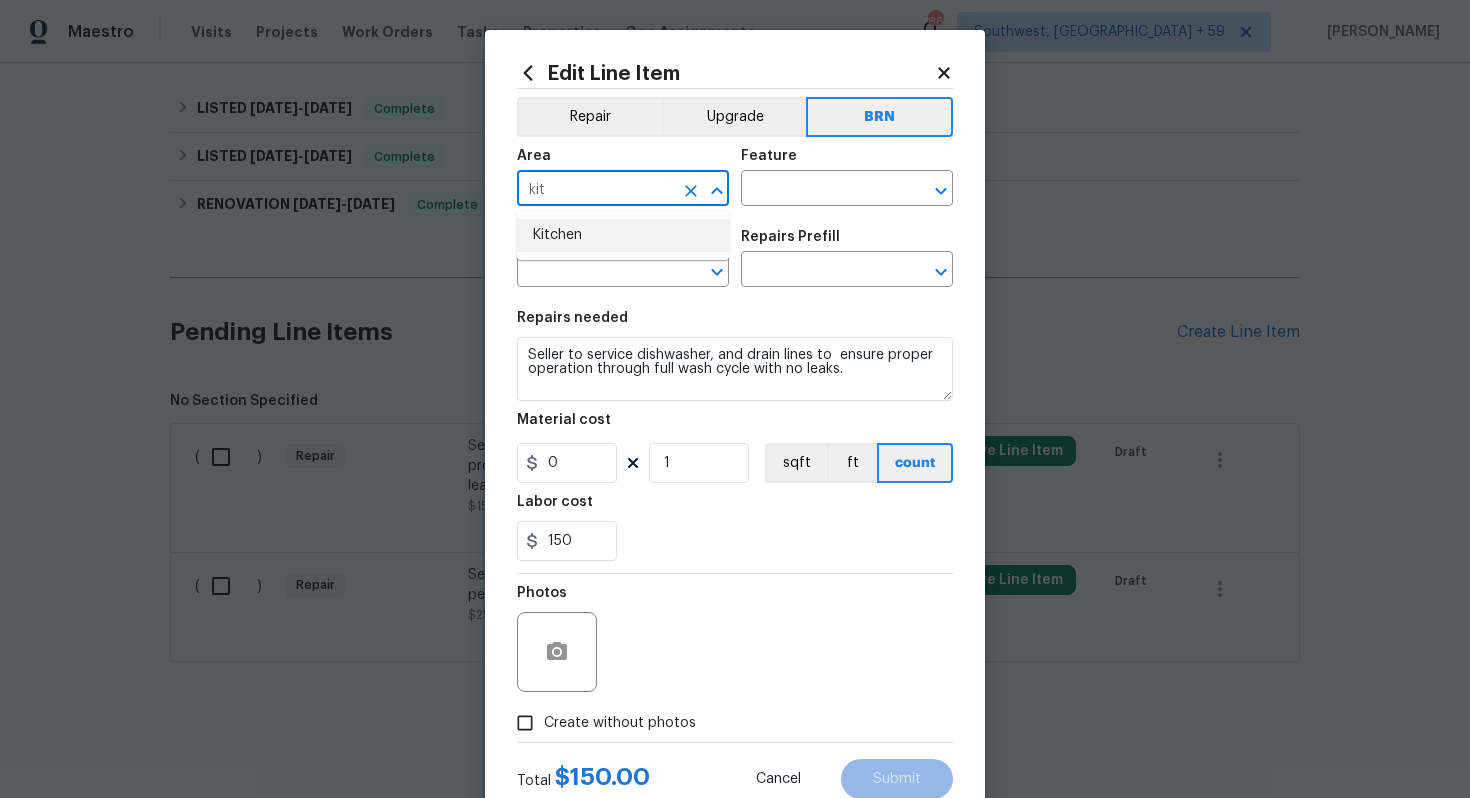 click on "Kitchen" at bounding box center (623, 235) 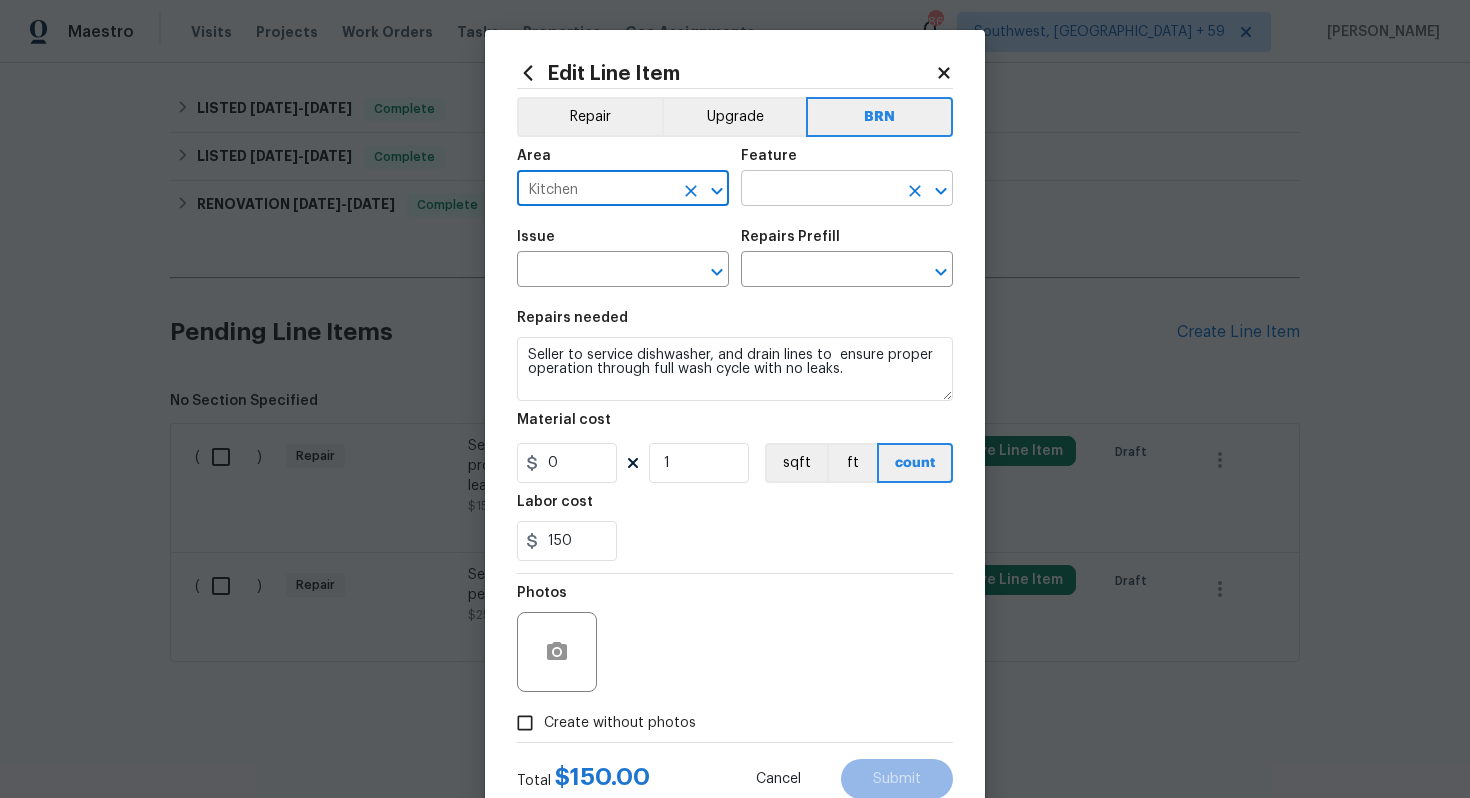type on "Kitchen" 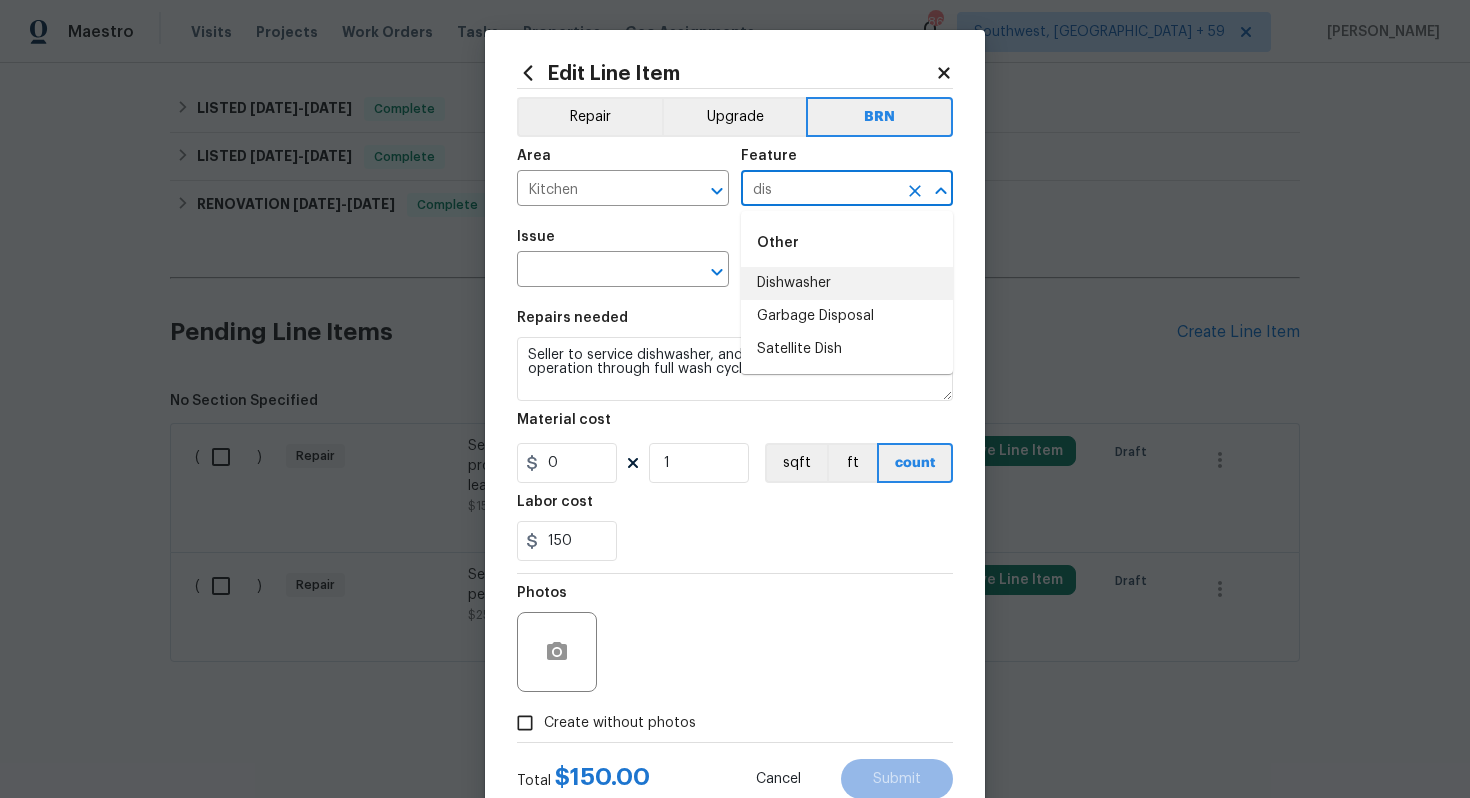 click on "Dishwasher" at bounding box center [847, 283] 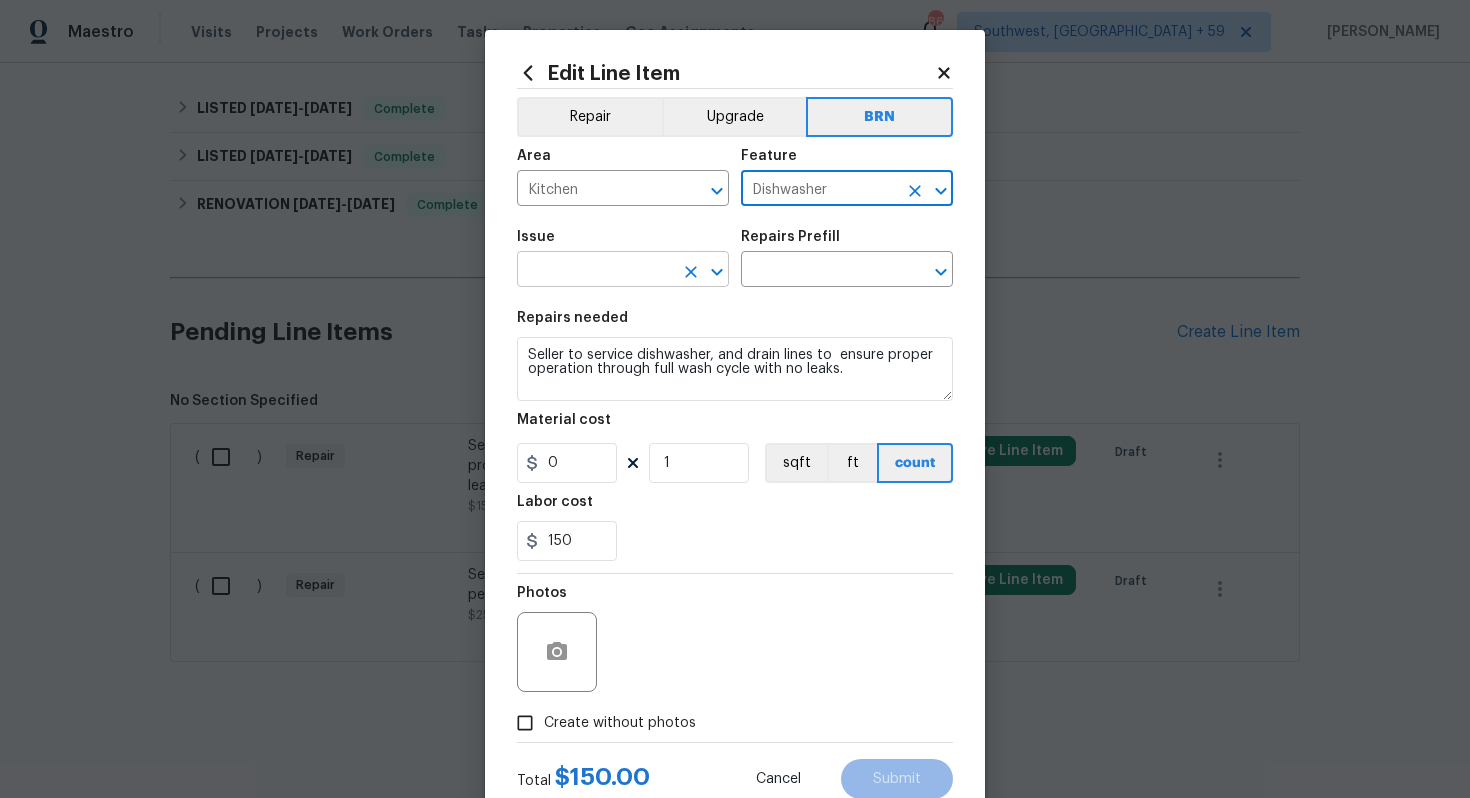 type on "Dishwasher" 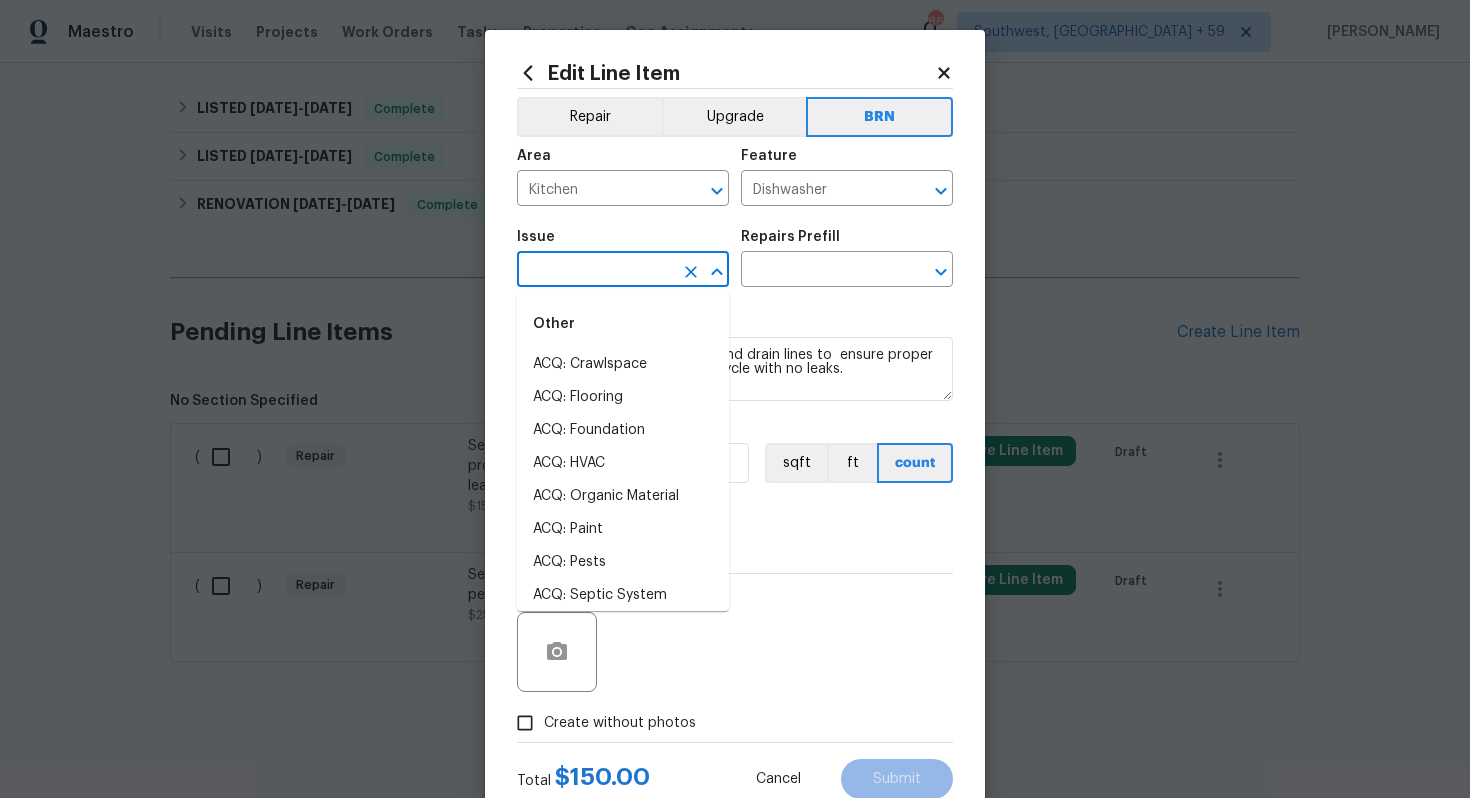 click at bounding box center [595, 271] 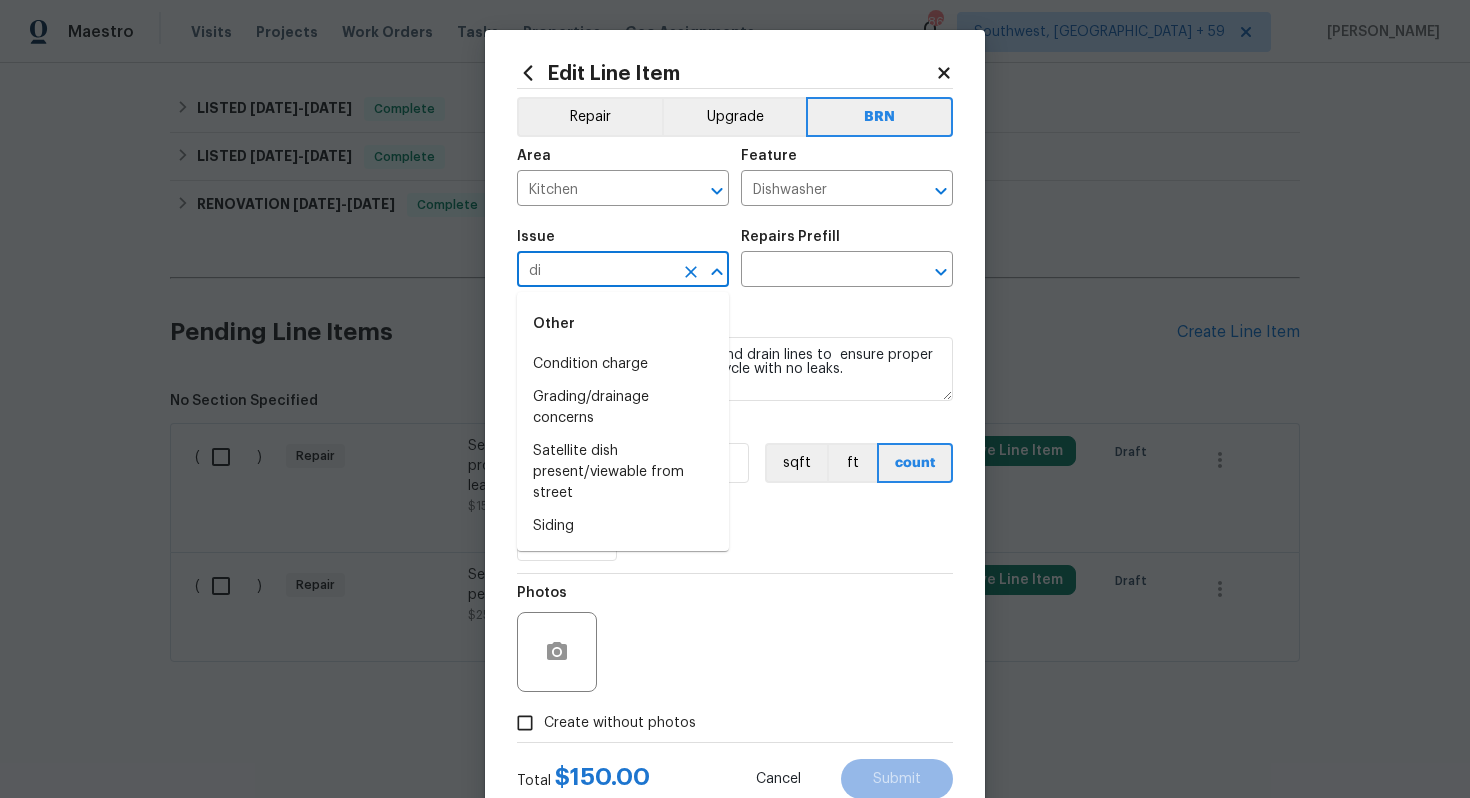 type on "d" 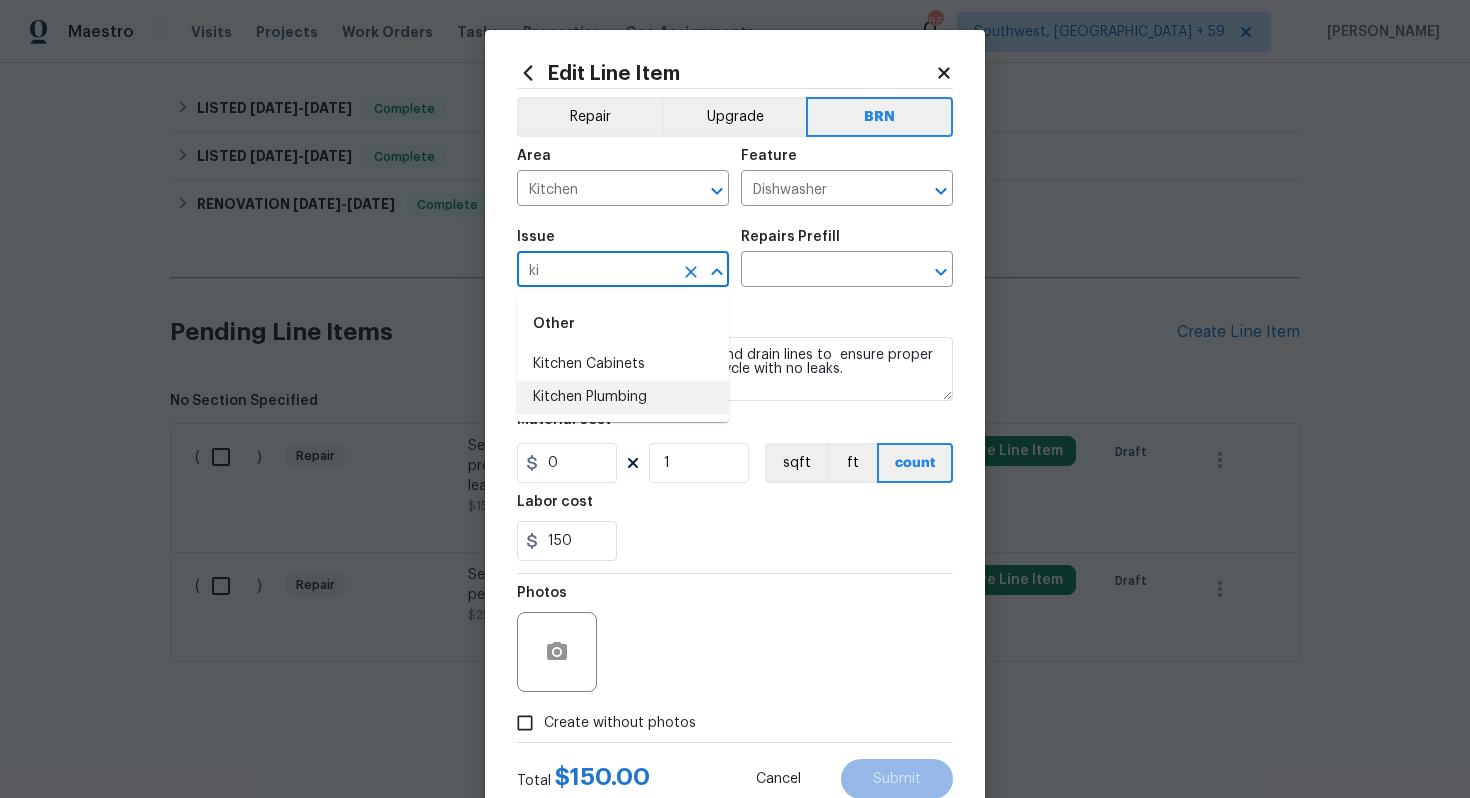 click on "Kitchen Plumbing" at bounding box center [623, 397] 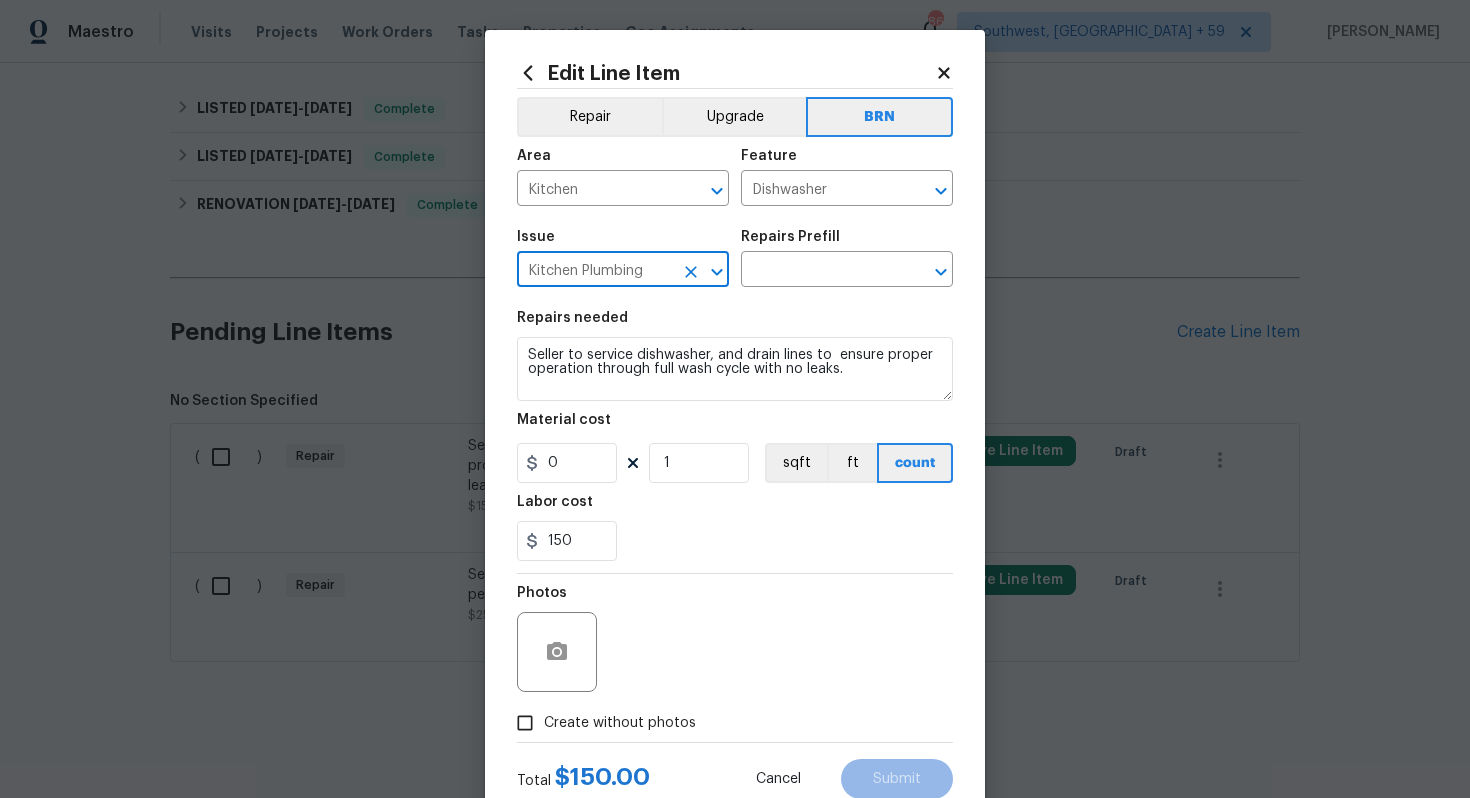 type on "Kitchen Plumbing" 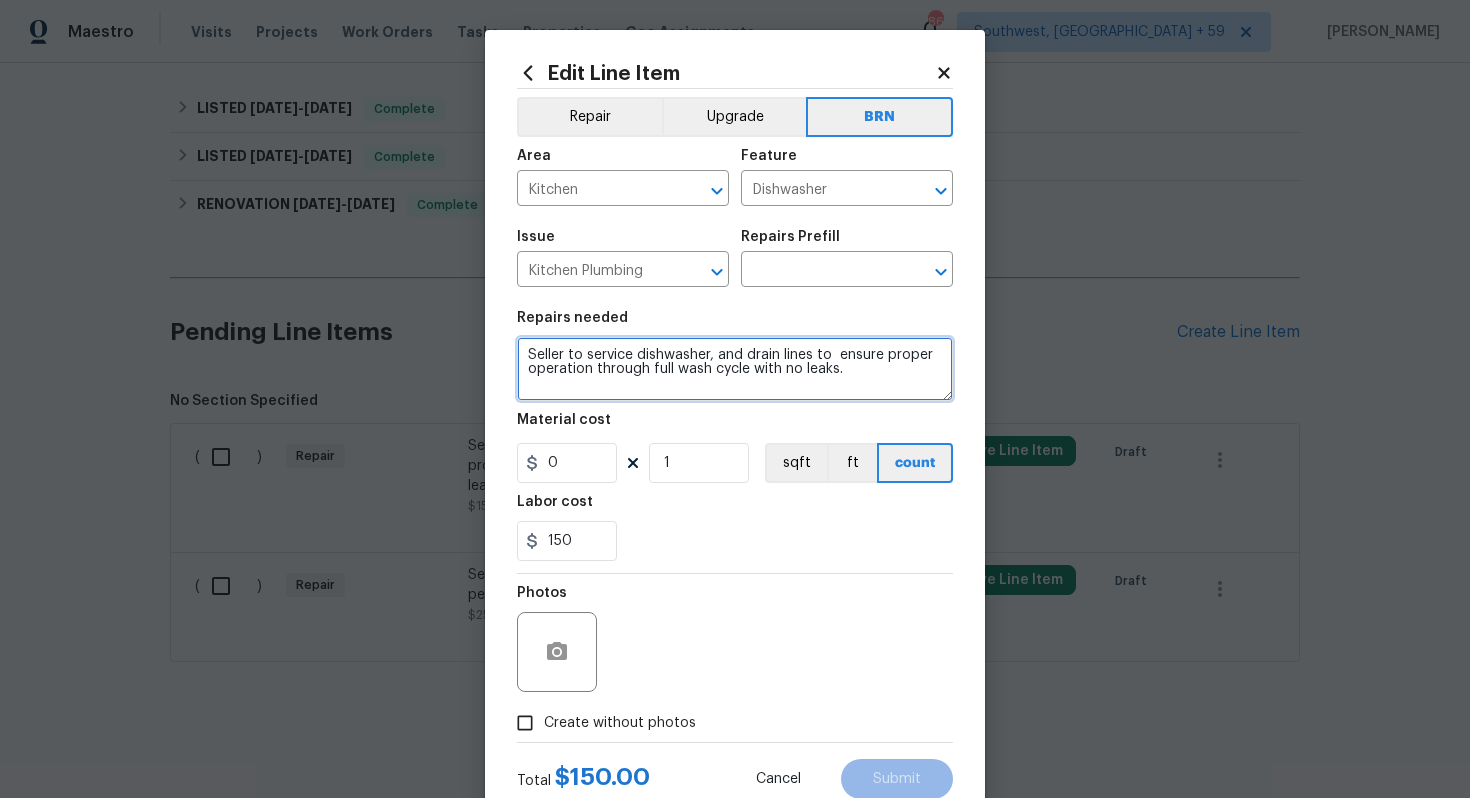drag, startPoint x: 527, startPoint y: 358, endPoint x: 871, endPoint y: 376, distance: 344.4706 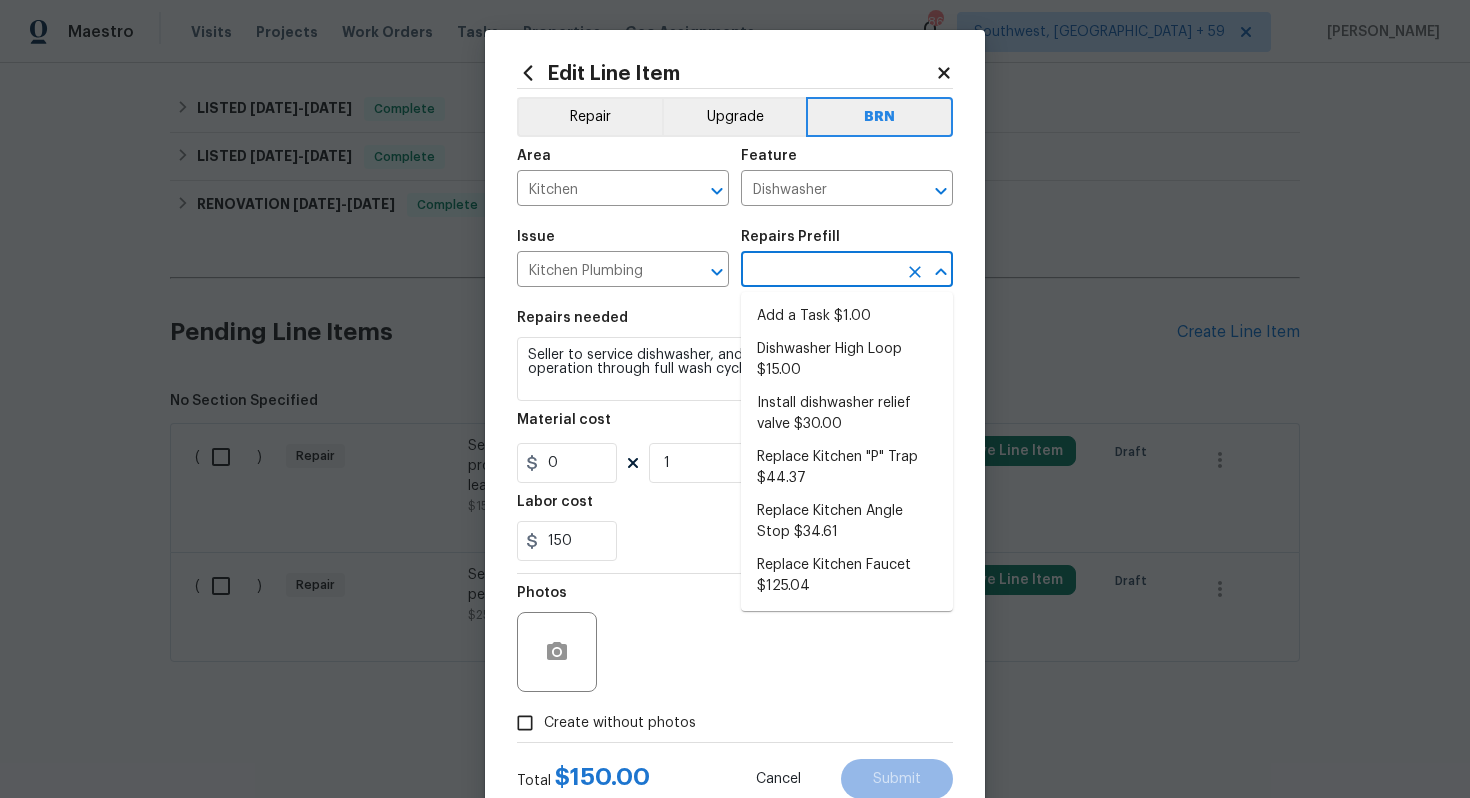 click at bounding box center (819, 271) 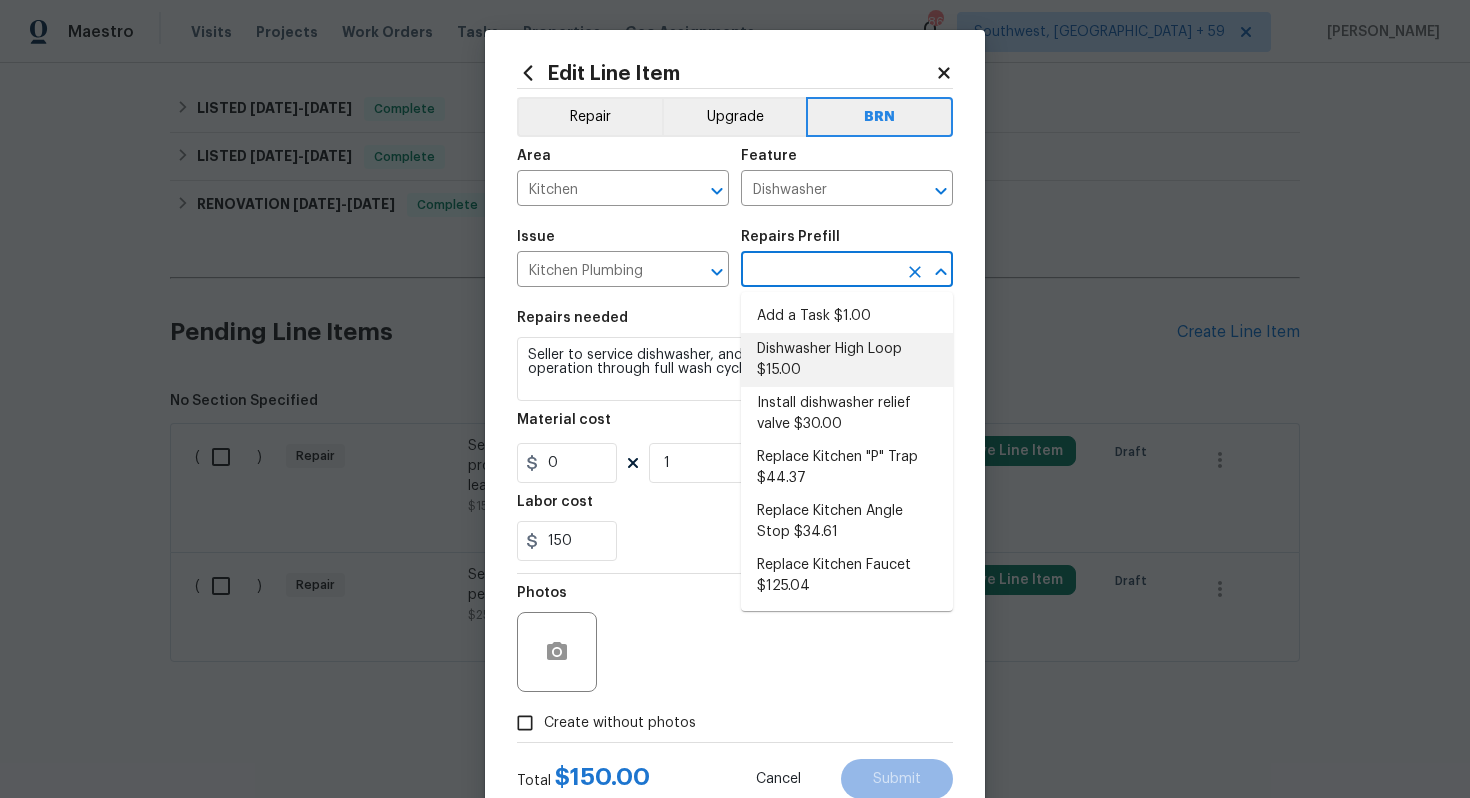 click on "Dishwasher High Loop $15.00" at bounding box center (847, 360) 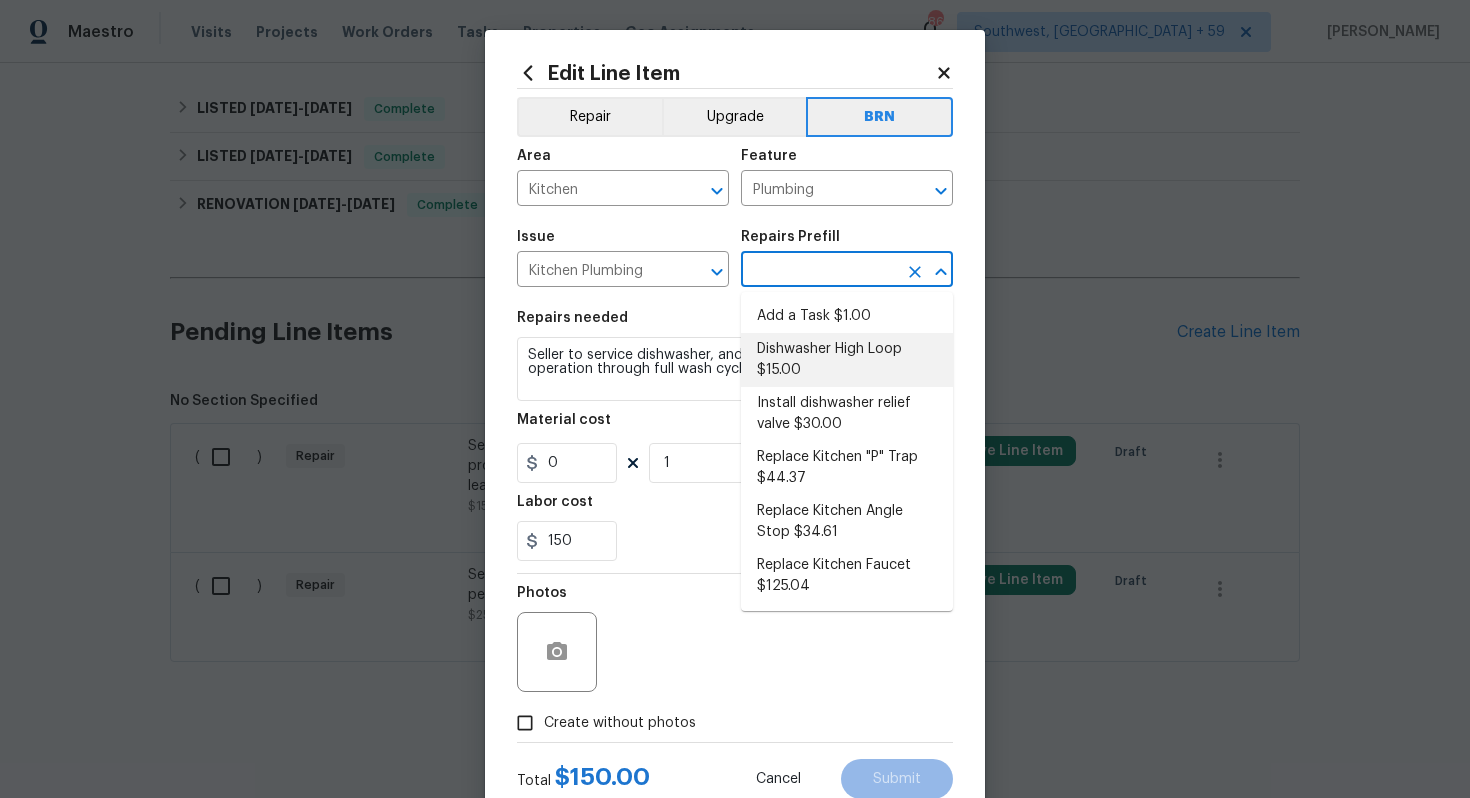 type on "Install a high loop on the dishwasher drain line. Ensure that the dishwasher drains as intended and that the high loop is secured and meets current standard." 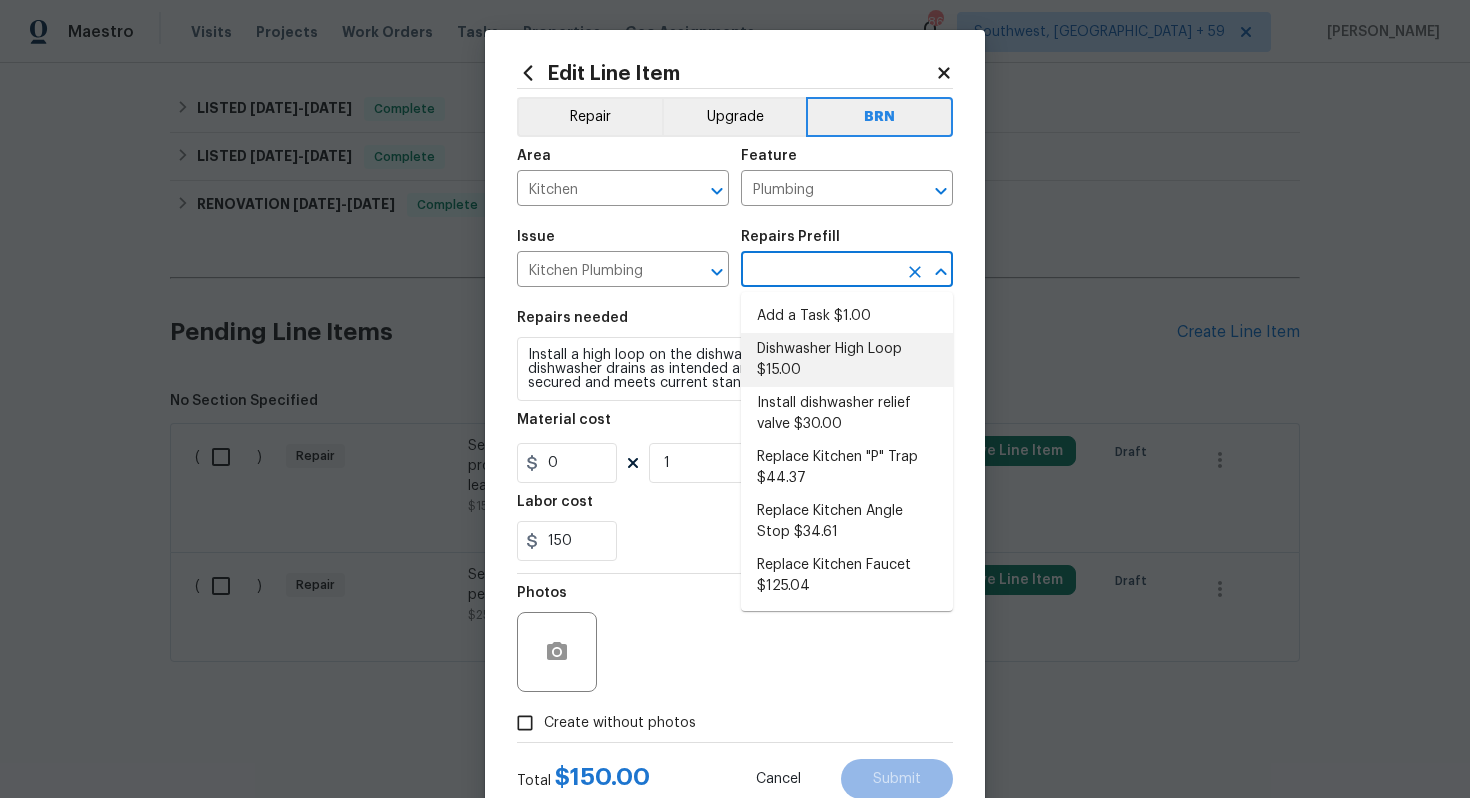 type on "Dishwasher High Loop $15.00" 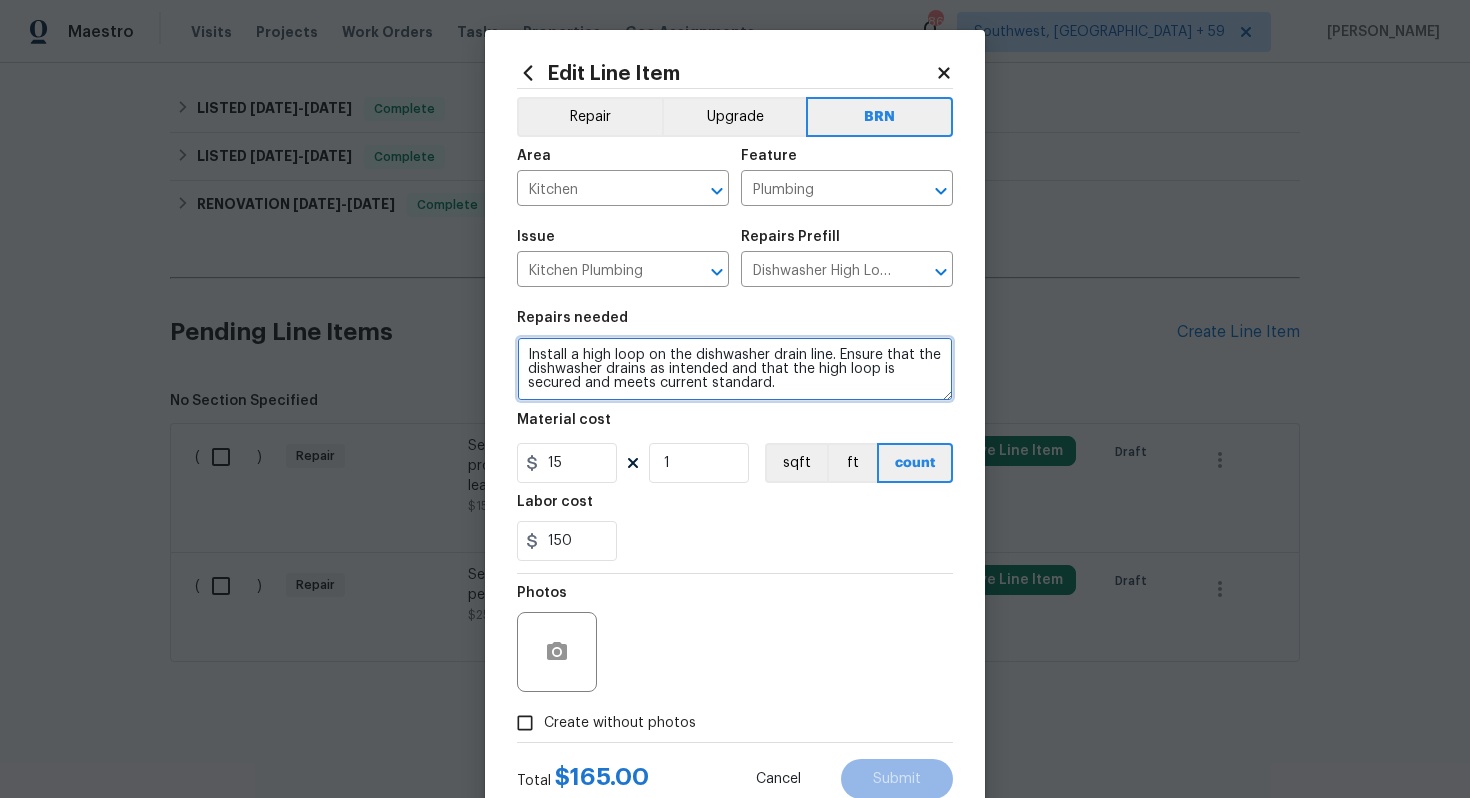 drag, startPoint x: 526, startPoint y: 359, endPoint x: 778, endPoint y: 399, distance: 255.15486 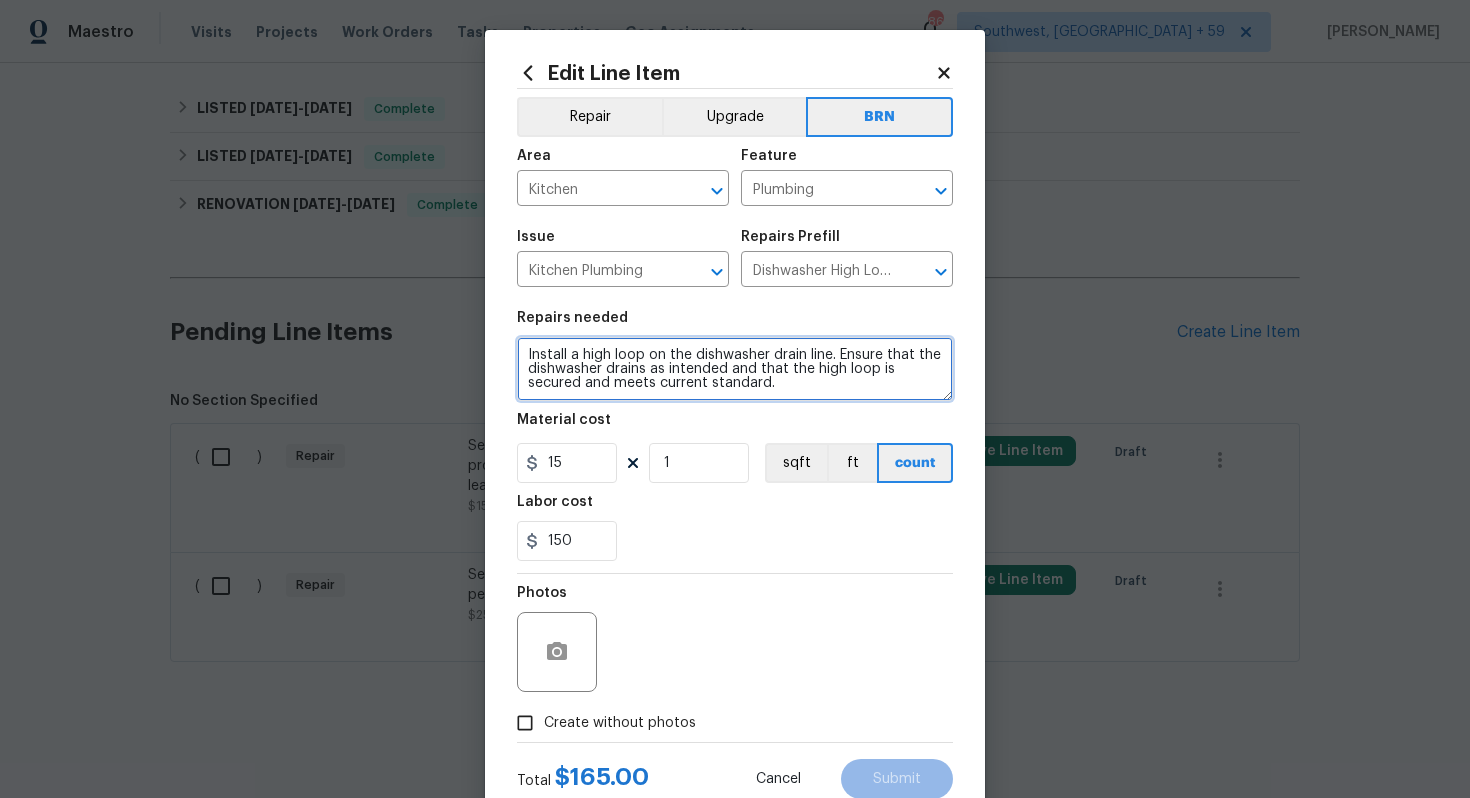 click on "Install a high loop on the dishwasher drain line. Ensure that the dishwasher drains as intended and that the high loop is secured and meets current standard." at bounding box center (735, 369) 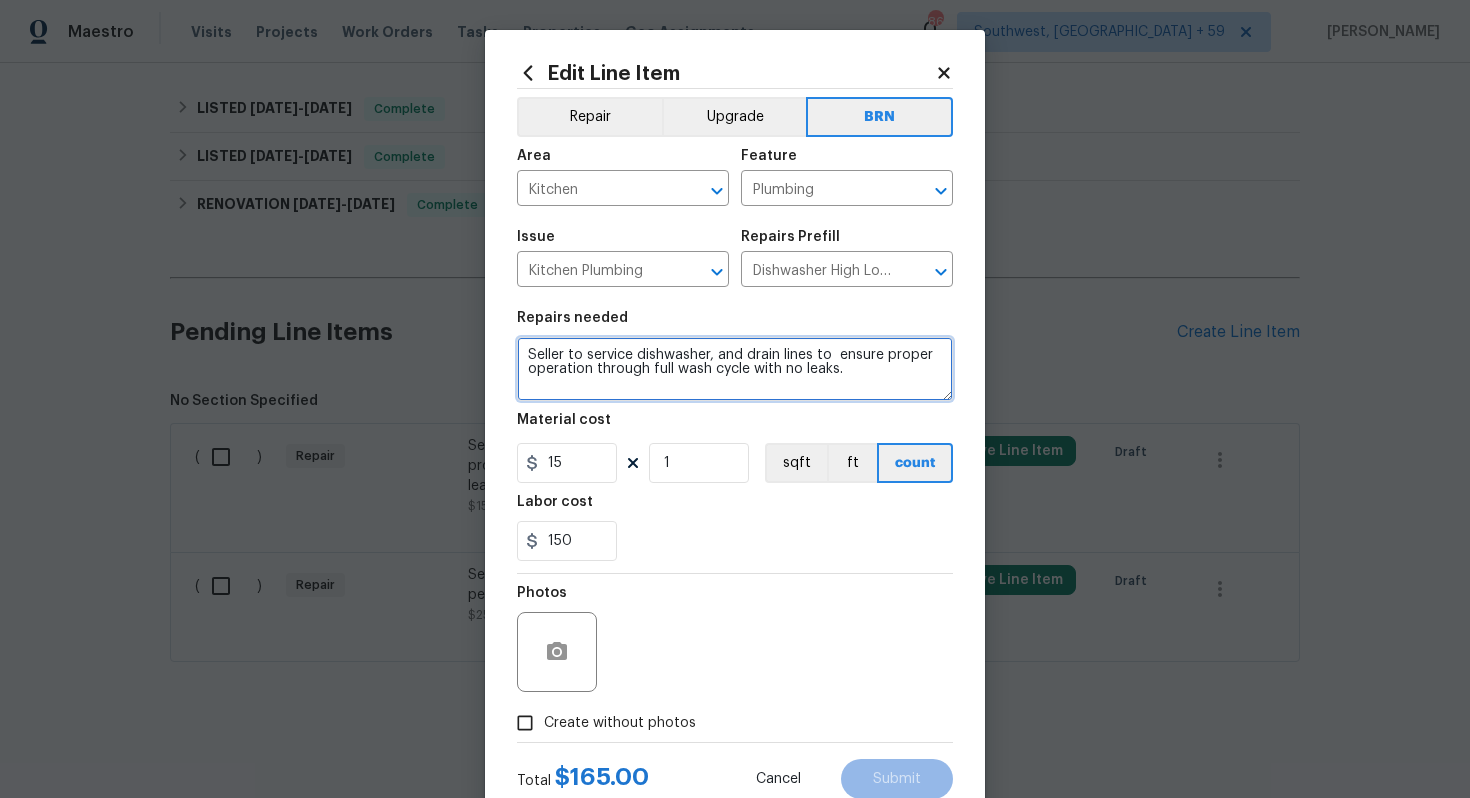 type on "Seller to service dishwasher, and drain lines to  ensure proper operation through full wash cycle with no leaks." 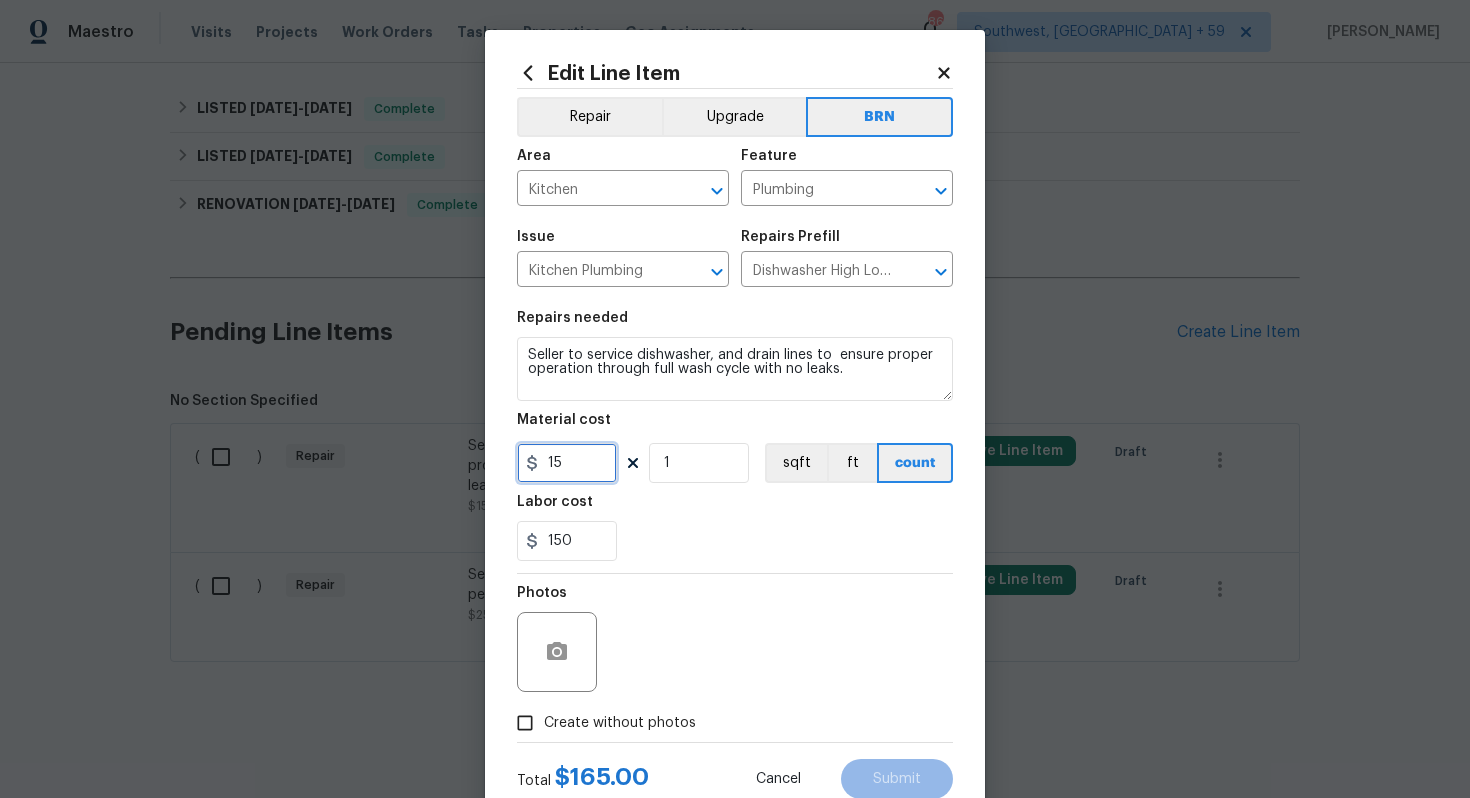drag, startPoint x: 585, startPoint y: 471, endPoint x: 522, endPoint y: 473, distance: 63.03174 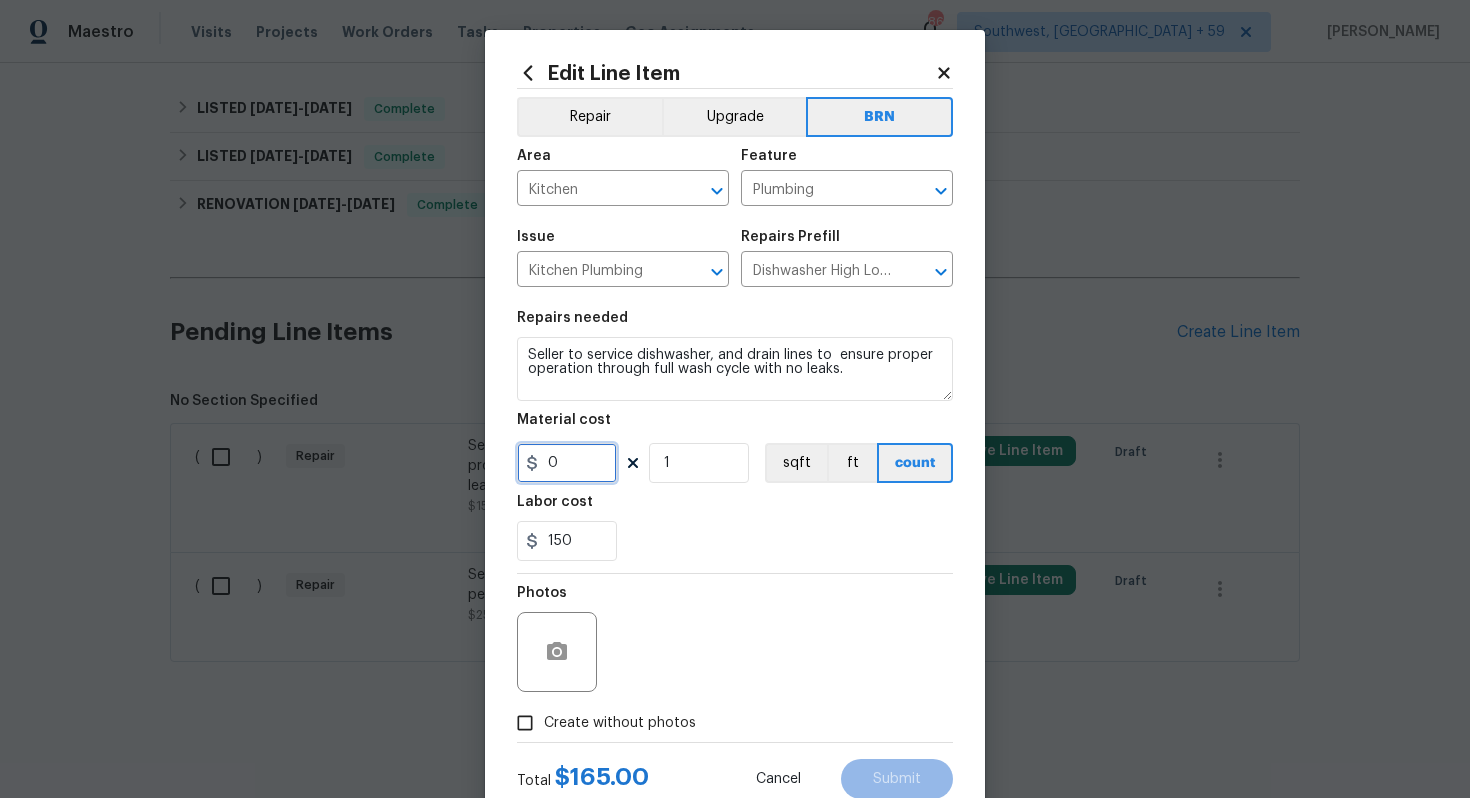 type on "0" 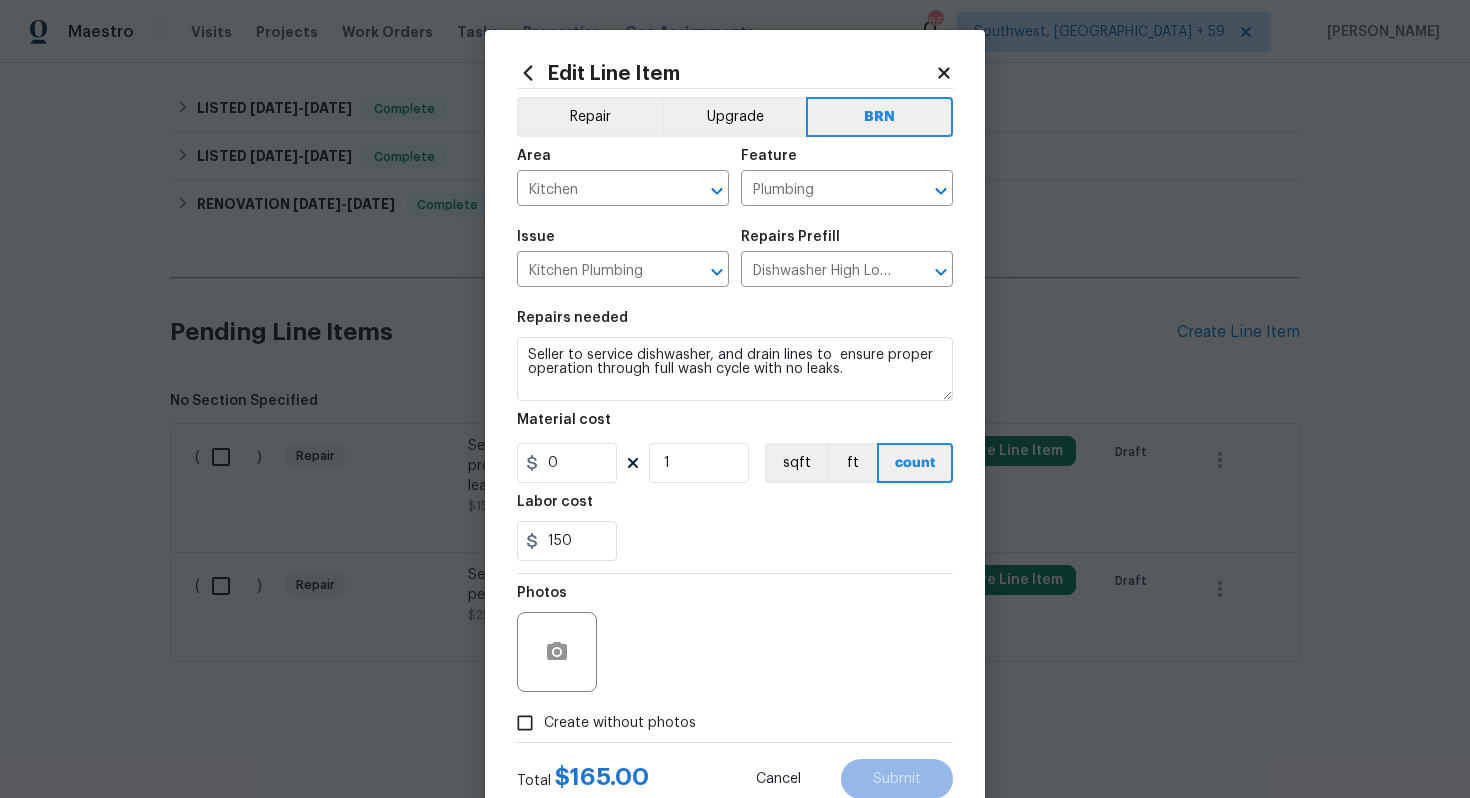 click on "Photos" at bounding box center [735, 639] 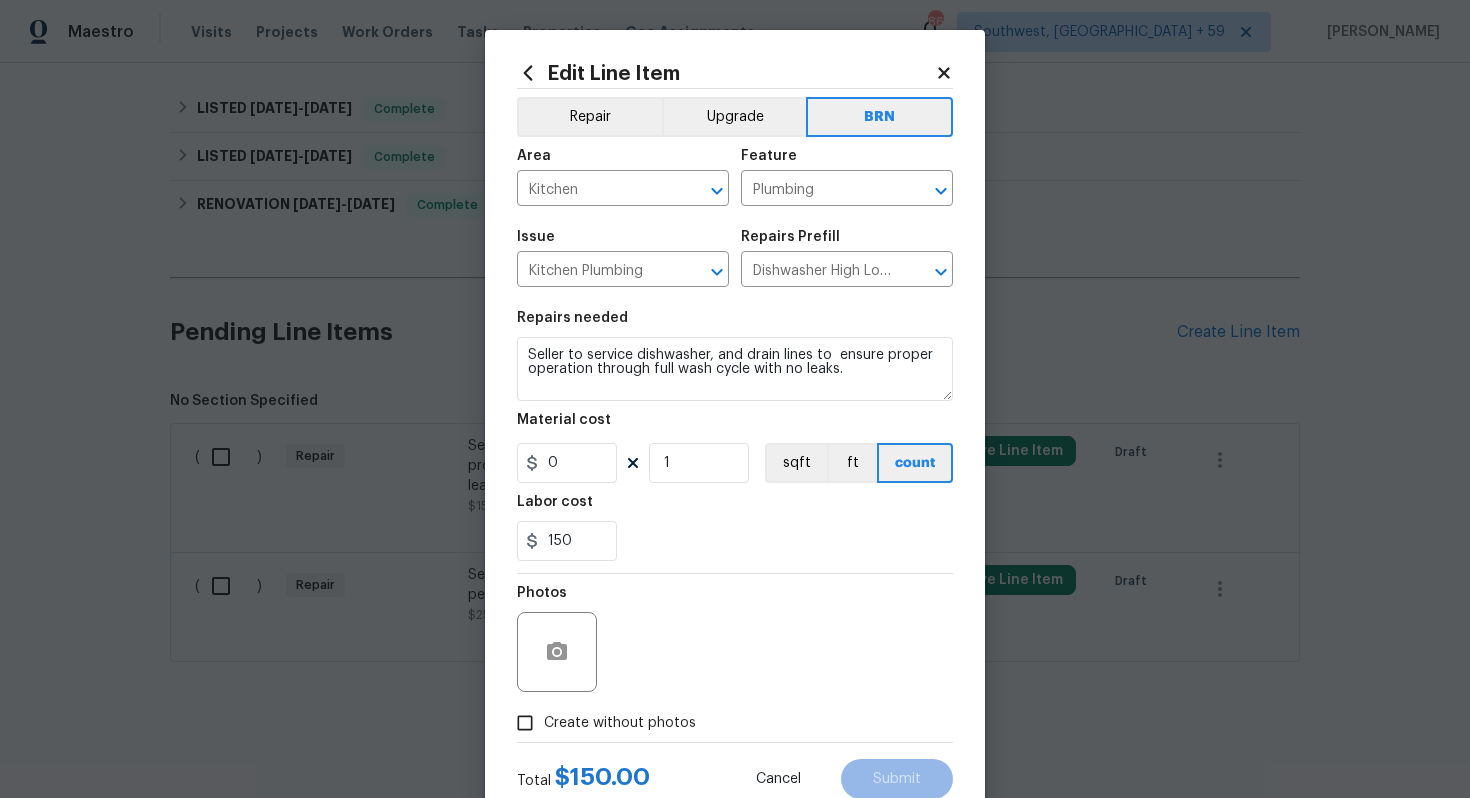 scroll, scrollTop: 64, scrollLeft: 0, axis: vertical 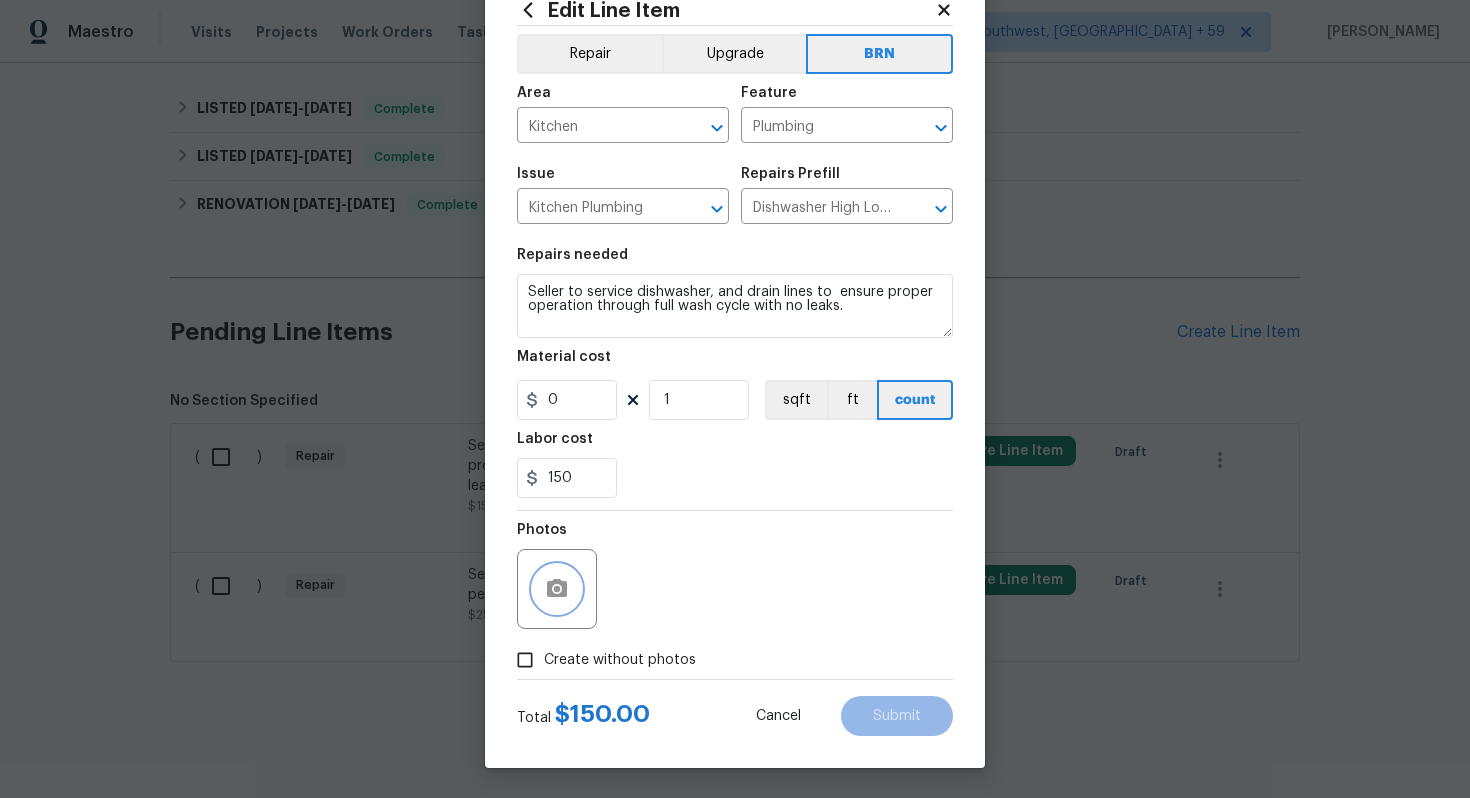 click 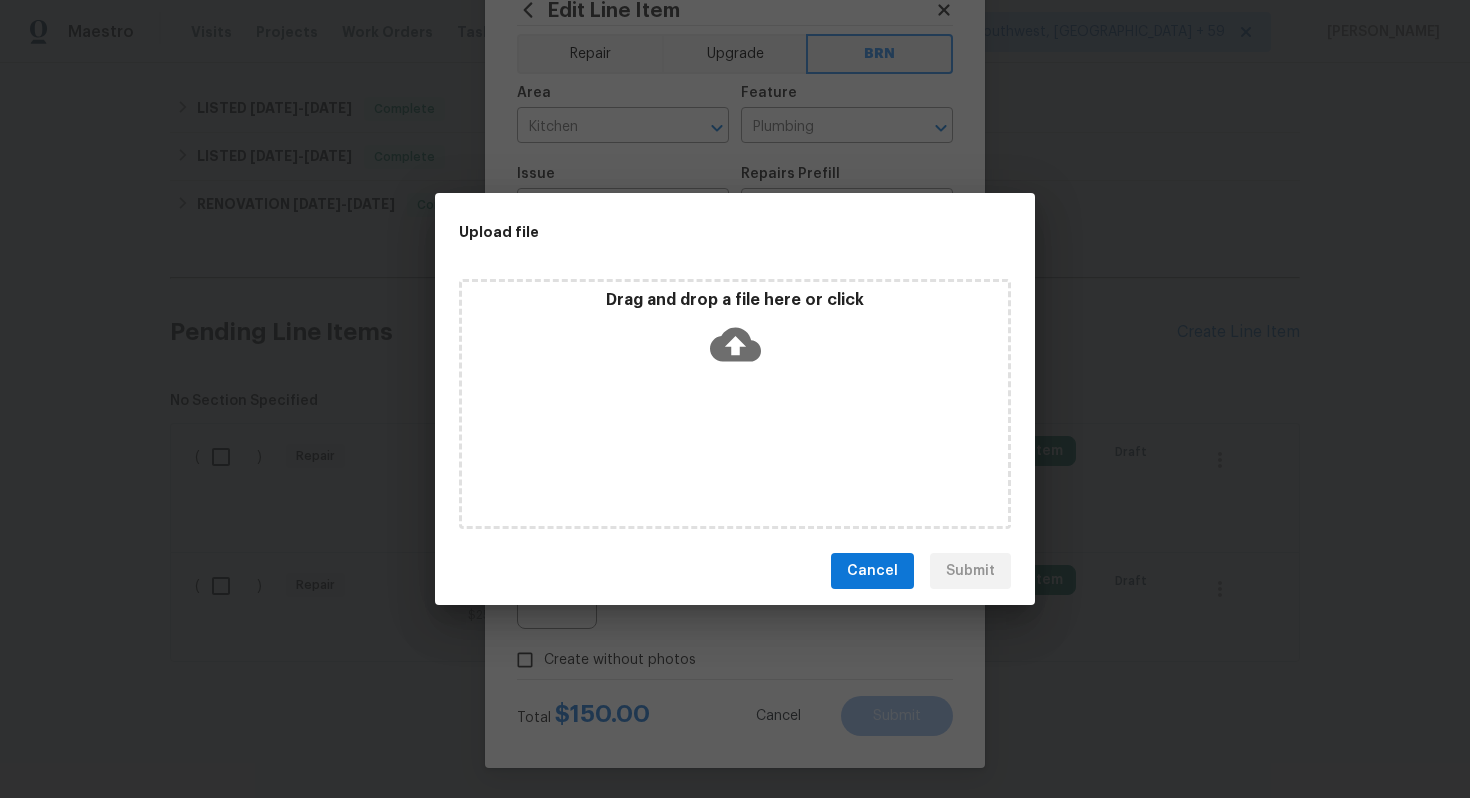 click 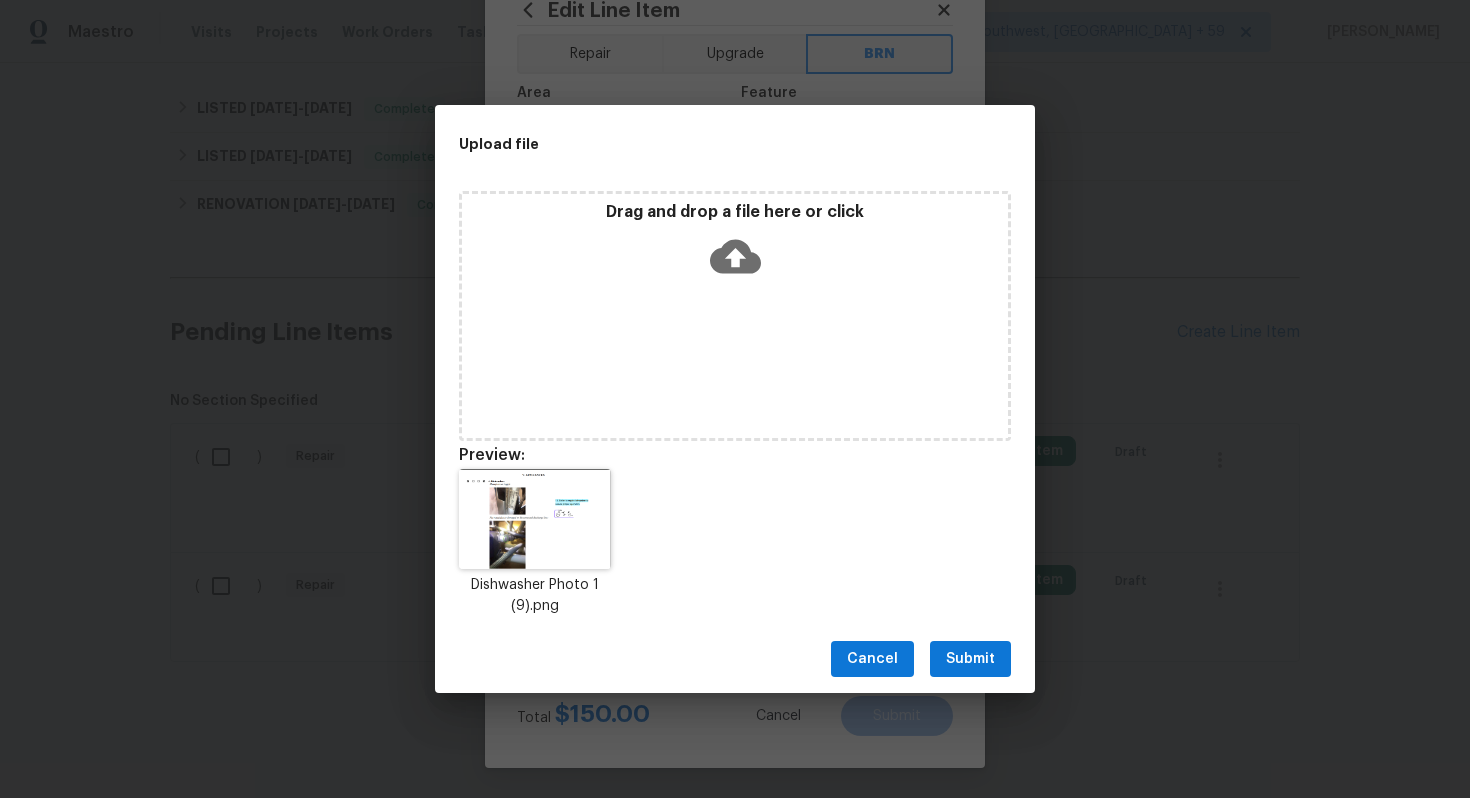 click on "Submit" at bounding box center (970, 659) 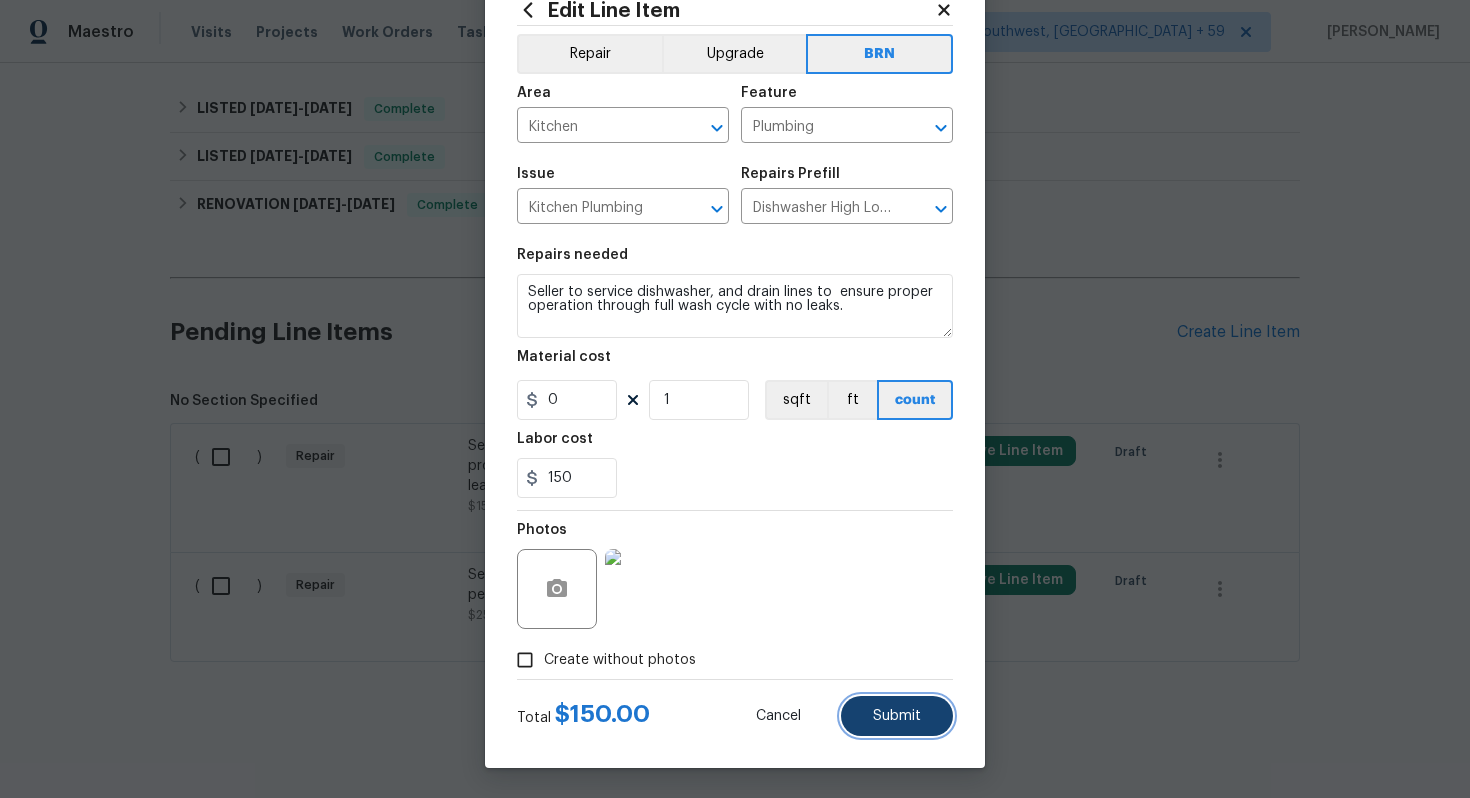 click on "Submit" at bounding box center (897, 716) 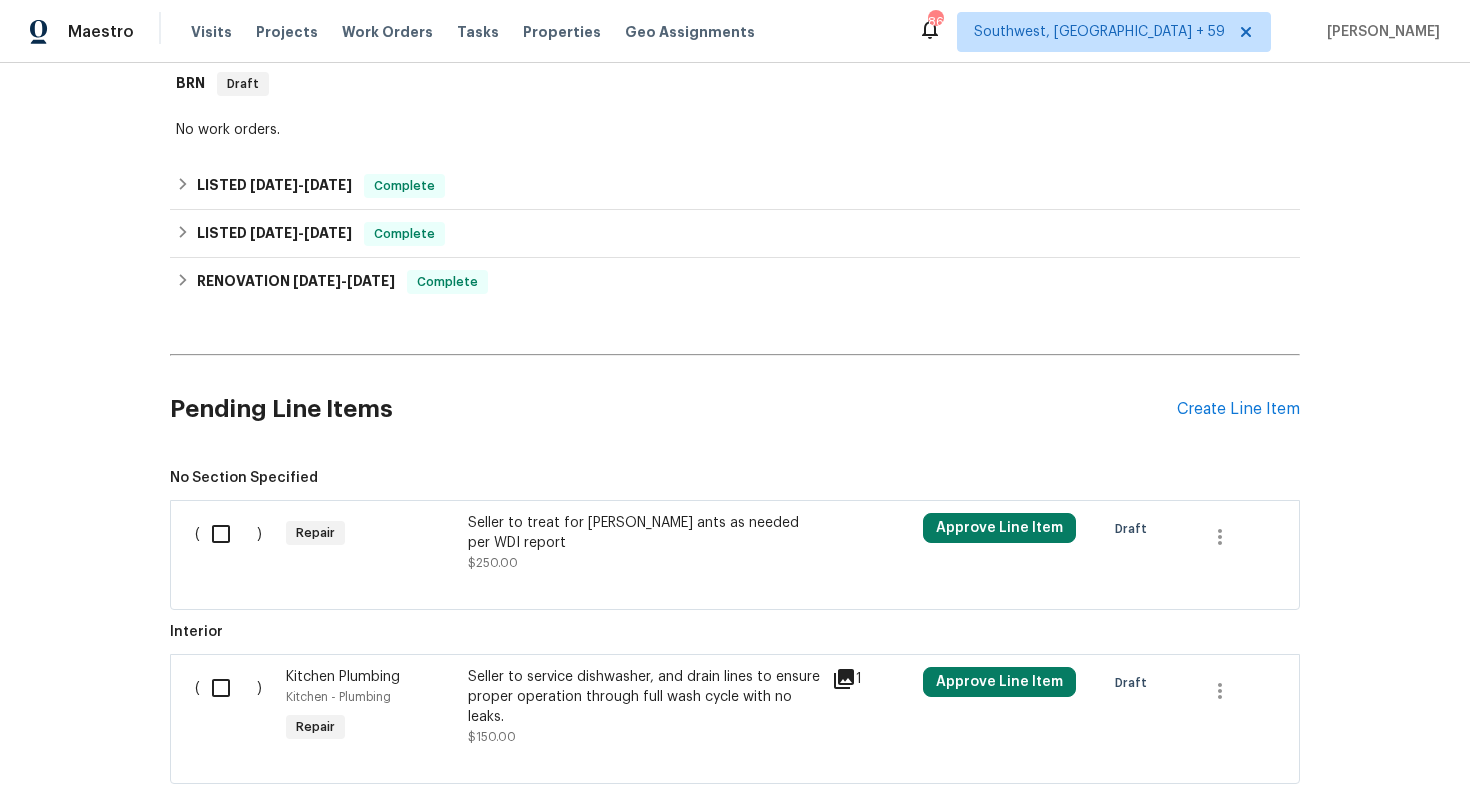 scroll, scrollTop: 405, scrollLeft: 0, axis: vertical 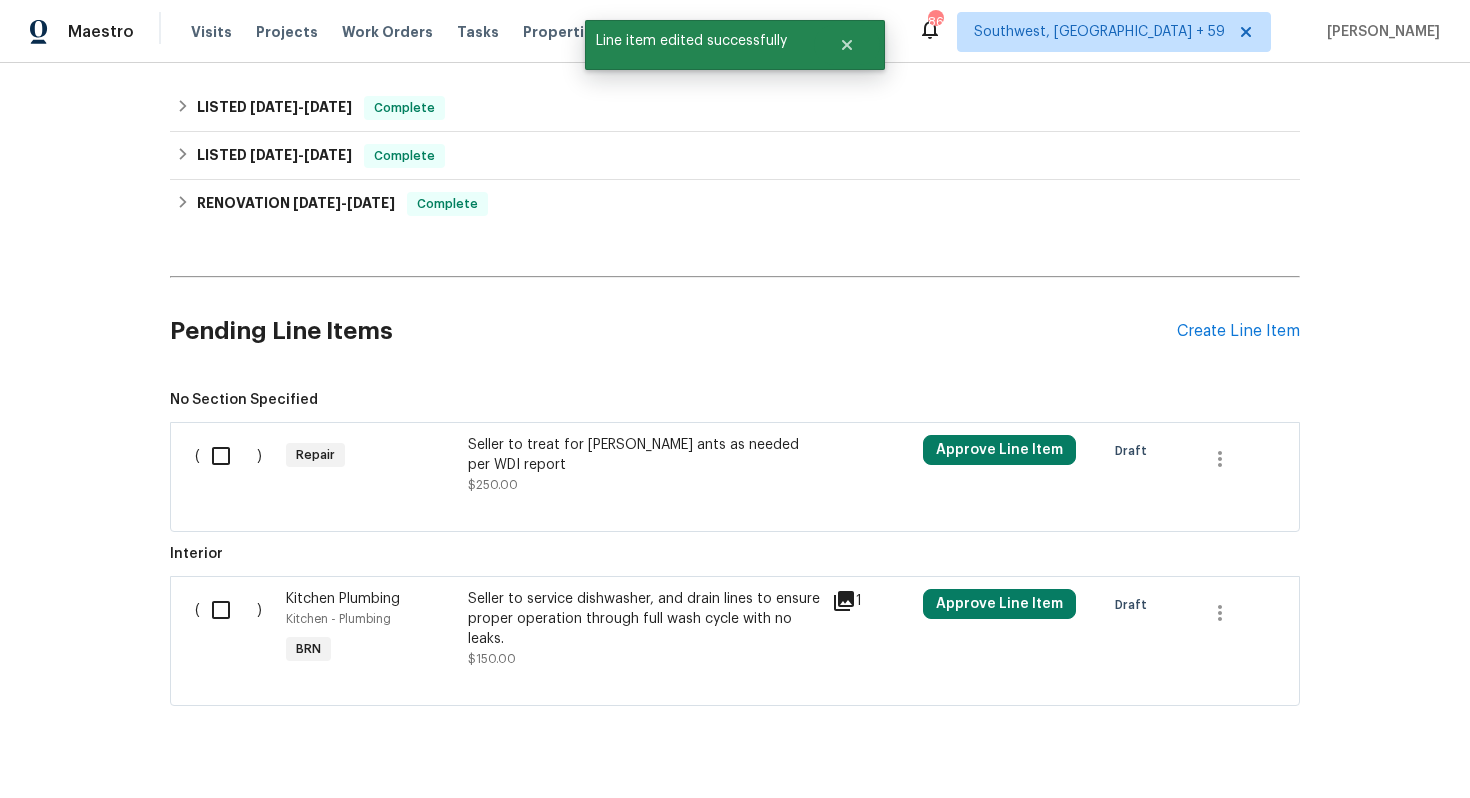 click on "Seller to treat for carpenter ants as needed per WDI report" at bounding box center (644, 455) 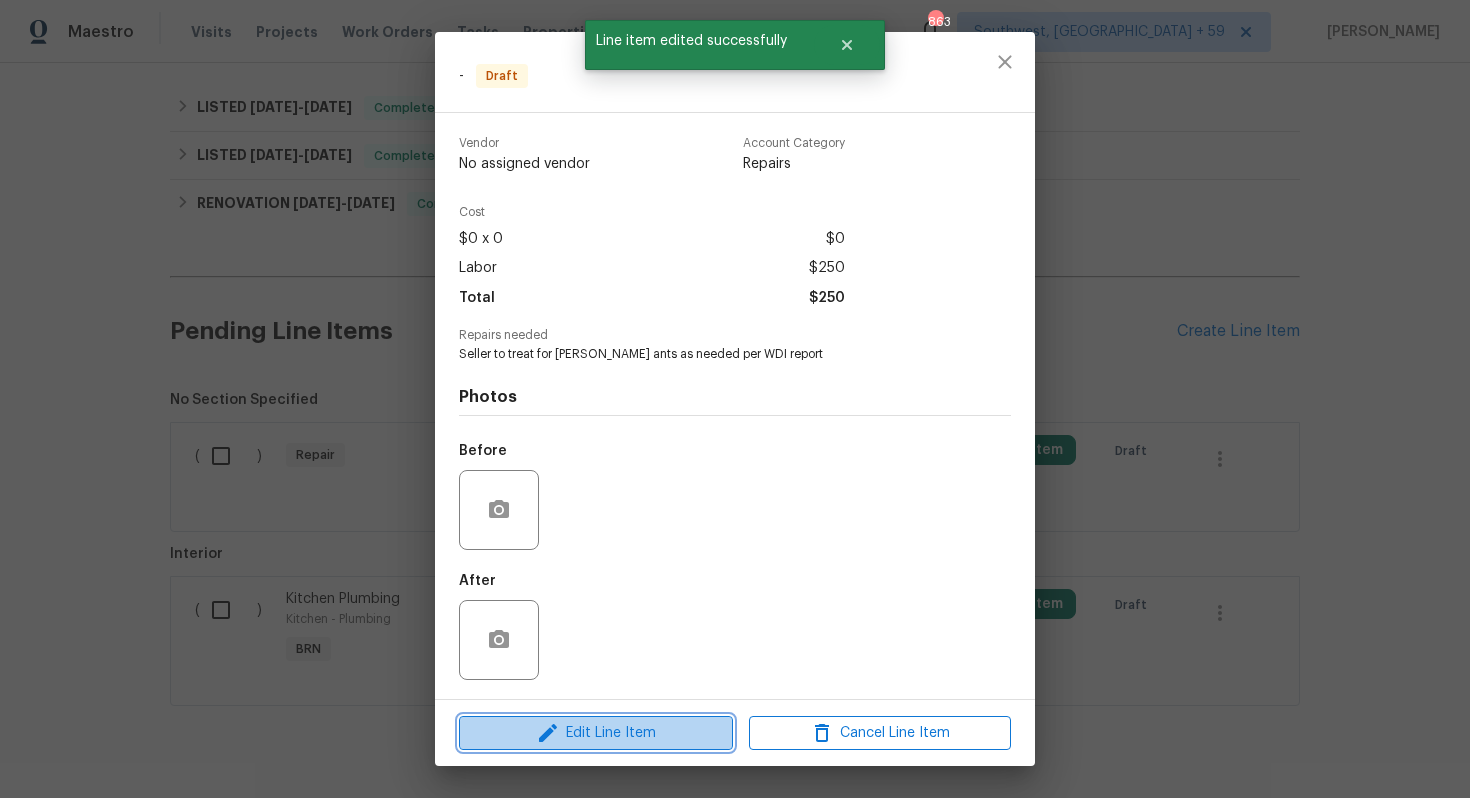 click on "Edit Line Item" at bounding box center (596, 733) 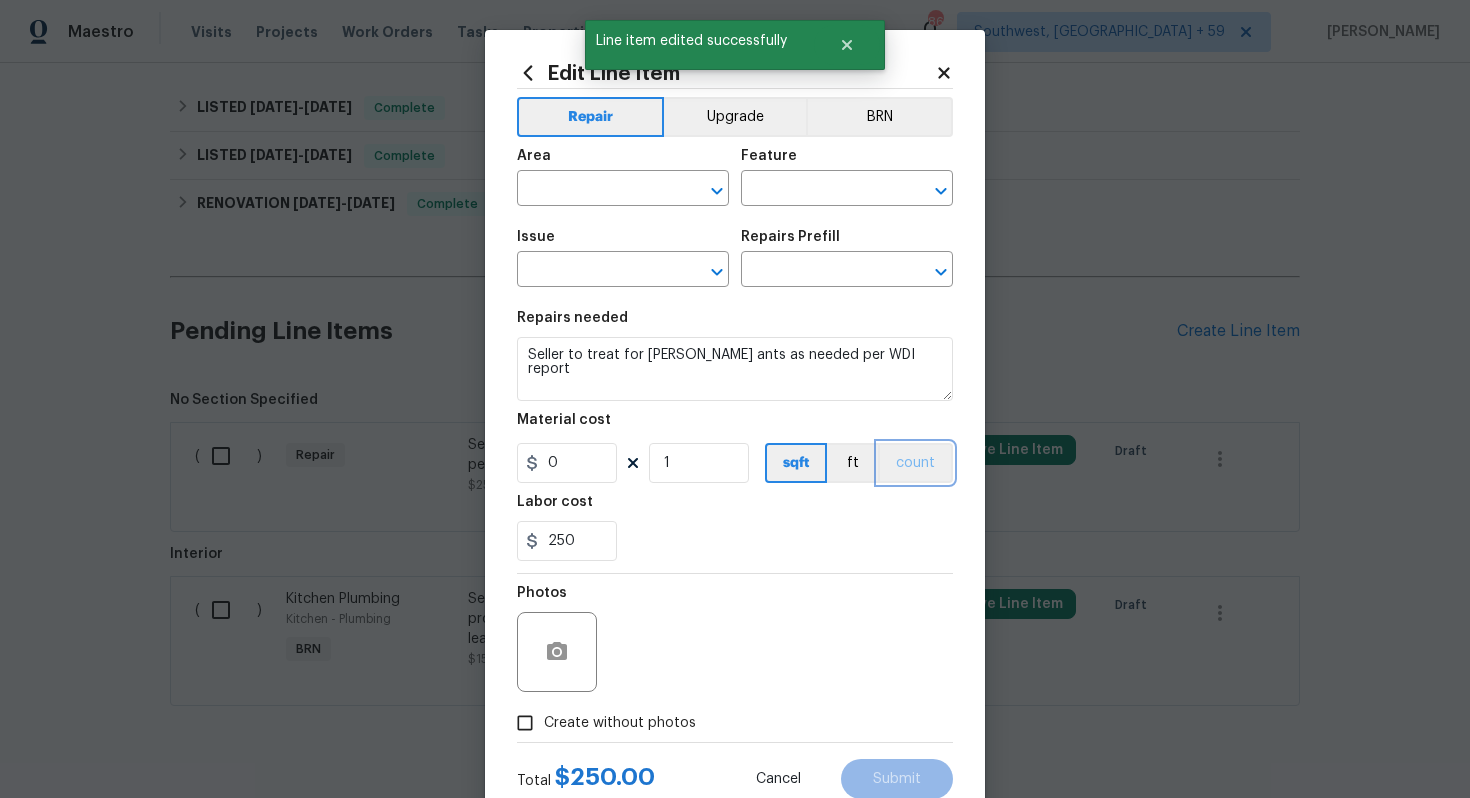 click on "count" at bounding box center [915, 463] 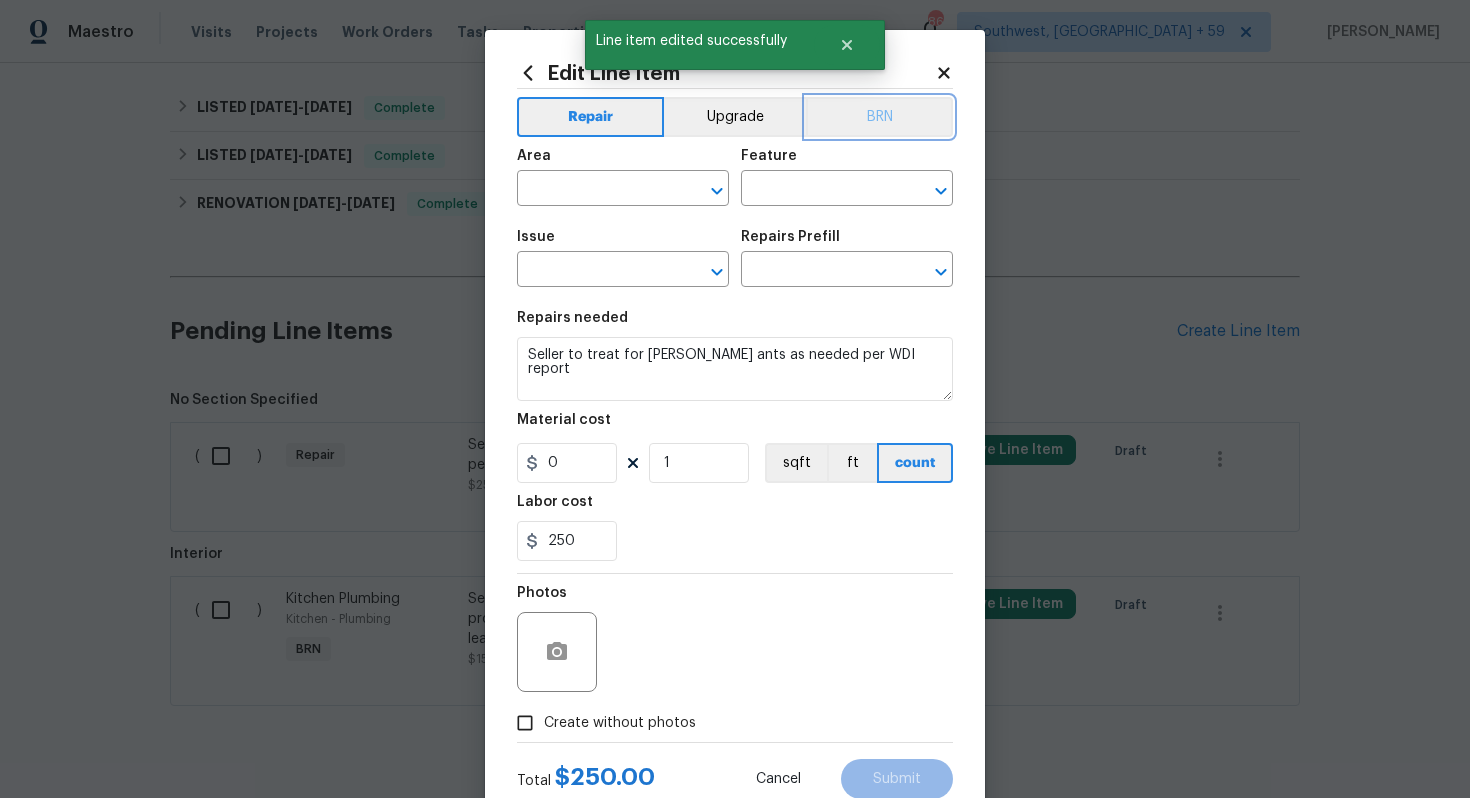 click on "BRN" at bounding box center [879, 117] 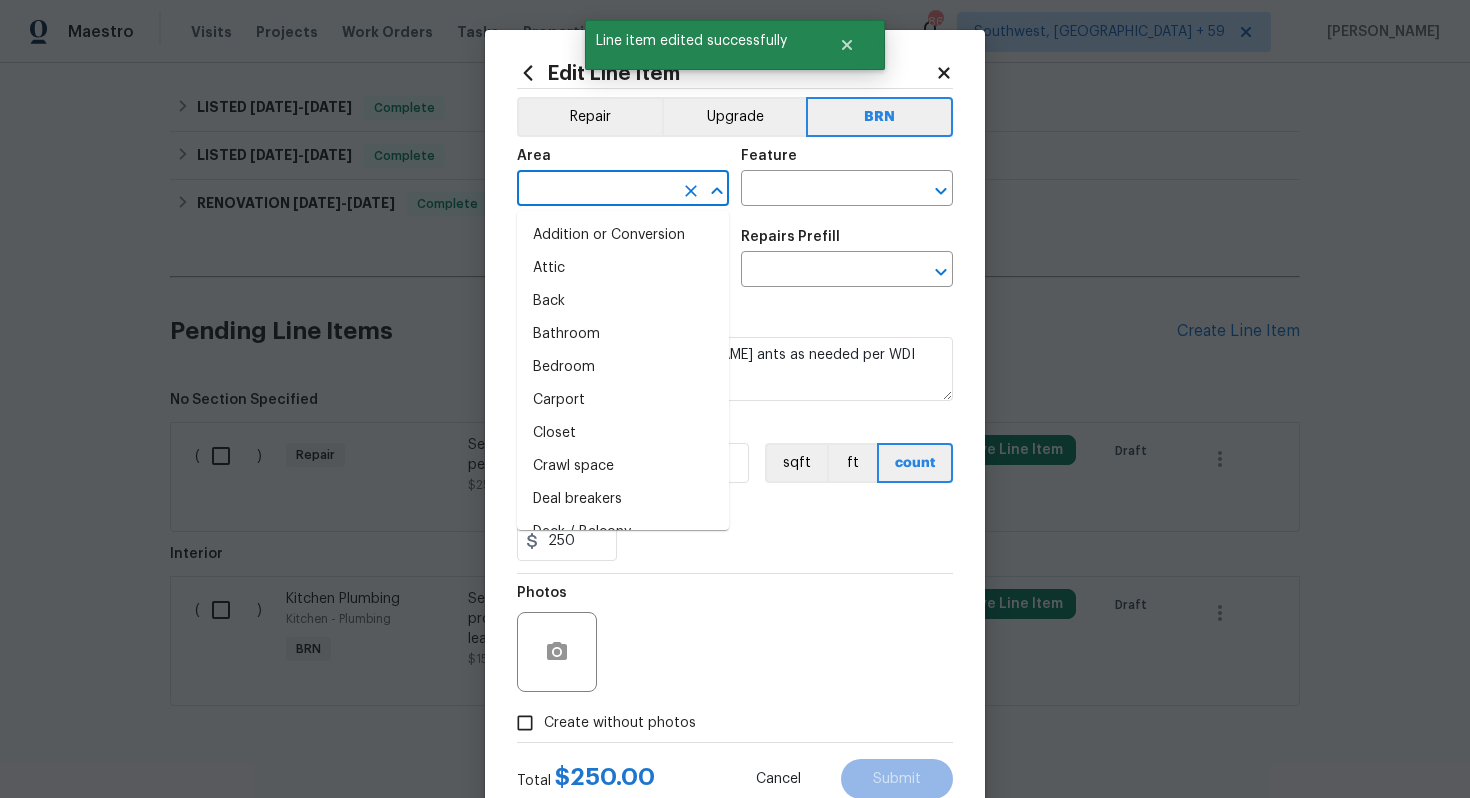 click at bounding box center [595, 190] 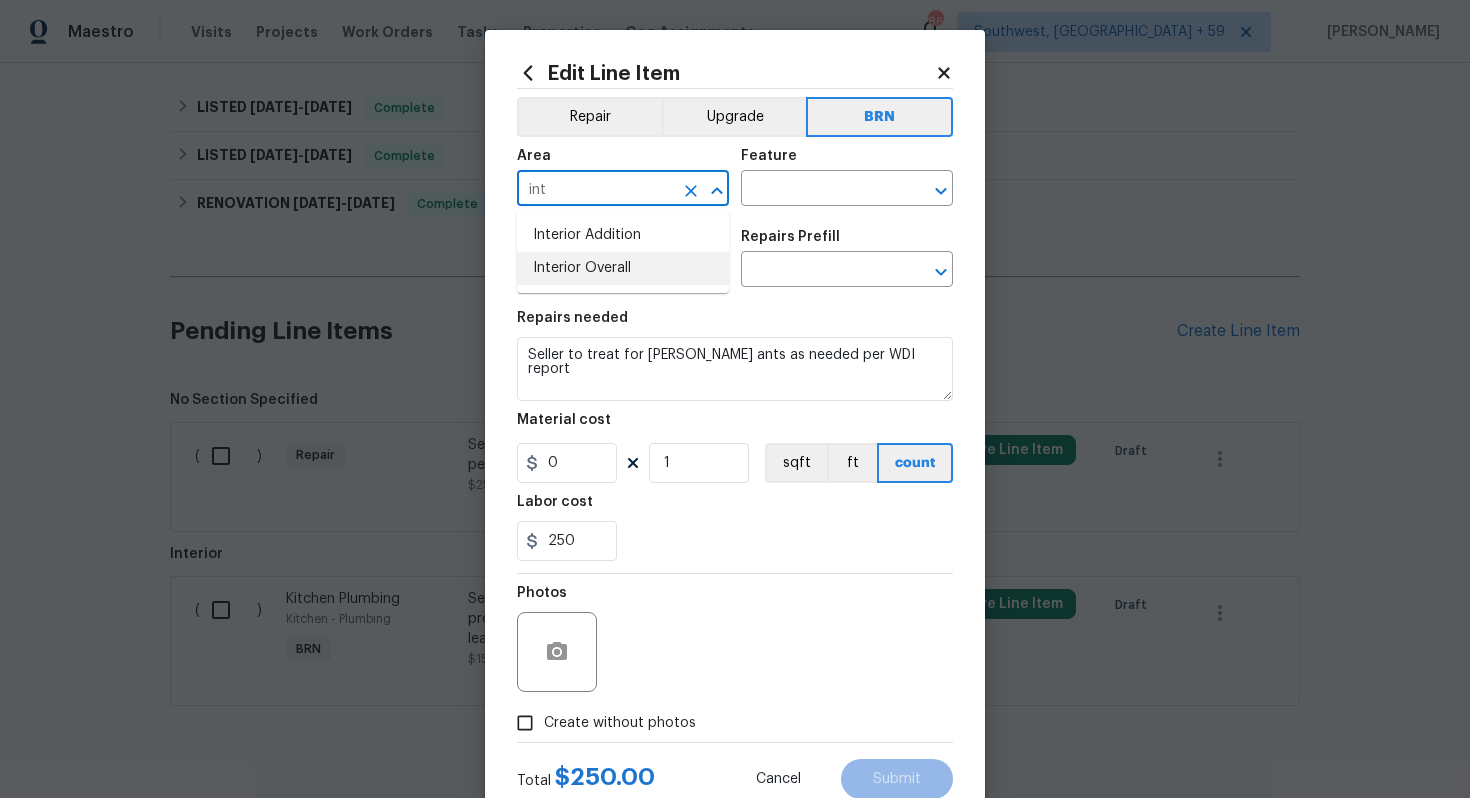 click on "Interior Overall" at bounding box center [623, 268] 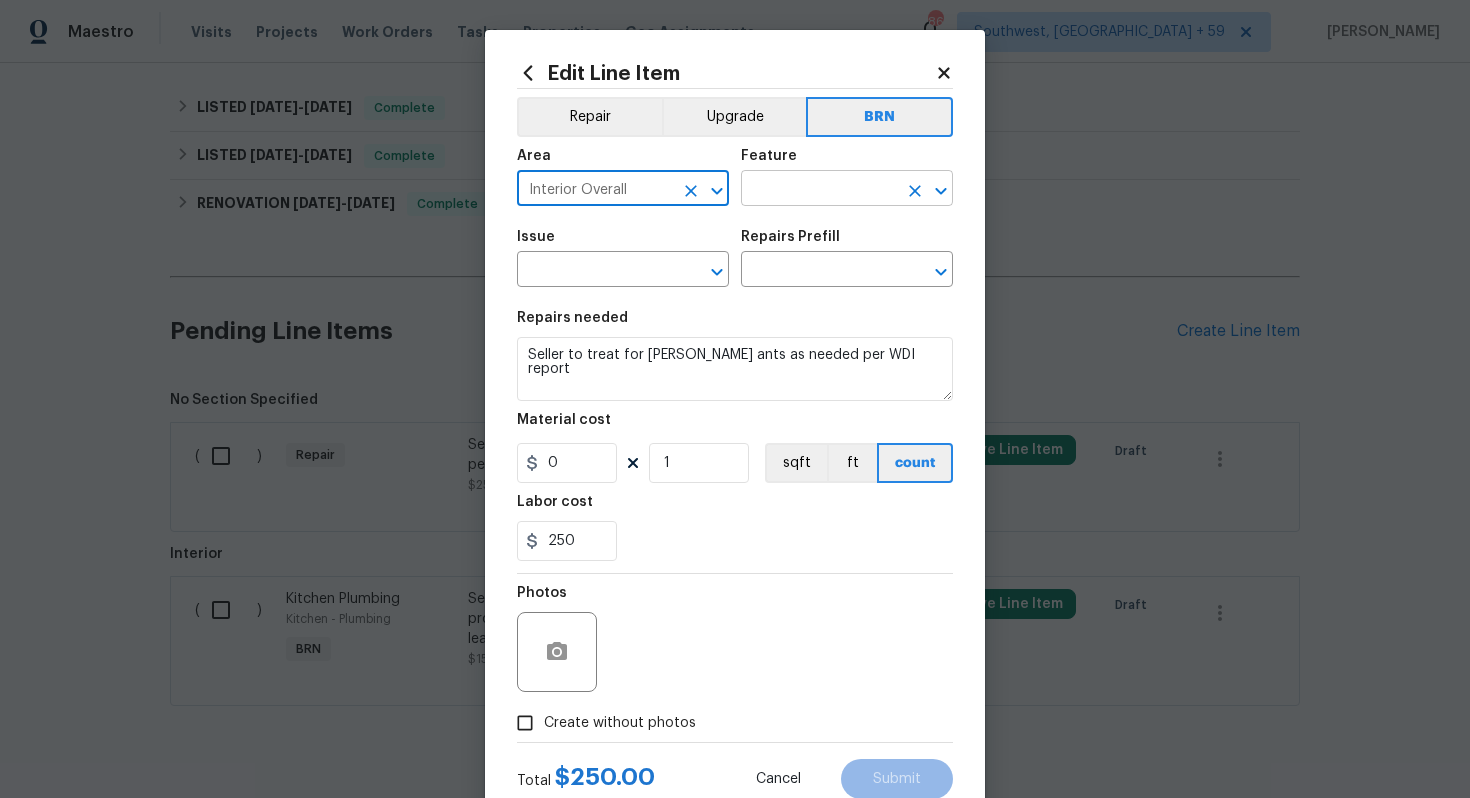 type on "Interior Overall" 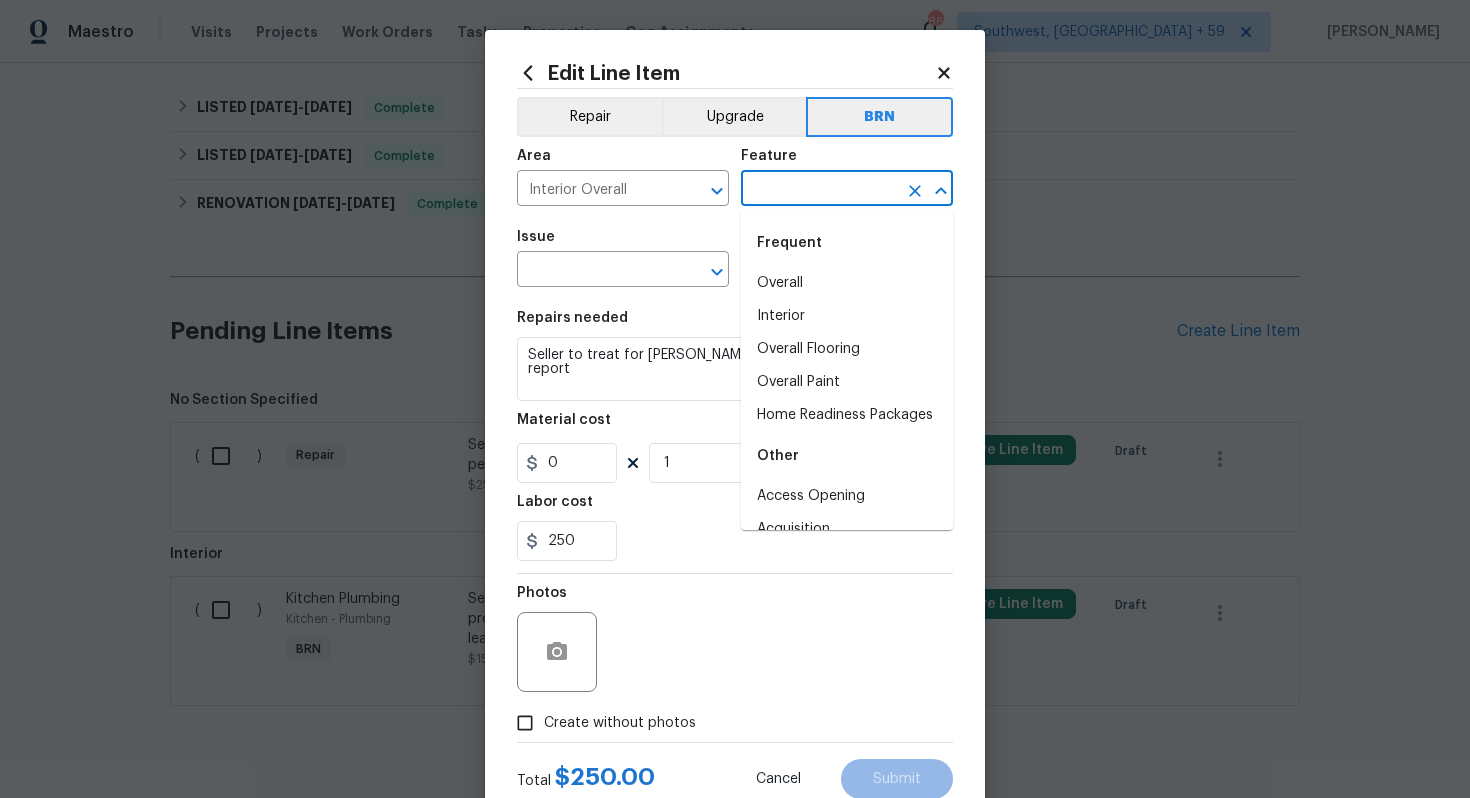 click at bounding box center [819, 190] 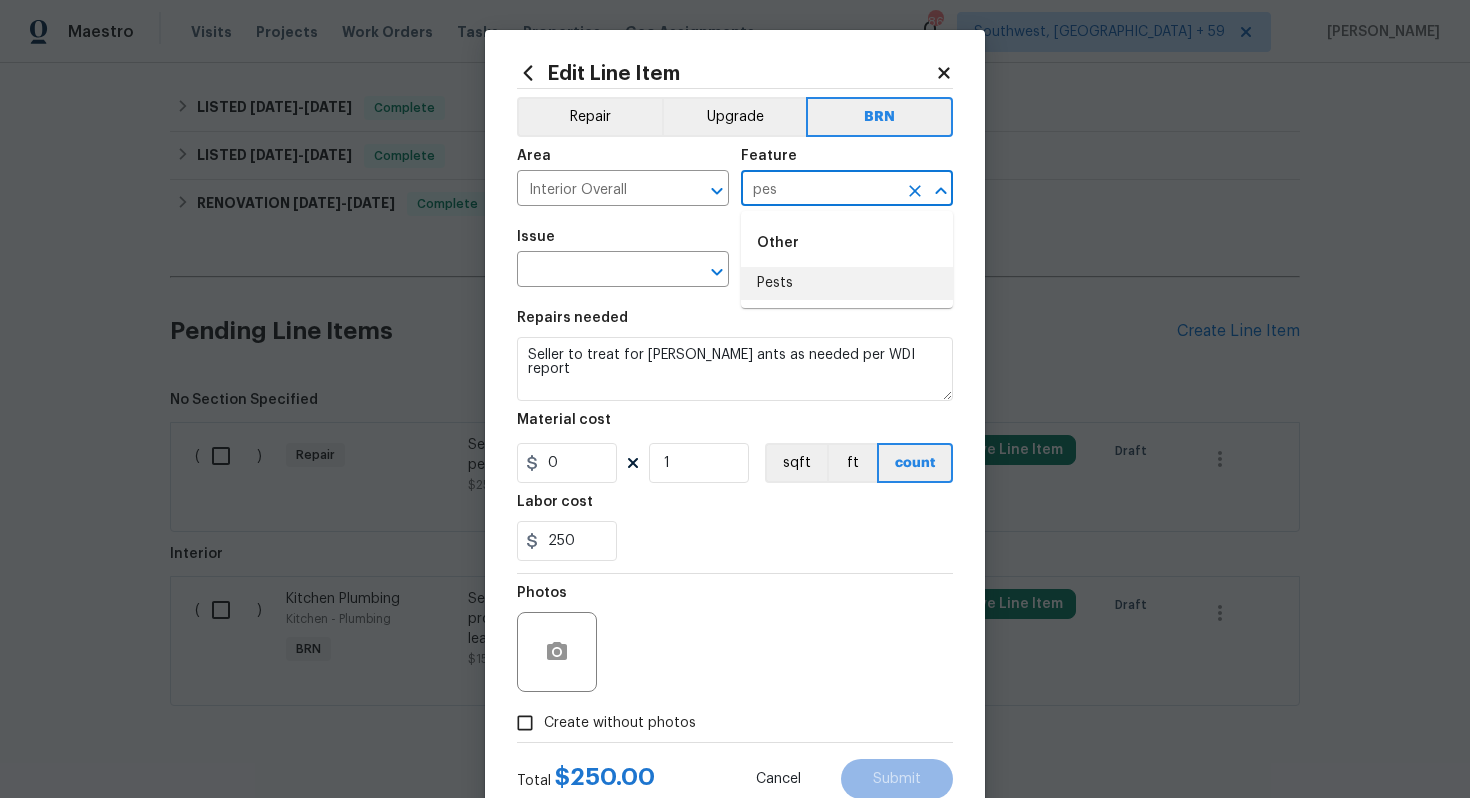 click on "Pests" at bounding box center (847, 283) 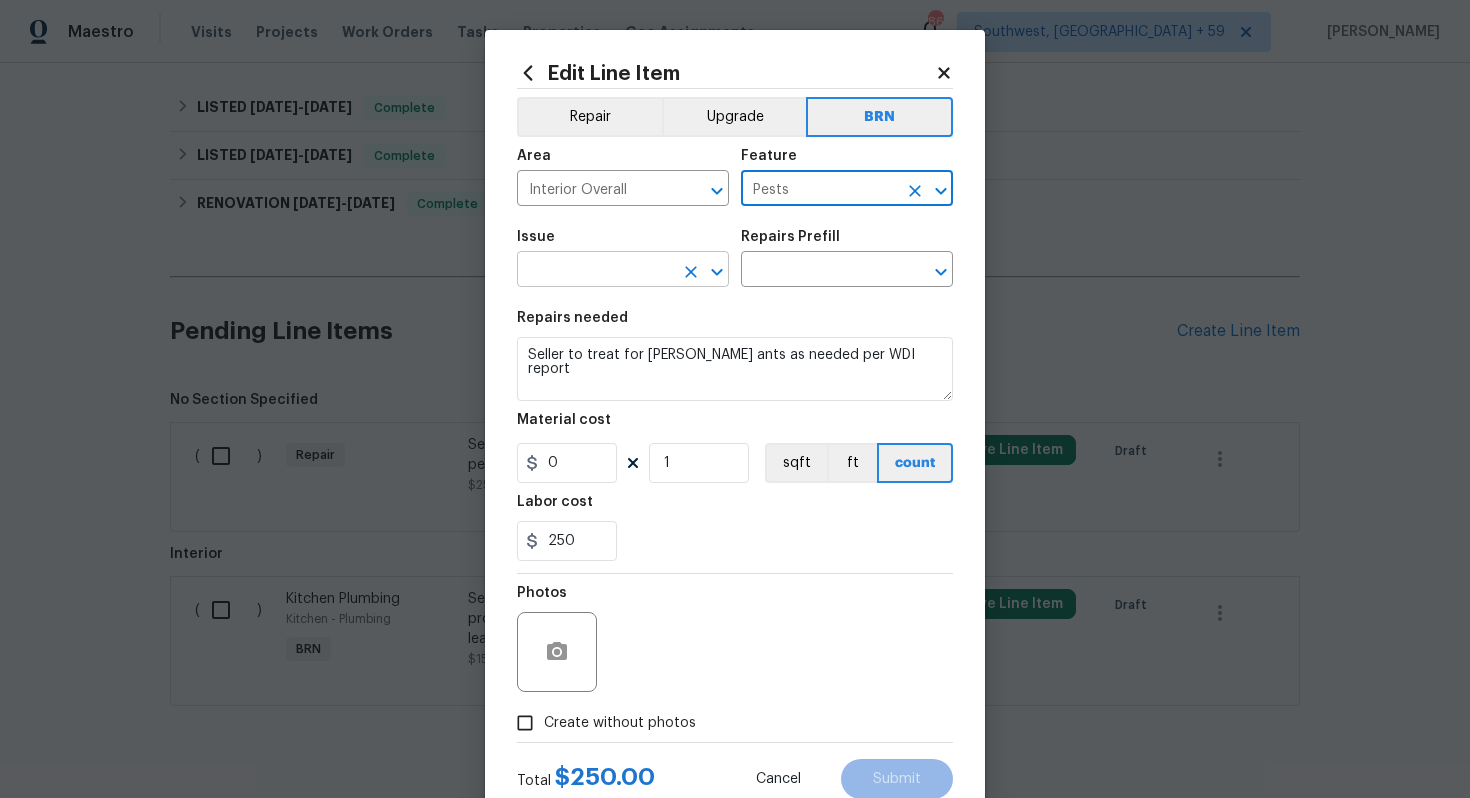 type on "Pests" 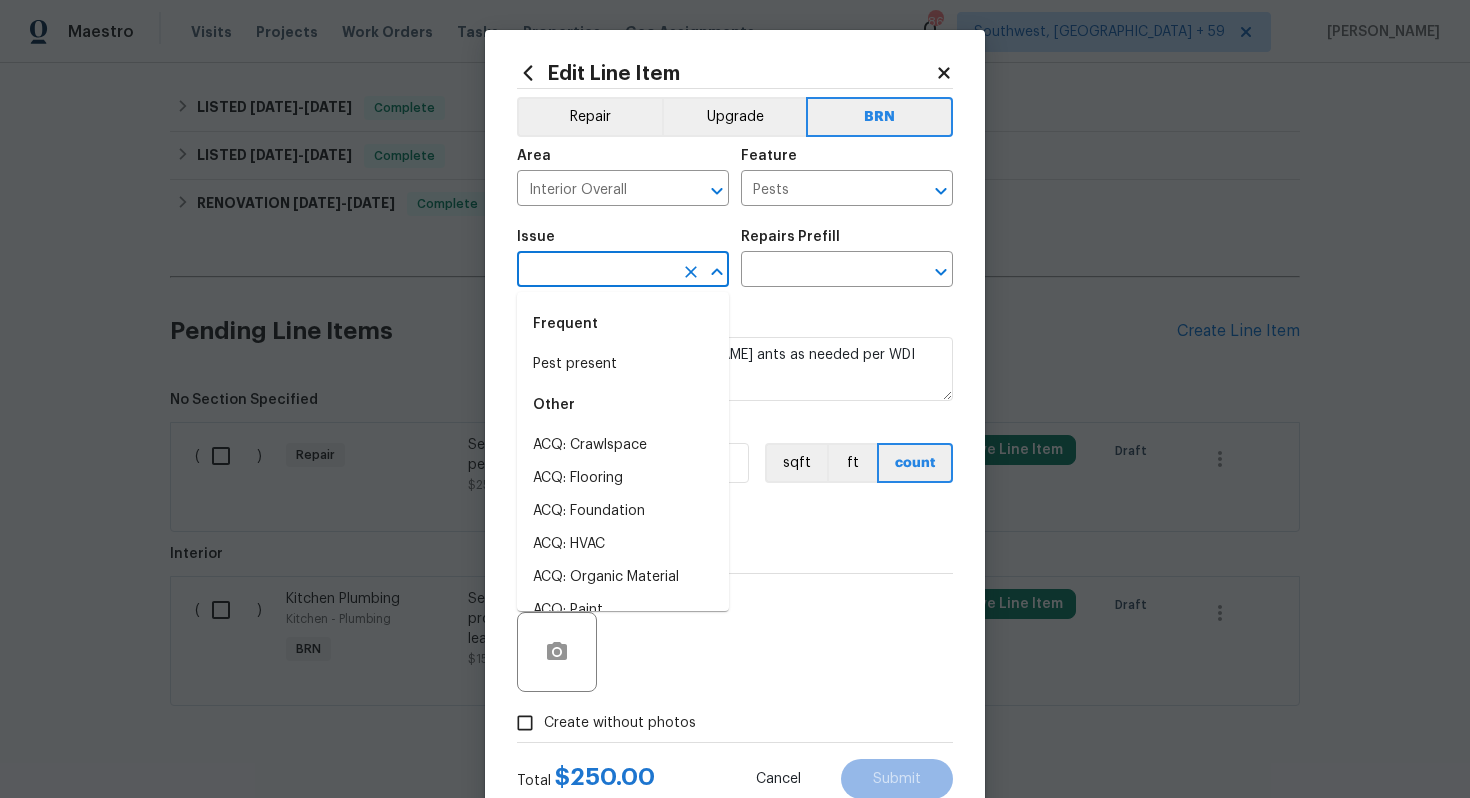 click at bounding box center (595, 271) 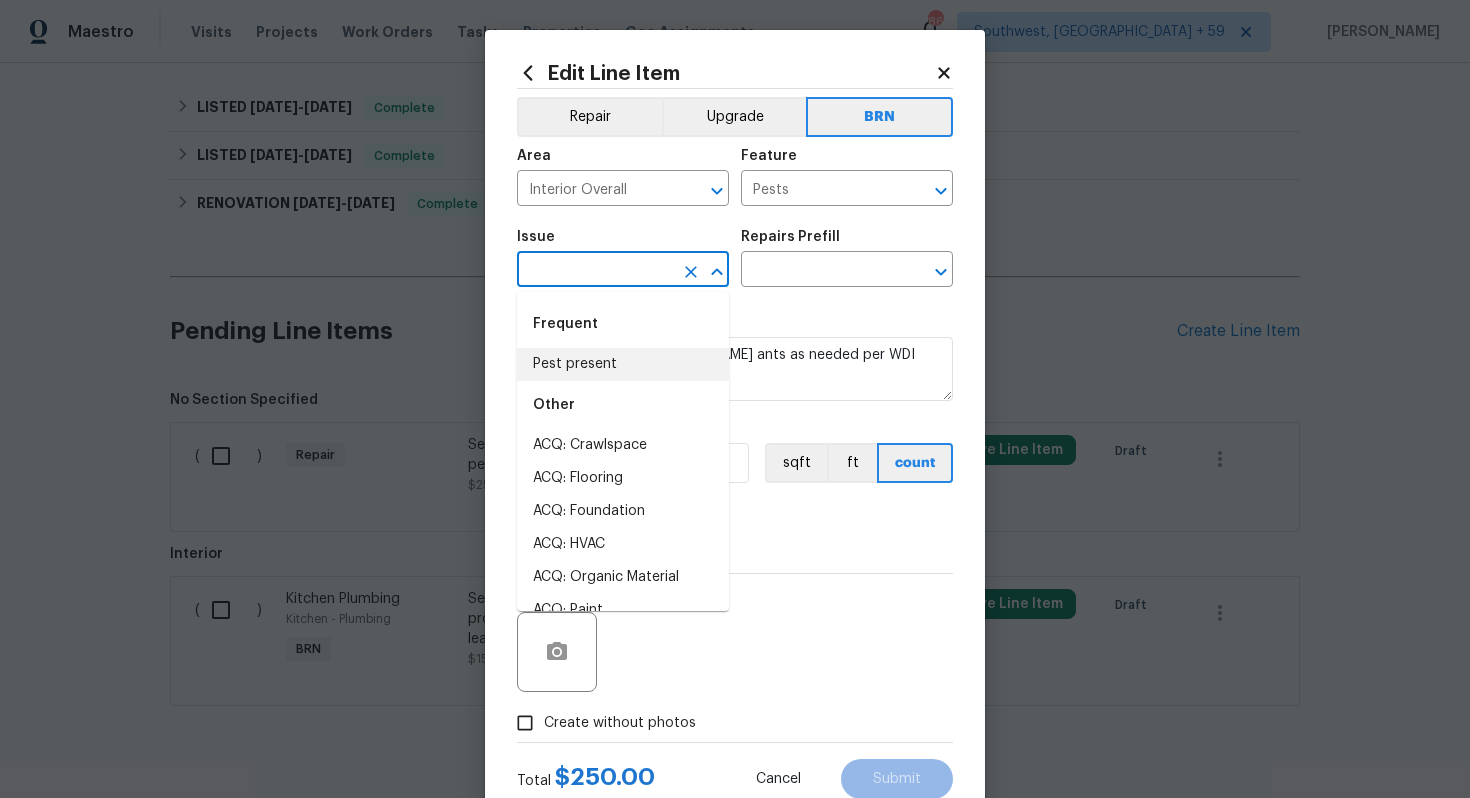 click on "Pest present" at bounding box center [623, 364] 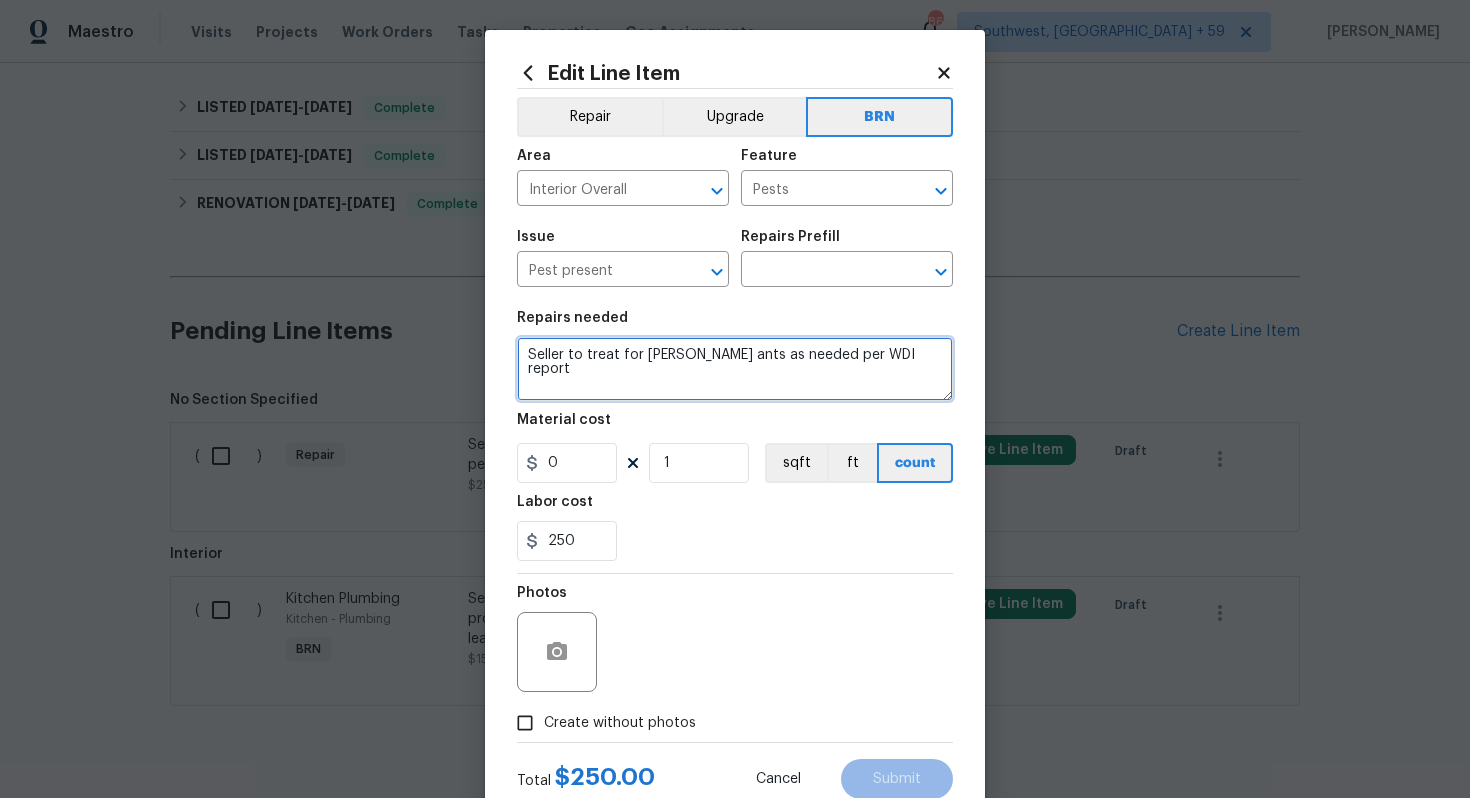 drag, startPoint x: 523, startPoint y: 361, endPoint x: 928, endPoint y: 372, distance: 405.14935 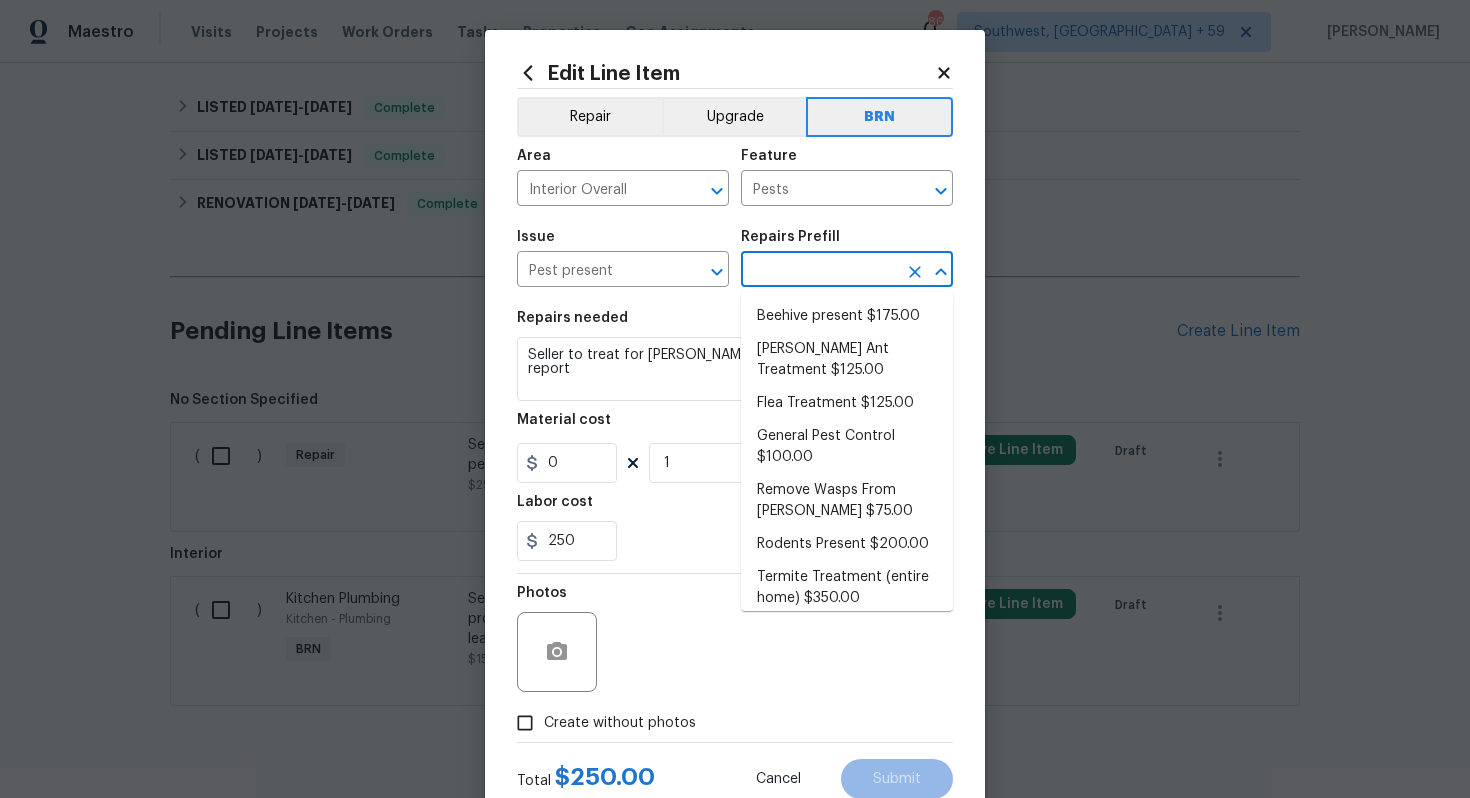 click at bounding box center (819, 271) 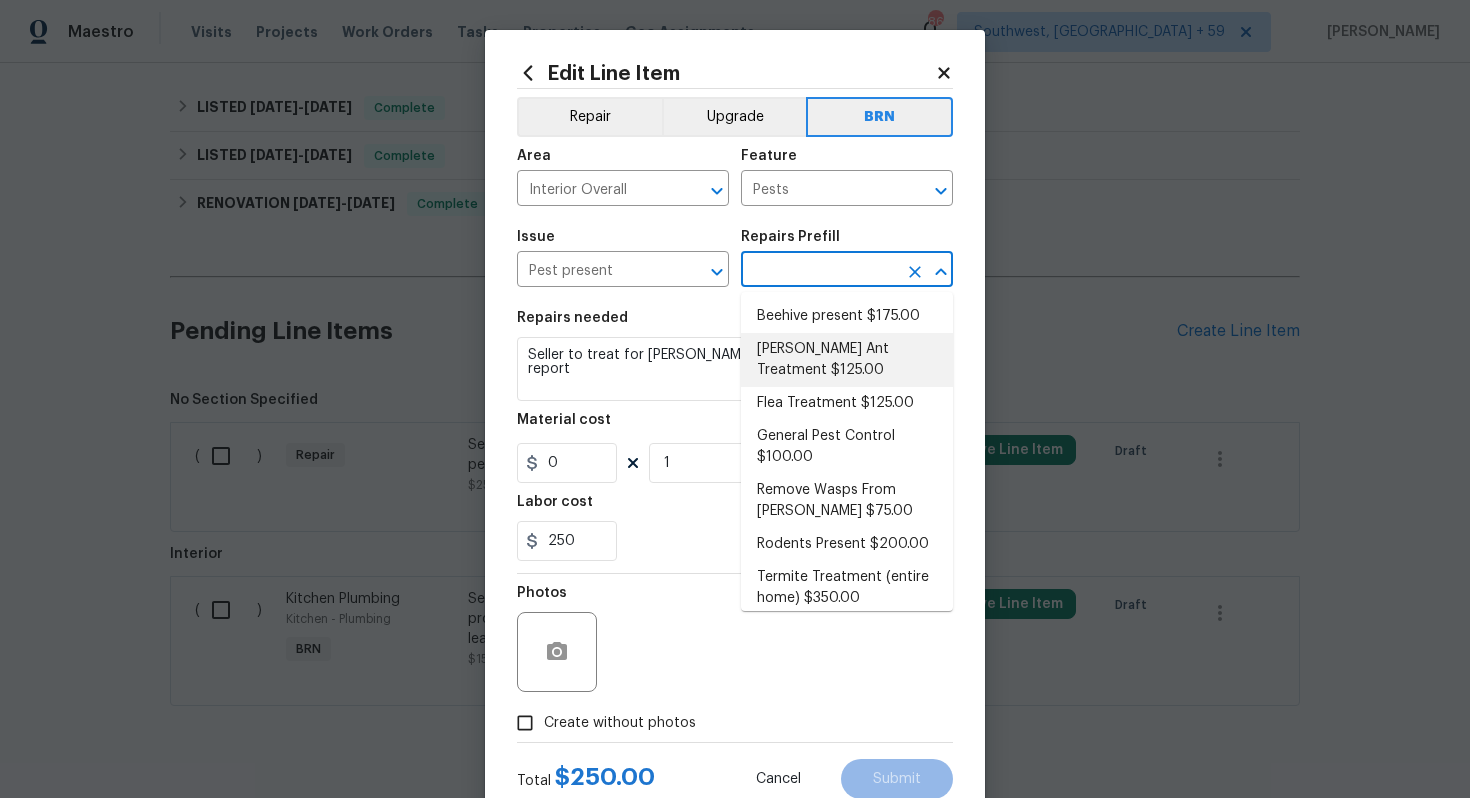 click on "Carpenter Ant Treatment $125.00" at bounding box center [847, 360] 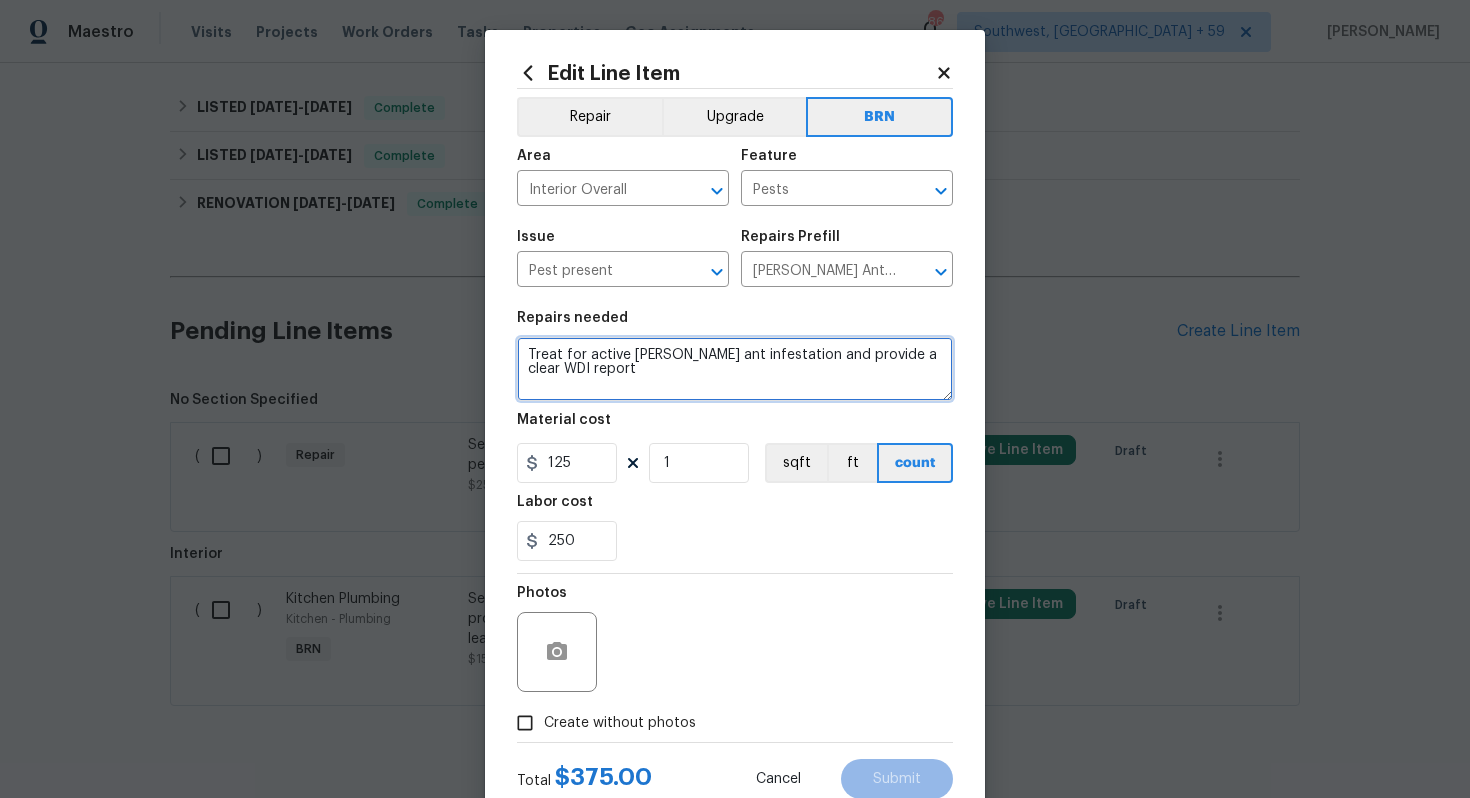 drag, startPoint x: 522, startPoint y: 357, endPoint x: 647, endPoint y: 392, distance: 129.80756 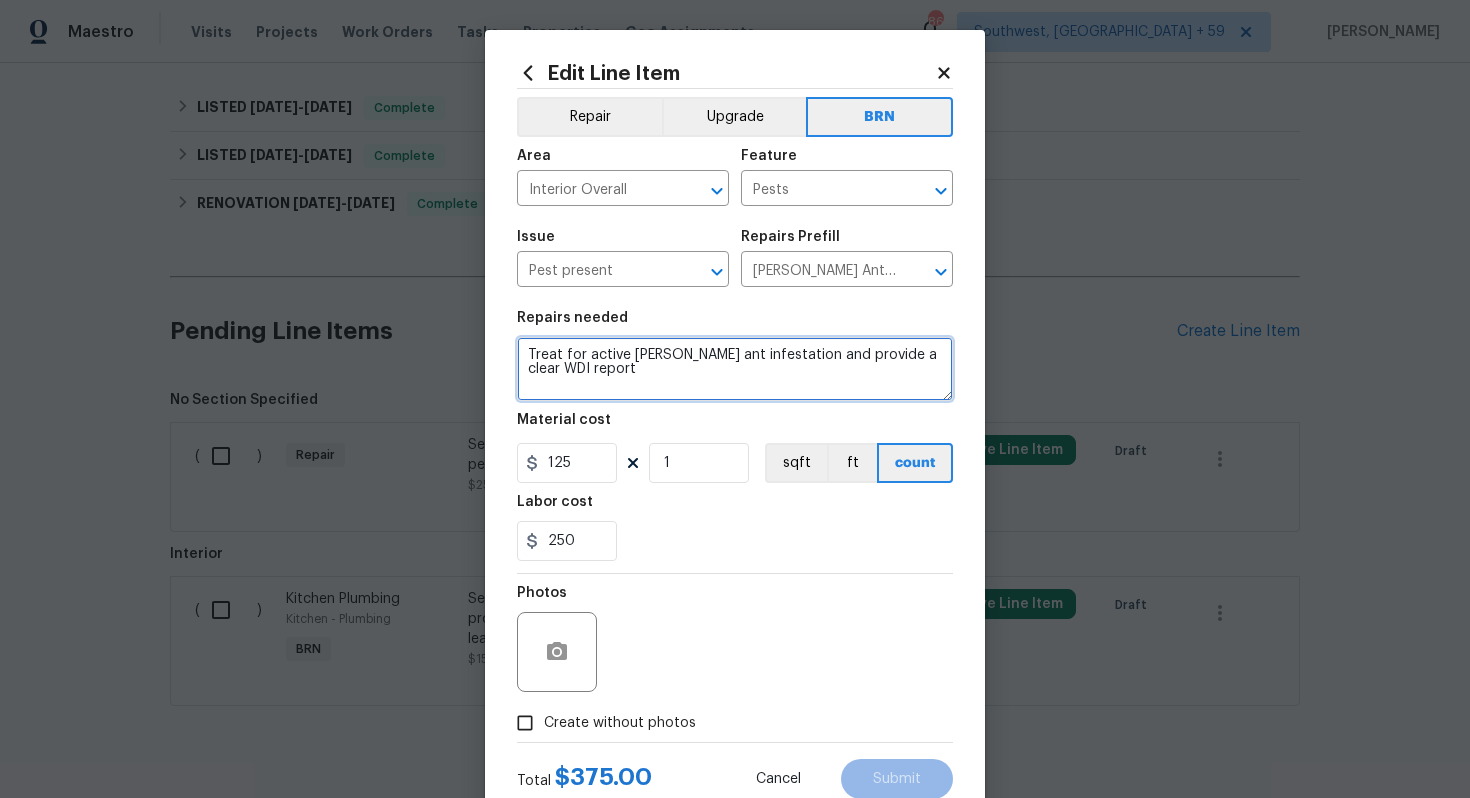 click on "Treat for active carpenter ant infestation and provide a clear WDI report" at bounding box center (735, 369) 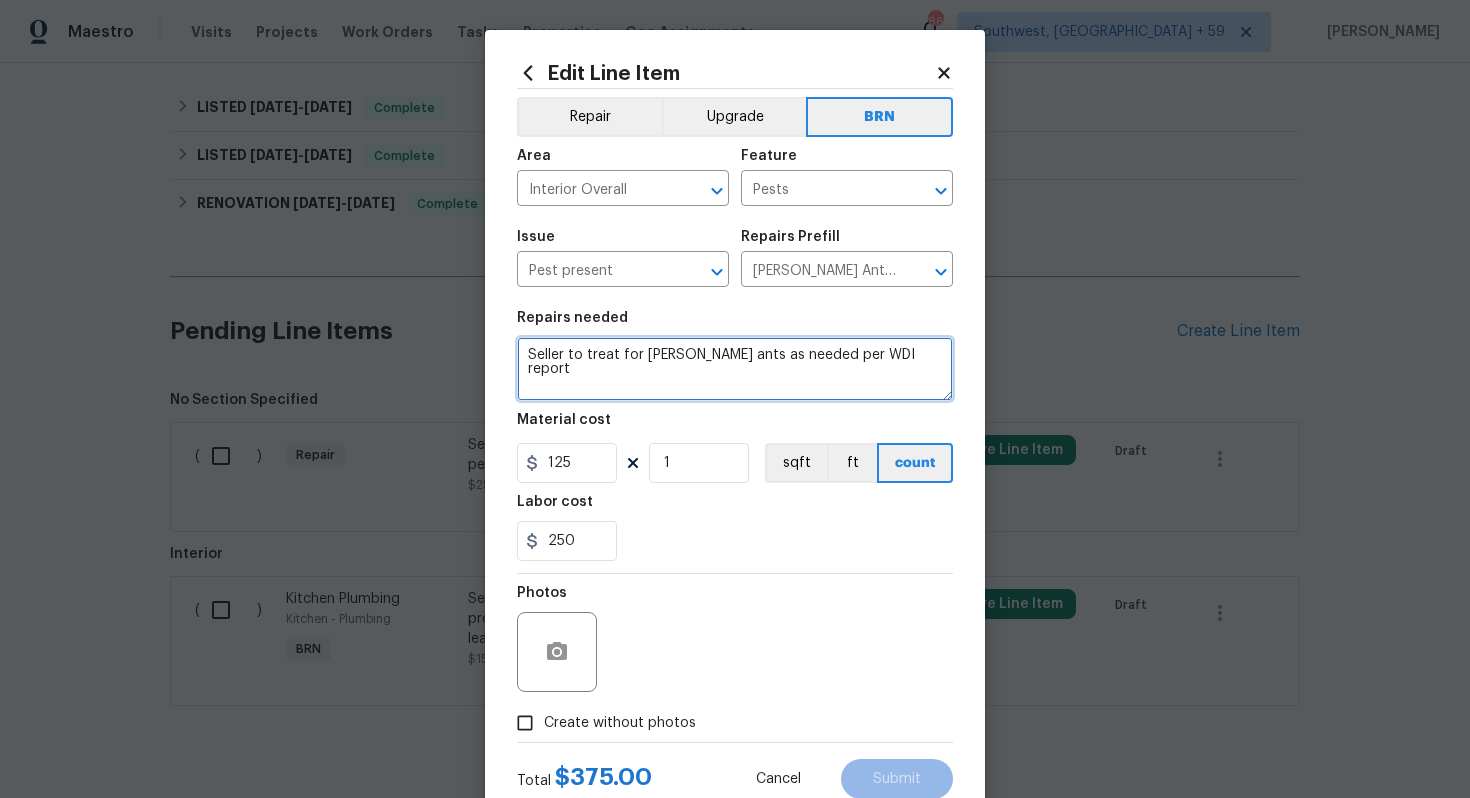 type on "Seller to treat for carpenter ants as needed per WDI report" 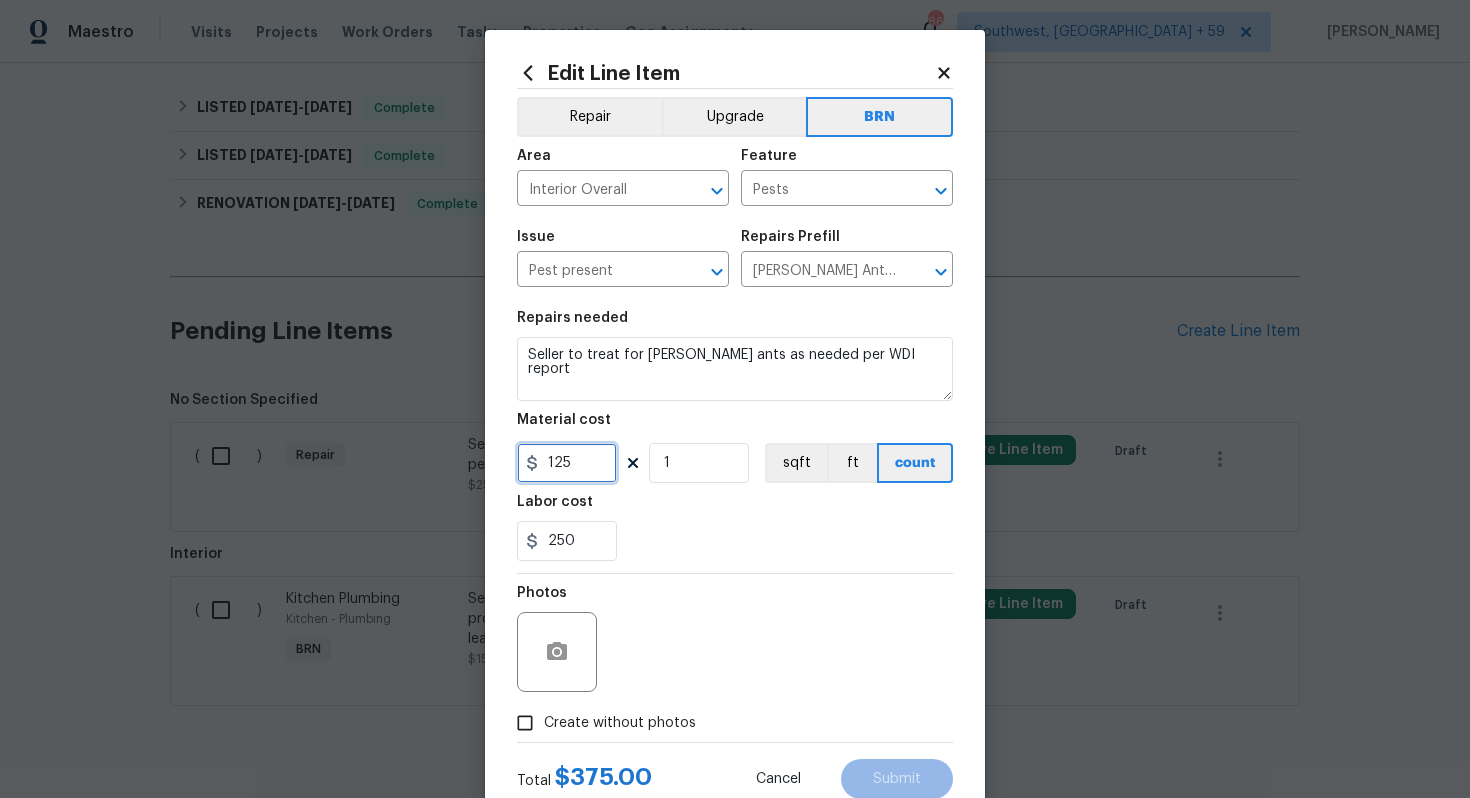 drag, startPoint x: 587, startPoint y: 468, endPoint x: 532, endPoint y: 471, distance: 55.081757 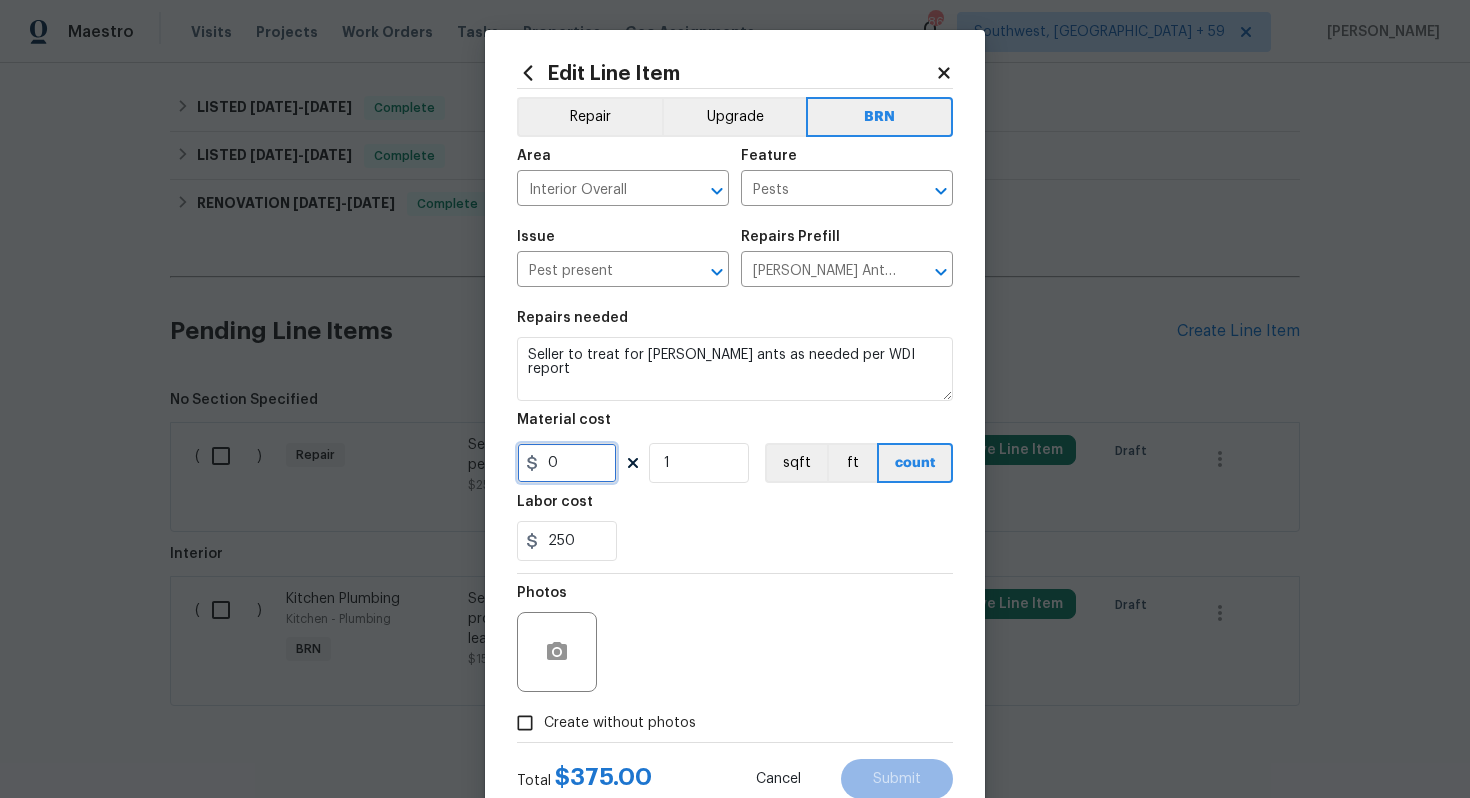 type on "0" 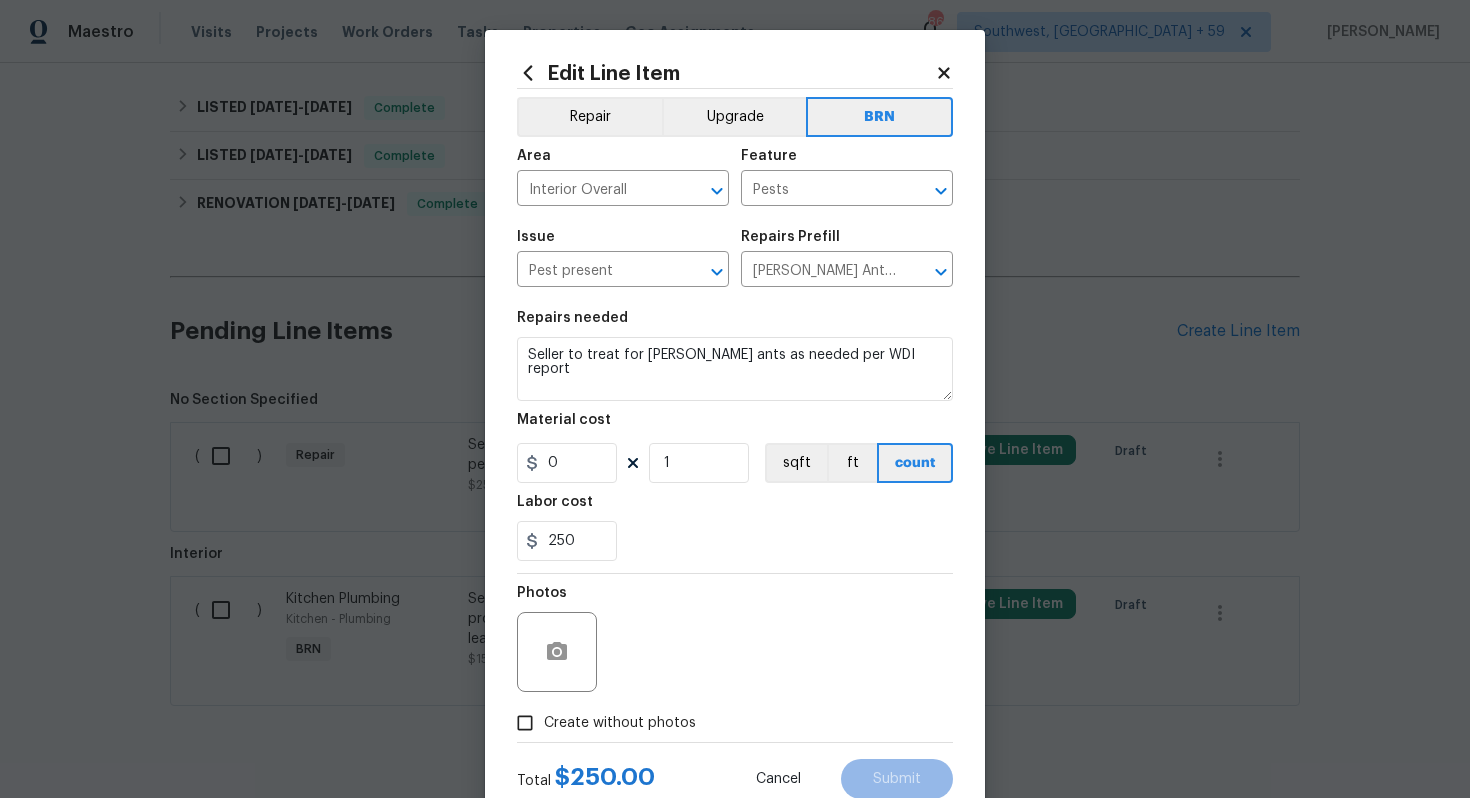 click on "250" at bounding box center [735, 541] 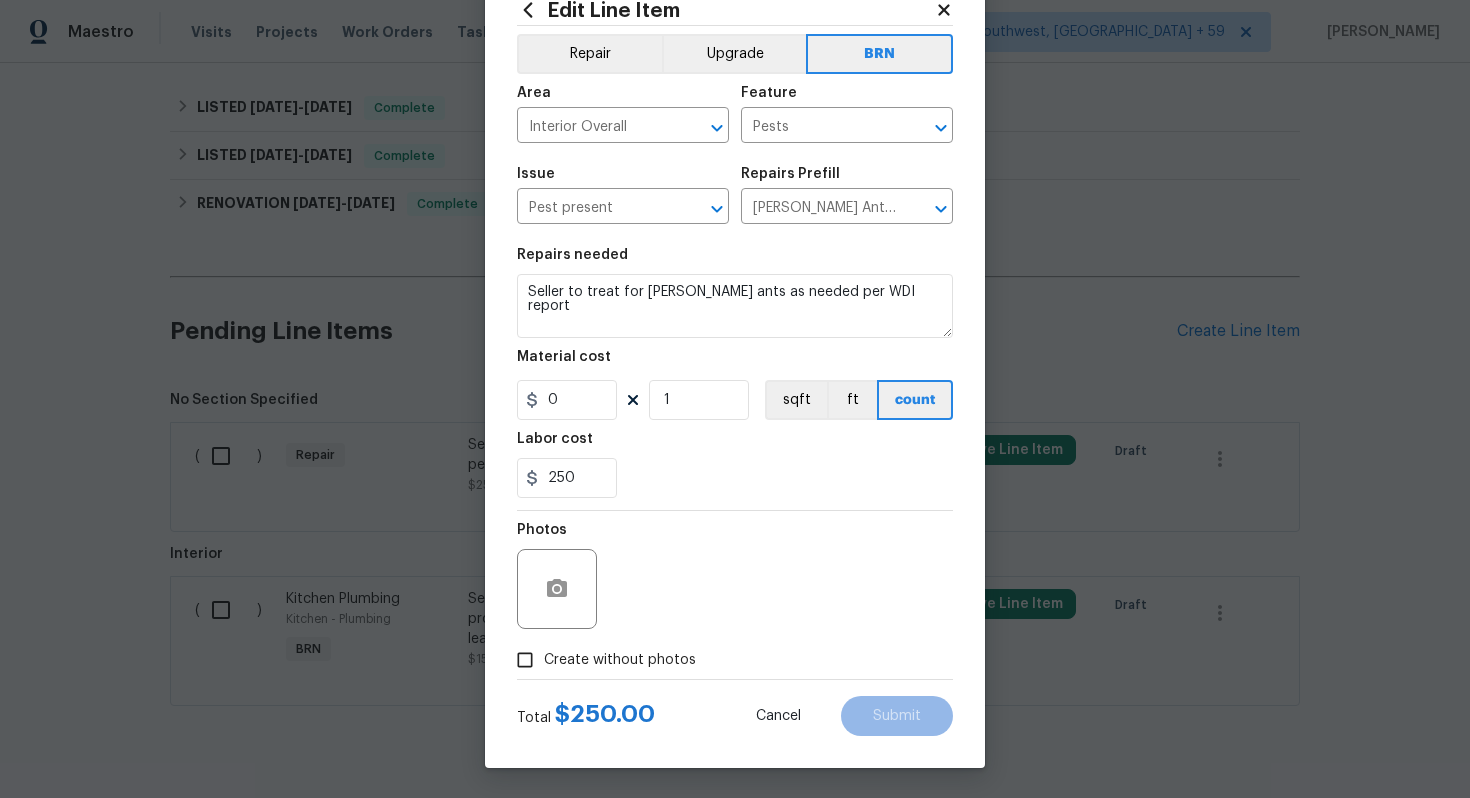click on "Create without photos" at bounding box center [620, 660] 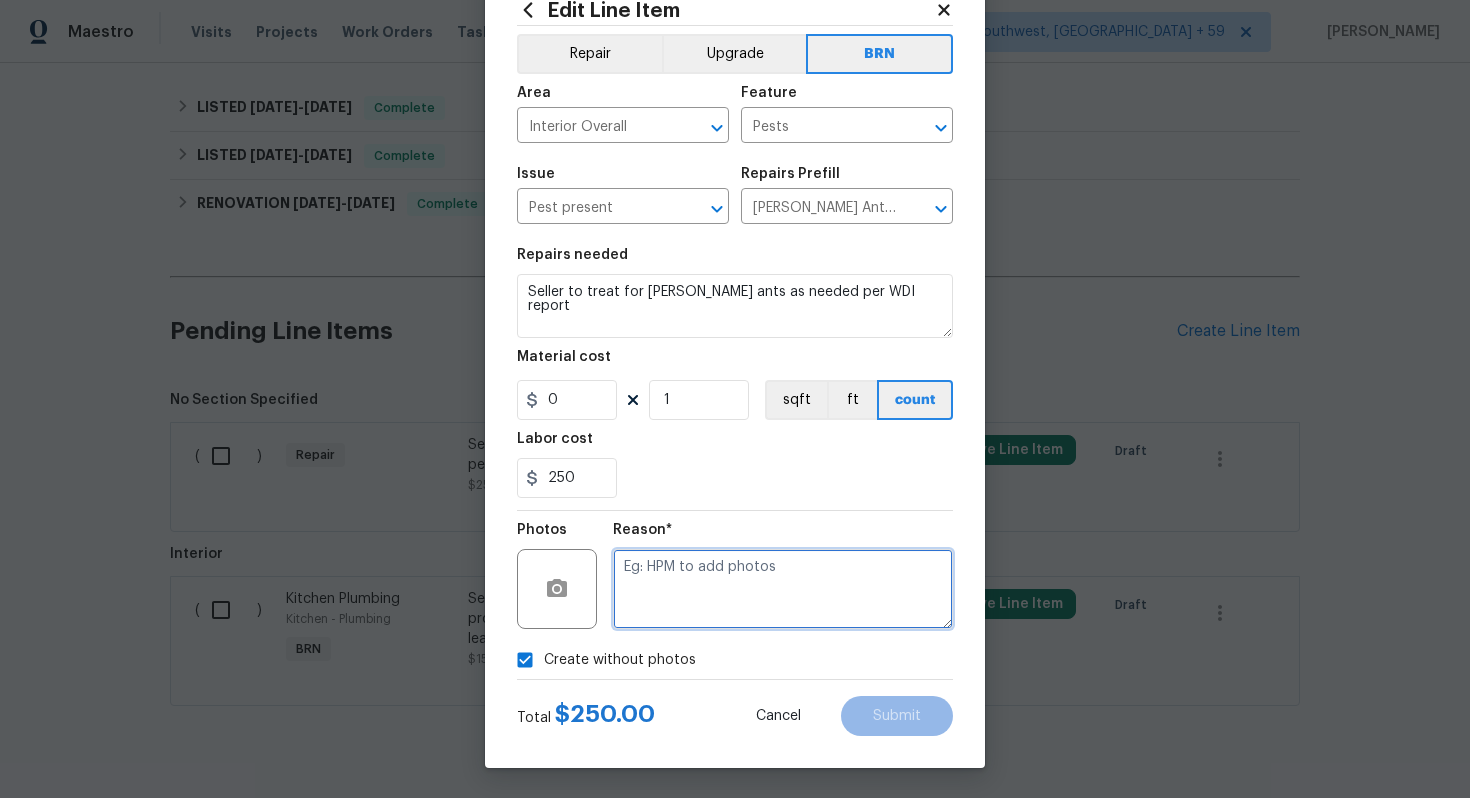click at bounding box center [783, 589] 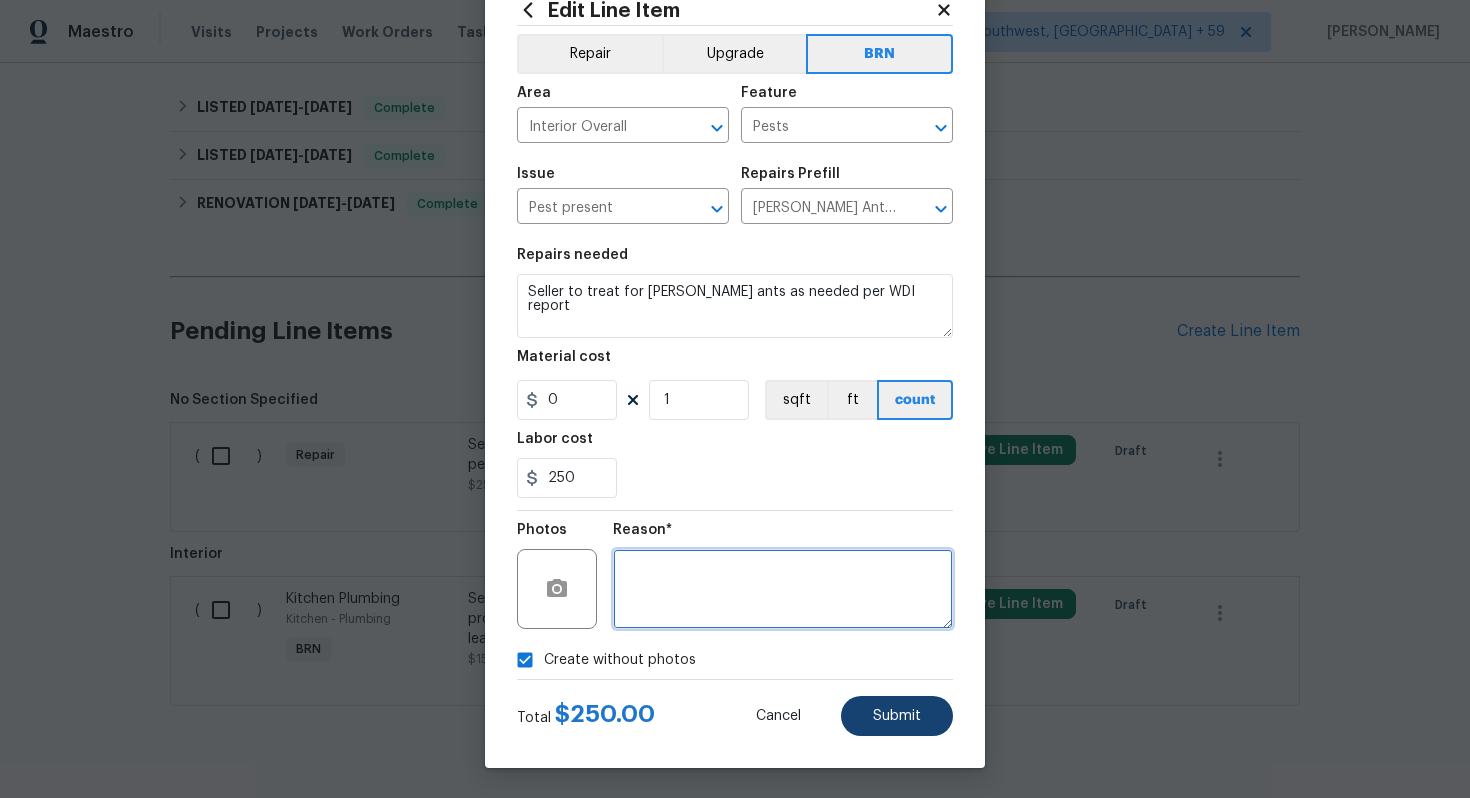 type 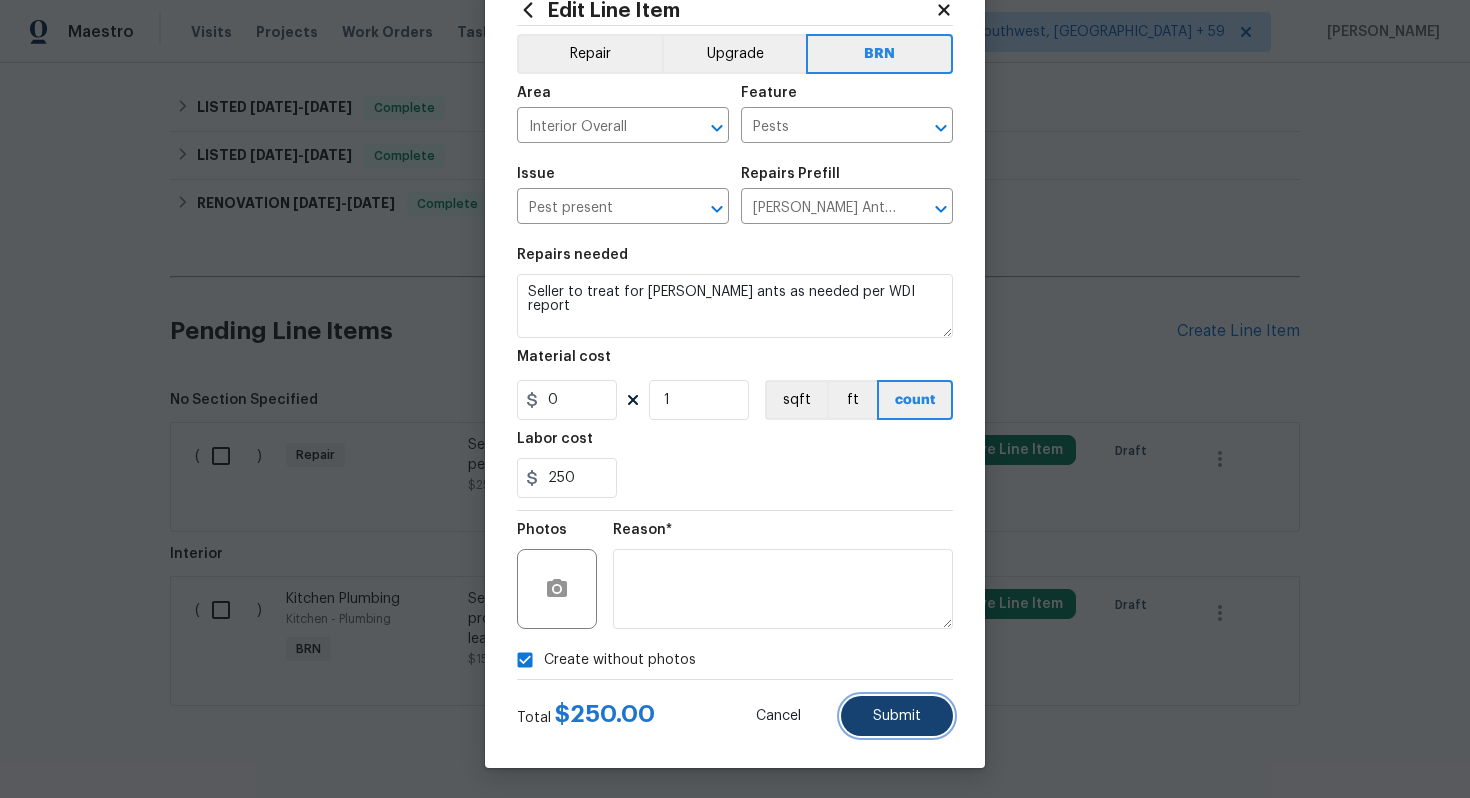 click on "Submit" at bounding box center (897, 716) 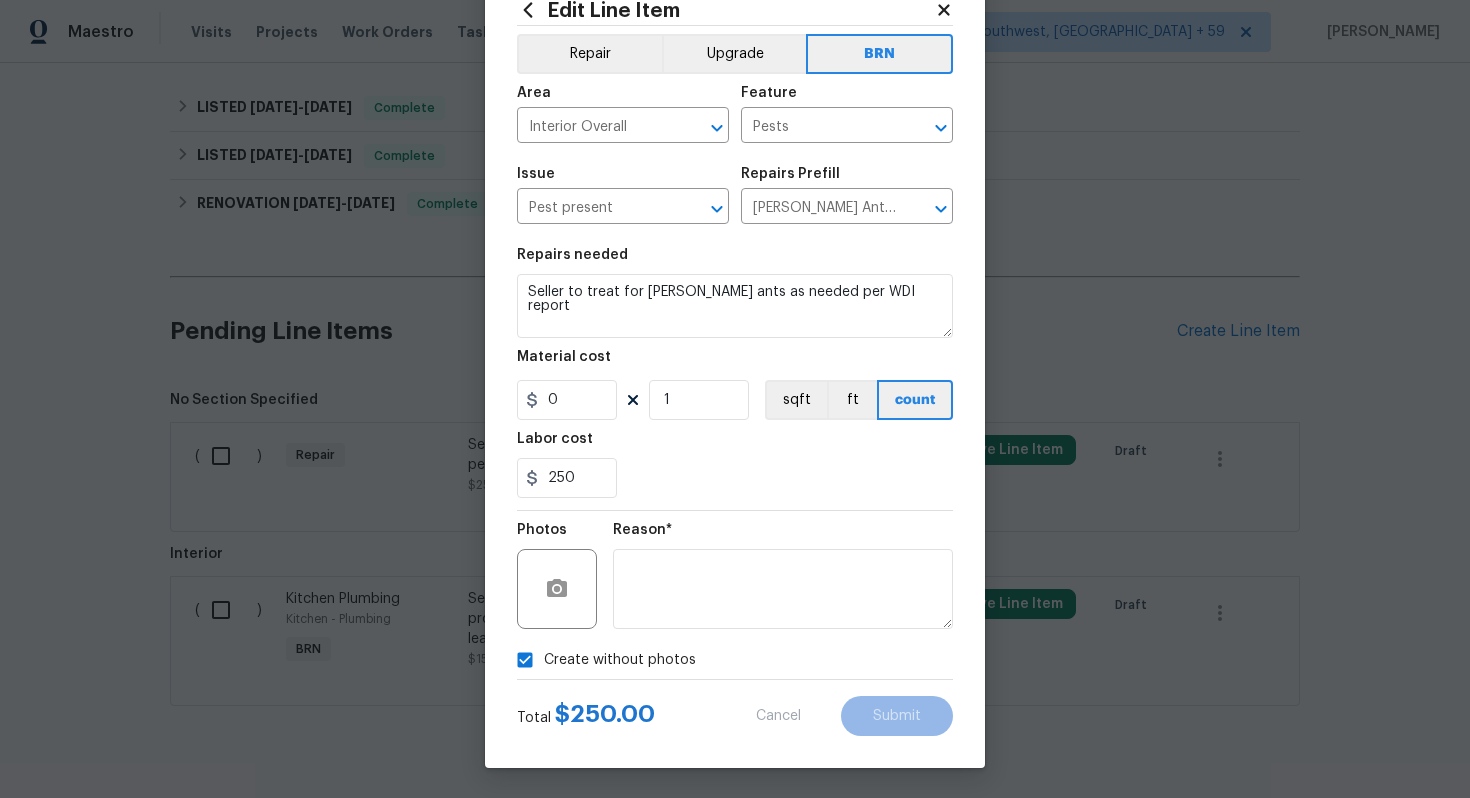type 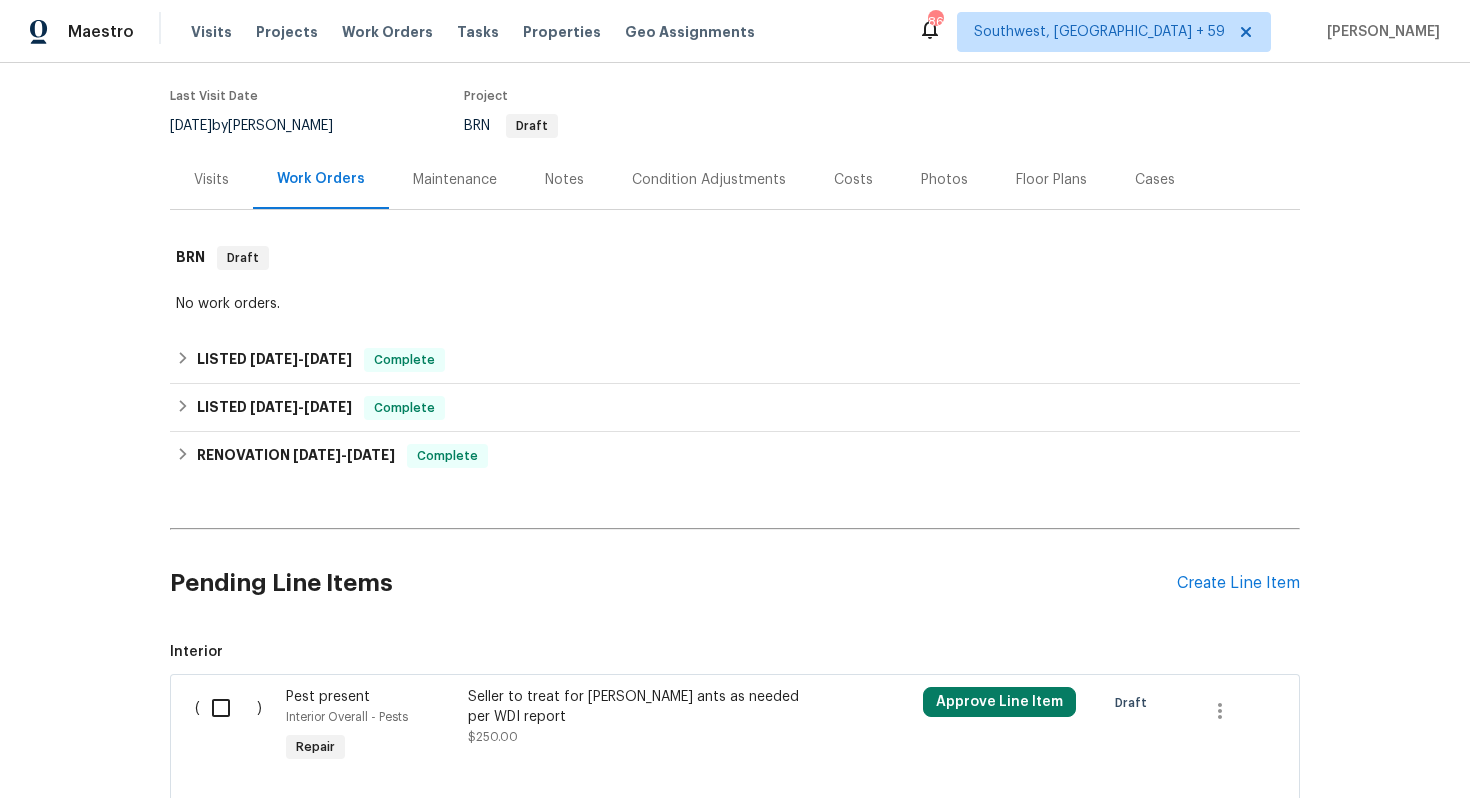 scroll, scrollTop: 405, scrollLeft: 0, axis: vertical 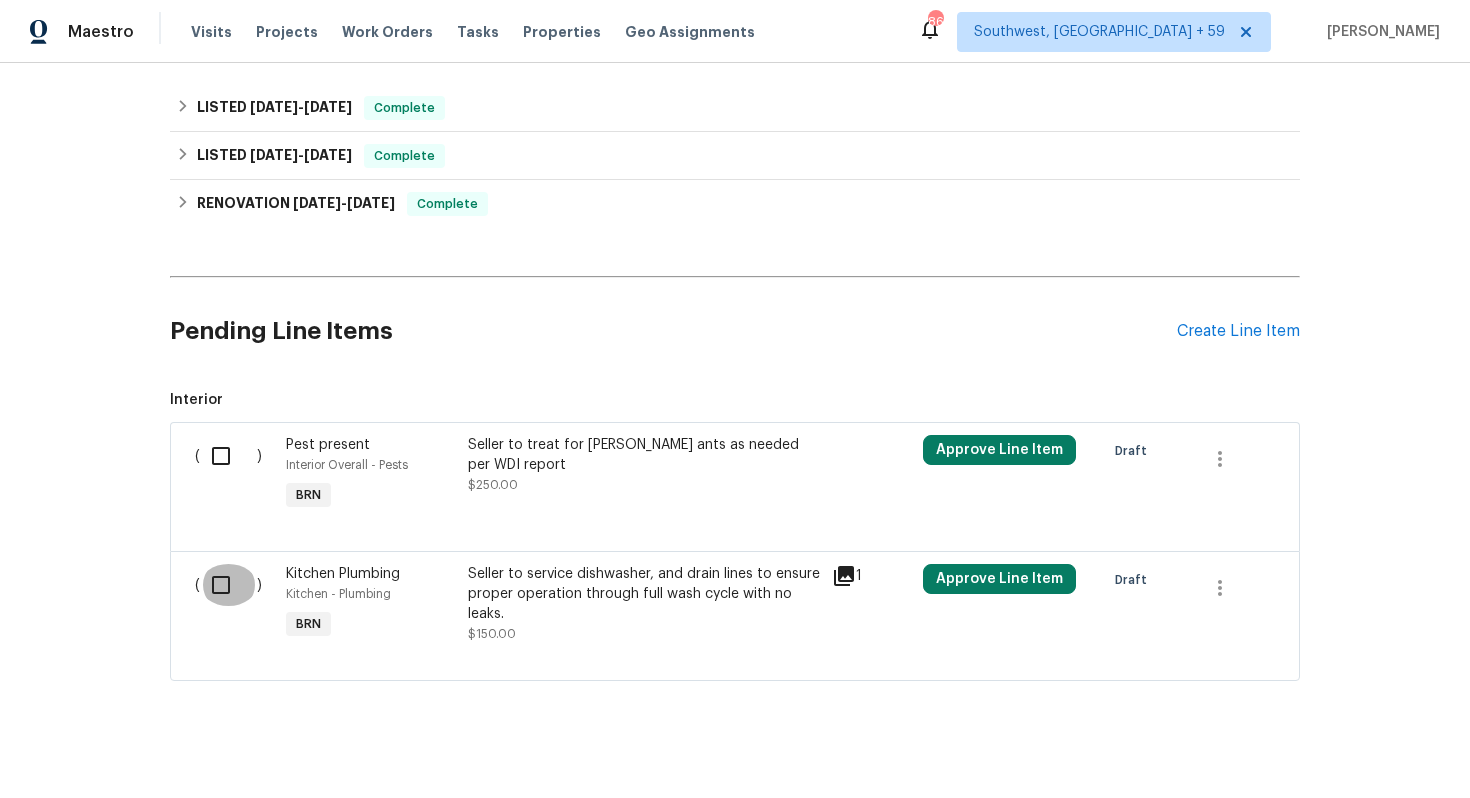 click at bounding box center (228, 585) 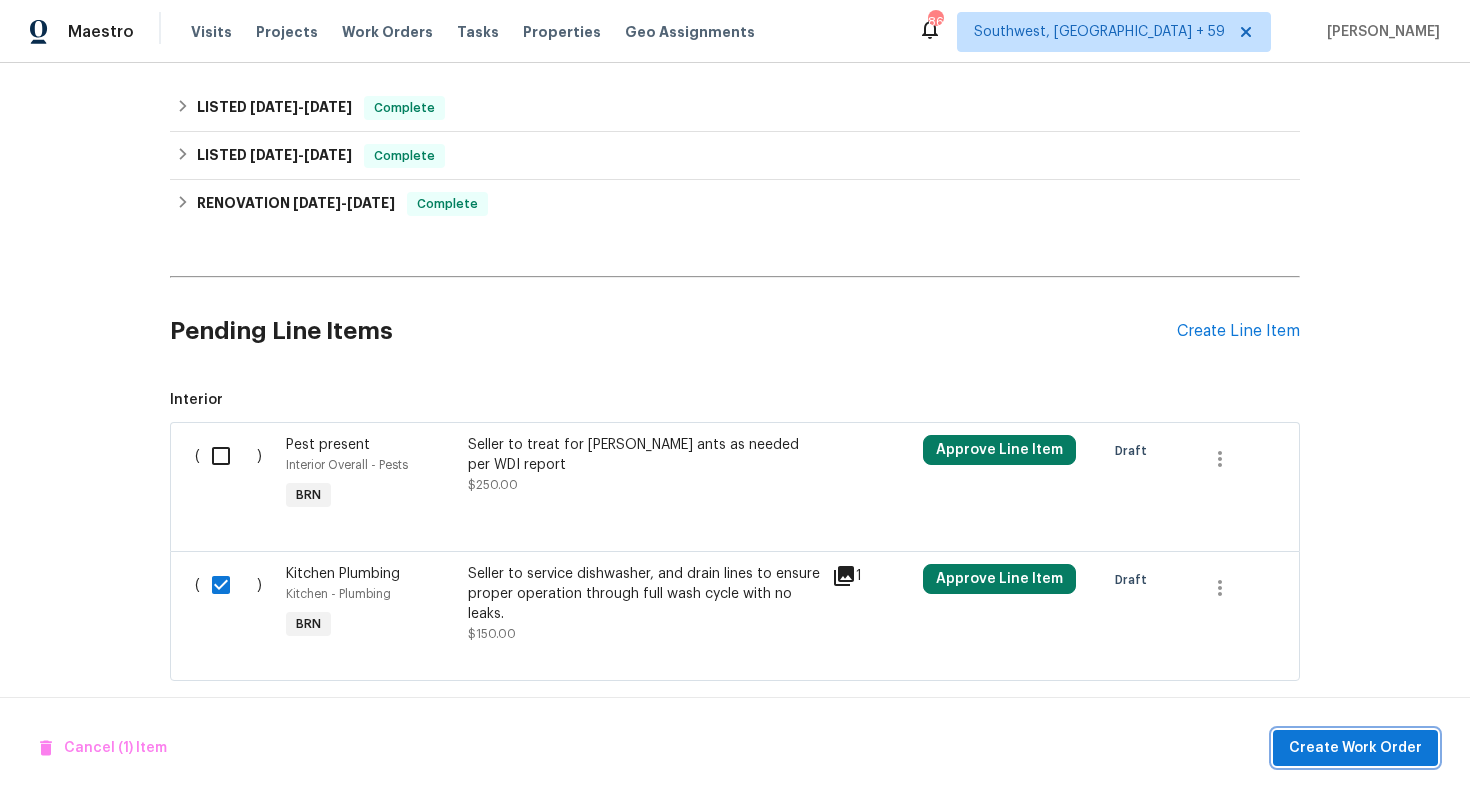 click on "Create Work Order" at bounding box center [1355, 748] 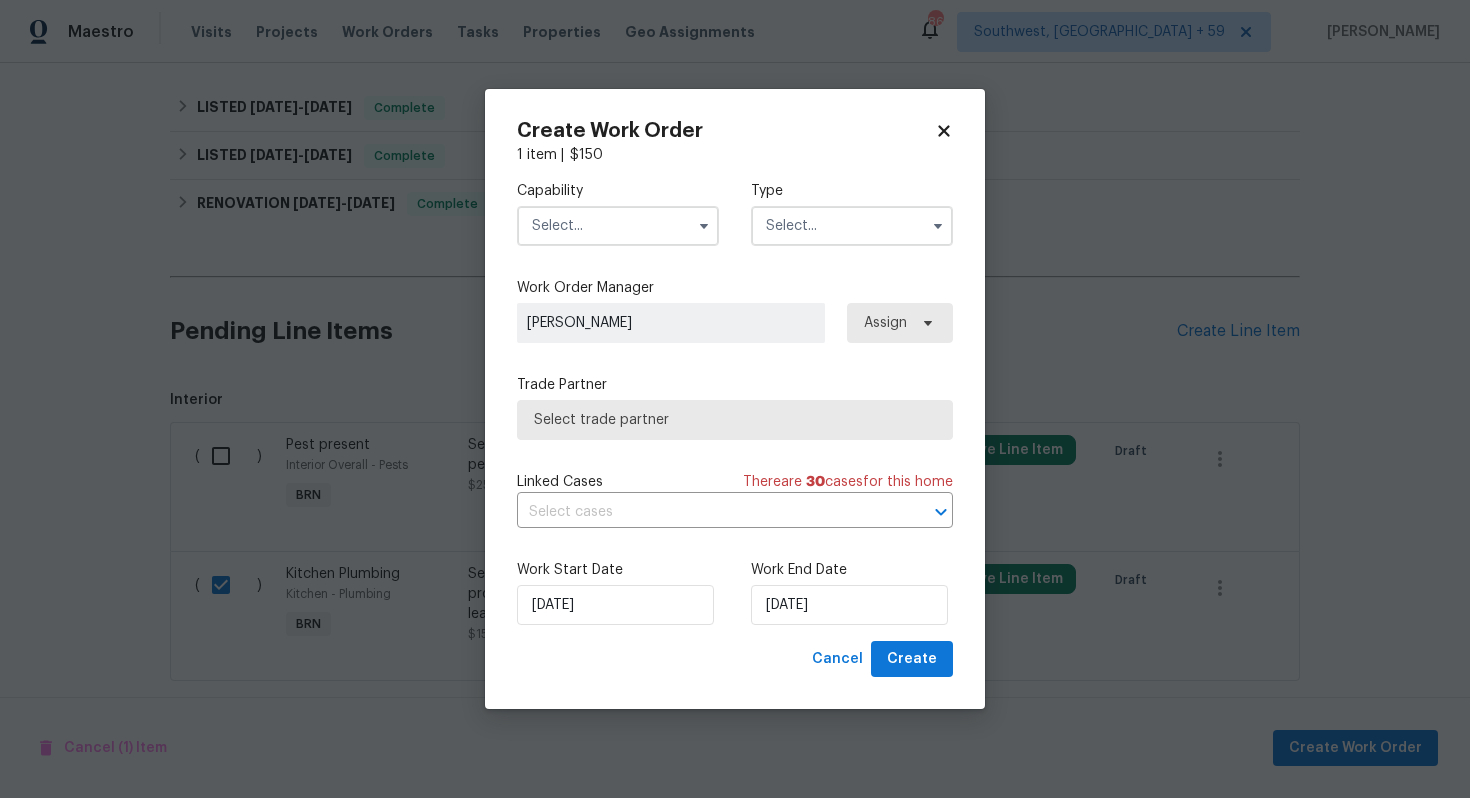 click at bounding box center [618, 226] 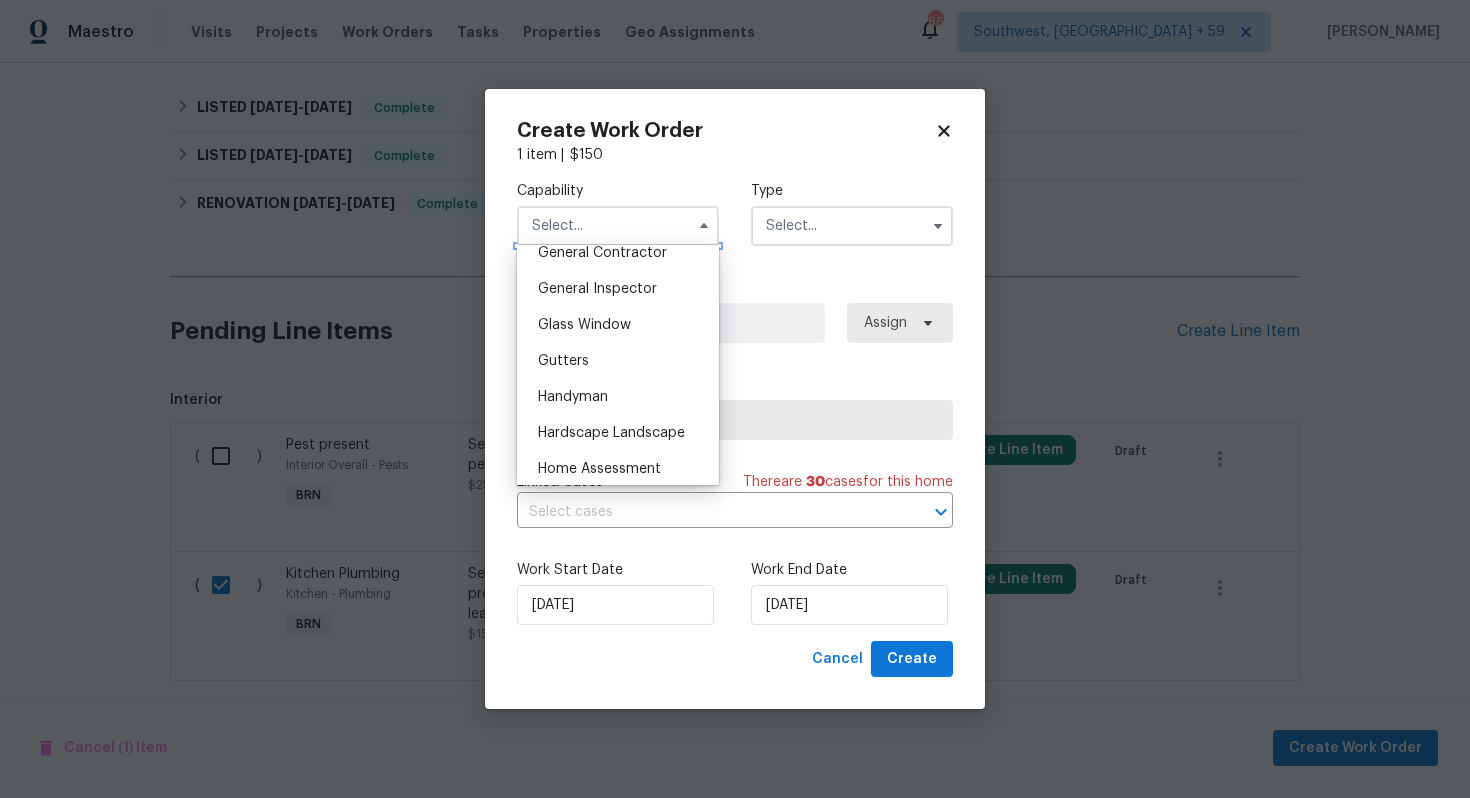 scroll, scrollTop: 1016, scrollLeft: 0, axis: vertical 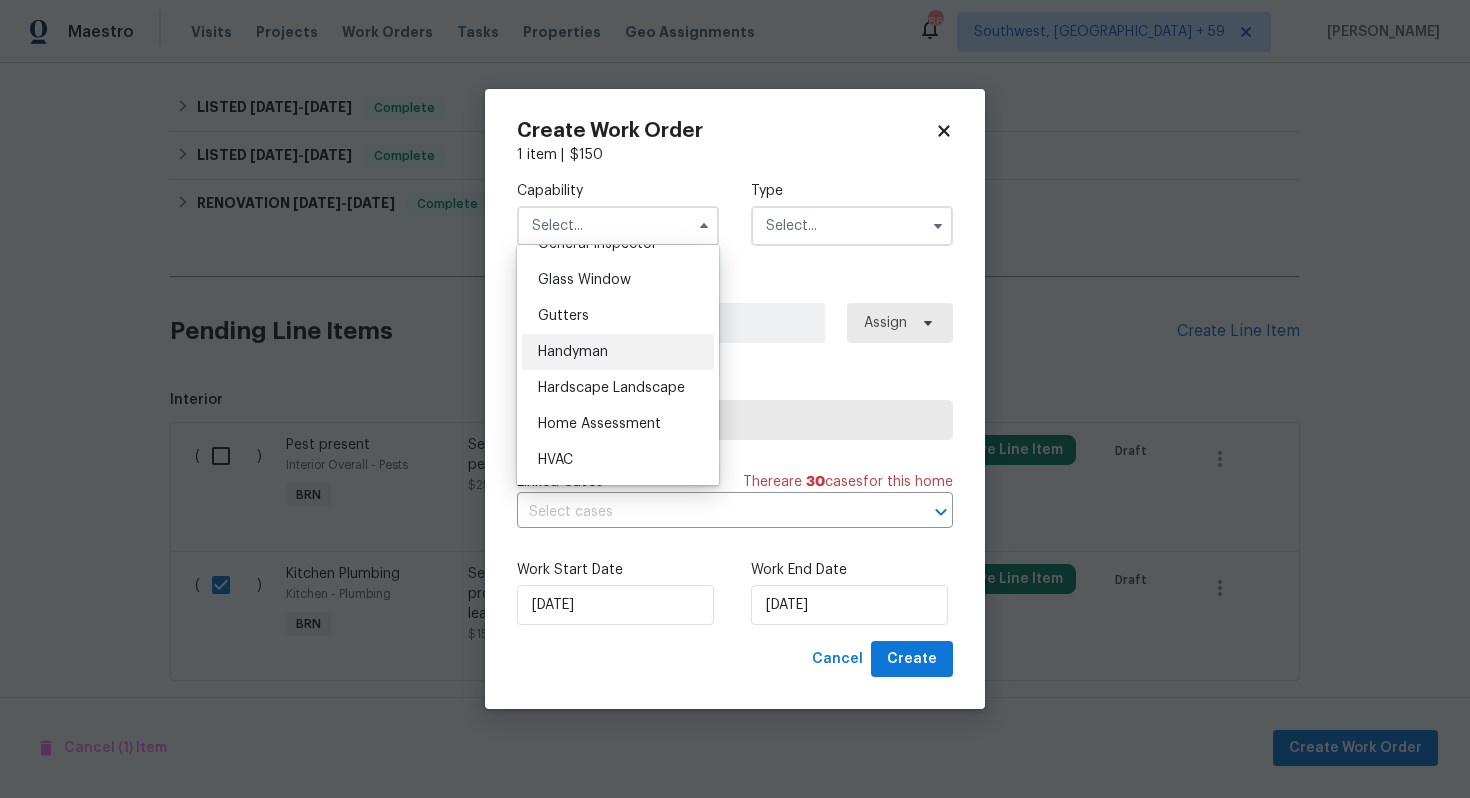 click on "Handyman" at bounding box center (618, 352) 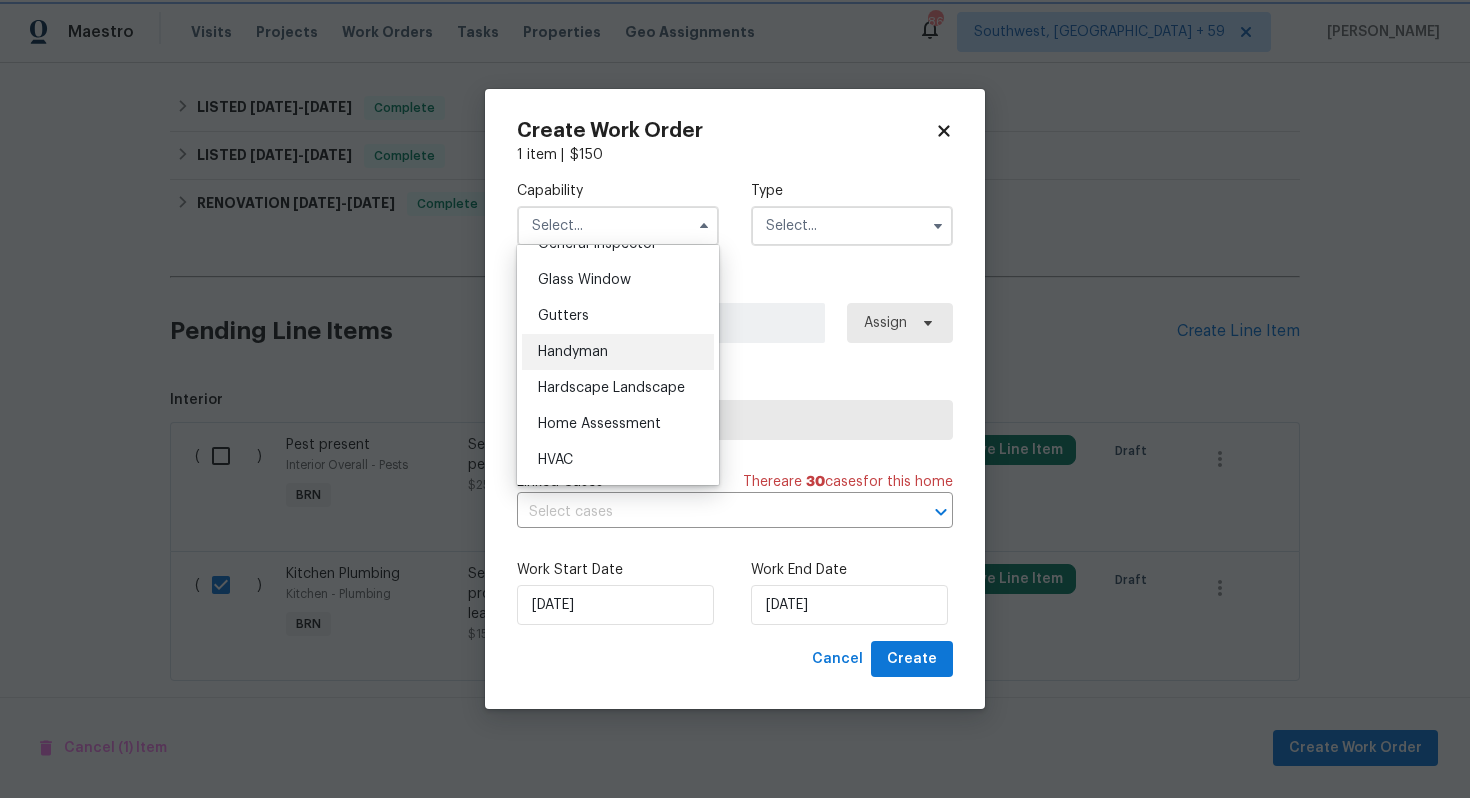 type on "Handyman" 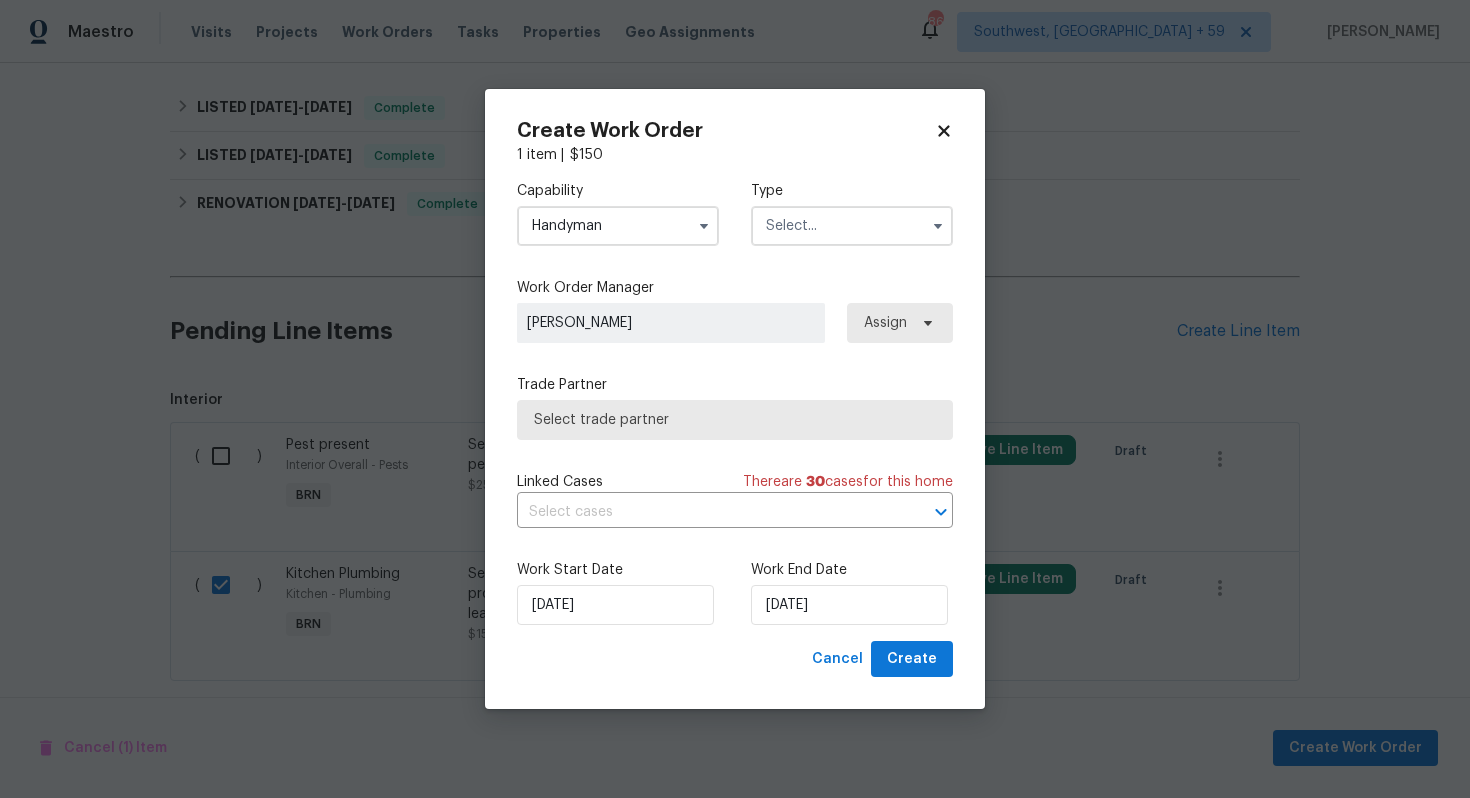 click at bounding box center (852, 226) 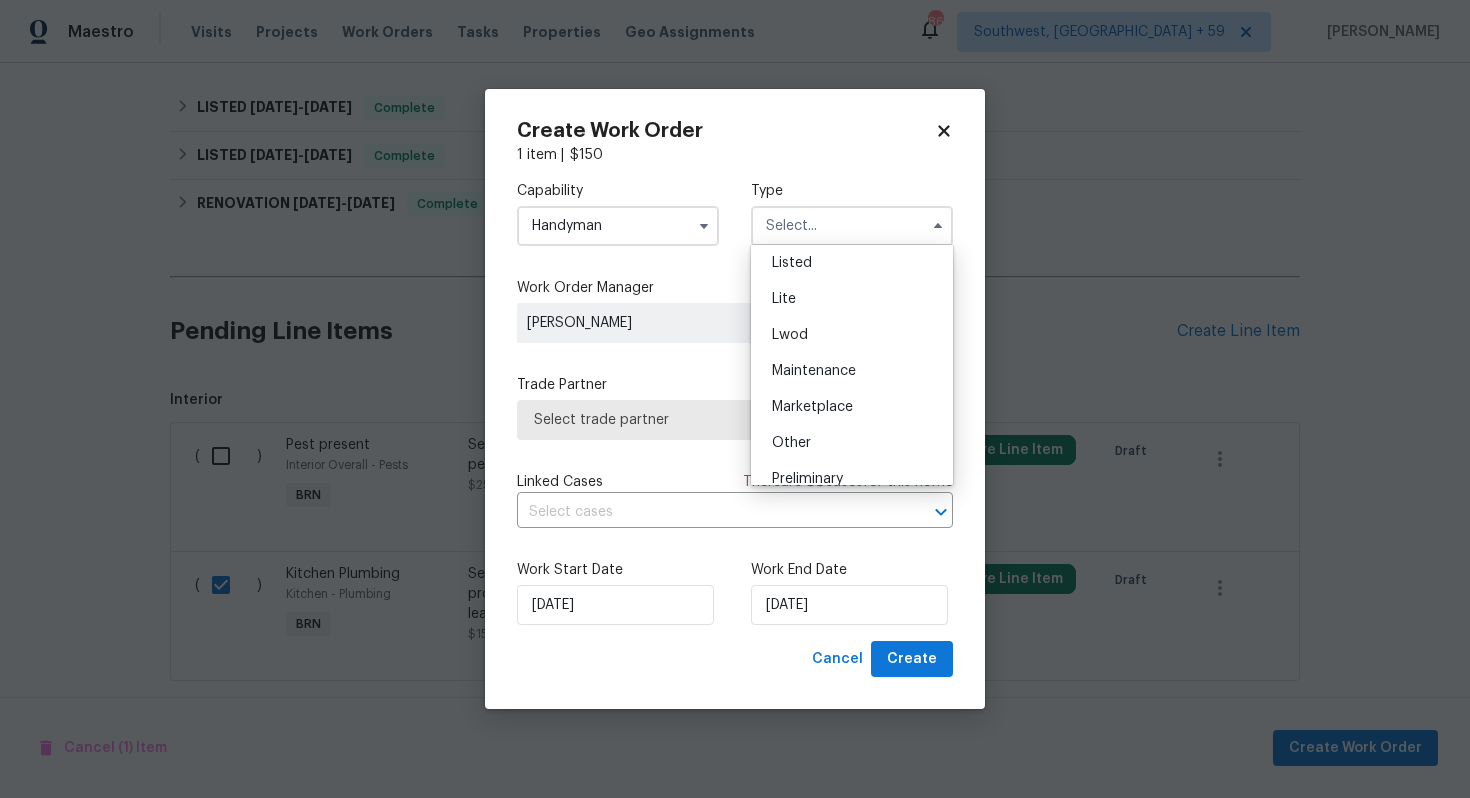 scroll, scrollTop: 454, scrollLeft: 0, axis: vertical 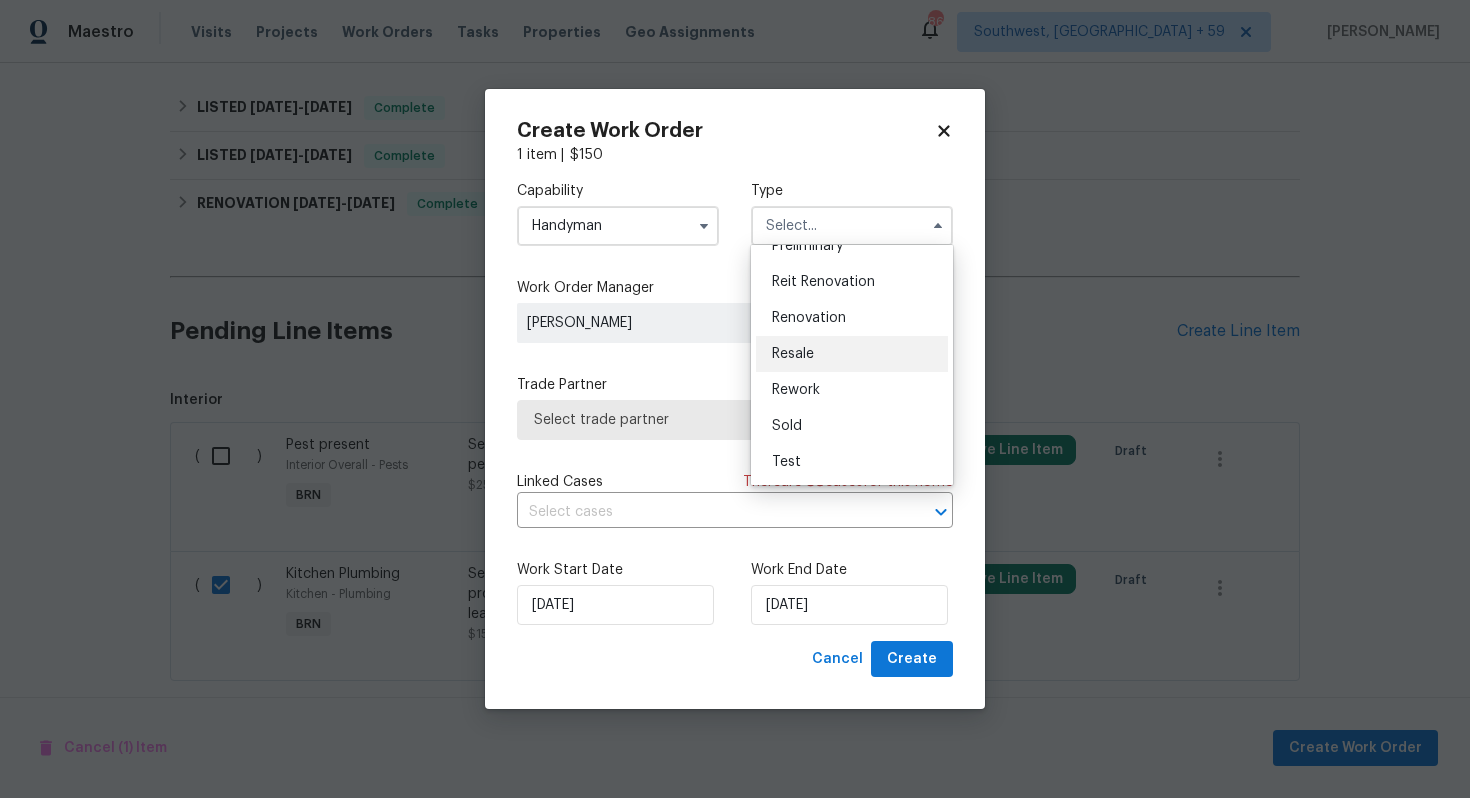 click on "Resale" at bounding box center [852, 354] 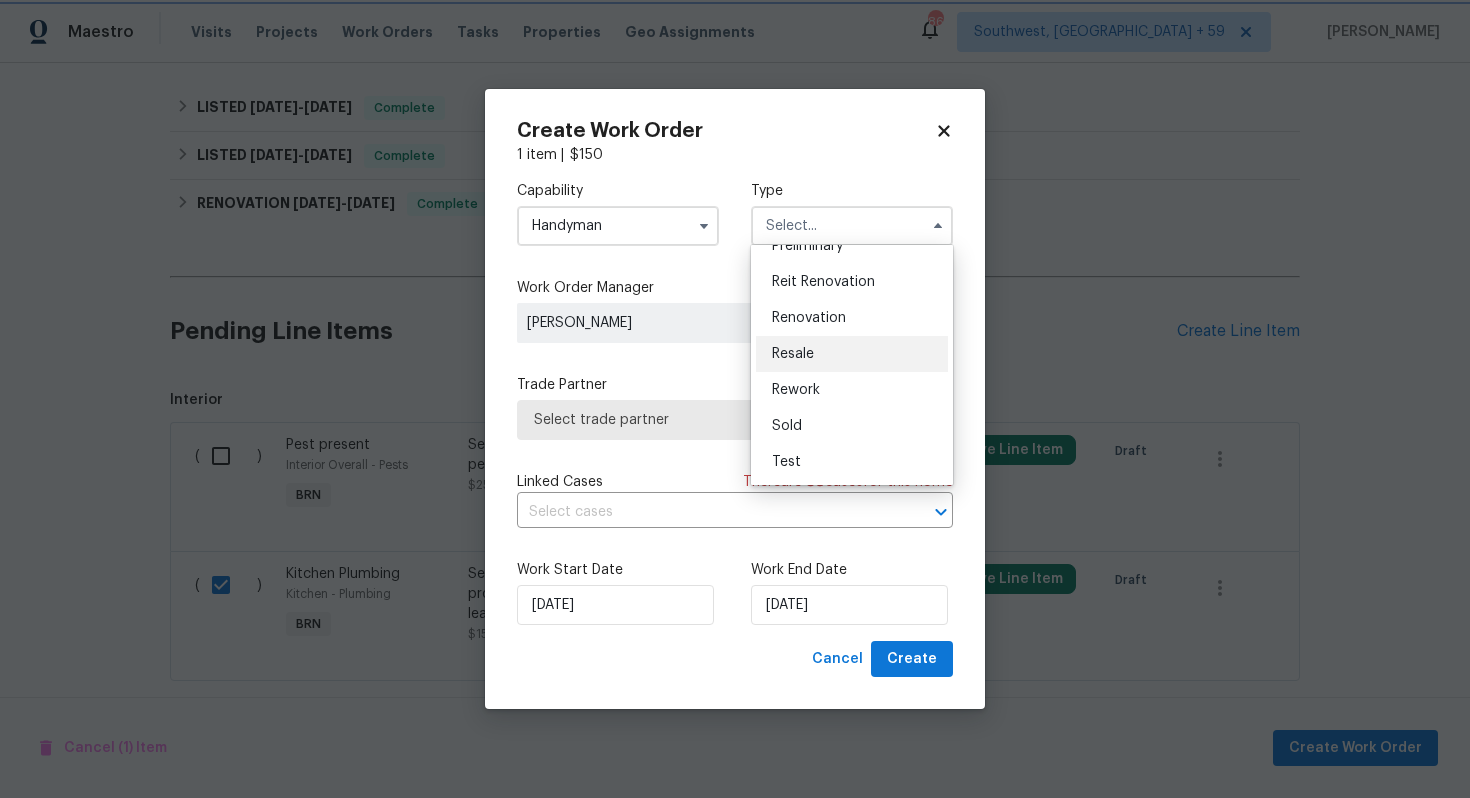 type on "Resale" 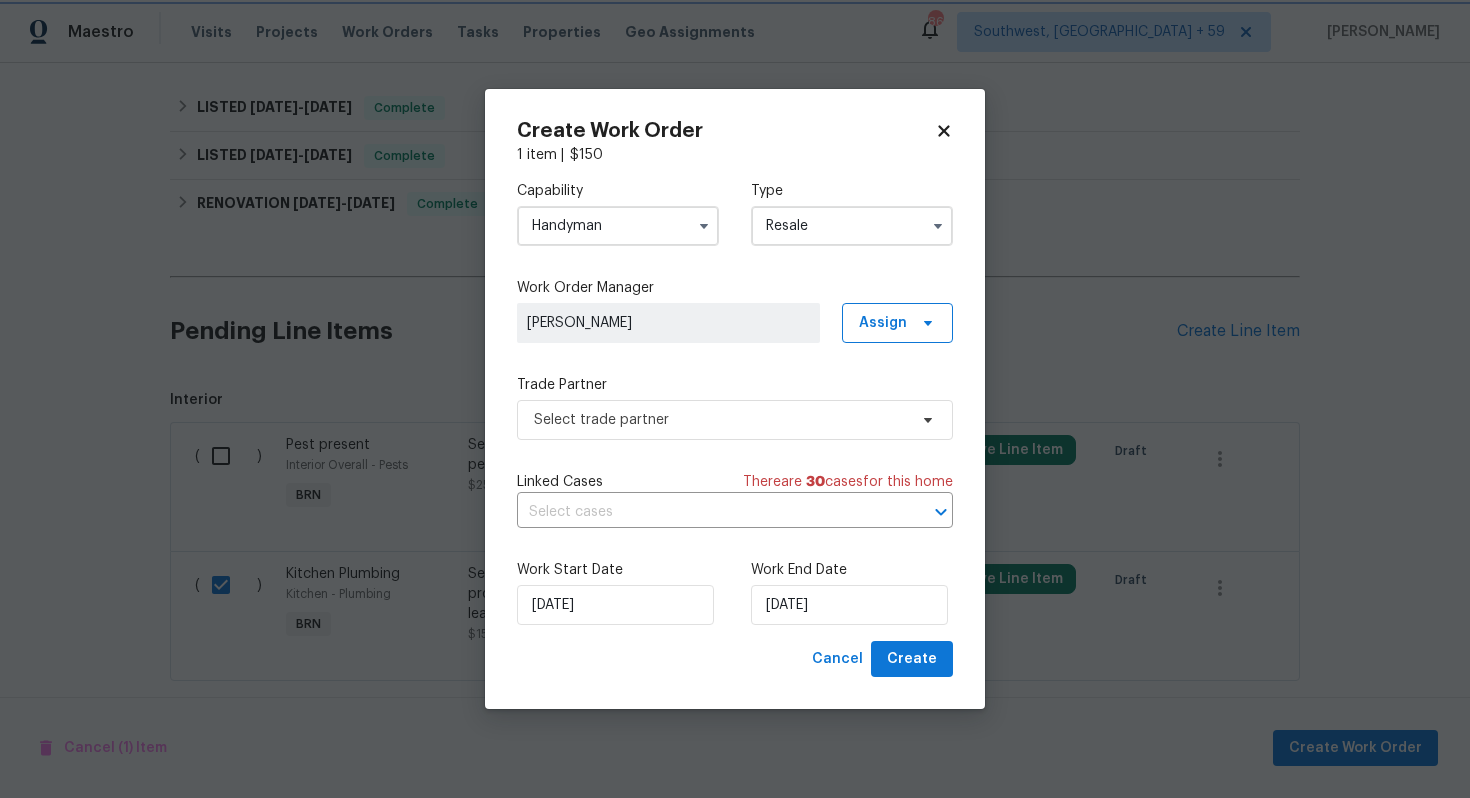 scroll, scrollTop: 0, scrollLeft: 0, axis: both 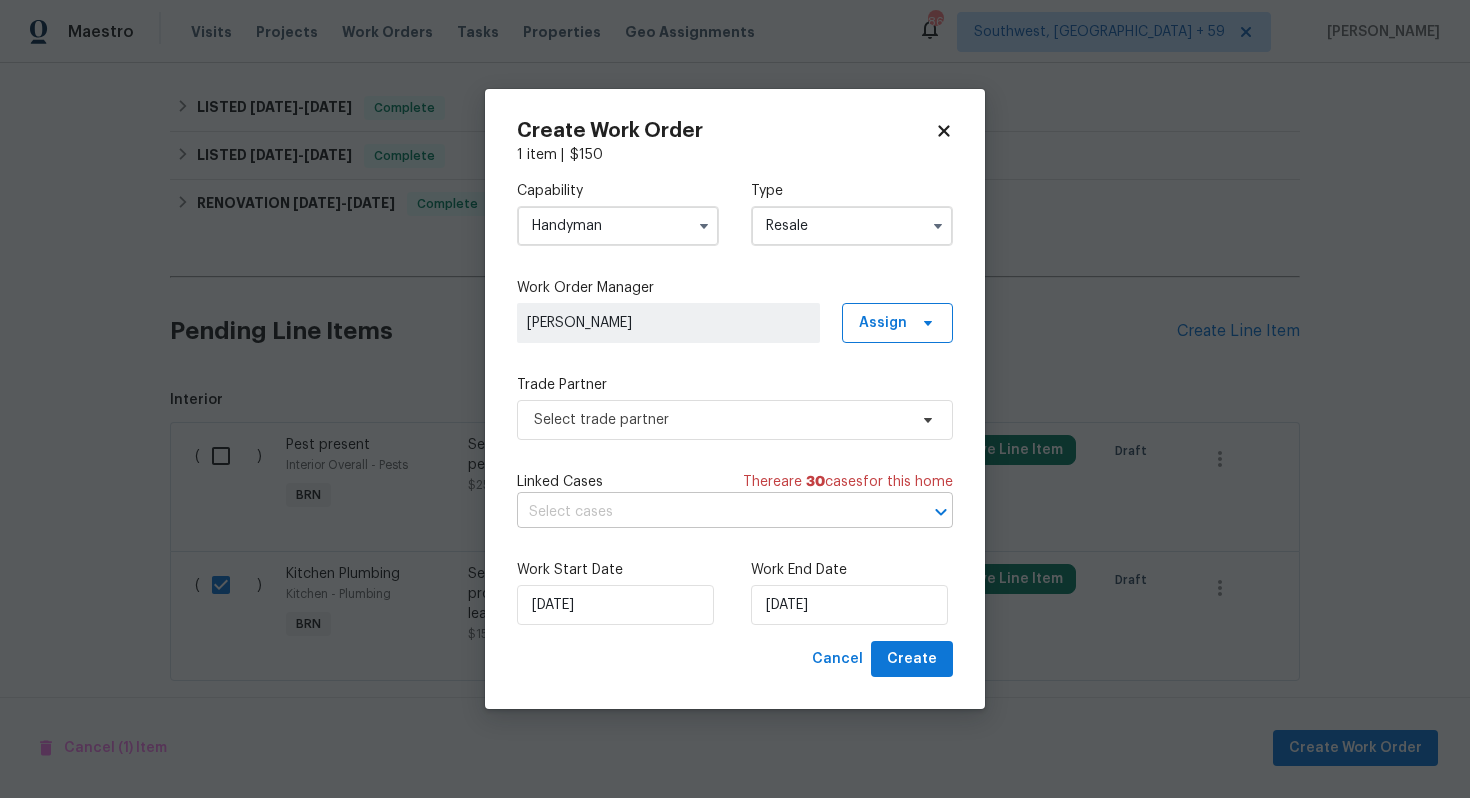 click at bounding box center (707, 512) 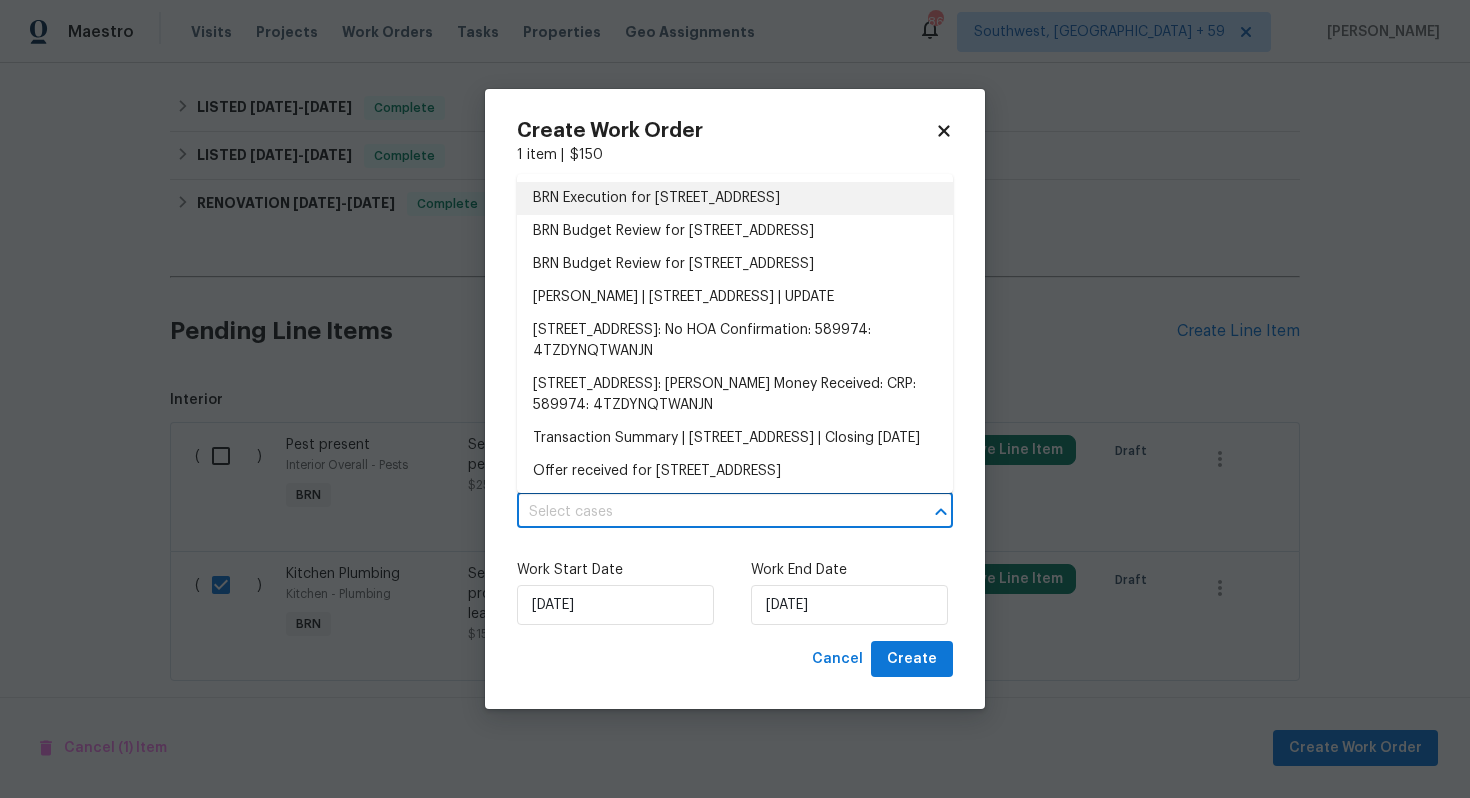 click on "BRN Execution for 2140 Glenwood Dr, Ingleside, TX 78362" at bounding box center (735, 198) 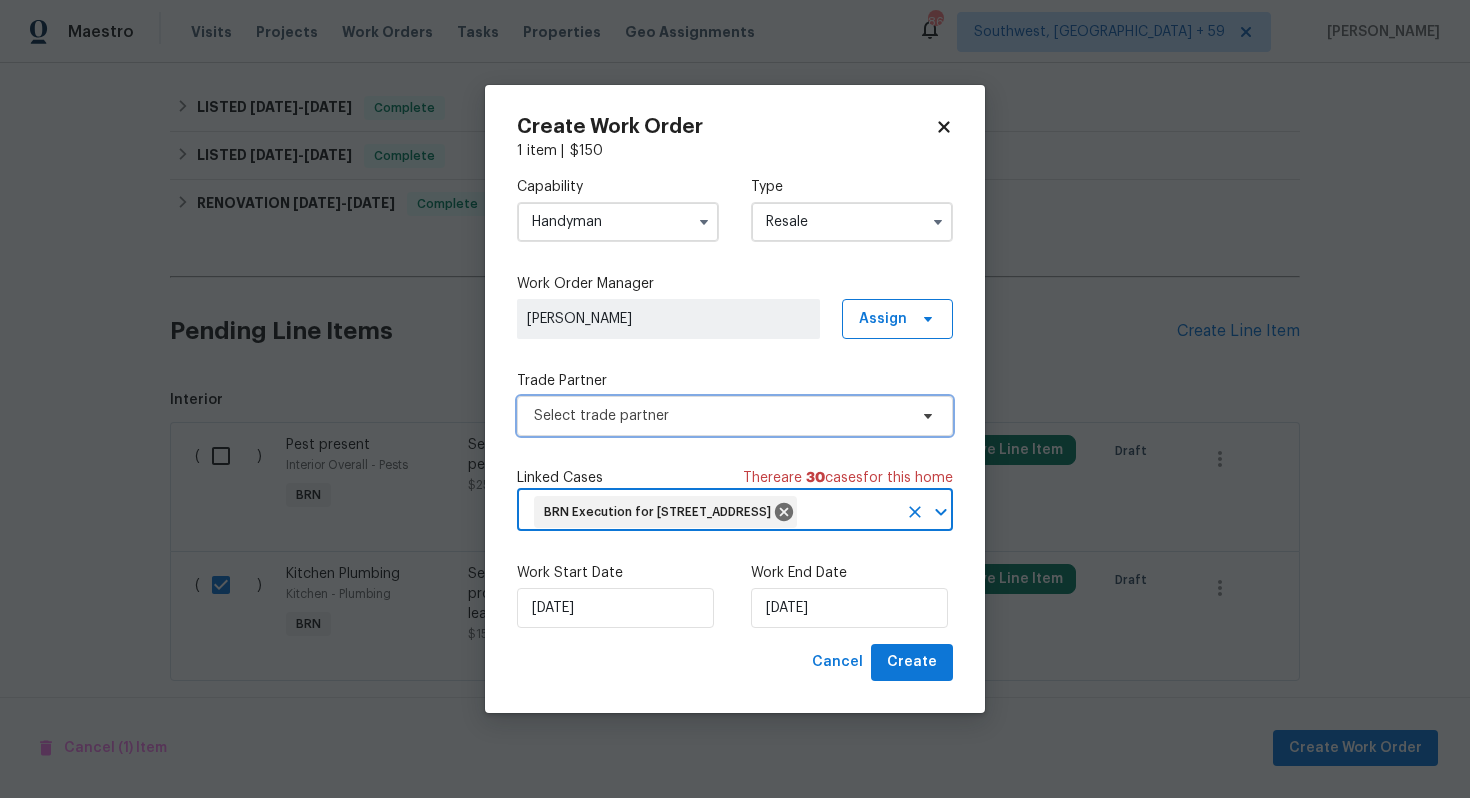 click on "Select trade partner" at bounding box center (735, 416) 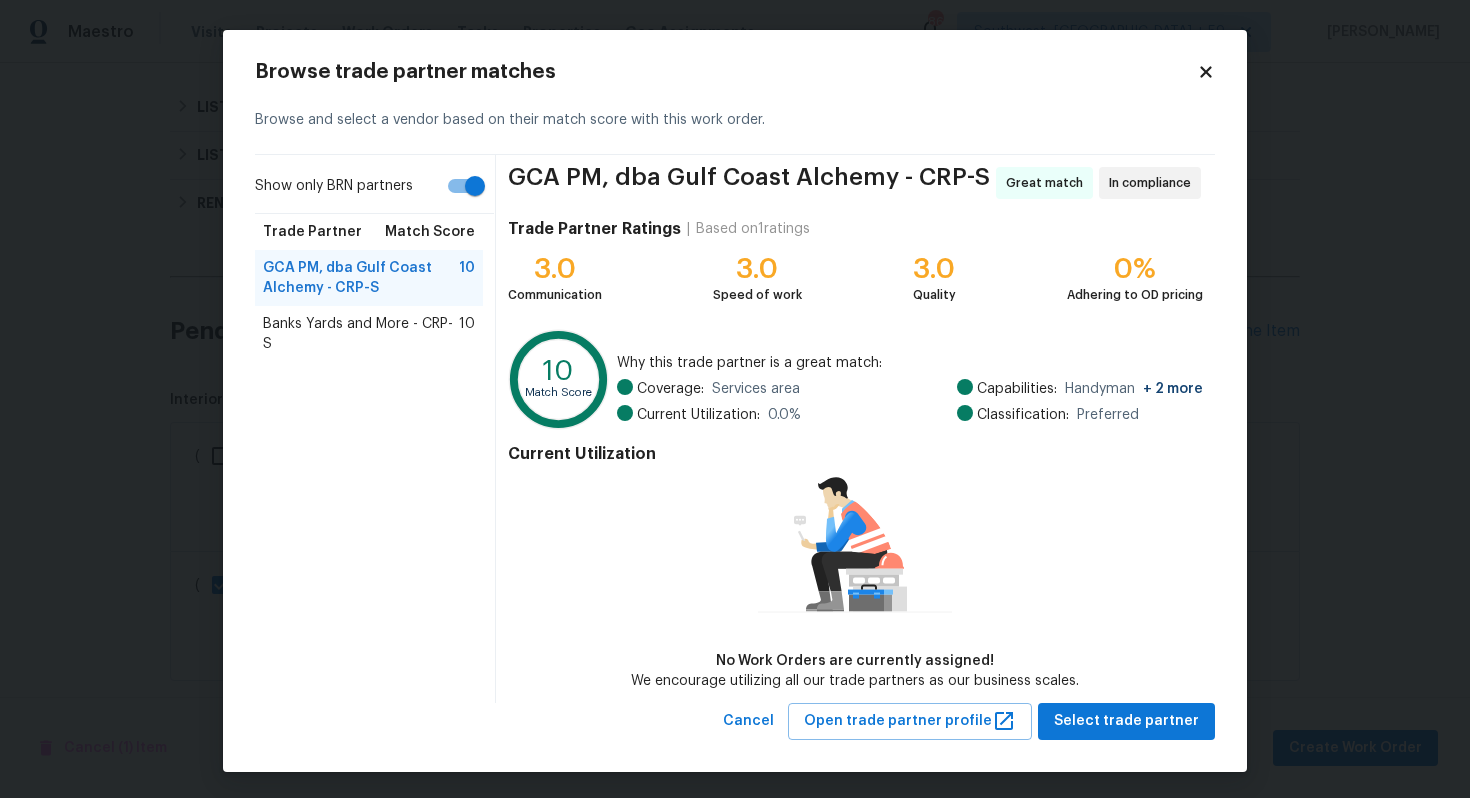 click on "Show only BRN partners" at bounding box center (475, 186) 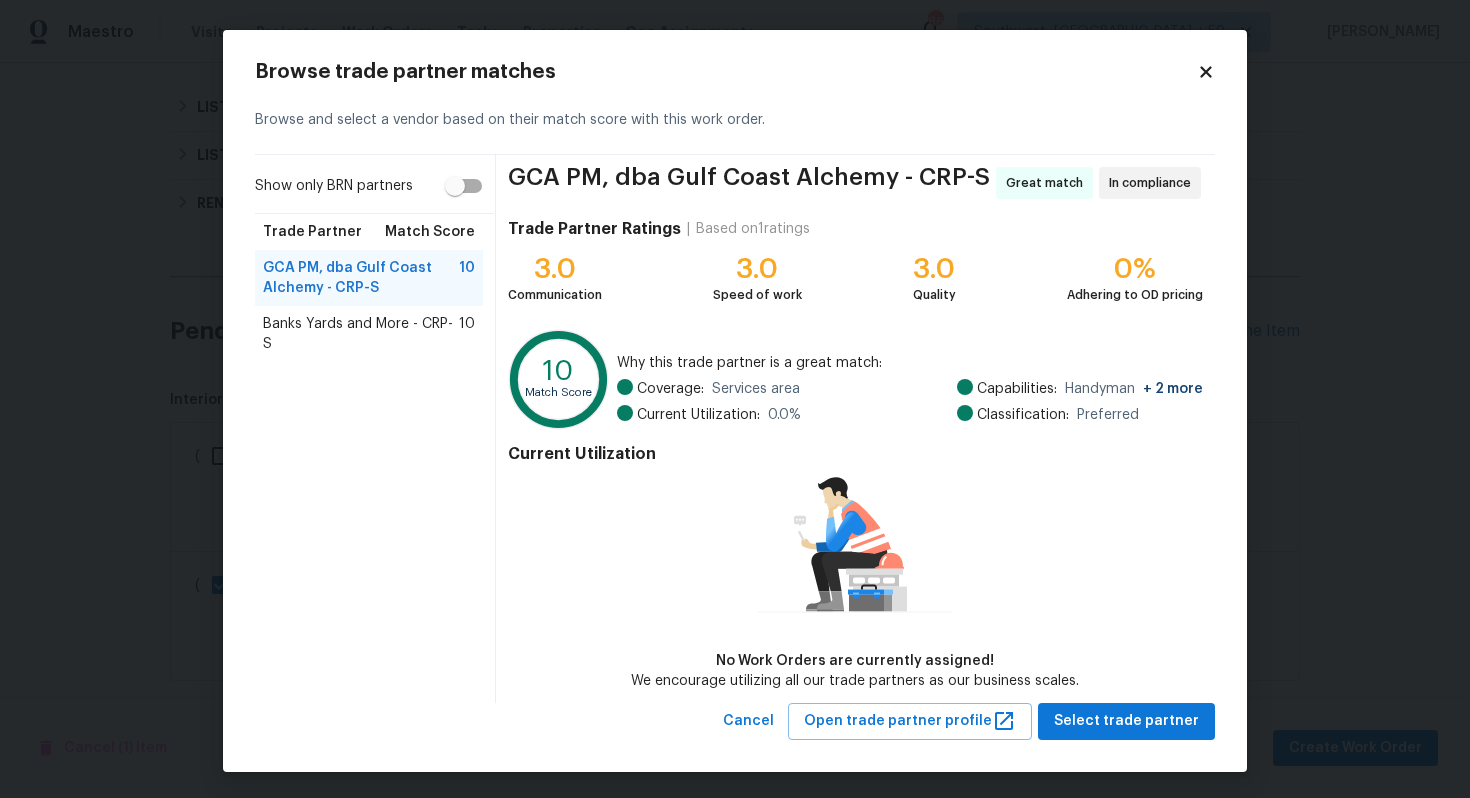 click on "Banks Yards and More - CRP-S" at bounding box center (361, 334) 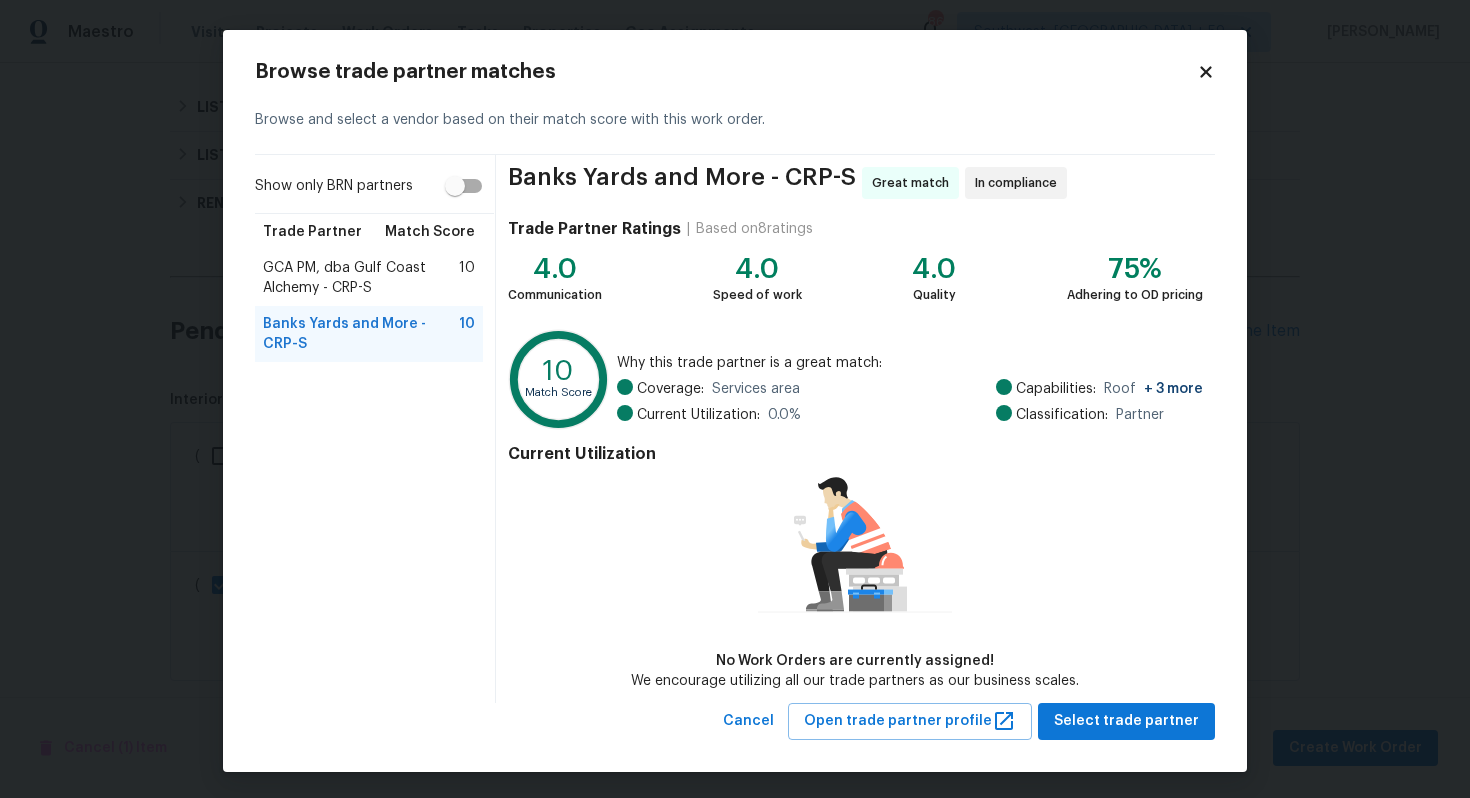 scroll, scrollTop: 2, scrollLeft: 0, axis: vertical 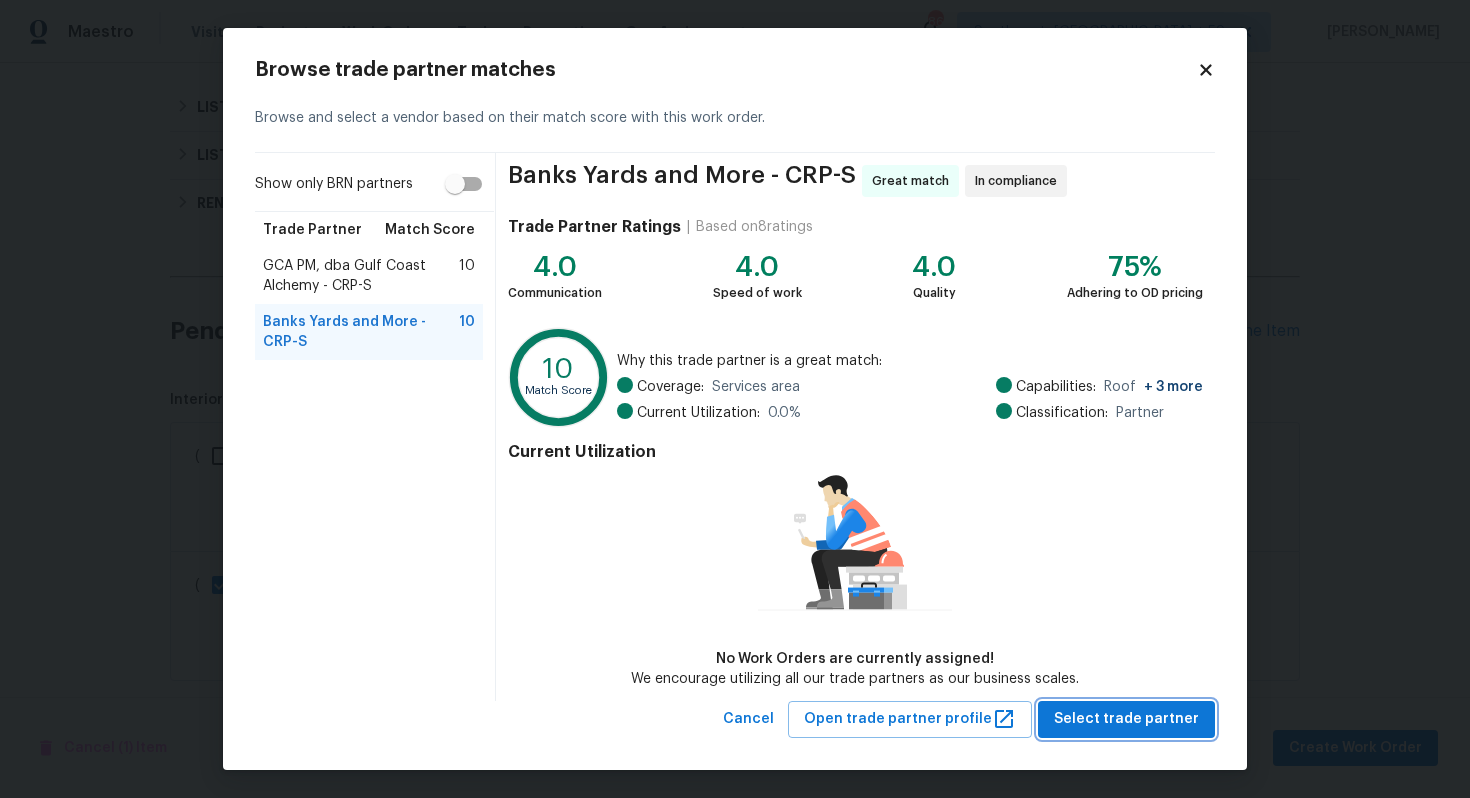 click on "Select trade partner" at bounding box center [1126, 719] 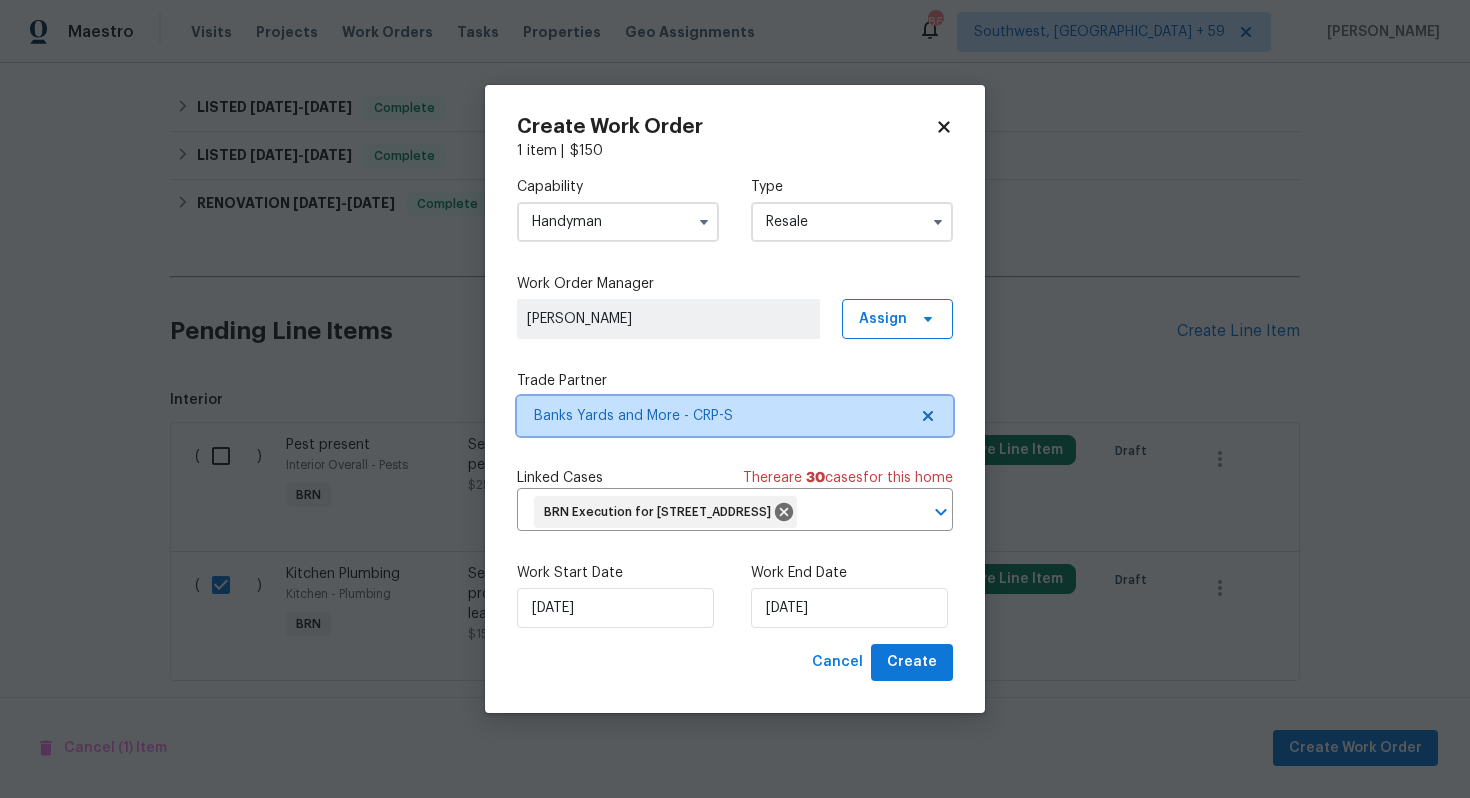 scroll, scrollTop: 0, scrollLeft: 0, axis: both 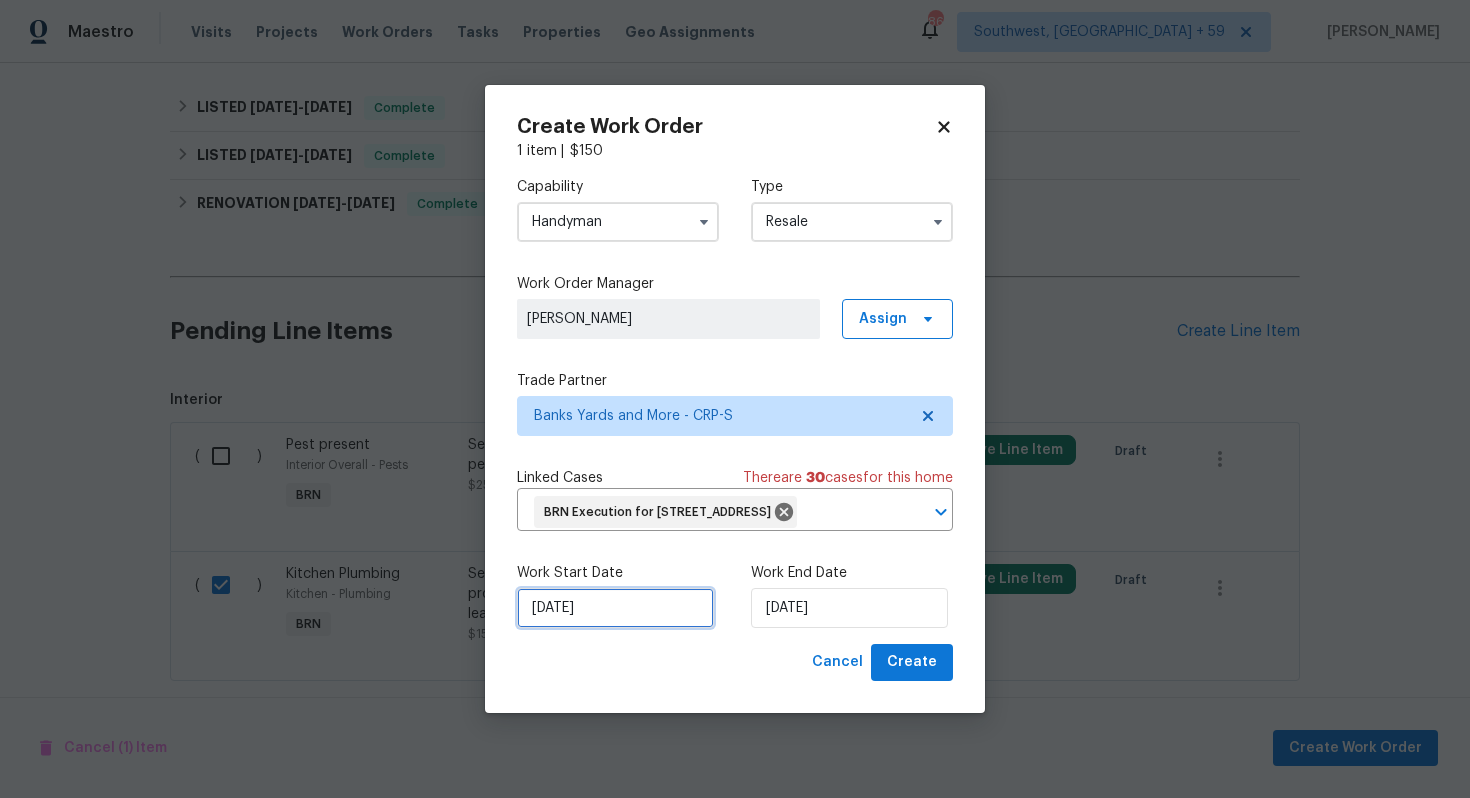 click on "[DATE]" at bounding box center (615, 608) 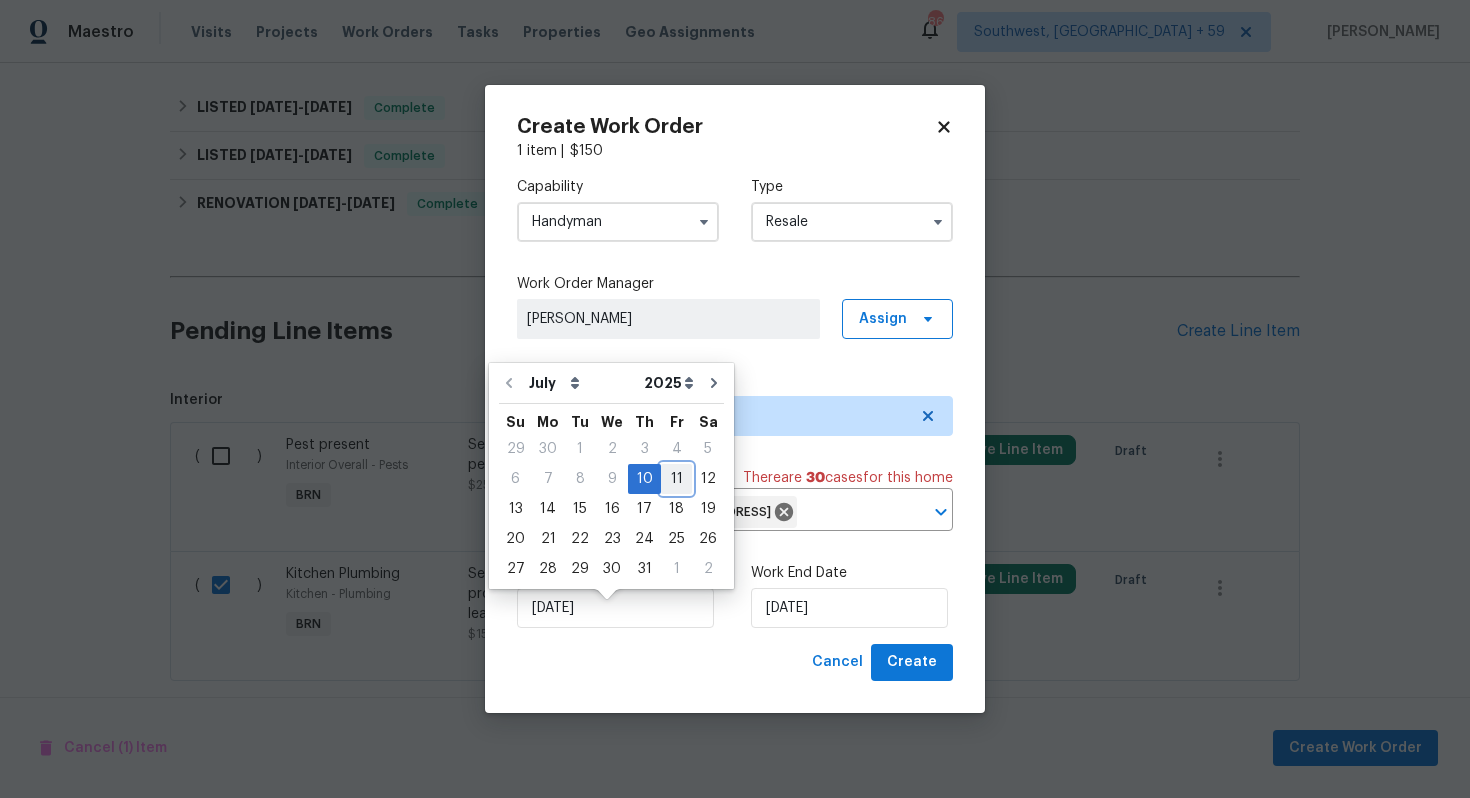 click on "11" at bounding box center (676, 479) 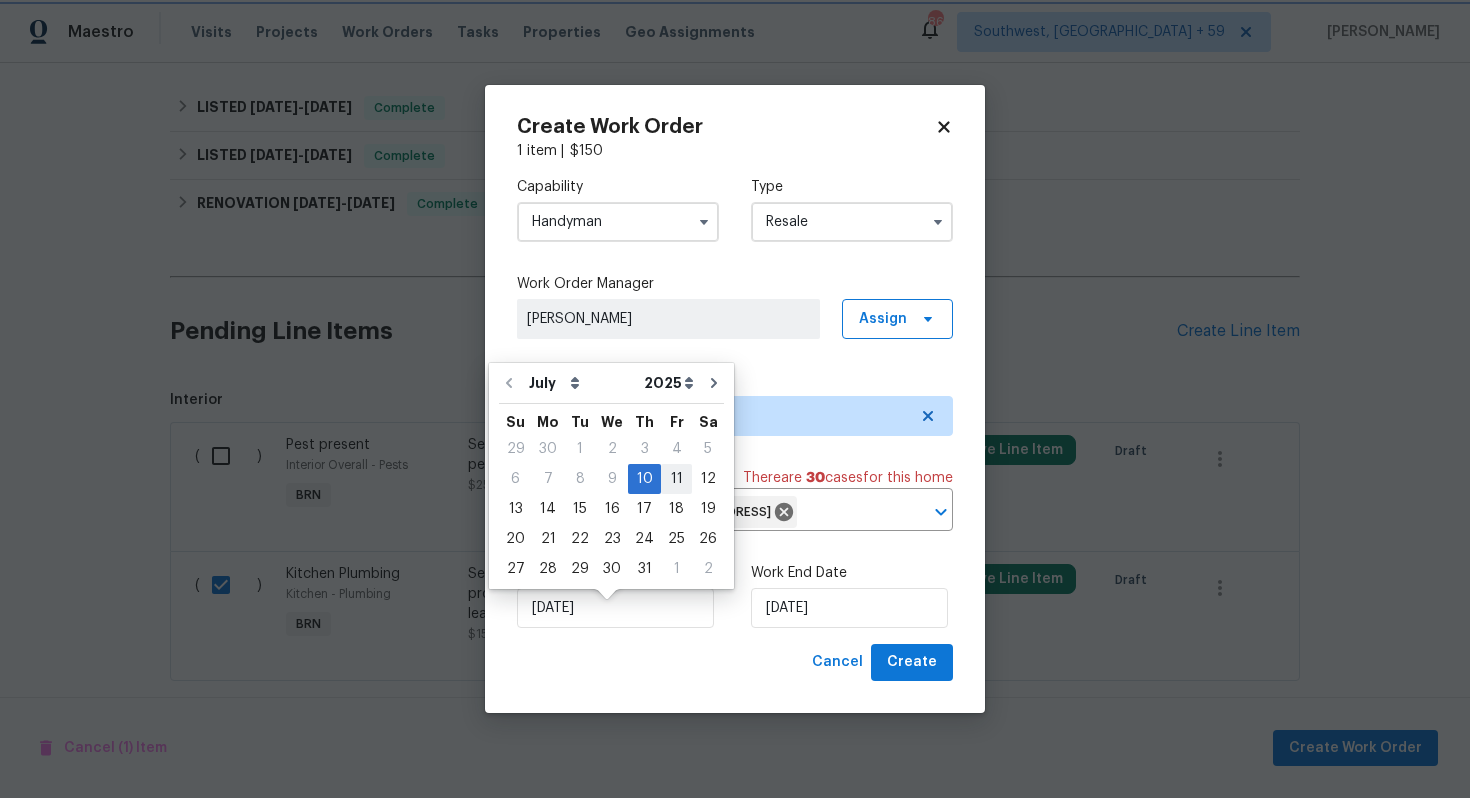 type on "[DATE]" 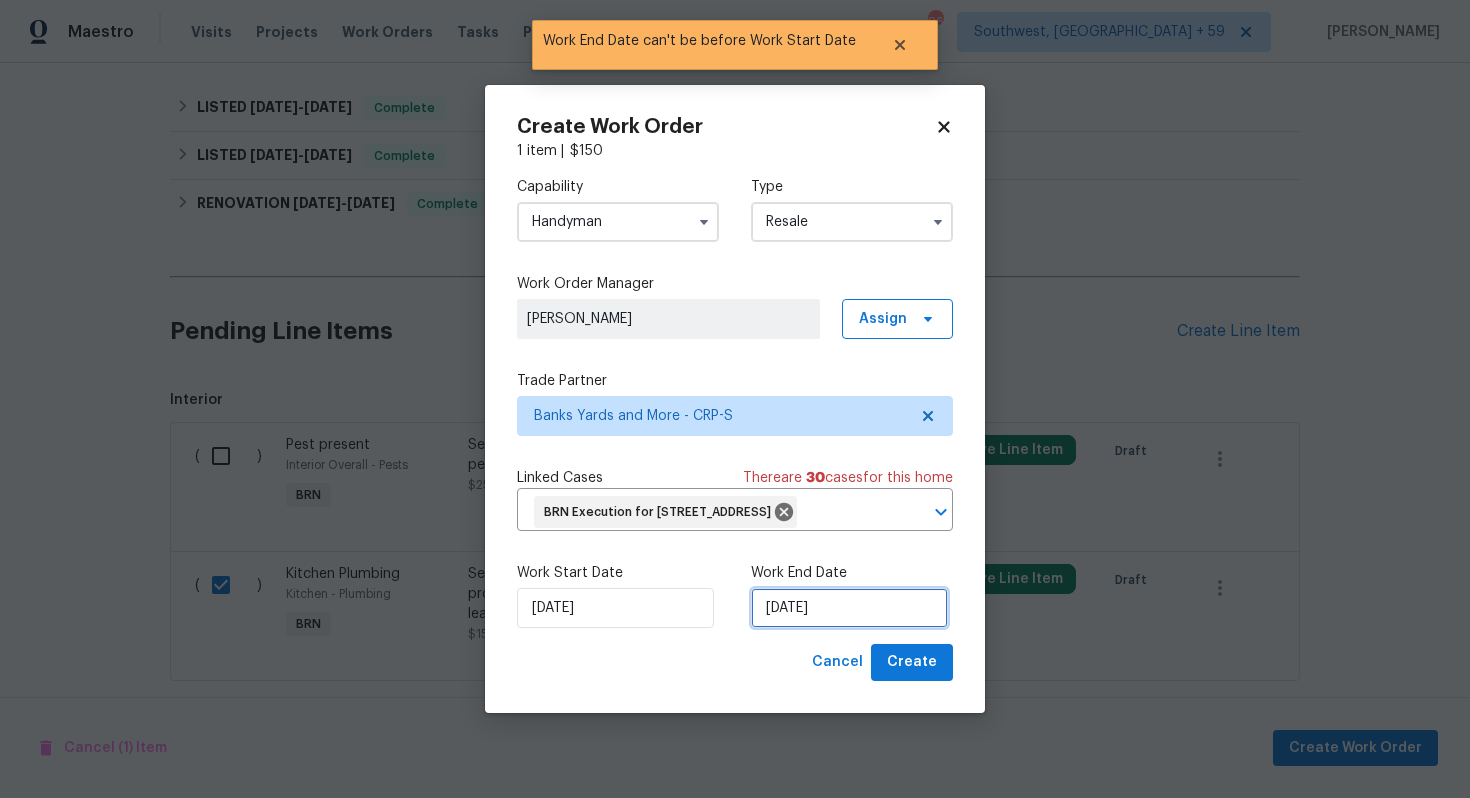click on "[DATE]" at bounding box center [849, 608] 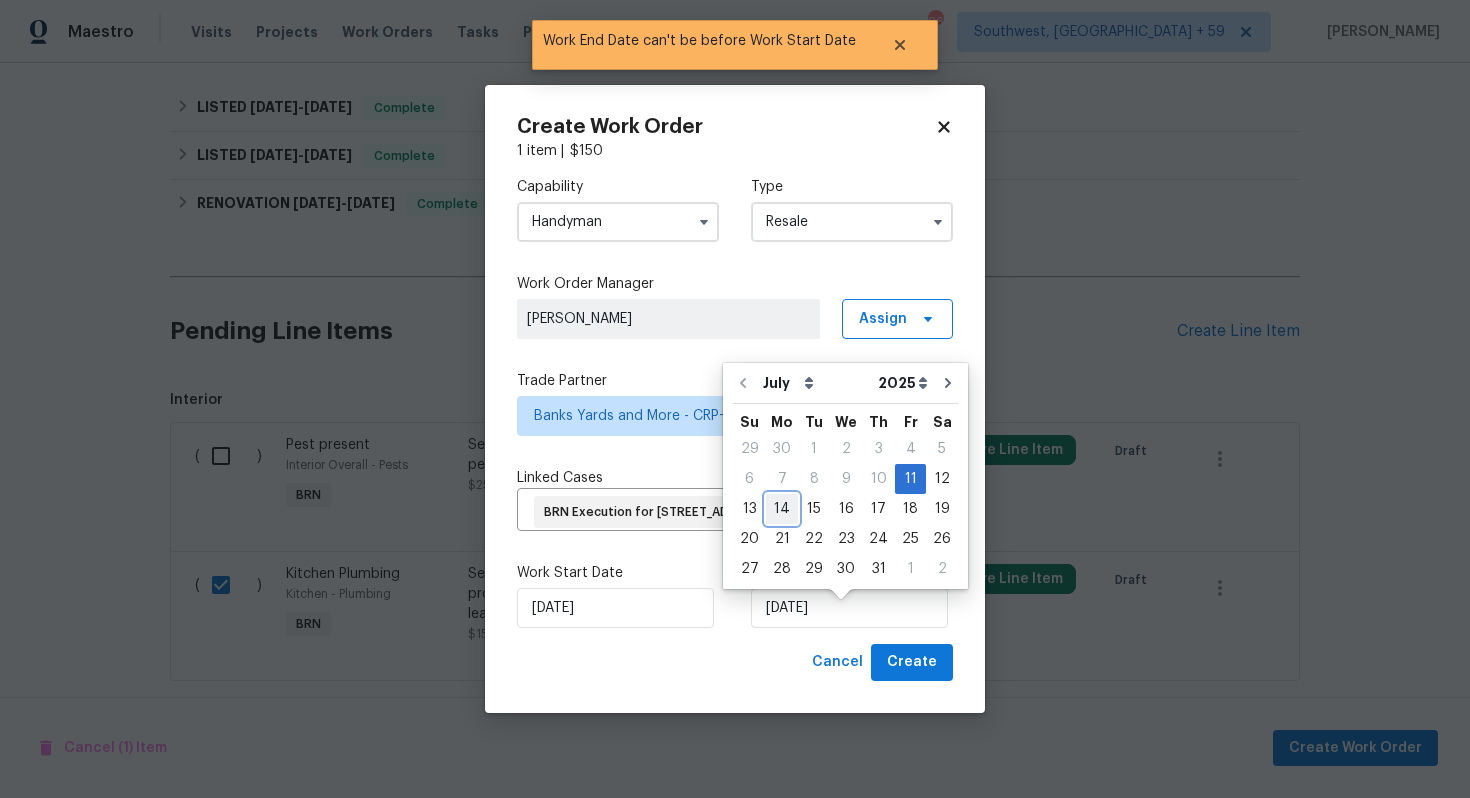 click on "14" at bounding box center [782, 509] 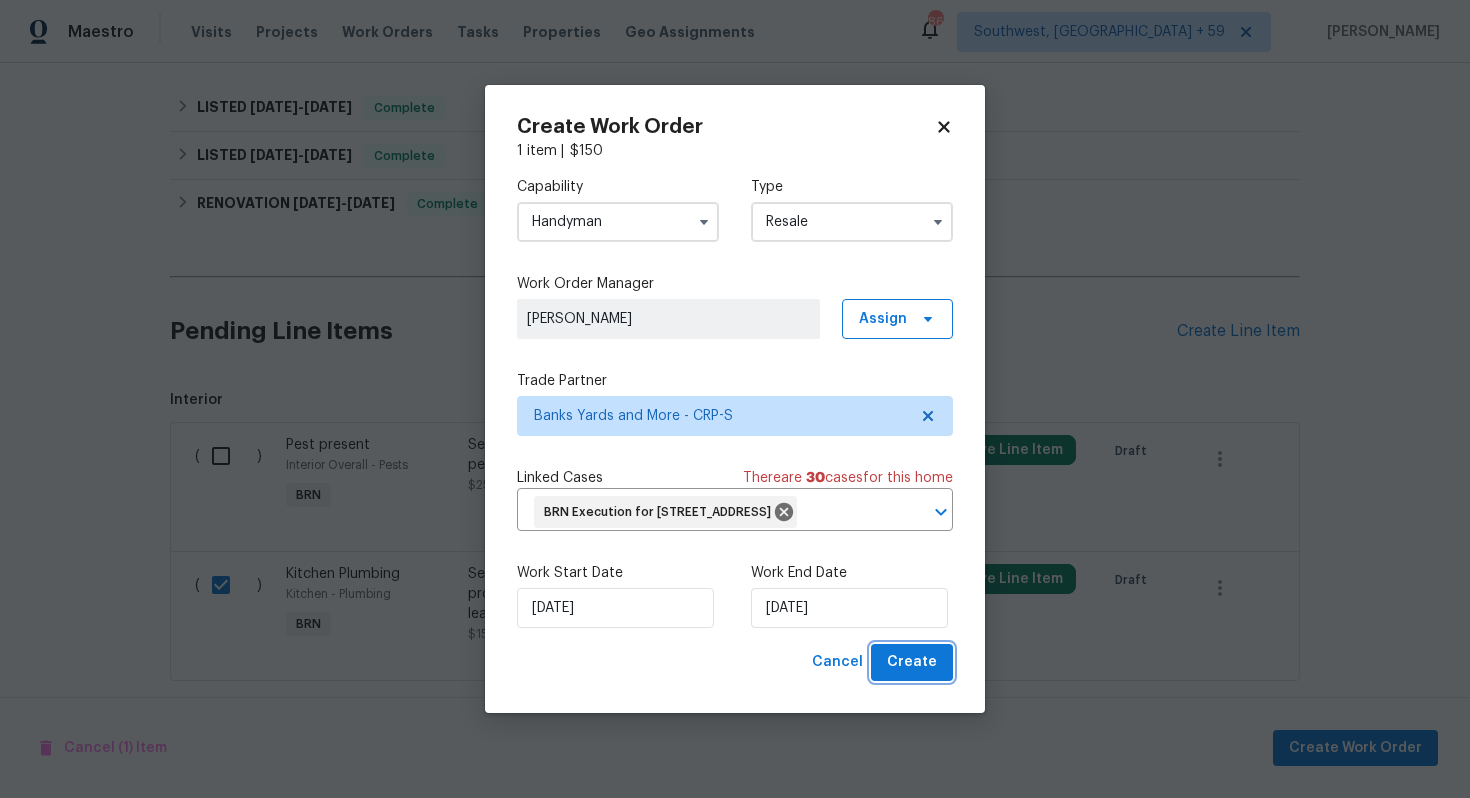 click on "Create" at bounding box center (912, 662) 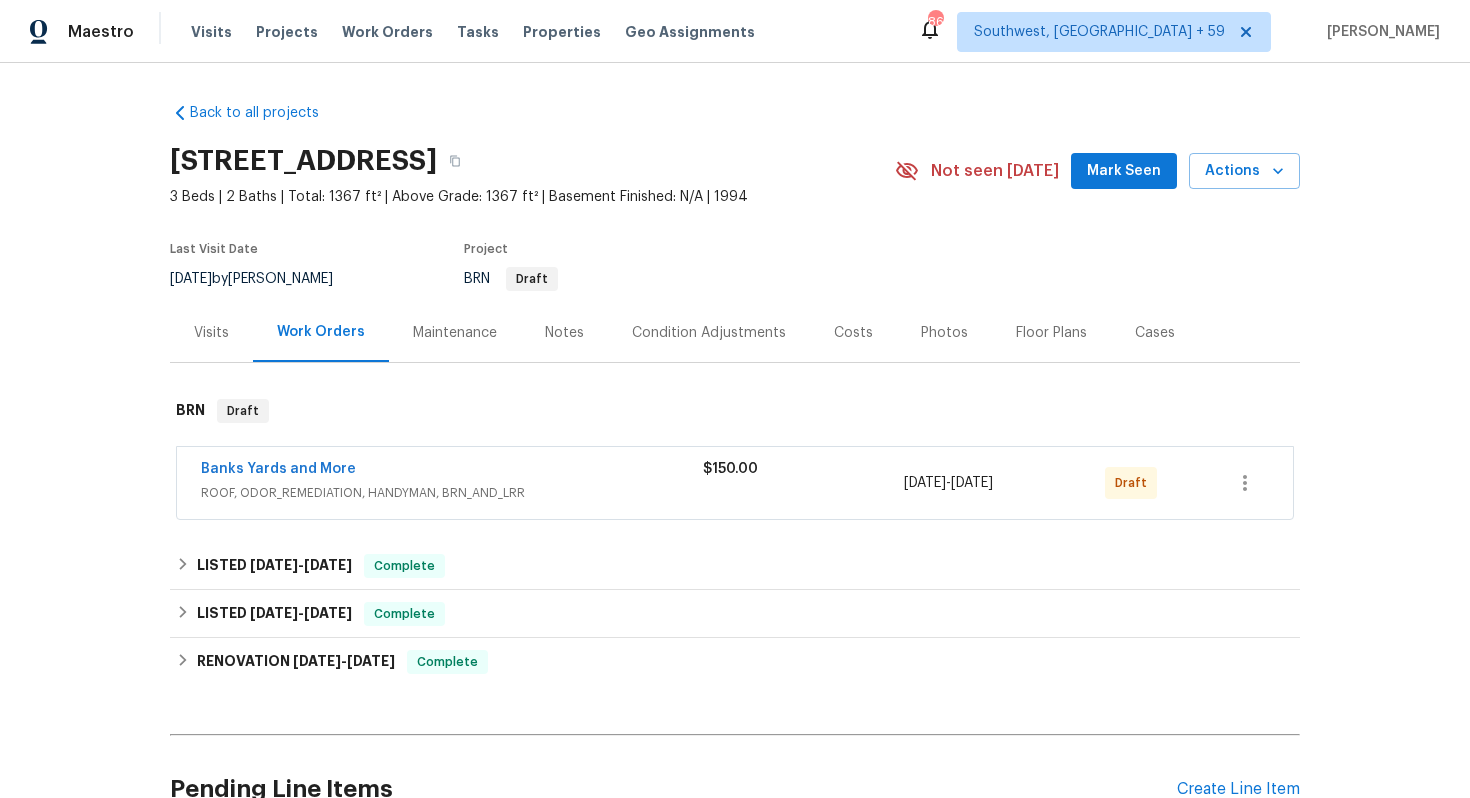 scroll, scrollTop: 348, scrollLeft: 0, axis: vertical 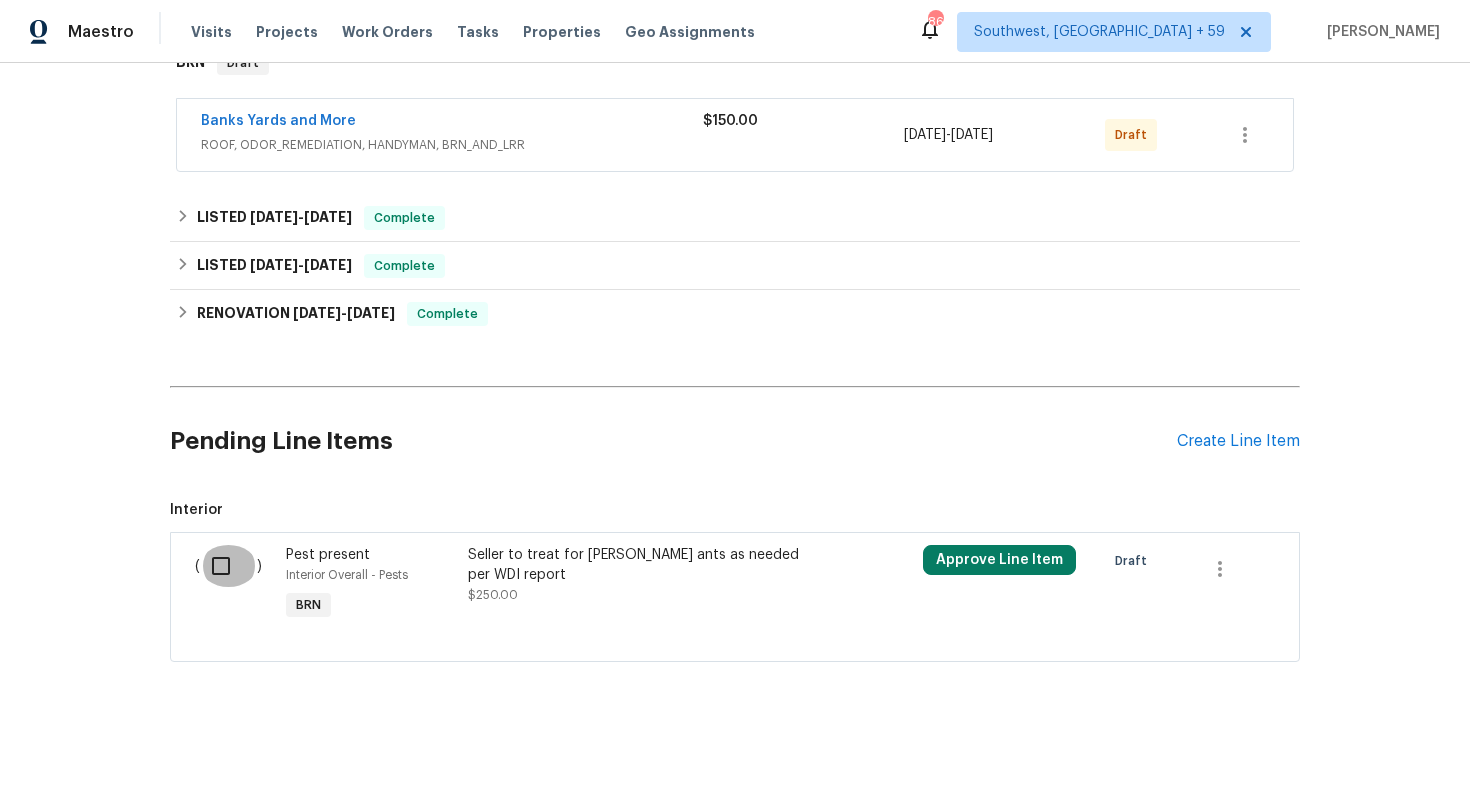 click at bounding box center (228, 566) 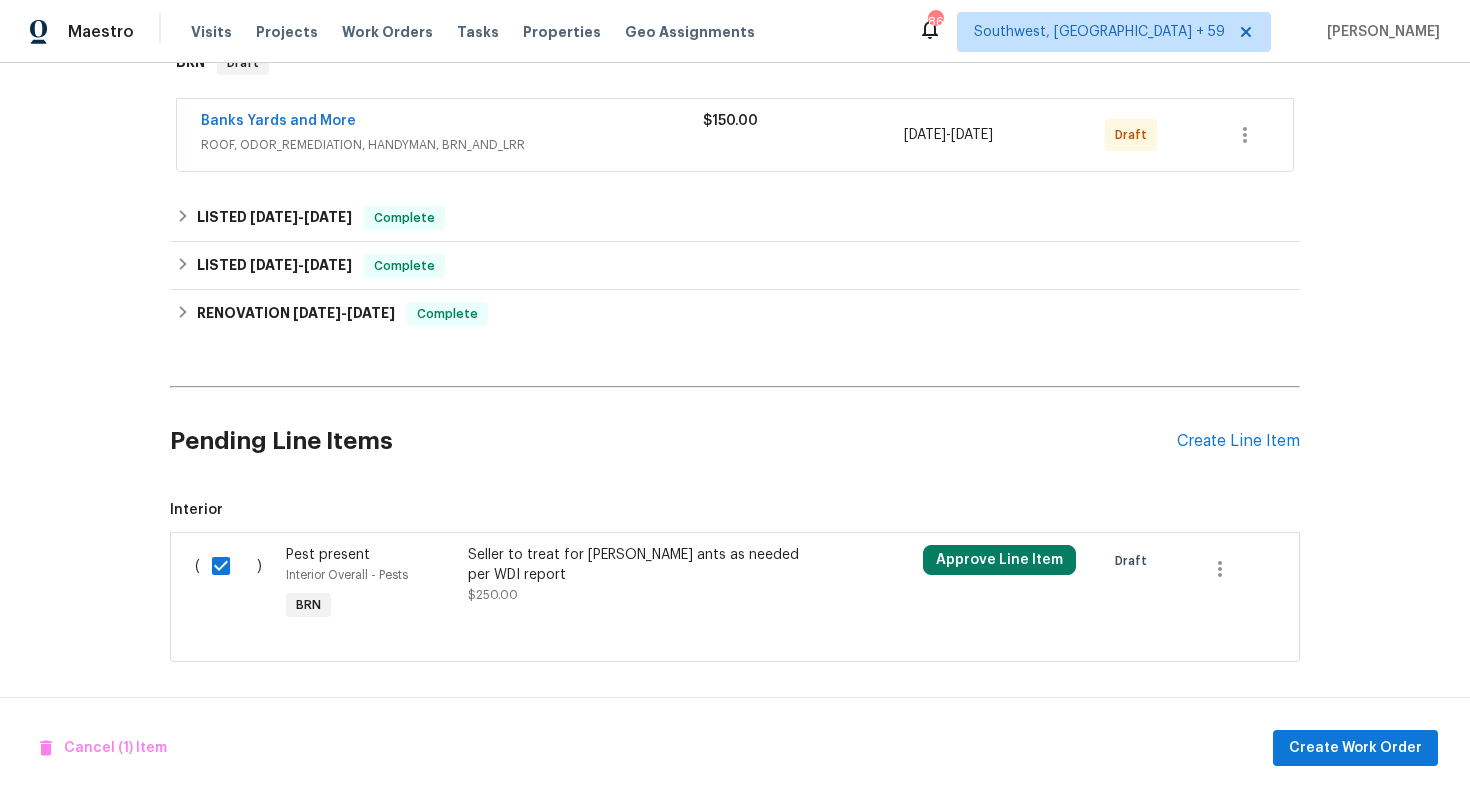 click on "Seller to treat for carpenter ants as needed per WDI report $250.00" at bounding box center [644, 585] 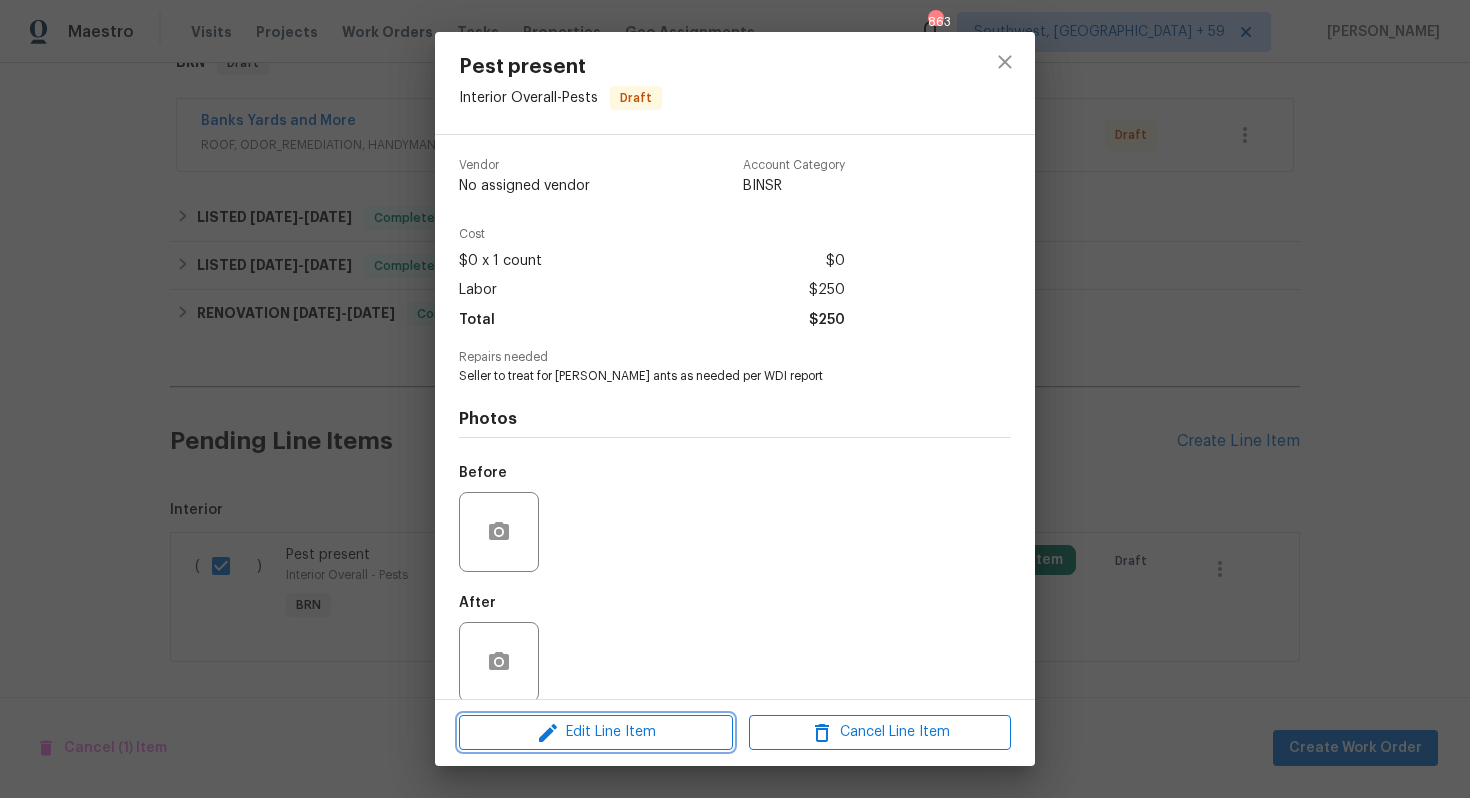 click on "Edit Line Item" at bounding box center (596, 732) 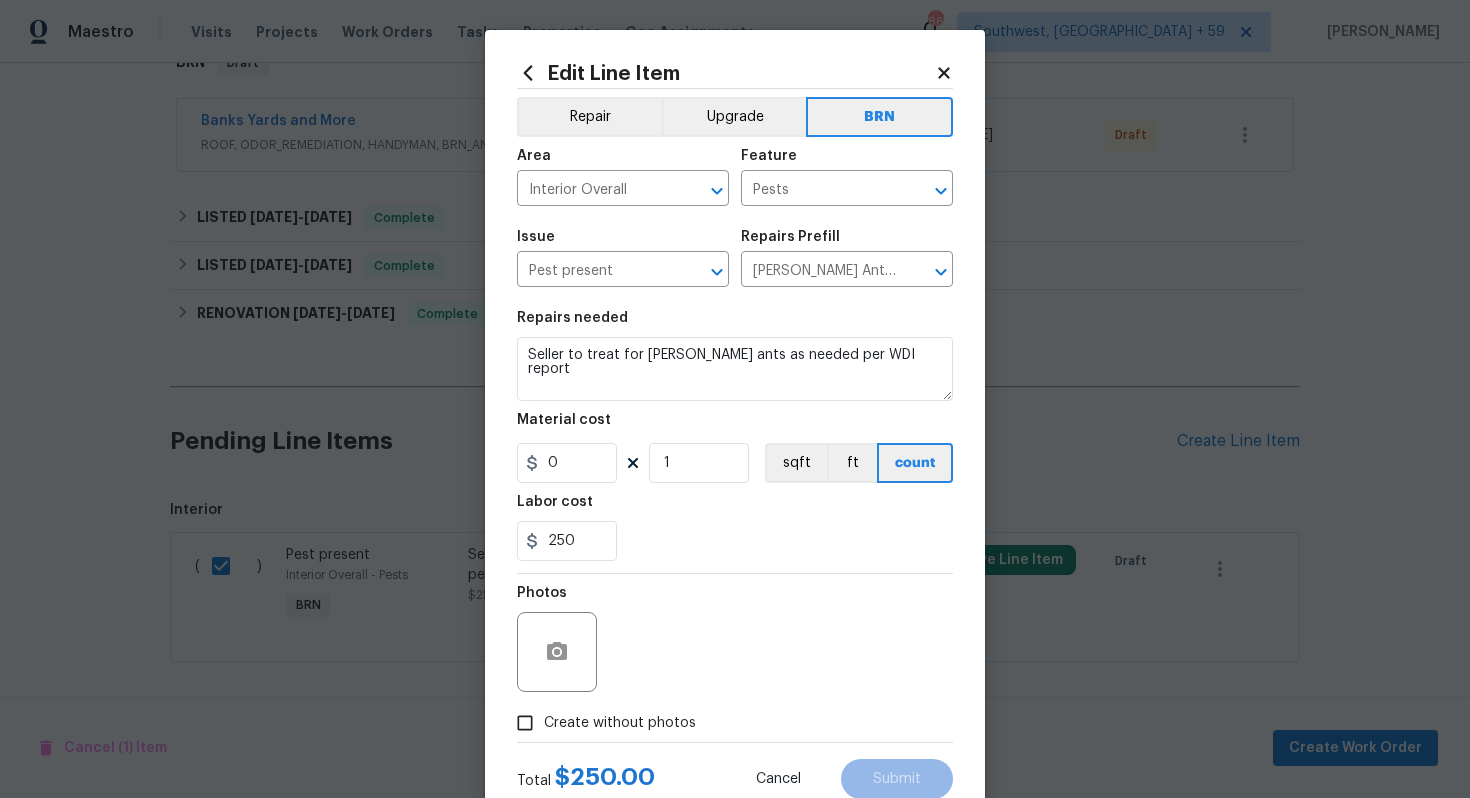 click 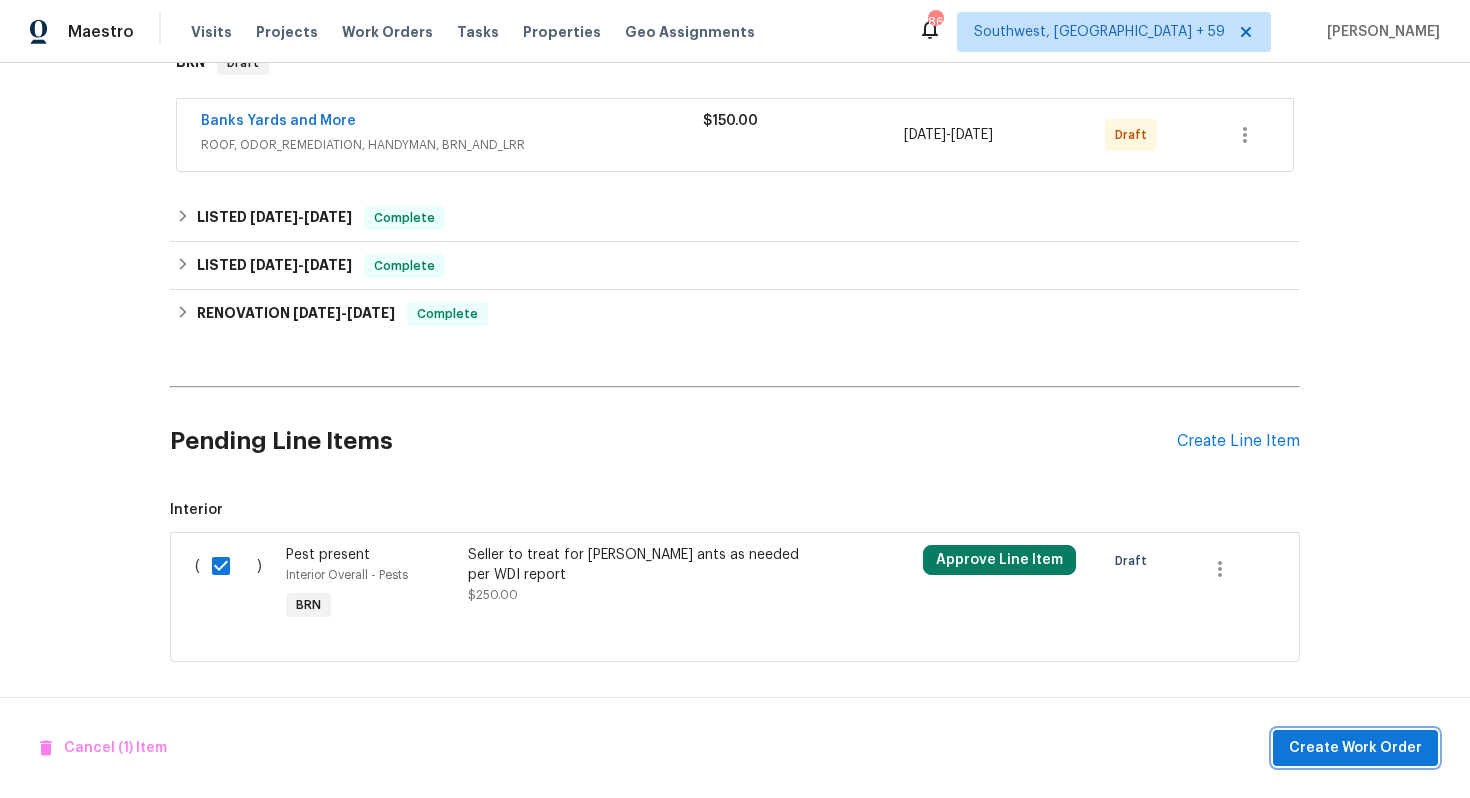 click on "Create Work Order" at bounding box center (1355, 748) 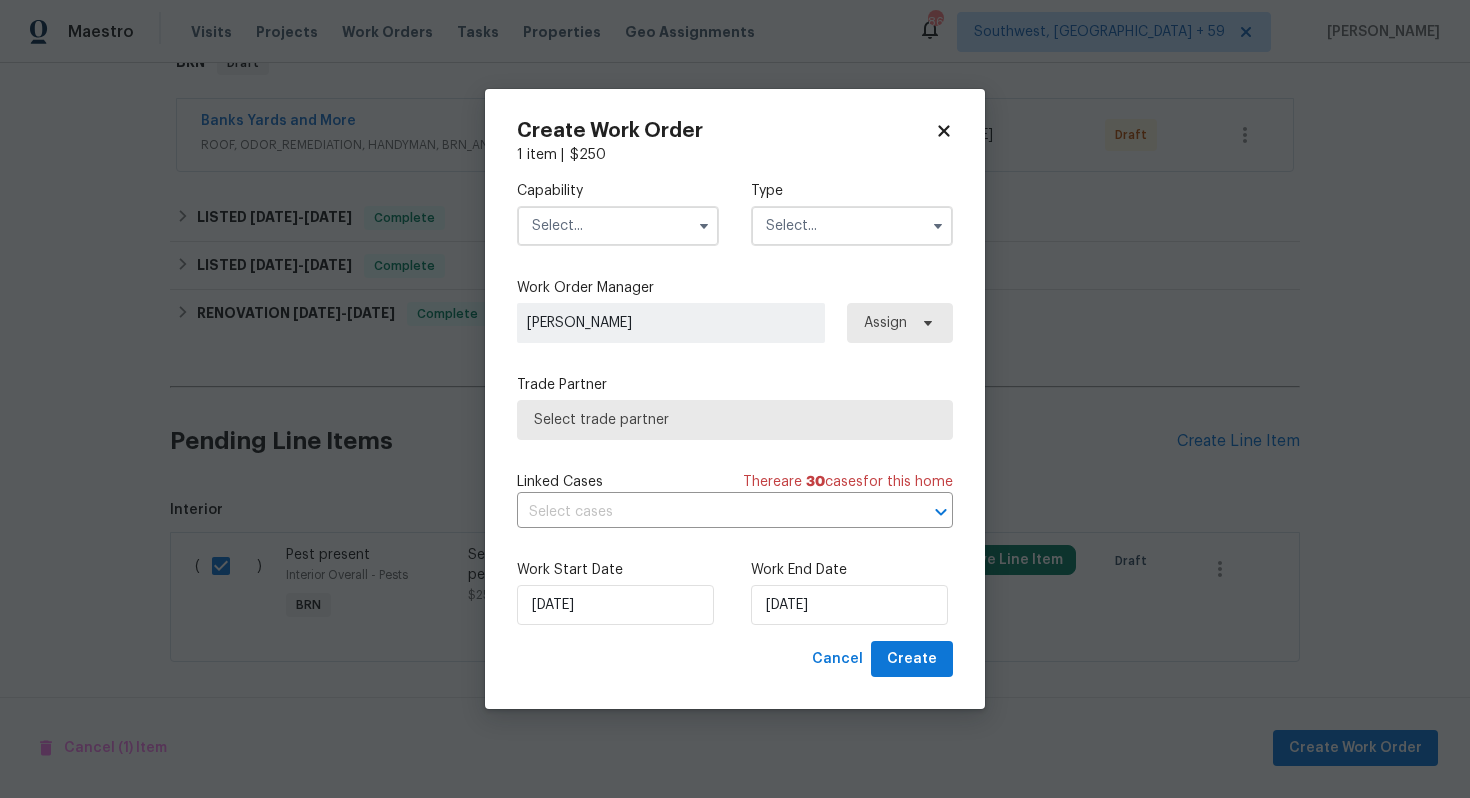 click at bounding box center [704, 226] 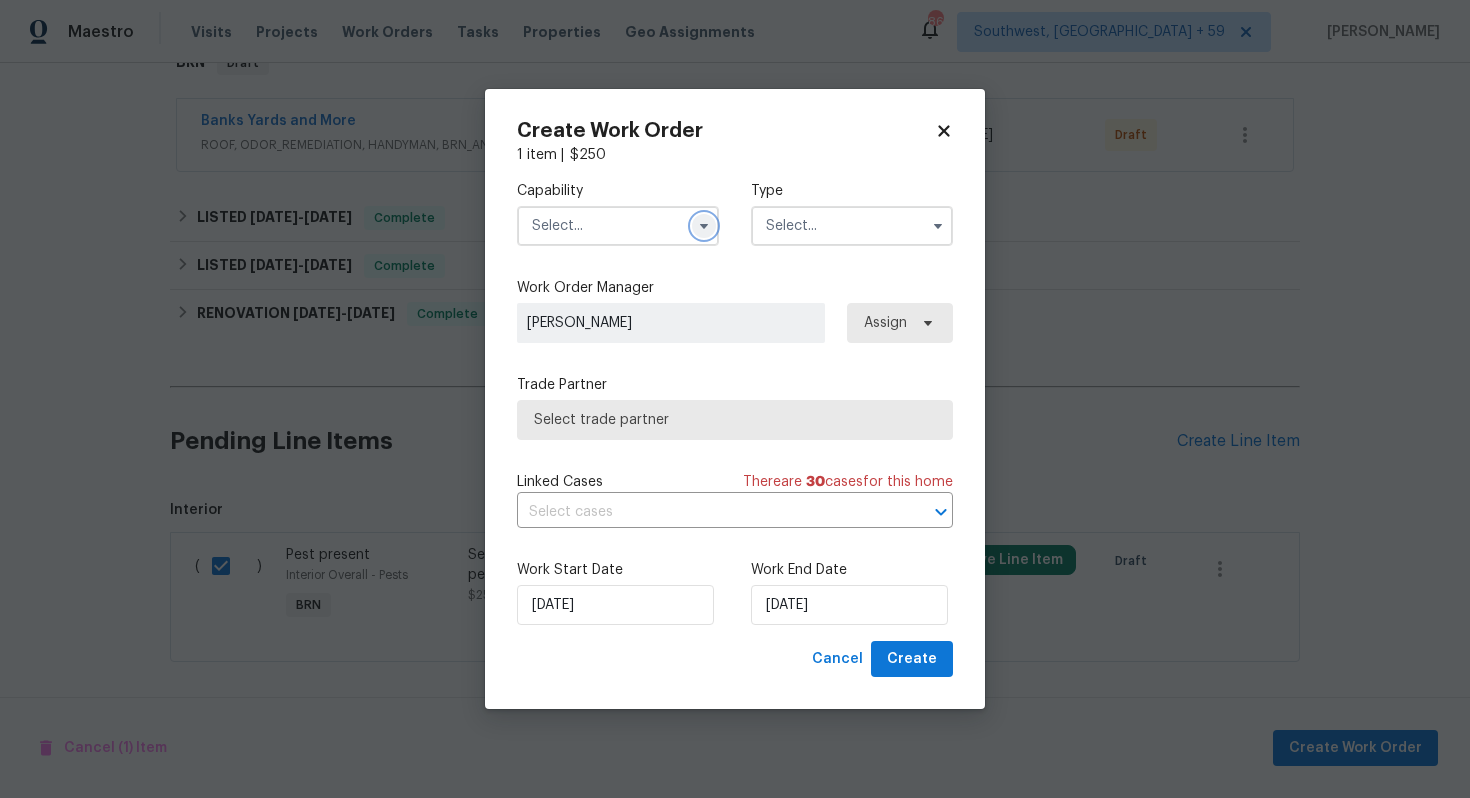 click 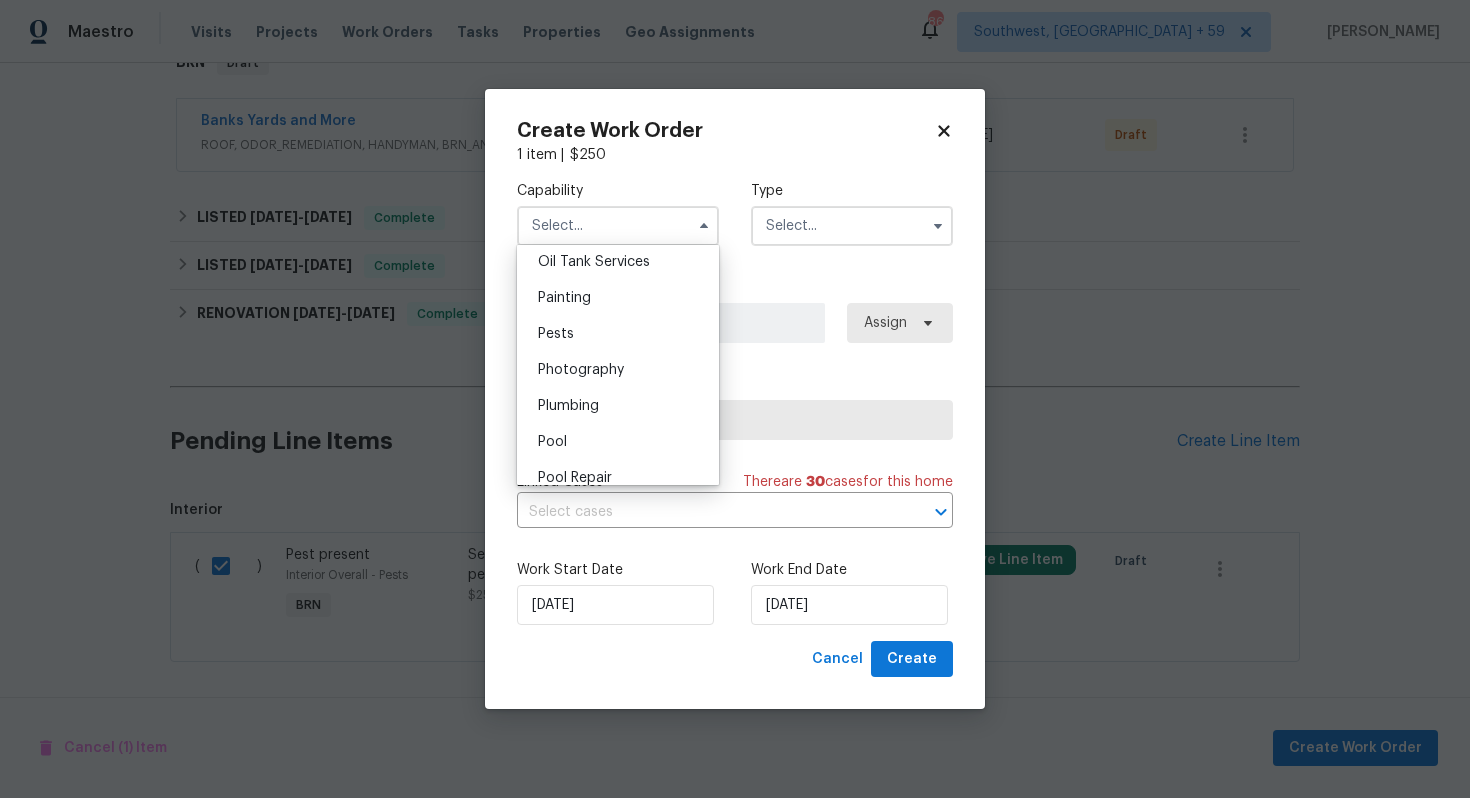 scroll, scrollTop: 1630, scrollLeft: 0, axis: vertical 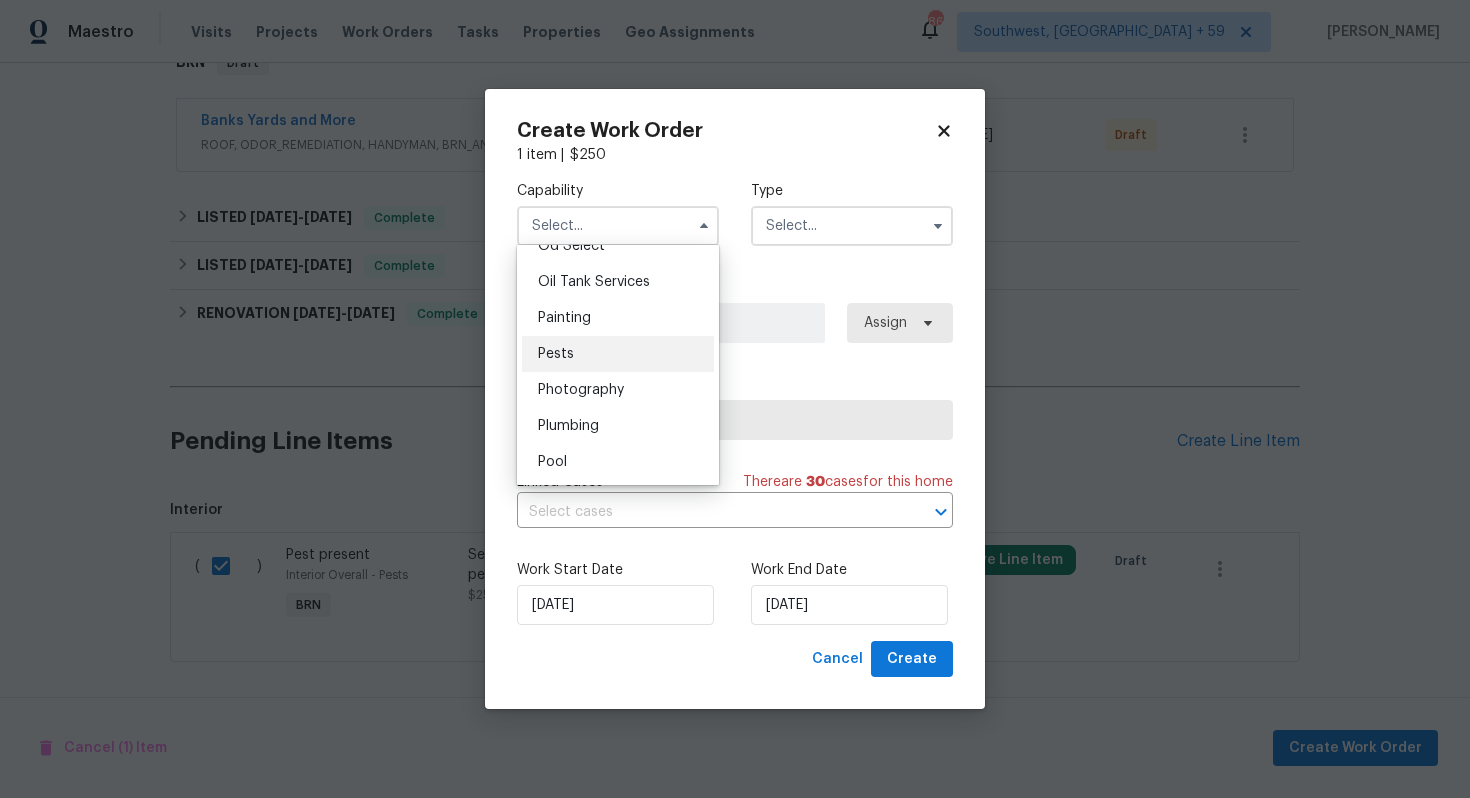 click on "Pests" at bounding box center (618, 354) 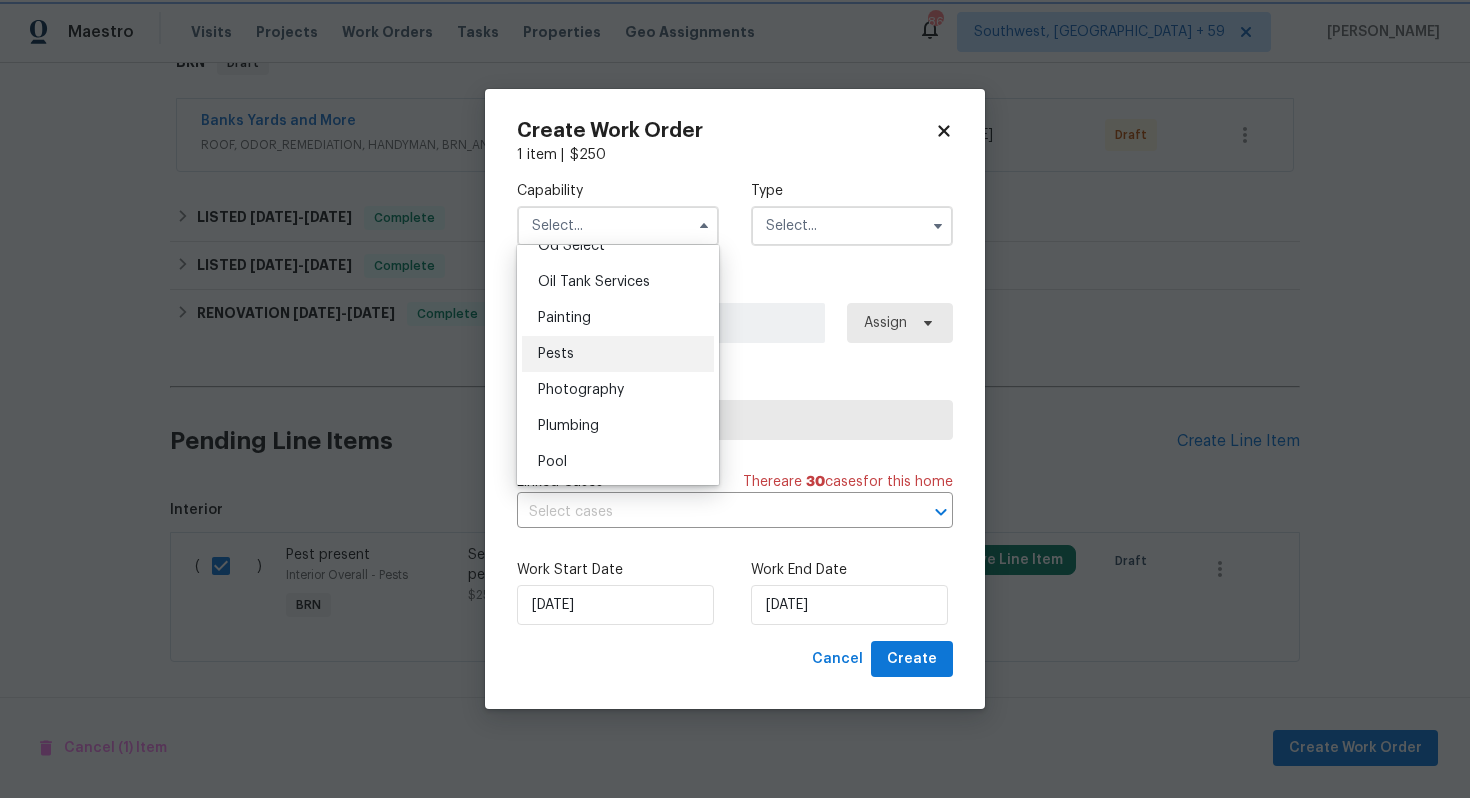 type on "Pests" 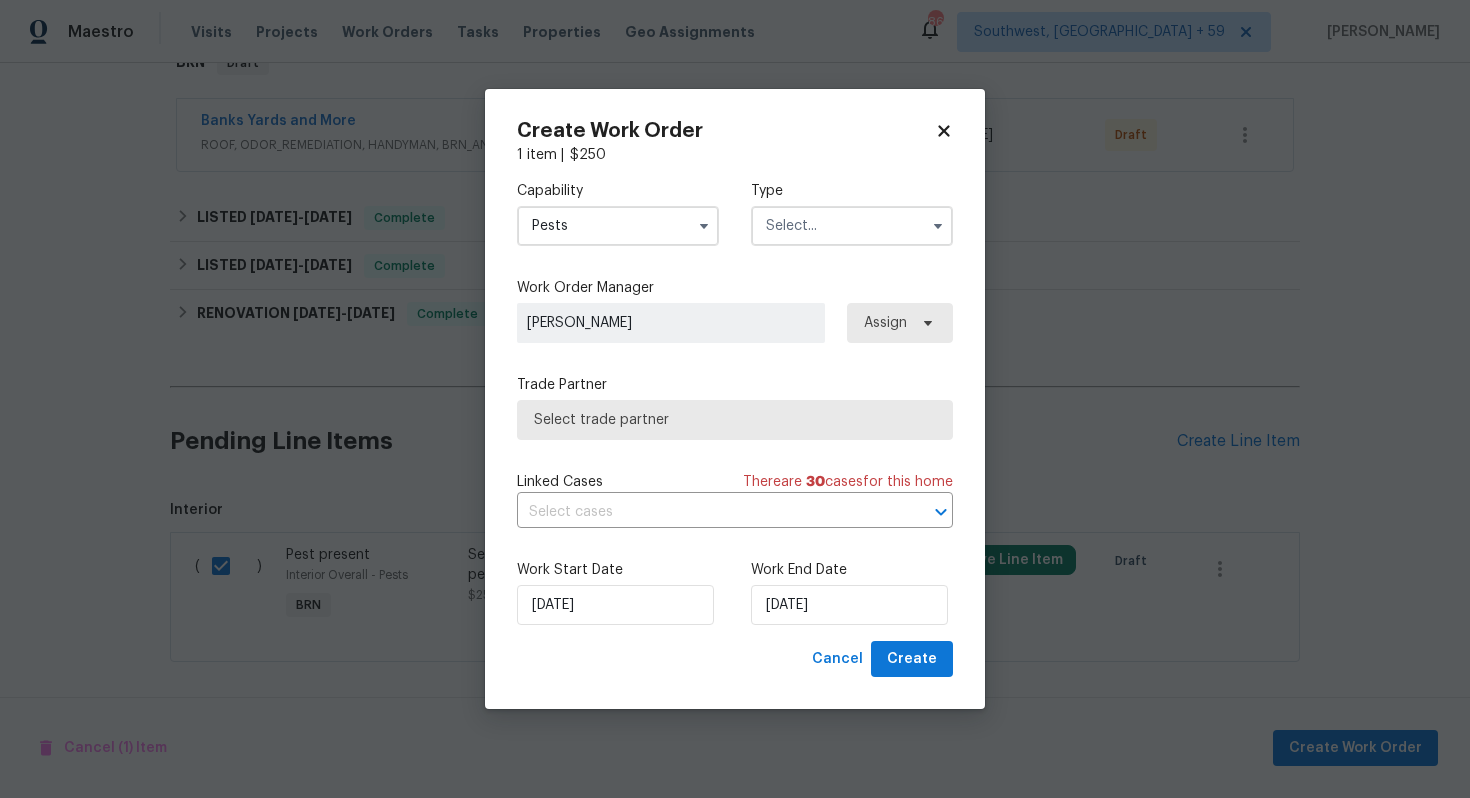 click at bounding box center [852, 226] 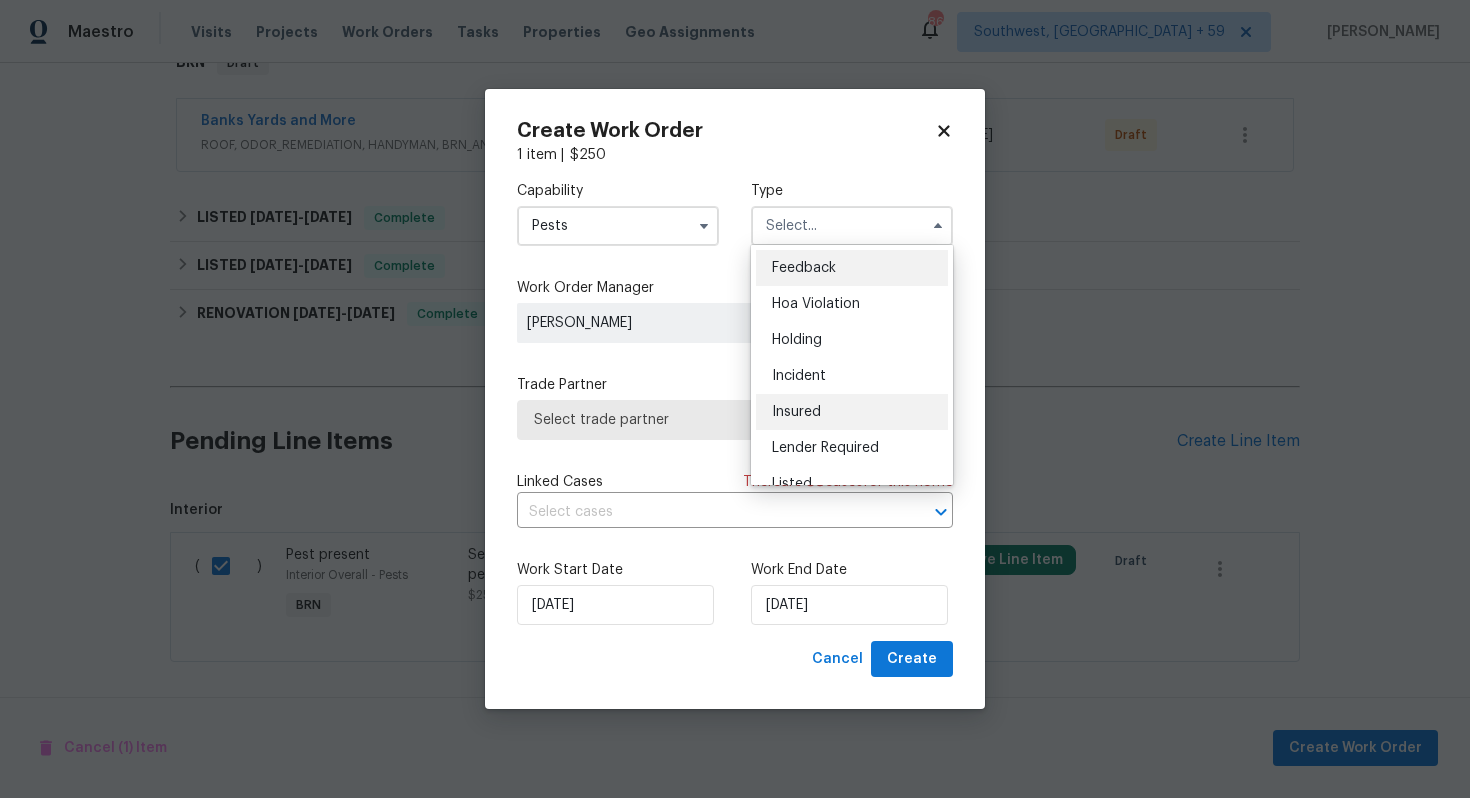 scroll, scrollTop: 454, scrollLeft: 0, axis: vertical 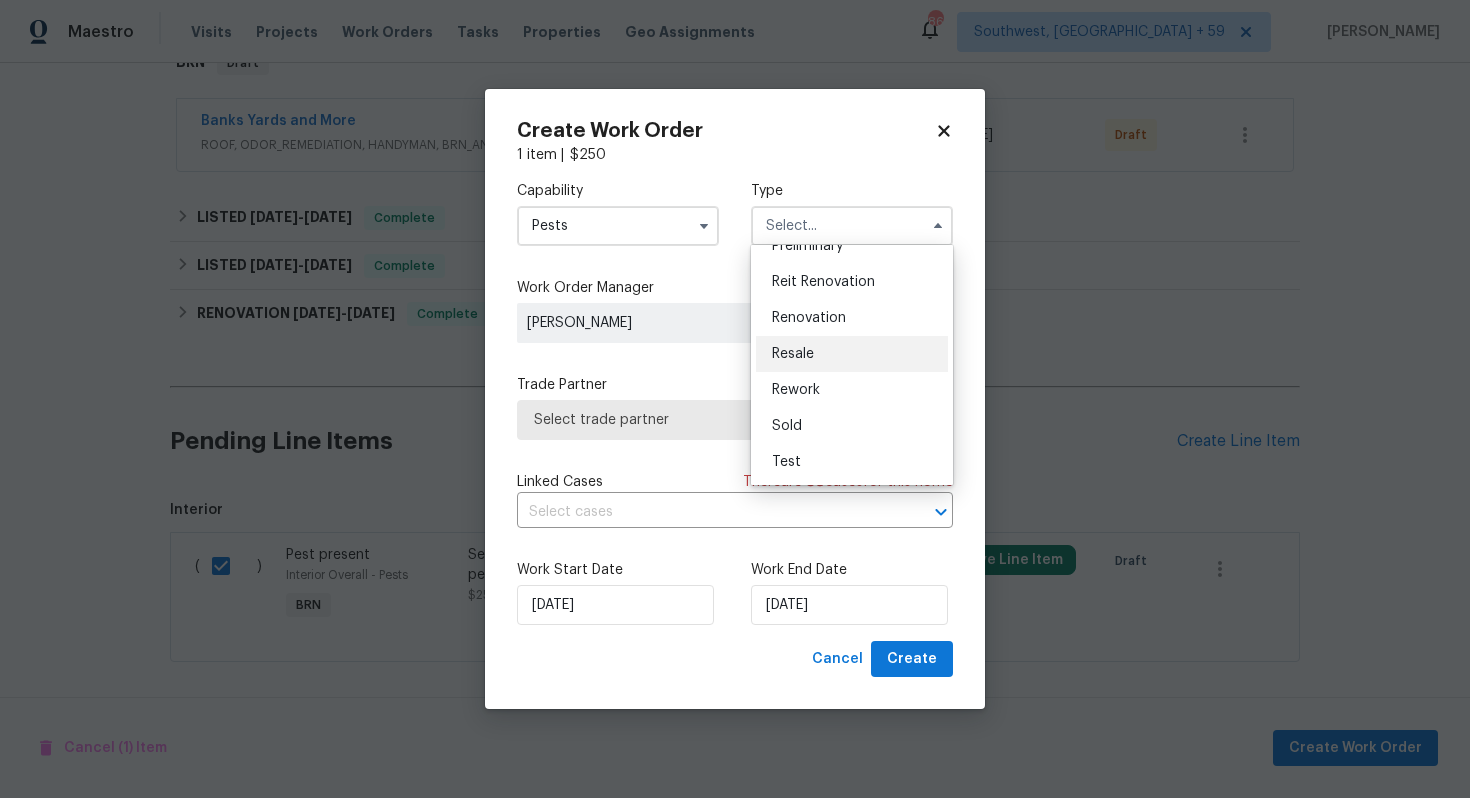 click on "Resale" at bounding box center [852, 354] 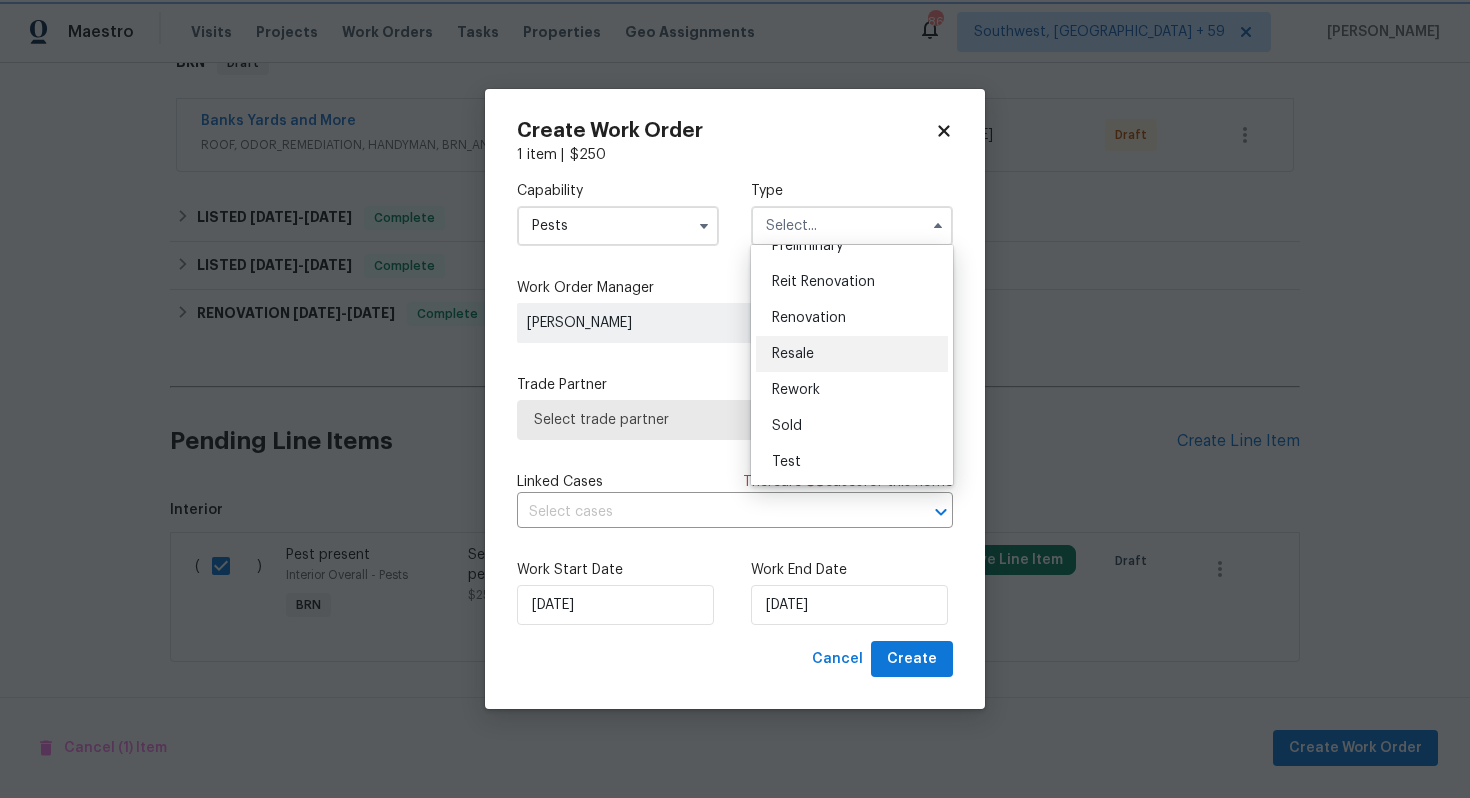 type on "Resale" 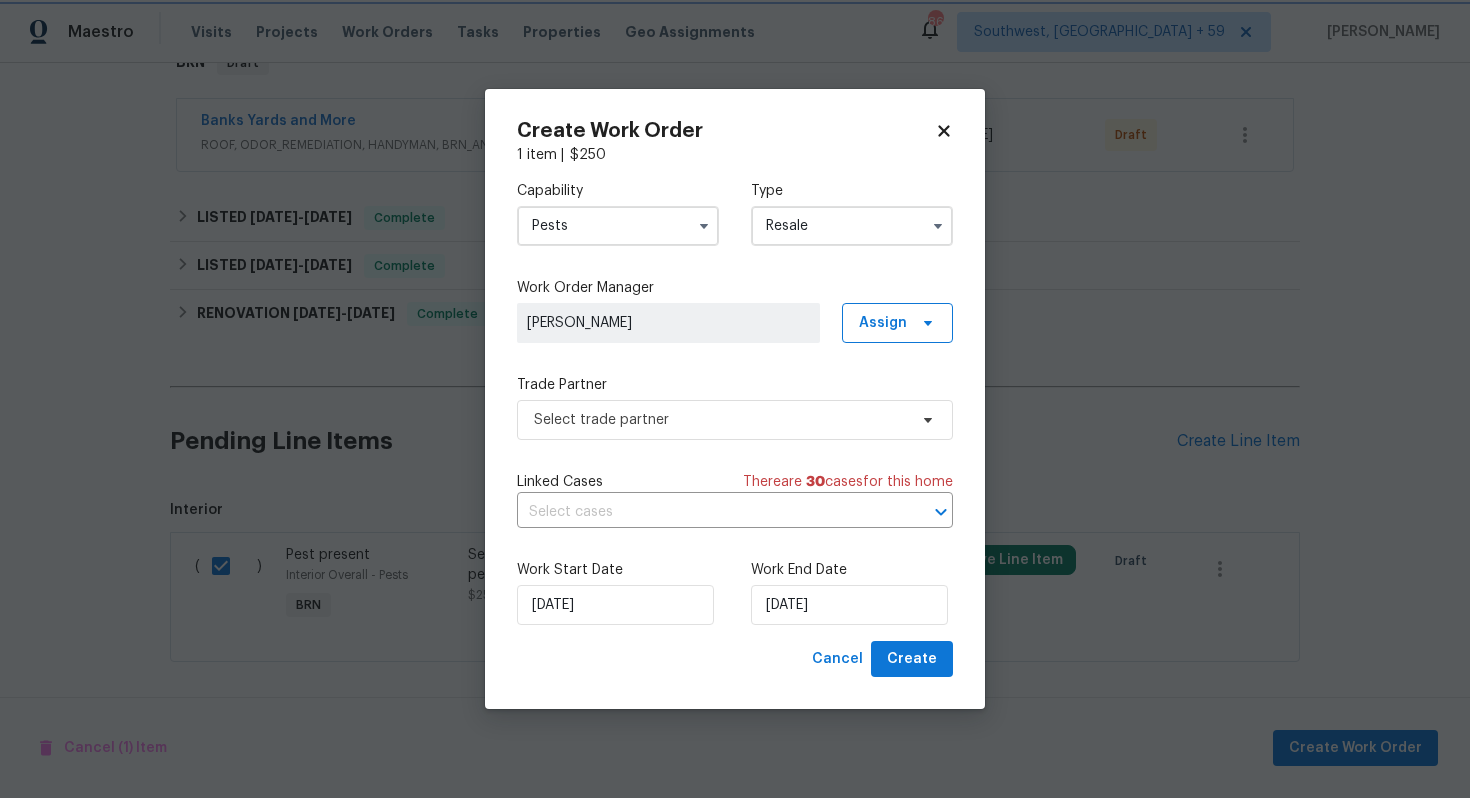 scroll, scrollTop: 0, scrollLeft: 0, axis: both 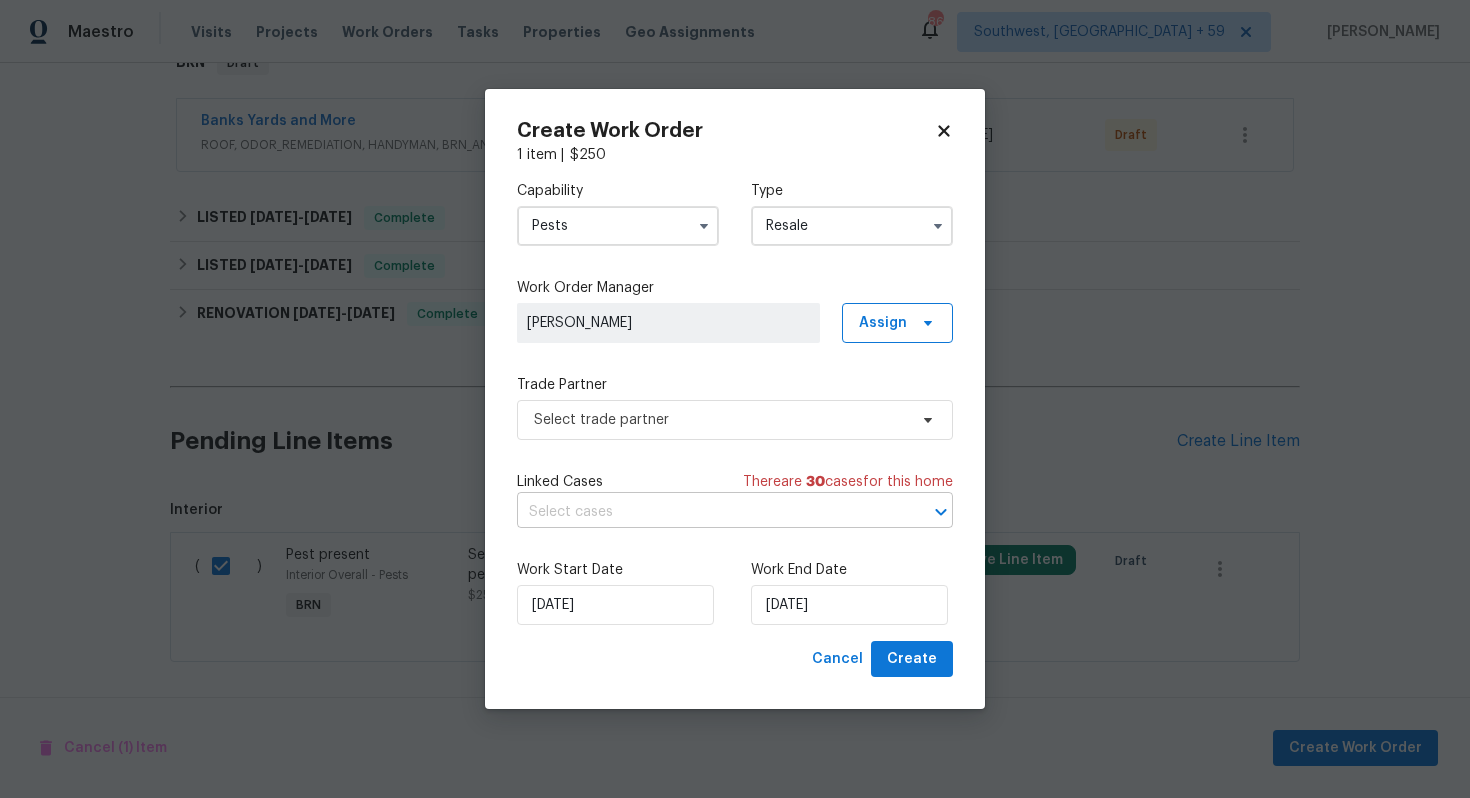 click at bounding box center [707, 512] 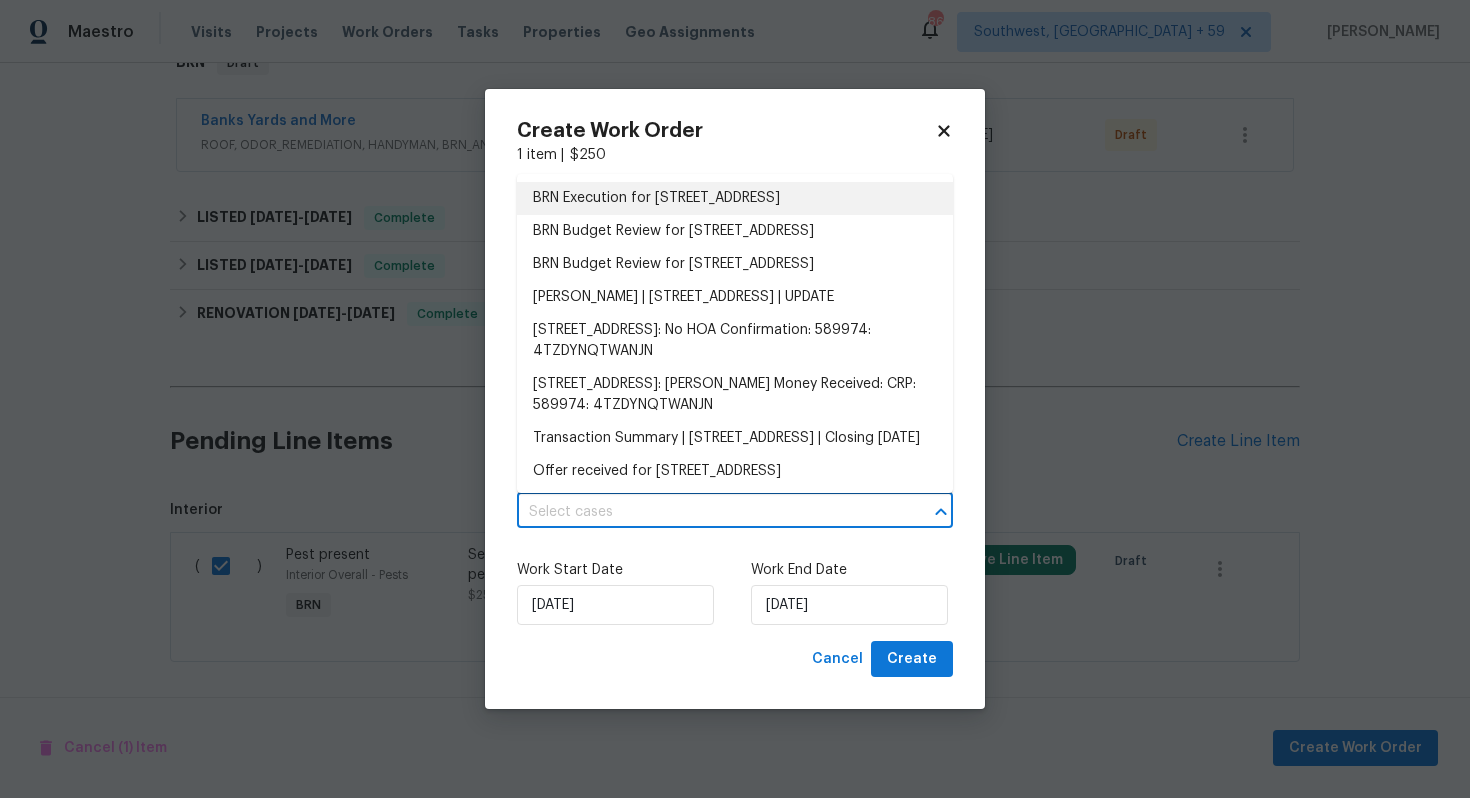 click on "BRN Execution for 2140 Glenwood Dr, Ingleside, TX 78362" at bounding box center [735, 198] 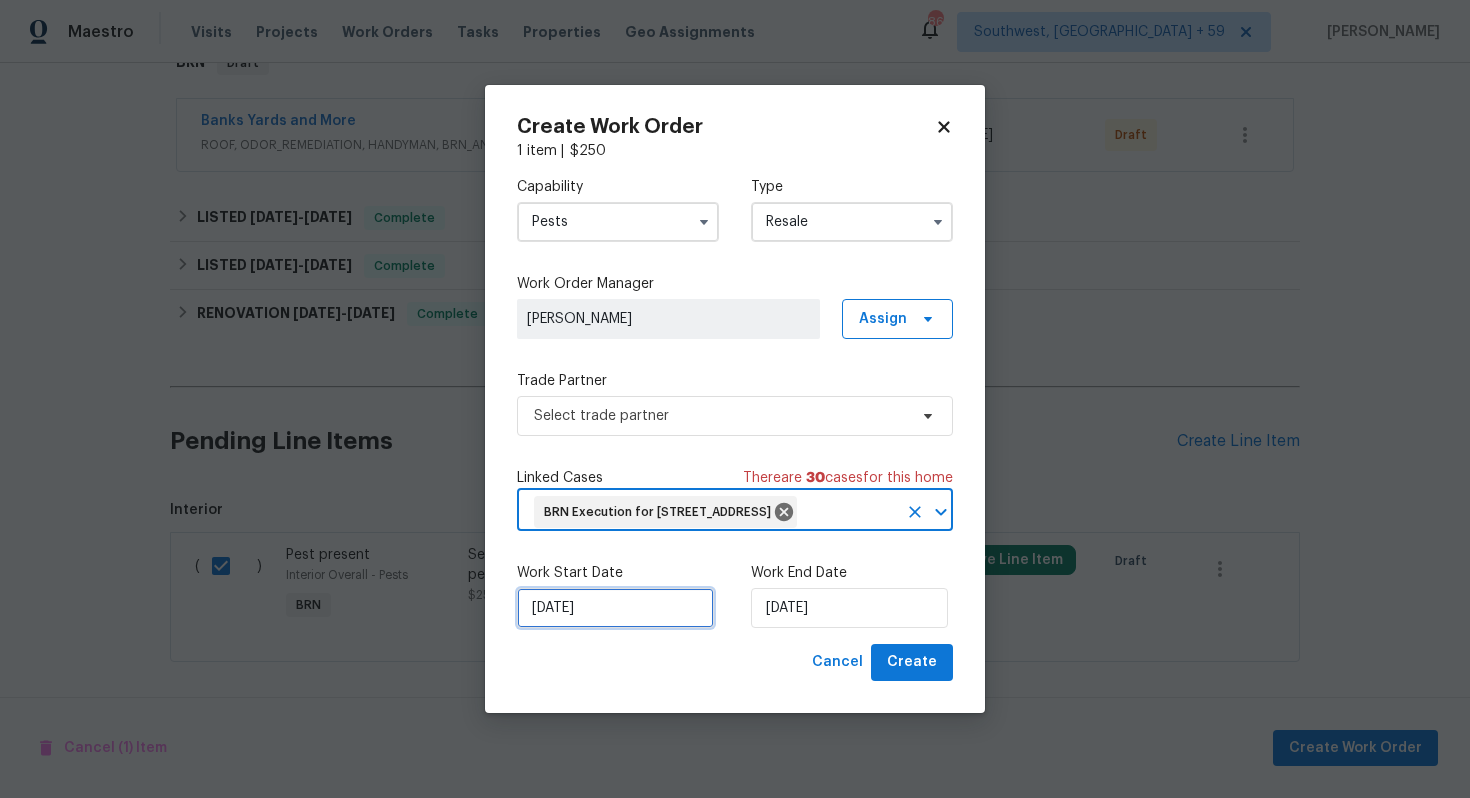 click on "[DATE]" at bounding box center [615, 608] 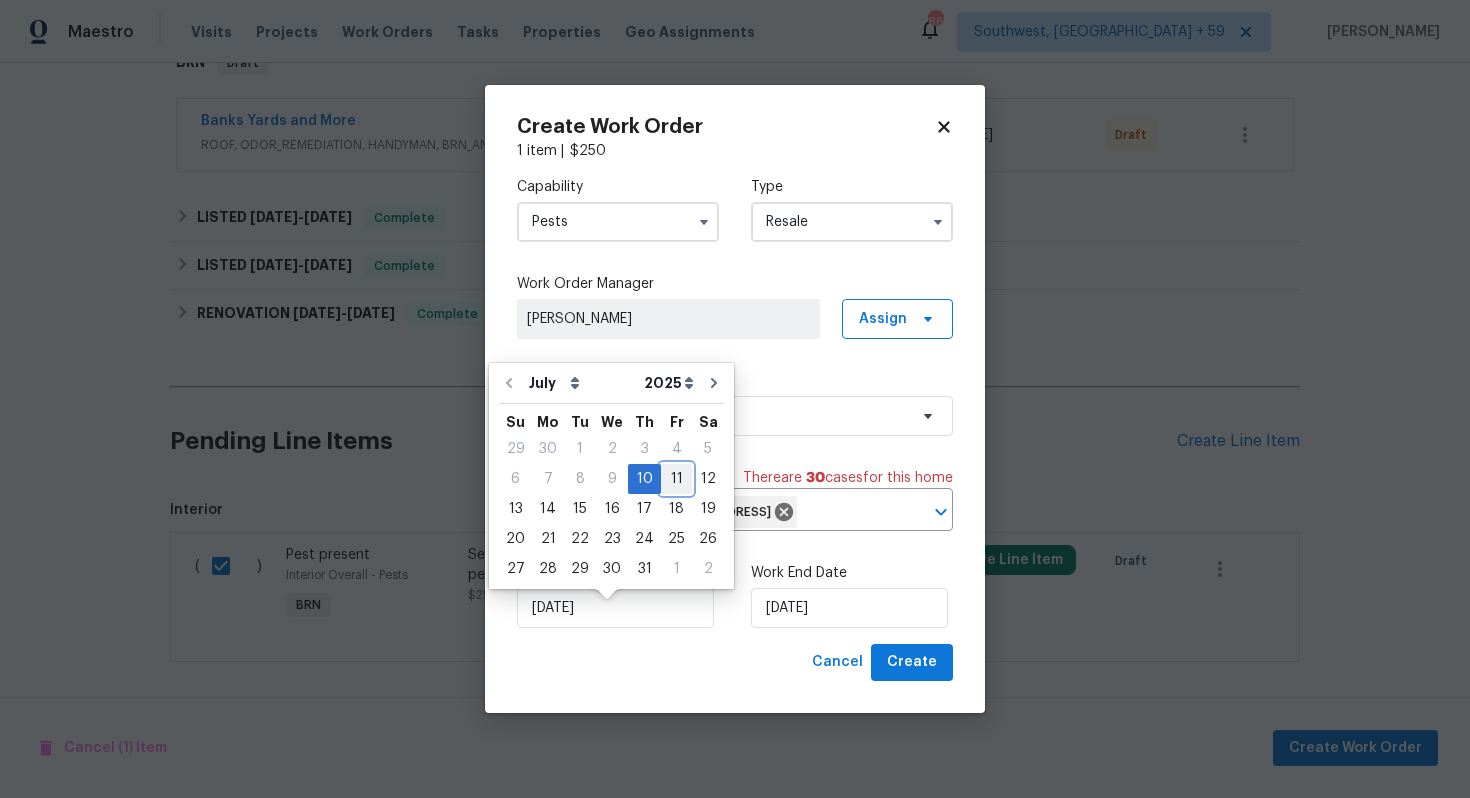 click on "11" at bounding box center (676, 479) 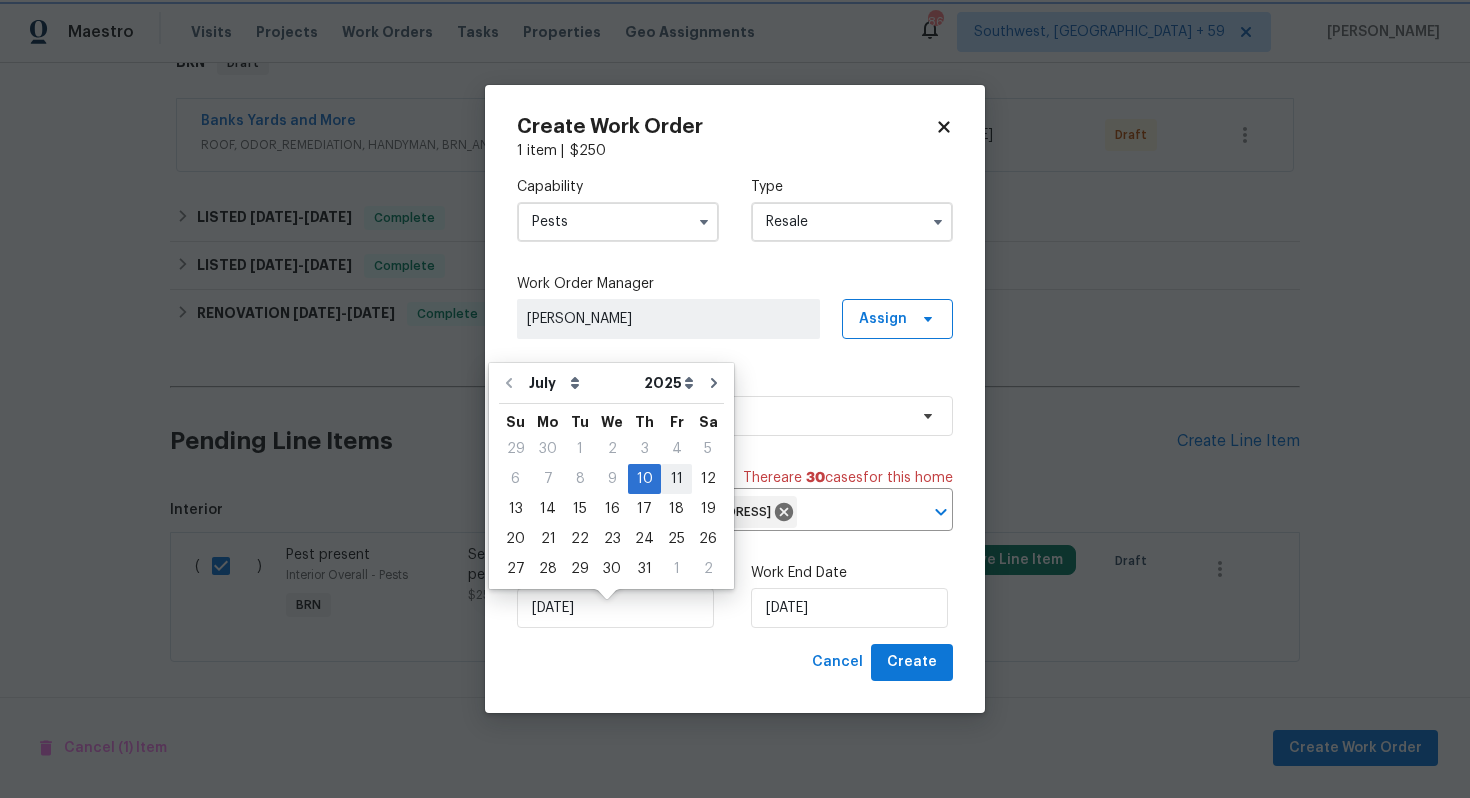 type on "[DATE]" 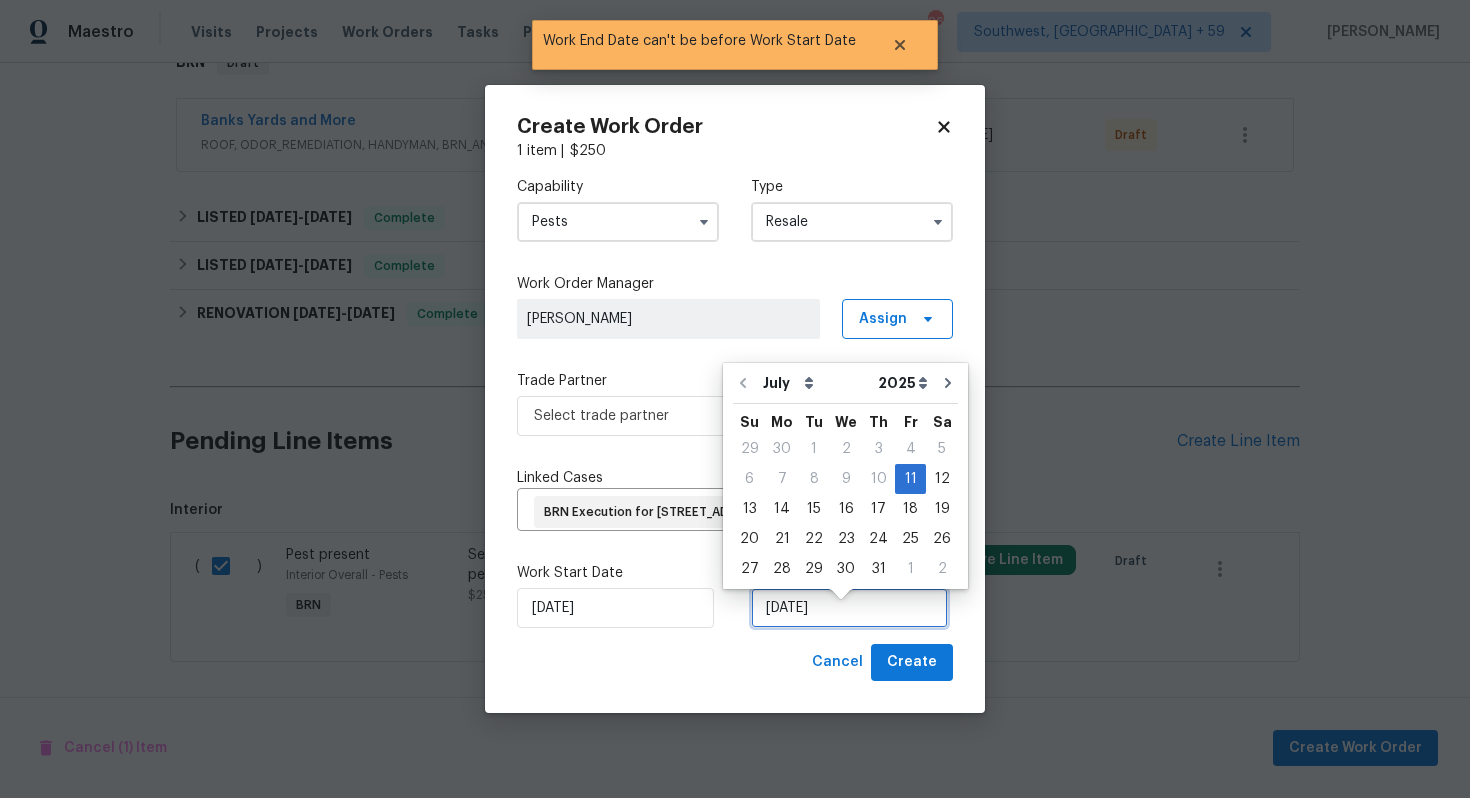 click on "[DATE]" at bounding box center (849, 608) 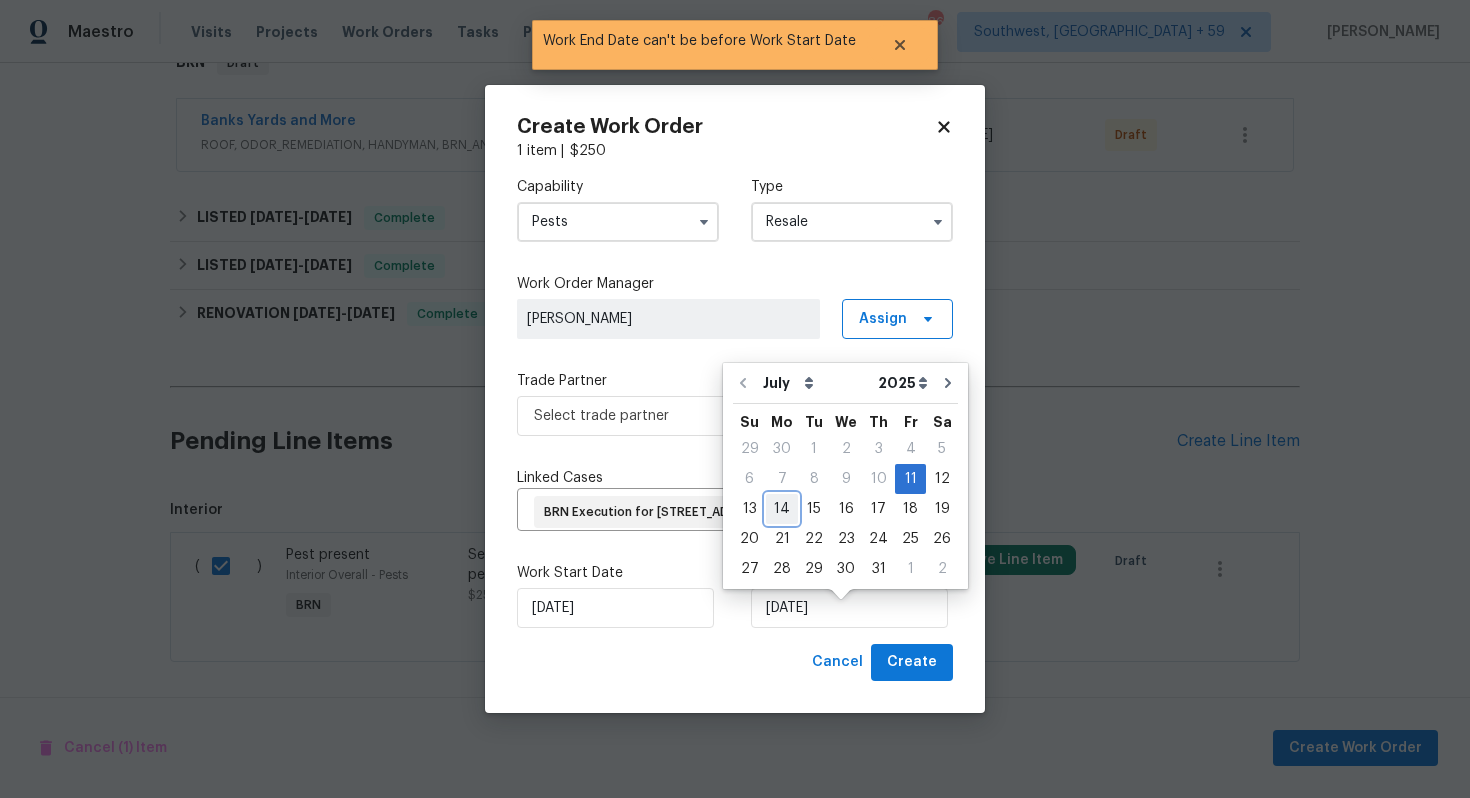 click on "14" at bounding box center (782, 509) 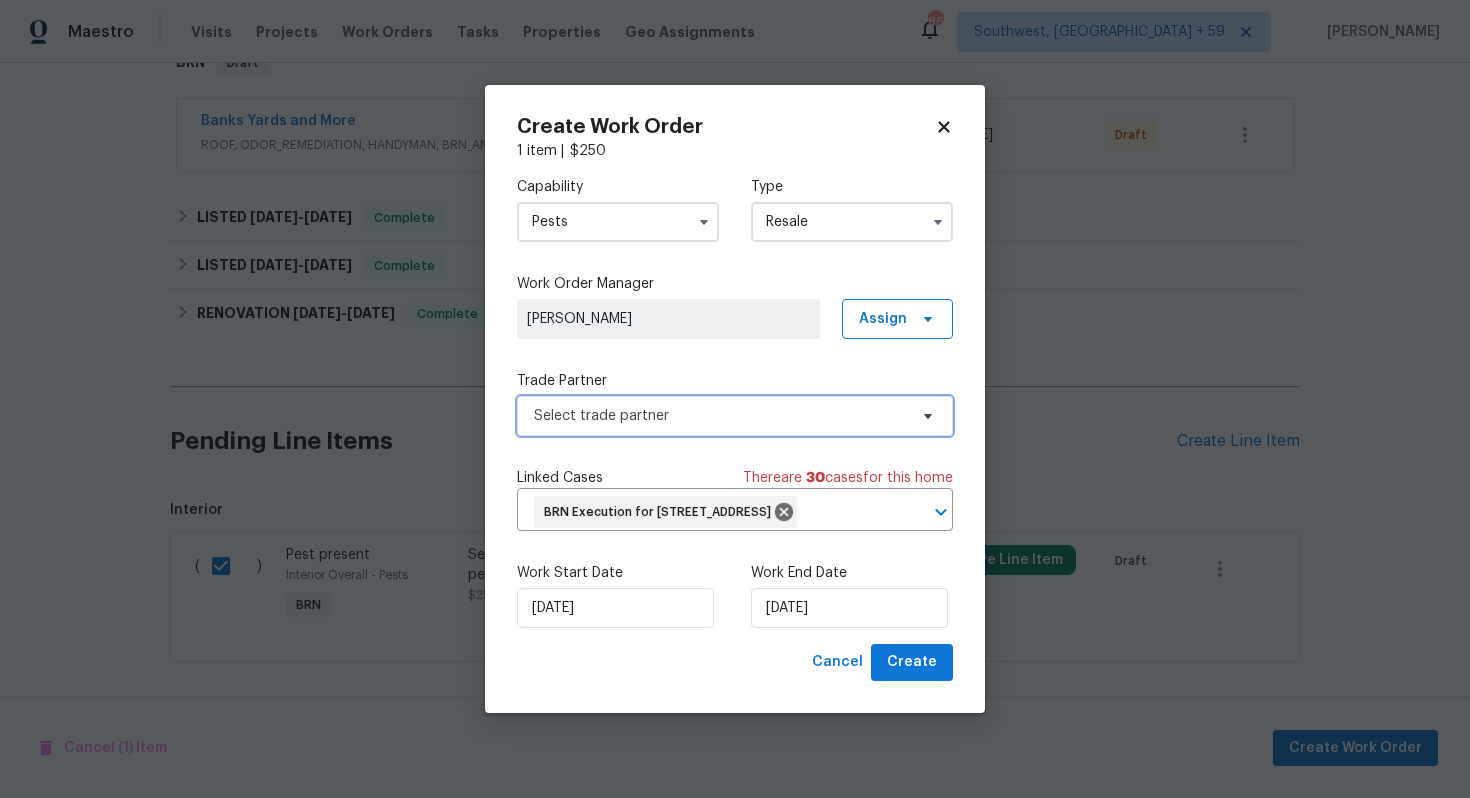 click on "Select trade partner" at bounding box center (720, 416) 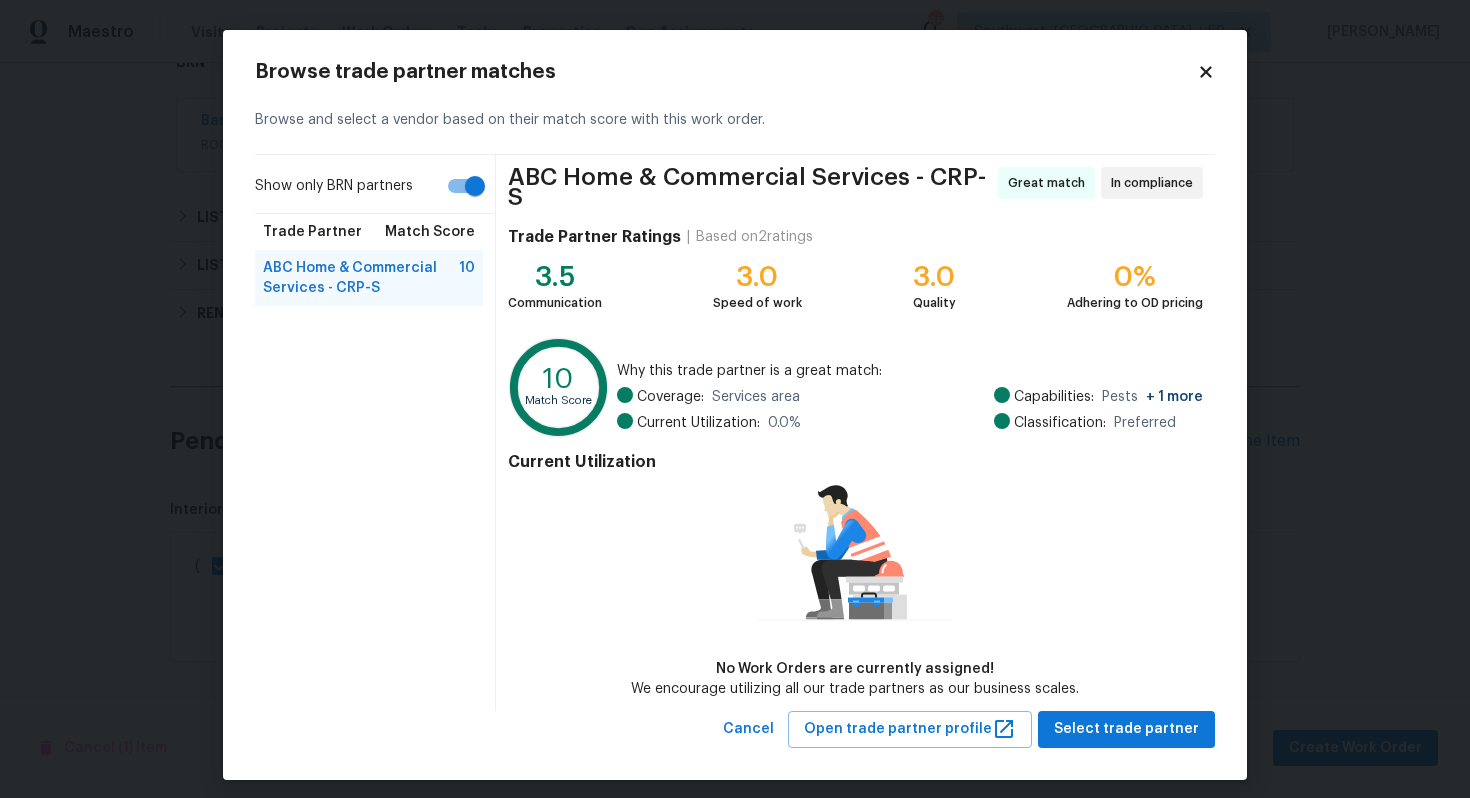 click on "Show only BRN partners" at bounding box center (475, 186) 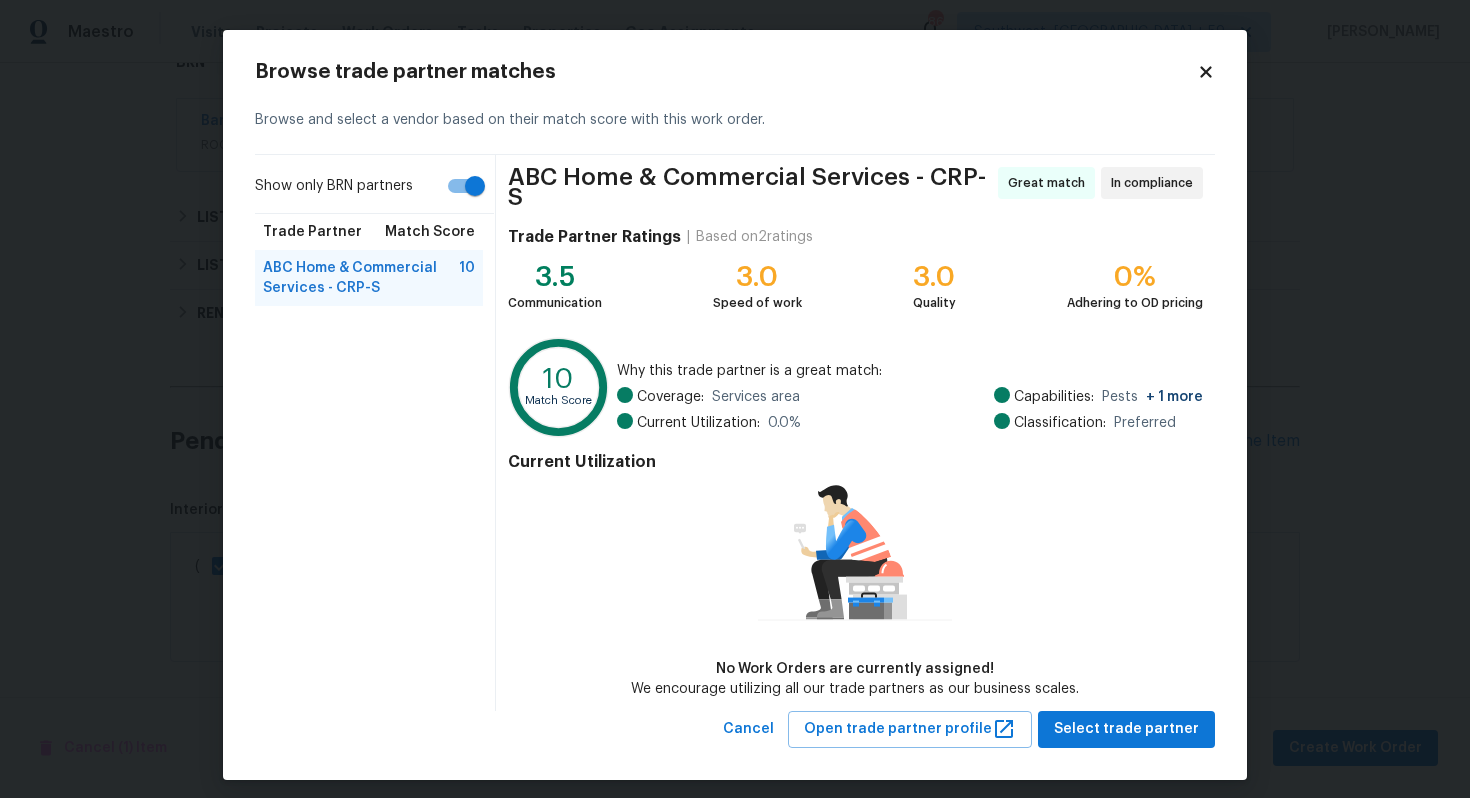 checkbox on "false" 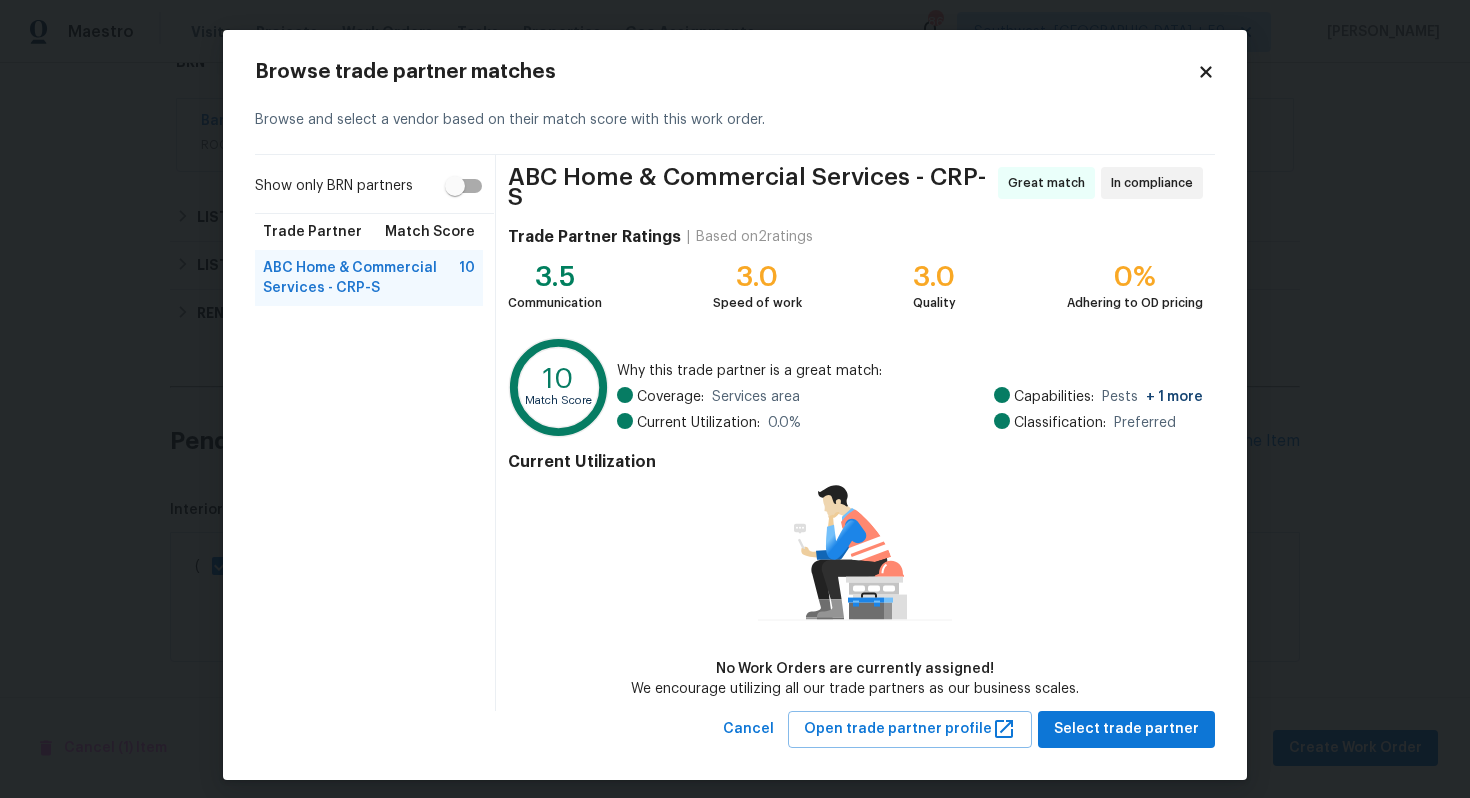 scroll, scrollTop: 2, scrollLeft: 0, axis: vertical 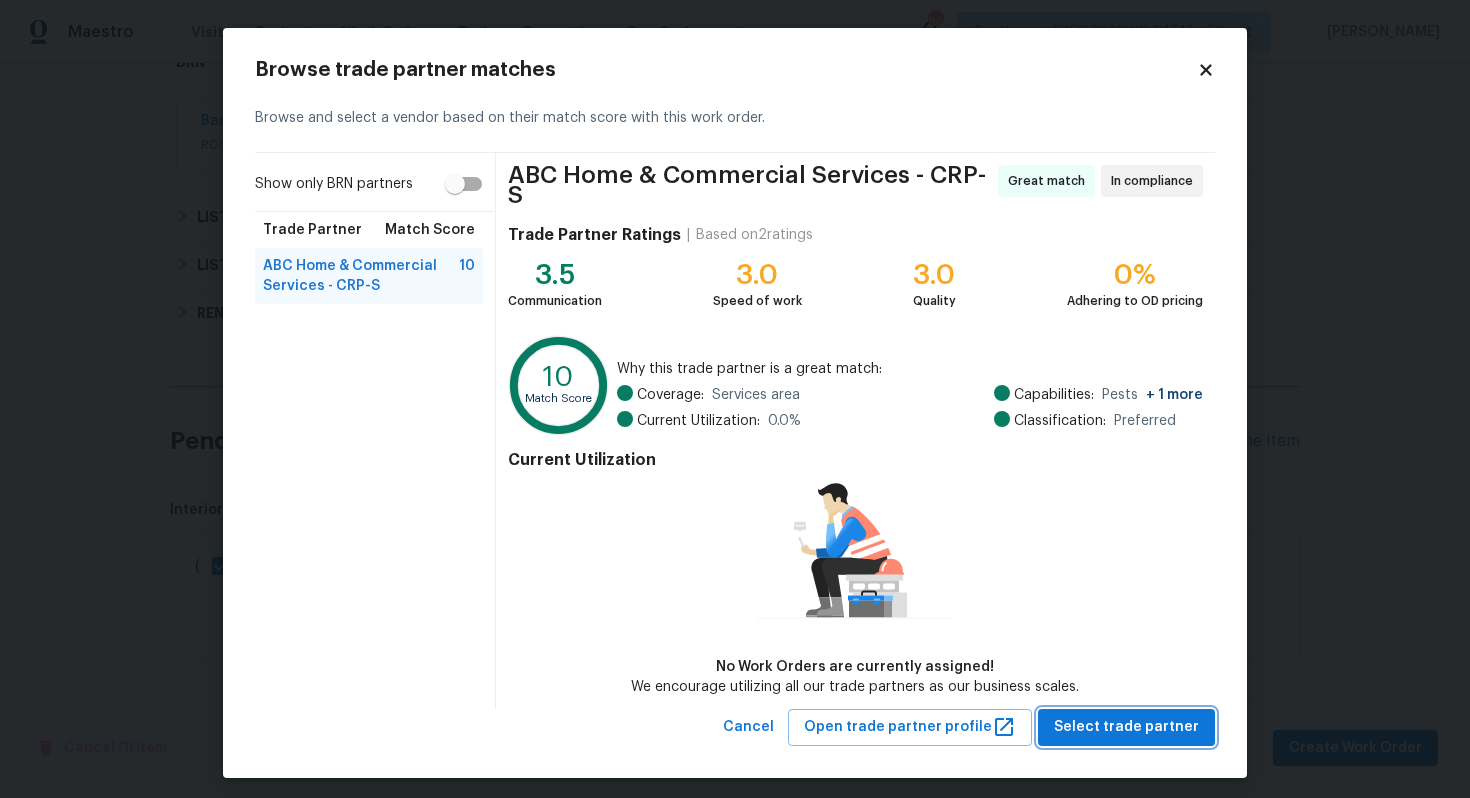 click on "Select trade partner" at bounding box center (1126, 727) 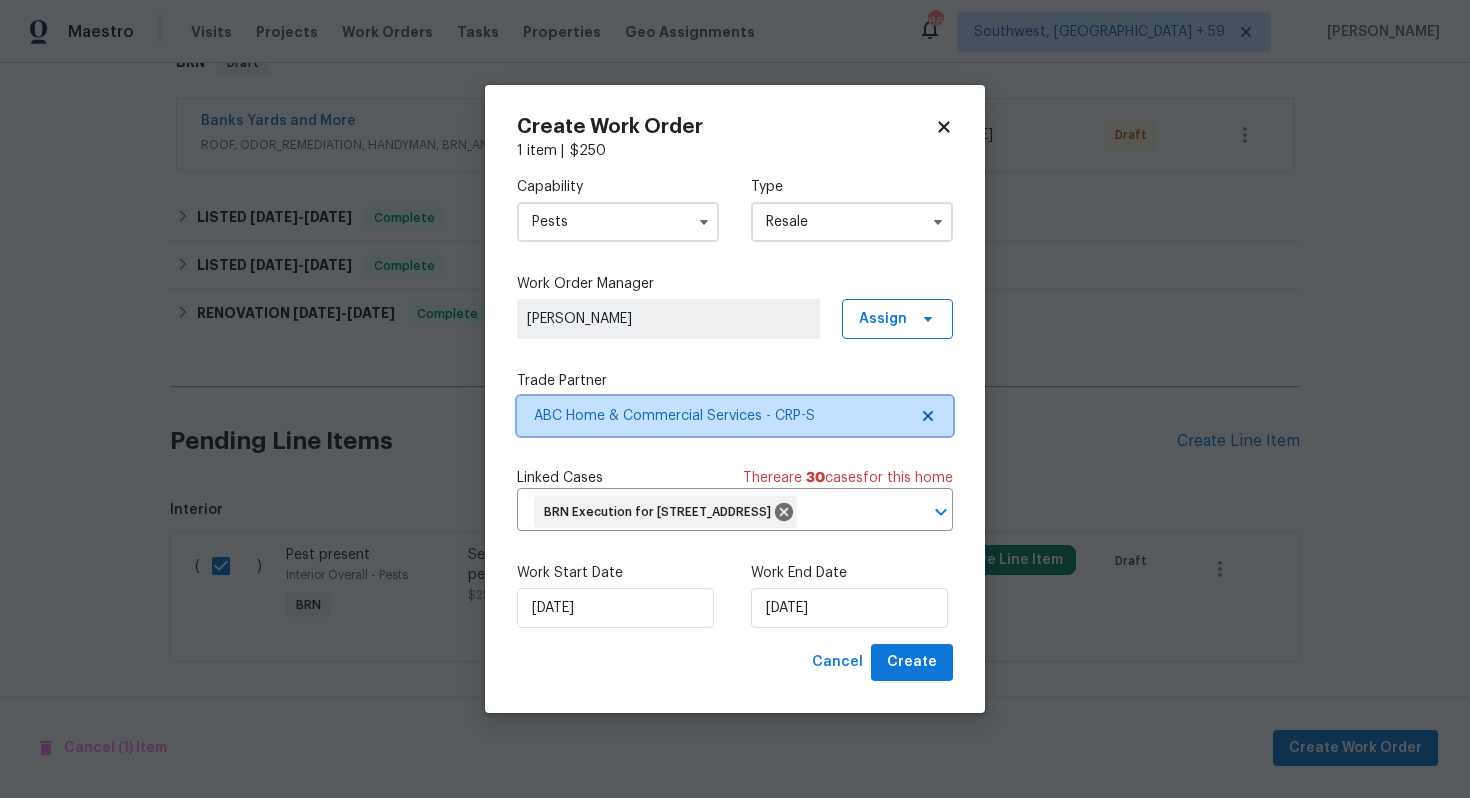 scroll, scrollTop: 0, scrollLeft: 0, axis: both 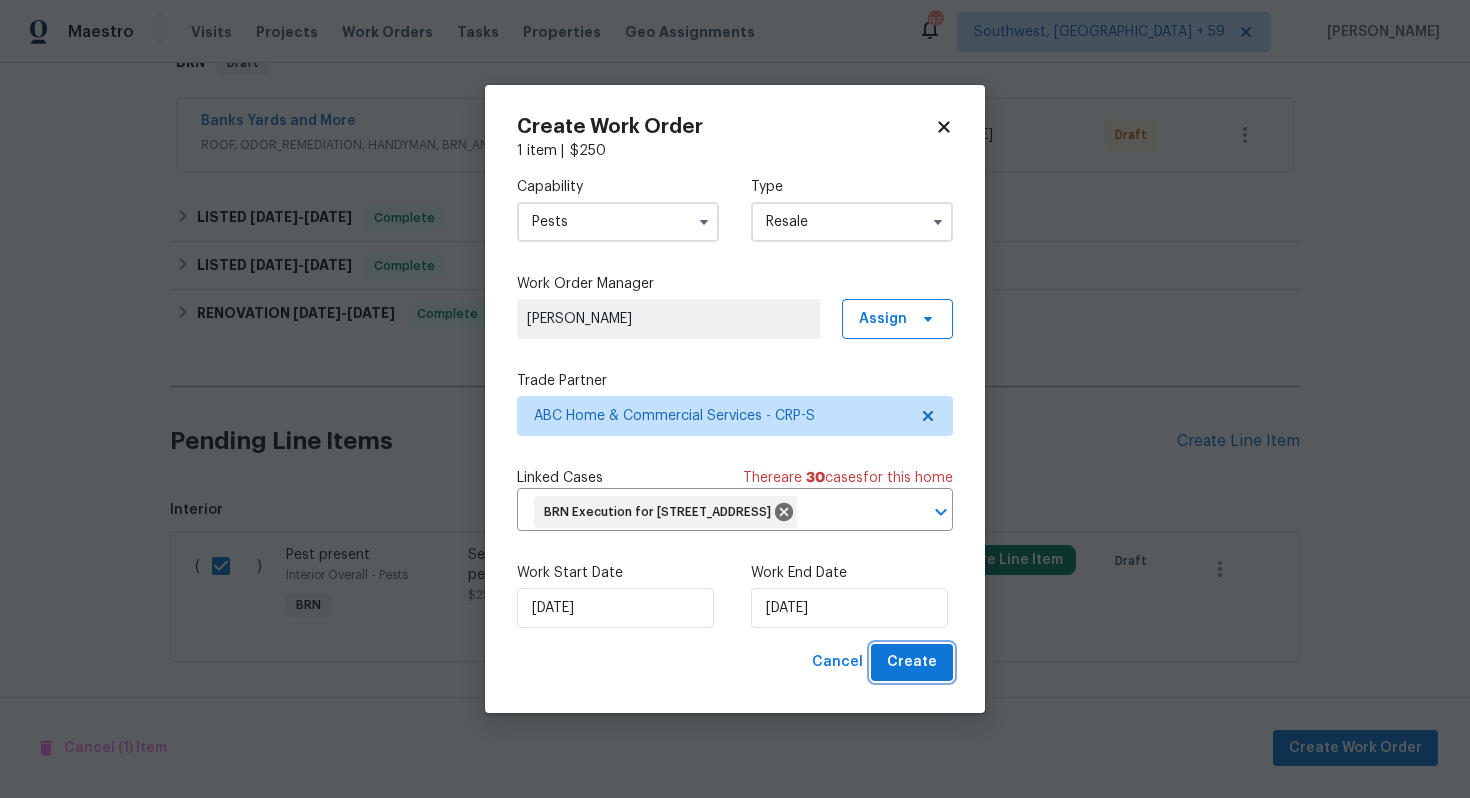 click on "Create" at bounding box center [912, 662] 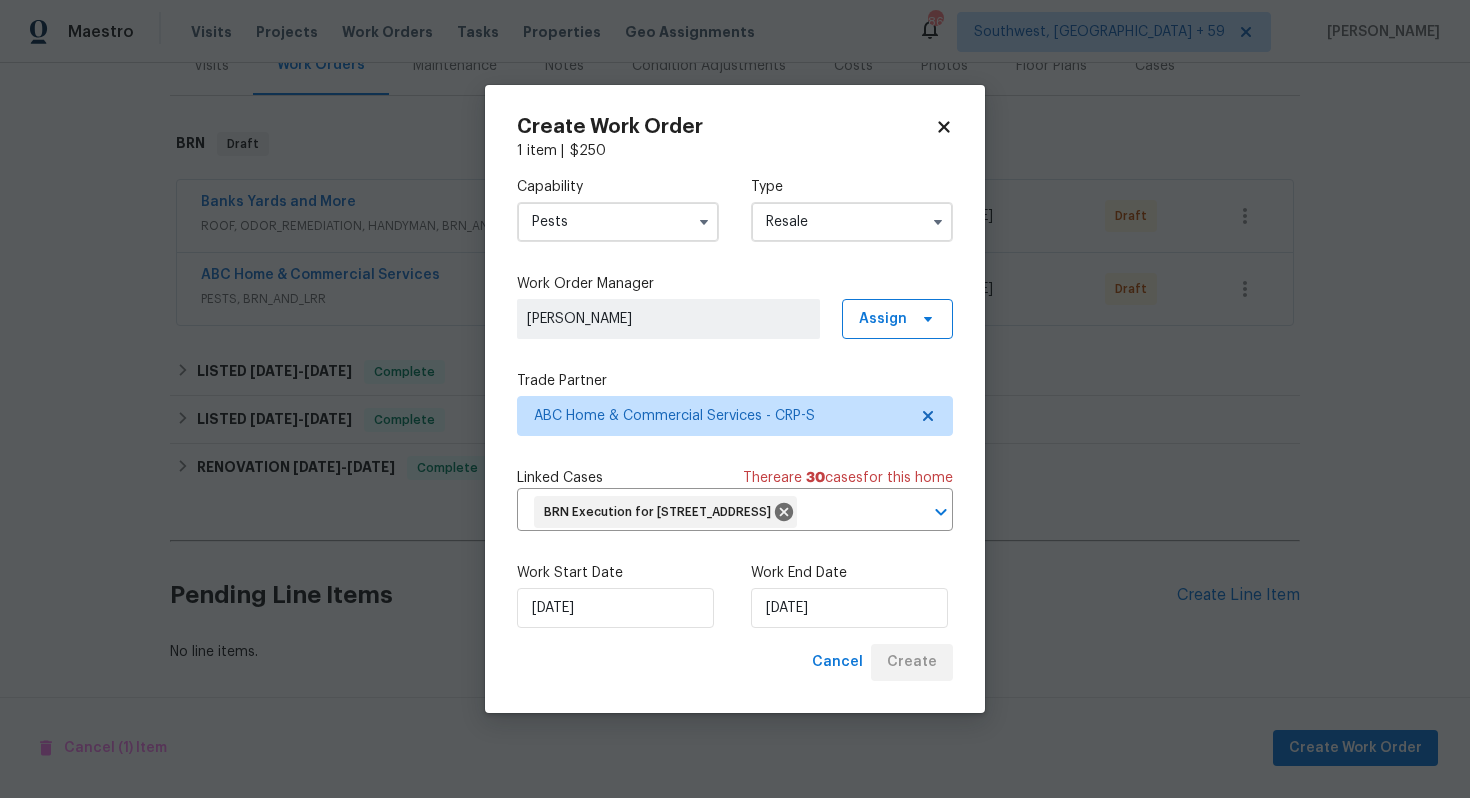 scroll, scrollTop: 267, scrollLeft: 0, axis: vertical 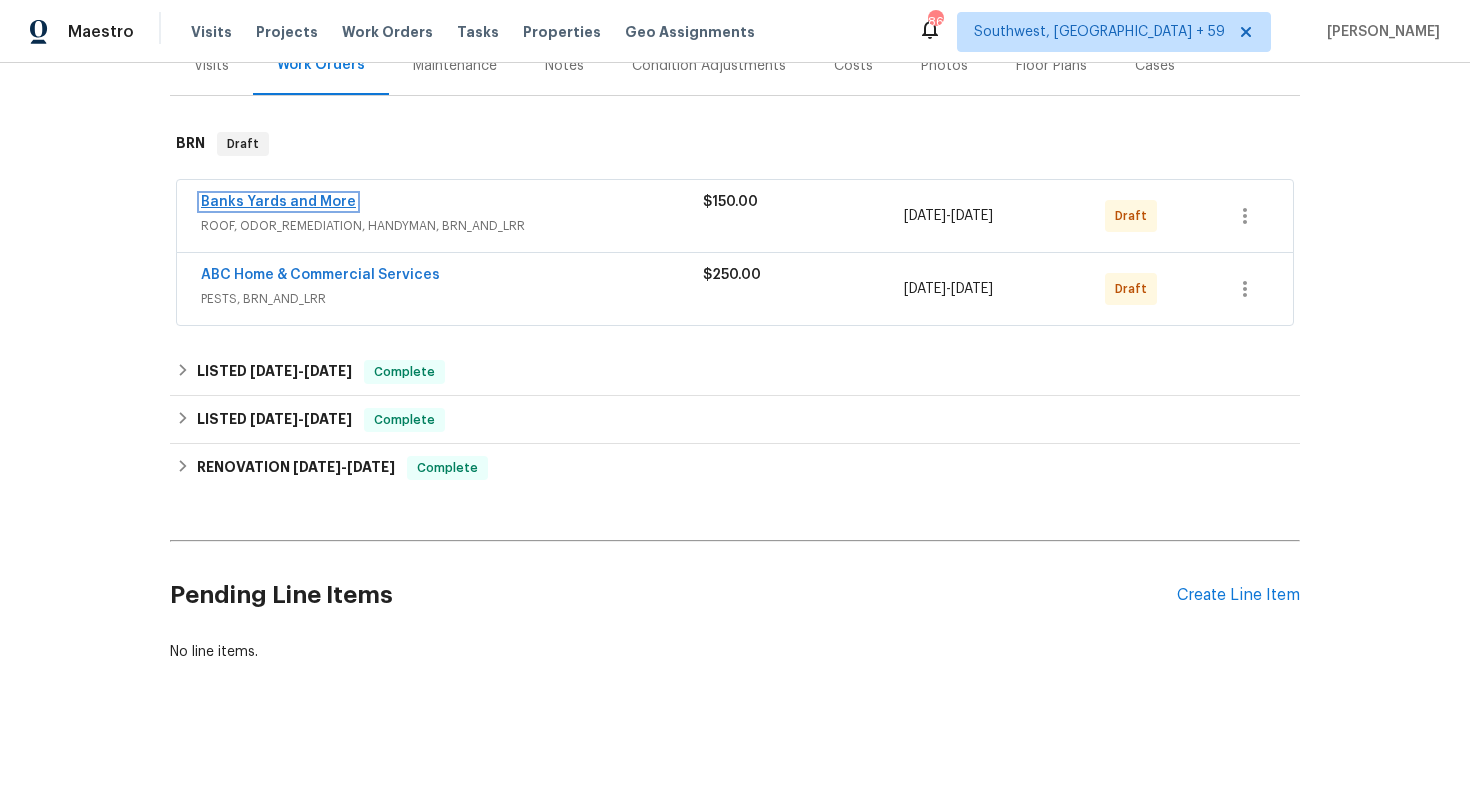 click on "Banks Yards and More" at bounding box center [278, 202] 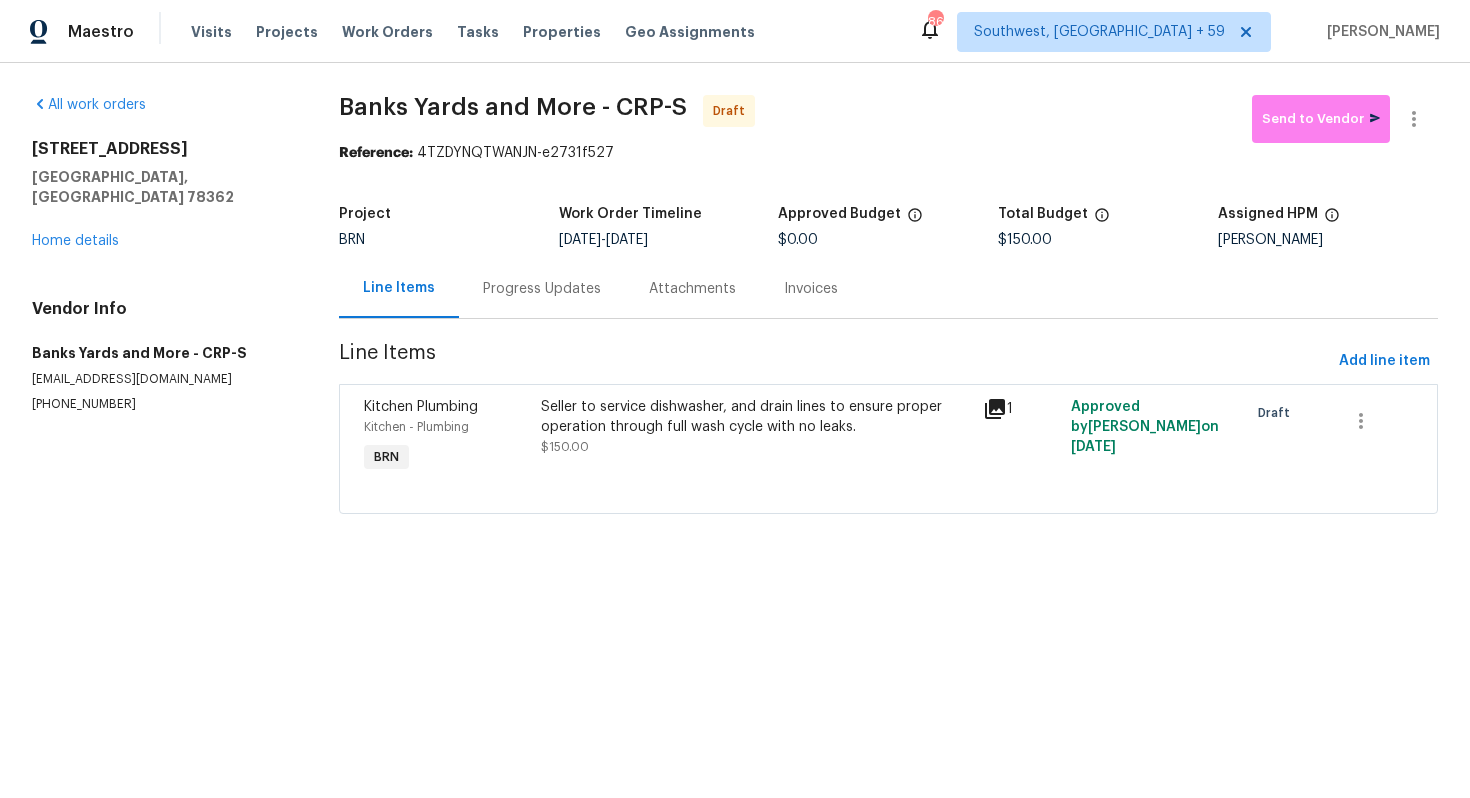 click on "Progress Updates" at bounding box center [542, 289] 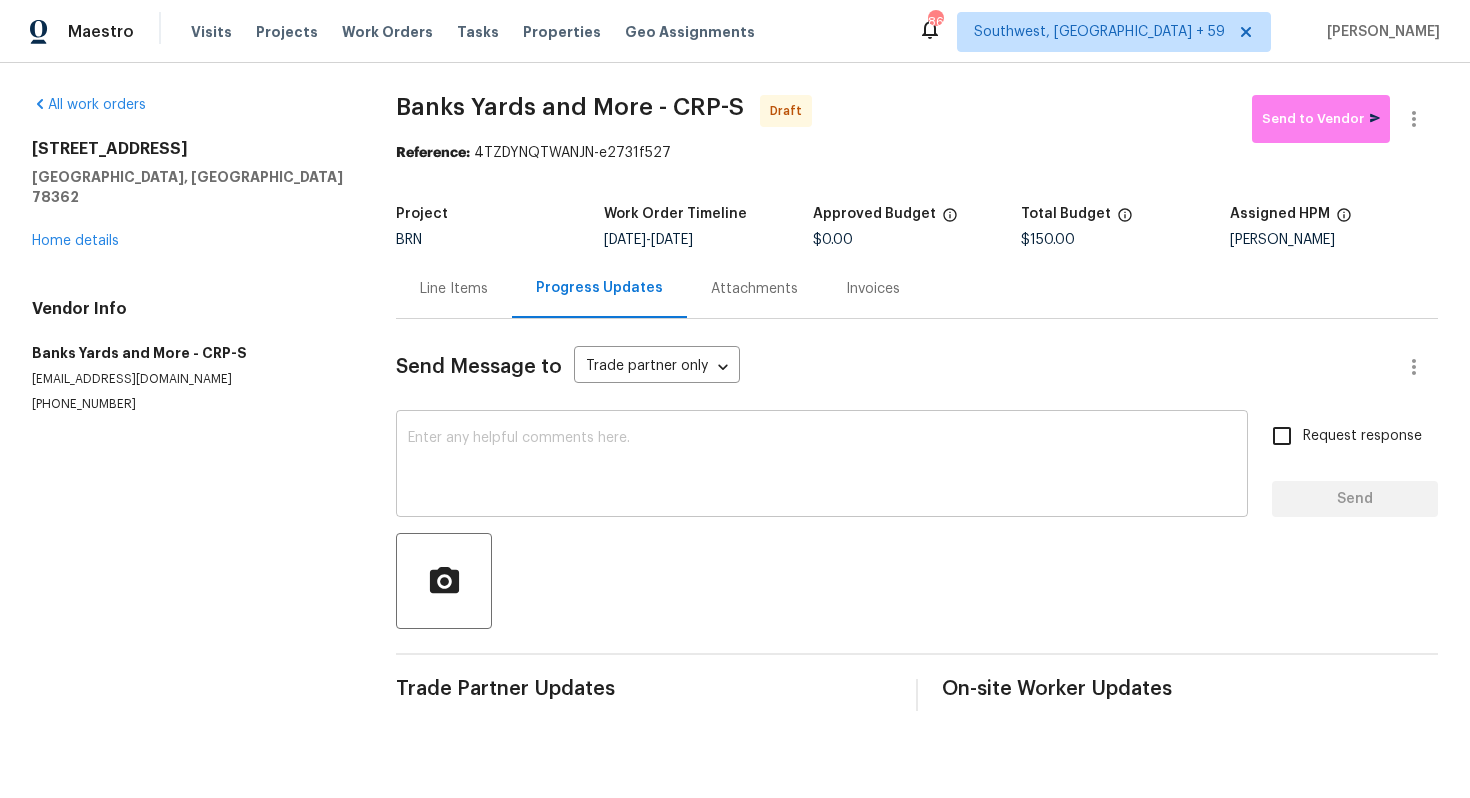click at bounding box center (822, 466) 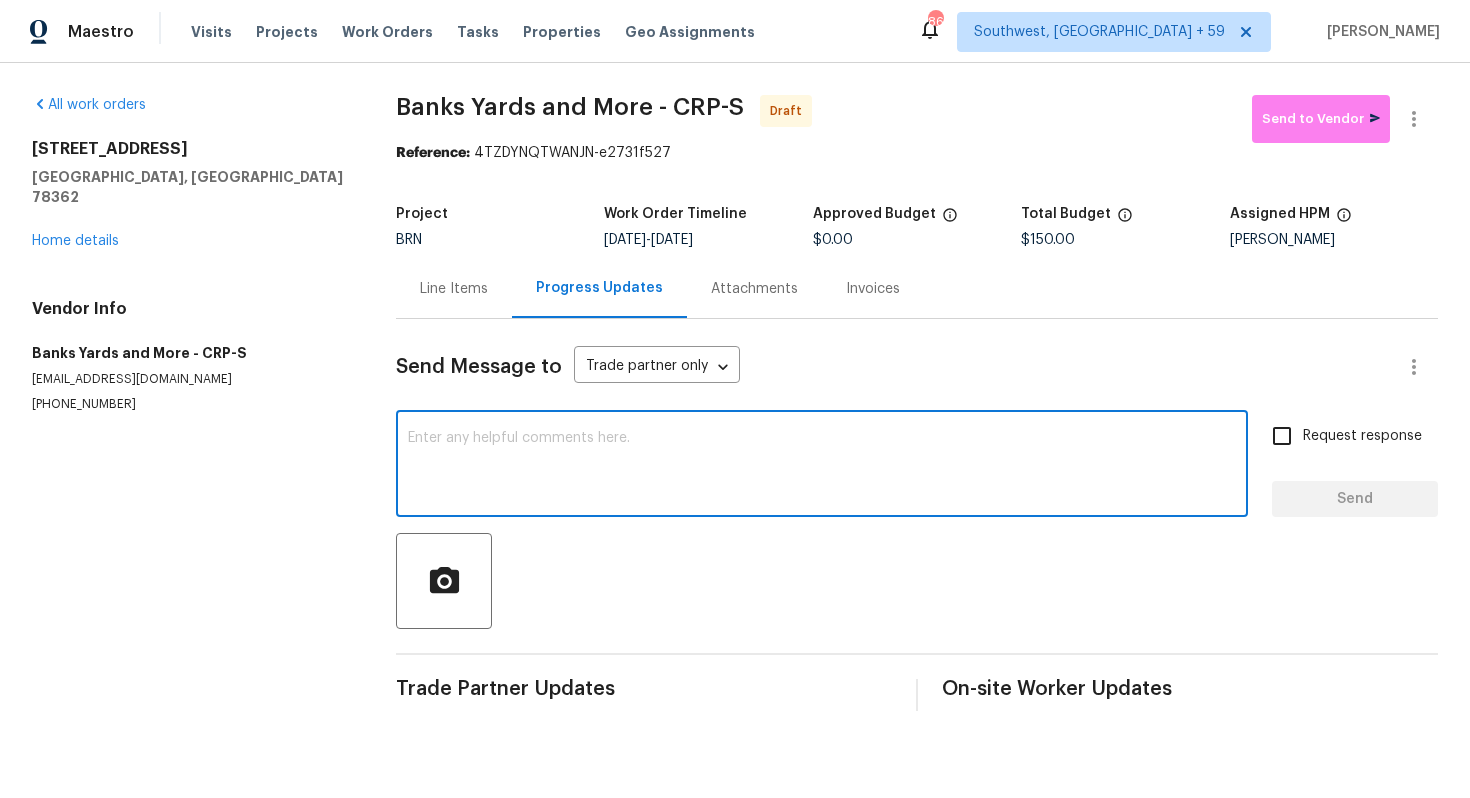 paste on "Hey! This is Ajay with Opendoor. I’m confirming a BRN Work Order for the property at Address with a target date of 7/. Please review and accept the WO within 24 hours and provide a schedule within the target date. The given target date is based on the criticality of the closing. However, if you need more time to complete this work, please do let me know and I’ll see what can be done about it. And the cost can be updated based on the work required here at the time of inspection too. You can contact us through the portal or by phone/text at 650-800-9524." 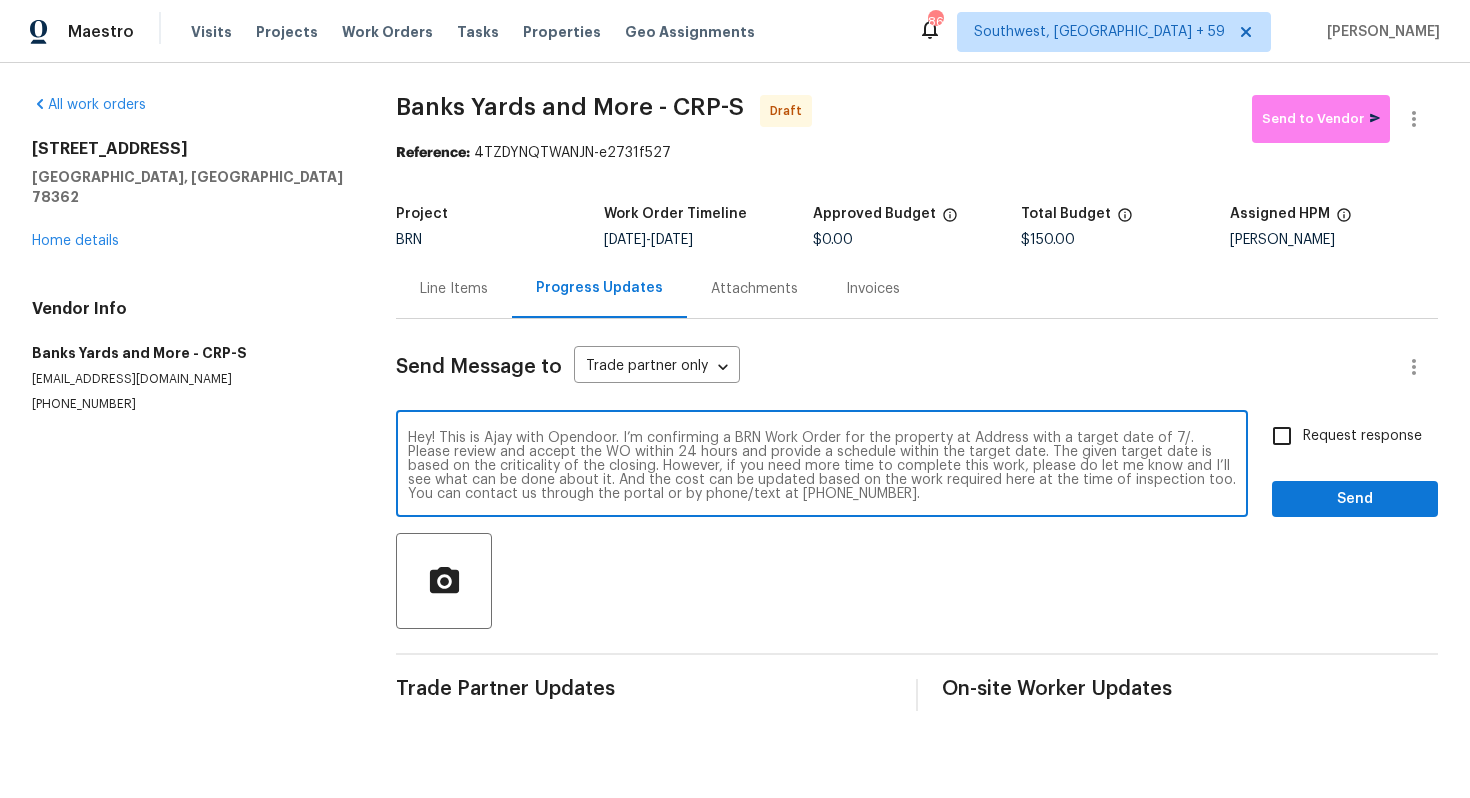 scroll, scrollTop: 0, scrollLeft: 0, axis: both 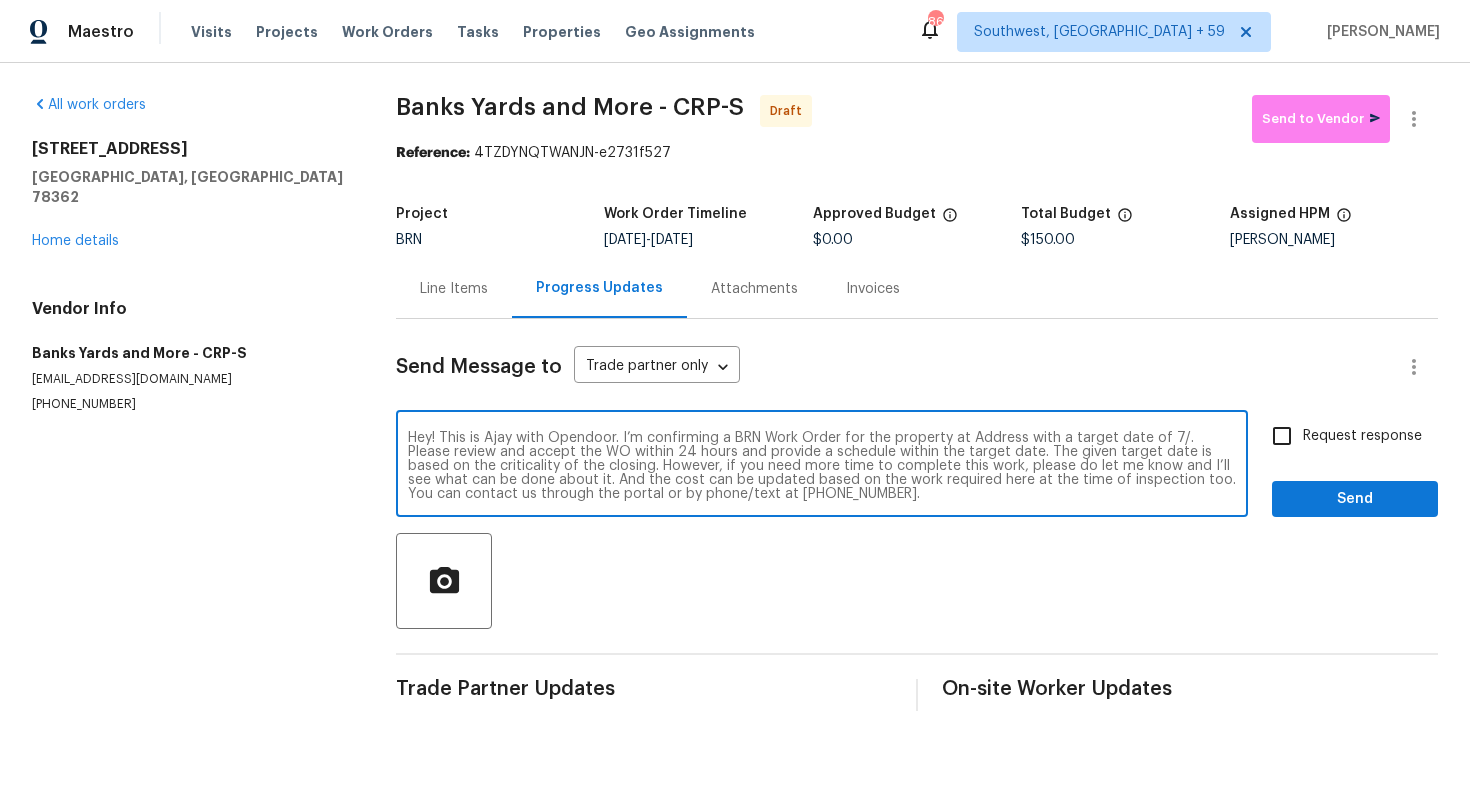 click on "Hey! This is Ajay with Opendoor. I’m confirming a BRN Work Order for the property at Address with a target date of 7/. Please review and accept the WO within 24 hours and provide a schedule within the target date. The given target date is based on the criticality of the closing. However, if you need more time to complete this work, please do let me know and I’ll see what can be done about it. And the cost can be updated based on the work required here at the time of inspection too. You can contact us through the portal or by phone/text at 650-800-9524." at bounding box center [822, 466] 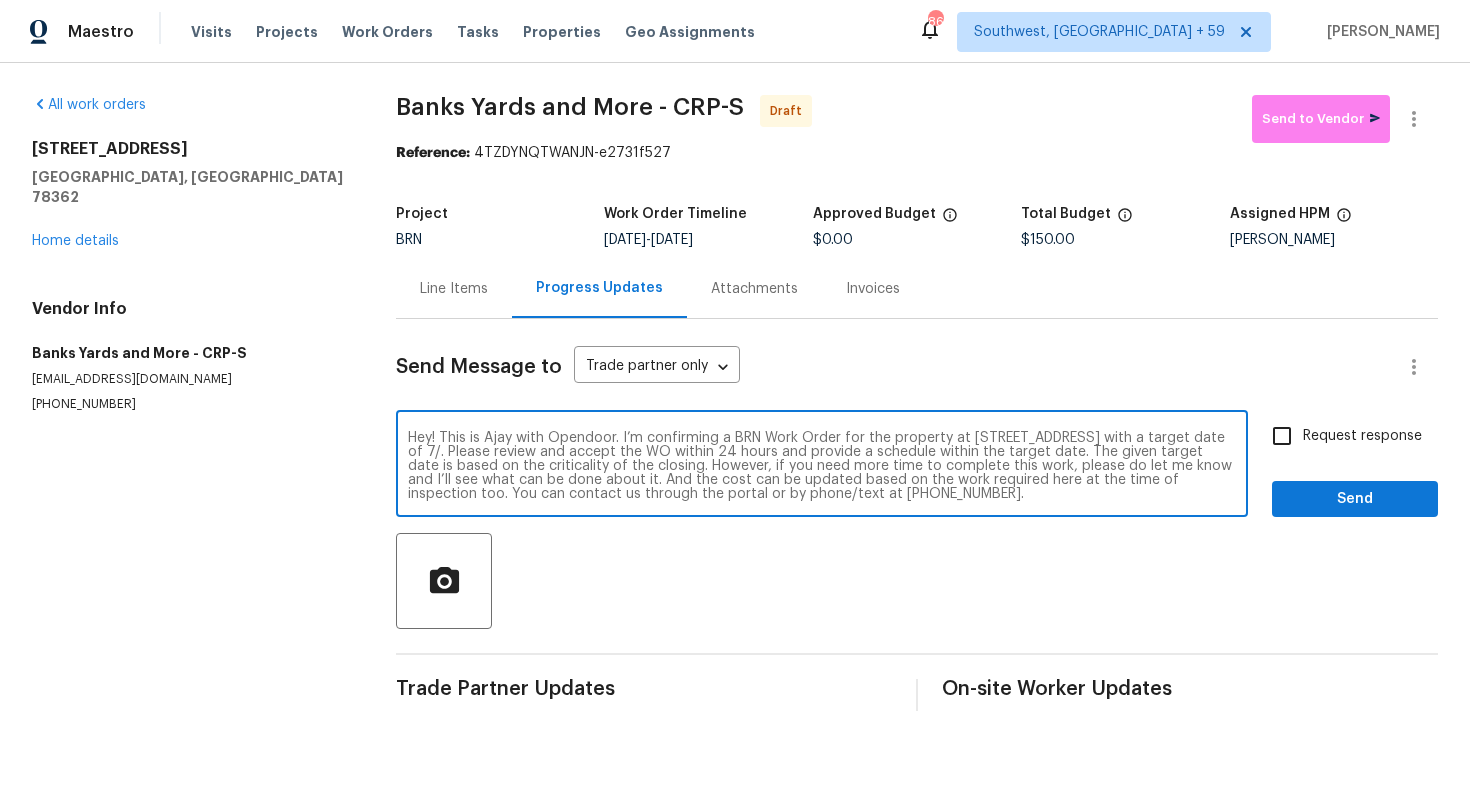 click on "Hey! This is Ajay with Opendoor. I’m confirming a BRN Work Order for the property at 2140 Glenwood Dr, Ingleside, TX 78362 with a target date of 7/. Please review and accept the WO within 24 hours and provide a schedule within the target date. The given target date is based on the criticality of the closing. However, if you need more time to complete this work, please do let me know and I’ll see what can be done about it. And the cost can be updated based on the work required here at the time of inspection too. You can contact us through the portal or by phone/text at 650-800-9524." at bounding box center (822, 466) 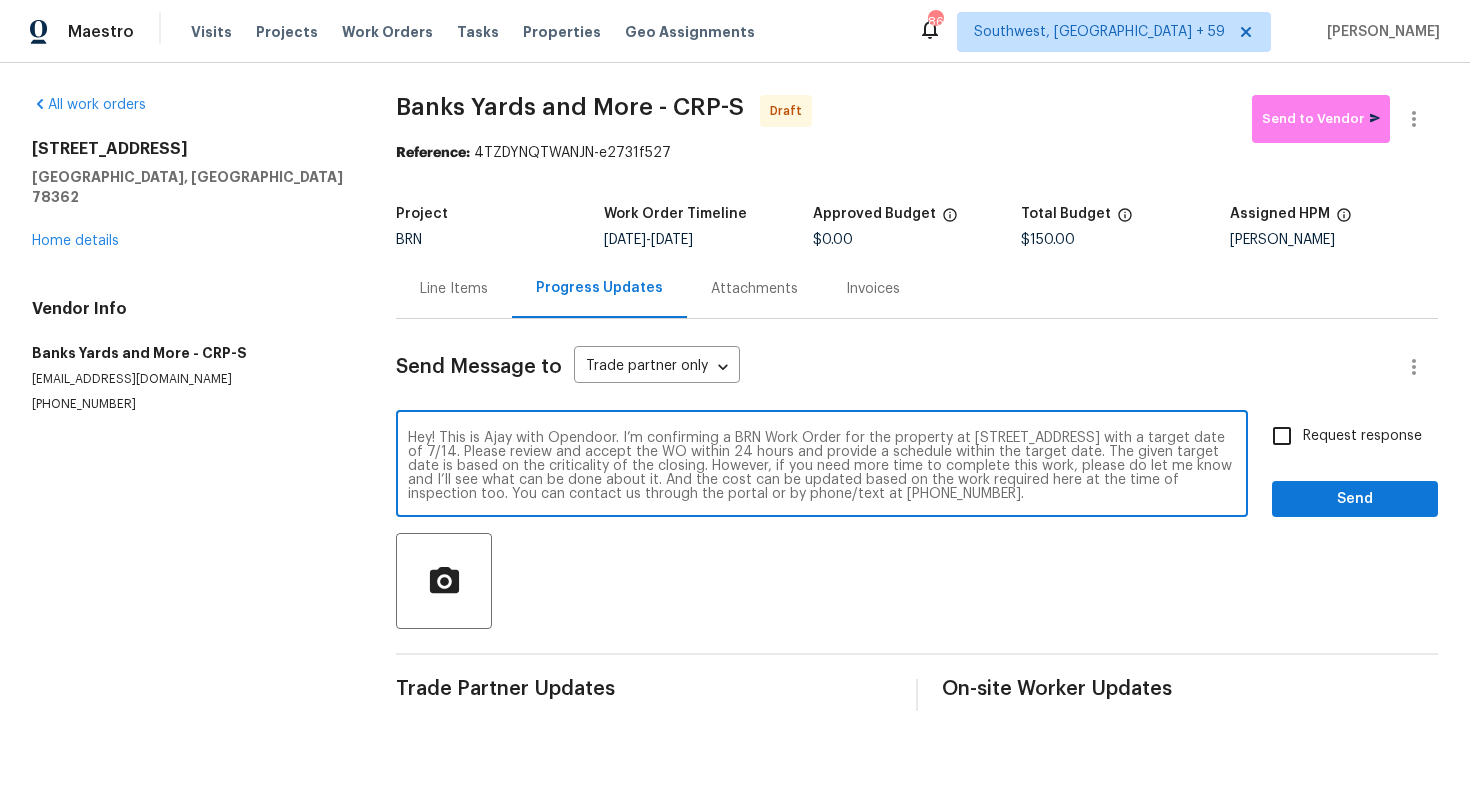 type on "Hey! This is Ajay with Opendoor. I’m confirming a BRN Work Order for the property at 2140 Glenwood Dr, Ingleside, TX 78362 with a target date of 7/14. Please review and accept the WO within 24 hours and provide a schedule within the target date. The given target date is based on the criticality of the closing. However, if you need more time to complete this work, please do let me know and I’ll see what can be done about it. And the cost can be updated based on the work required here at the time of inspection too. You can contact us through the portal or by phone/text at 650-800-9524." 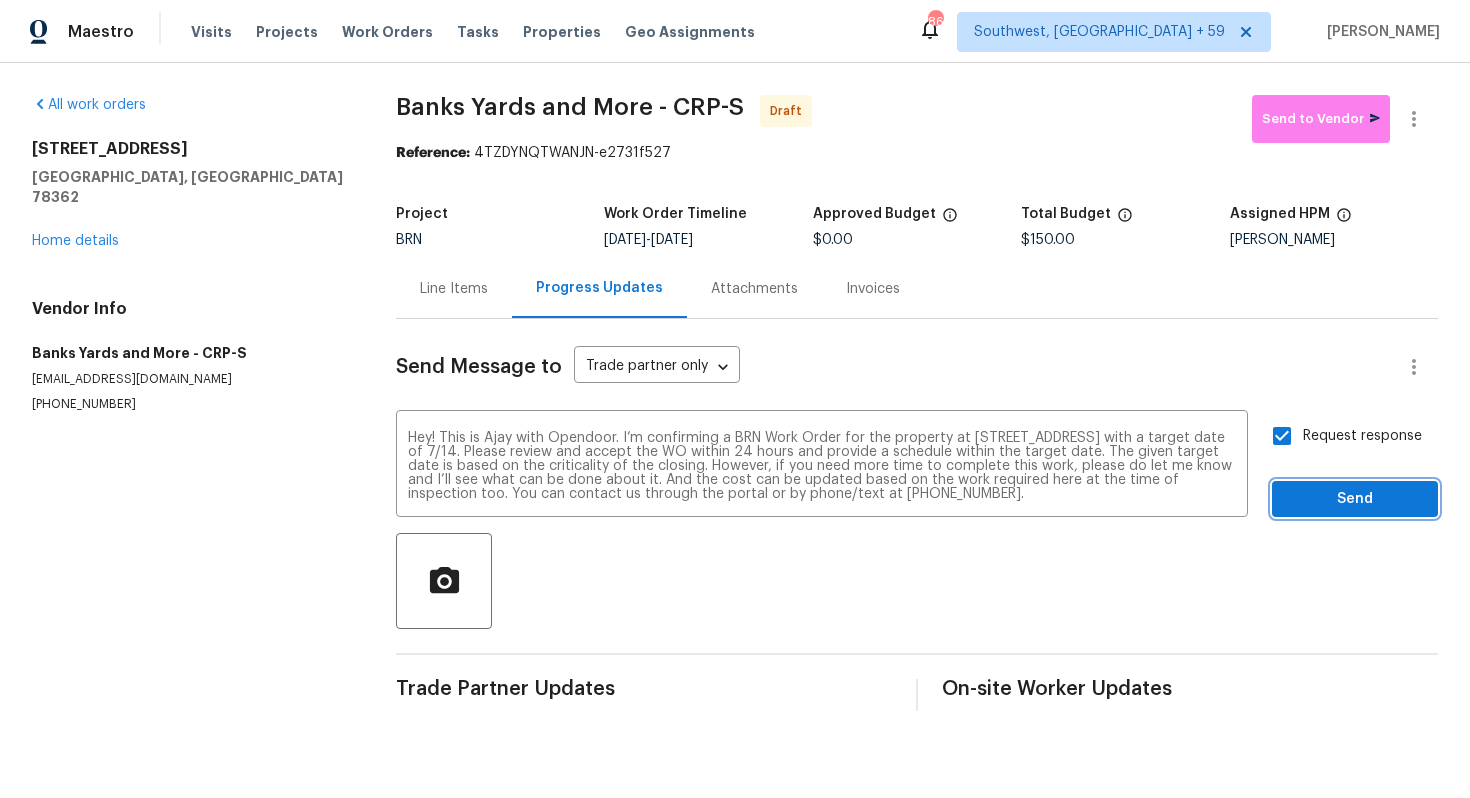 click on "Send" at bounding box center (1355, 499) 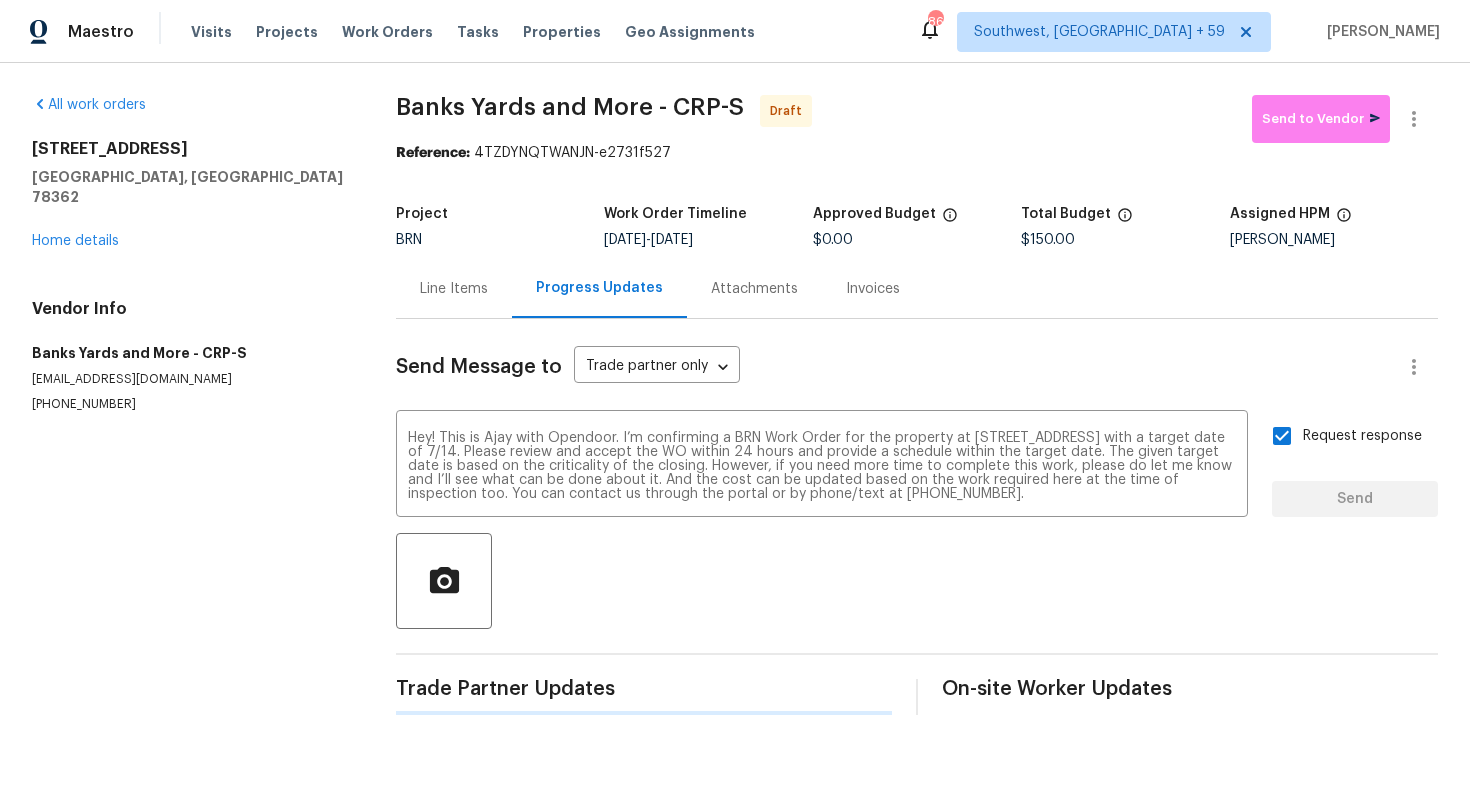 type 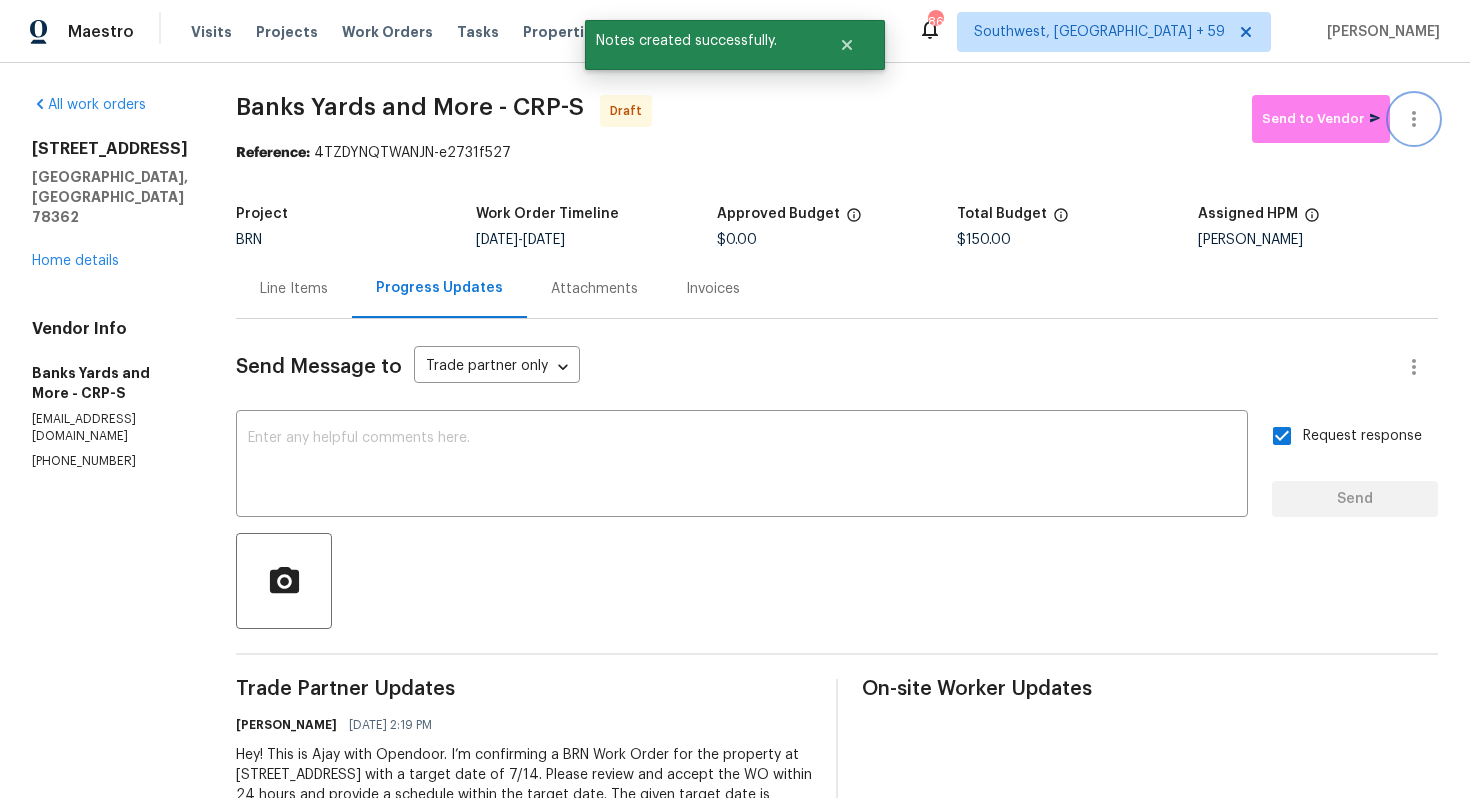 click 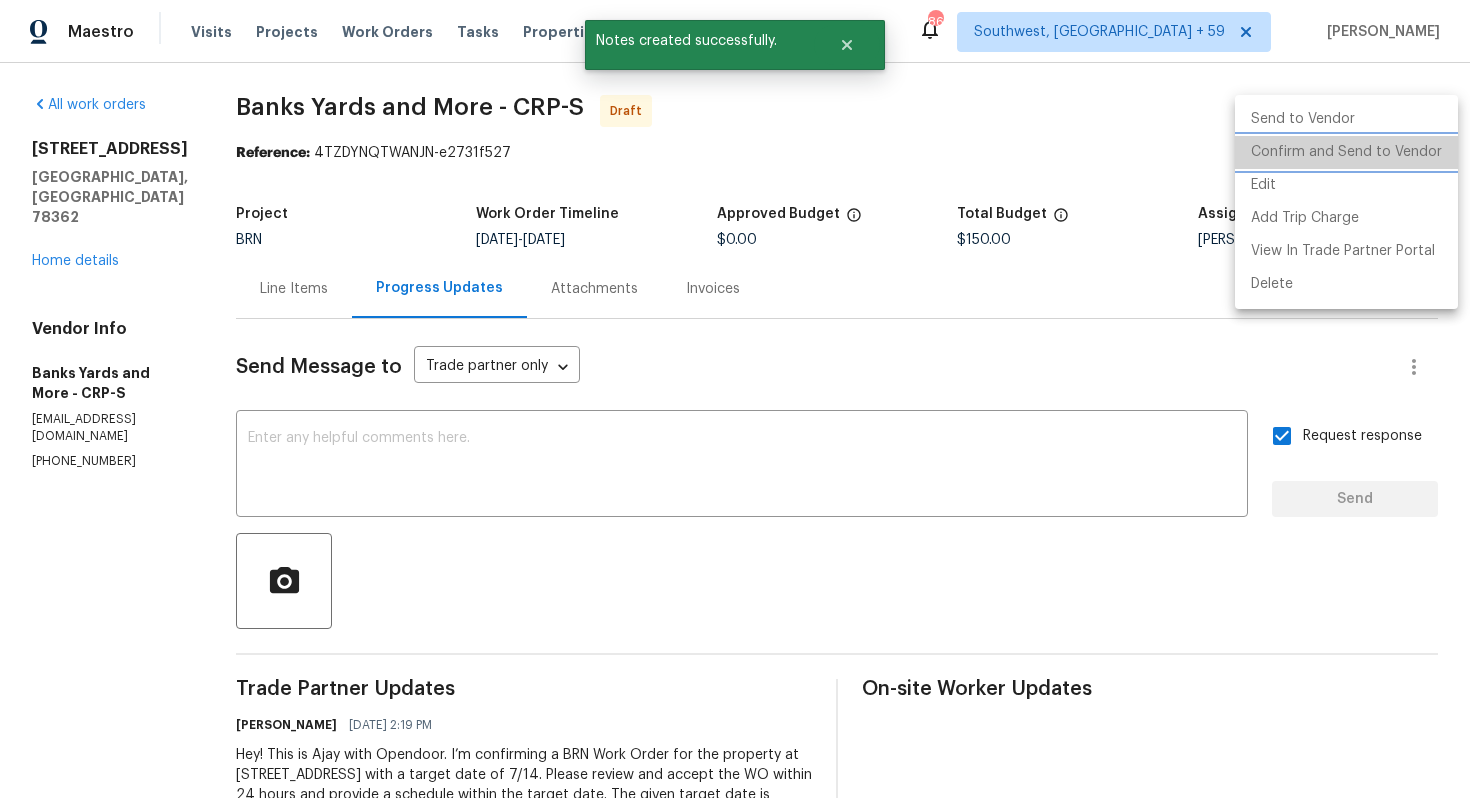 click on "Confirm and Send to Vendor" at bounding box center [1346, 152] 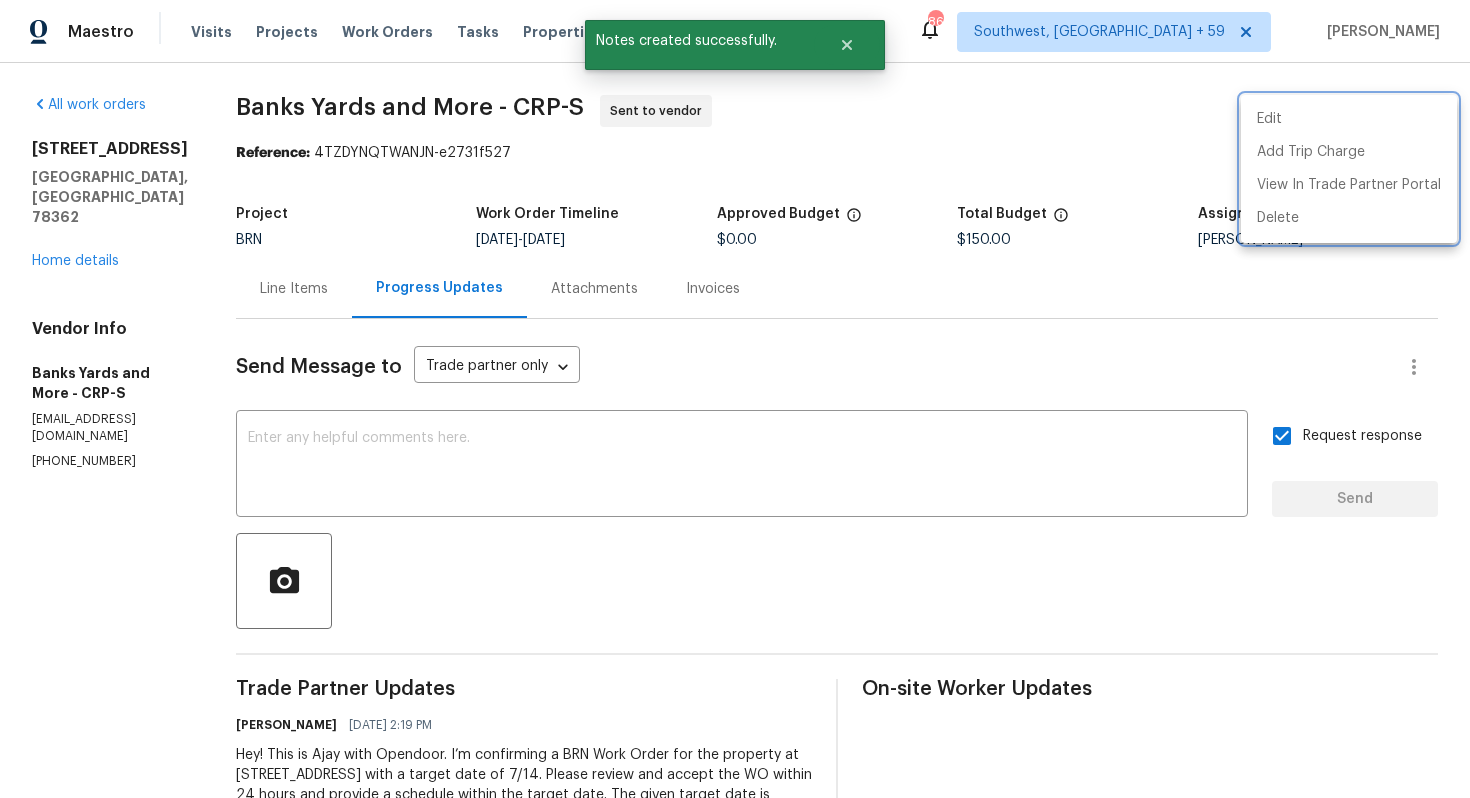 click at bounding box center [735, 399] 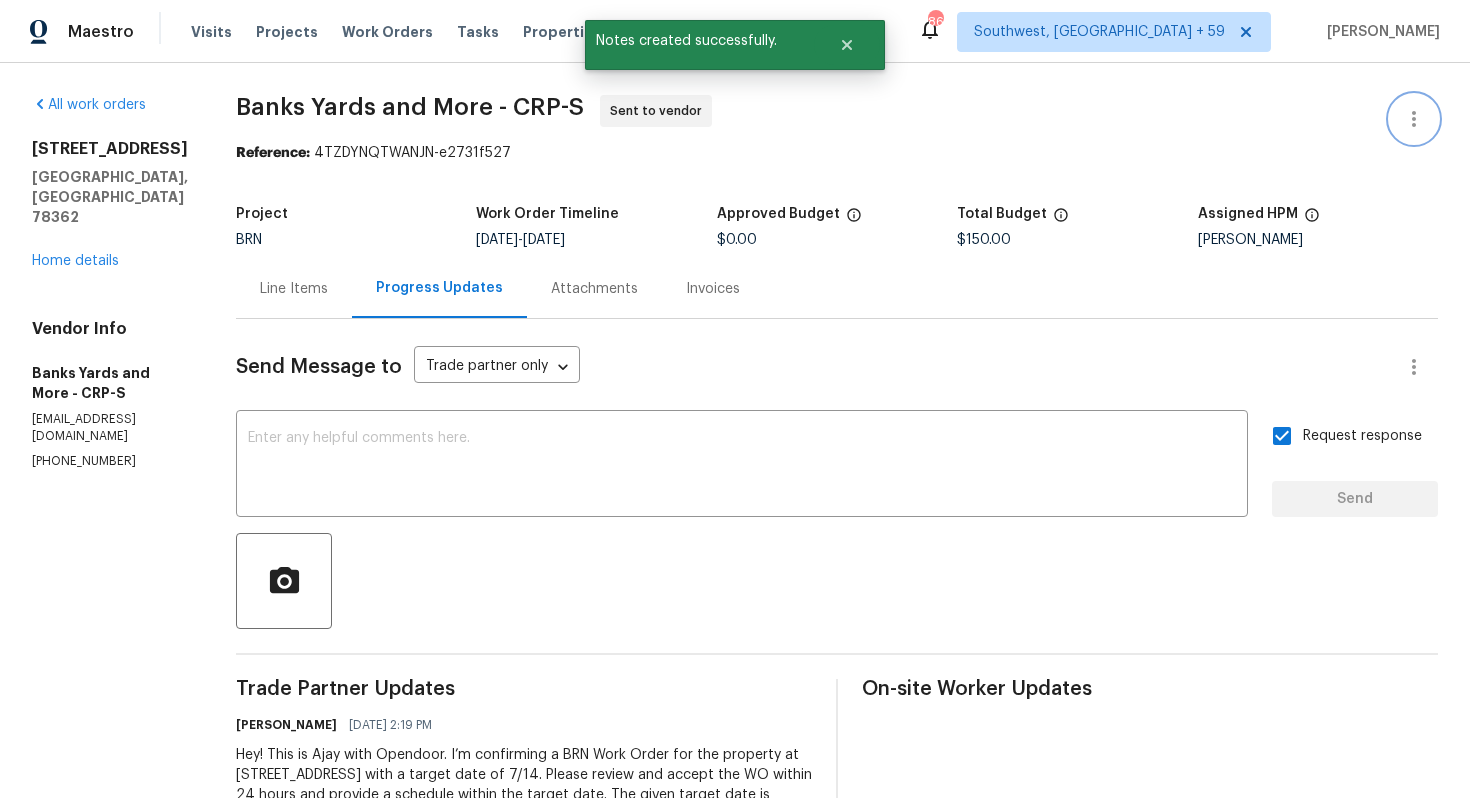 scroll, scrollTop: 143, scrollLeft: 0, axis: vertical 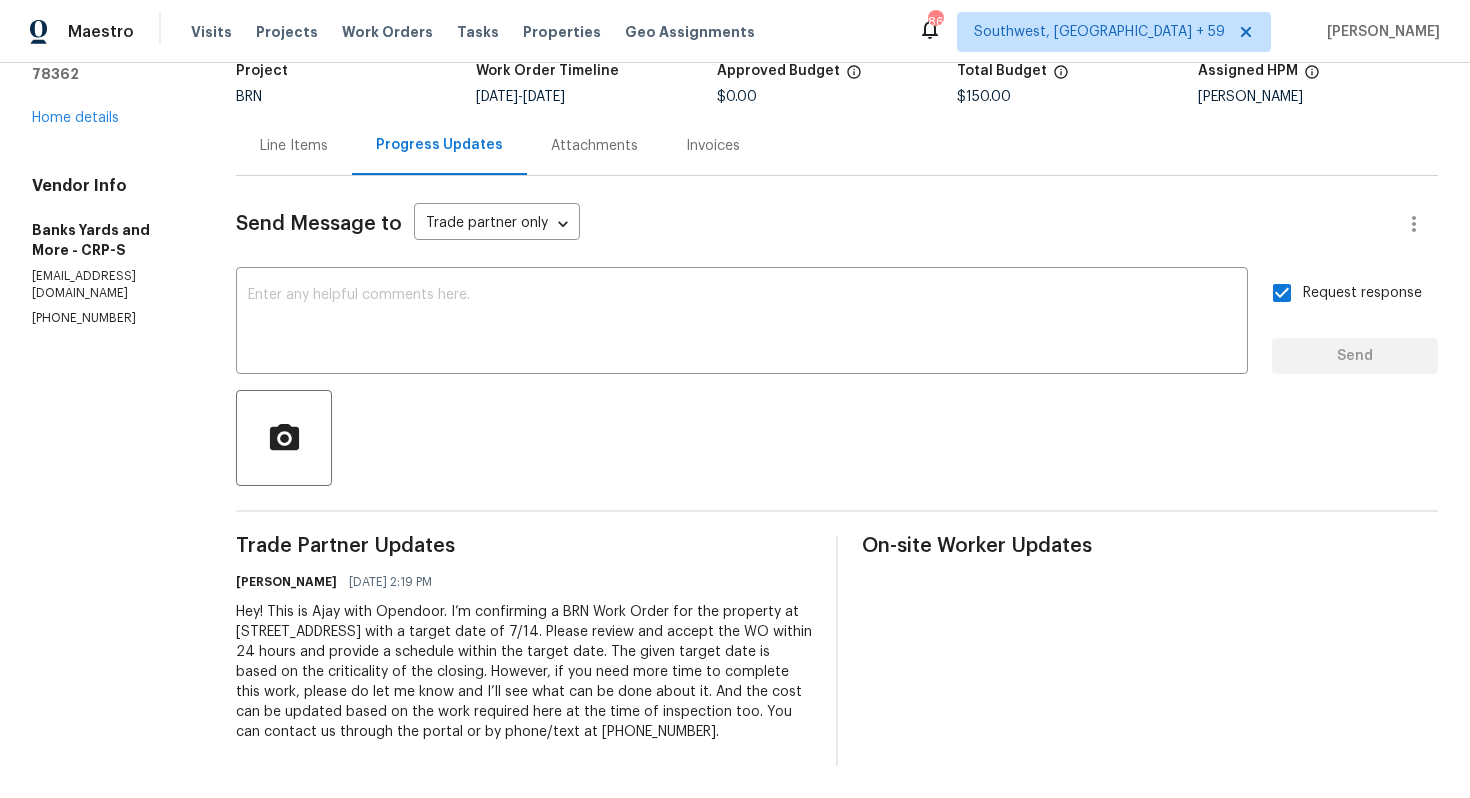 click on "Hey! This is Ajay with Opendoor. I’m confirming a BRN Work Order for the property at 2140 Glenwood Dr, Ingleside, TX 78362 with a target date of 7/14. Please review and accept the WO within 24 hours and provide a schedule within the target date. The given target date is based on the criticality of the closing. However, if you need more time to complete this work, please do let me know and I’ll see what can be done about it. And the cost can be updated based on the work required here at the time of inspection too. You can contact us through the portal or by phone/text at 650-800-9524." at bounding box center [524, 672] 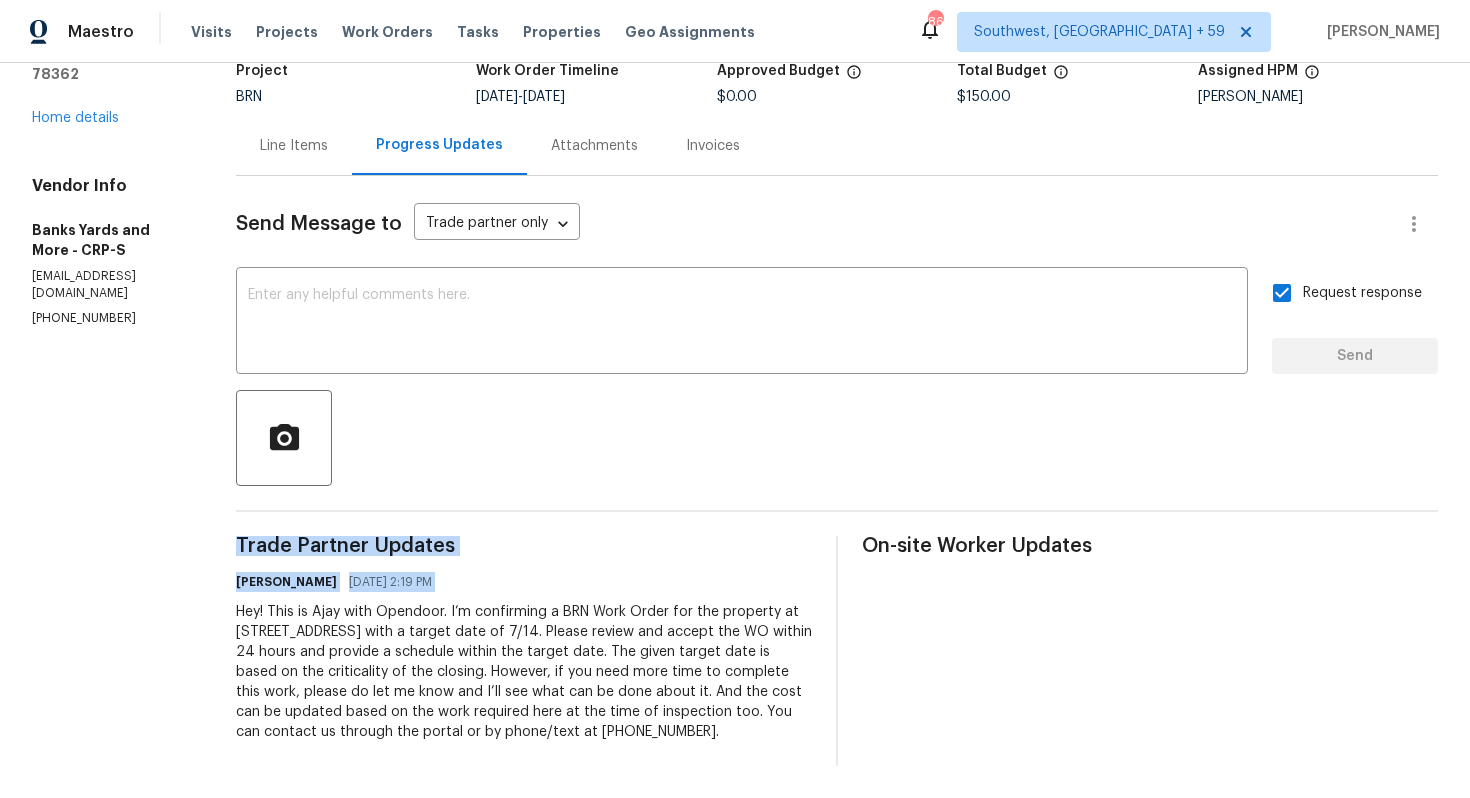 click on "Hey! This is Ajay with Opendoor. I’m confirming a BRN Work Order for the property at 2140 Glenwood Dr, Ingleside, TX 78362 with a target date of 7/14. Please review and accept the WO within 24 hours and provide a schedule within the target date. The given target date is based on the criticality of the closing. However, if you need more time to complete this work, please do let me know and I’ll see what can be done about it. And the cost can be updated based on the work required here at the time of inspection too. You can contact us through the portal or by phone/text at 650-800-9524." at bounding box center [524, 672] 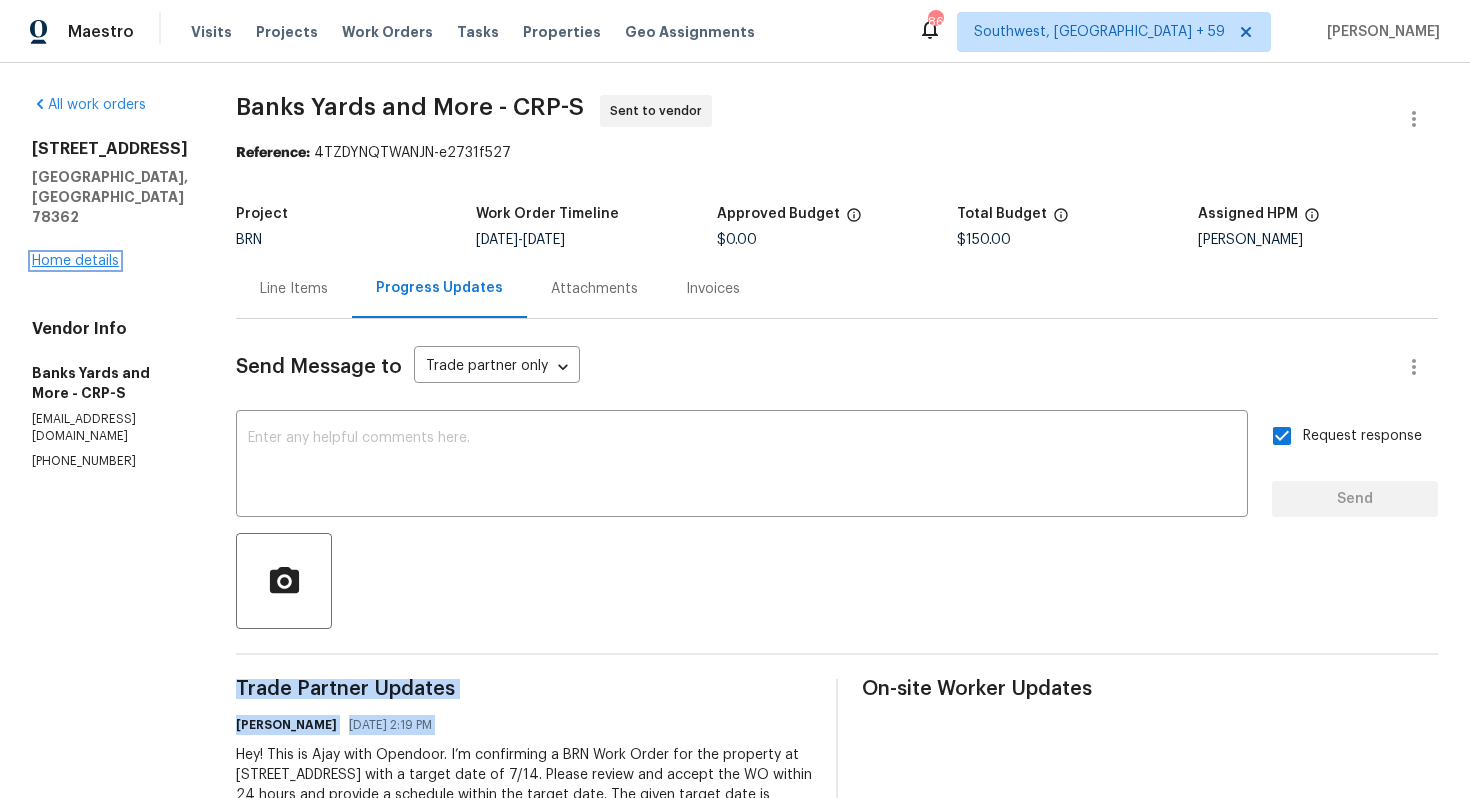 click on "Home details" at bounding box center (75, 261) 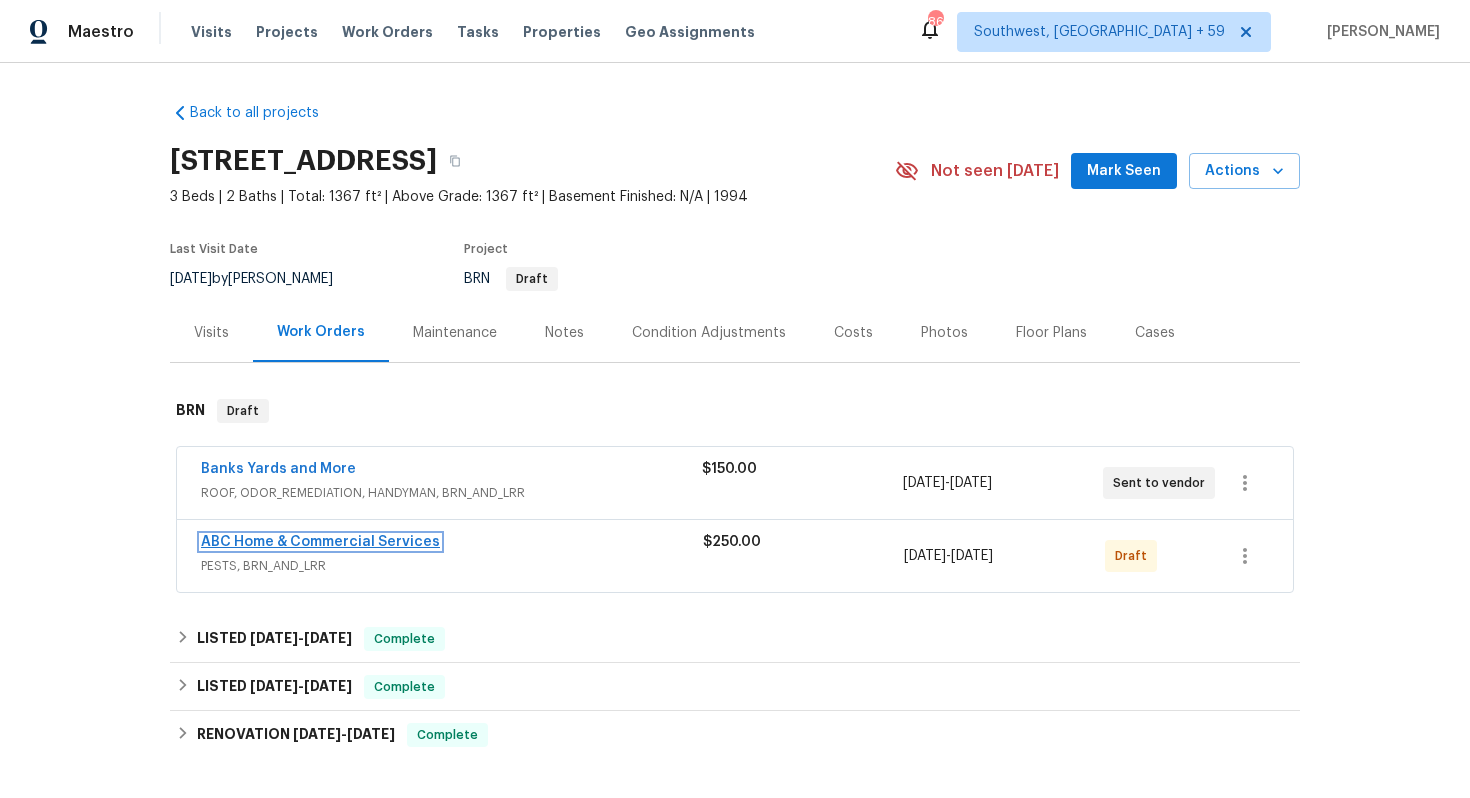 click on "ABC Home & Commercial Services" at bounding box center (320, 542) 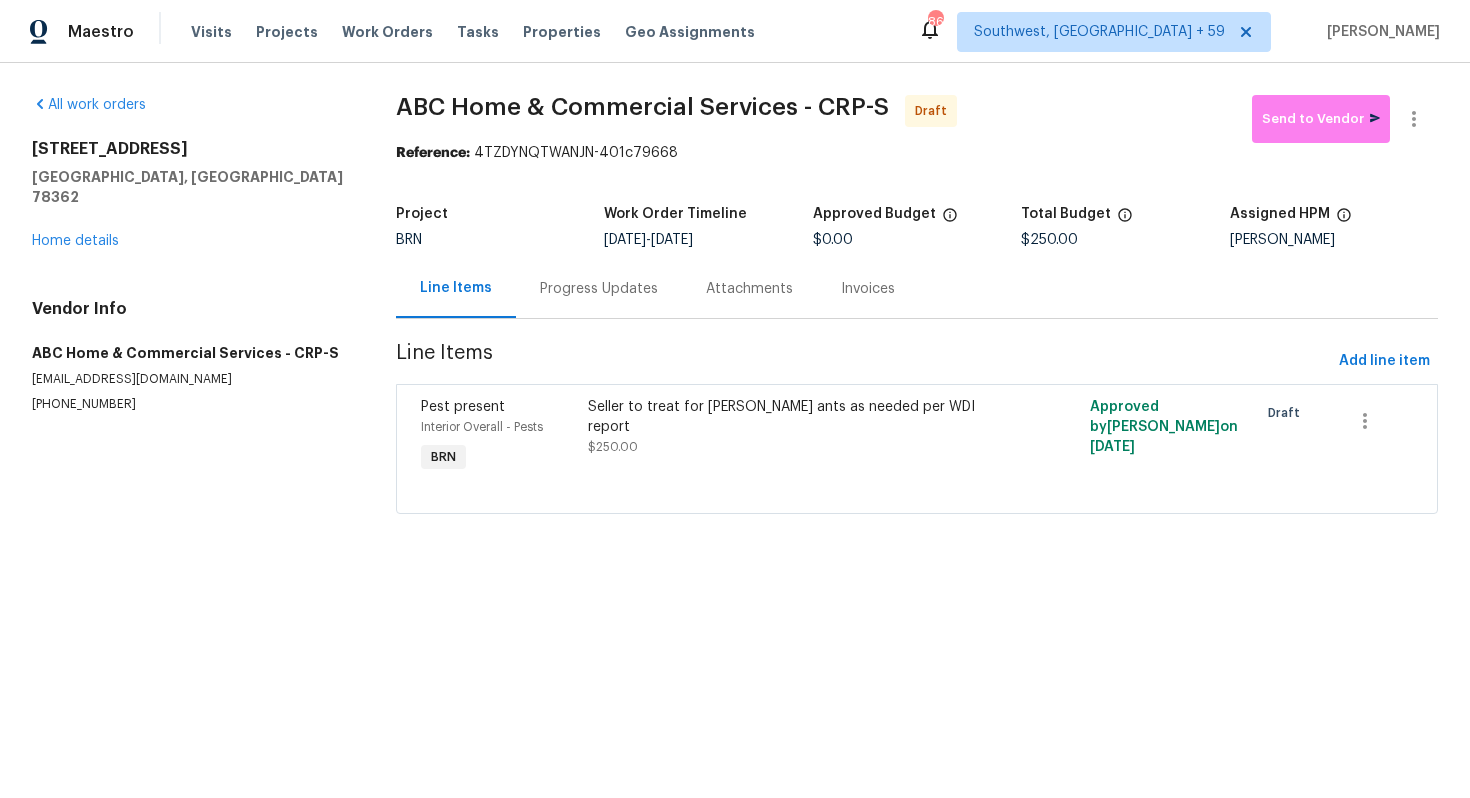 click on "Progress Updates" at bounding box center (599, 289) 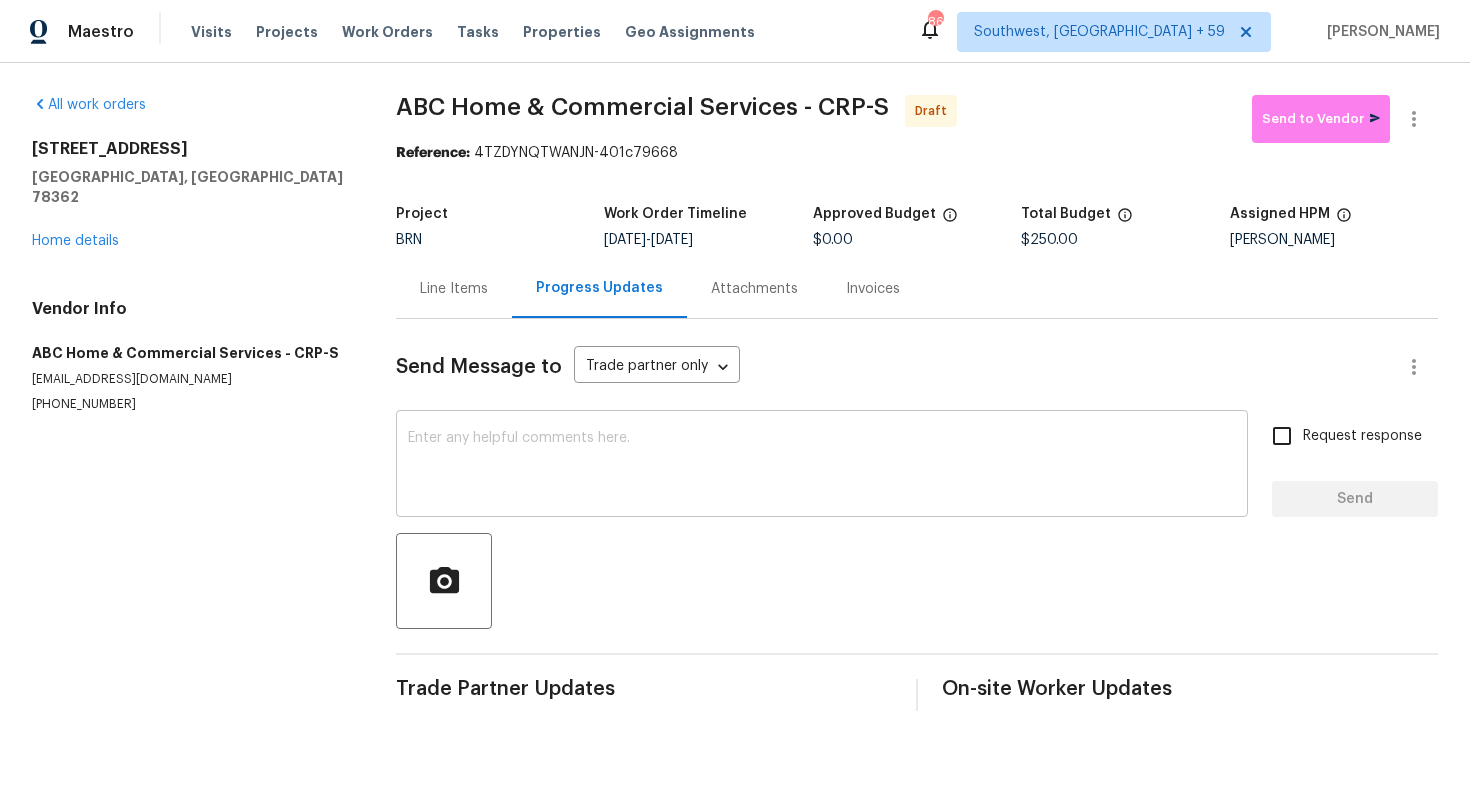 click at bounding box center [822, 466] 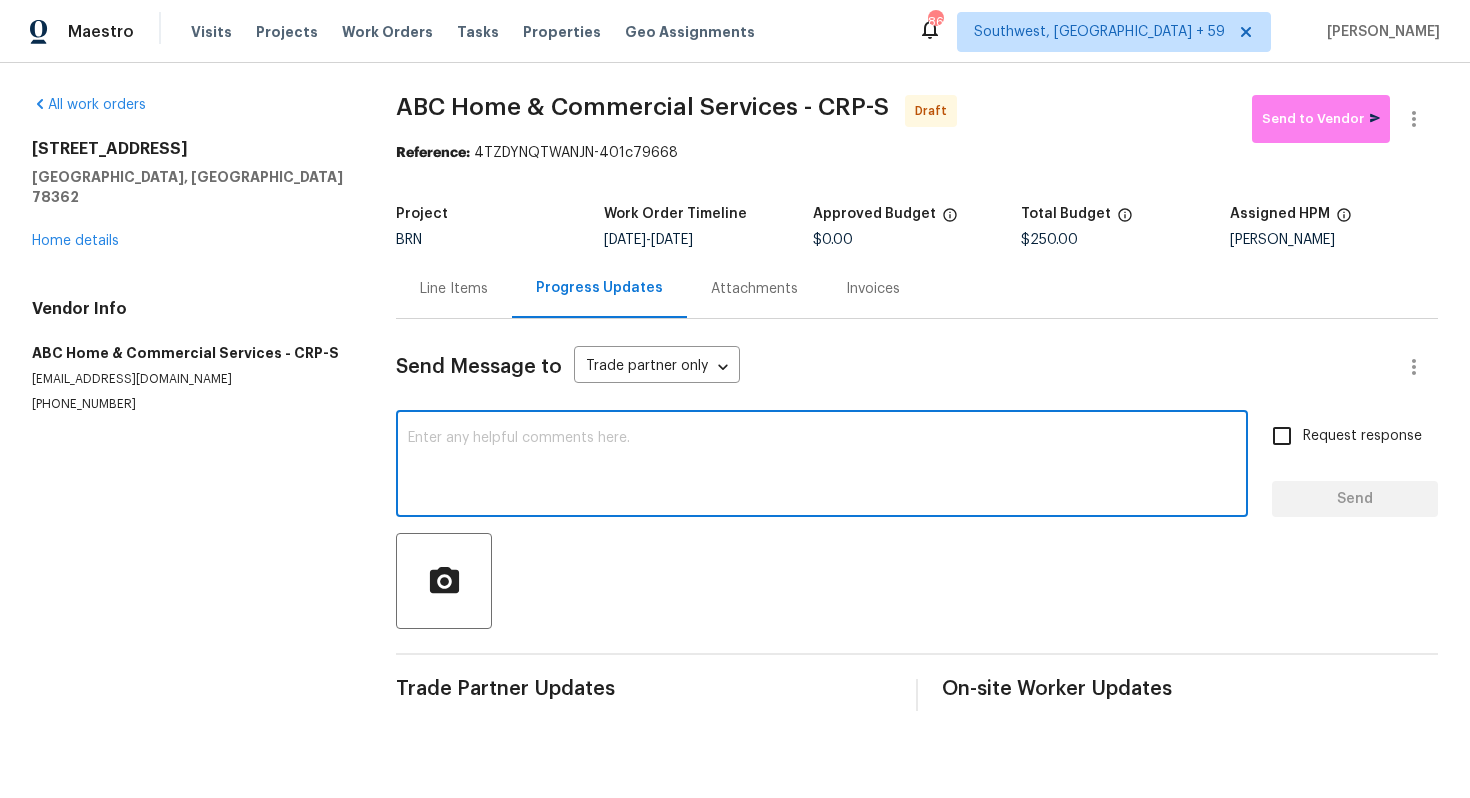 paste on "Hey! This is Ajay with Opendoor. I’m confirming a BRN Work Order for the property at 2140 Glenwood Dr, Ingleside, TX 78362 with a target date of 7/14. Please review and accept the WO within 24 hours and provide a schedule within the target date. The given target date is based on the criticality of the closing. However, if you need more time to complete this work, please do let me know and I’ll see what can be done about it. And the cost can be updated based on the work required here at the time of inspection too. You can contact us through the portal or by phone/text at 650-800-9524." 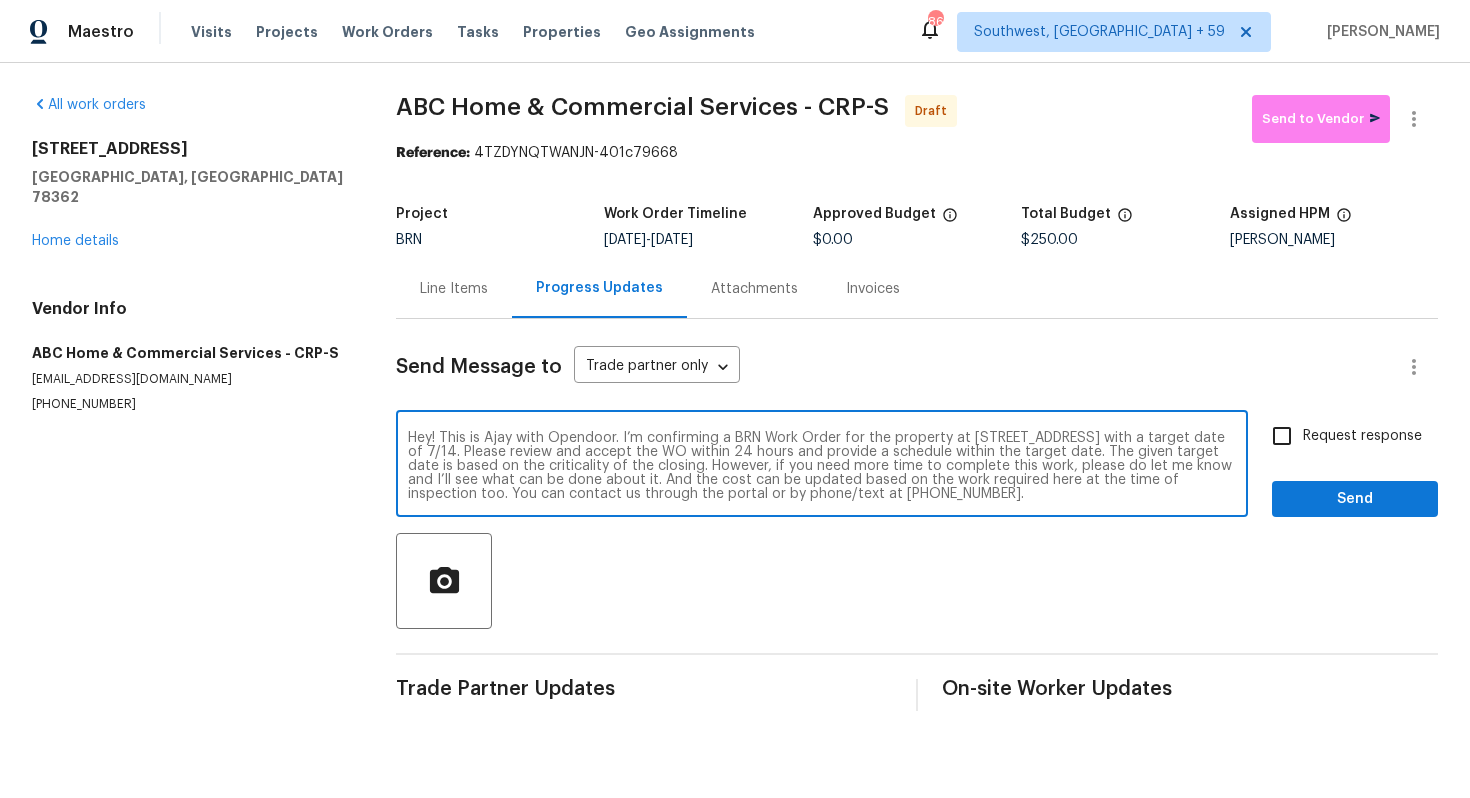 scroll, scrollTop: 0, scrollLeft: 0, axis: both 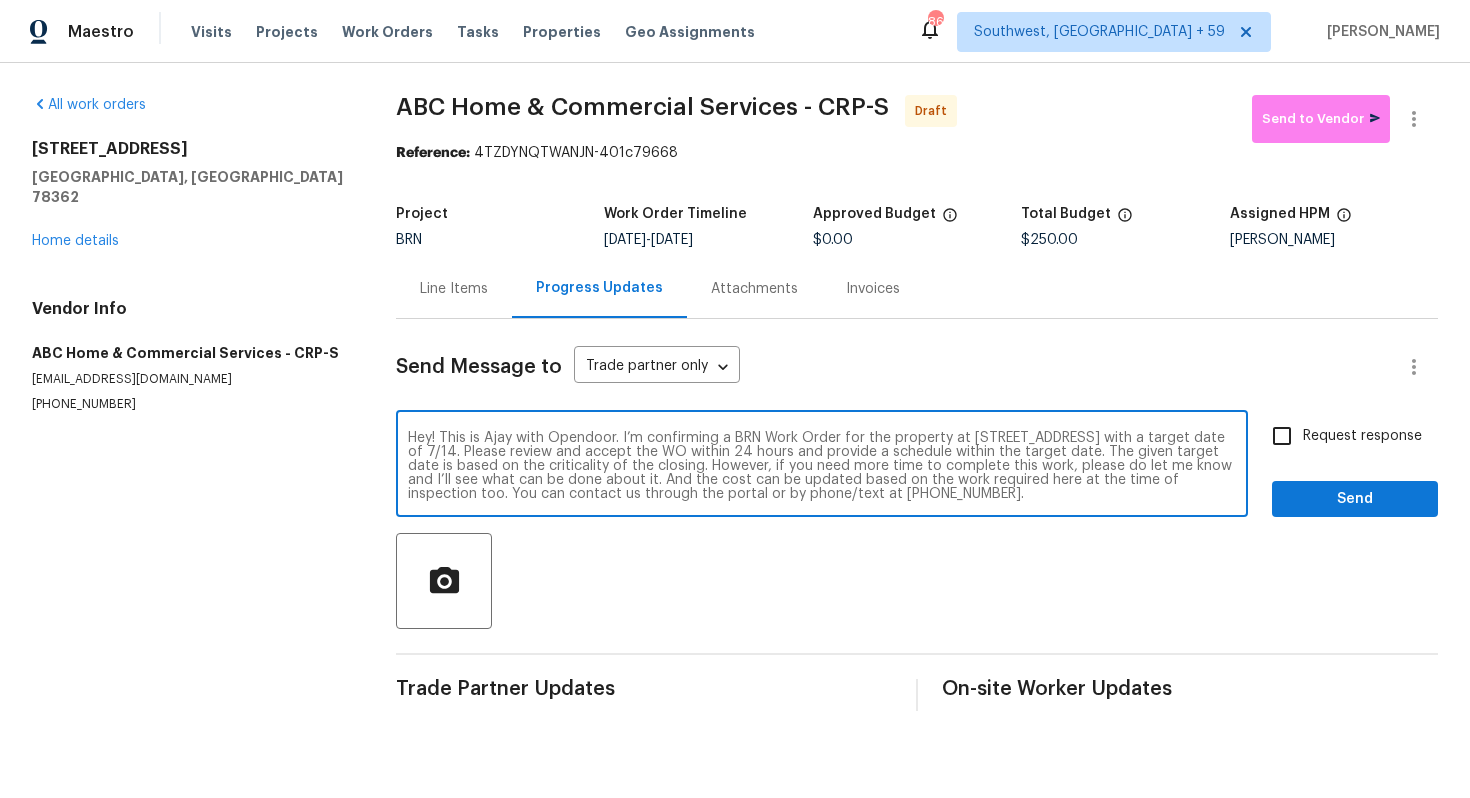 type on "Hey! This is Ajay with Opendoor. I’m confirming a BRN Work Order for the property at 2140 Glenwood Dr, Ingleside, TX 78362 with a target date of 7/14. Please review and accept the WO within 24 hours and provide a schedule within the target date. The given target date is based on the criticality of the closing. However, if you need more time to complete this work, please do let me know and I’ll see what can be done about it. And the cost can be updated based on the work required here at the time of inspection too. You can contact us through the portal or by phone/text at 650-800-9524." 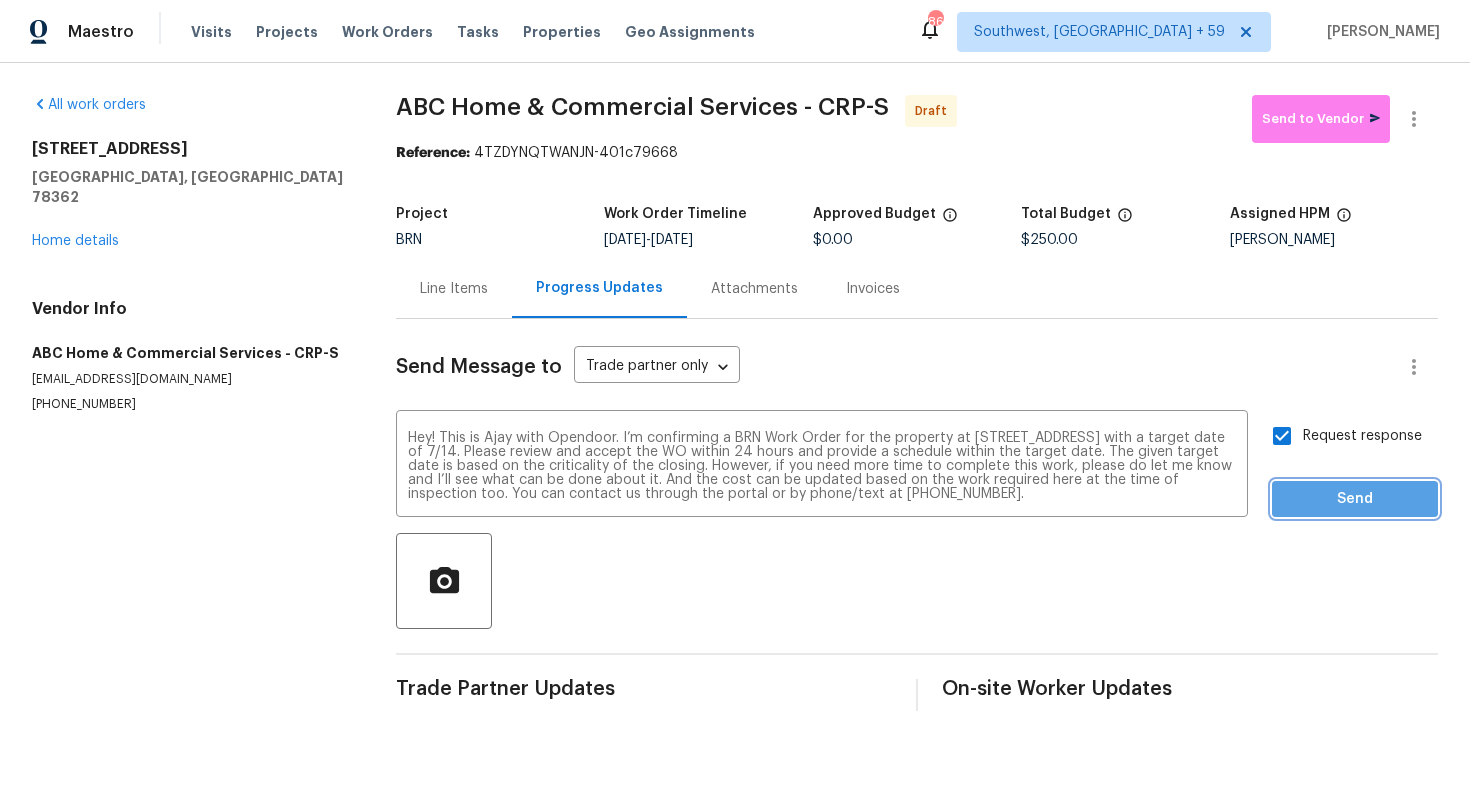 click on "Send" at bounding box center (1355, 499) 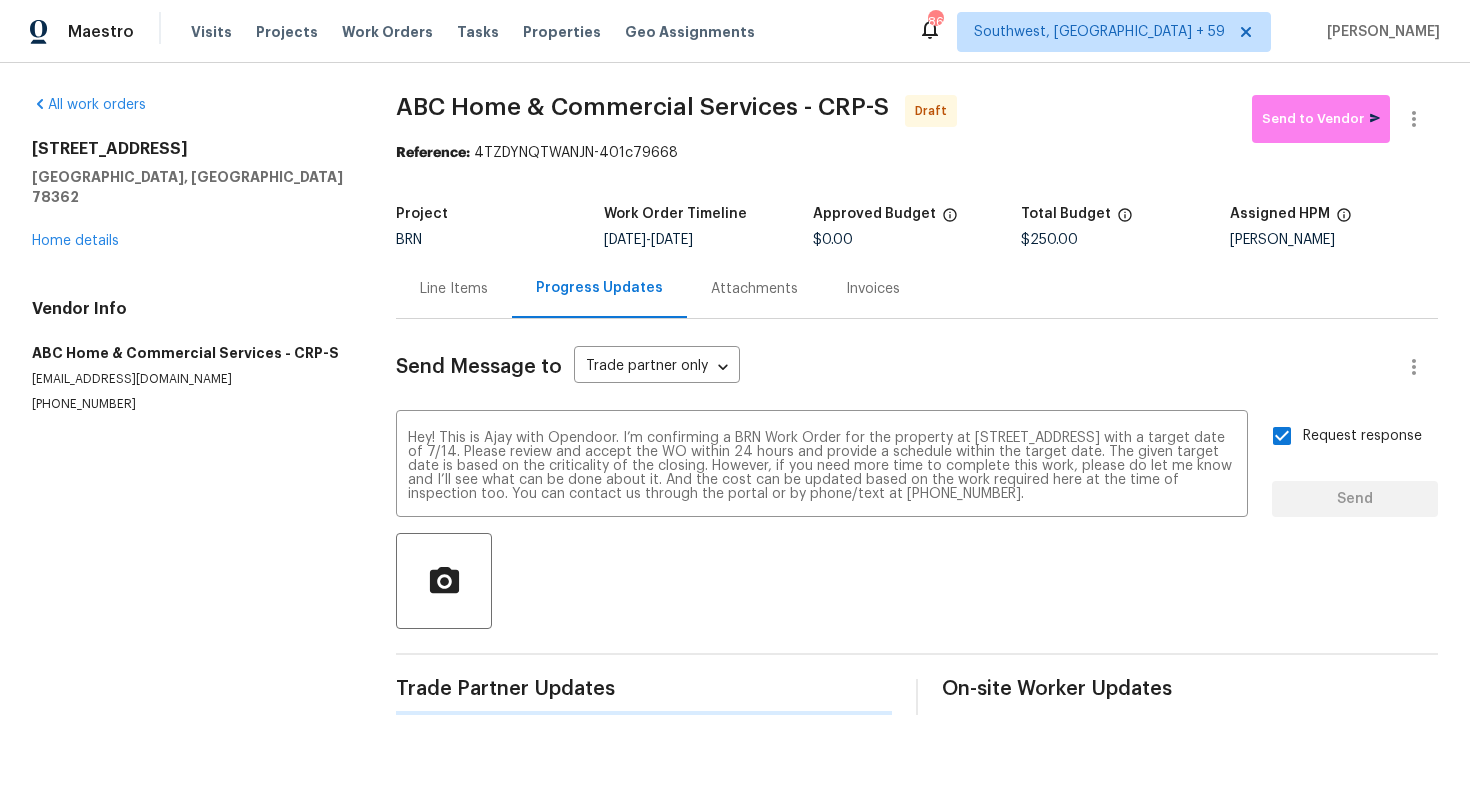 type 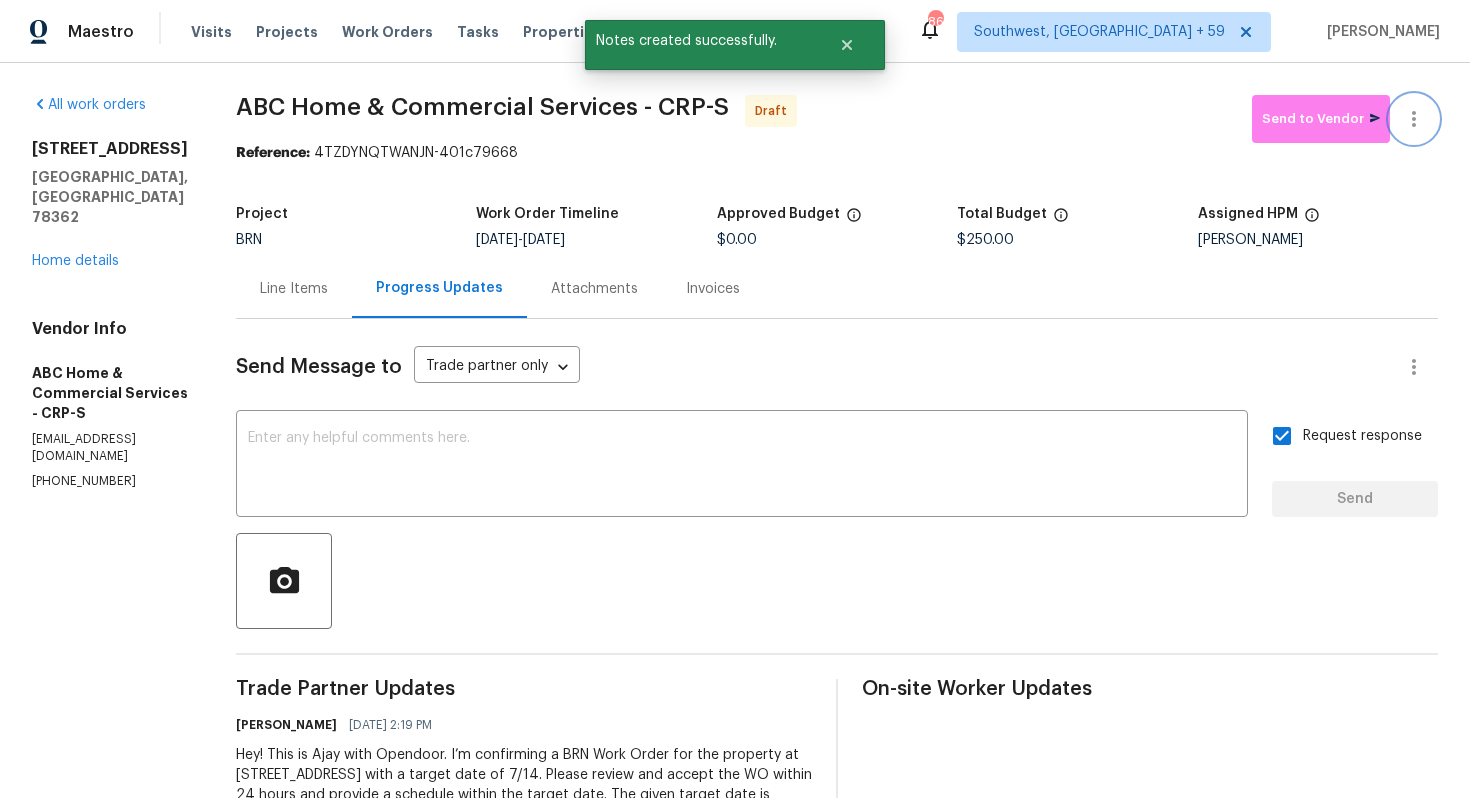 click at bounding box center (1414, 119) 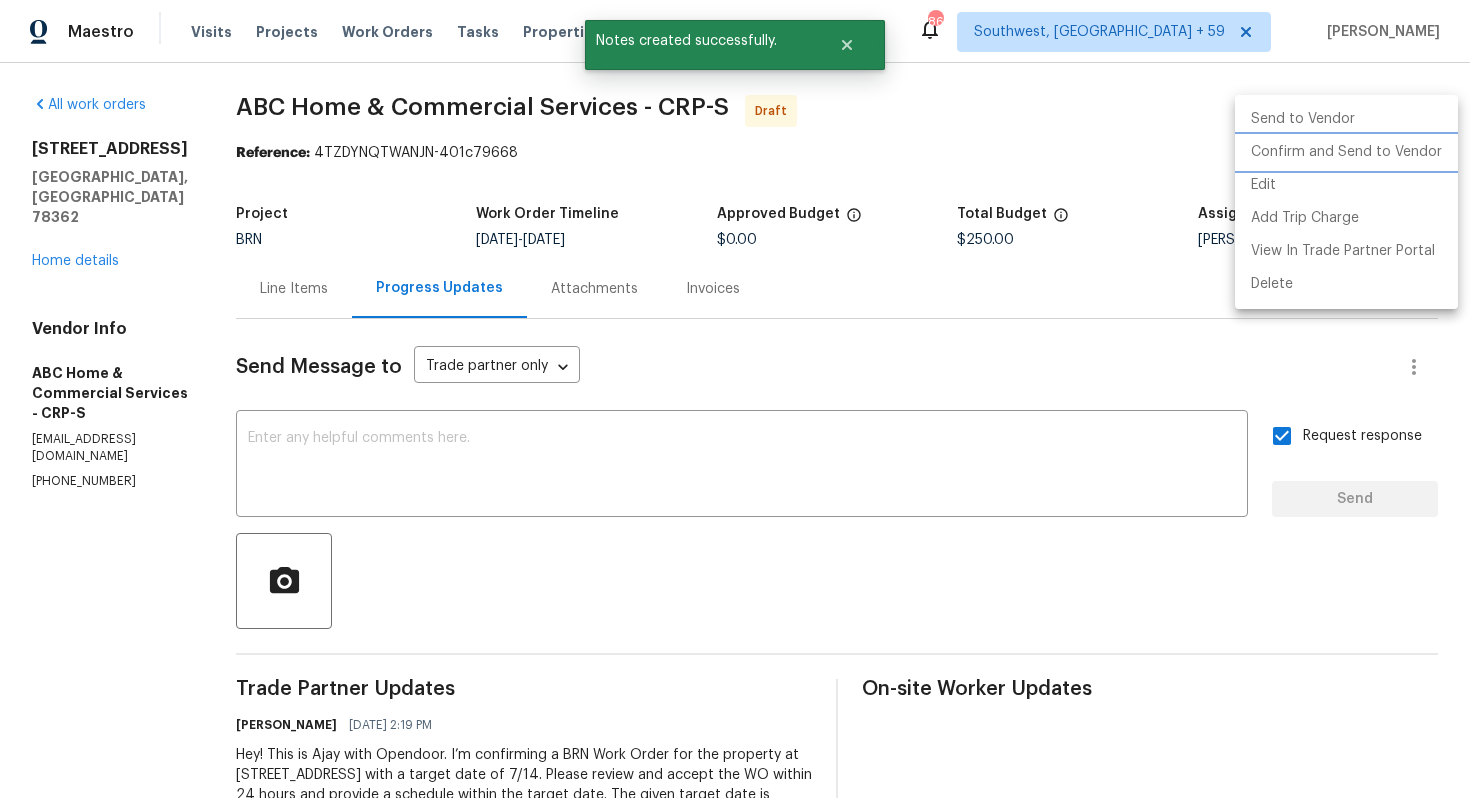 click on "Confirm and Send to Vendor" at bounding box center [1346, 152] 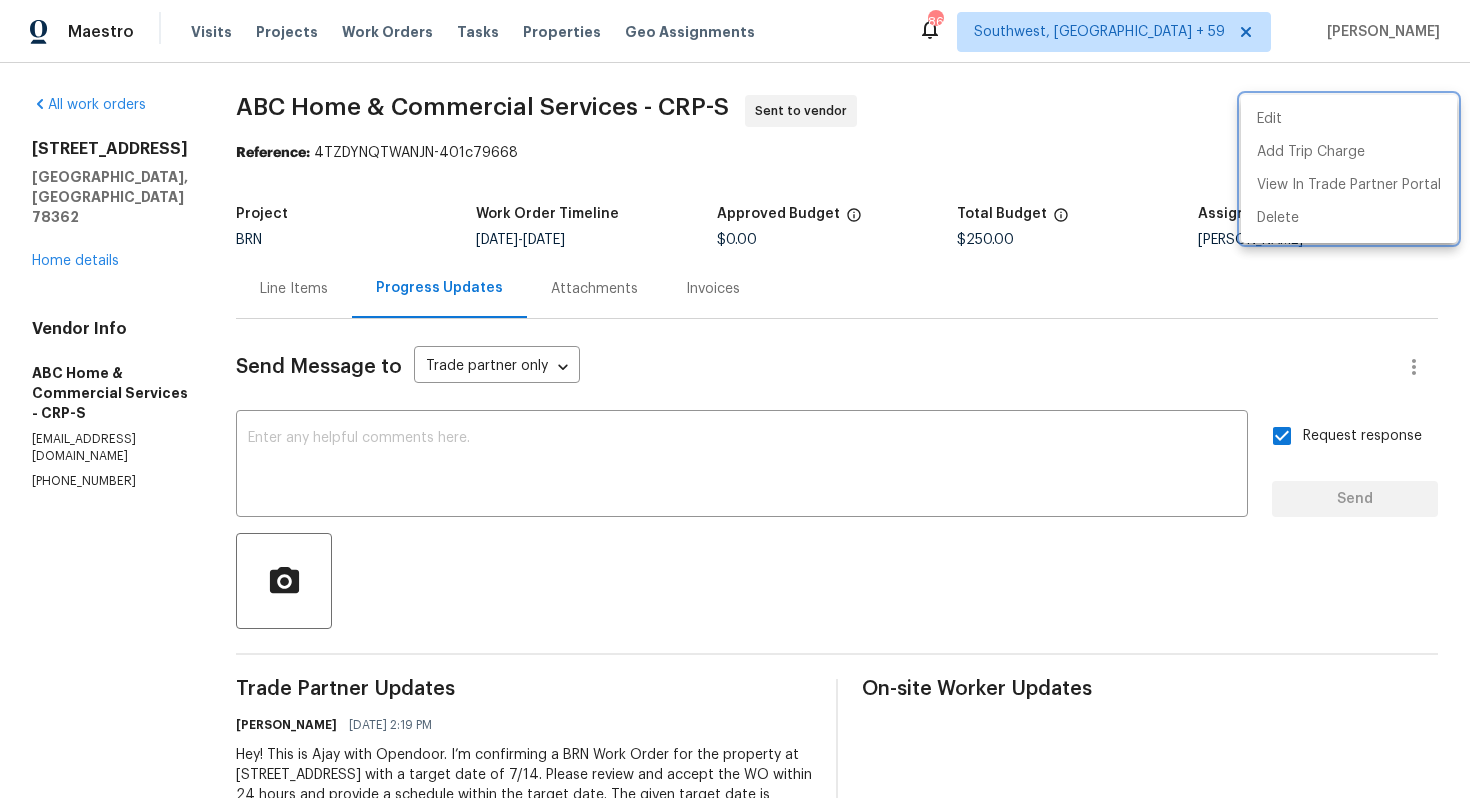 click at bounding box center (735, 399) 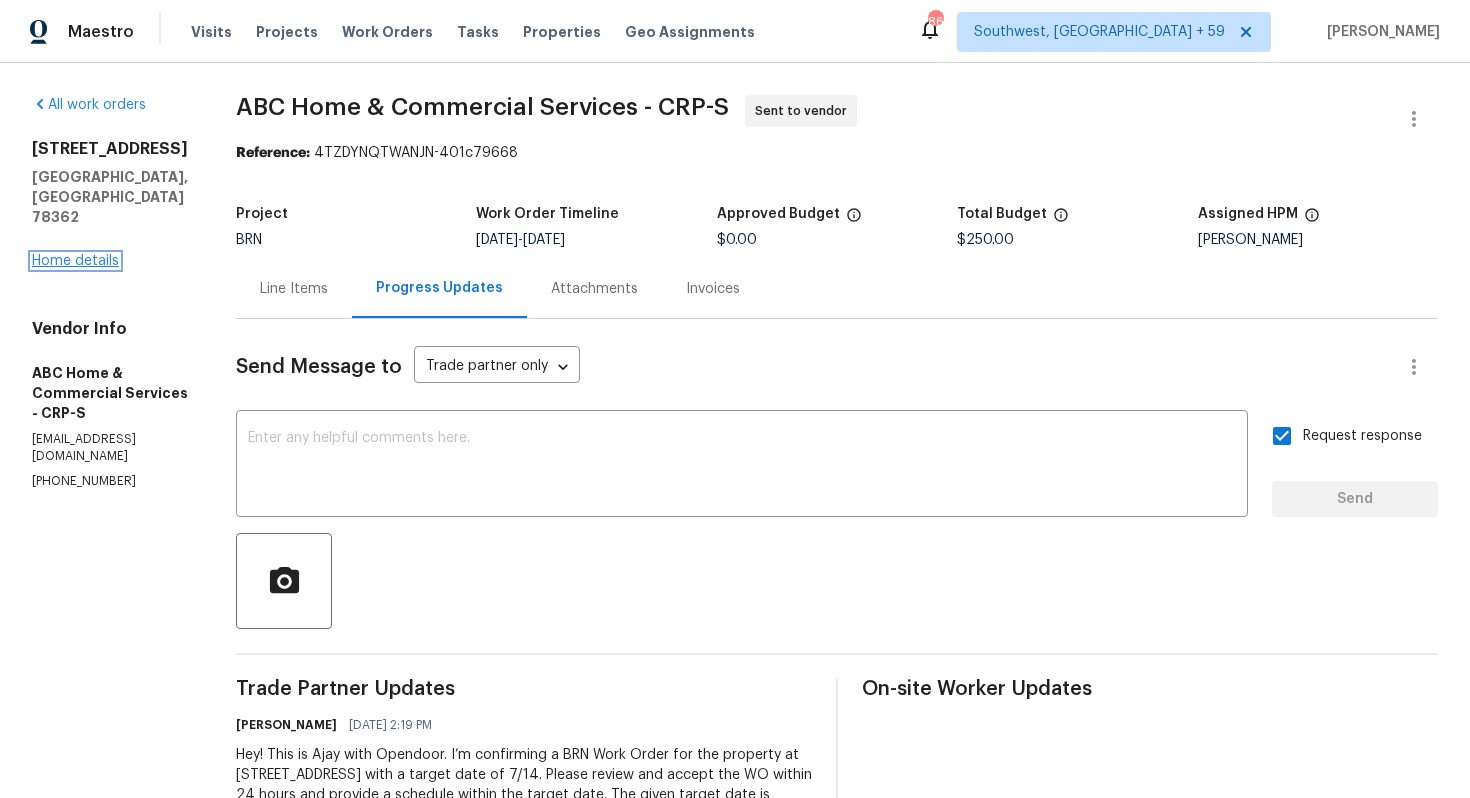 click on "Home details" at bounding box center (75, 261) 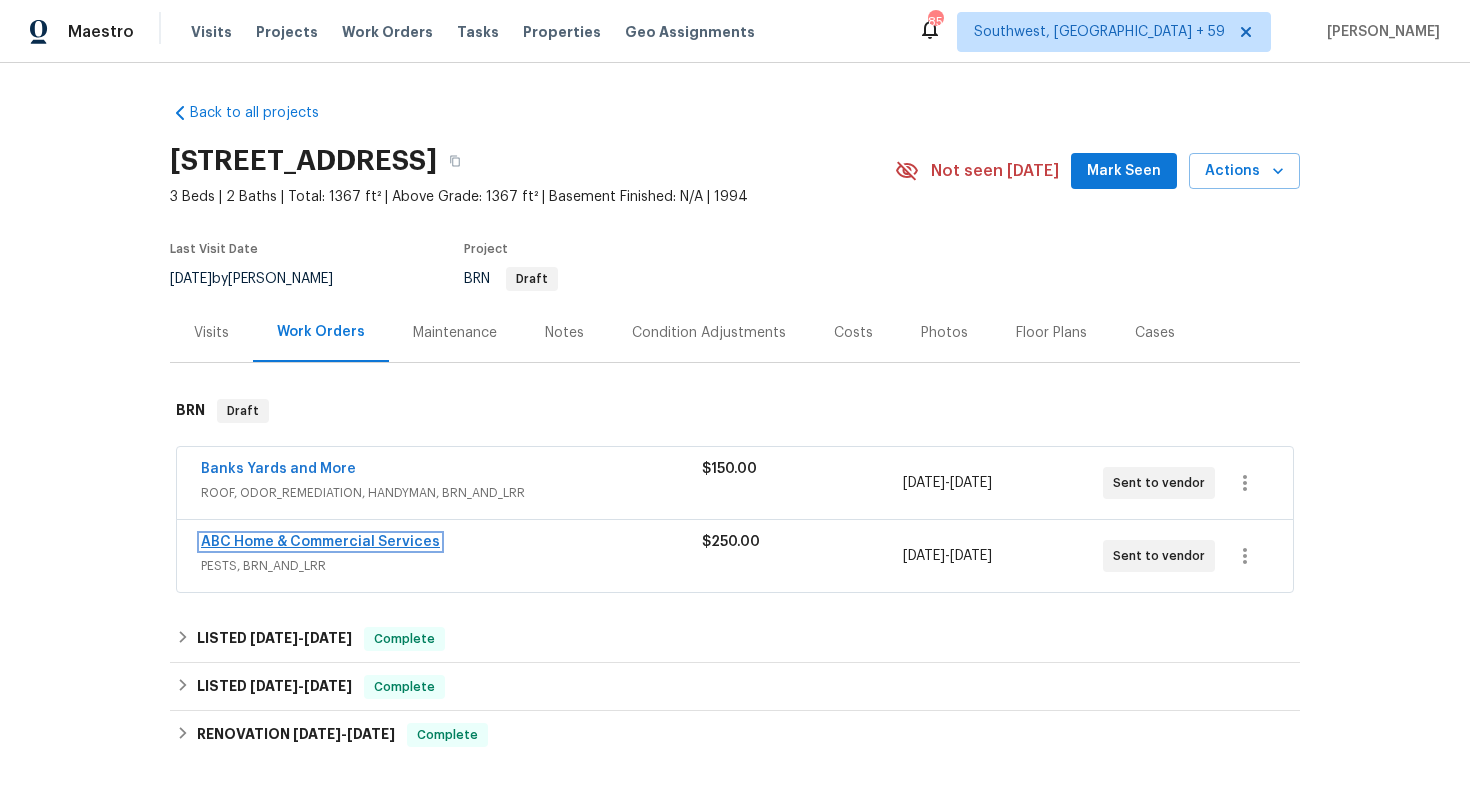 click on "ABC Home & Commercial Services" at bounding box center [320, 542] 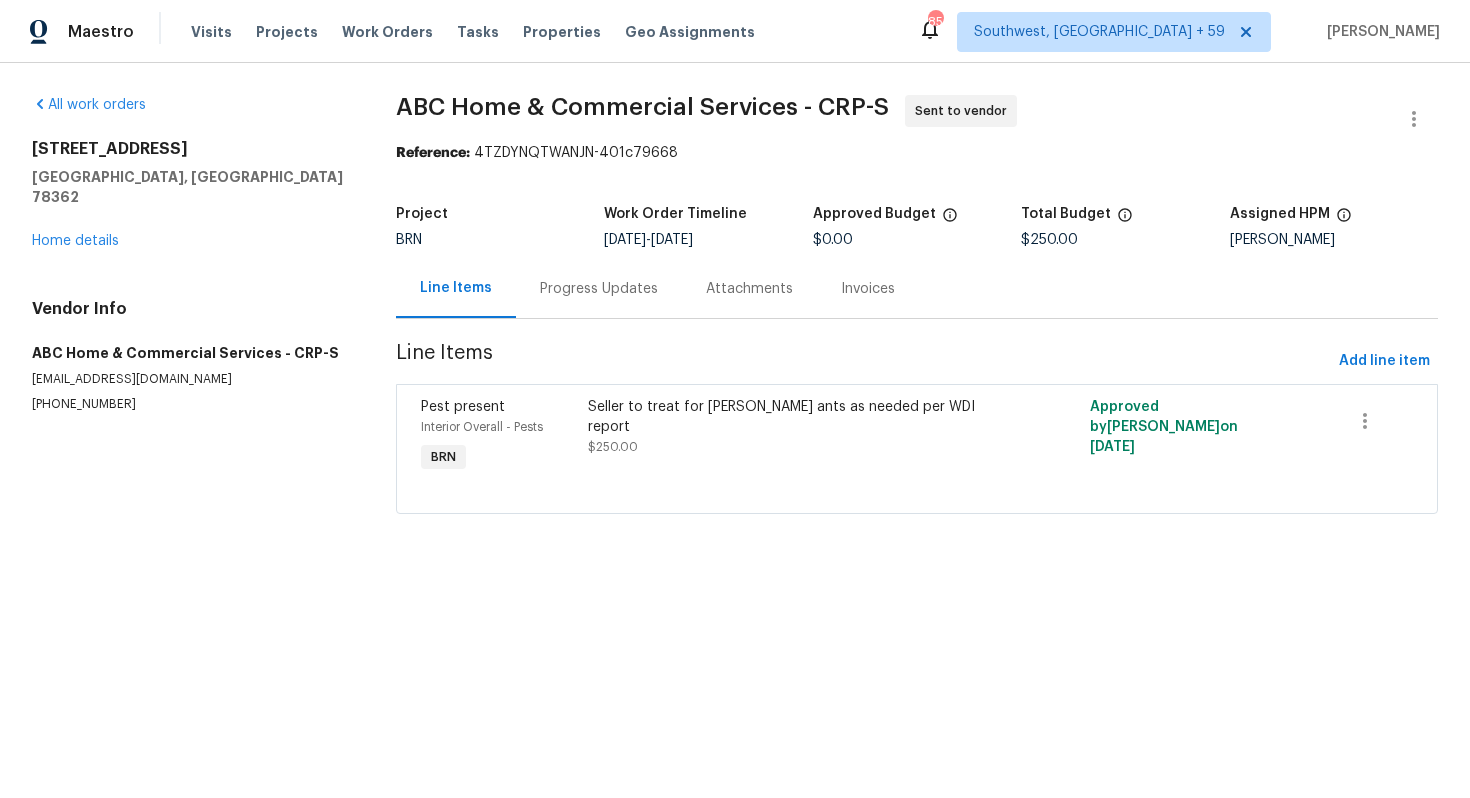 click on "ABC Home & Commercial Services - CRP-S" at bounding box center (642, 107) 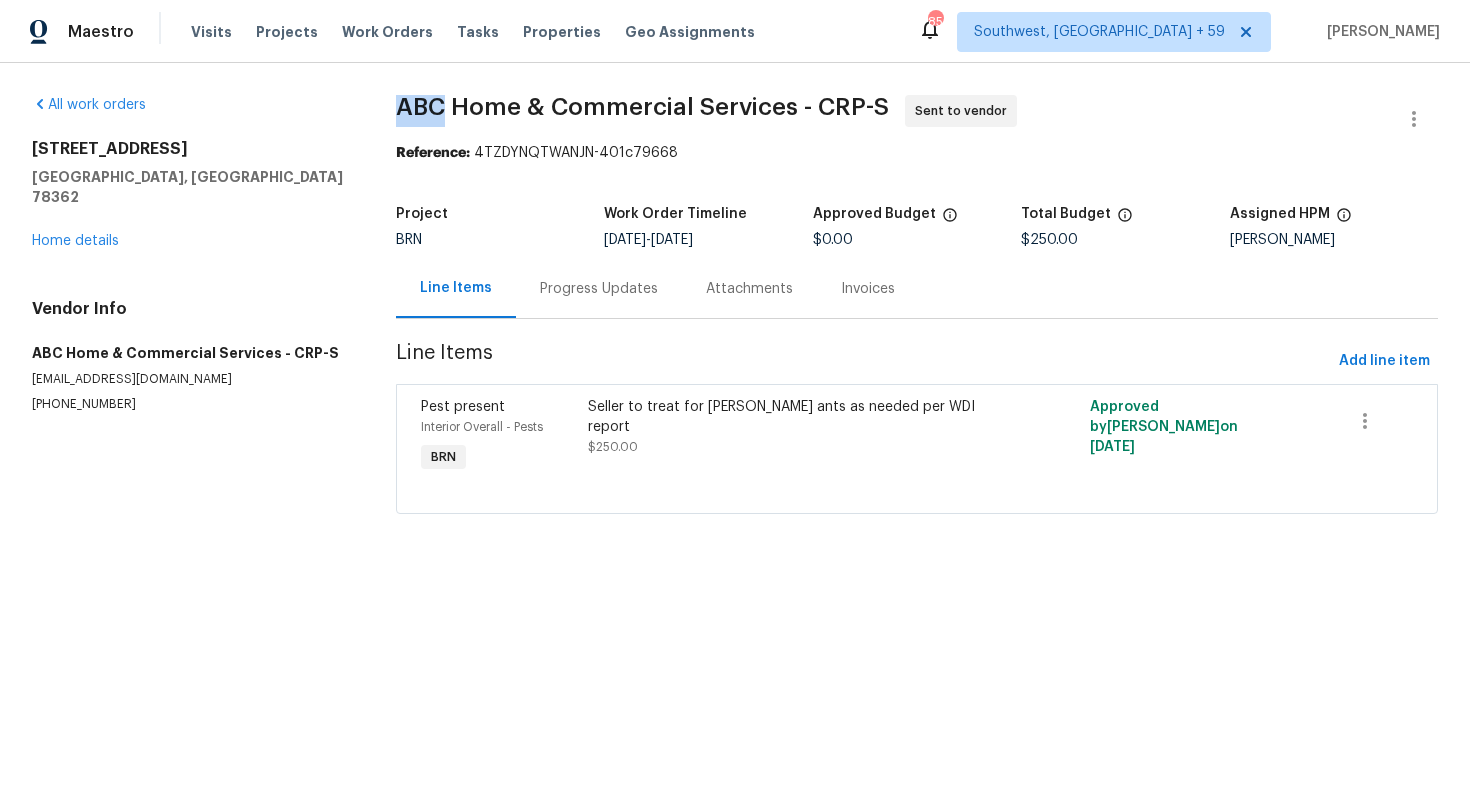 click on "ABC Home & Commercial Services - CRP-S" at bounding box center (642, 107) 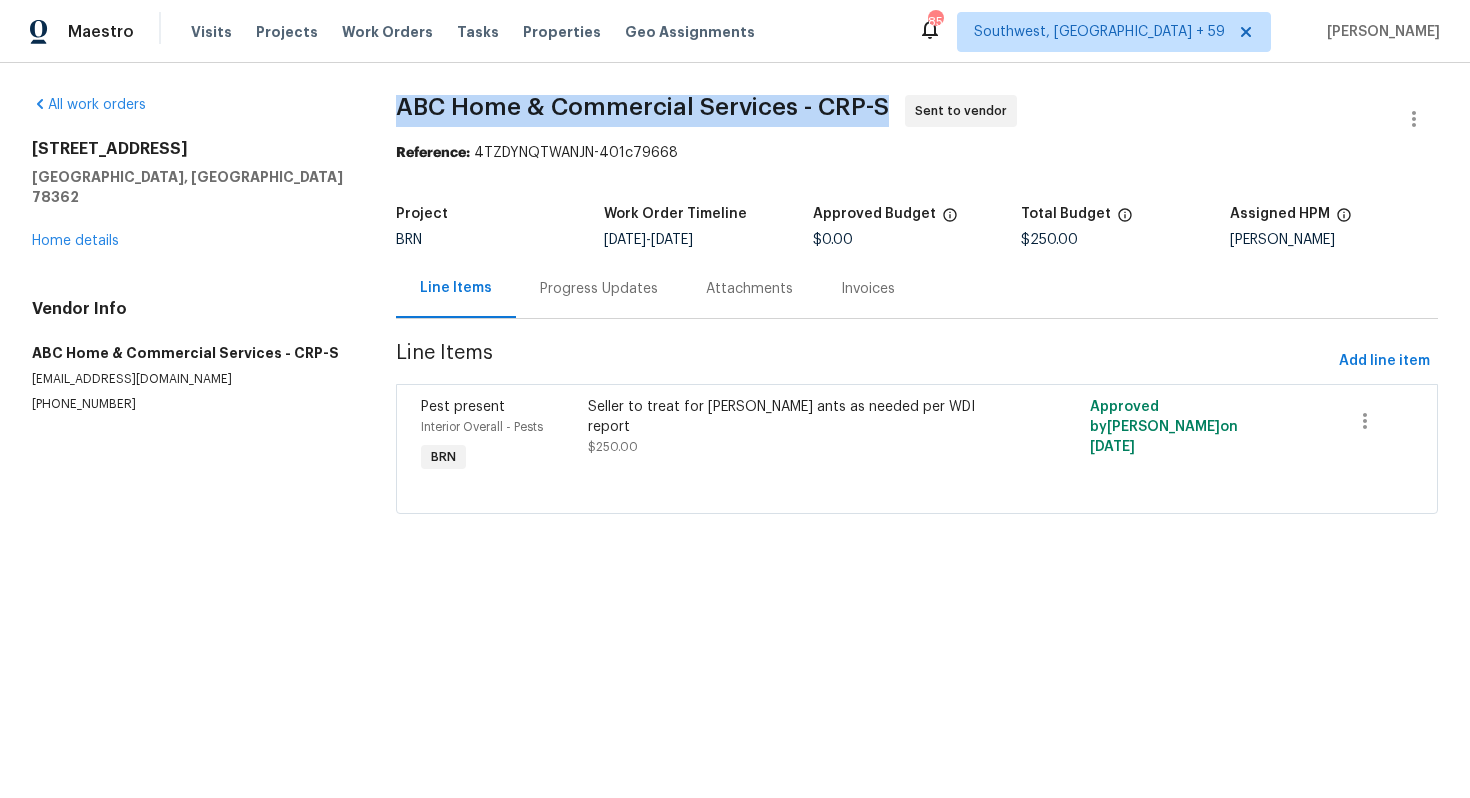click on "ABC Home & Commercial Services - CRP-S" at bounding box center (642, 107) 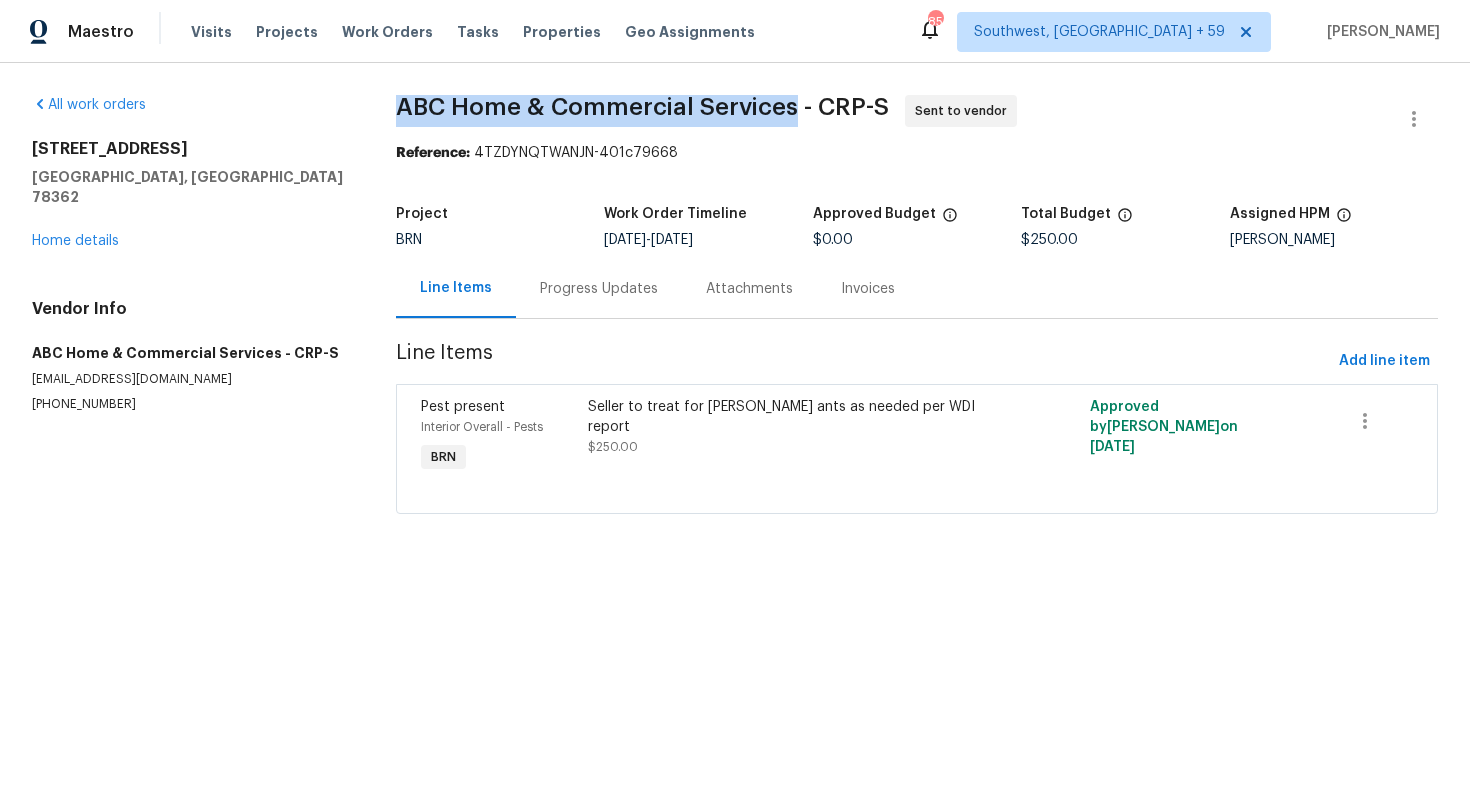 drag, startPoint x: 394, startPoint y: 106, endPoint x: 791, endPoint y: 114, distance: 397.0806 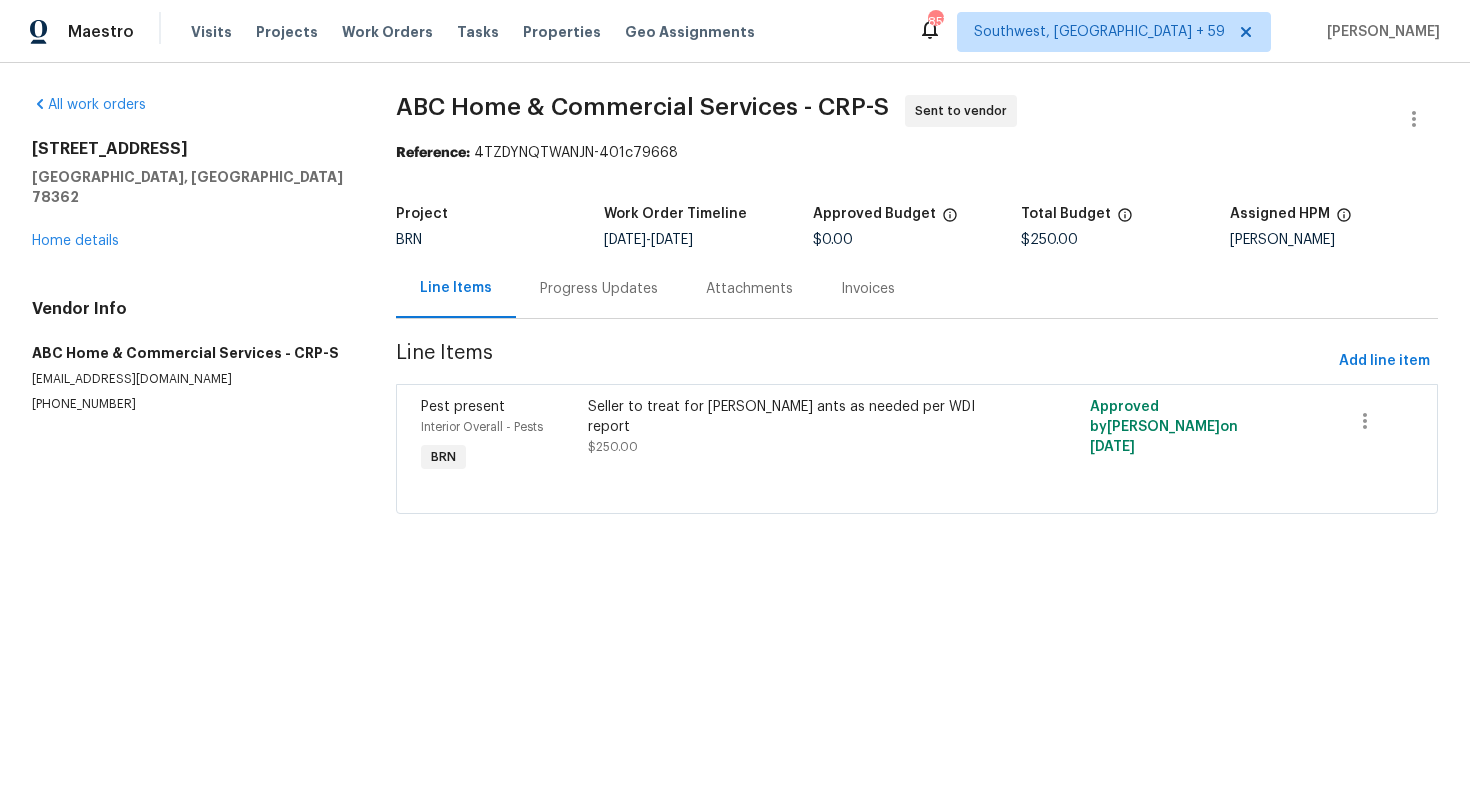 click on "ABC Home & Commercial Services - CRP-S Sent to vendor Reference:   4TZDYNQTWANJN-401c79668 Project BRN   Work Order Timeline 7/11/2025  -  7/14/2025 Approved Budget $0.00 Total Budget $250.00 Assigned HPM Scott McGinnis Line Items Progress Updates Attachments Invoices Line Items Add line item Pest present Interior Overall - Pests BRN Seller to treat for carpenter ants as needed per WDI report $250.00 Approved by  Ajay Godson  on   7/10/2025" at bounding box center (917, 316) 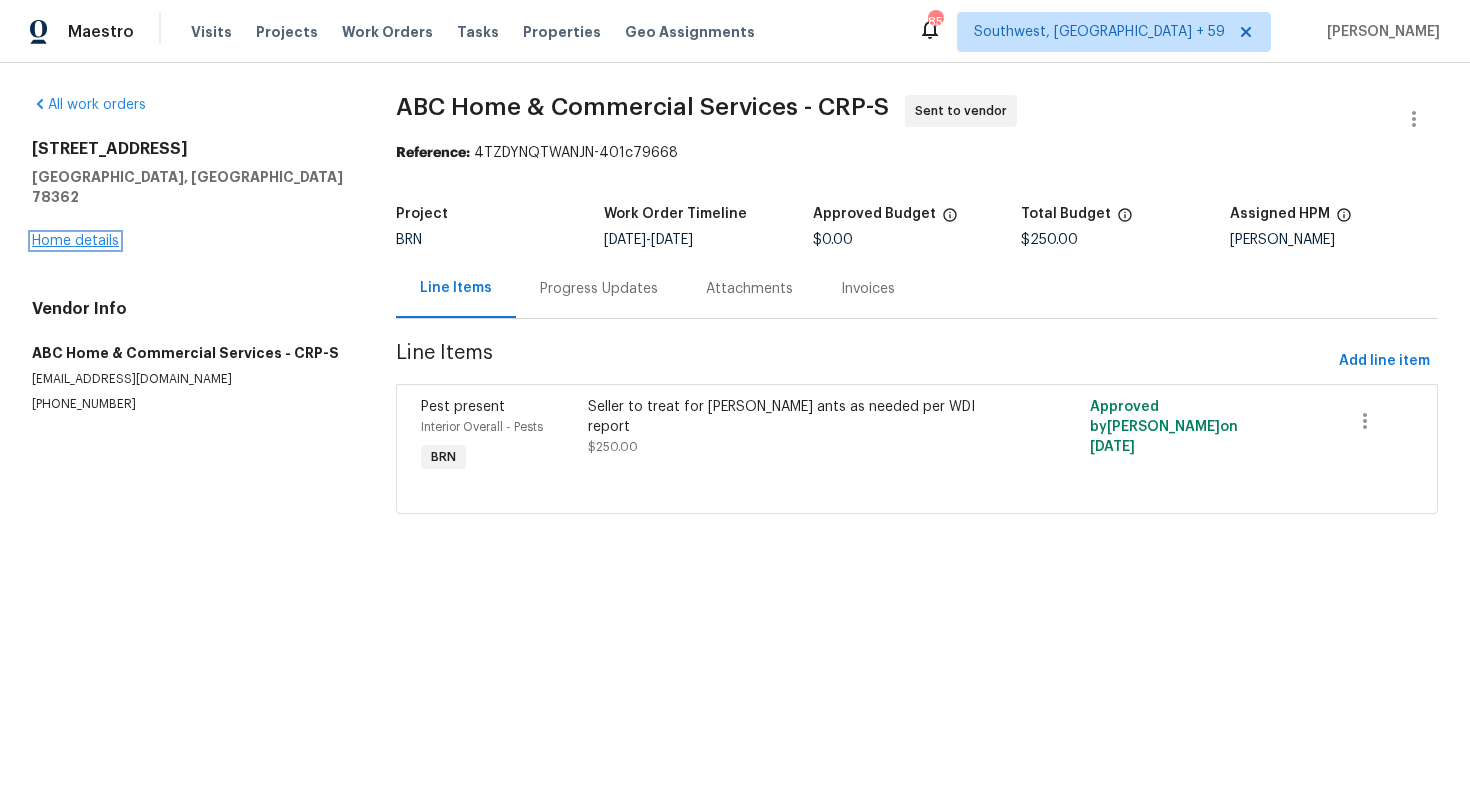click on "Home details" at bounding box center [75, 241] 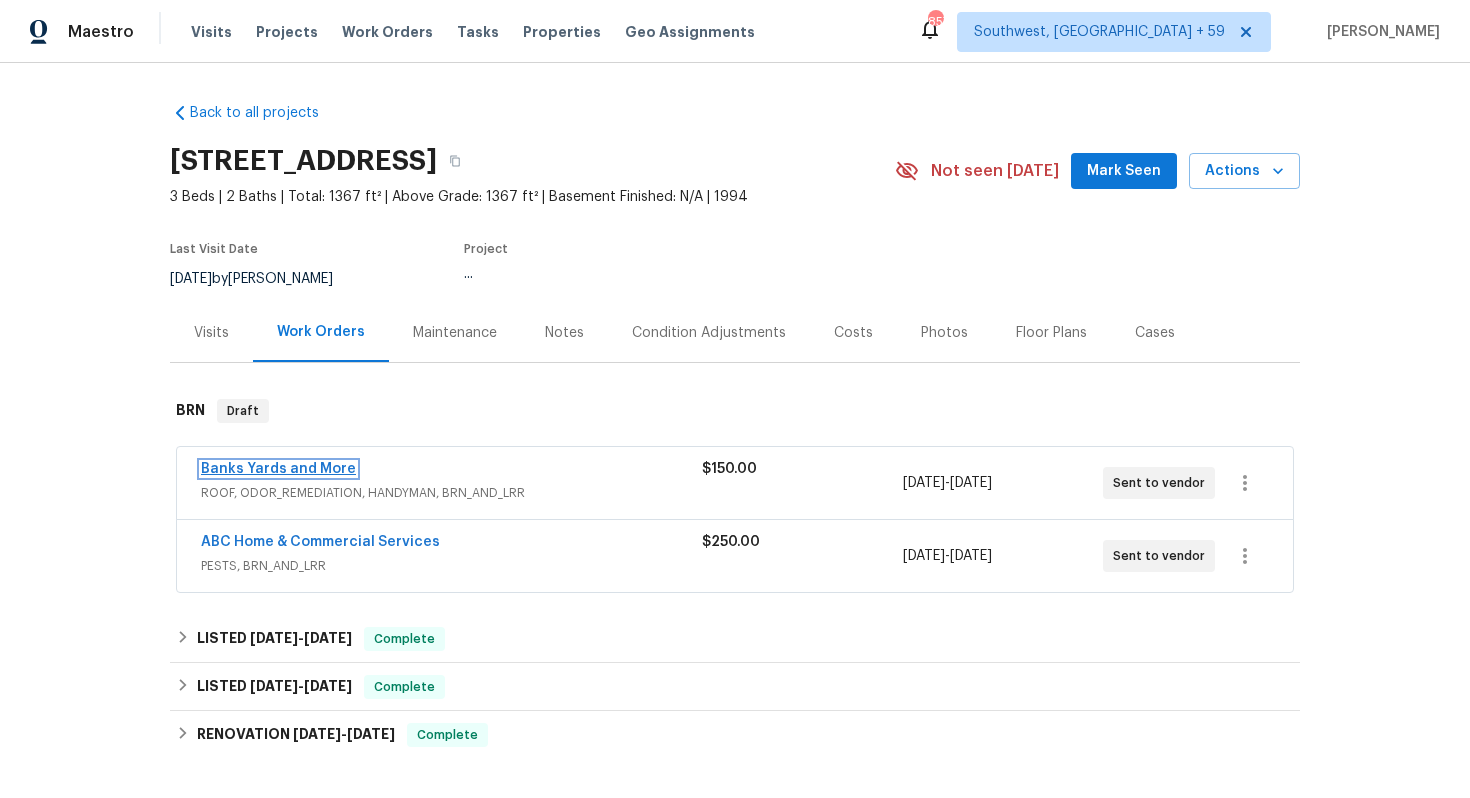 click on "Banks Yards and More" at bounding box center [278, 469] 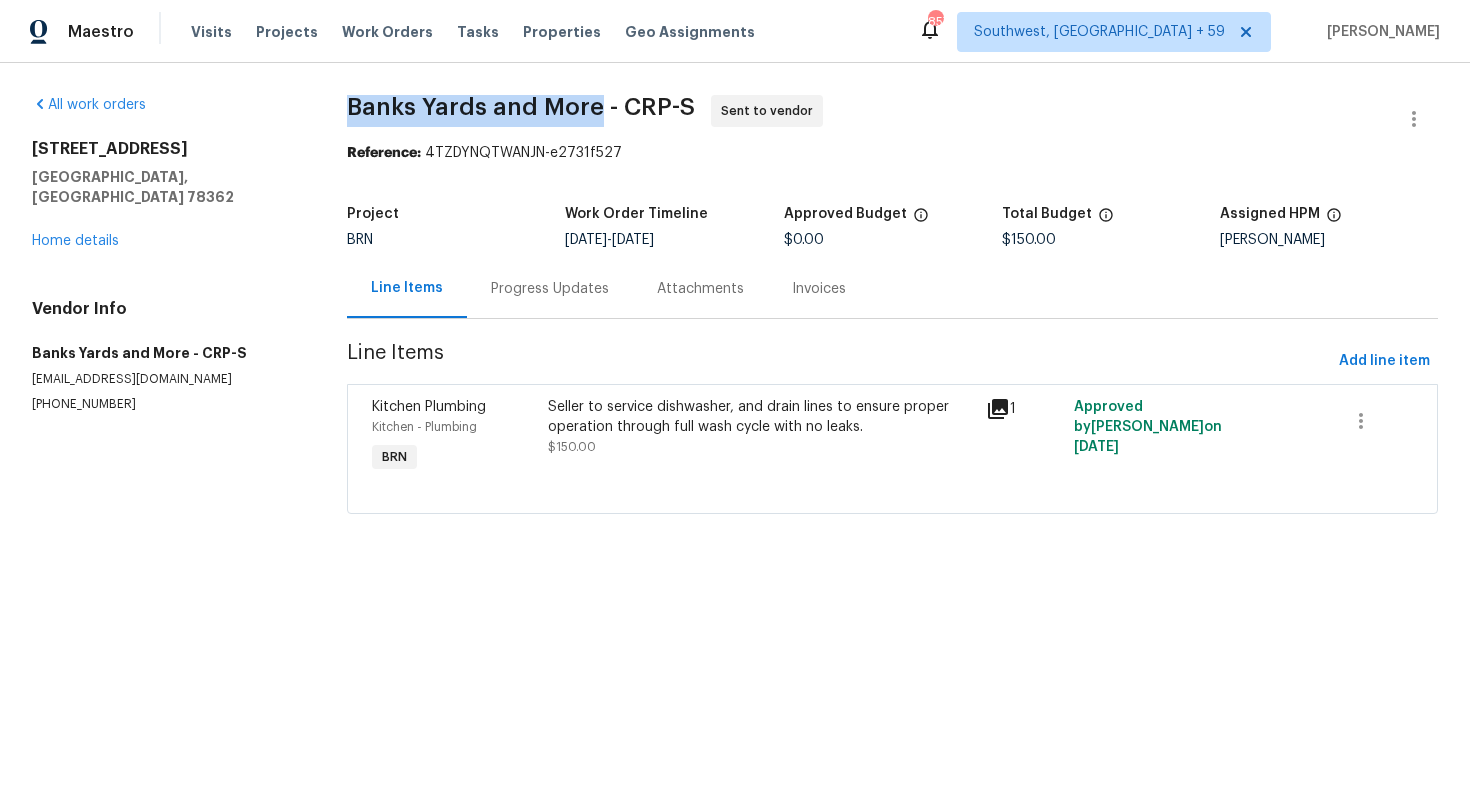 drag, startPoint x: 347, startPoint y: 106, endPoint x: 598, endPoint y: 113, distance: 251.0976 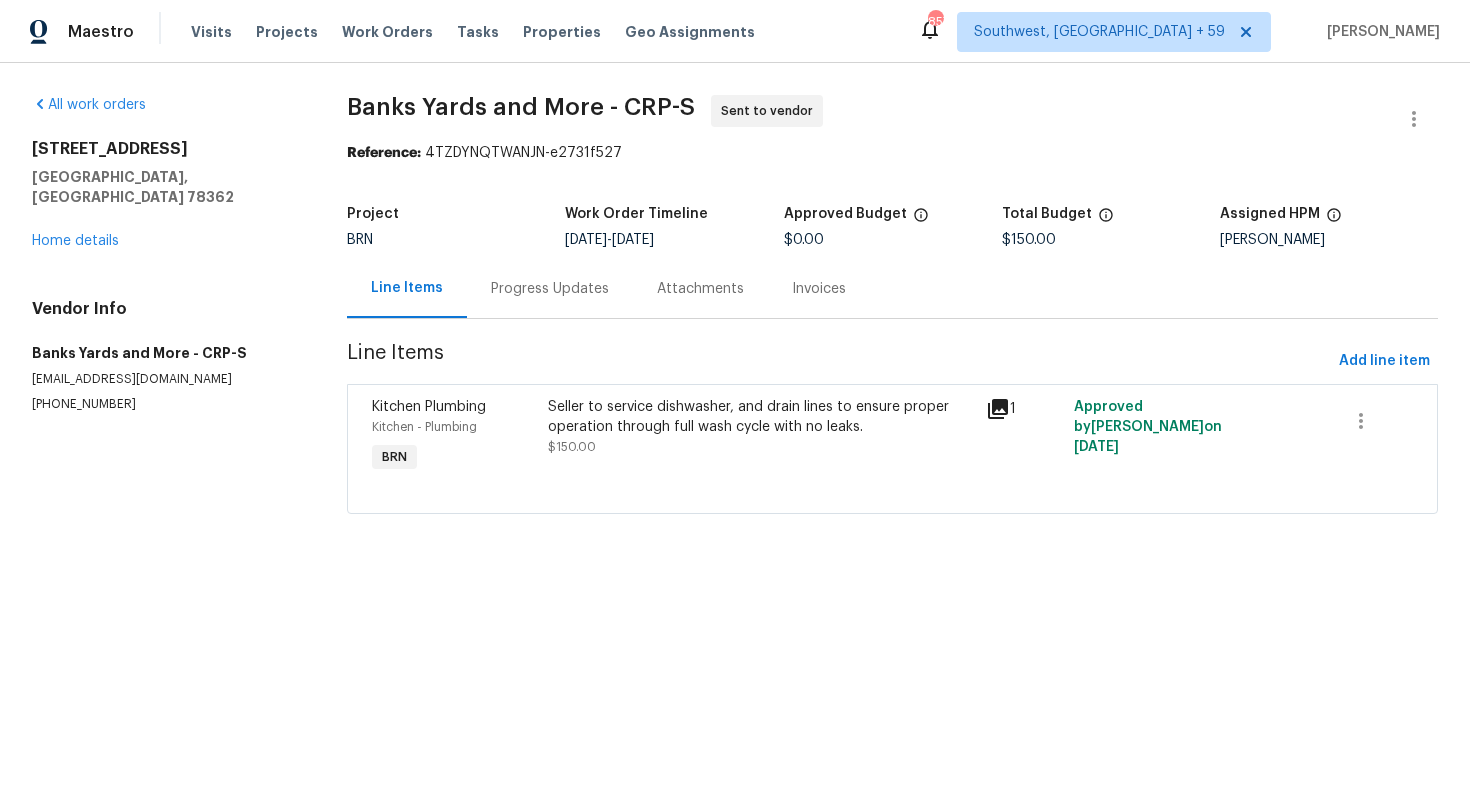click on "Banks Yards and More - CRP-S Sent to vendor" at bounding box center [868, 119] 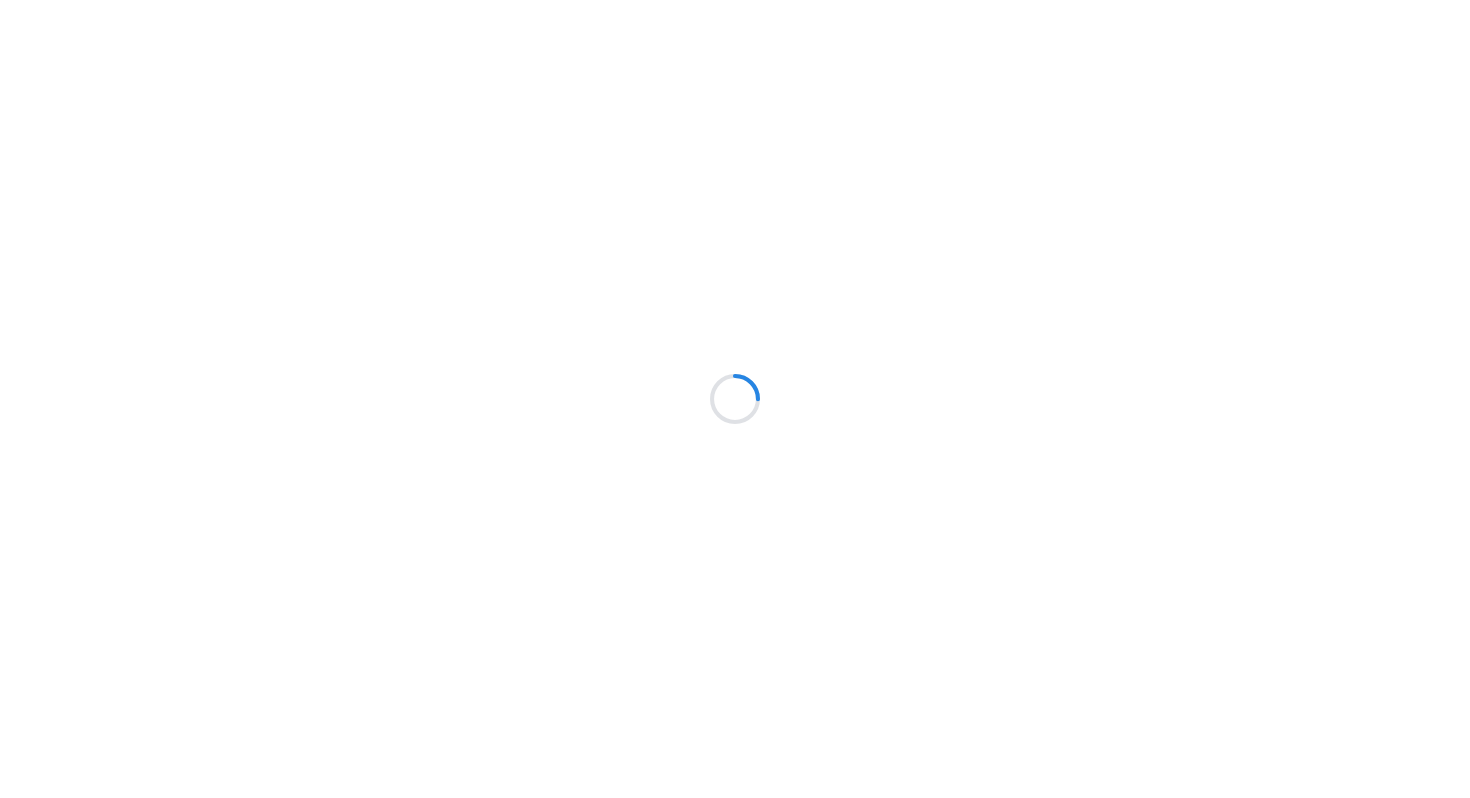 scroll, scrollTop: 0, scrollLeft: 0, axis: both 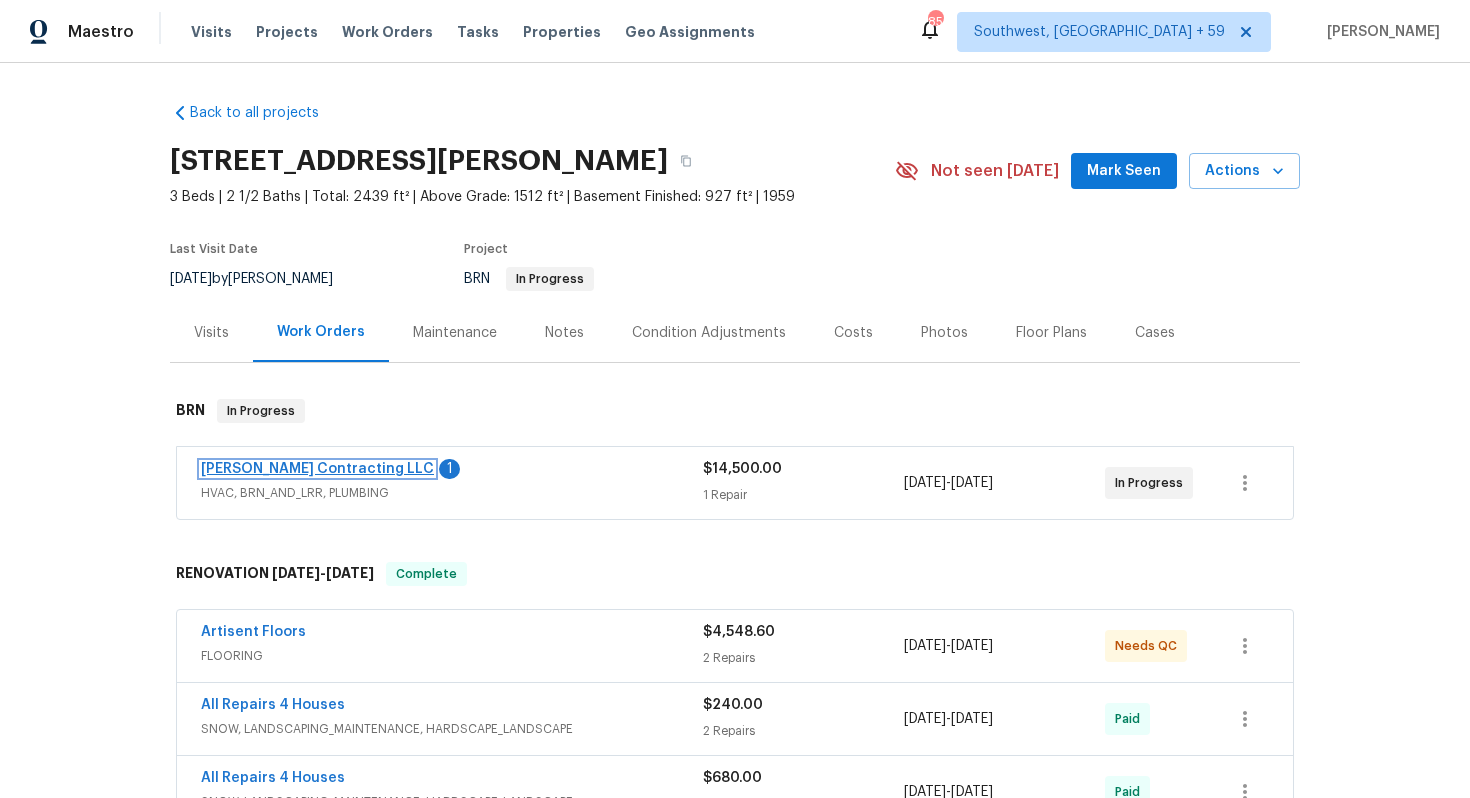 click on "[PERSON_NAME] Contracting LLC" at bounding box center [317, 469] 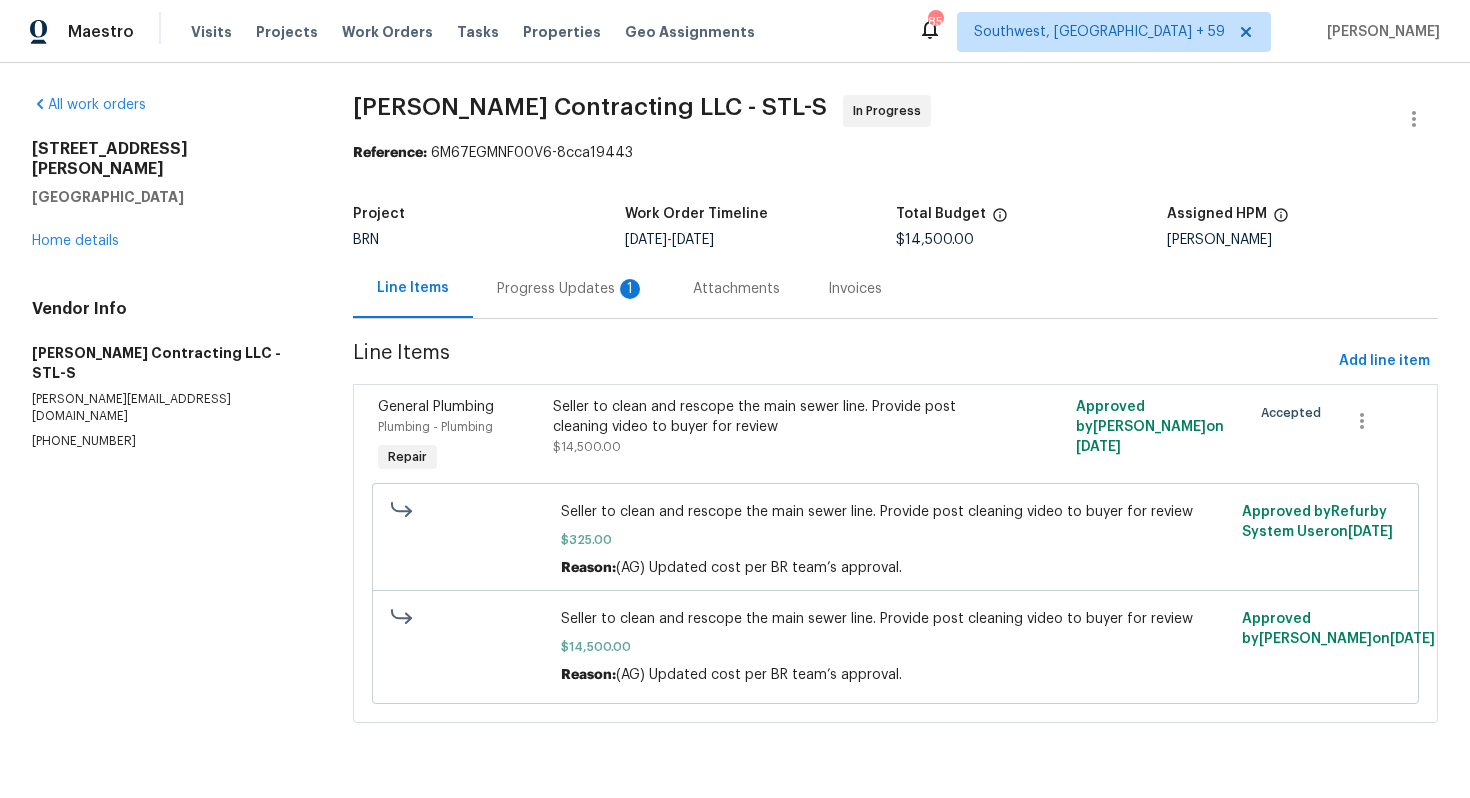 click on "Progress Updates 1" at bounding box center (571, 288) 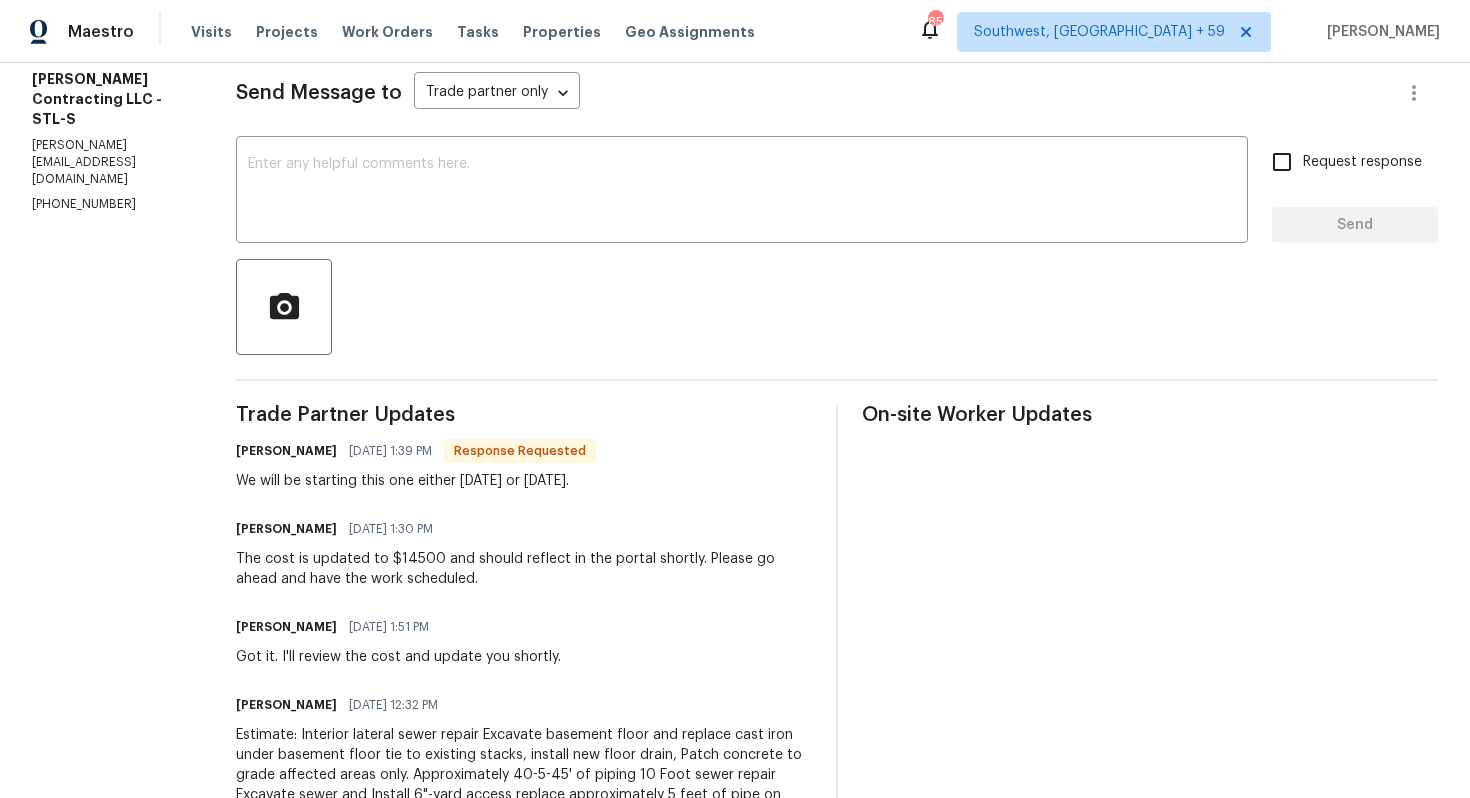 scroll, scrollTop: 276, scrollLeft: 0, axis: vertical 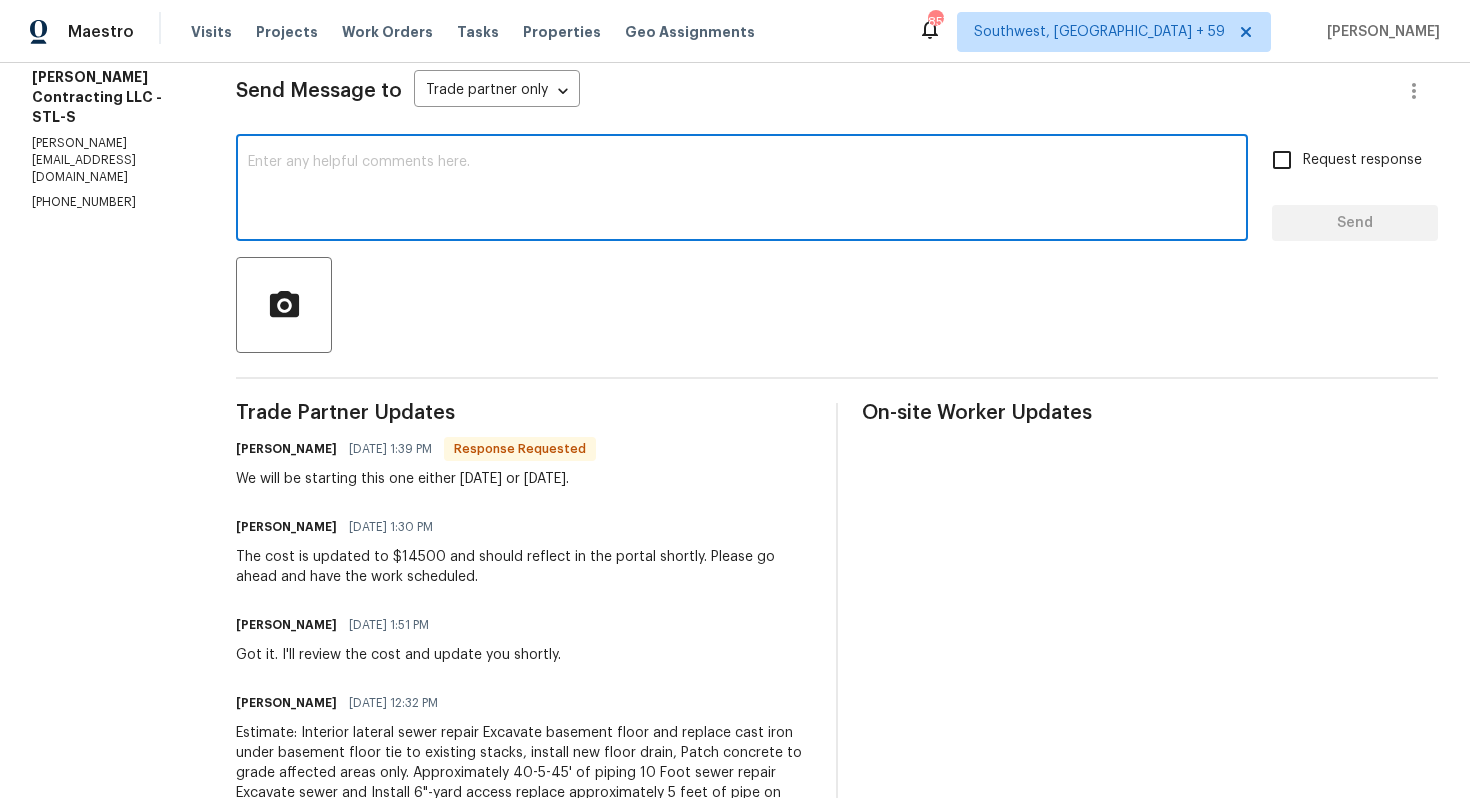 click at bounding box center (742, 190) 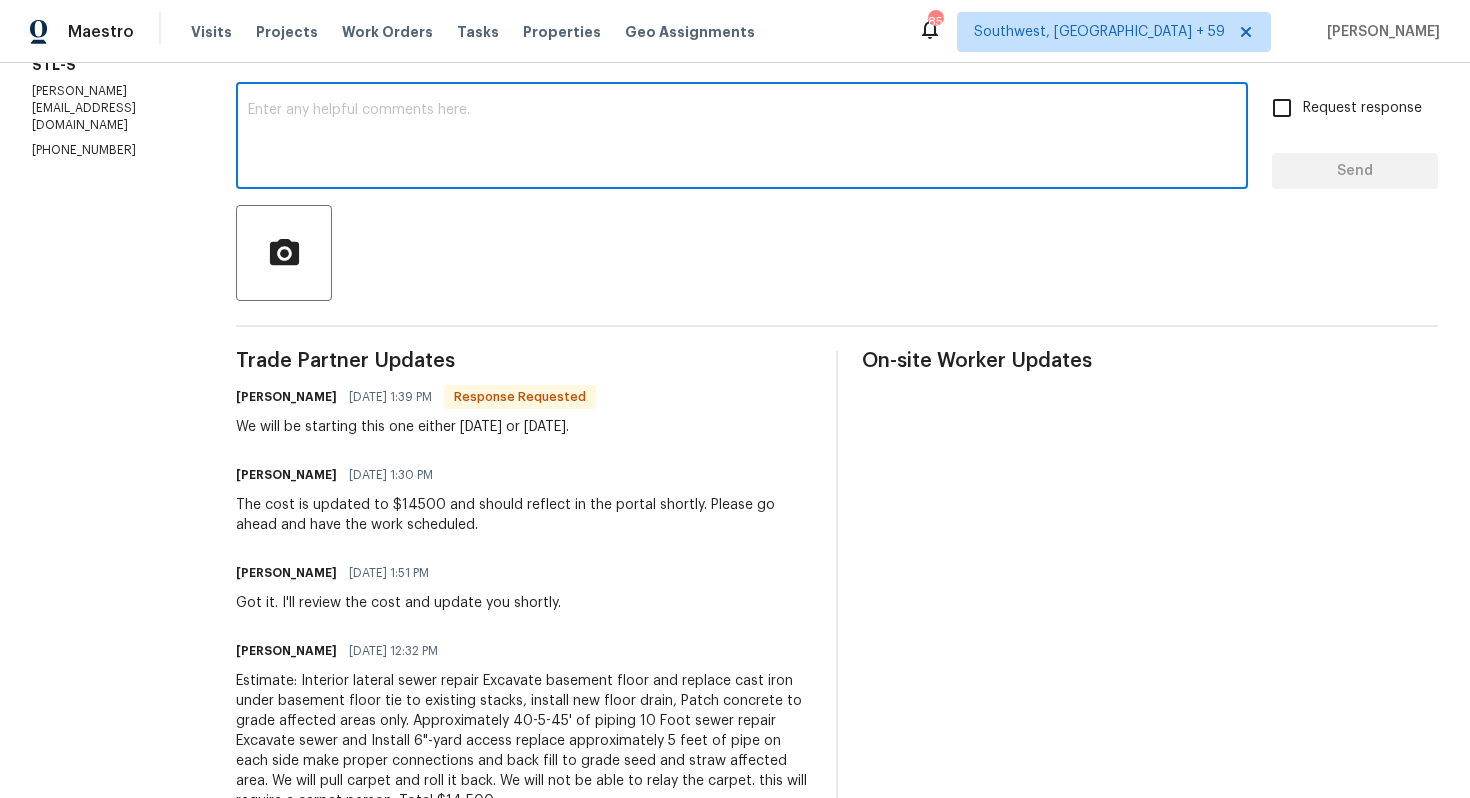 scroll, scrollTop: 0, scrollLeft: 0, axis: both 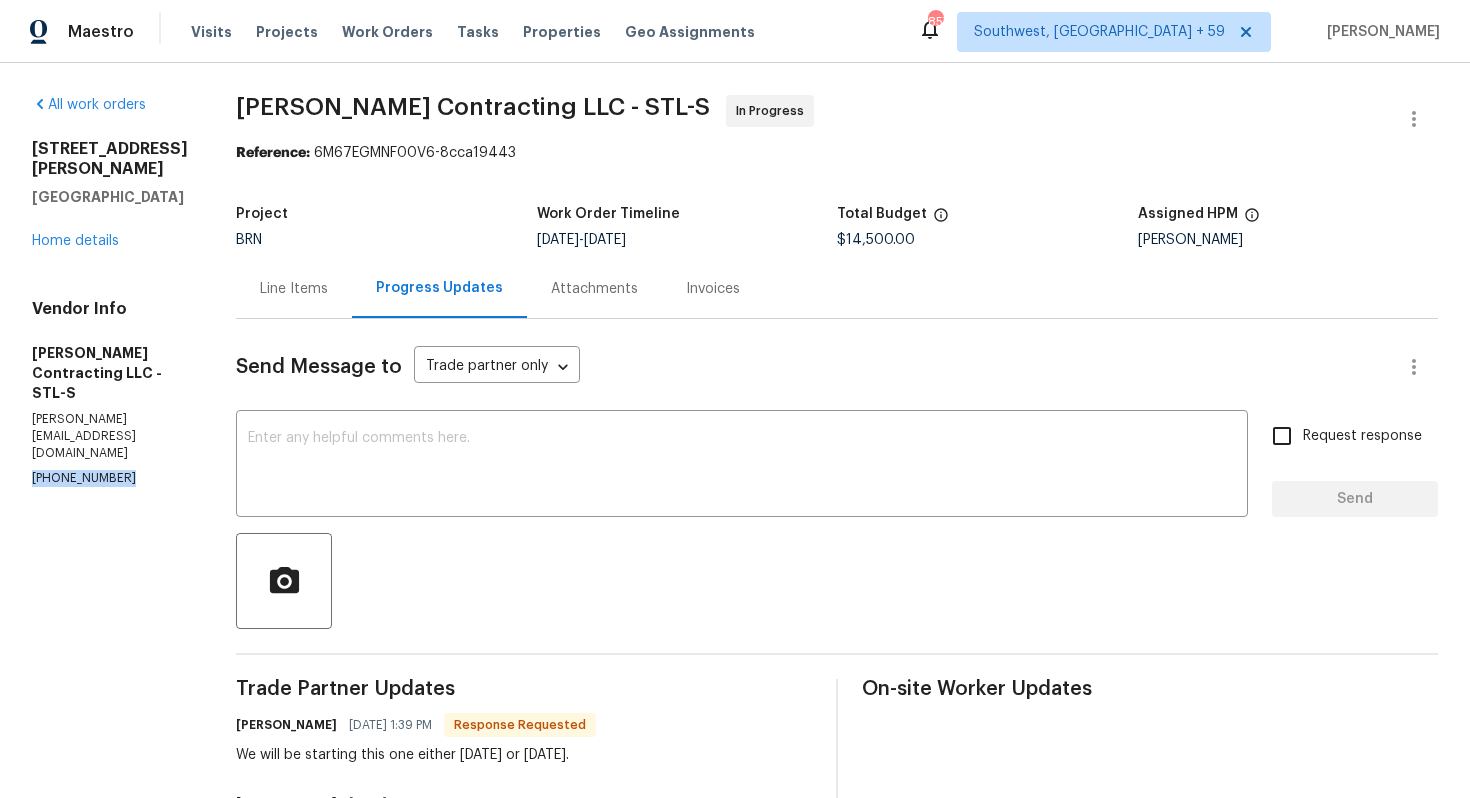 drag, startPoint x: 23, startPoint y: 418, endPoint x: 148, endPoint y: 429, distance: 125.48307 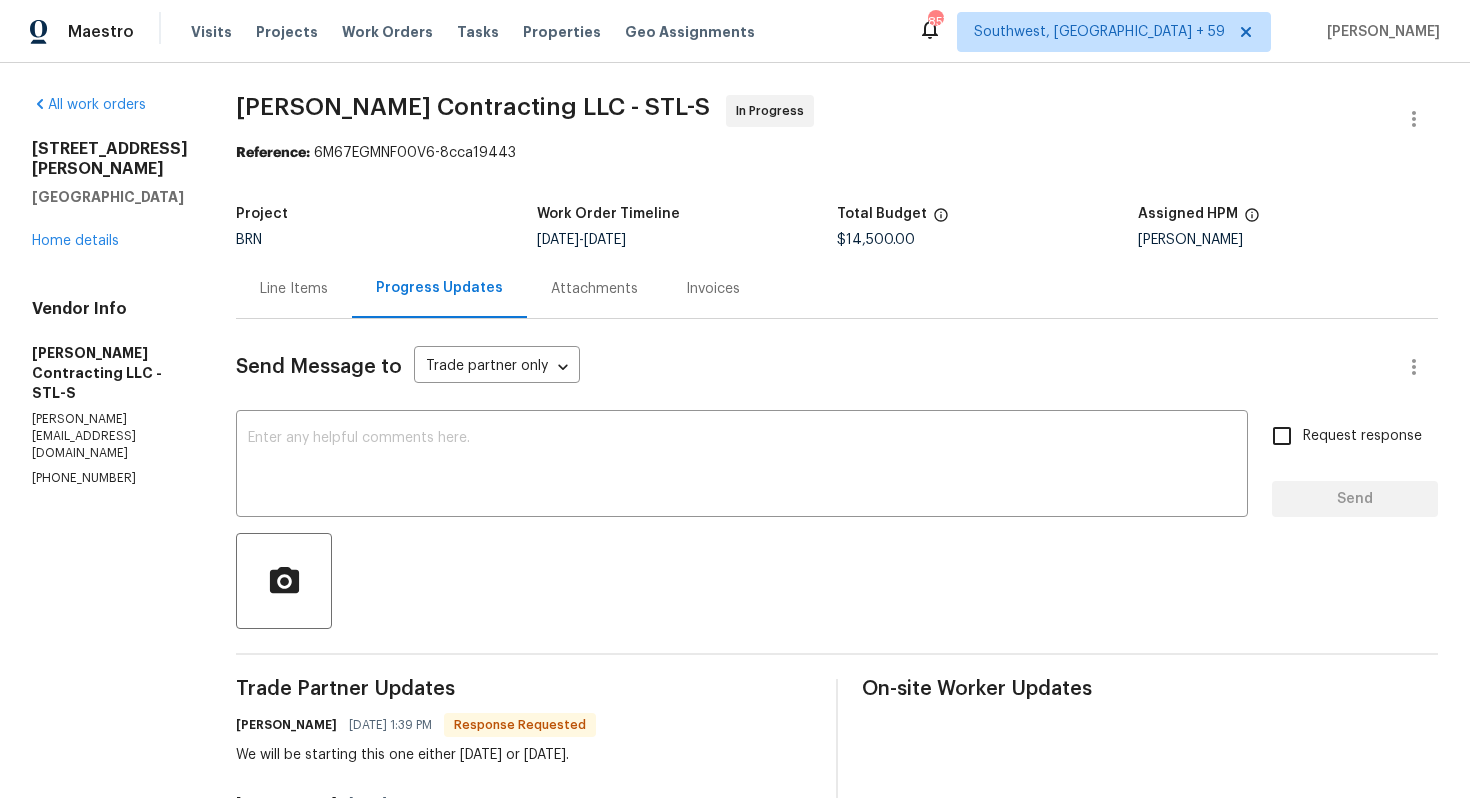 click on "Line Items" at bounding box center [294, 288] 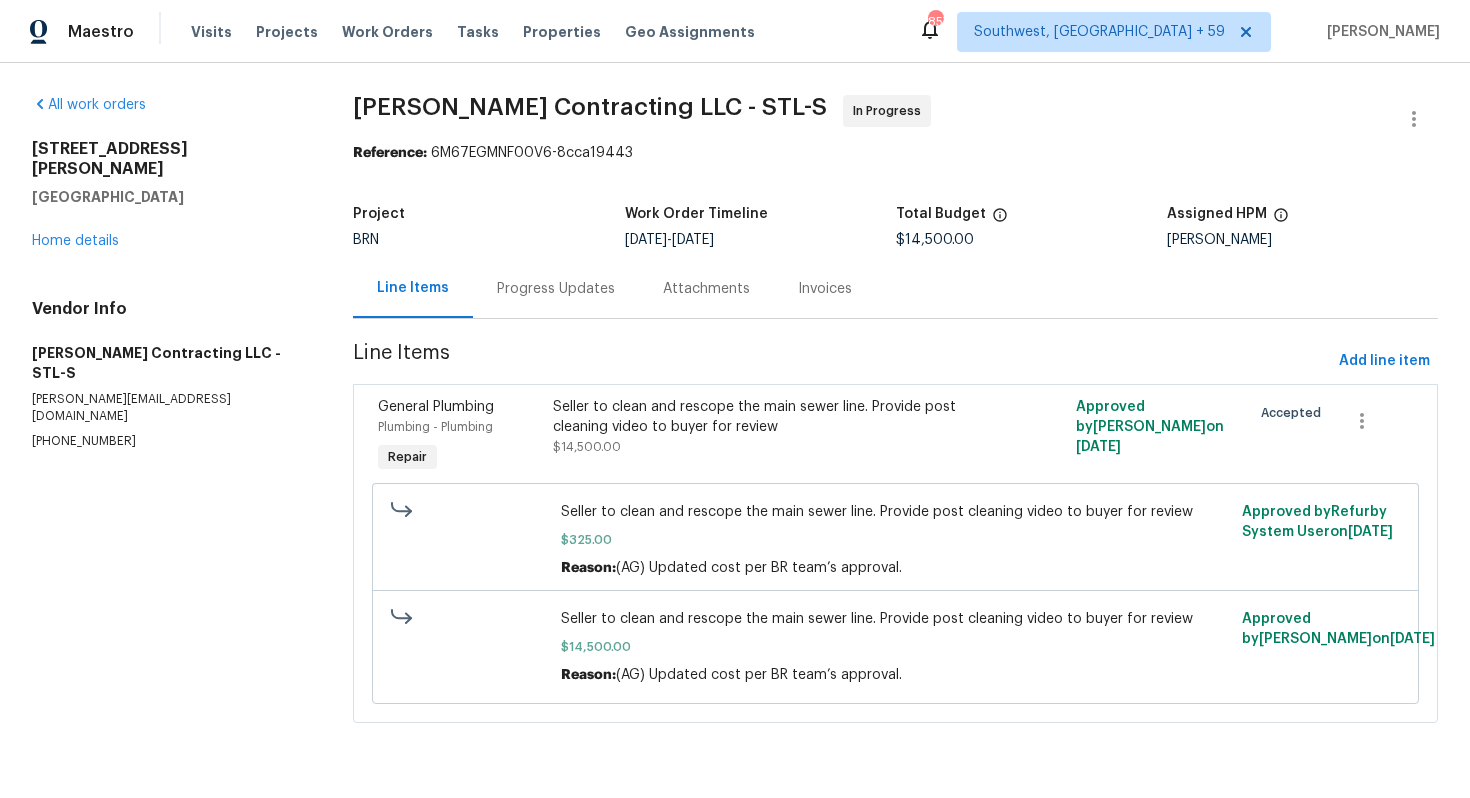 click on "Progress Updates" at bounding box center (556, 289) 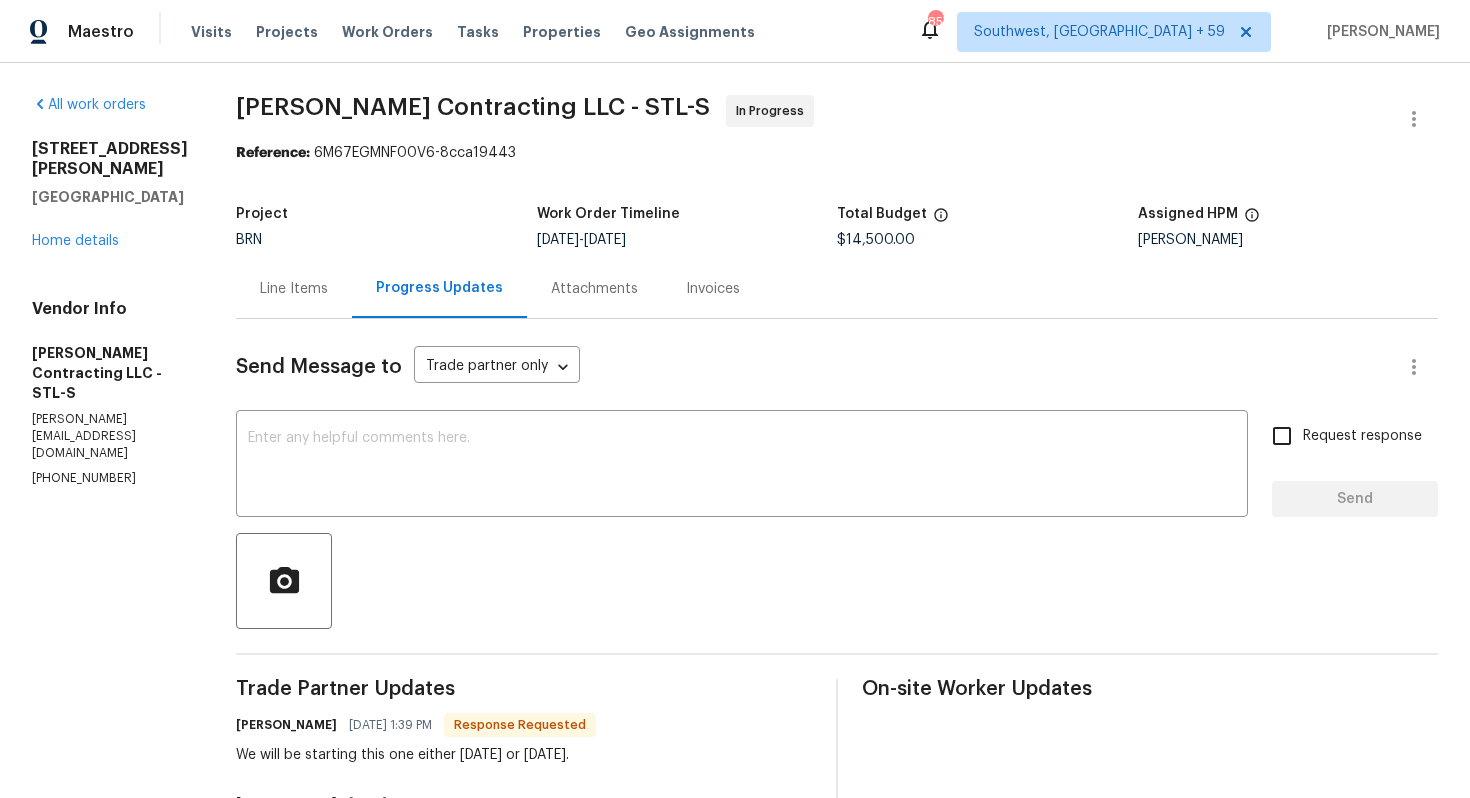 click on "Line Items" at bounding box center [294, 288] 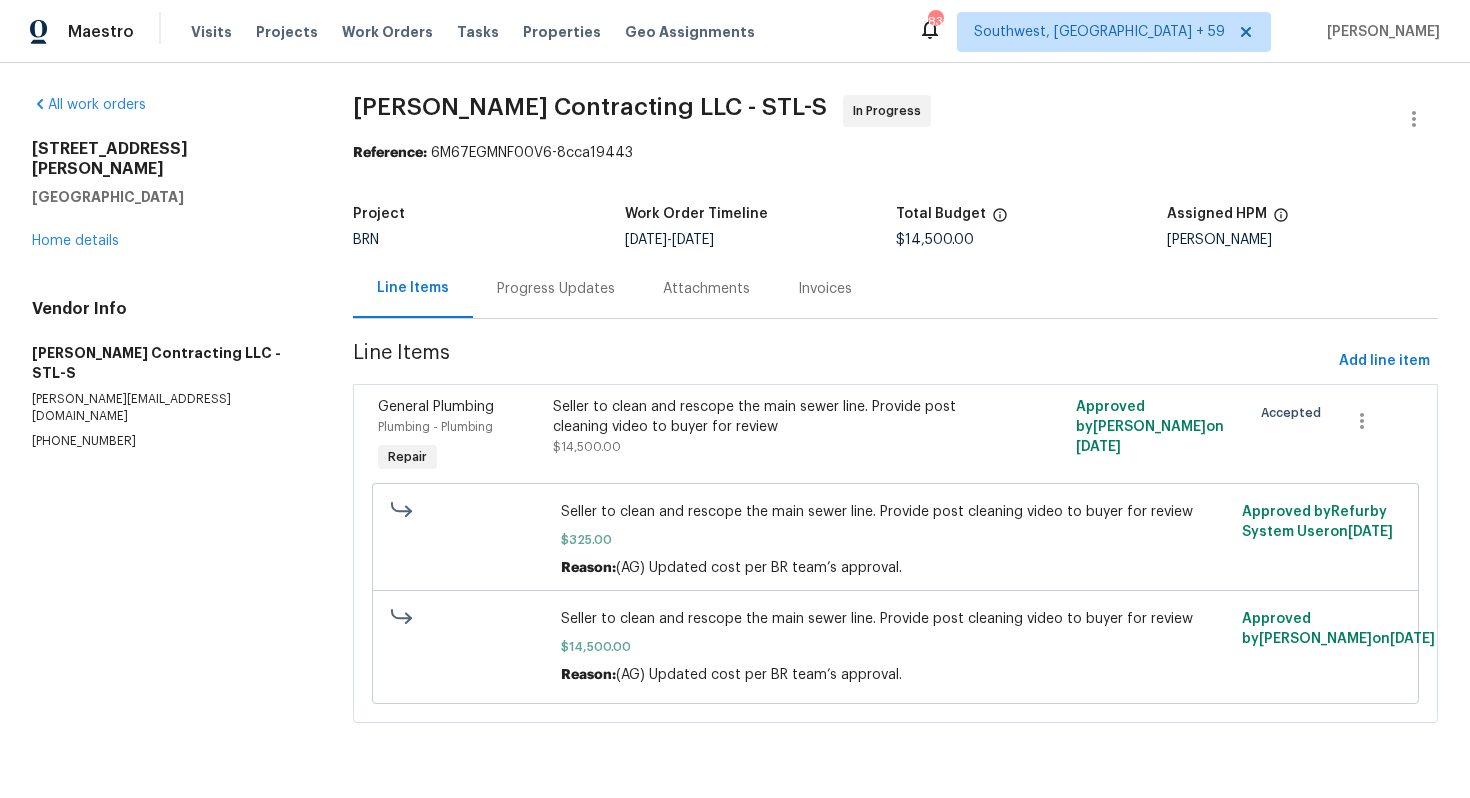 click on "Seller to clean and rescope the  main sewer line. Provide post cleaning video to buyer for review" at bounding box center (765, 417) 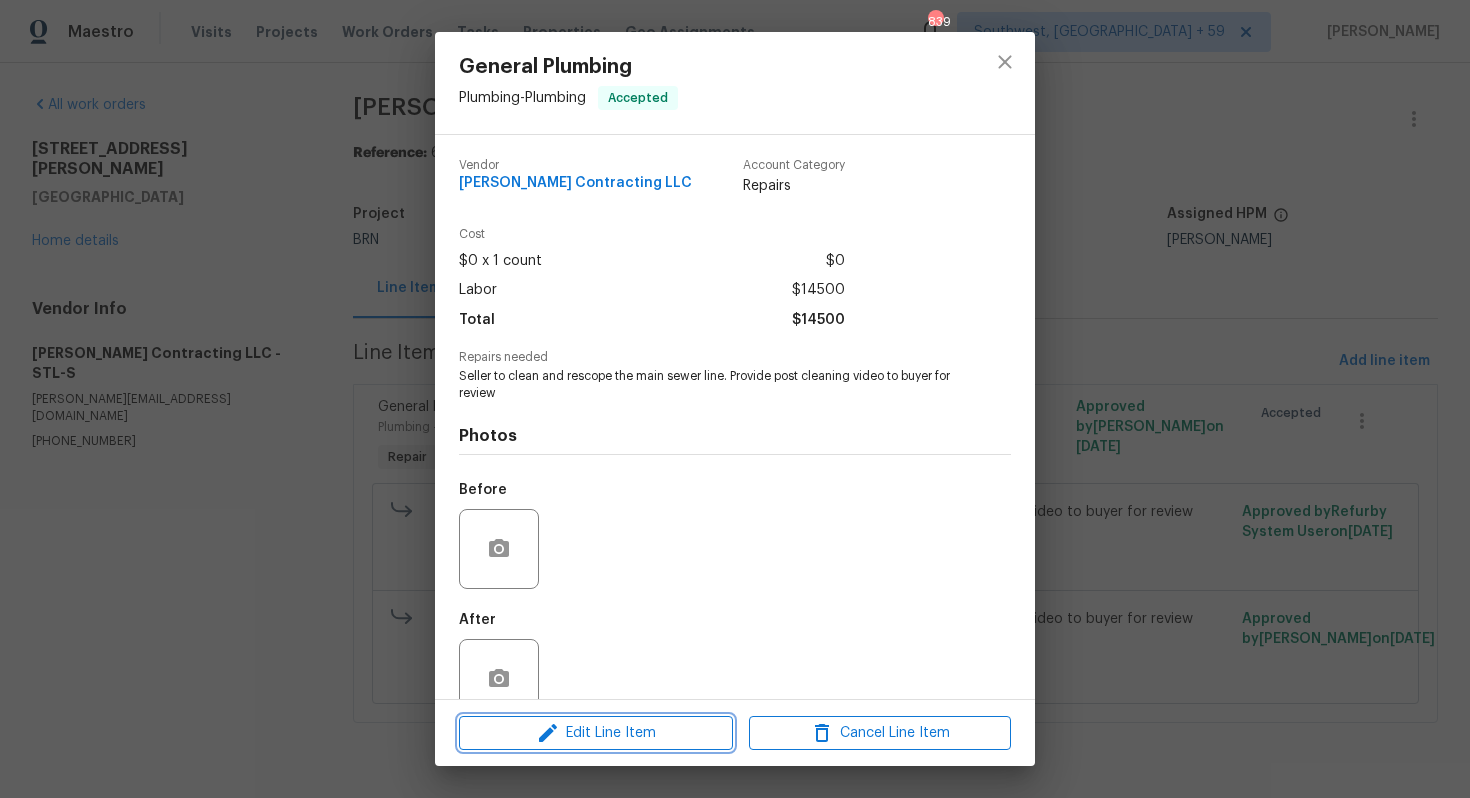 click on "Edit Line Item" at bounding box center [596, 733] 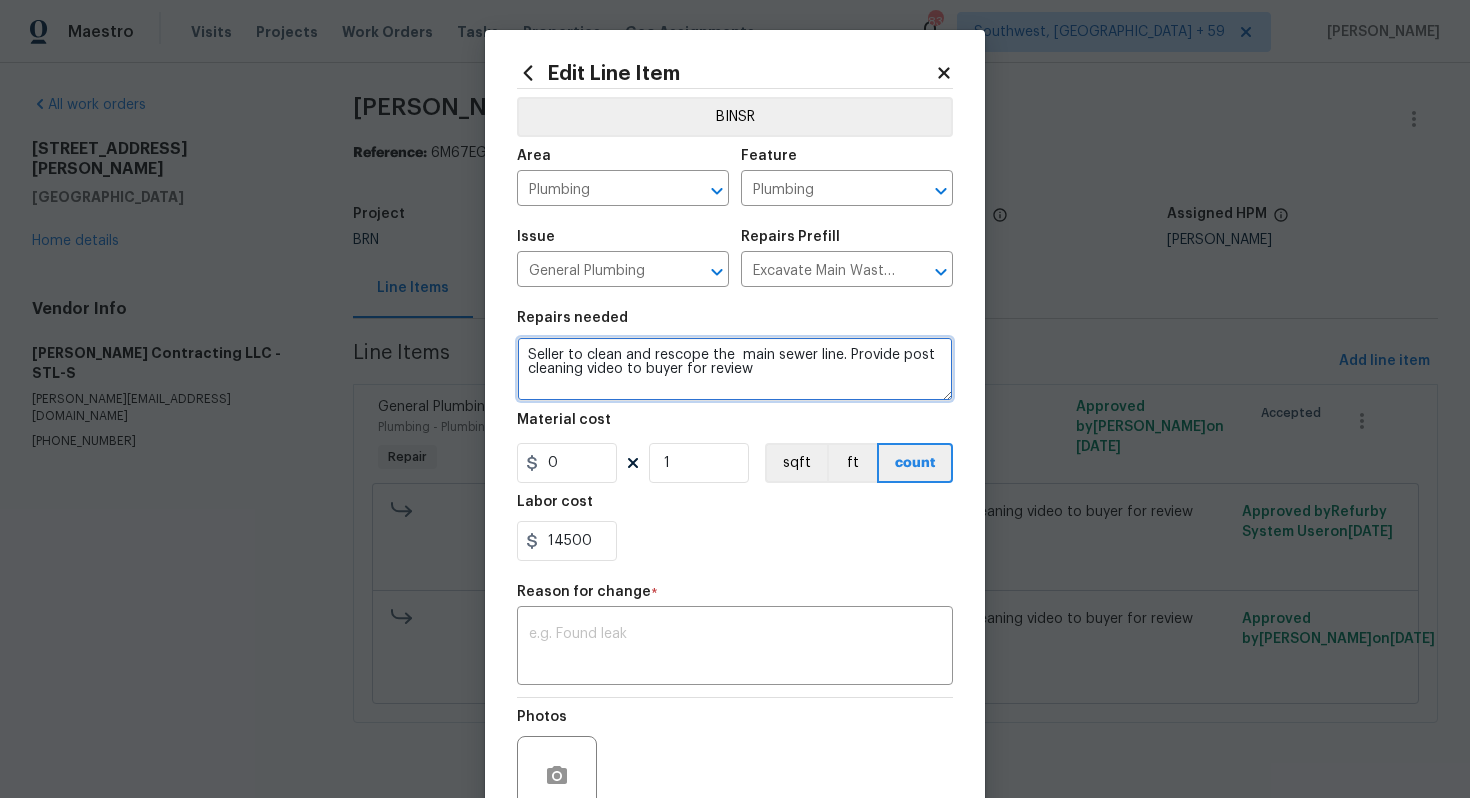 drag, startPoint x: 525, startPoint y: 357, endPoint x: 819, endPoint y: 407, distance: 298.2214 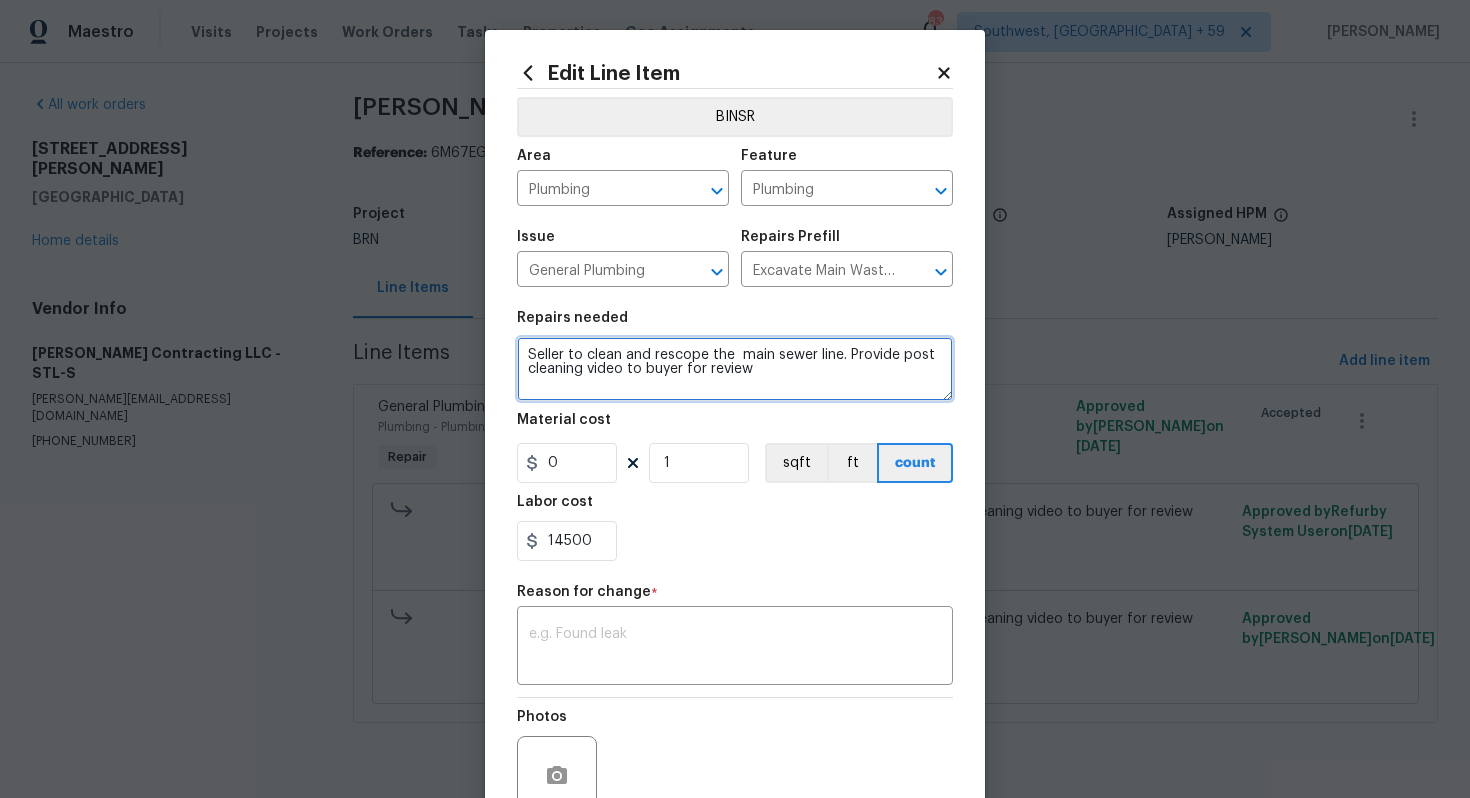 click on "Repairs needed Seller to clean and rescope the  main sewer line. Provide post cleaning video to buyer for review Material cost 0 1 sqft ft count Labor cost 14500" at bounding box center [735, 436] 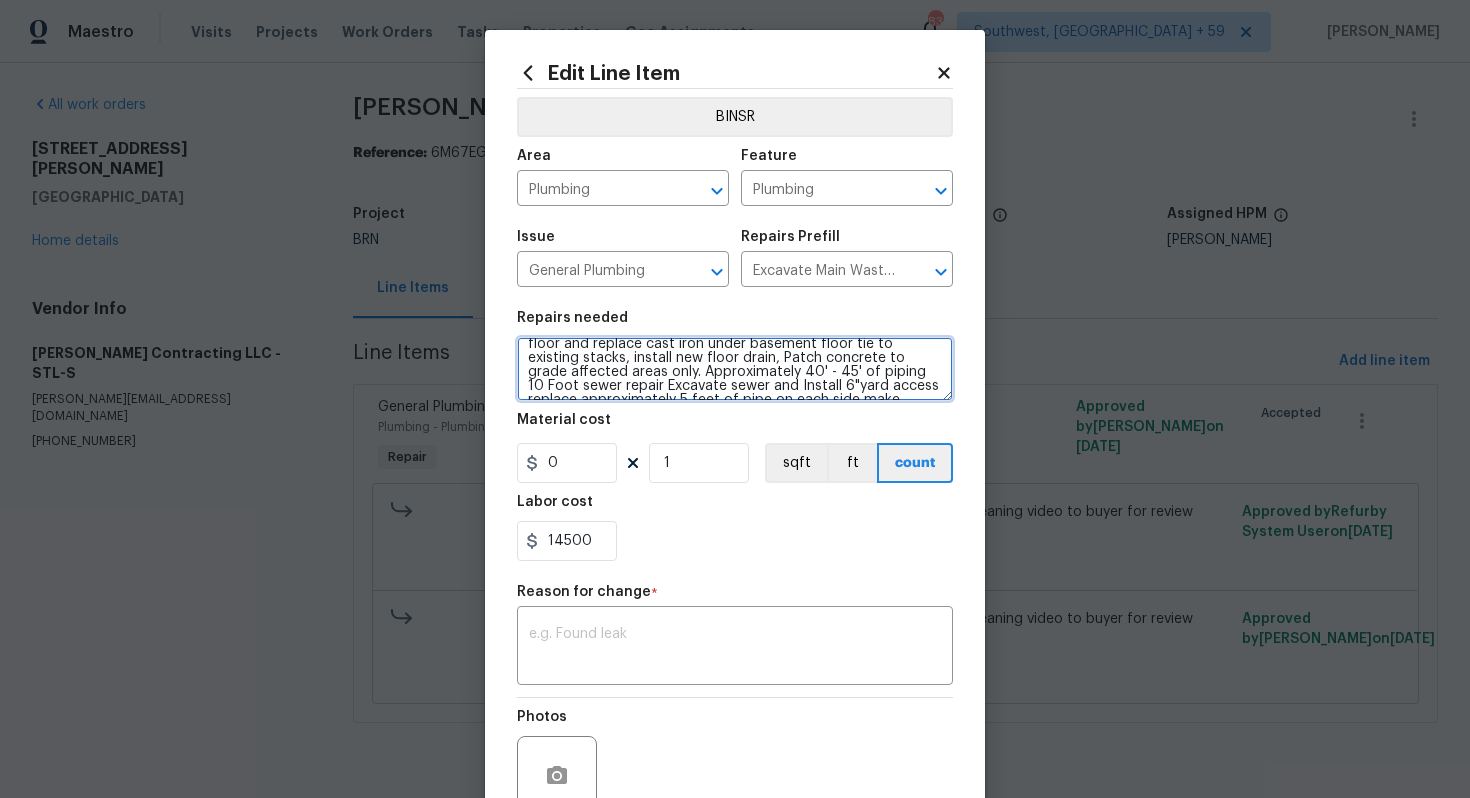 scroll, scrollTop: 0, scrollLeft: 0, axis: both 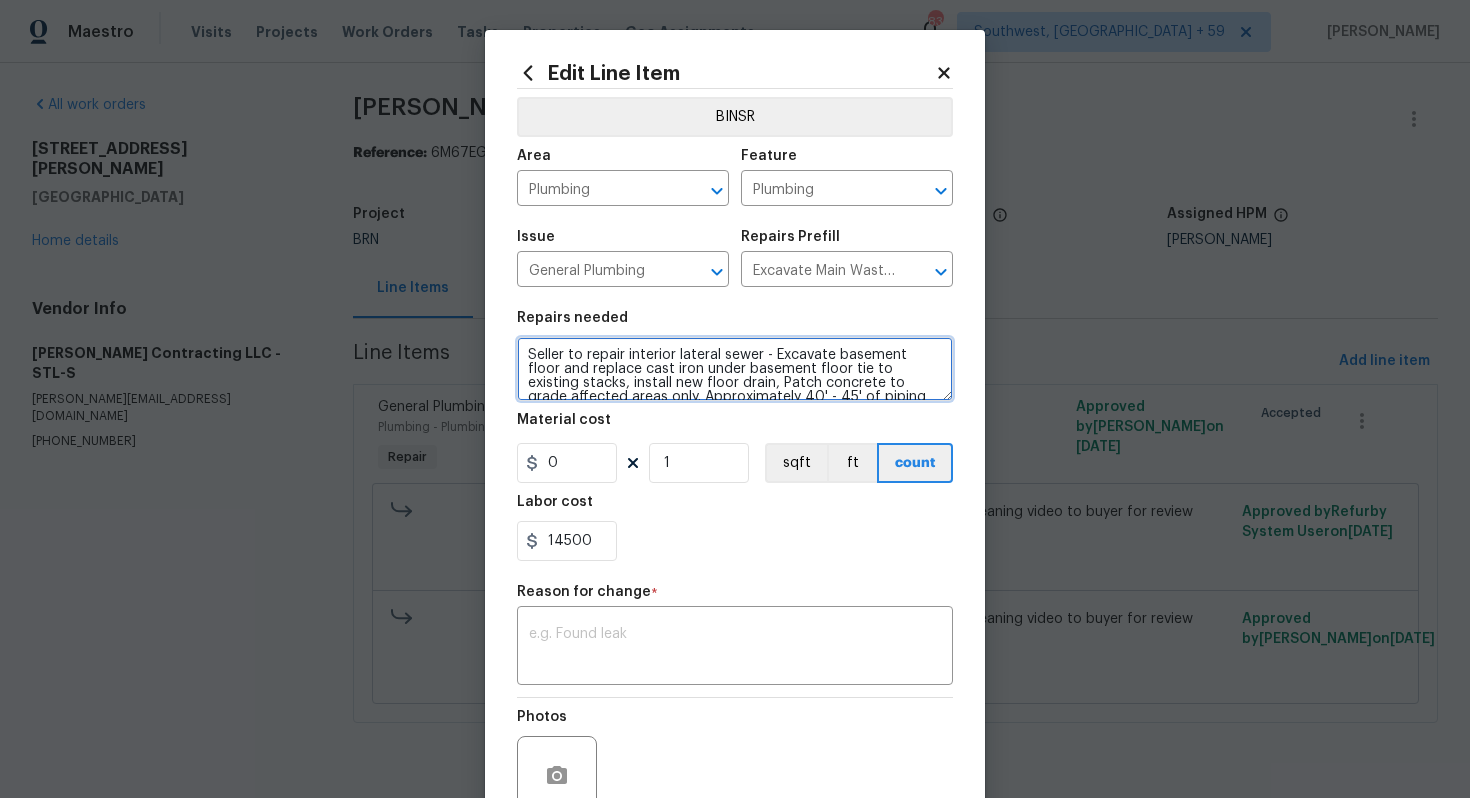 type on "Seller to repair interior lateral sewer - Excavate basement floor and replace cast iron under basement floor tie to existing stacks, install new floor drain, Patch concrete to grade affected areas only. Approximately 40' - 45' of piping 10 Foot sewer repair Excavate sewer and Install 6"yard access replace approximately 5 feet of pipe on each side make proper connections and back fill to grade seed and straw affected area." 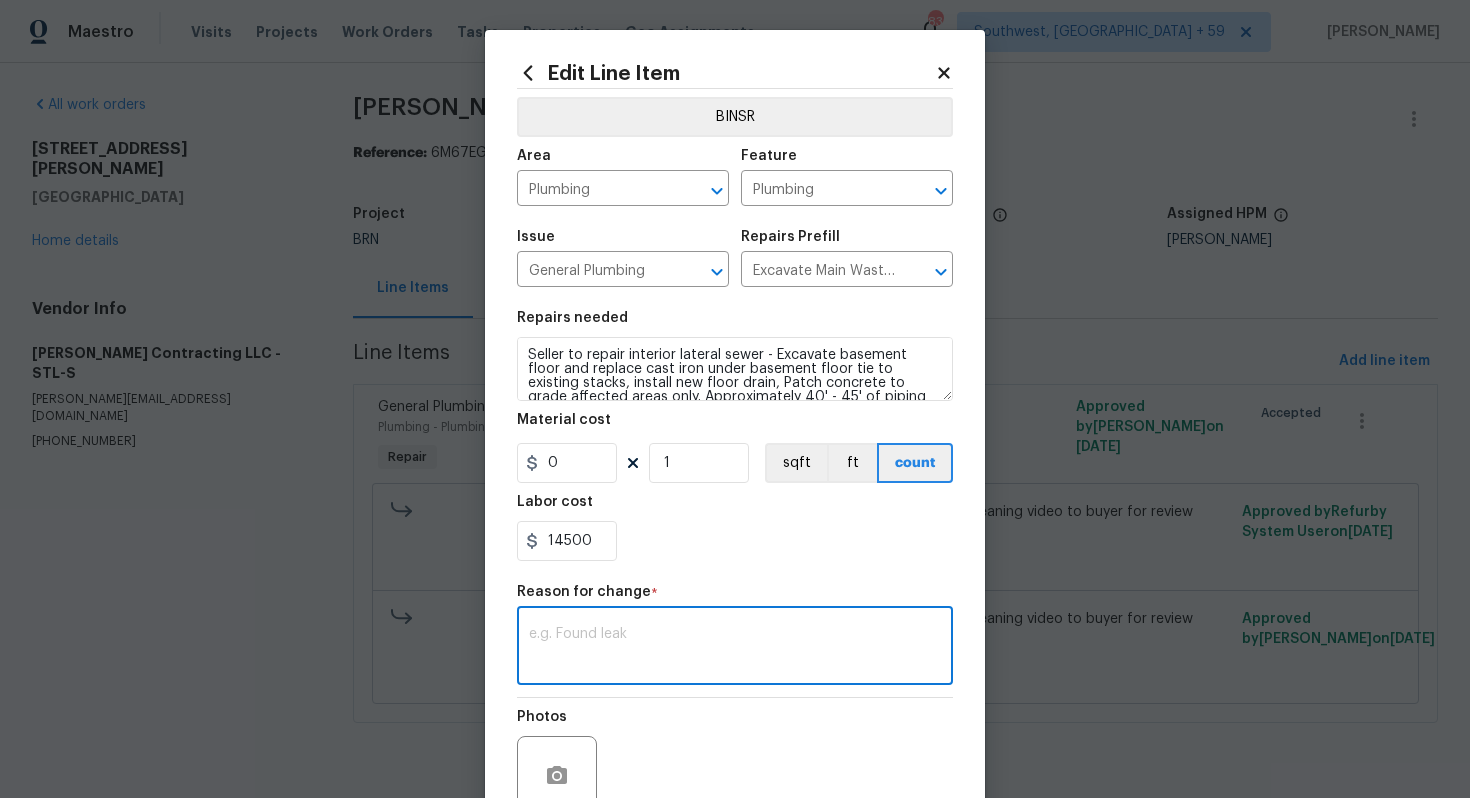 click at bounding box center [735, 648] 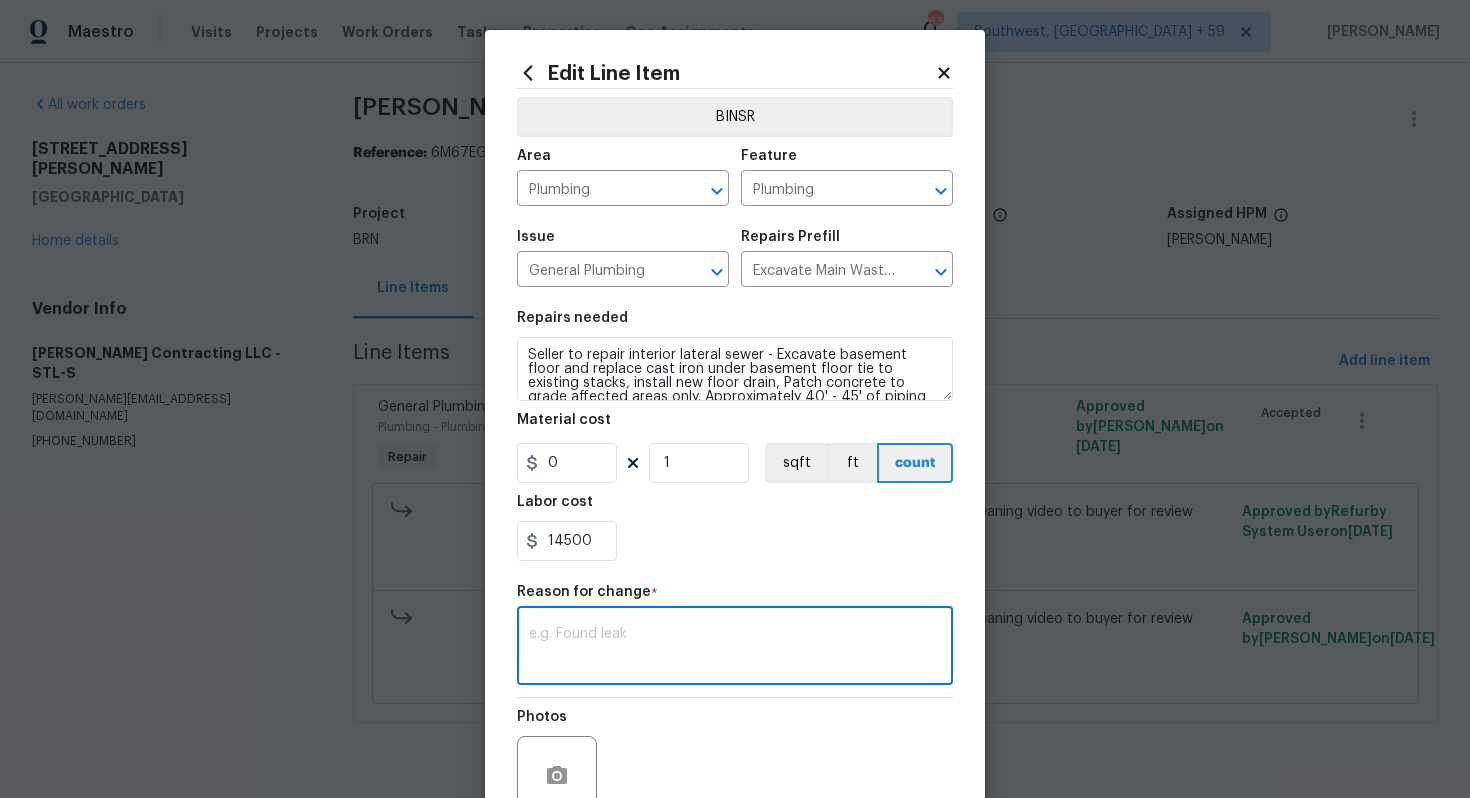 paste on "(AG) Updated cost per BR team’s approval." 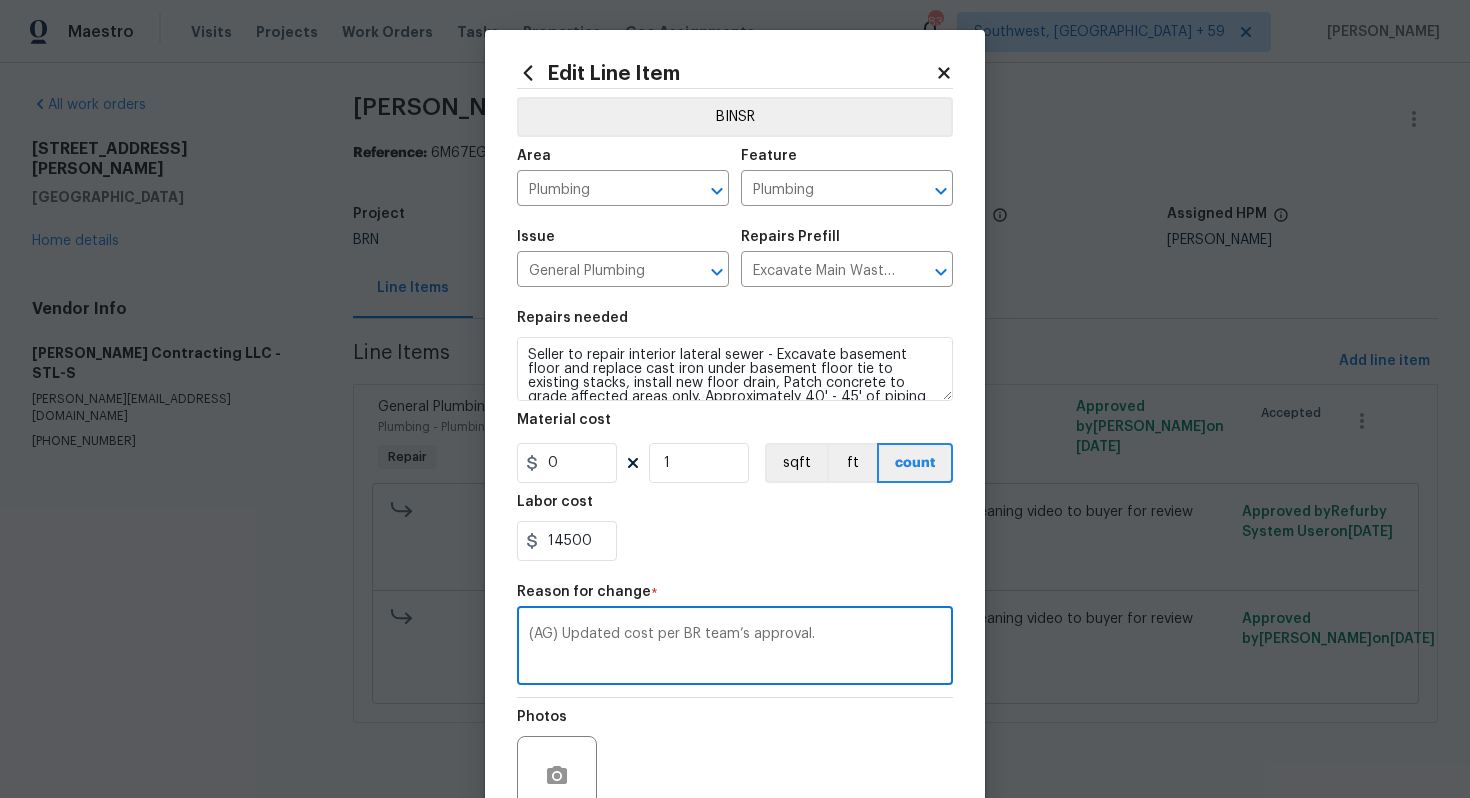scroll, scrollTop: 188, scrollLeft: 0, axis: vertical 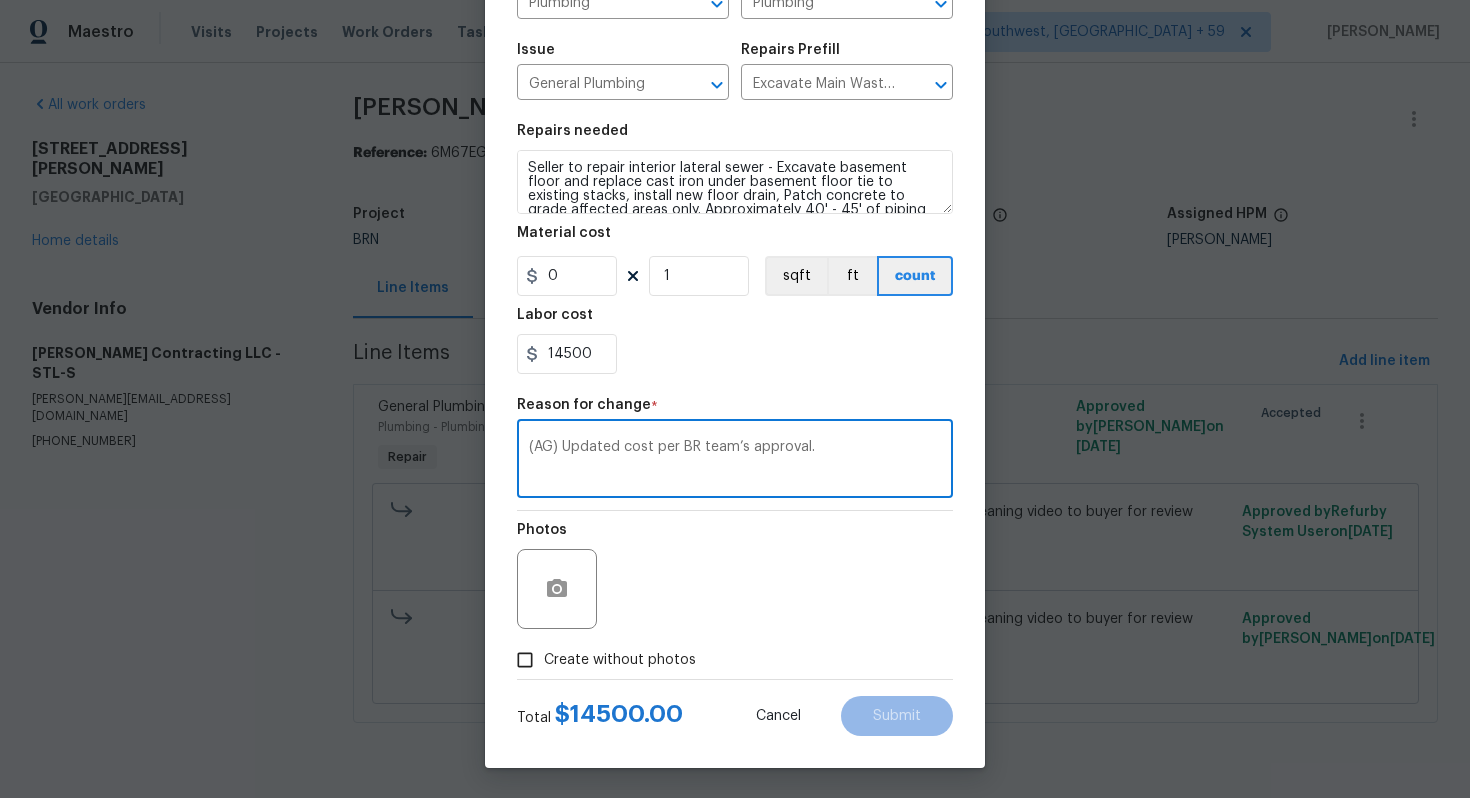 type on "(AG) Updated cost per BR team’s approval." 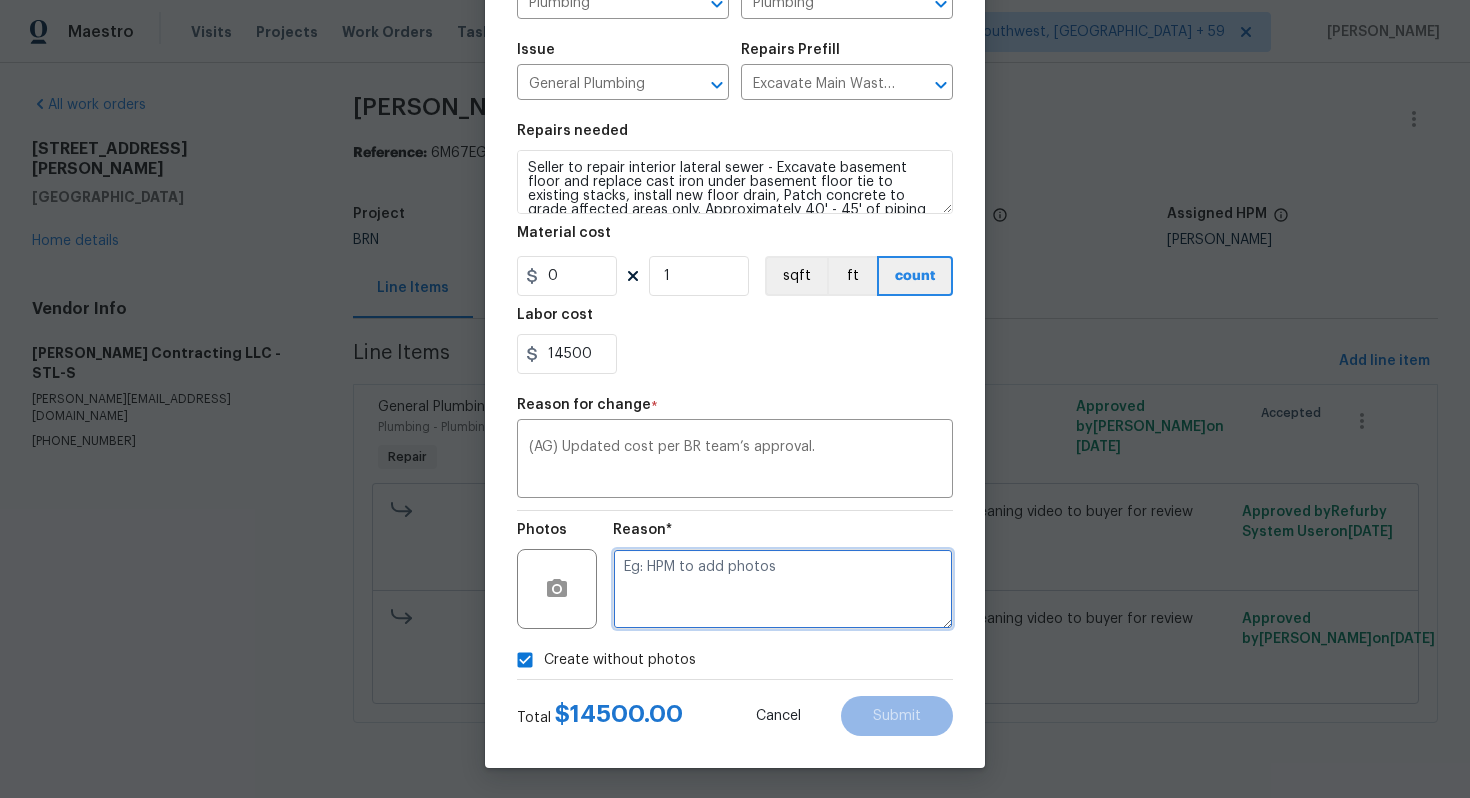 click at bounding box center (783, 589) 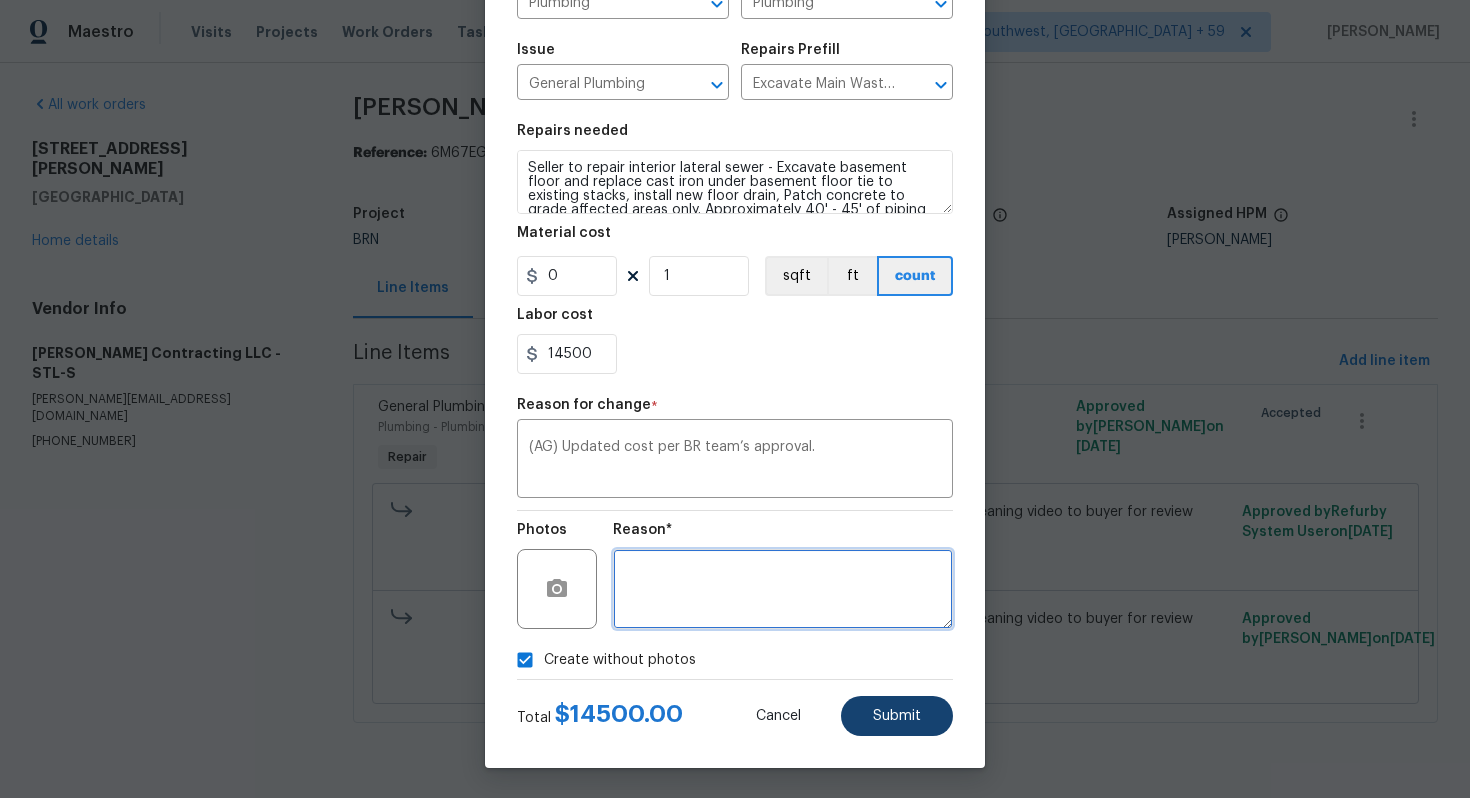 type 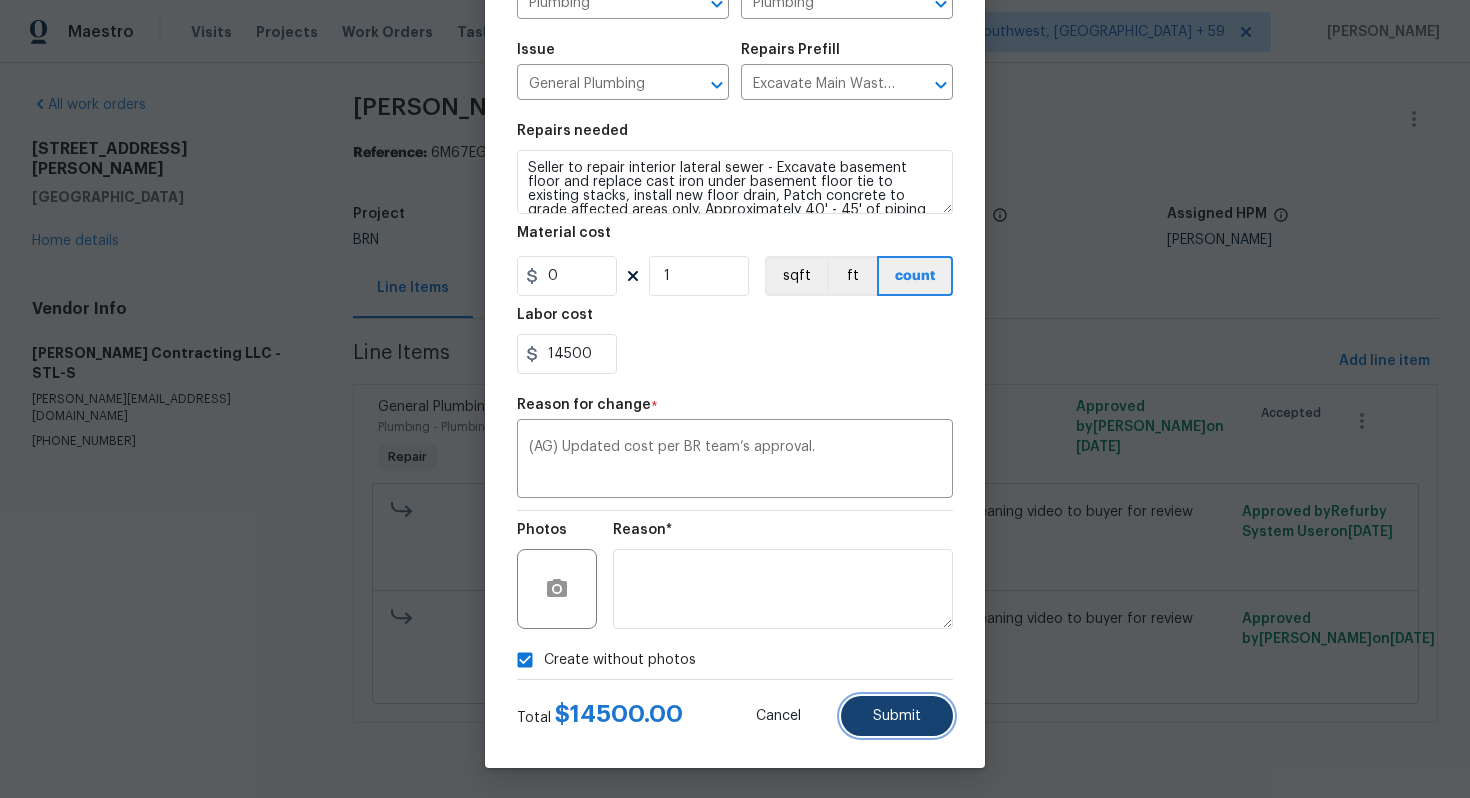 click on "Submit" at bounding box center (897, 716) 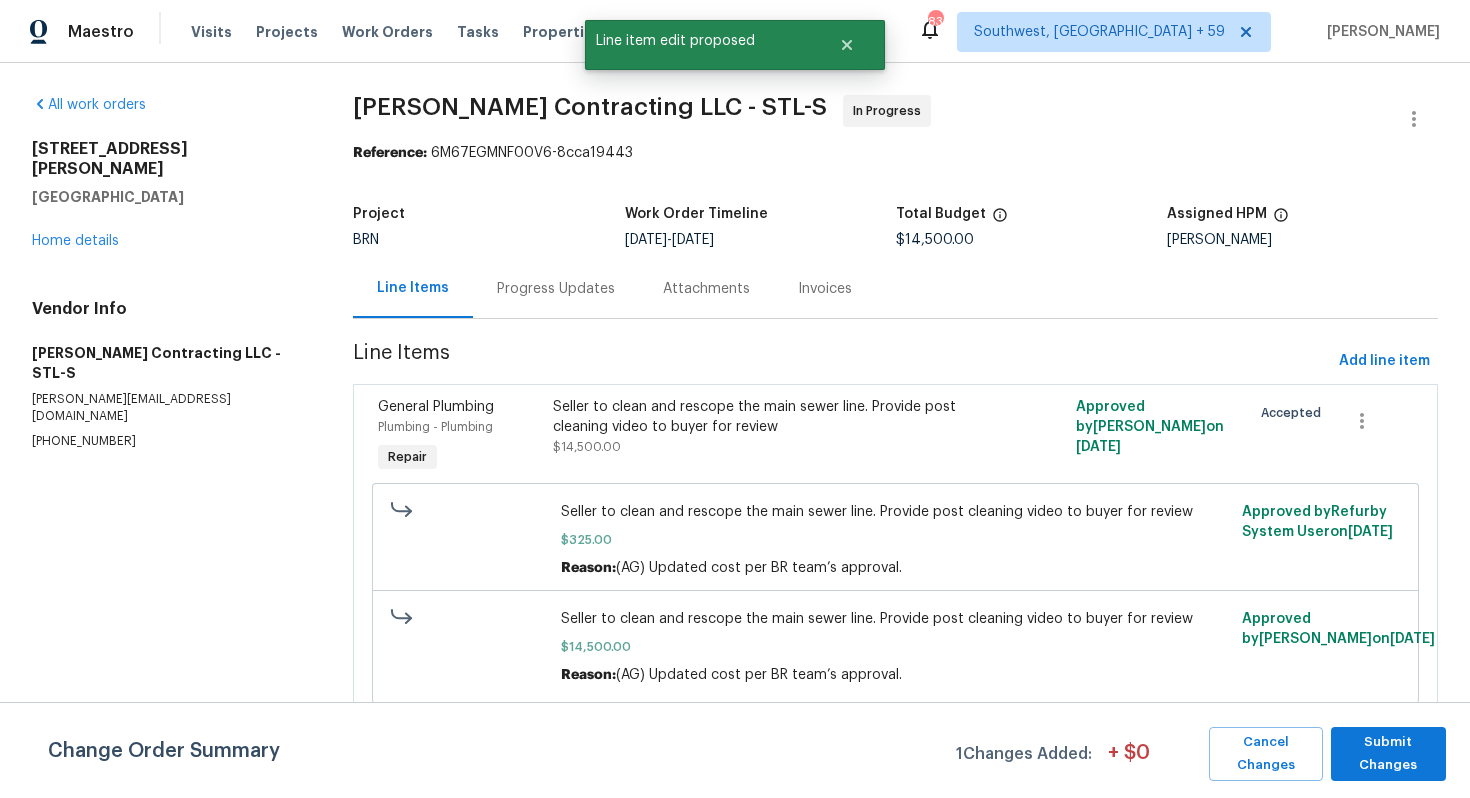 scroll, scrollTop: 0, scrollLeft: 0, axis: both 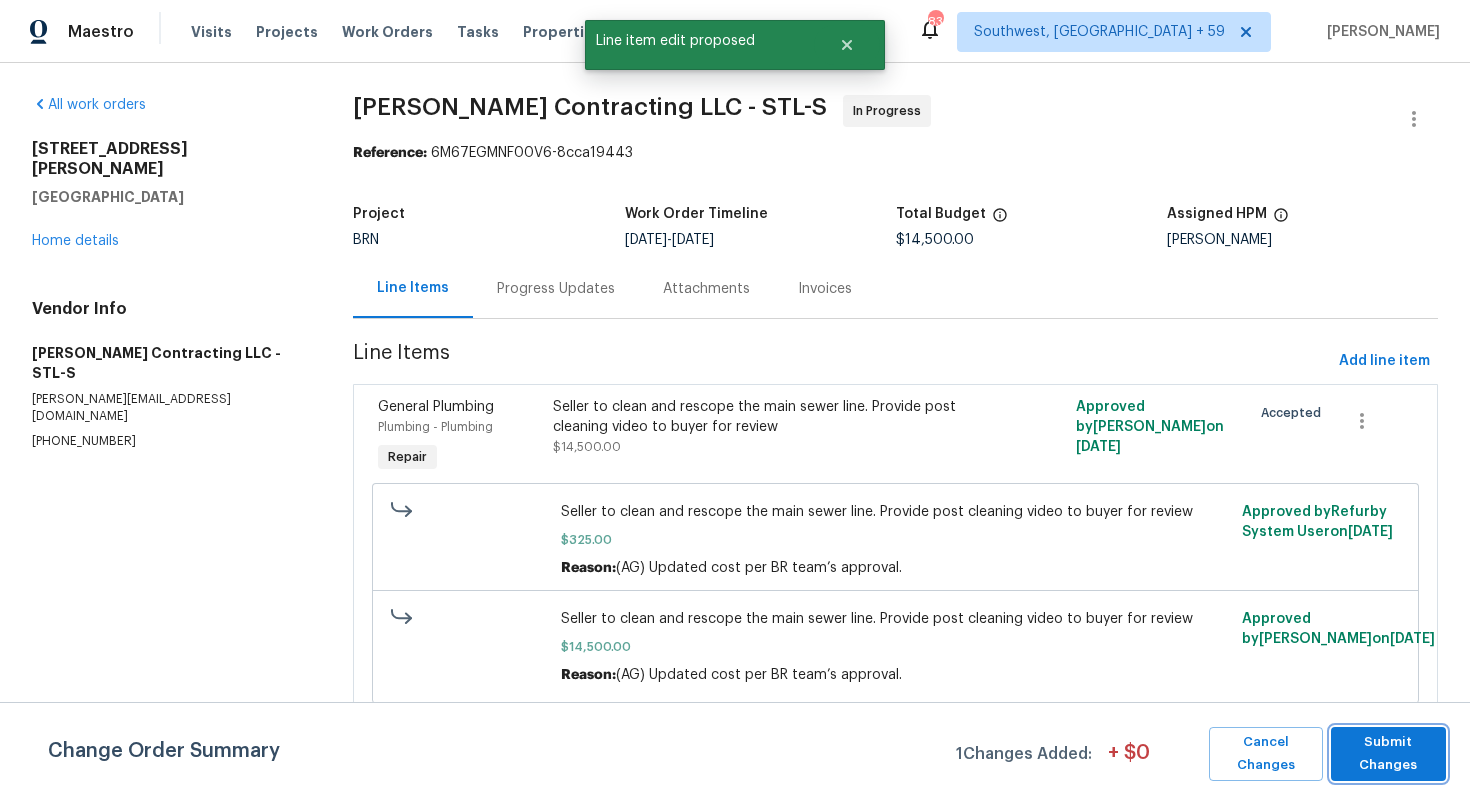 click on "Submit Changes" at bounding box center (1388, 754) 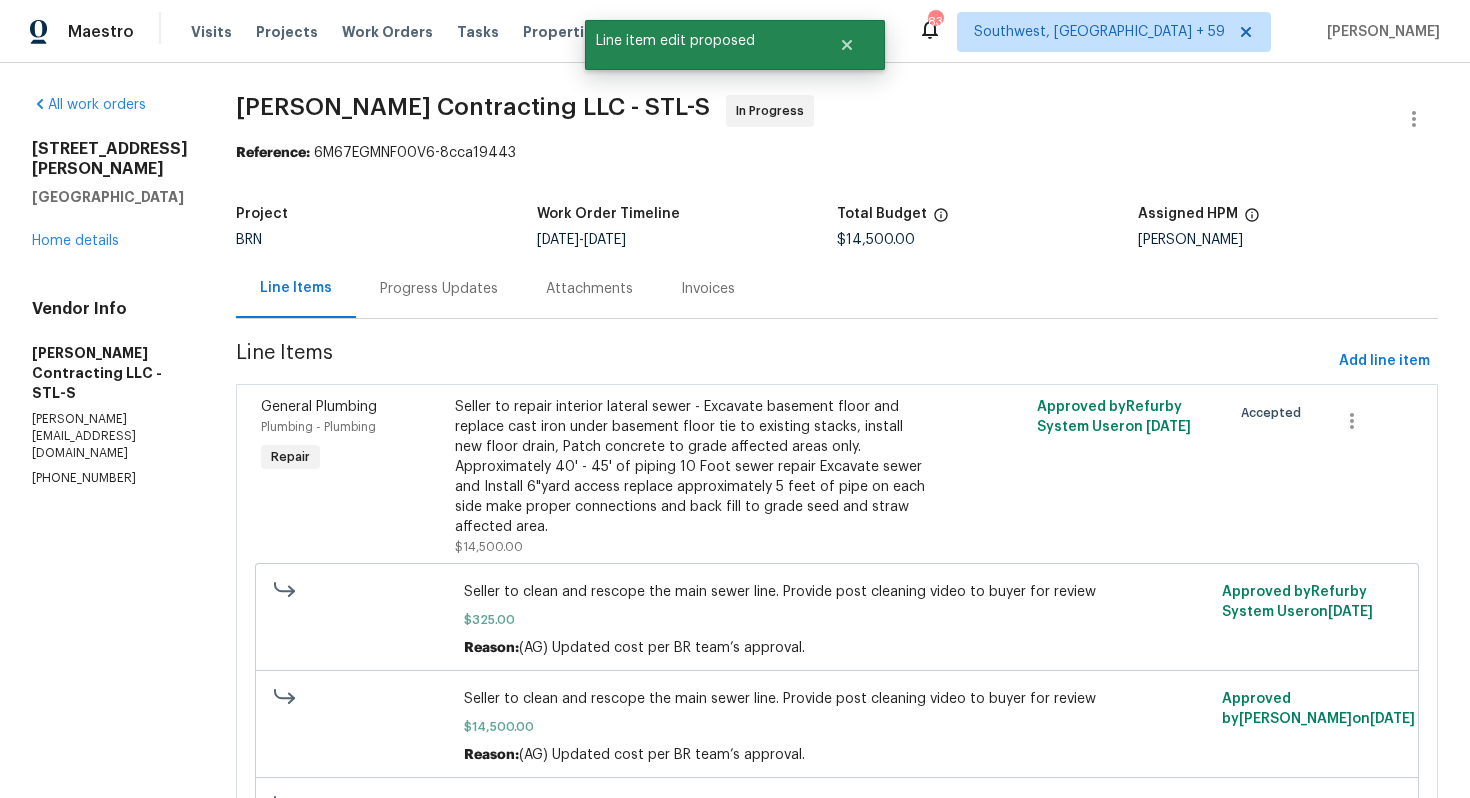 click on "Progress Updates" at bounding box center (439, 289) 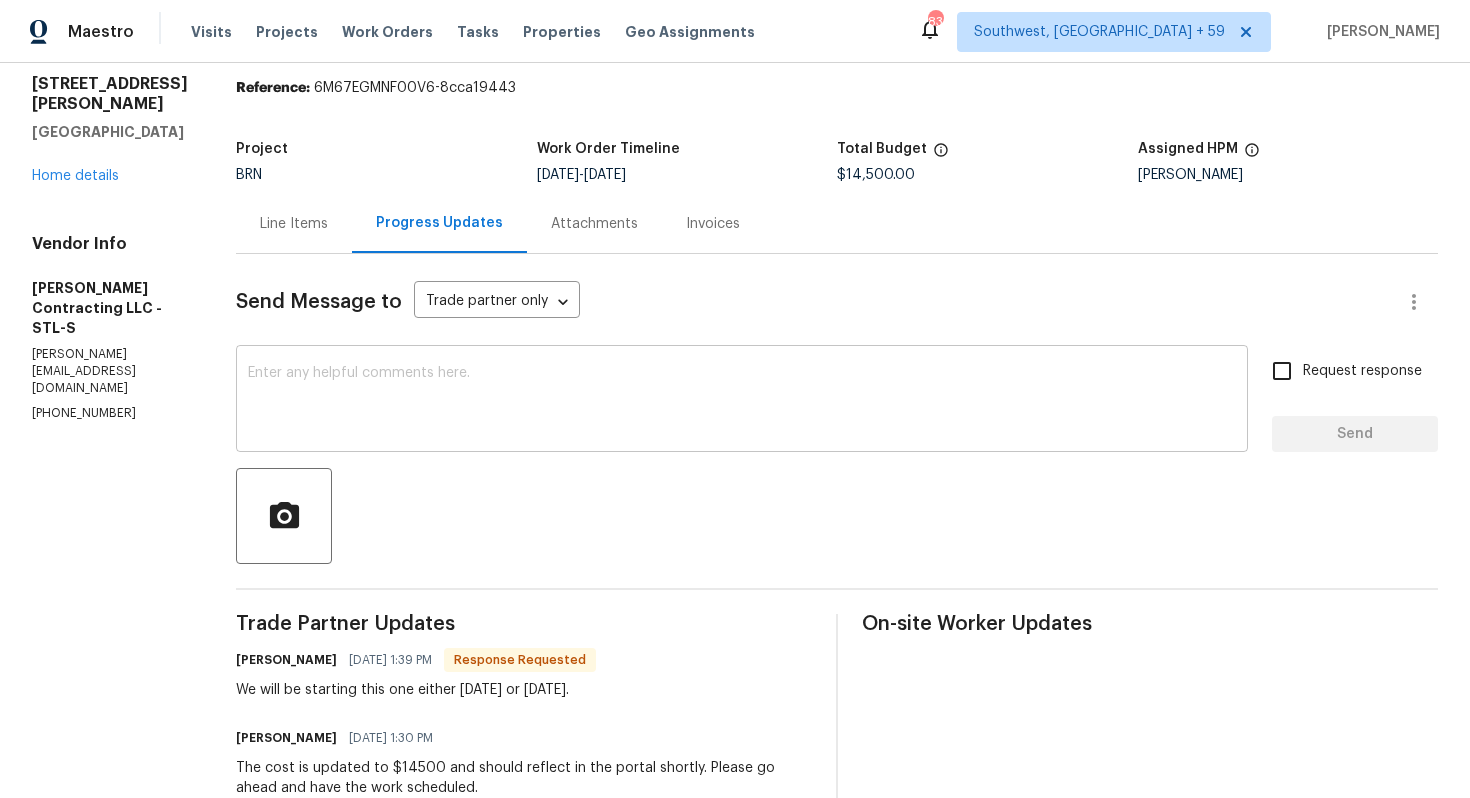 scroll, scrollTop: 83, scrollLeft: 0, axis: vertical 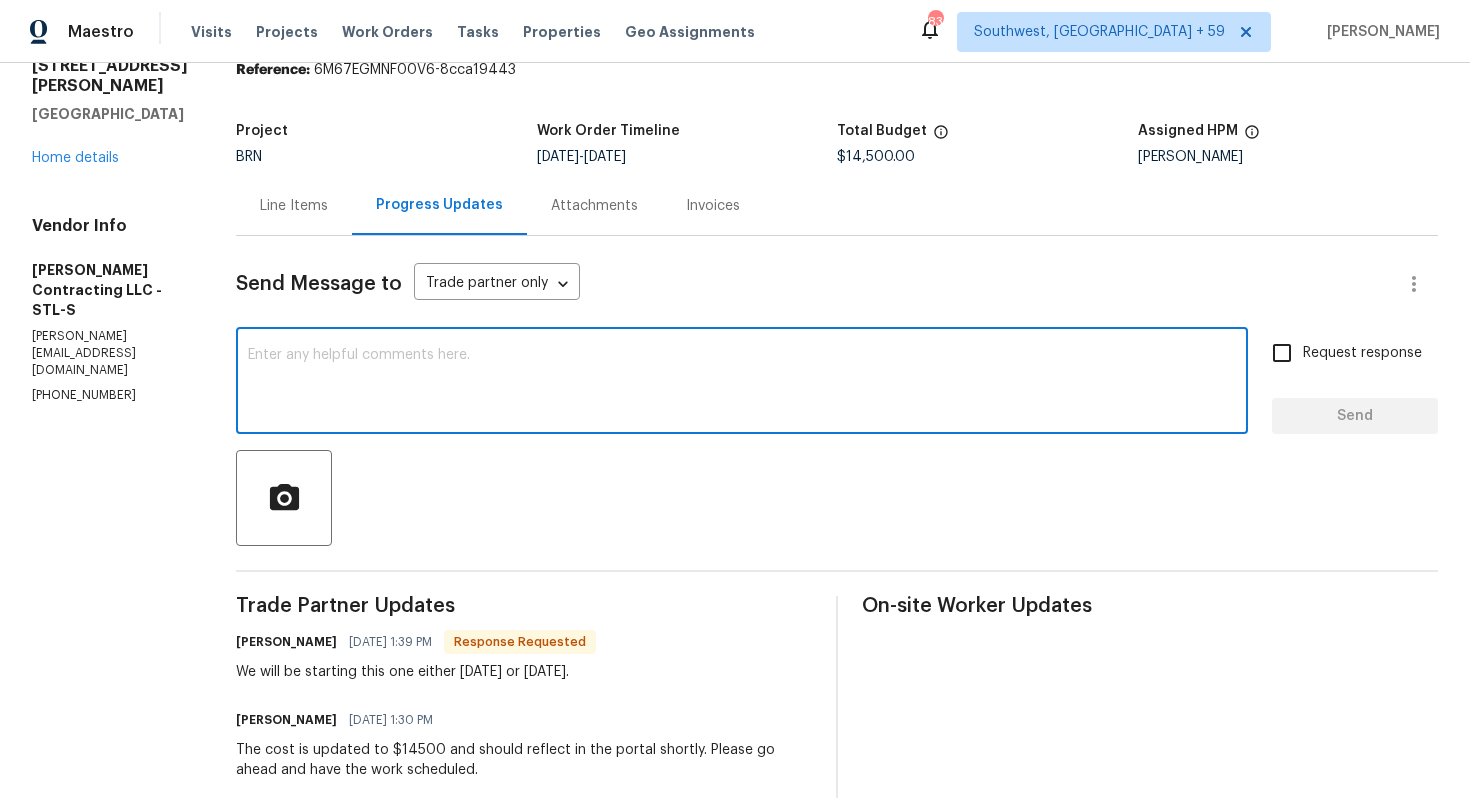 click at bounding box center [742, 383] 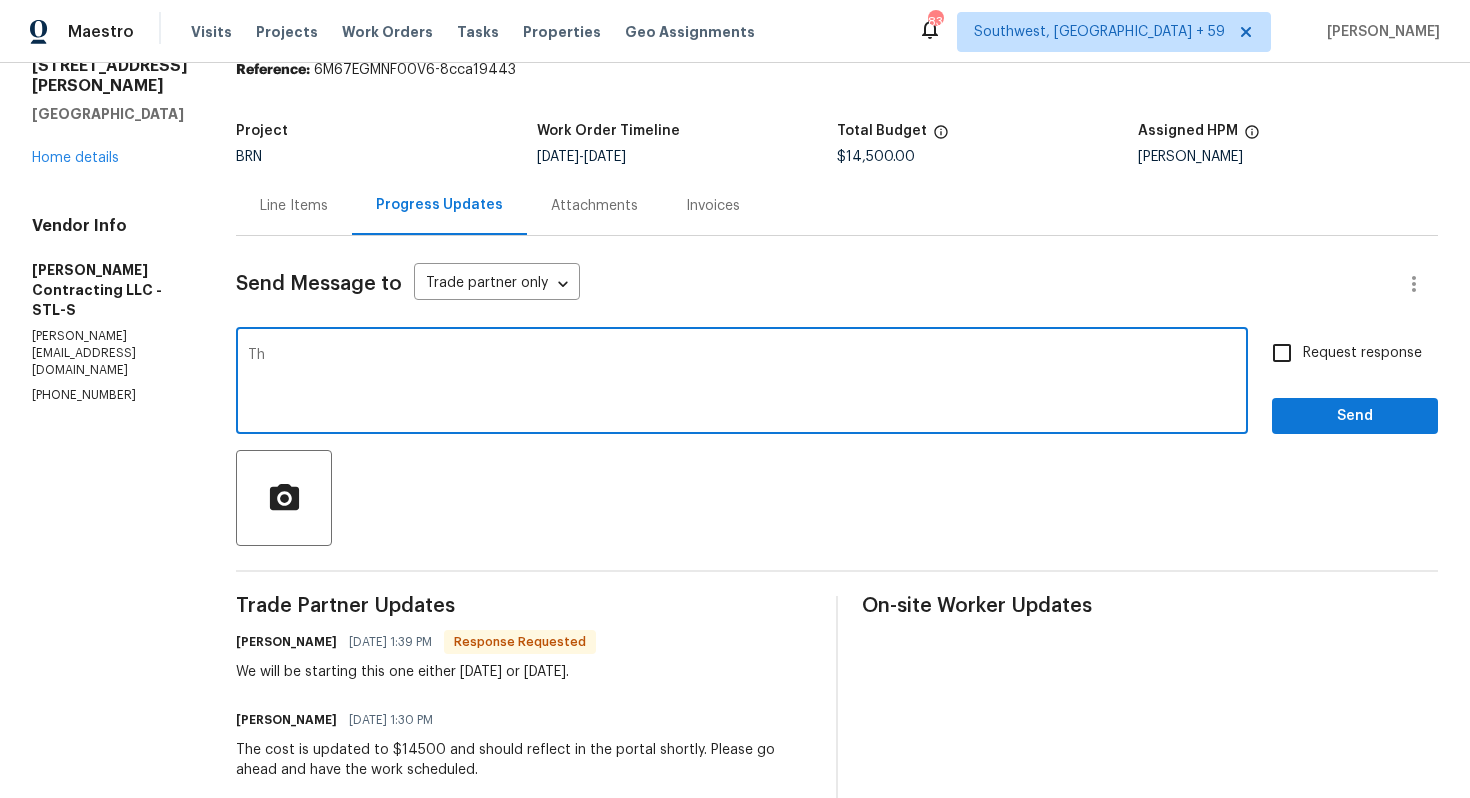 type on "T" 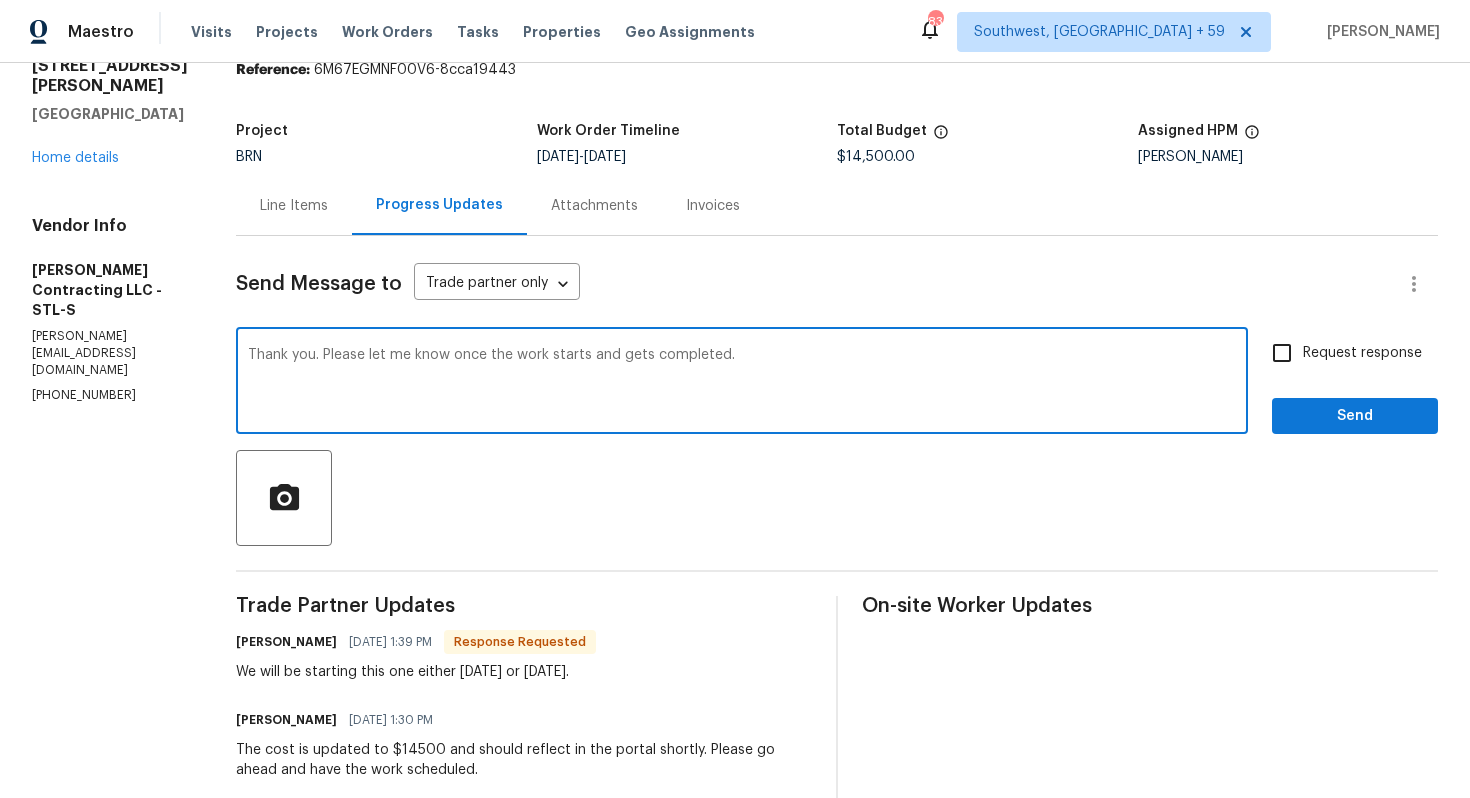 type on "Thank you. Please let me know once the work starts and gets completed." 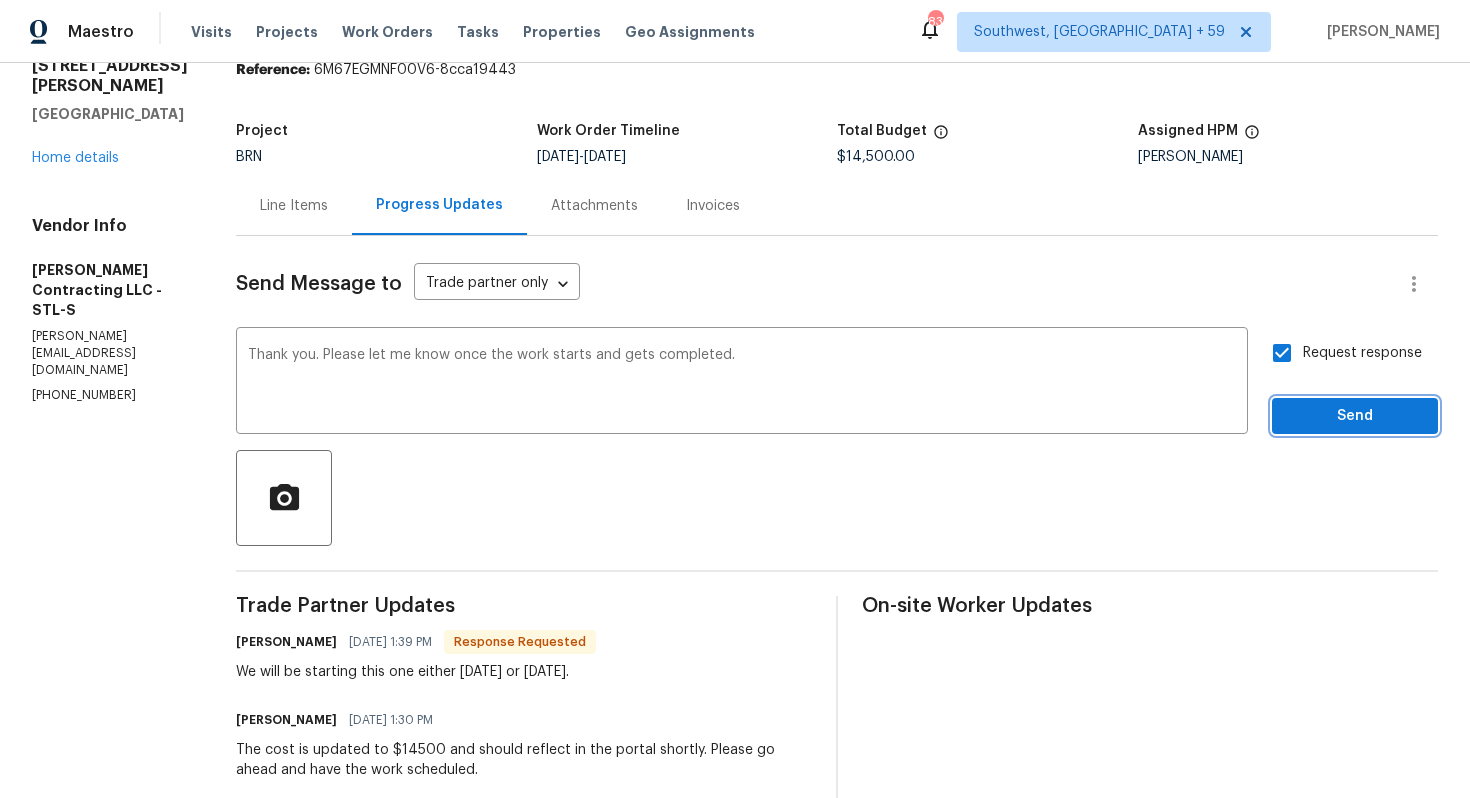 click on "Send" at bounding box center [1355, 416] 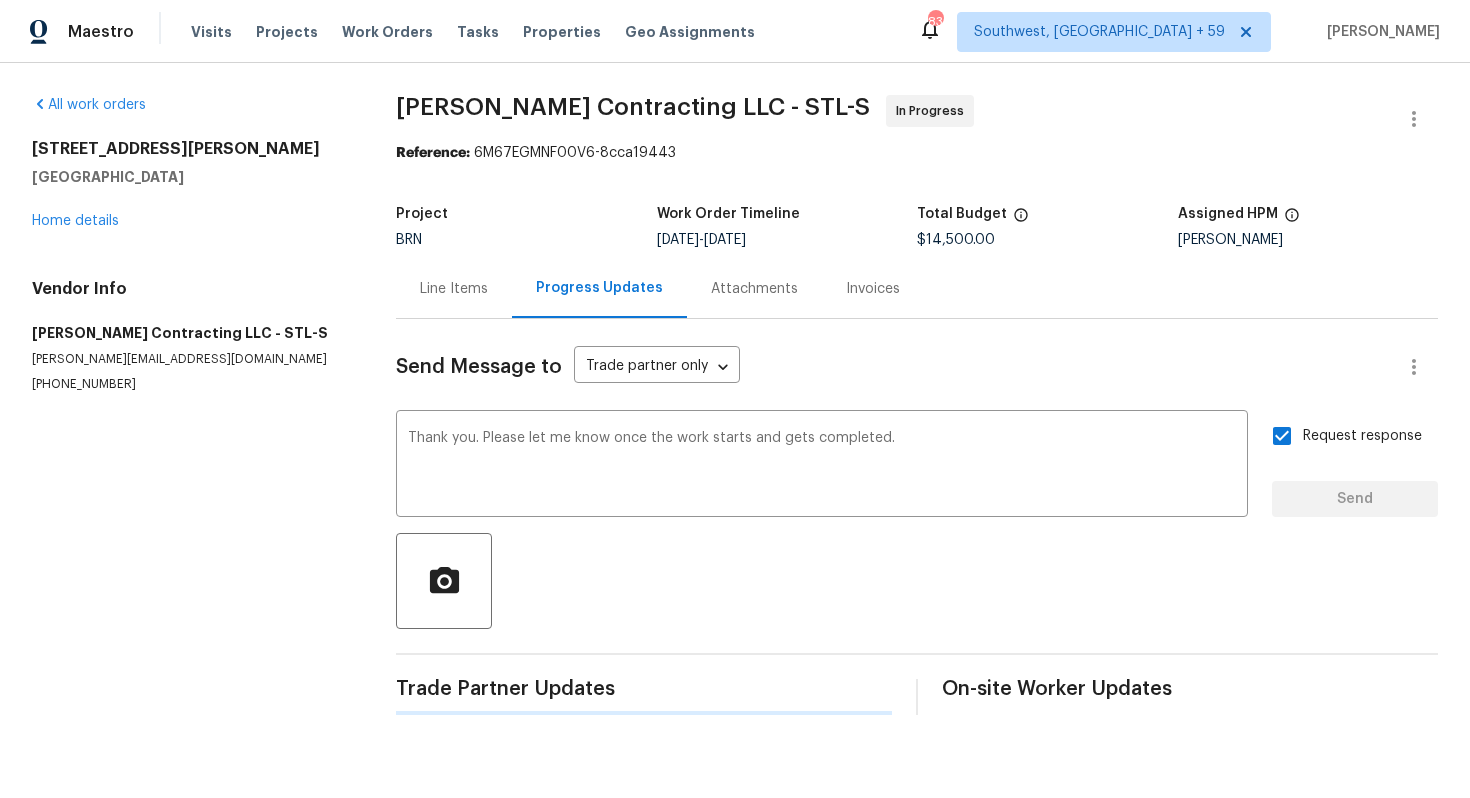 scroll, scrollTop: 0, scrollLeft: 0, axis: both 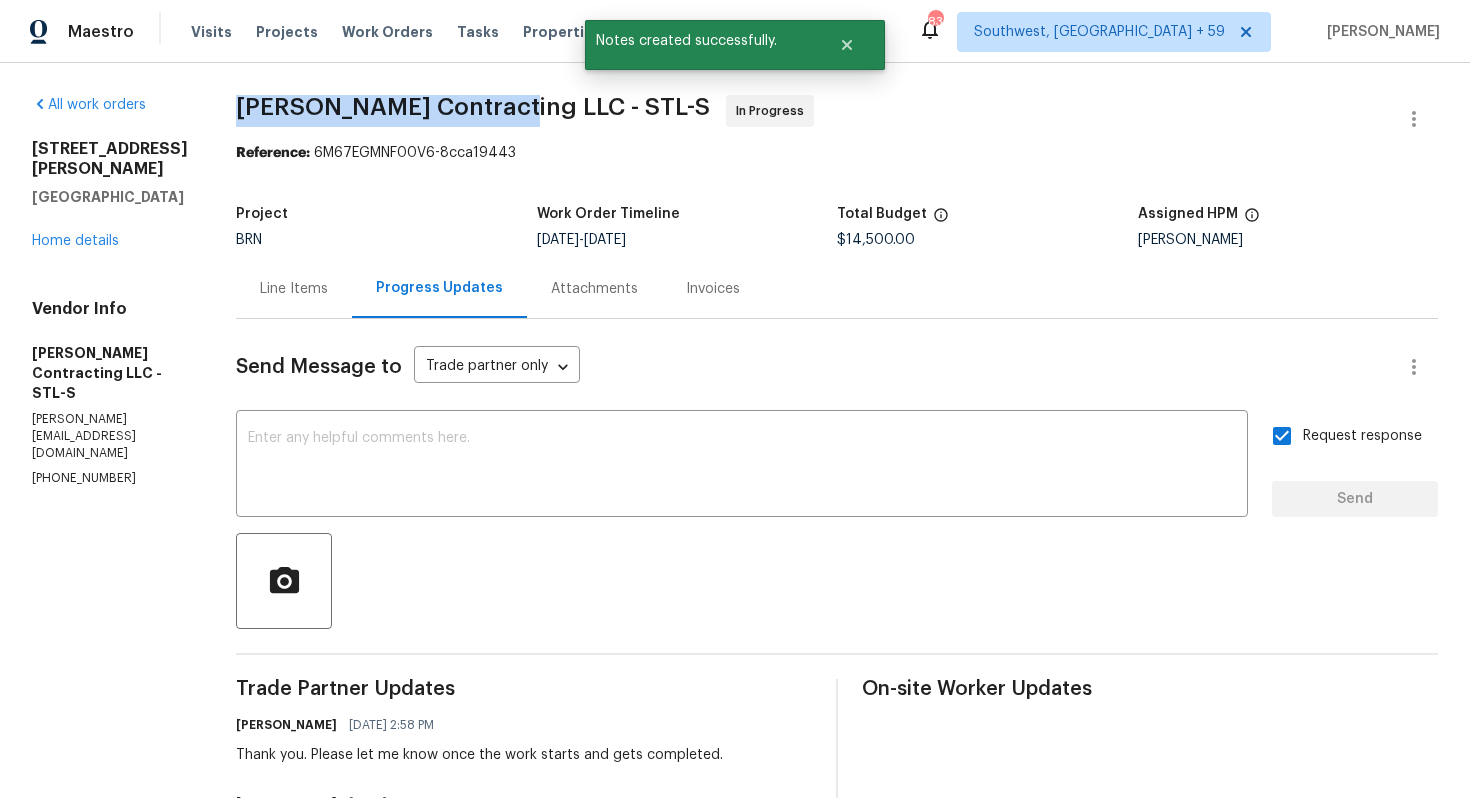 drag, startPoint x: 226, startPoint y: 104, endPoint x: 486, endPoint y: 99, distance: 260.04807 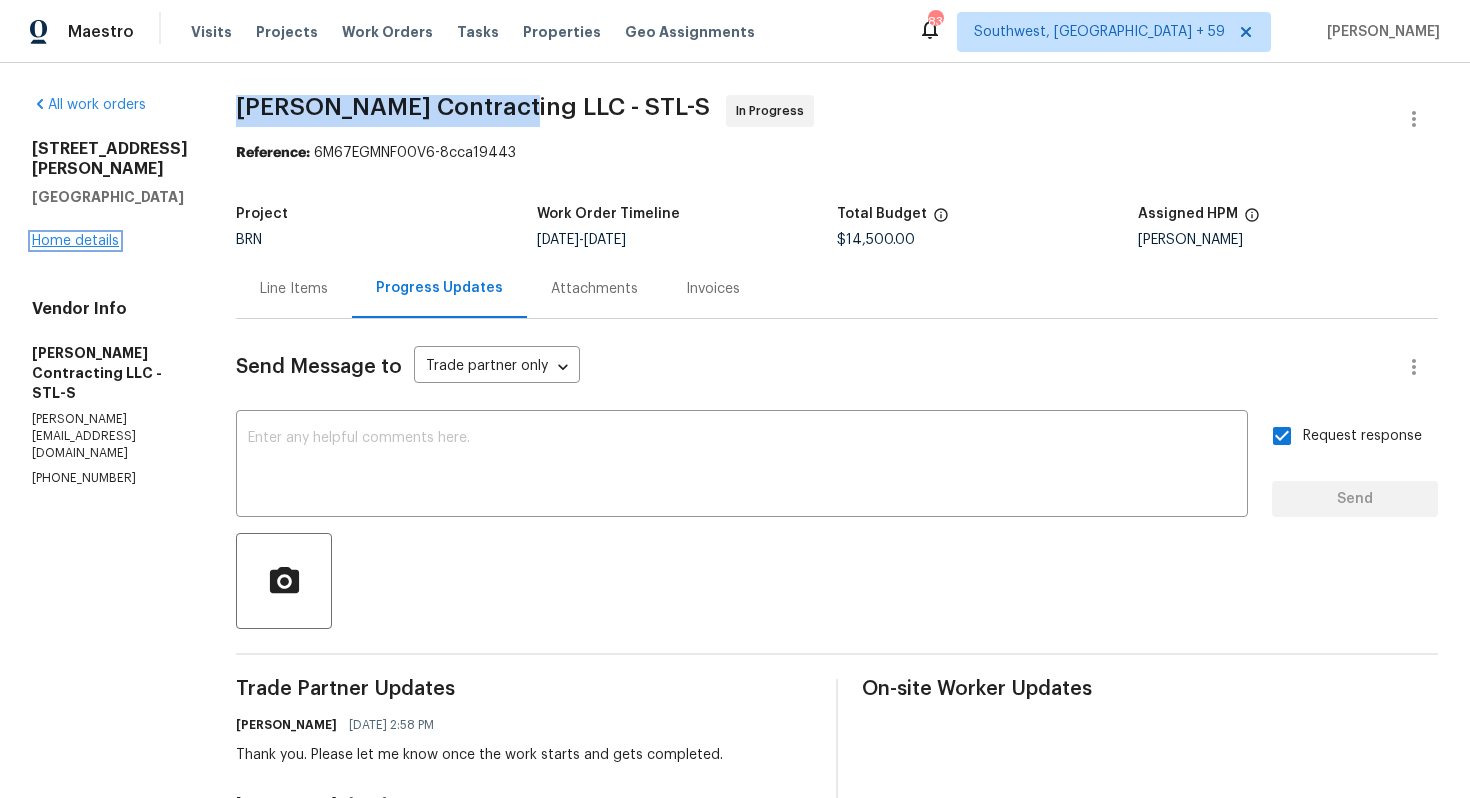 click on "Home details" at bounding box center [75, 241] 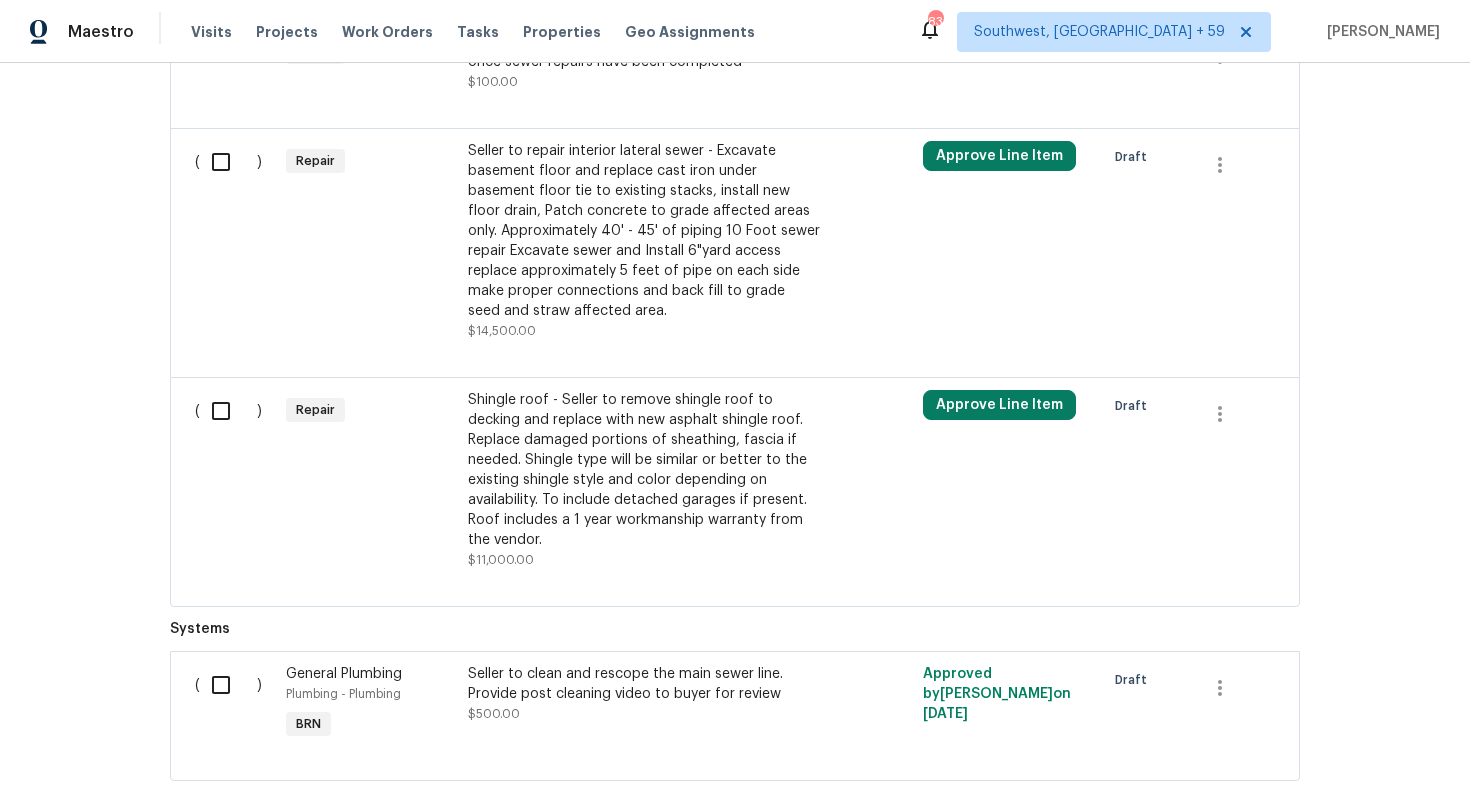 scroll, scrollTop: 2084, scrollLeft: 0, axis: vertical 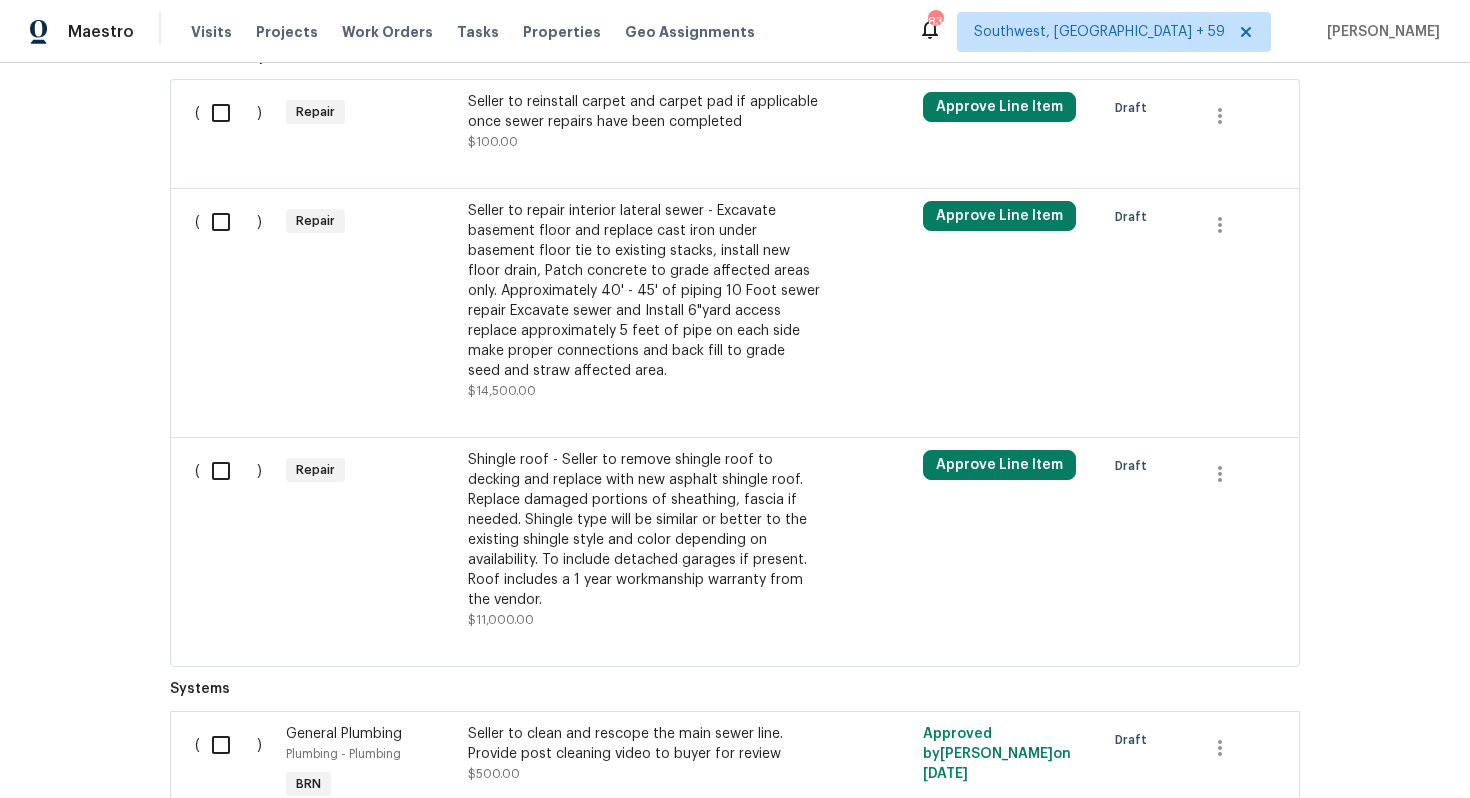 click on "Shingle roof - Seller to remove shingle roof to decking and replace with new asphalt shingle roof. Replace damaged portions of sheathing, fascia if needed. Shingle type will be similar or better to the existing shingle style and color depending on availability. To include detached garages if present. Roof includes a 1 year workmanship warranty from the vendor." at bounding box center (644, 530) 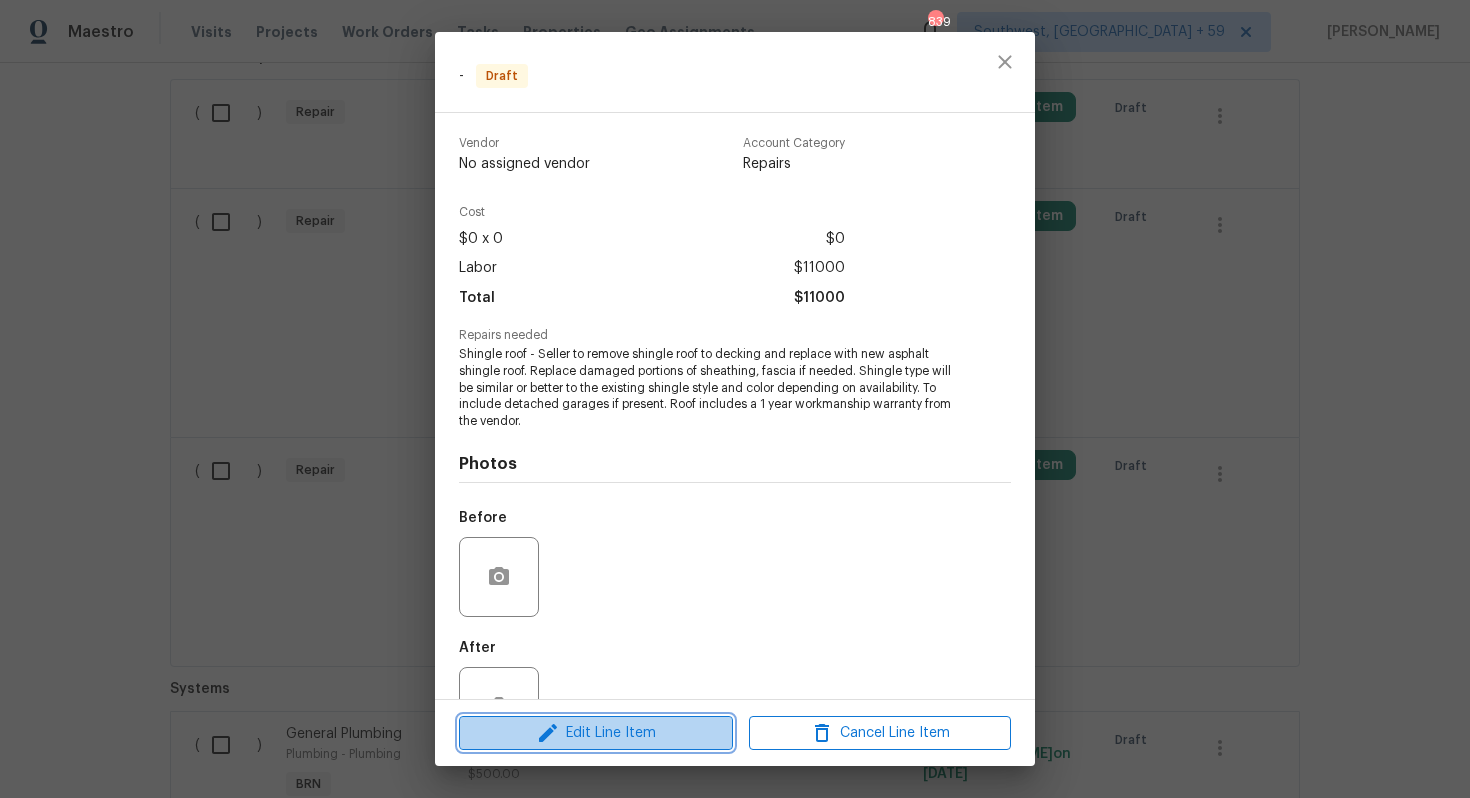 click on "Edit Line Item" at bounding box center [596, 733] 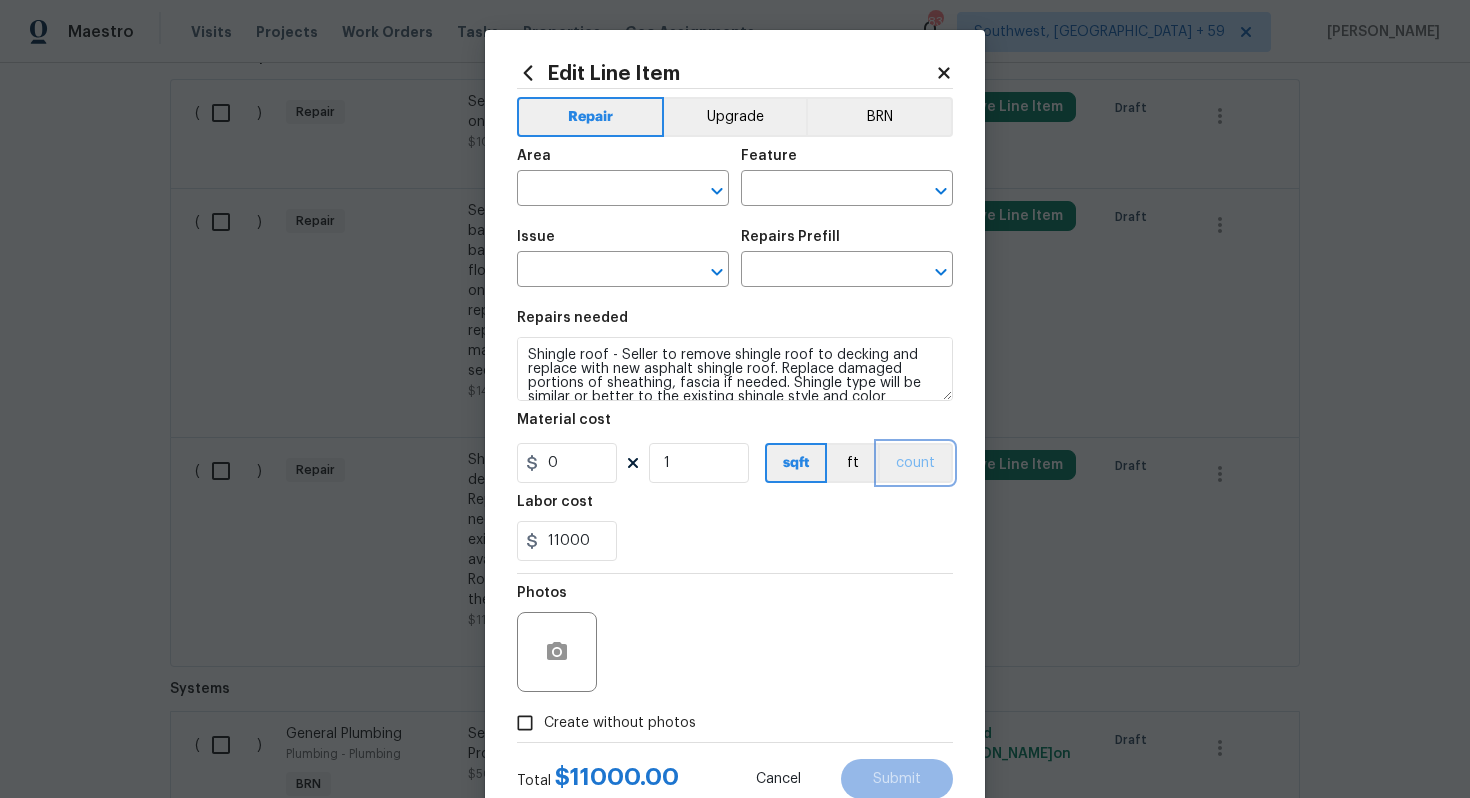 click on "count" at bounding box center [915, 463] 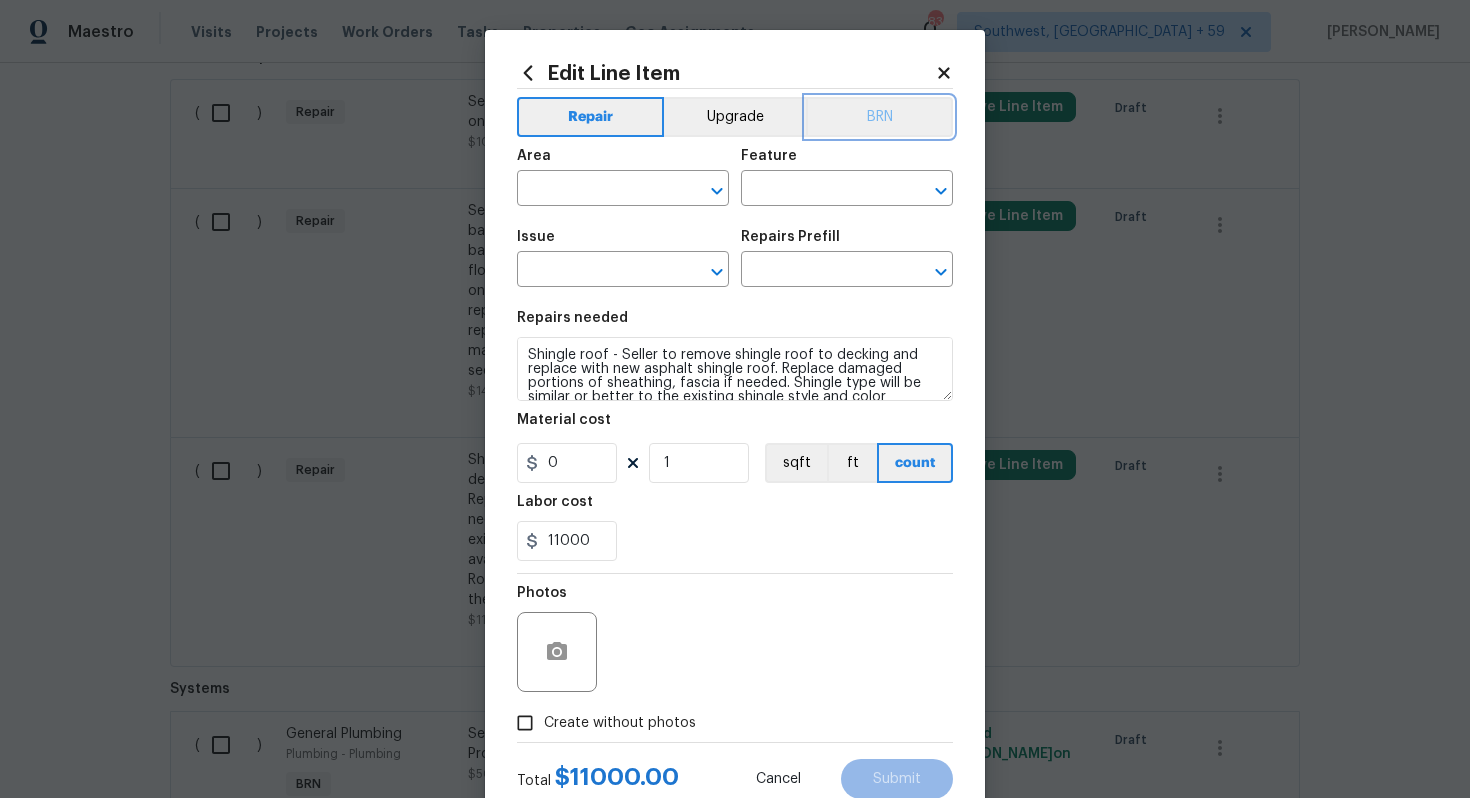 click on "BRN" at bounding box center (879, 117) 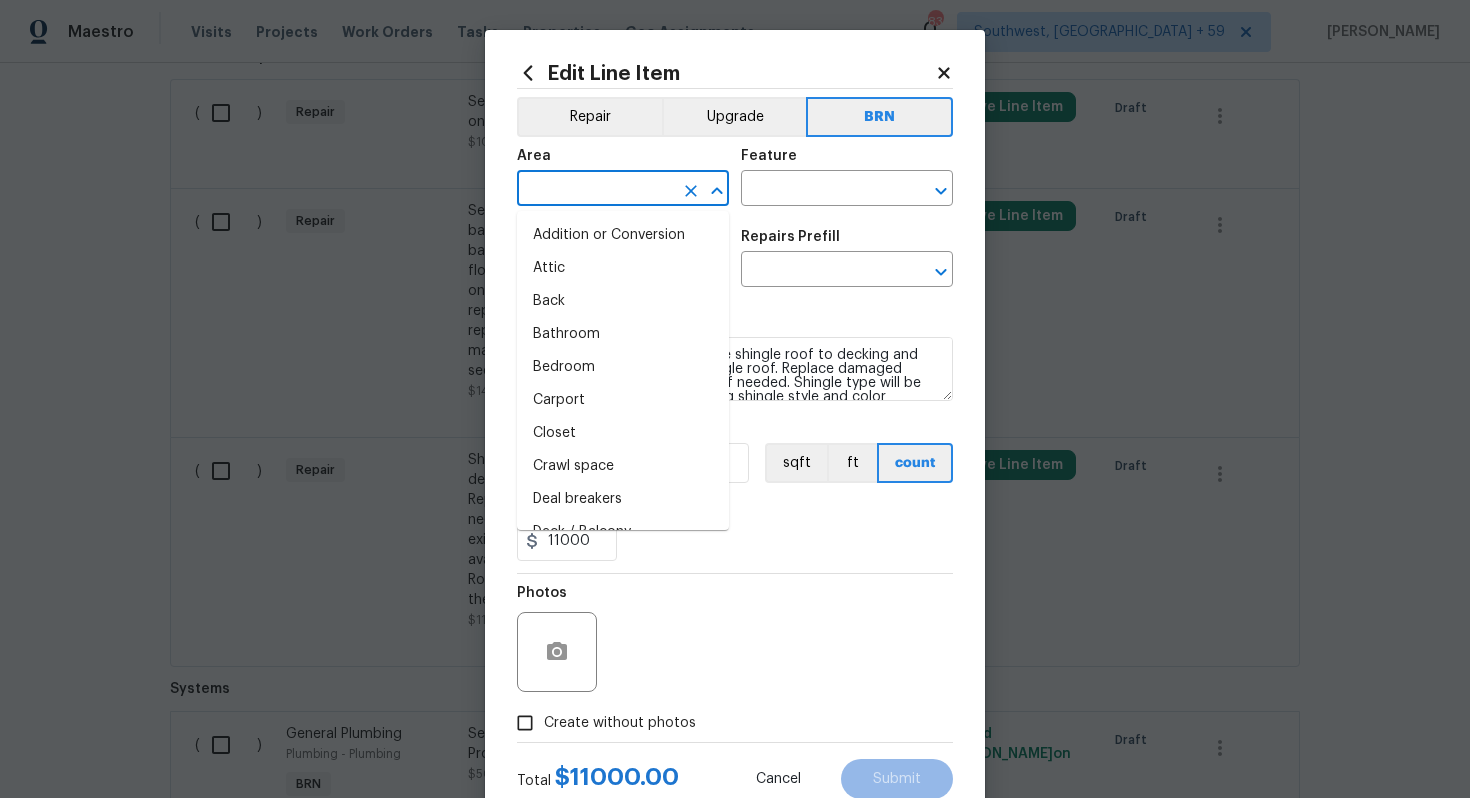click at bounding box center (595, 190) 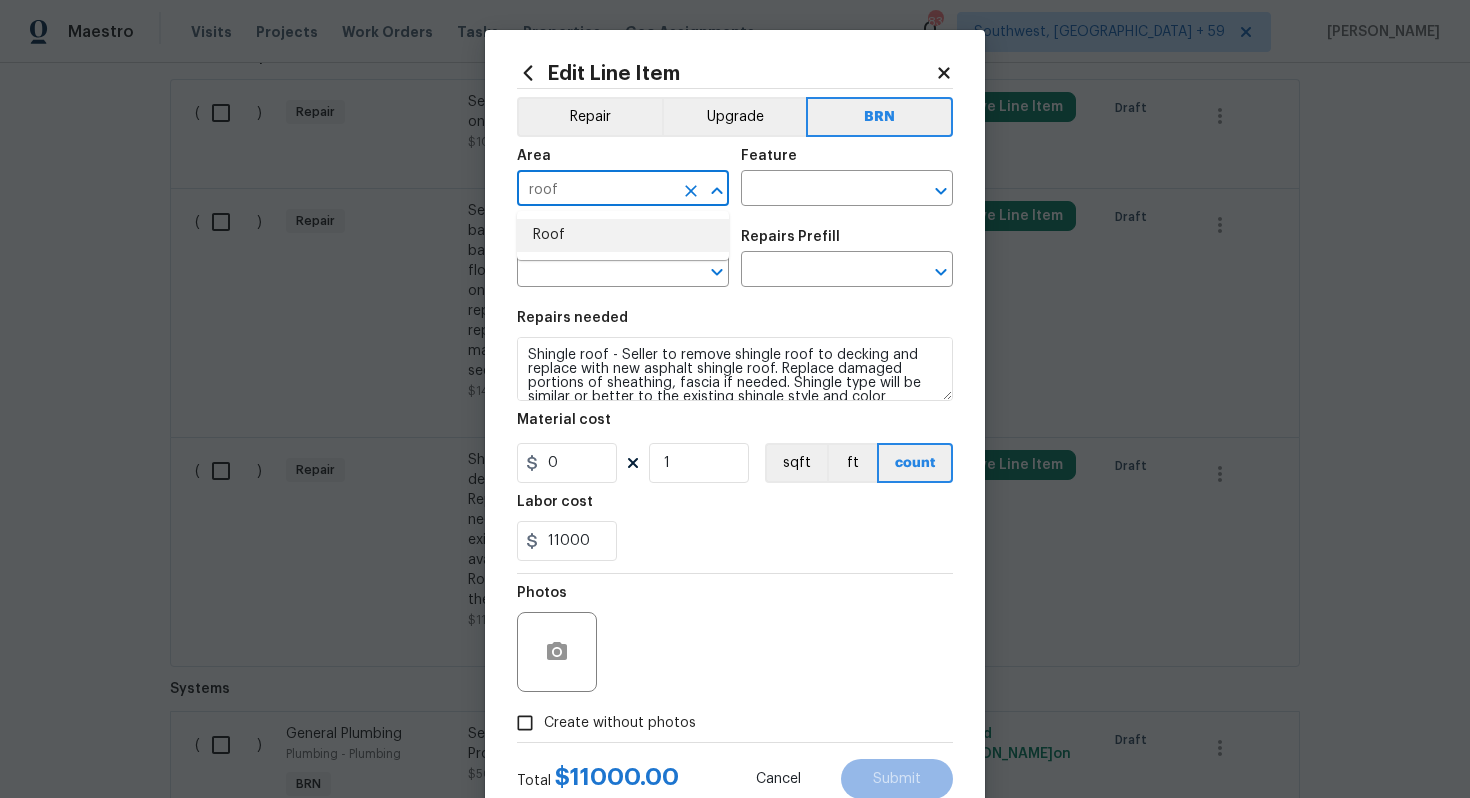 click on "Roof" at bounding box center (623, 235) 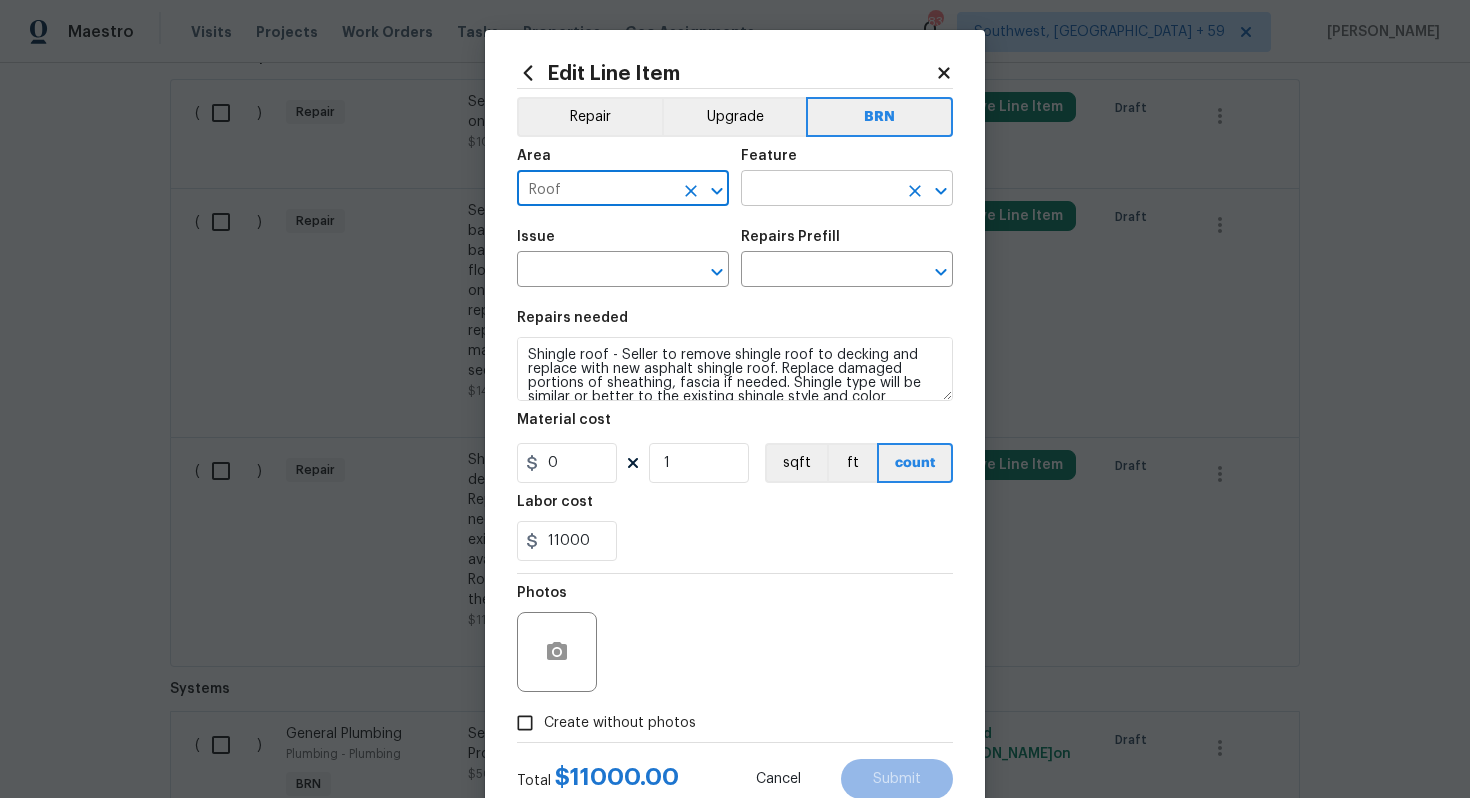 type on "Roof" 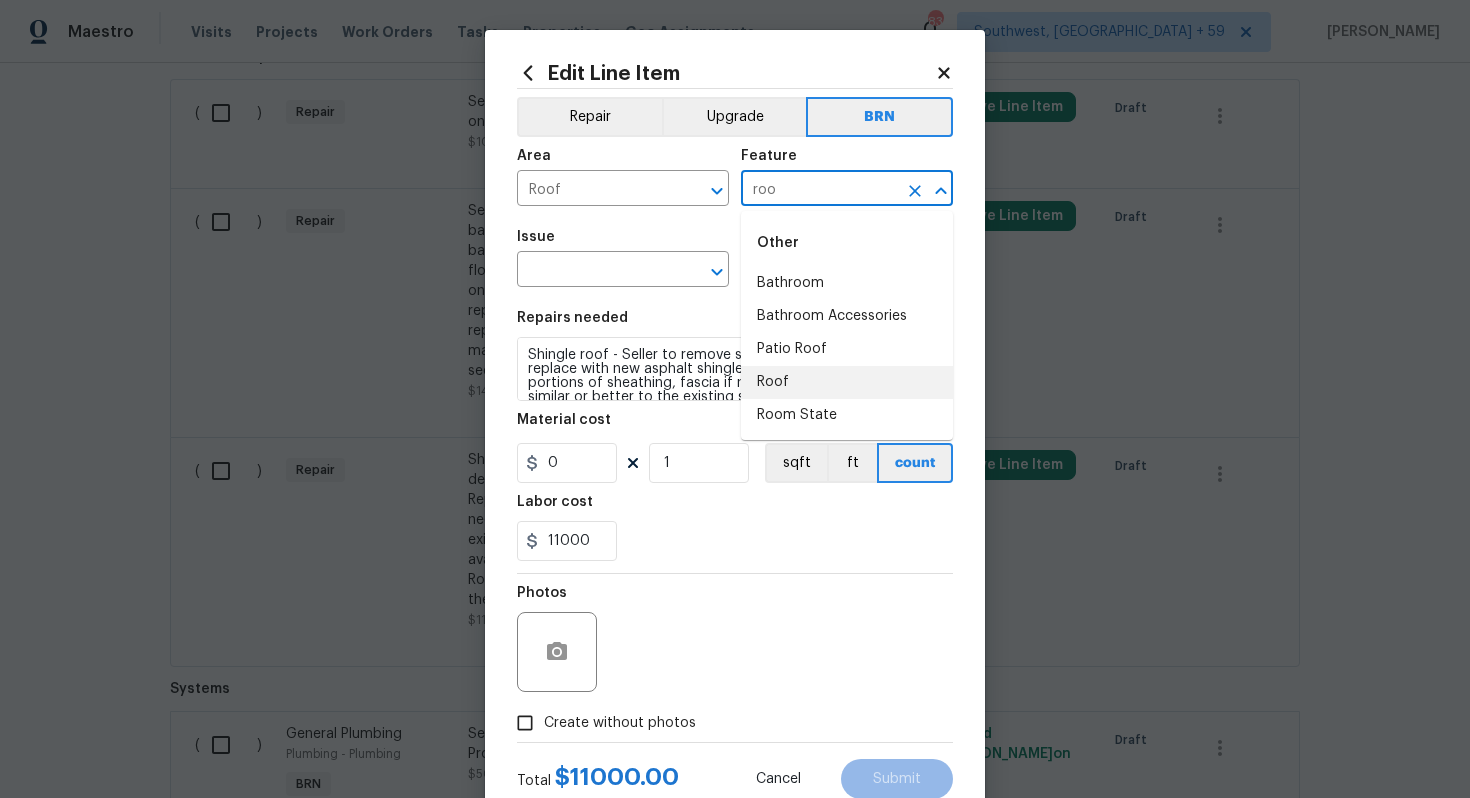 click on "Roof" at bounding box center [847, 382] 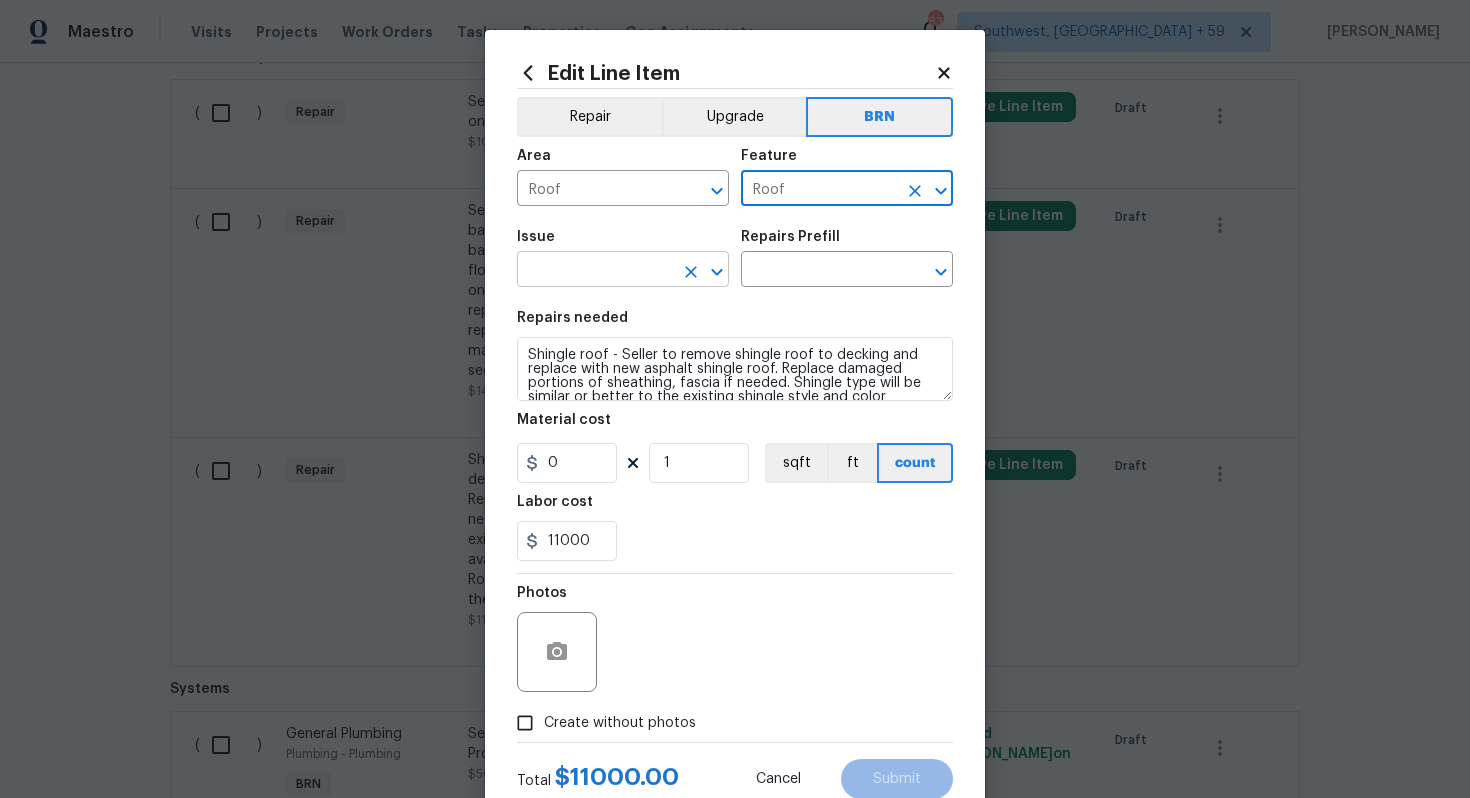 type on "Roof" 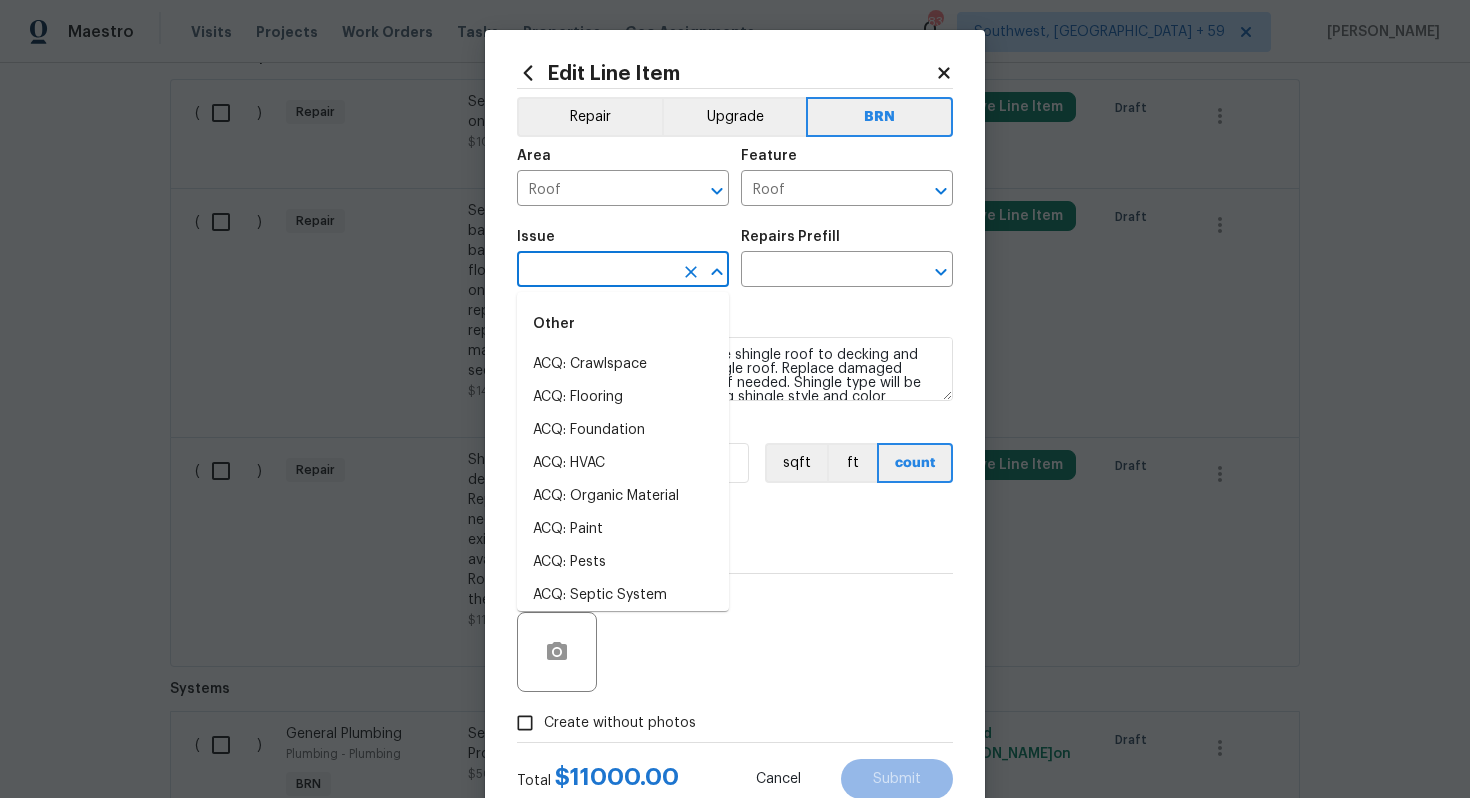 click at bounding box center (595, 271) 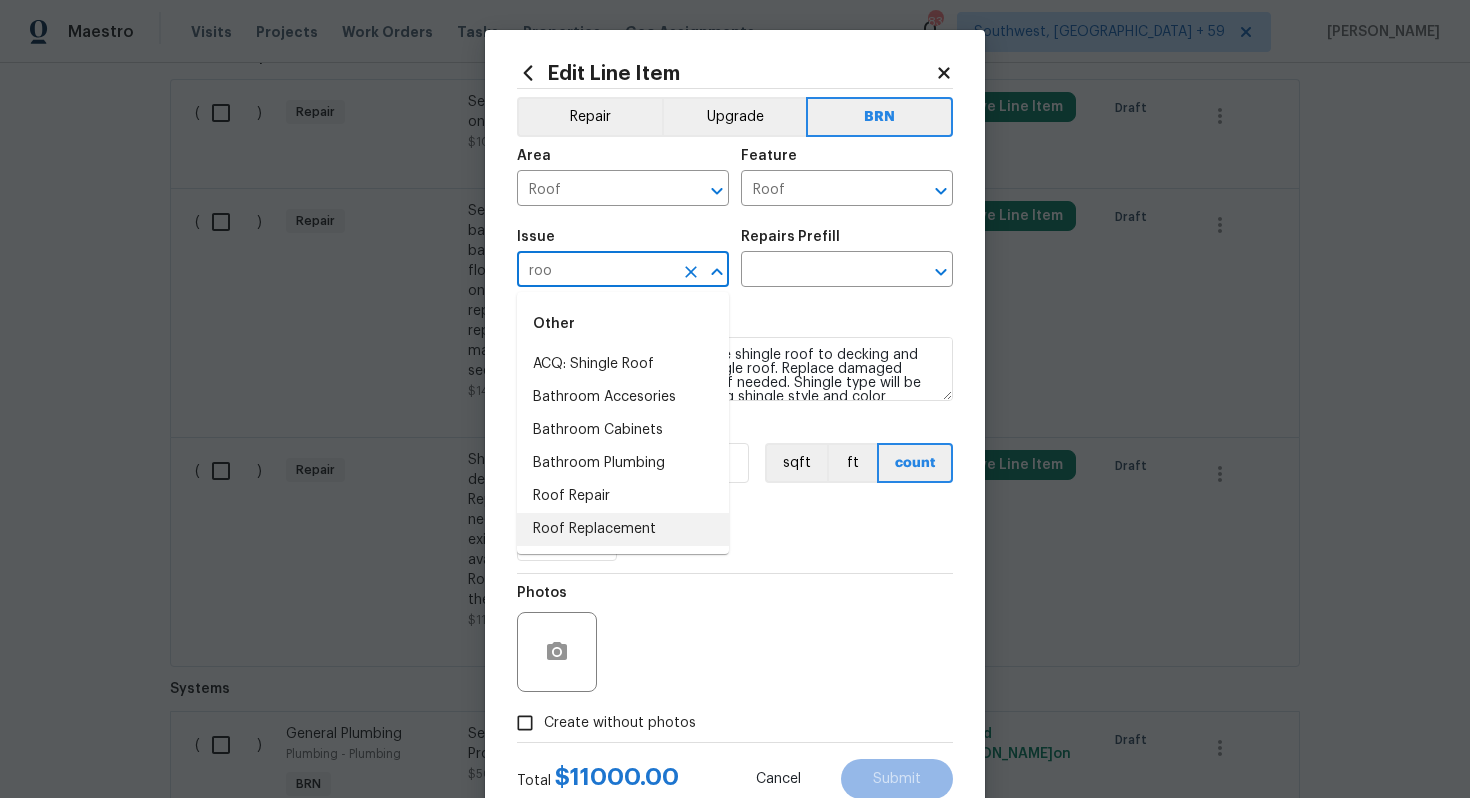click on "Roof Replacement" at bounding box center (623, 529) 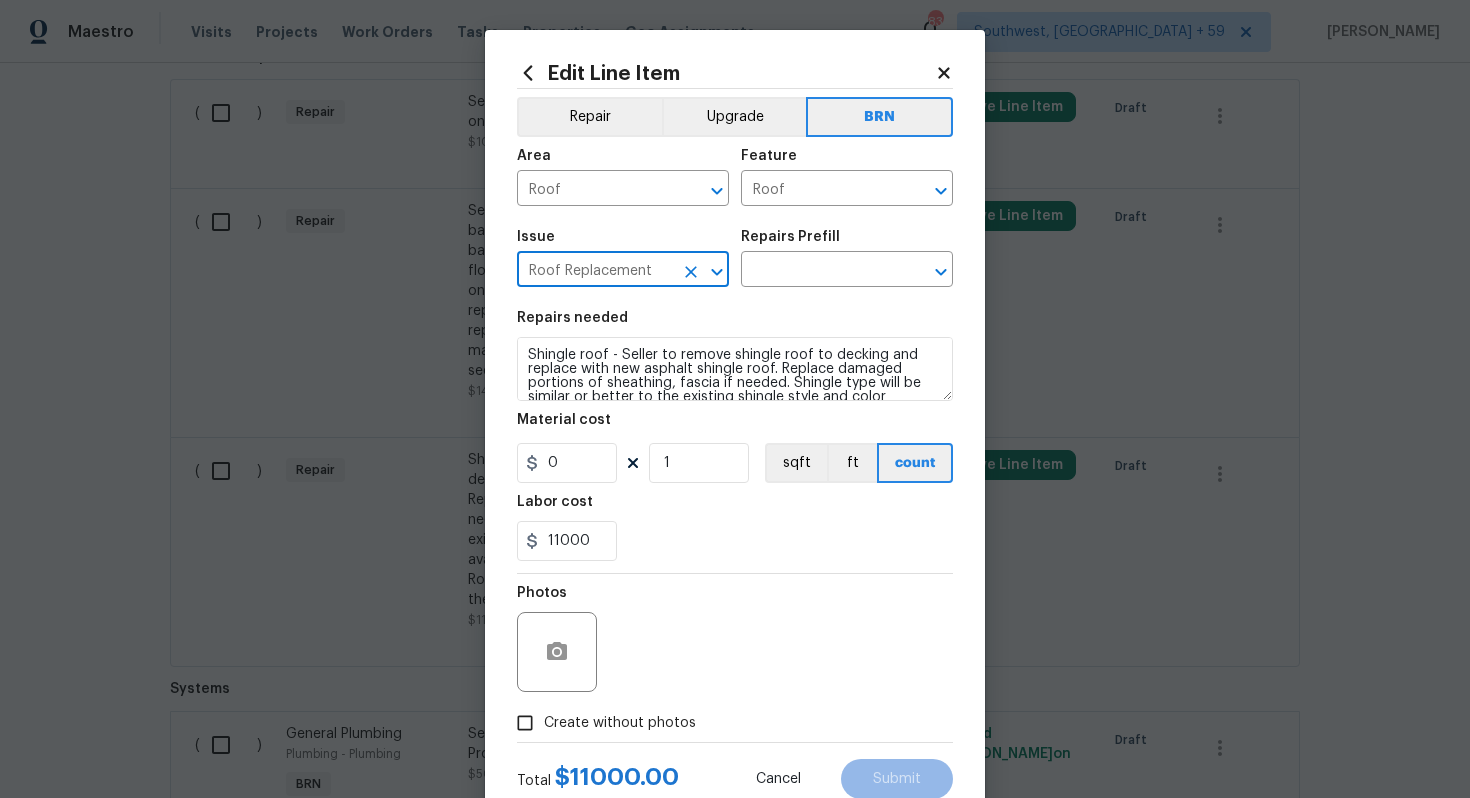 type on "Roof Replacement" 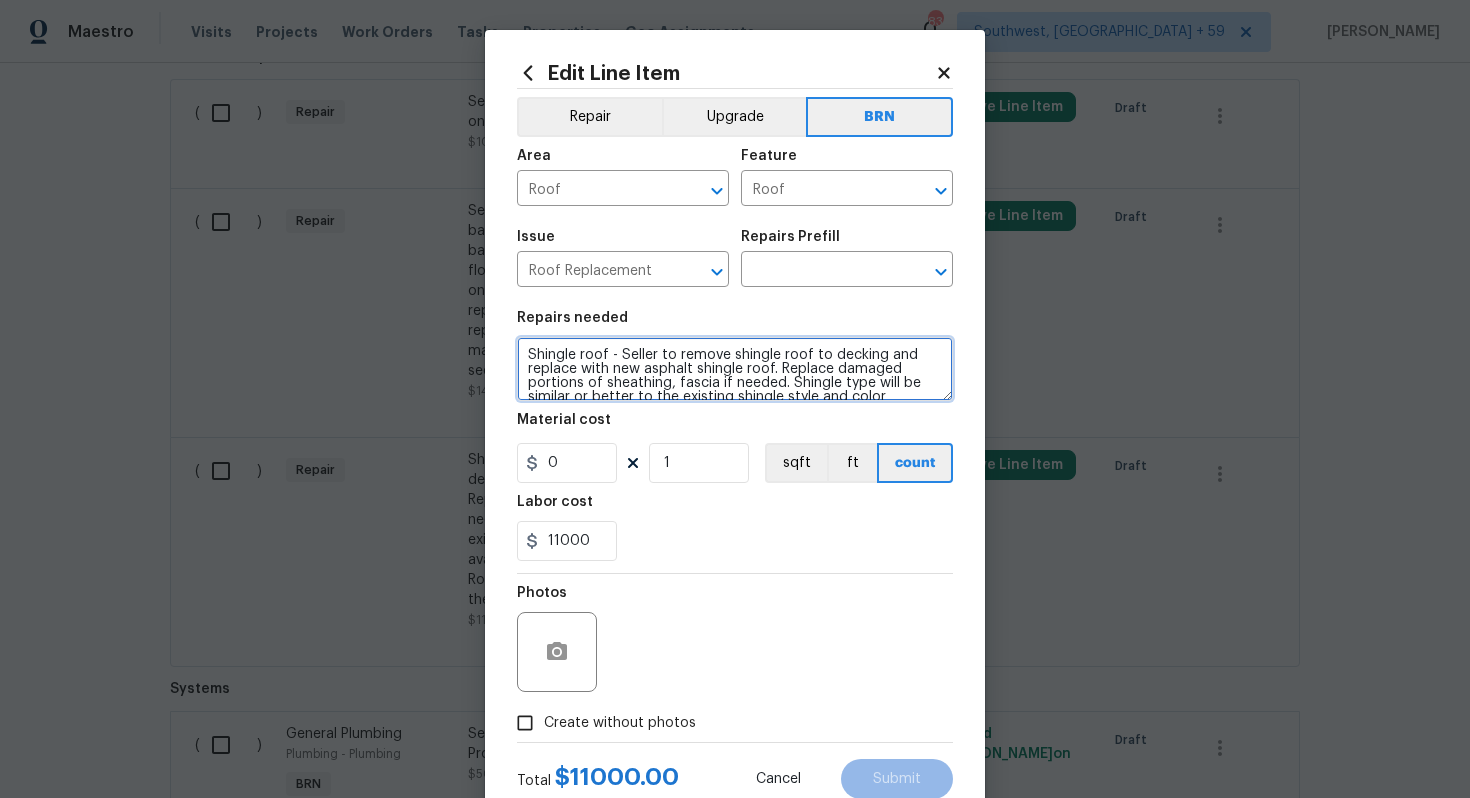 scroll, scrollTop: 56, scrollLeft: 0, axis: vertical 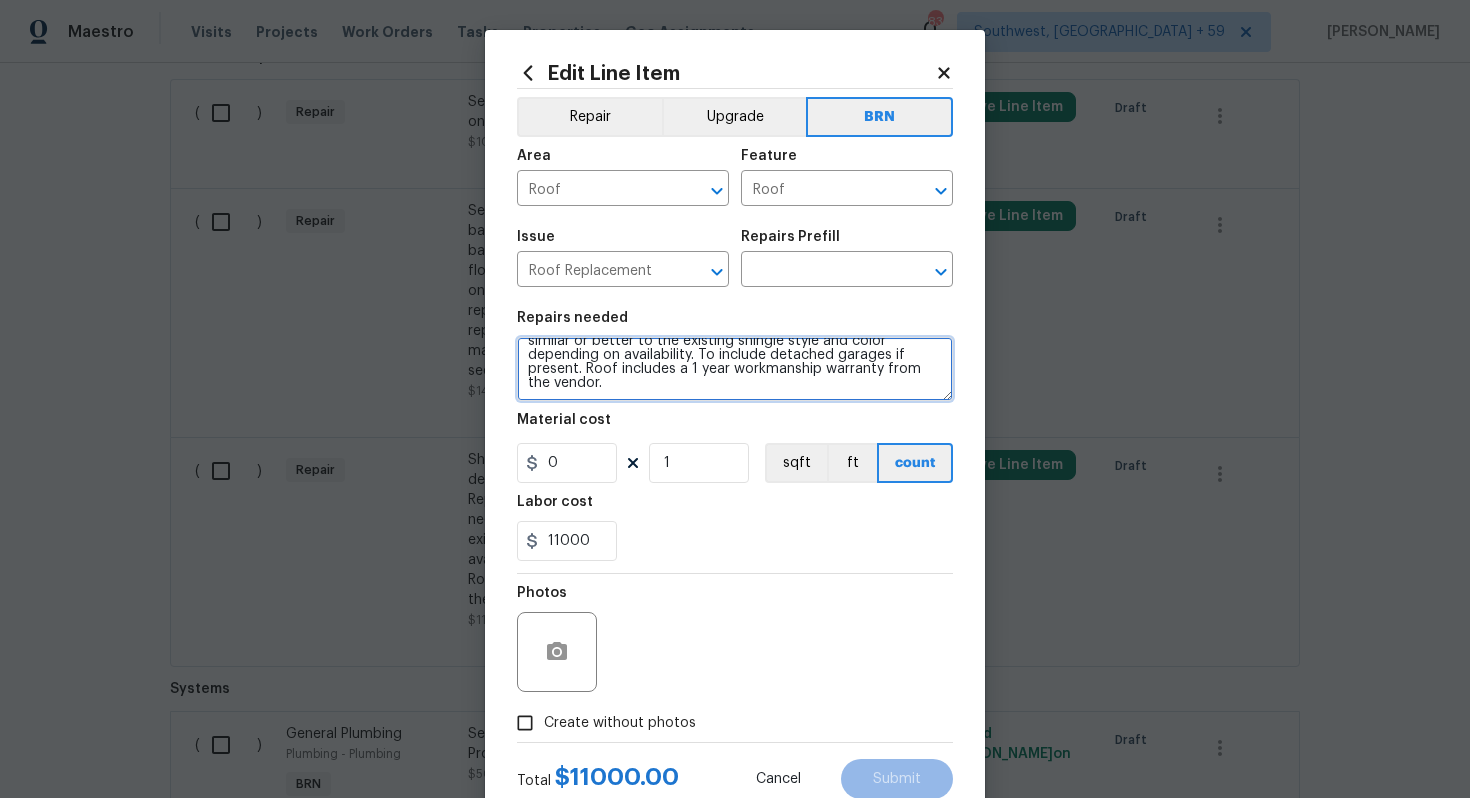 drag, startPoint x: 524, startPoint y: 358, endPoint x: 697, endPoint y: 438, distance: 190.60168 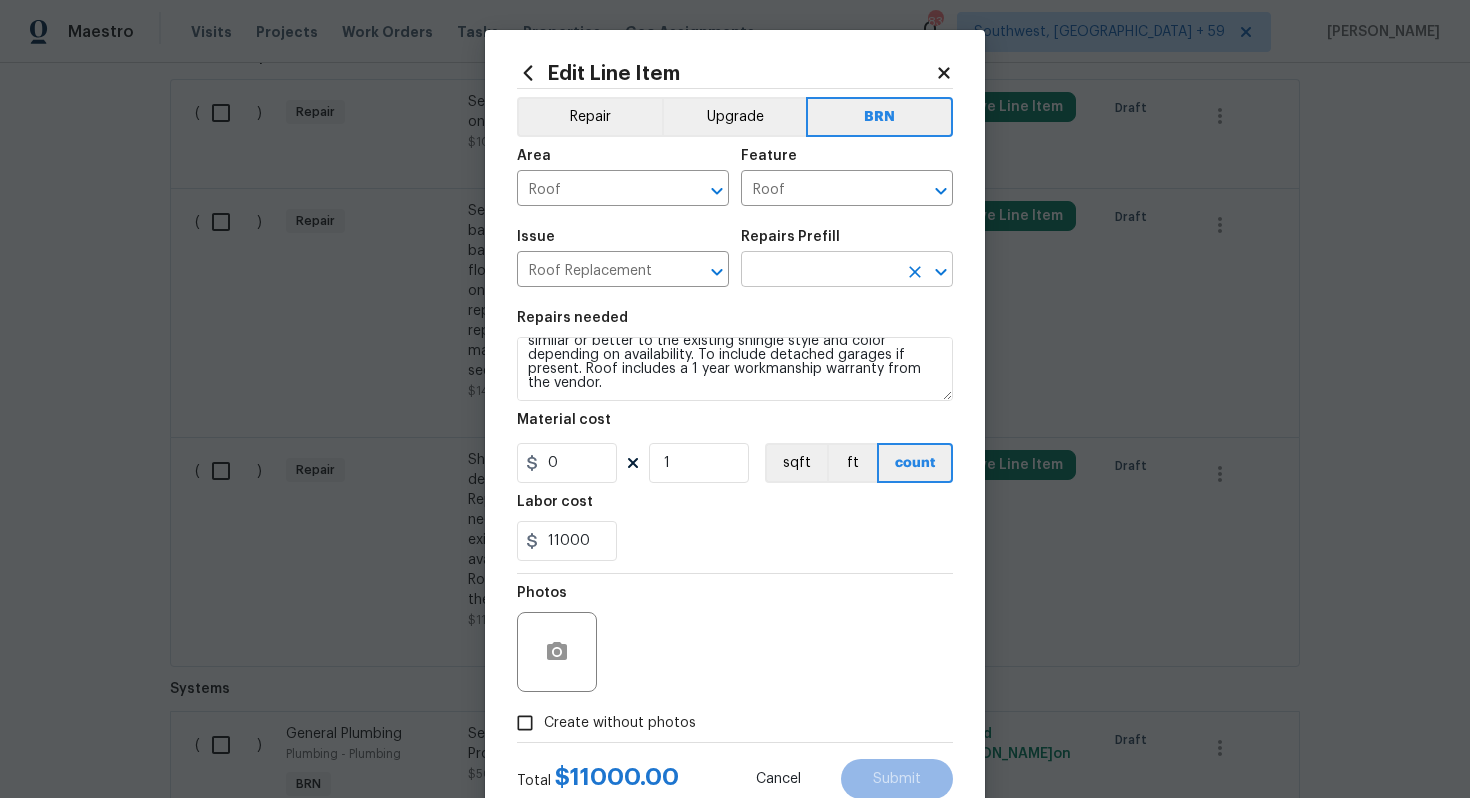 click at bounding box center (819, 271) 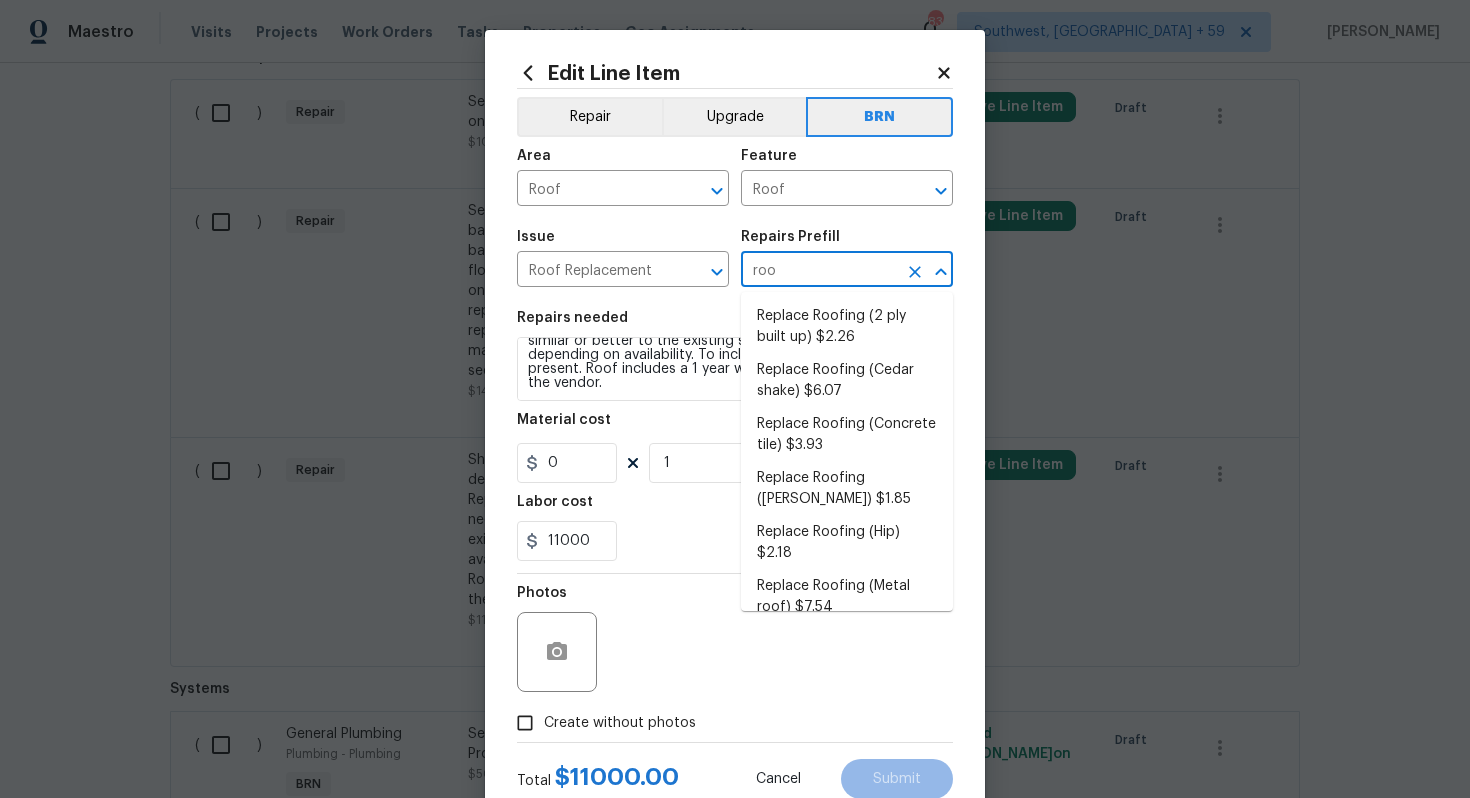 type on "roof" 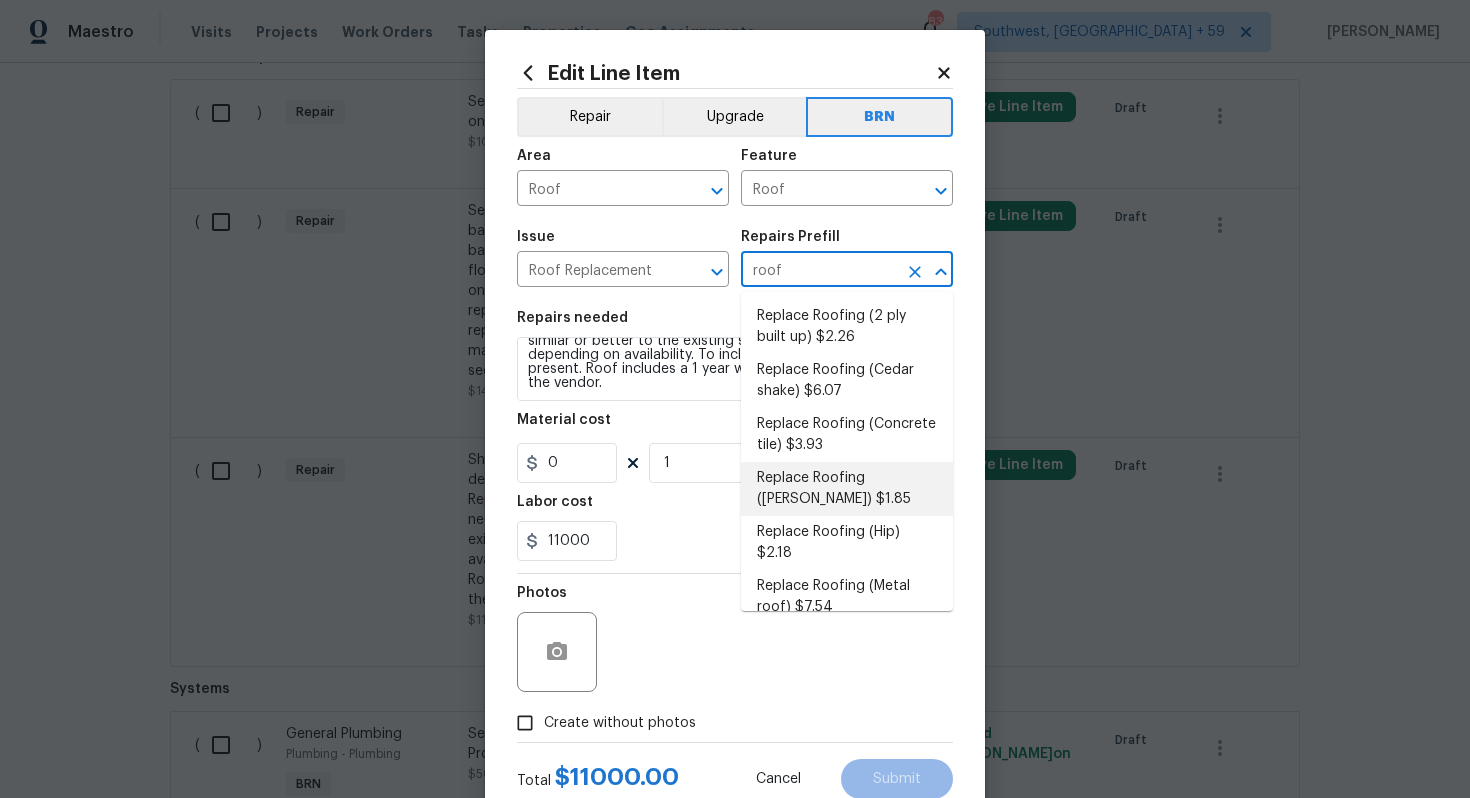 click on "Replace Roofing (Gable) $1.85" at bounding box center [847, 489] 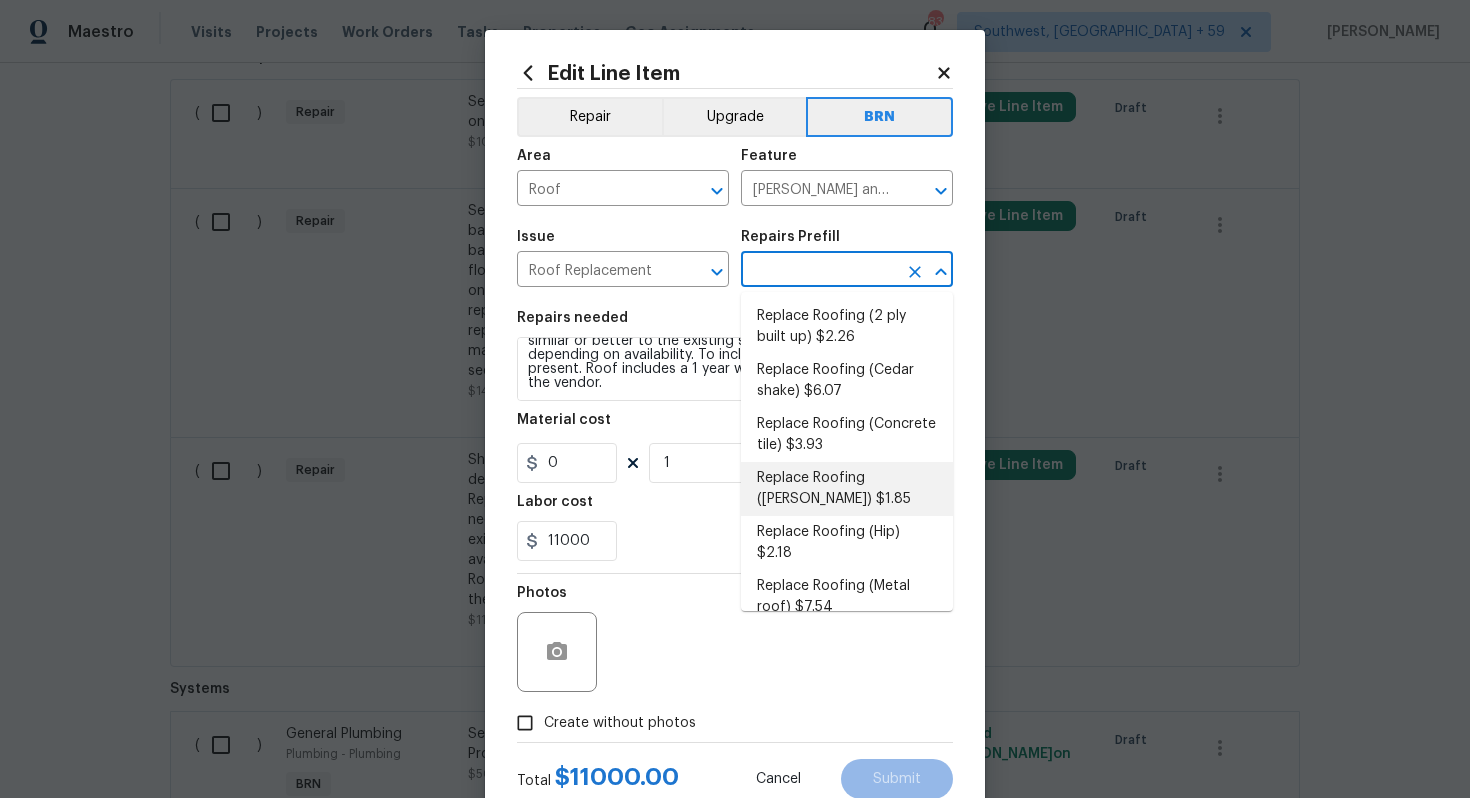 type on "Replace Roofing (Gable) $1.85" 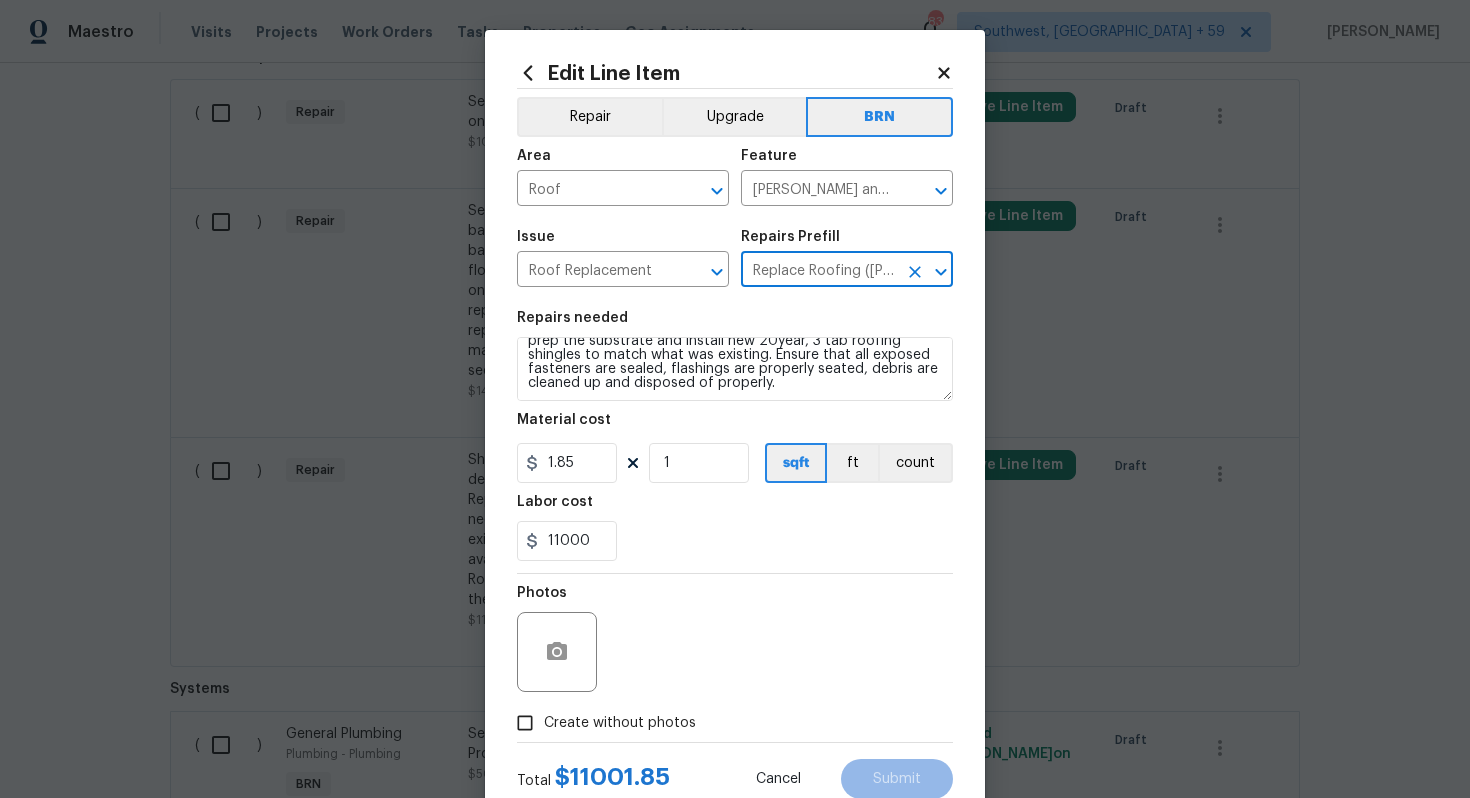 scroll, scrollTop: 0, scrollLeft: 0, axis: both 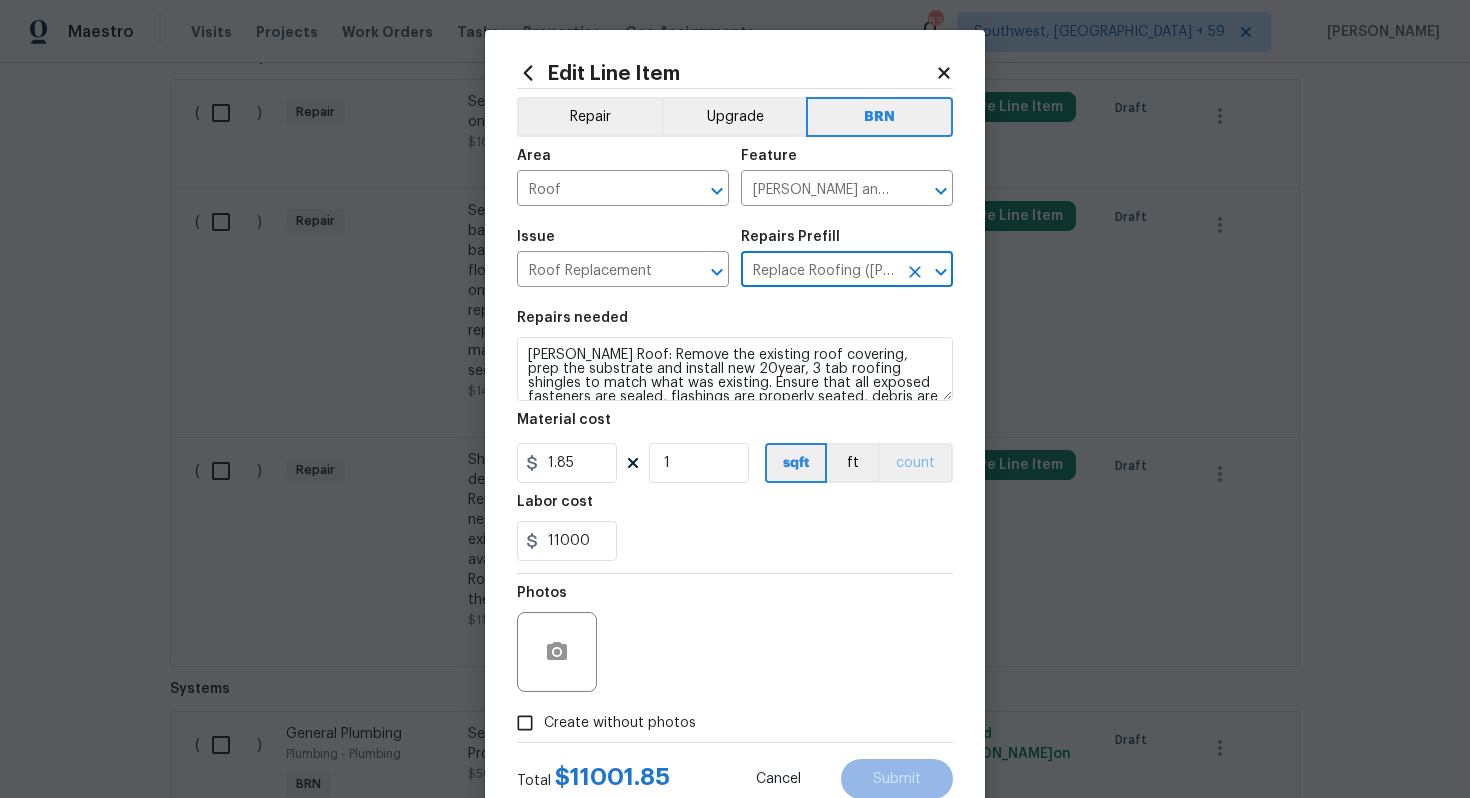type on "Replace Roofing (Gable) $1.85" 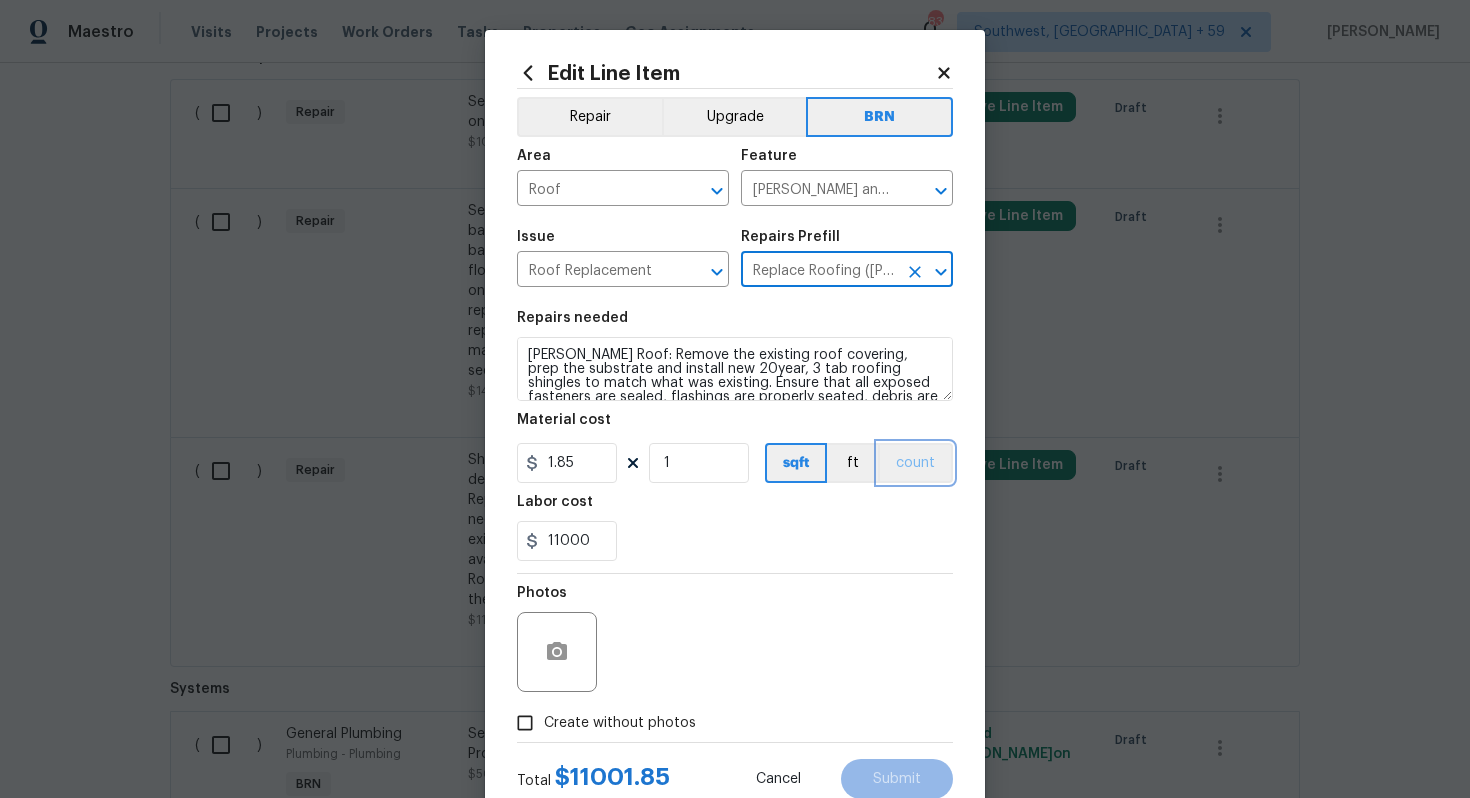 click on "count" at bounding box center [915, 463] 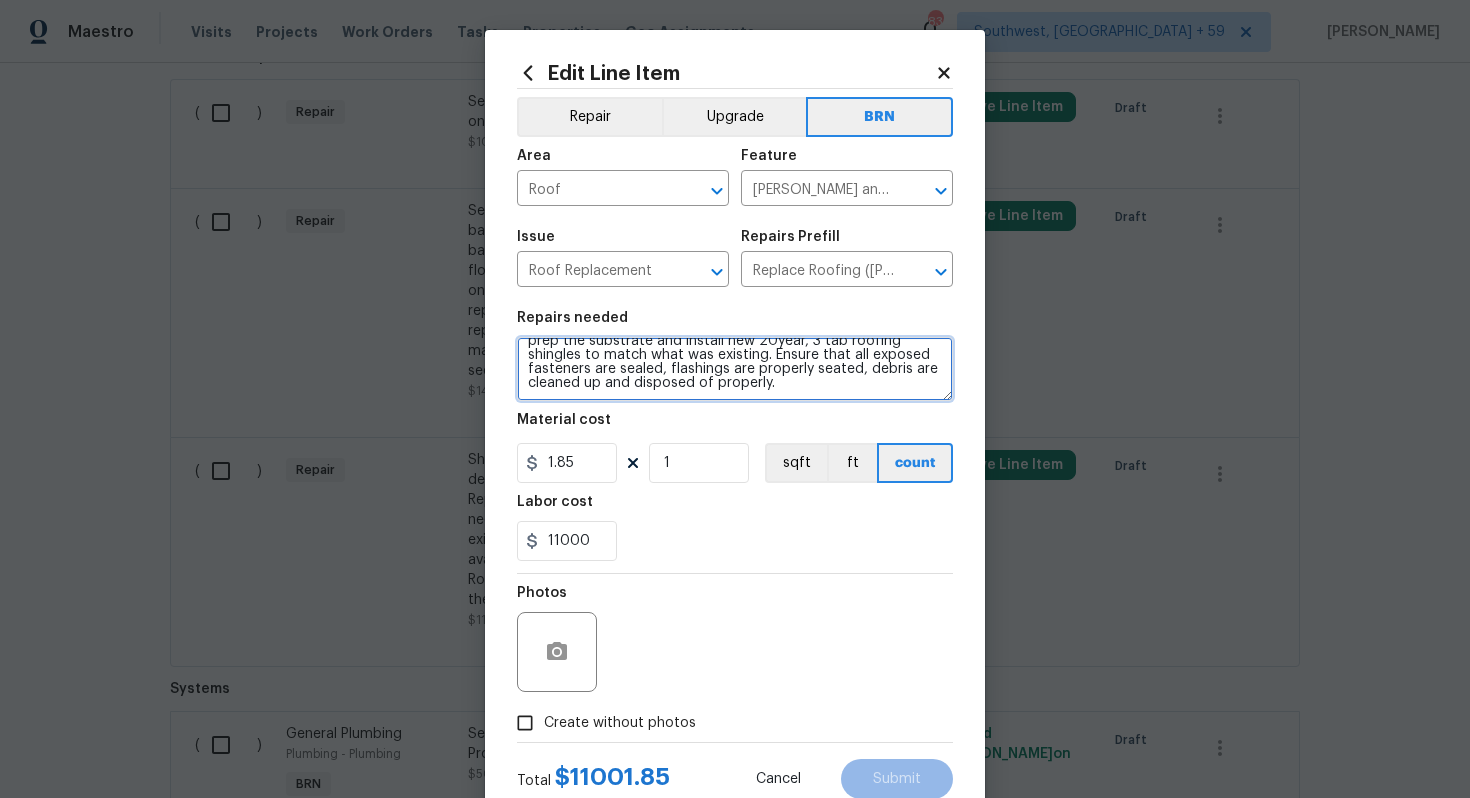 drag, startPoint x: 524, startPoint y: 357, endPoint x: 746, endPoint y: 412, distance: 228.71161 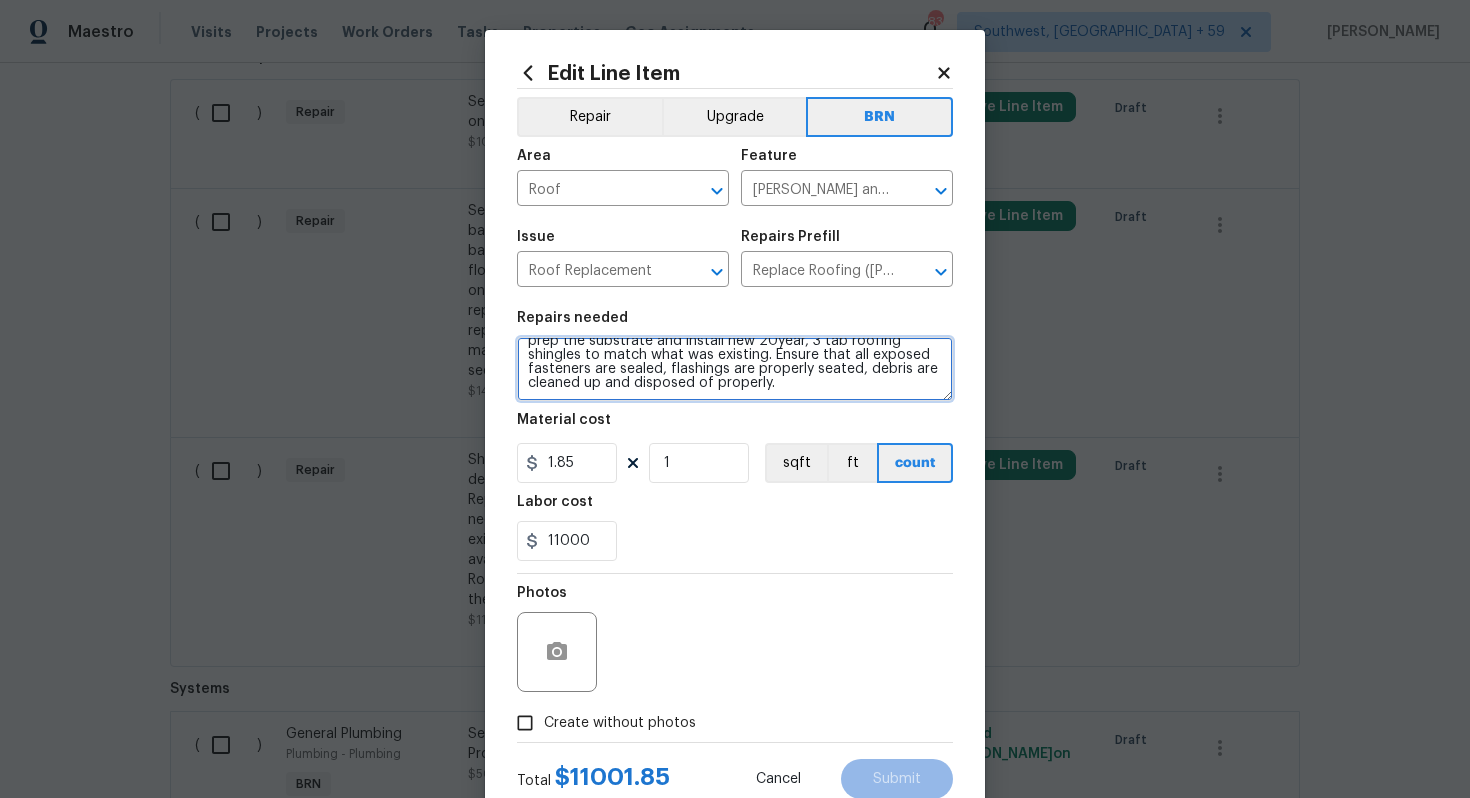 click on "Repairs needed Gable Roof: Remove the existing roof covering, prep the substrate and install new 20year, 3 tab roofing shingles to match what was existing. Ensure that all exposed fasteners are sealed, flashings are properly seated, debris are cleaned up and disposed of properly. Material cost 1.85 1 sqft ft count Labor cost 11000" at bounding box center (735, 436) 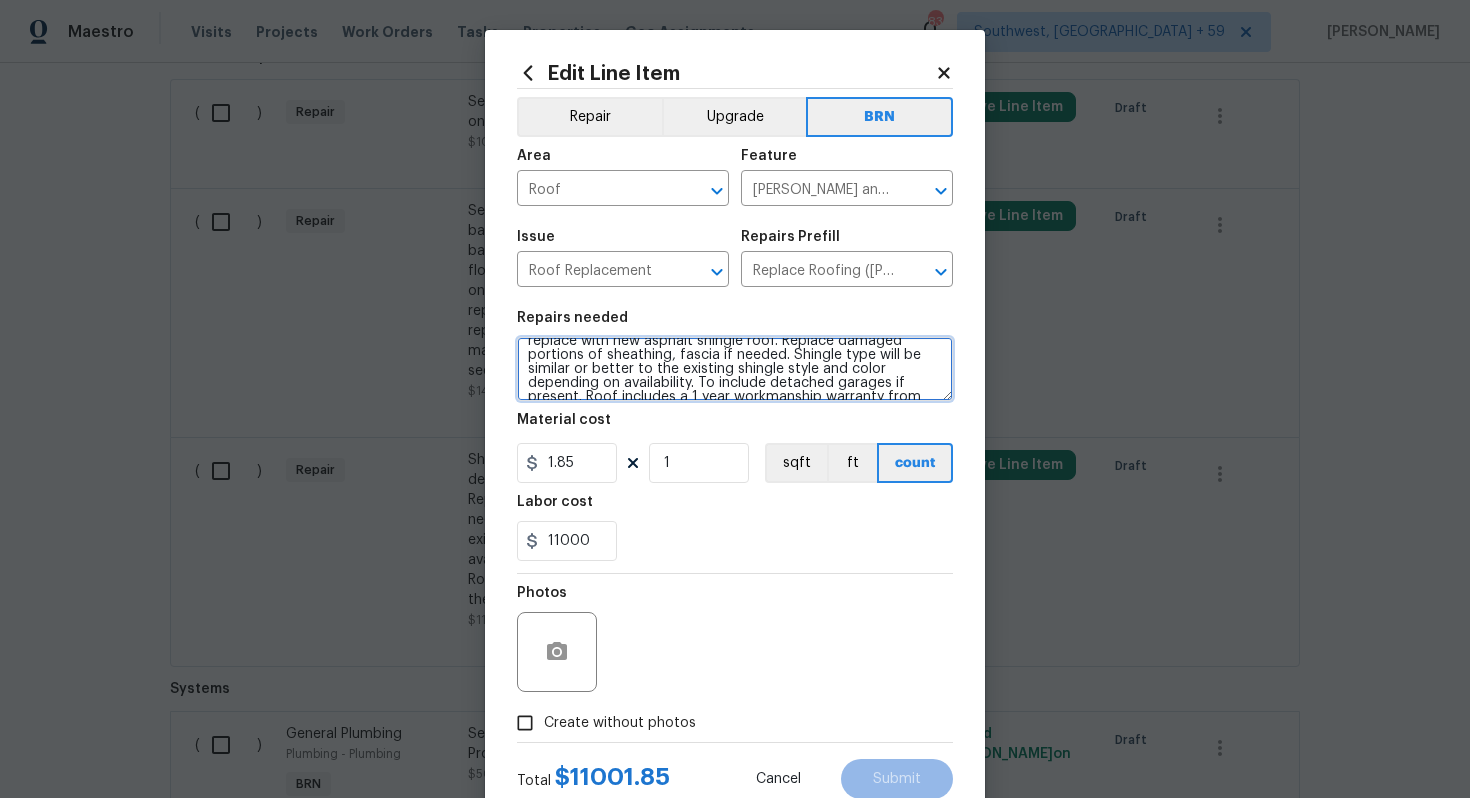 scroll, scrollTop: 46, scrollLeft: 0, axis: vertical 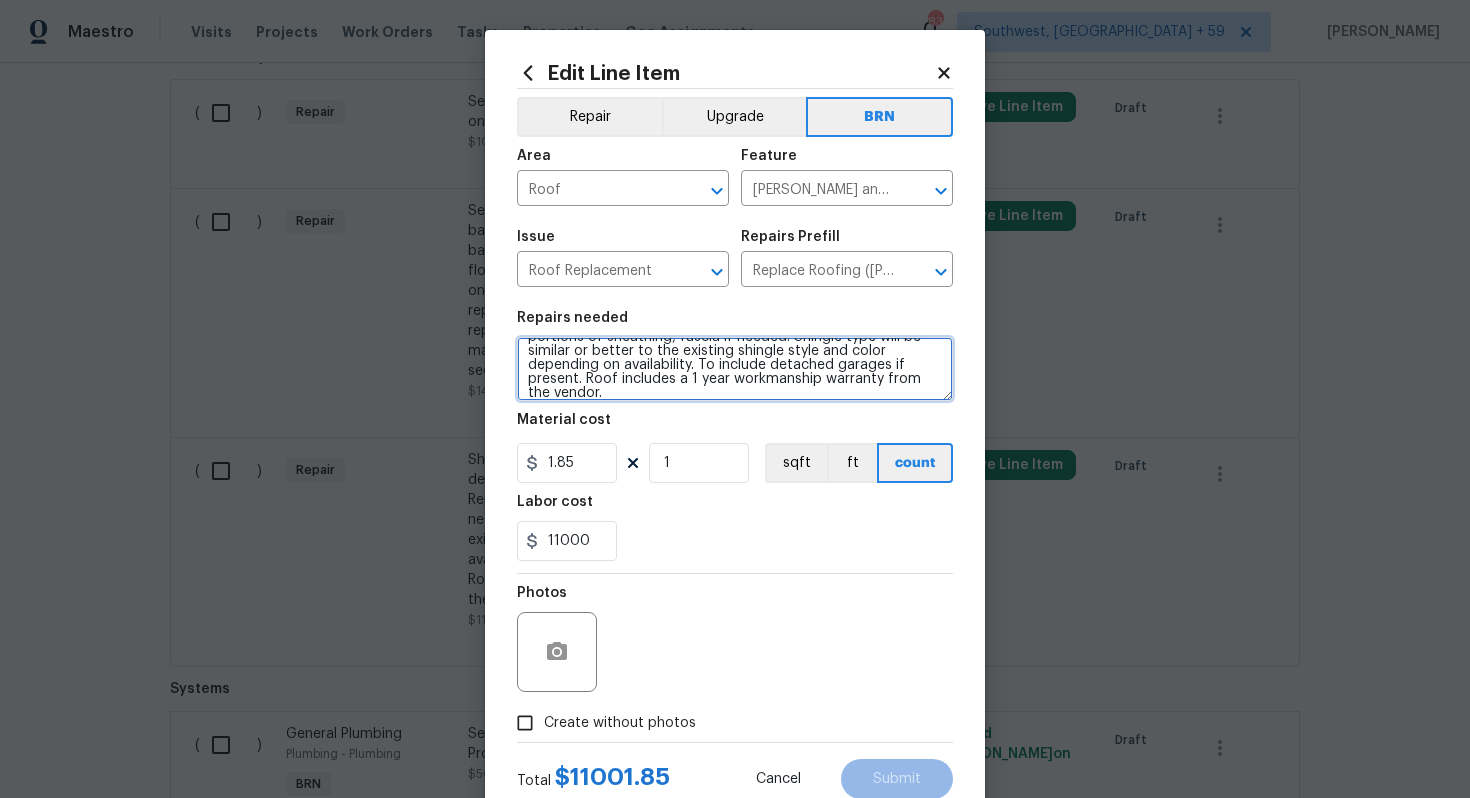 type on "Shingle roof - Seller to remove shingle roof to decking and replace with new asphalt shingle roof. Replace damaged portions of sheathing, fascia if needed. Shingle type will be similar or better to the existing shingle style and color depending on availability. To include detached garages if present. Roof includes a 1 year workmanship warranty from the vendor." 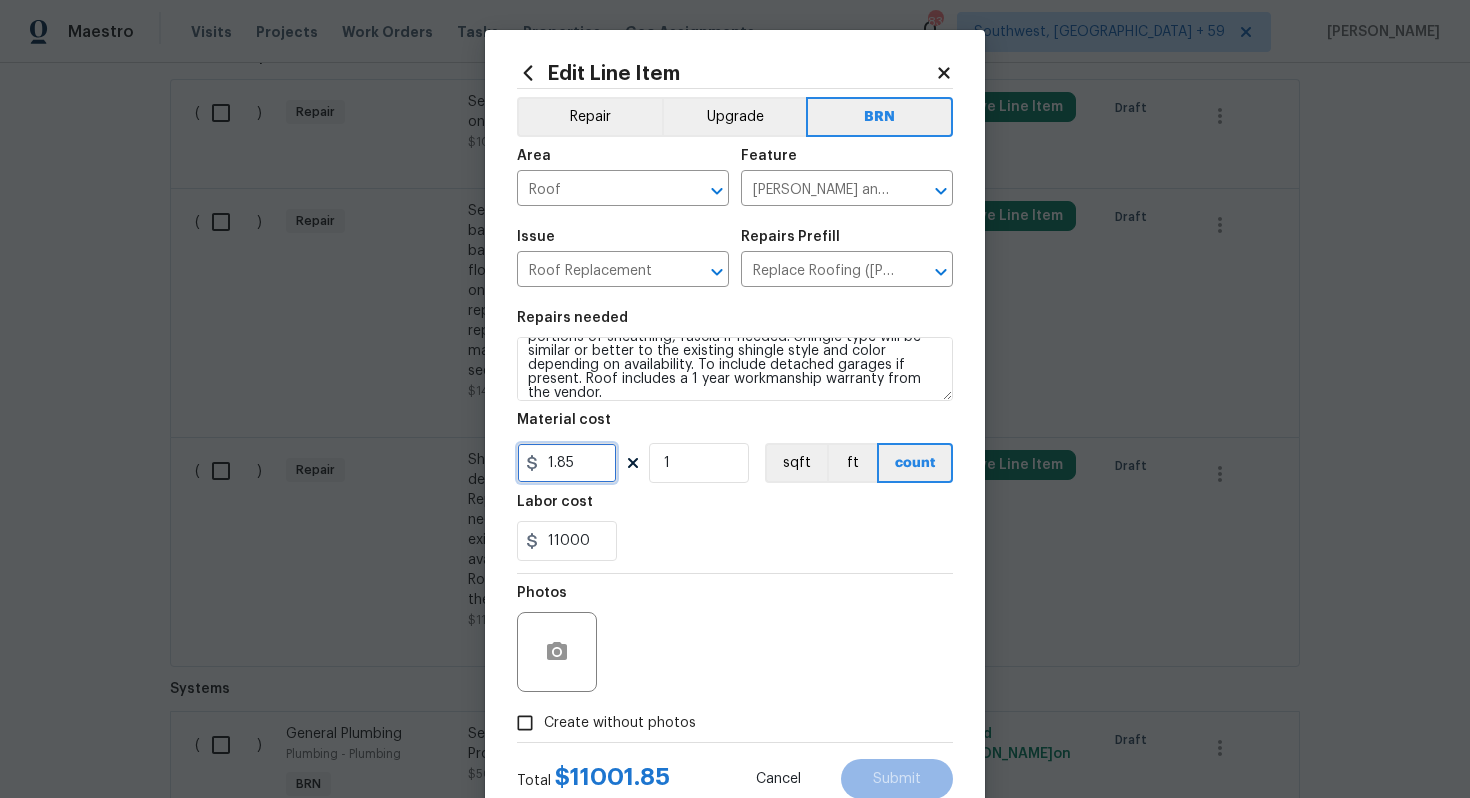 drag, startPoint x: 586, startPoint y: 468, endPoint x: 510, endPoint y: 467, distance: 76.00658 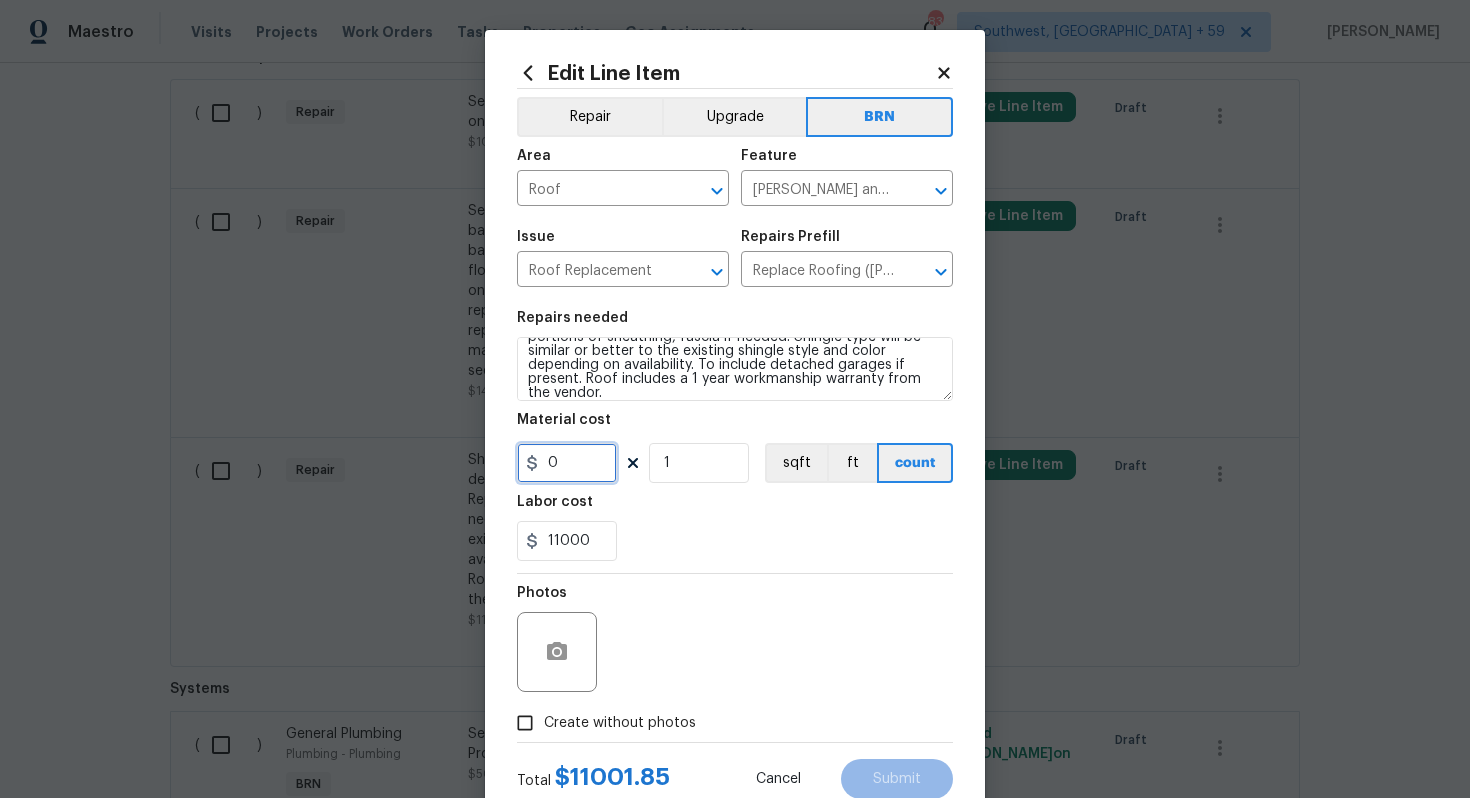 type on "0" 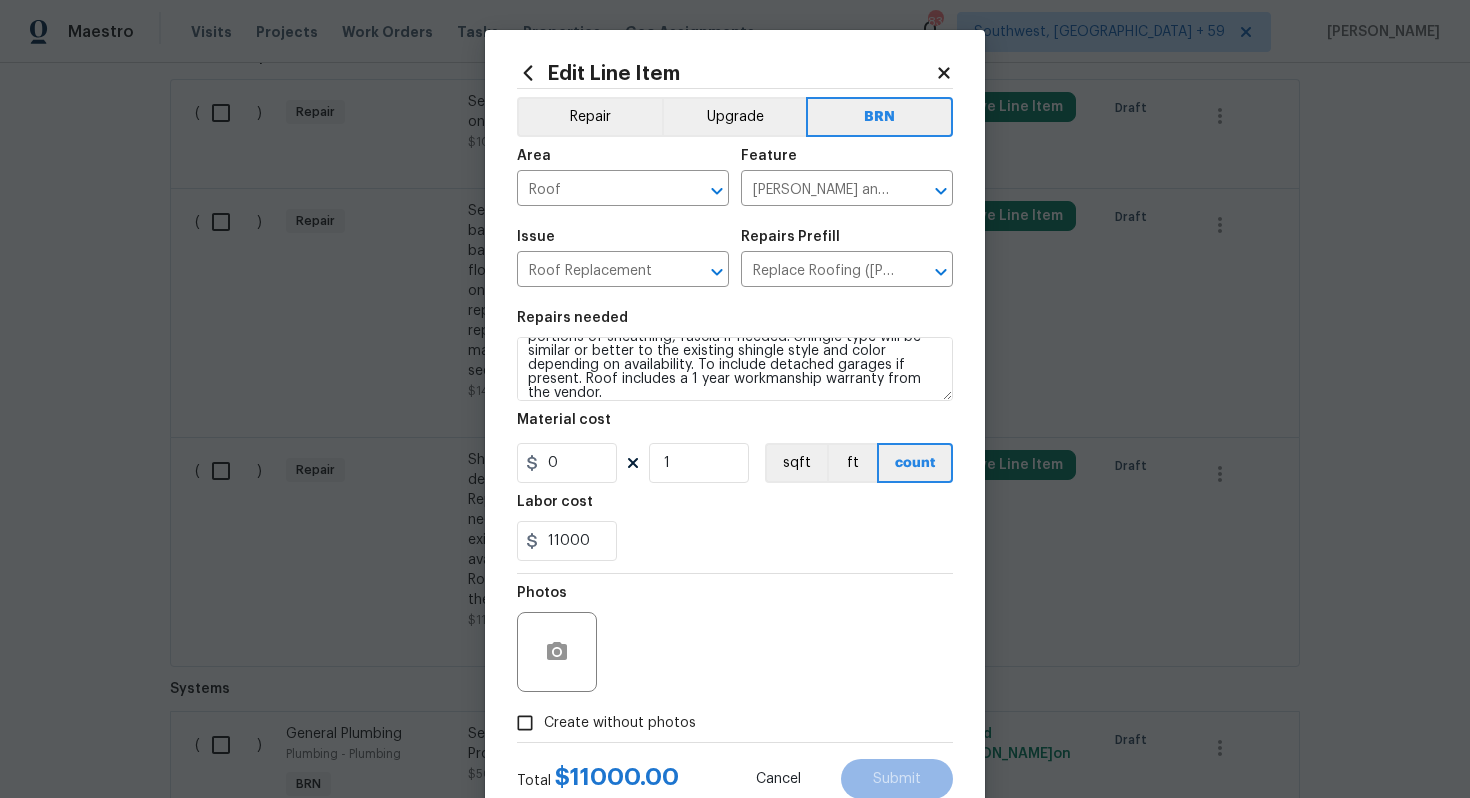 click on "11000" at bounding box center [735, 541] 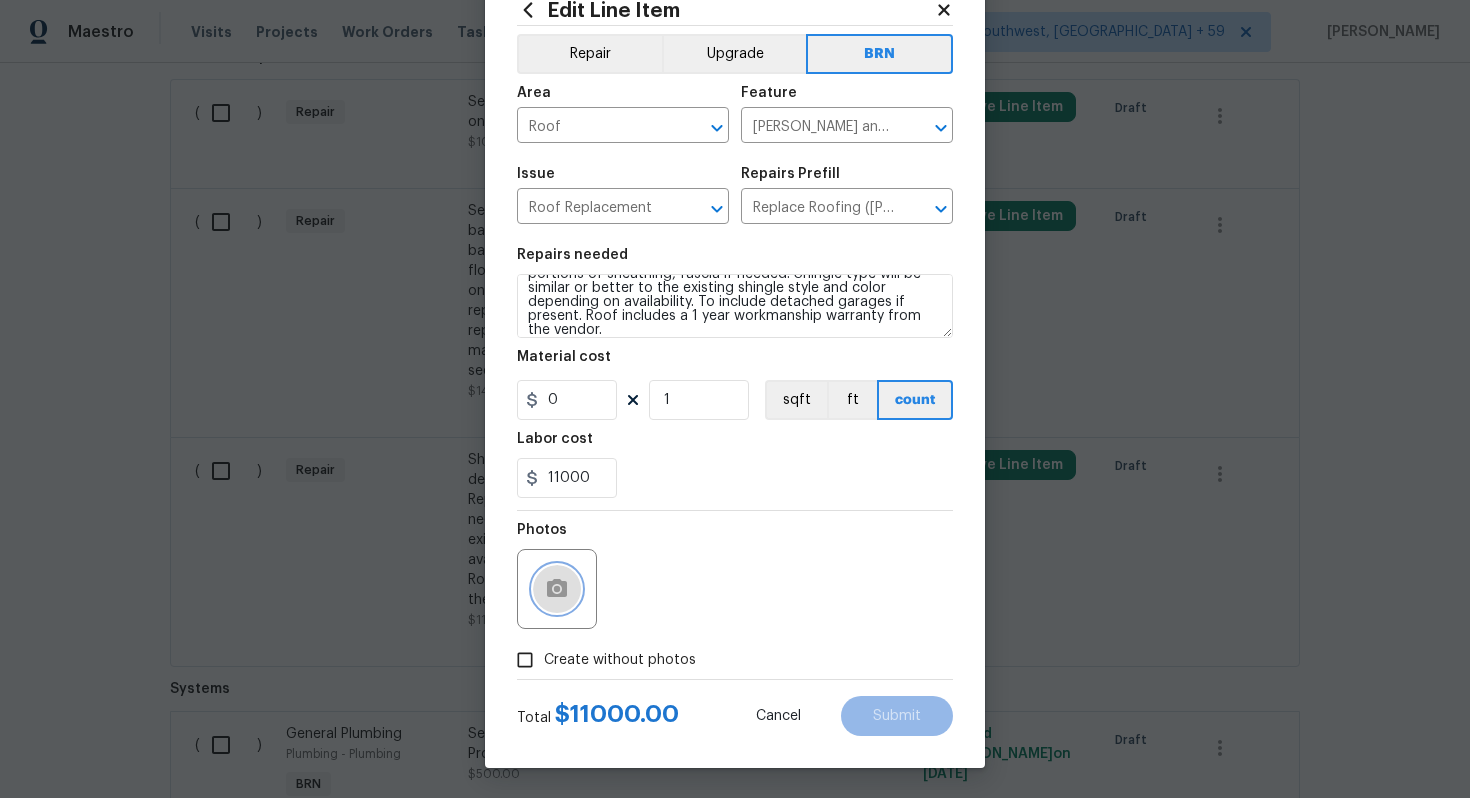 click 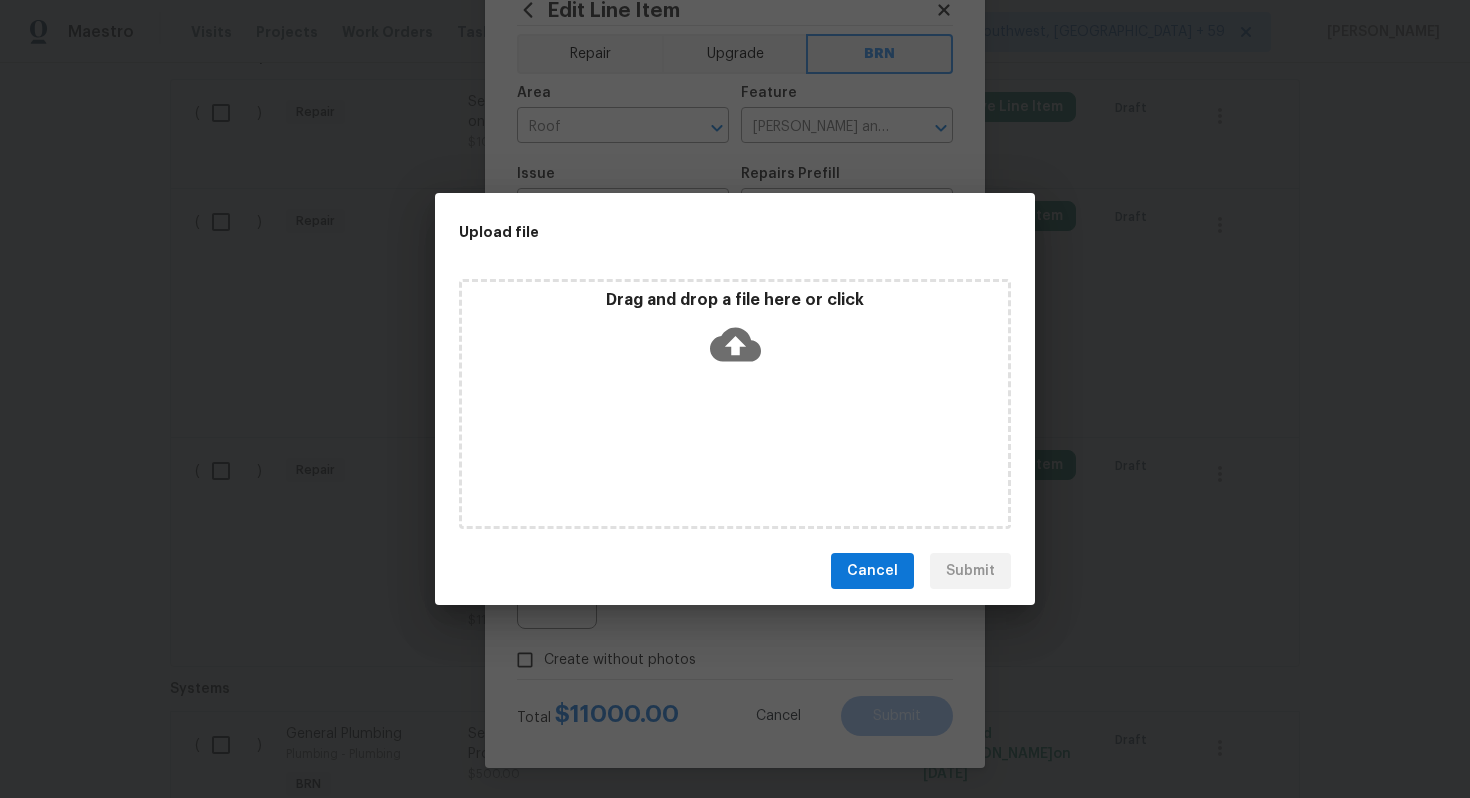 click 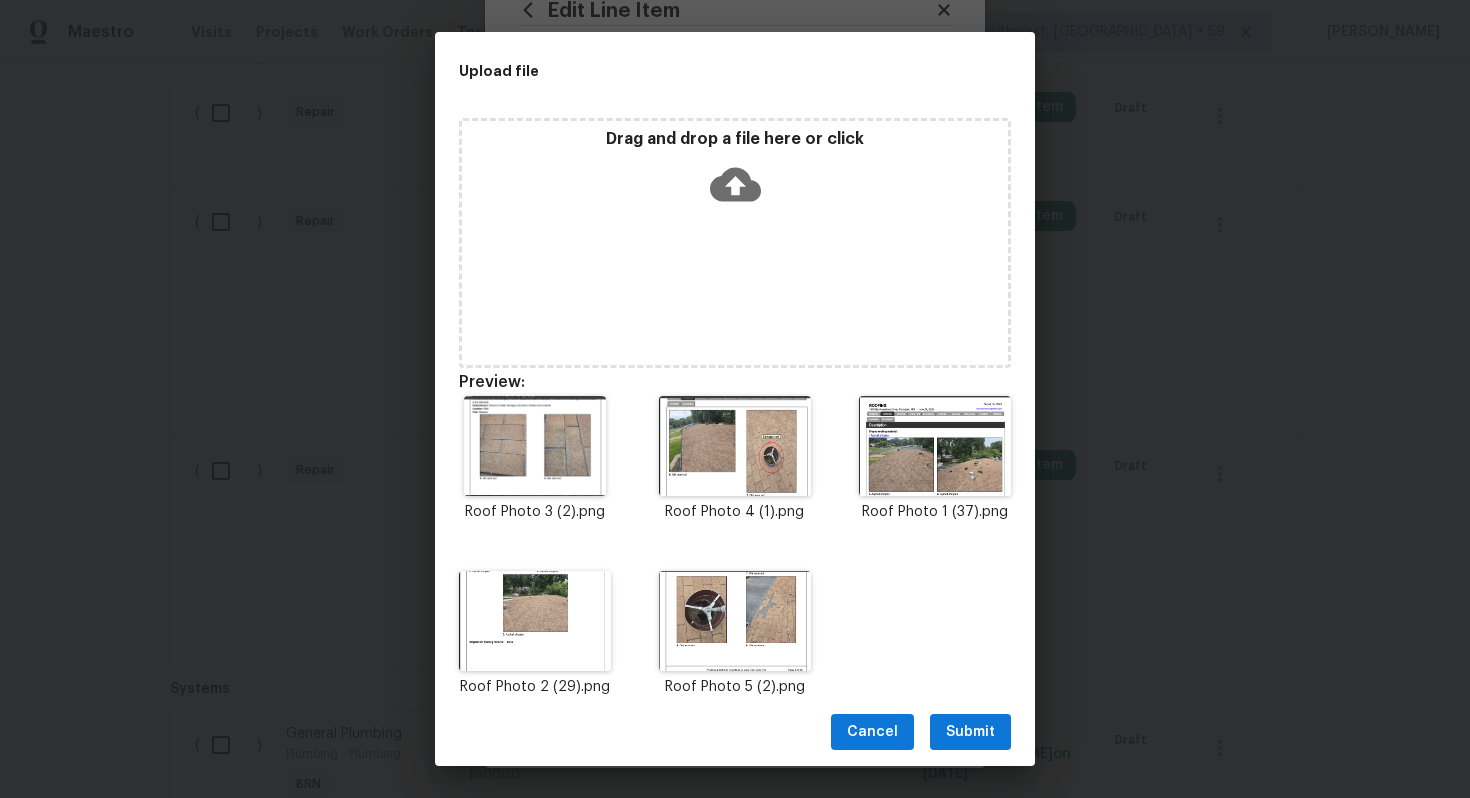 click on "Submit" at bounding box center (970, 732) 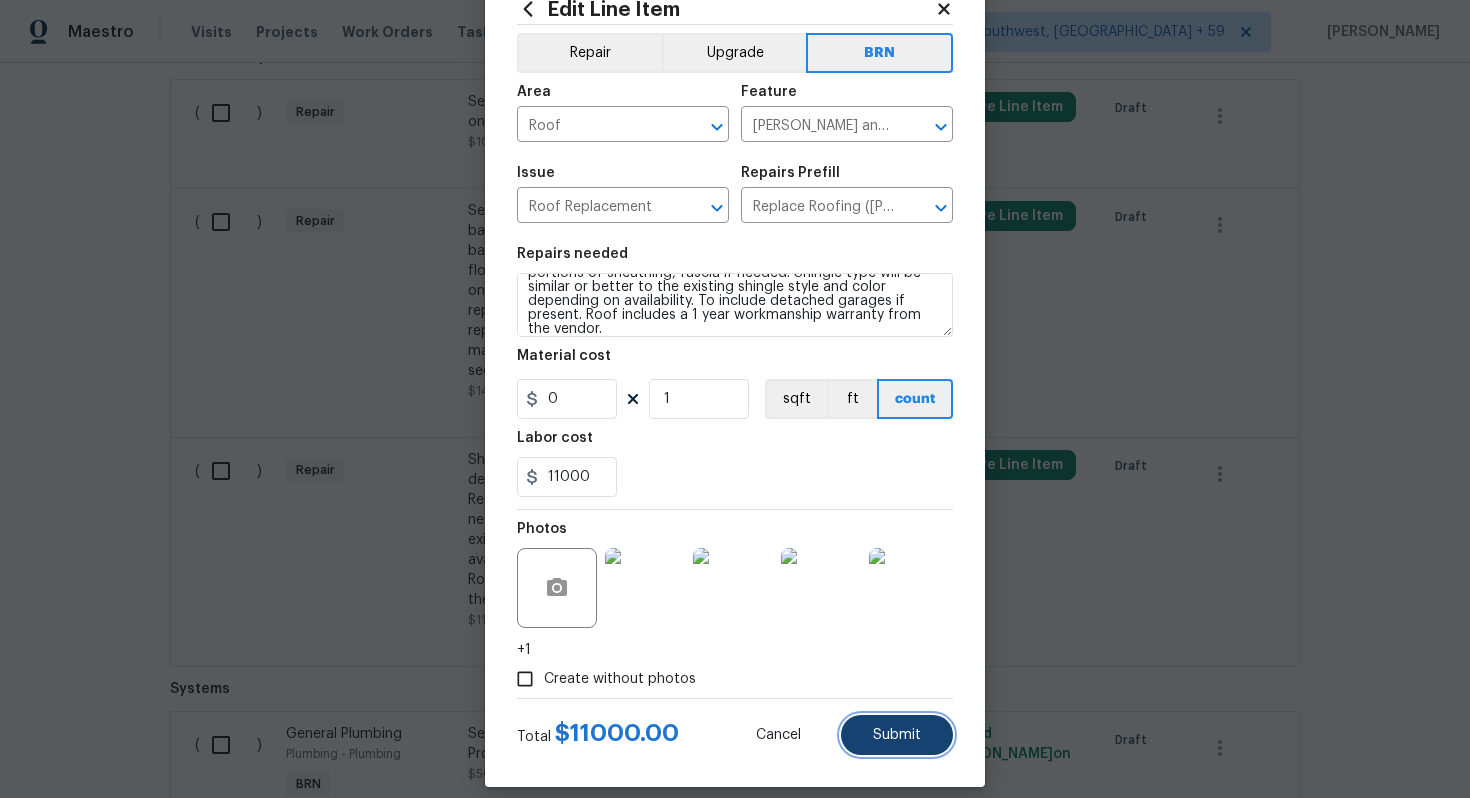 click on "Submit" at bounding box center [897, 735] 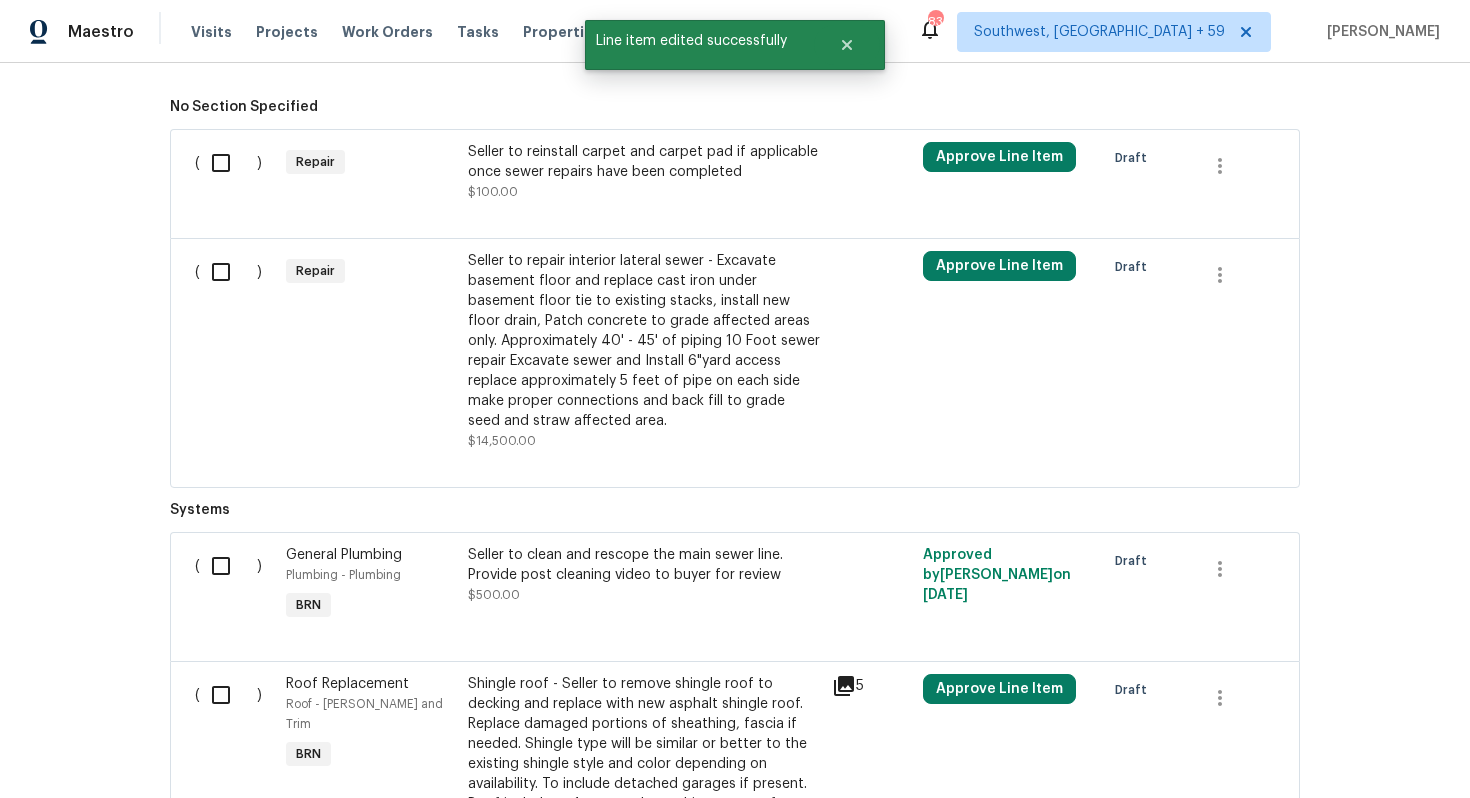 scroll, scrollTop: 2265, scrollLeft: 0, axis: vertical 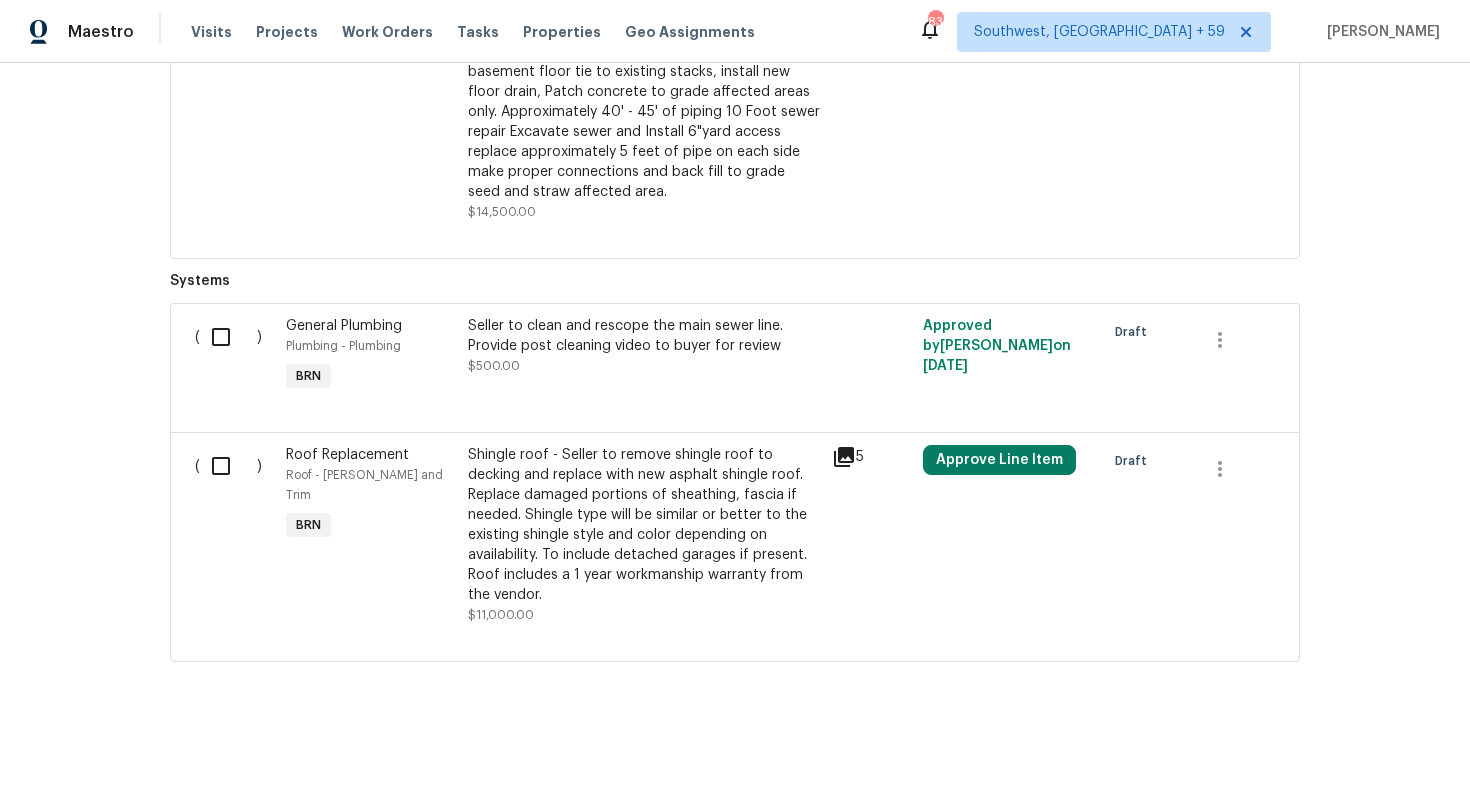 click at bounding box center (228, 466) 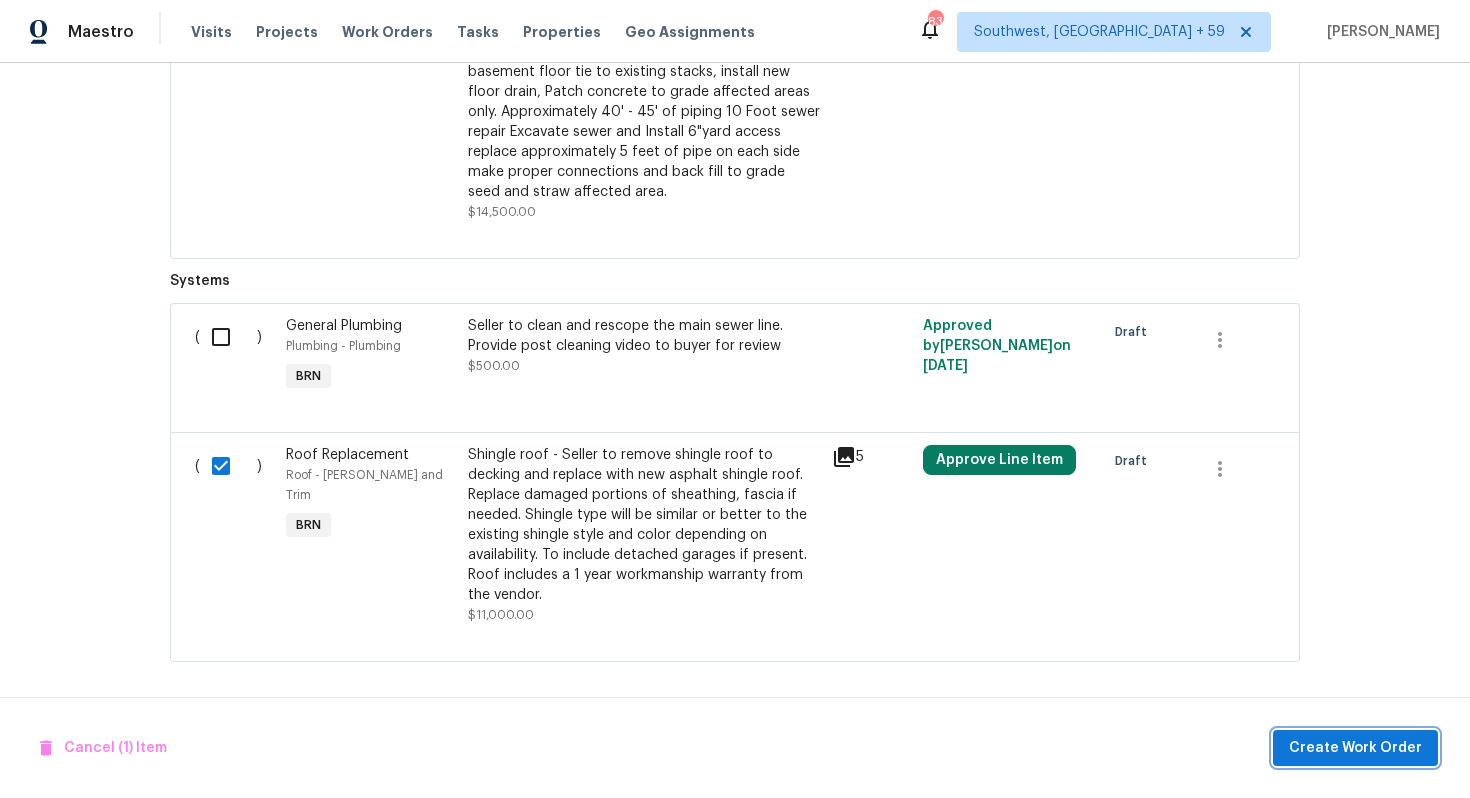 click on "Create Work Order" at bounding box center (1355, 748) 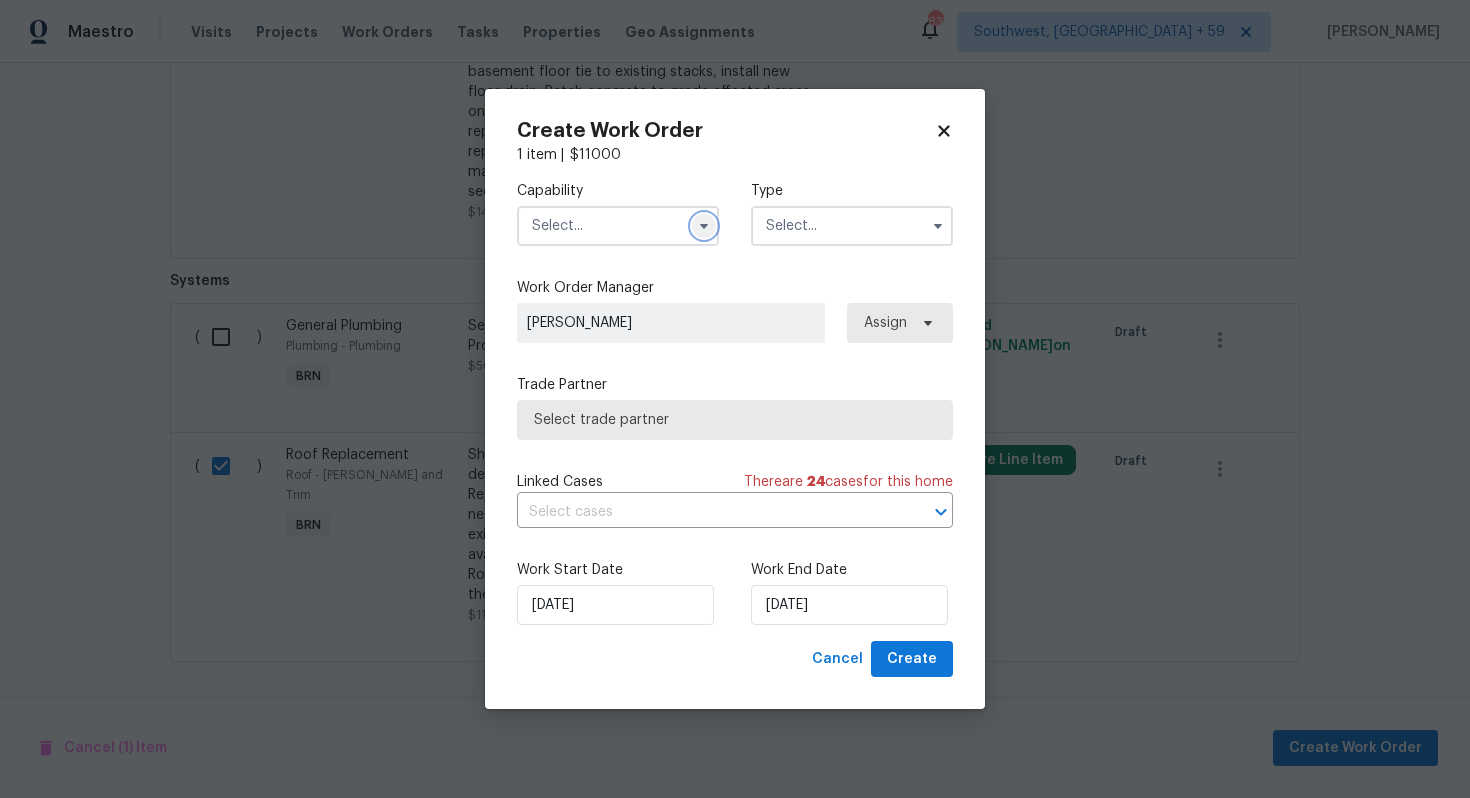 click 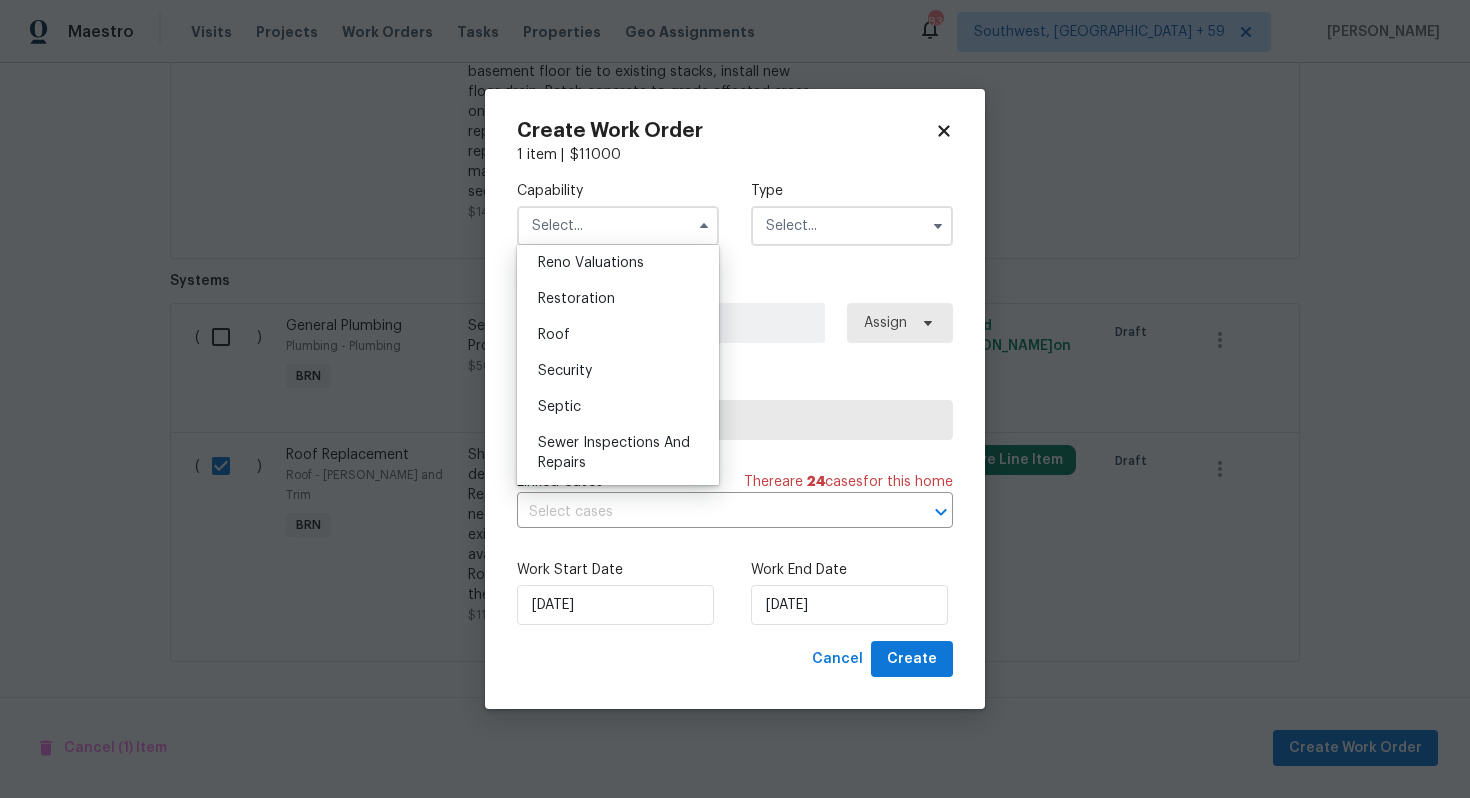 scroll, scrollTop: 1988, scrollLeft: 0, axis: vertical 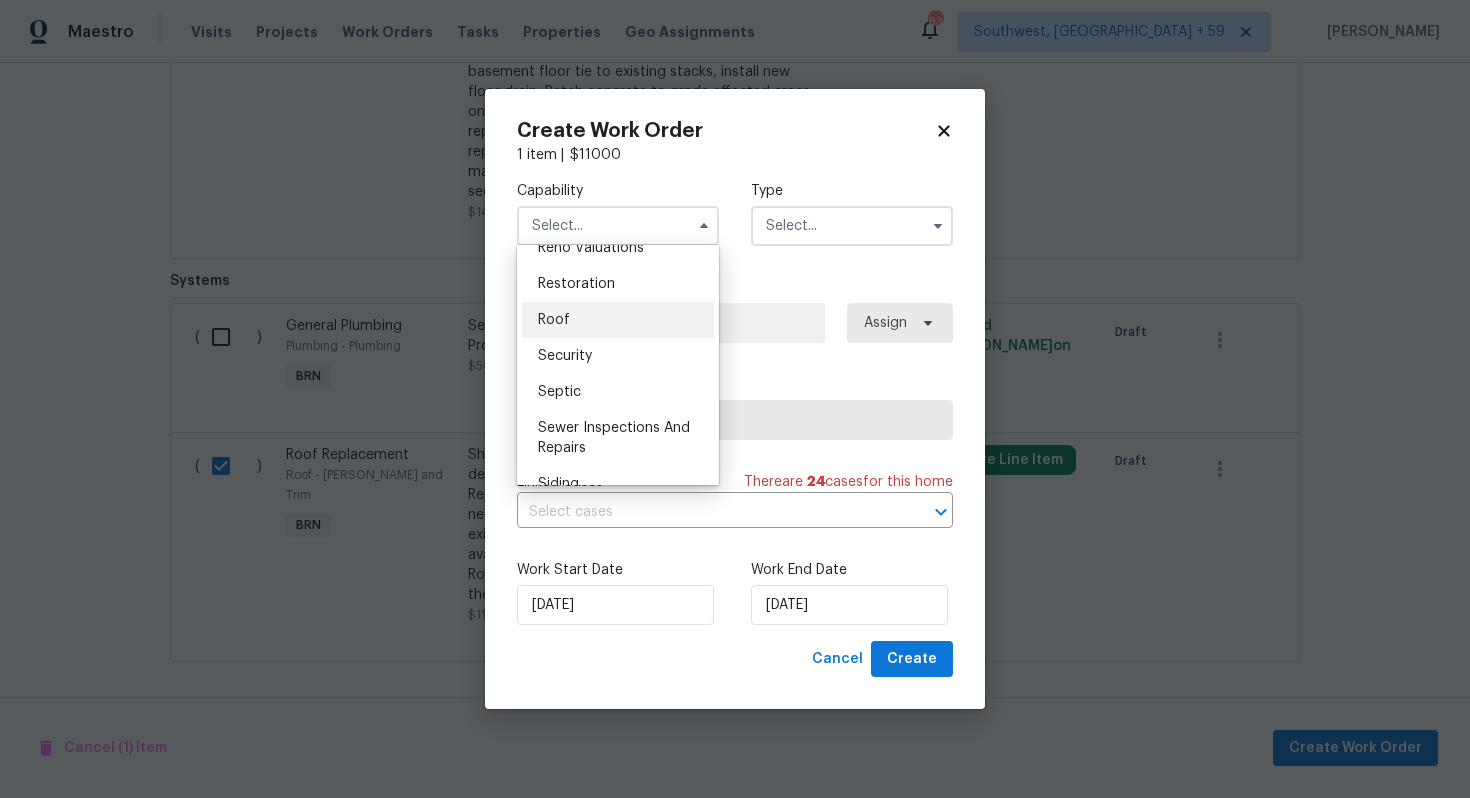 click on "Roof" at bounding box center [618, 320] 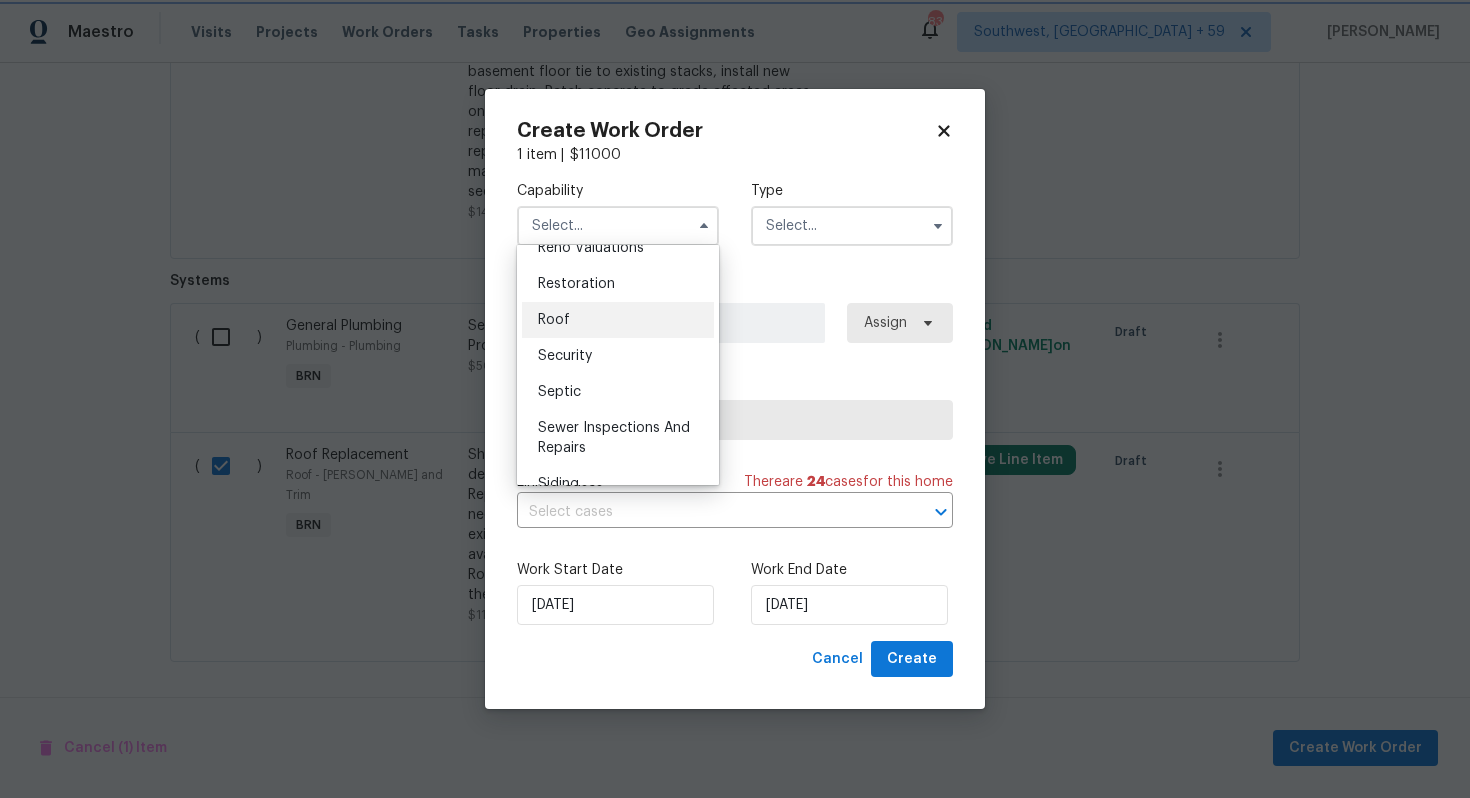 type on "Roof" 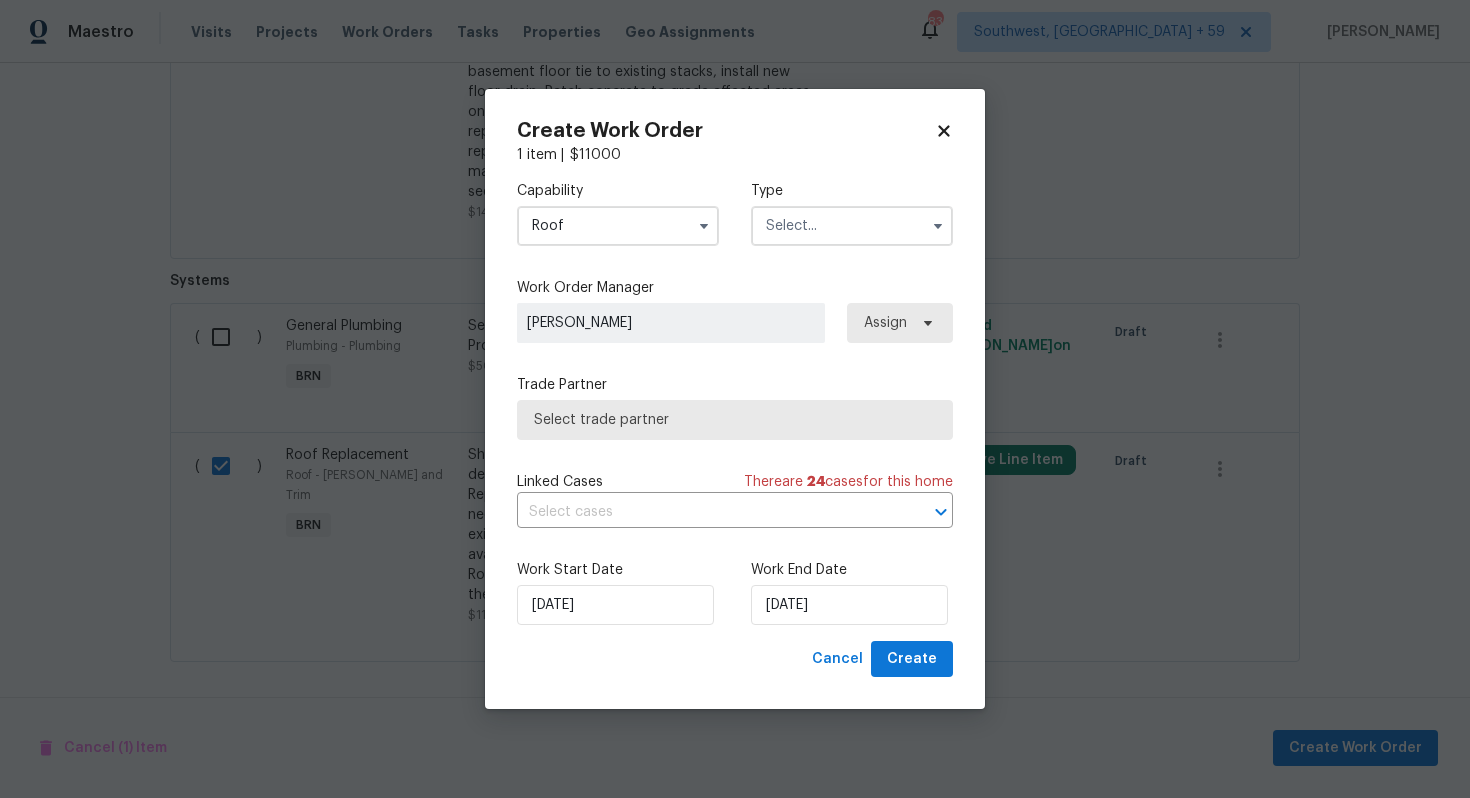 click at bounding box center [852, 226] 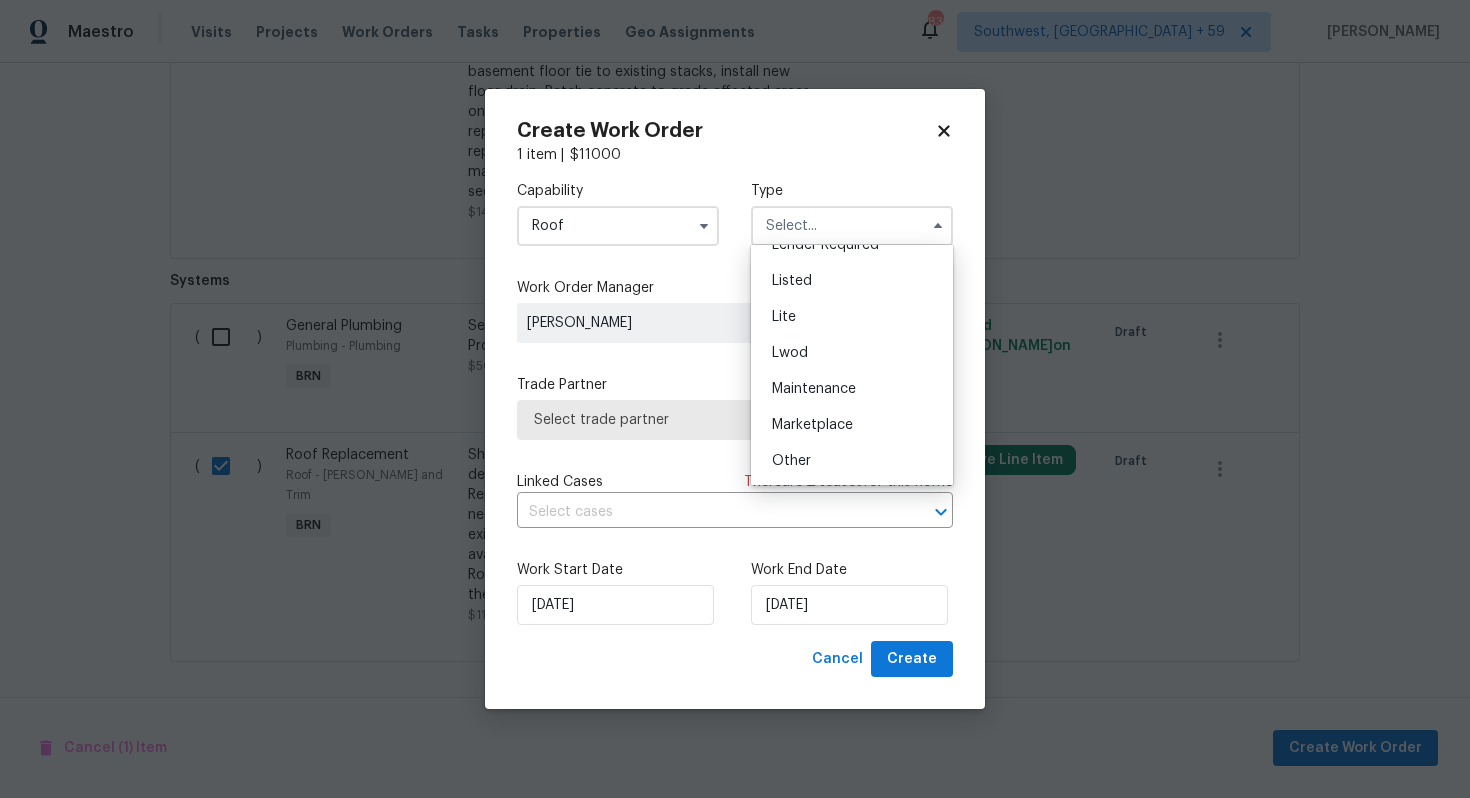 scroll, scrollTop: 454, scrollLeft: 0, axis: vertical 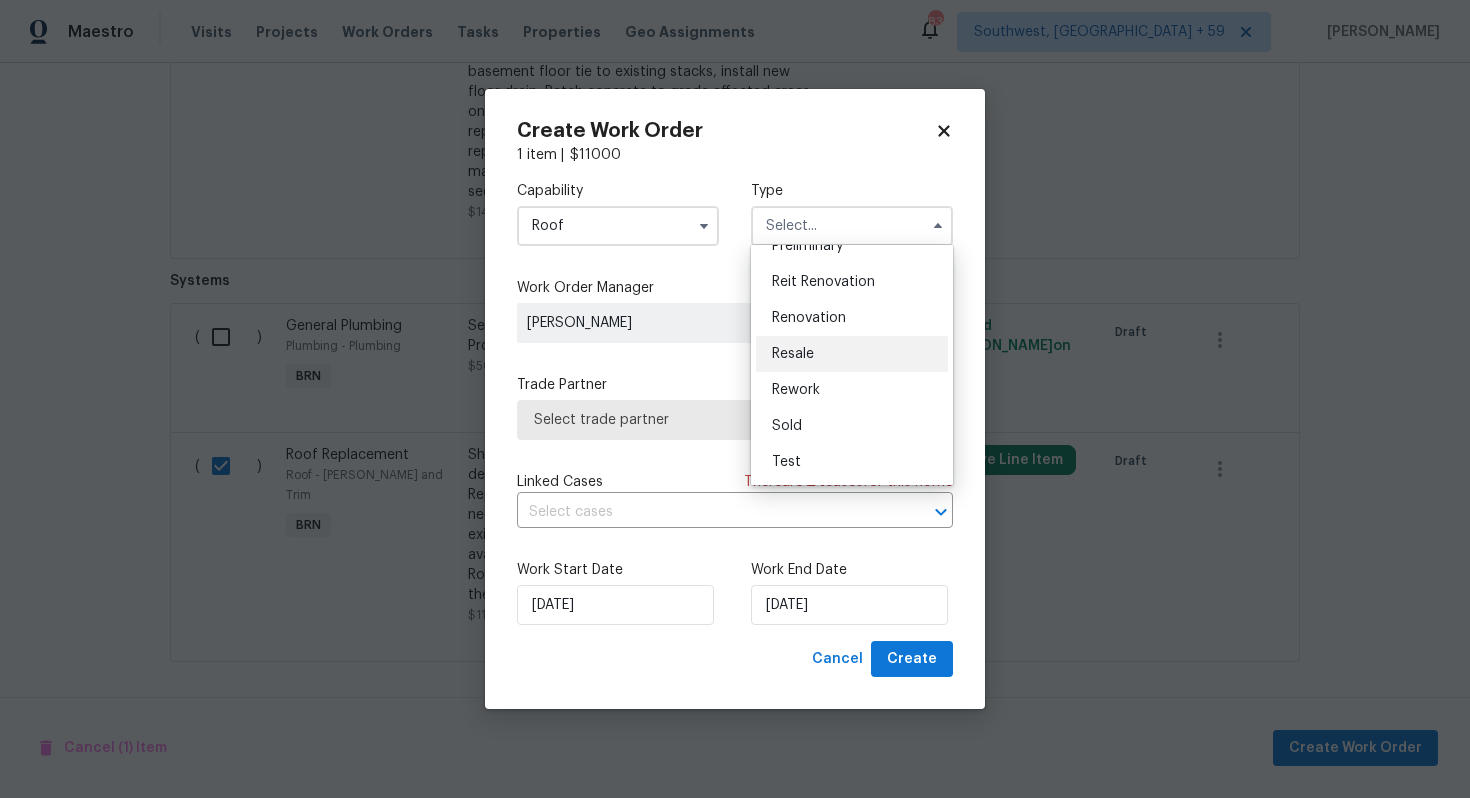 click on "Resale" at bounding box center [852, 354] 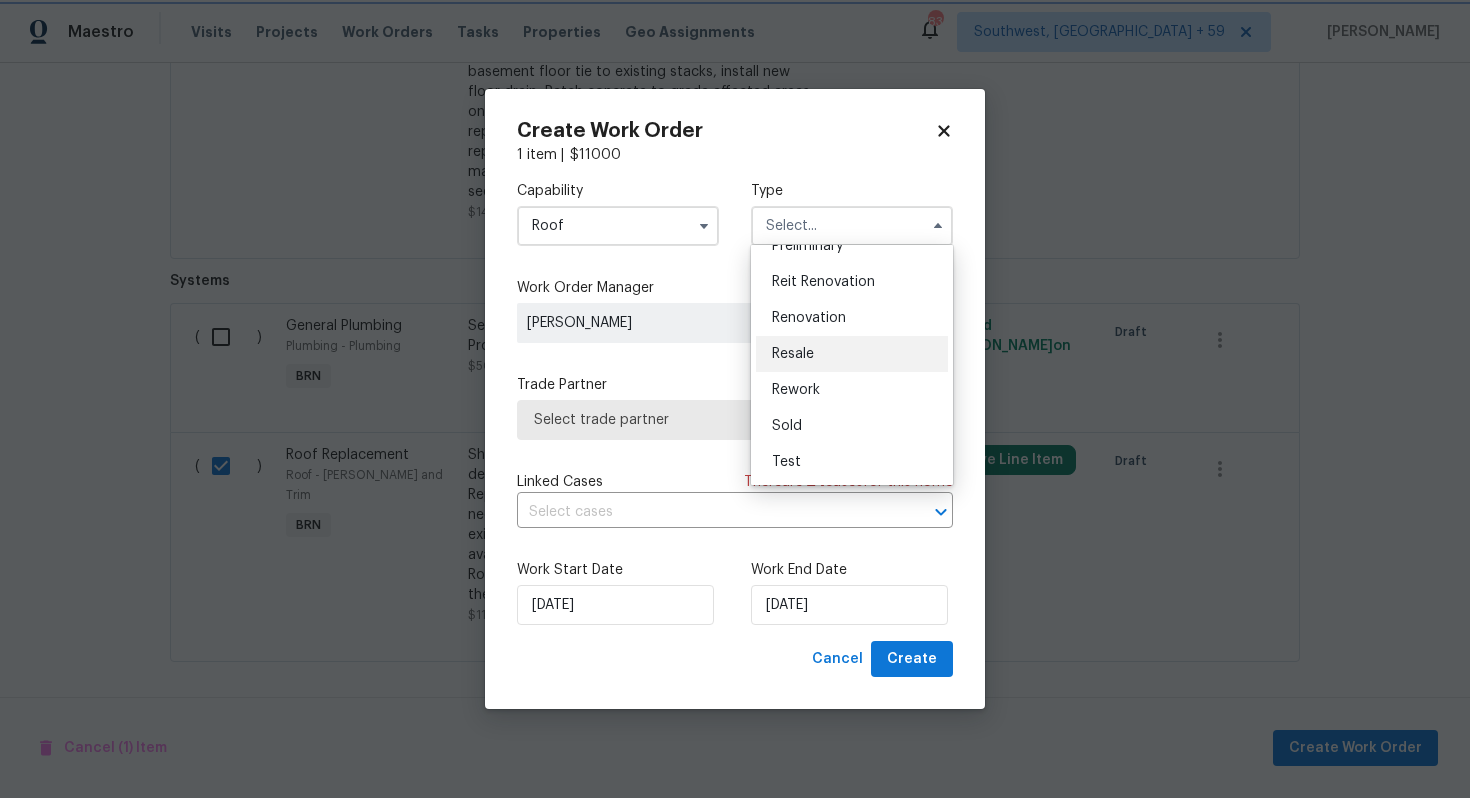 type on "Resale" 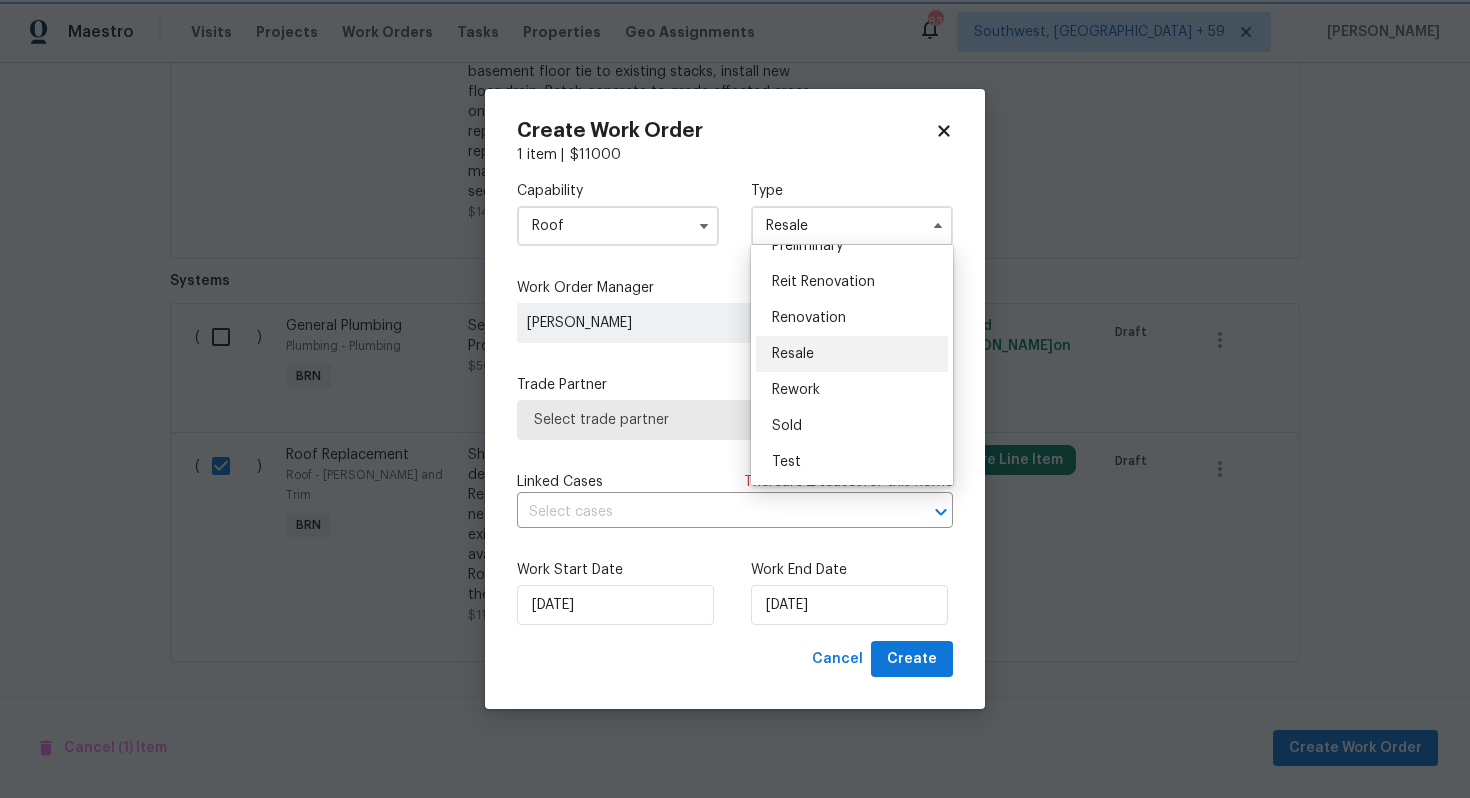 scroll, scrollTop: 0, scrollLeft: 0, axis: both 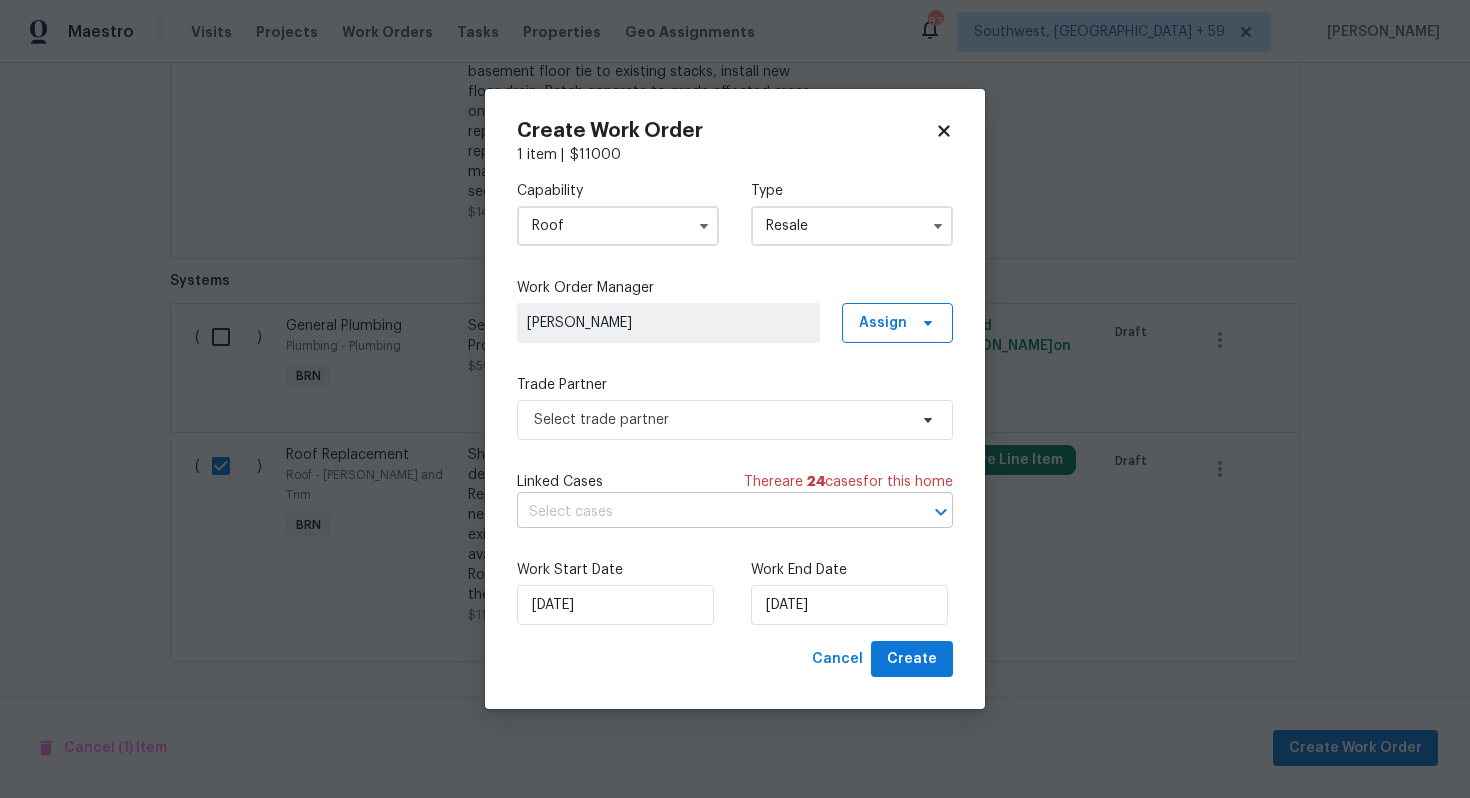 click at bounding box center (707, 512) 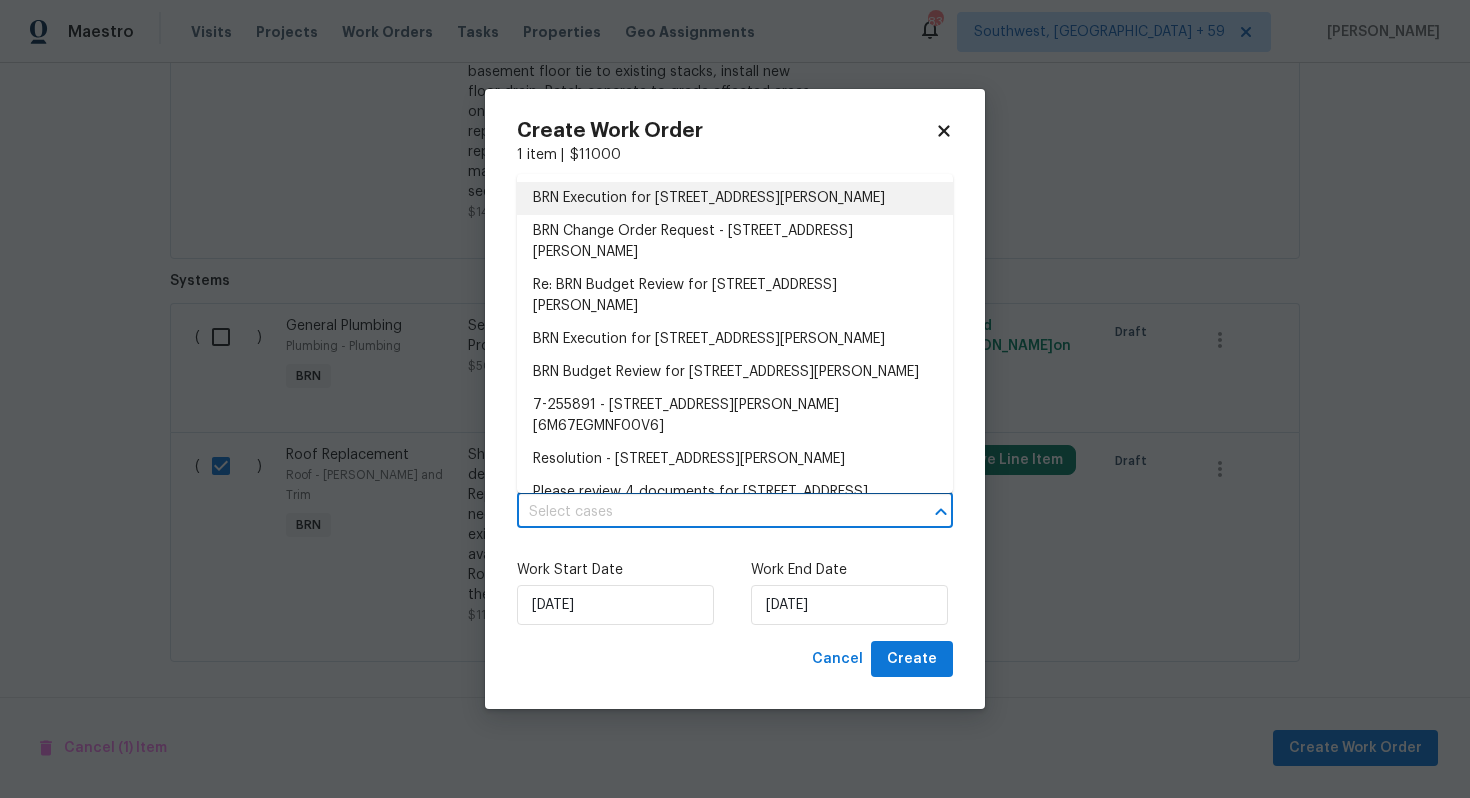 click on "BRN Execution for 1515 Bay Meadows Dr, Florissant, MO 63033" at bounding box center [735, 198] 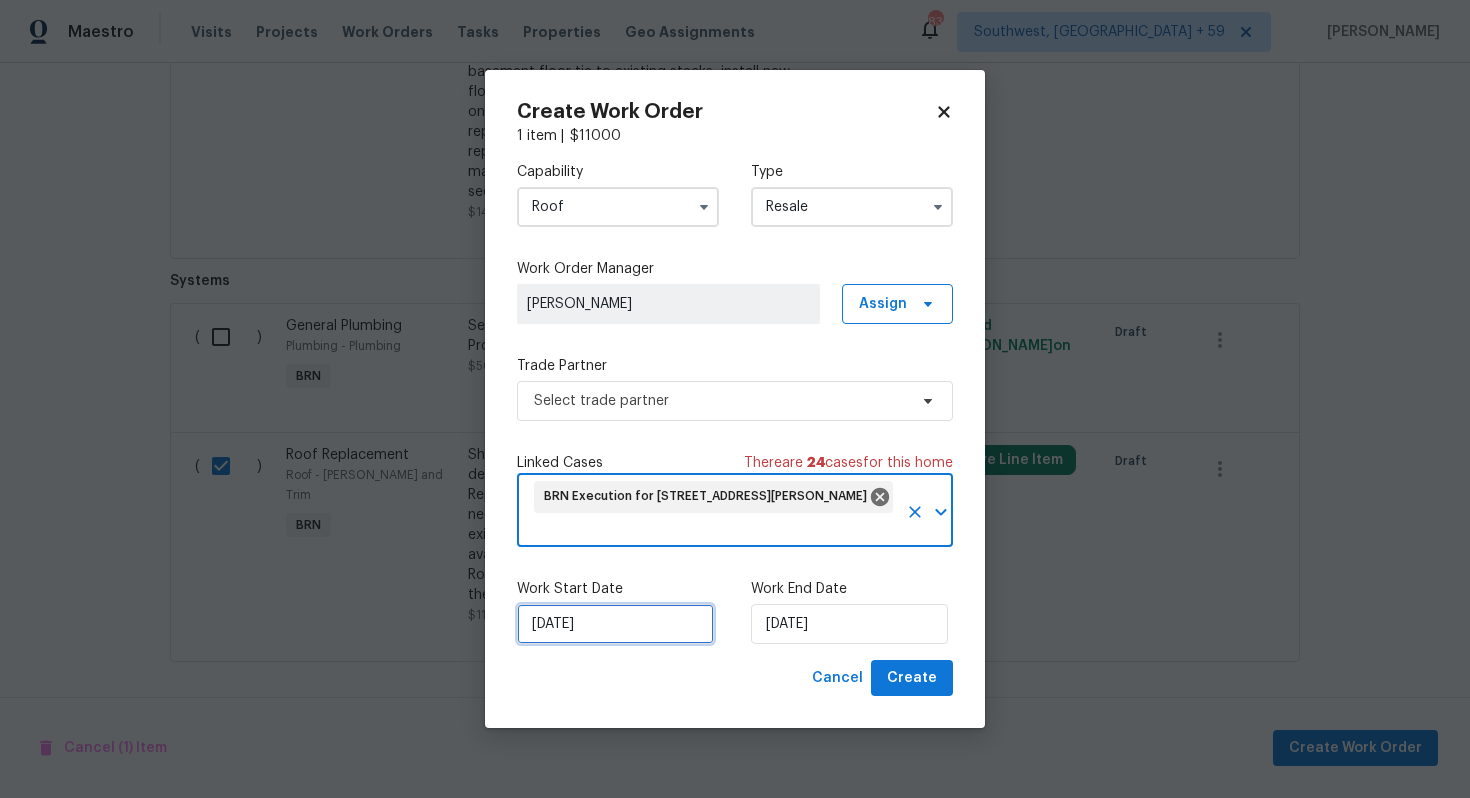 click on "[DATE]" at bounding box center [615, 624] 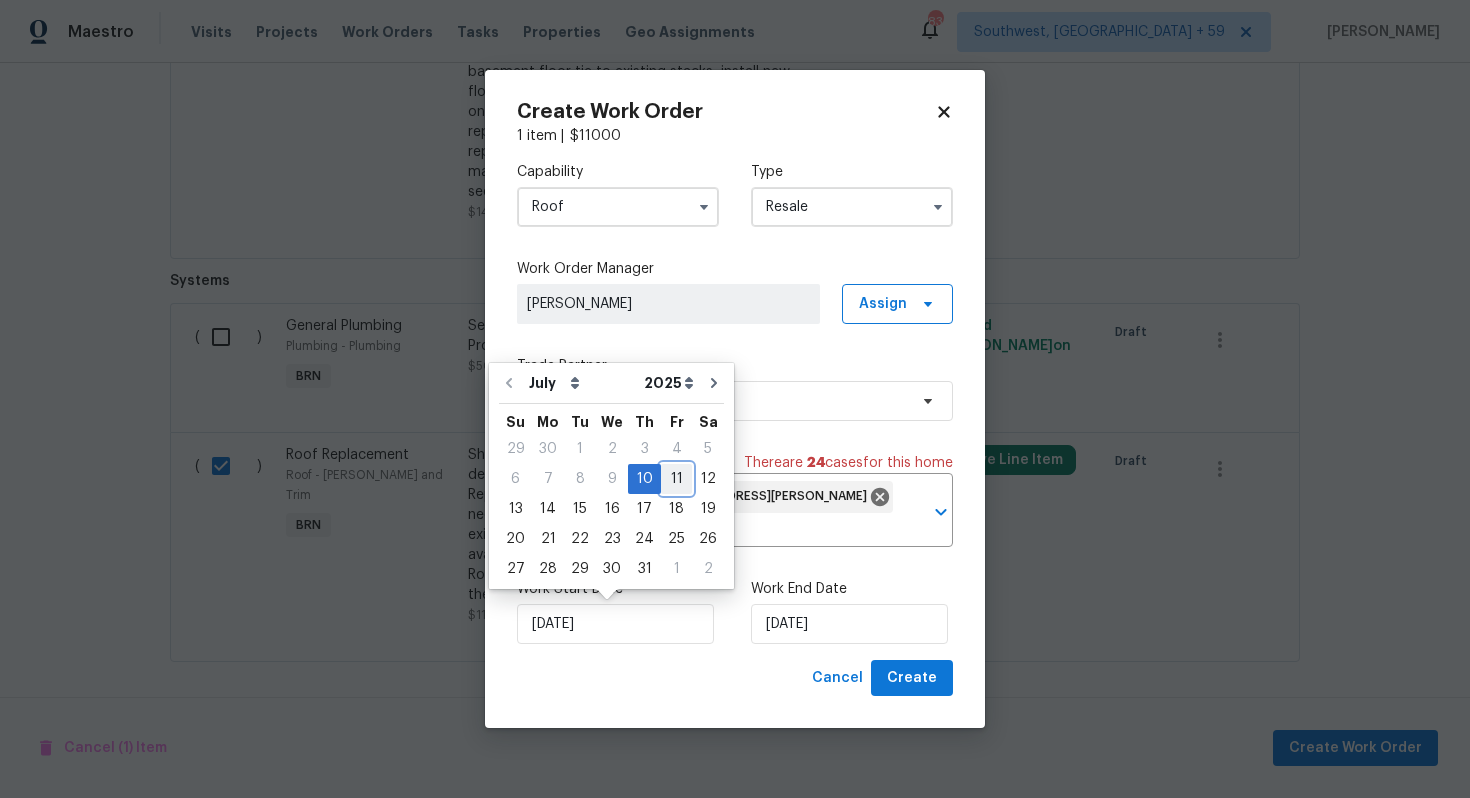 click on "11" at bounding box center [676, 479] 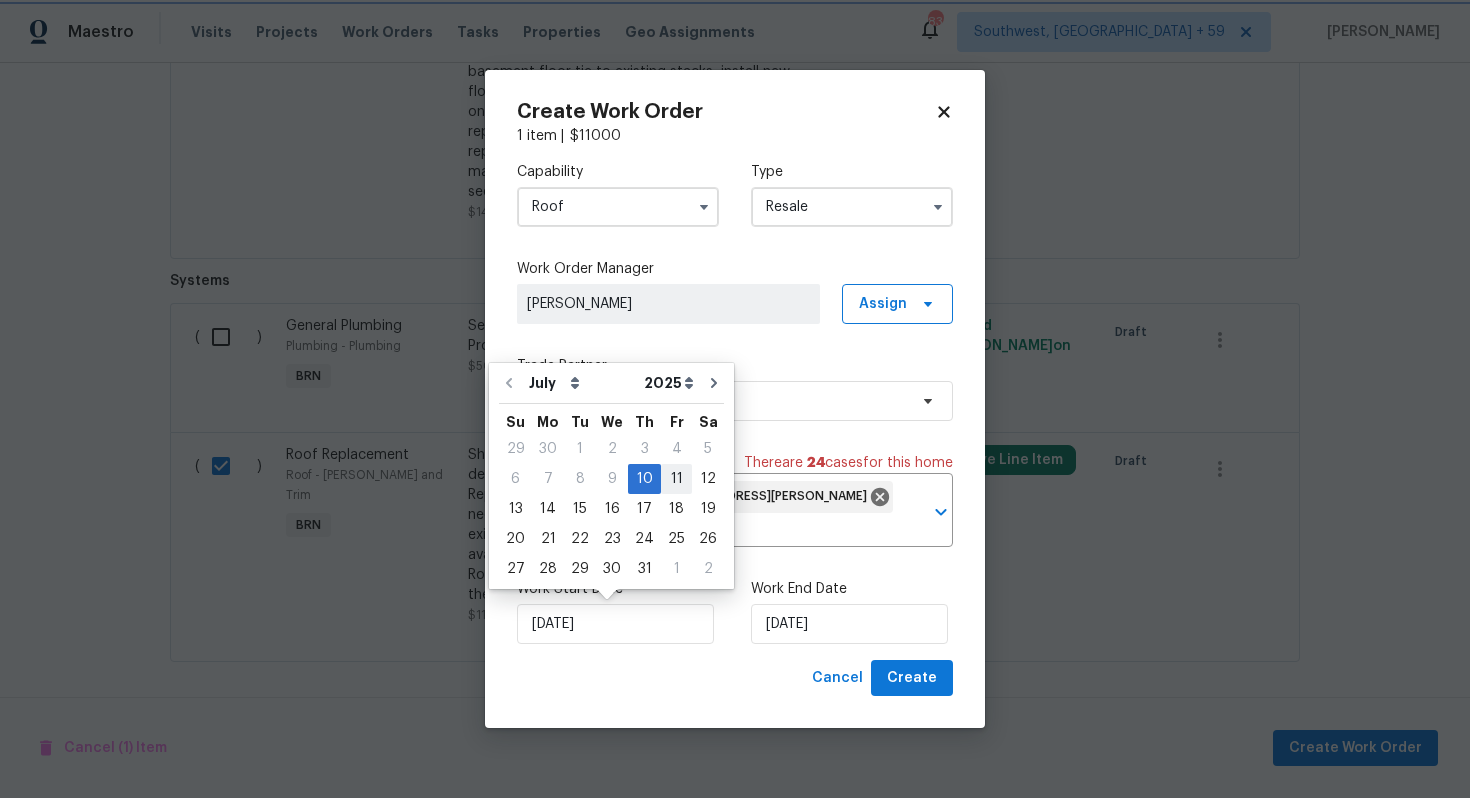 type on "[DATE]" 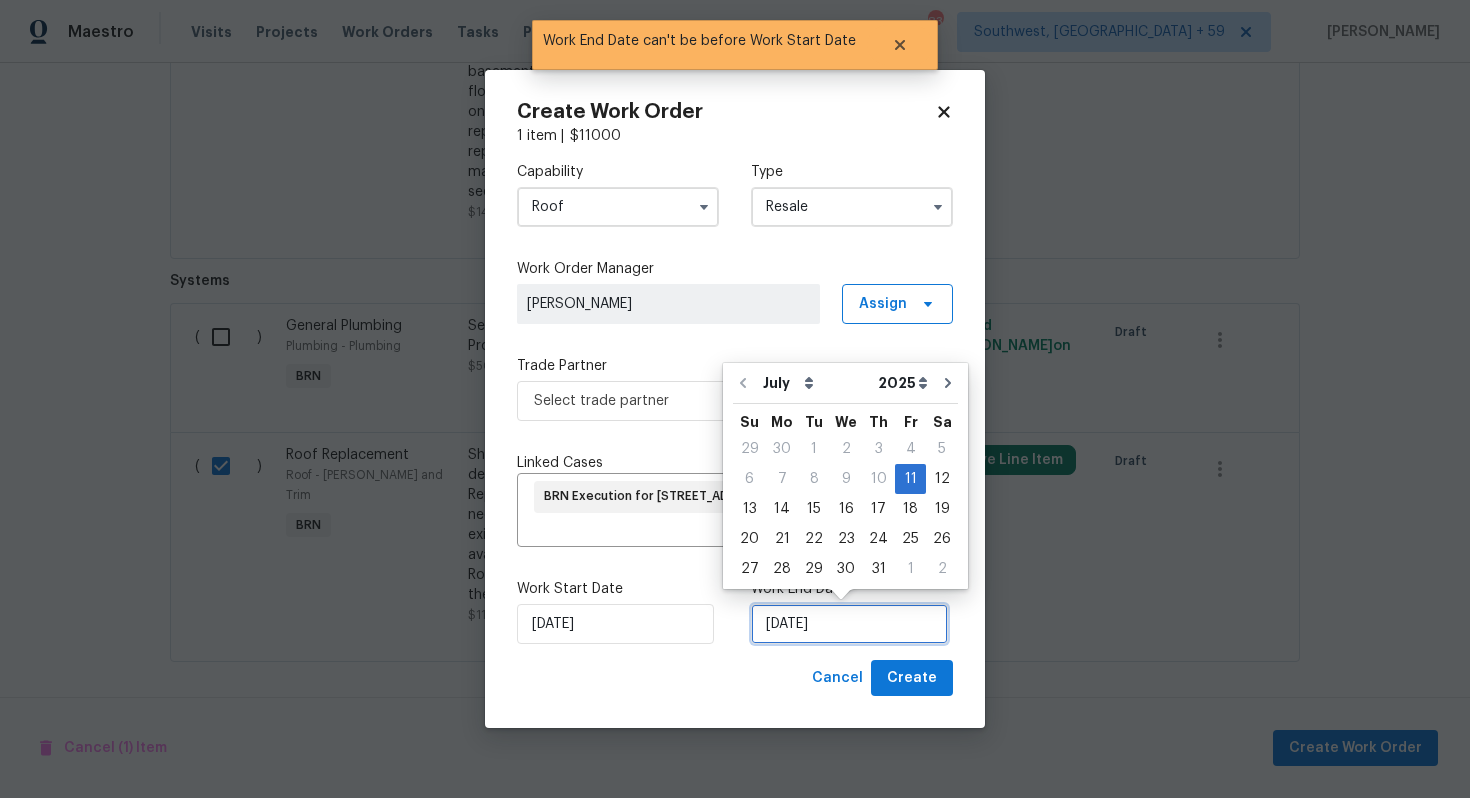 click on "[DATE]" at bounding box center [849, 624] 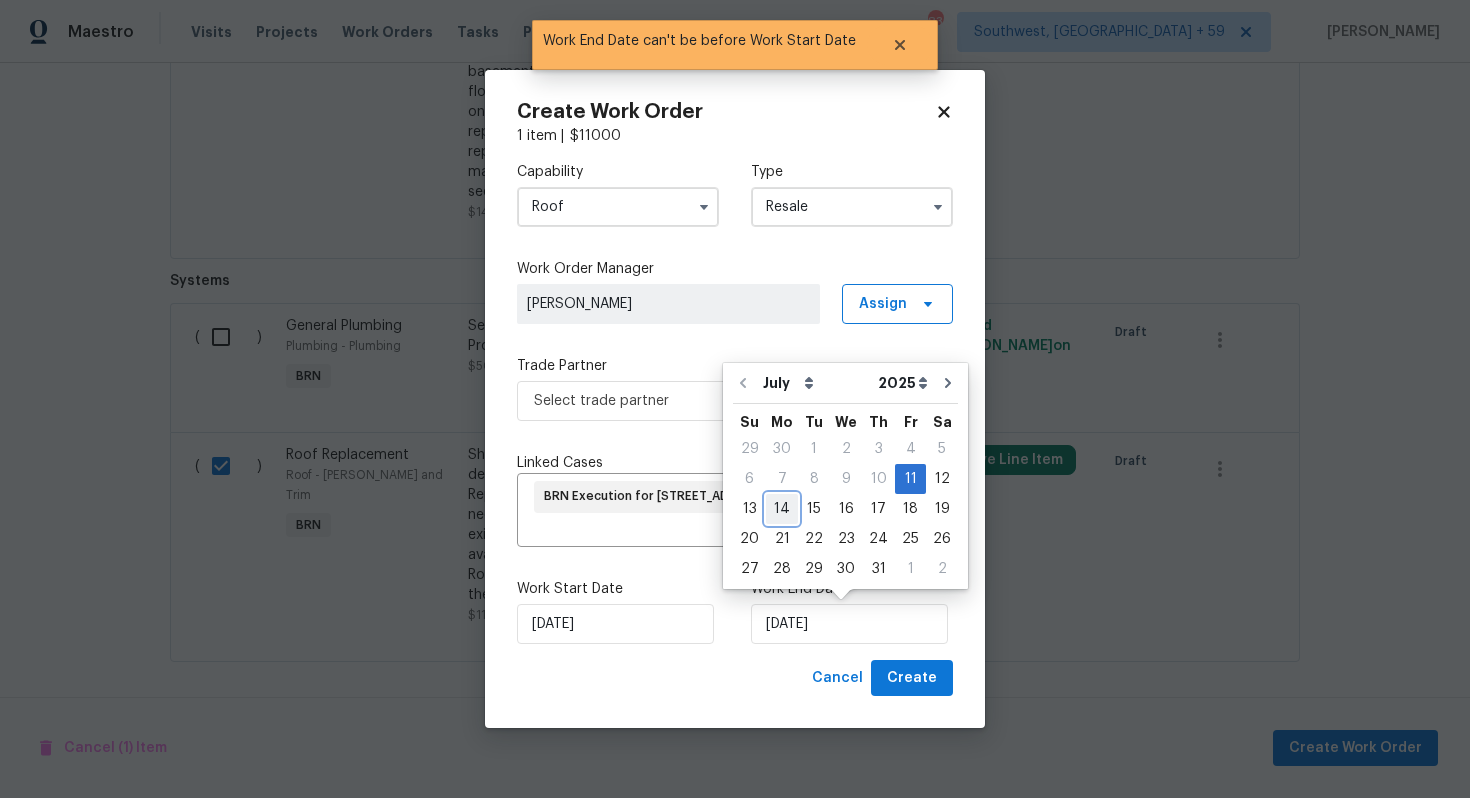 click on "14" at bounding box center (782, 509) 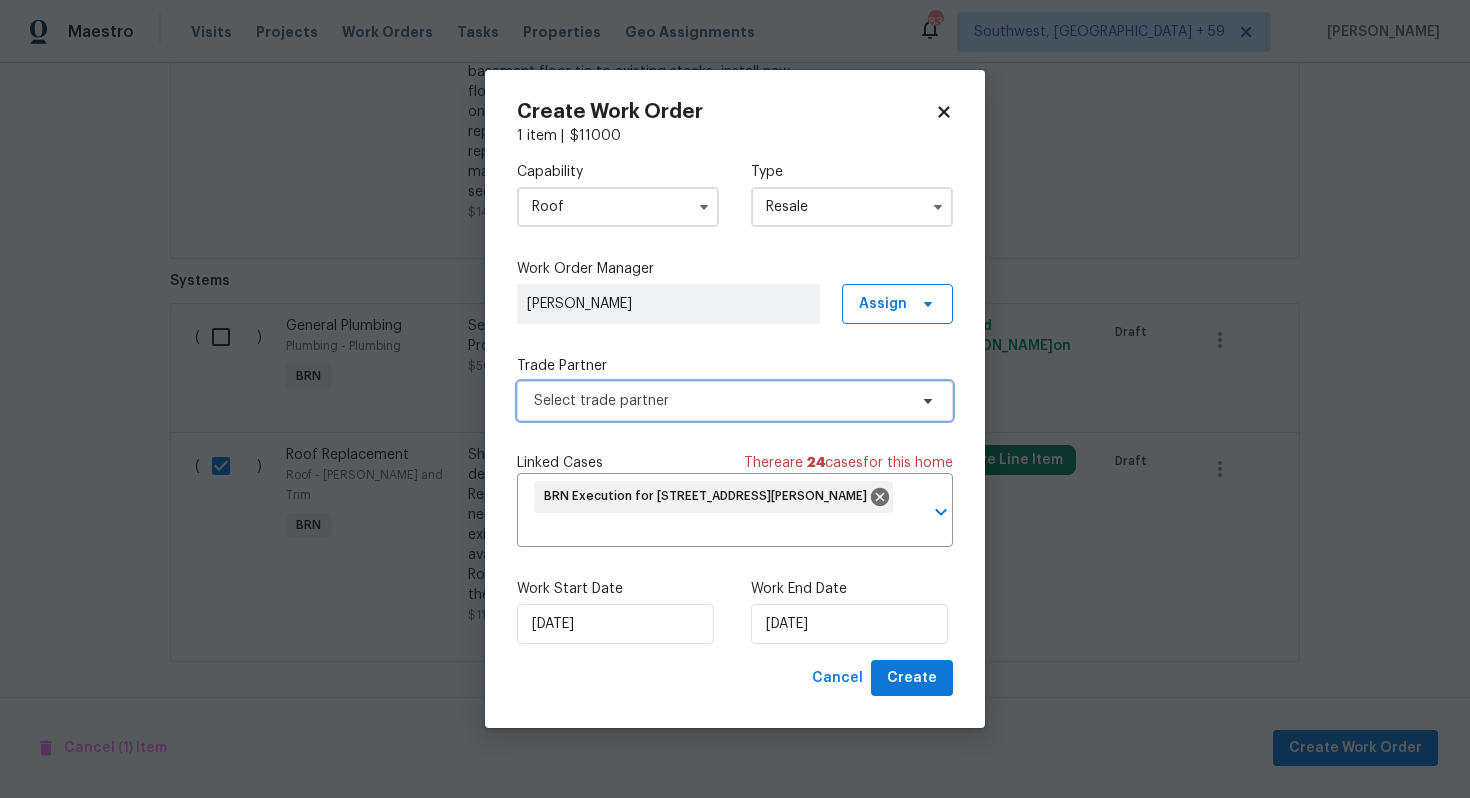click on "Select trade partner" at bounding box center [720, 401] 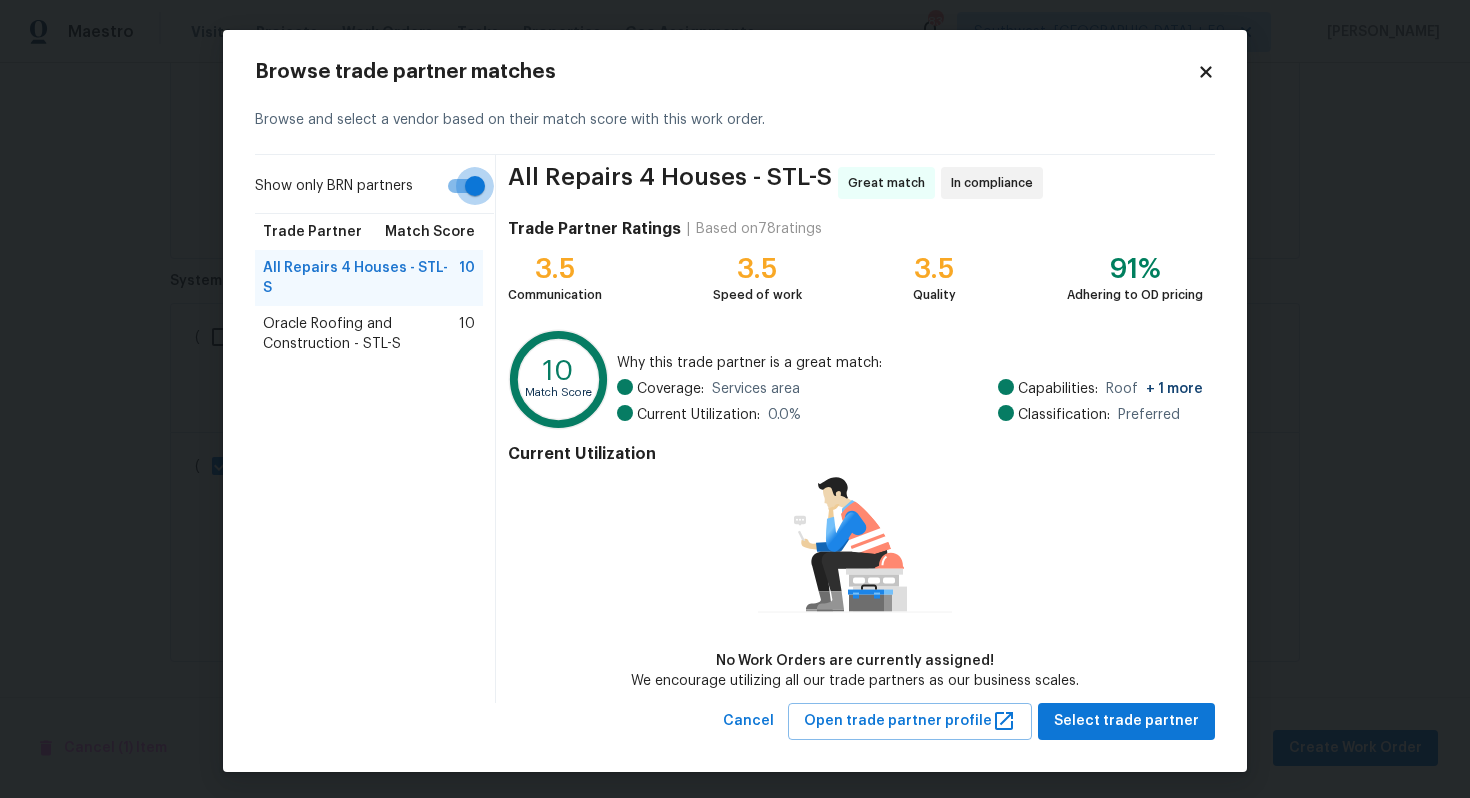 click on "Show only BRN partners" at bounding box center [475, 186] 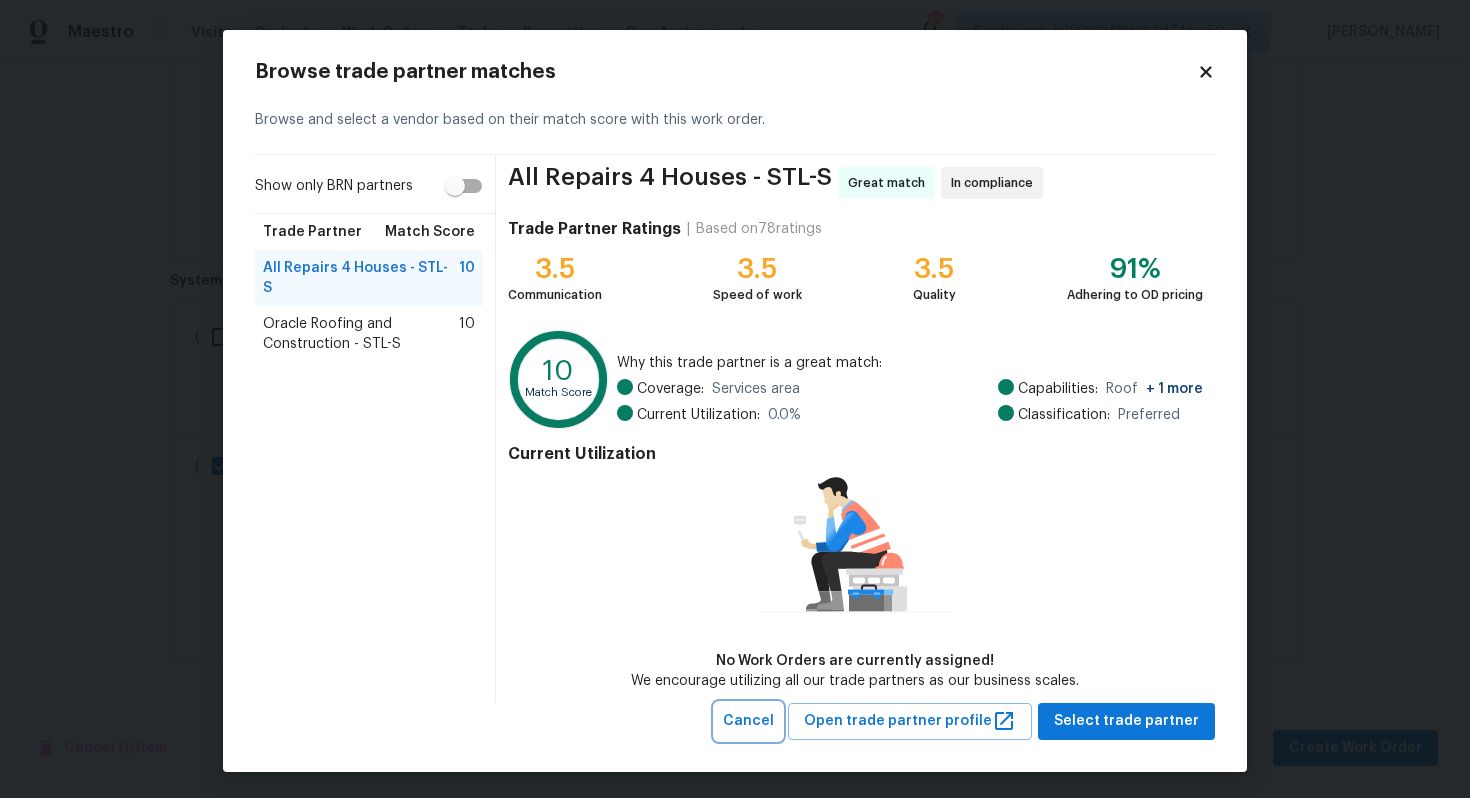 click on "Cancel" at bounding box center [748, 721] 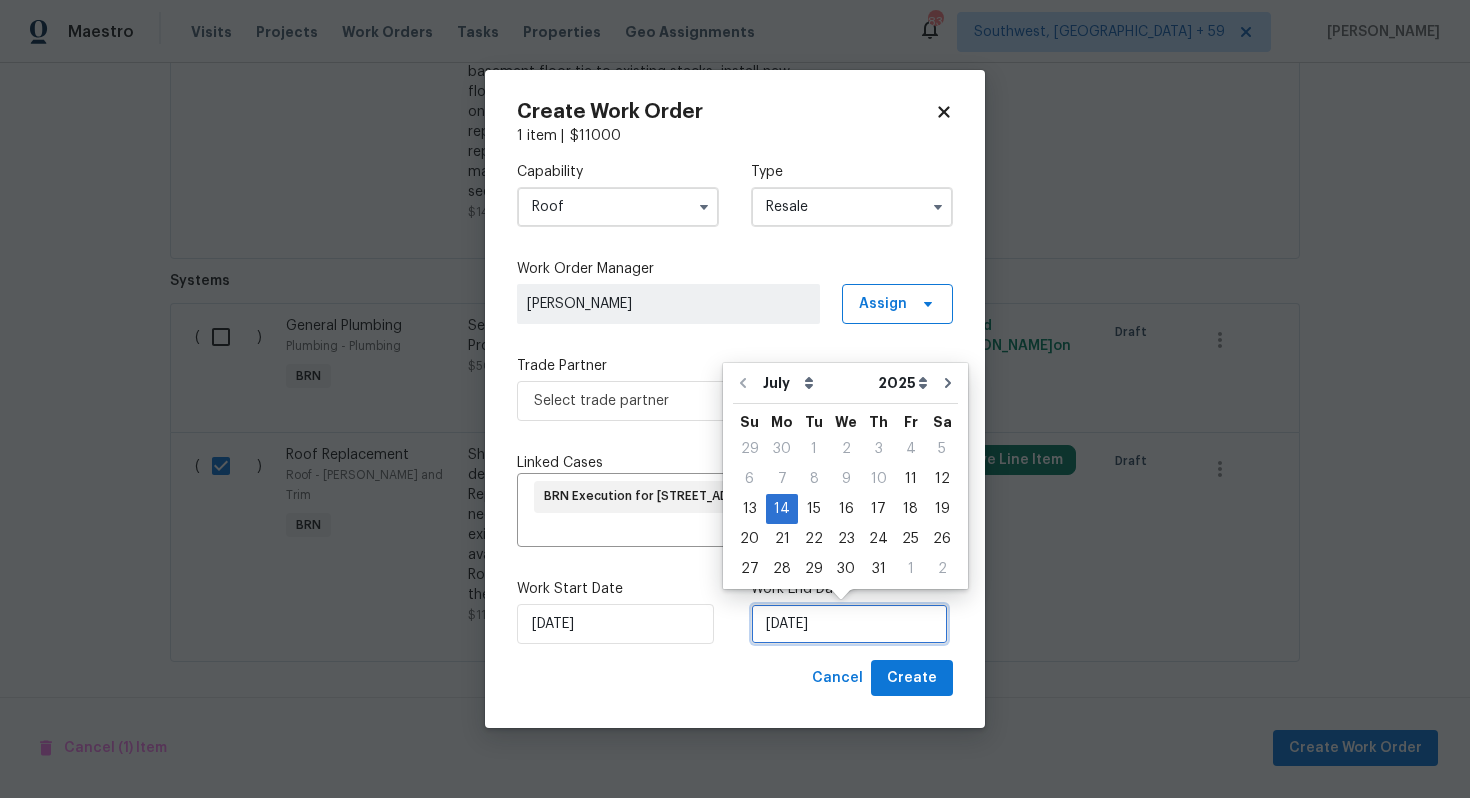 click on "[DATE]" at bounding box center [849, 624] 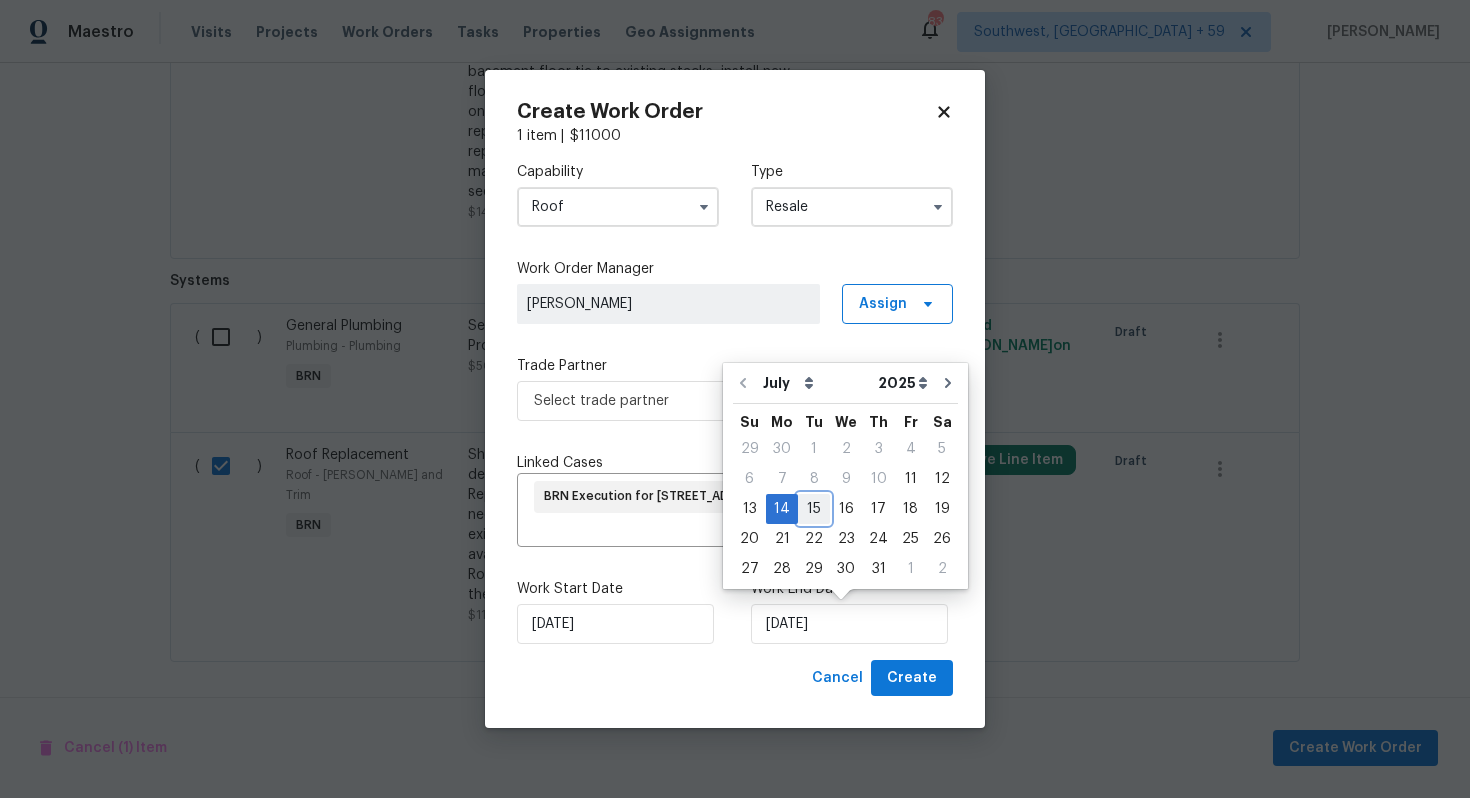 click on "15" at bounding box center [814, 509] 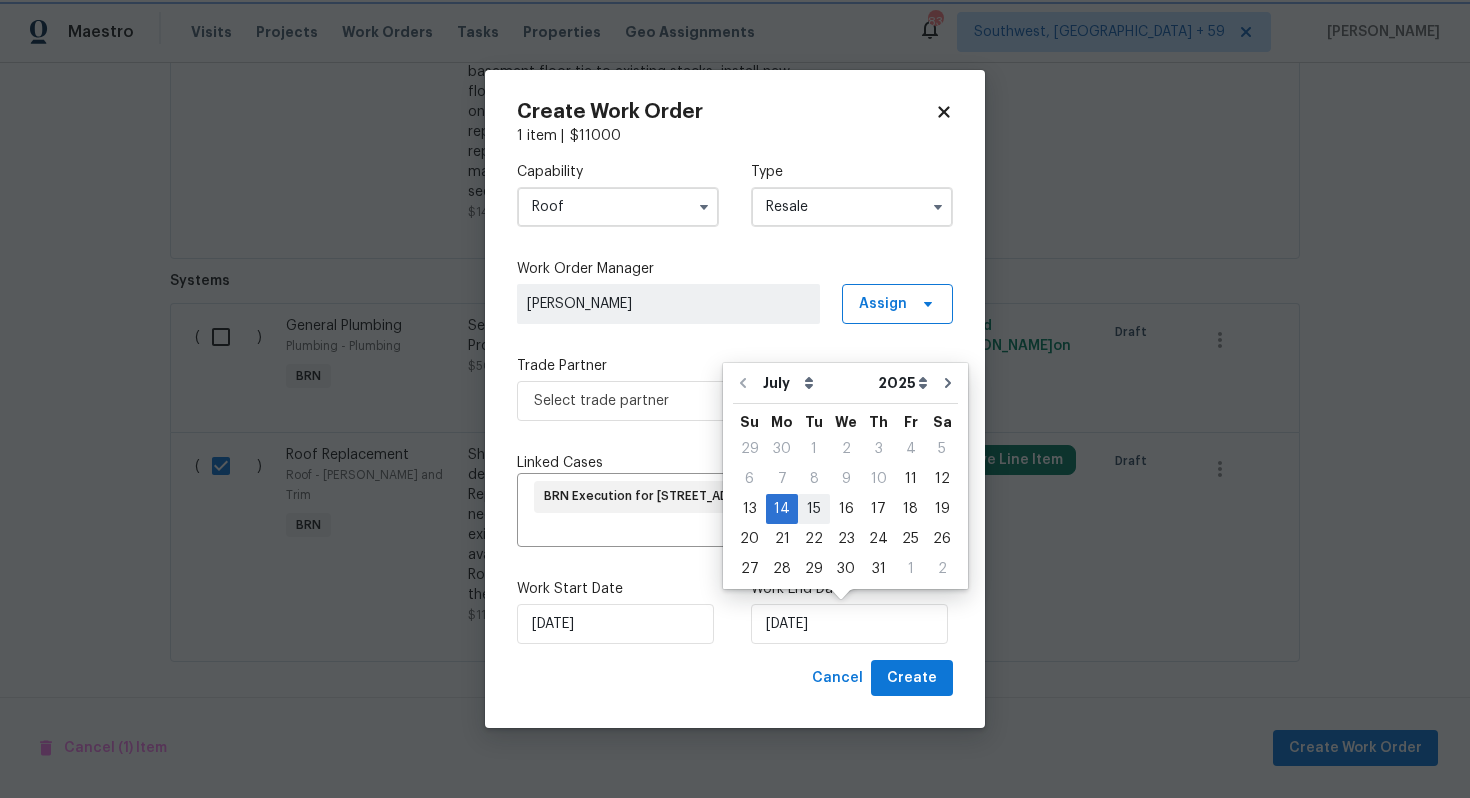 type on "7/15/2025" 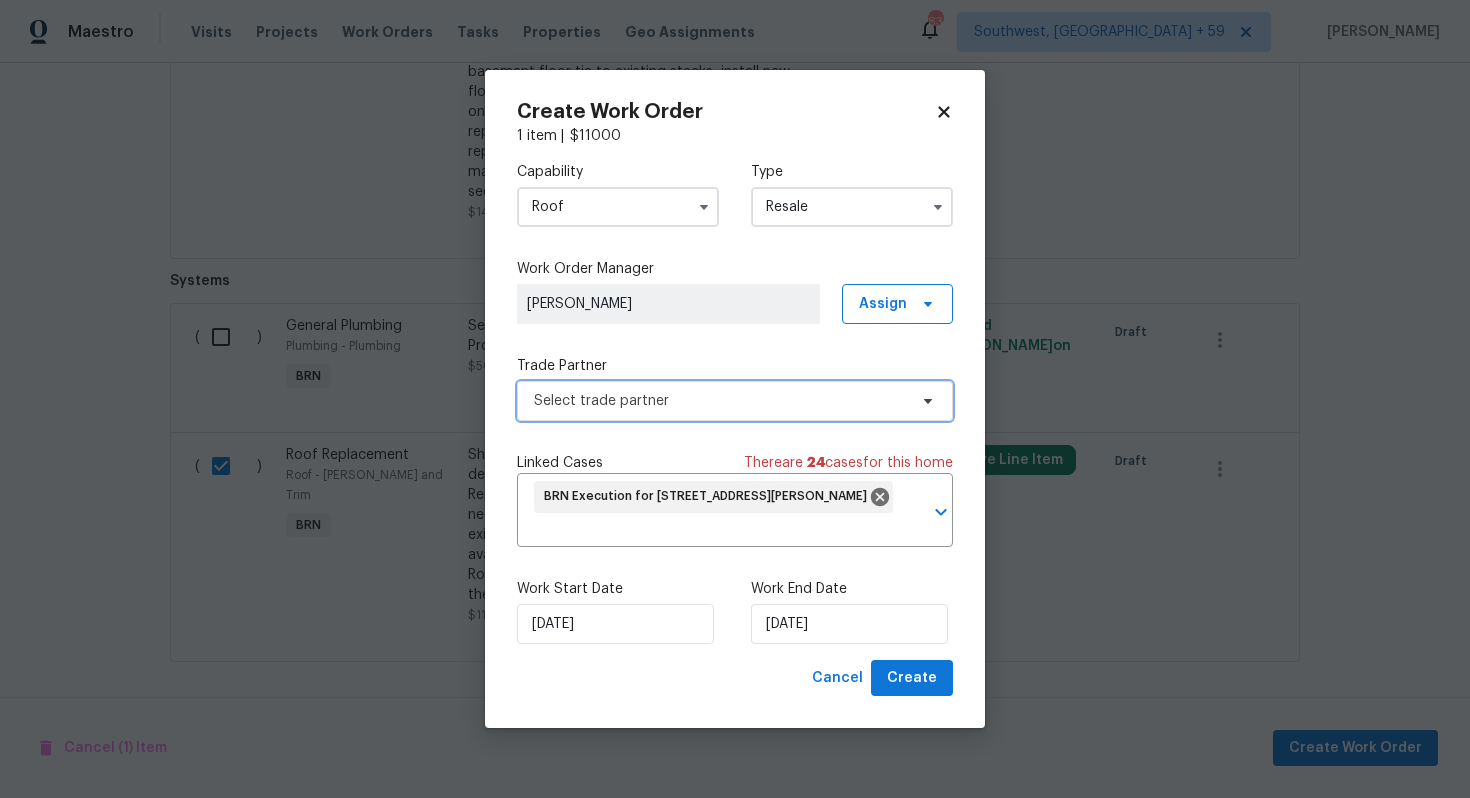 click on "Select trade partner" at bounding box center (720, 401) 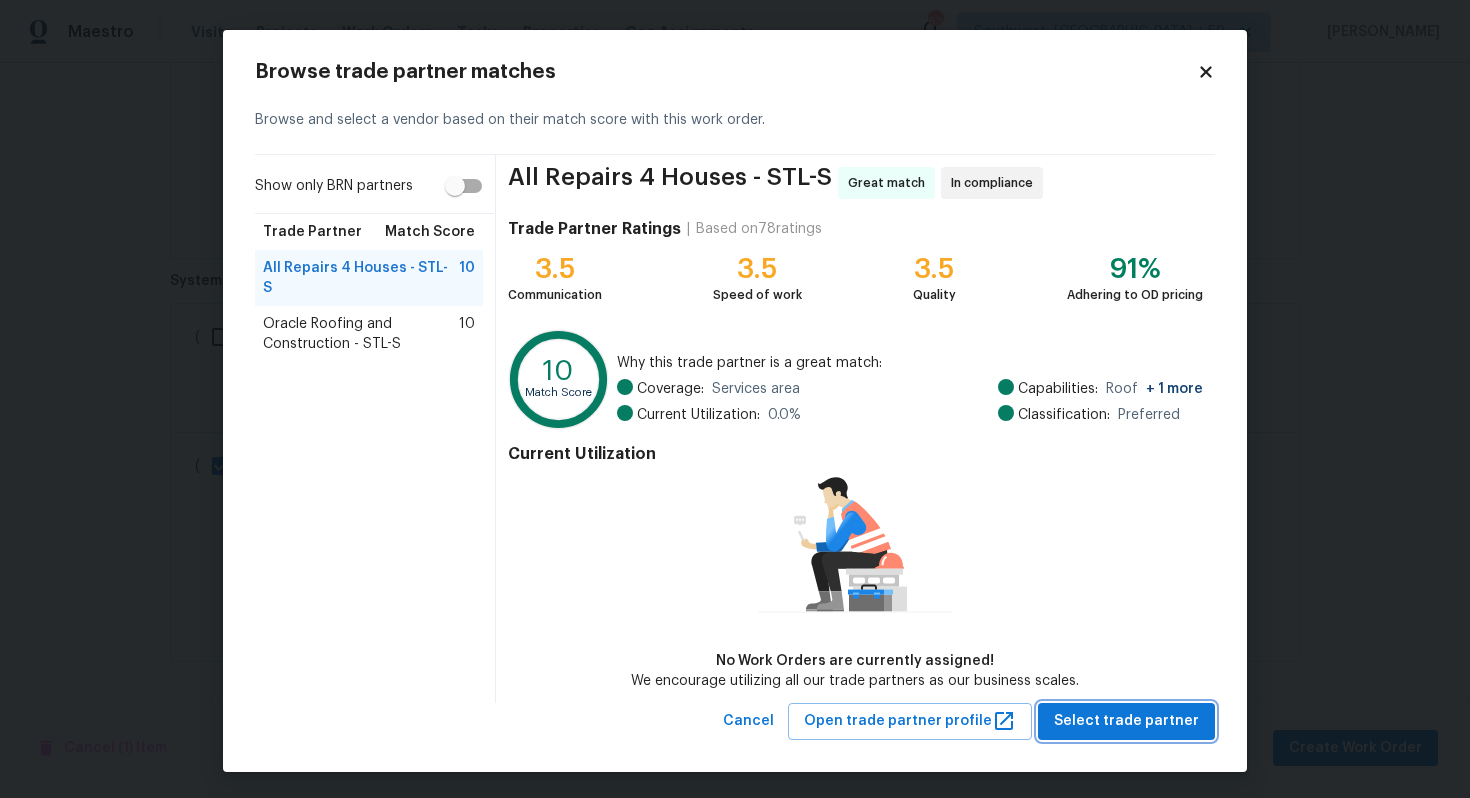 click on "Select trade partner" at bounding box center [1126, 721] 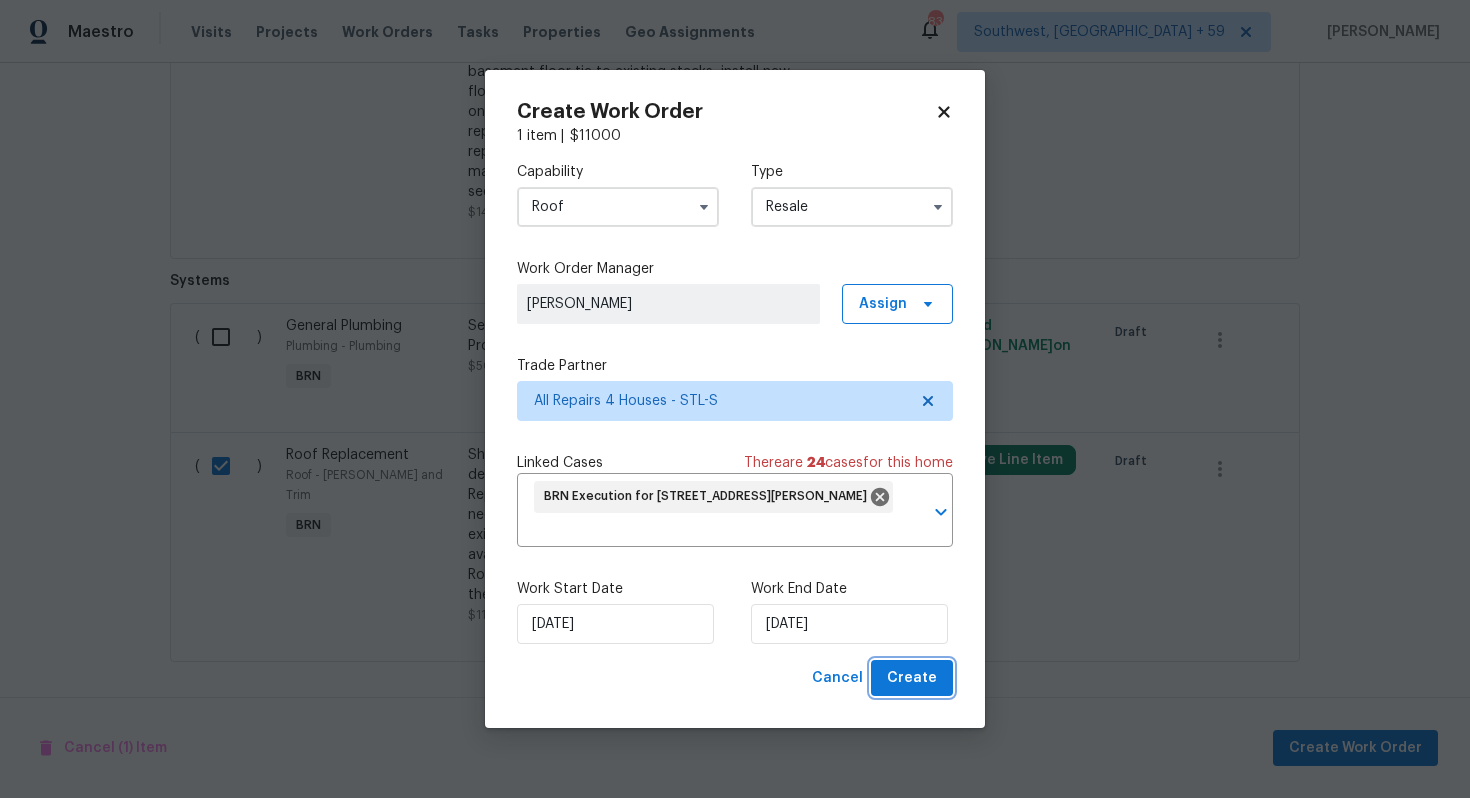 click on "Create" at bounding box center (912, 678) 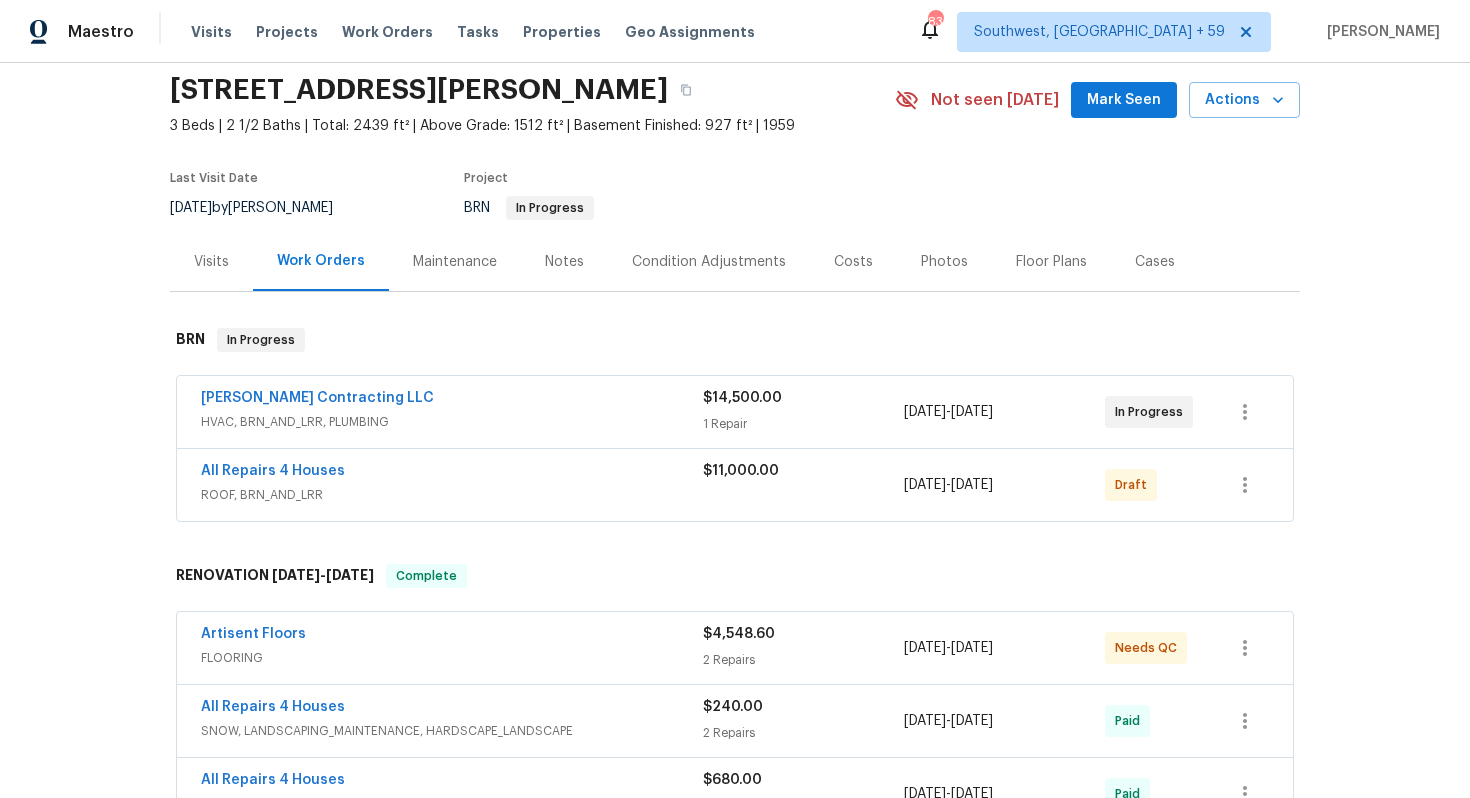 scroll, scrollTop: 63, scrollLeft: 0, axis: vertical 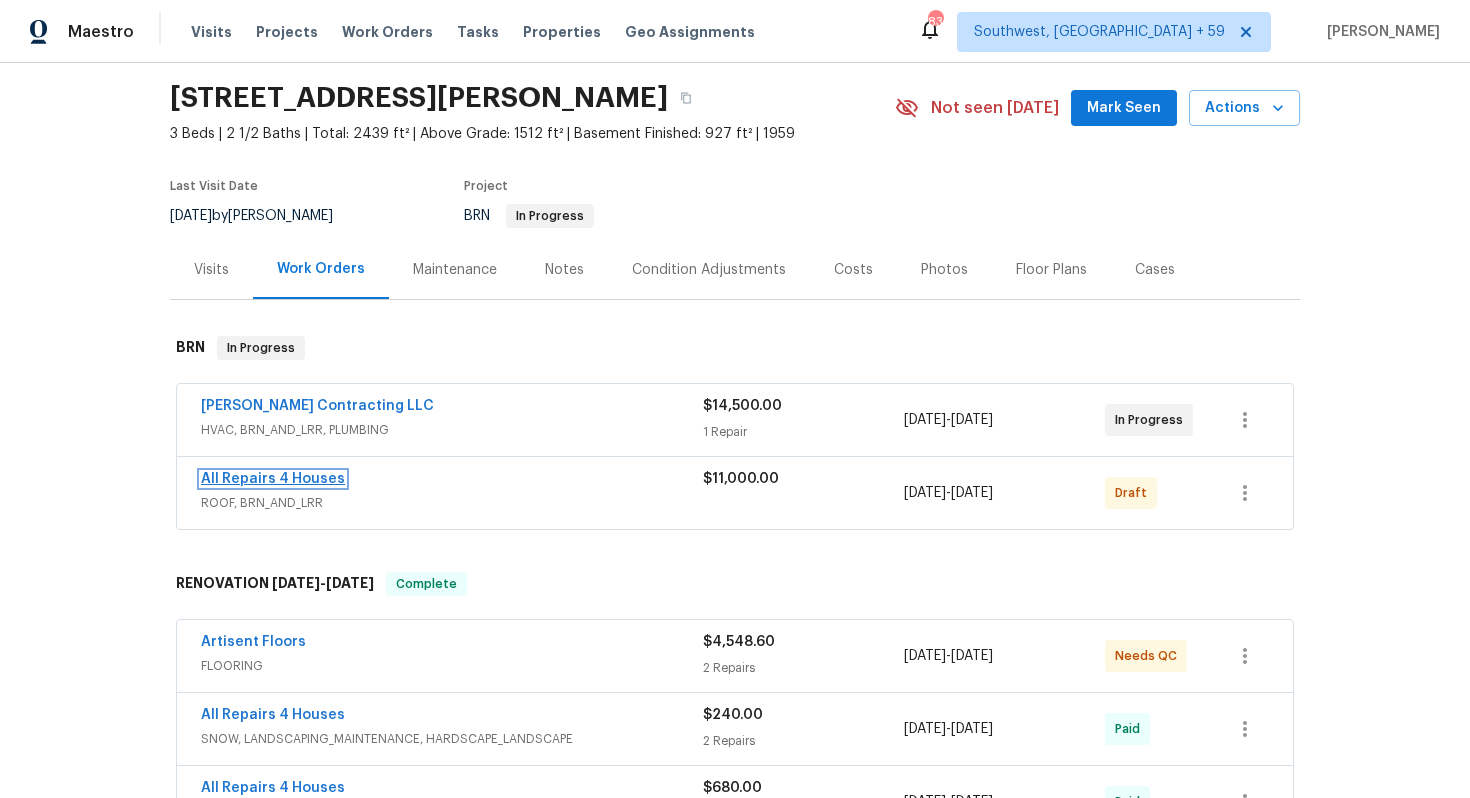 click on "All Repairs 4 Houses" at bounding box center [273, 479] 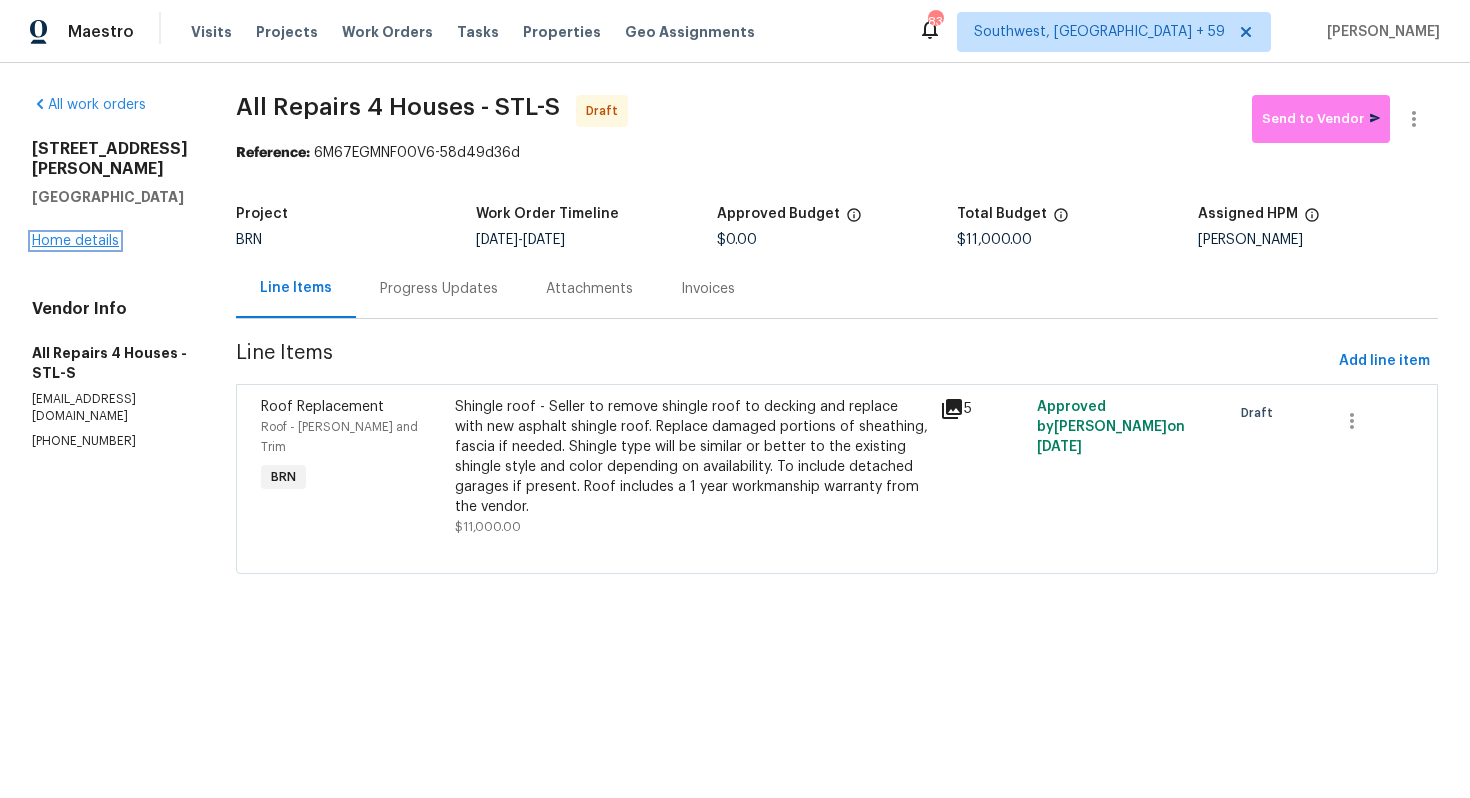 click on "Home details" at bounding box center (75, 241) 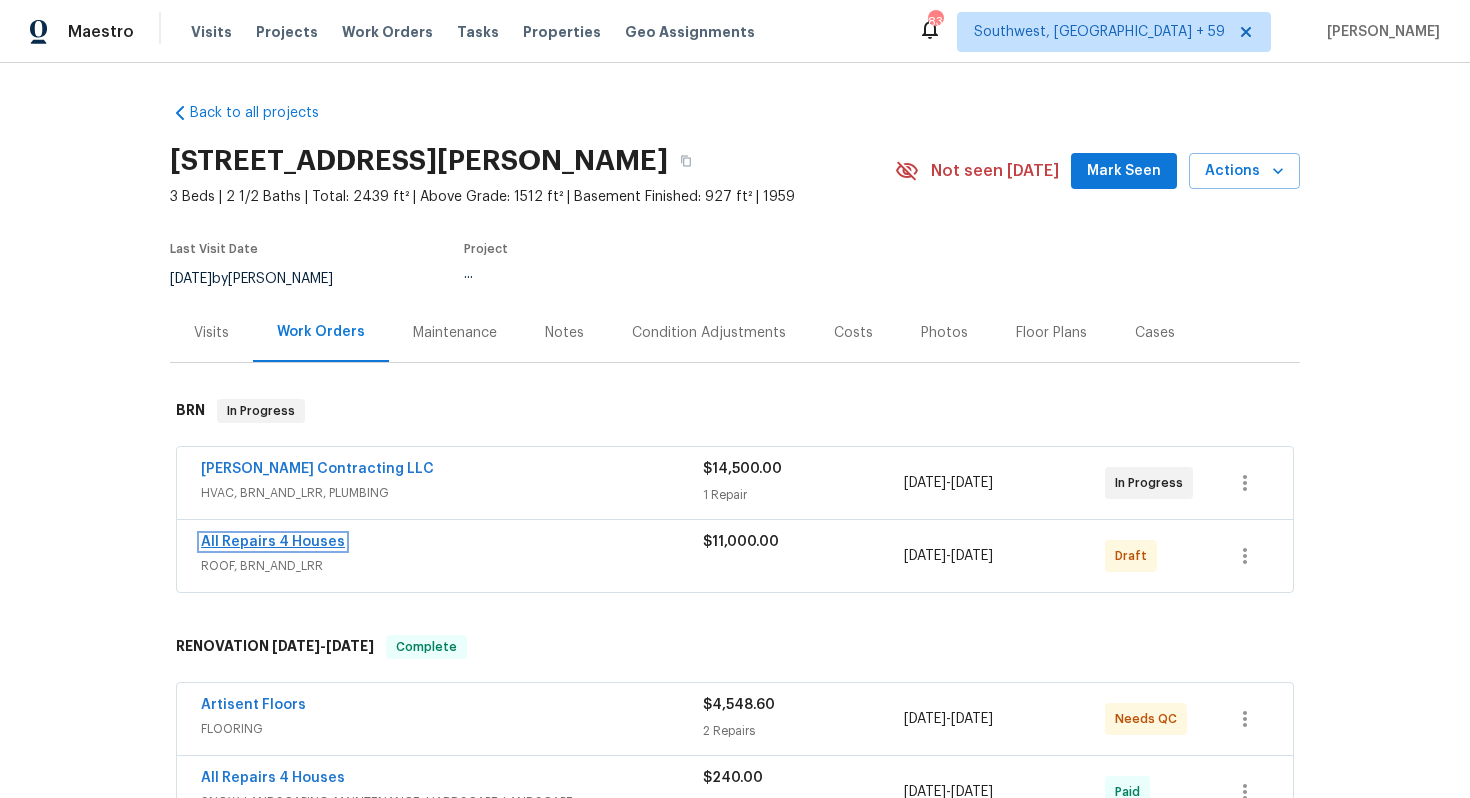 click on "All Repairs 4 Houses" at bounding box center (273, 542) 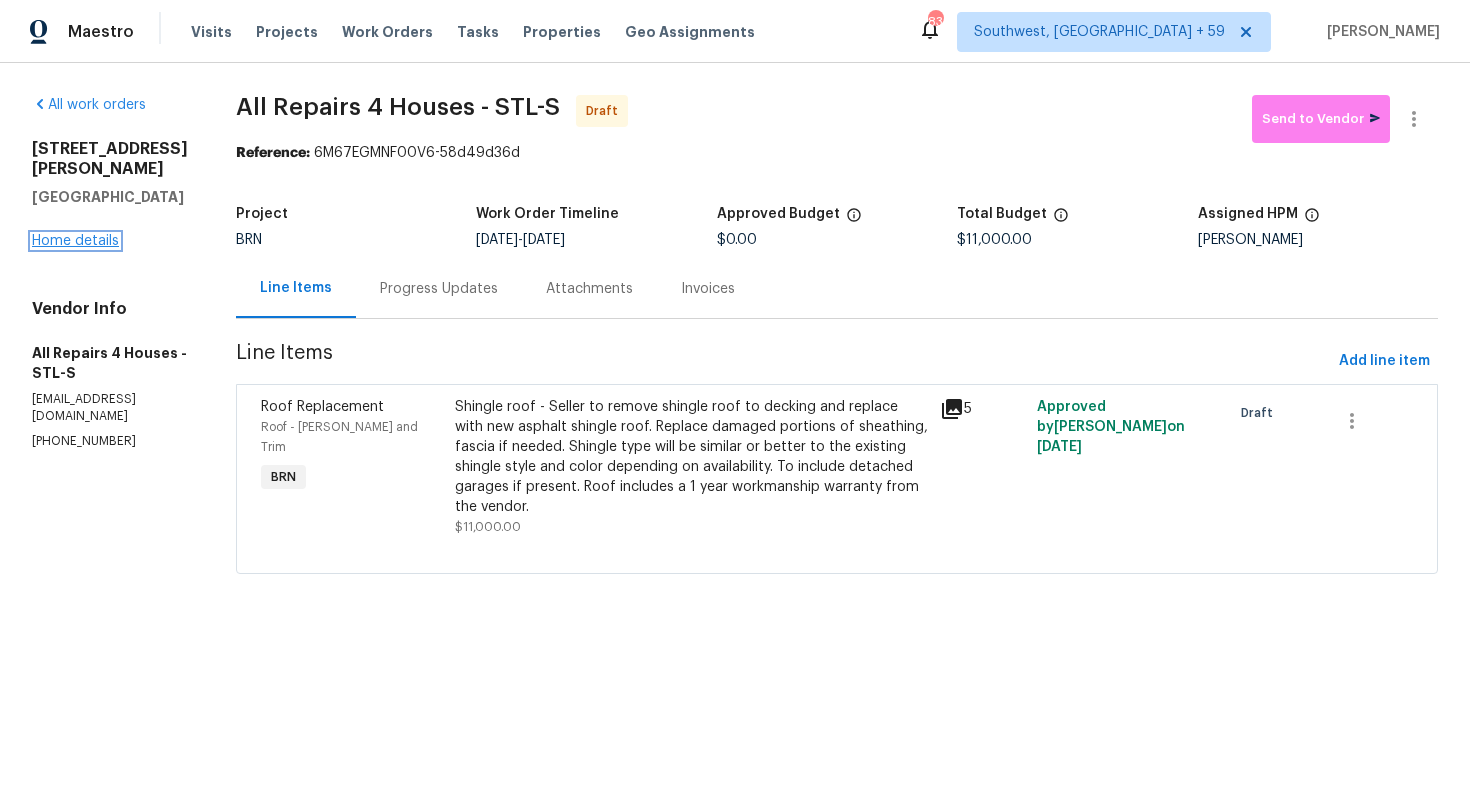 click on "Home details" at bounding box center (75, 241) 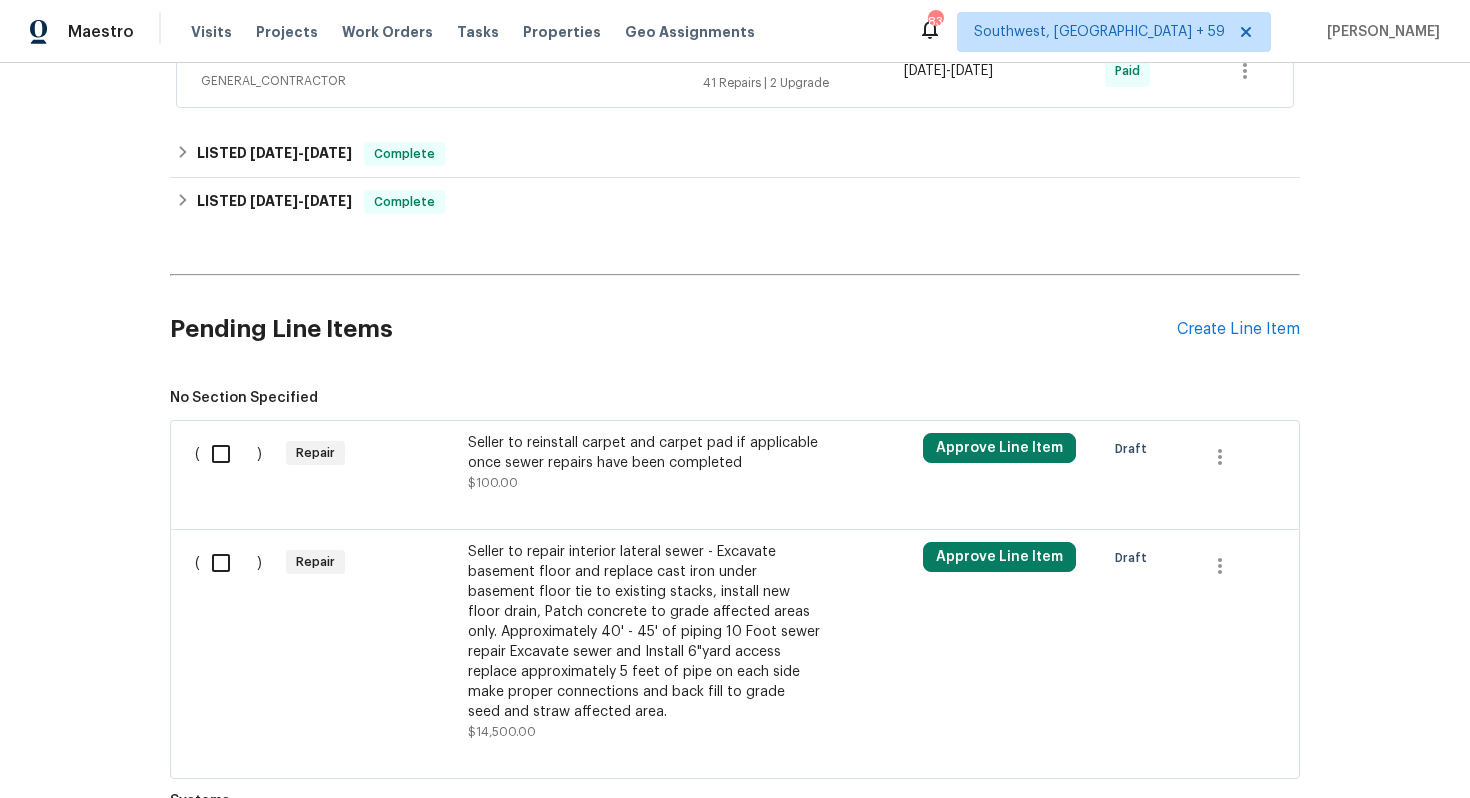 scroll, scrollTop: 1783, scrollLeft: 0, axis: vertical 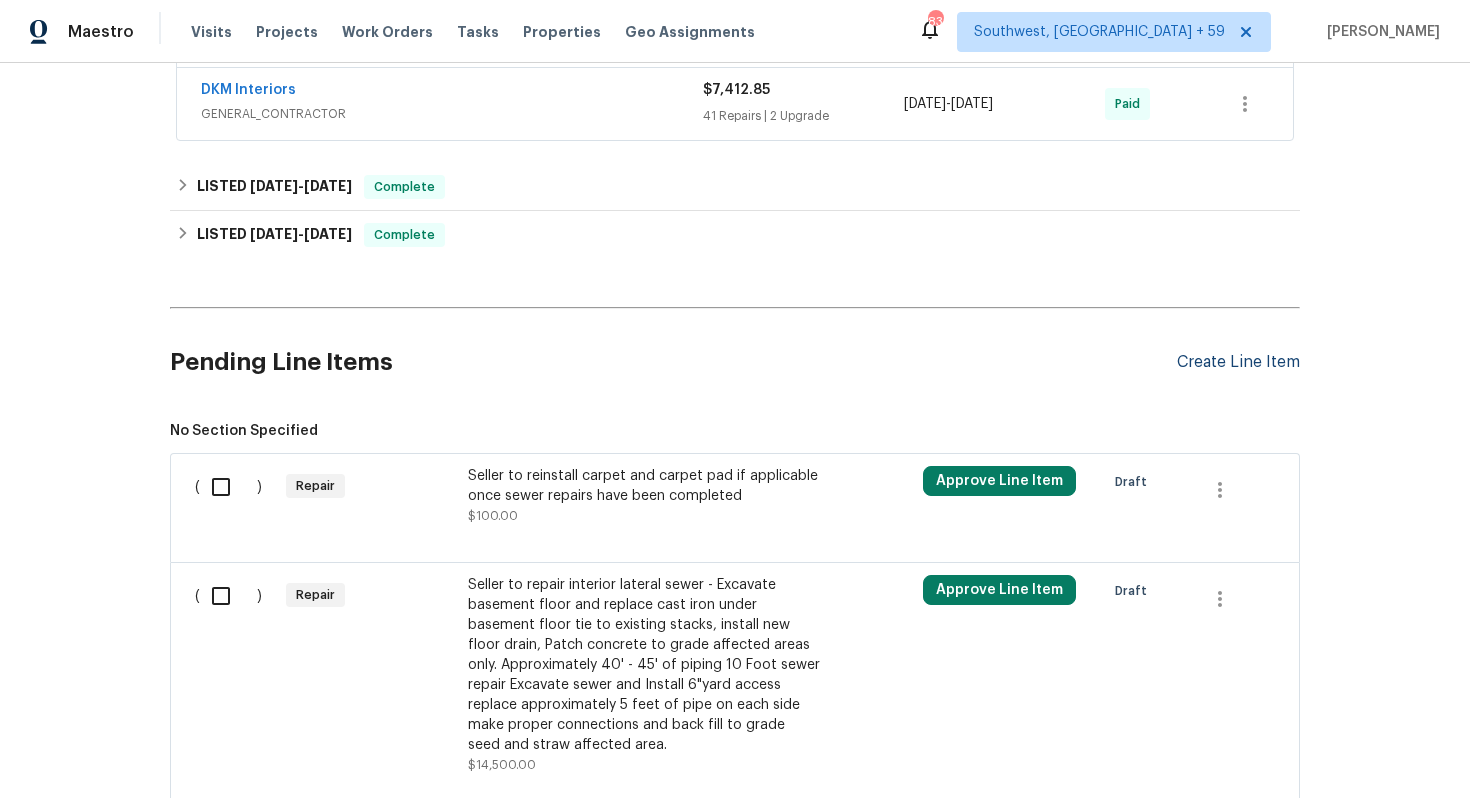 click on "Create Line Item" at bounding box center (1238, 362) 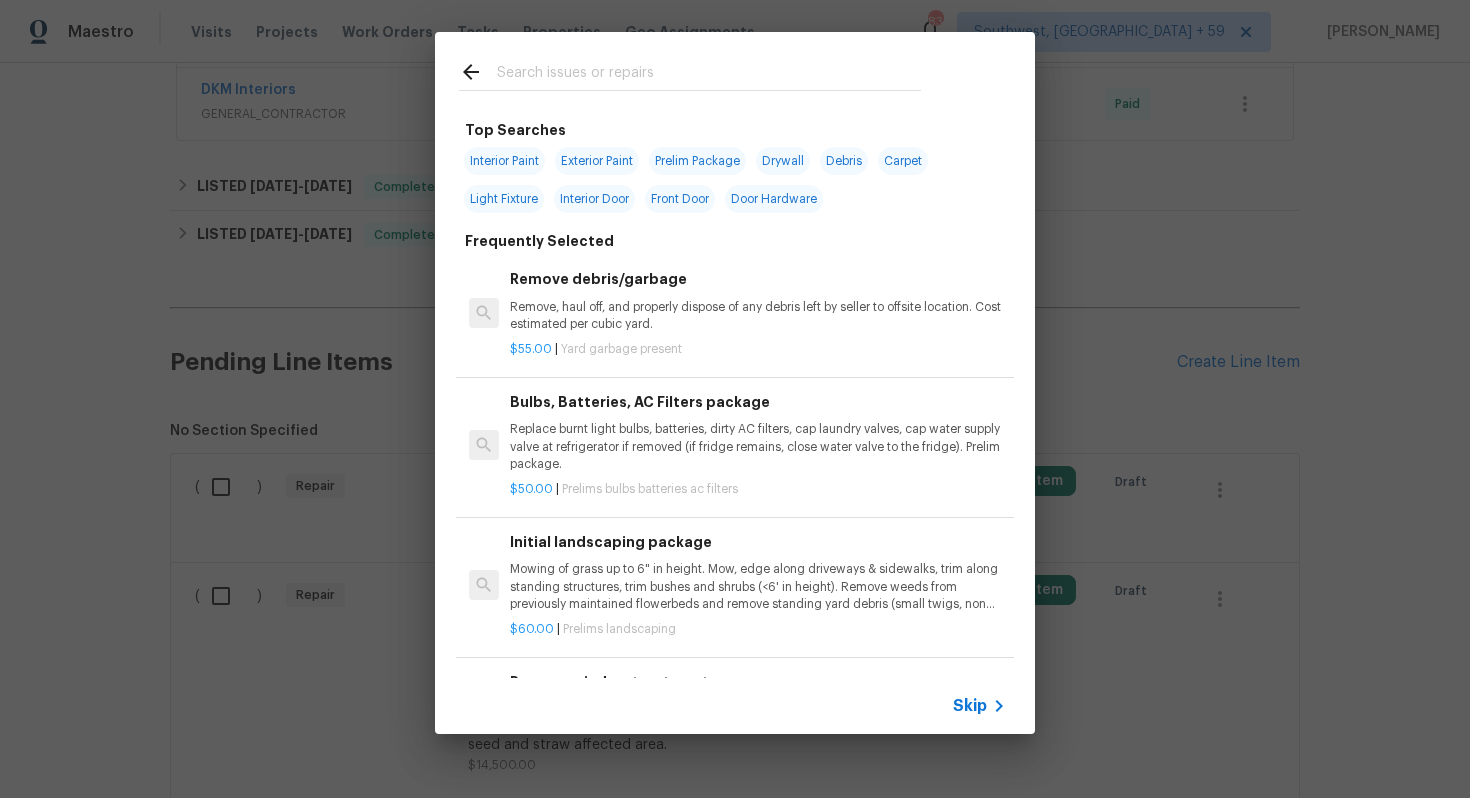 click on "Skip" at bounding box center (970, 706) 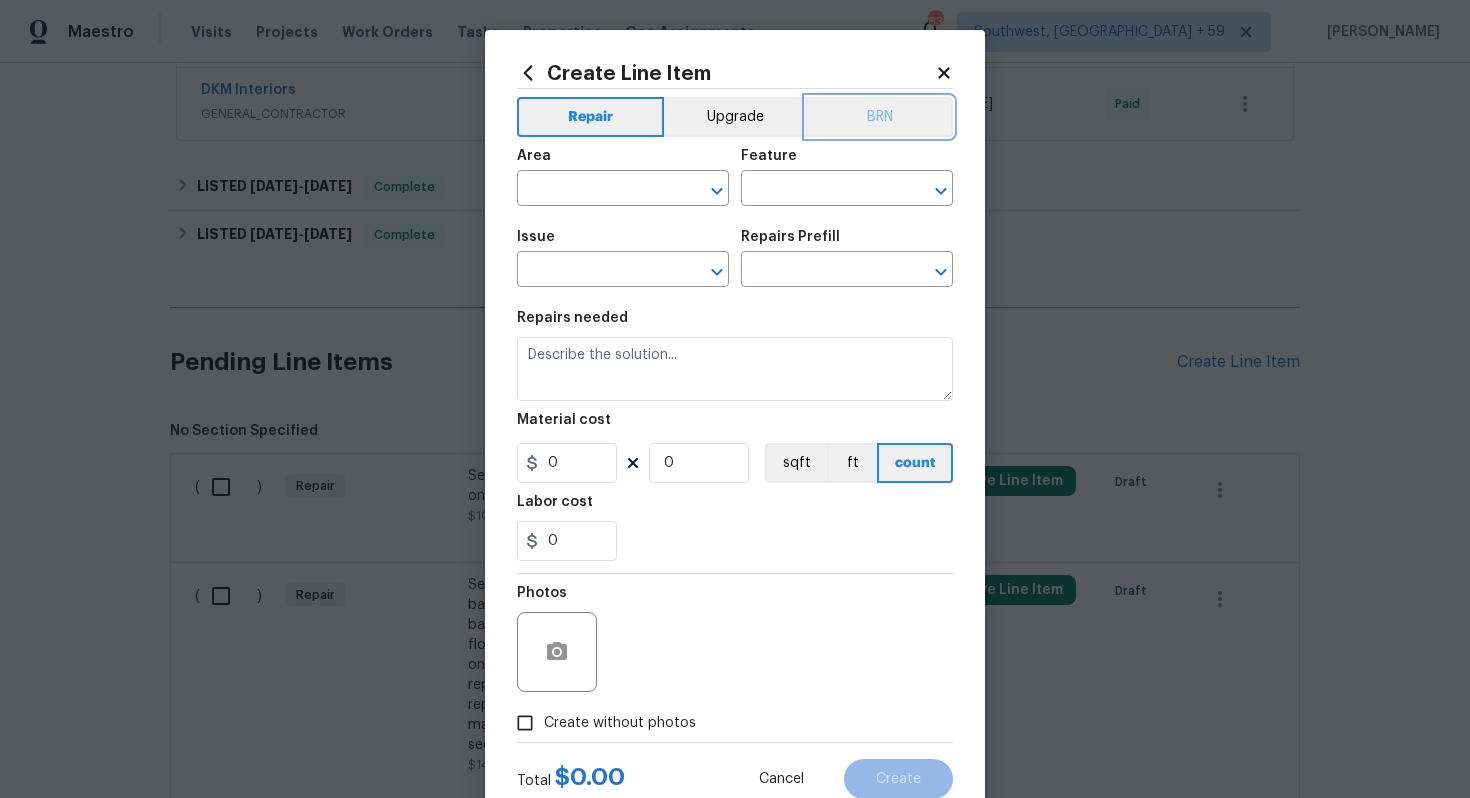 click on "BRN" at bounding box center [879, 117] 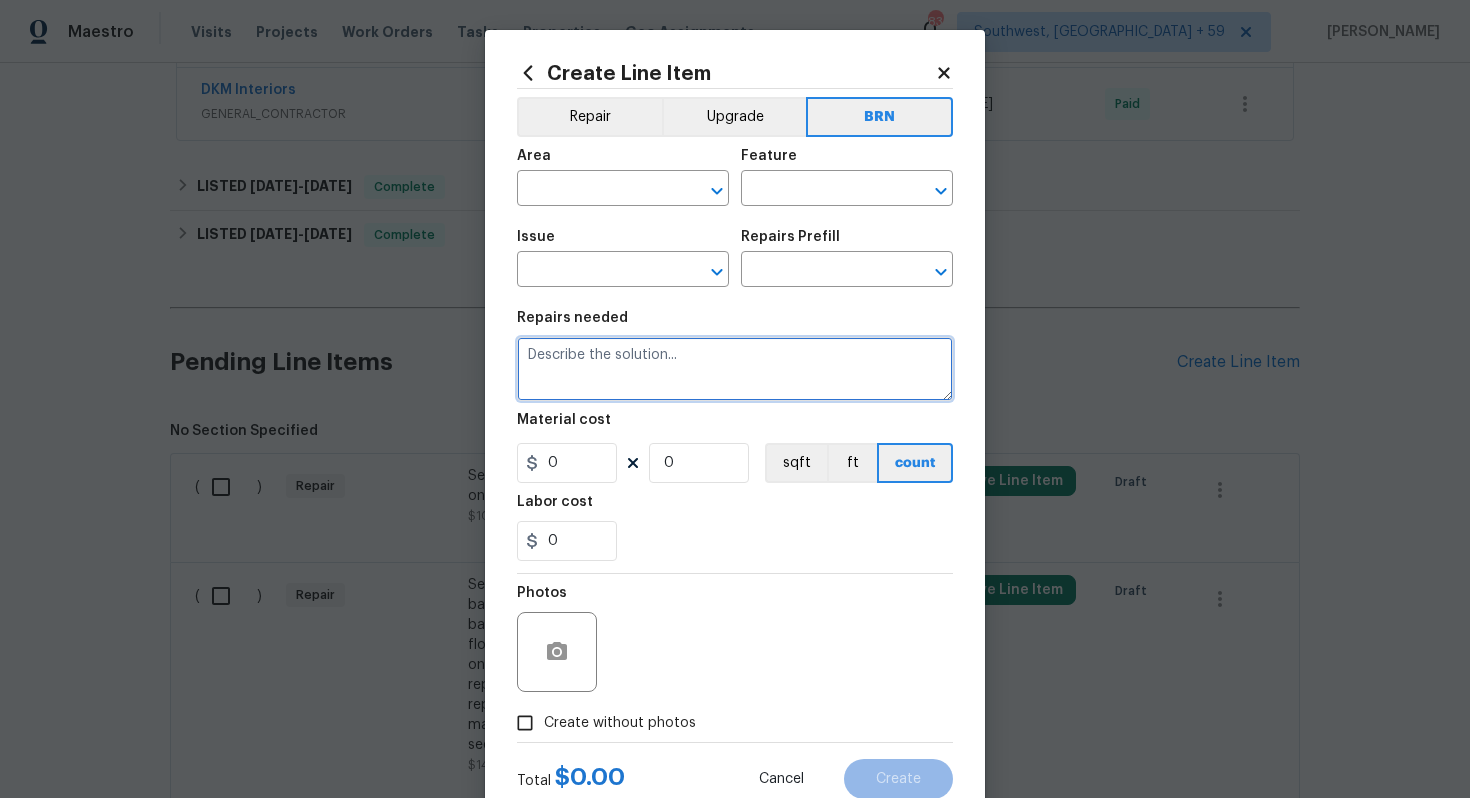 click at bounding box center (735, 369) 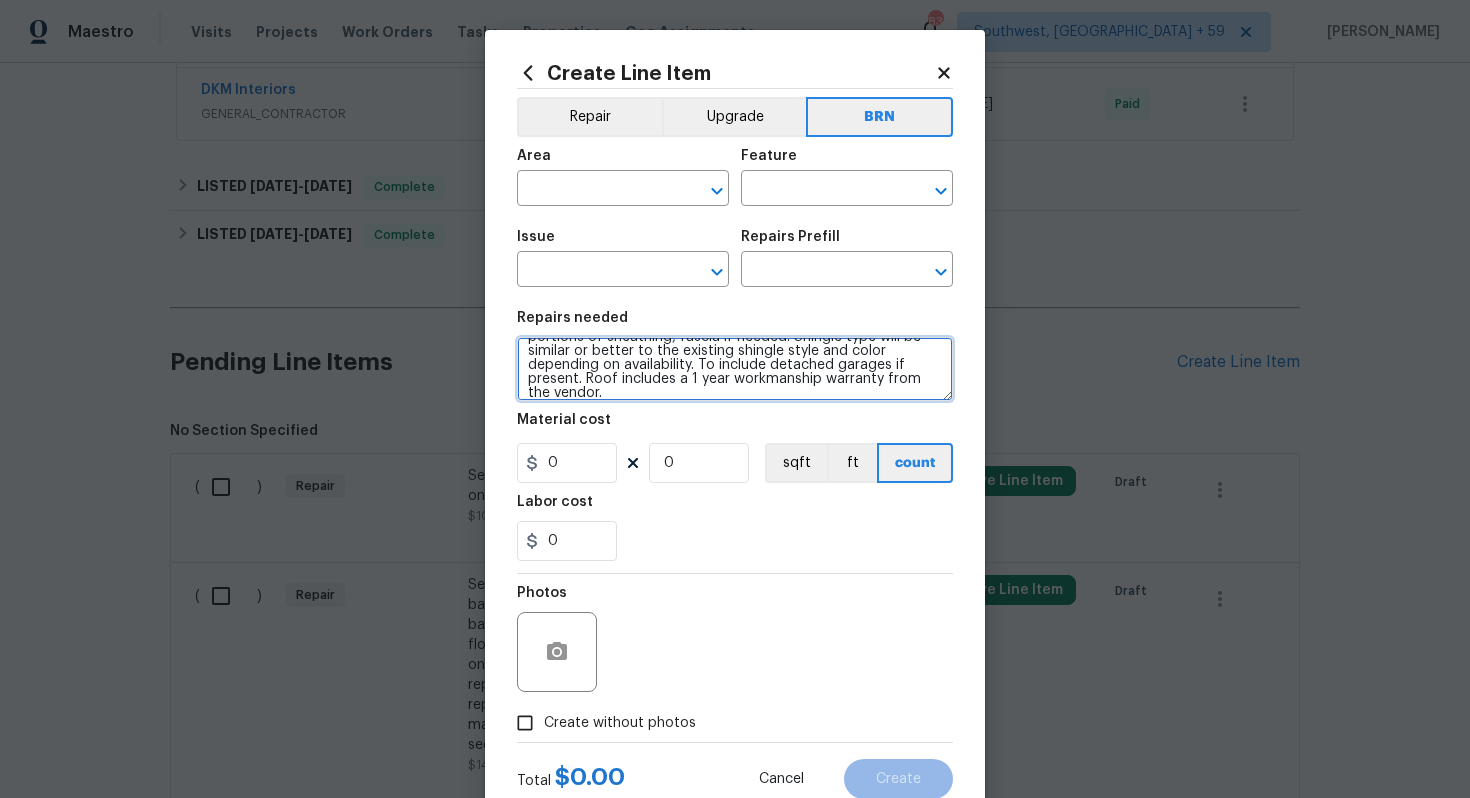 scroll, scrollTop: 0, scrollLeft: 0, axis: both 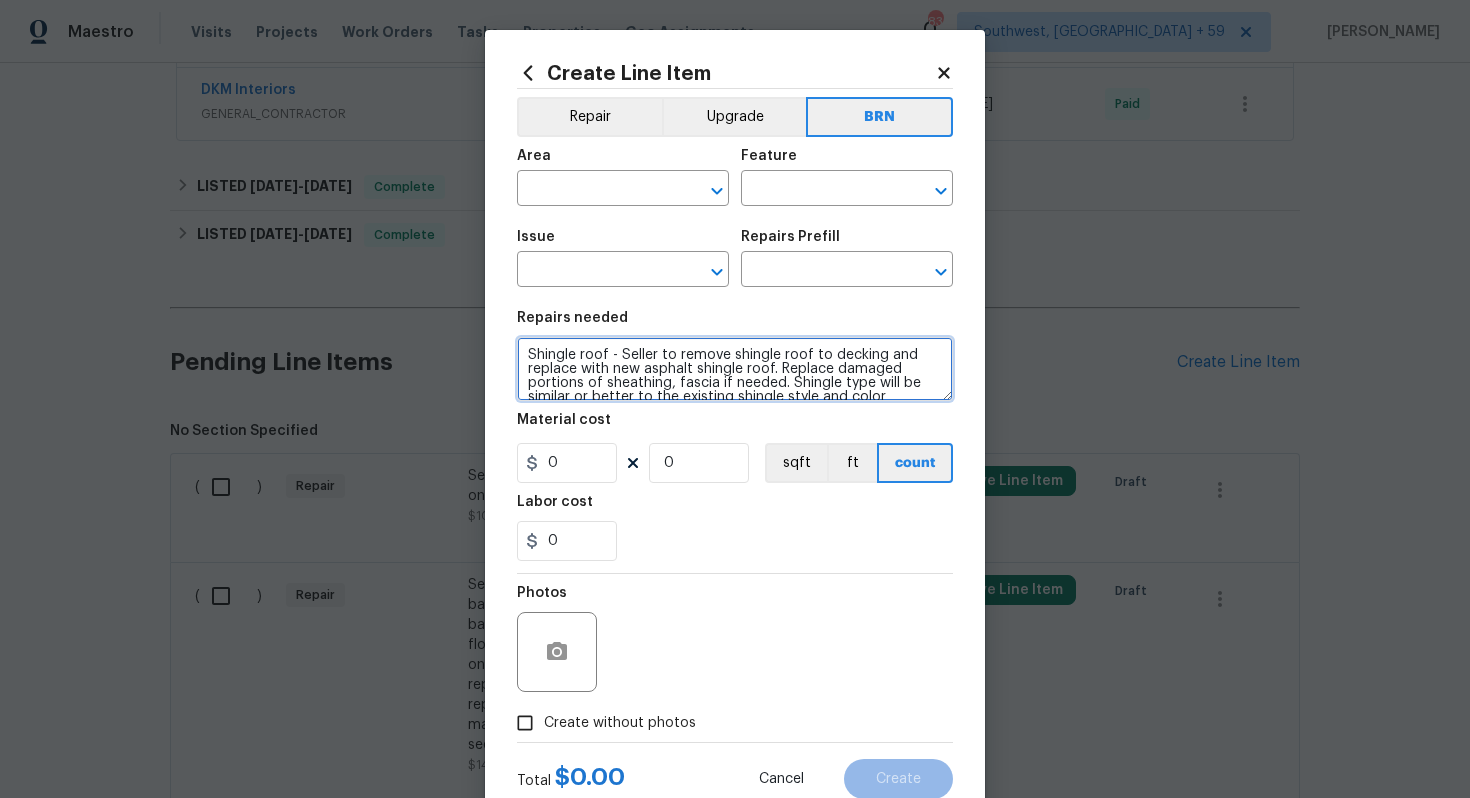 click on "Shingle roof - Seller to remove shingle roof to decking and replace with new asphalt shingle roof. Replace damaged portions of sheathing, fascia if needed. Shingle type will be similar or better to the existing shingle style and color depending on availability. To include detached garages if present. Roof includes a 1 year workmanship warranty from the vendor." at bounding box center (735, 369) 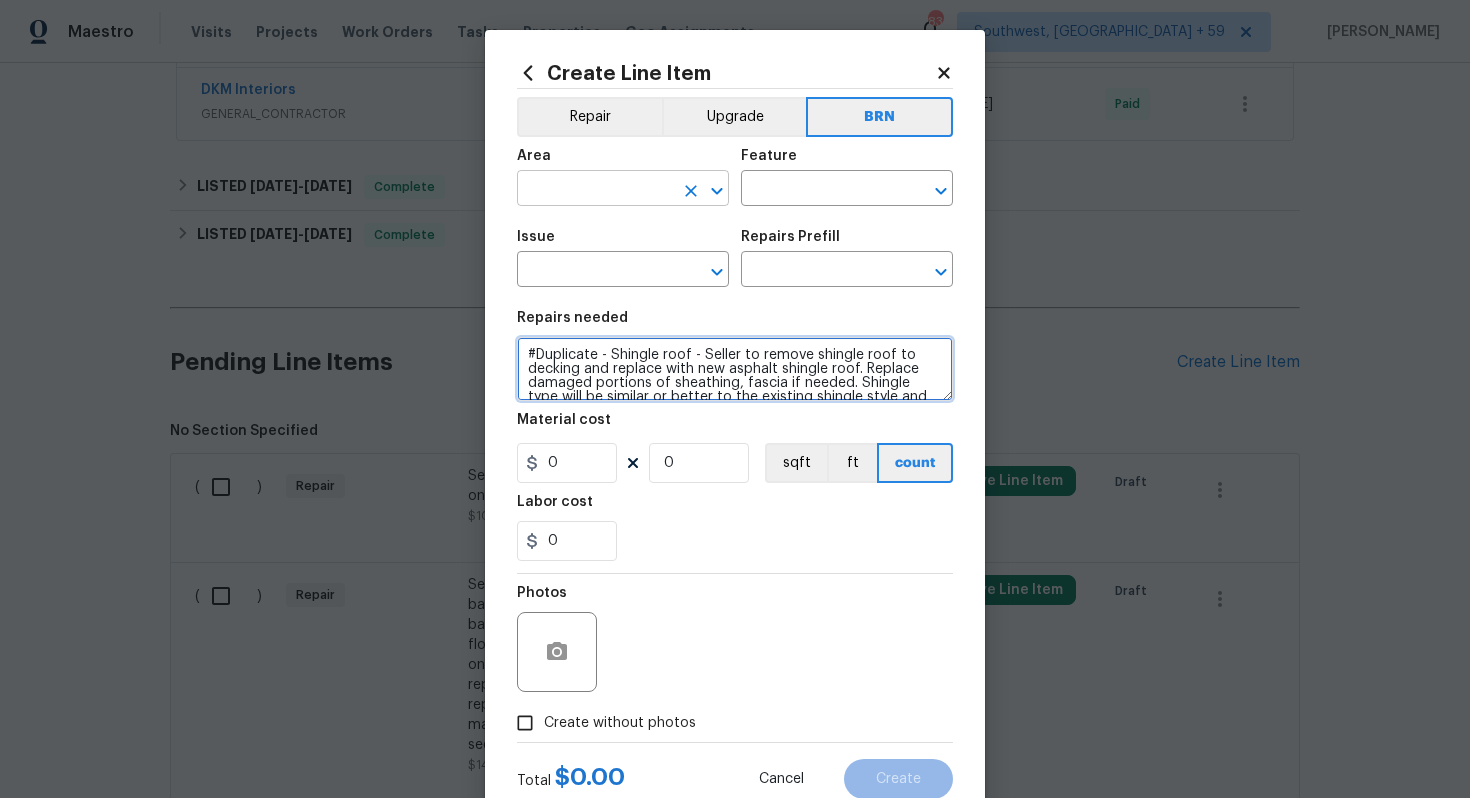 type on "#Duplicate - Shingle roof - Seller to remove shingle roof to decking and replace with new asphalt shingle roof. Replace damaged portions of sheathing, fascia if needed. Shingle type will be similar or better to the existing shingle style and color depending on availability. To include detached garages if present. Roof includes a 1 year workmanship warranty from the vendor." 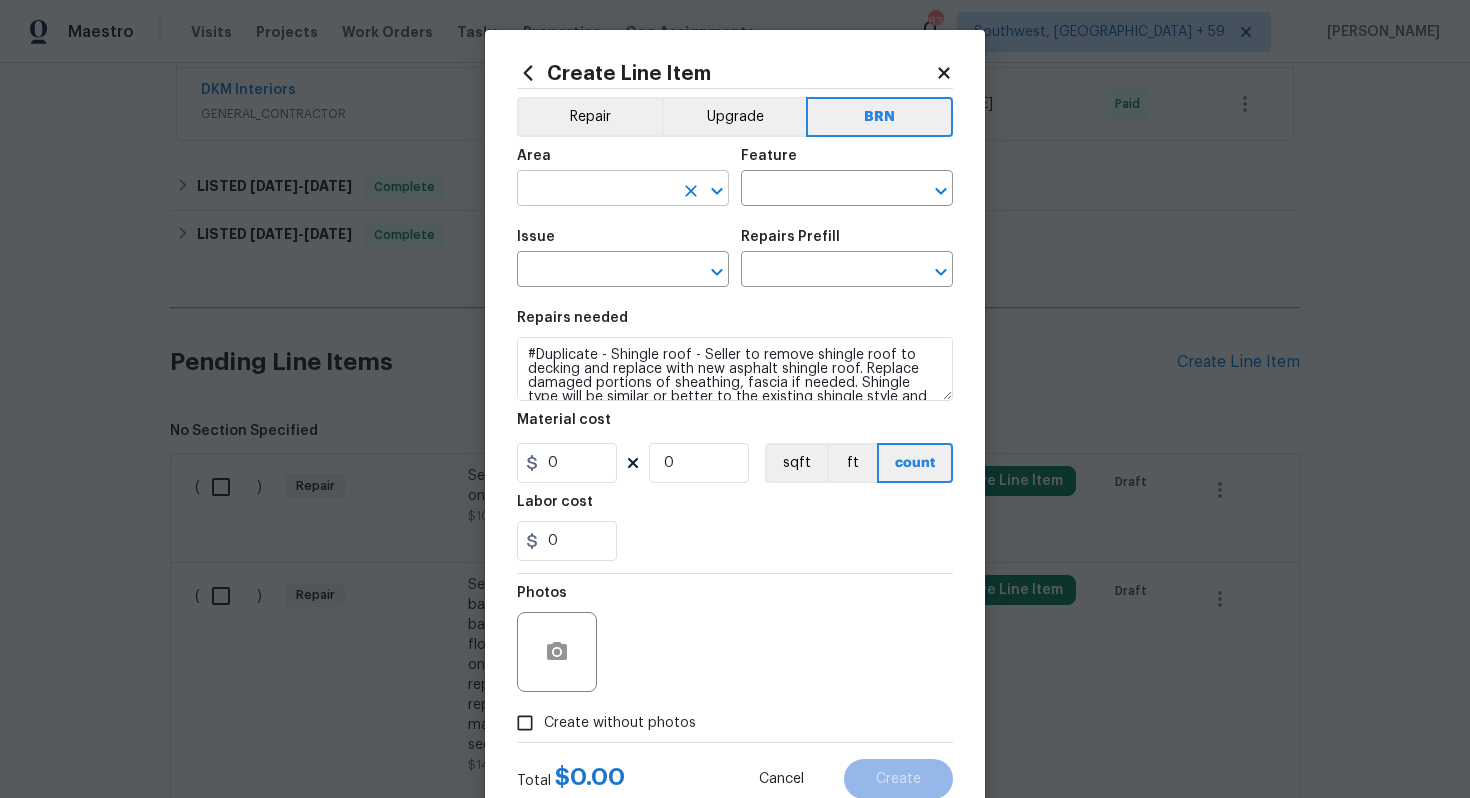 click at bounding box center (595, 190) 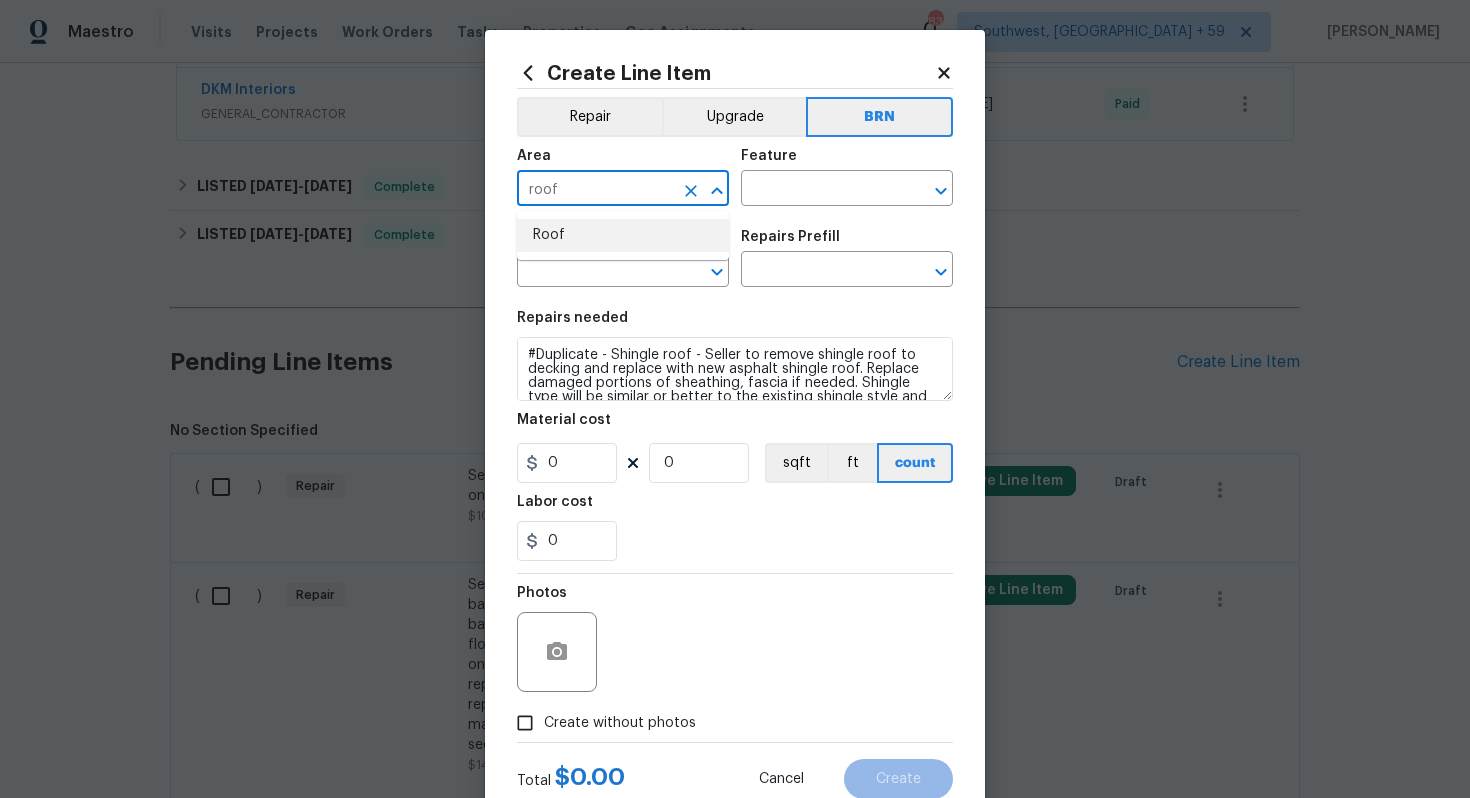 click on "Roof" at bounding box center [623, 235] 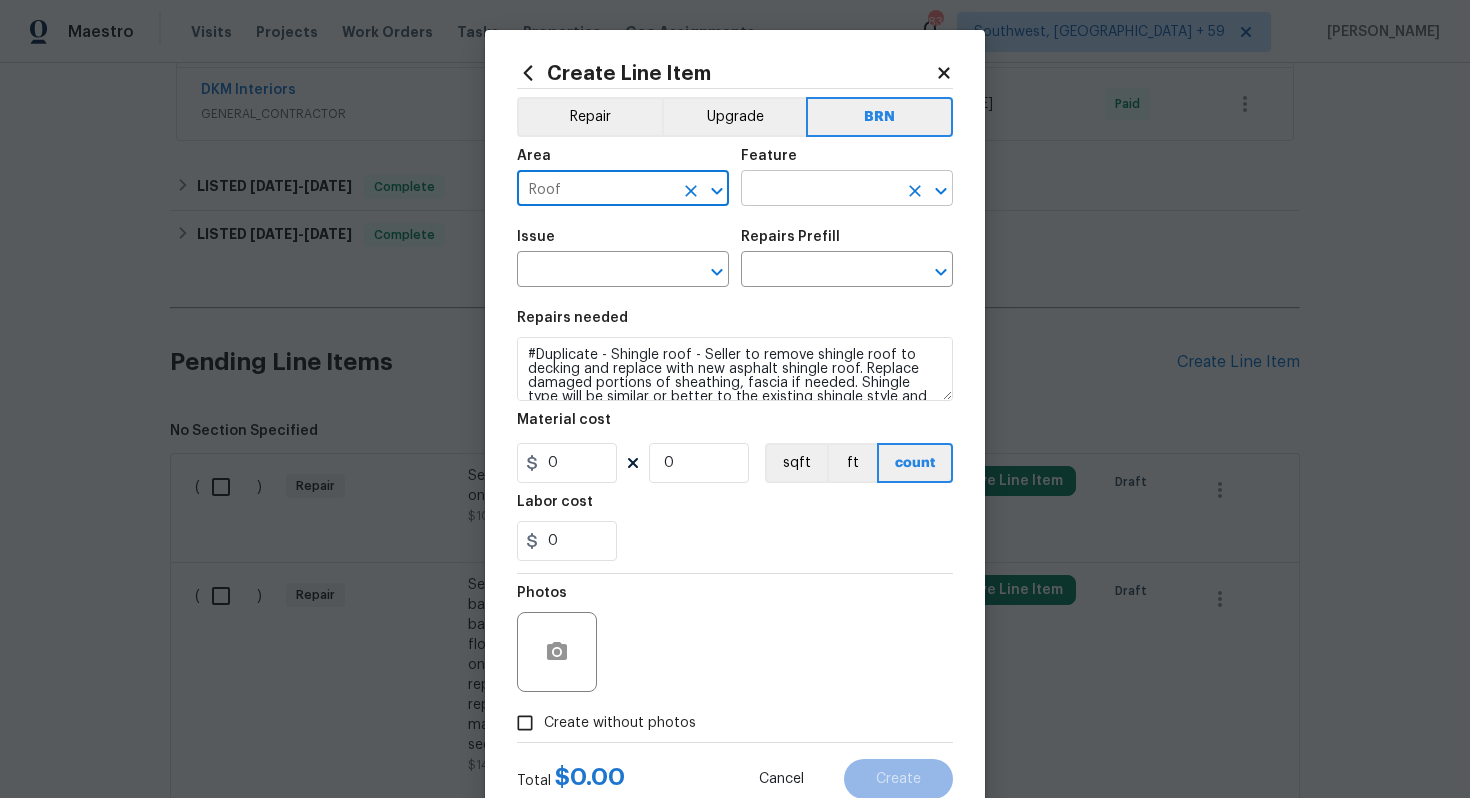 type on "Roof" 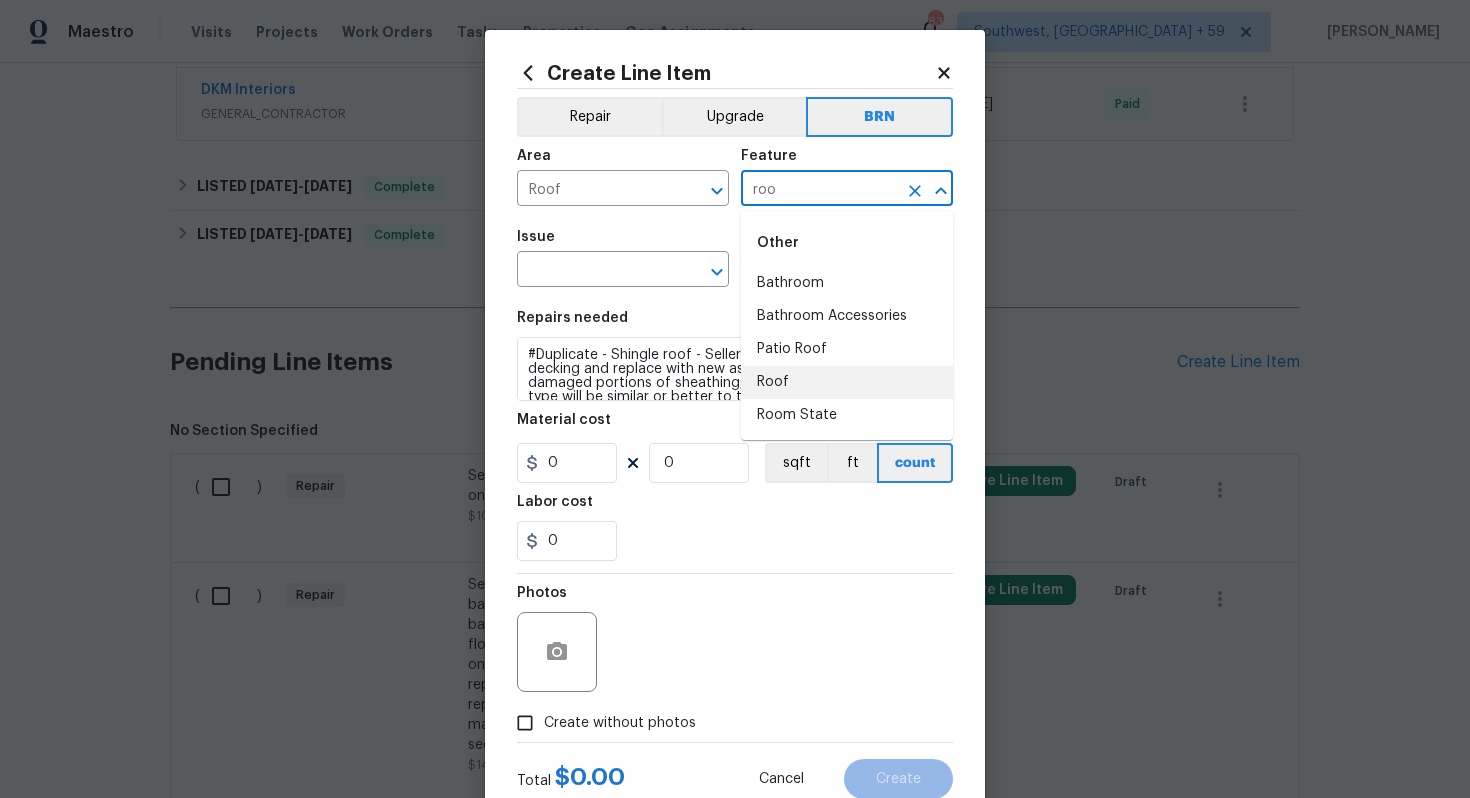 click on "Roof" at bounding box center (847, 382) 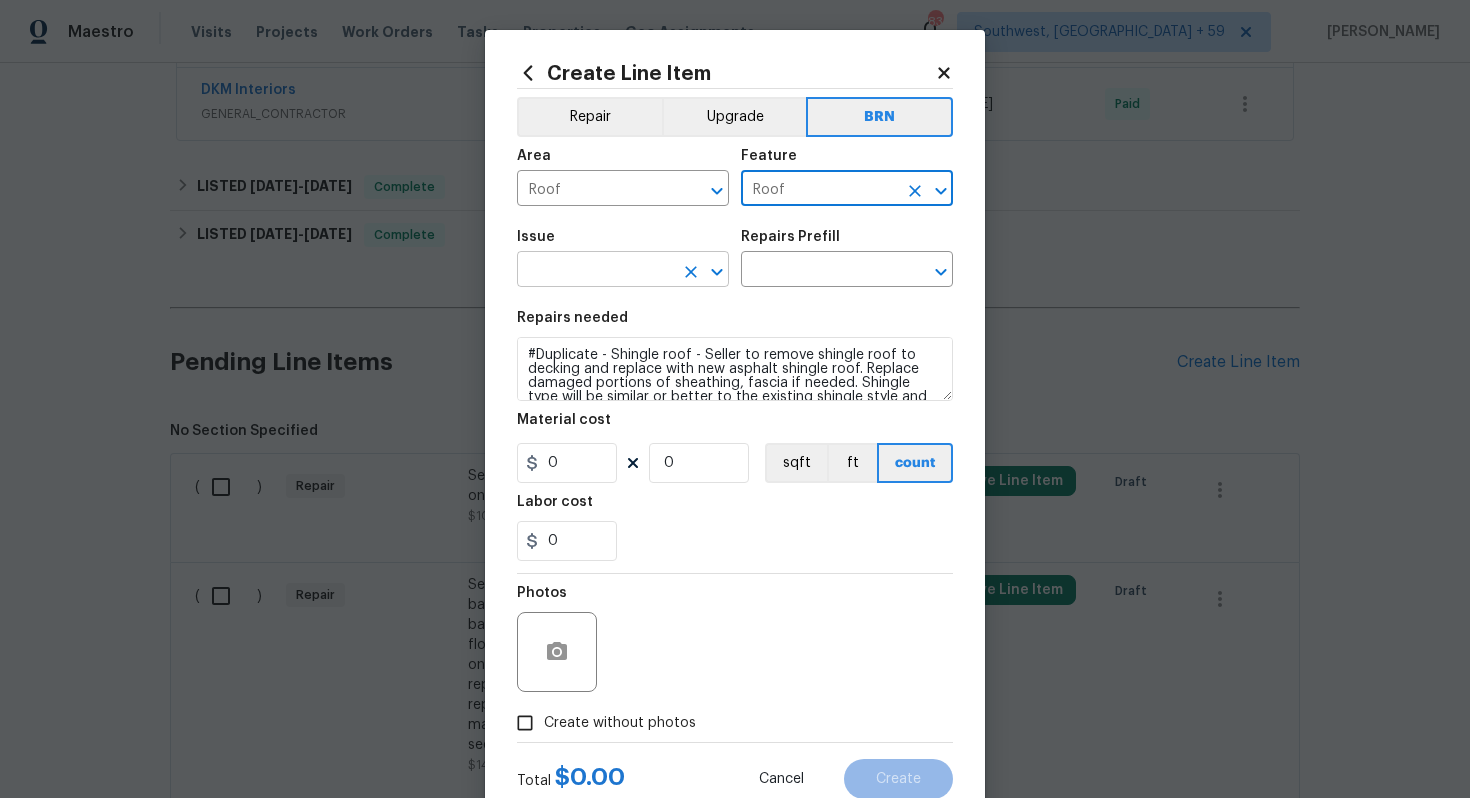 type on "Roof" 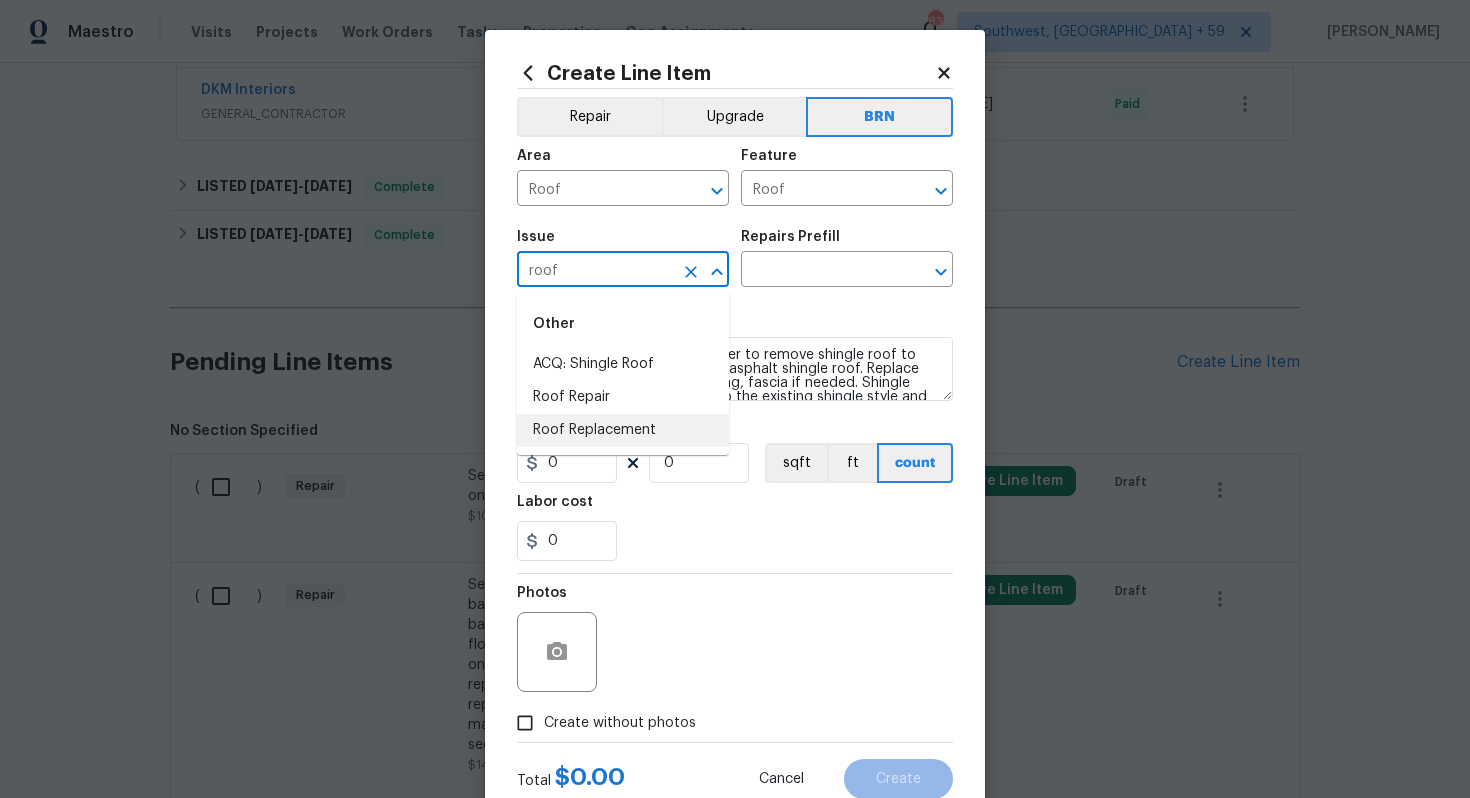 click on "Roof Replacement" at bounding box center (623, 430) 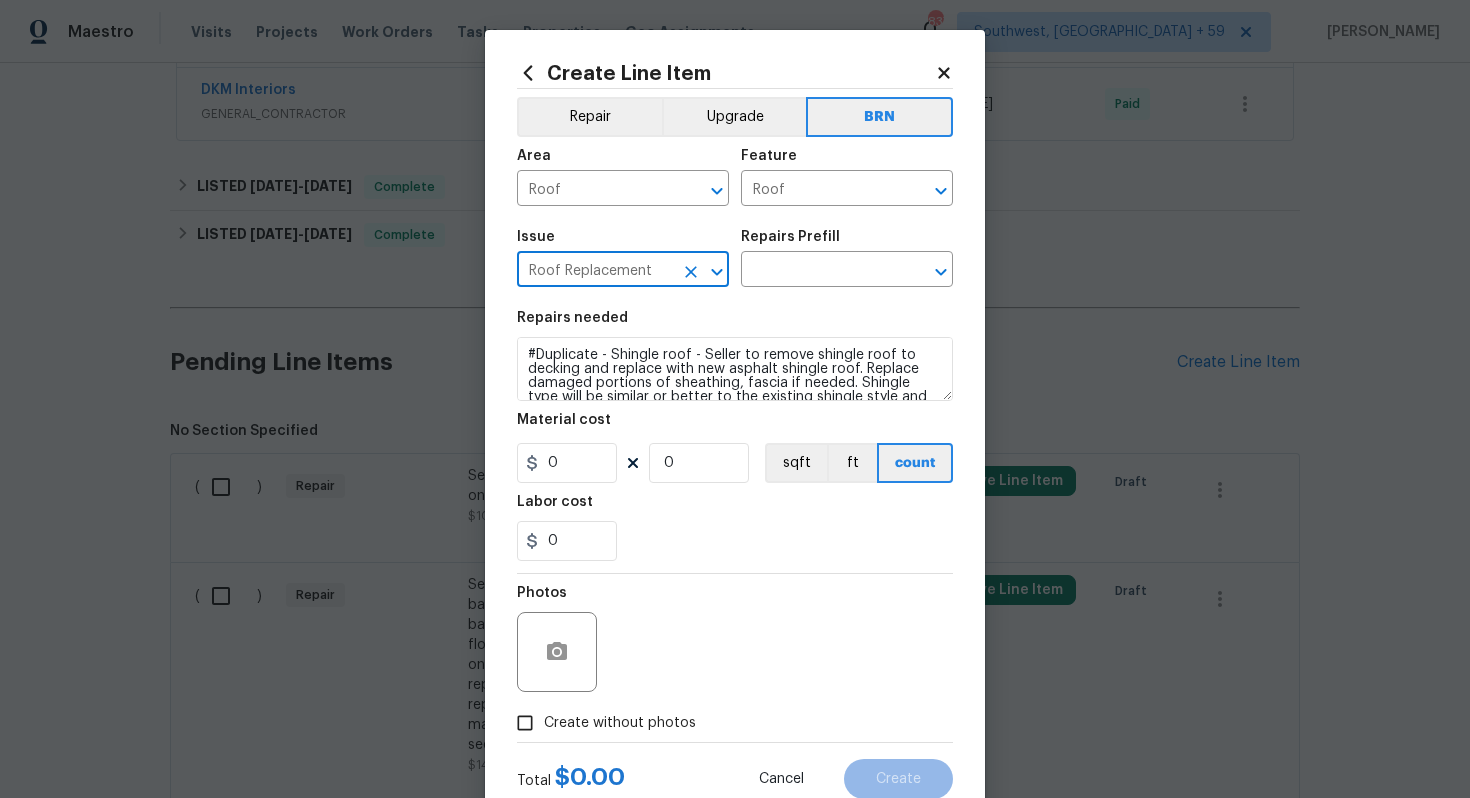 type on "Roof Replacement" 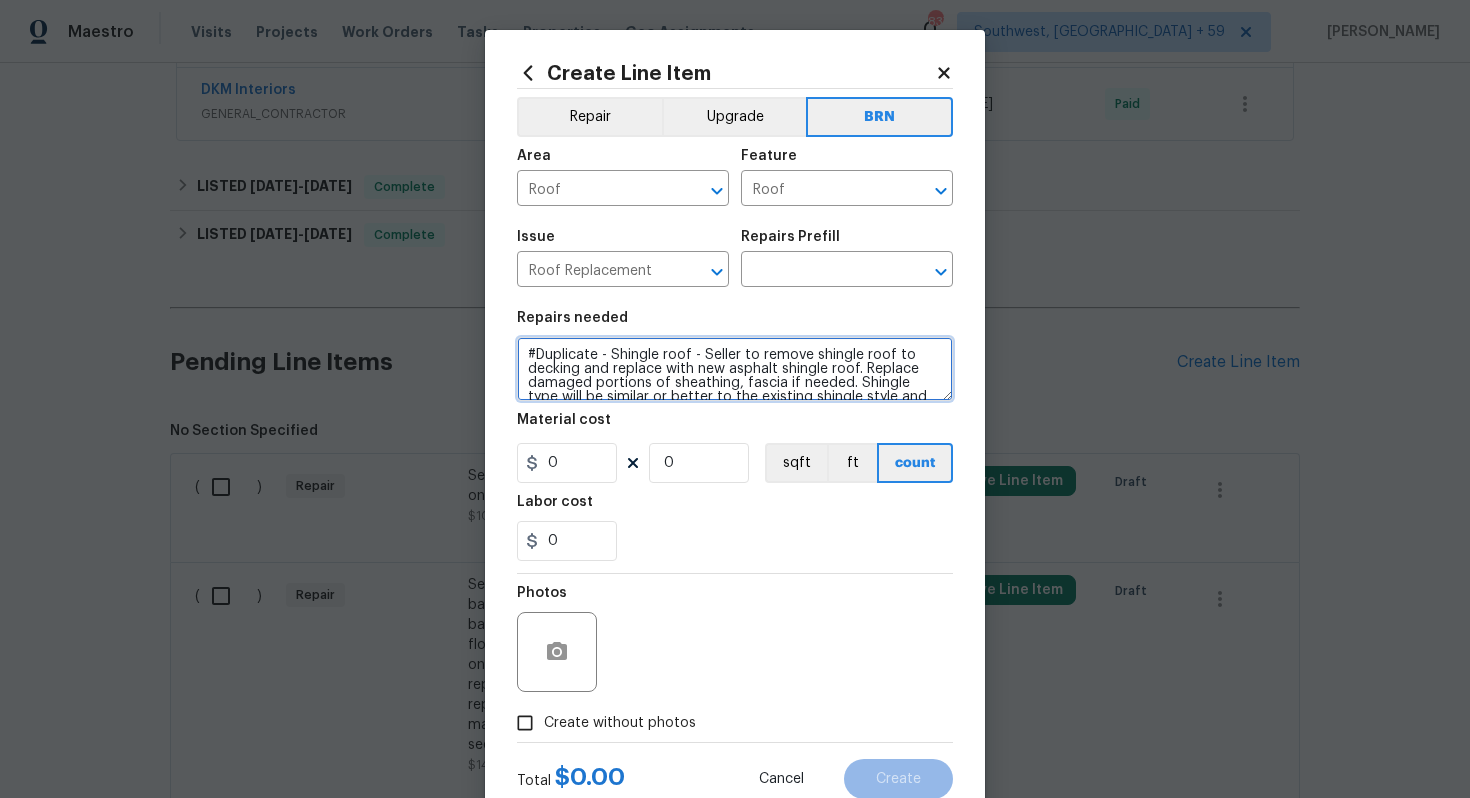 scroll, scrollTop: 56, scrollLeft: 0, axis: vertical 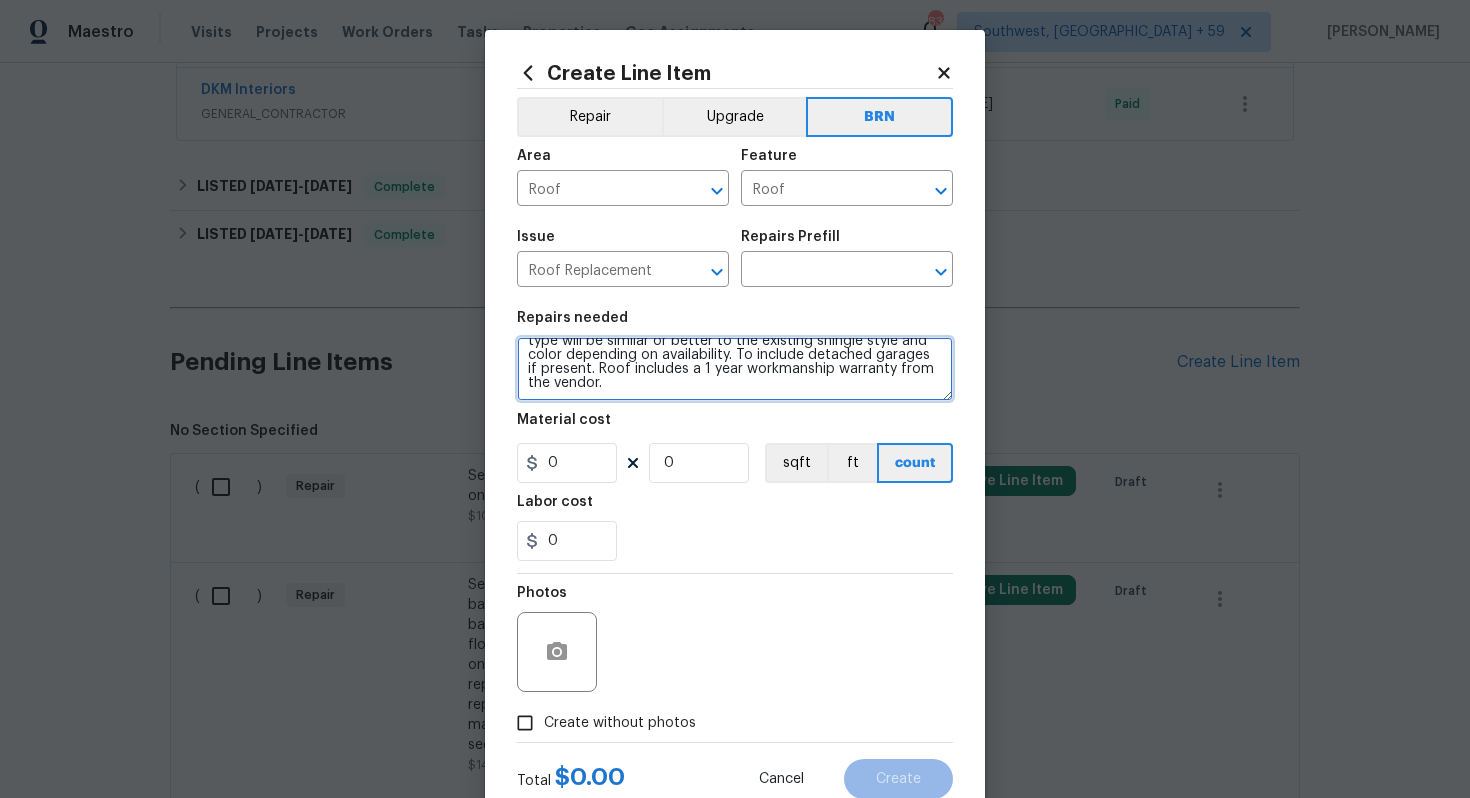drag, startPoint x: 524, startPoint y: 357, endPoint x: 697, endPoint y: 426, distance: 186.25252 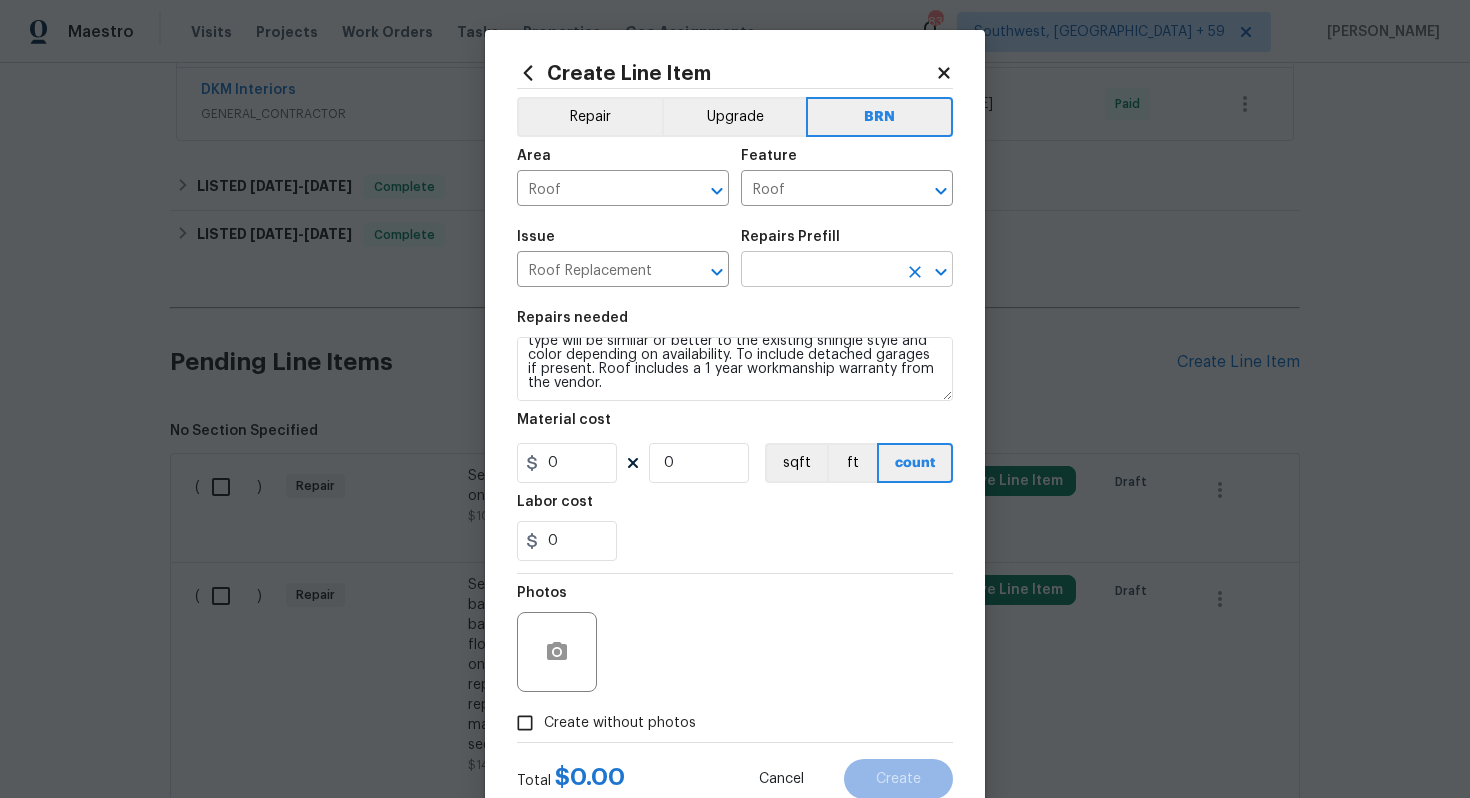click at bounding box center [819, 271] 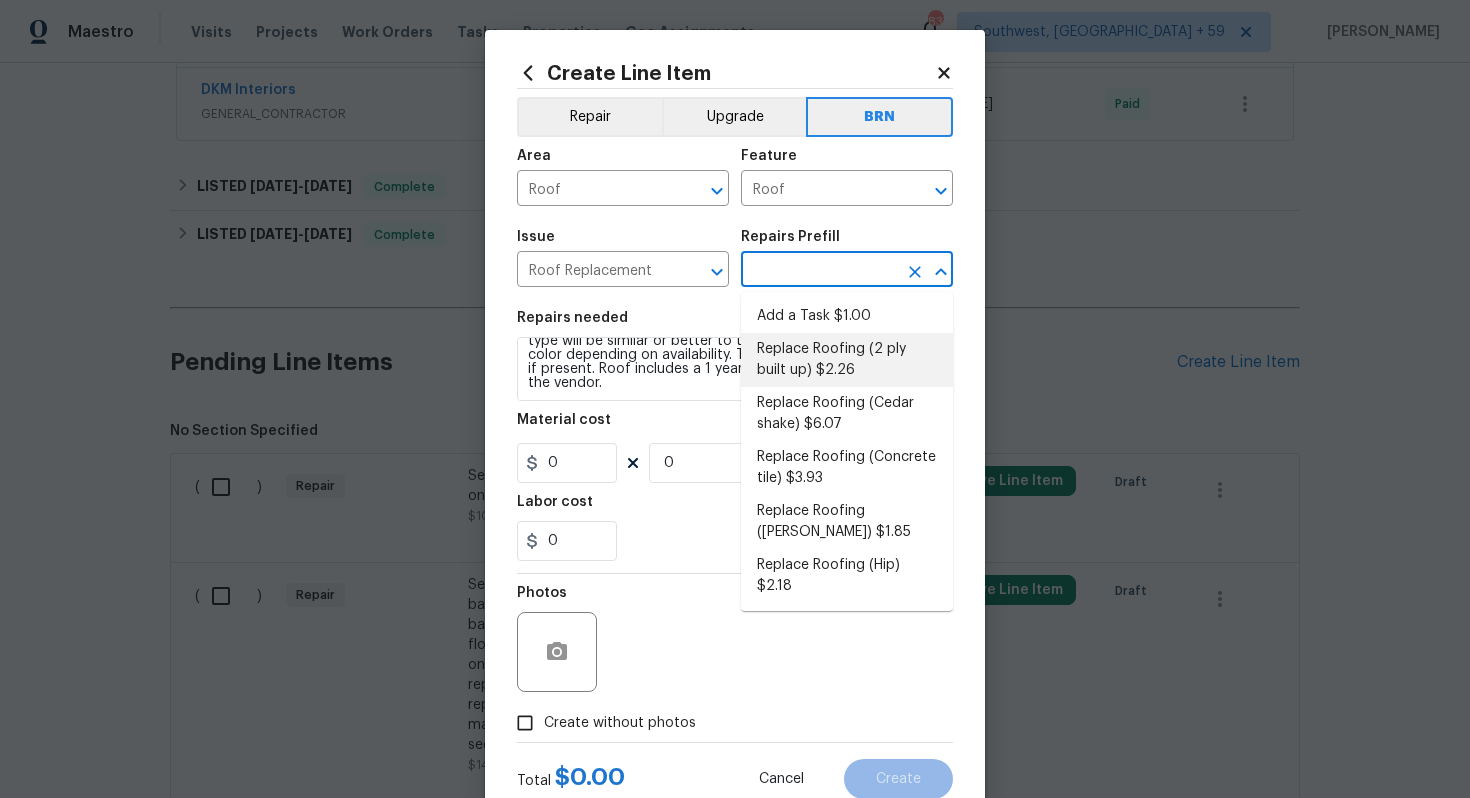 click on "Replace Roofing (2 ply built up) $2.26" at bounding box center (847, 360) 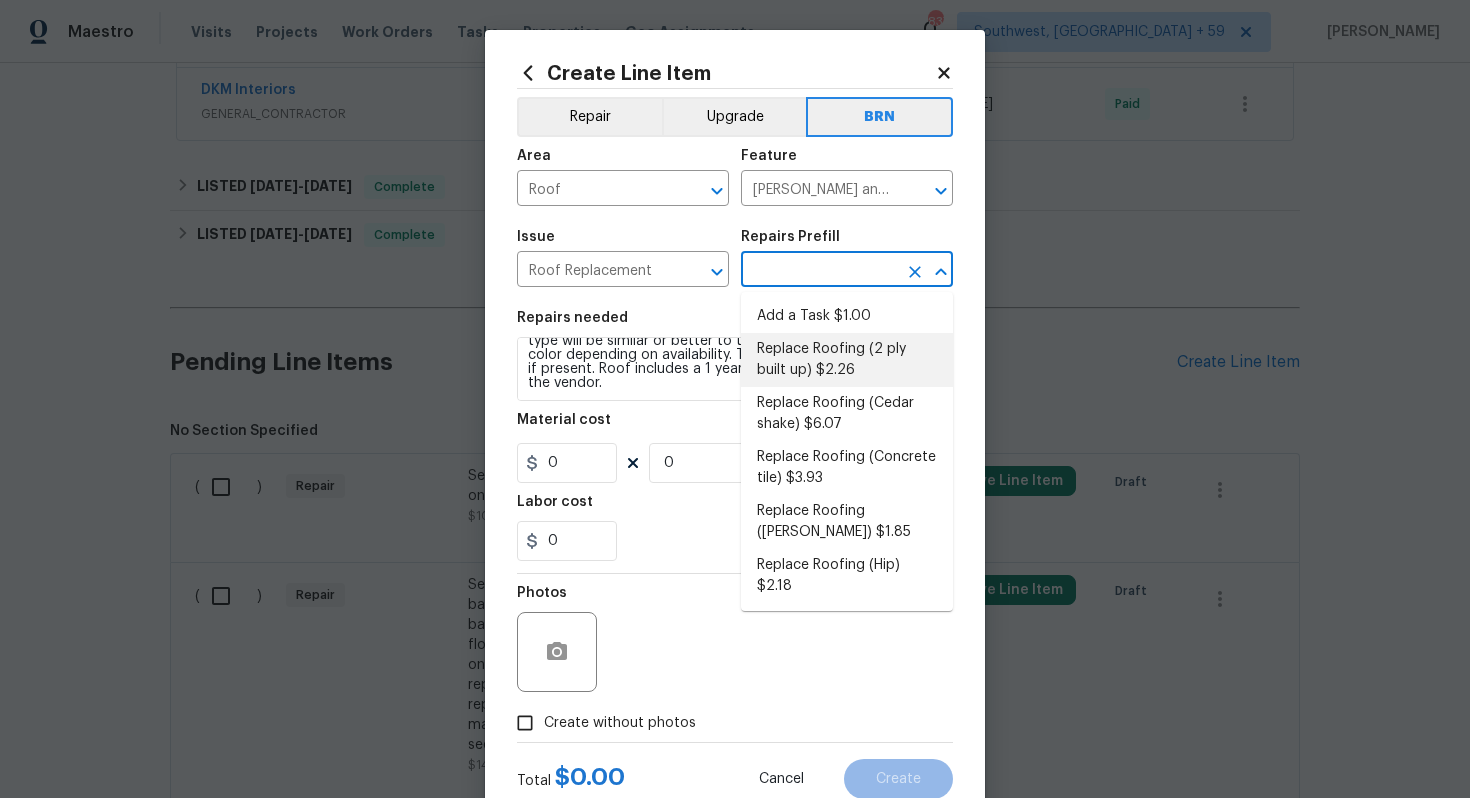 type on "Replace Roofing (2 ply built up) $2.26" 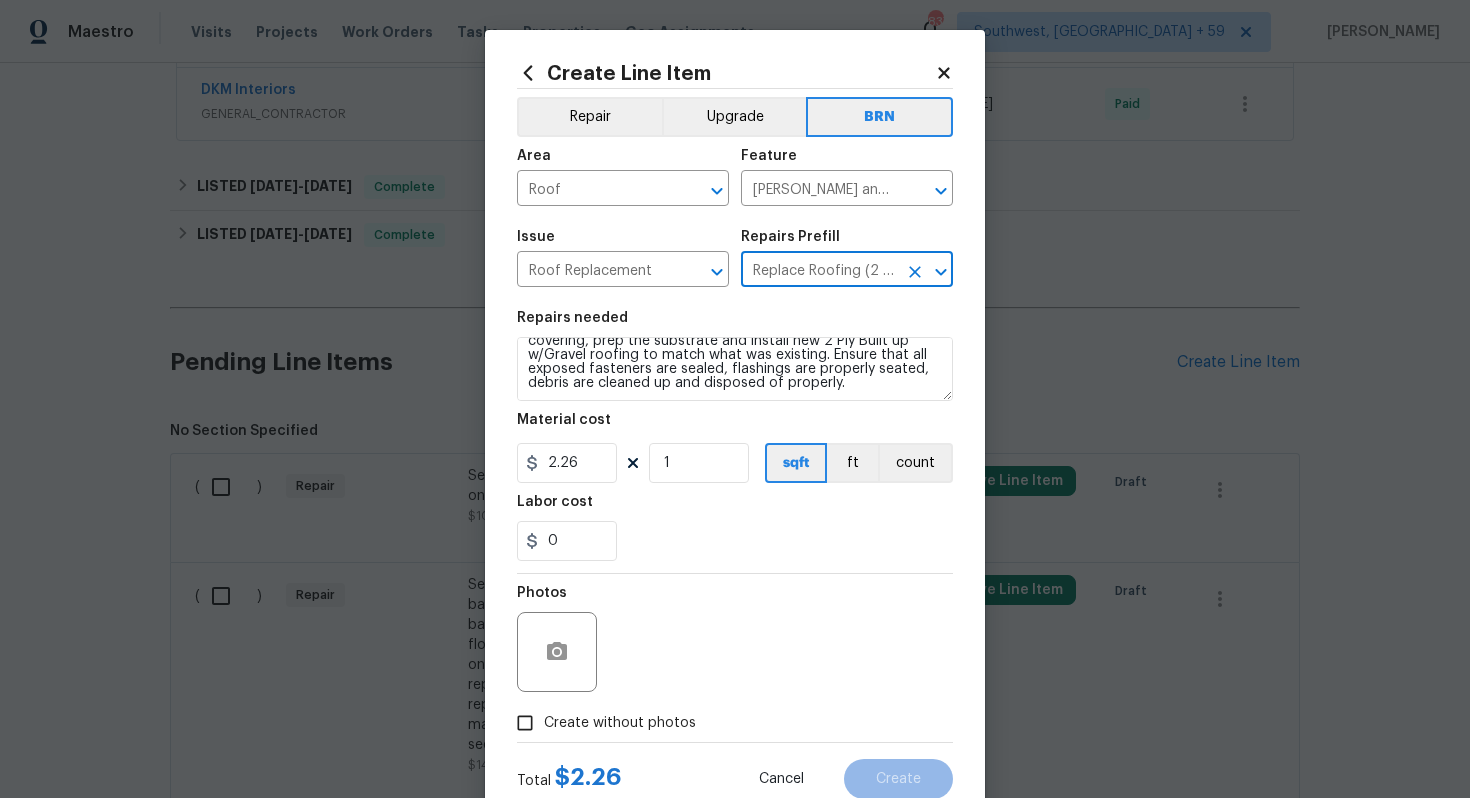 scroll, scrollTop: 0, scrollLeft: 0, axis: both 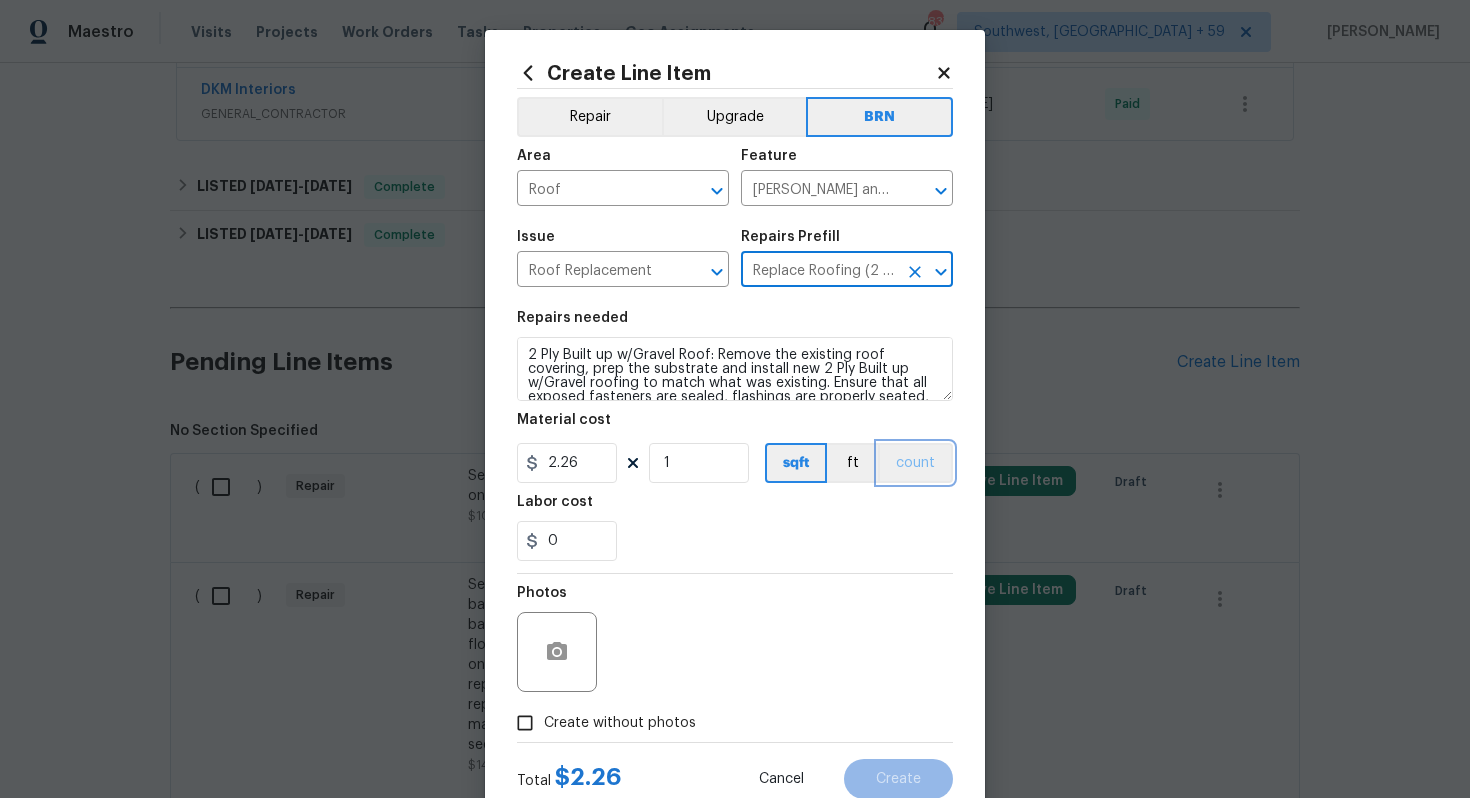click on "count" at bounding box center (915, 463) 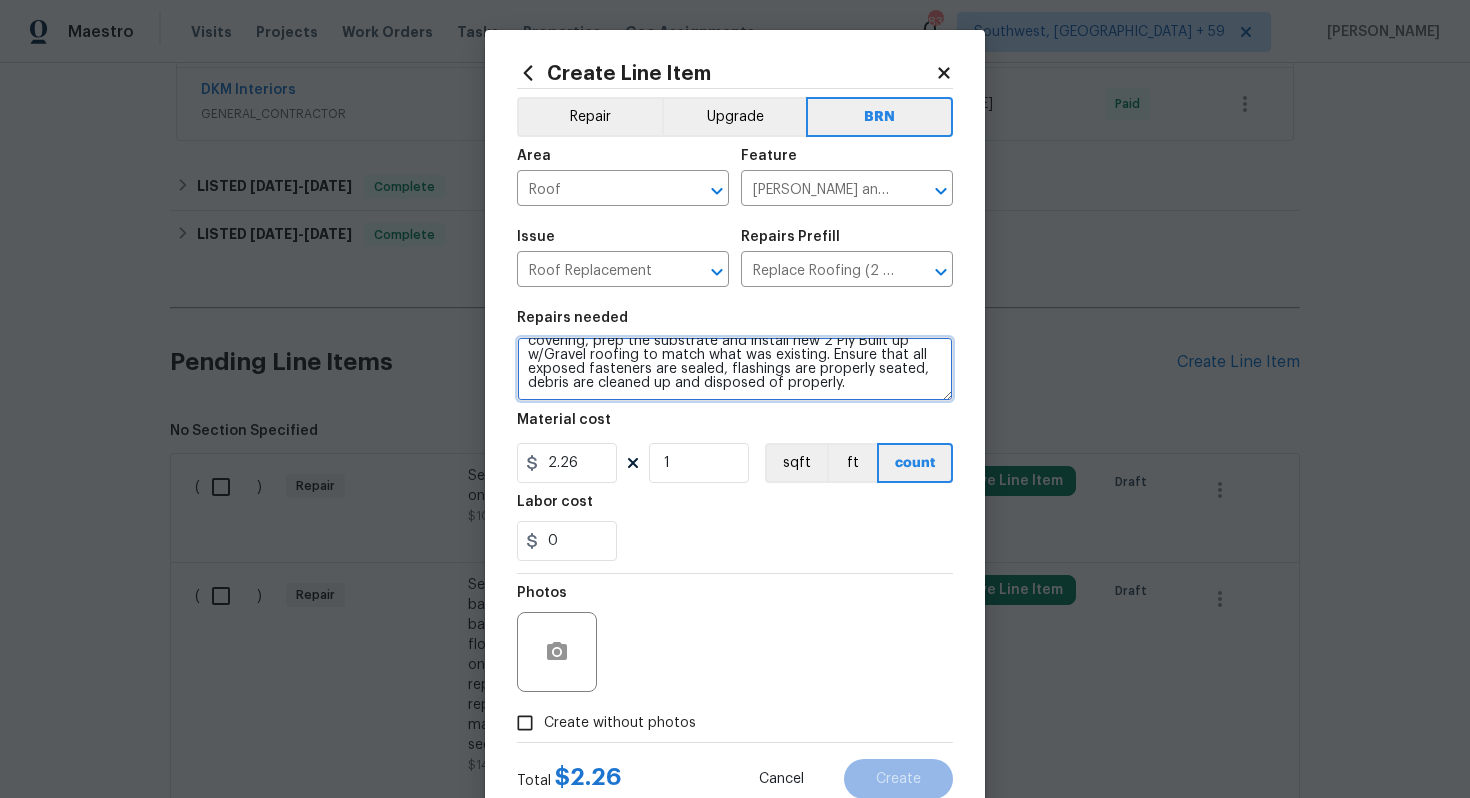 drag, startPoint x: 527, startPoint y: 358, endPoint x: 672, endPoint y: 446, distance: 169.61427 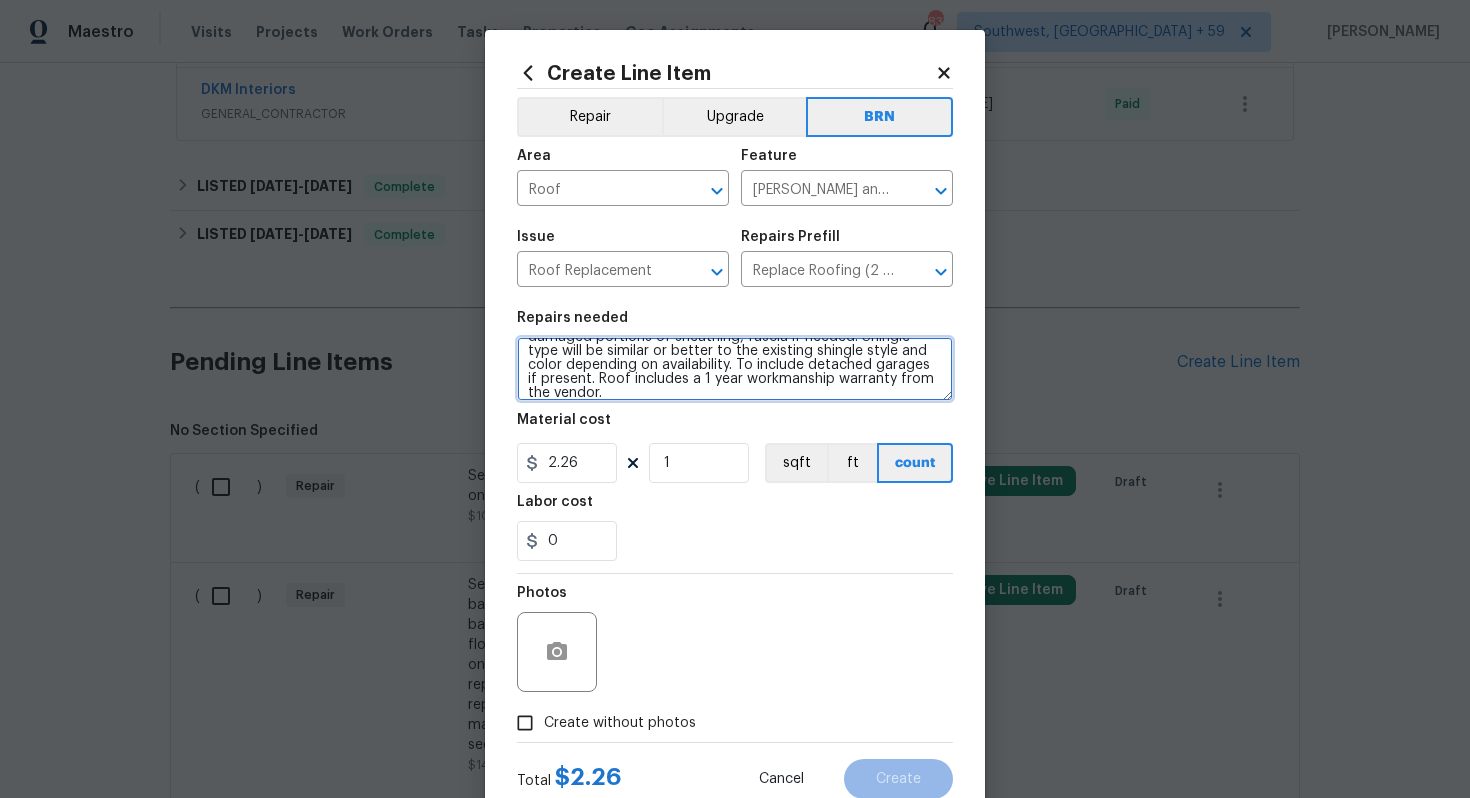 scroll, scrollTop: 0, scrollLeft: 0, axis: both 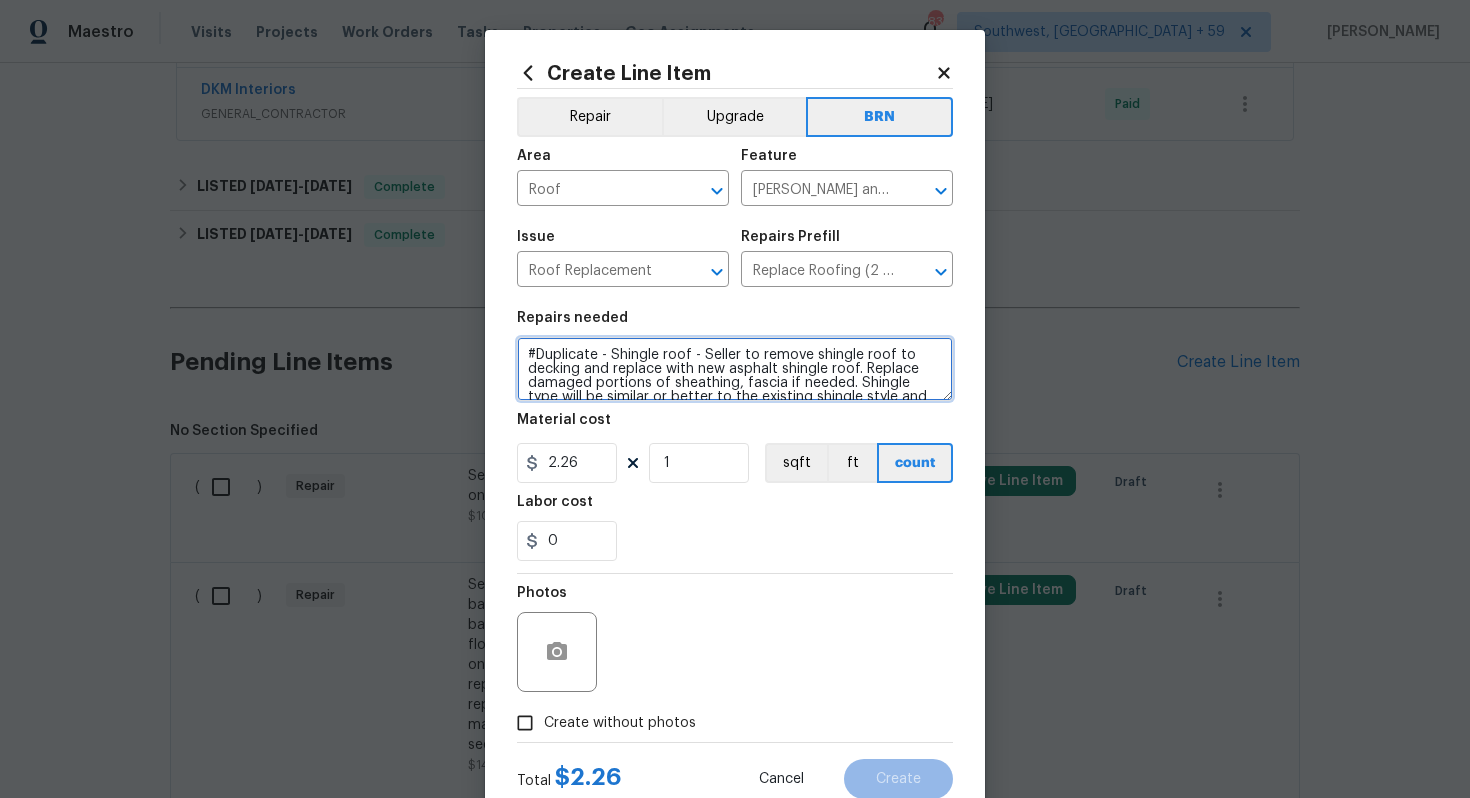 type on "#Duplicate - Shingle roof - Seller to remove shingle roof to decking and replace with new asphalt shingle roof. Replace damaged portions of sheathing, fascia if needed. Shingle type will be similar or better to the existing shingle style and color depending on availability. To include detached garages if present. Roof includes a 1 year workmanship warranty from the vendor." 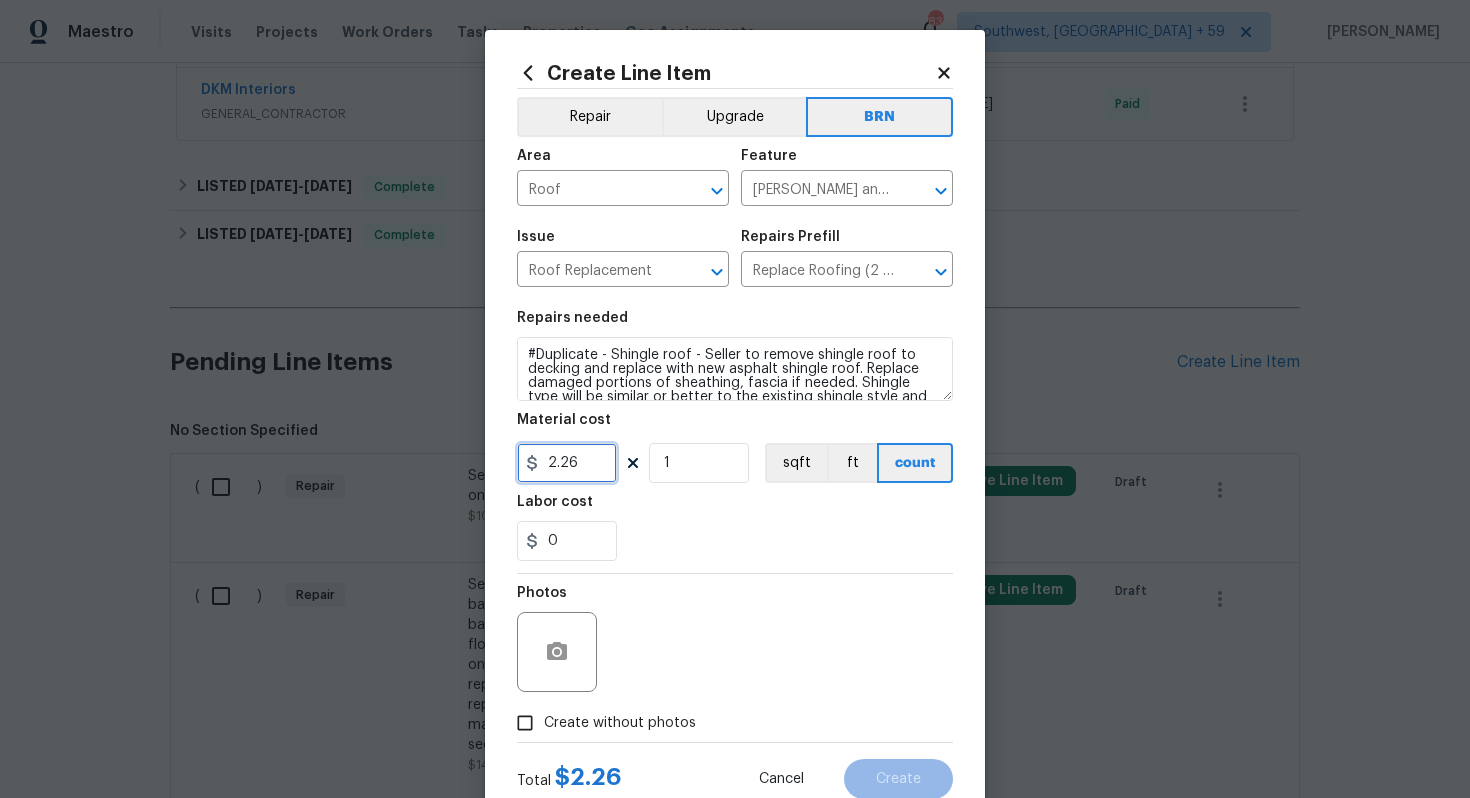drag, startPoint x: 590, startPoint y: 457, endPoint x: 493, endPoint y: 469, distance: 97.73945 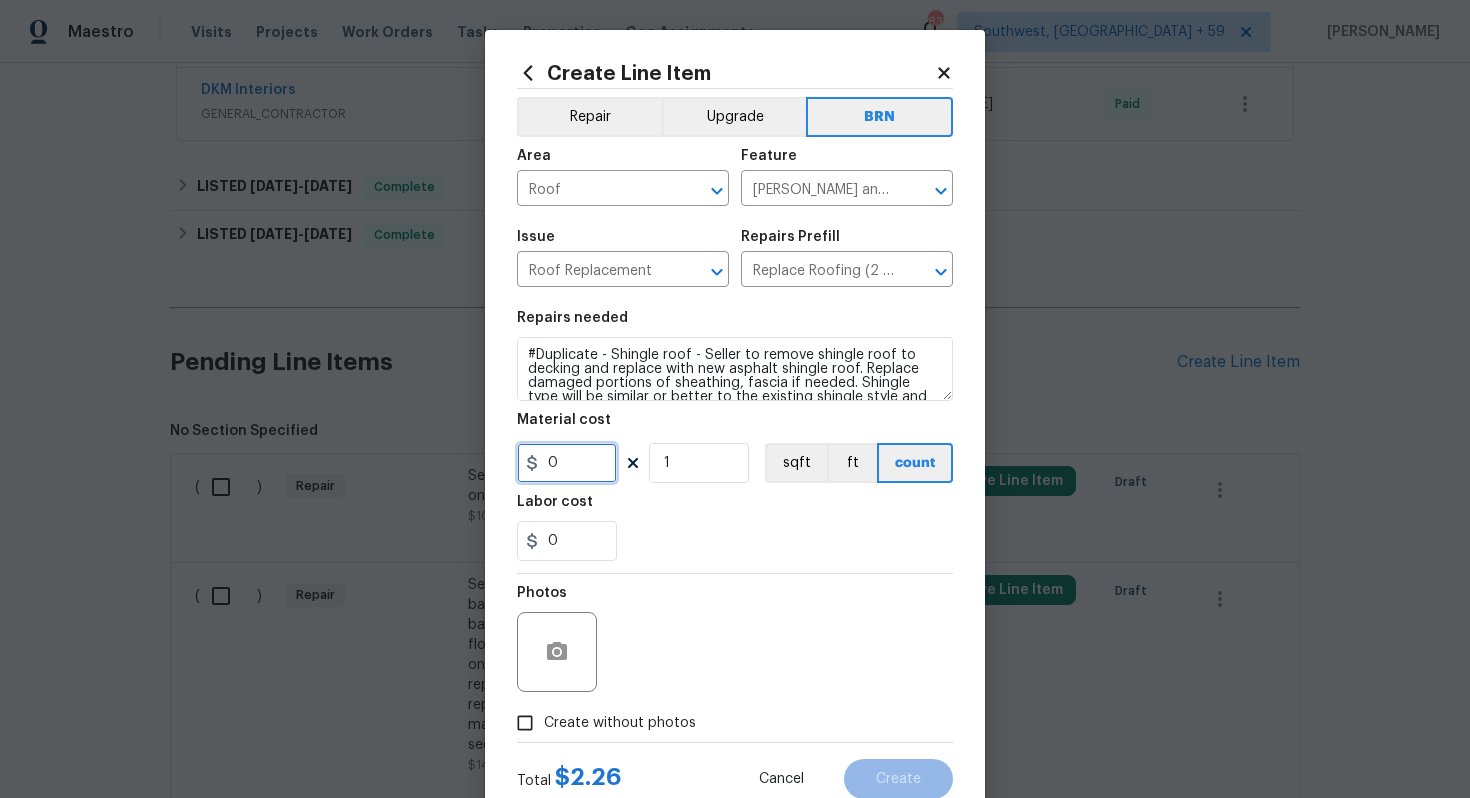 type on "0" 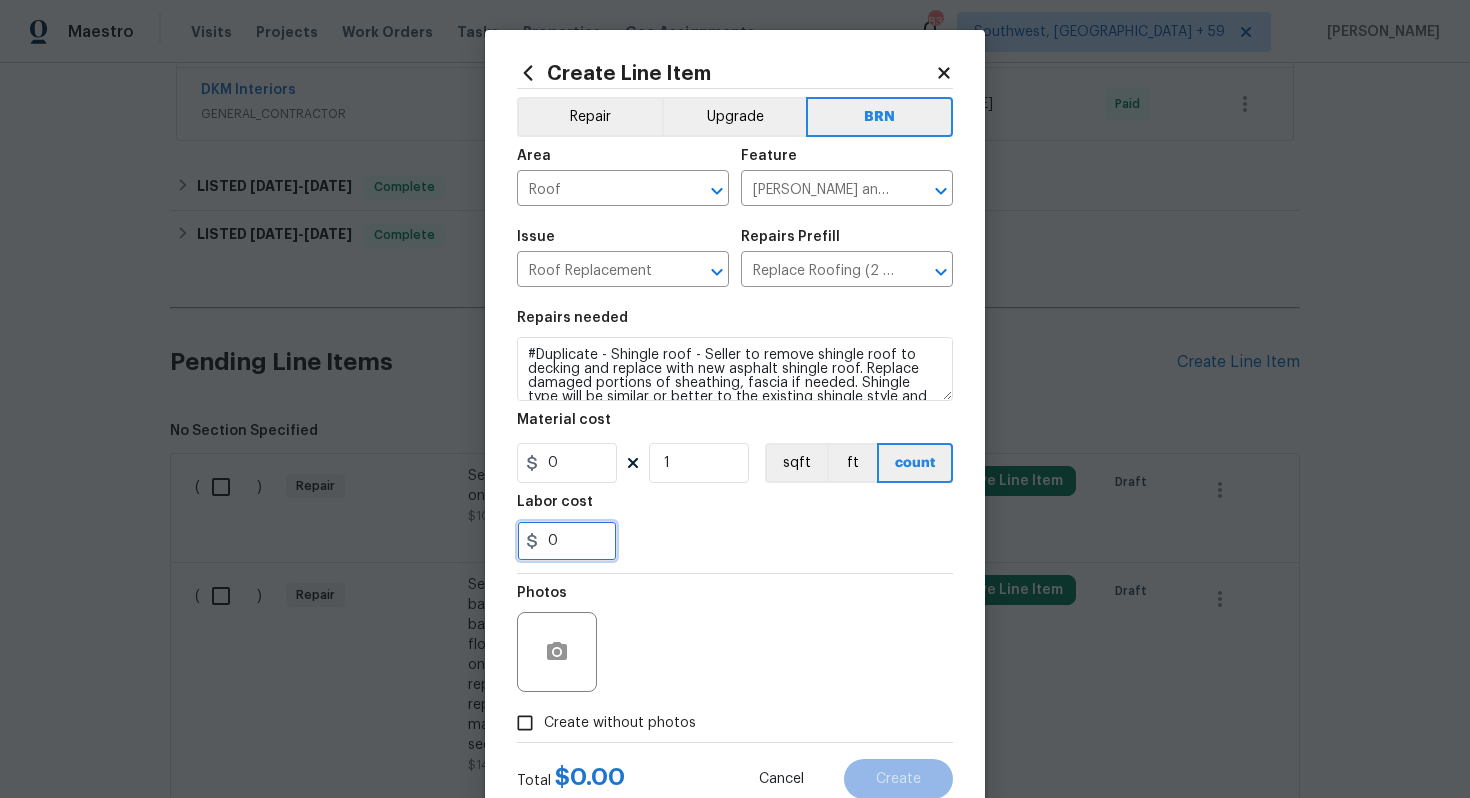 click on "0" at bounding box center (567, 541) 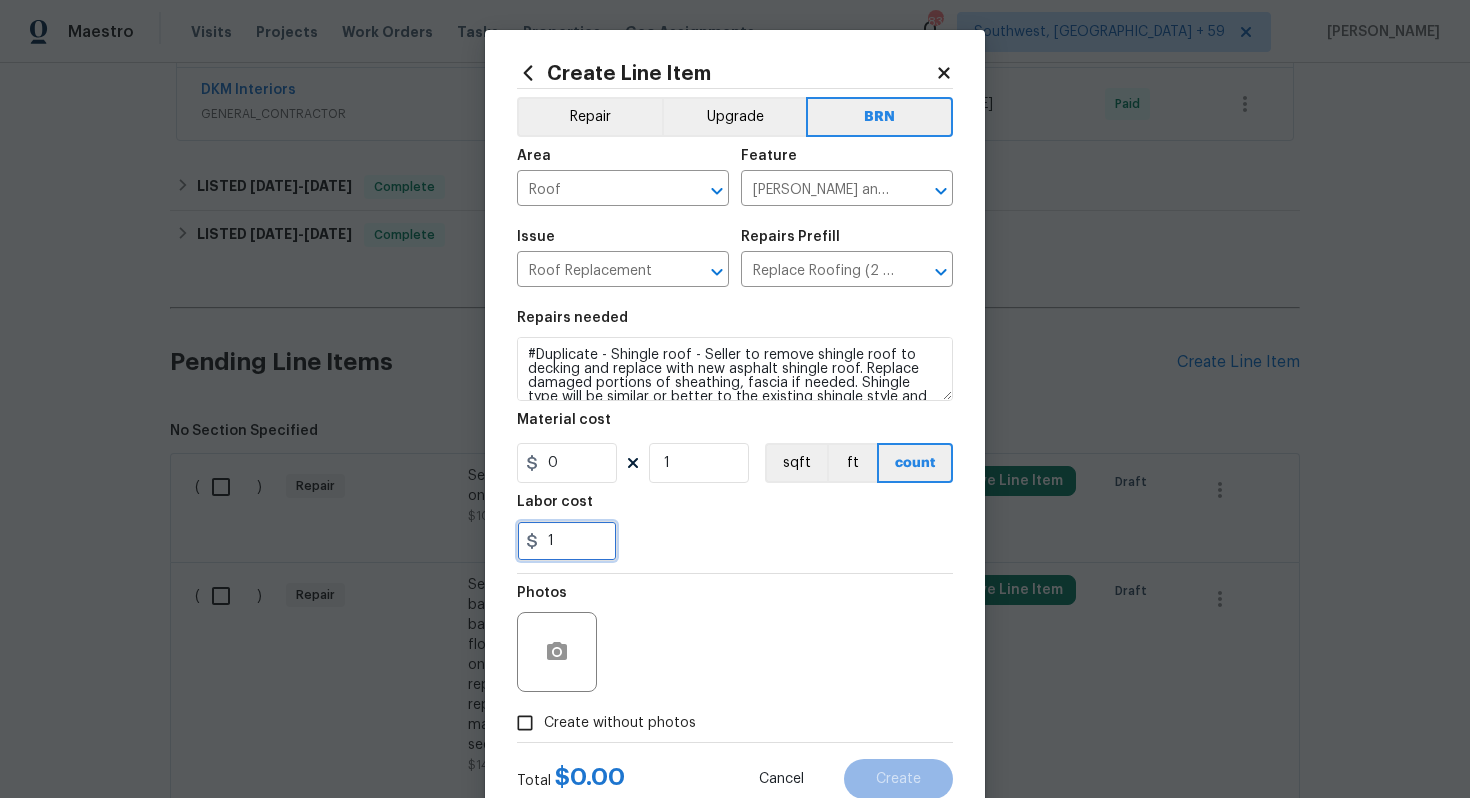 type on "1" 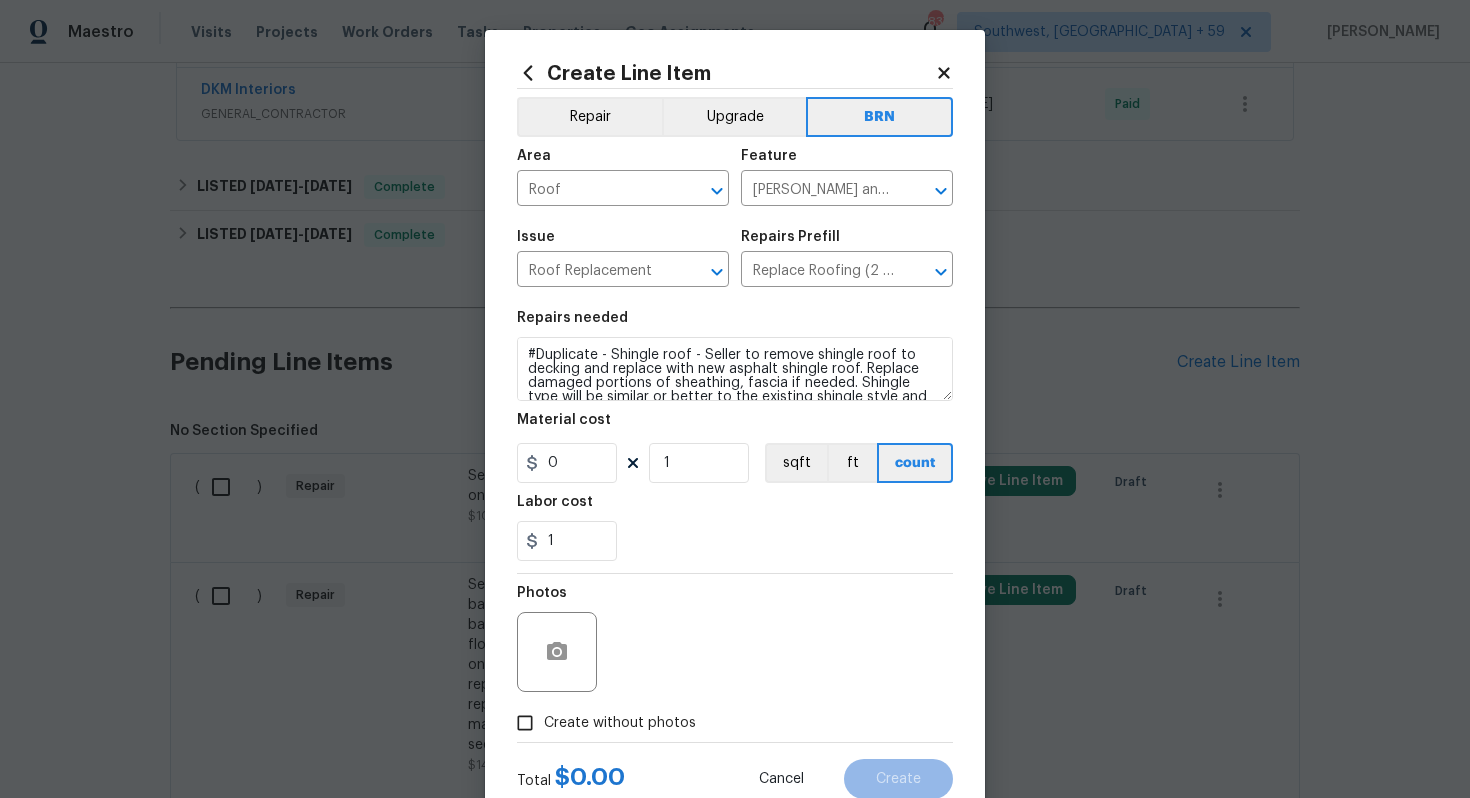 click on "Photos" at bounding box center [735, 639] 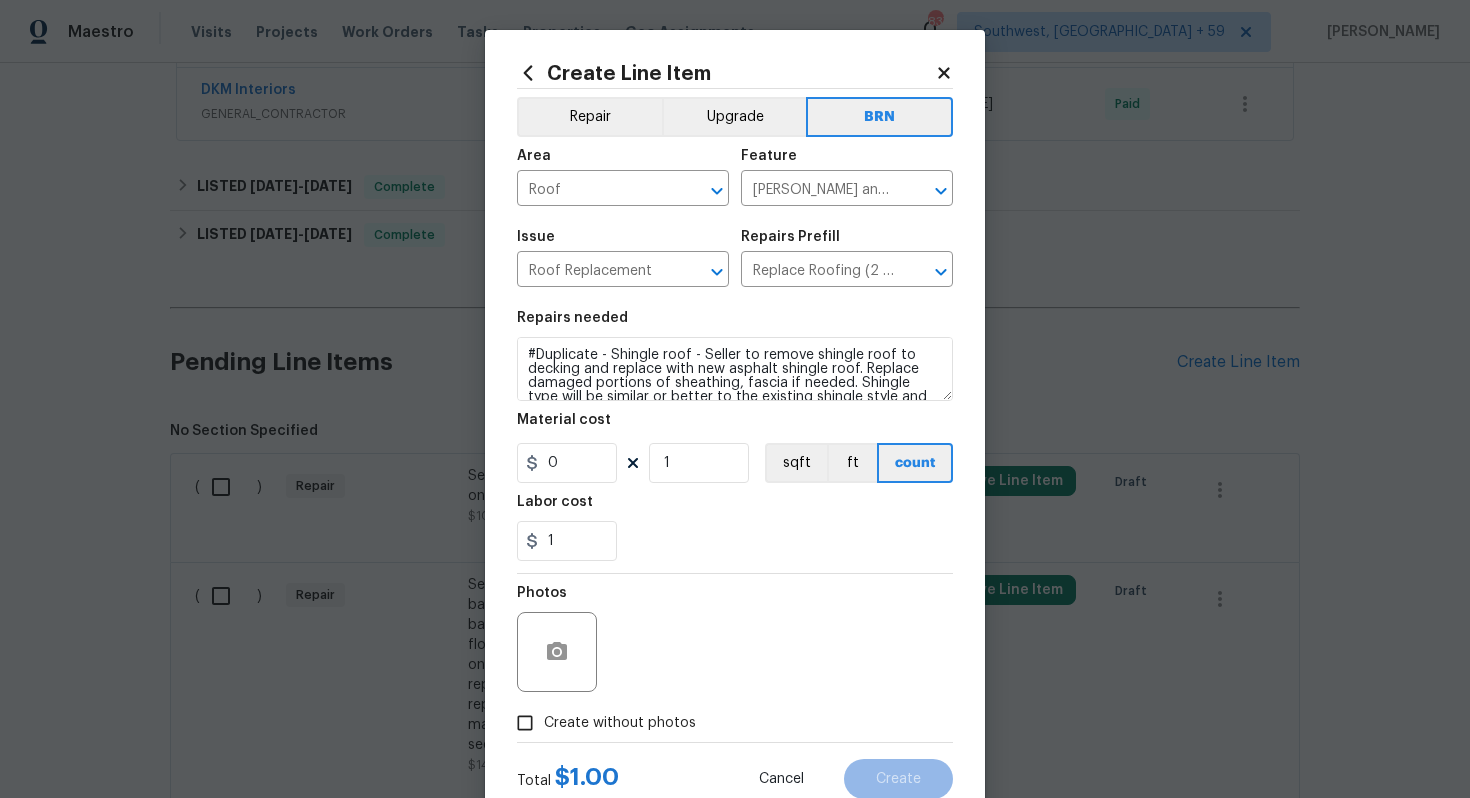 scroll, scrollTop: 64, scrollLeft: 0, axis: vertical 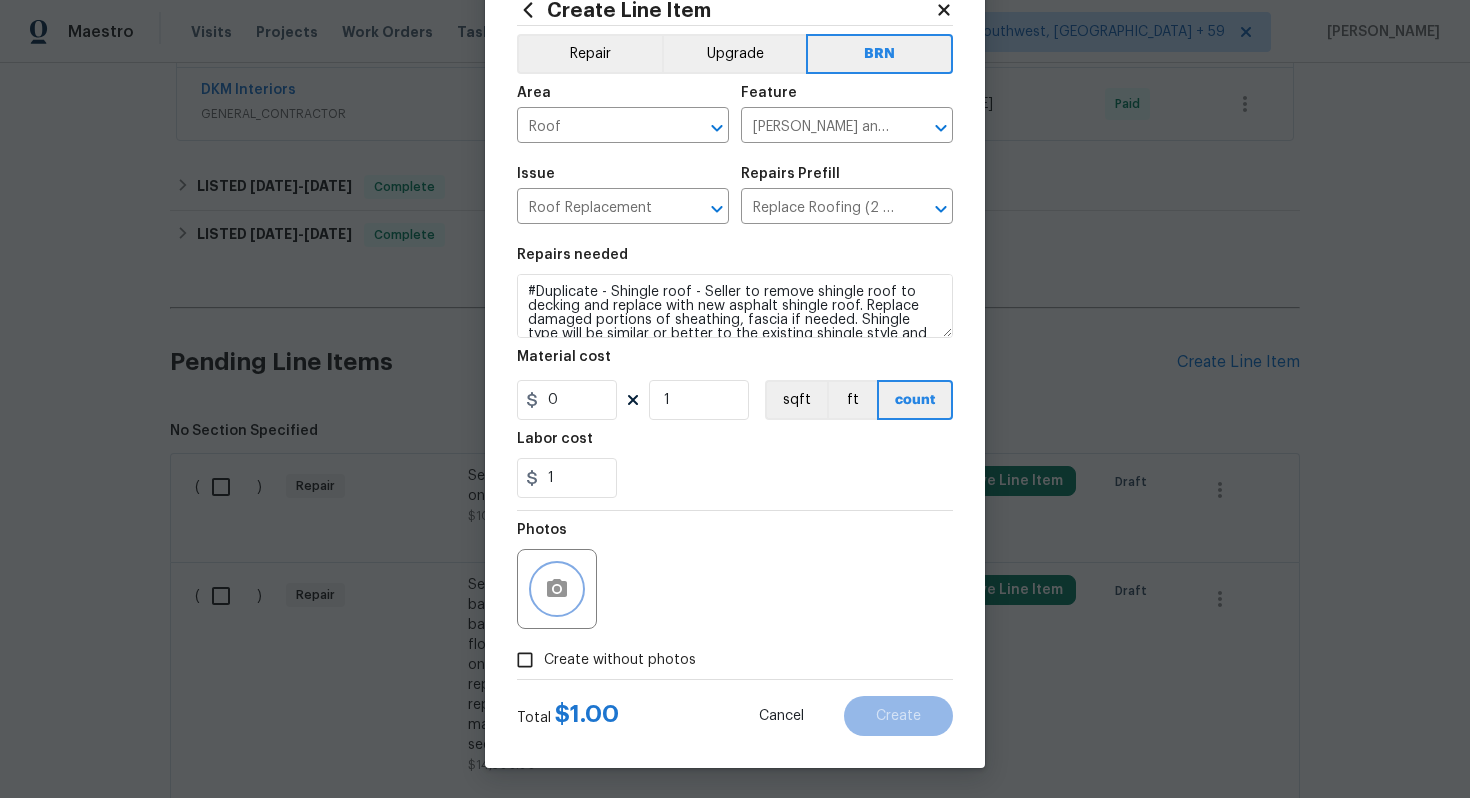 click at bounding box center (557, 589) 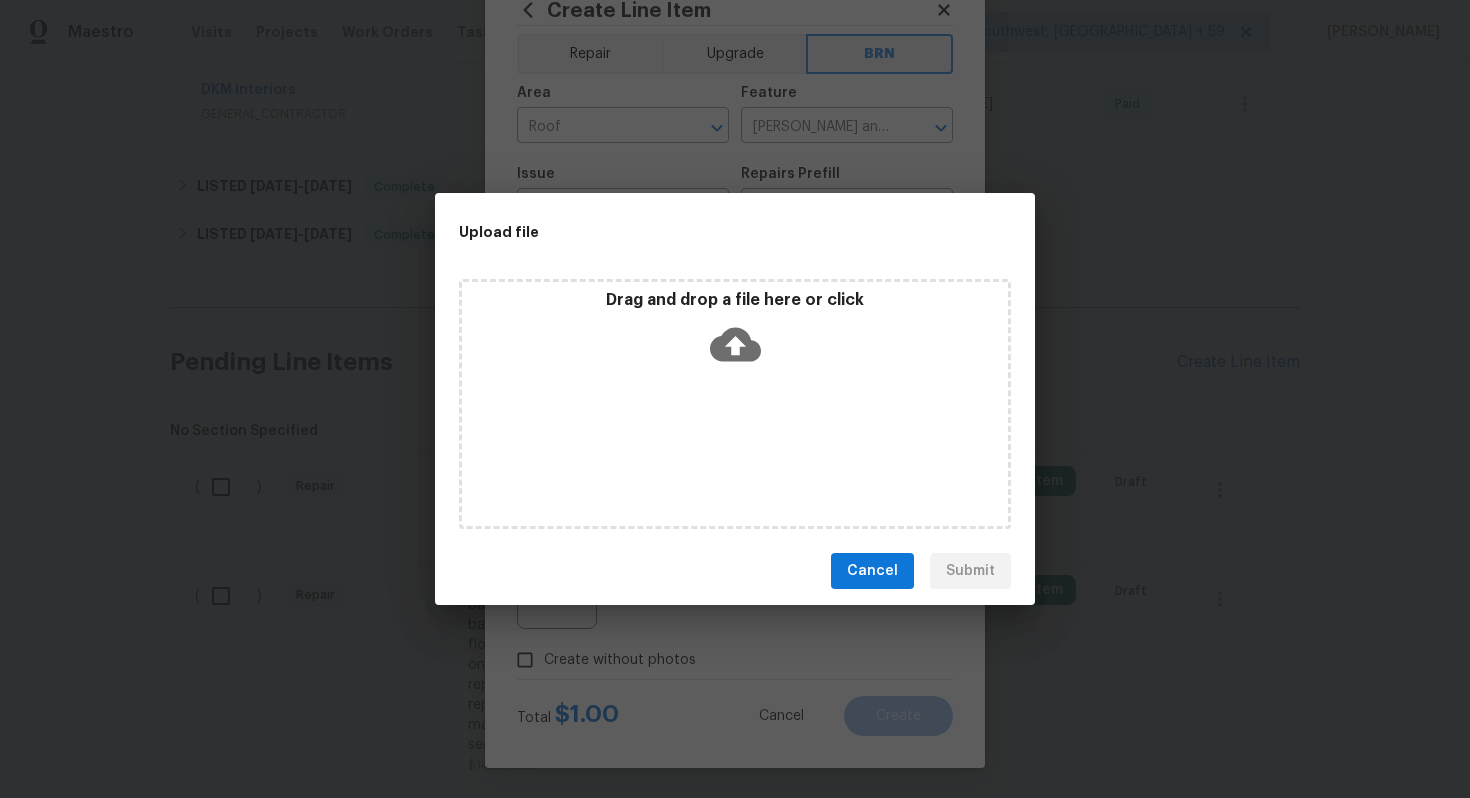 click 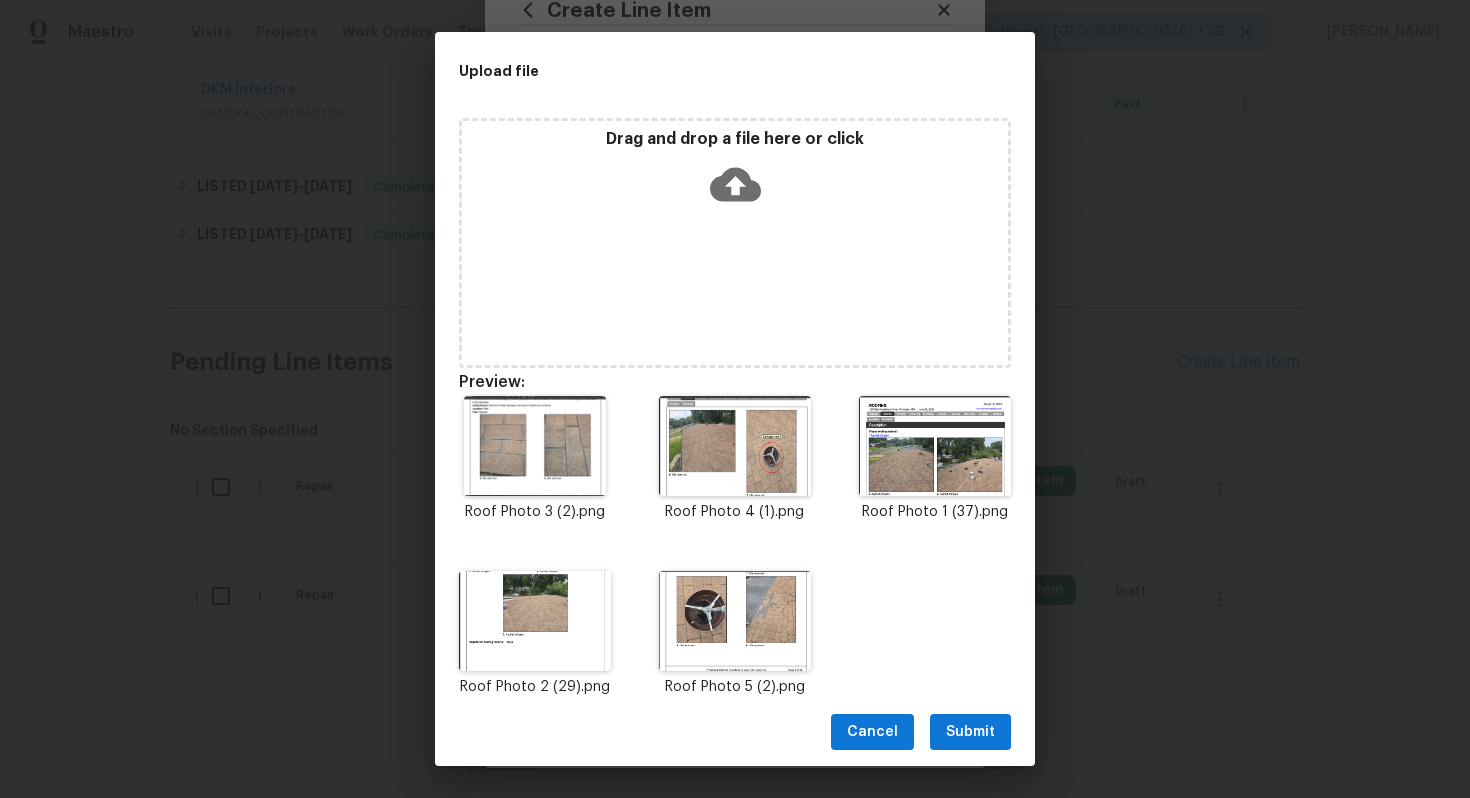 click on "Submit" at bounding box center [970, 732] 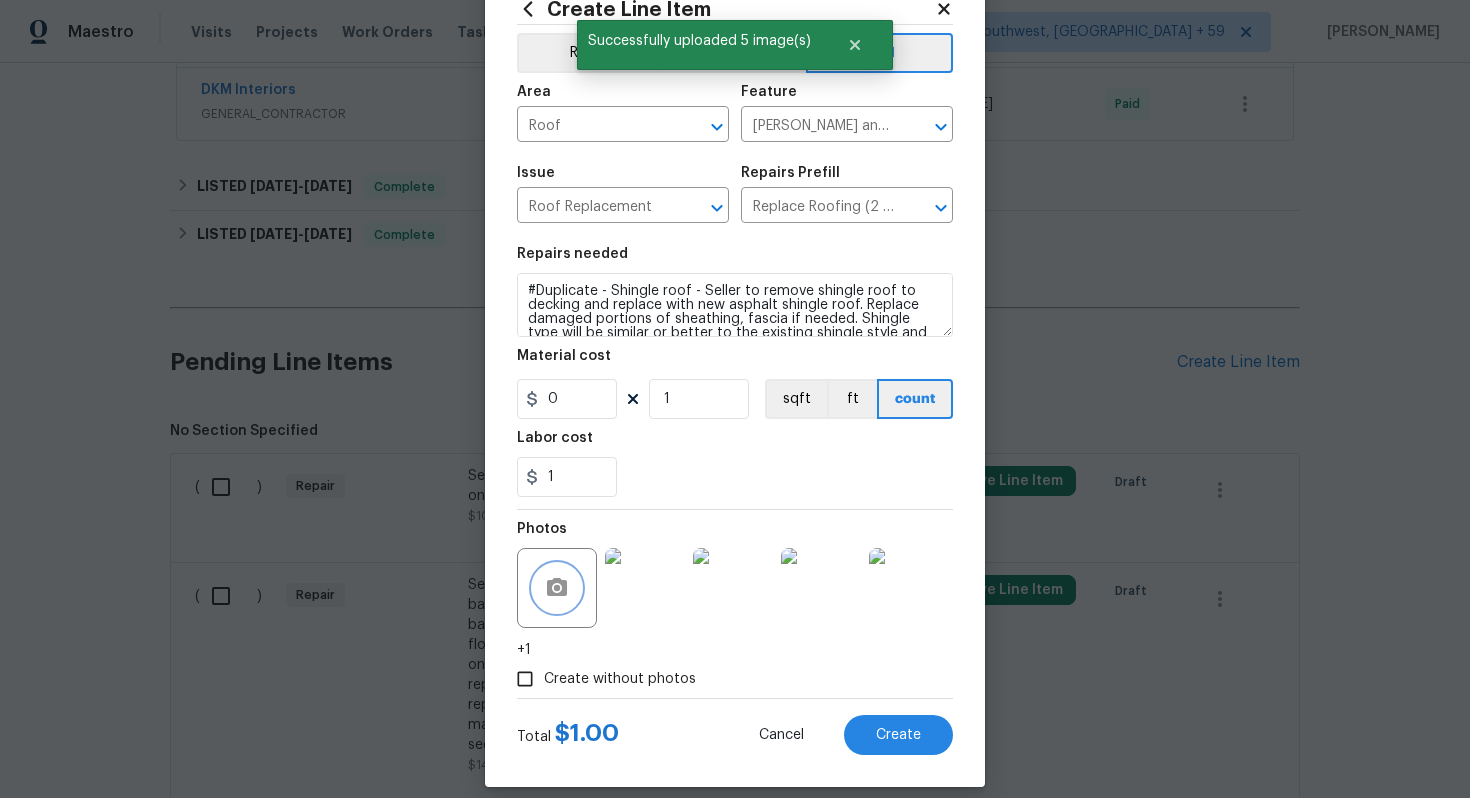 scroll, scrollTop: 84, scrollLeft: 0, axis: vertical 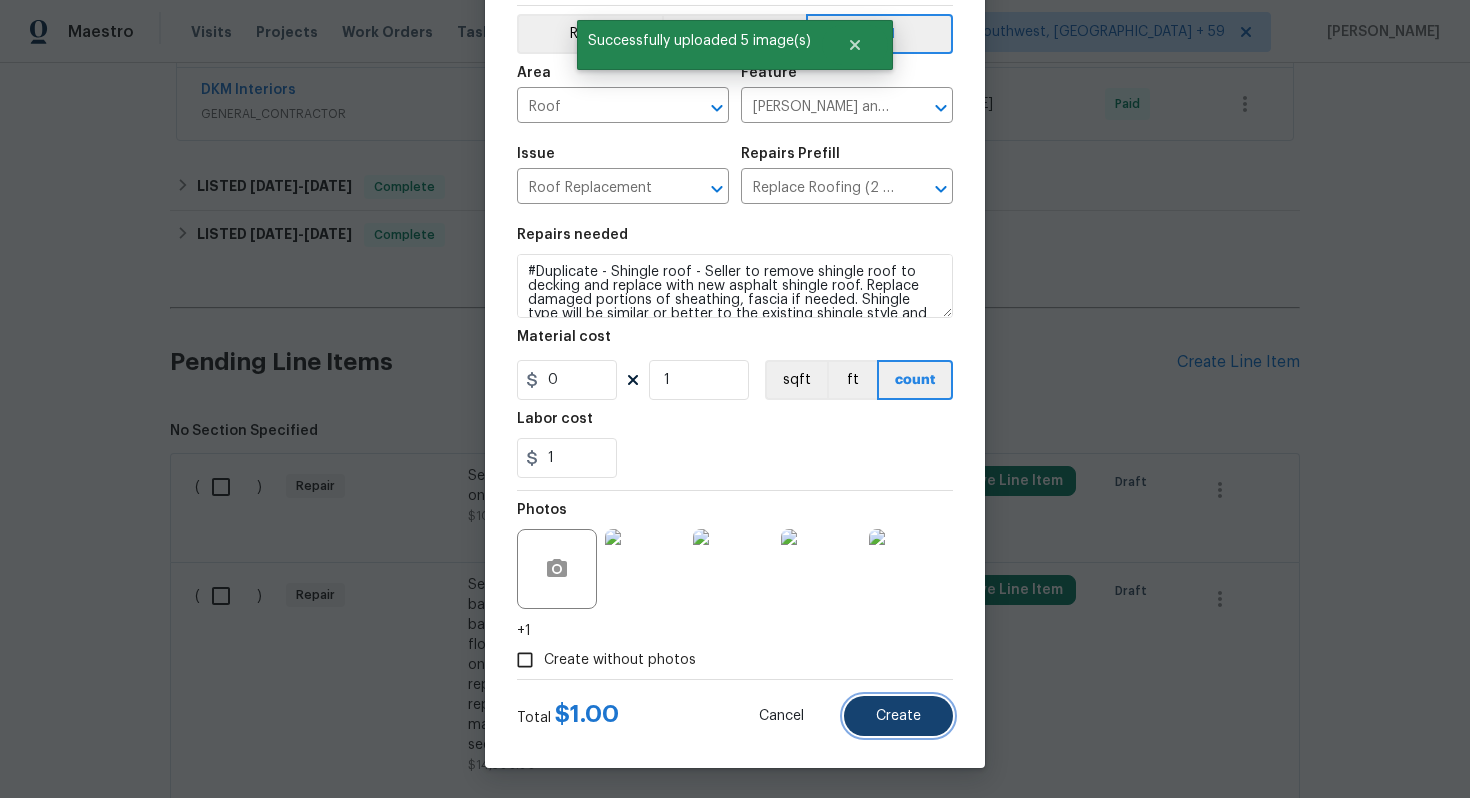 click on "Create" at bounding box center (898, 716) 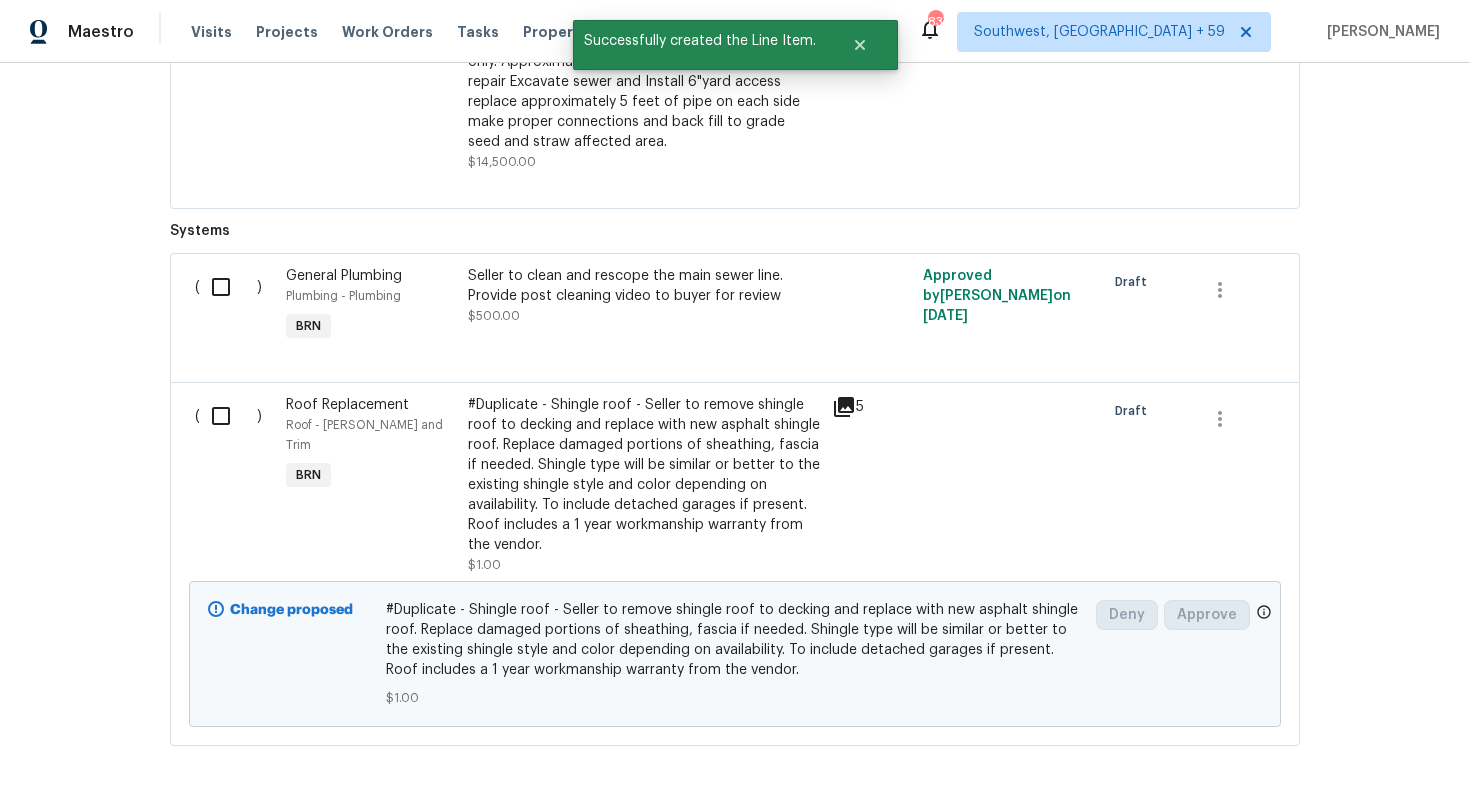scroll, scrollTop: 2472, scrollLeft: 0, axis: vertical 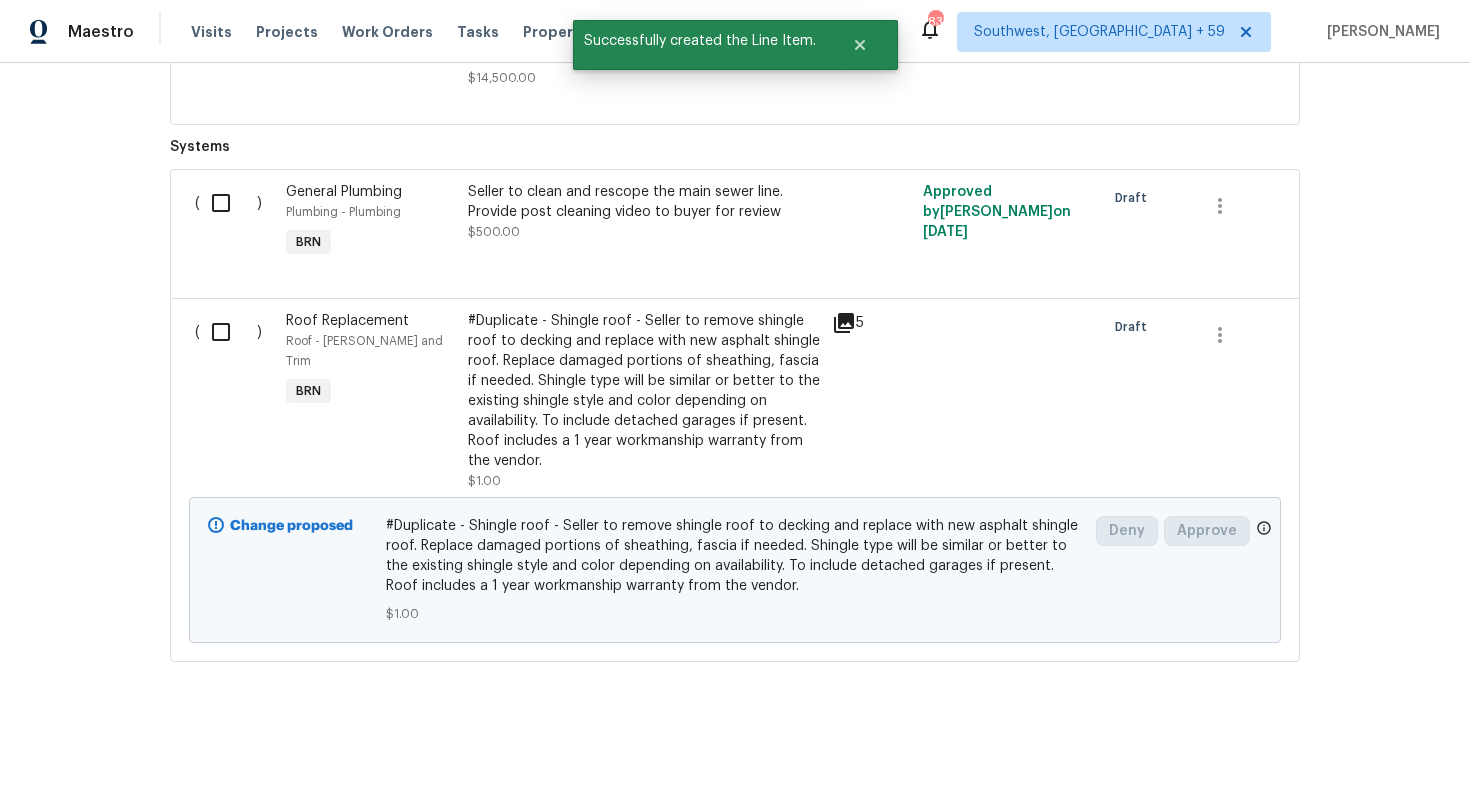click at bounding box center (228, 332) 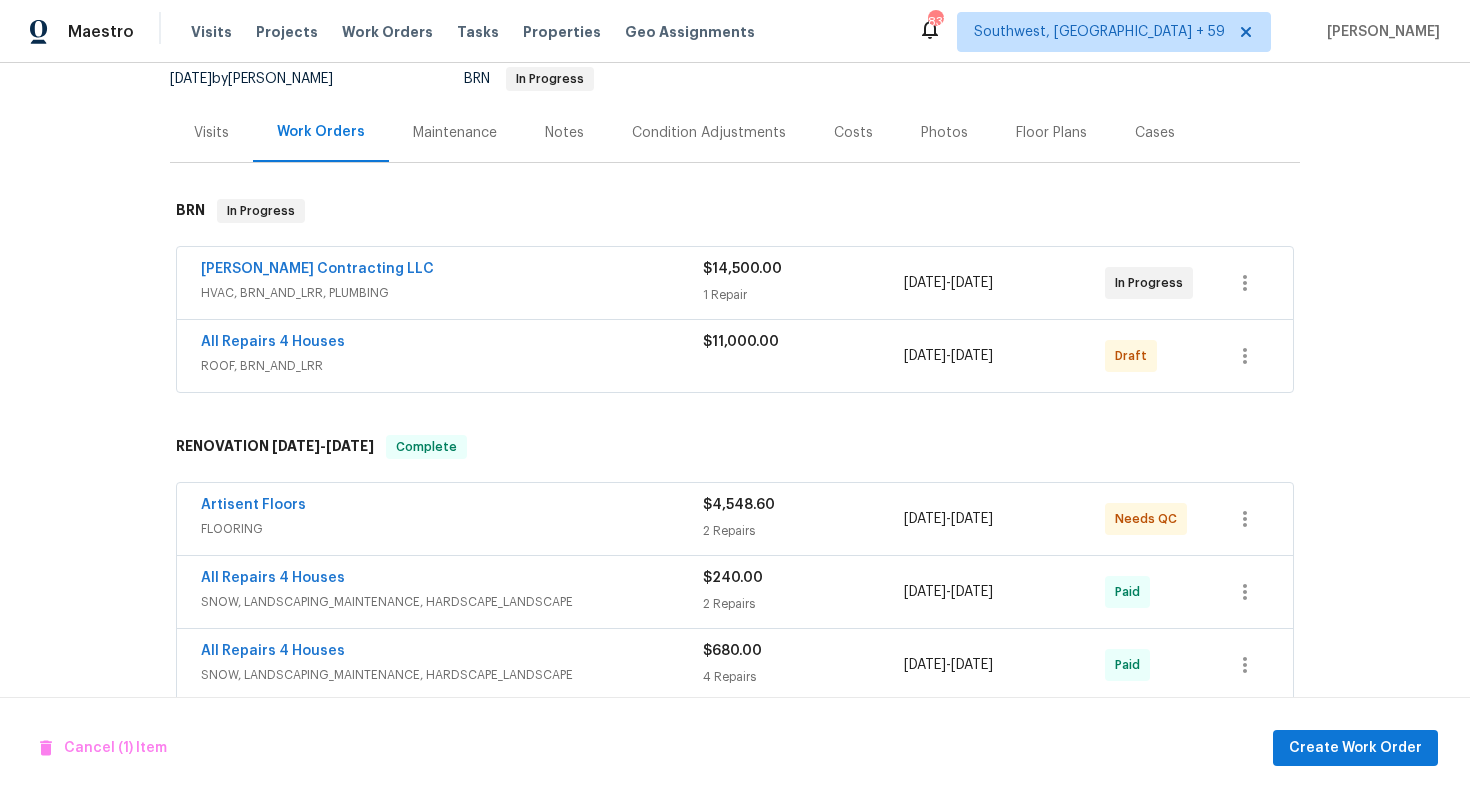 scroll, scrollTop: 226, scrollLeft: 0, axis: vertical 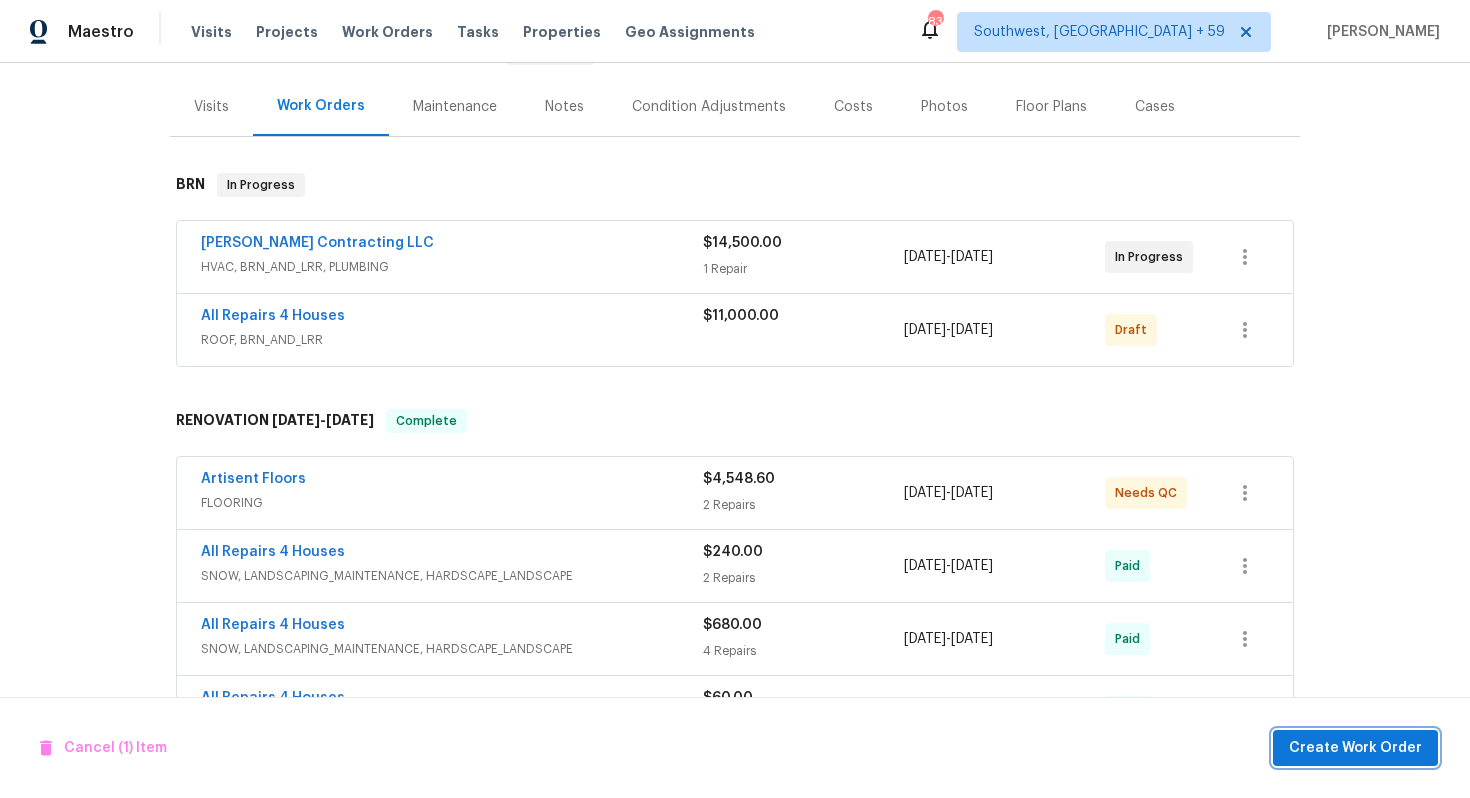 click on "Create Work Order" at bounding box center [1355, 748] 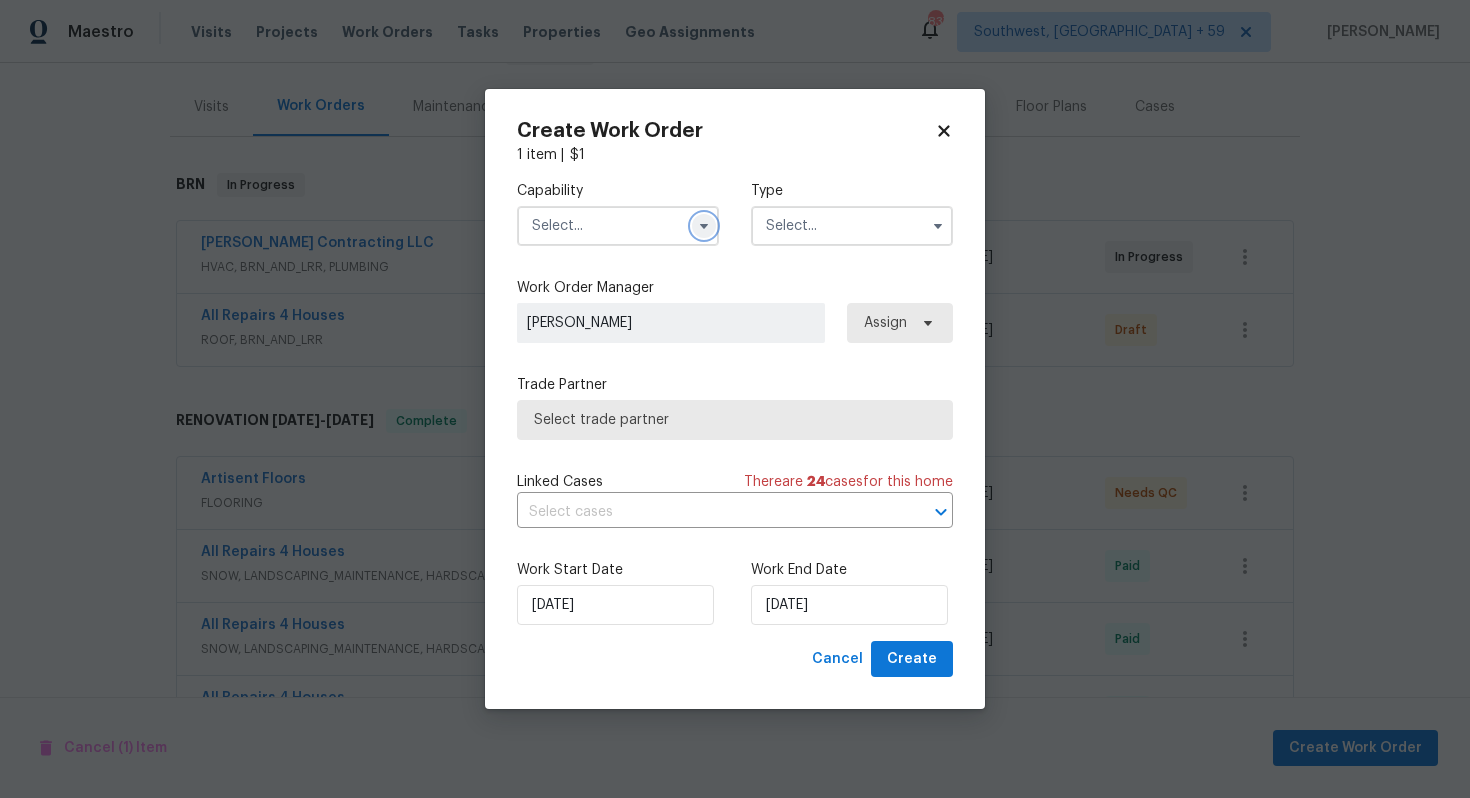 click 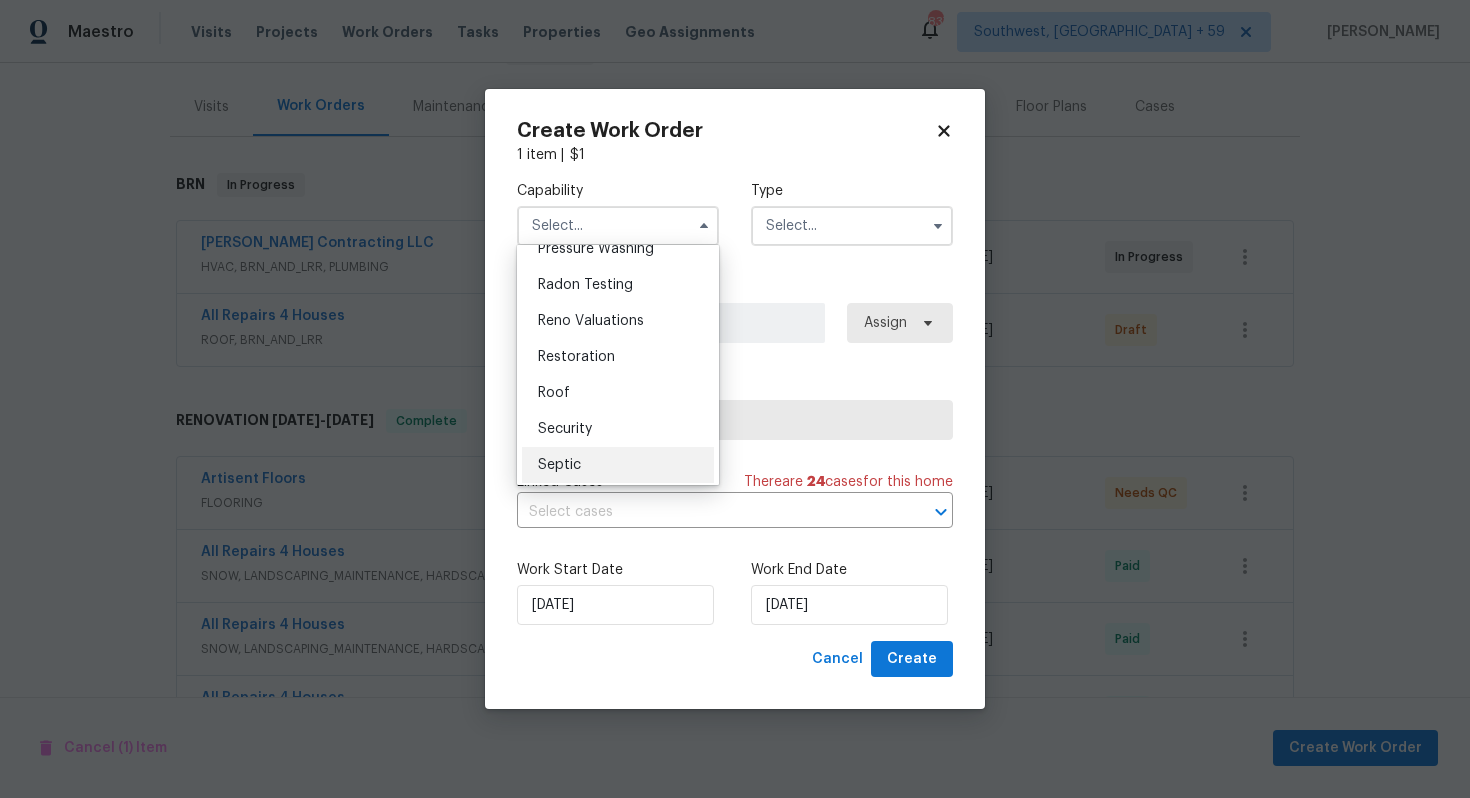 scroll, scrollTop: 1916, scrollLeft: 0, axis: vertical 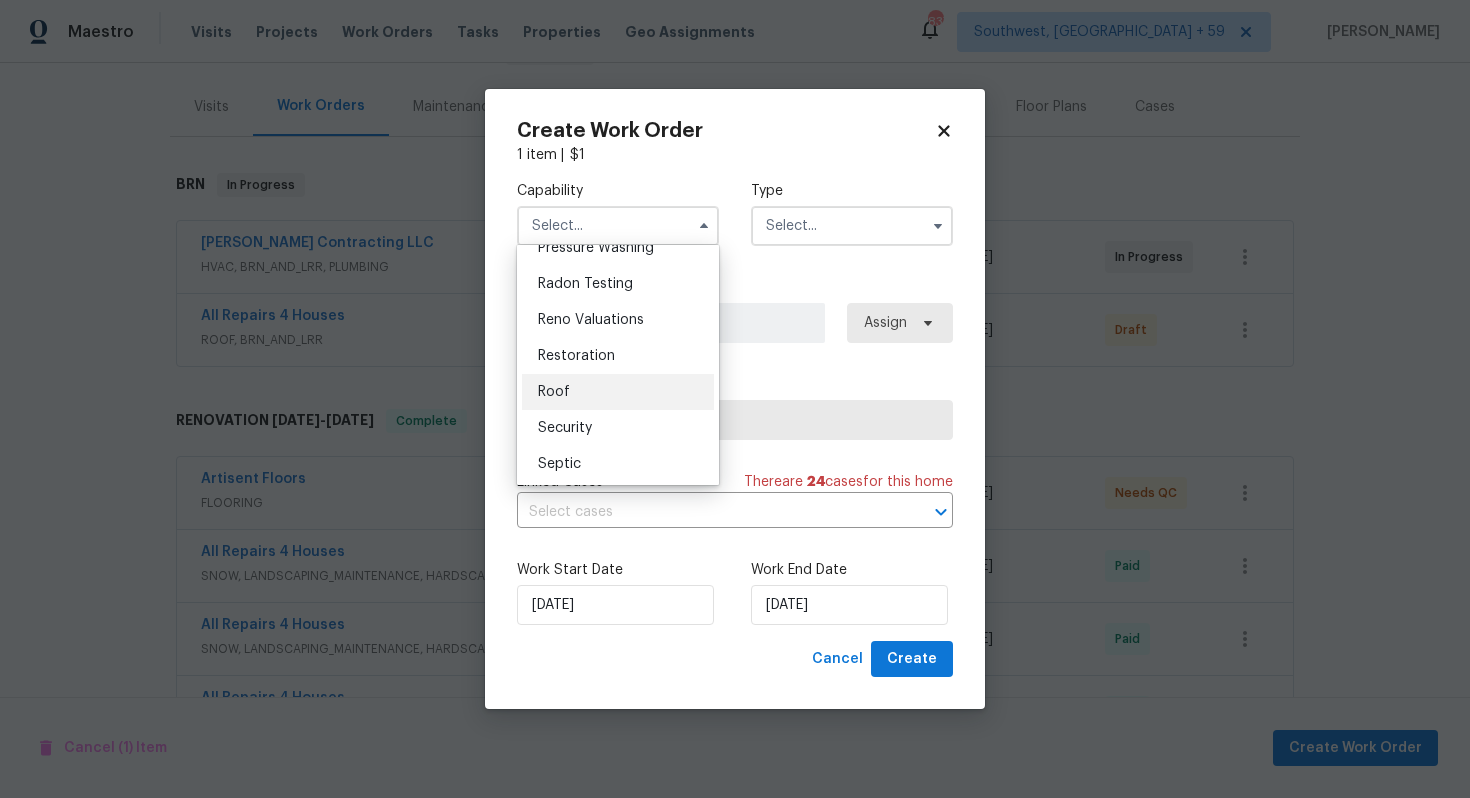 click on "Roof" at bounding box center (618, 392) 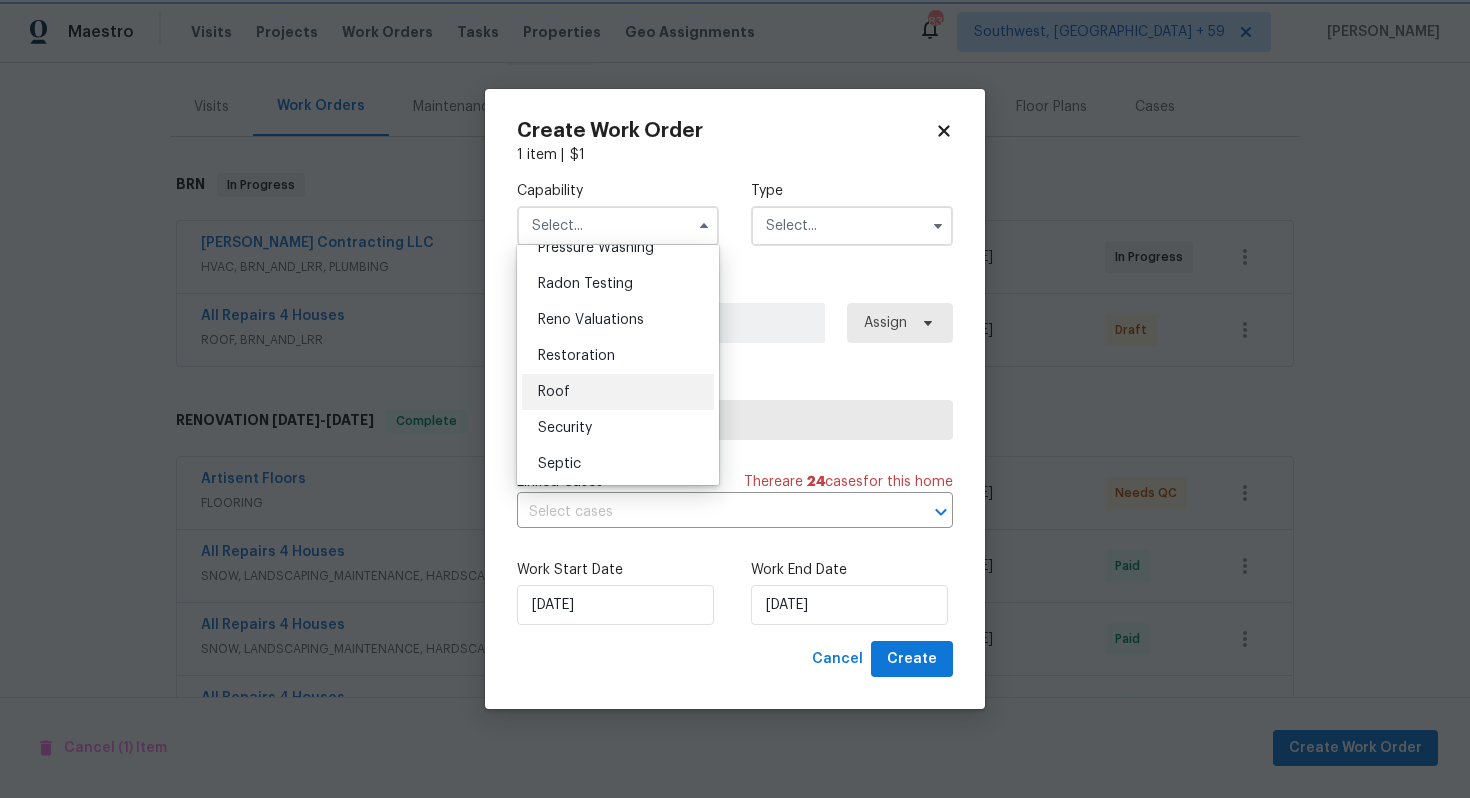 type on "Roof" 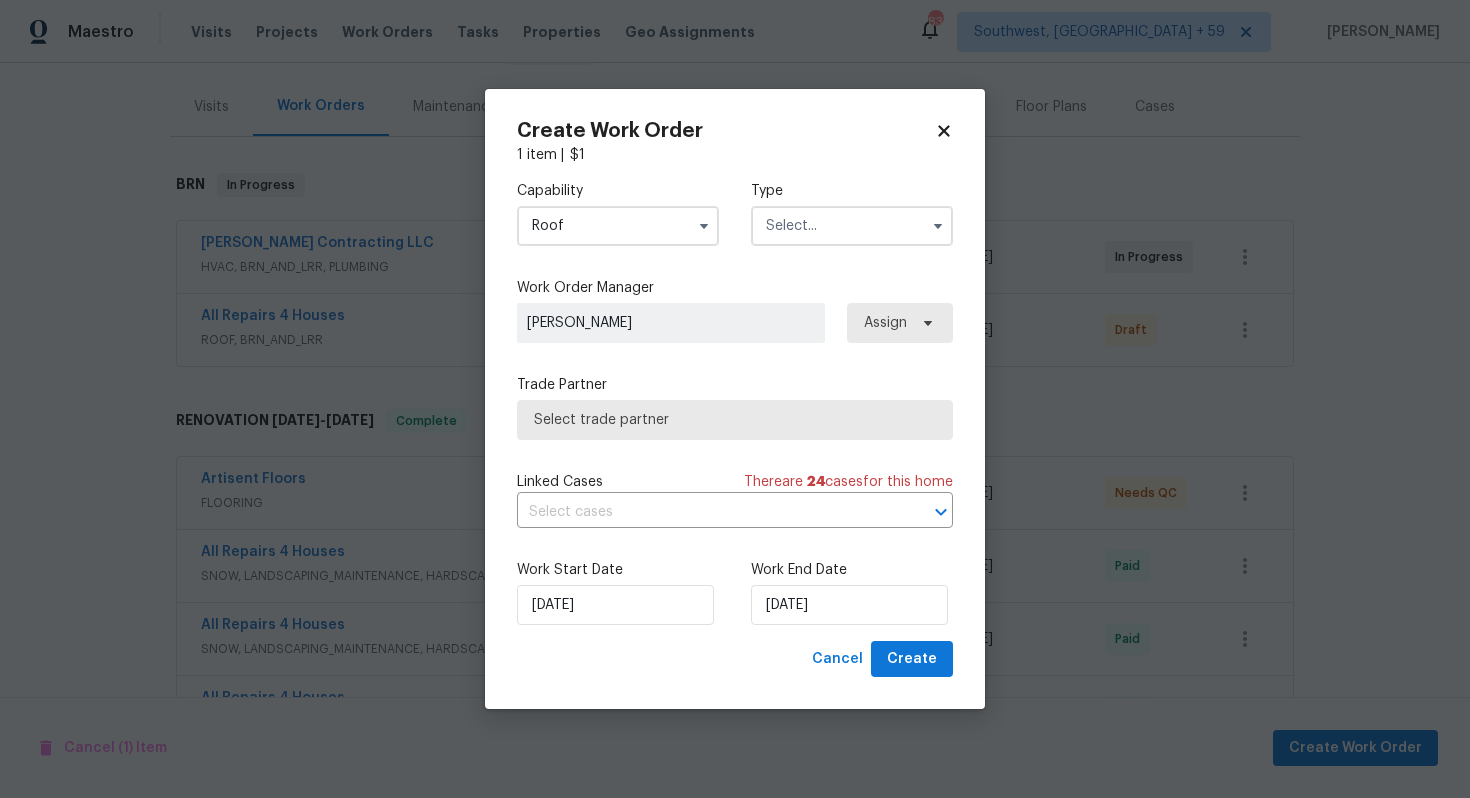 click at bounding box center [852, 226] 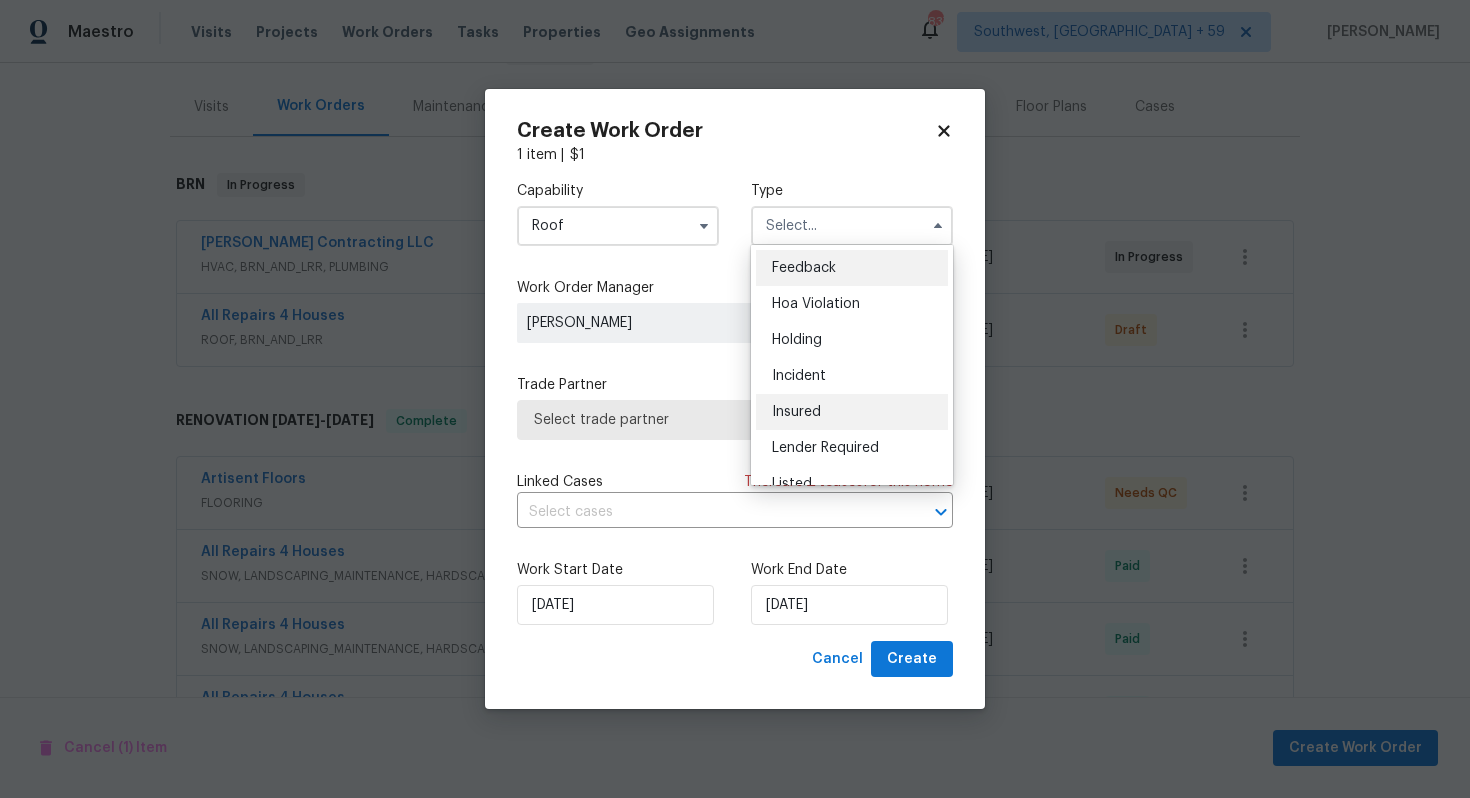 scroll, scrollTop: 454, scrollLeft: 0, axis: vertical 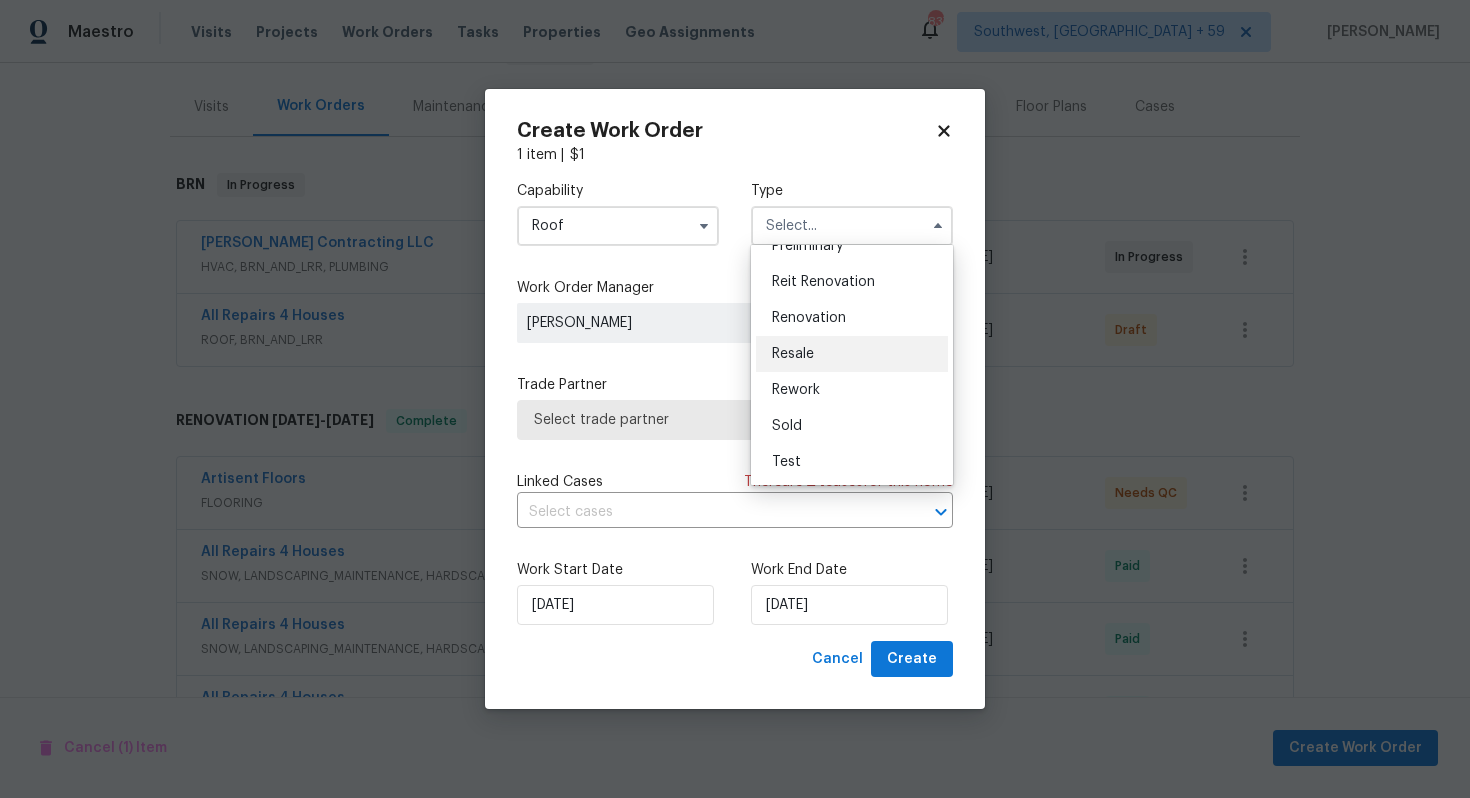 click on "Resale" at bounding box center [793, 354] 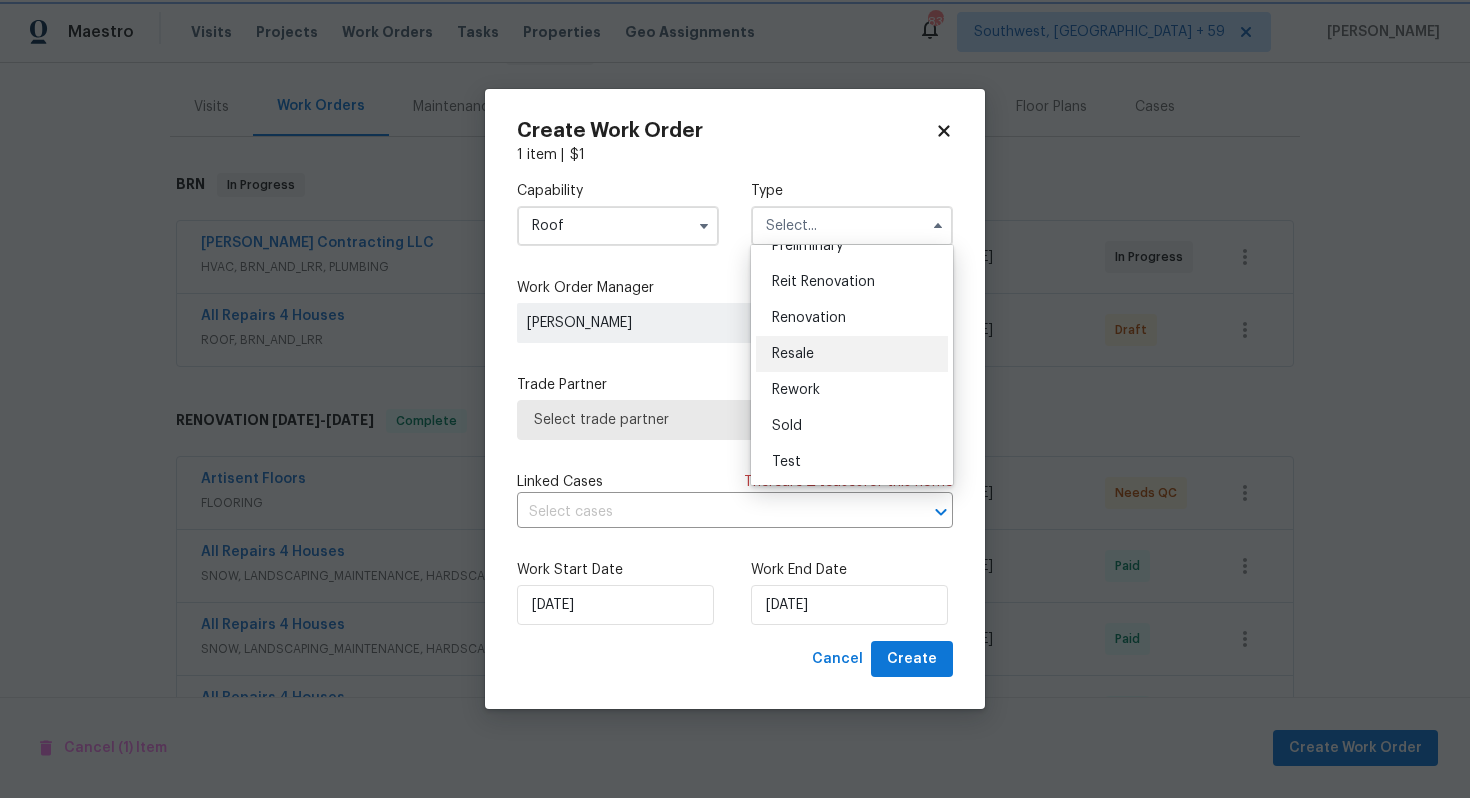 type on "Resale" 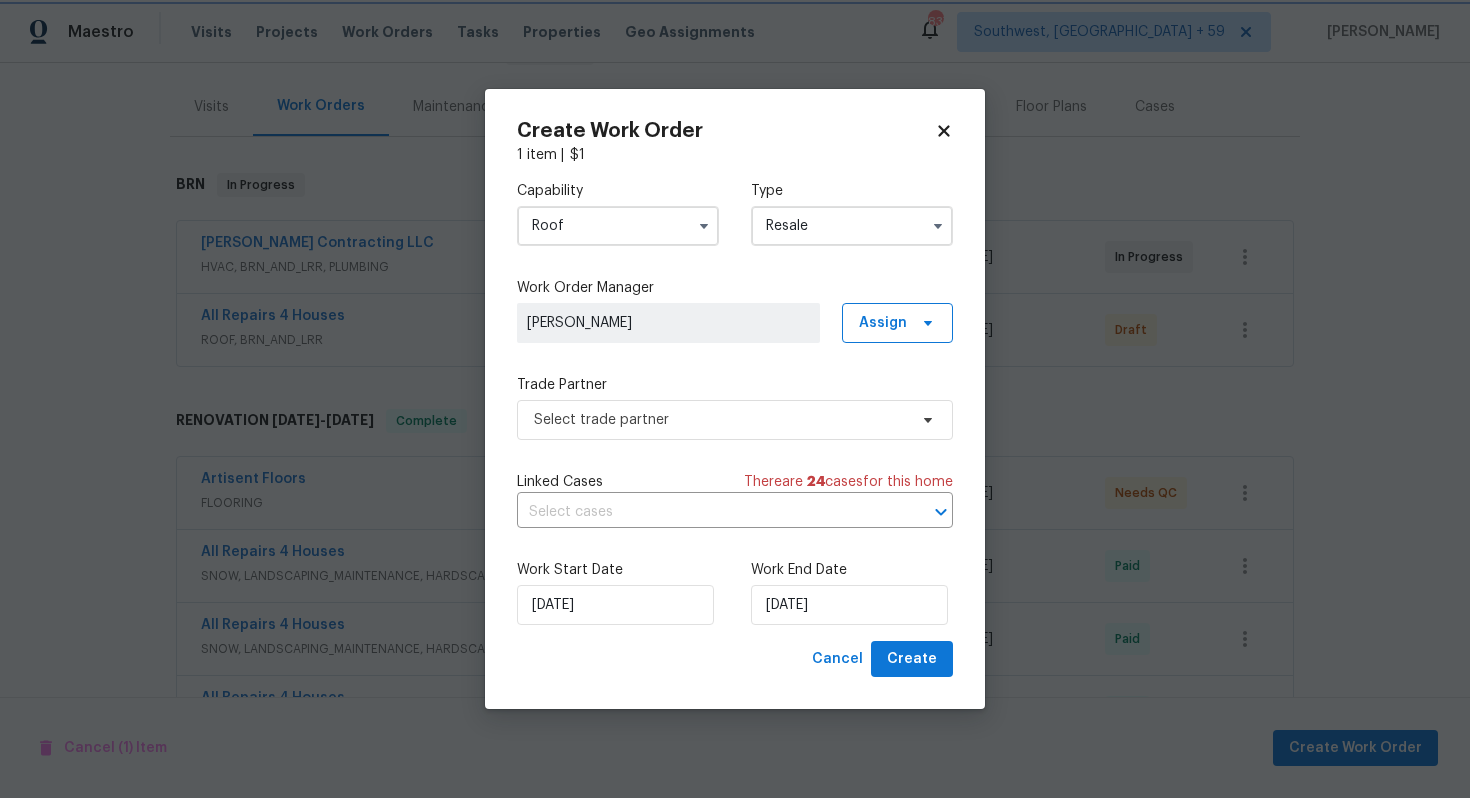scroll, scrollTop: 0, scrollLeft: 0, axis: both 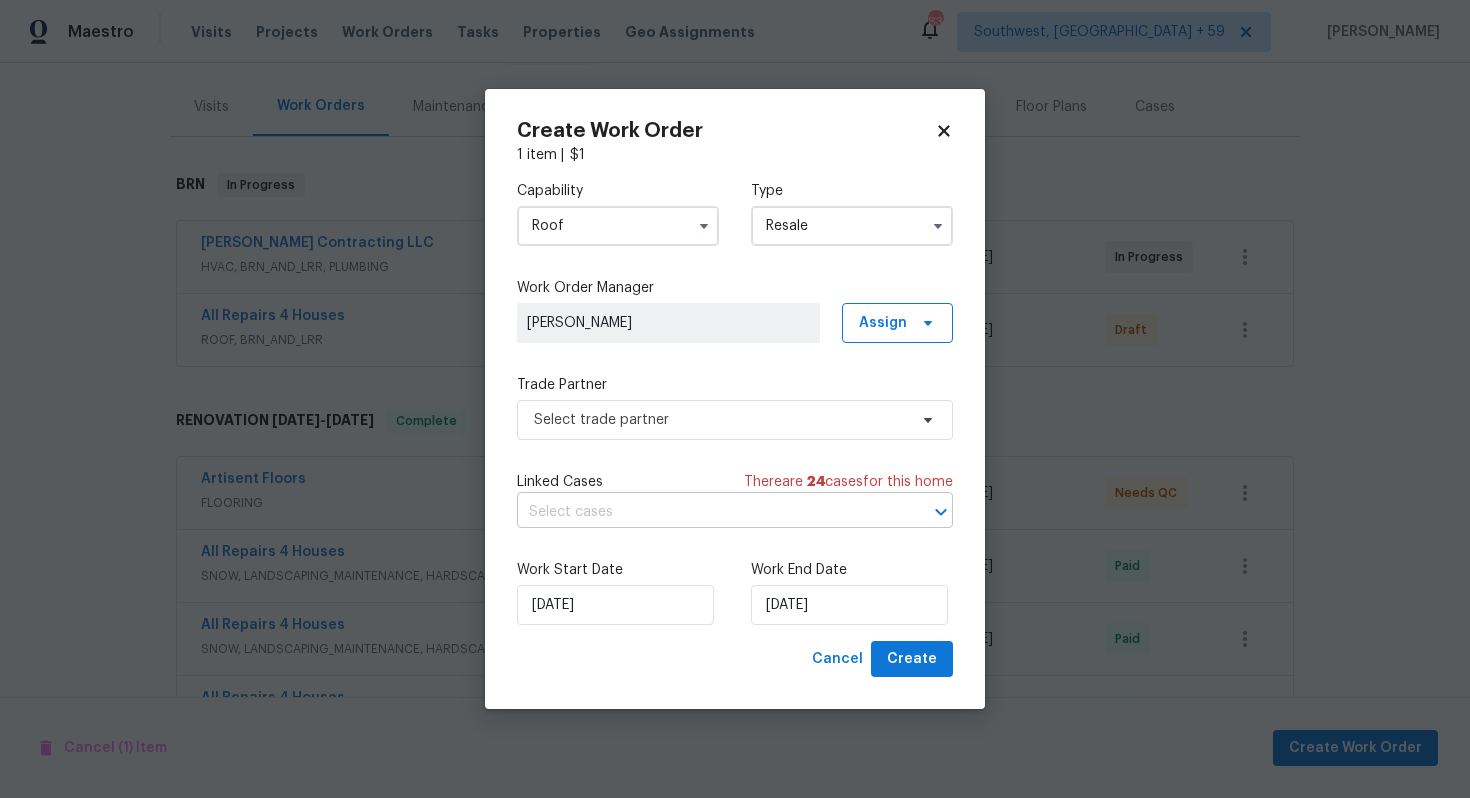 click at bounding box center (707, 512) 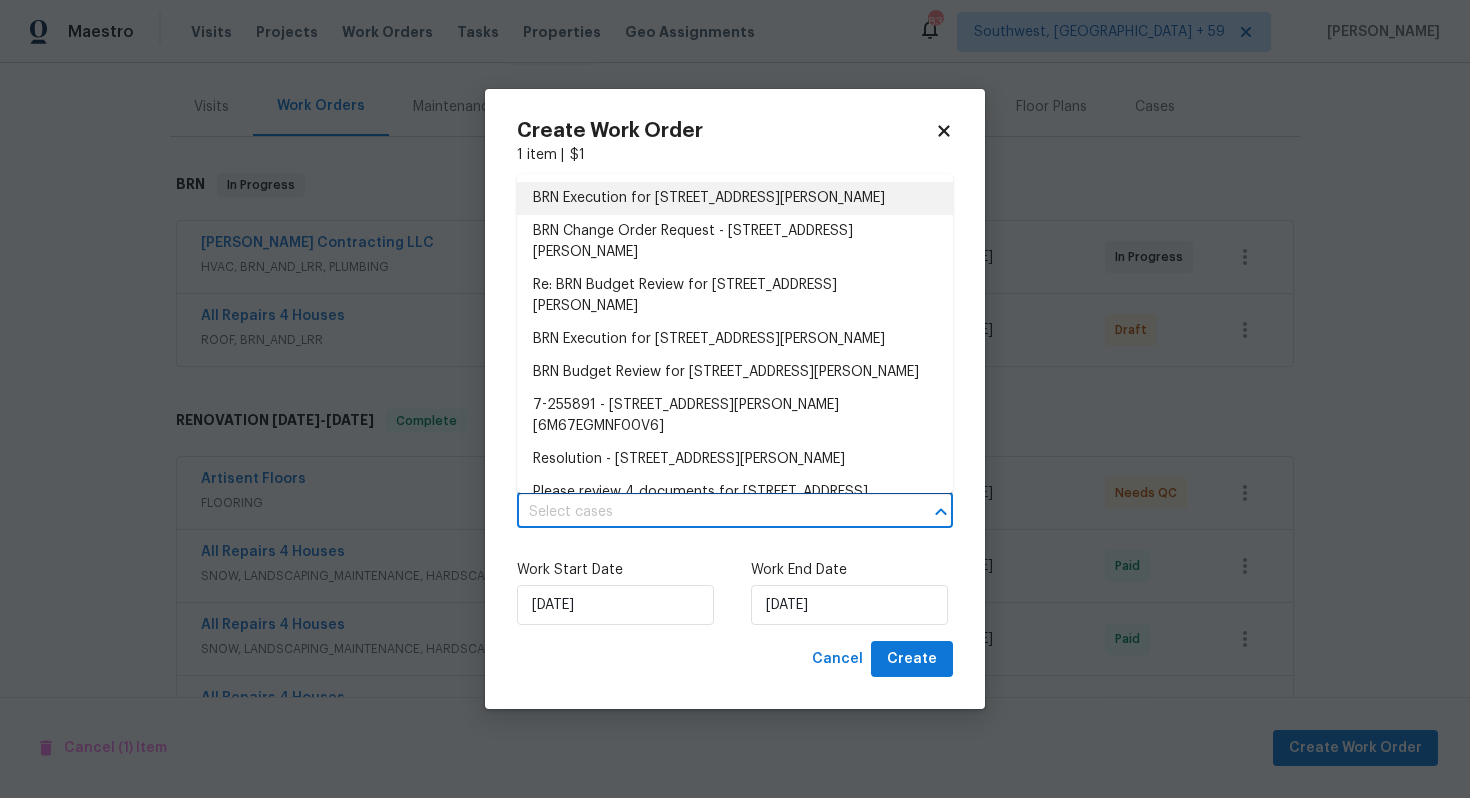 click on "BRN Execution for 1515 Bay Meadows Dr, Florissant, MO 63033" at bounding box center (735, 198) 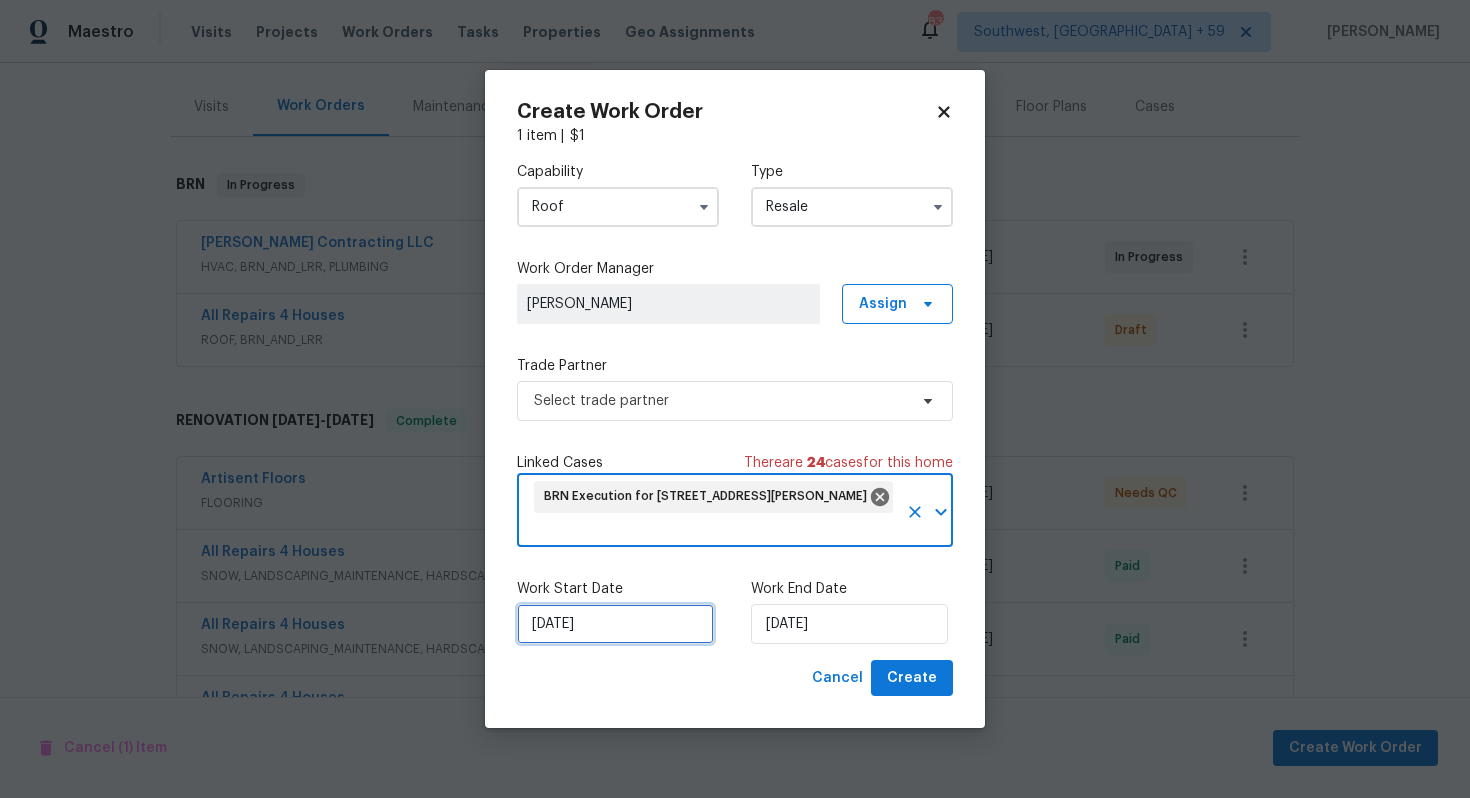 click on "[DATE]" at bounding box center [615, 624] 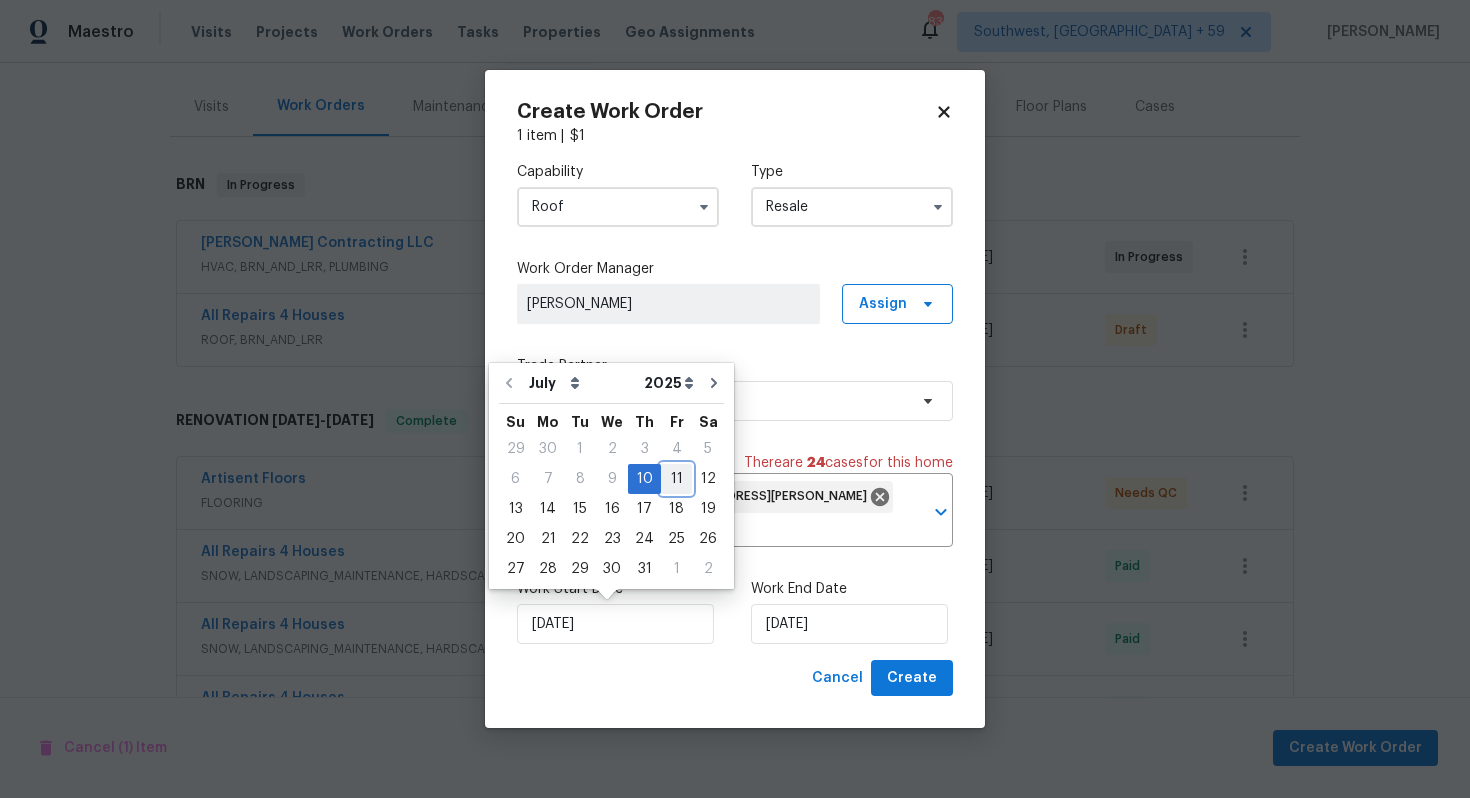 click on "11" at bounding box center [676, 479] 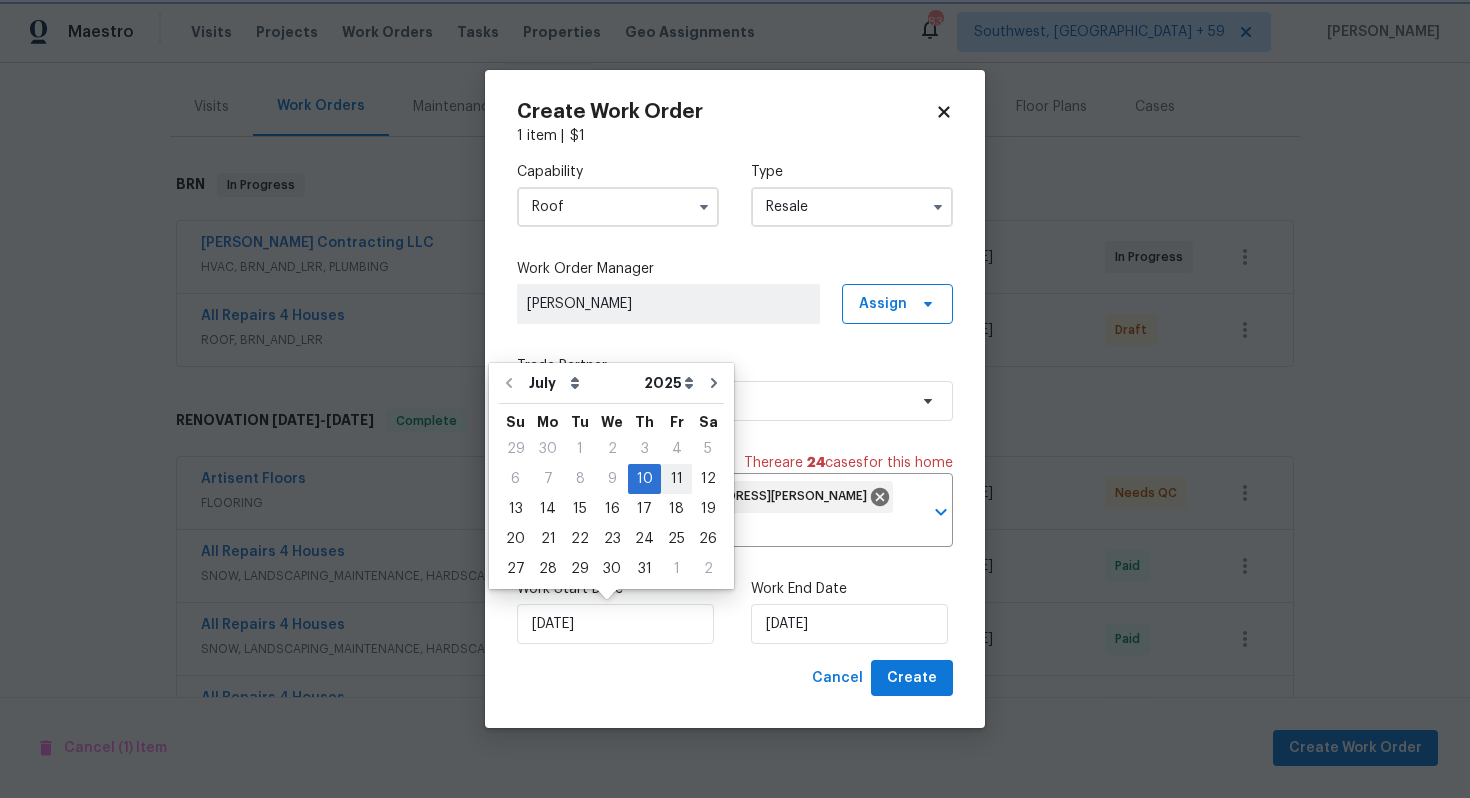 type on "7/11/2025" 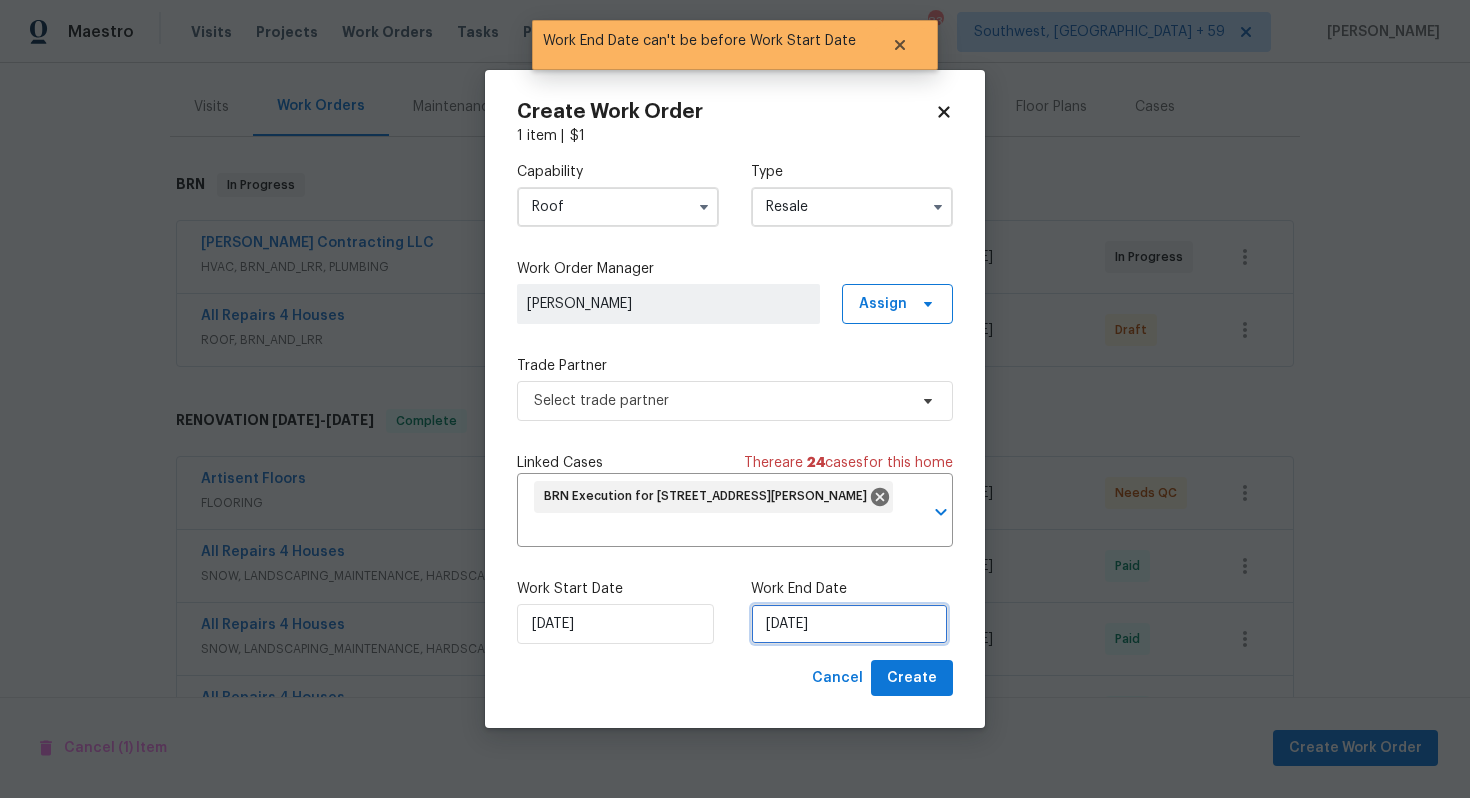 click on "7/11/2025" at bounding box center [849, 624] 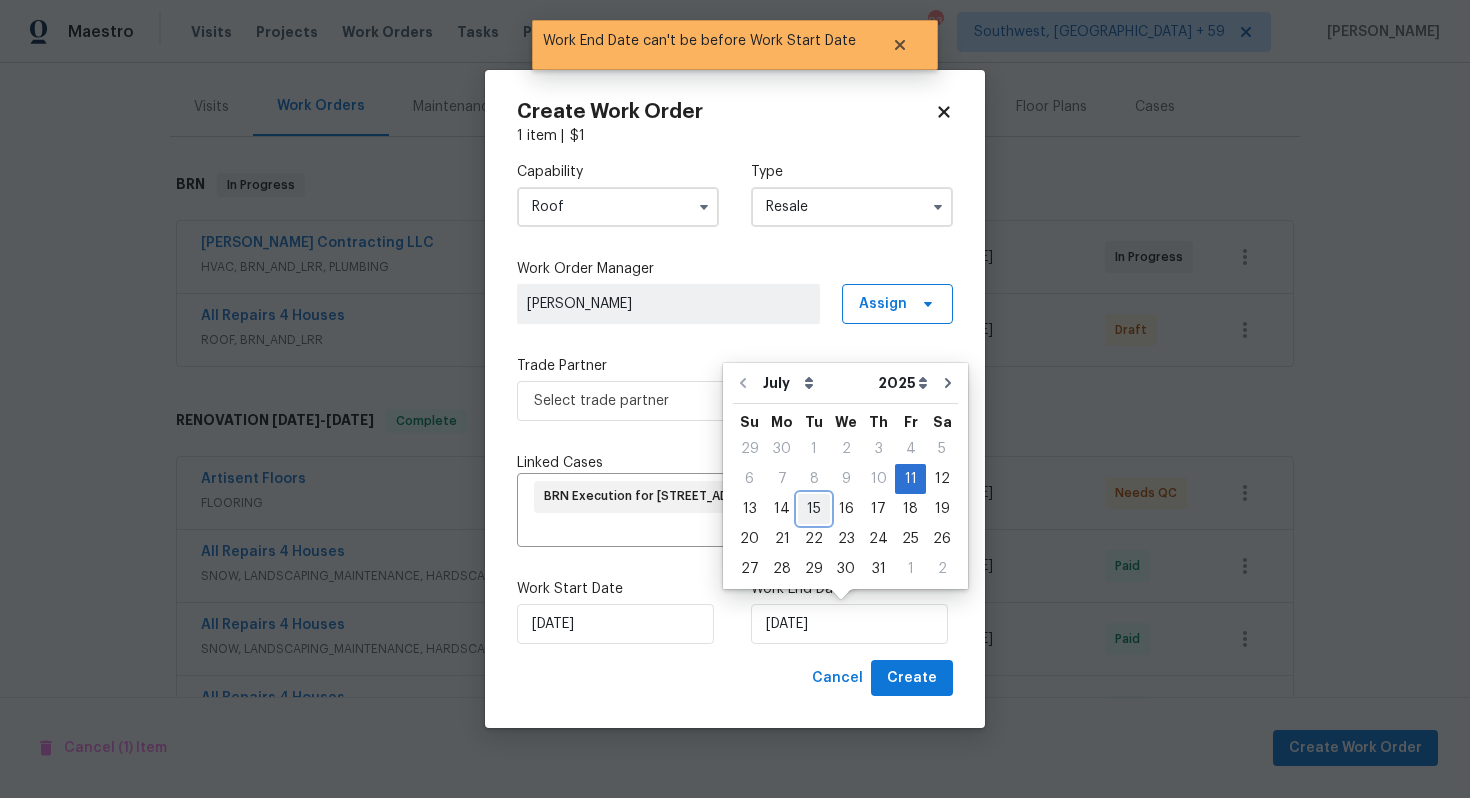 click on "15" at bounding box center (814, 509) 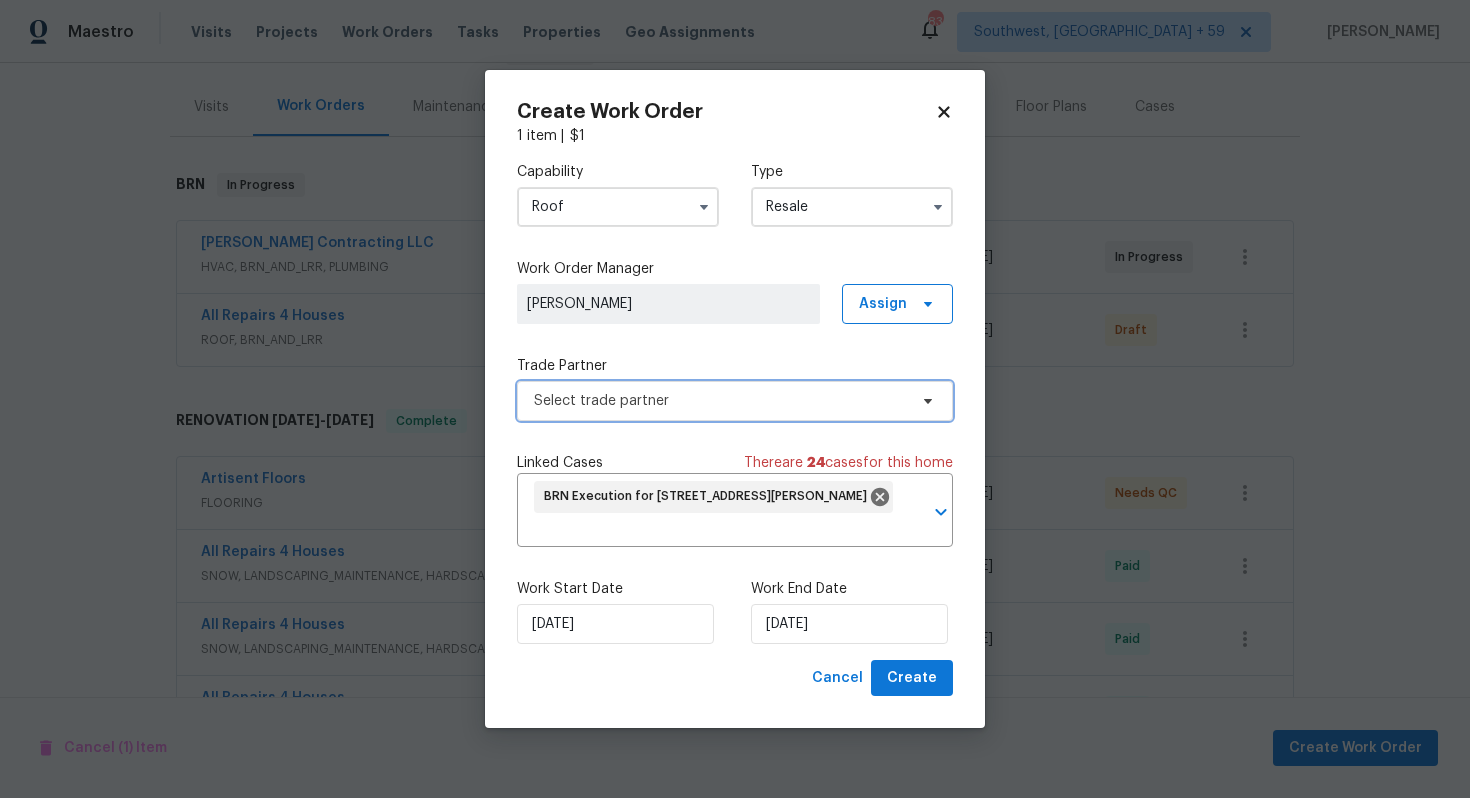 click on "Select trade partner" at bounding box center (720, 401) 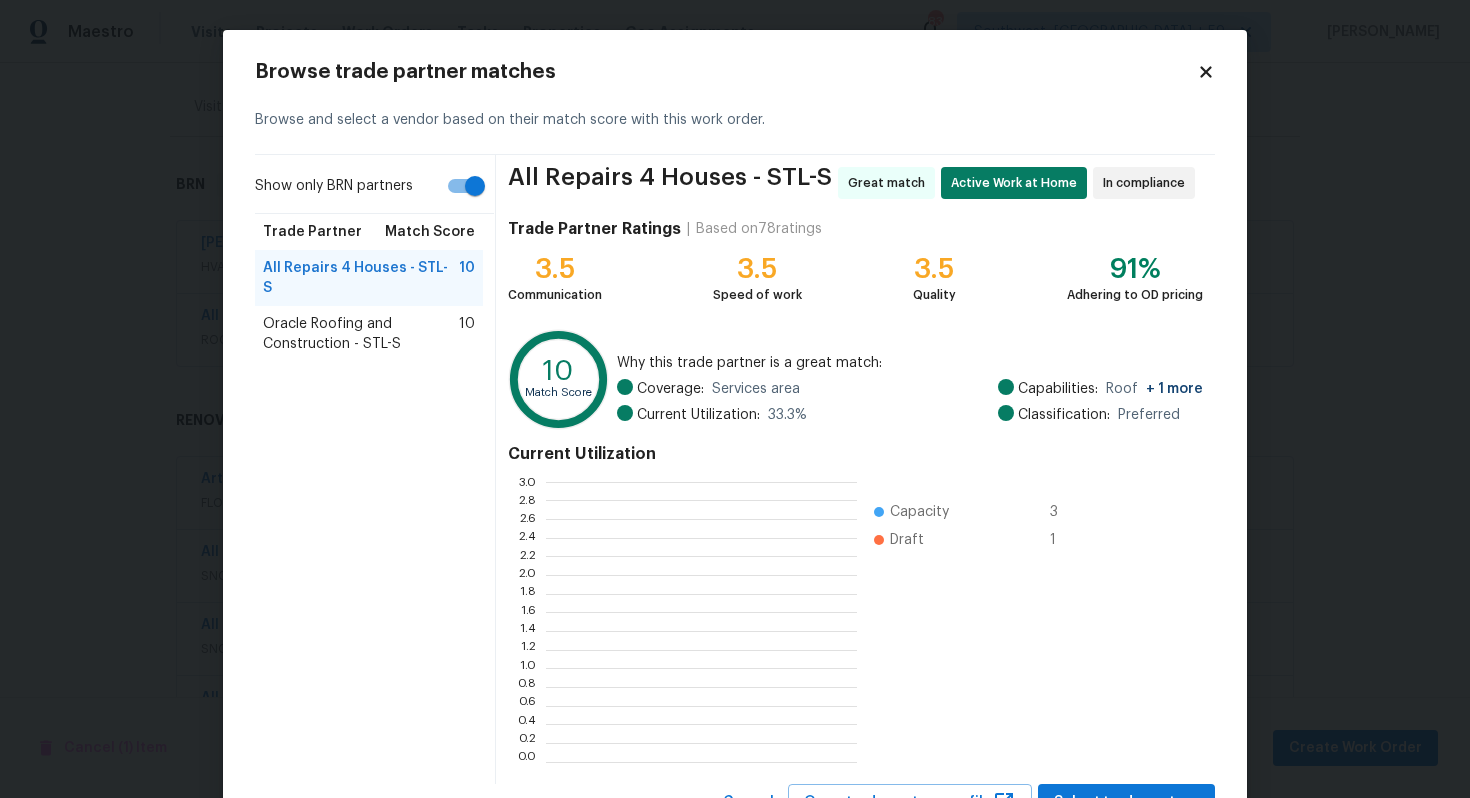 scroll, scrollTop: 2, scrollLeft: 1, axis: both 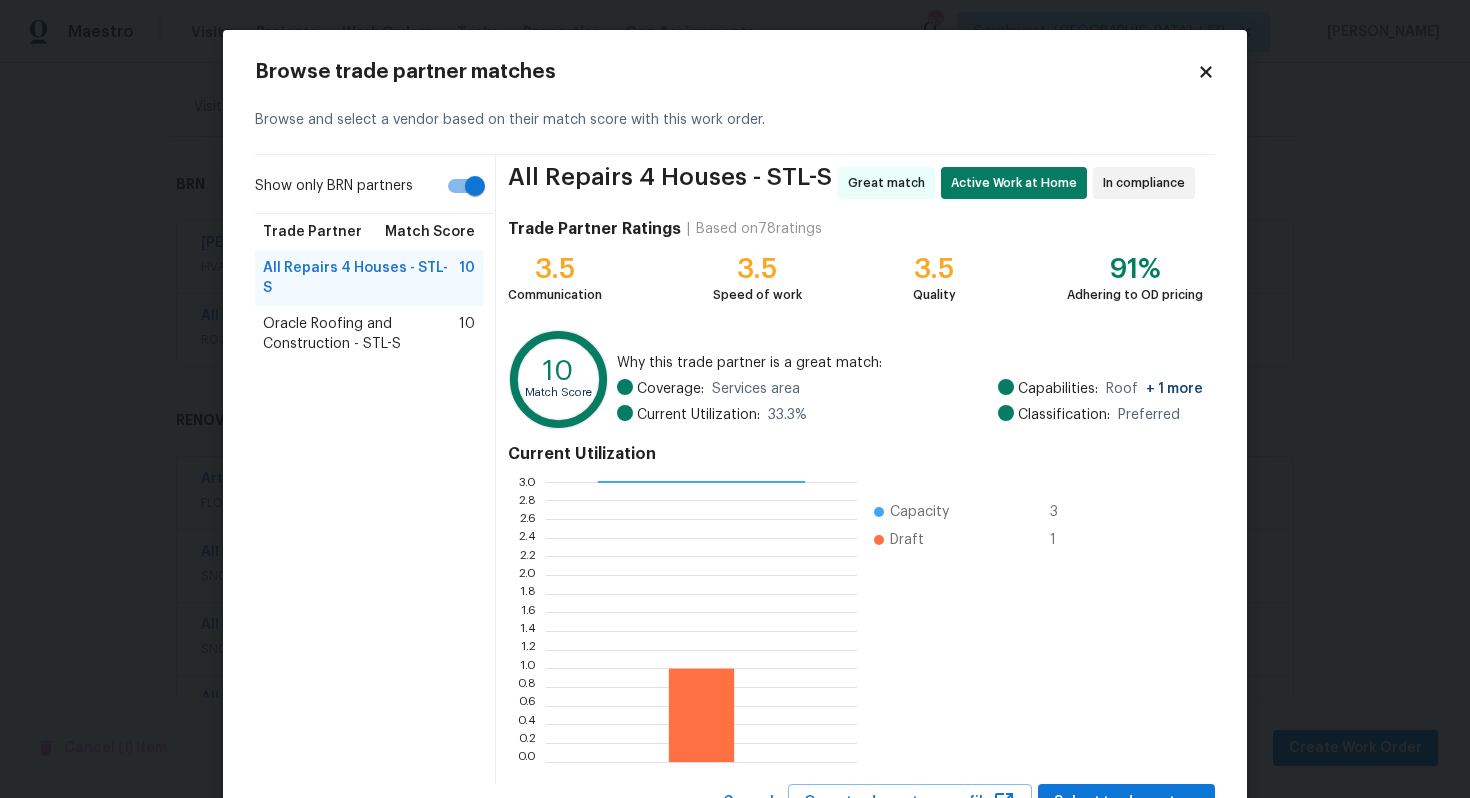 click on "Oracle Roofing and Construction - STL-S" at bounding box center [361, 334] 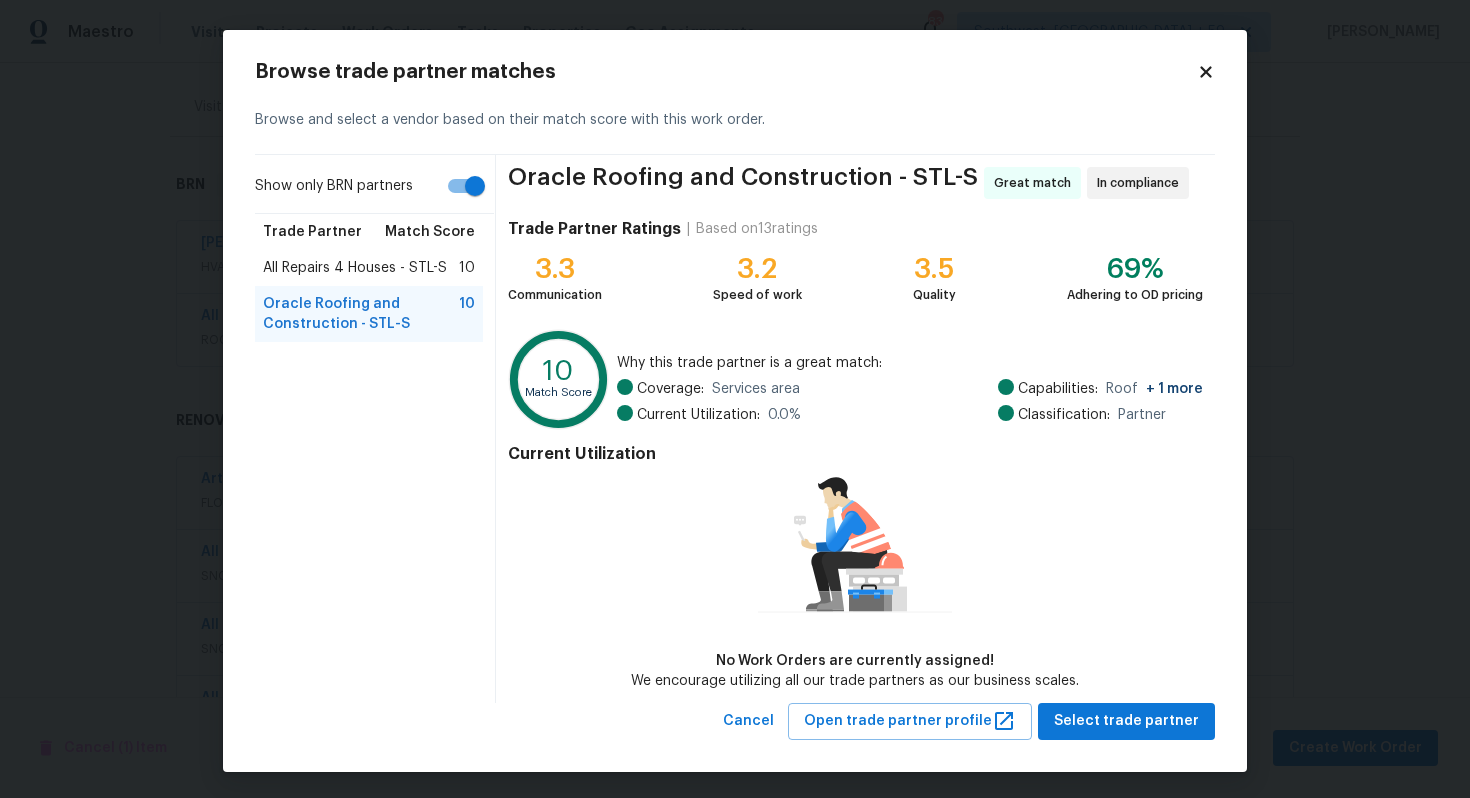 scroll, scrollTop: 2, scrollLeft: 0, axis: vertical 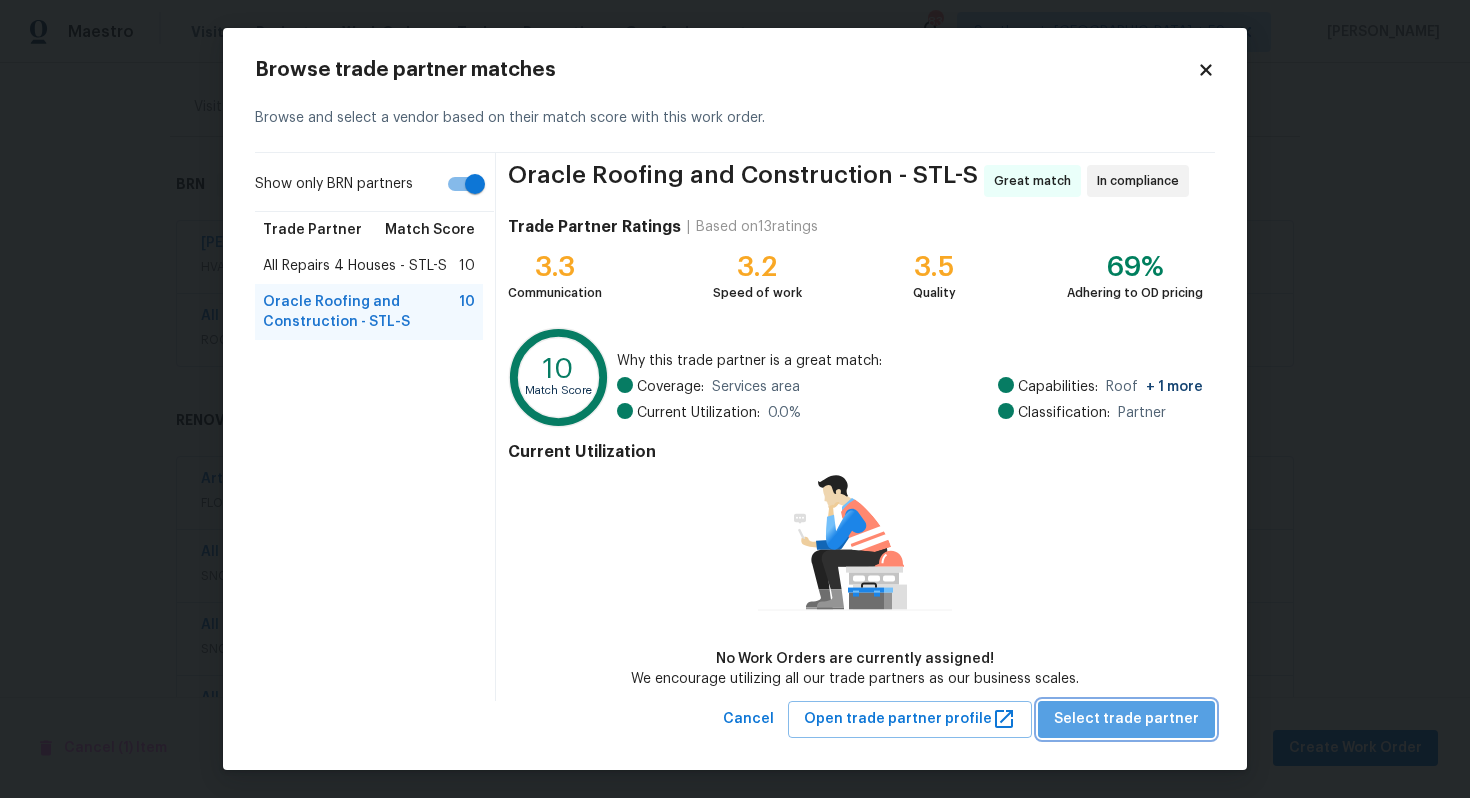 click on "Select trade partner" at bounding box center (1126, 719) 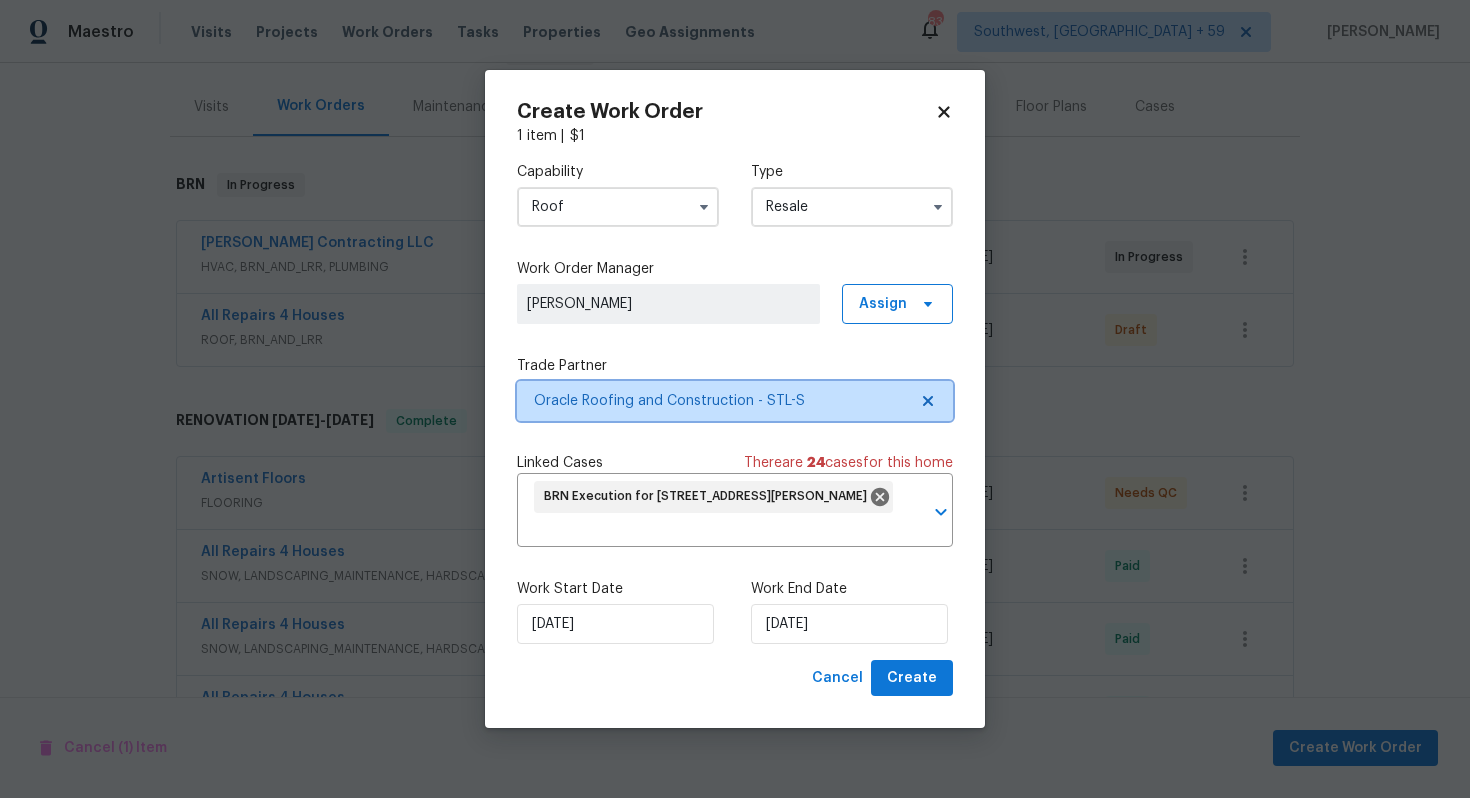 scroll, scrollTop: 0, scrollLeft: 0, axis: both 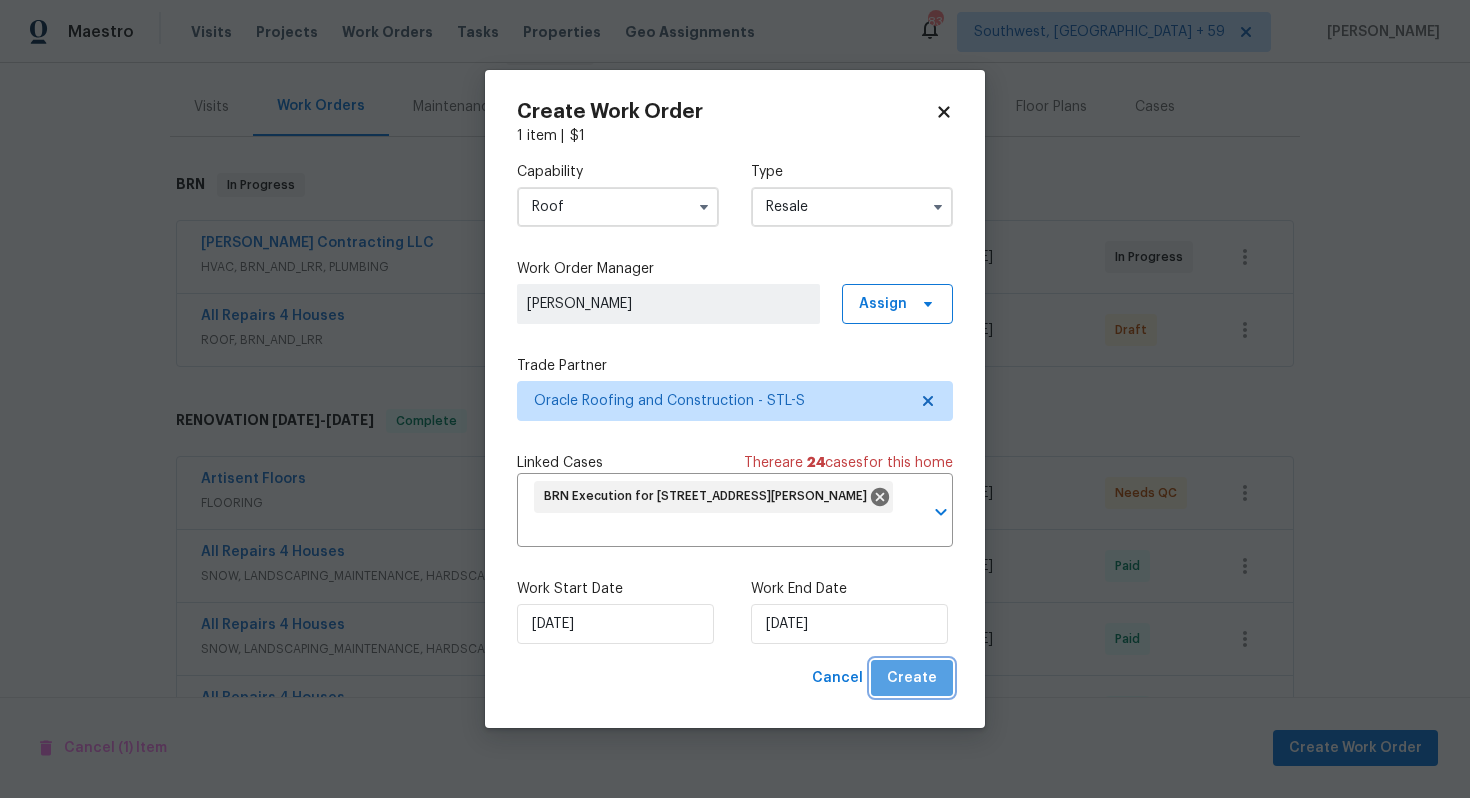 click on "Create" at bounding box center [912, 678] 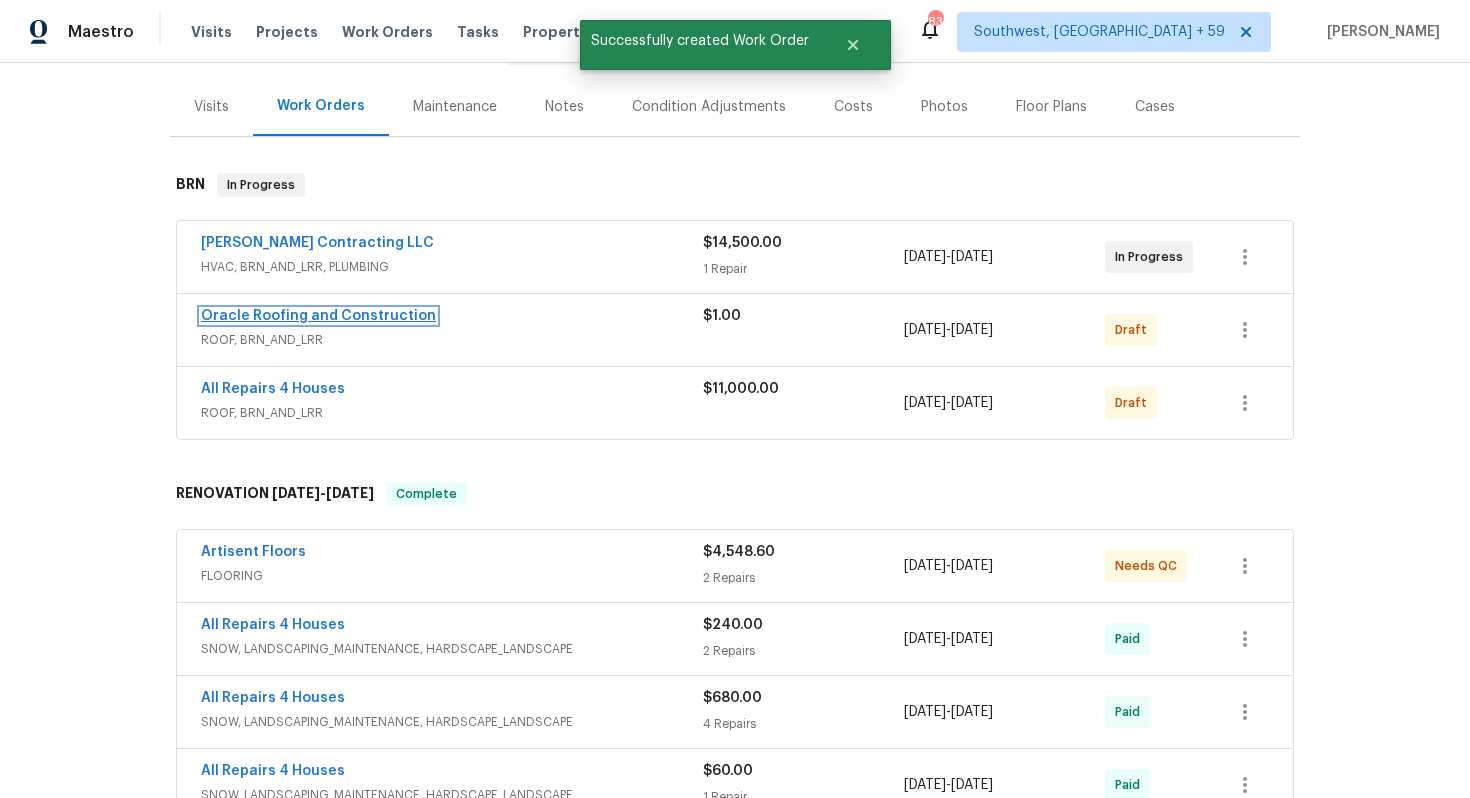 click on "Oracle Roofing and Construction" at bounding box center [318, 316] 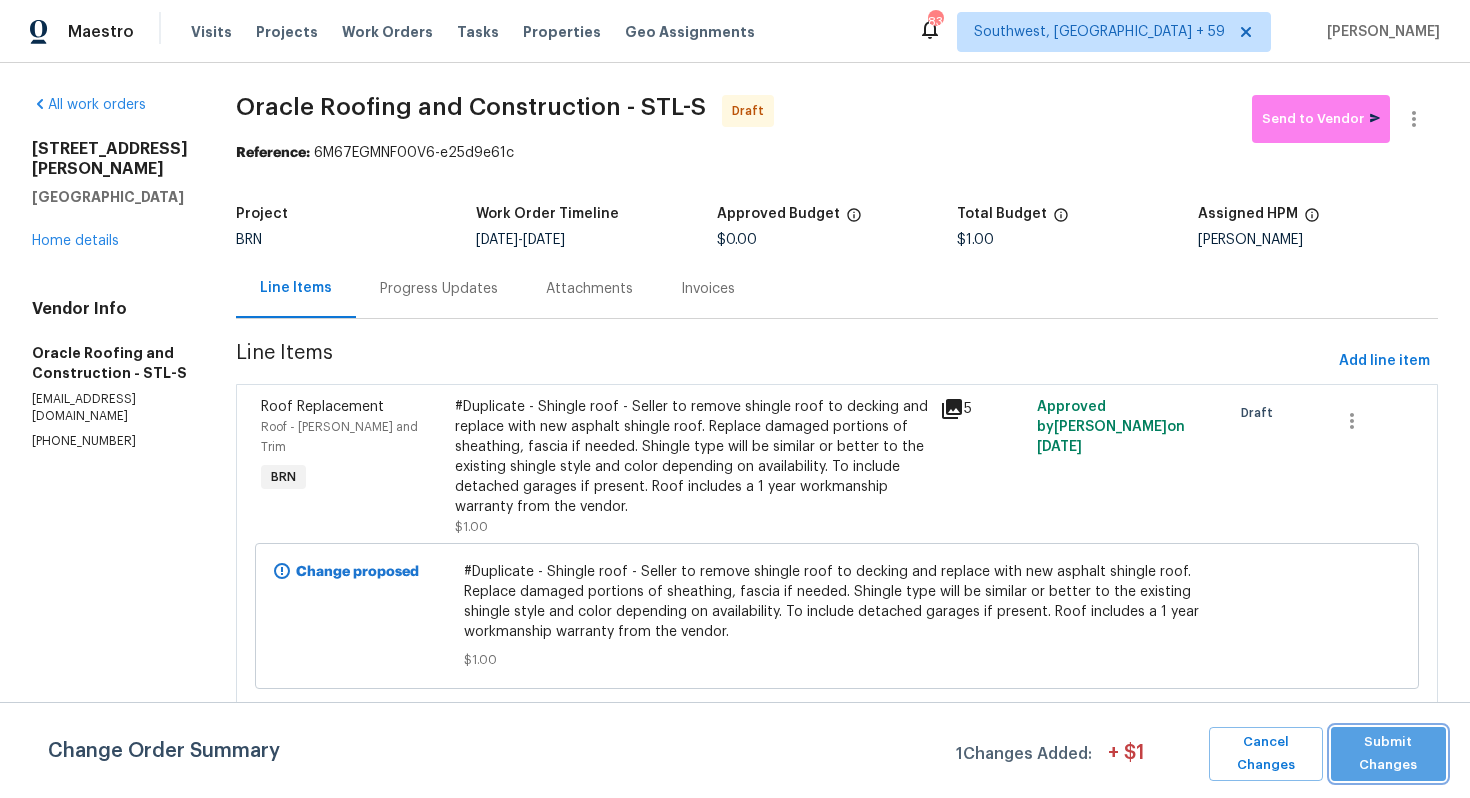 click on "Submit Changes" at bounding box center (1388, 754) 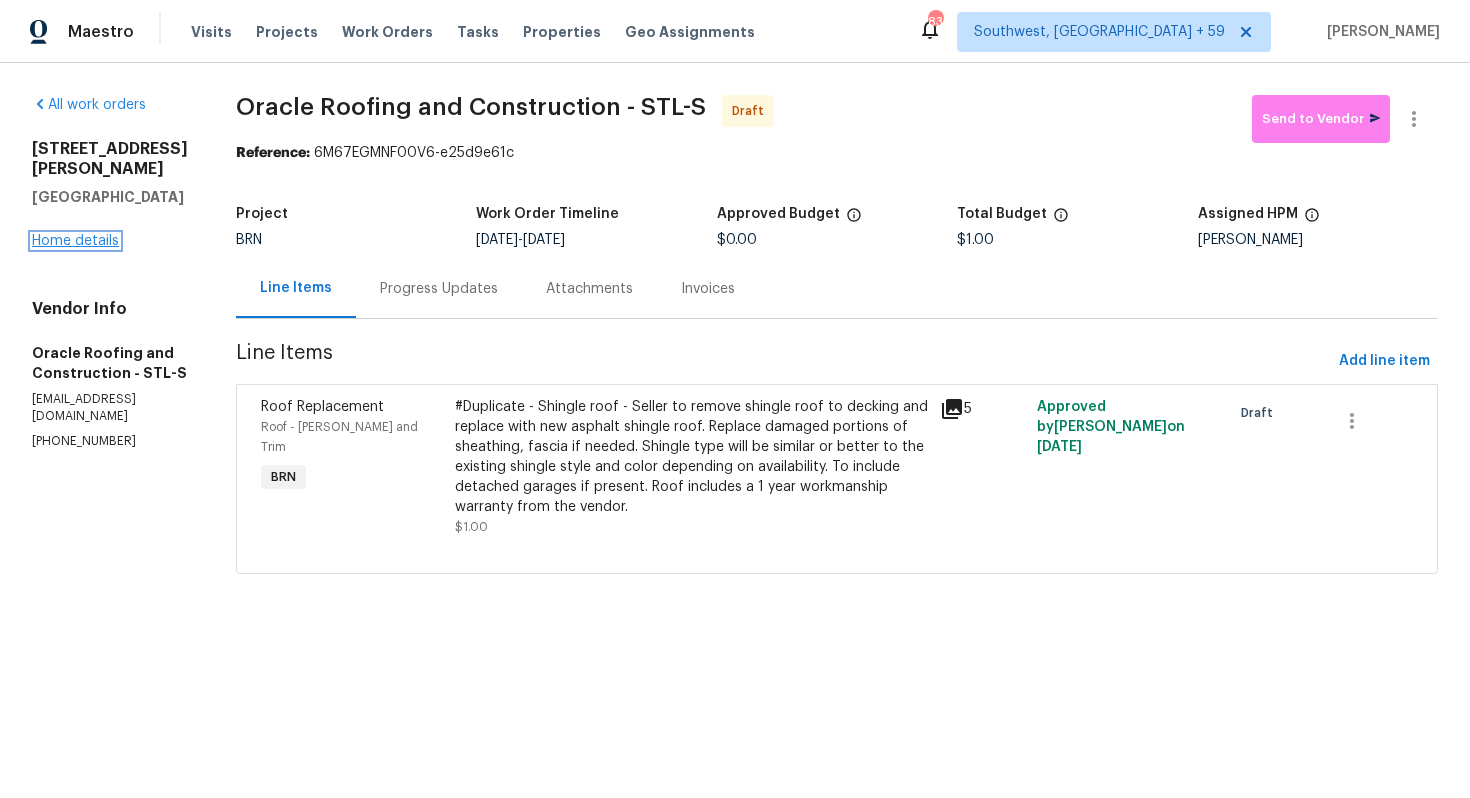 click on "Home details" at bounding box center (75, 241) 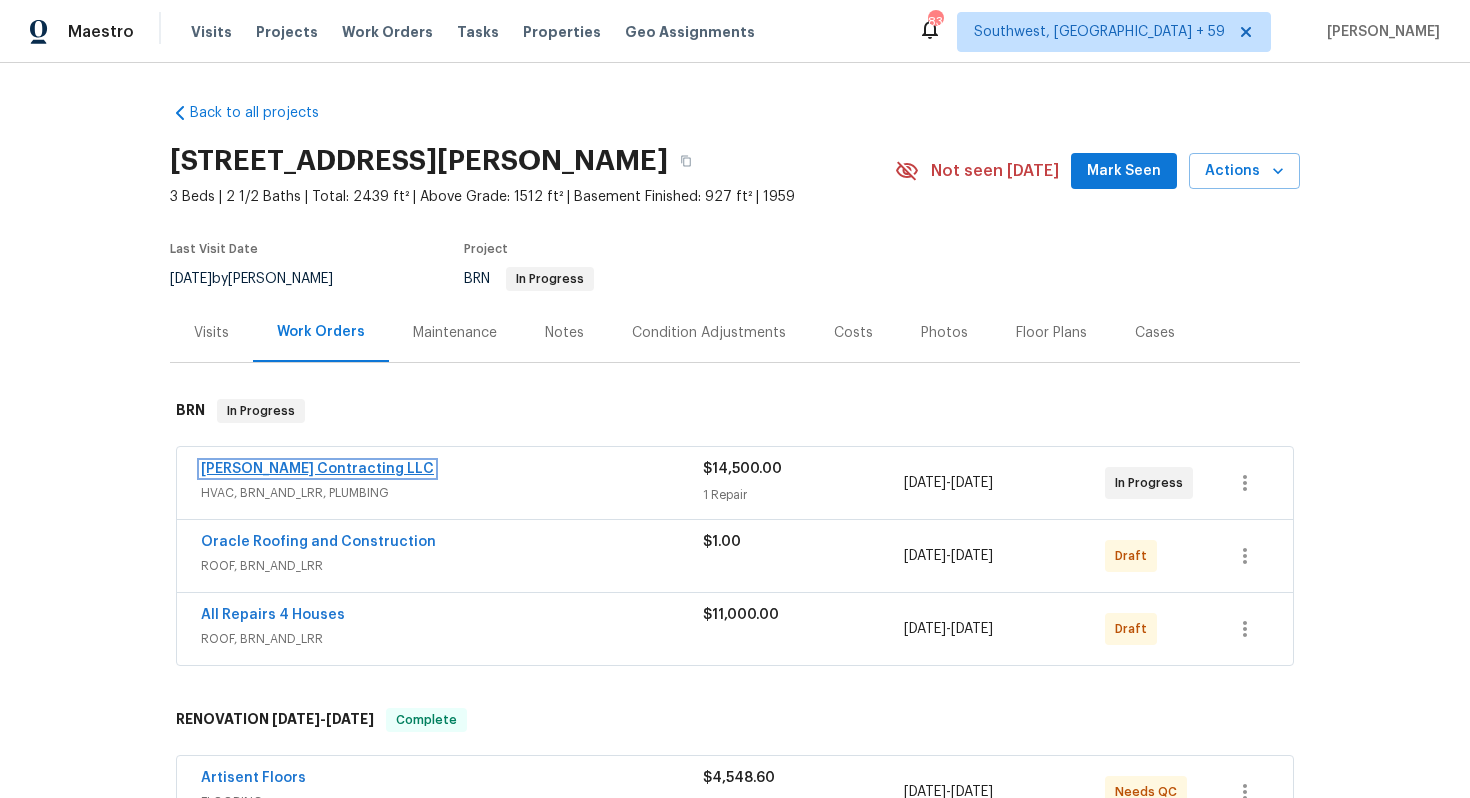 click on "Loftin Contracting LLC" at bounding box center [317, 469] 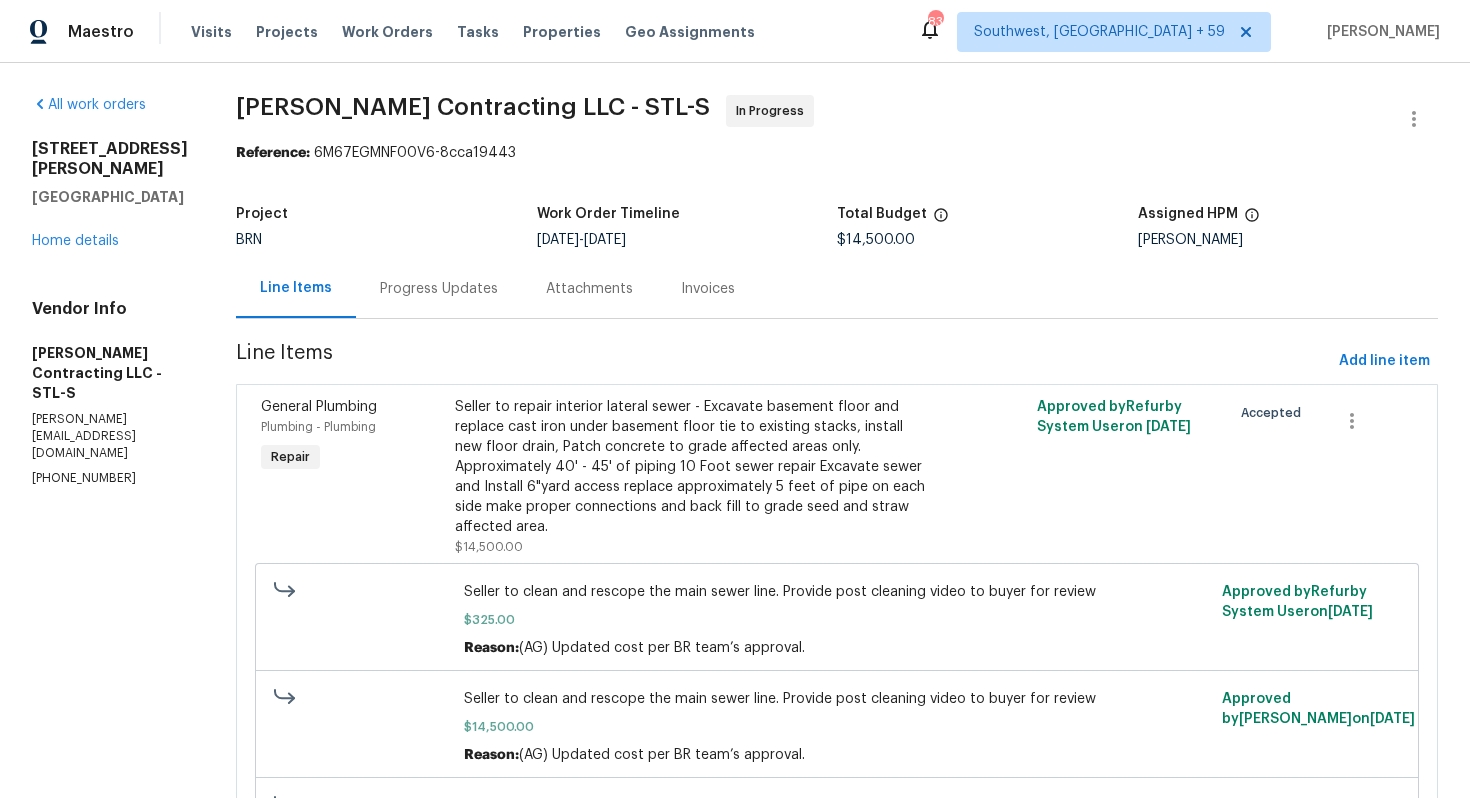 click on "Progress Updates" at bounding box center (439, 289) 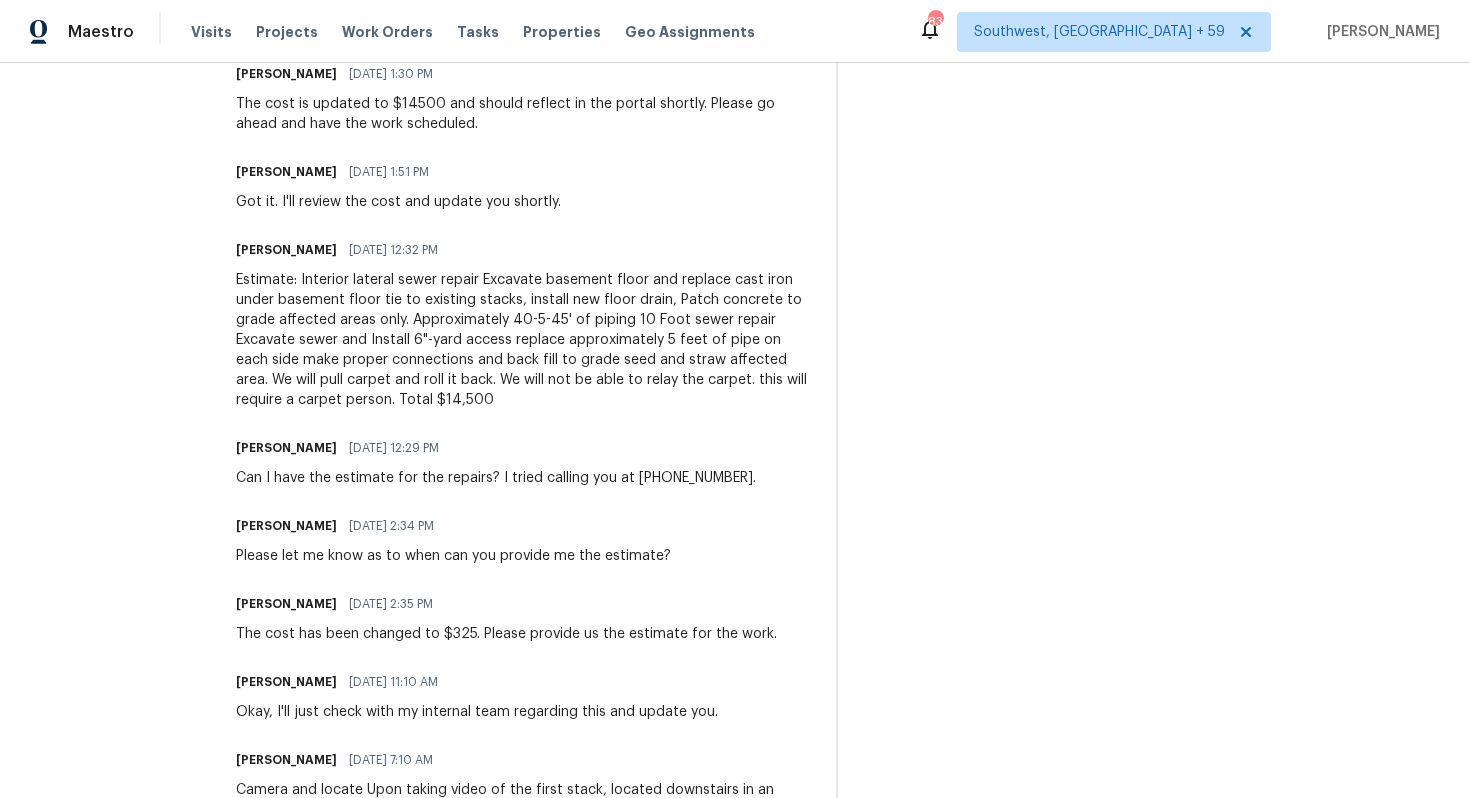 scroll, scrollTop: 1341, scrollLeft: 0, axis: vertical 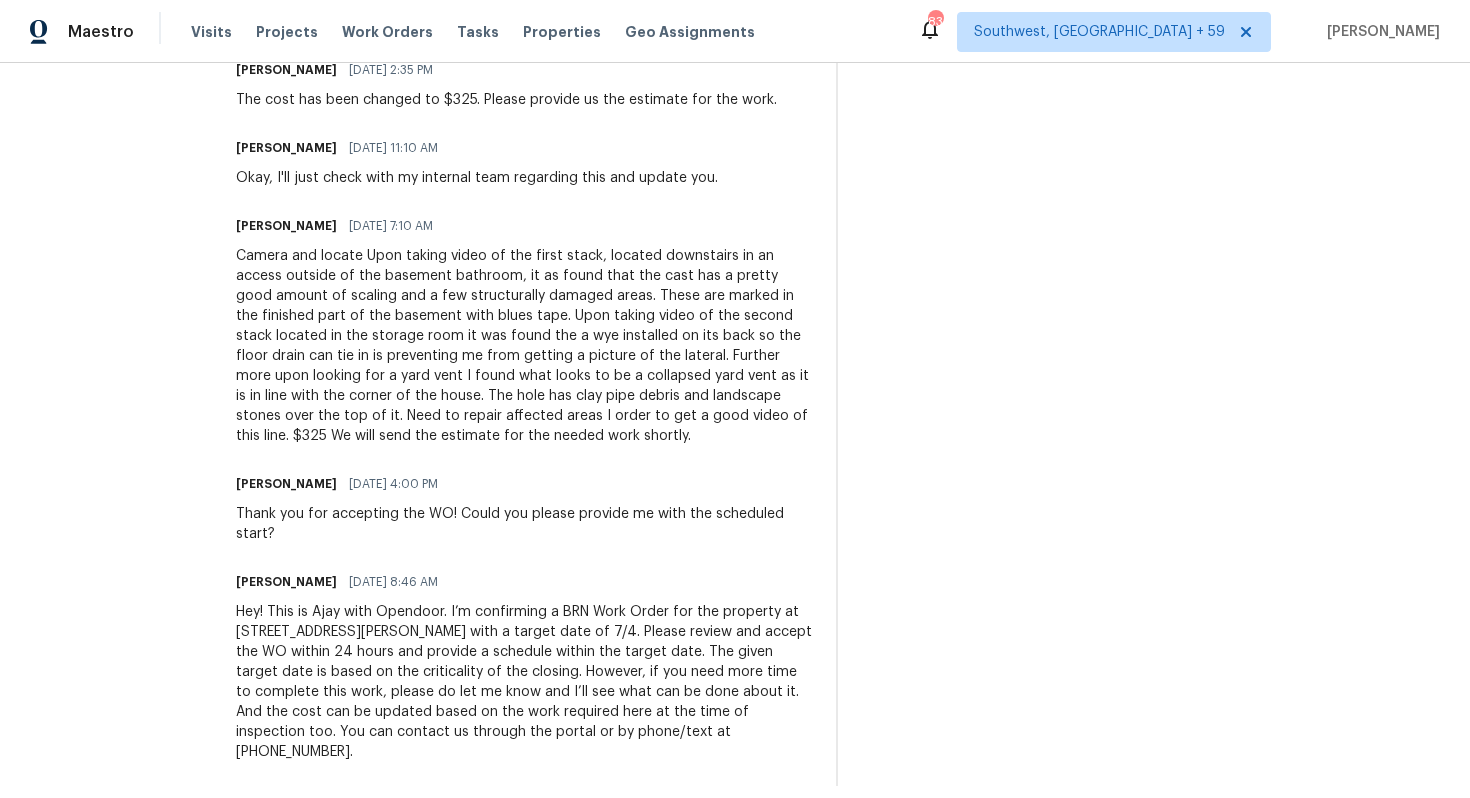 click on "Hey! This is Ajay with Opendoor. I’m confirming a BRN Work Order for the property at 1515 Bay Meadows Dr, Florissant, MO 63033 with a target date of 7/4. Please review and accept the WO within 24 hours and provide a schedule within the target date. The given target date is based on the criticality of the closing. However, if you need more time to complete this work, please do let me know and I’ll see what can be done about it. And the cost can be updated based on the work required here at the time of inspection too. You can contact us through the portal or by phone/text at 650-800-9524." at bounding box center [524, 682] 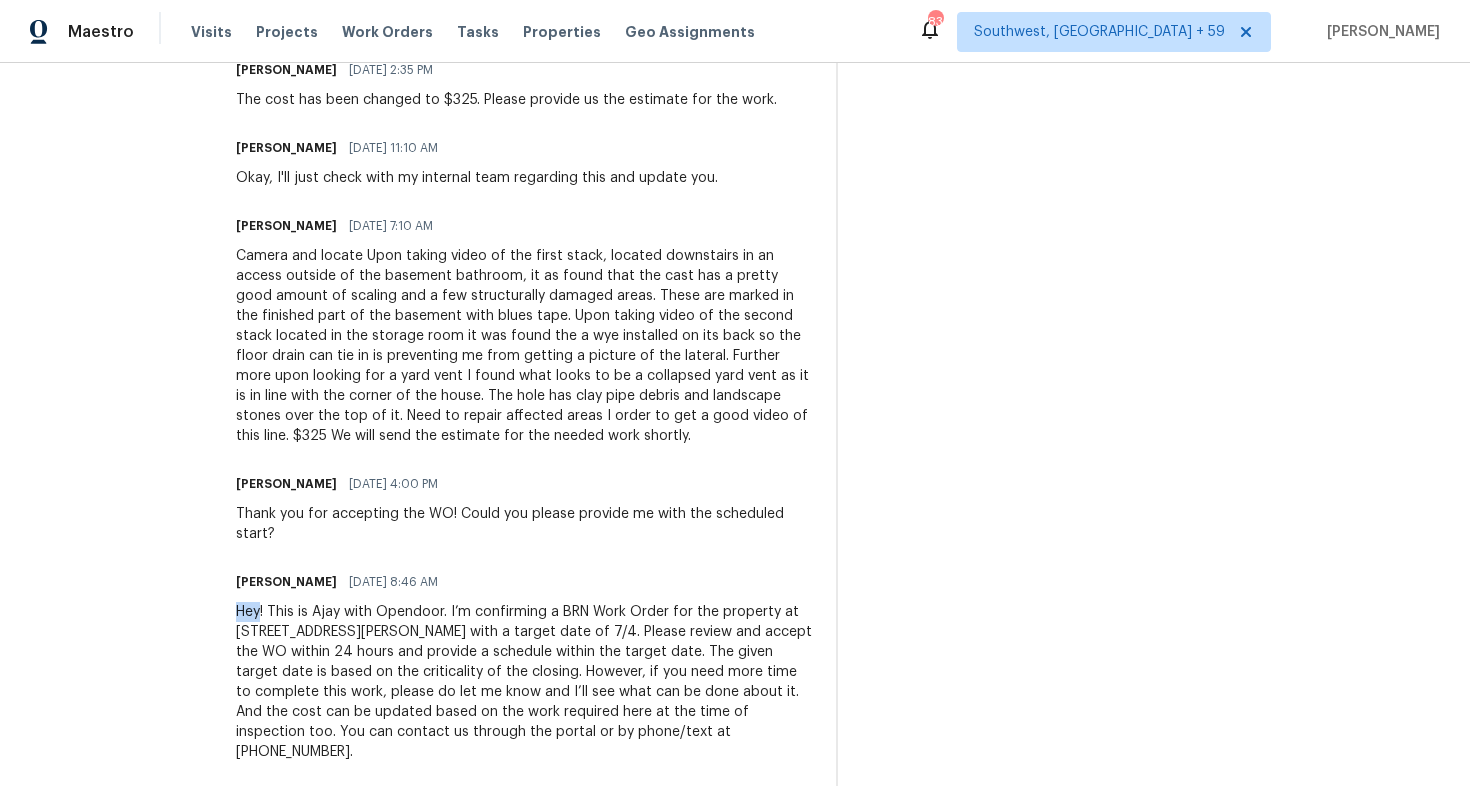 click on "Hey! This is Ajay with Opendoor. I’m confirming a BRN Work Order for the property at 1515 Bay Meadows Dr, Florissant, MO 63033 with a target date of 7/4. Please review and accept the WO within 24 hours and provide a schedule within the target date. The given target date is based on the criticality of the closing. However, if you need more time to complete this work, please do let me know and I’ll see what can be done about it. And the cost can be updated based on the work required here at the time of inspection too. You can contact us through the portal or by phone/text at 650-800-9524." at bounding box center [524, 682] 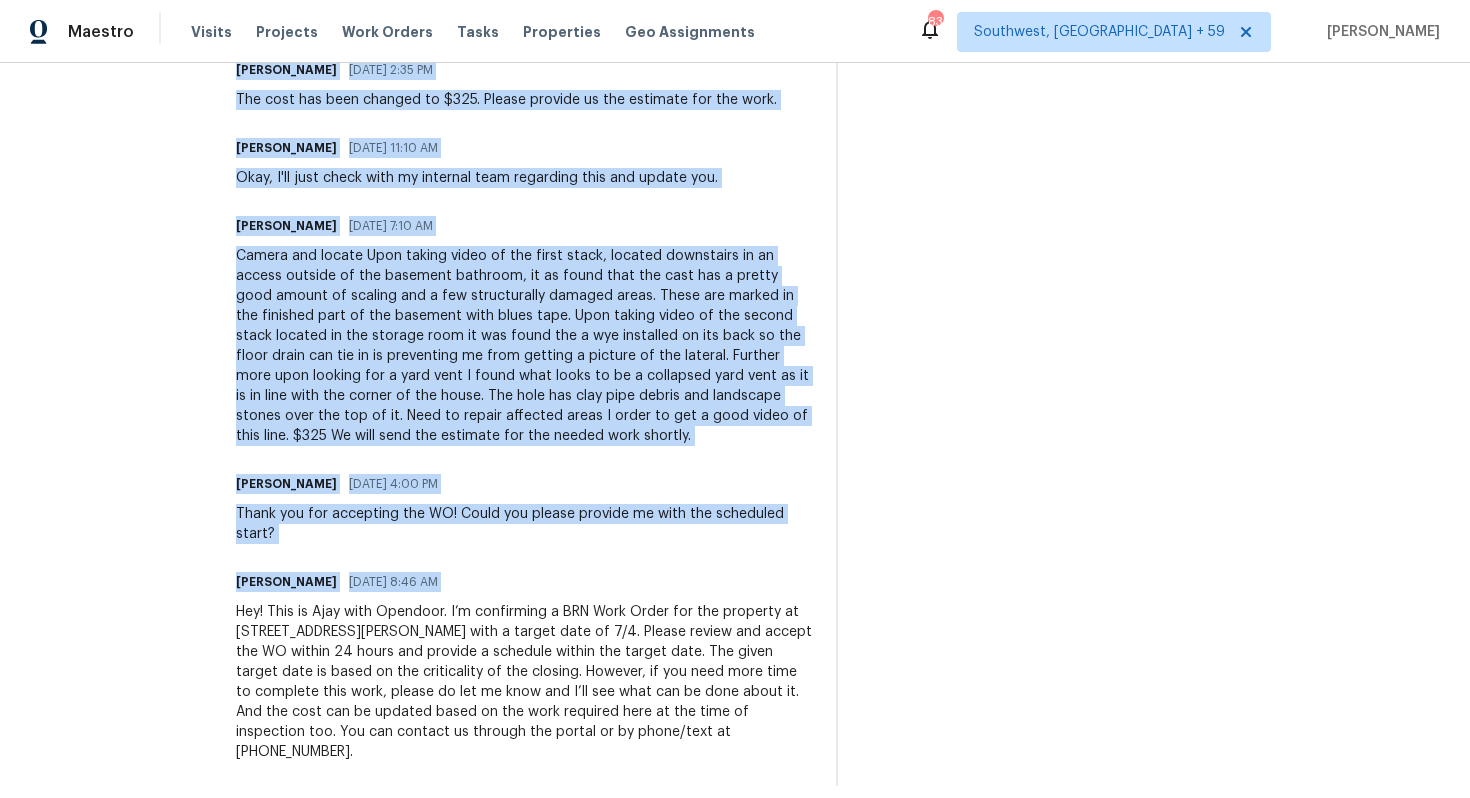 click on "Hey! This is Ajay with Opendoor. I’m confirming a BRN Work Order for the property at 1515 Bay Meadows Dr, Florissant, MO 63033 with a target date of 7/4. Please review and accept the WO within 24 hours and provide a schedule within the target date. The given target date is based on the criticality of the closing. However, if you need more time to complete this work, please do let me know and I’ll see what can be done about it. And the cost can be updated based on the work required here at the time of inspection too. You can contact us through the portal or by phone/text at 650-800-9524." at bounding box center (524, 682) 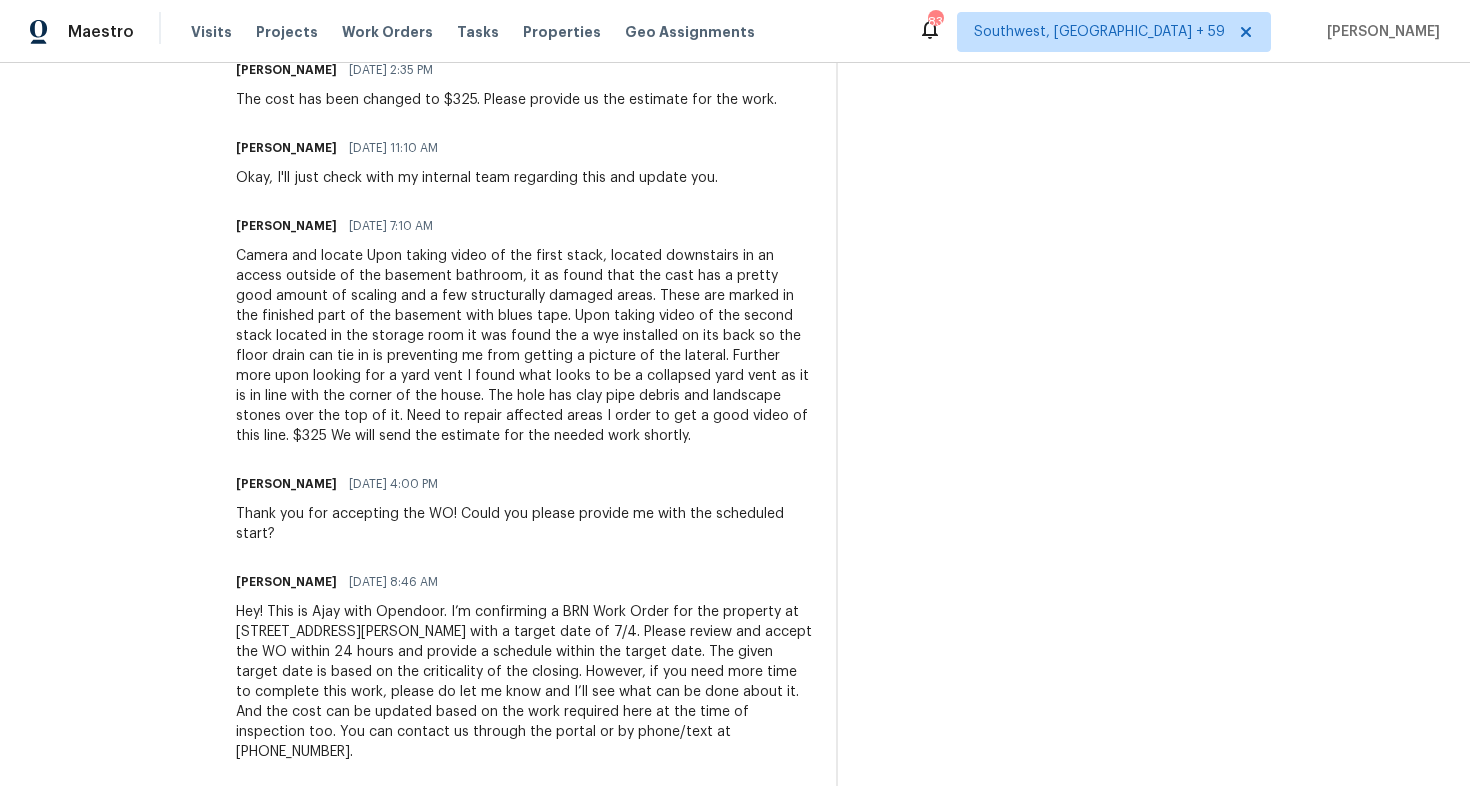click on "Hey! This is Ajay with Opendoor. I’m confirming a BRN Work Order for the property at 1515 Bay Meadows Dr, Florissant, MO 63033 with a target date of 7/4. Please review and accept the WO within 24 hours and provide a schedule within the target date. The given target date is based on the criticality of the closing. However, if you need more time to complete this work, please do let me know and I’ll see what can be done about it. And the cost can be updated based on the work required here at the time of inspection too. You can contact us through the portal or by phone/text at 650-800-9524." at bounding box center (524, 682) 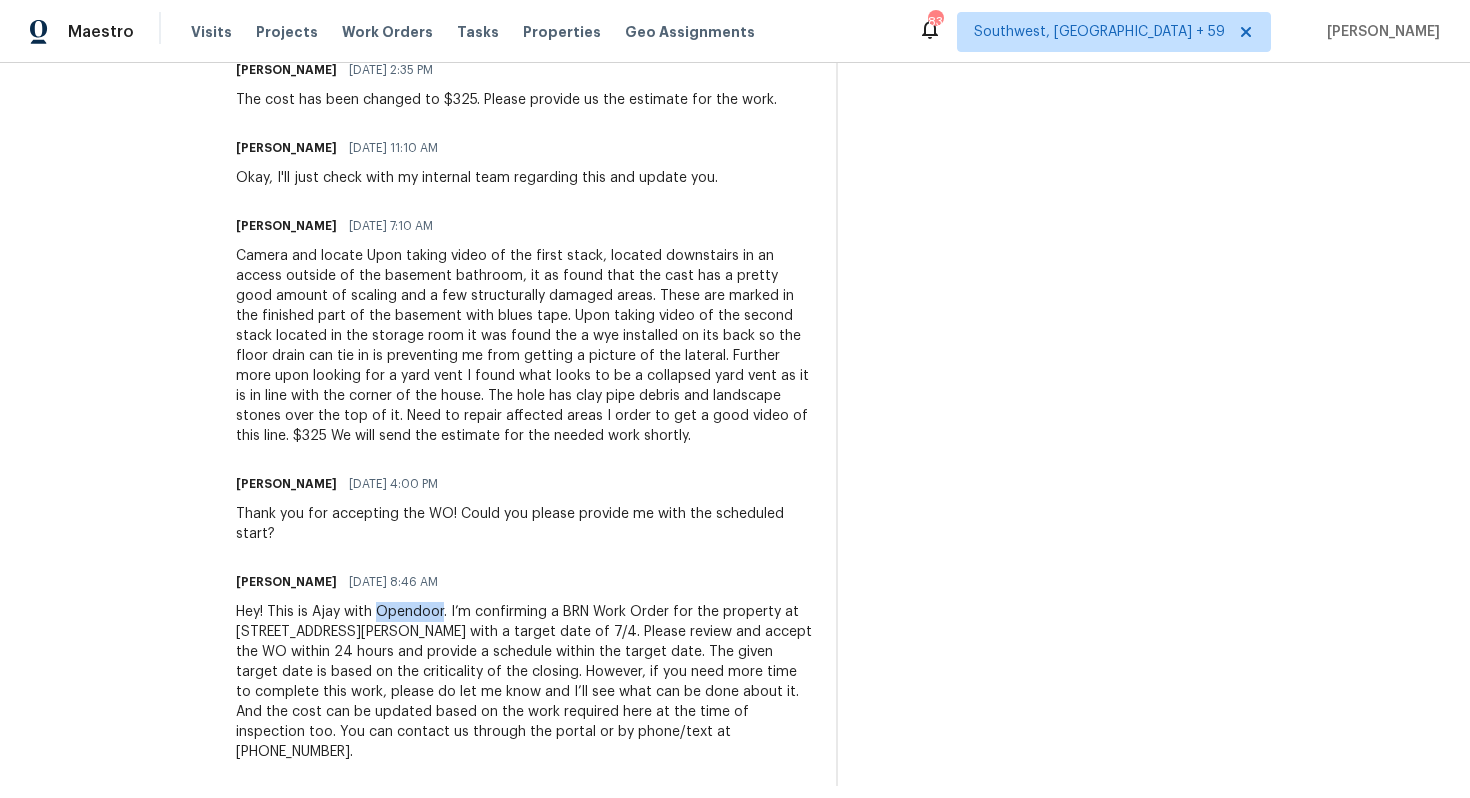 click on "Hey! This is Ajay with Opendoor. I’m confirming a BRN Work Order for the property at 1515 Bay Meadows Dr, Florissant, MO 63033 with a target date of 7/4. Please review and accept the WO within 24 hours and provide a schedule within the target date. The given target date is based on the criticality of the closing. However, if you need more time to complete this work, please do let me know and I’ll see what can be done about it. And the cost can be updated based on the work required here at the time of inspection too. You can contact us through the portal or by phone/text at 650-800-9524." at bounding box center (524, 682) 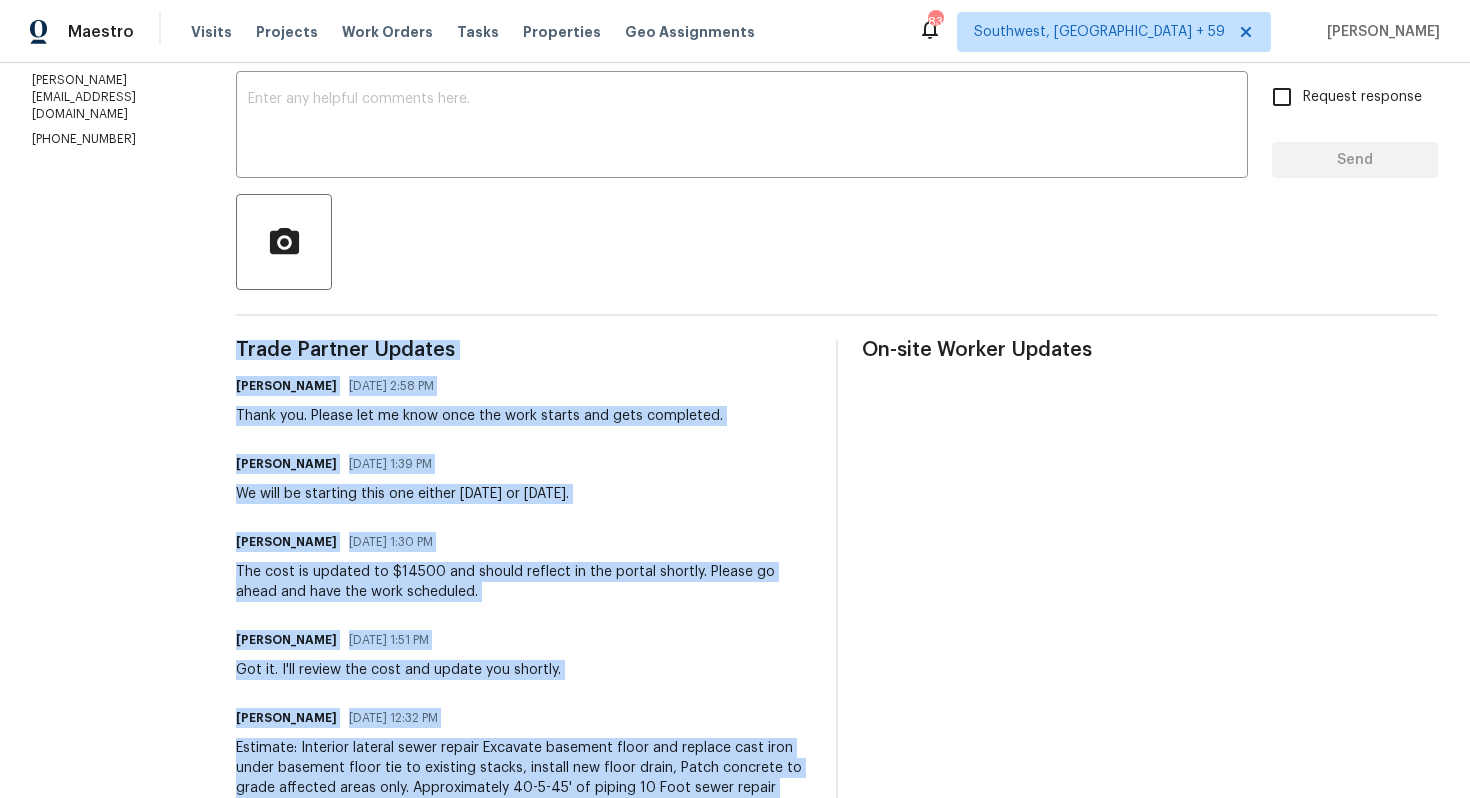 scroll, scrollTop: 0, scrollLeft: 0, axis: both 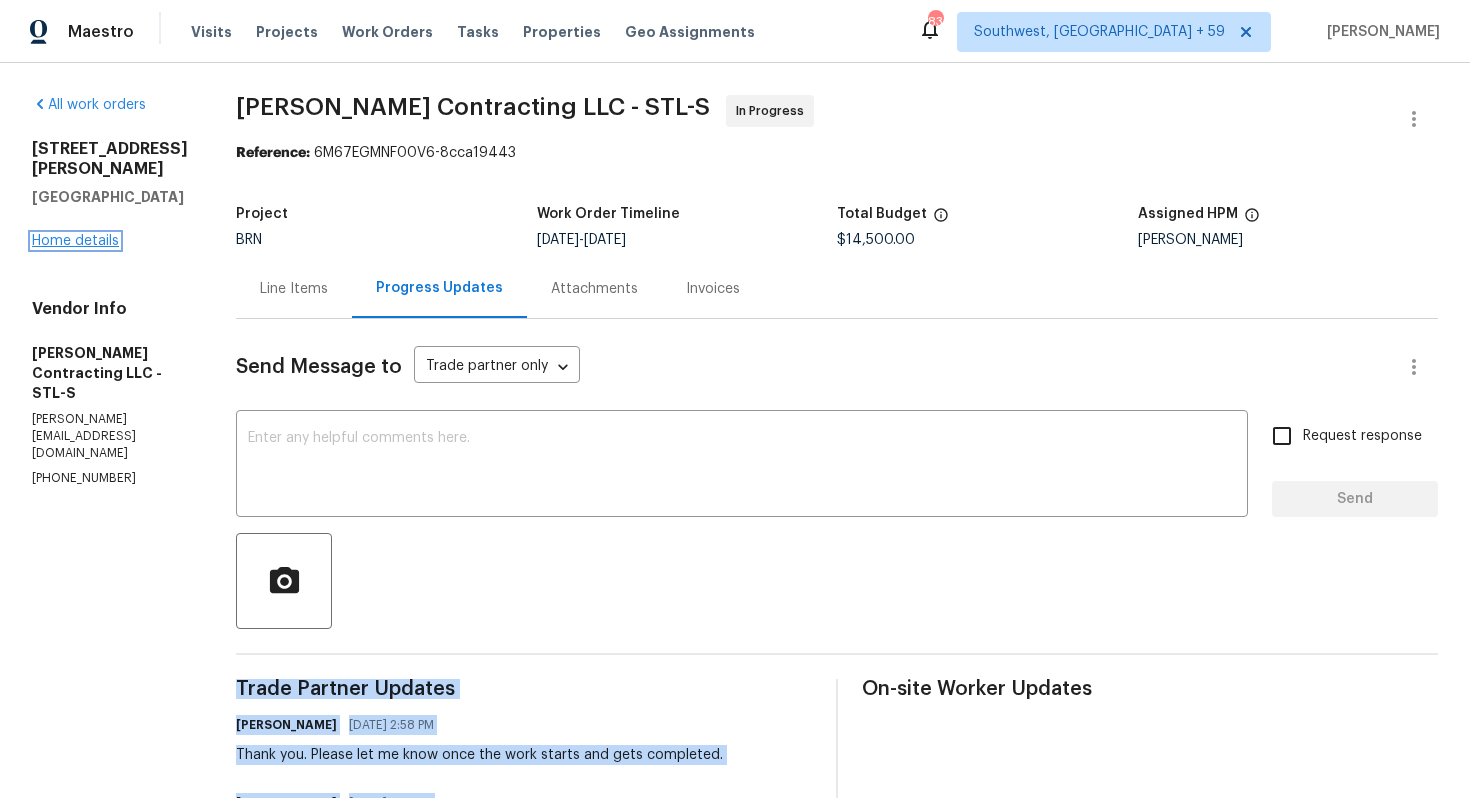 click on "Home details" at bounding box center [75, 241] 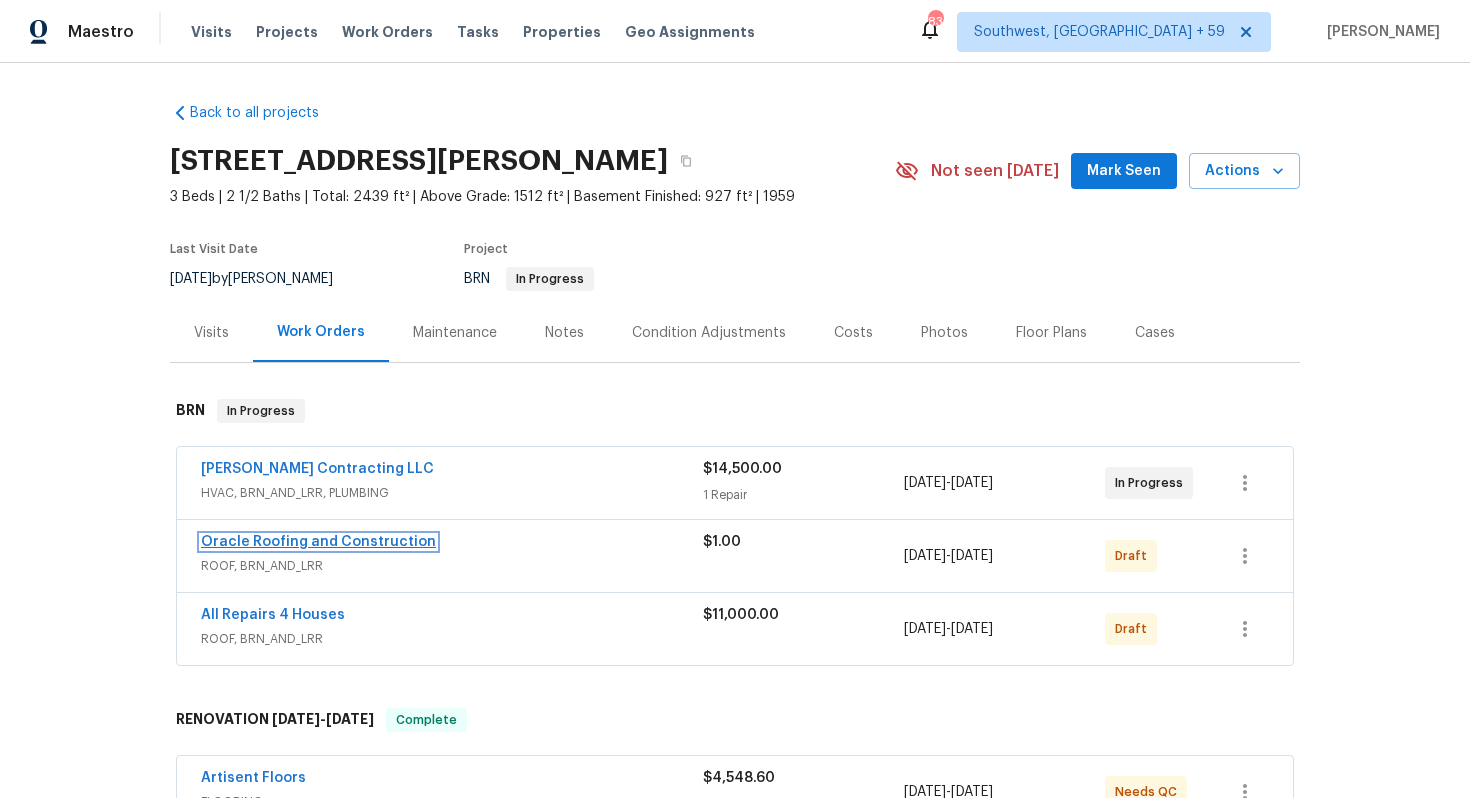 click on "Oracle Roofing and Construction" at bounding box center [318, 542] 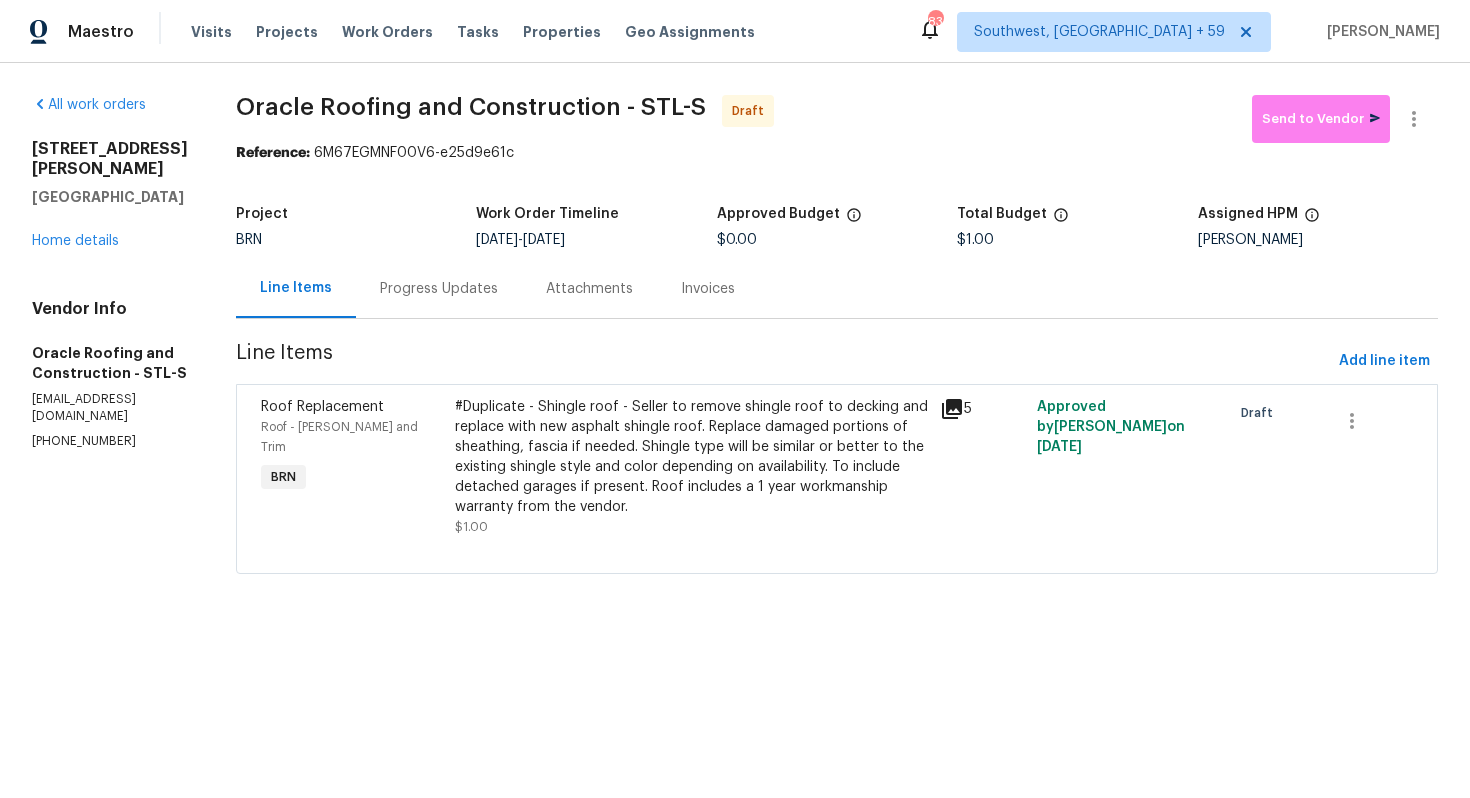 click on "Progress Updates" at bounding box center (439, 289) 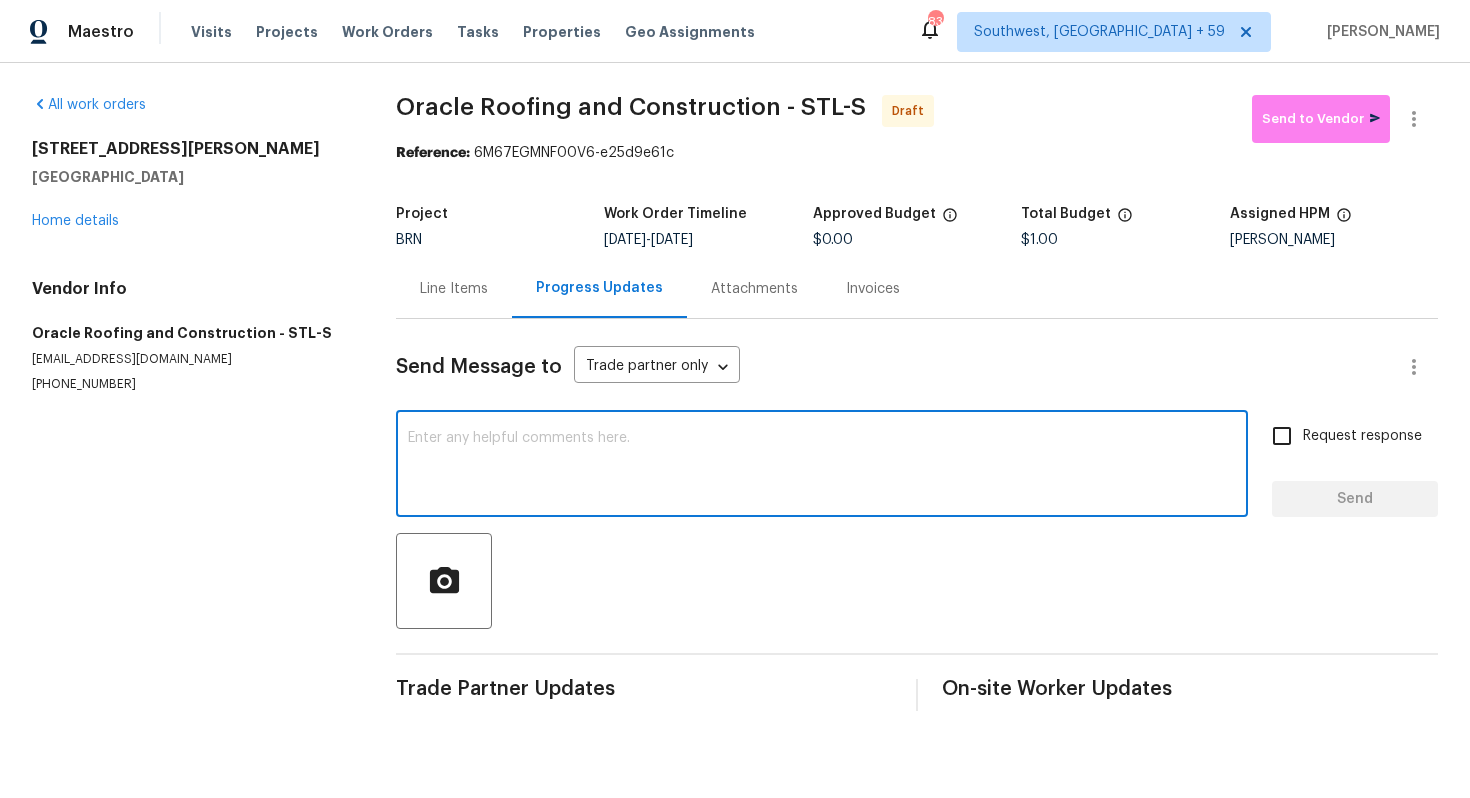 click at bounding box center (822, 466) 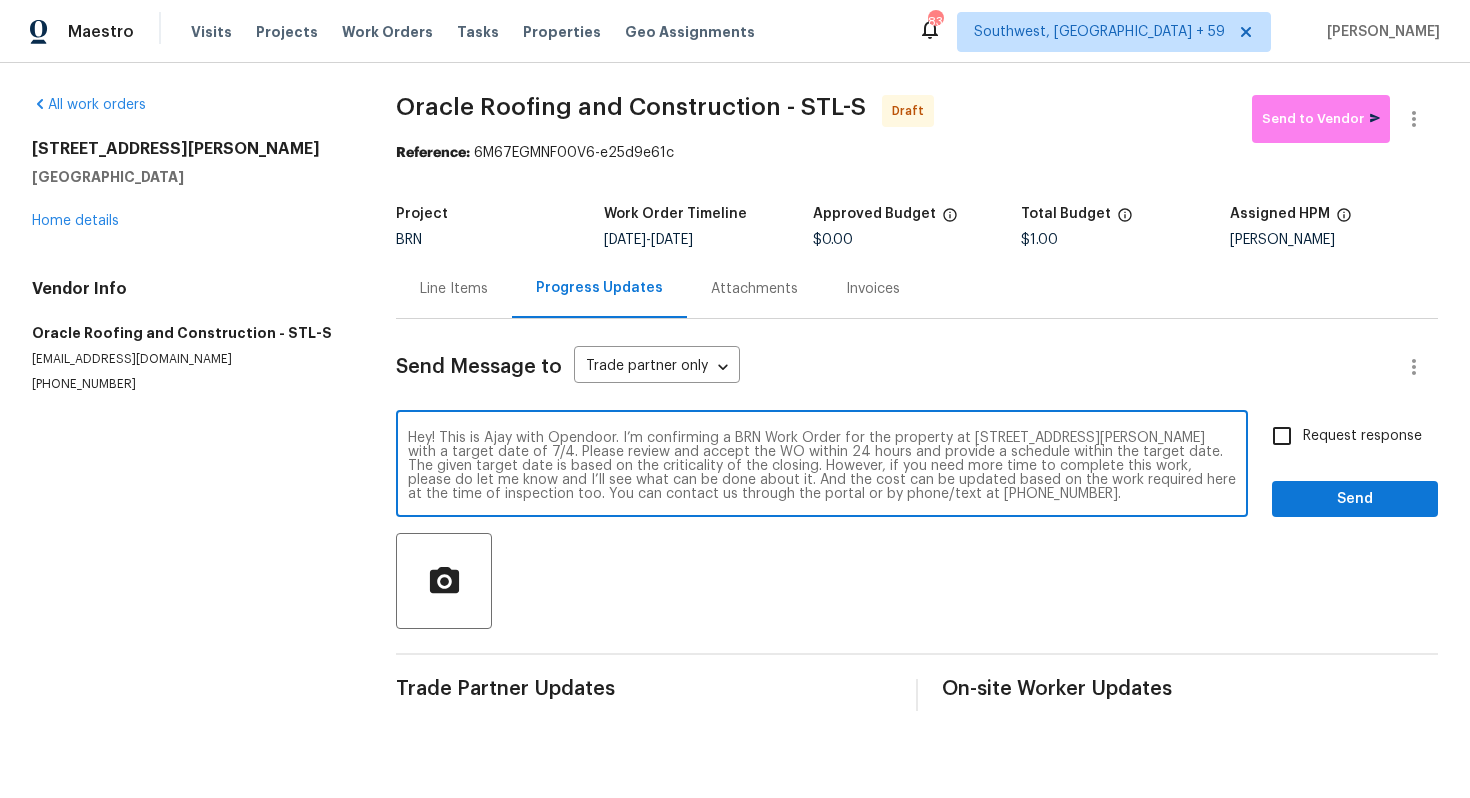 scroll, scrollTop: 0, scrollLeft: 0, axis: both 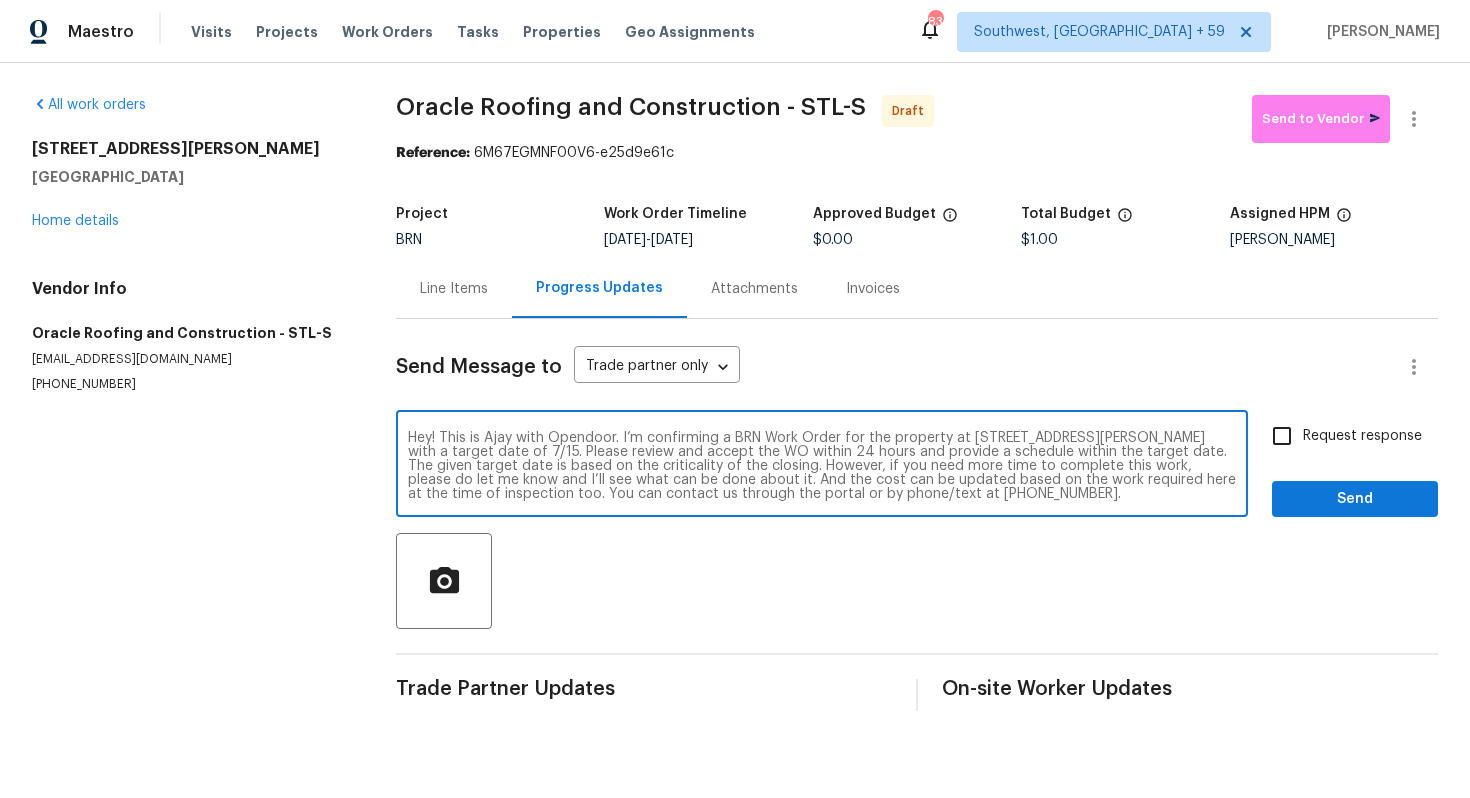 type on "Hey! This is Ajay with Opendoor. I’m confirming a BRN Work Order for the property at 1515 Bay Meadows Dr, Florissant, MO 63033 with a target date of 7/15. Please review and accept the WO within 24 hours and provide a schedule within the target date. The given target date is based on the criticality of the closing. However, if you need more time to complete this work, please do let me know and I’ll see what can be done about it. And the cost can be updated based on the work required here at the time of inspection too. You can contact us through the portal or by phone/text at 650-800-9524." 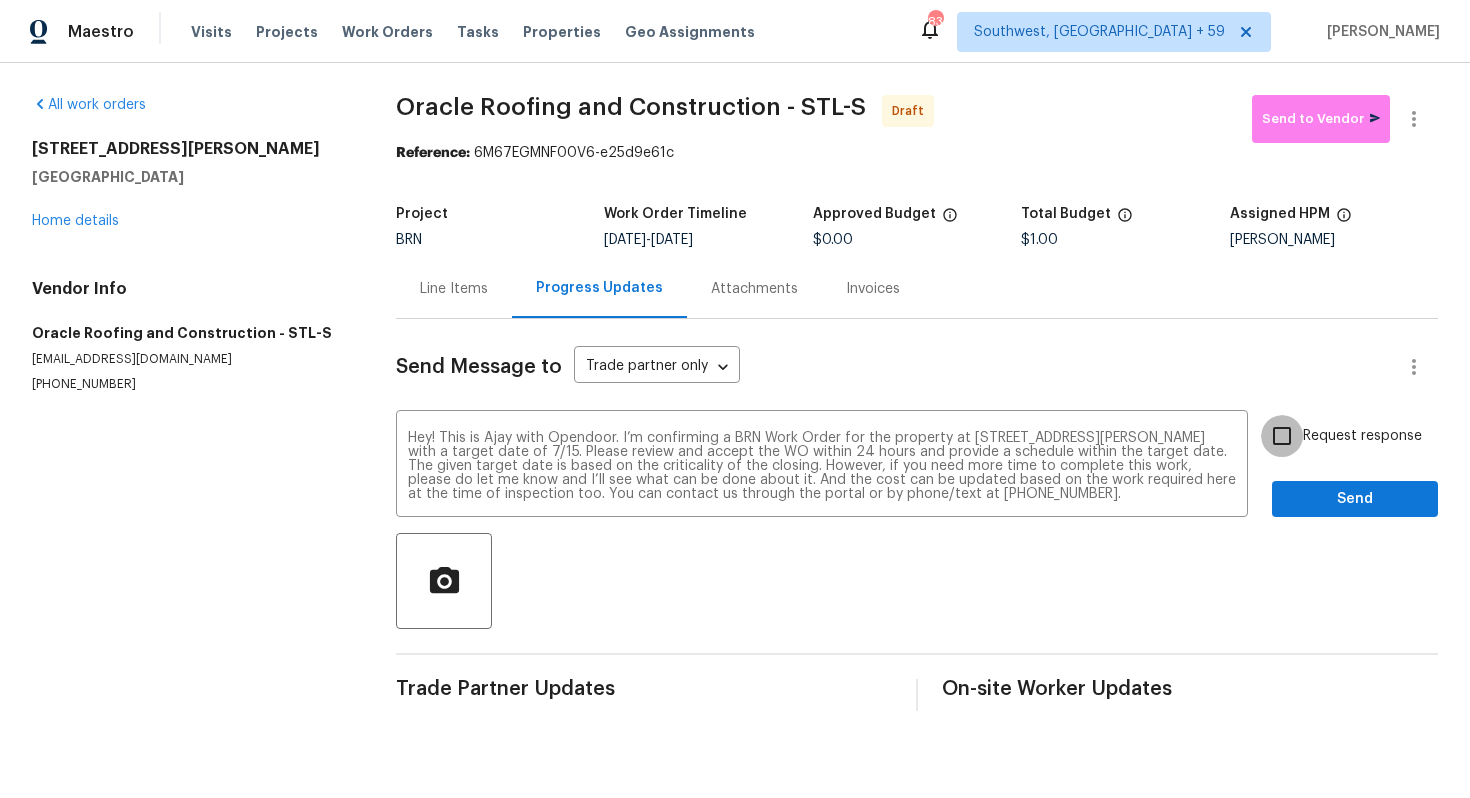 click on "Request response" at bounding box center (1282, 436) 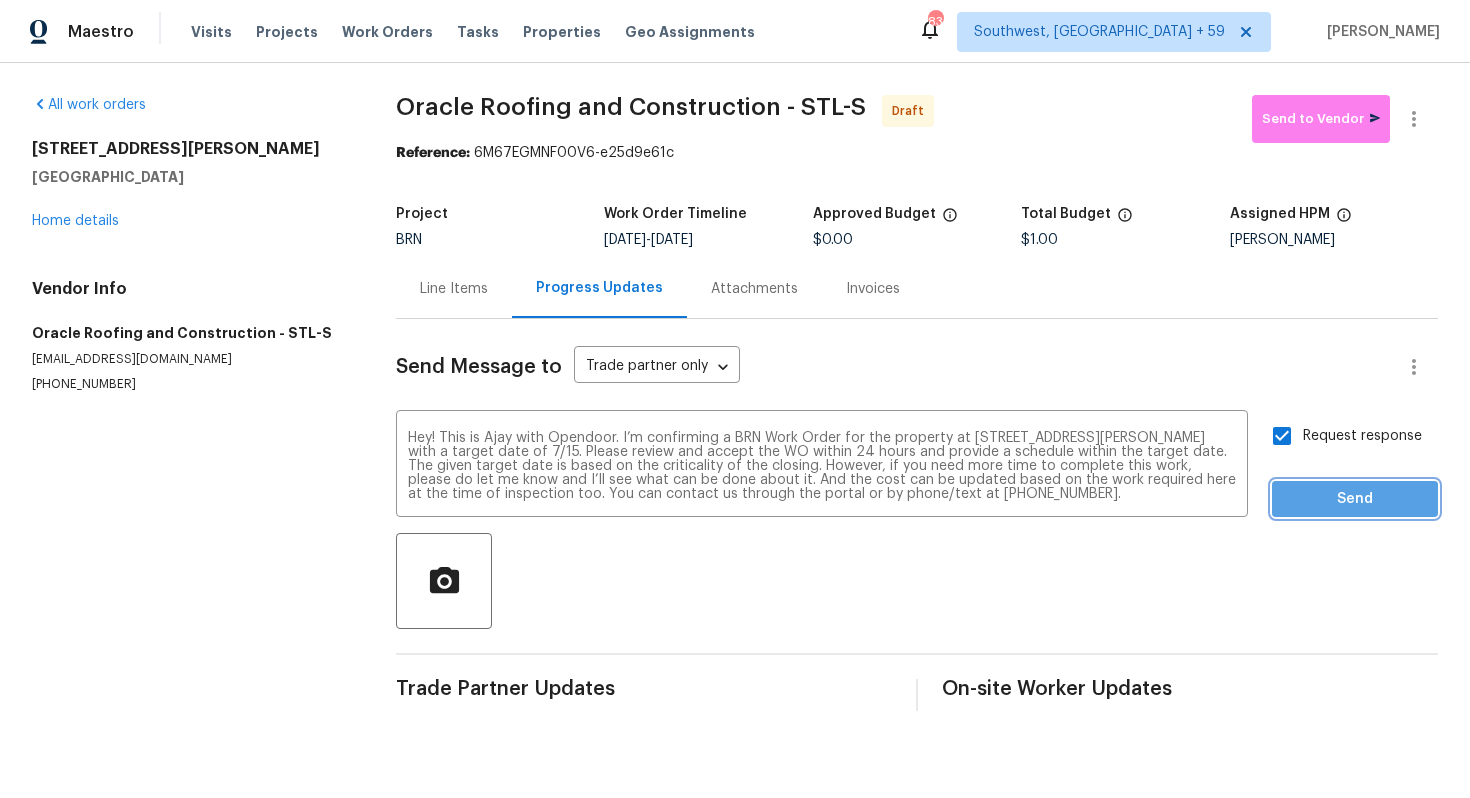 click on "Send" at bounding box center [1355, 499] 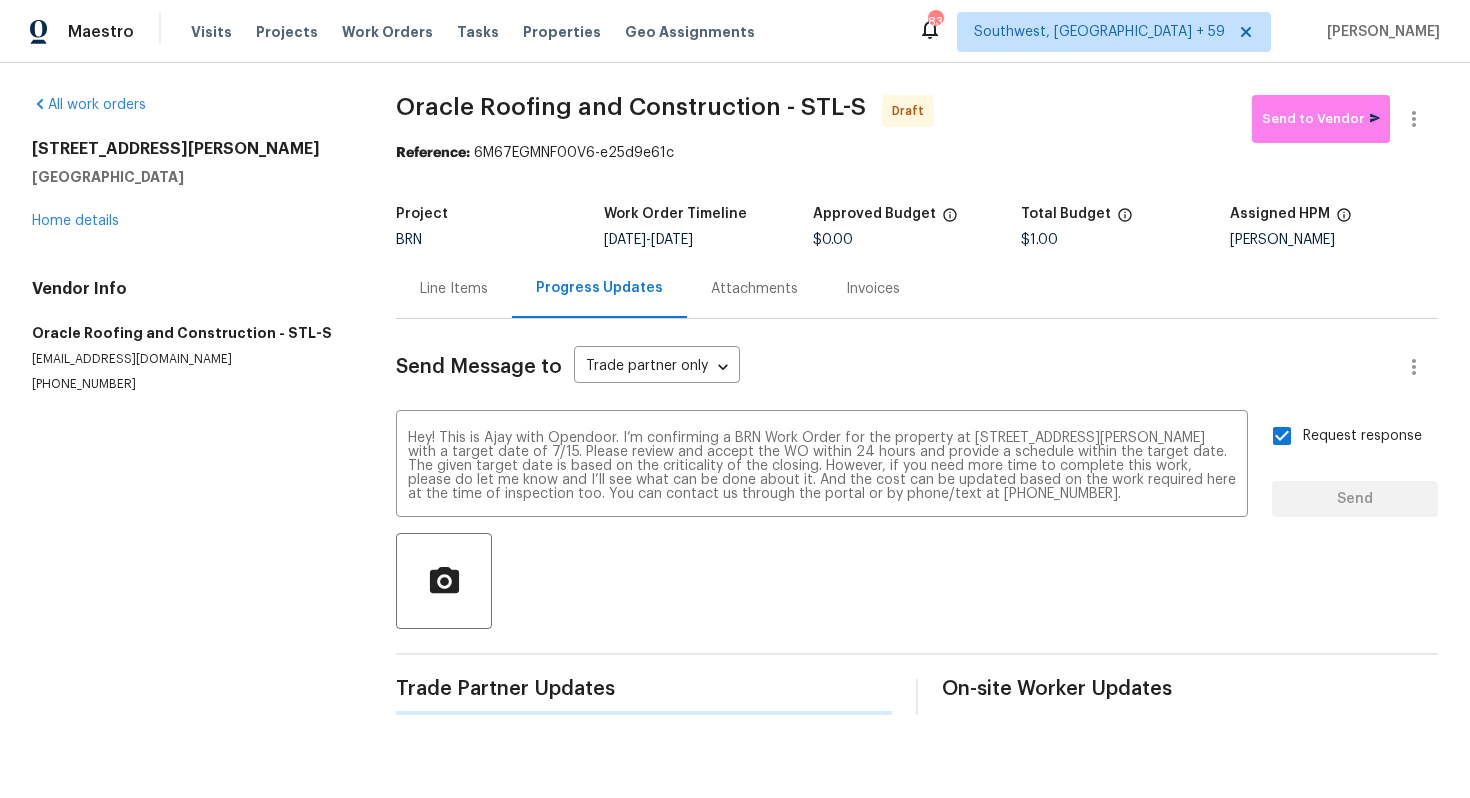 type 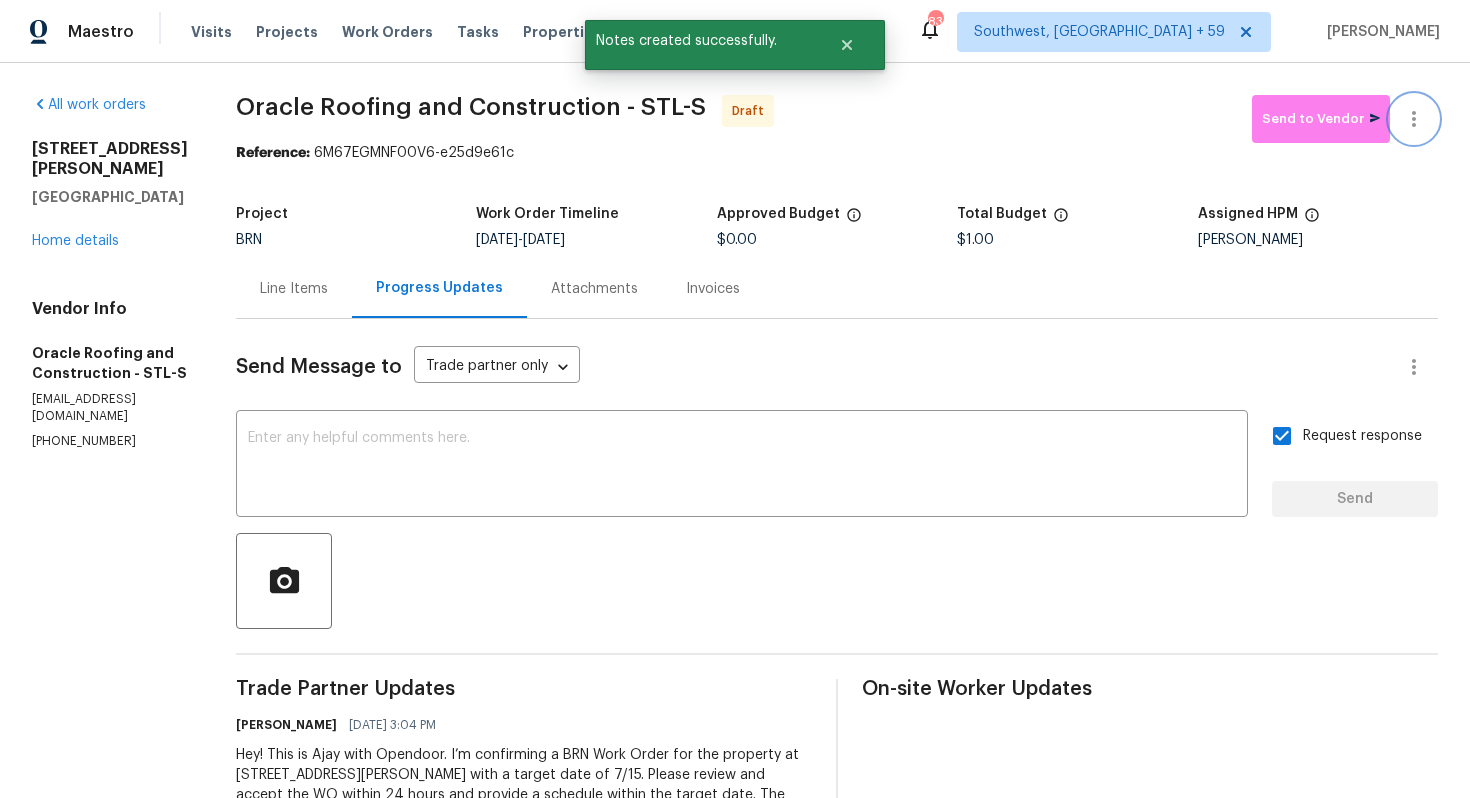 click 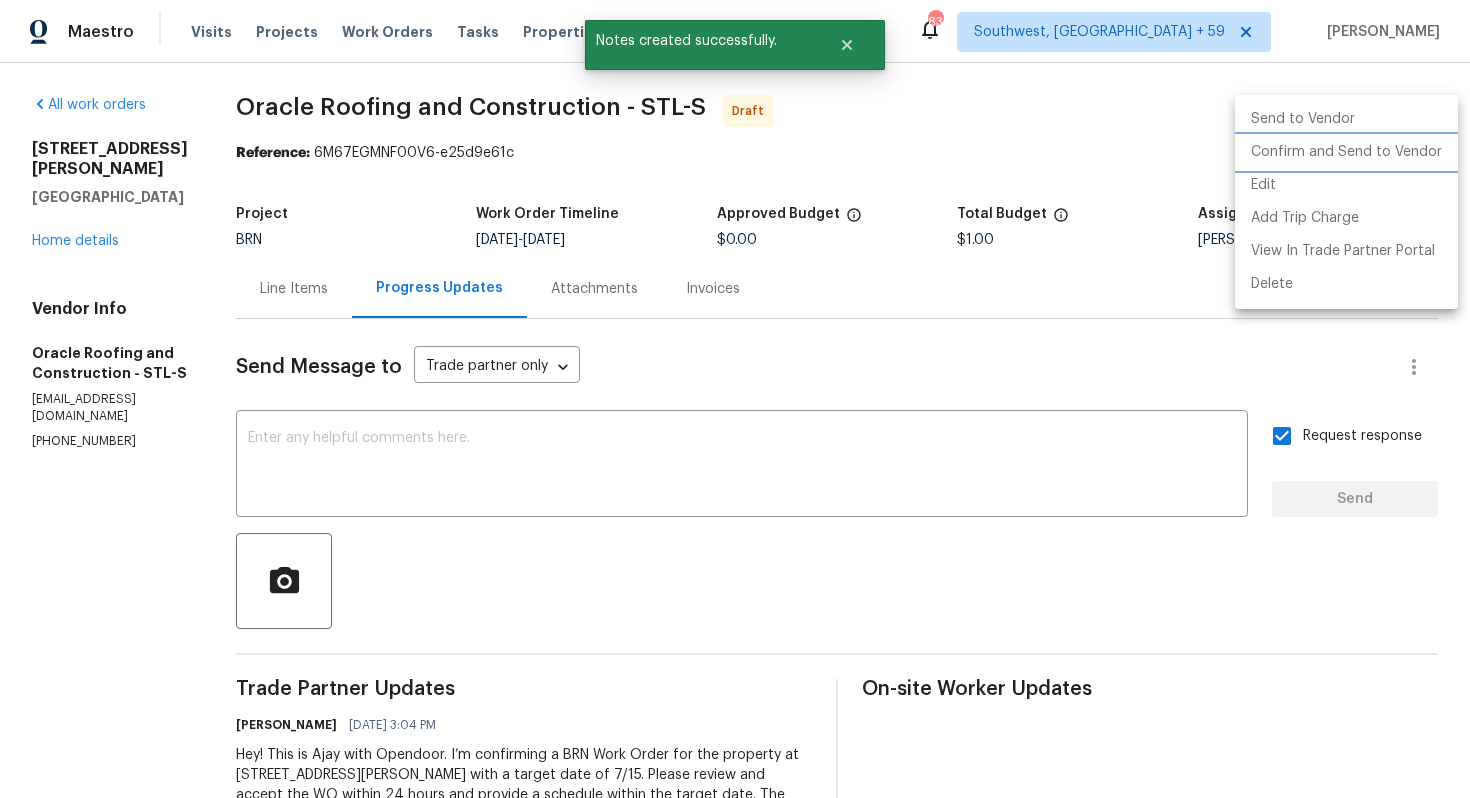 click on "Confirm and Send to Vendor" at bounding box center [1346, 152] 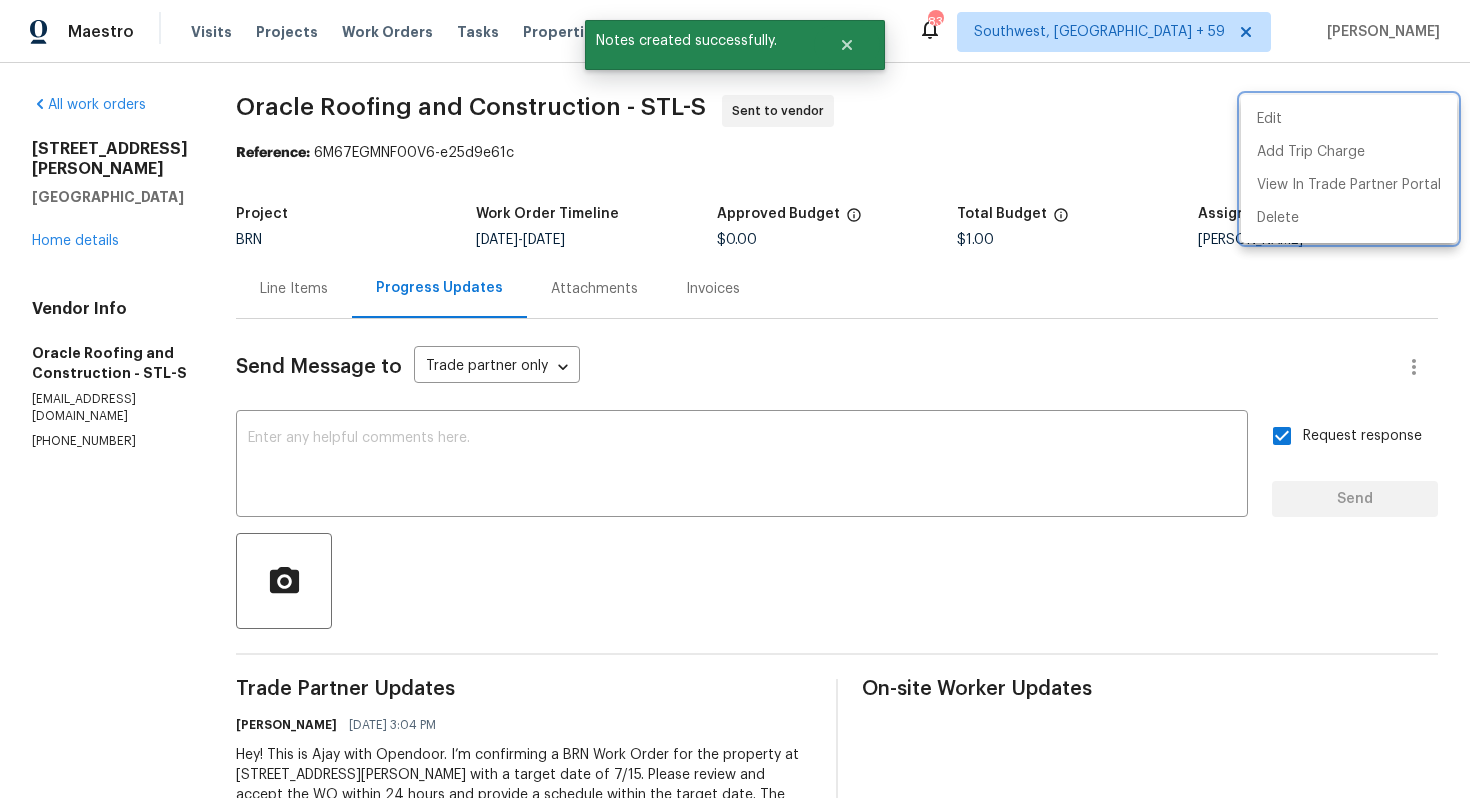 click at bounding box center (735, 399) 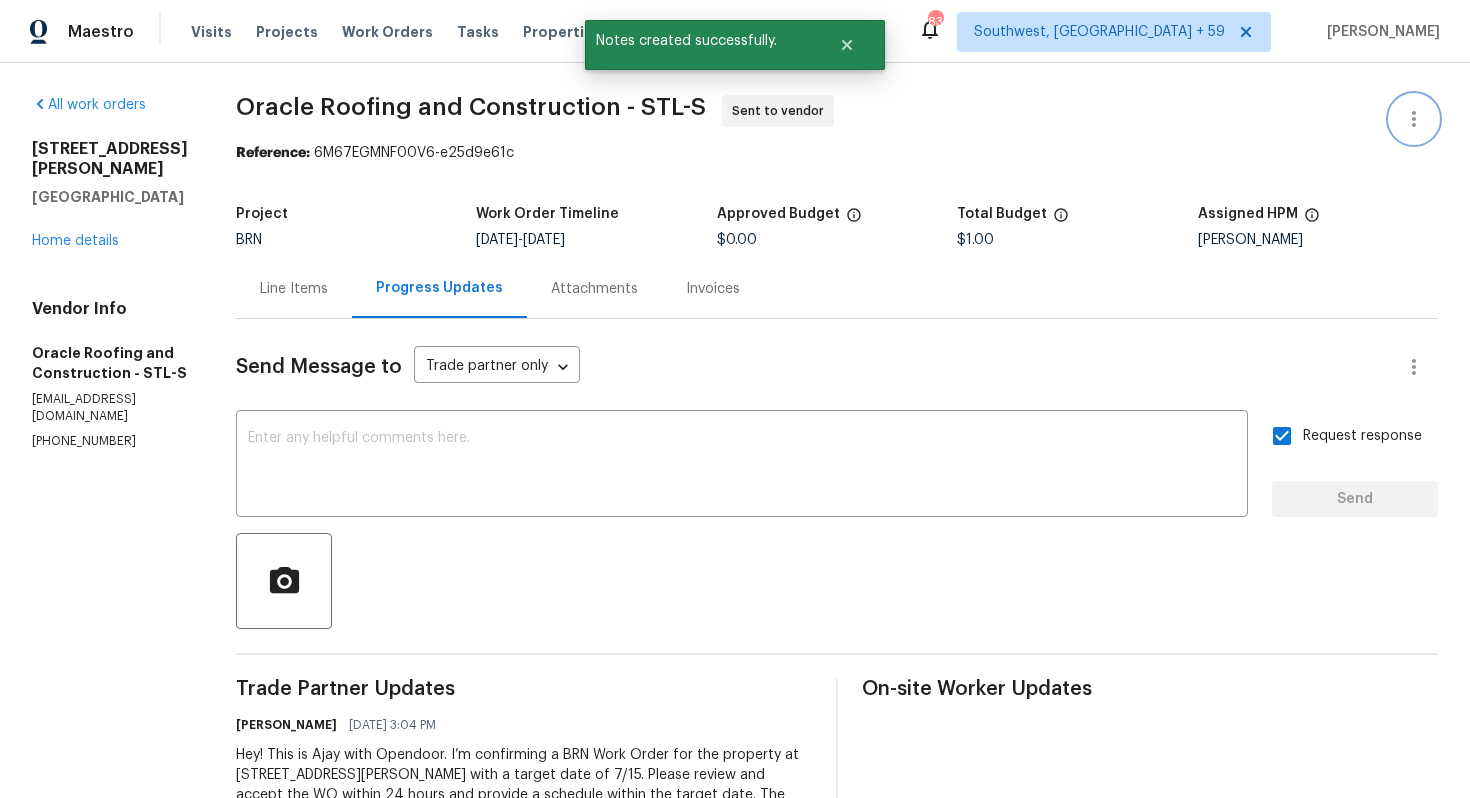 scroll, scrollTop: 143, scrollLeft: 0, axis: vertical 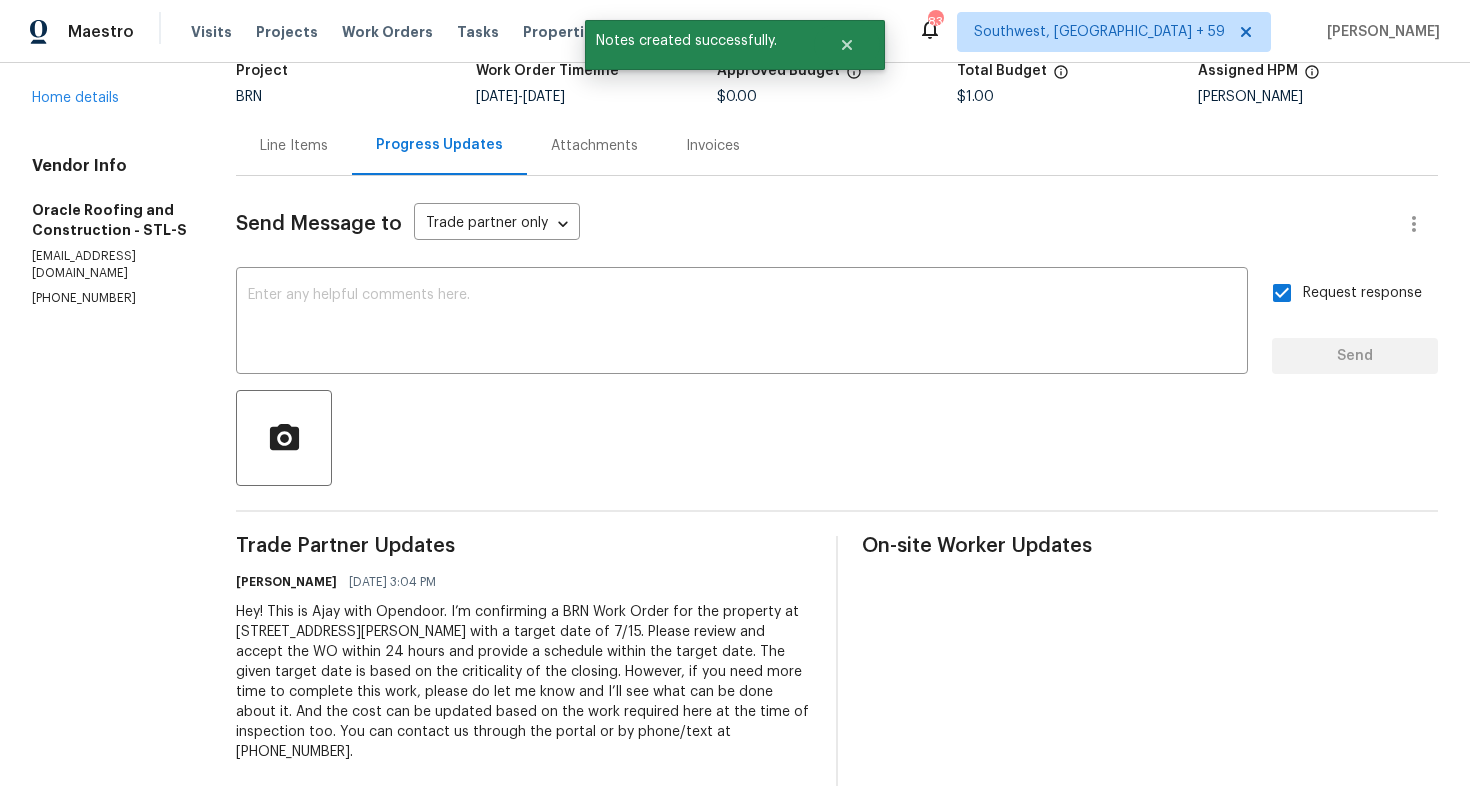 click on "Hey! This is Ajay with Opendoor. I’m confirming a BRN Work Order for the property at 1515 Bay Meadows Dr, Florissant, MO 63033 with a target date of 7/15. Please review and accept the WO within 24 hours and provide a schedule within the target date. The given target date is based on the criticality of the closing. However, if you need more time to complete this work, please do let me know and I’ll see what can be done about it. And the cost can be updated based on the work required here at the time of inspection too. You can contact us through the portal or by phone/text at 650-800-9524." at bounding box center [524, 682] 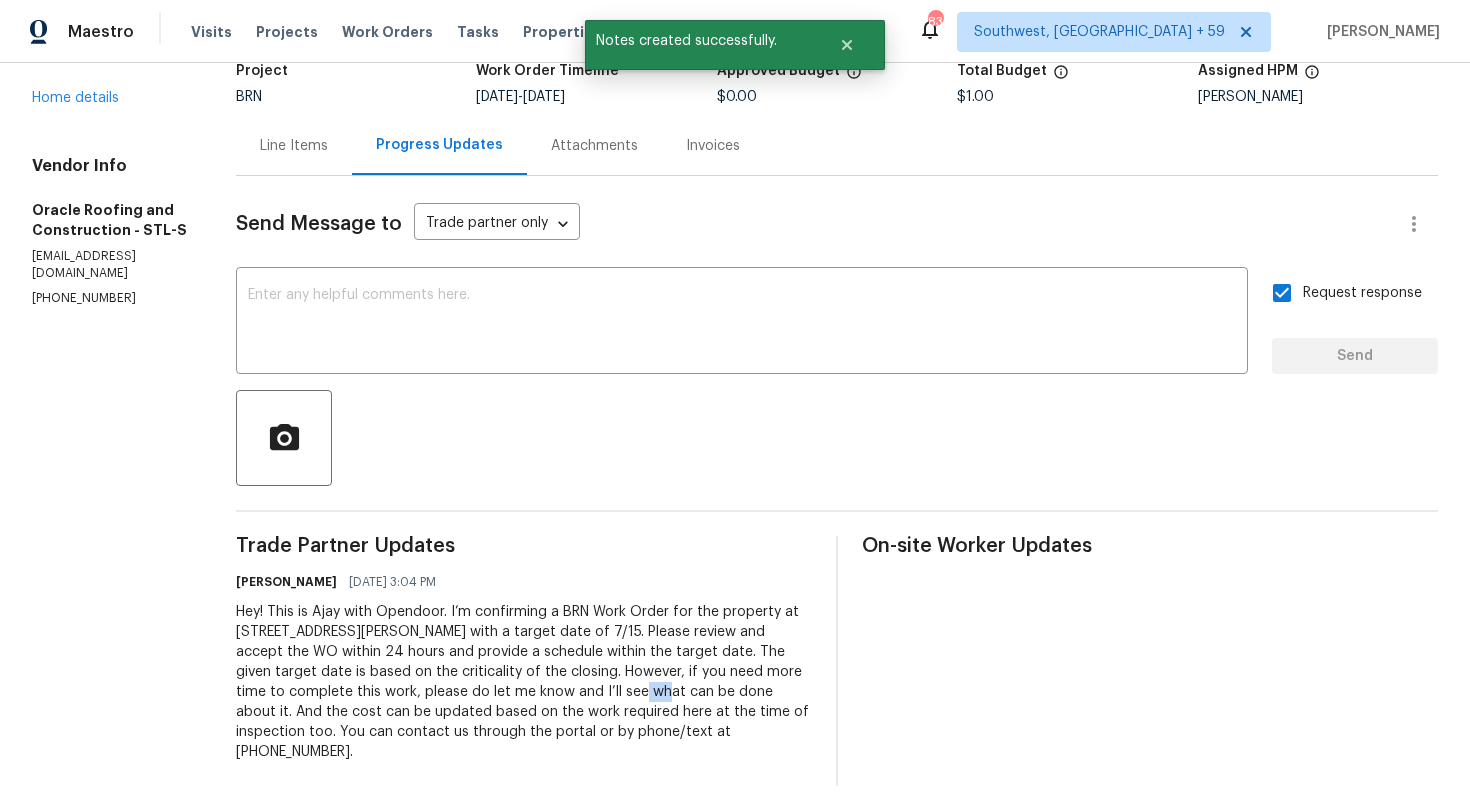 click on "Hey! This is Ajay with Opendoor. I’m confirming a BRN Work Order for the property at 1515 Bay Meadows Dr, Florissant, MO 63033 with a target date of 7/15. Please review and accept the WO within 24 hours and provide a schedule within the target date. The given target date is based on the criticality of the closing. However, if you need more time to complete this work, please do let me know and I’ll see what can be done about it. And the cost can be updated based on the work required here at the time of inspection too. You can contact us through the portal or by phone/text at 650-800-9524." at bounding box center [524, 682] 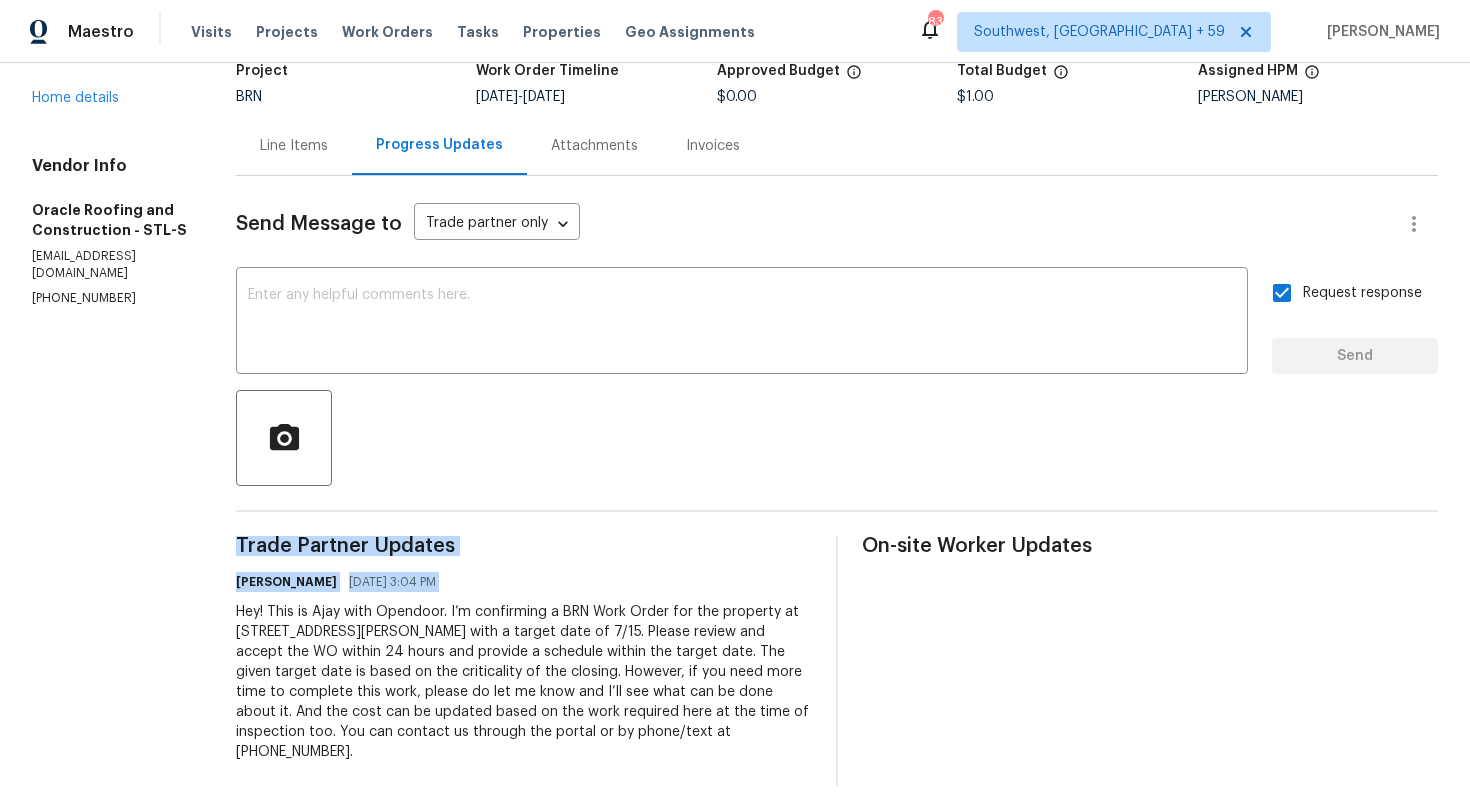 copy on "Trade Partner Updates Ajay Godson 07/10/2025 3:04 PM" 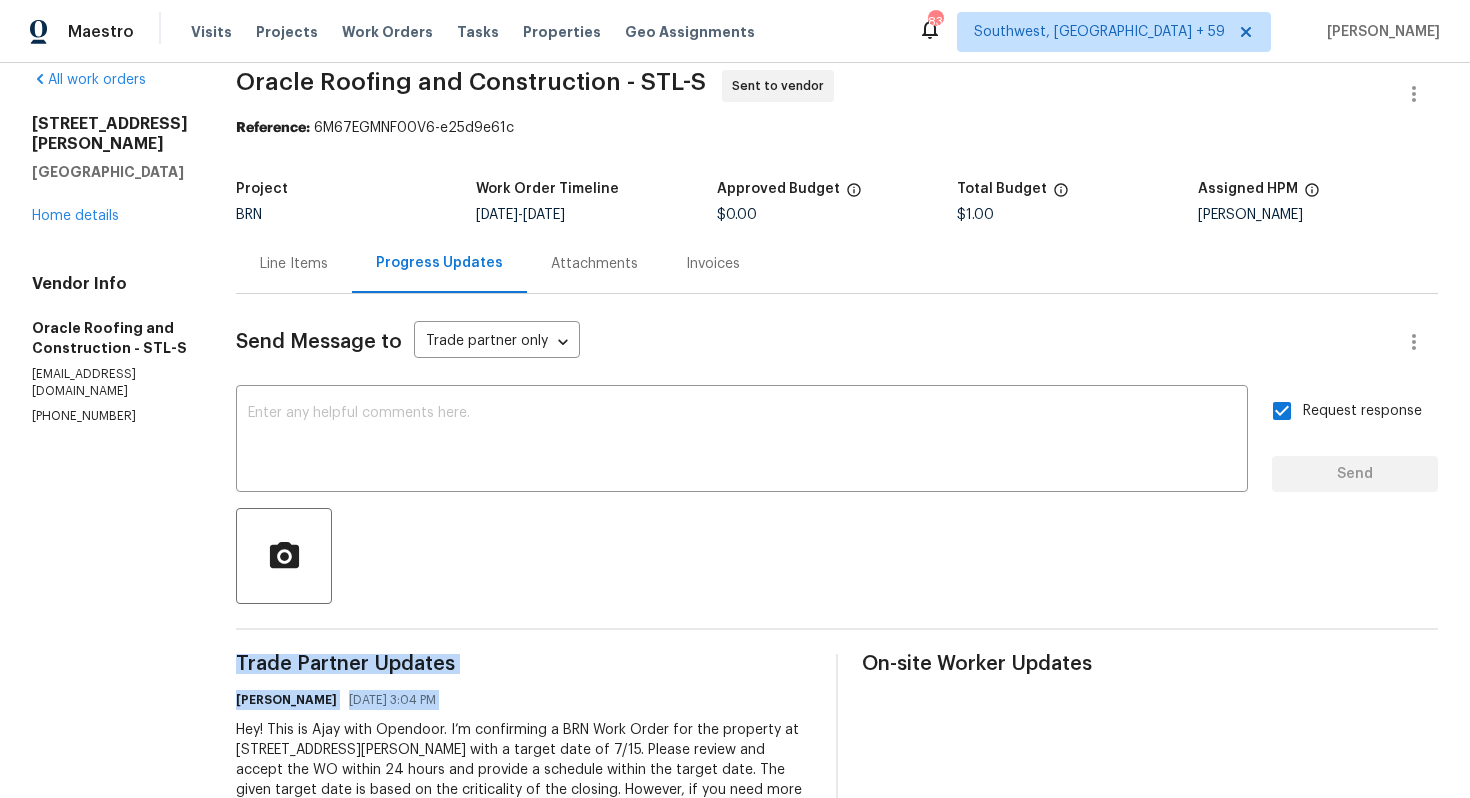 scroll, scrollTop: 0, scrollLeft: 0, axis: both 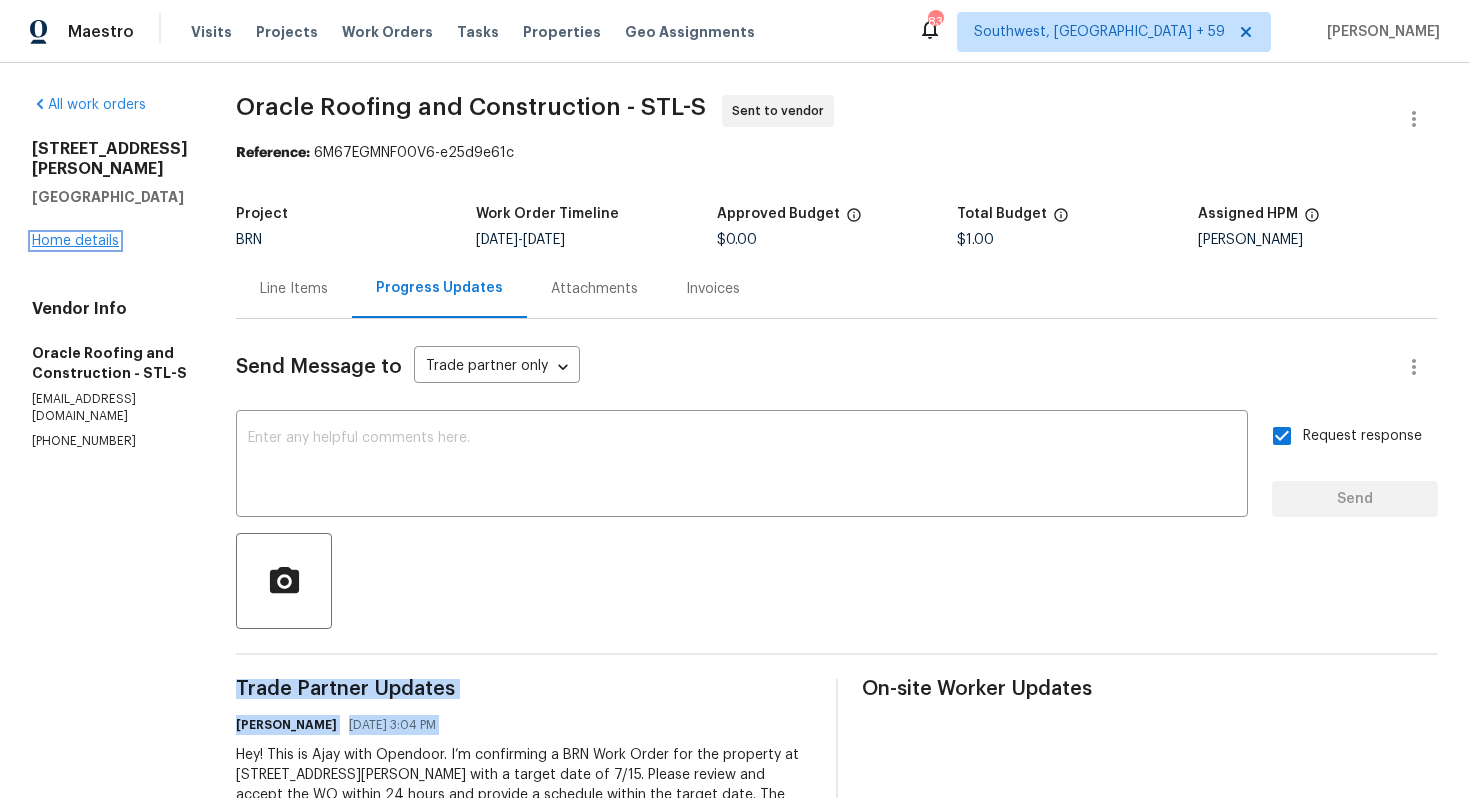 click on "Home details" at bounding box center (75, 241) 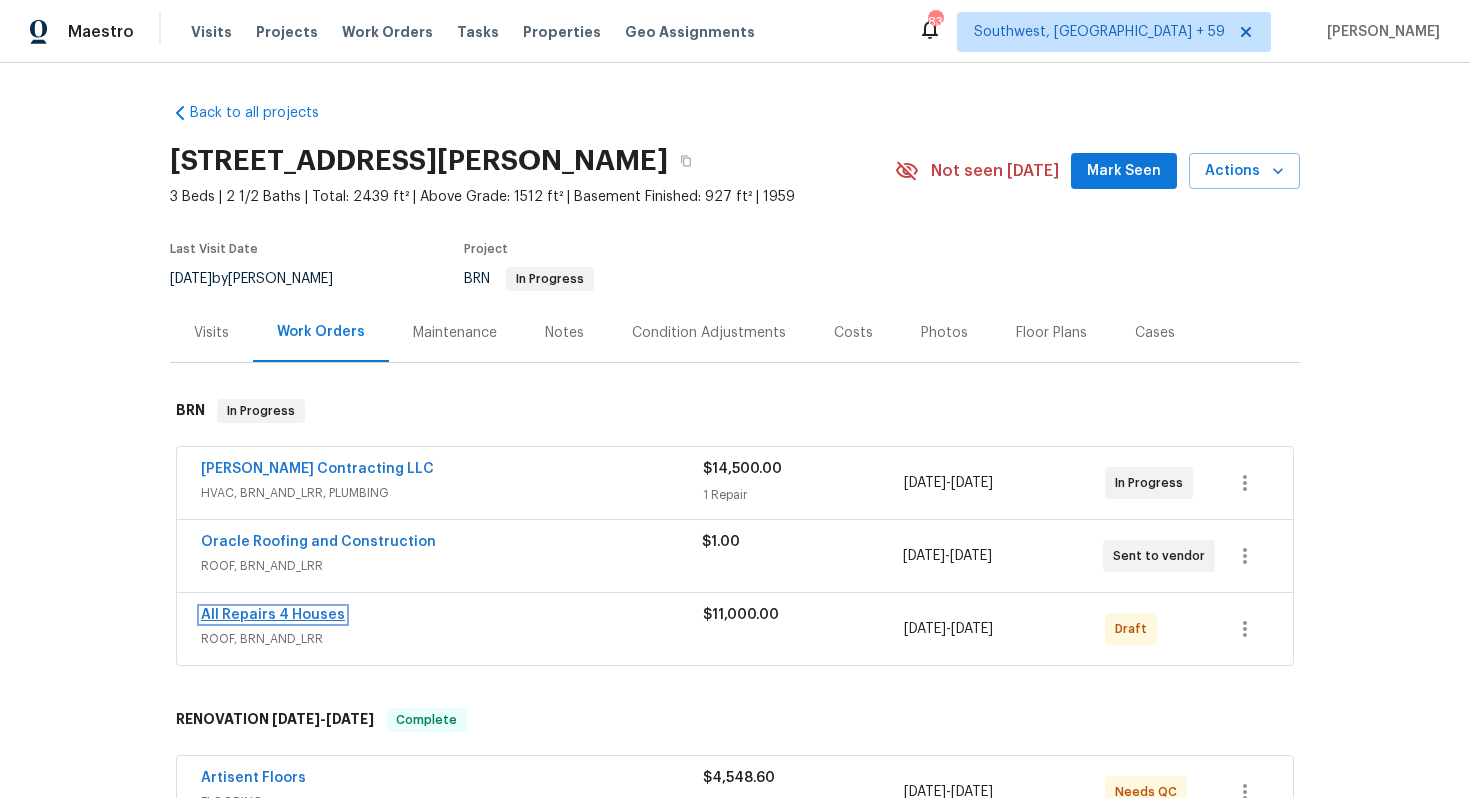 click on "All Repairs 4 Houses" at bounding box center (273, 615) 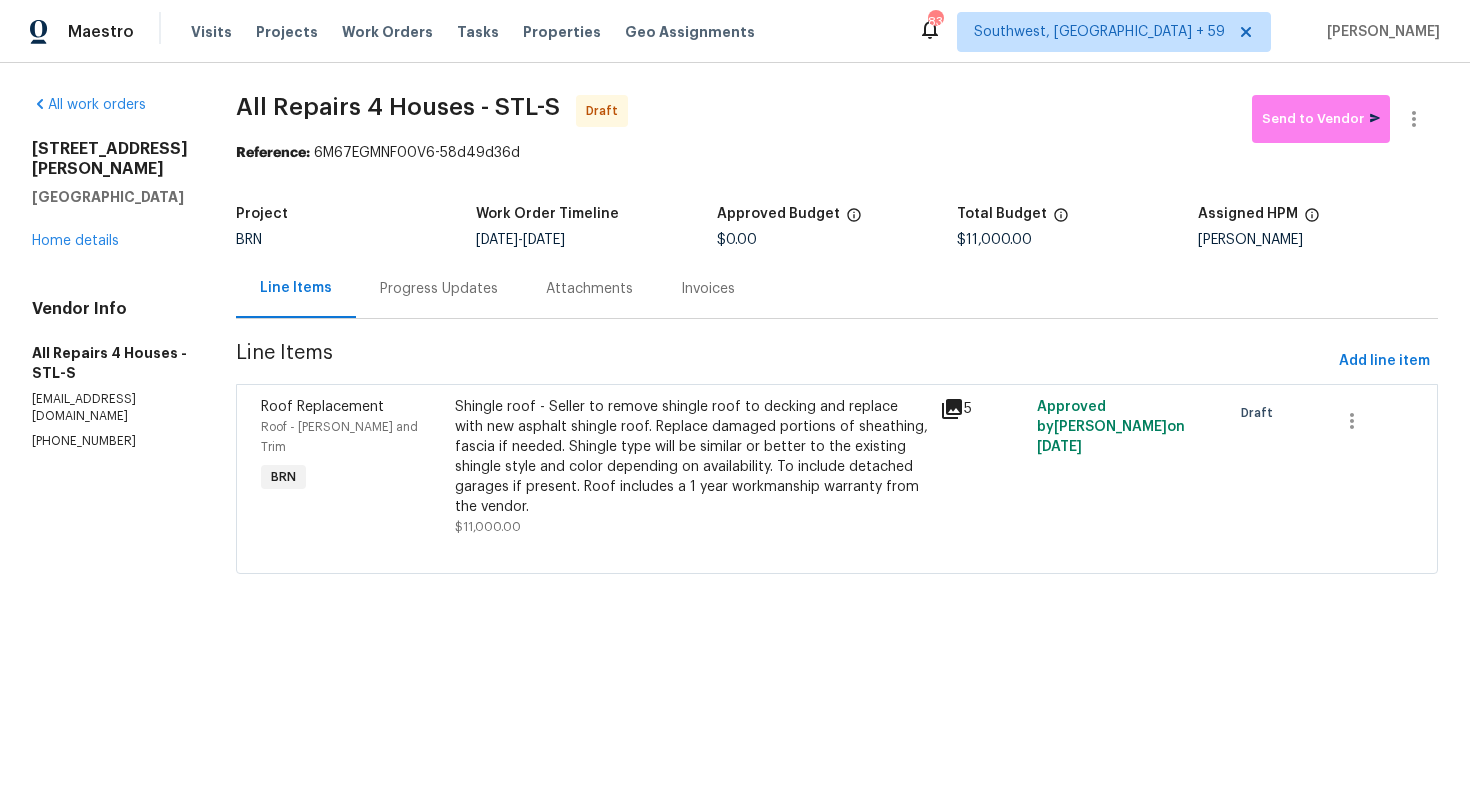 click on "Progress Updates" at bounding box center (439, 289) 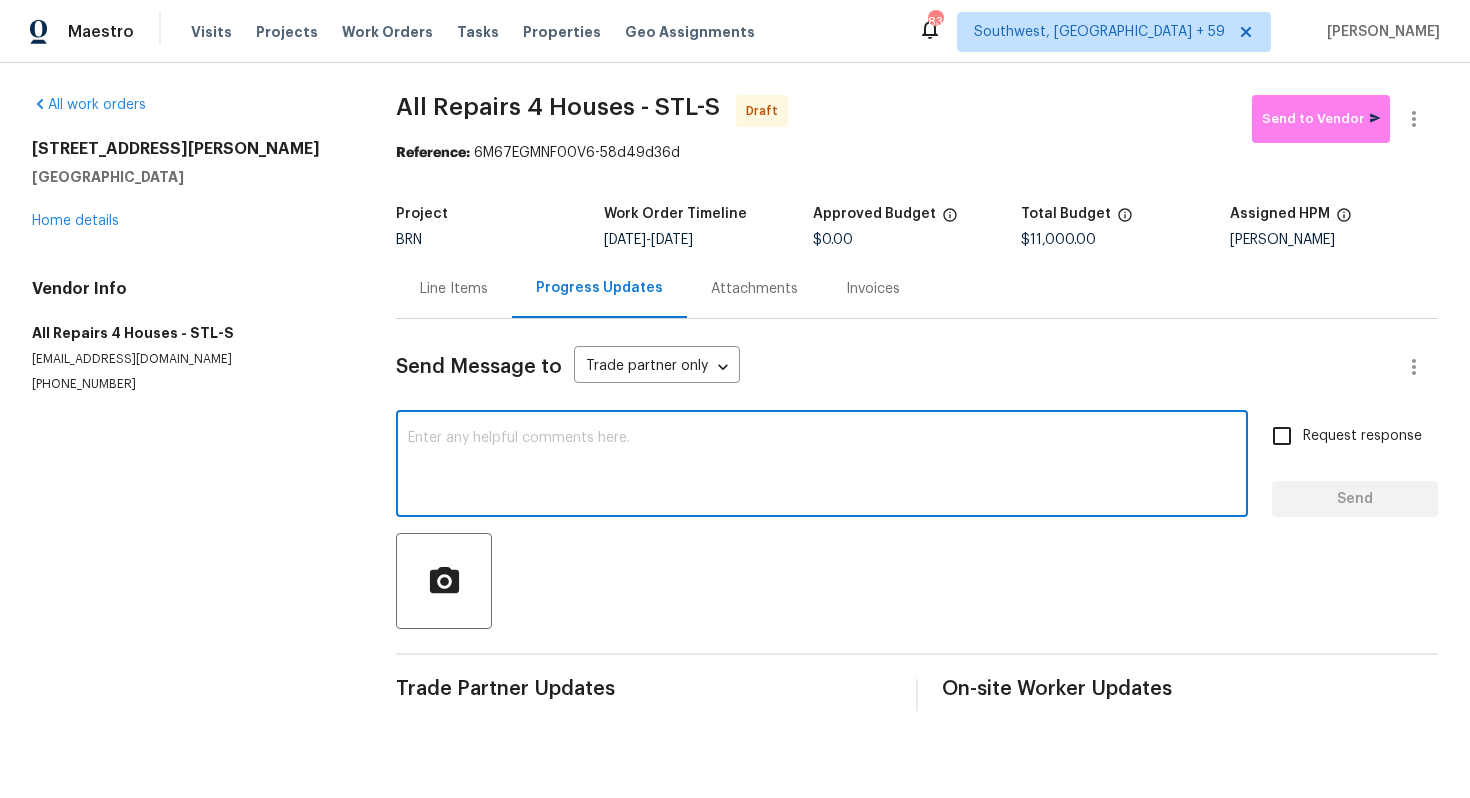 click at bounding box center (822, 466) 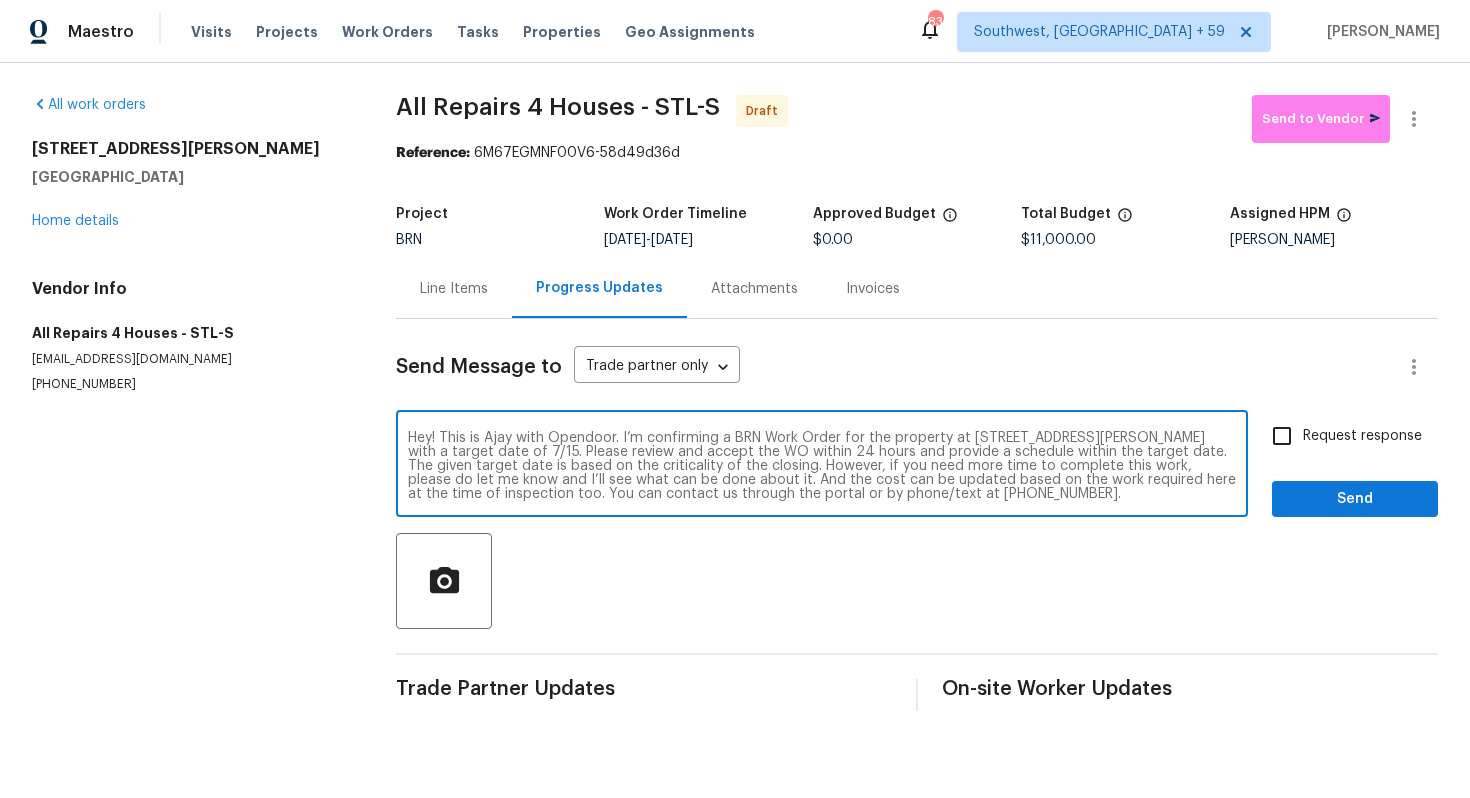 scroll, scrollTop: 0, scrollLeft: 0, axis: both 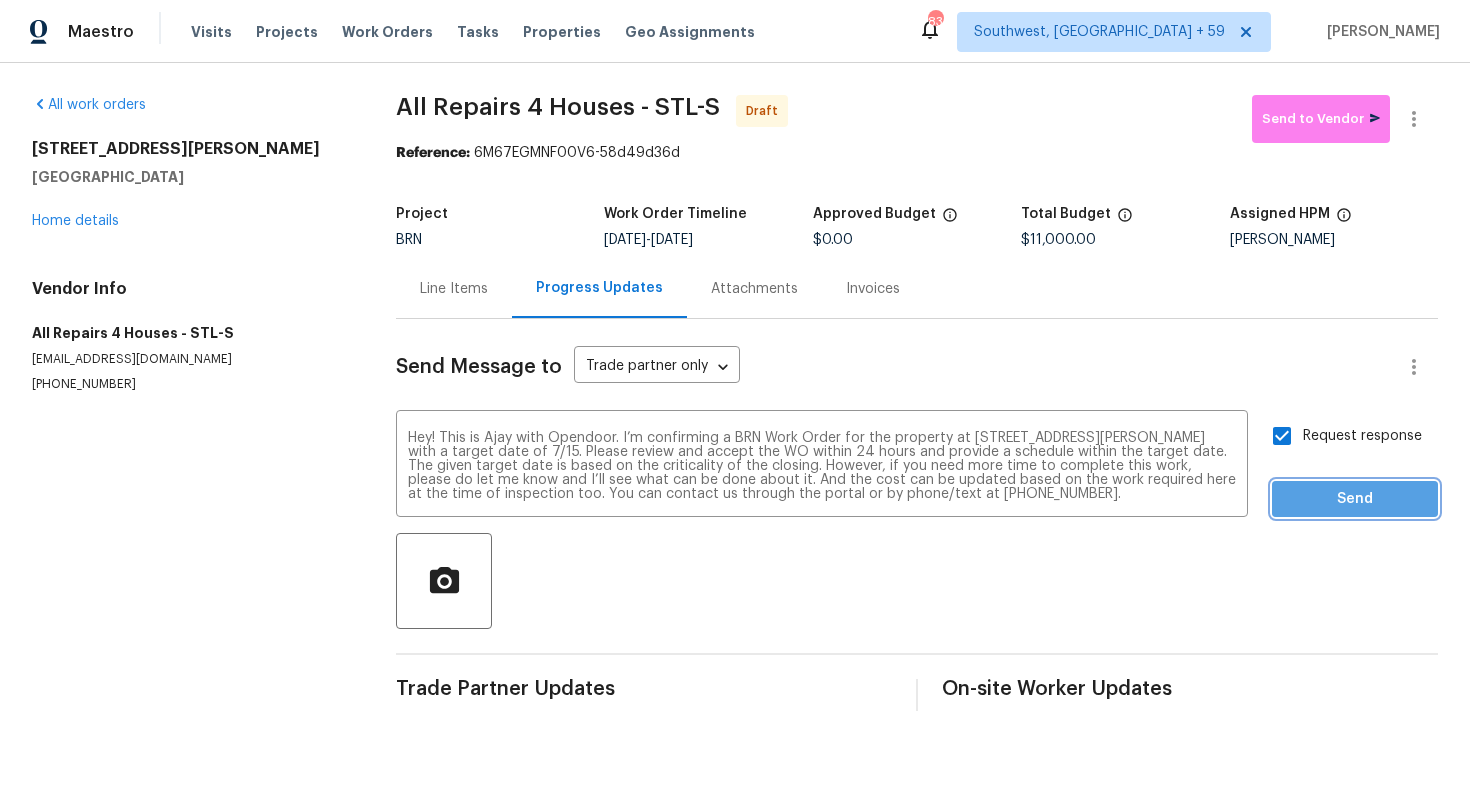 click on "Send" at bounding box center (1355, 499) 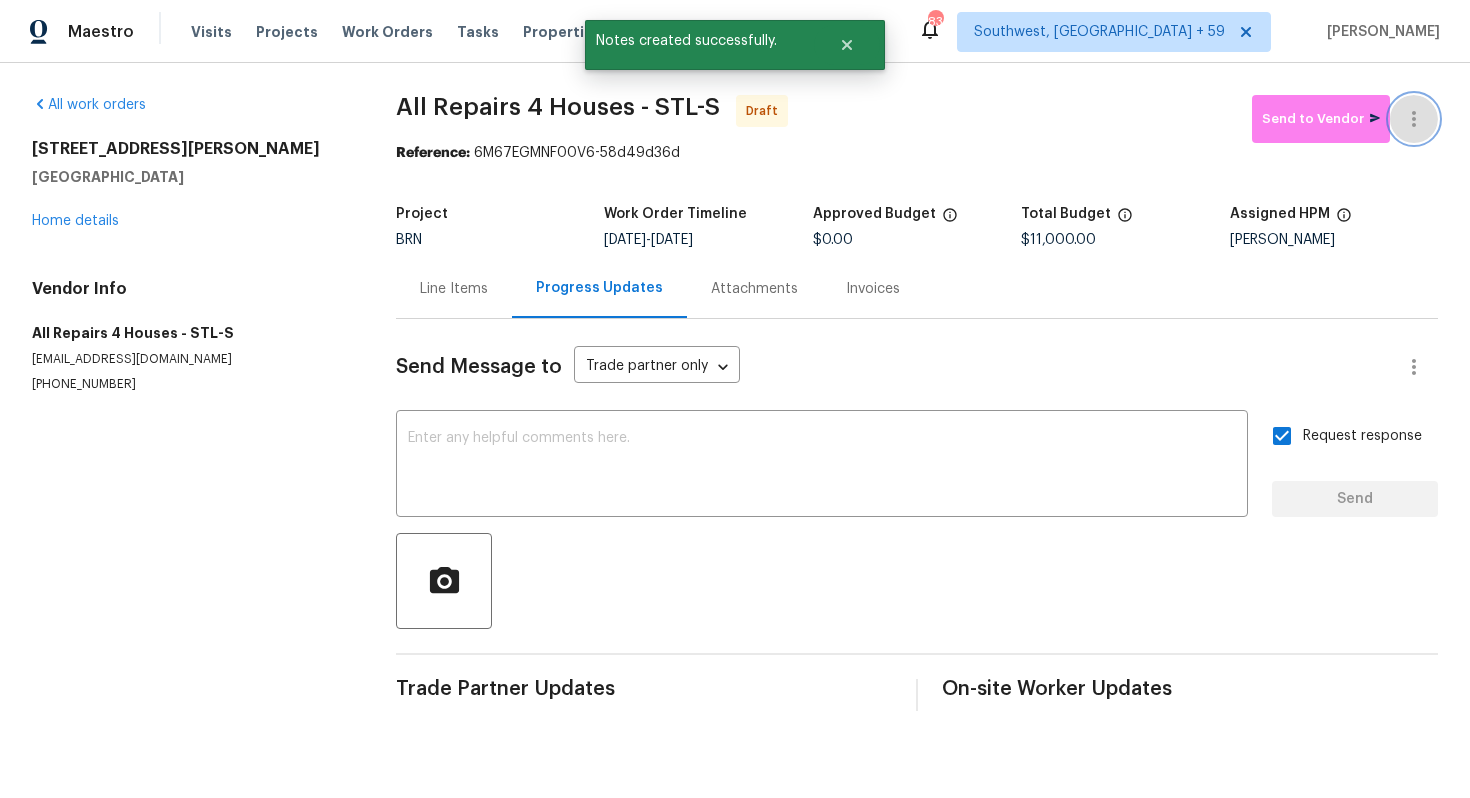 click at bounding box center (1414, 119) 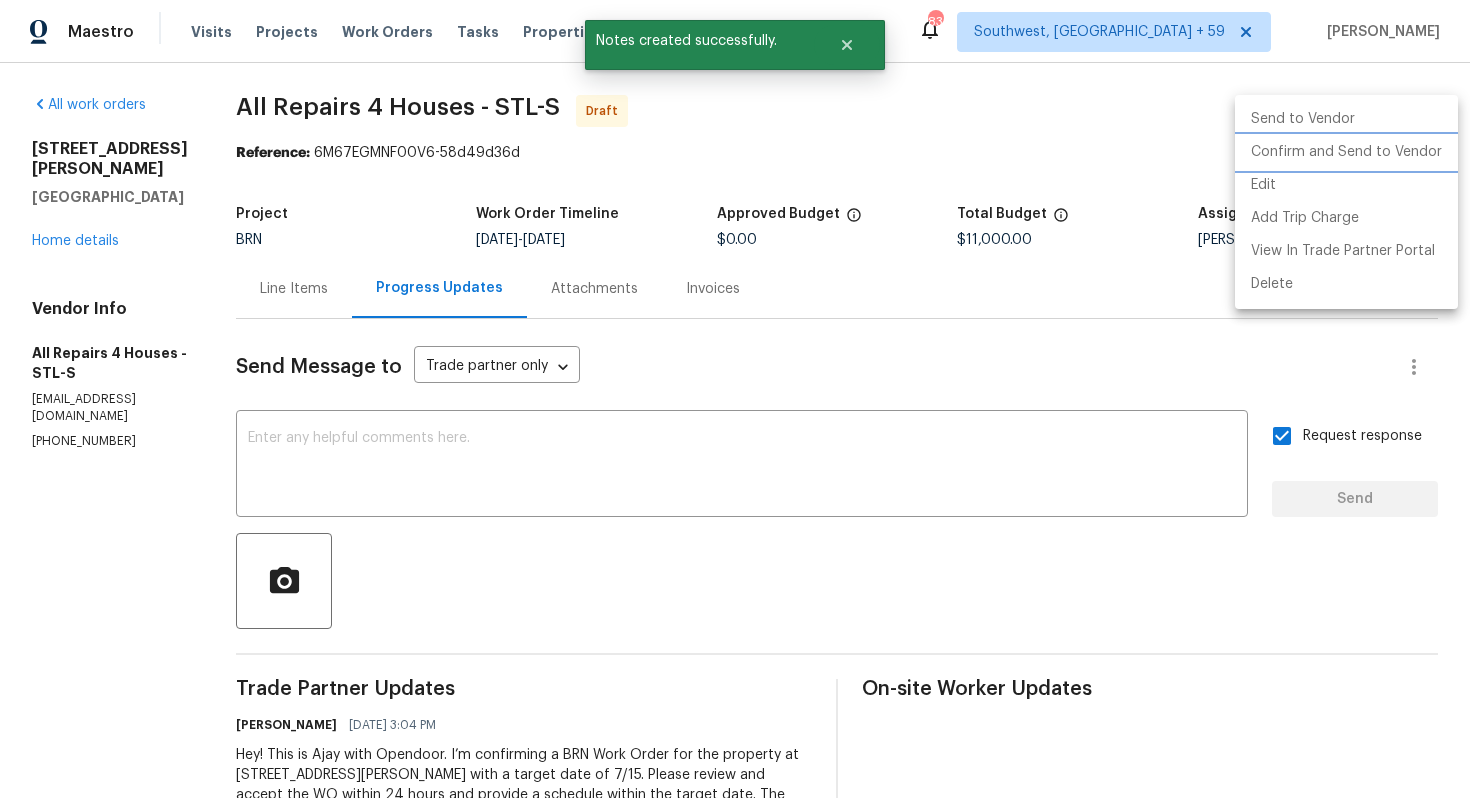 click on "Confirm and Send to Vendor" at bounding box center [1346, 152] 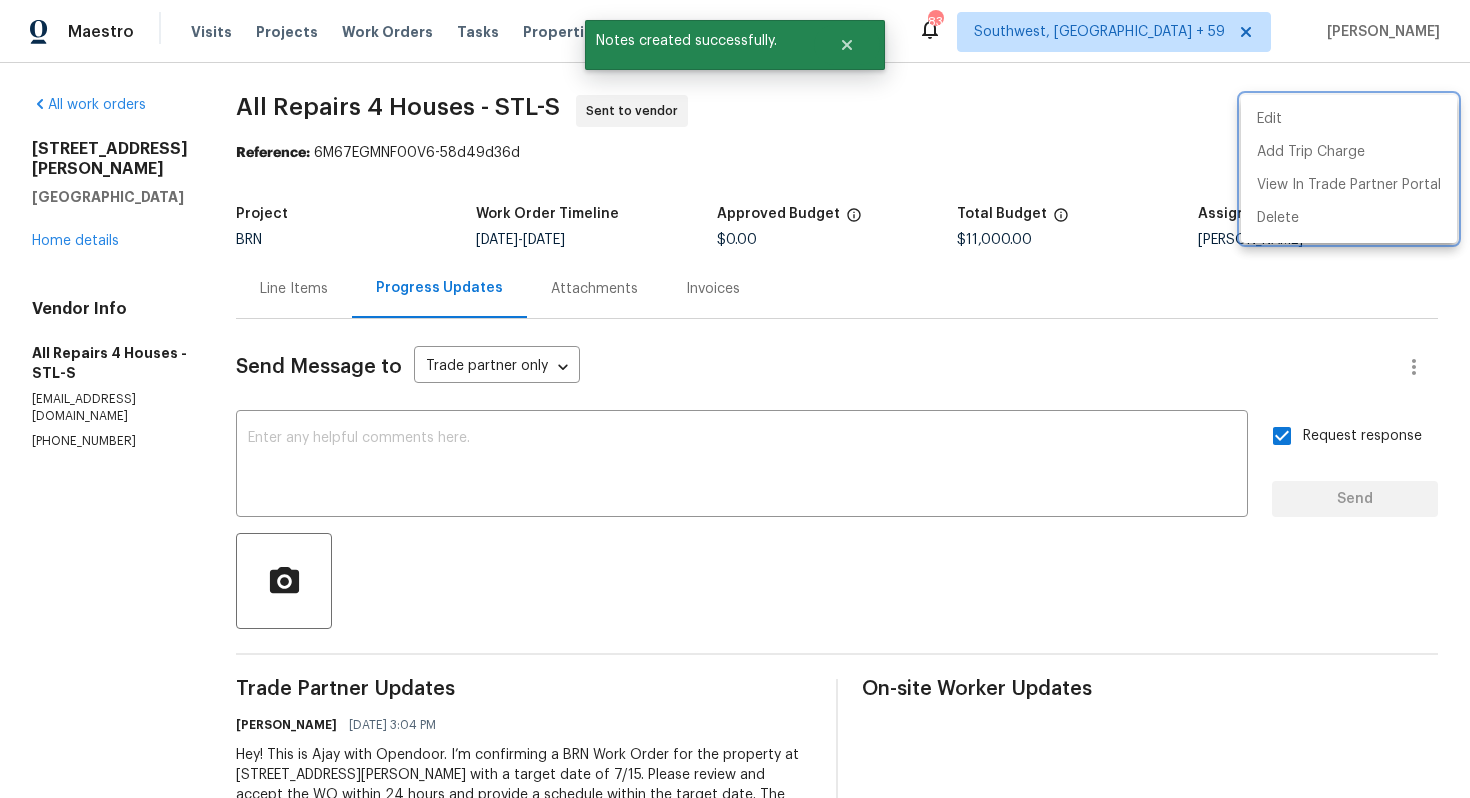 click at bounding box center (735, 399) 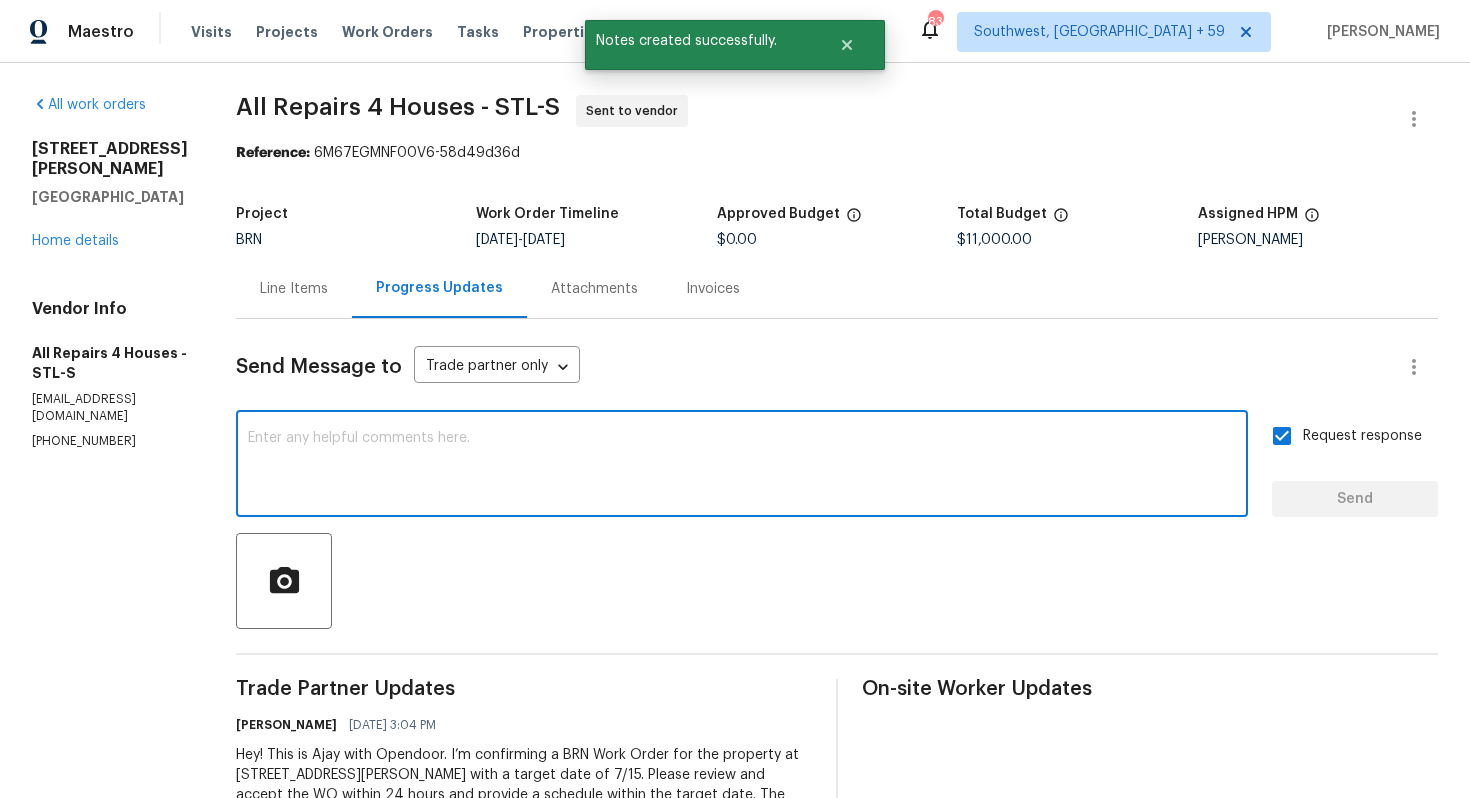 click at bounding box center [742, 466] 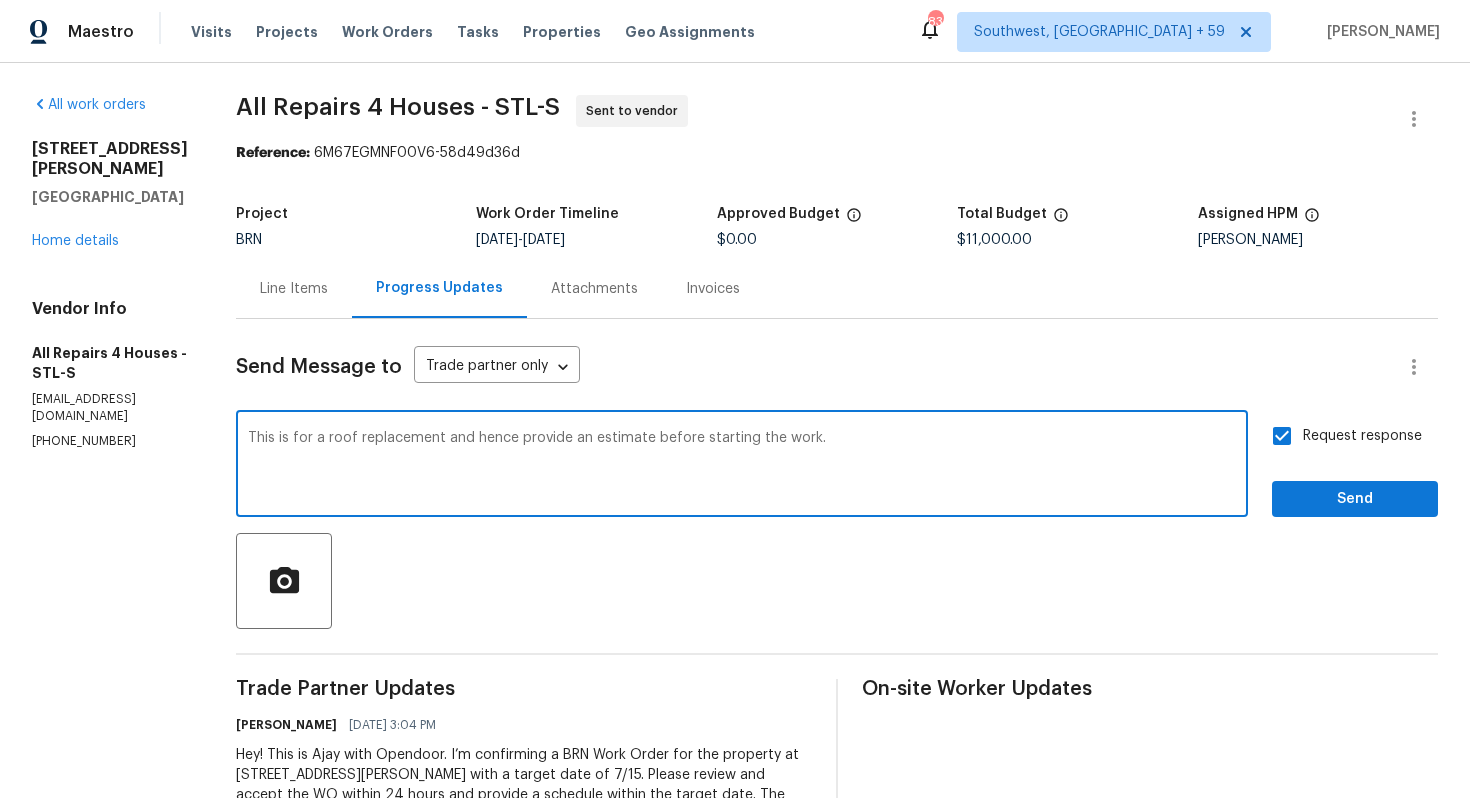type on "This is for a roof replacement and hence provide an estimate before starting the work." 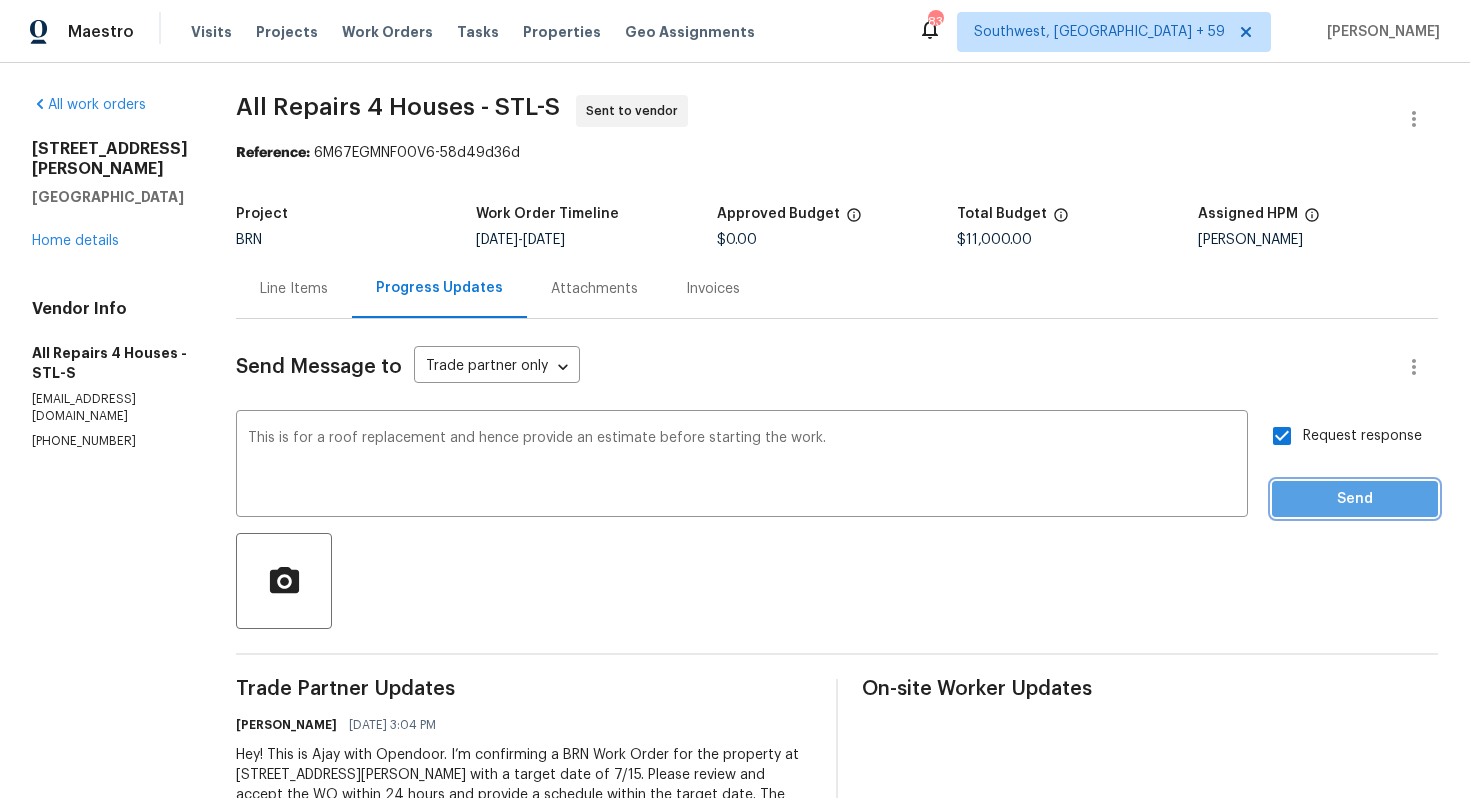 click on "Send" at bounding box center [1355, 499] 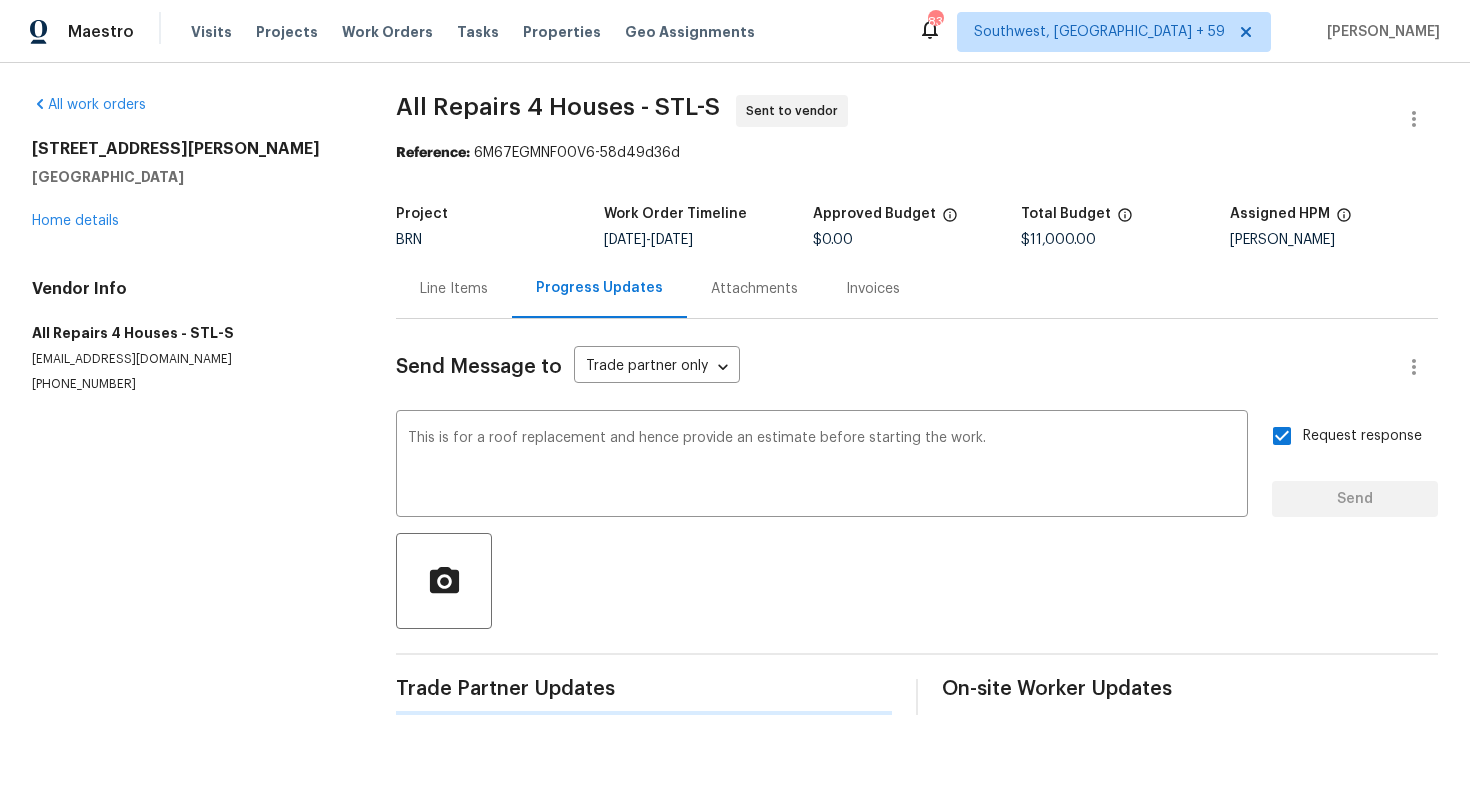 type 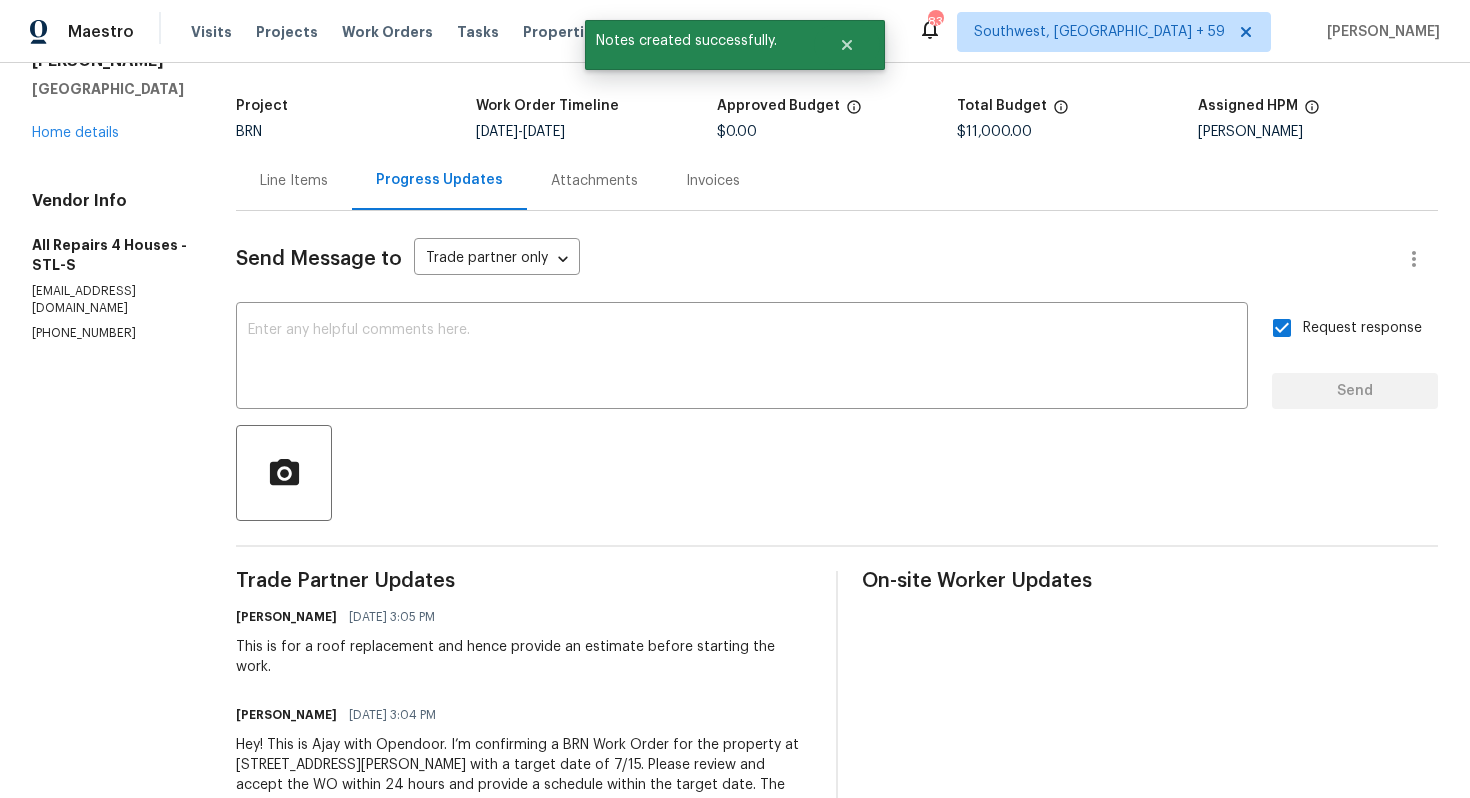 scroll, scrollTop: 113, scrollLeft: 0, axis: vertical 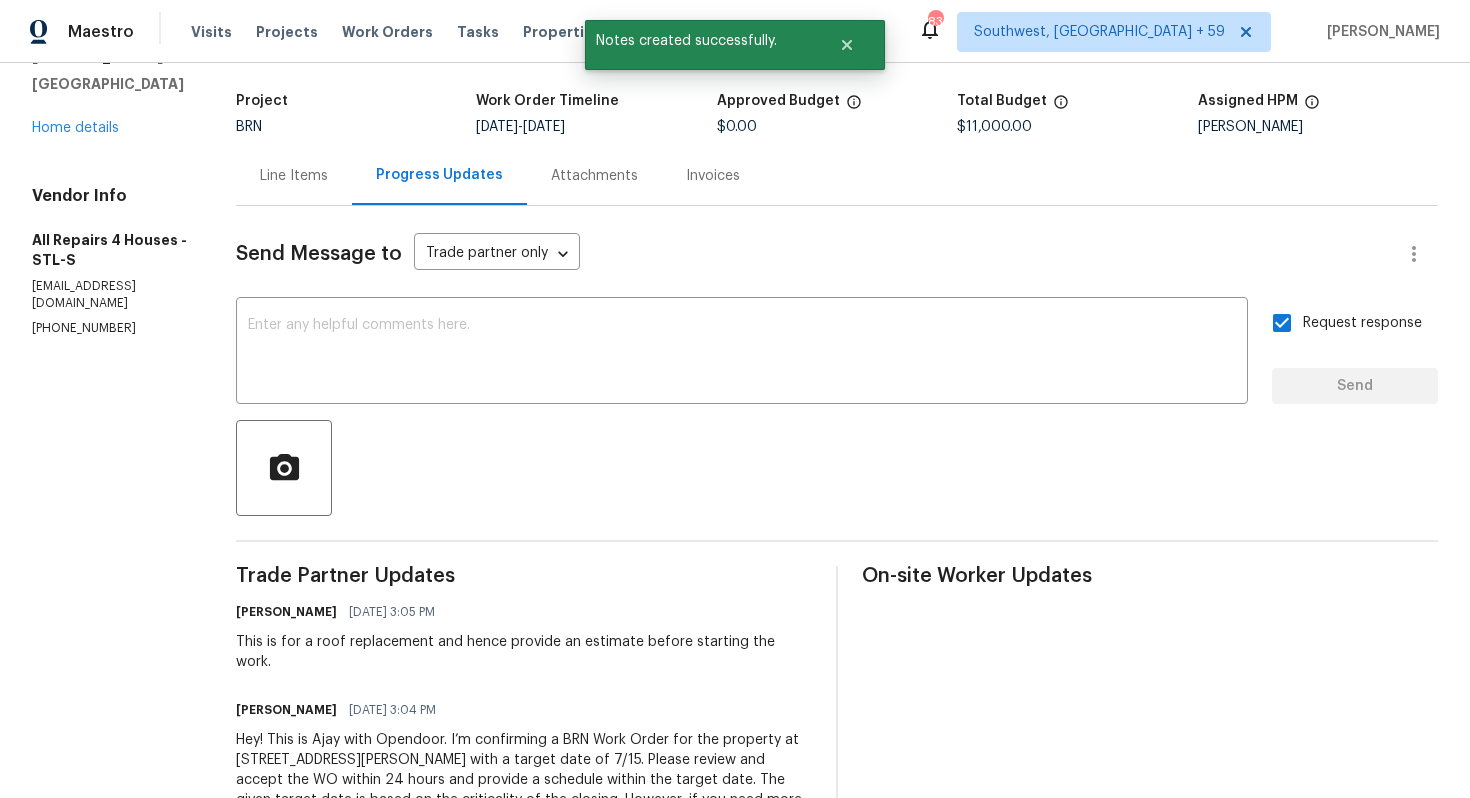 click on "This is for a roof replacement and hence provide an estimate before starting the work." at bounding box center [524, 652] 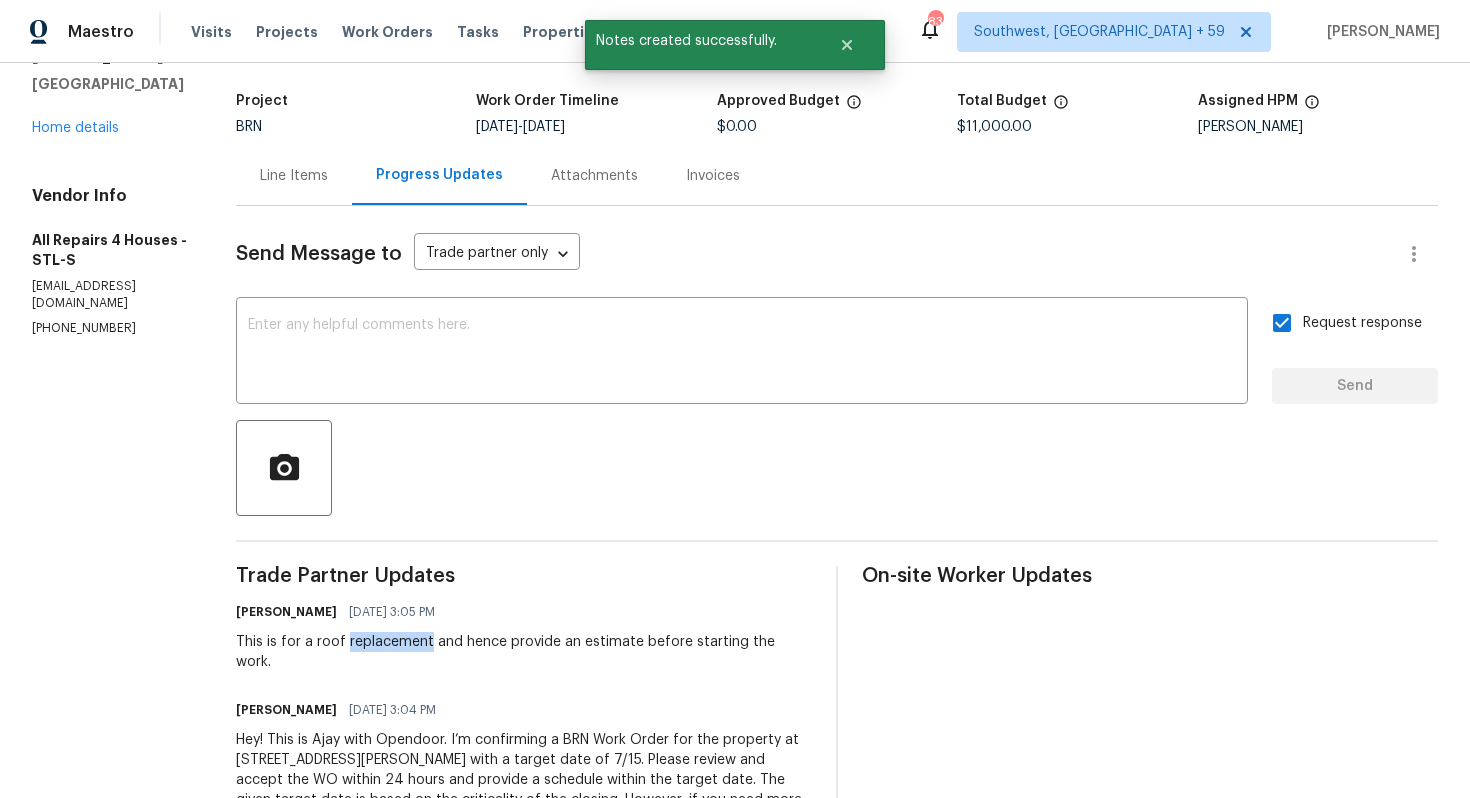 click on "This is for a roof replacement and hence provide an estimate before starting the work." at bounding box center (524, 652) 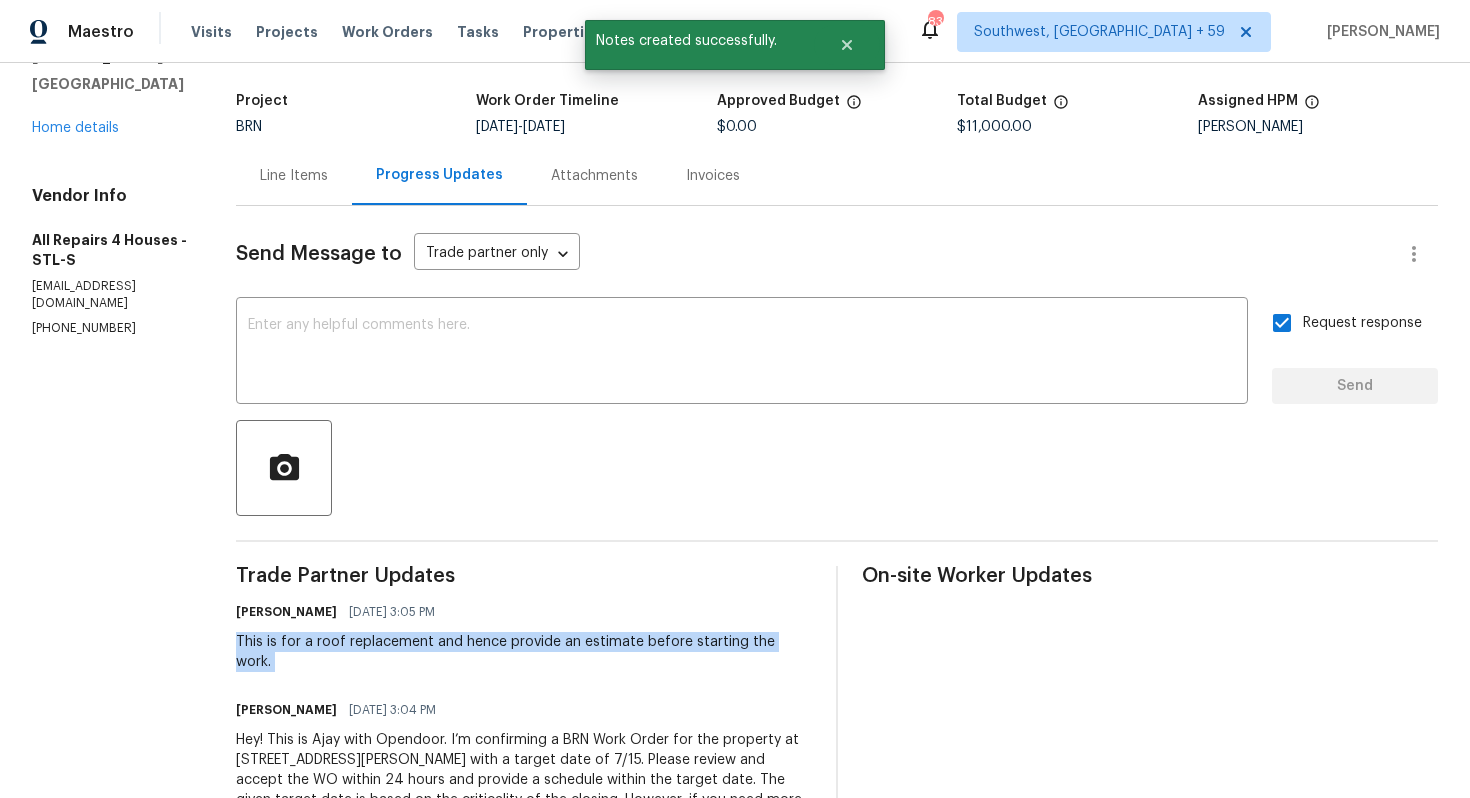 click on "This is for a roof replacement and hence provide an estimate before starting the work." at bounding box center (524, 652) 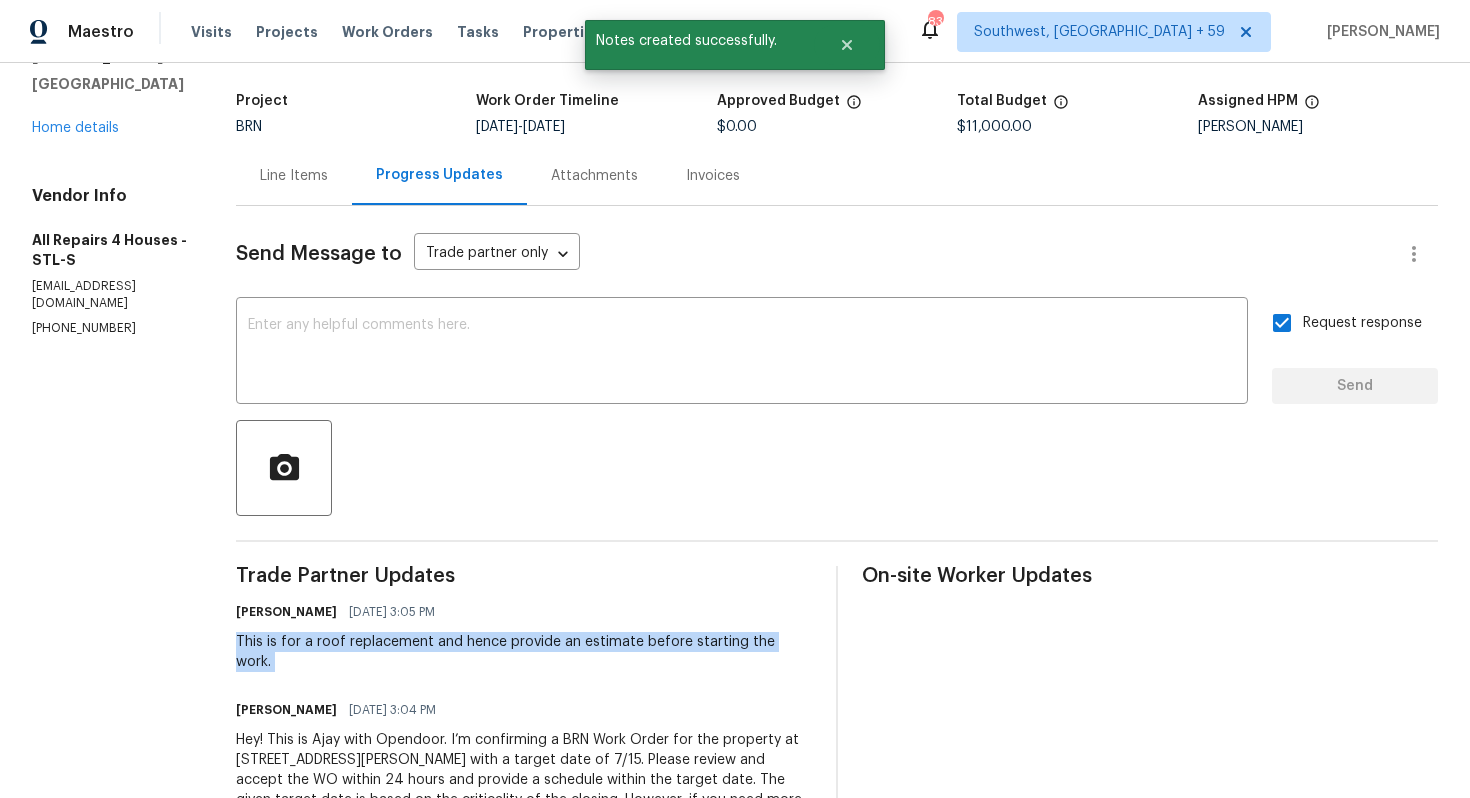 scroll, scrollTop: 0, scrollLeft: 0, axis: both 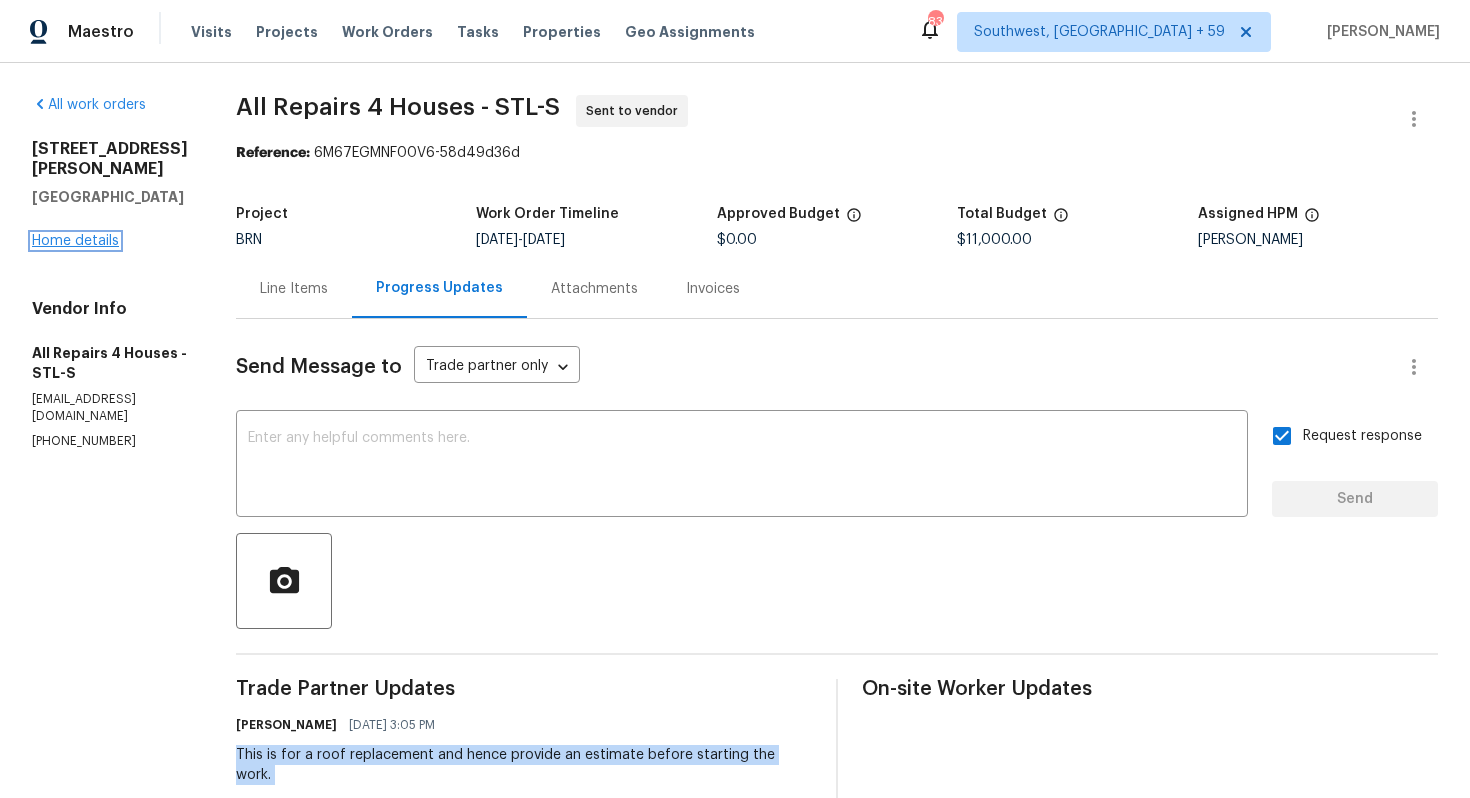 click on "Home details" at bounding box center [75, 241] 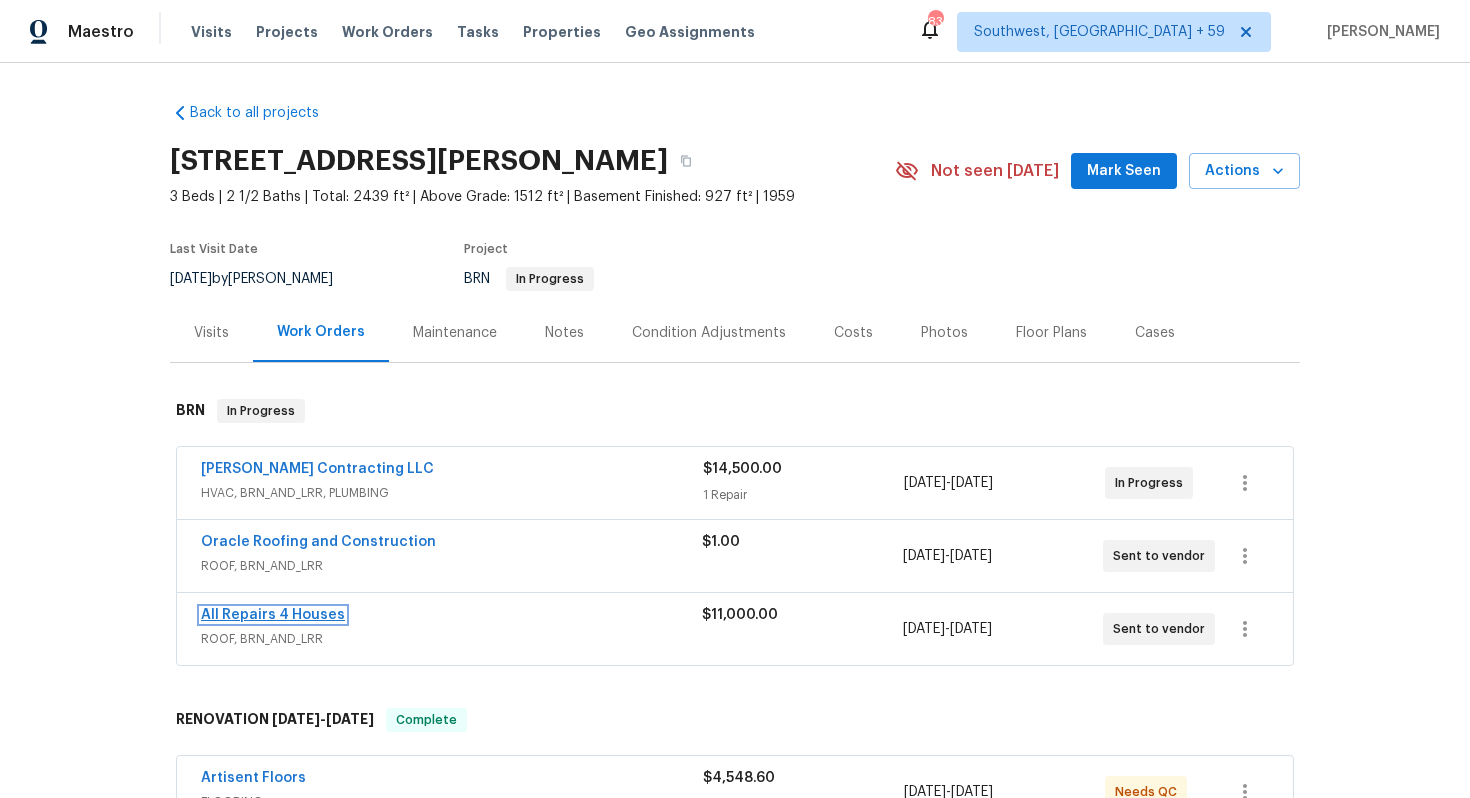 click on "All Repairs 4 Houses" at bounding box center [273, 615] 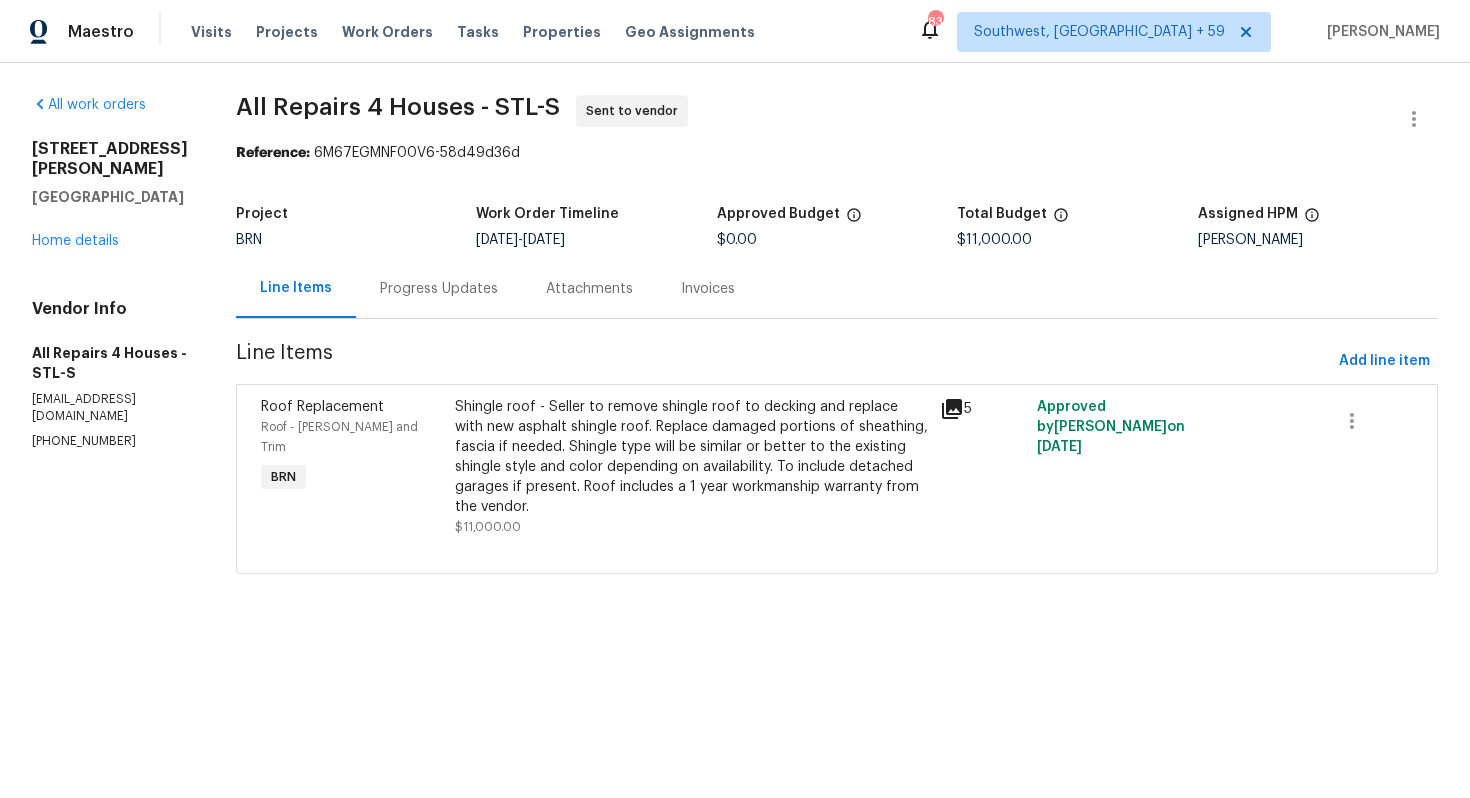 click on "Progress Updates" at bounding box center [439, 288] 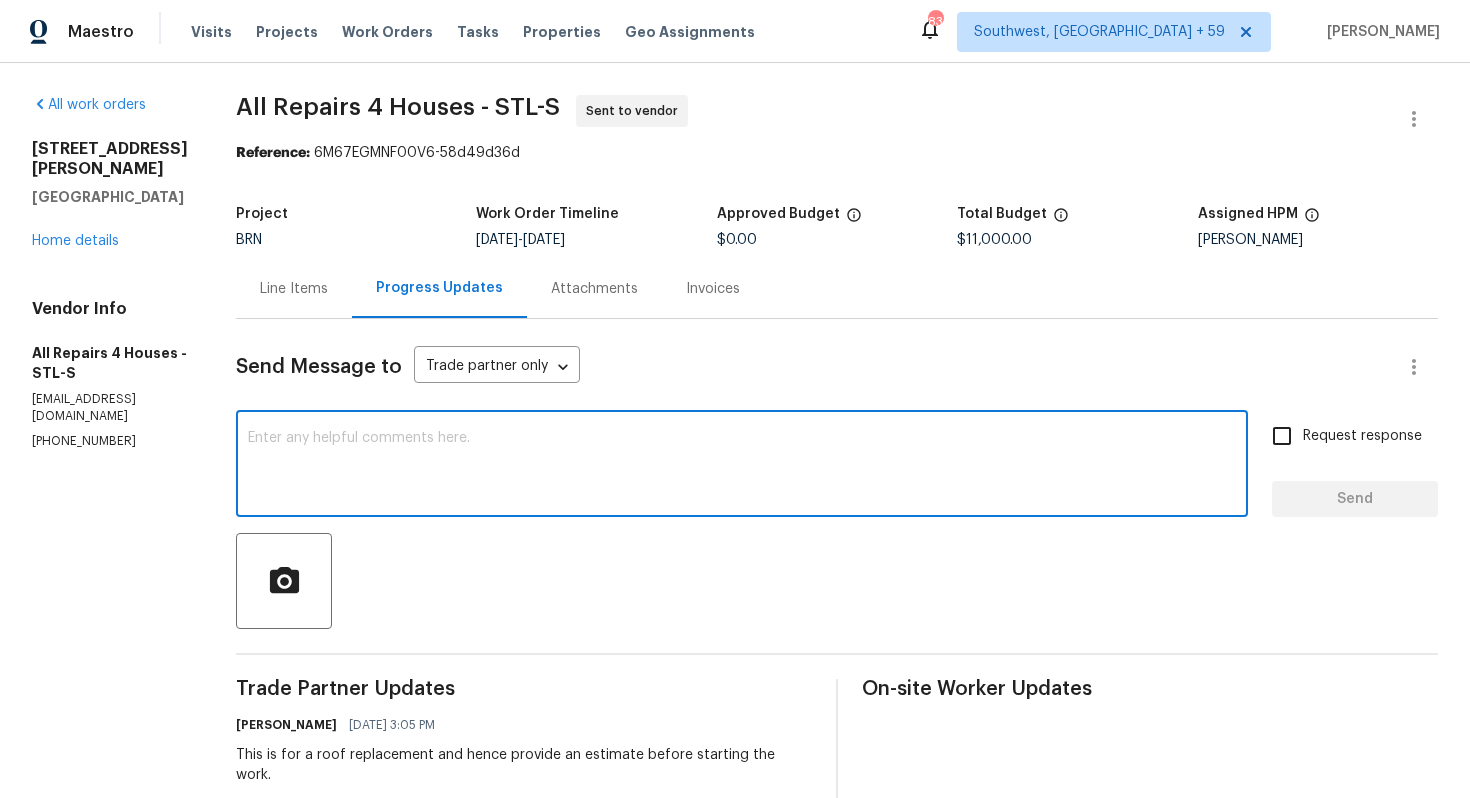 click at bounding box center [742, 466] 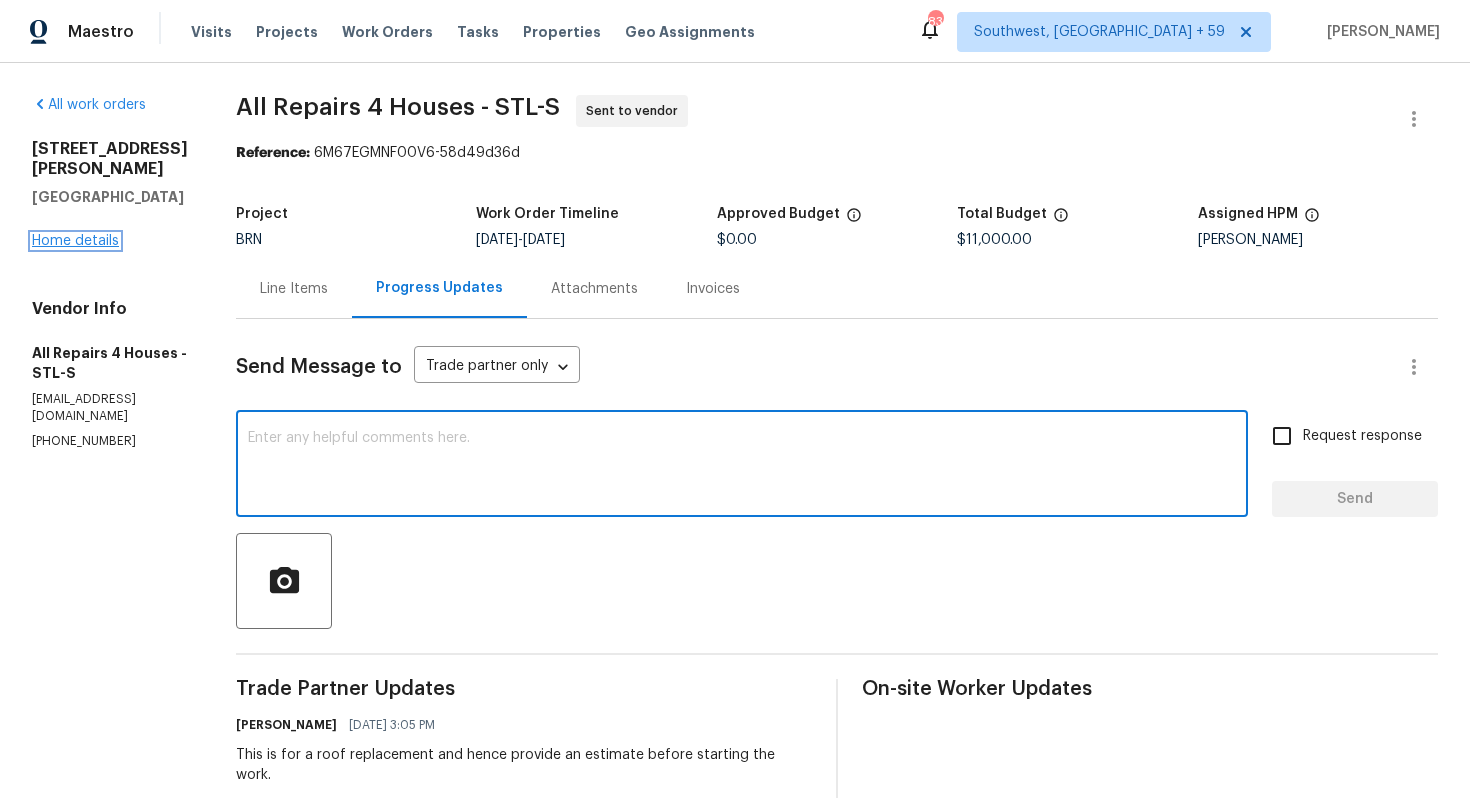 click on "Home details" at bounding box center [75, 241] 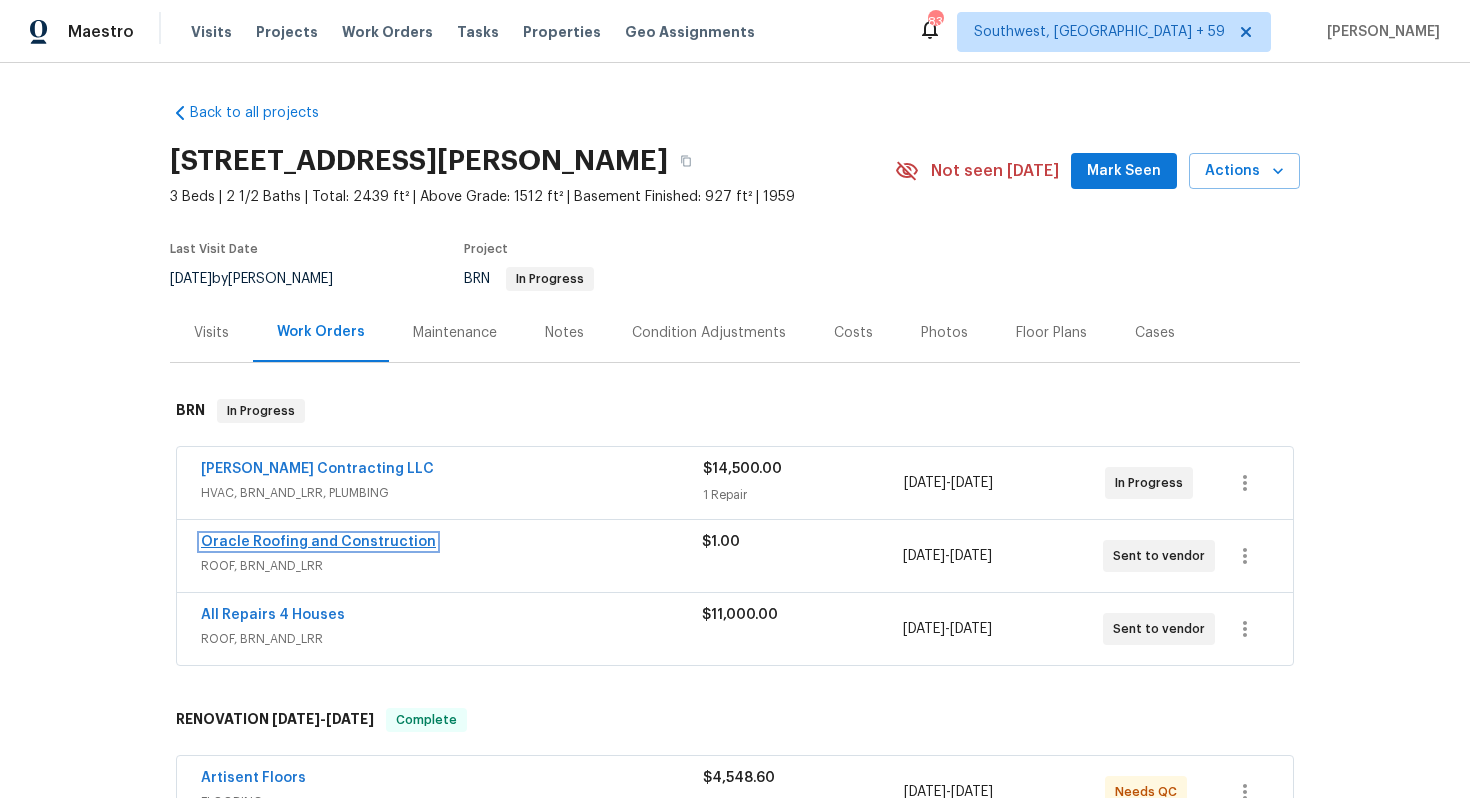 click on "Oracle Roofing and Construction" at bounding box center (318, 542) 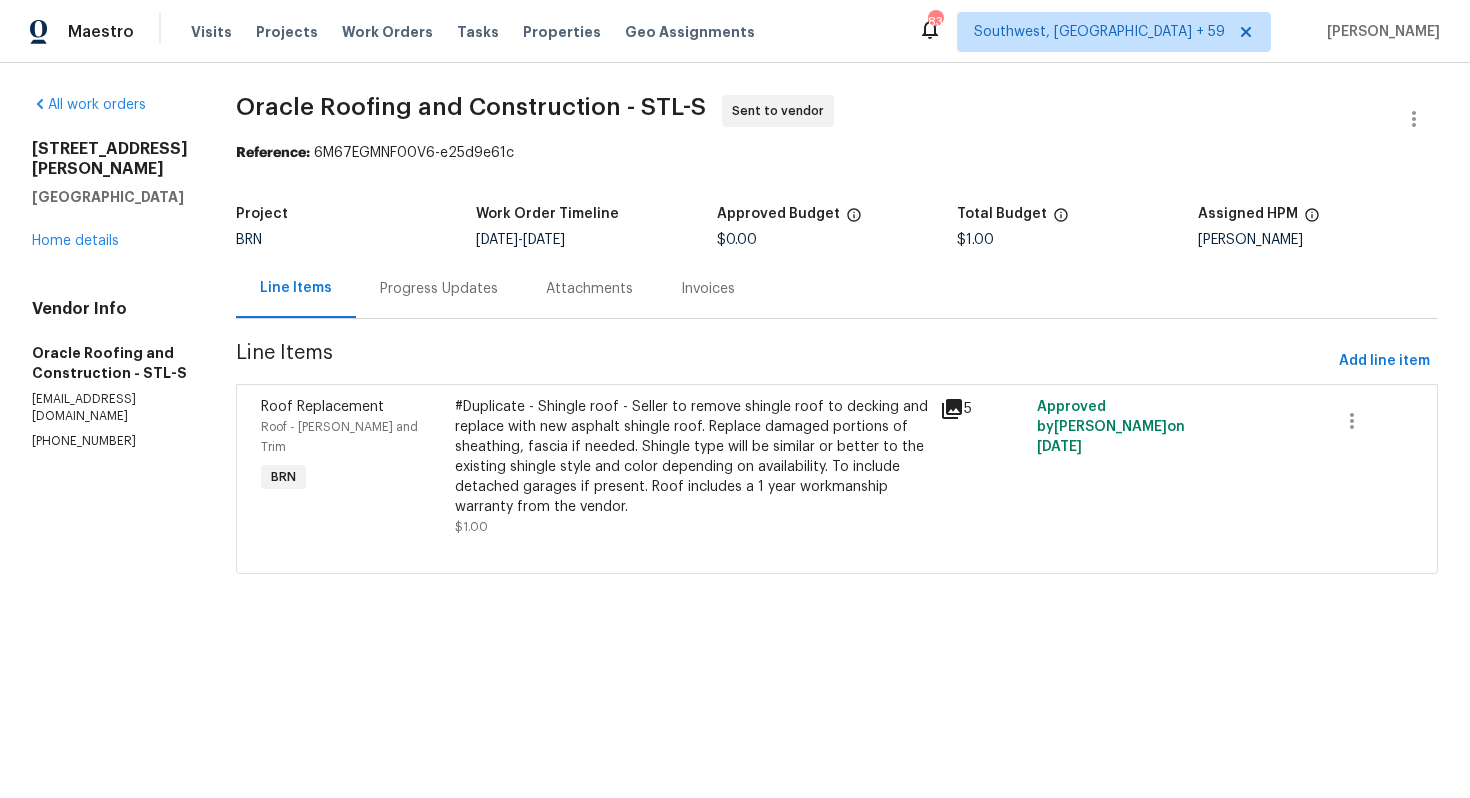 click on "Progress Updates" at bounding box center (439, 288) 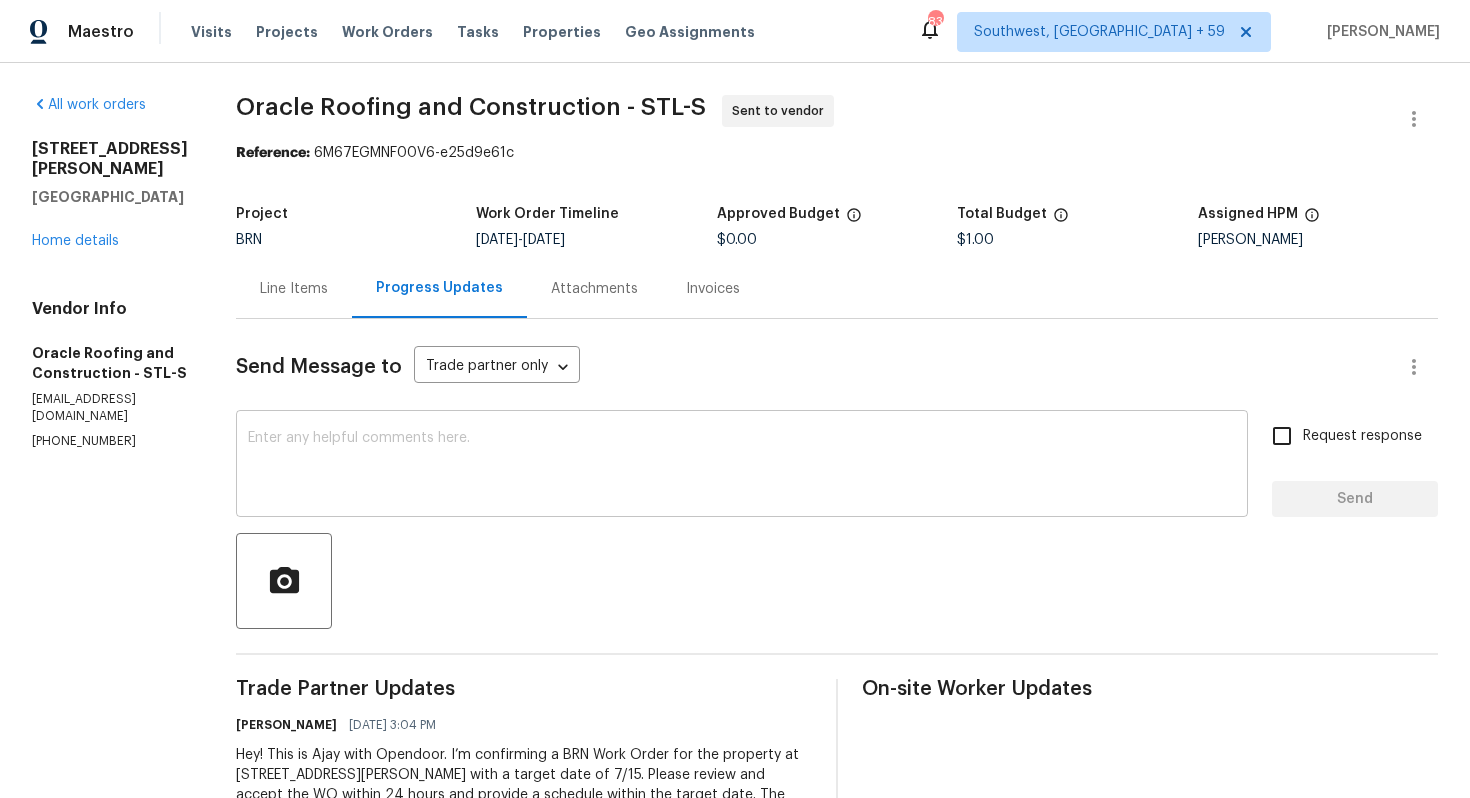 click at bounding box center [742, 466] 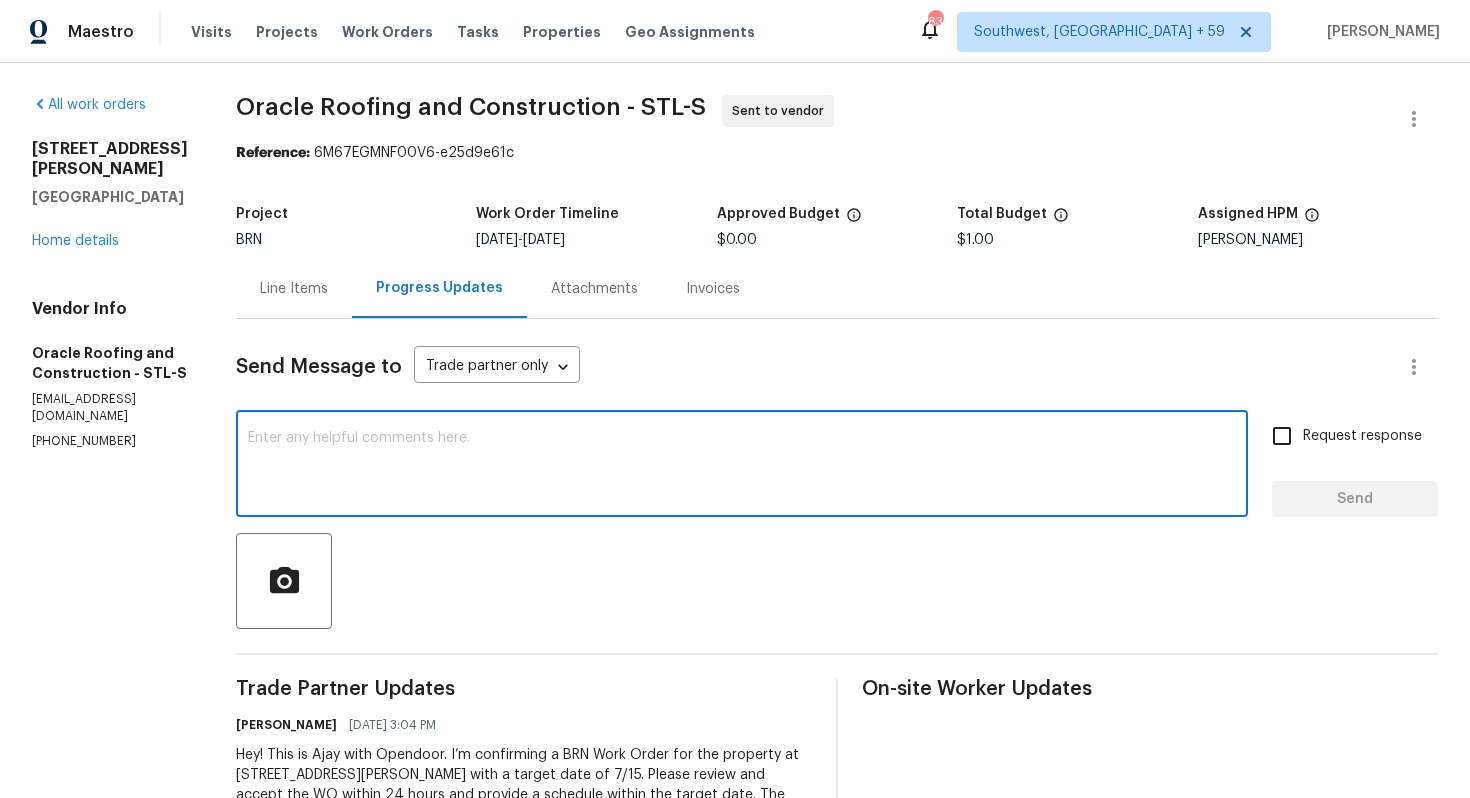 paste on "This is for a roof replacement and hence provide an estimate before starting the work." 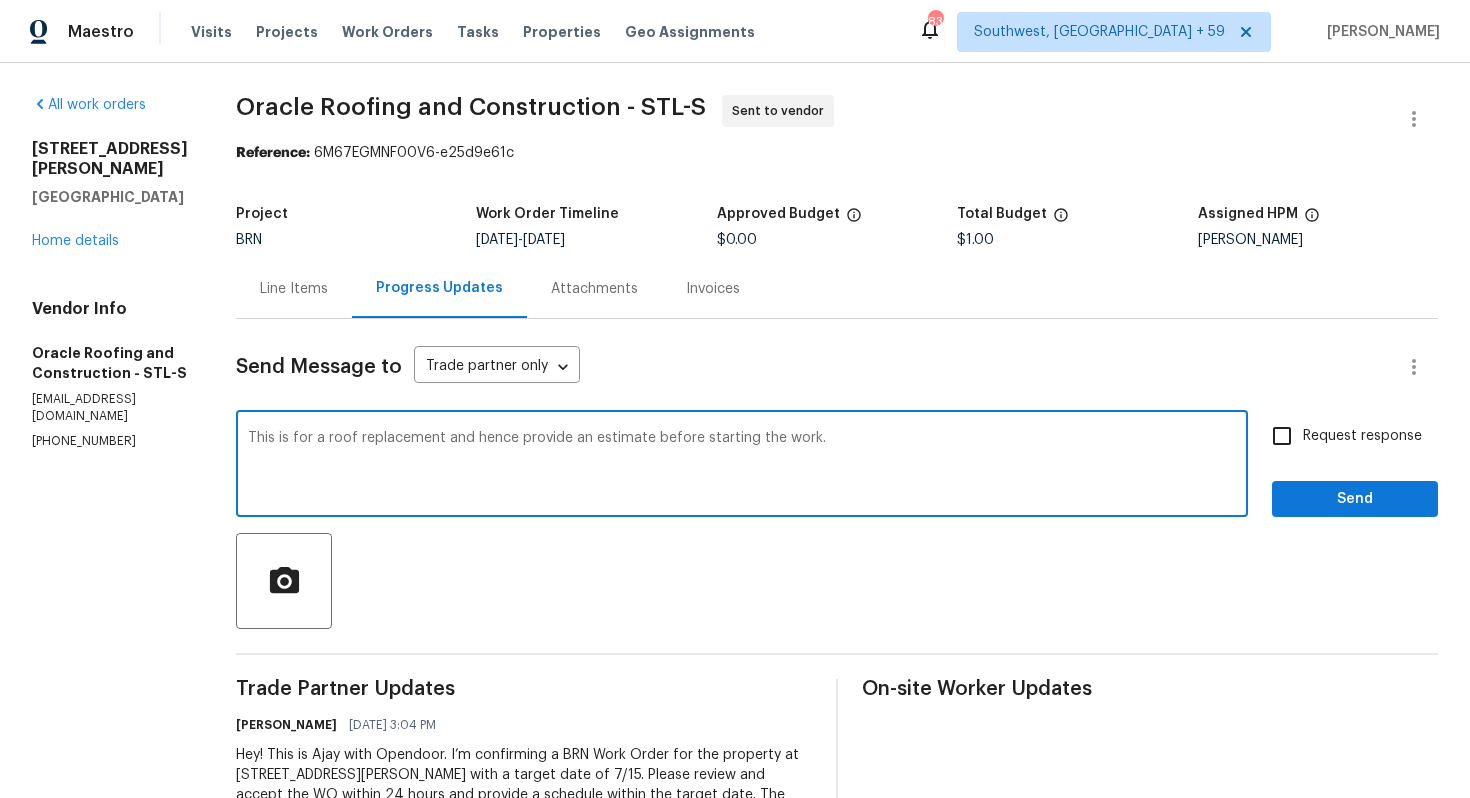 type on "This is for a roof replacement and hence provide an estimate before starting the work." 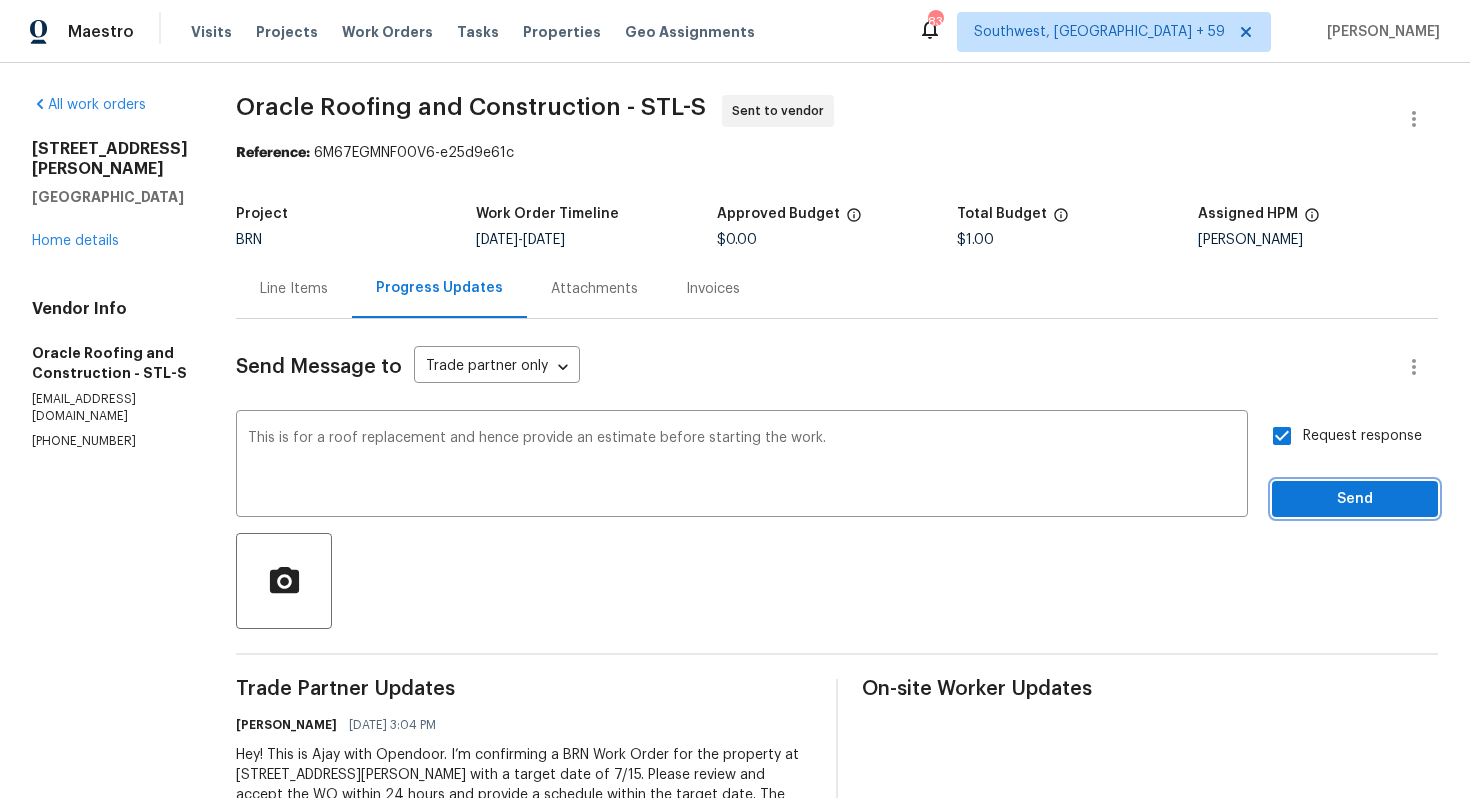 click on "Send" at bounding box center [1355, 499] 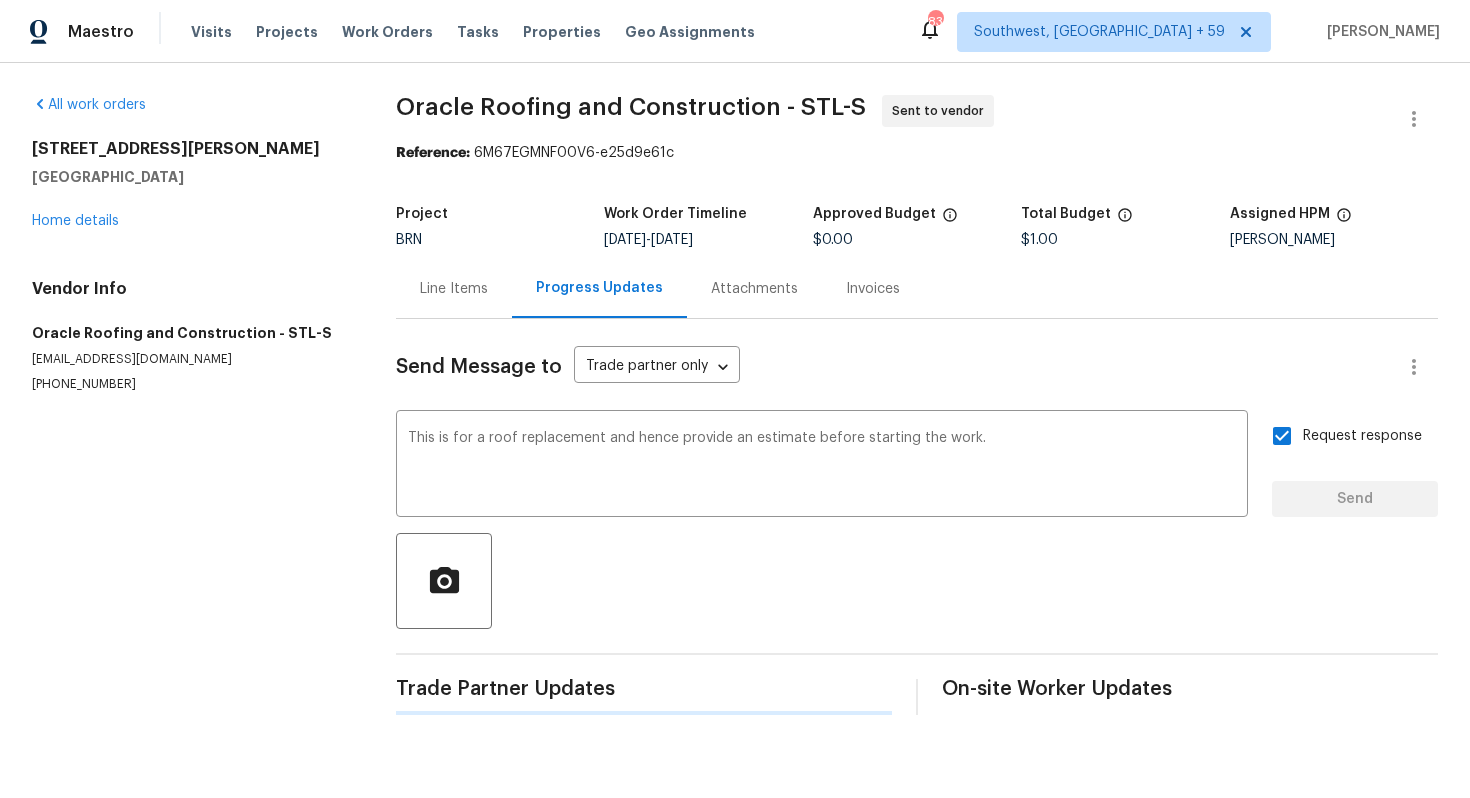 type 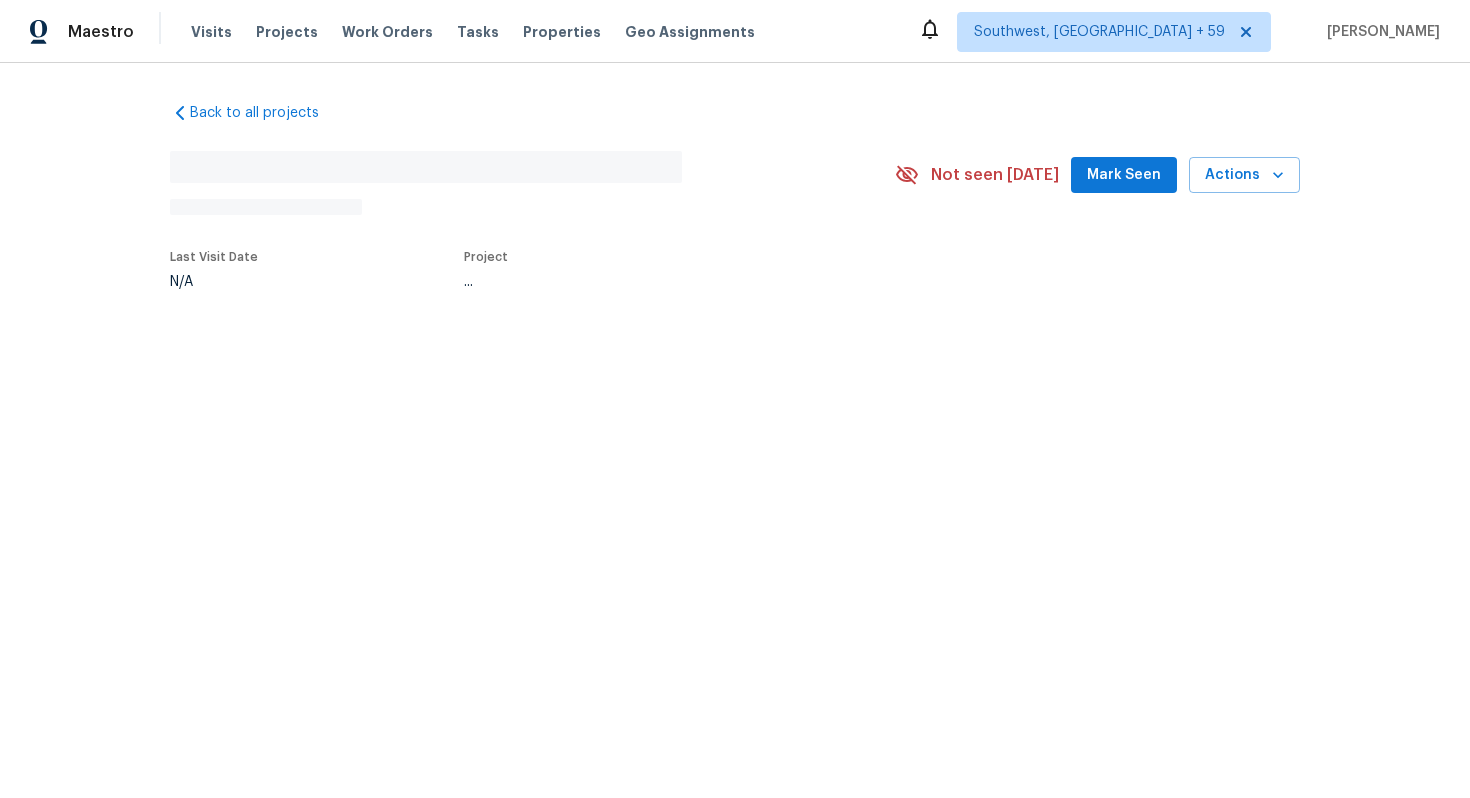 scroll, scrollTop: 0, scrollLeft: 0, axis: both 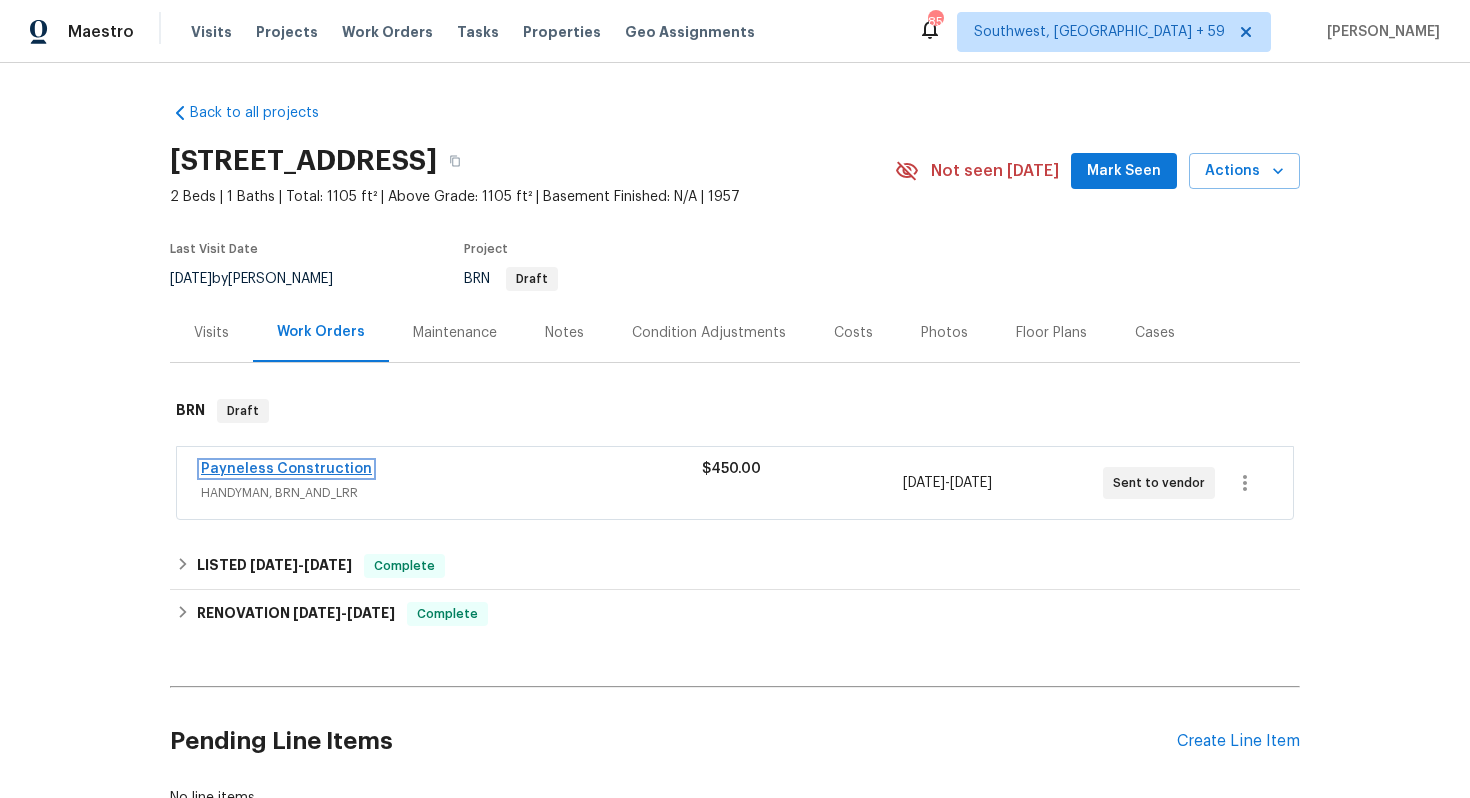 click on "Payneless Construction" at bounding box center (286, 469) 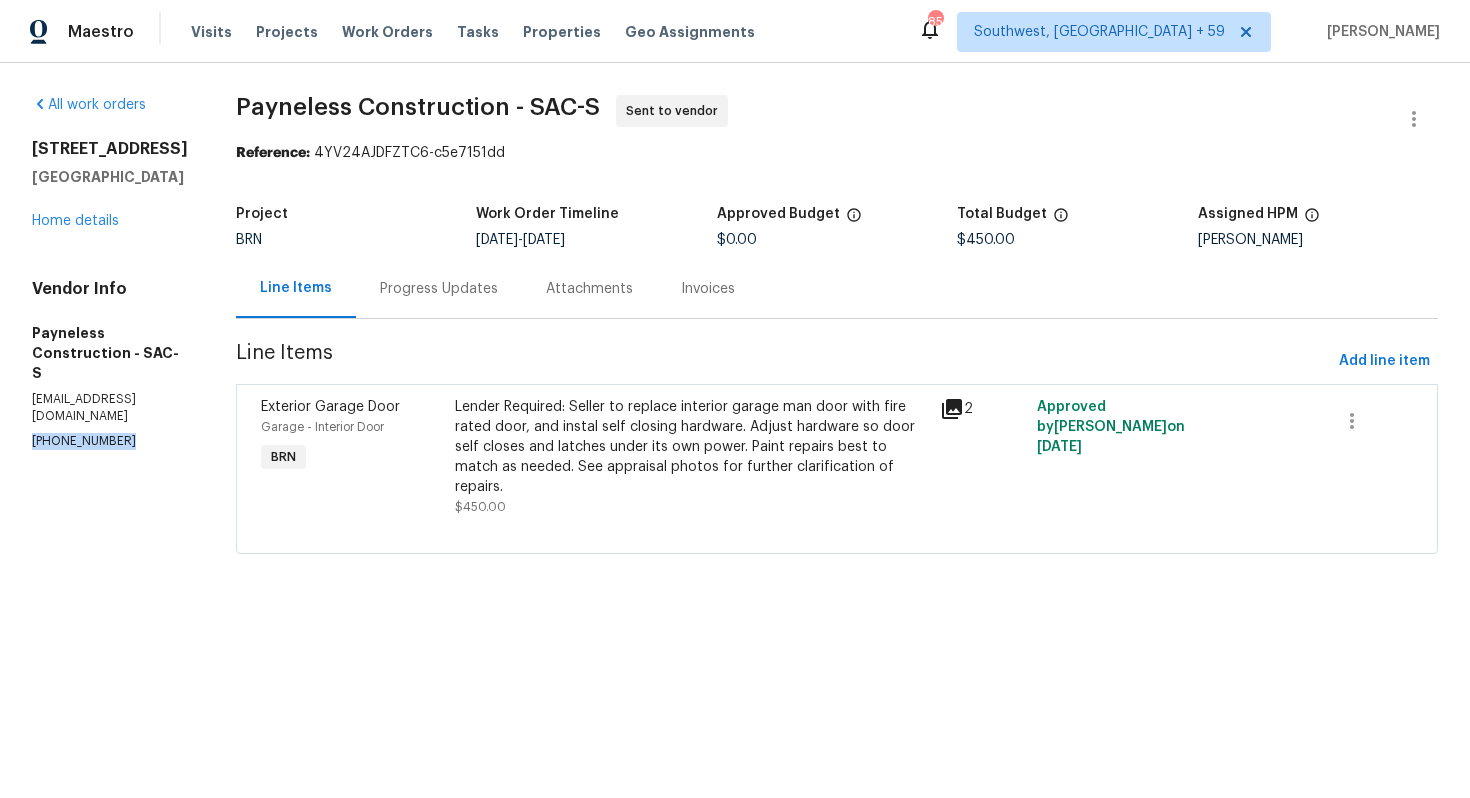drag, startPoint x: 30, startPoint y: 405, endPoint x: 188, endPoint y: 413, distance: 158.20241 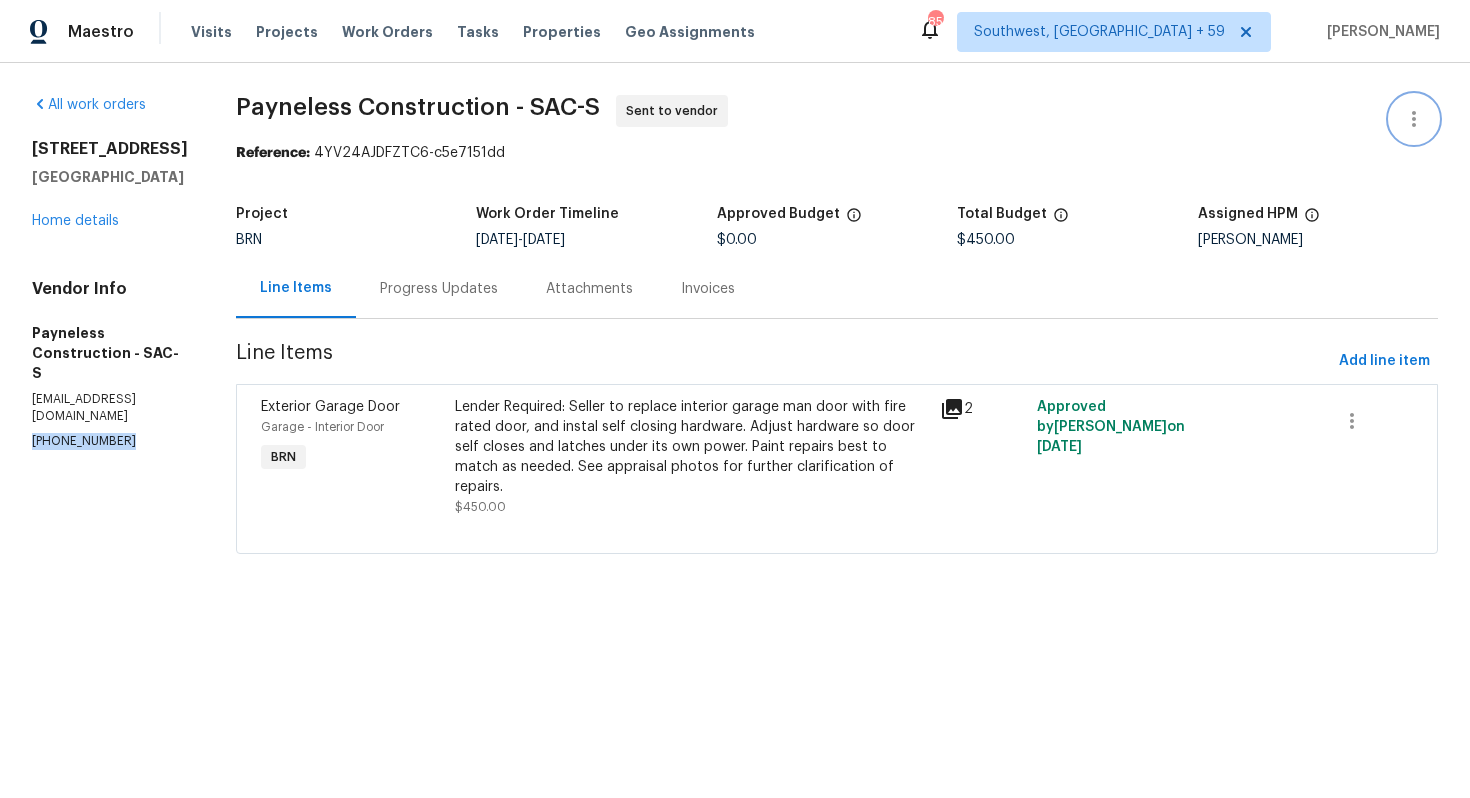 click at bounding box center [1414, 119] 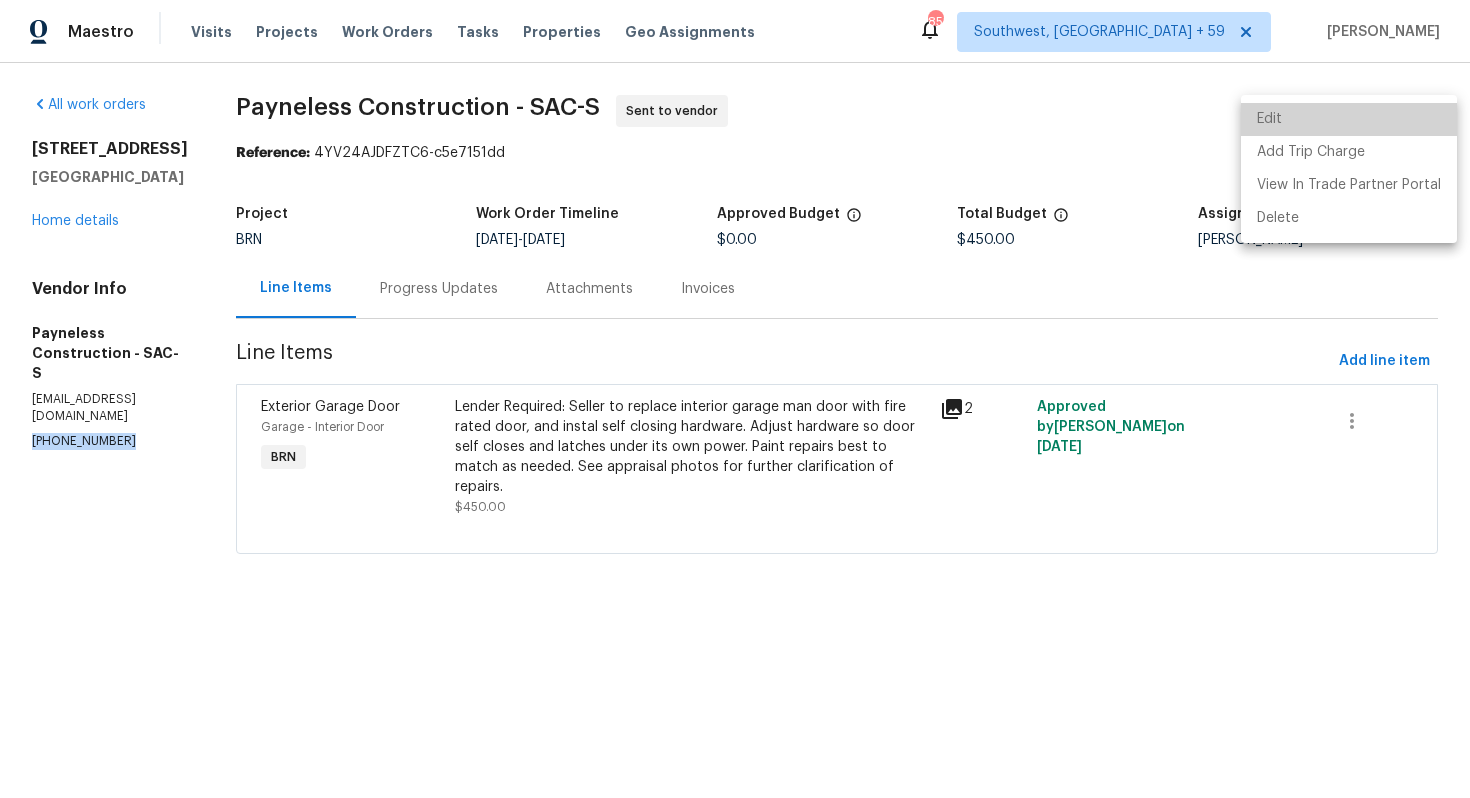 click on "Edit" at bounding box center [1349, 119] 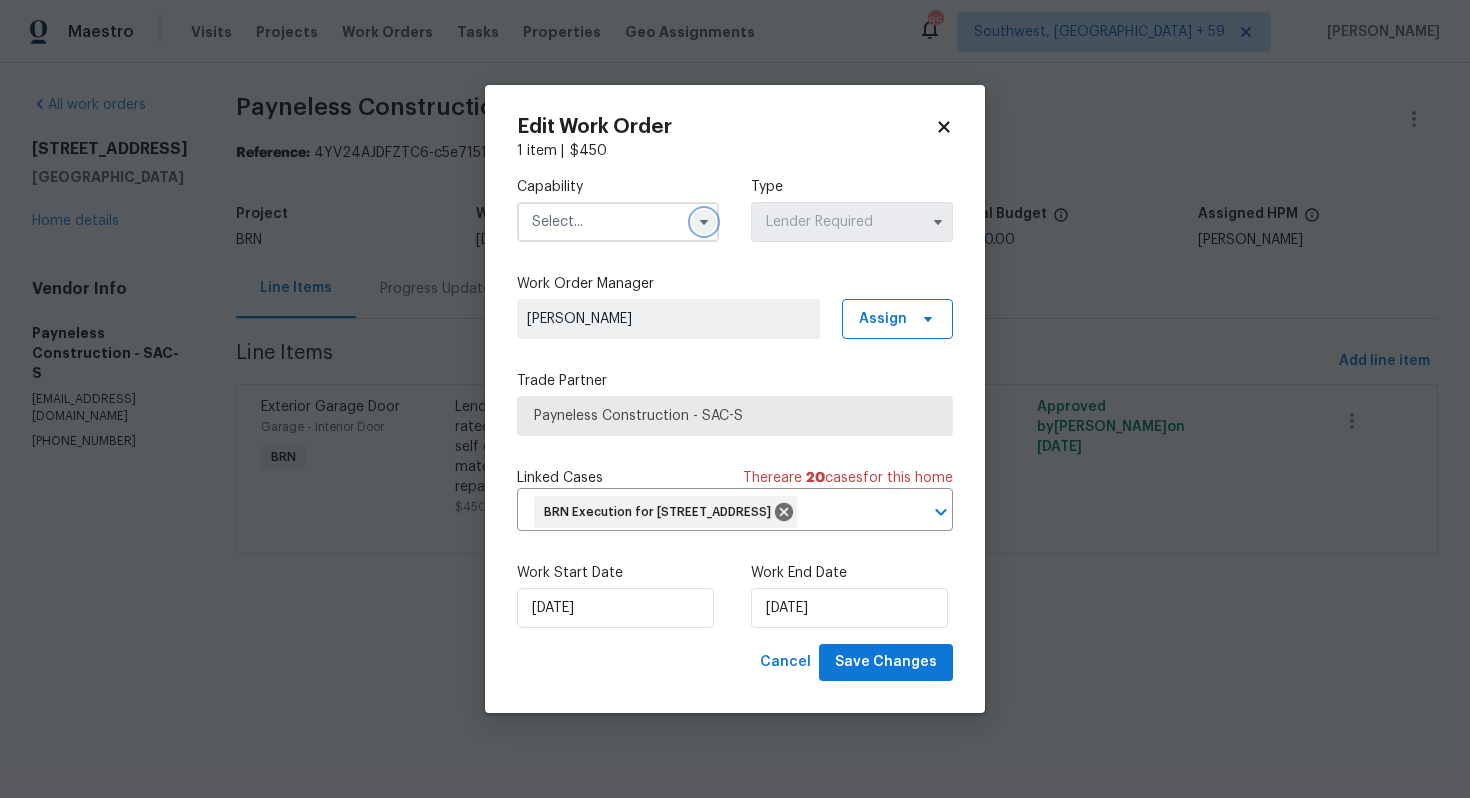 click 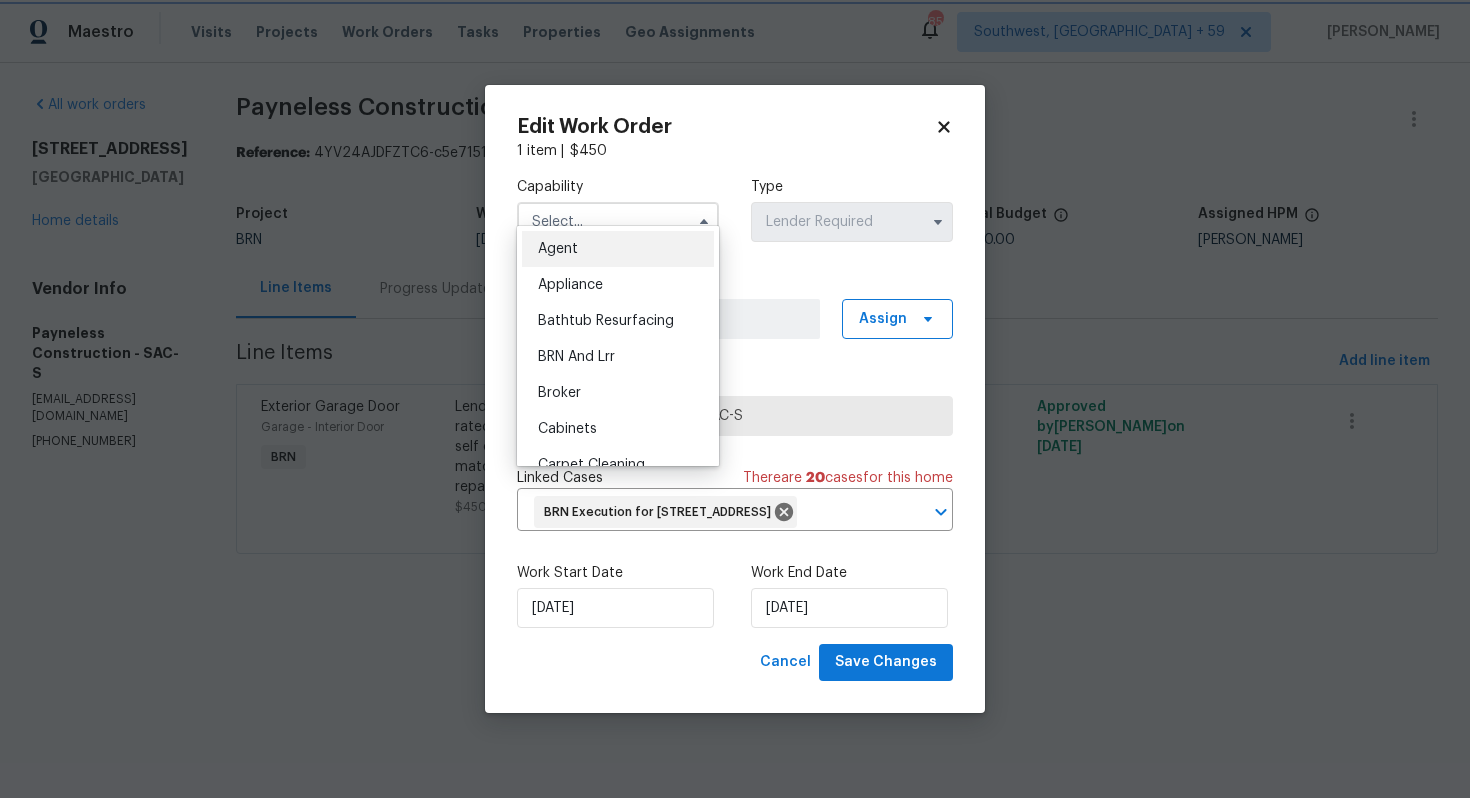 click on "Work Order Manager   [PERSON_NAME] Assign" at bounding box center (735, 306) 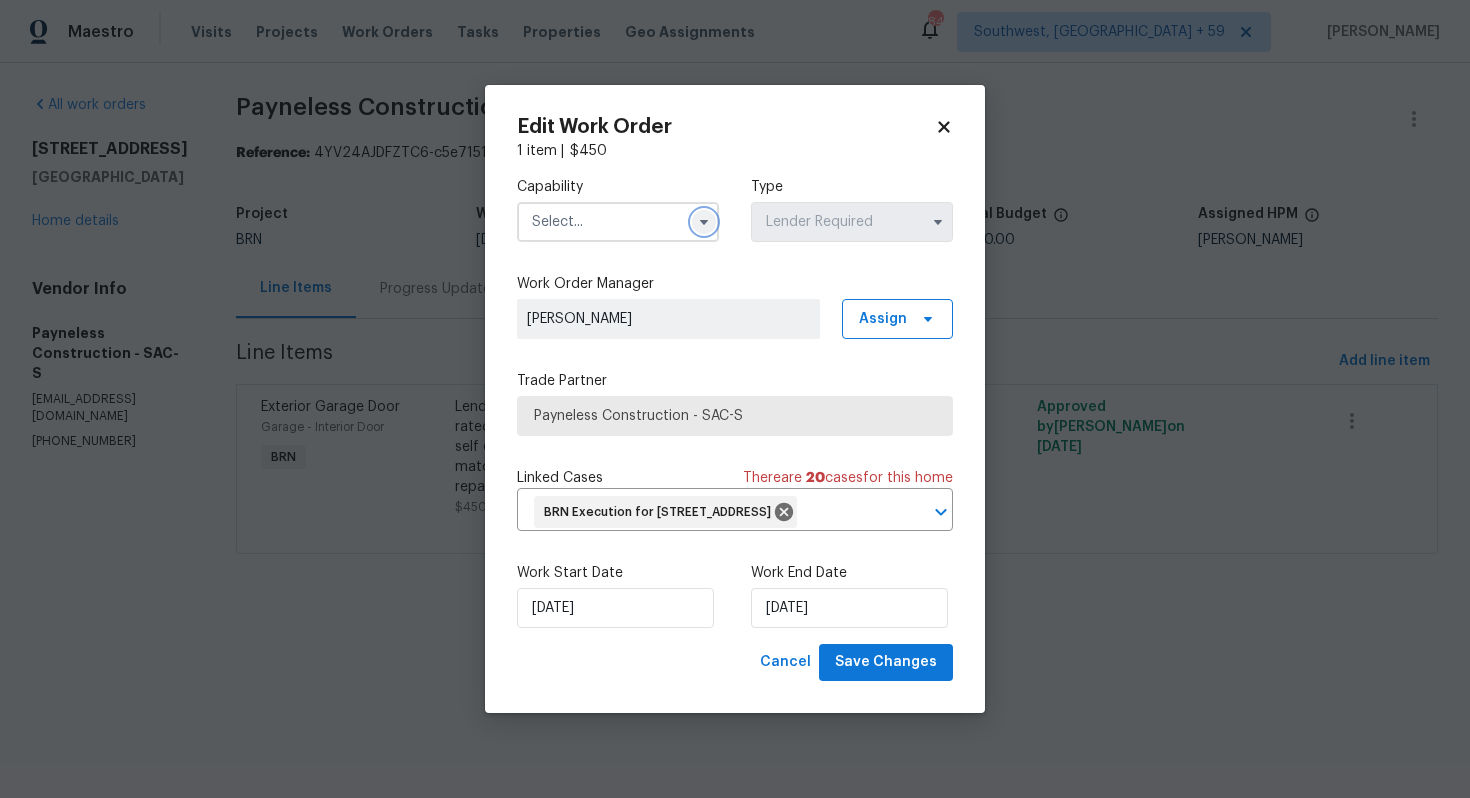 click 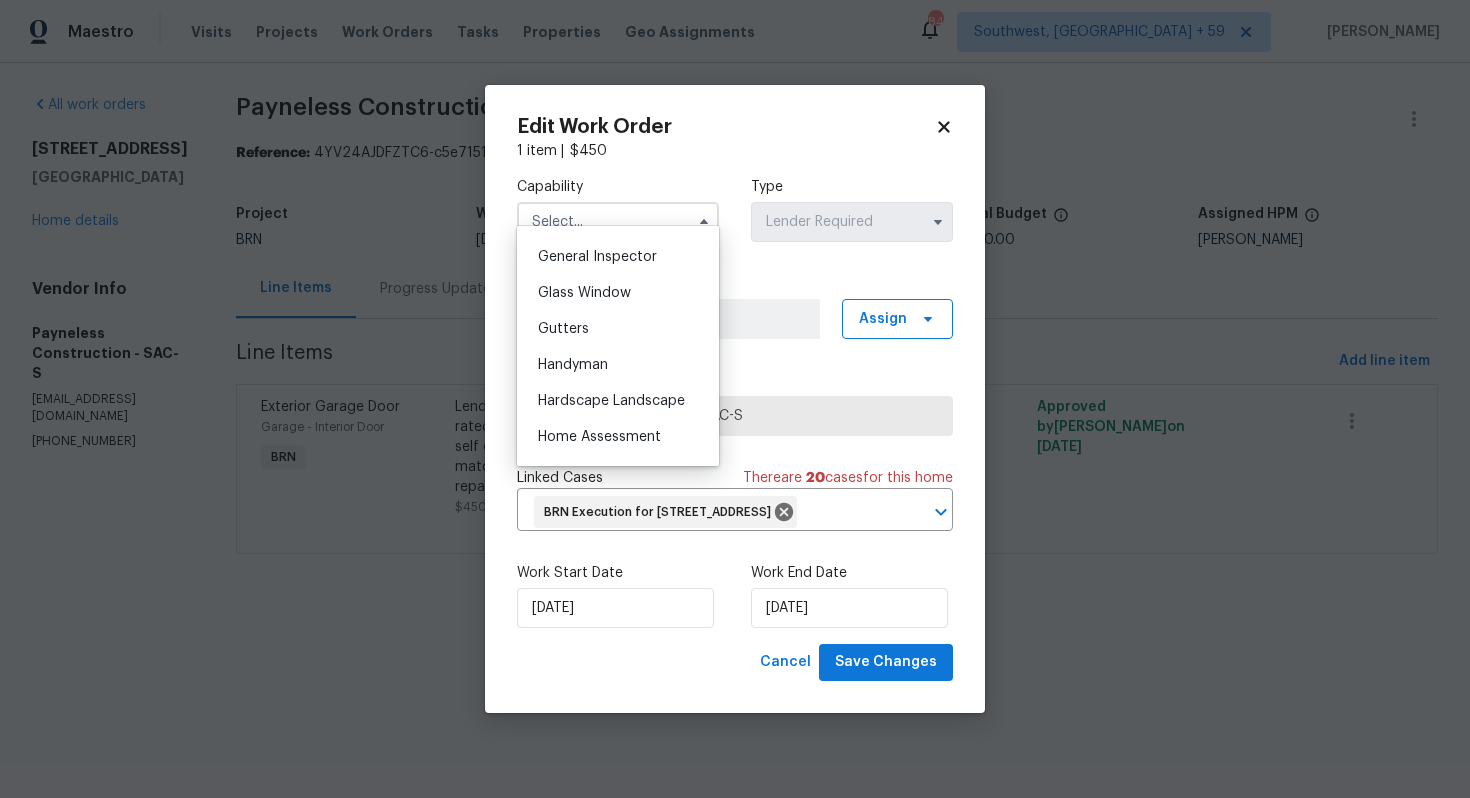 scroll, scrollTop: 994, scrollLeft: 0, axis: vertical 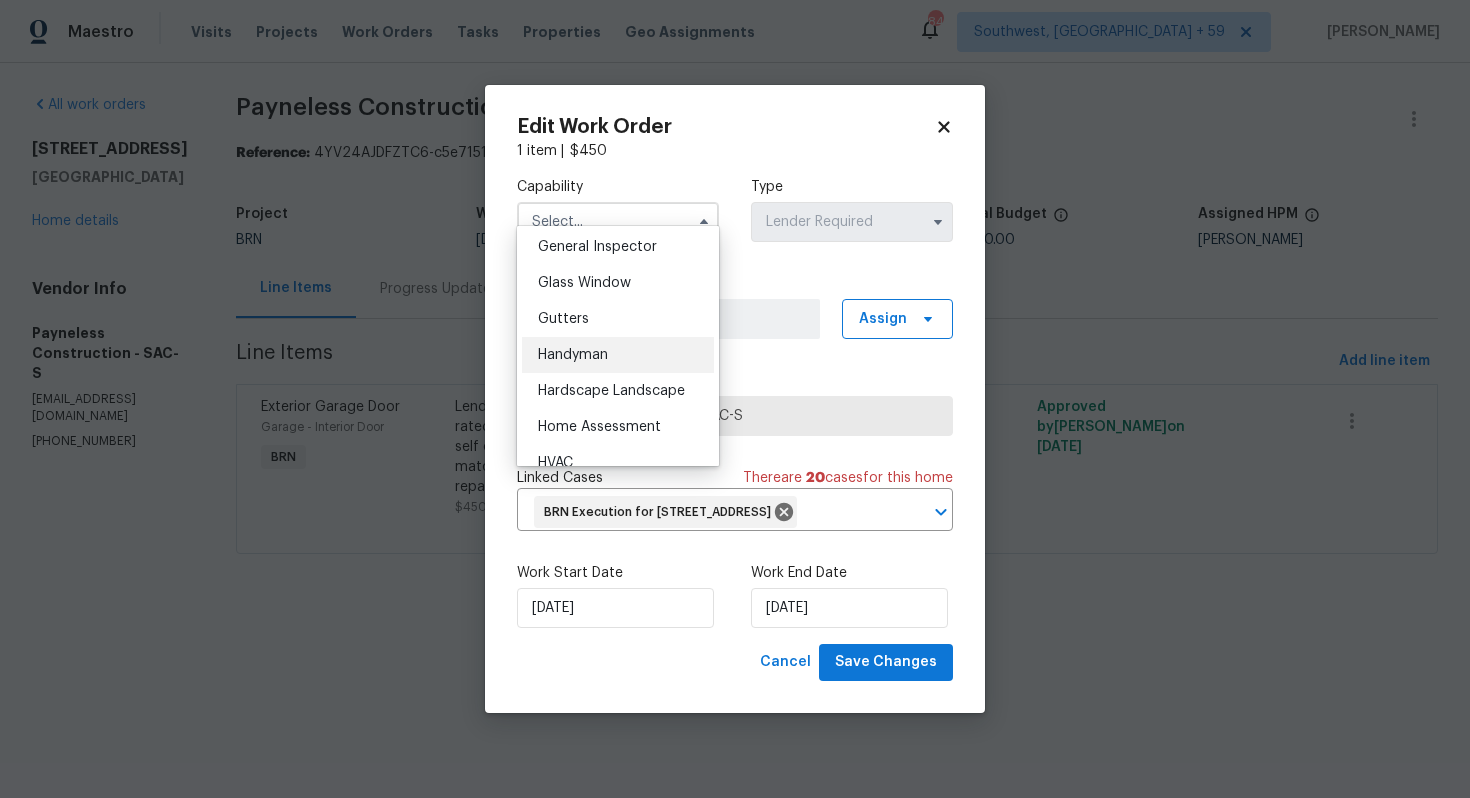 click on "Handyman" at bounding box center (618, 355) 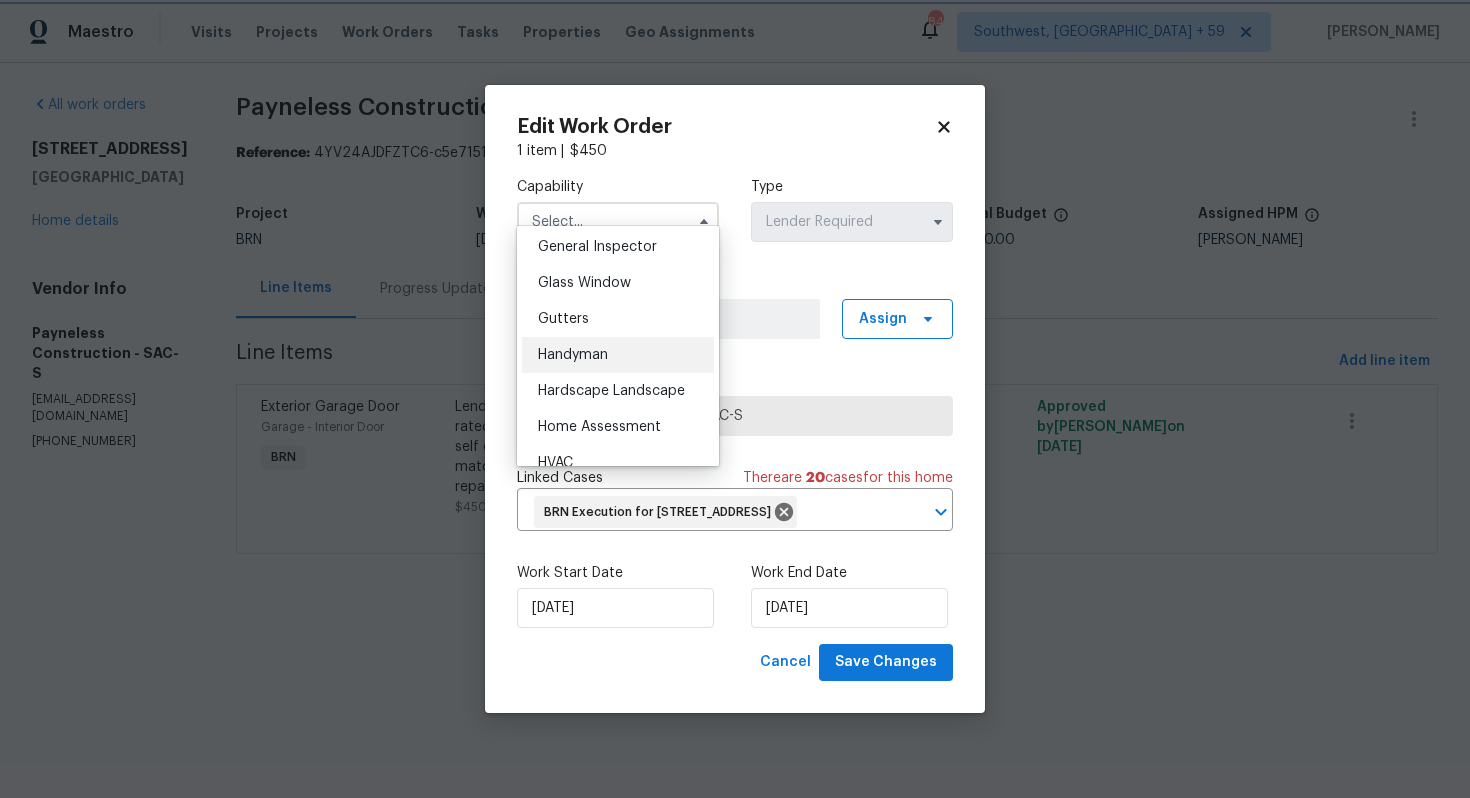 type on "Handyman" 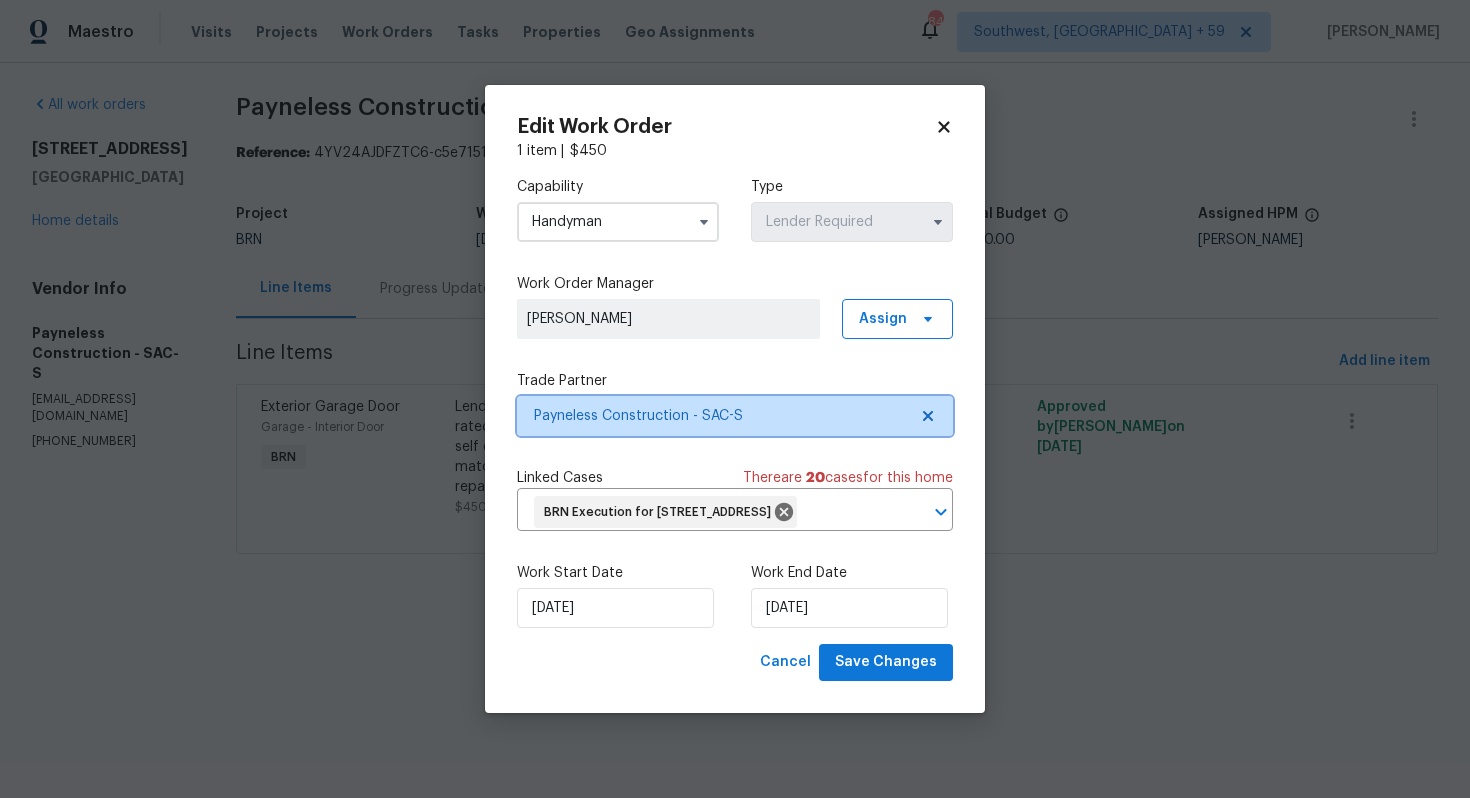 click 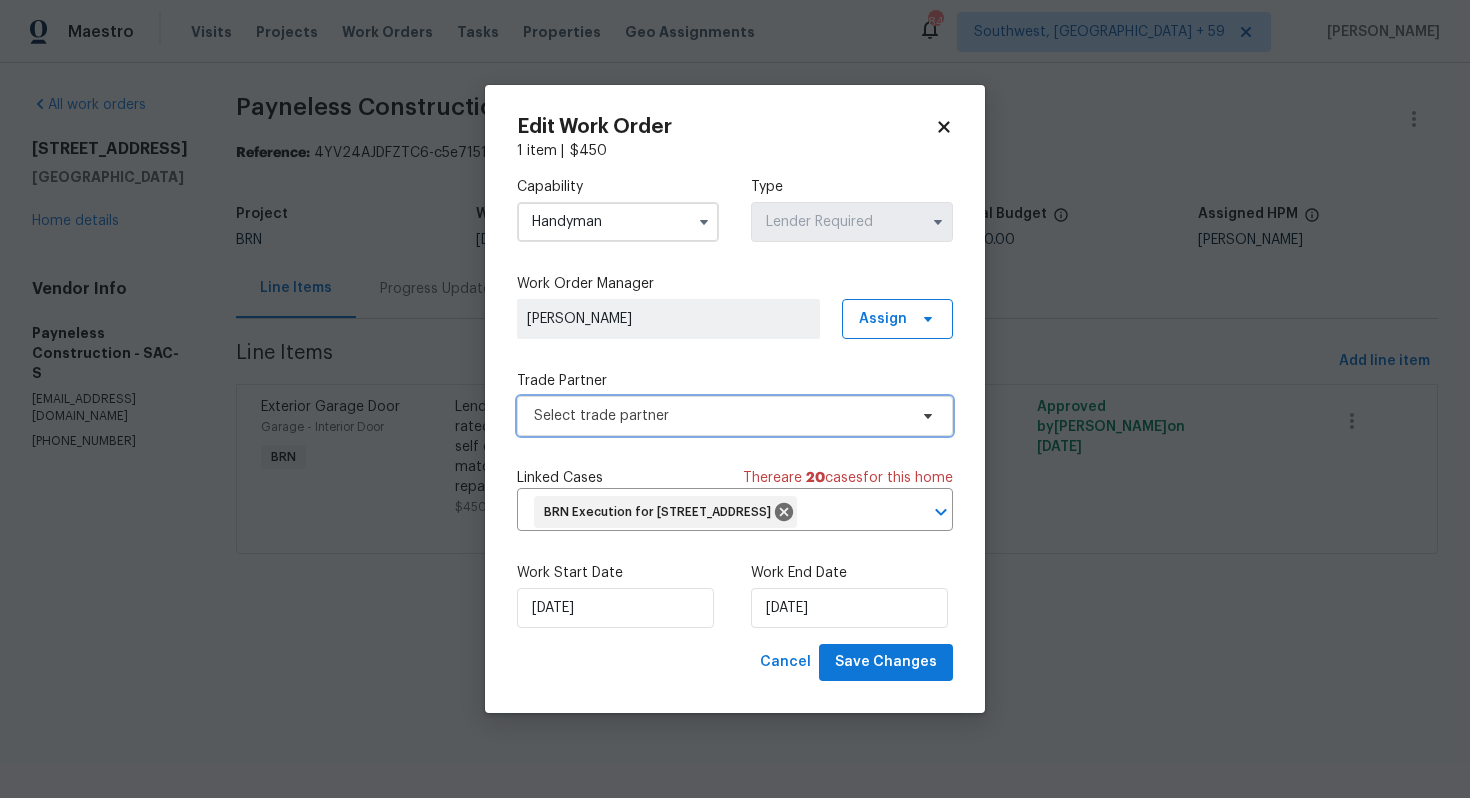 click at bounding box center (925, 416) 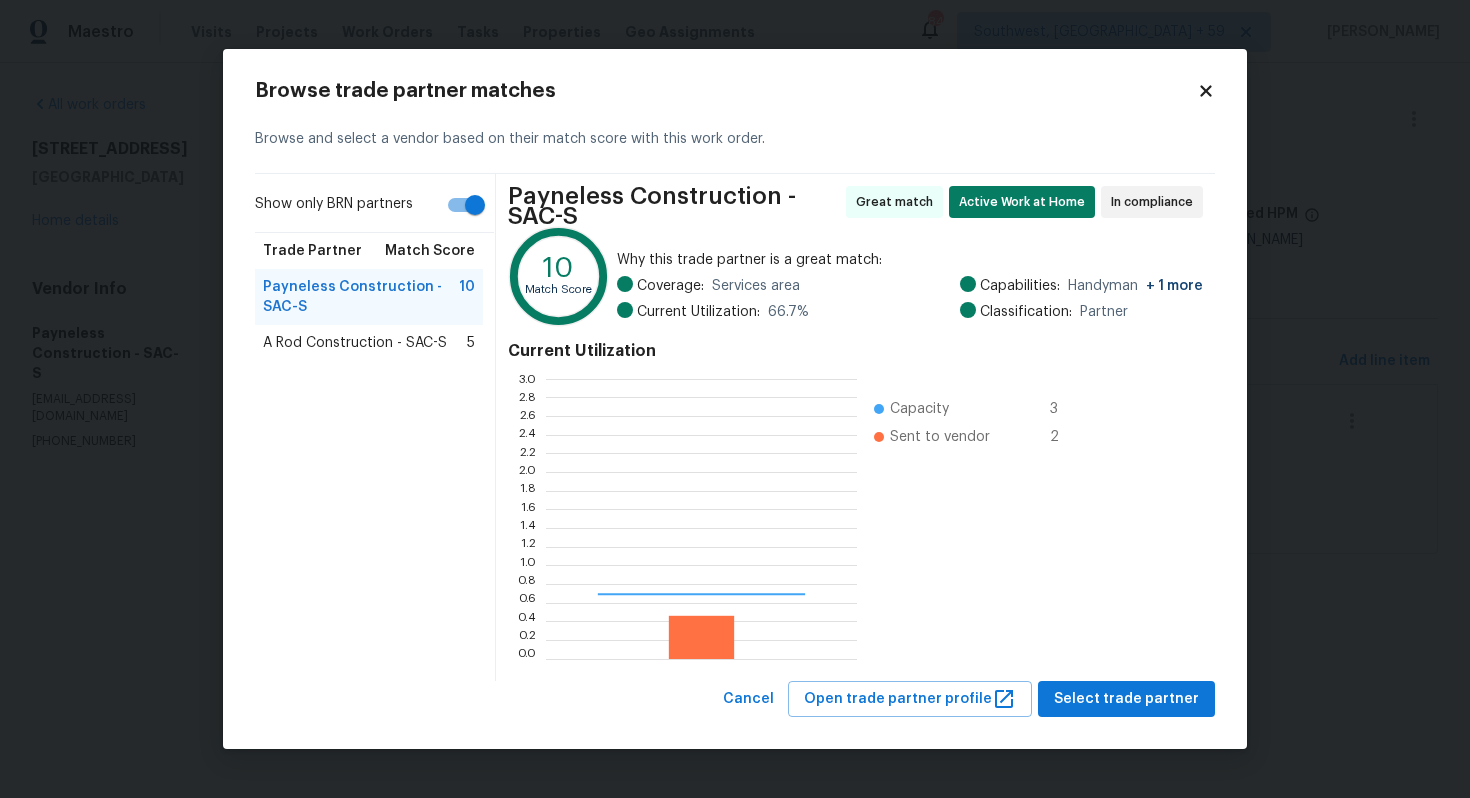 scroll, scrollTop: 2, scrollLeft: 1, axis: both 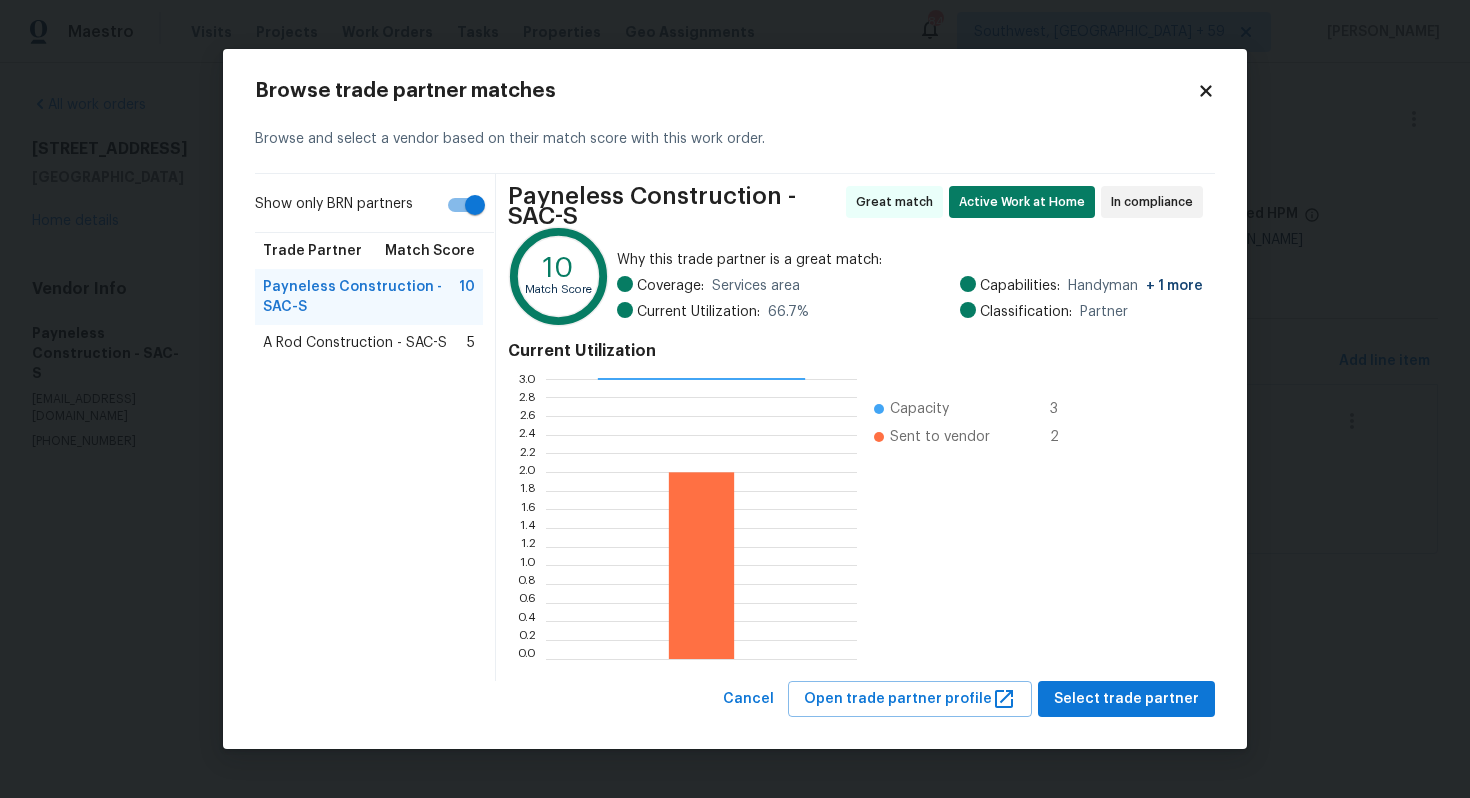 click on "Show only BRN partners" at bounding box center [475, 205] 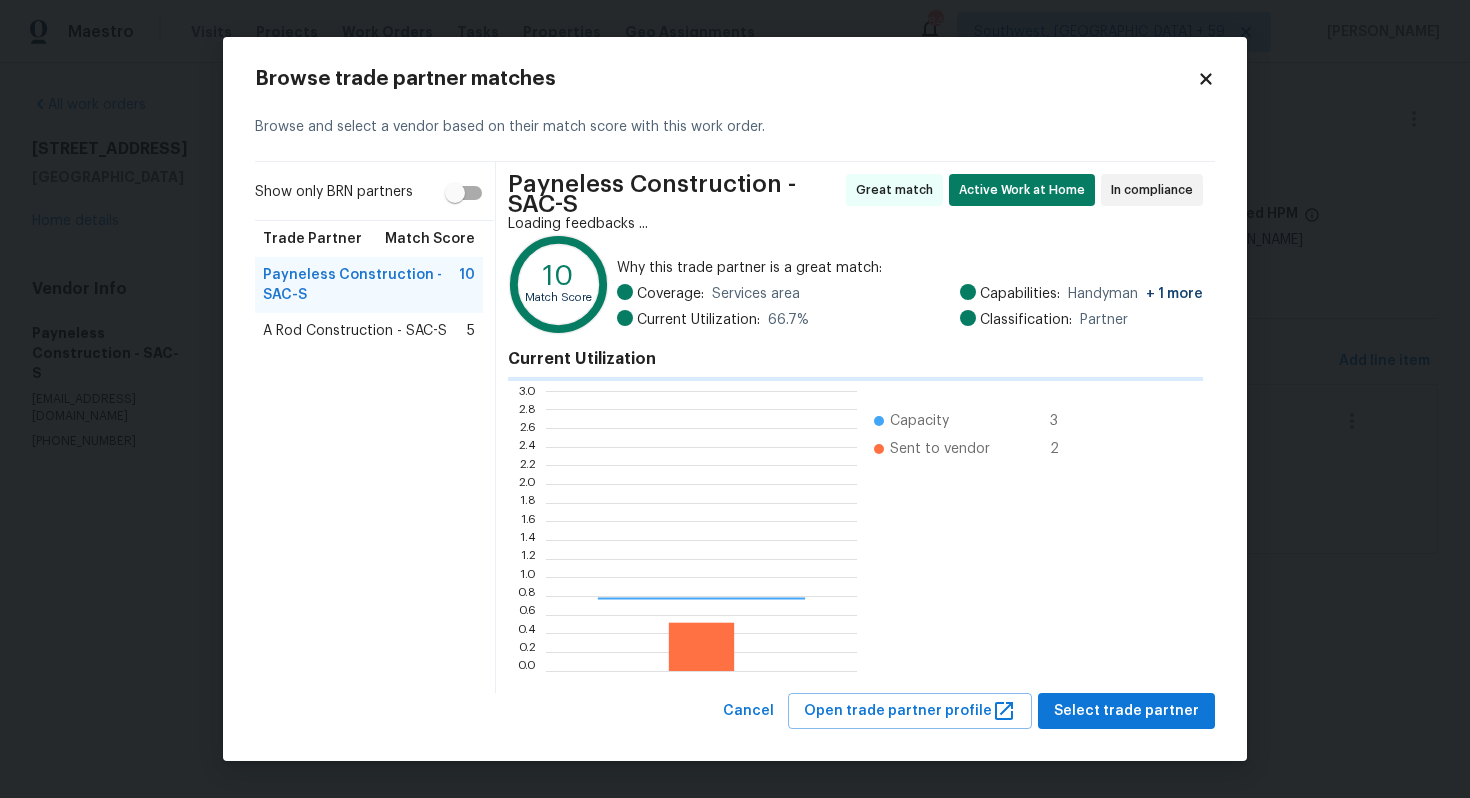 scroll, scrollTop: 2, scrollLeft: 1, axis: both 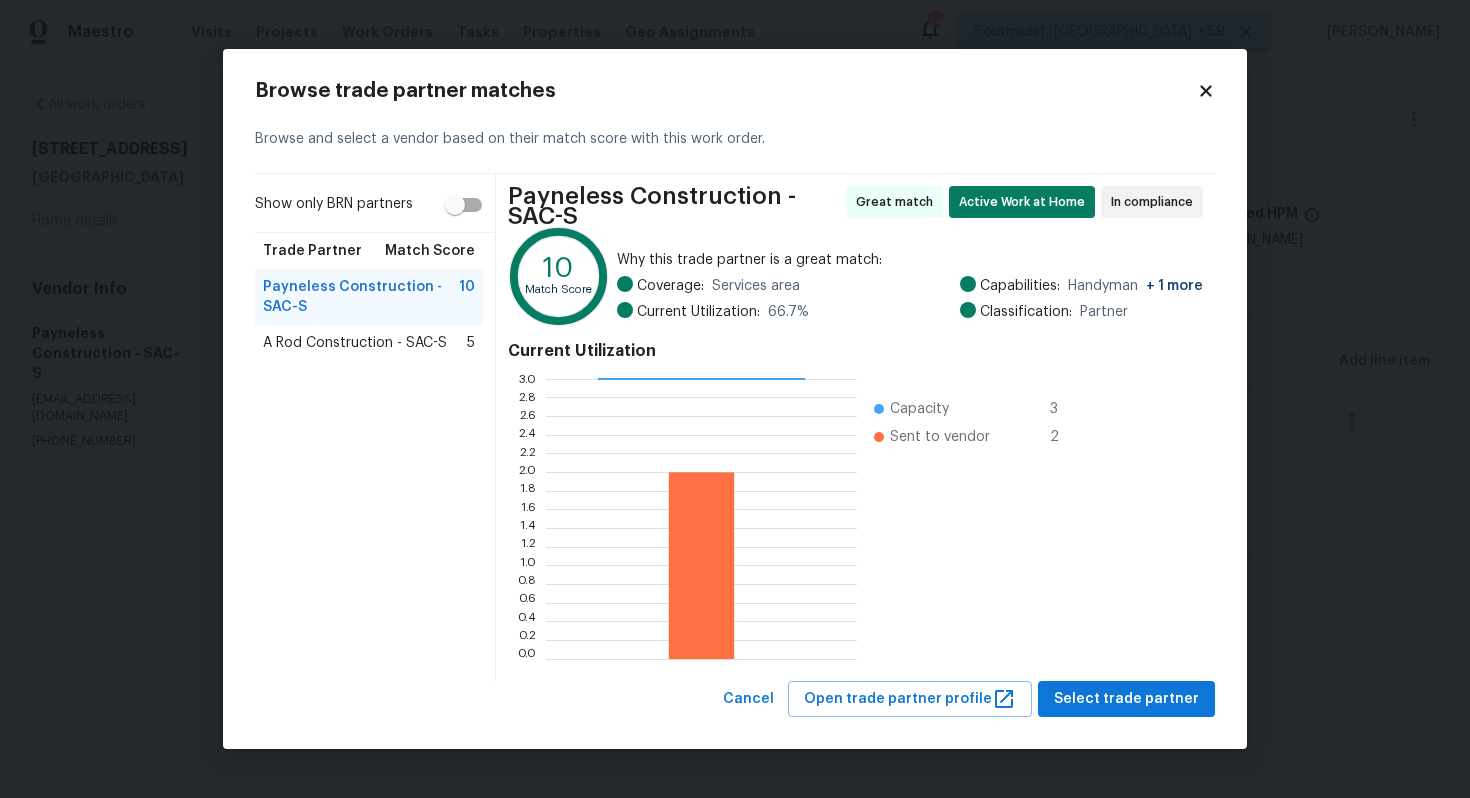click on "A Rod Construction - SAC-S 5" at bounding box center (369, 343) 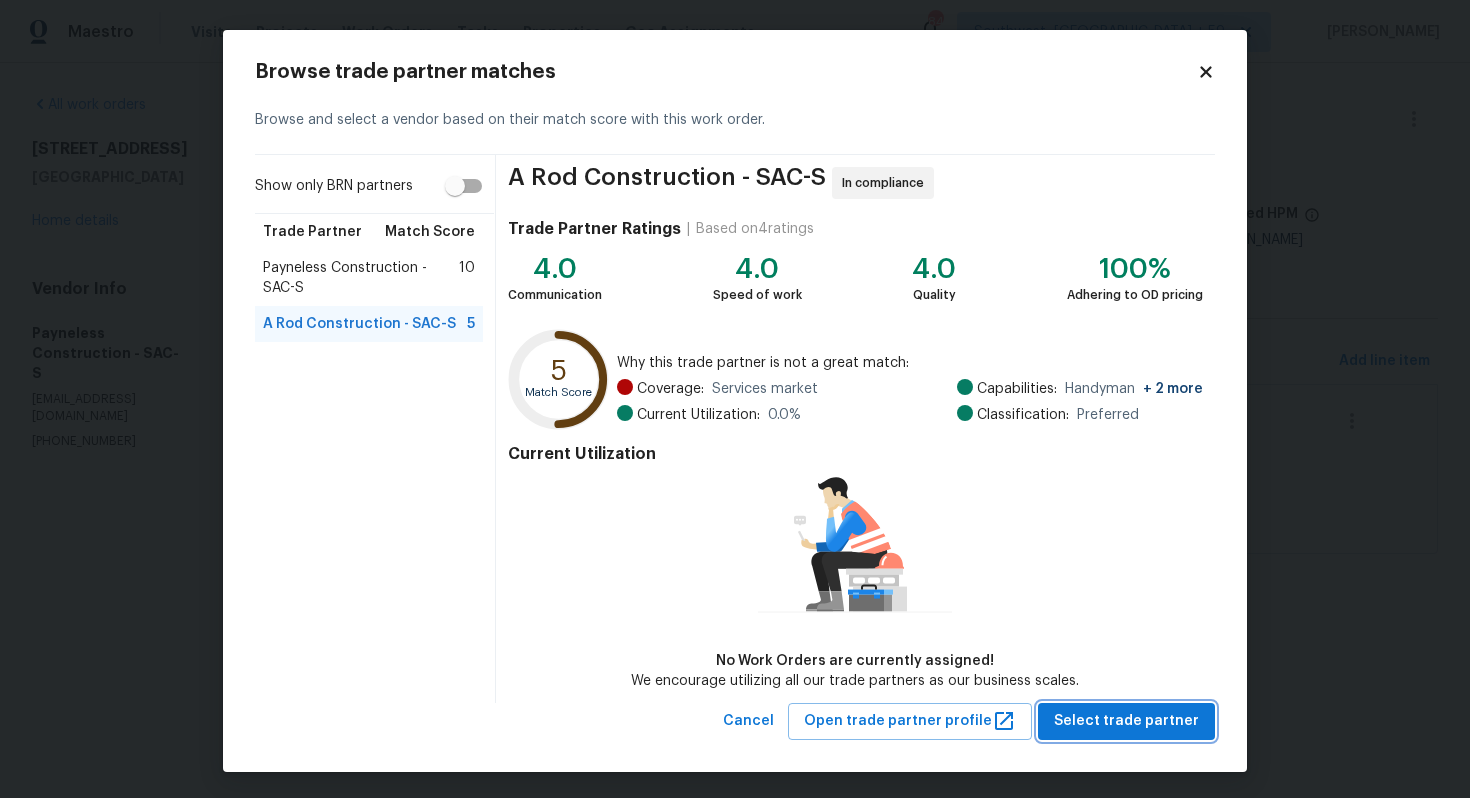 click on "Select trade partner" at bounding box center (1126, 721) 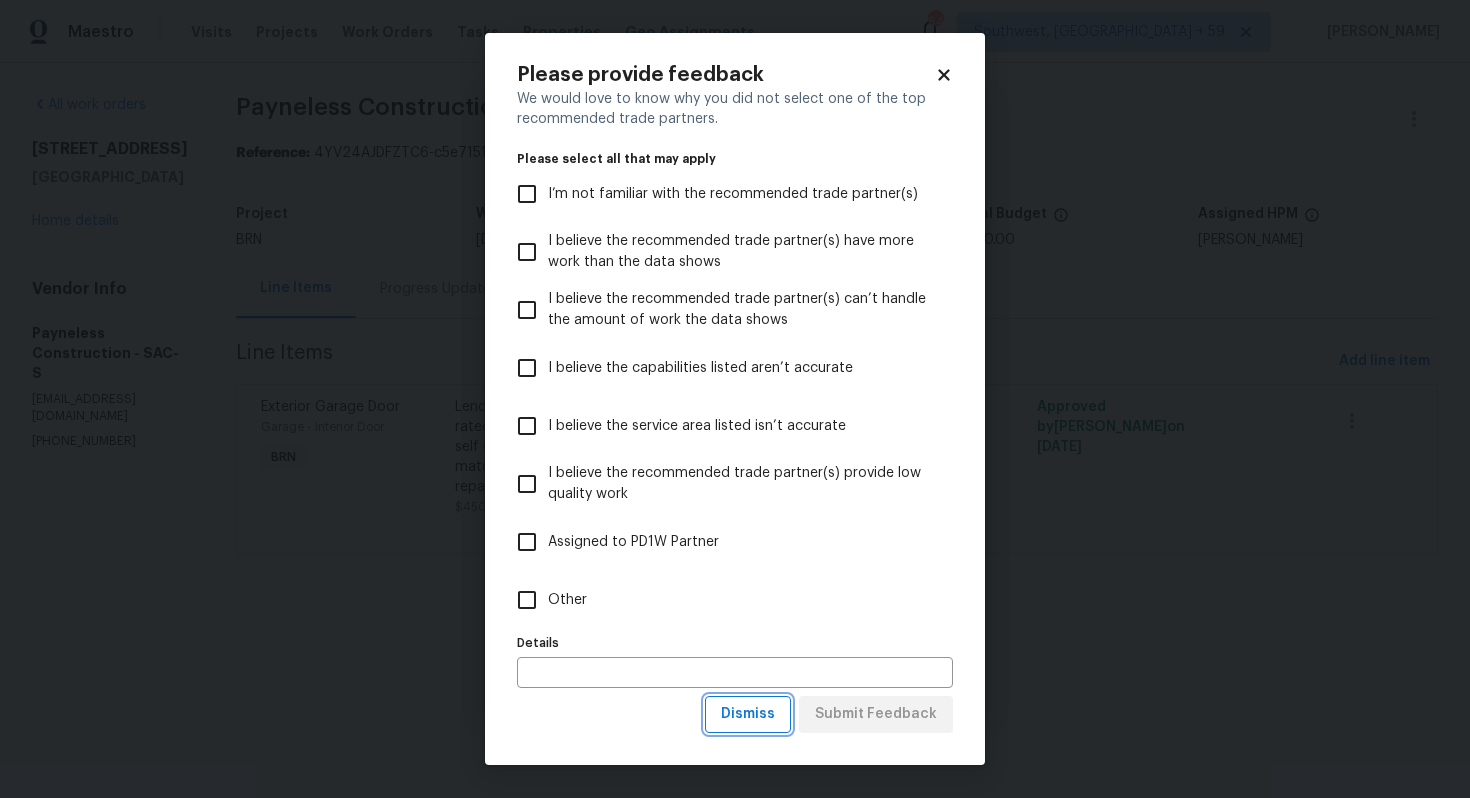 click on "Dismiss" at bounding box center (748, 714) 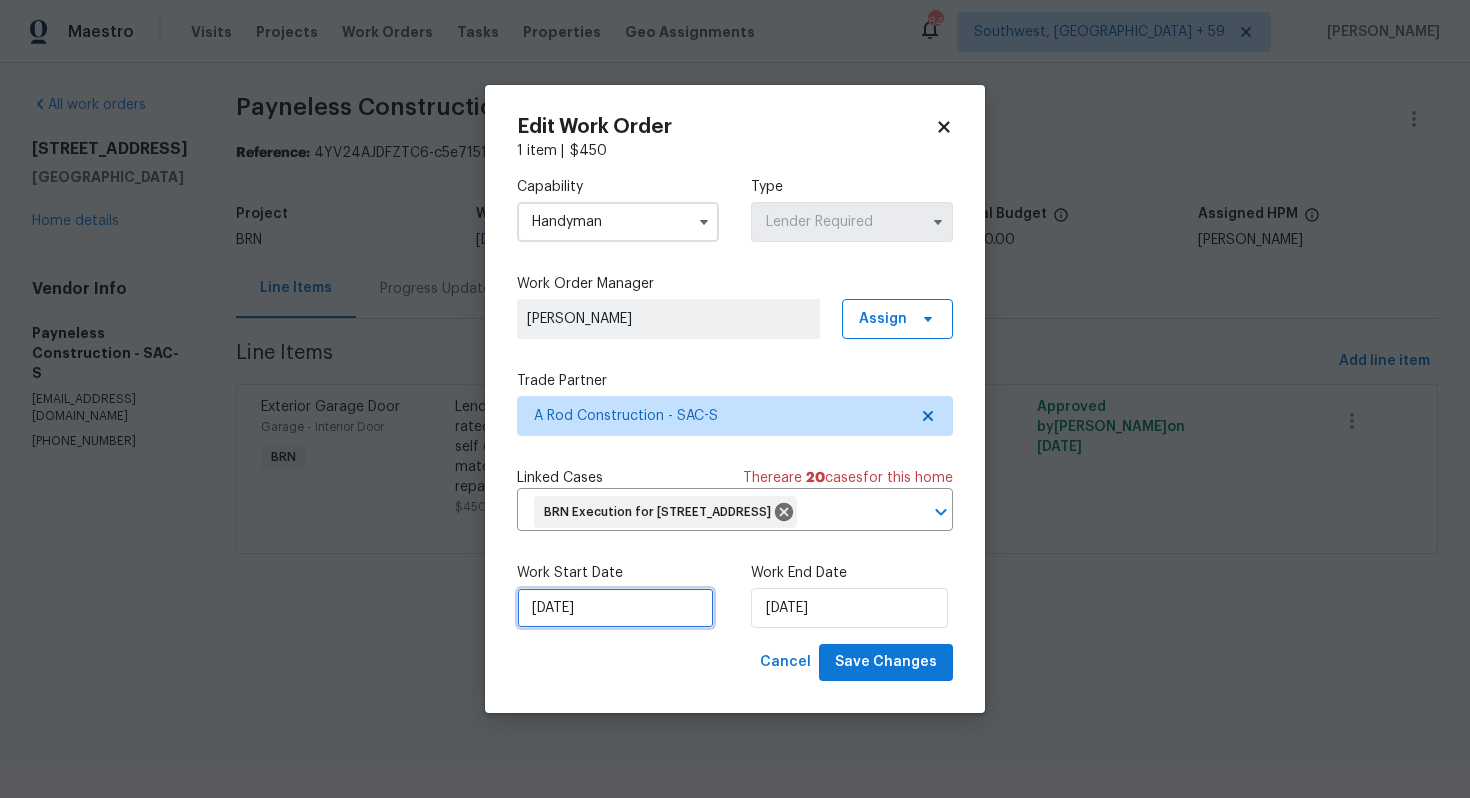 click on "[DATE]" at bounding box center [615, 608] 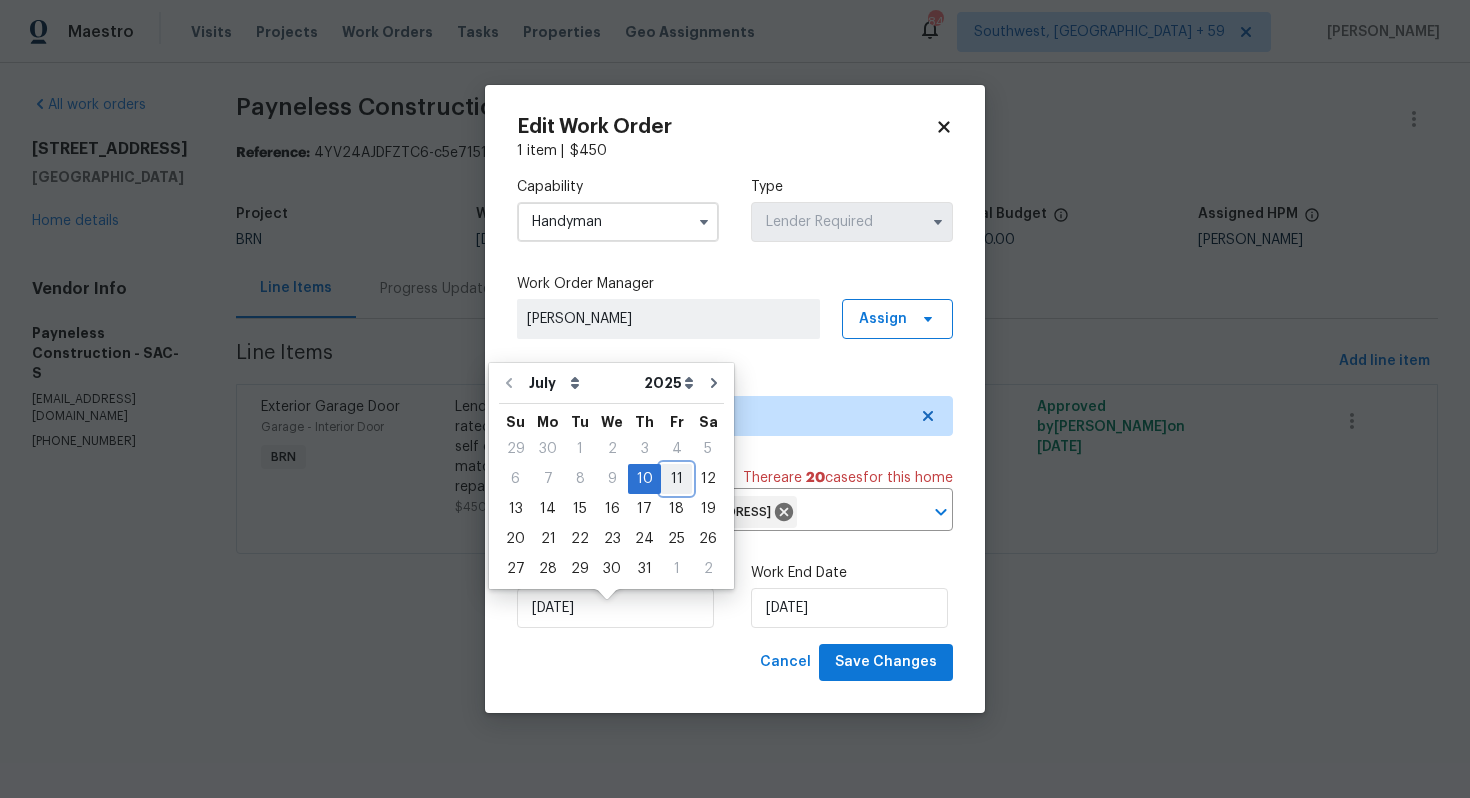click on "11" at bounding box center (676, 479) 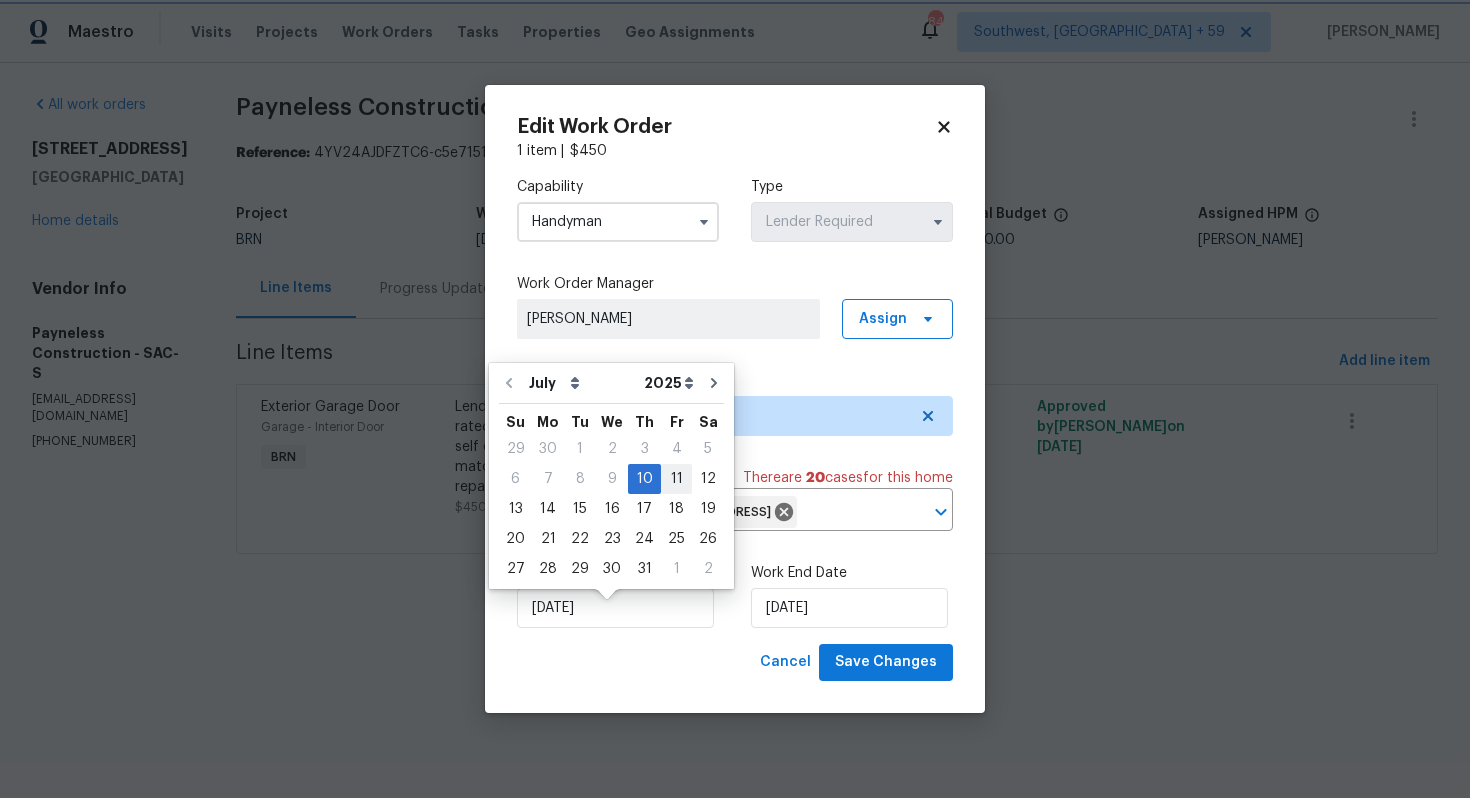 type on "[DATE]" 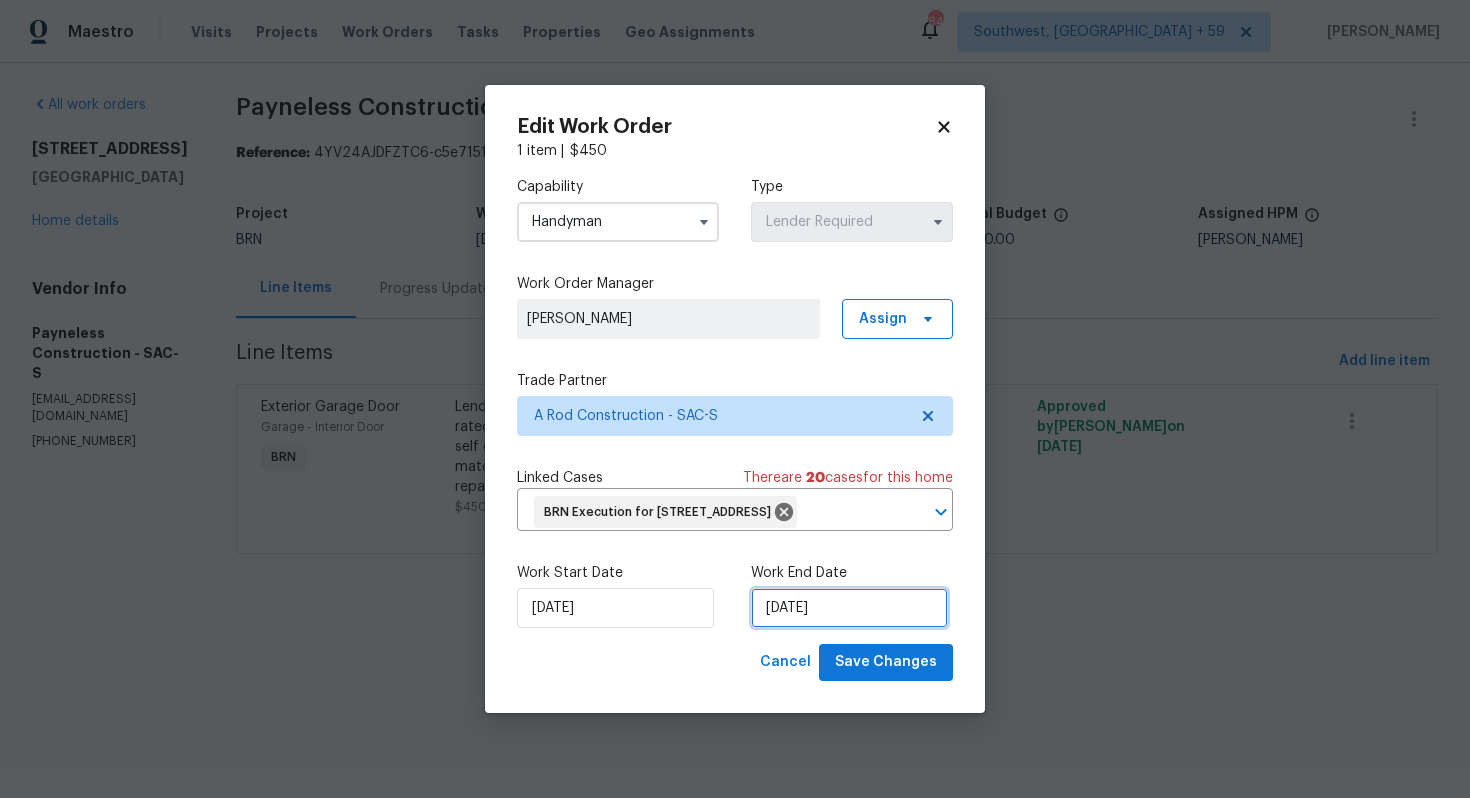 click on "[DATE]" at bounding box center [849, 608] 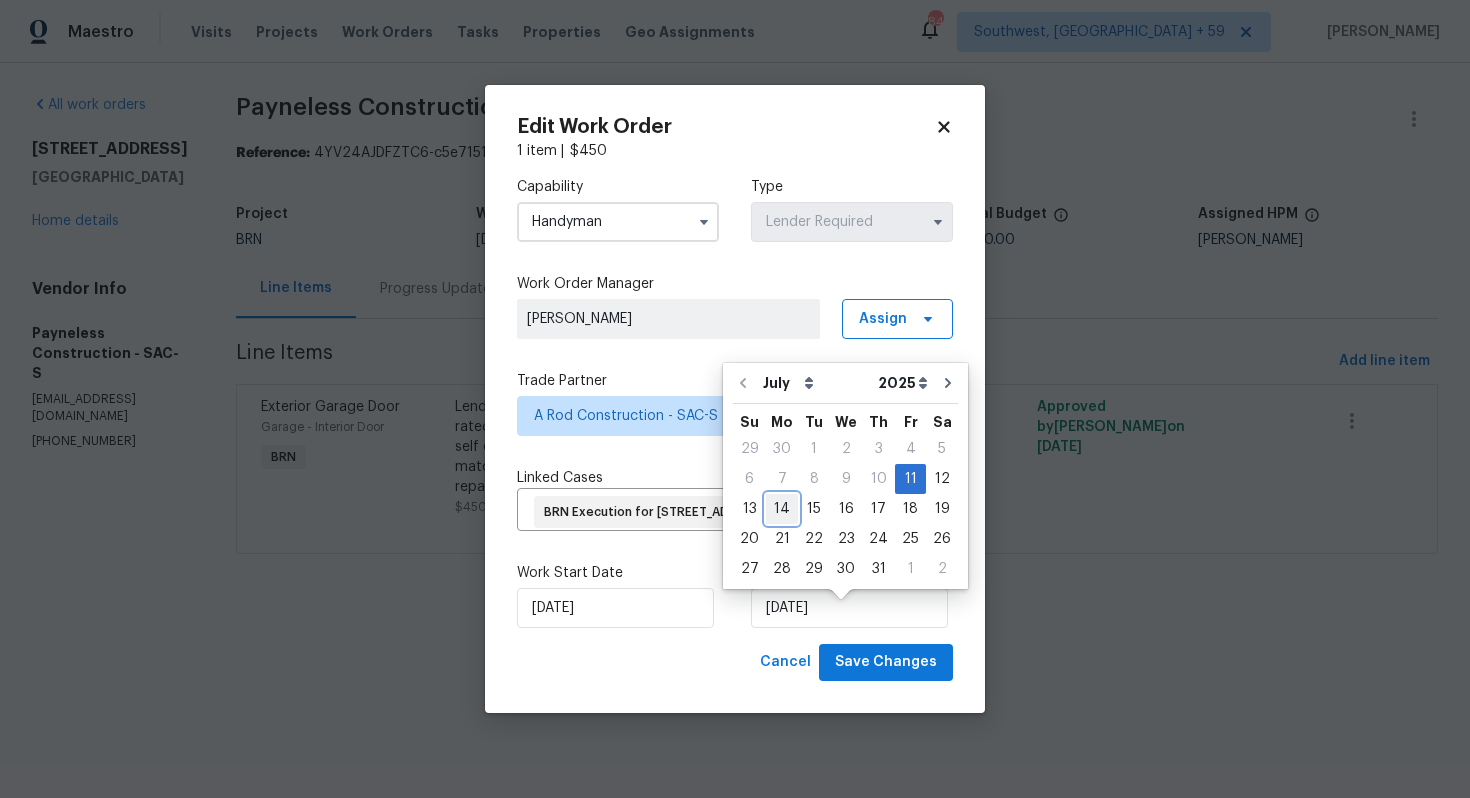 click on "14" at bounding box center [782, 509] 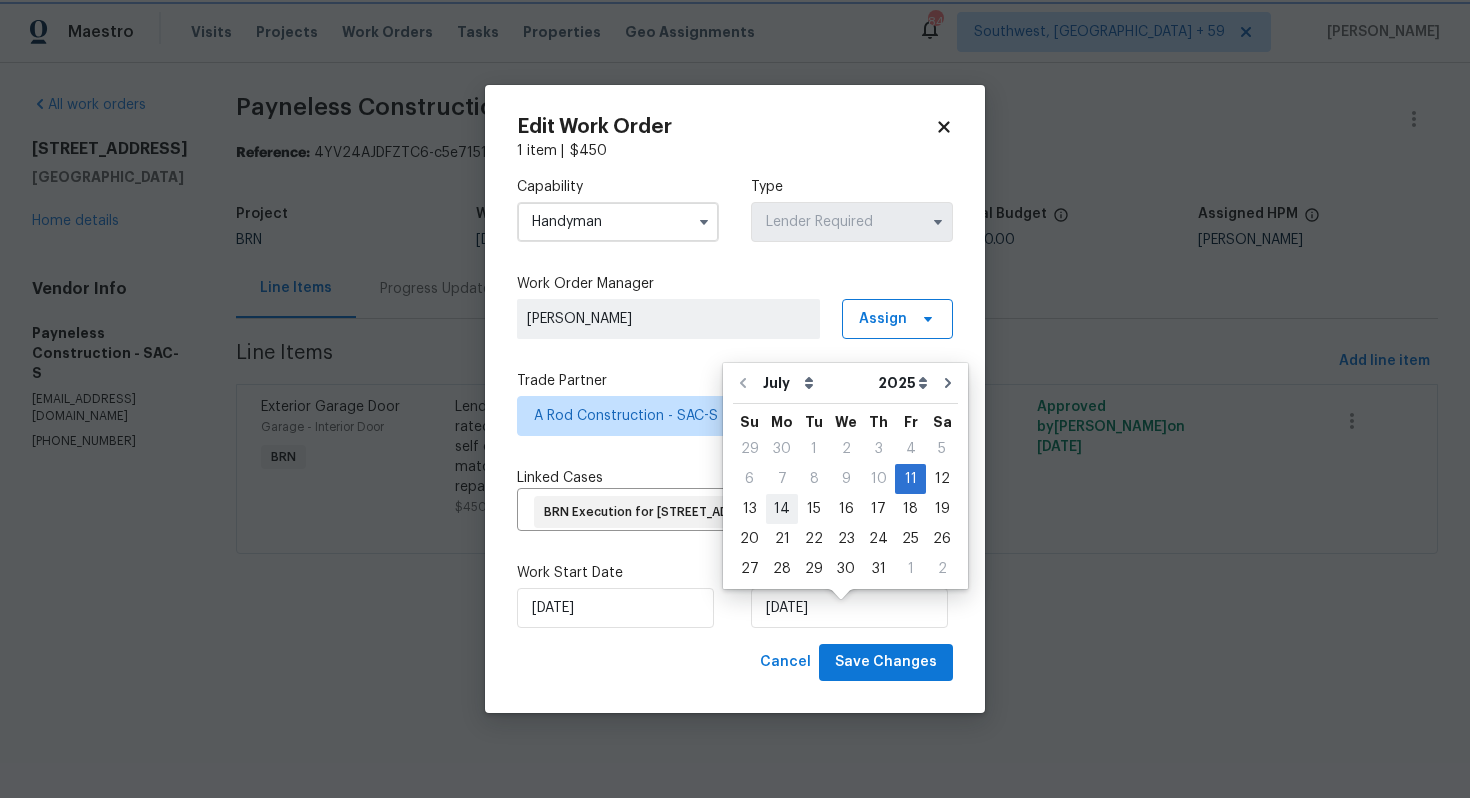 type on "[DATE]" 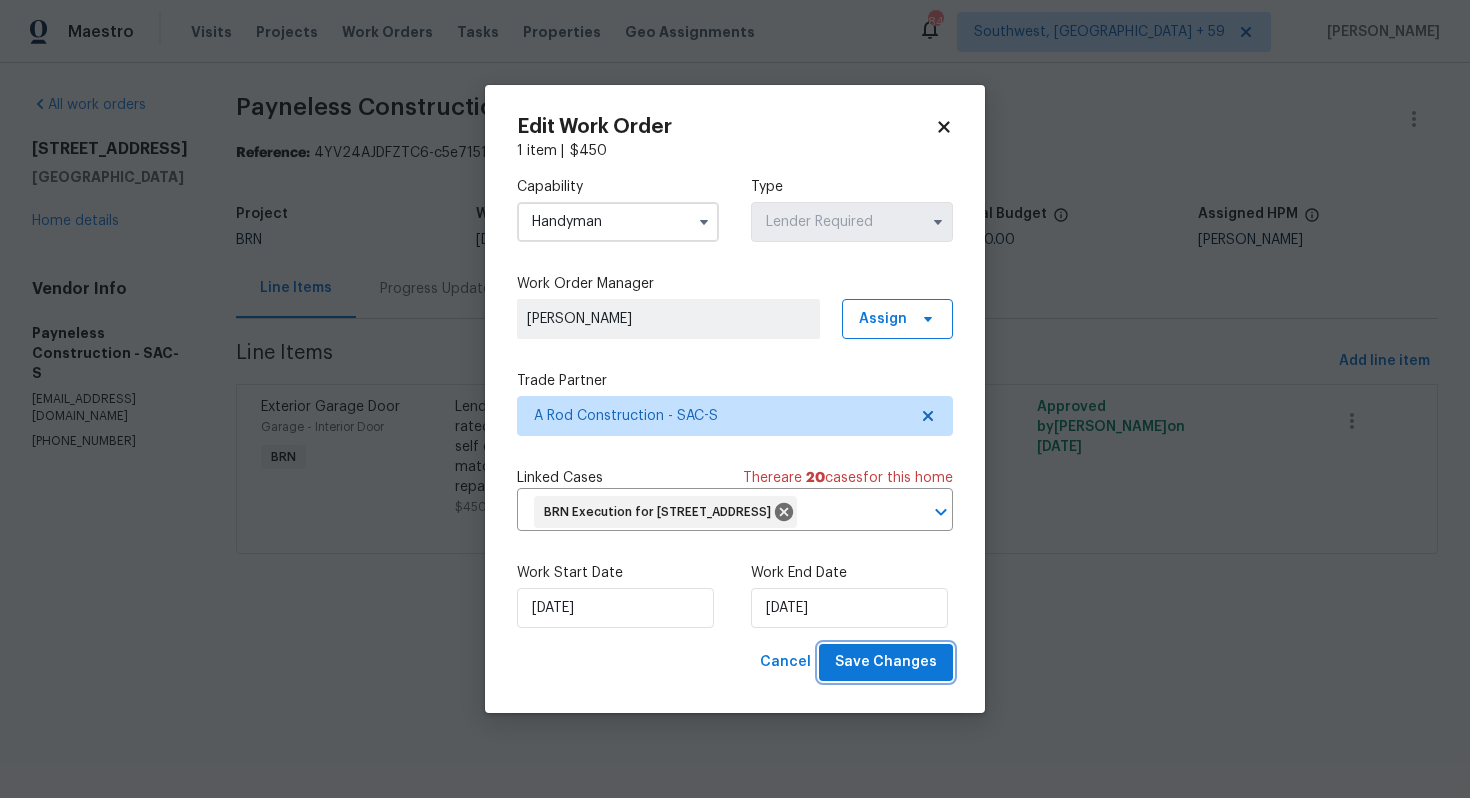 click on "Save Changes" at bounding box center [886, 662] 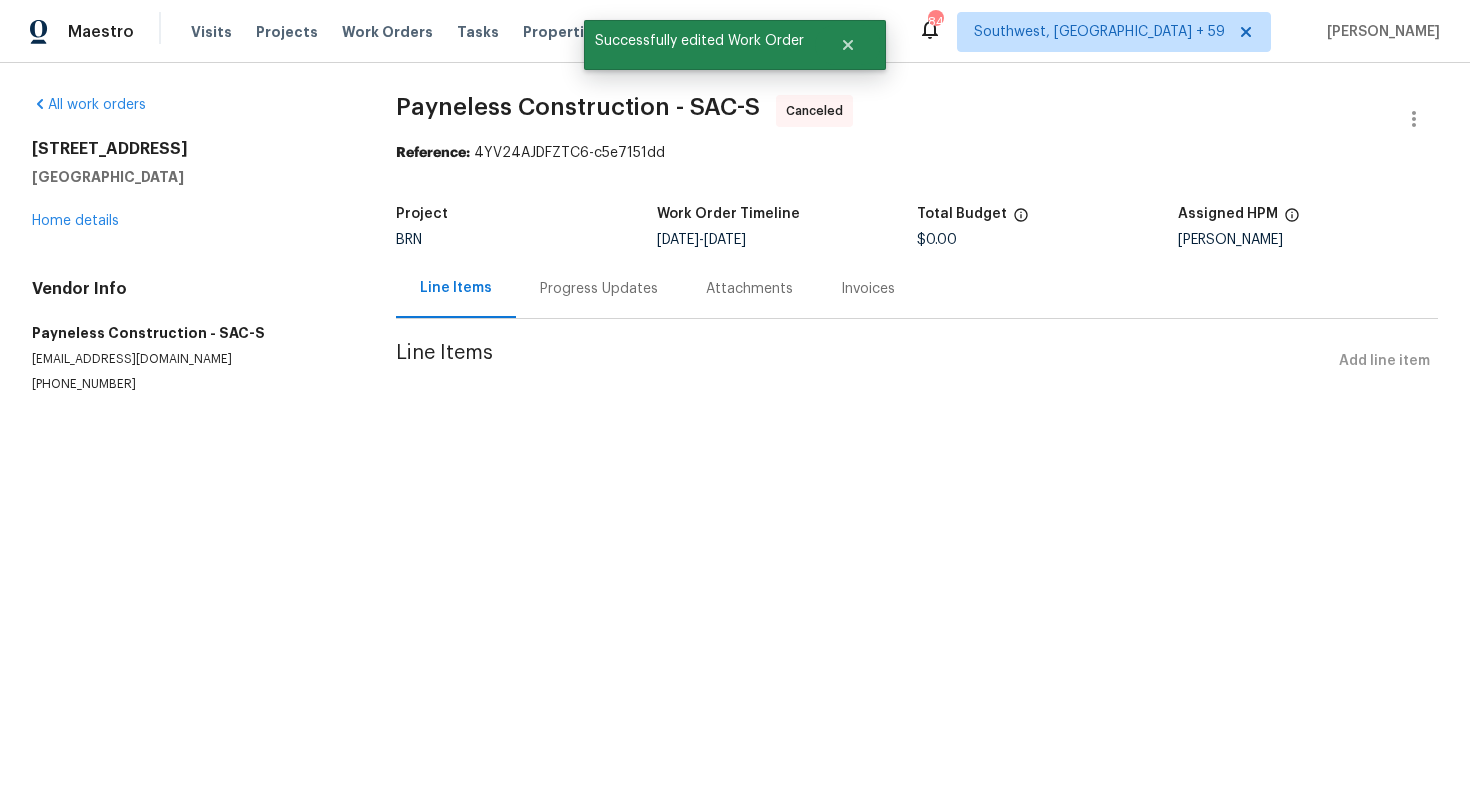 click on "Progress Updates" at bounding box center (599, 288) 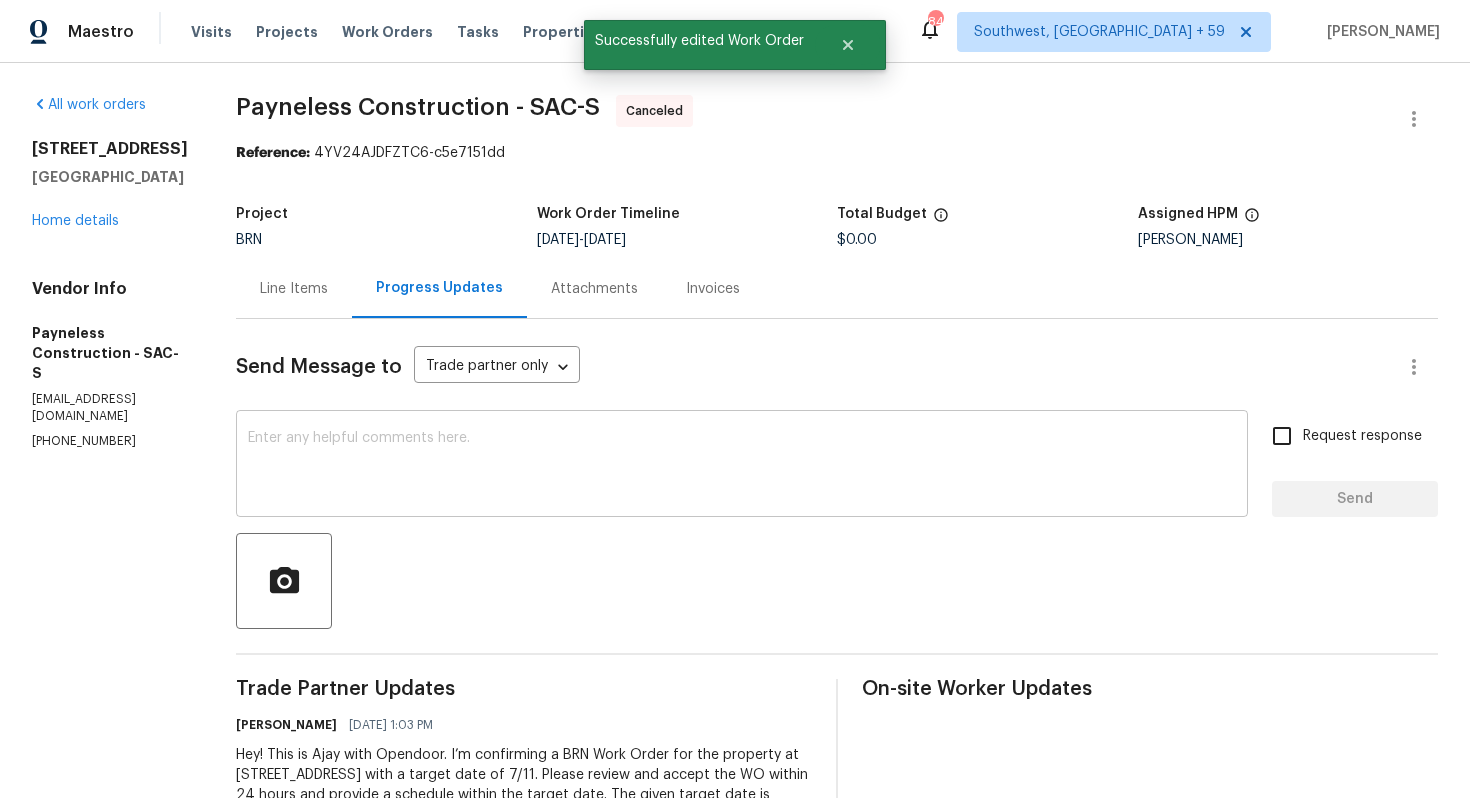 scroll, scrollTop: 163, scrollLeft: 0, axis: vertical 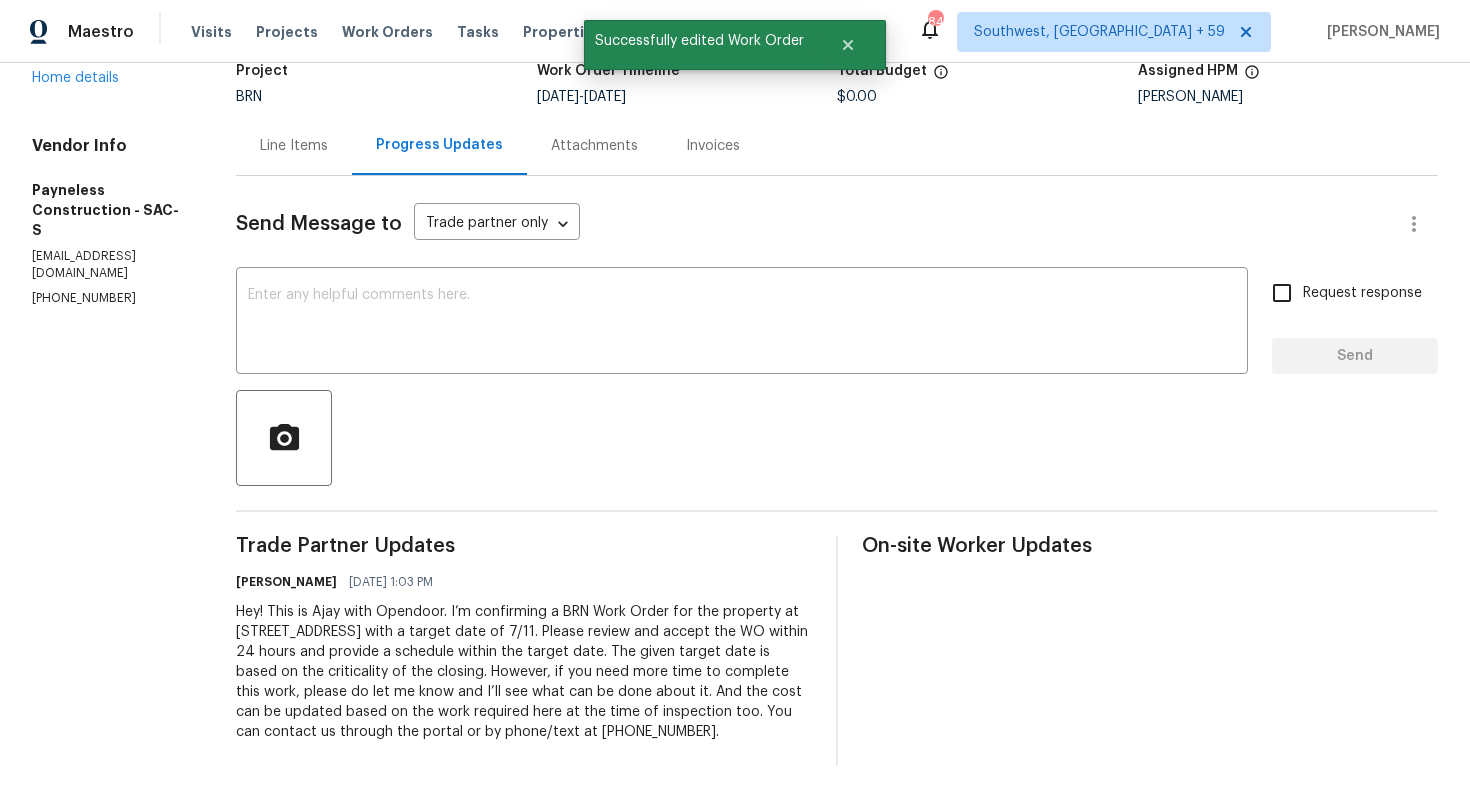 click on "Hey! This is Ajay with Opendoor. I’m confirming a BRN Work Order for the property at 7441 Summer Ave, Citrus Heights, CA 95621 with a target date of 7/11. Please review and accept the WO within 24 hours and provide a schedule within the target date. The given target date is based on the criticality of the closing. However, if you need more time to complete this work, please do let me know and I’ll see what can be done about it. And the cost can be updated based on the work required here at the time of inspection too. You can contact us through the portal or by phone/text at 650-800-9524." at bounding box center (524, 672) 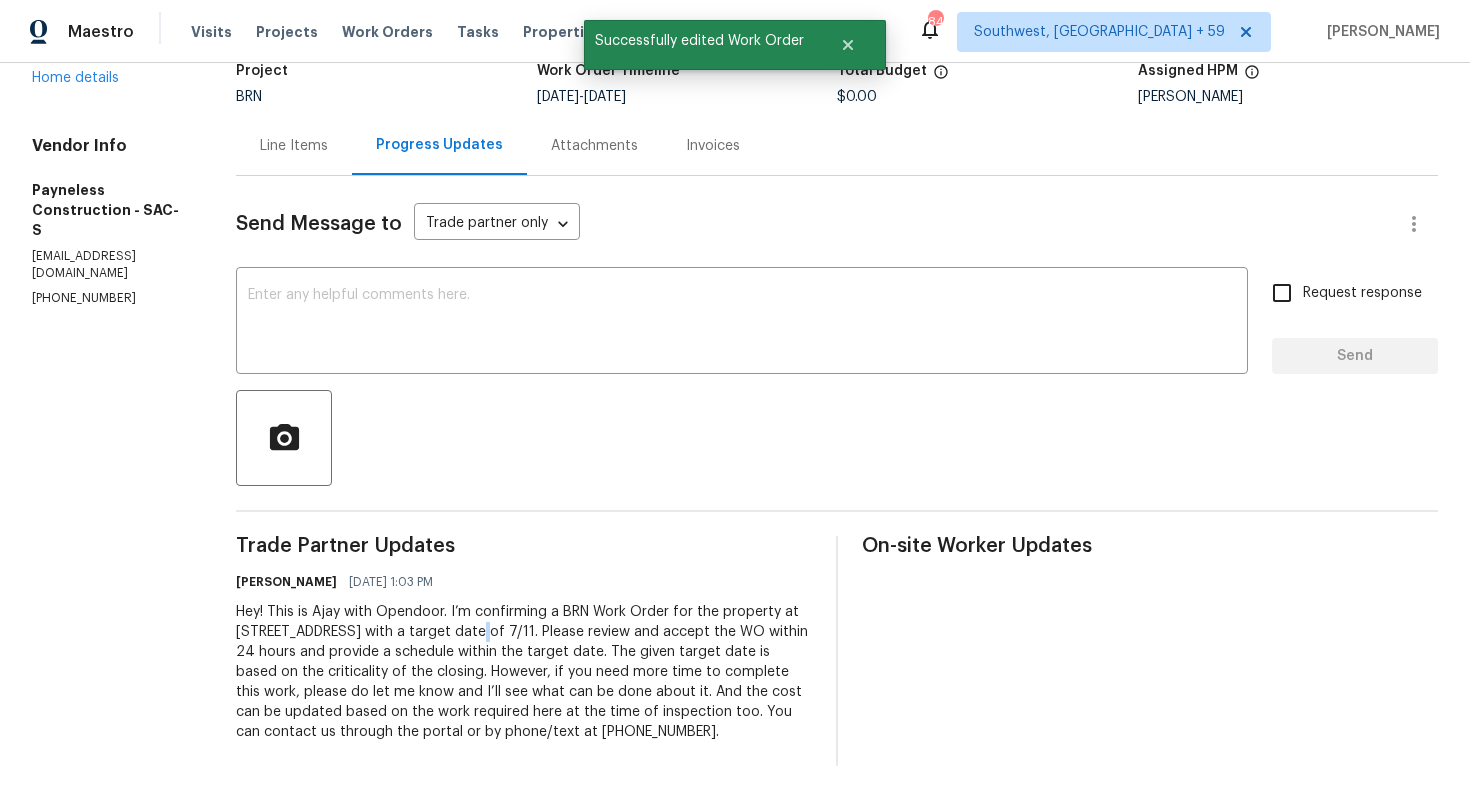 click on "Hey! This is Ajay with Opendoor. I’m confirming a BRN Work Order for the property at 7441 Summer Ave, Citrus Heights, CA 95621 with a target date of 7/11. Please review and accept the WO within 24 hours and provide a schedule within the target date. The given target date is based on the criticality of the closing. However, if you need more time to complete this work, please do let me know and I’ll see what can be done about it. And the cost can be updated based on the work required here at the time of inspection too. You can contact us through the portal or by phone/text at 650-800-9524." at bounding box center [524, 672] 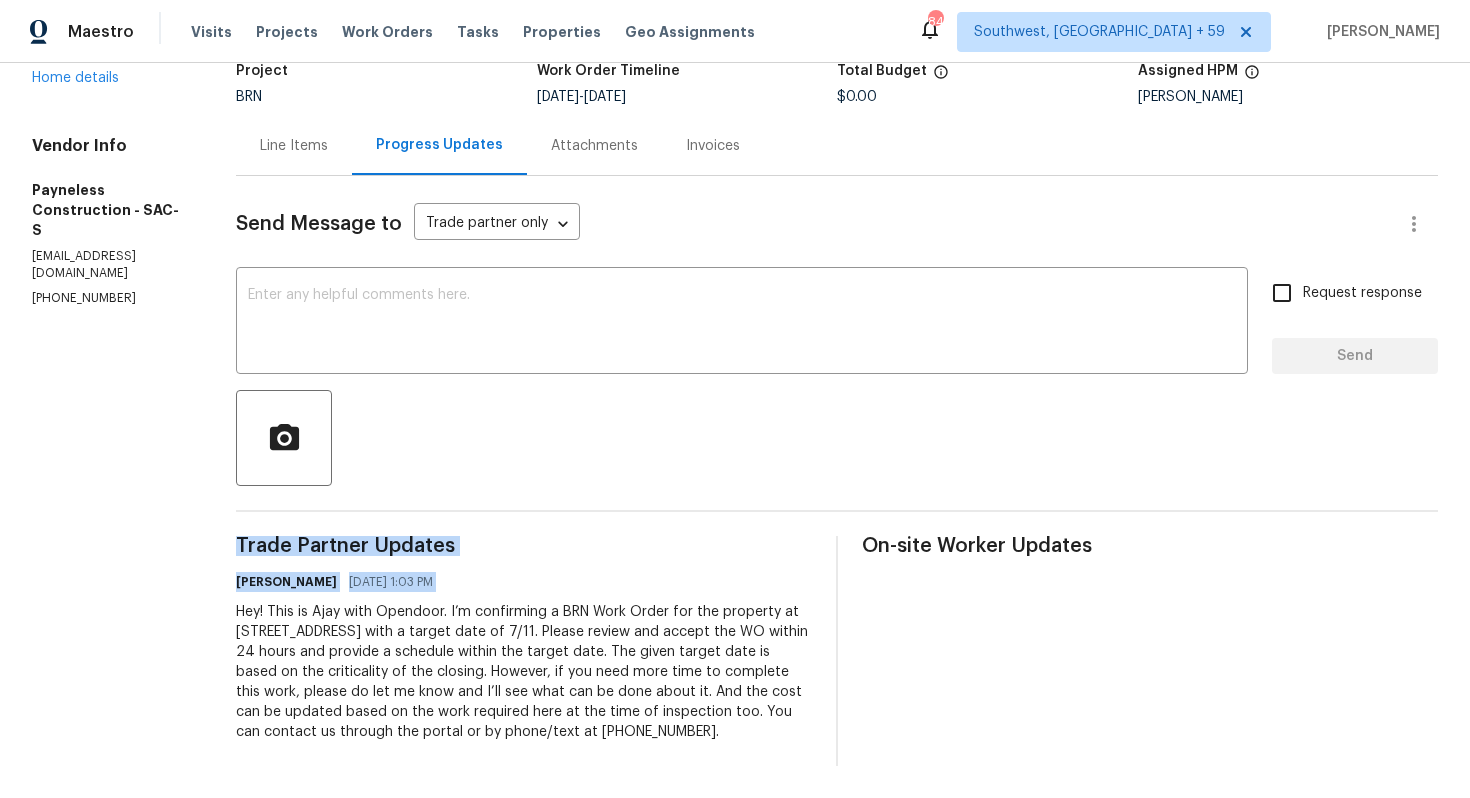 copy on "Trade Partner Updates Ajay Godson 07/09/2025 1:03 PM" 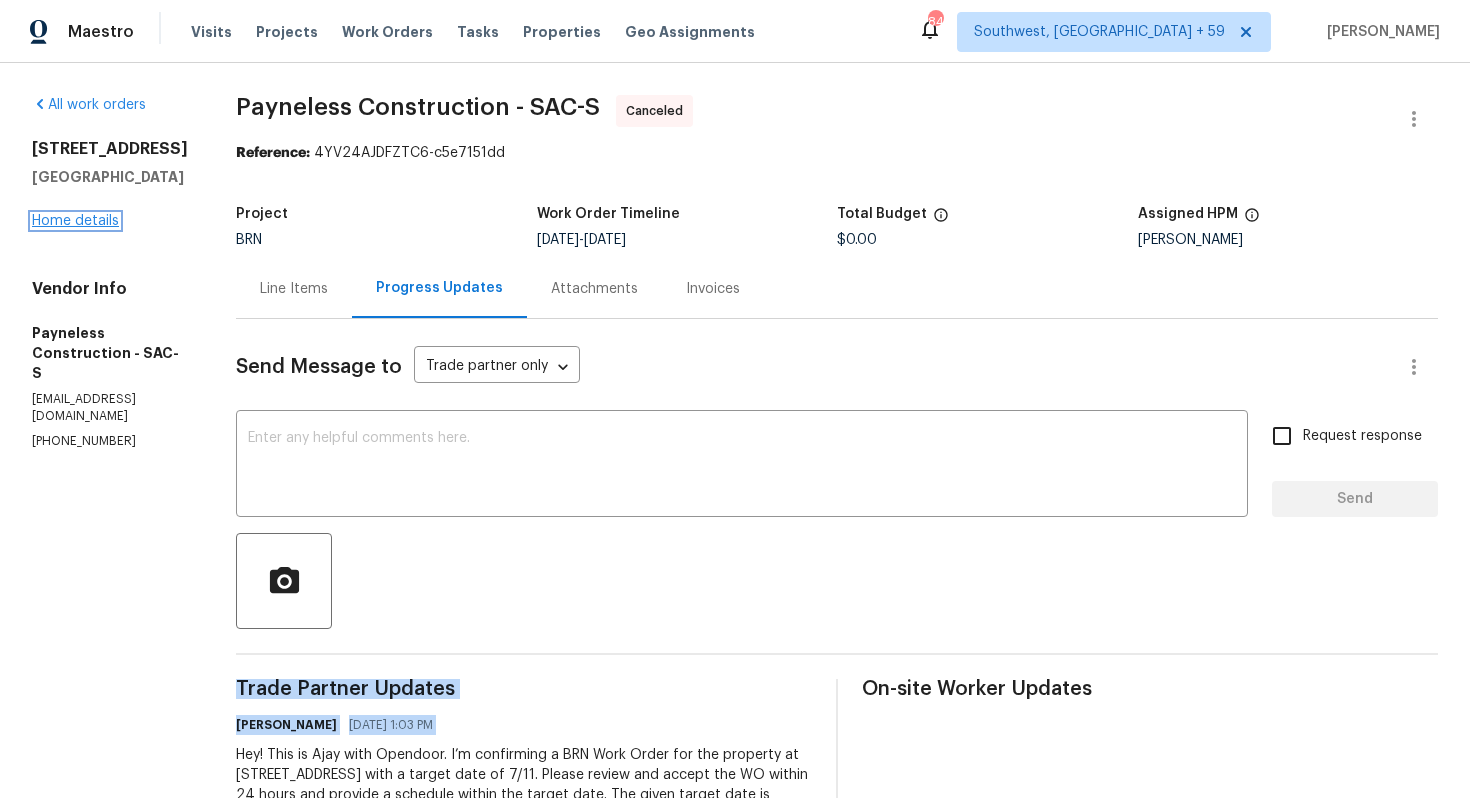 click on "Home details" at bounding box center [75, 221] 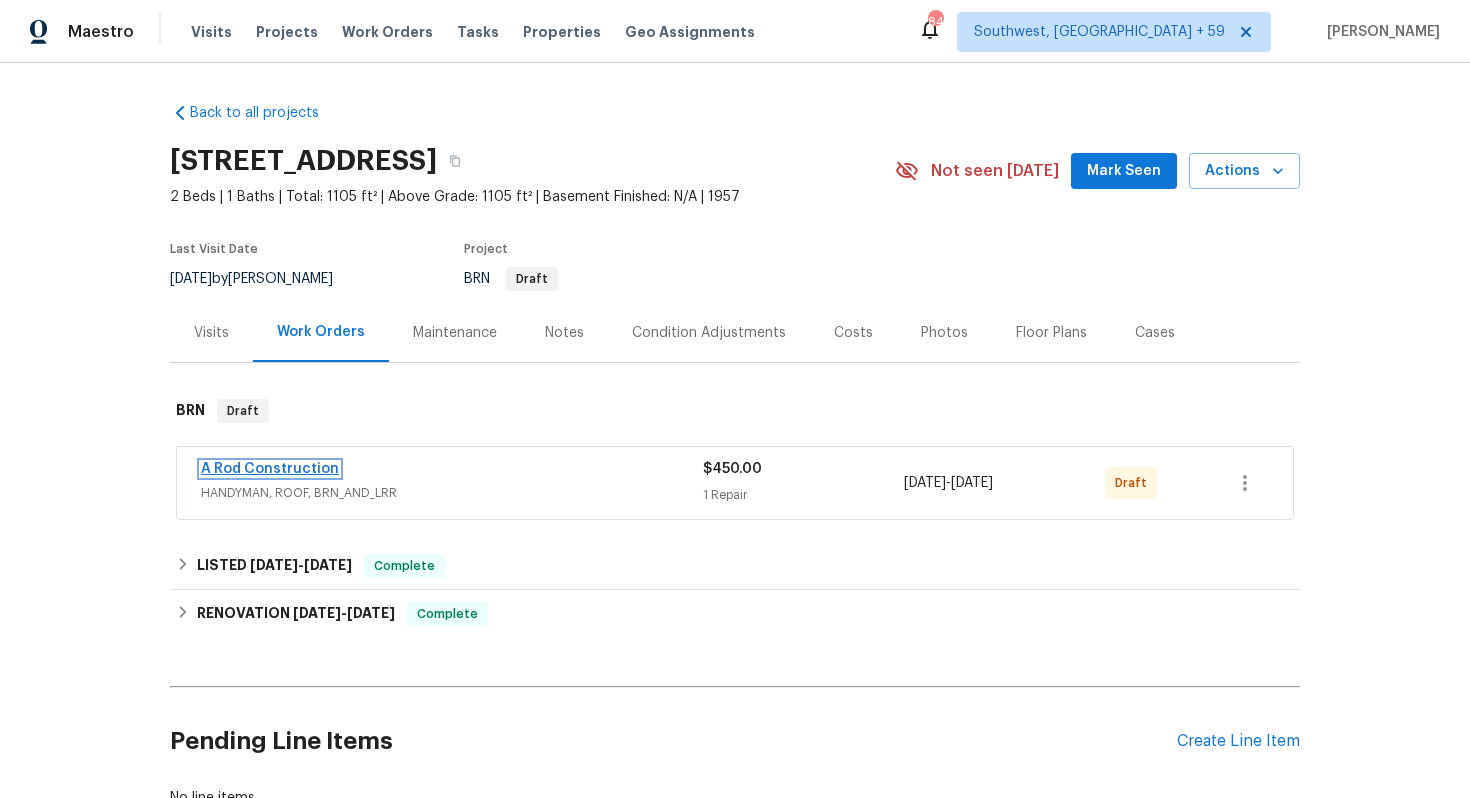 click on "A Rod Construction" at bounding box center [270, 469] 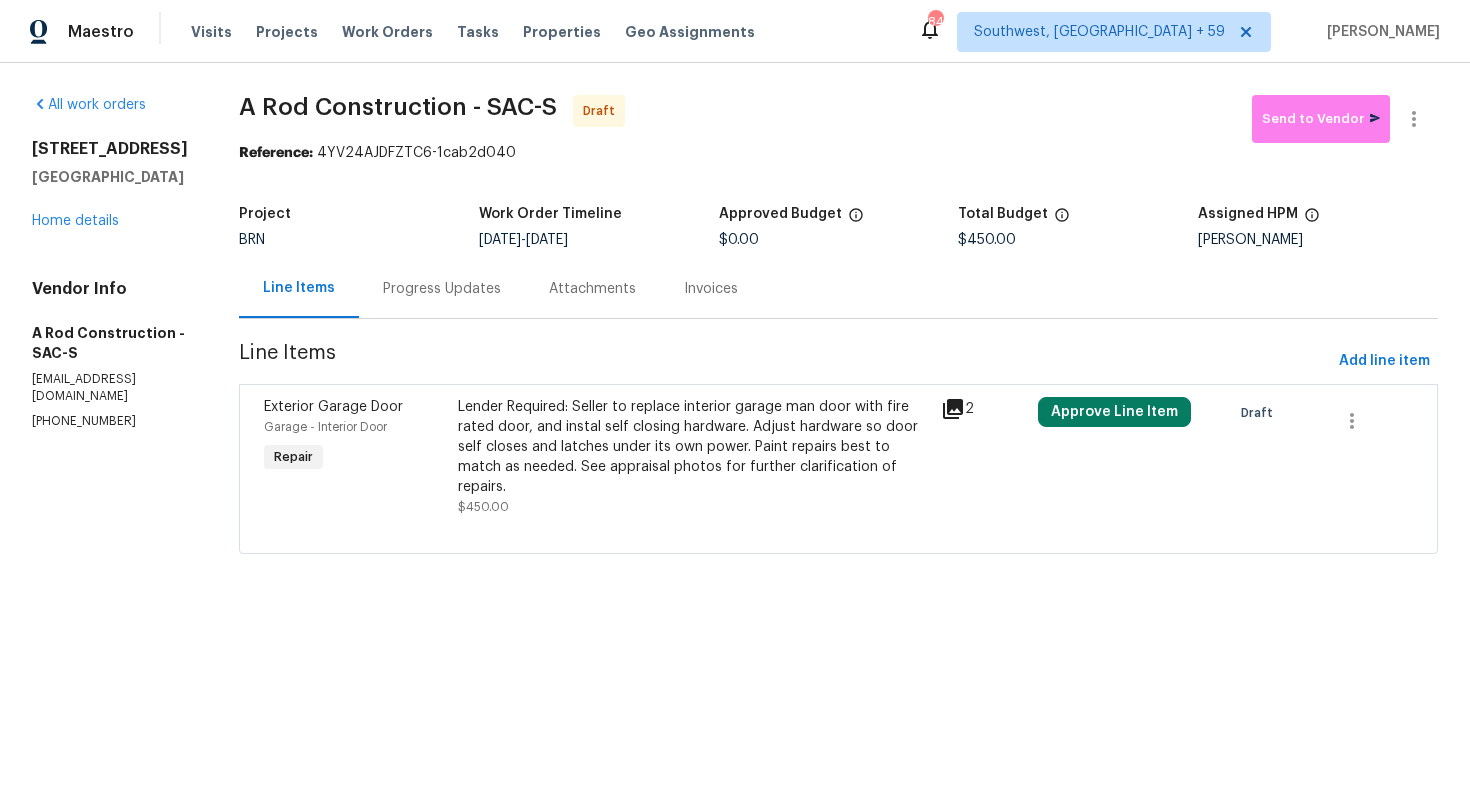 click on "Progress Updates" at bounding box center (442, 289) 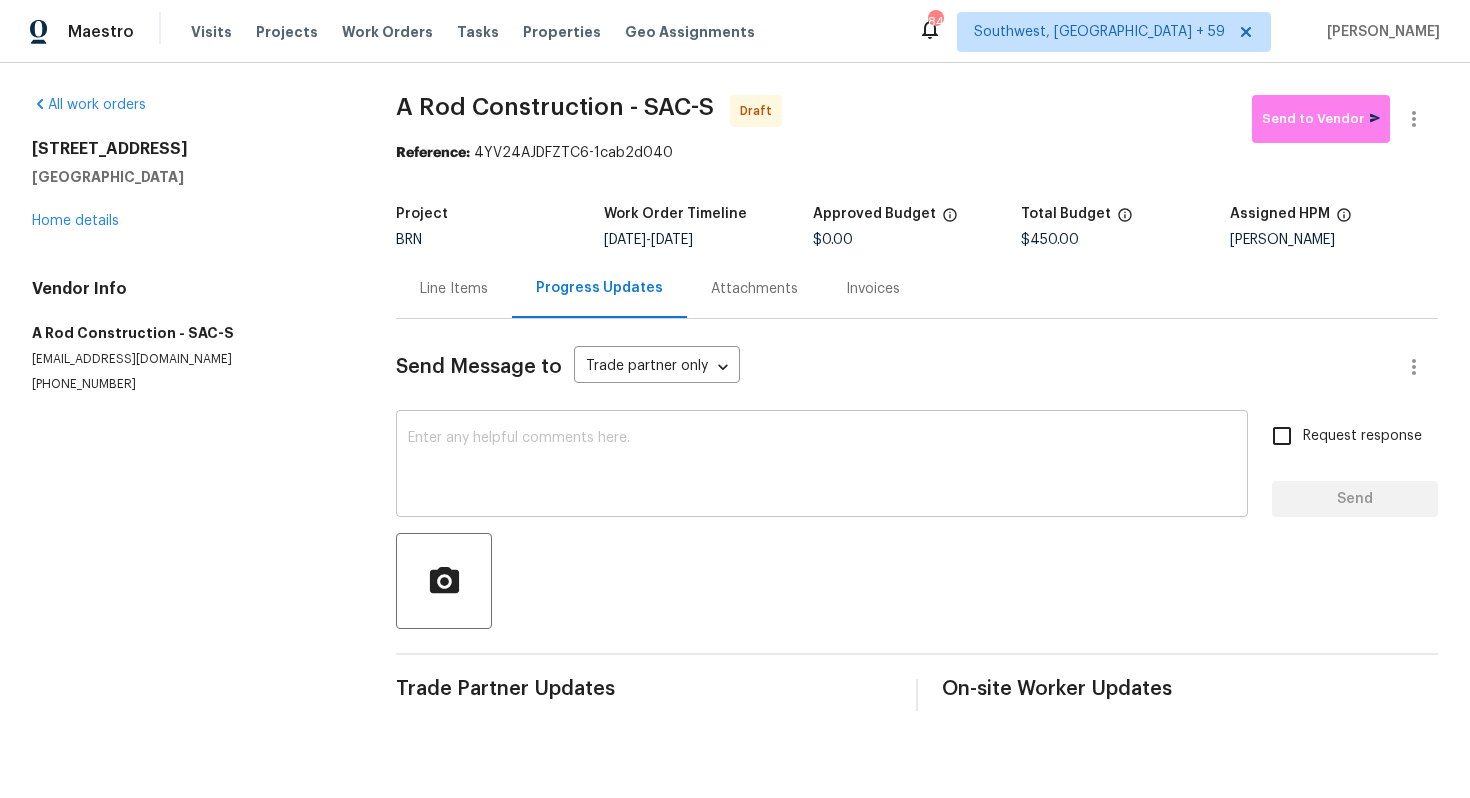 click at bounding box center (822, 466) 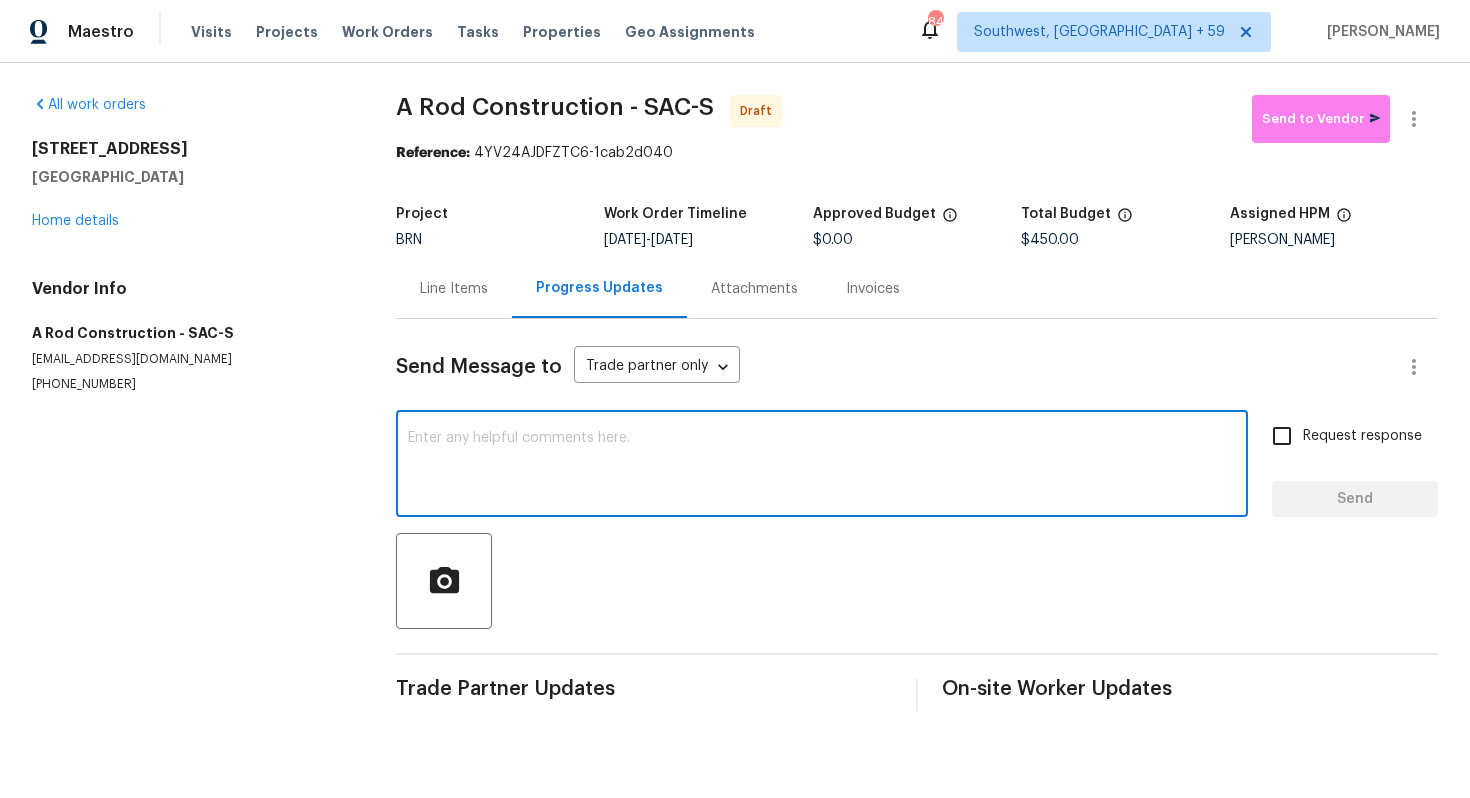 paste on "Hey! This is Ajay with Opendoor. I’m confirming a BRN Work Order for the property at 7441 Summer Ave, Citrus Heights, CA 95621 with a target date of 7/11. Please review and accept the WO within 24 hours and provide a schedule within the target date. The given target date is based on the criticality of the closing. However, if you need more time to complete this work, please do let me know and I’ll see what can be done about it. And the cost can be updated based on the work required here at the time of inspection too. You can contact us through the portal or by phone/text at 650-800-9524." 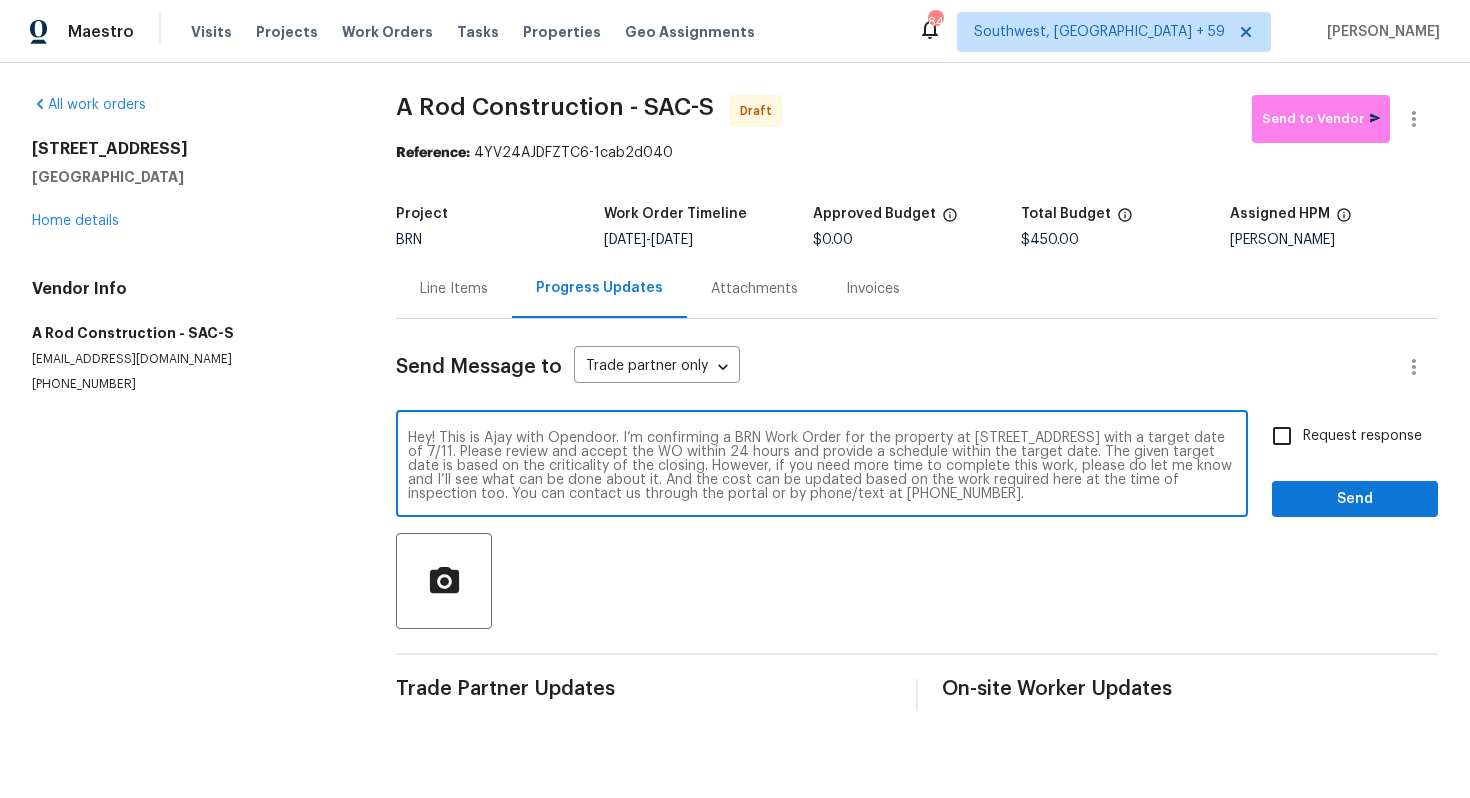 scroll, scrollTop: 0, scrollLeft: 0, axis: both 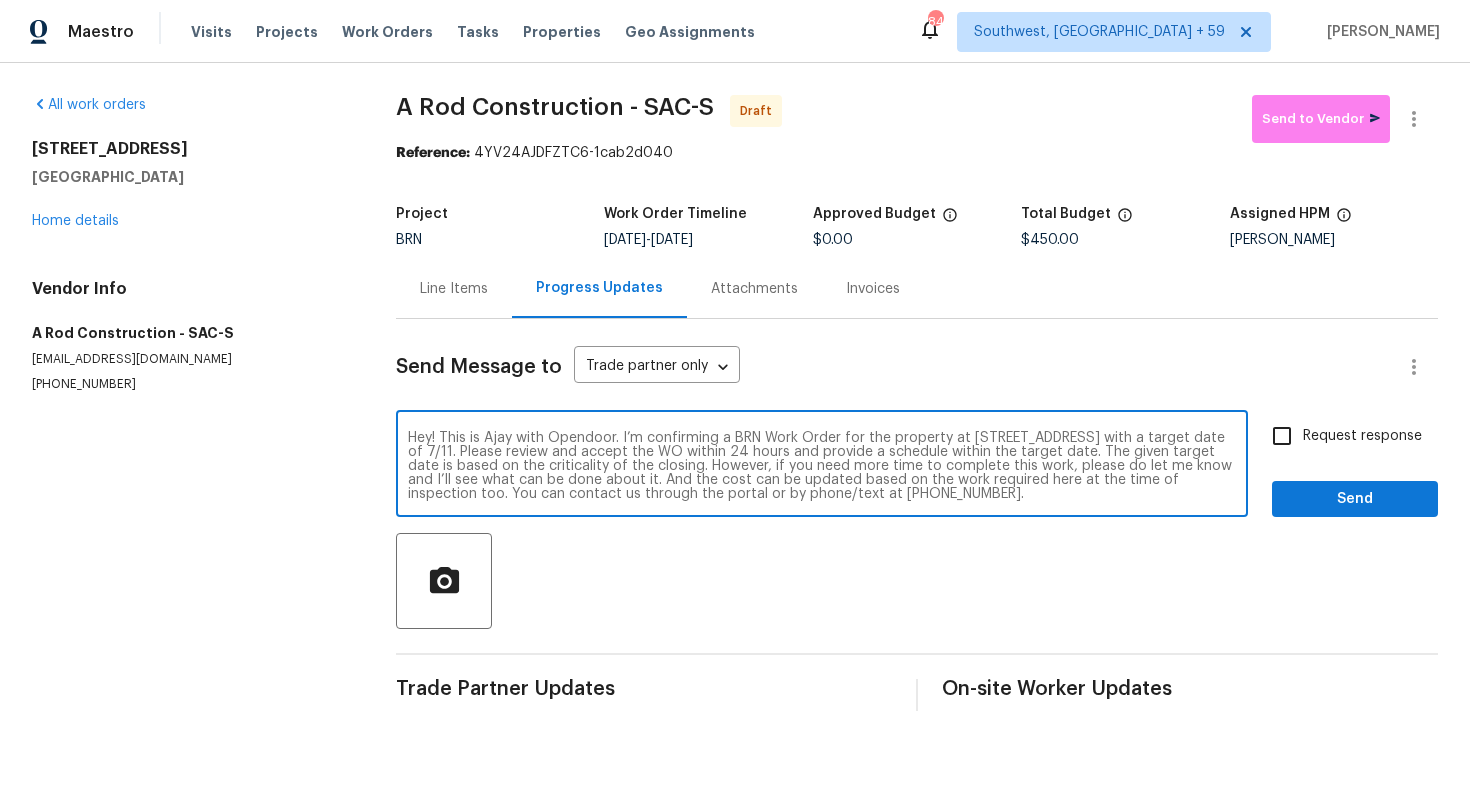 click on "Hey! This is Ajay with Opendoor. I’m confirming a BRN Work Order for the property at 7441 Summer Ave, Citrus Heights, CA 95621 with a target date of 7/11. Please review and accept the WO within 24 hours and provide a schedule within the target date. The given target date is based on the criticality of the closing. However, if you need more time to complete this work, please do let me know and I’ll see what can be done about it. And the cost can be updated based on the work required here at the time of inspection too. You can contact us through the portal or by phone/text at 650-800-9524." at bounding box center [822, 466] 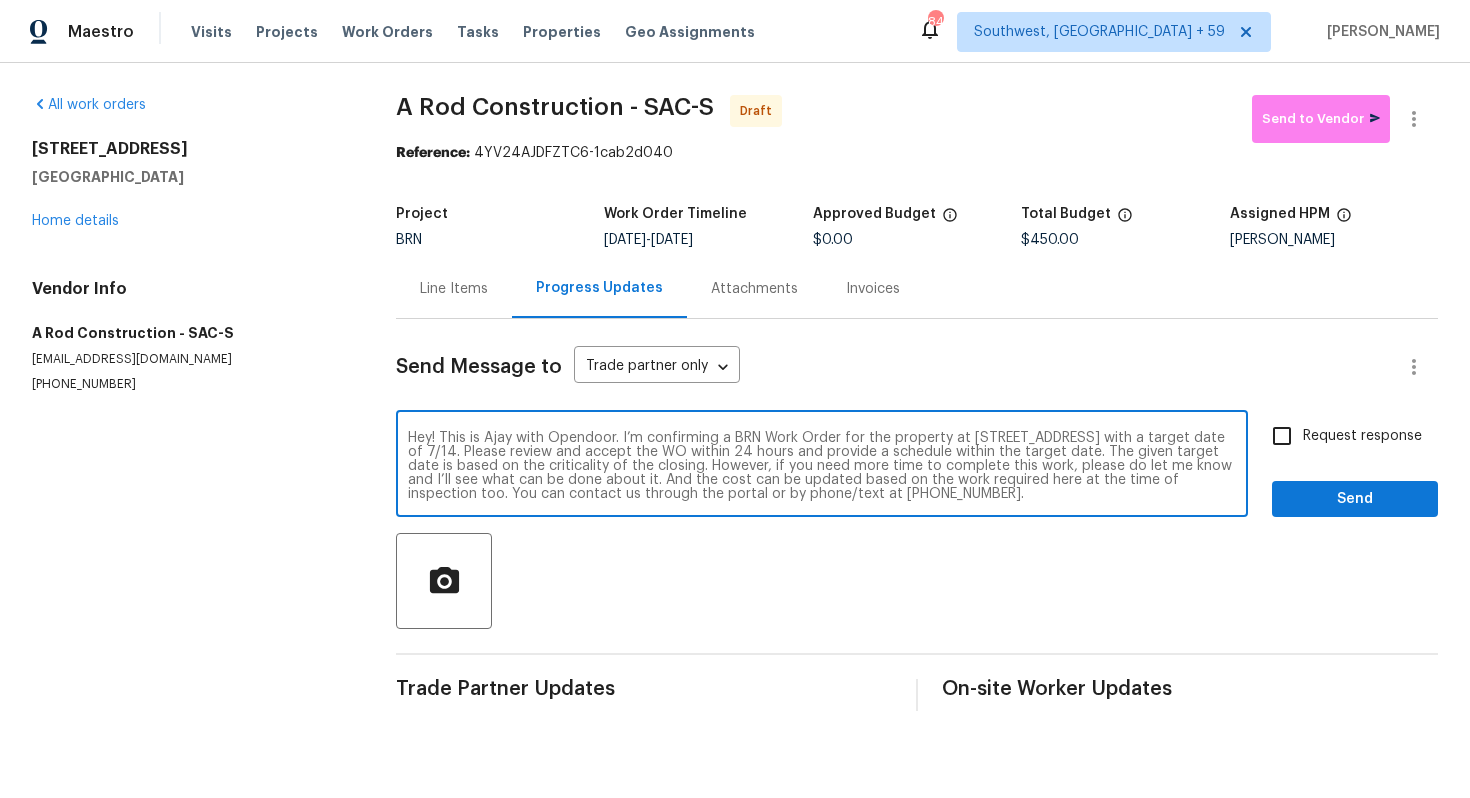 type on "Hey! This is Ajay with Opendoor. I’m confirming a BRN Work Order for the property at 7441 Summer Ave, Citrus Heights, CA 95621 with a target date of 7/14. Please review and accept the WO within 24 hours and provide a schedule within the target date. The given target date is based on the criticality of the closing. However, if you need more time to complete this work, please do let me know and I’ll see what can be done about it. And the cost can be updated based on the work required here at the time of inspection too. You can contact us through the portal or by phone/text at 650-800-9524." 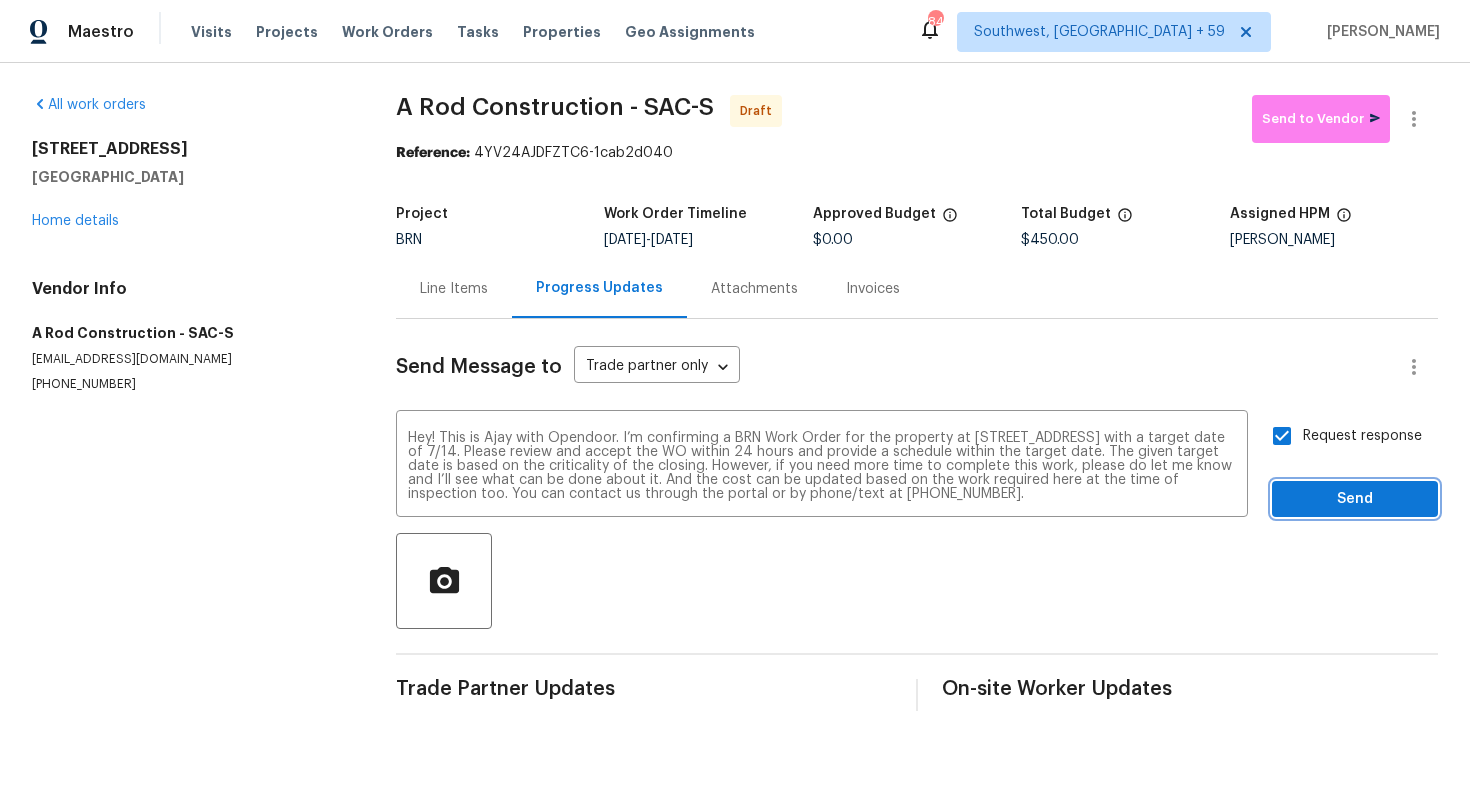 click on "Send" at bounding box center (1355, 499) 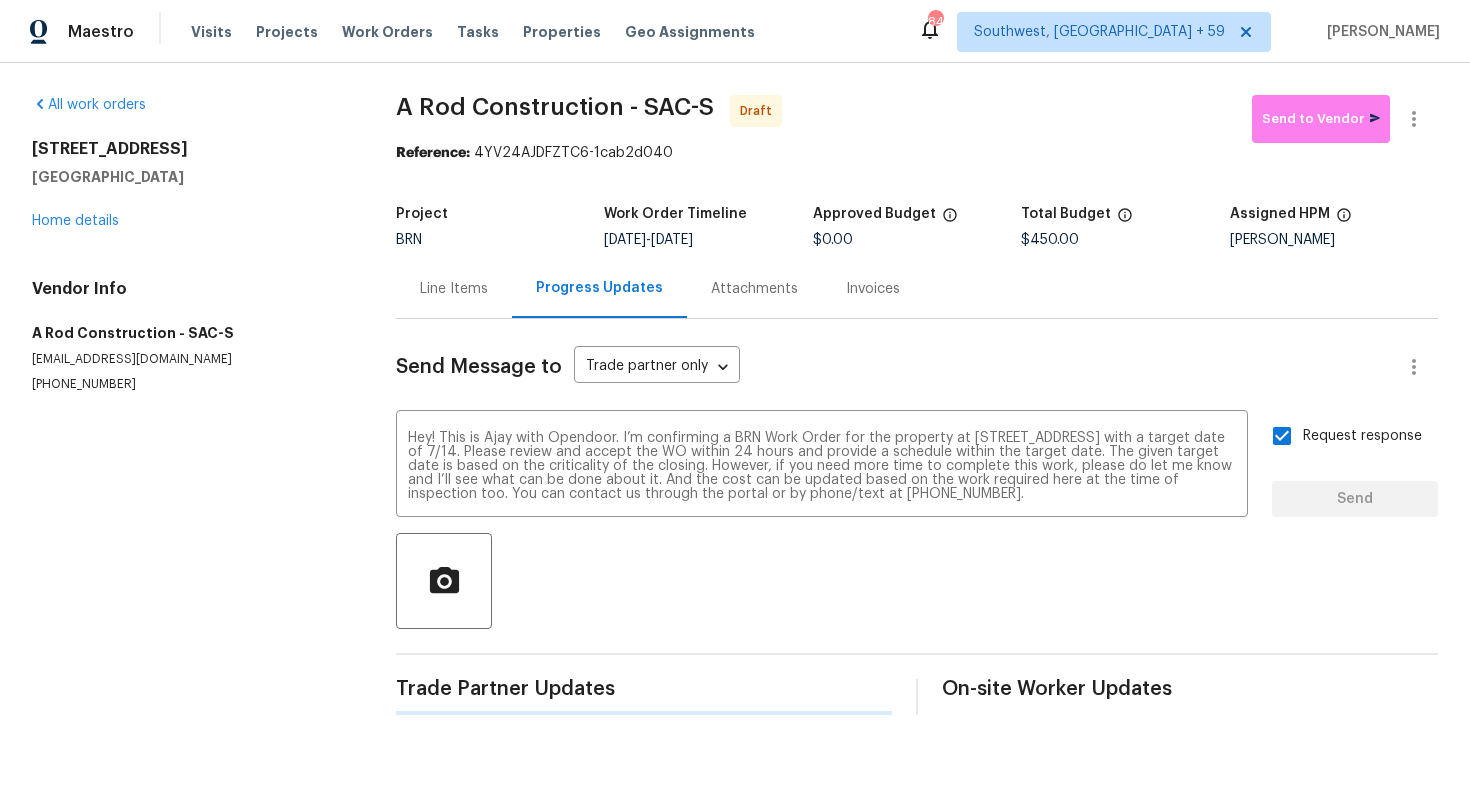 type 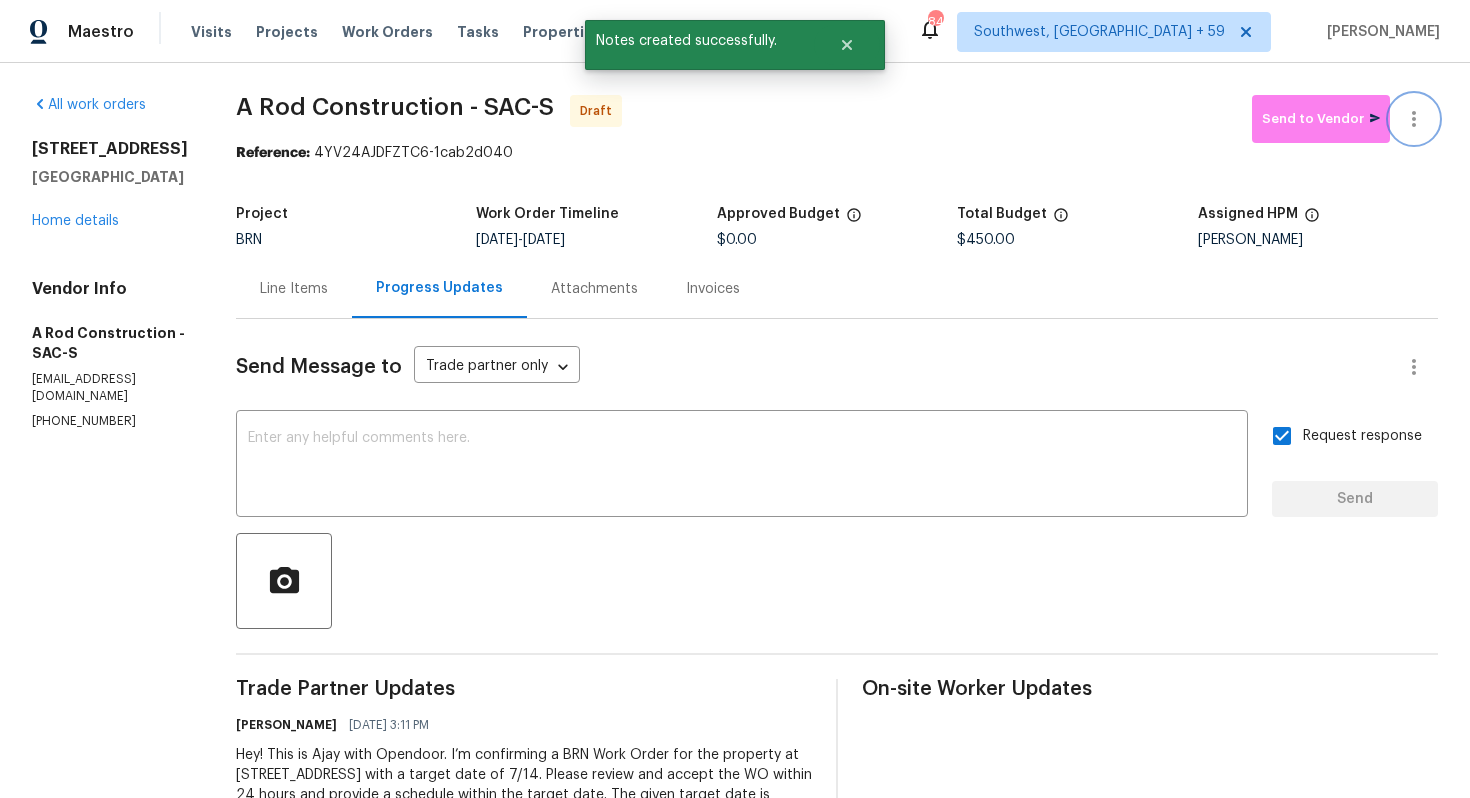 click 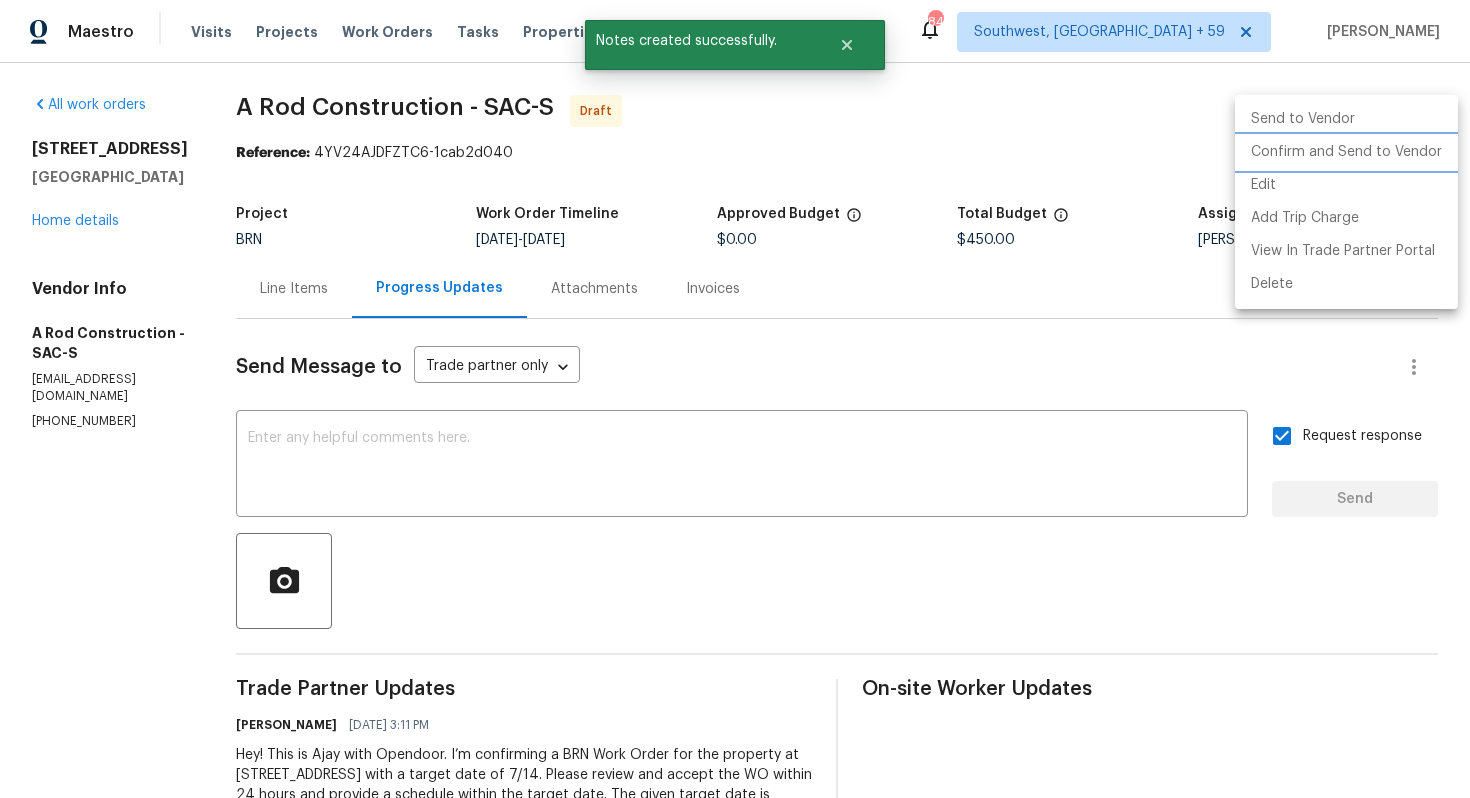 click on "Confirm and Send to Vendor" at bounding box center [1346, 152] 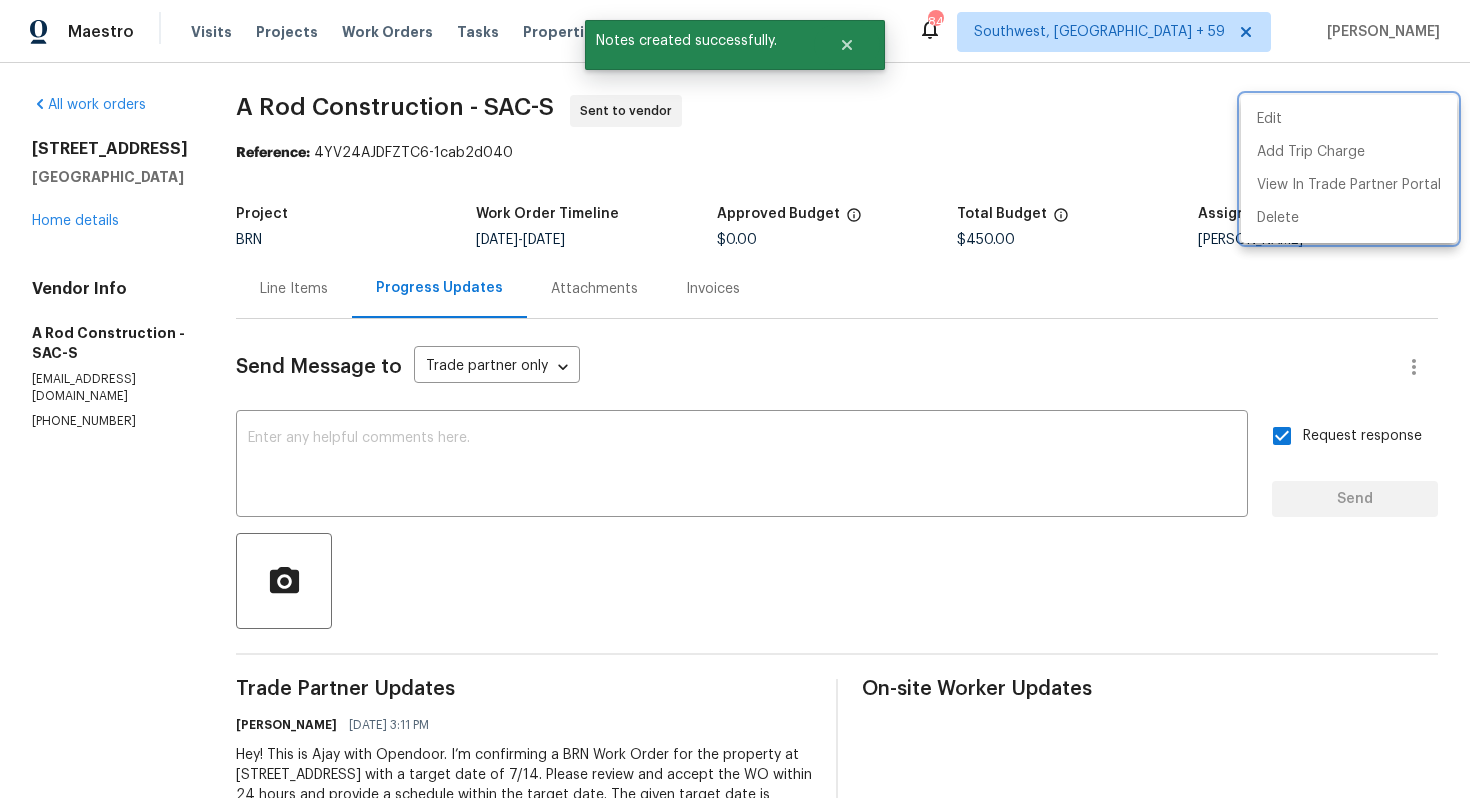 click at bounding box center [735, 399] 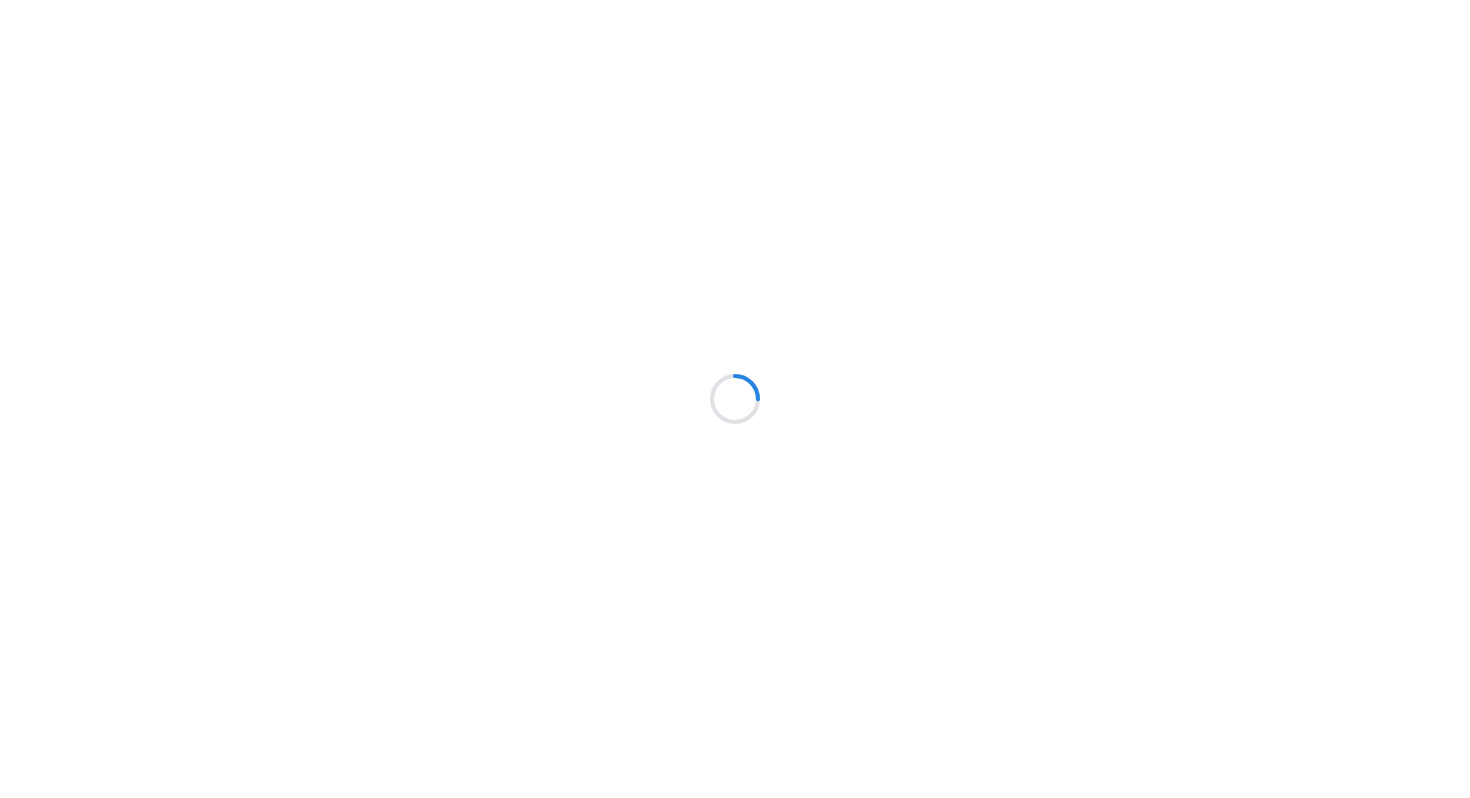 scroll, scrollTop: 0, scrollLeft: 0, axis: both 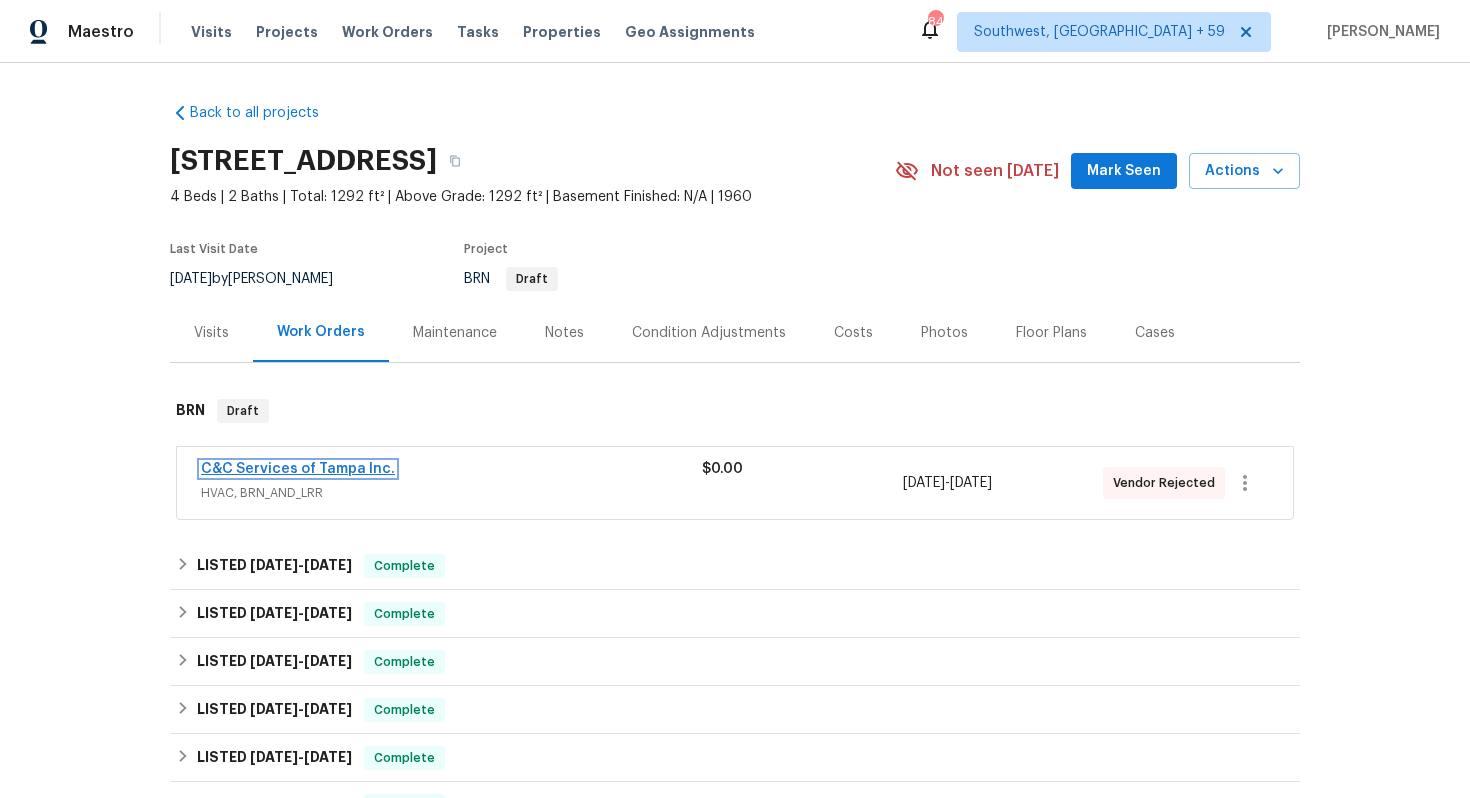 click on "C&C Services of Tampa Inc." at bounding box center (298, 469) 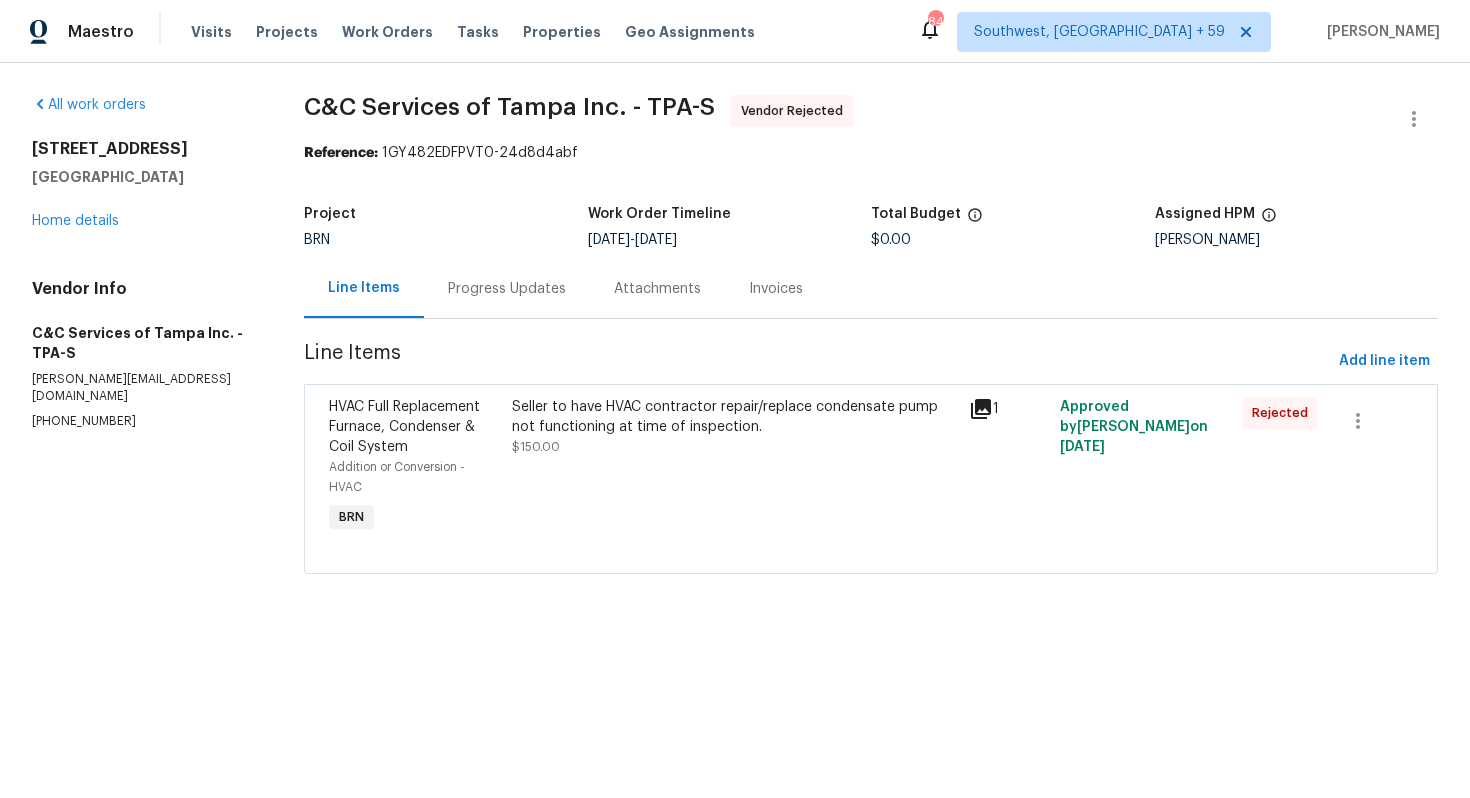 click on "Progress Updates" at bounding box center [507, 288] 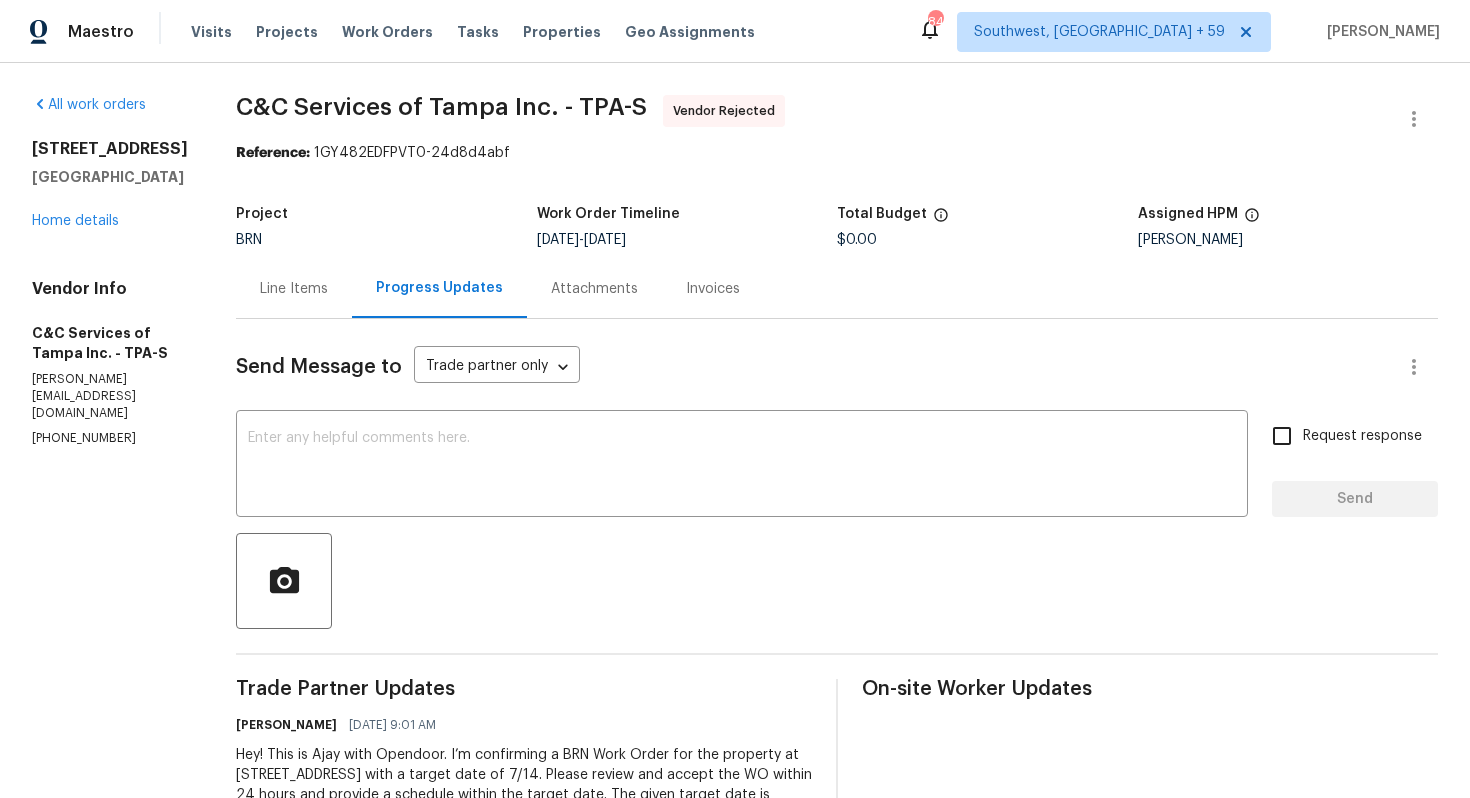 click on "Line Items" at bounding box center [294, 289] 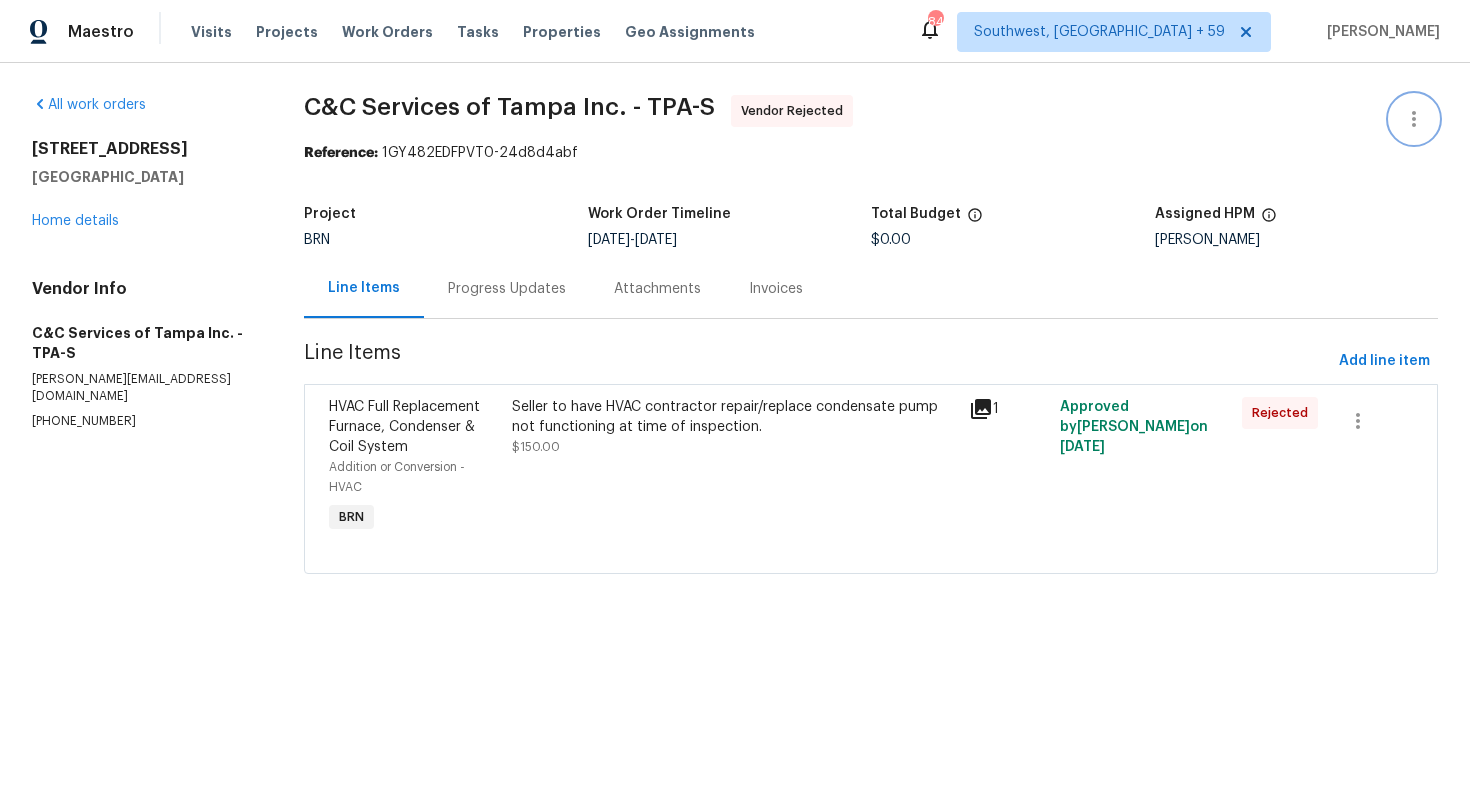 click 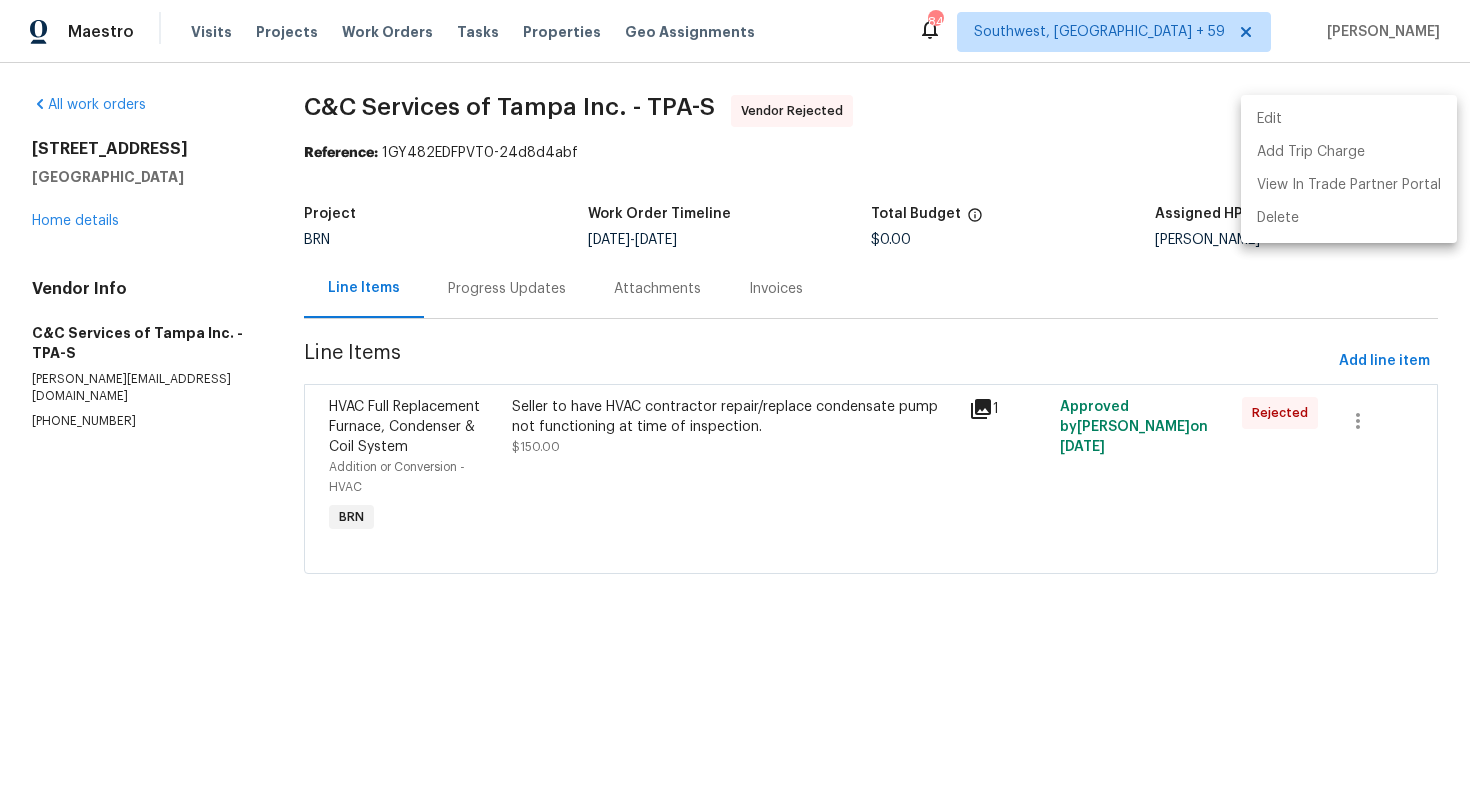click on "Edit" at bounding box center (1349, 119) 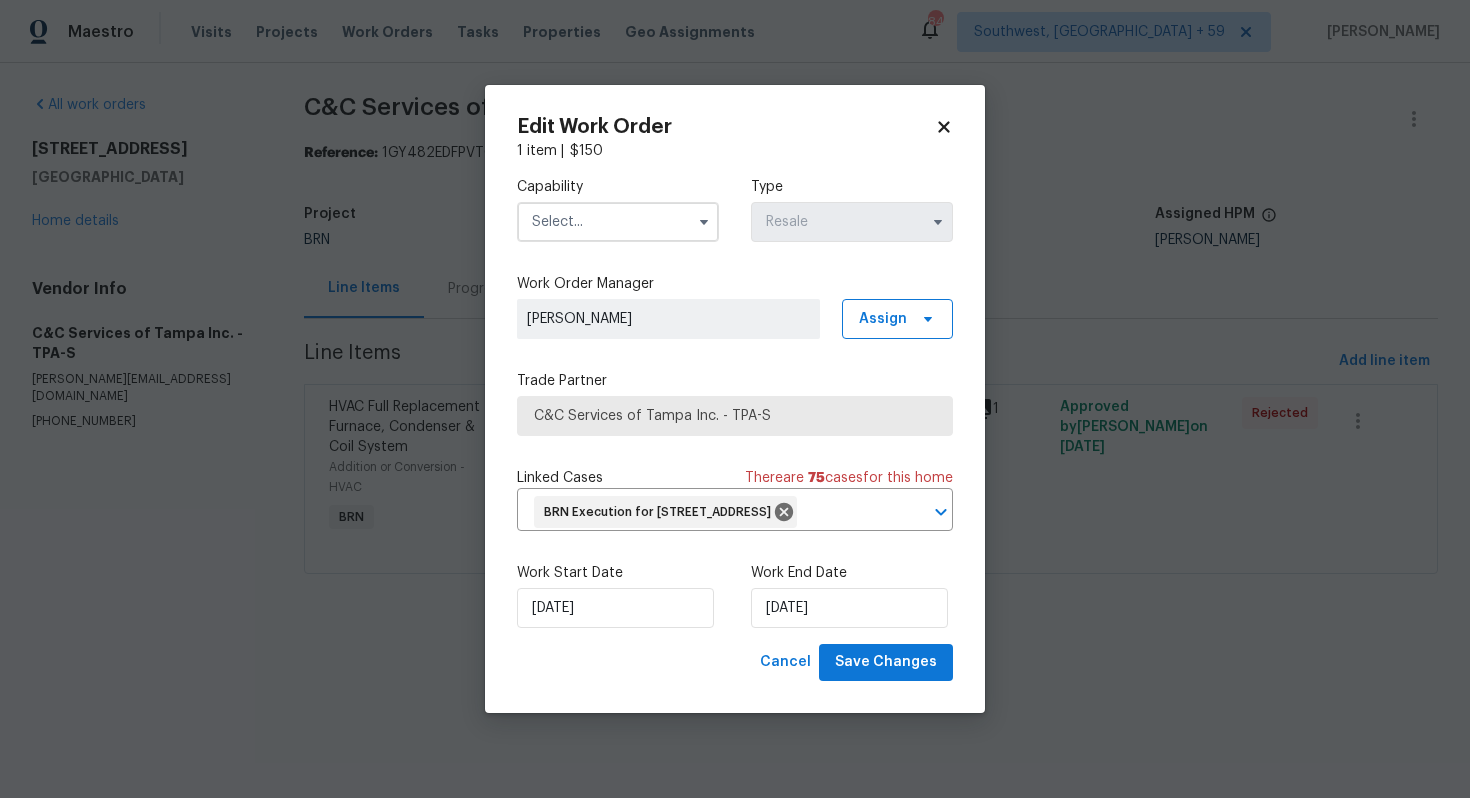 click at bounding box center (704, 222) 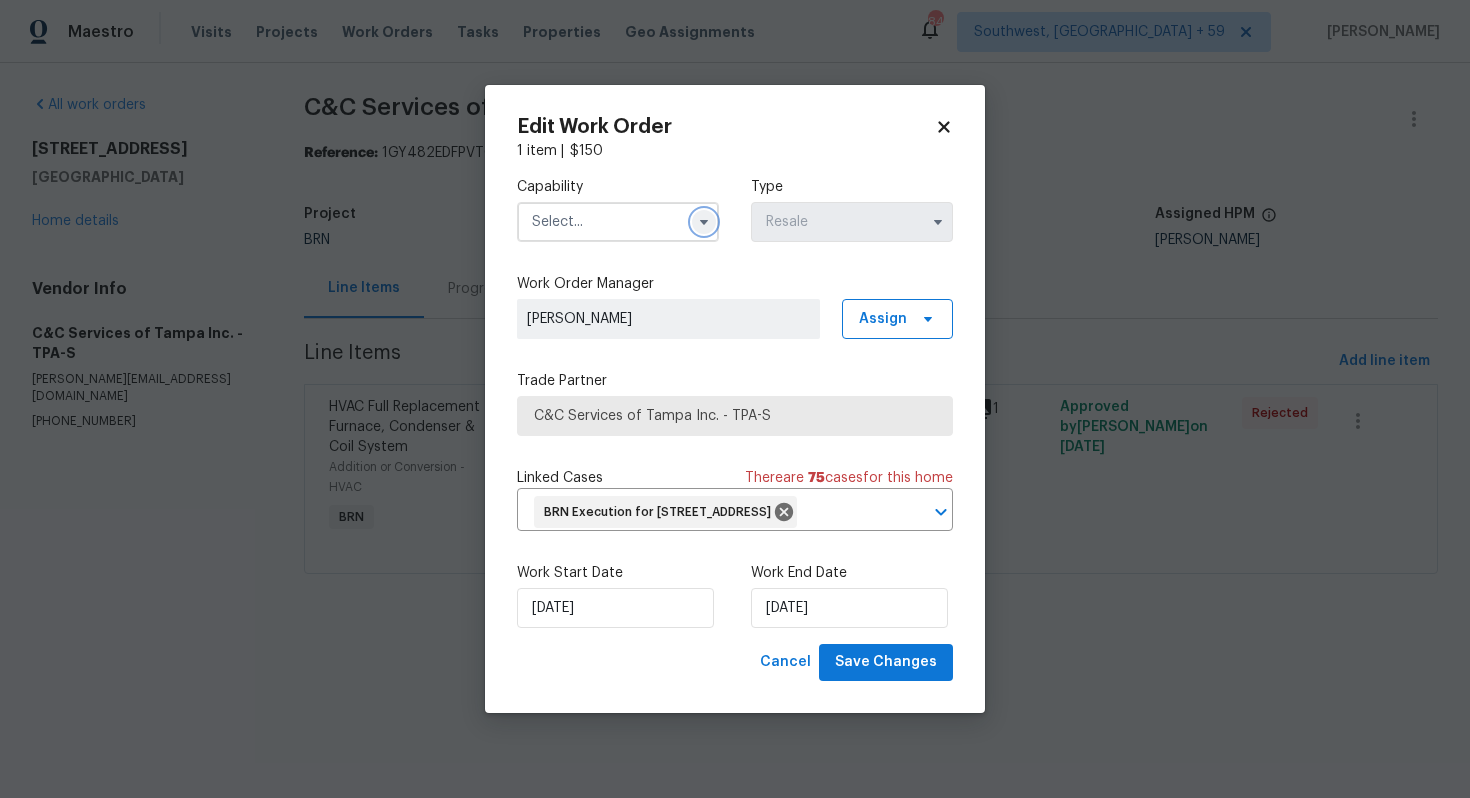 click 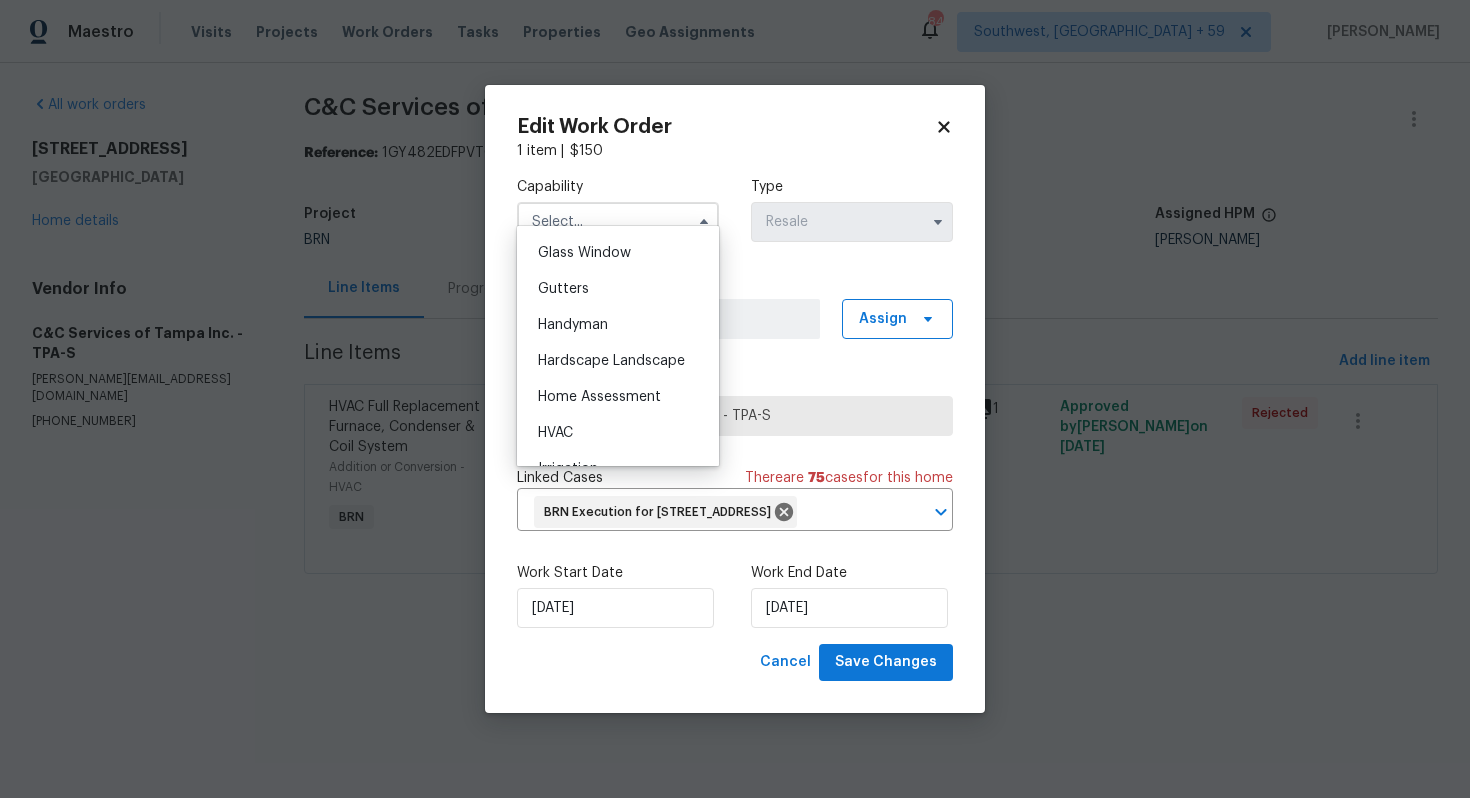 scroll, scrollTop: 1015, scrollLeft: 0, axis: vertical 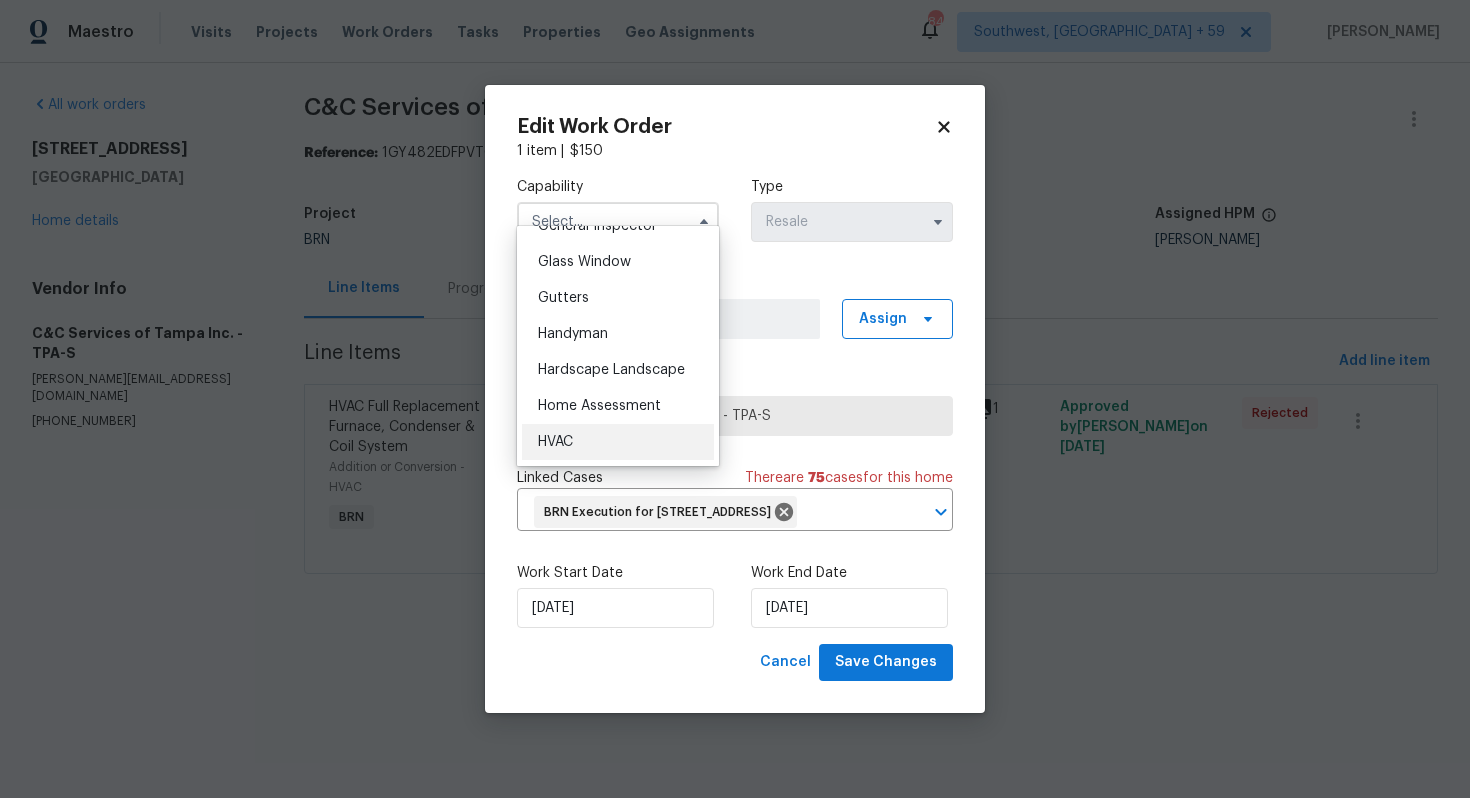 click on "HVAC" at bounding box center [618, 442] 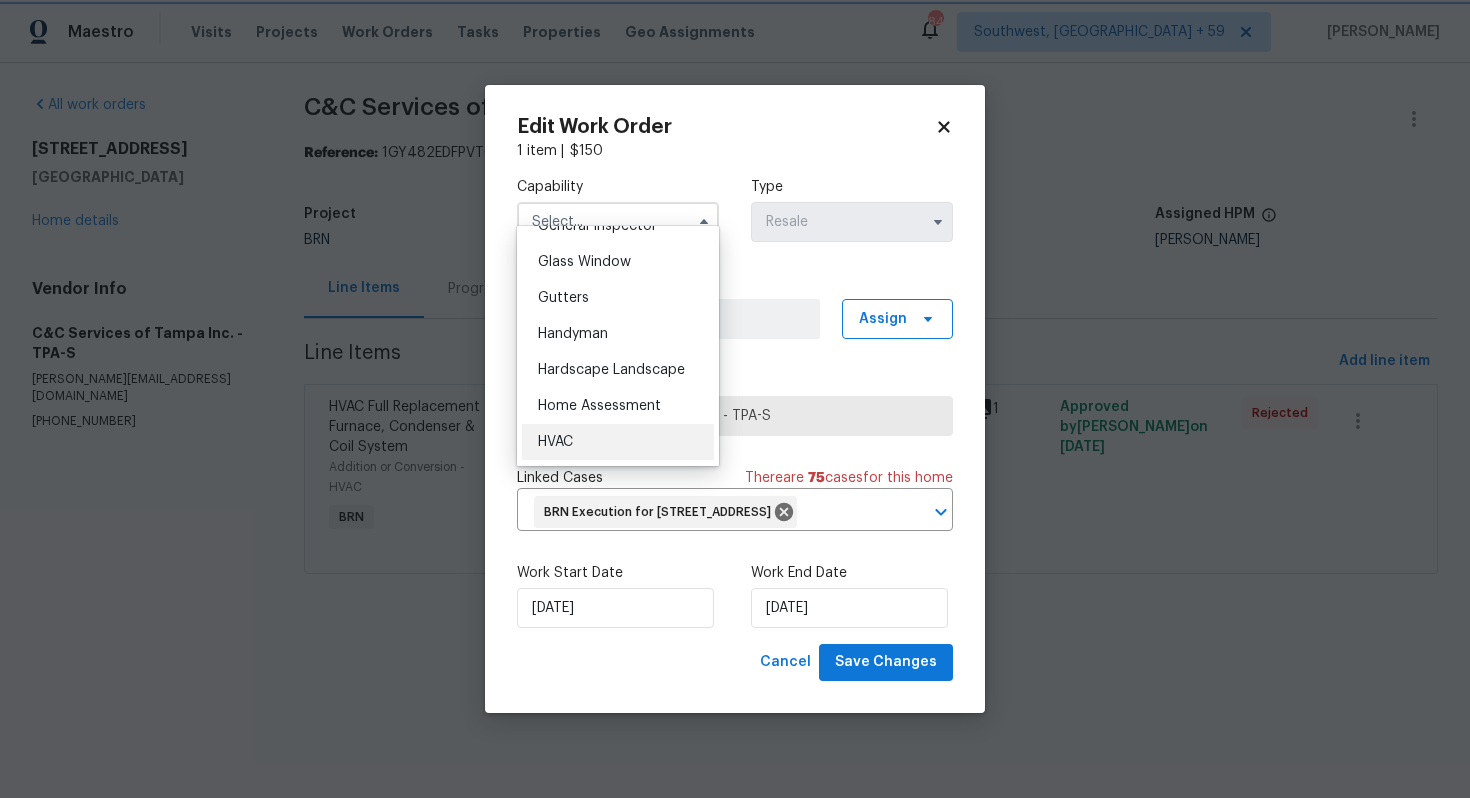 type on "HVAC" 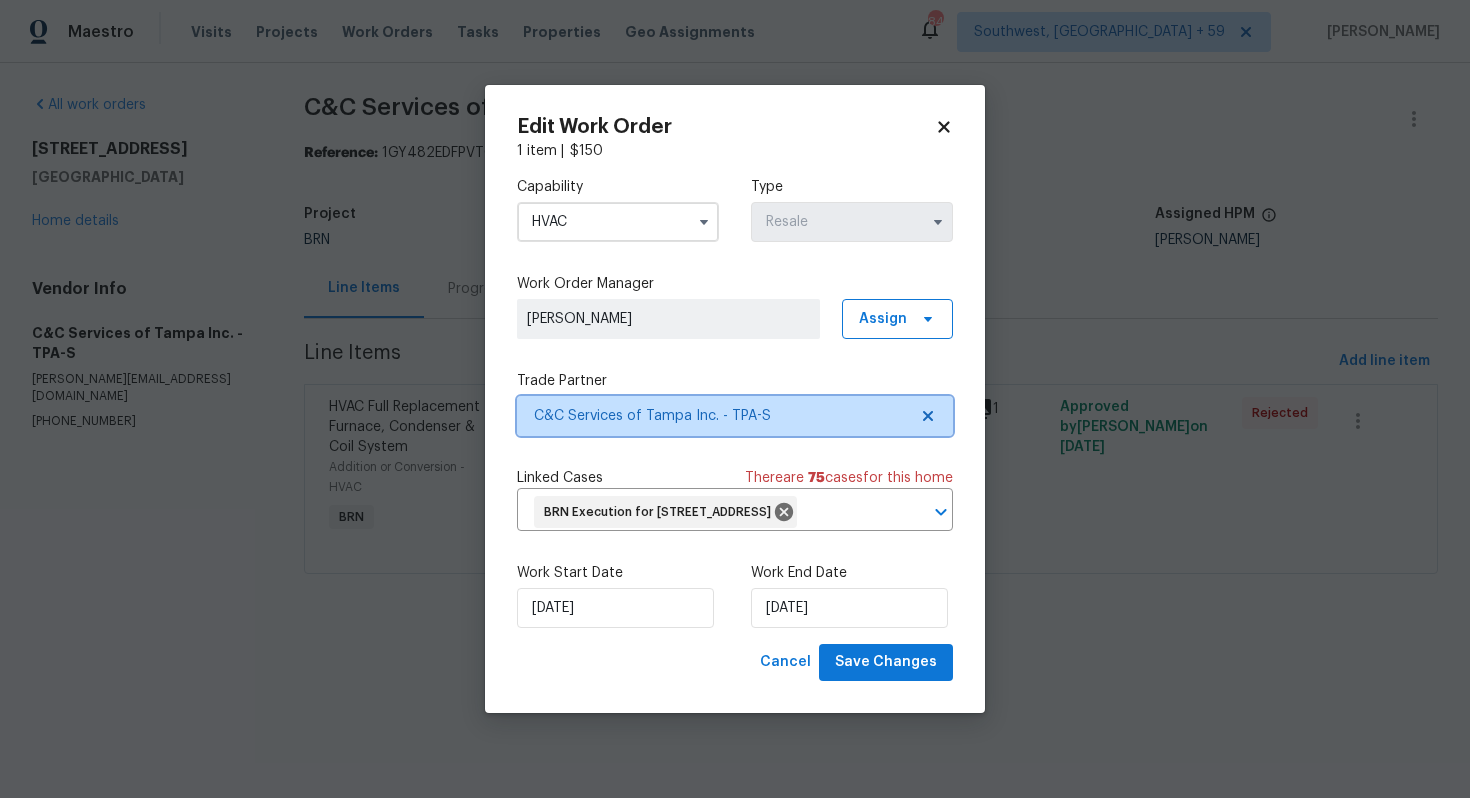 click 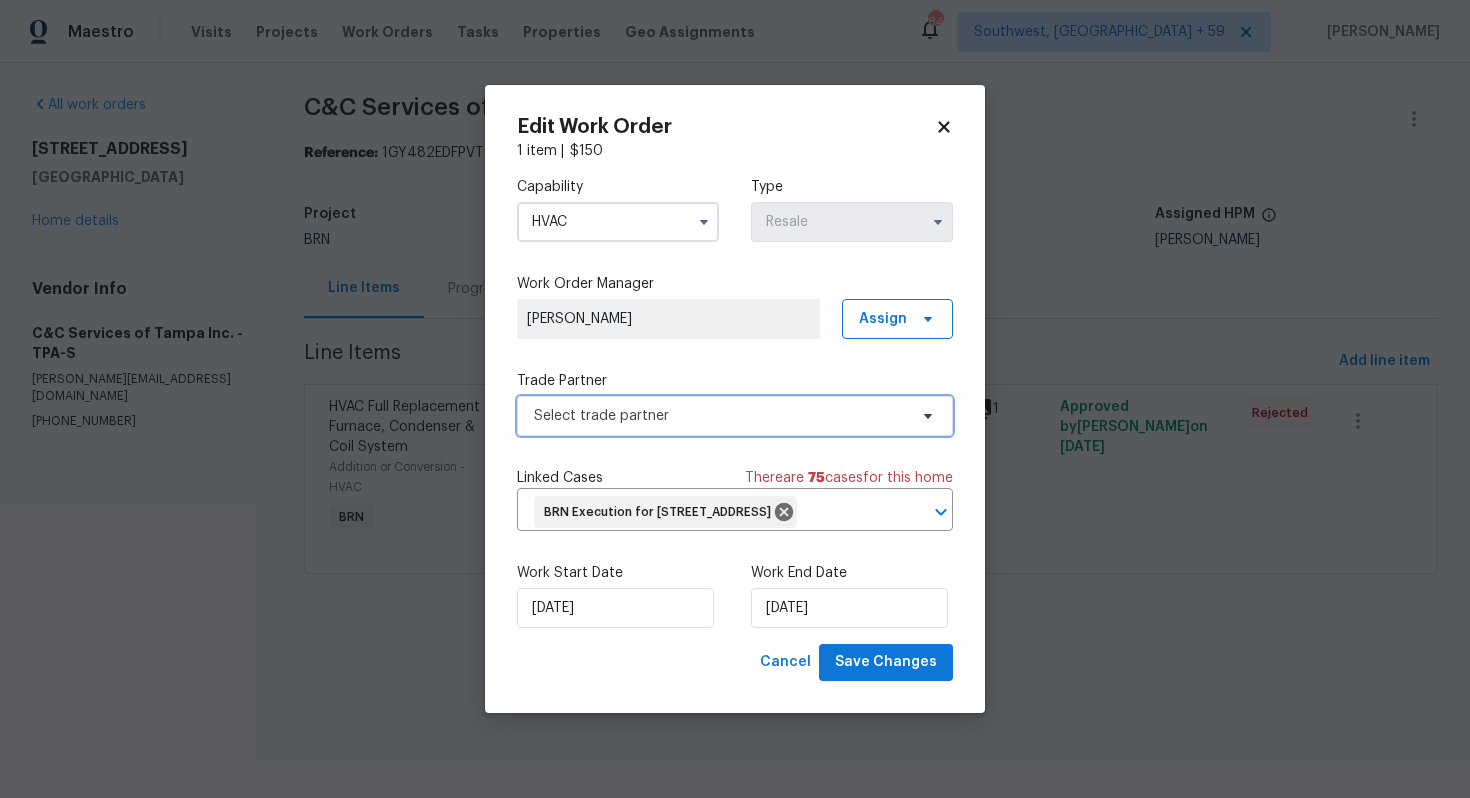 click on "Select trade partner" at bounding box center [720, 416] 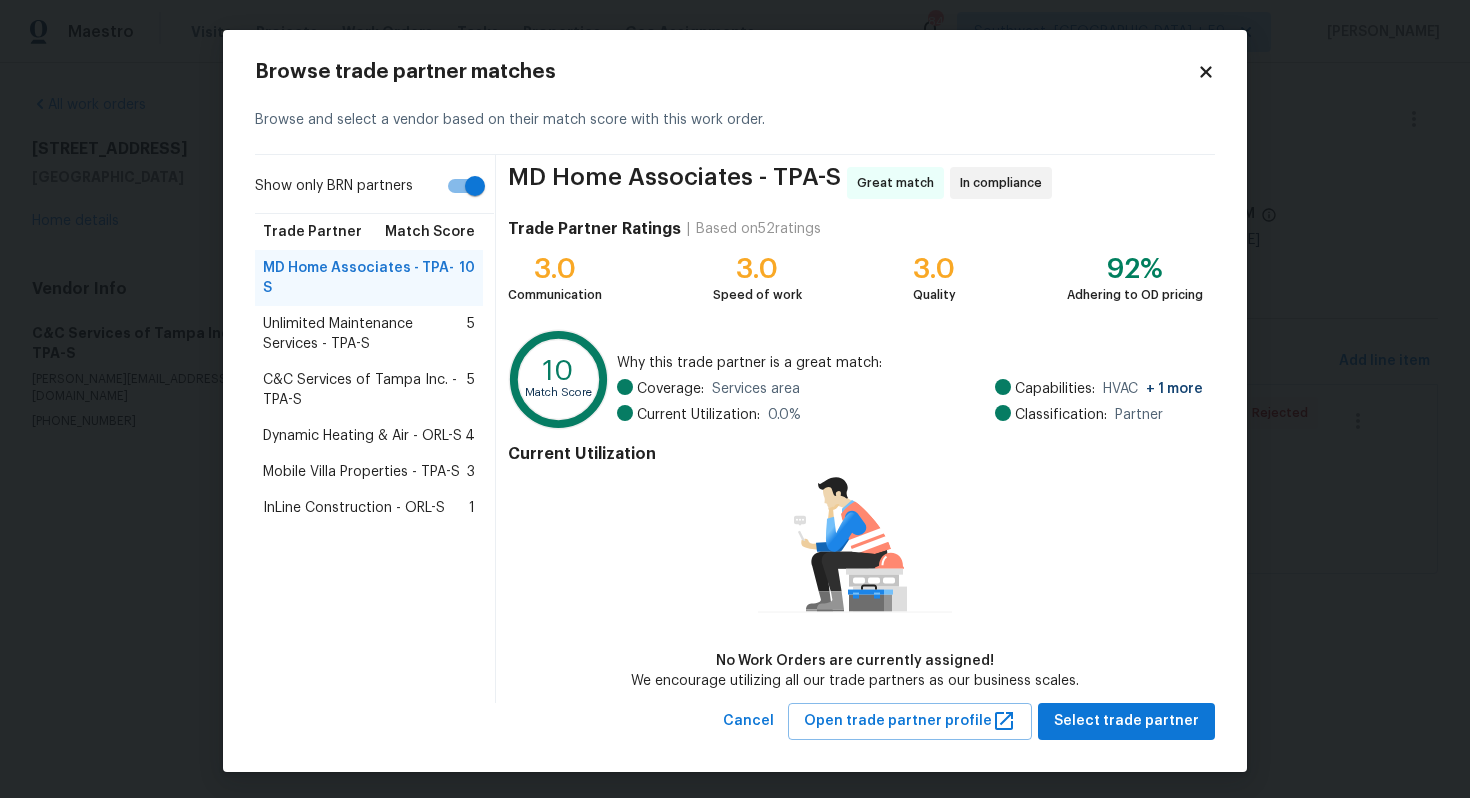 click on "Unlimited Maintenance Services - TPA-S" at bounding box center [365, 334] 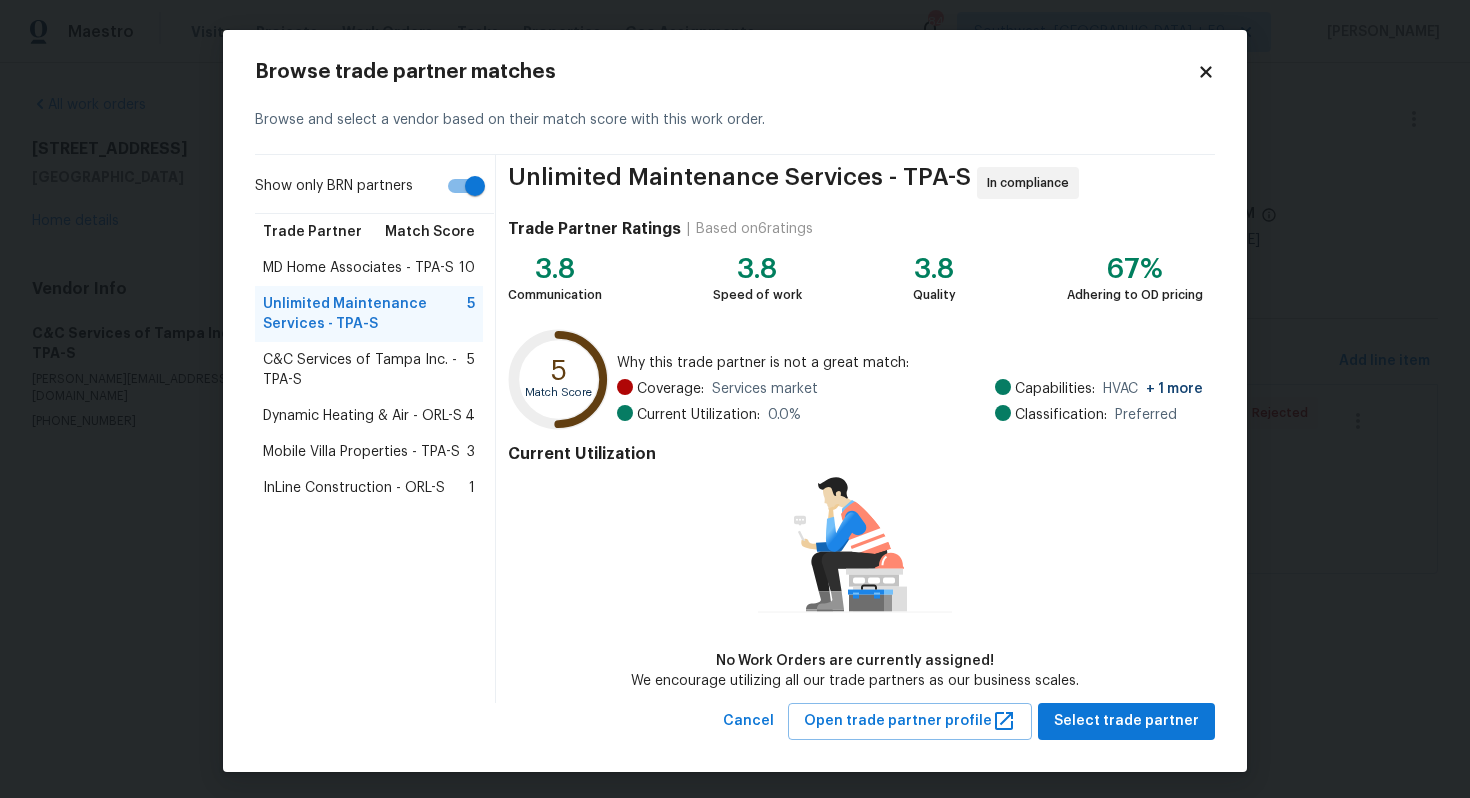 click on "Dynamic Heating & Air - ORL-S" at bounding box center [362, 416] 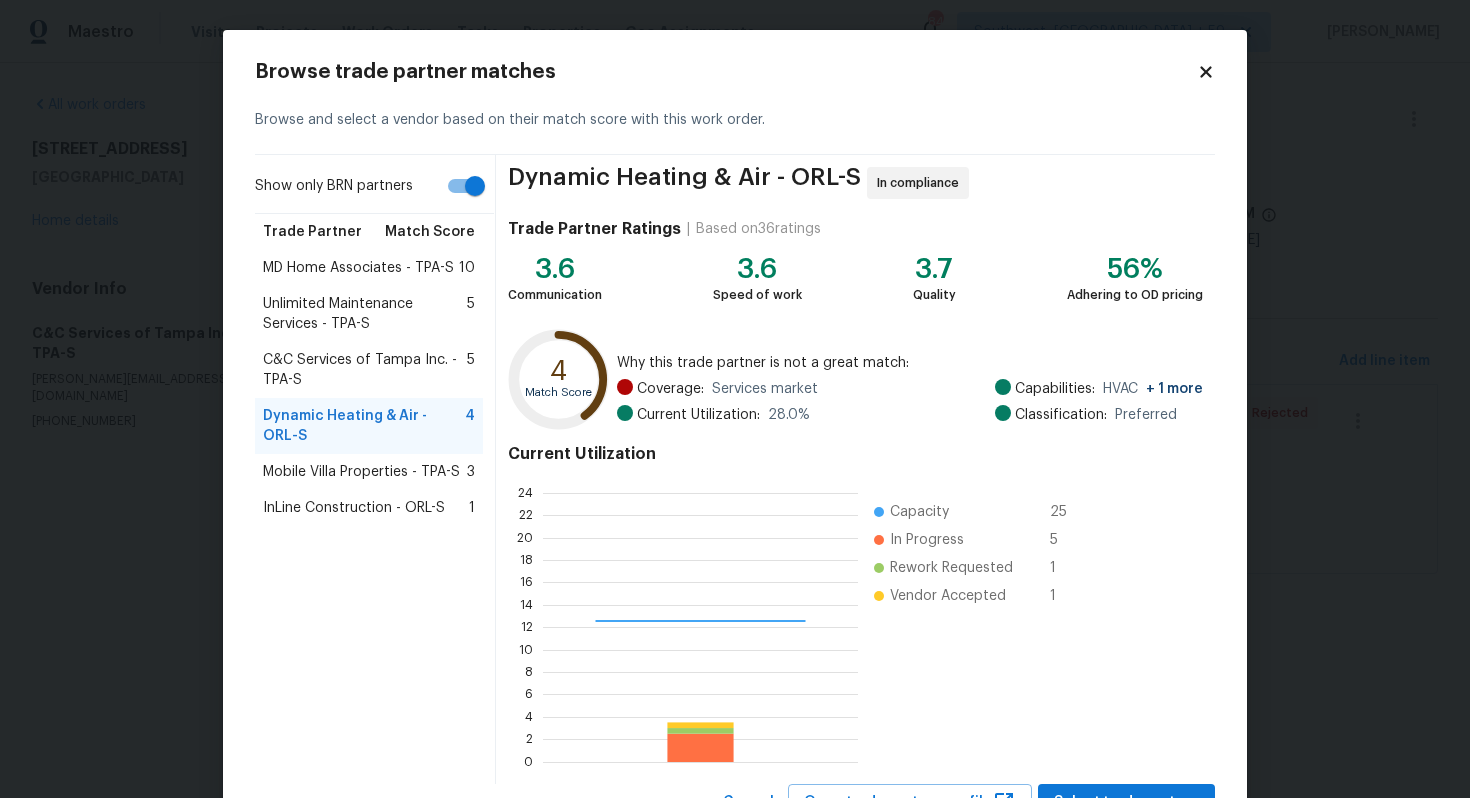 scroll, scrollTop: 2, scrollLeft: 2, axis: both 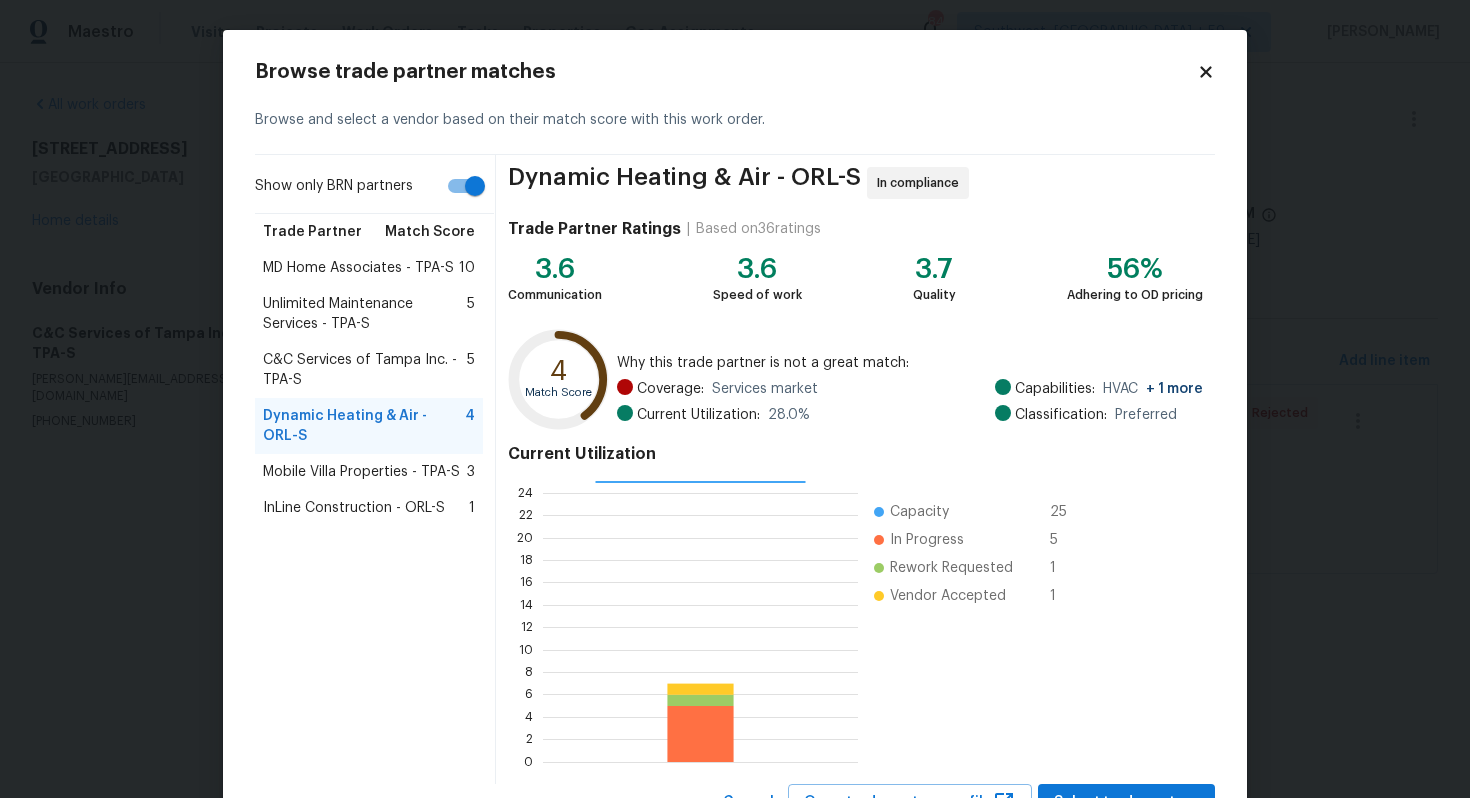 click on "Unlimited Maintenance Services - TPA-S" at bounding box center [365, 314] 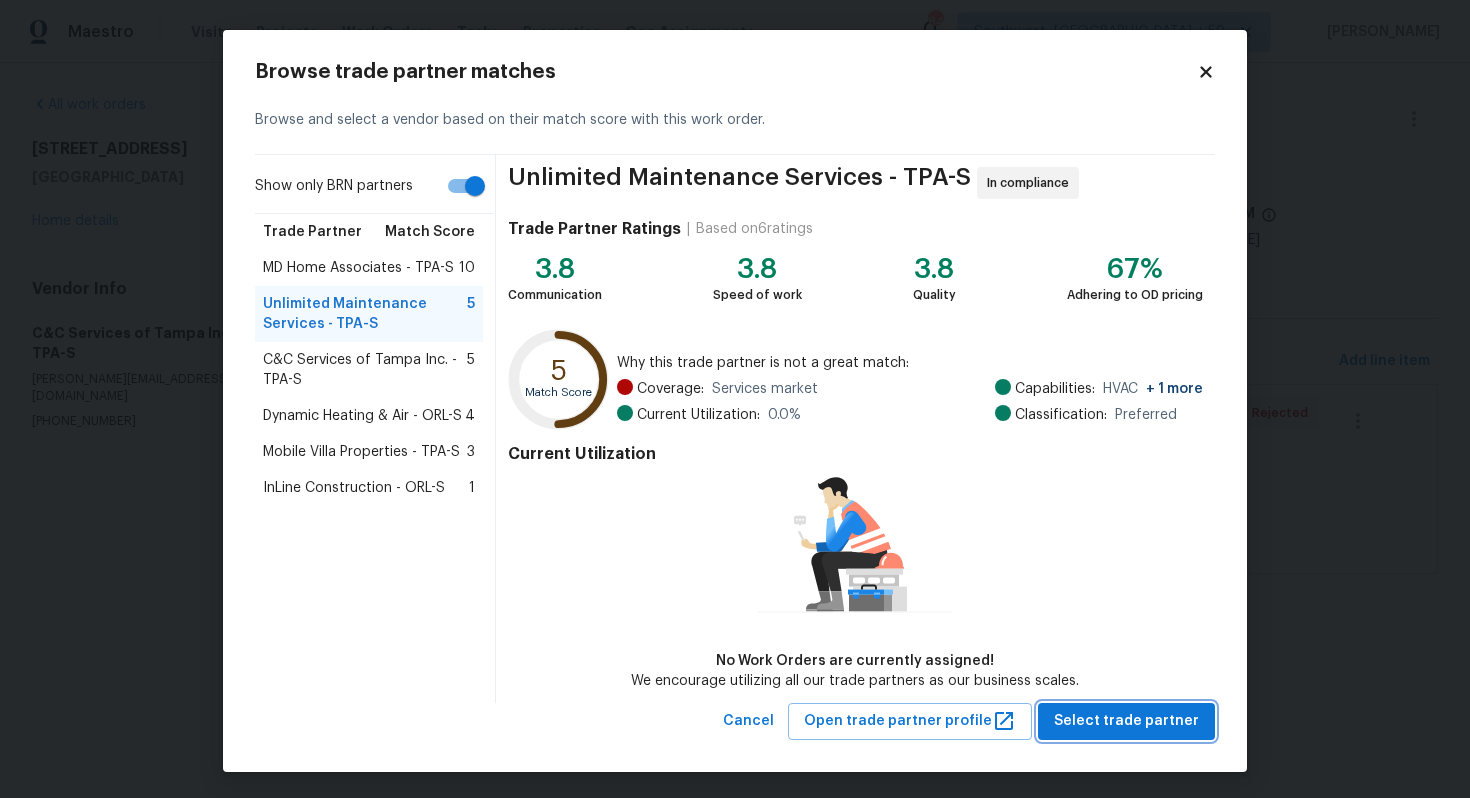 click on "Select trade partner" at bounding box center (1126, 721) 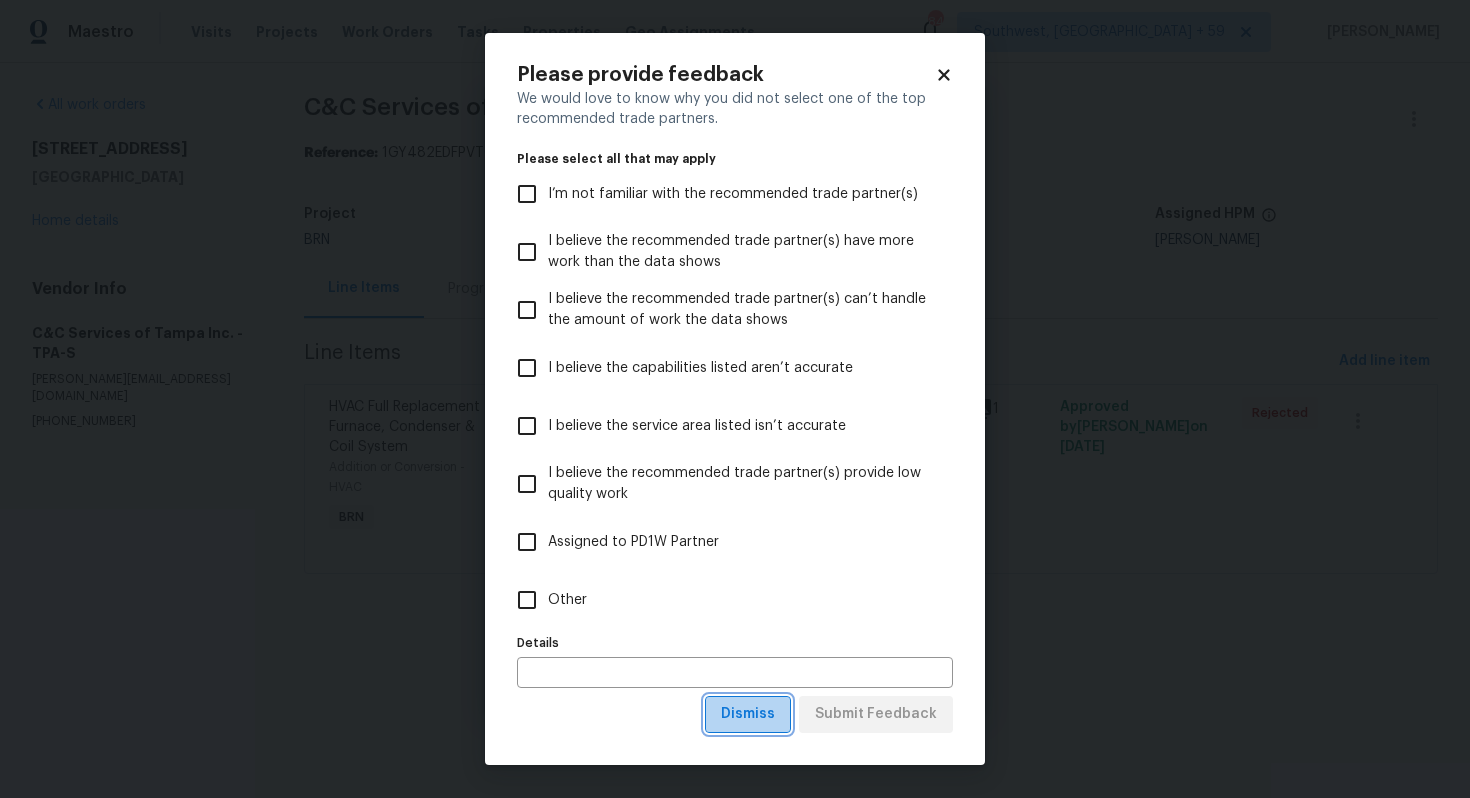 click on "Dismiss" at bounding box center [748, 714] 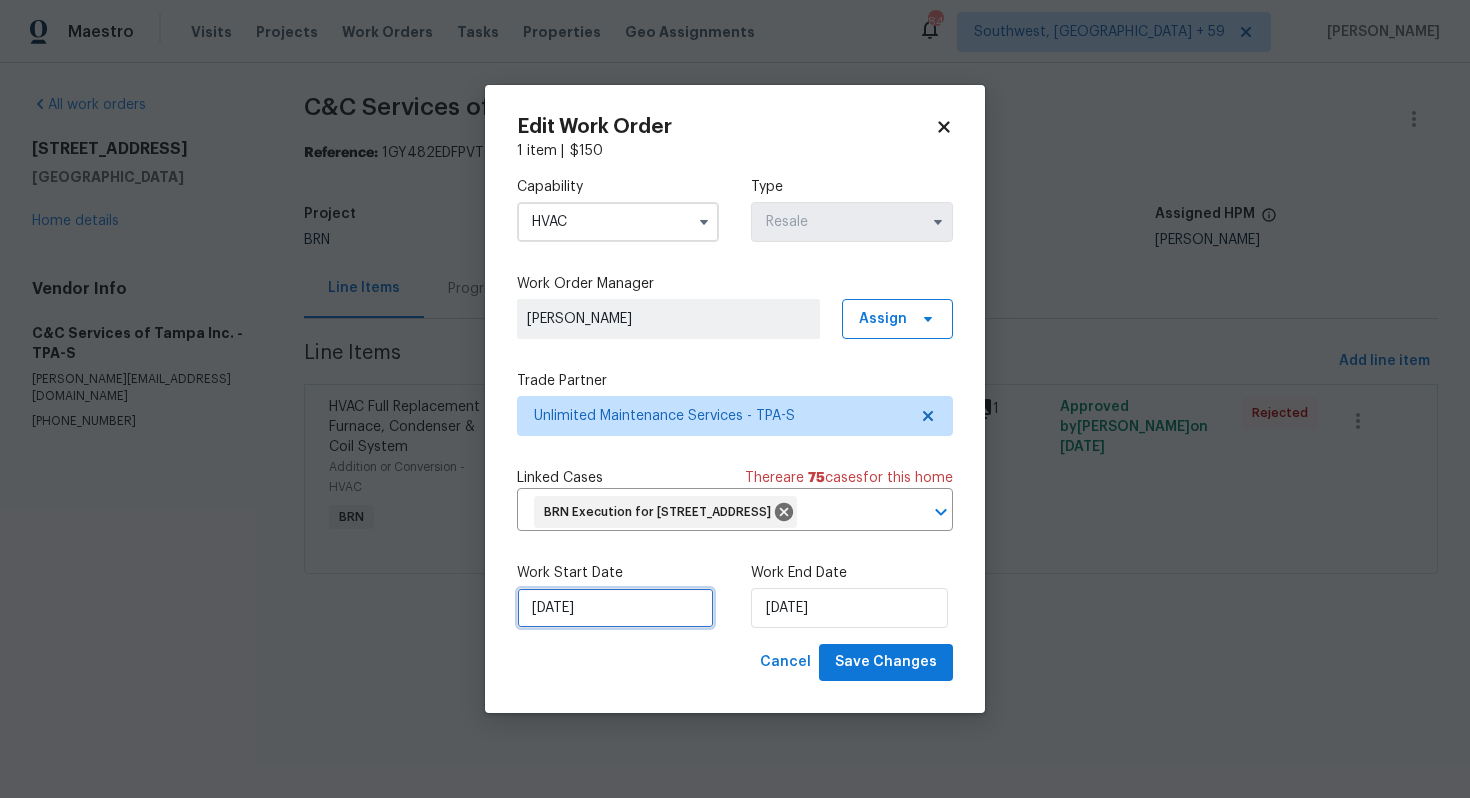 click on "7/11/2025" at bounding box center (615, 608) 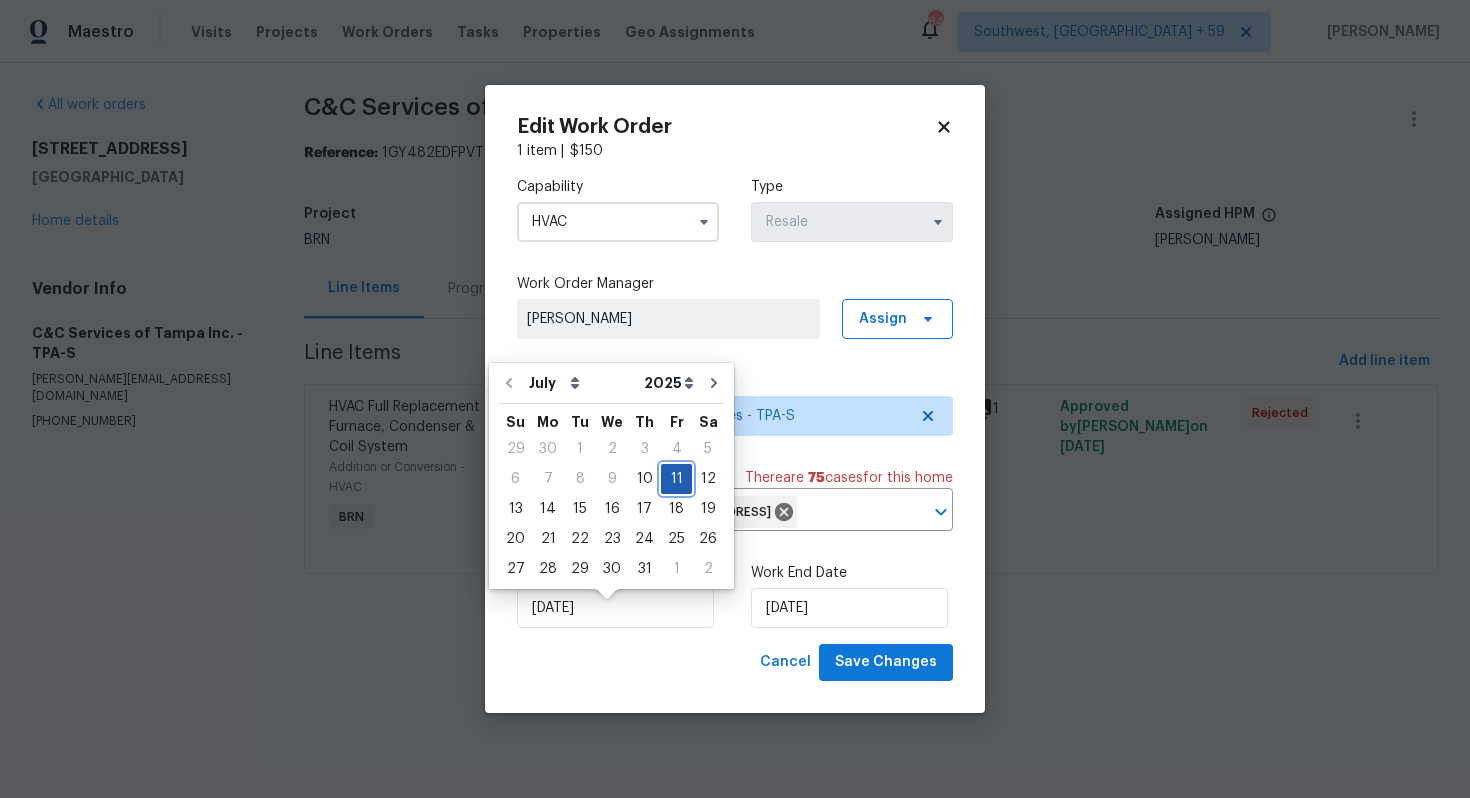 click on "11" at bounding box center (676, 479) 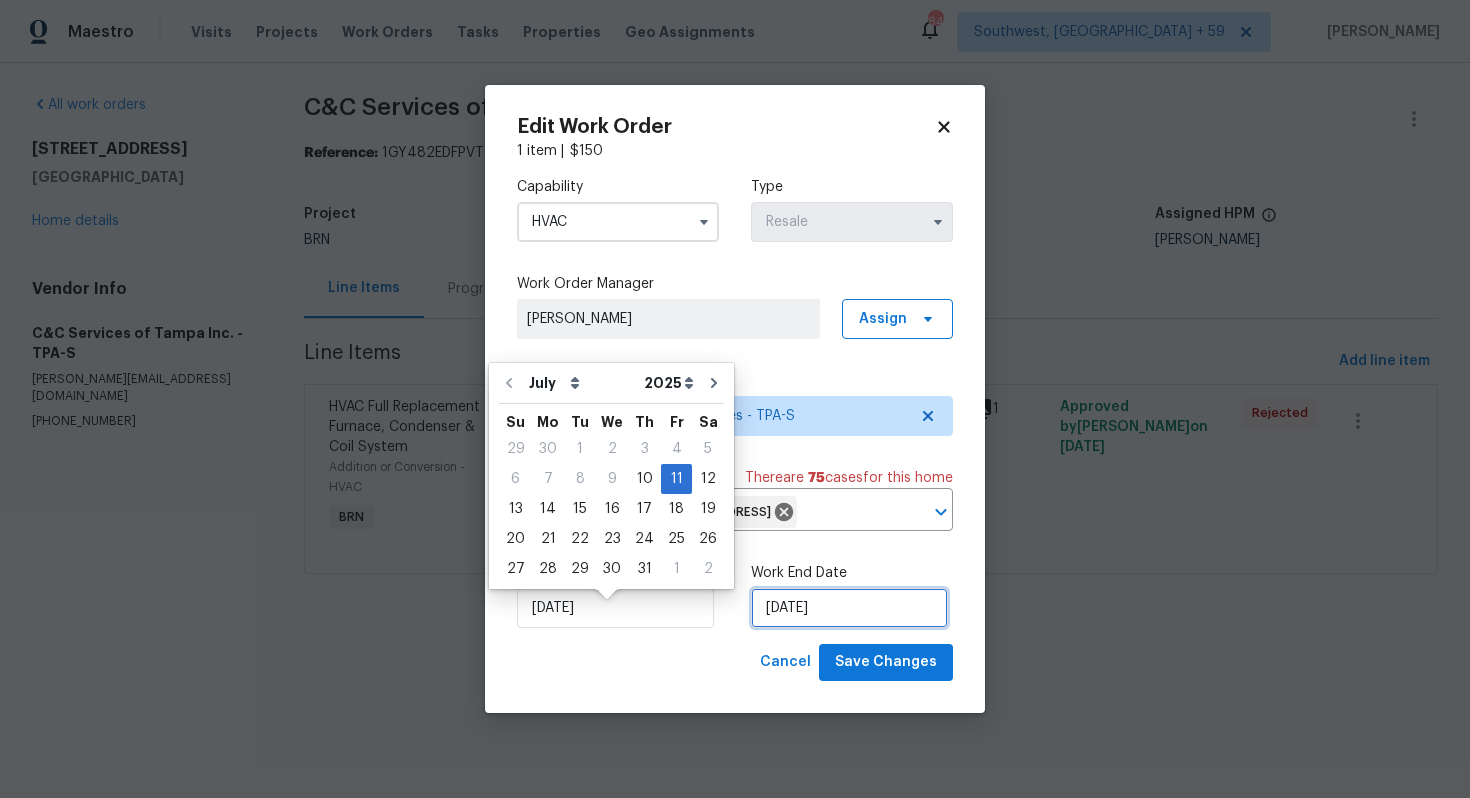 click on "7/14/2025" at bounding box center (849, 608) 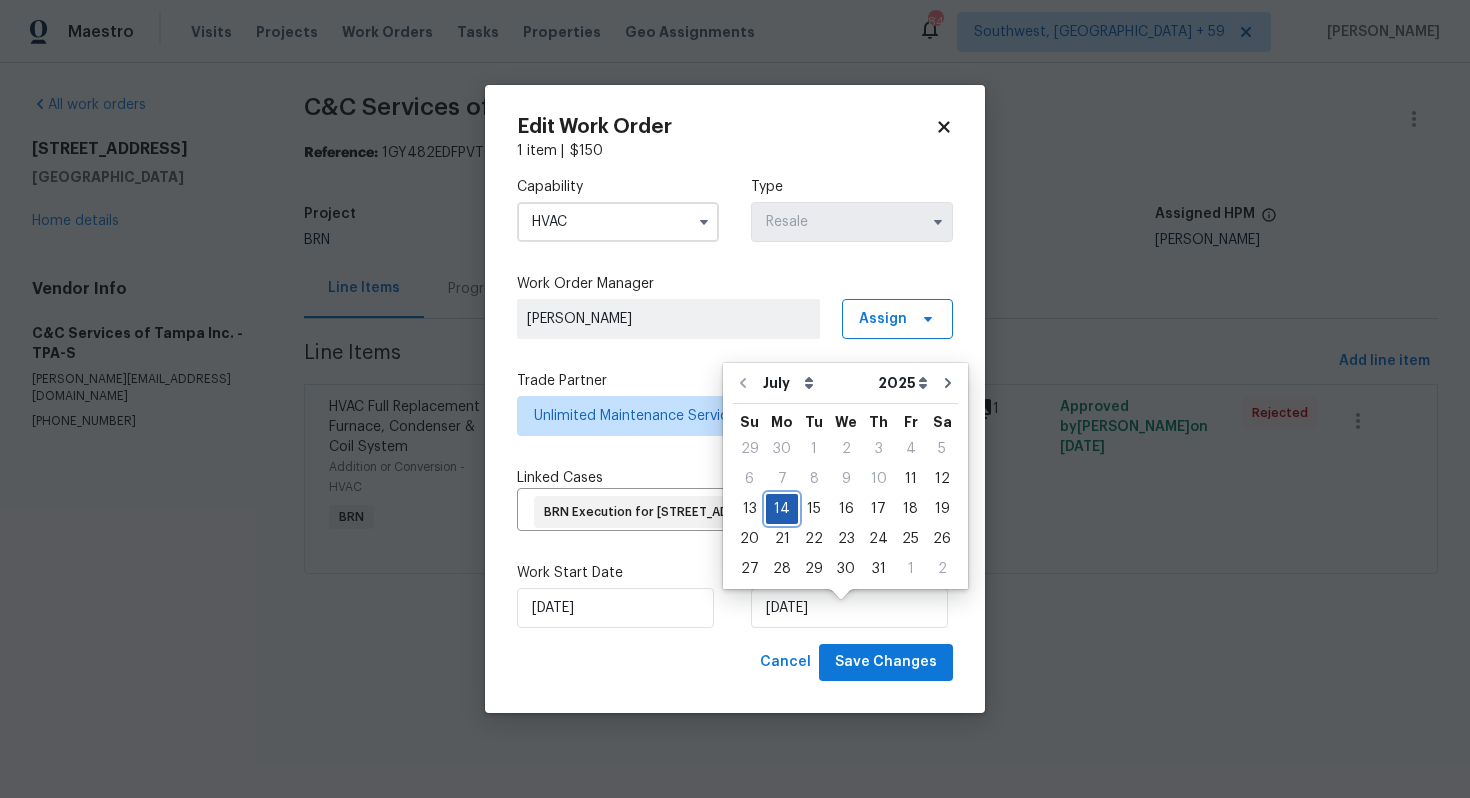 click on "14" at bounding box center (782, 509) 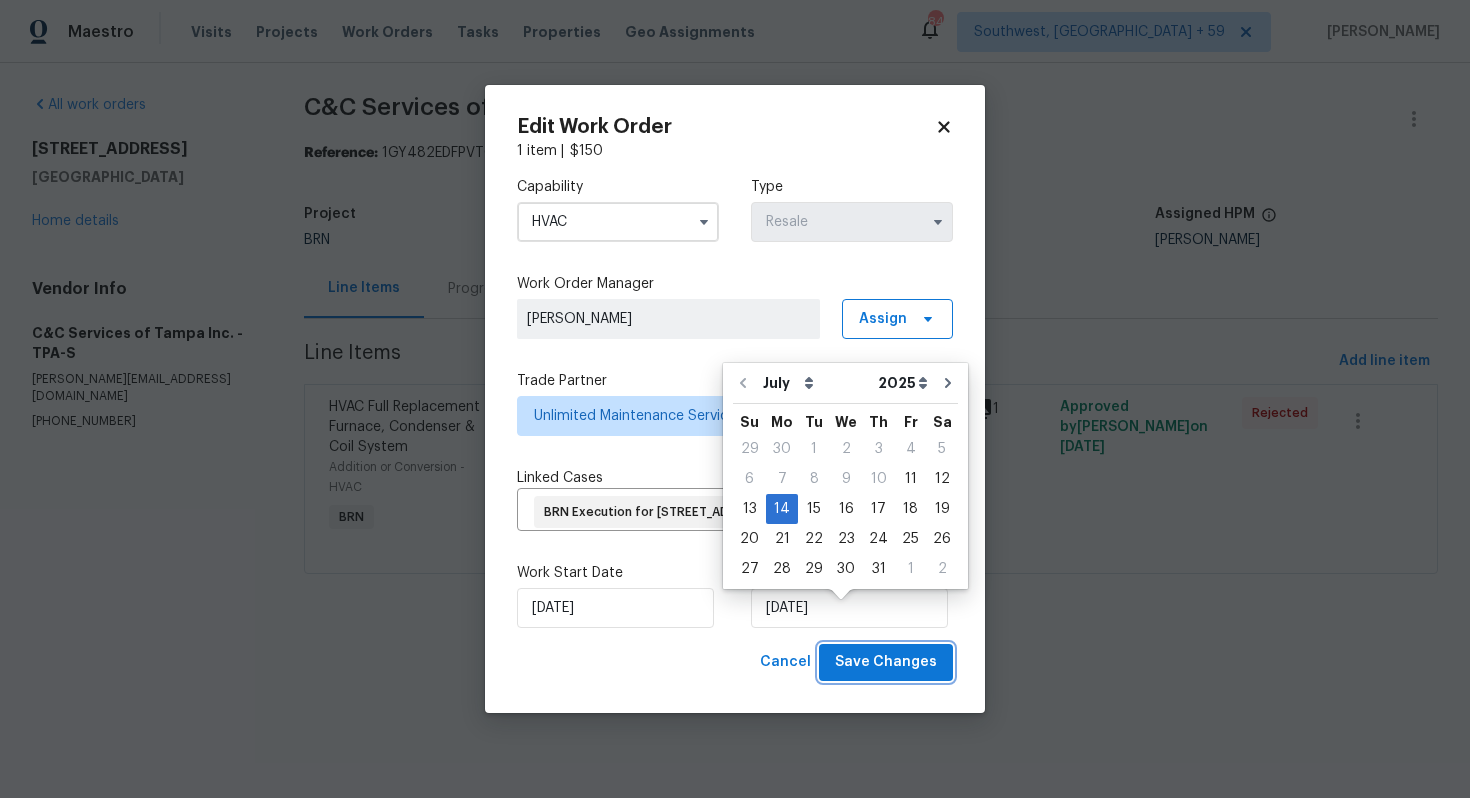 click on "Save Changes" at bounding box center (886, 662) 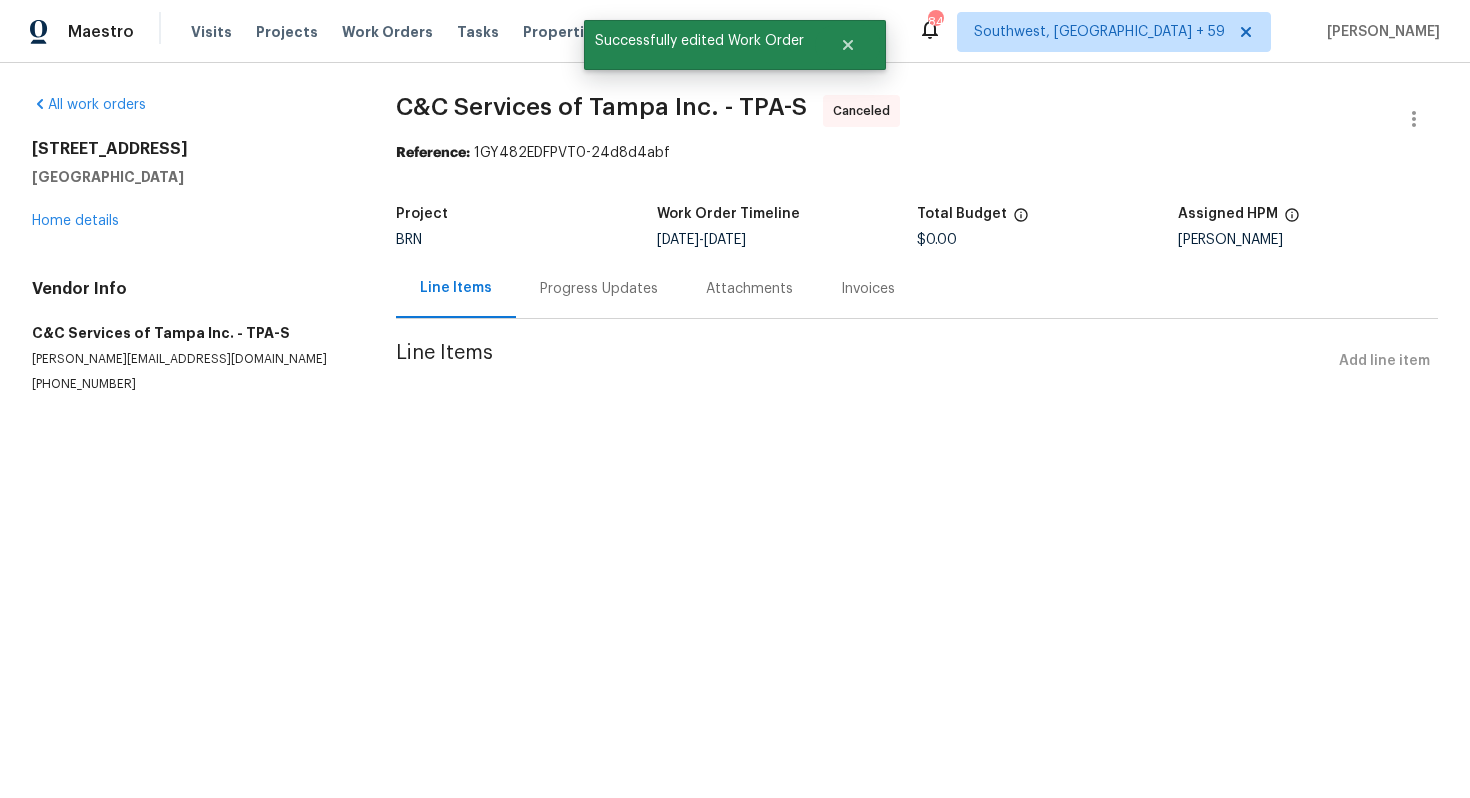 click on "Progress Updates" at bounding box center (599, 288) 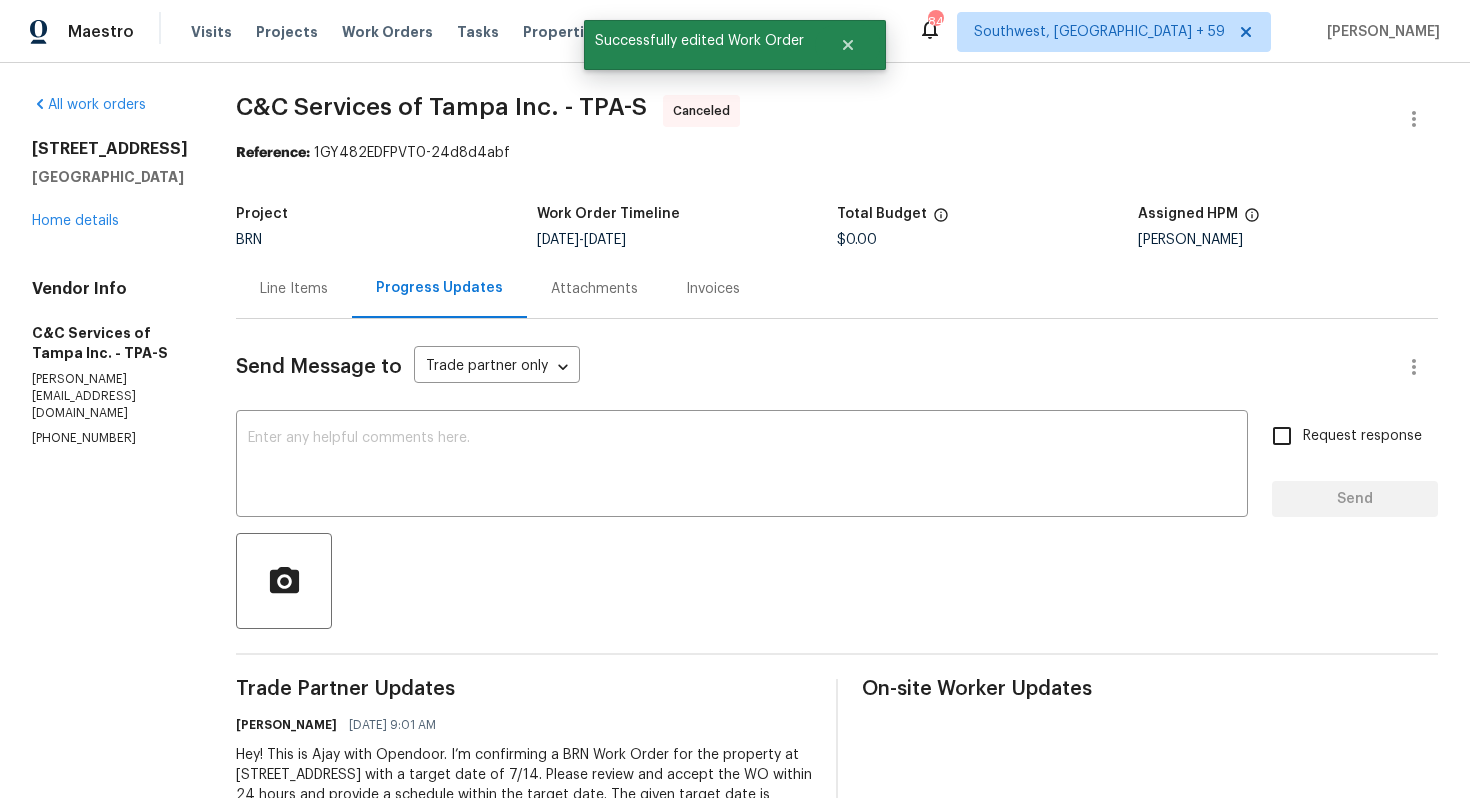 scroll, scrollTop: 163, scrollLeft: 0, axis: vertical 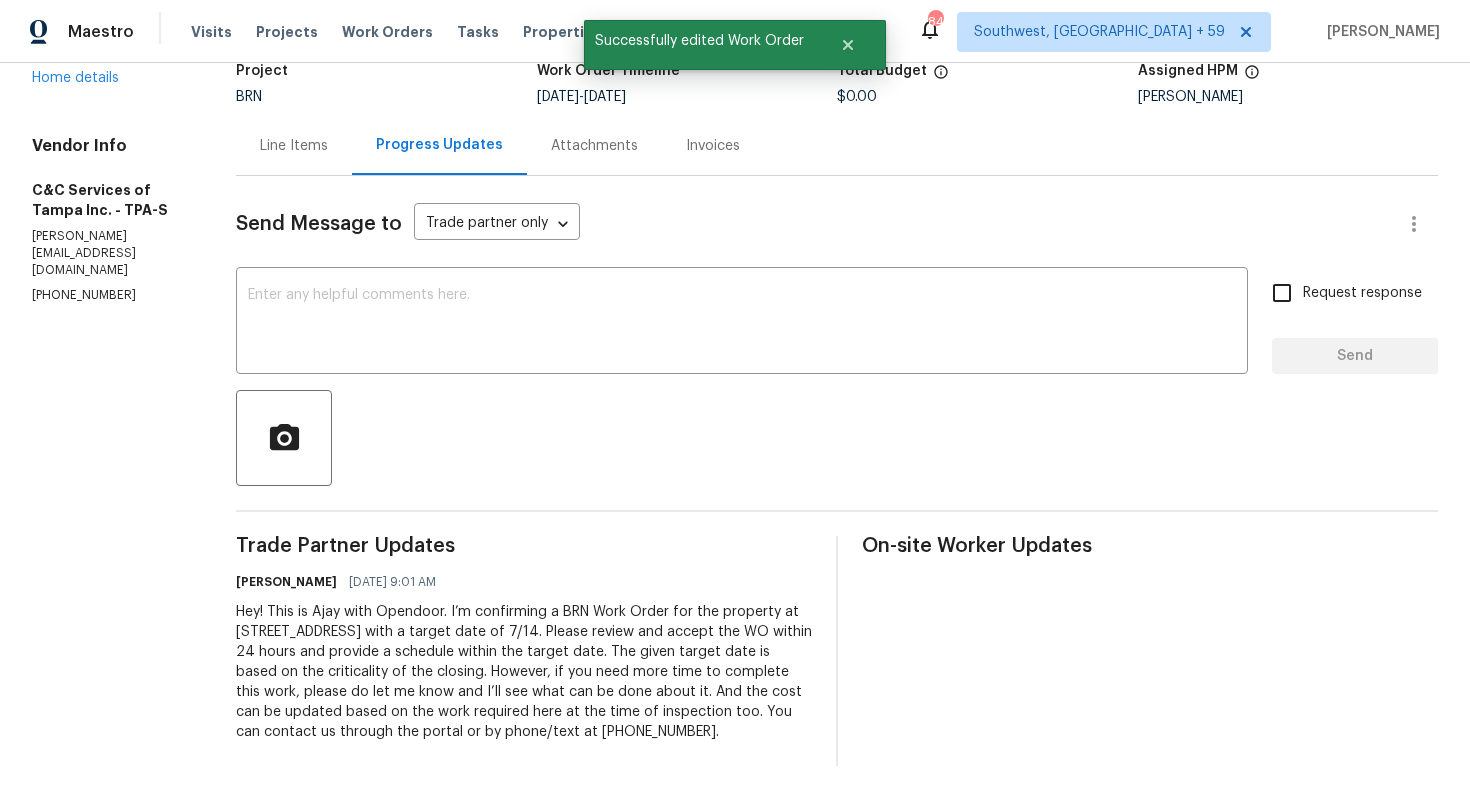 click on "Hey! This is Ajay with Opendoor. I’m confirming a BRN Work Order for the property at 4011 Mesa Ave, Sarasota, FL 34233 with a target date of 7/14. Please review and accept the WO within 24 hours and provide a schedule within the target date. The given target date is based on the criticality of the closing. However, if you need more time to complete this work, please do let me know and I’ll see what can be done about it. And the cost can be updated based on the work required here at the time of inspection too. You can contact us through the portal or by phone/text at 650-800-9524." at bounding box center [524, 672] 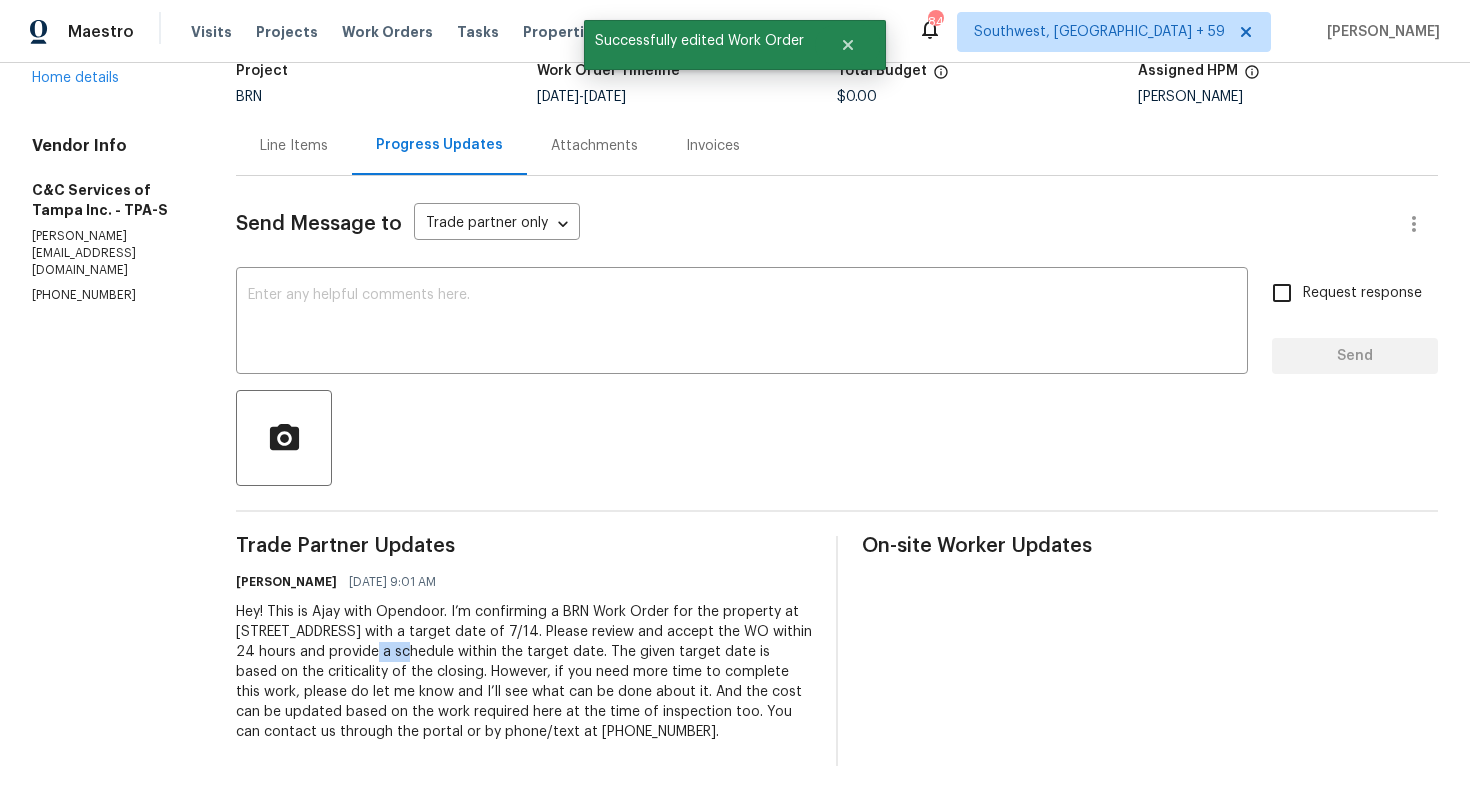 click on "Hey! This is Ajay with Opendoor. I’m confirming a BRN Work Order for the property at 4011 Mesa Ave, Sarasota, FL 34233 with a target date of 7/14. Please review and accept the WO within 24 hours and provide a schedule within the target date. The given target date is based on the criticality of the closing. However, if you need more time to complete this work, please do let me know and I’ll see what can be done about it. And the cost can be updated based on the work required here at the time of inspection too. You can contact us through the portal or by phone/text at 650-800-9524." at bounding box center [524, 672] 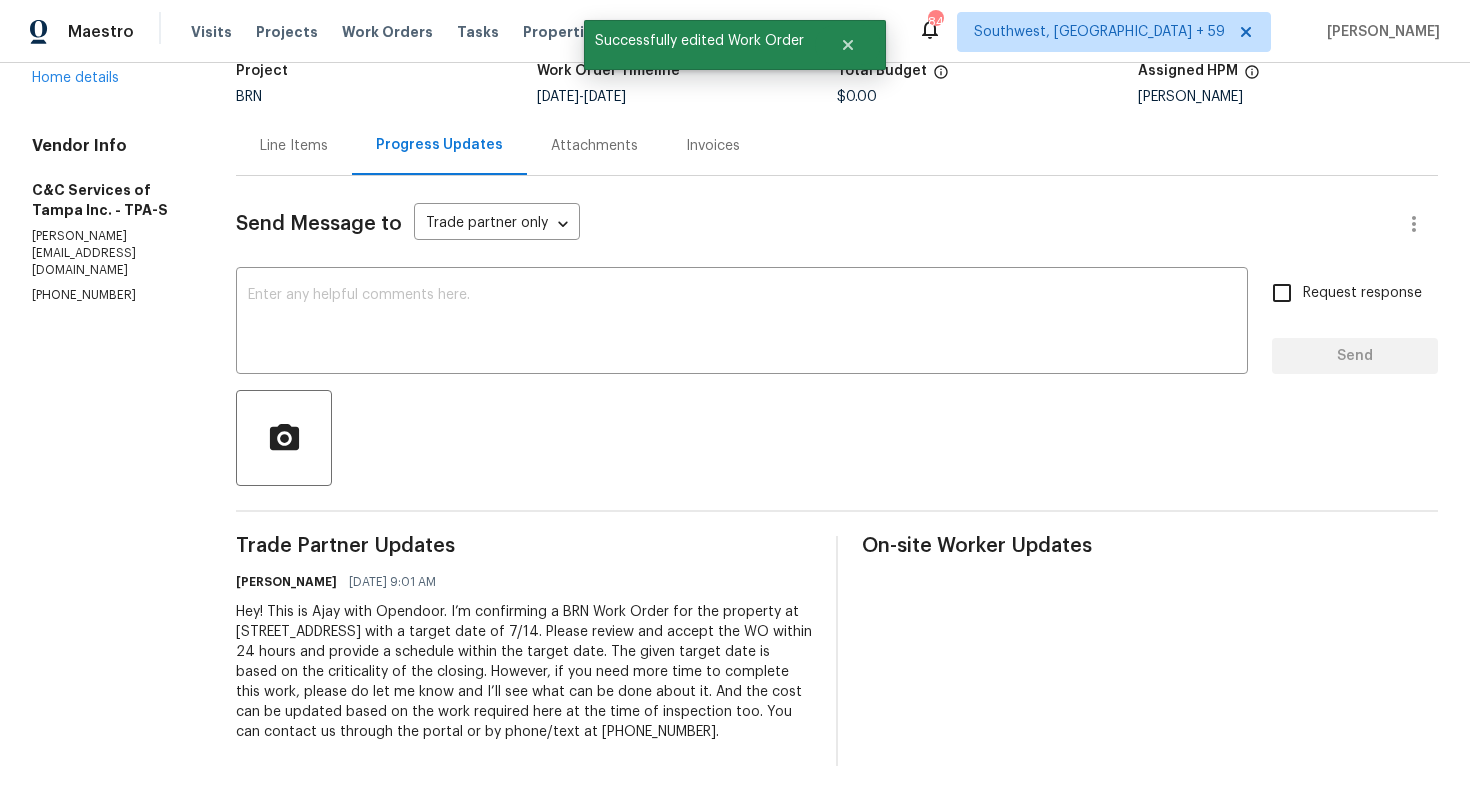 click on "Hey! This is Ajay with Opendoor. I’m confirming a BRN Work Order for the property at 4011 Mesa Ave, Sarasota, FL 34233 with a target date of 7/14. Please review and accept the WO within 24 hours and provide a schedule within the target date. The given target date is based on the criticality of the closing. However, if you need more time to complete this work, please do let me know and I’ll see what can be done about it. And the cost can be updated based on the work required here at the time of inspection too. You can contact us through the portal or by phone/text at 650-800-9524." at bounding box center (524, 672) 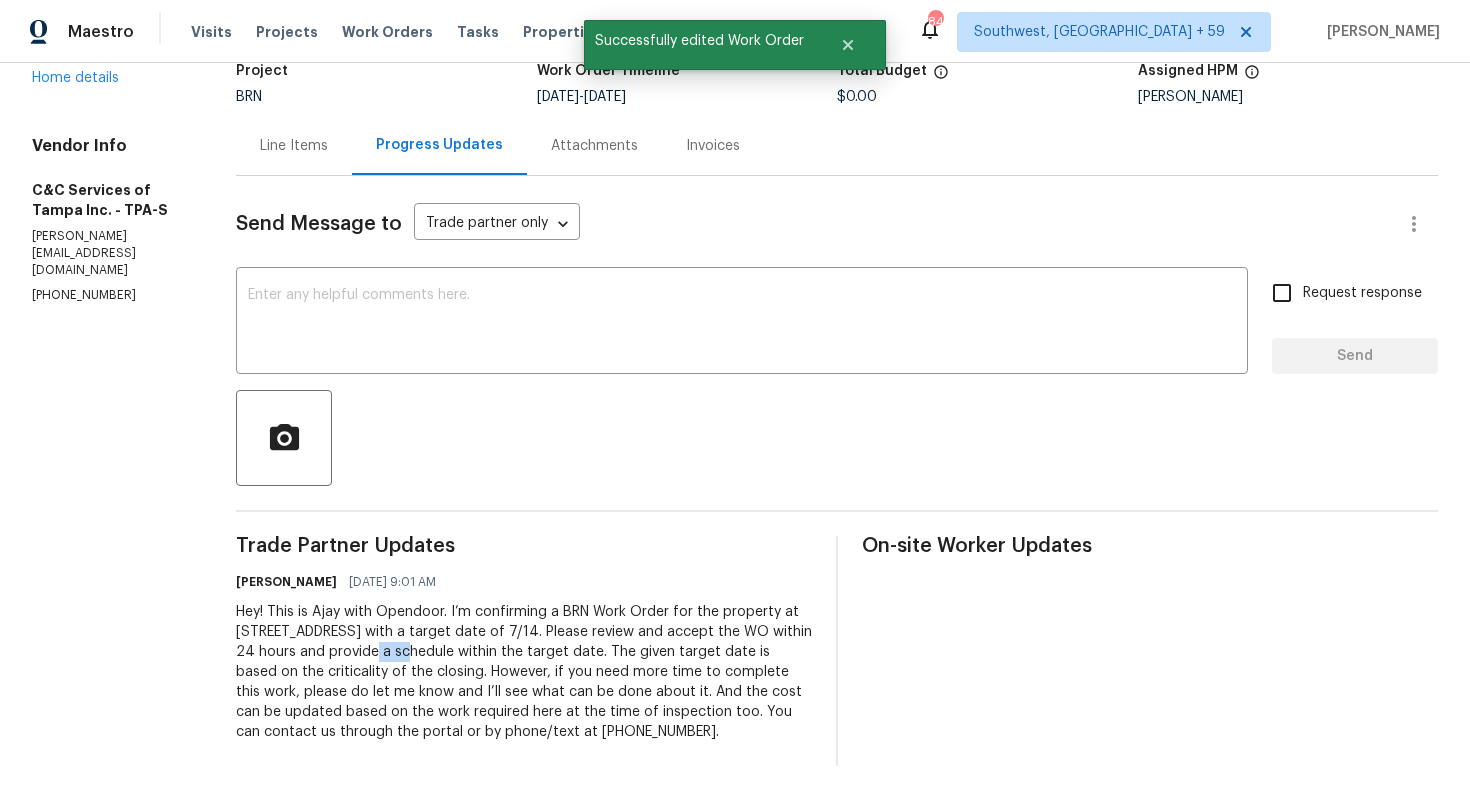 click on "Hey! This is Ajay with Opendoor. I’m confirming a BRN Work Order for the property at 4011 Mesa Ave, Sarasota, FL 34233 with a target date of 7/14. Please review and accept the WO within 24 hours and provide a schedule within the target date. The given target date is based on the criticality of the closing. However, if you need more time to complete this work, please do let me know and I’ll see what can be done about it. And the cost can be updated based on the work required here at the time of inspection too. You can contact us through the portal or by phone/text at 650-800-9524." at bounding box center (524, 672) 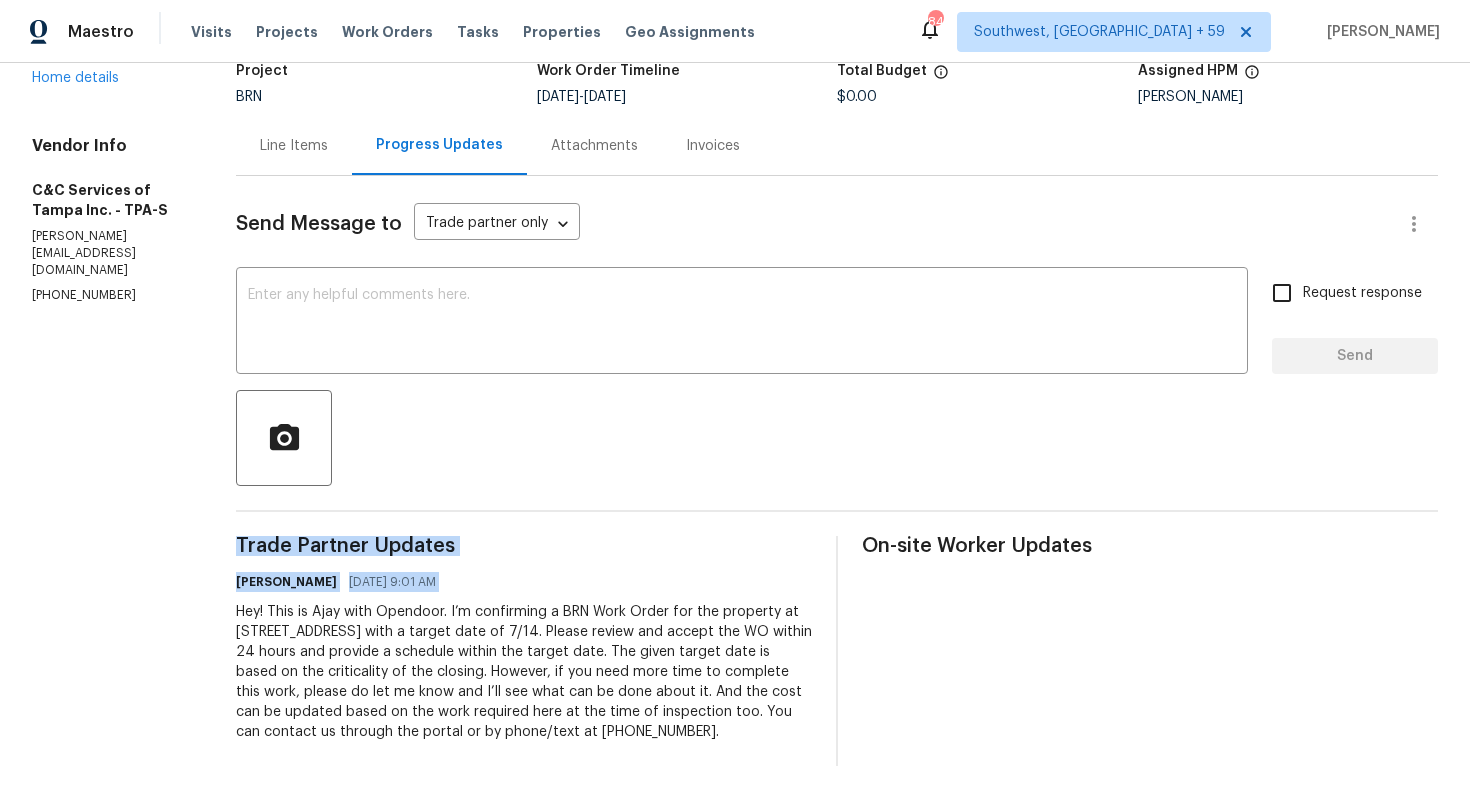 scroll, scrollTop: 0, scrollLeft: 0, axis: both 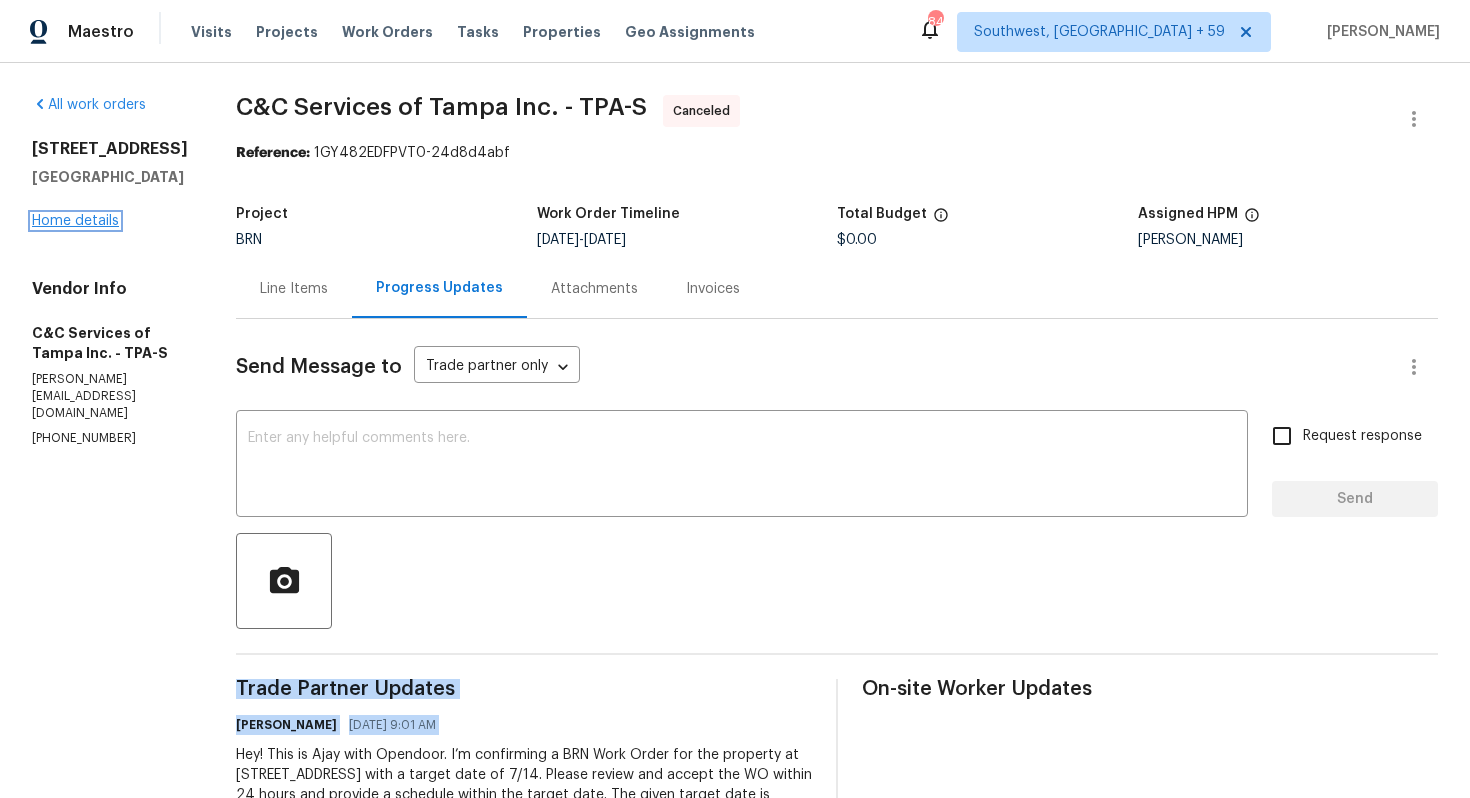 click on "Home details" at bounding box center (75, 221) 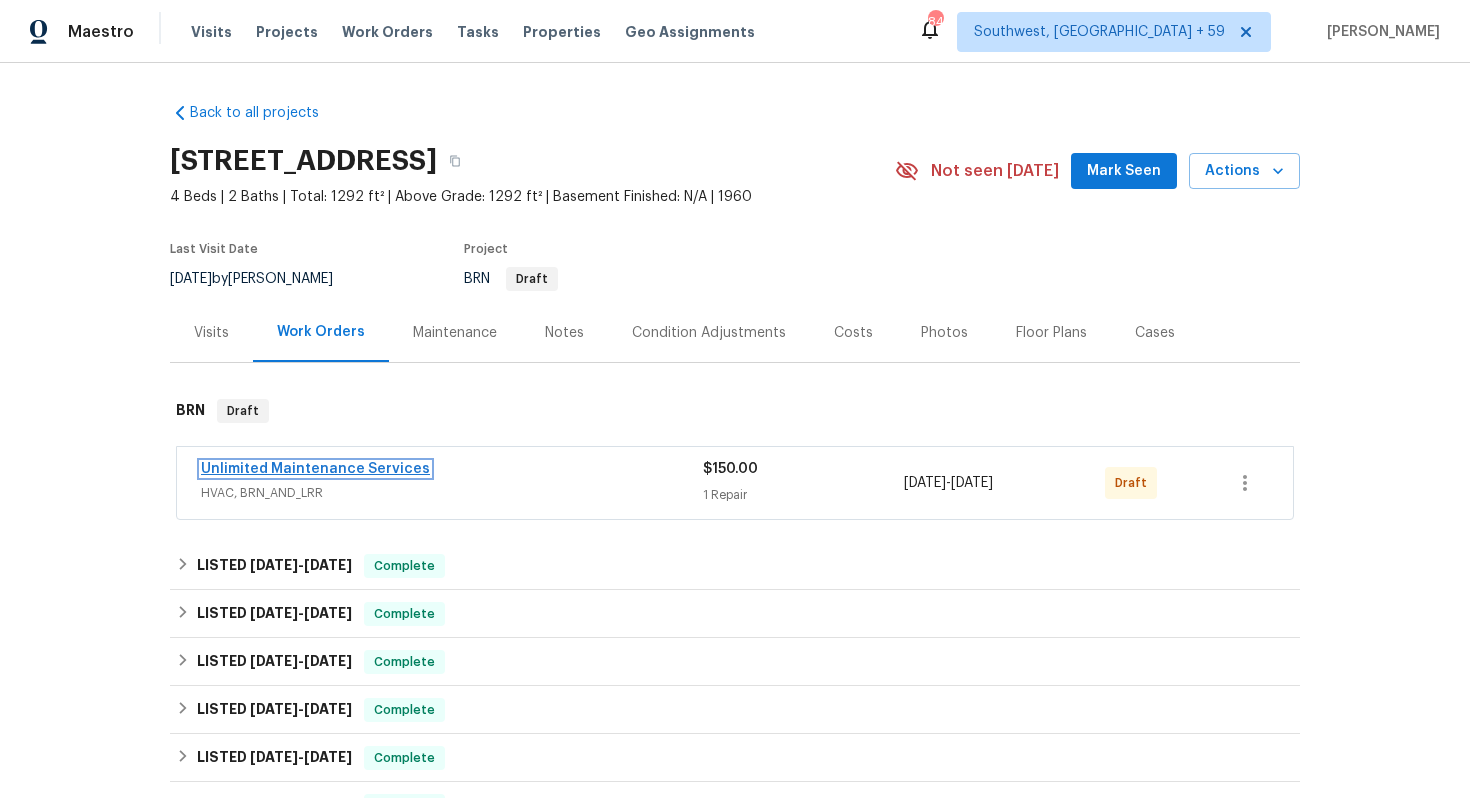 click on "Unlimited Maintenance Services" at bounding box center (315, 469) 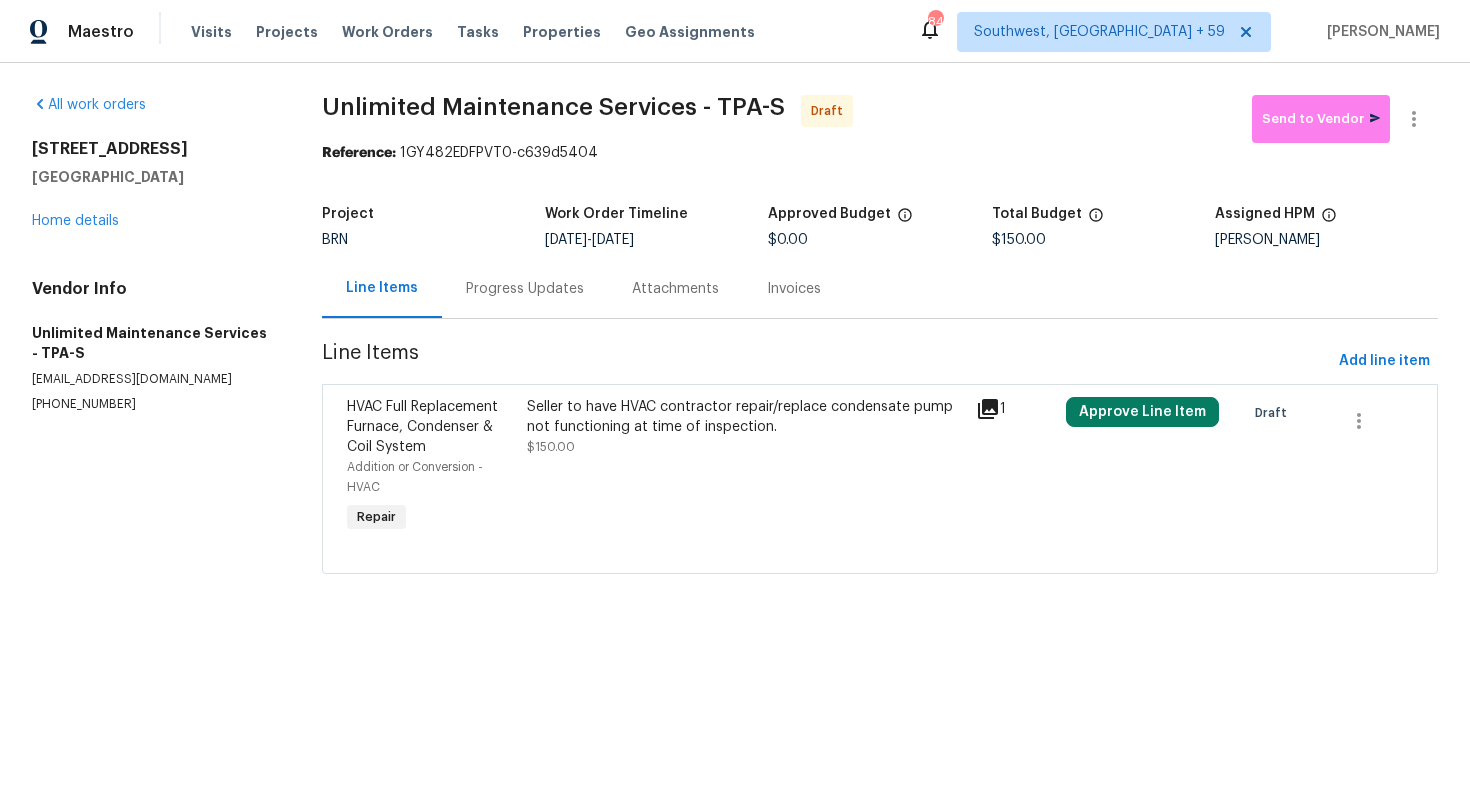 click on "Progress Updates" at bounding box center (525, 289) 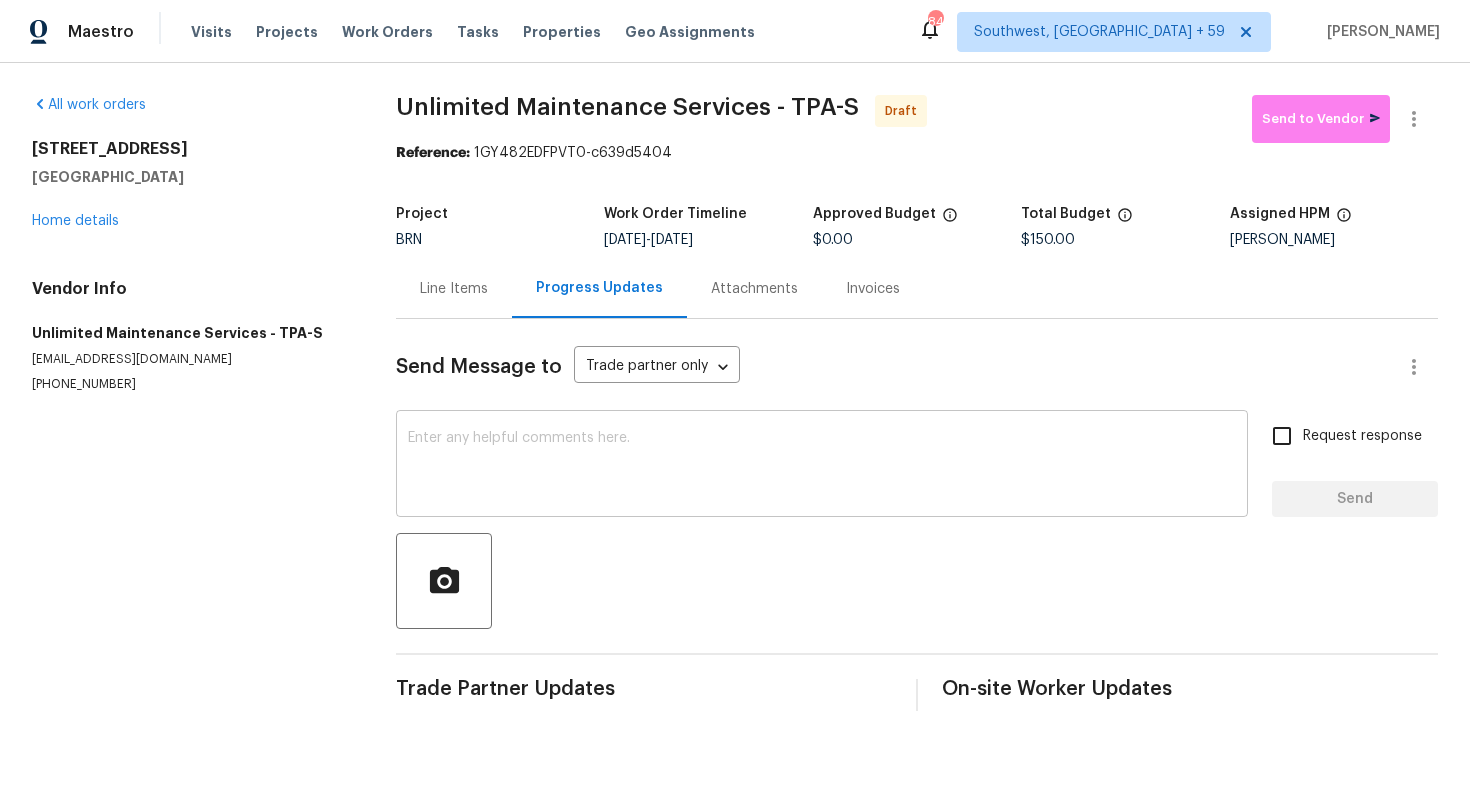 click at bounding box center [822, 466] 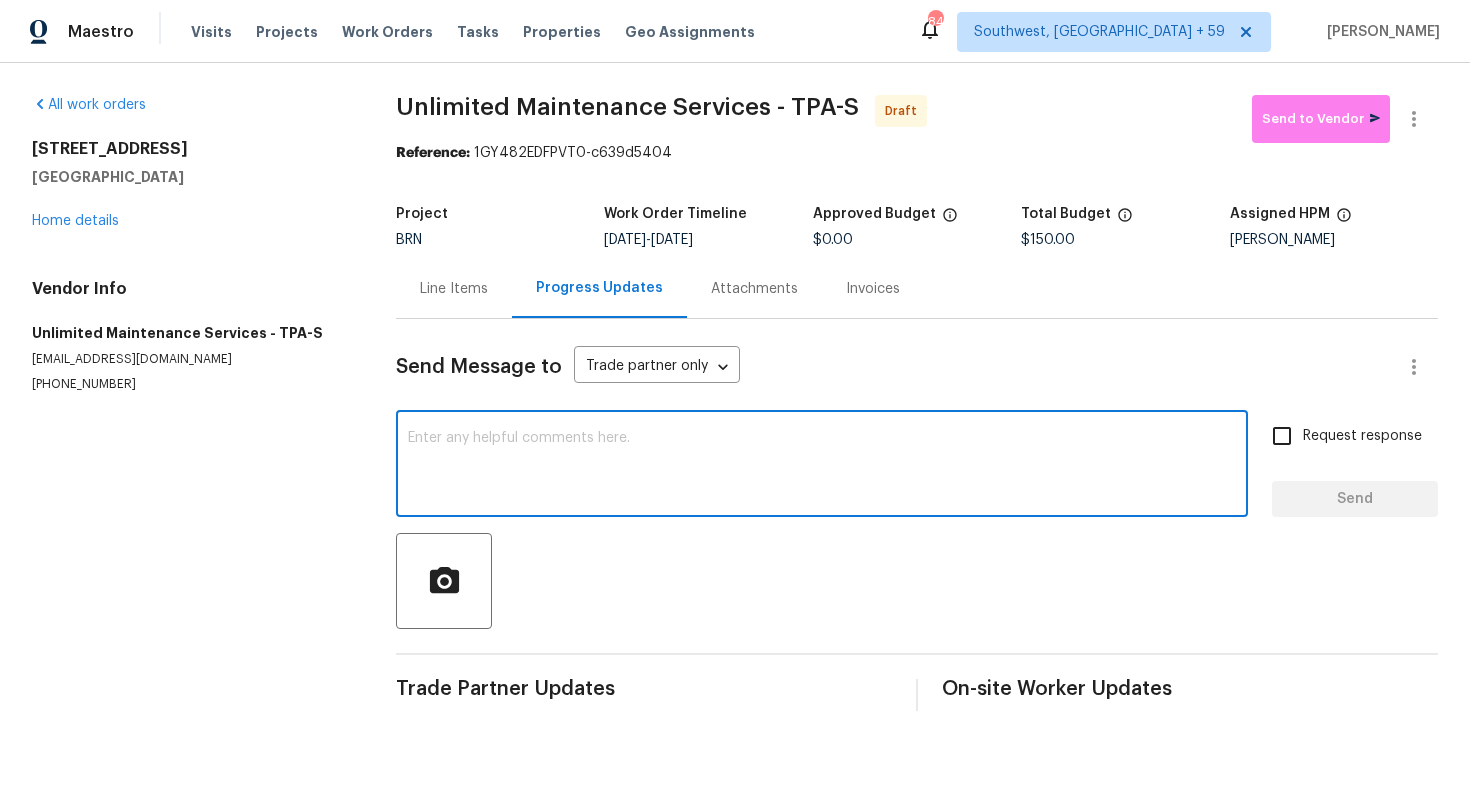 paste on "Hey! This is Ajay with Opendoor. I’m confirming a BRN Work Order for the property at 4011 Mesa Ave, Sarasota, FL 34233 with a target date of 7/14. Please review and accept the WO within 24 hours and provide a schedule within the target date. The given target date is based on the criticality of the closing. However, if you need more time to complete this work, please do let me know and I’ll see what can be done about it. And the cost can be updated based on the work required here at the time of inspection too. You can contact us through the portal or by phone/text at 650-800-9524." 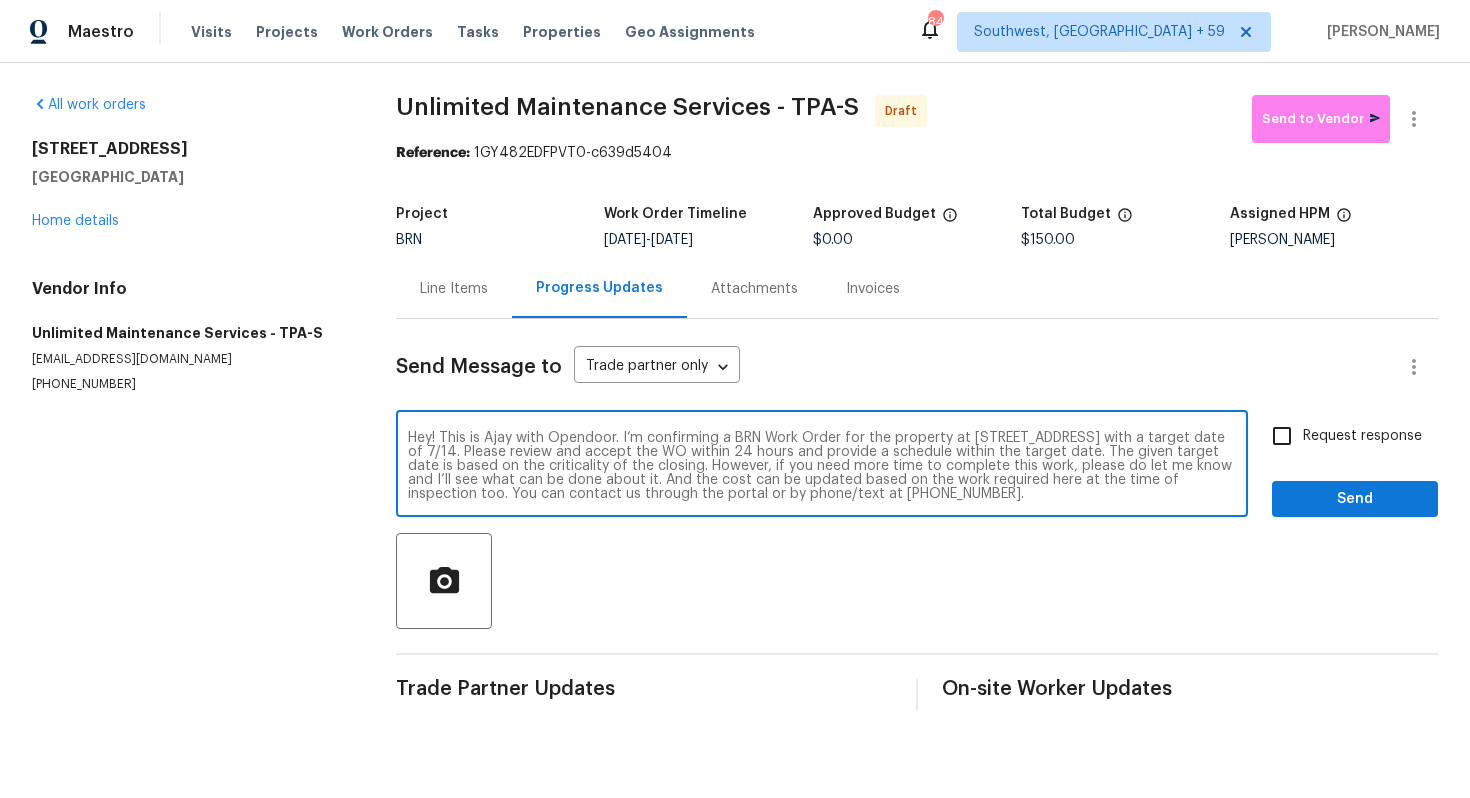 scroll, scrollTop: 0, scrollLeft: 0, axis: both 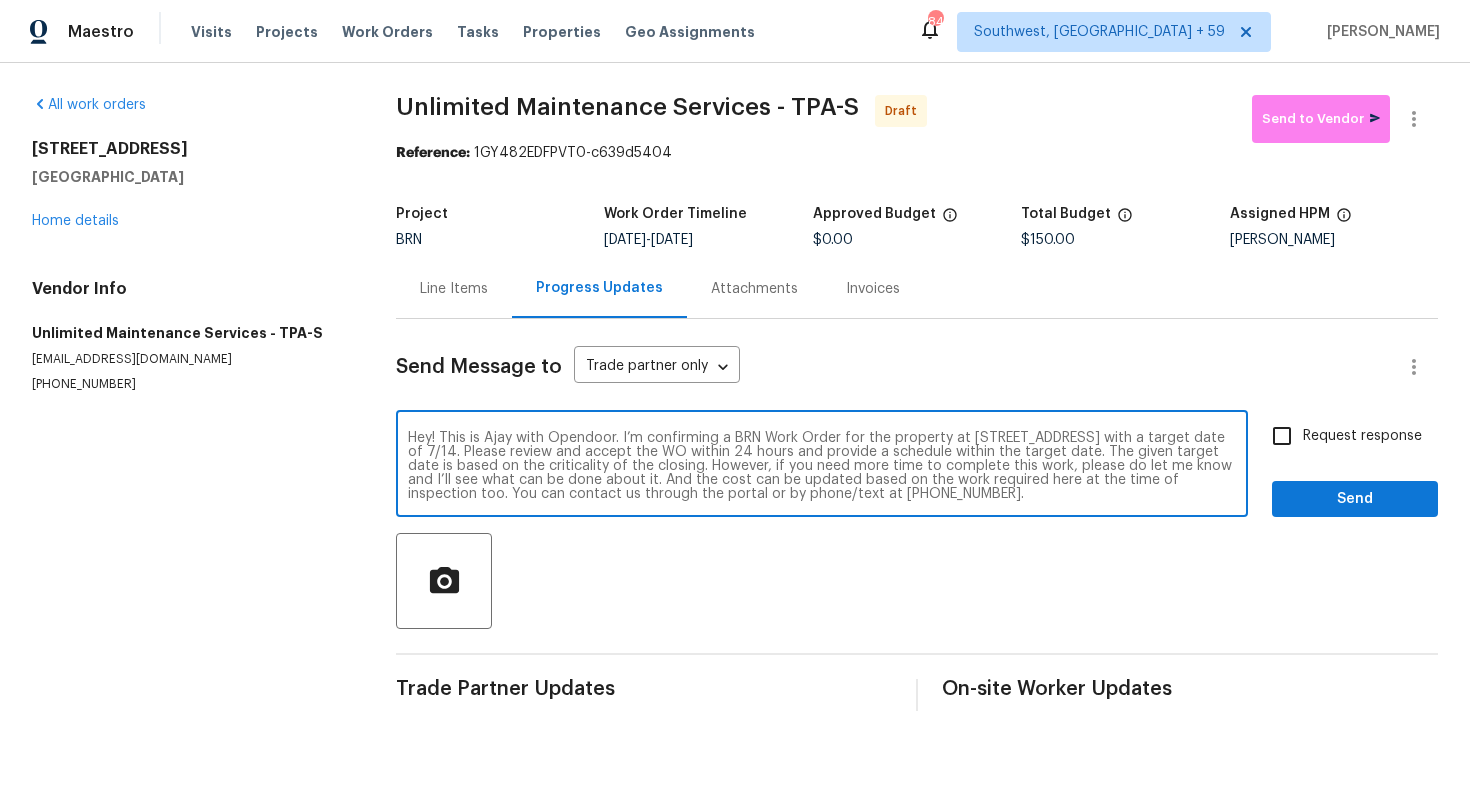type on "Hey! This is Ajay with Opendoor. I’m confirming a BRN Work Order for the property at 4011 Mesa Ave, Sarasota, FL 34233 with a target date of 7/14. Please review and accept the WO within 24 hours and provide a schedule within the target date. The given target date is based on the criticality of the closing. However, if you need more time to complete this work, please do let me know and I’ll see what can be done about it. And the cost can be updated based on the work required here at the time of inspection too. You can contact us through the portal or by phone/text at 650-800-9524." 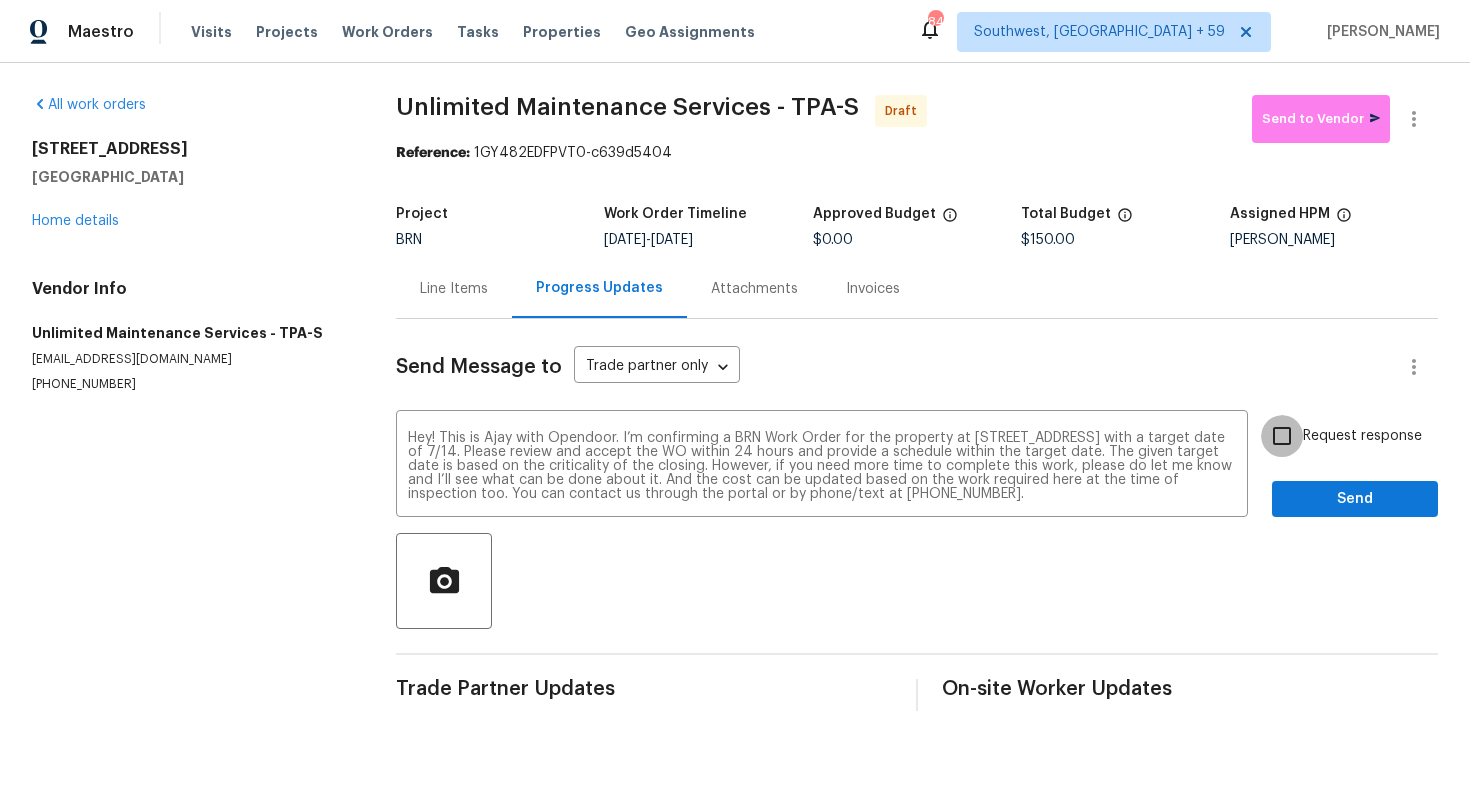 click on "Request response" at bounding box center [1282, 436] 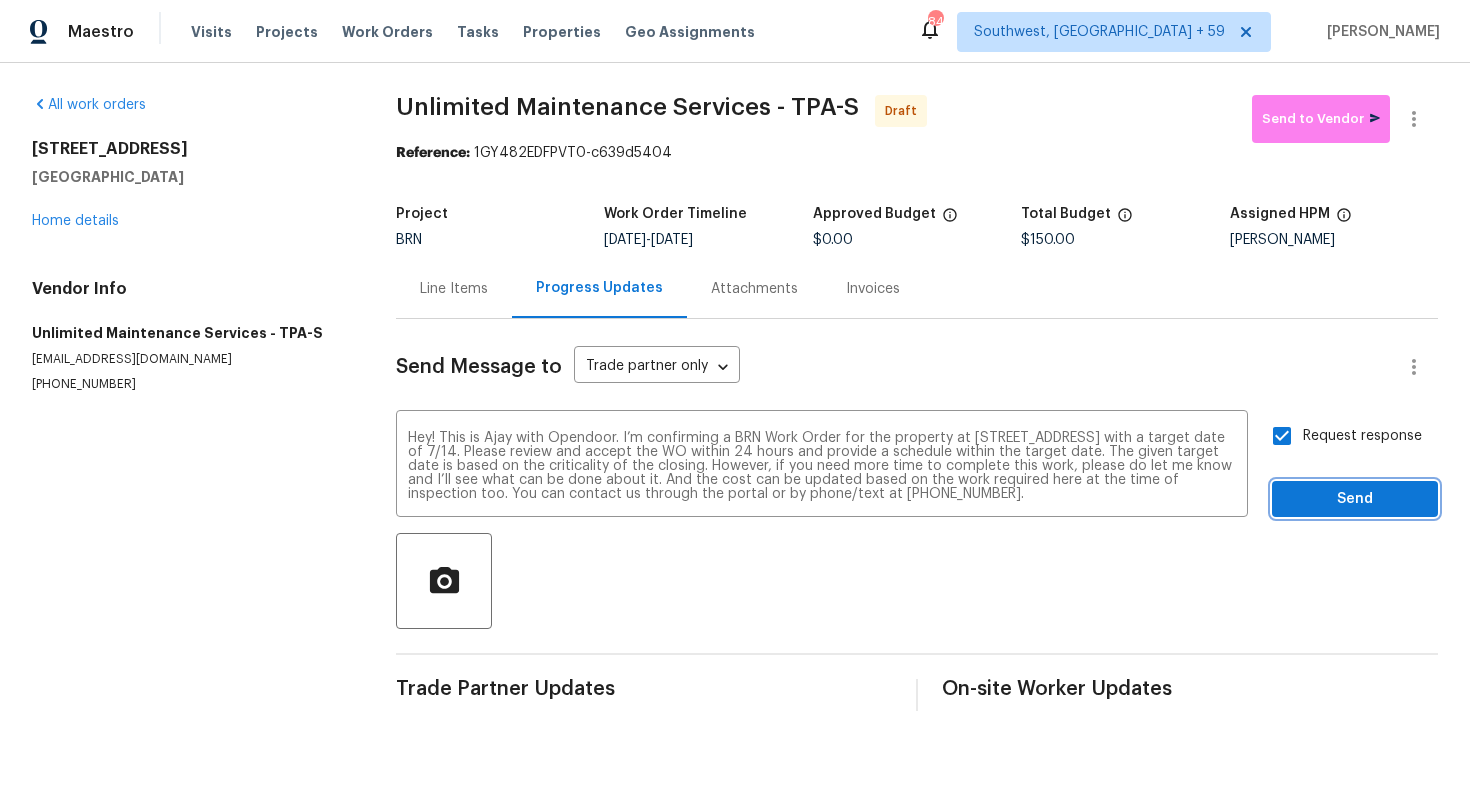click on "Send" at bounding box center [1355, 499] 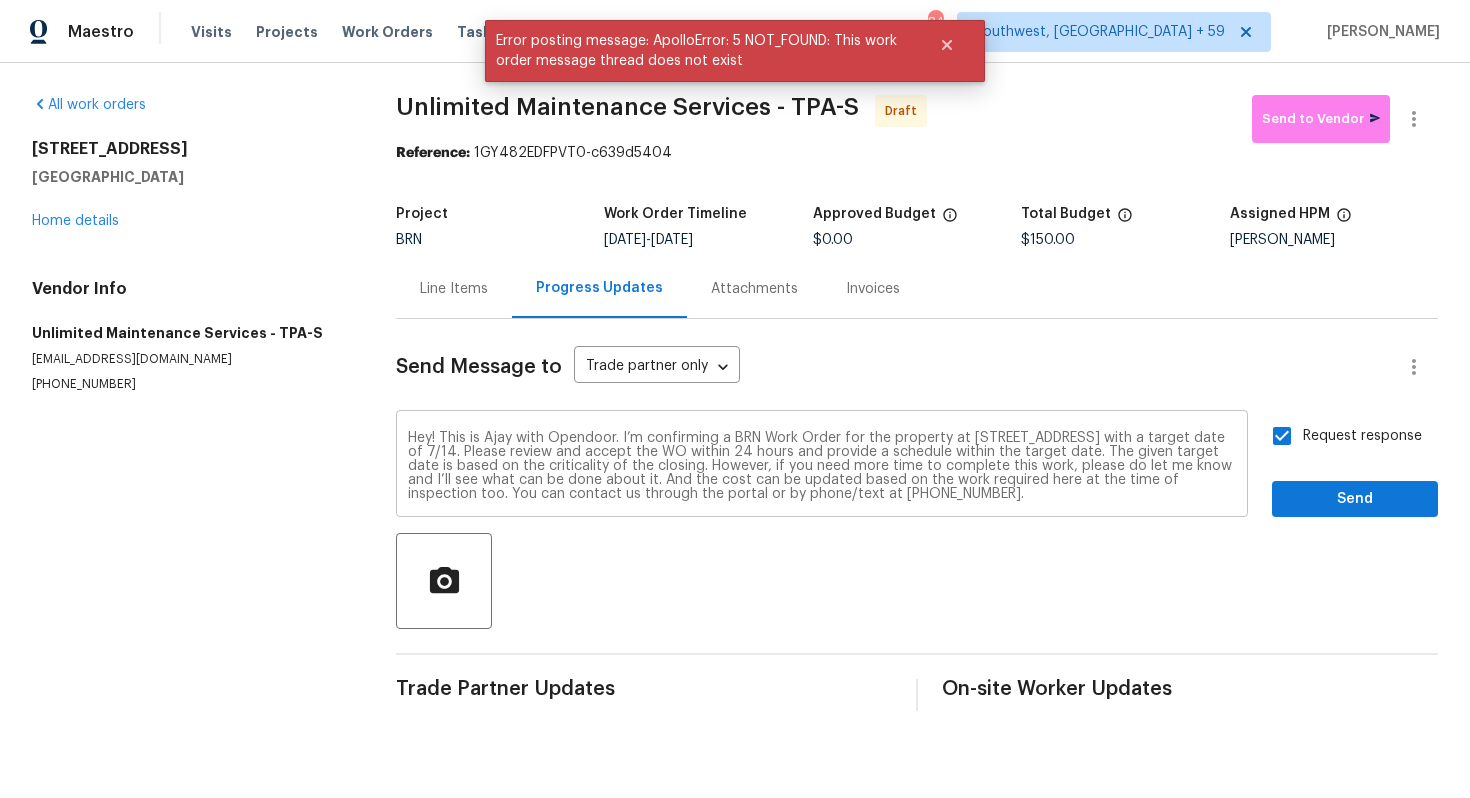 click on "Hey! This is Ajay with Opendoor. I’m confirming a BRN Work Order for the property at 4011 Mesa Ave, Sarasota, FL 34233 with a target date of 7/14. Please review and accept the WO within 24 hours and provide a schedule within the target date. The given target date is based on the criticality of the closing. However, if you need more time to complete this work, please do let me know and I’ll see what can be done about it. And the cost can be updated based on the work required here at the time of inspection too. You can contact us through the portal or by phone/text at 650-800-9524." at bounding box center (822, 466) 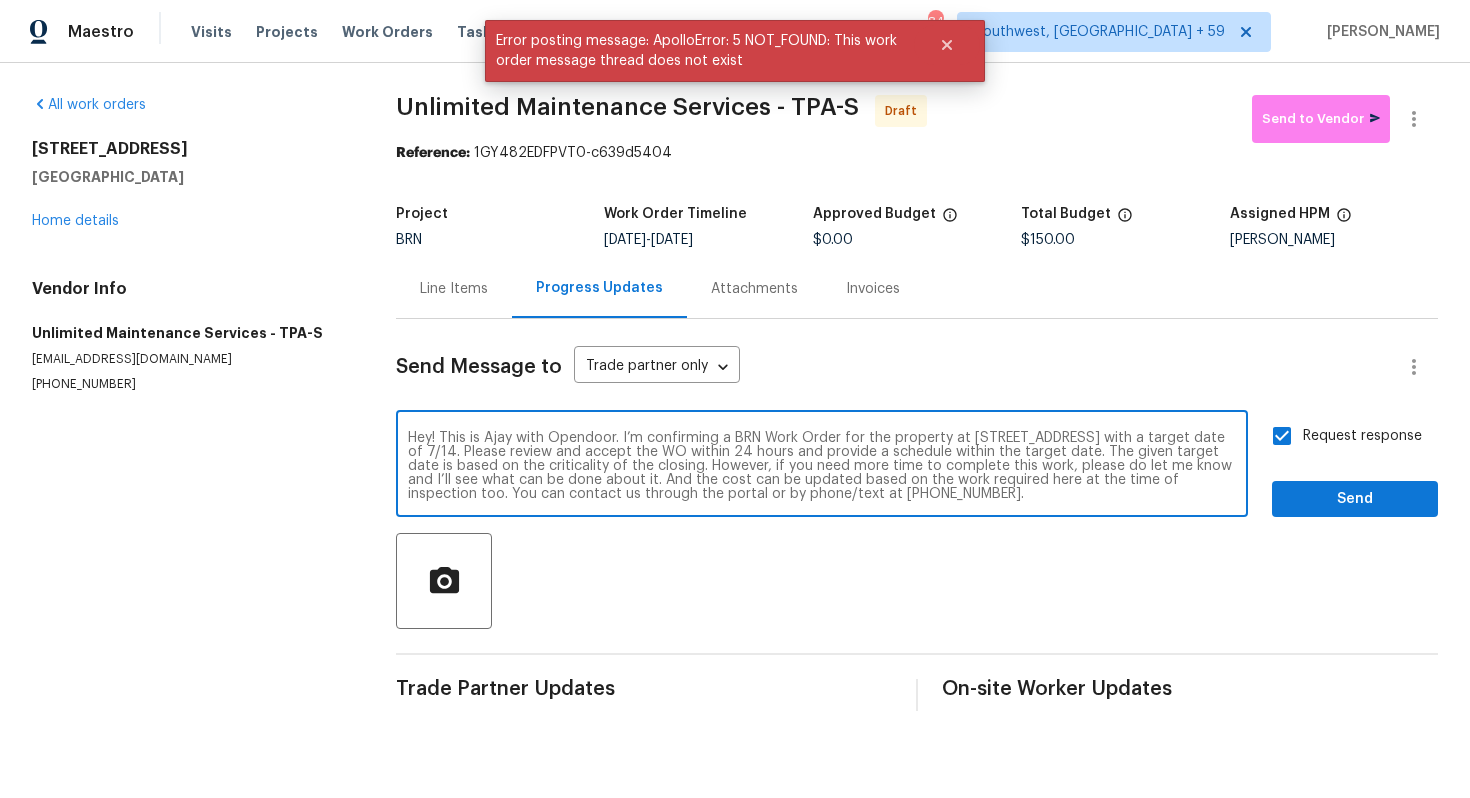 click on "Hey! This is Ajay with Opendoor. I’m confirming a BRN Work Order for the property at 4011 Mesa Ave, Sarasota, FL 34233 with a target date of 7/14. Please review and accept the WO within 24 hours and provide a schedule within the target date. The given target date is based on the criticality of the closing. However, if you need more time to complete this work, please do let me know and I’ll see what can be done about it. And the cost can be updated based on the work required here at the time of inspection too. You can contact us through the portal or by phone/text at 650-800-9524." at bounding box center (822, 466) 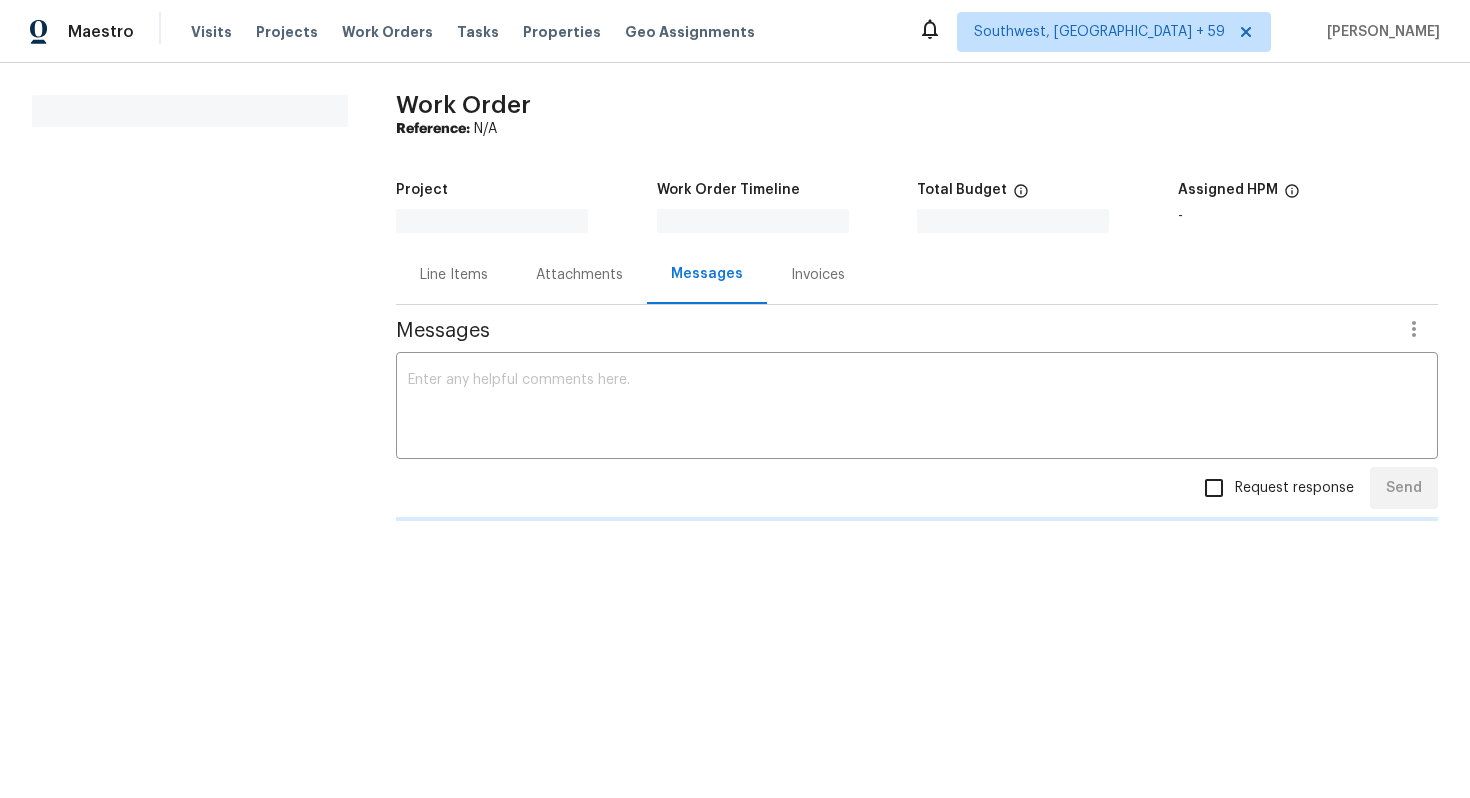 scroll, scrollTop: 0, scrollLeft: 0, axis: both 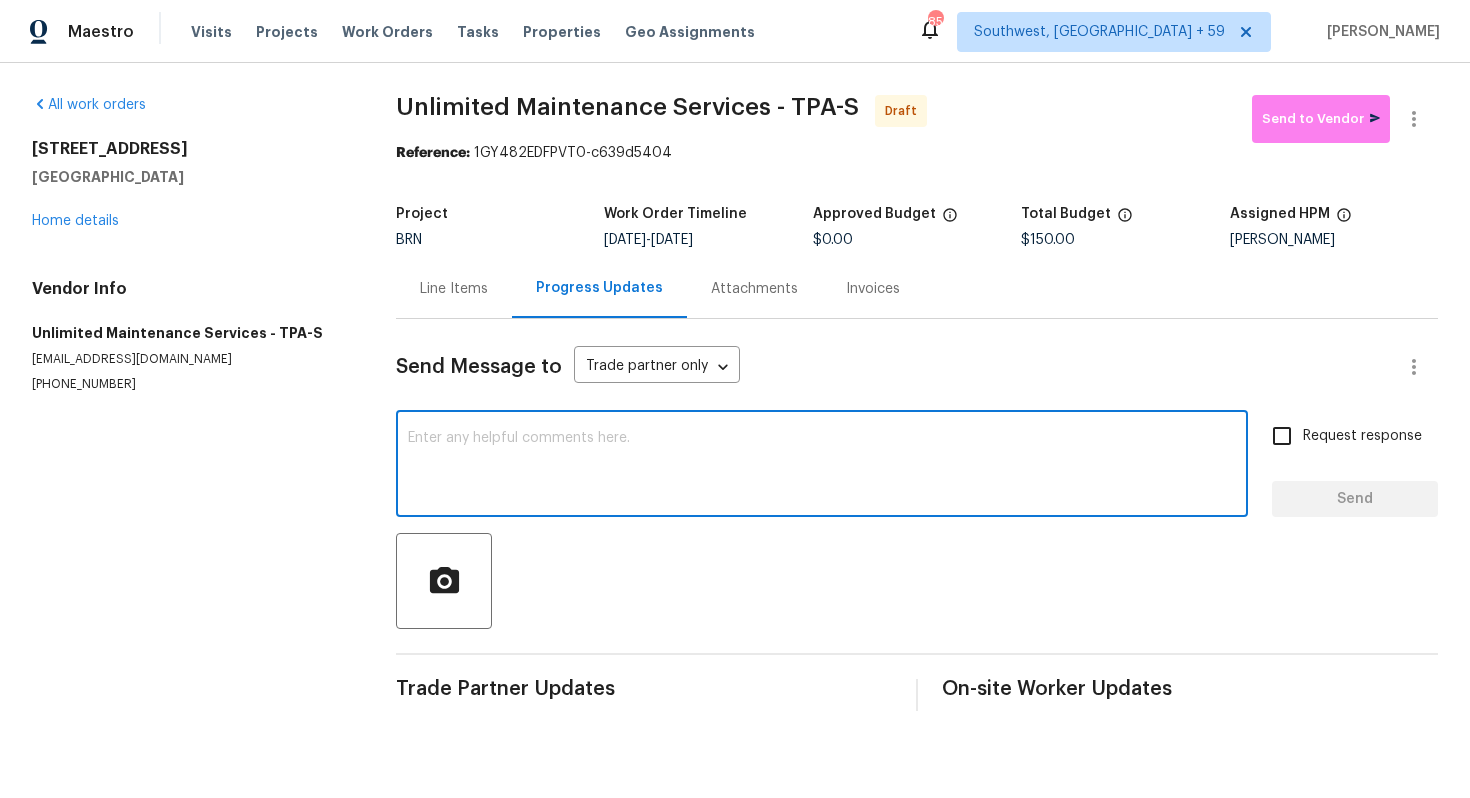 click at bounding box center (822, 466) 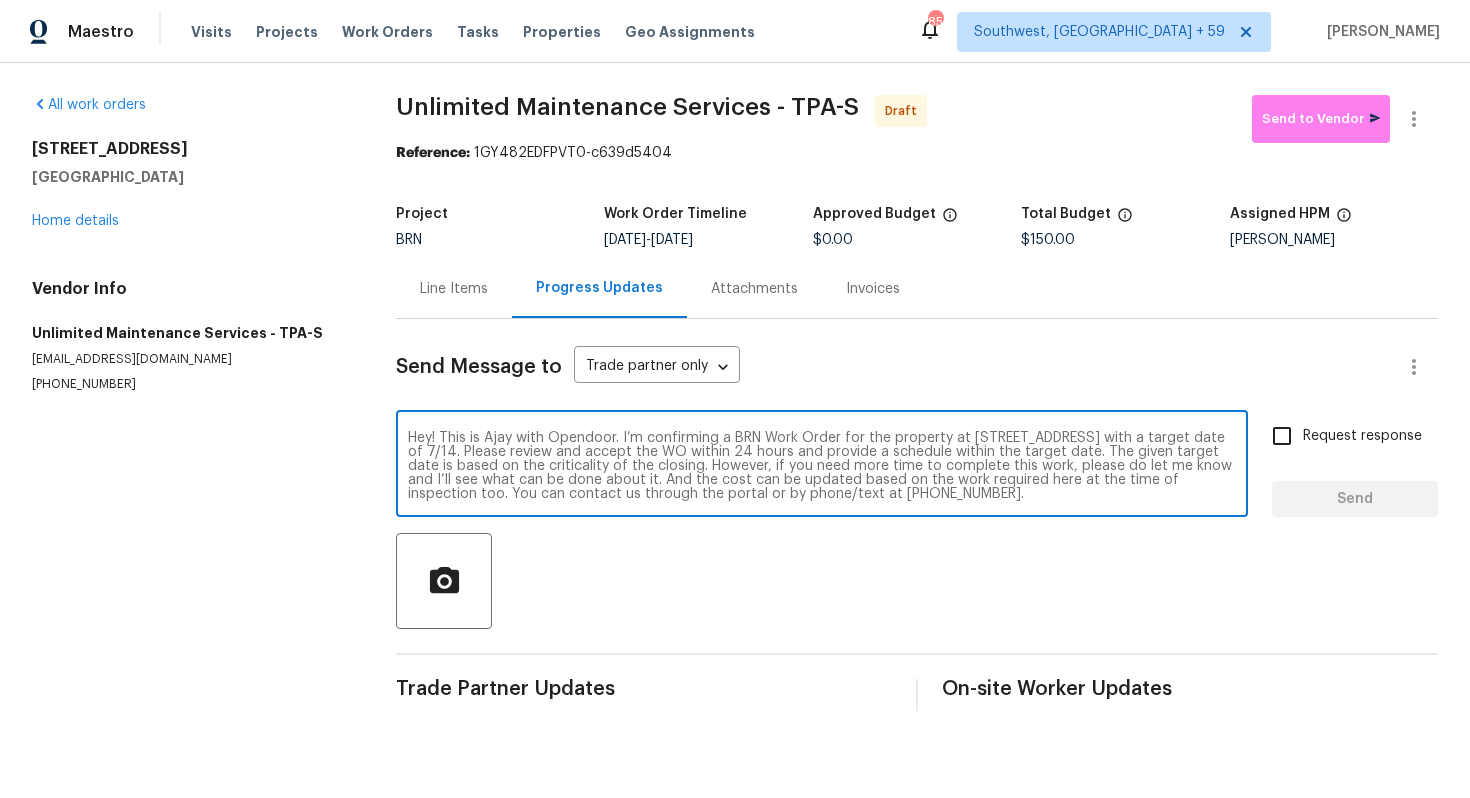 scroll, scrollTop: 14, scrollLeft: 0, axis: vertical 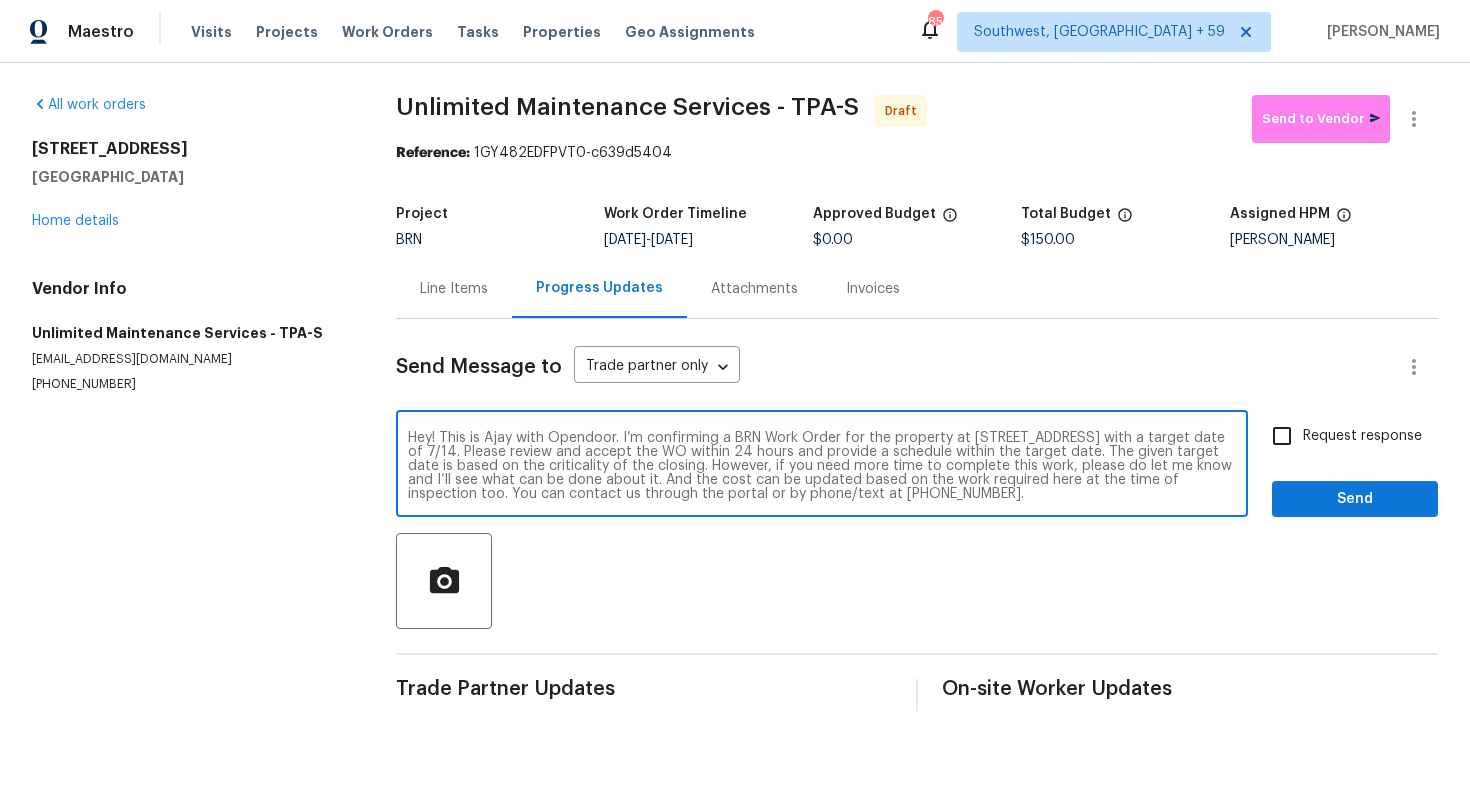 type on "Hey! This is Ajay with Opendoor. I’m confirming a BRN Work Order for the property at [STREET_ADDRESS] with a target date of 7/14. Please review and accept the WO within 24 hours and provide a schedule within the target date. The given target date is based on the criticality of the closing. However, if you need more time to complete this work, please do let me know and I’ll see what can be done about it. And the cost can be updated based on the work required here at the time of inspection too. You can contact us through the portal or by phone/text at [PHONE_NUMBER]." 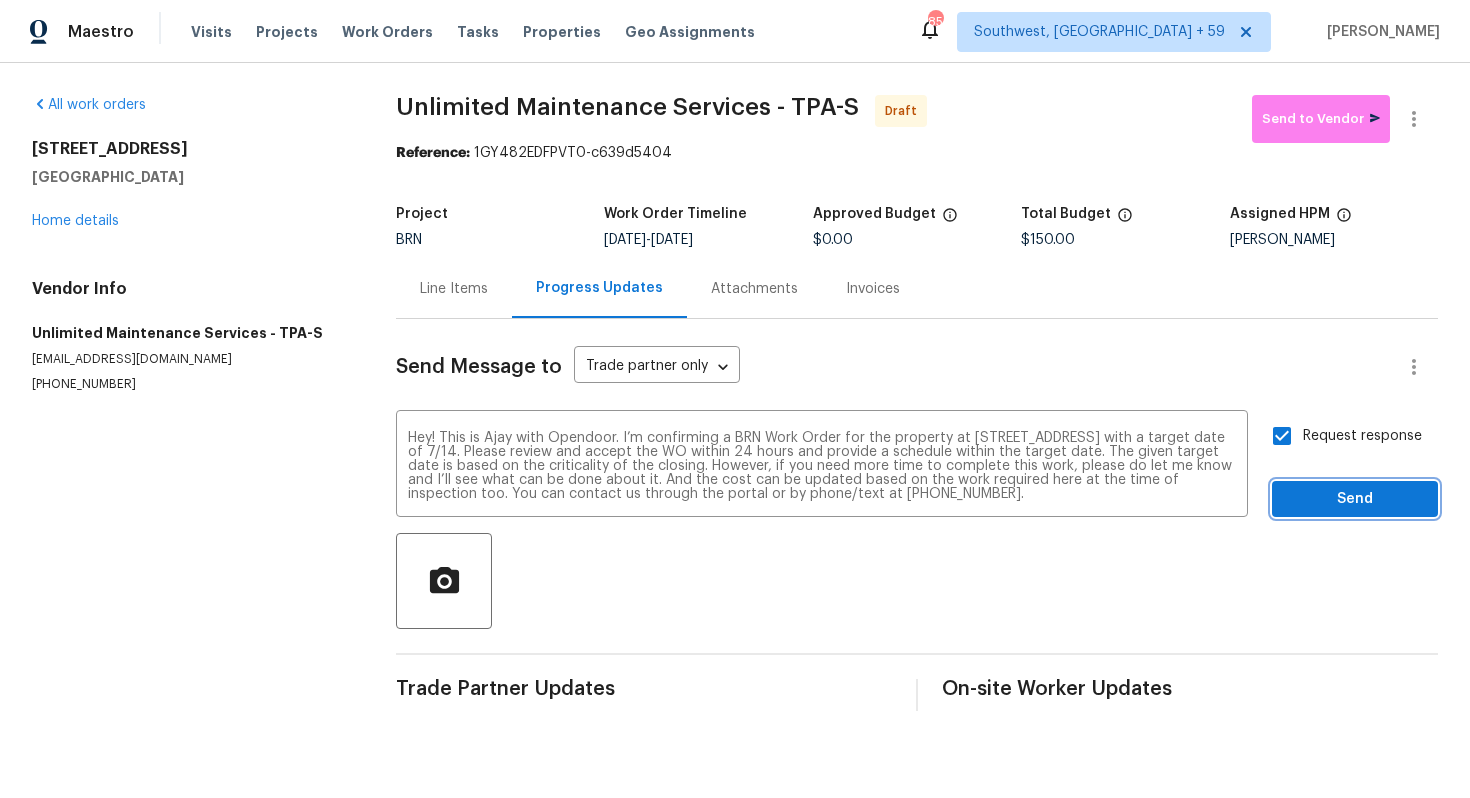 click on "Send" at bounding box center (1355, 499) 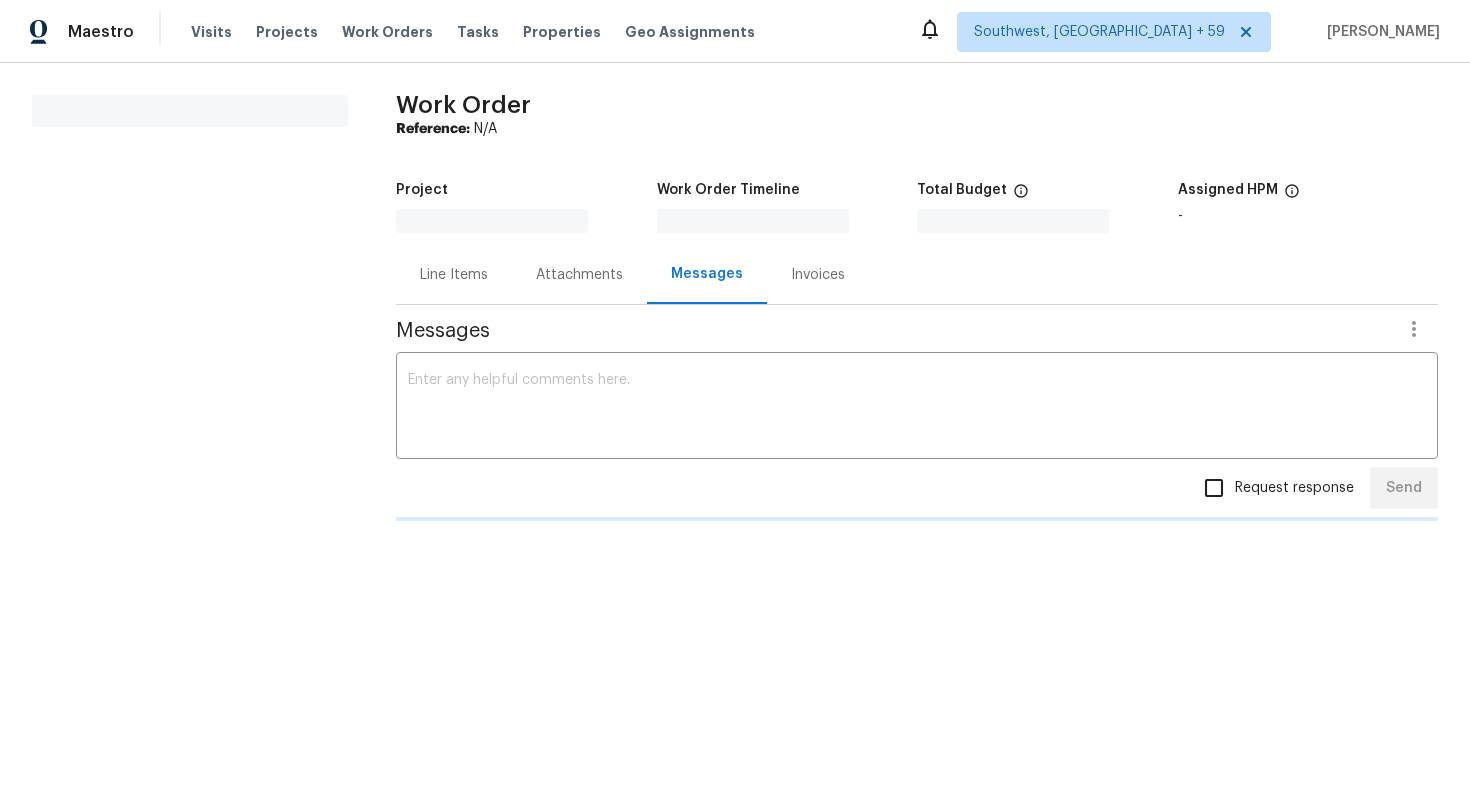 scroll, scrollTop: 0, scrollLeft: 0, axis: both 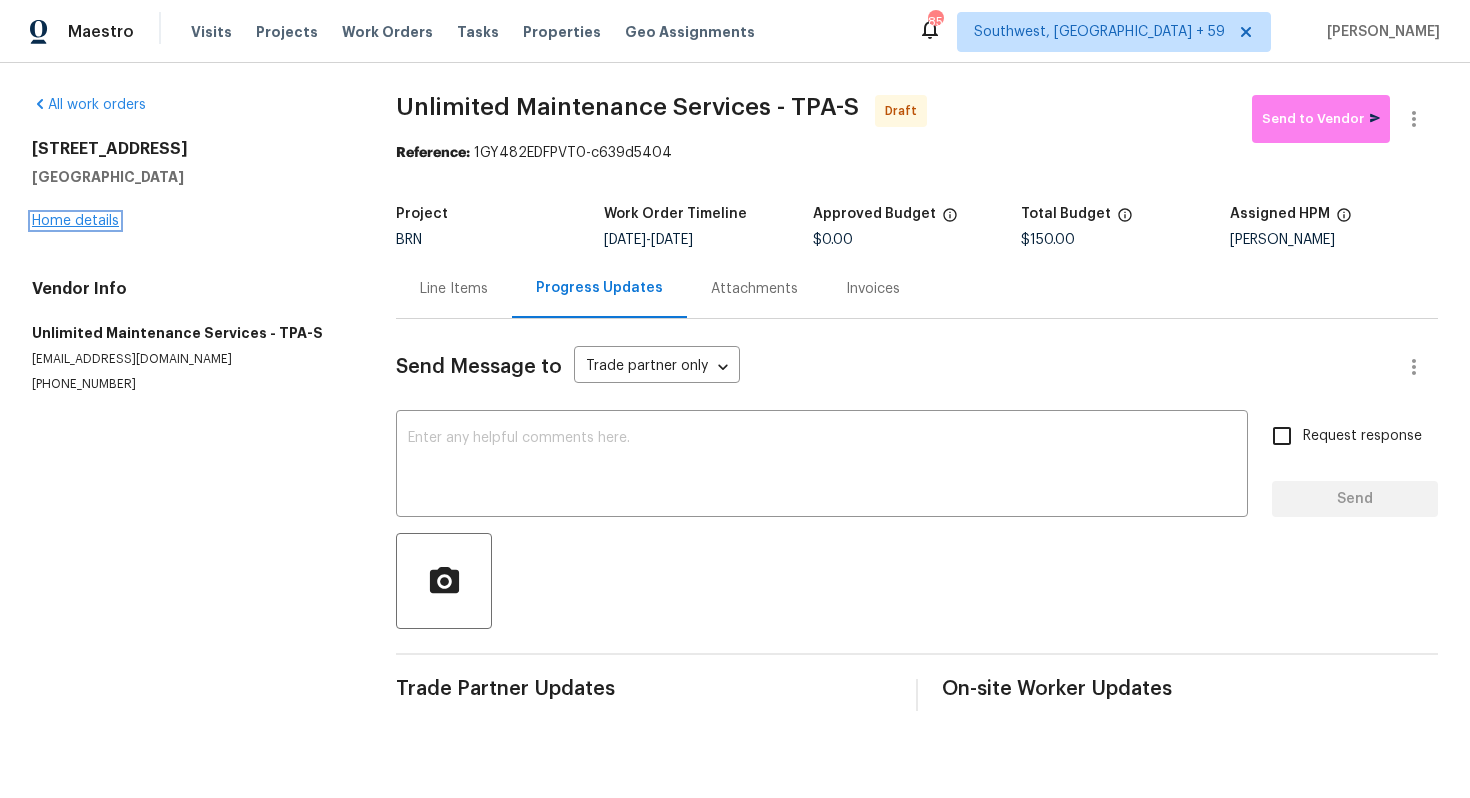 click on "Home details" at bounding box center (75, 221) 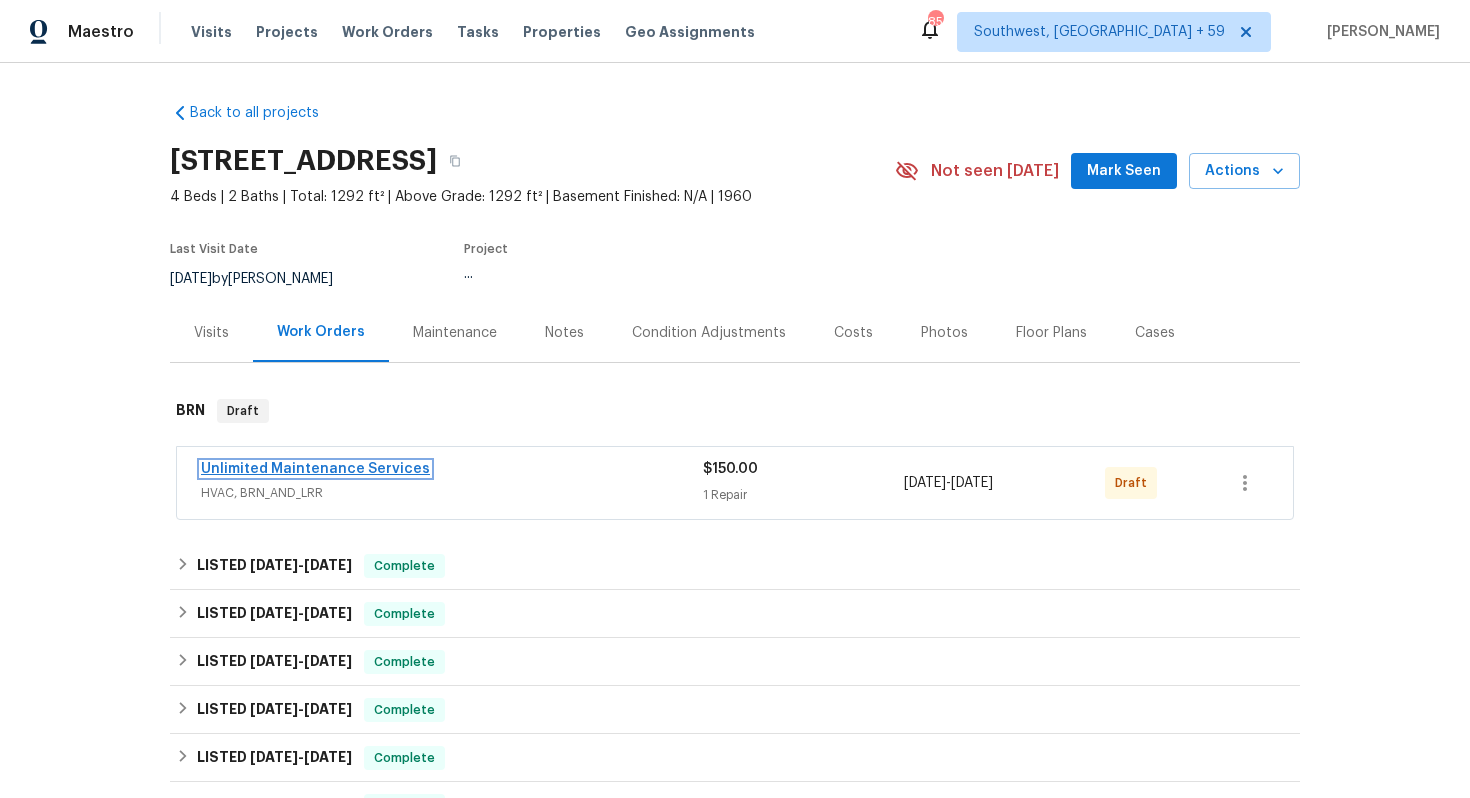 click on "Unlimited Maintenance Services" at bounding box center [315, 469] 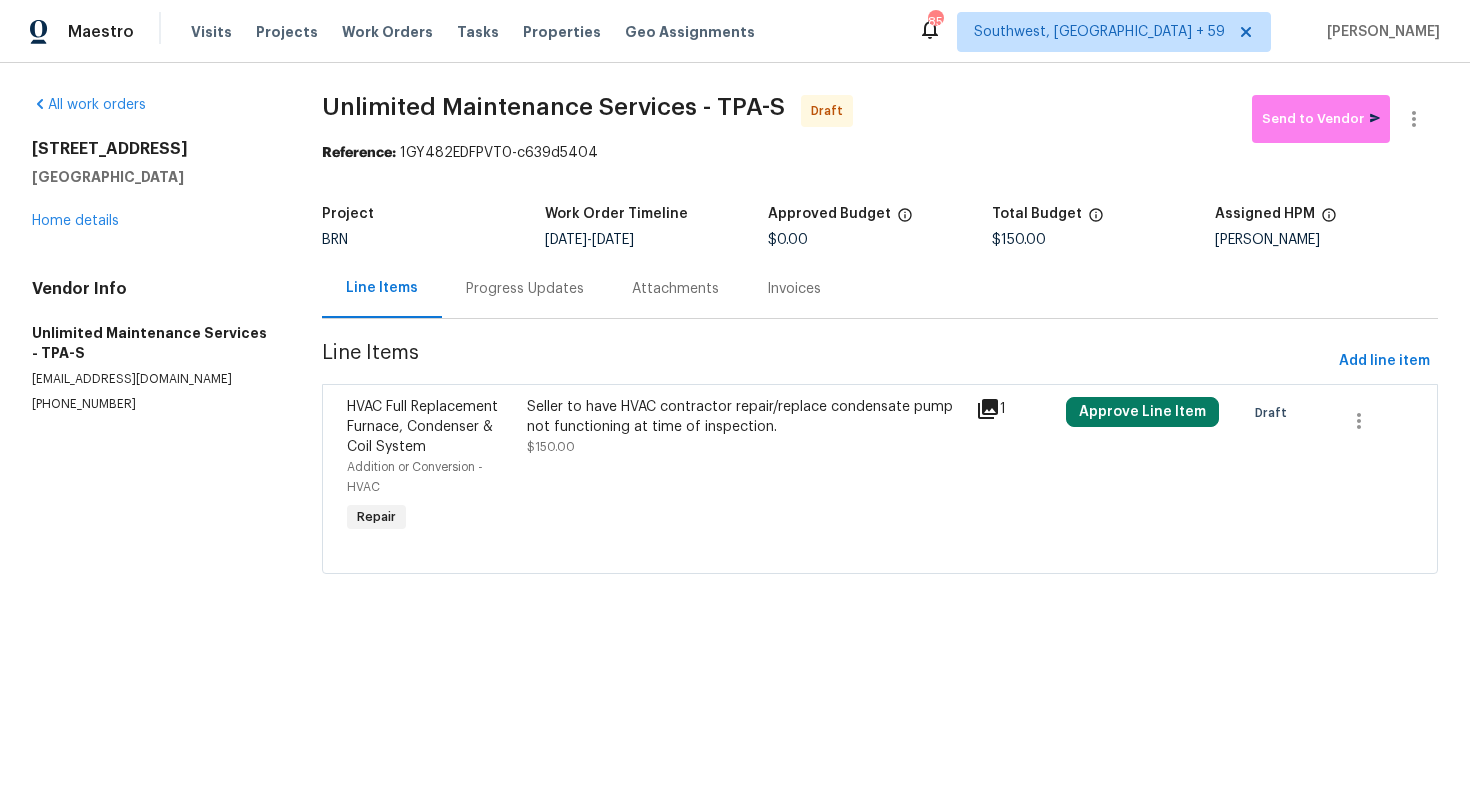 click on "Progress Updates" at bounding box center (525, 289) 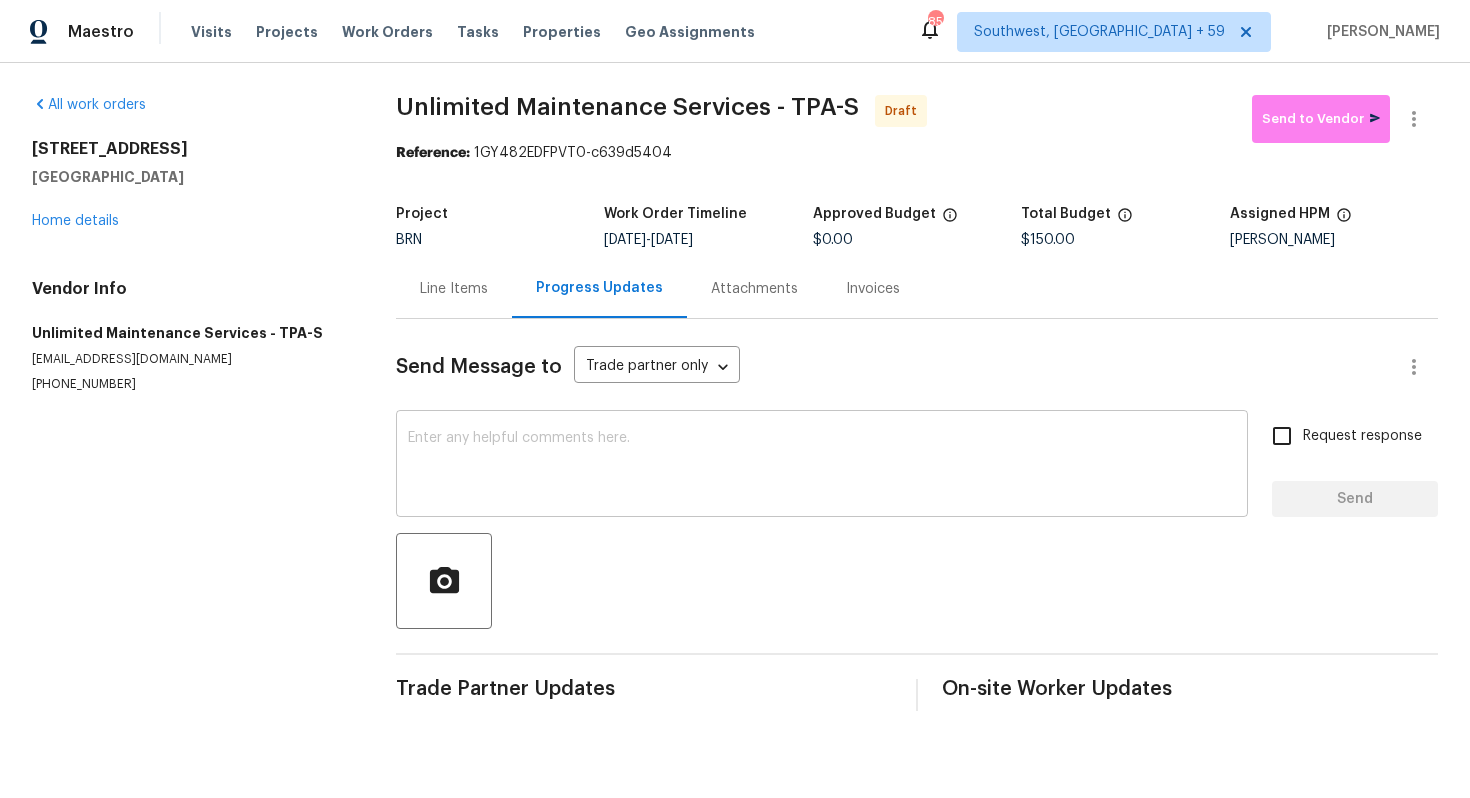 click at bounding box center (822, 466) 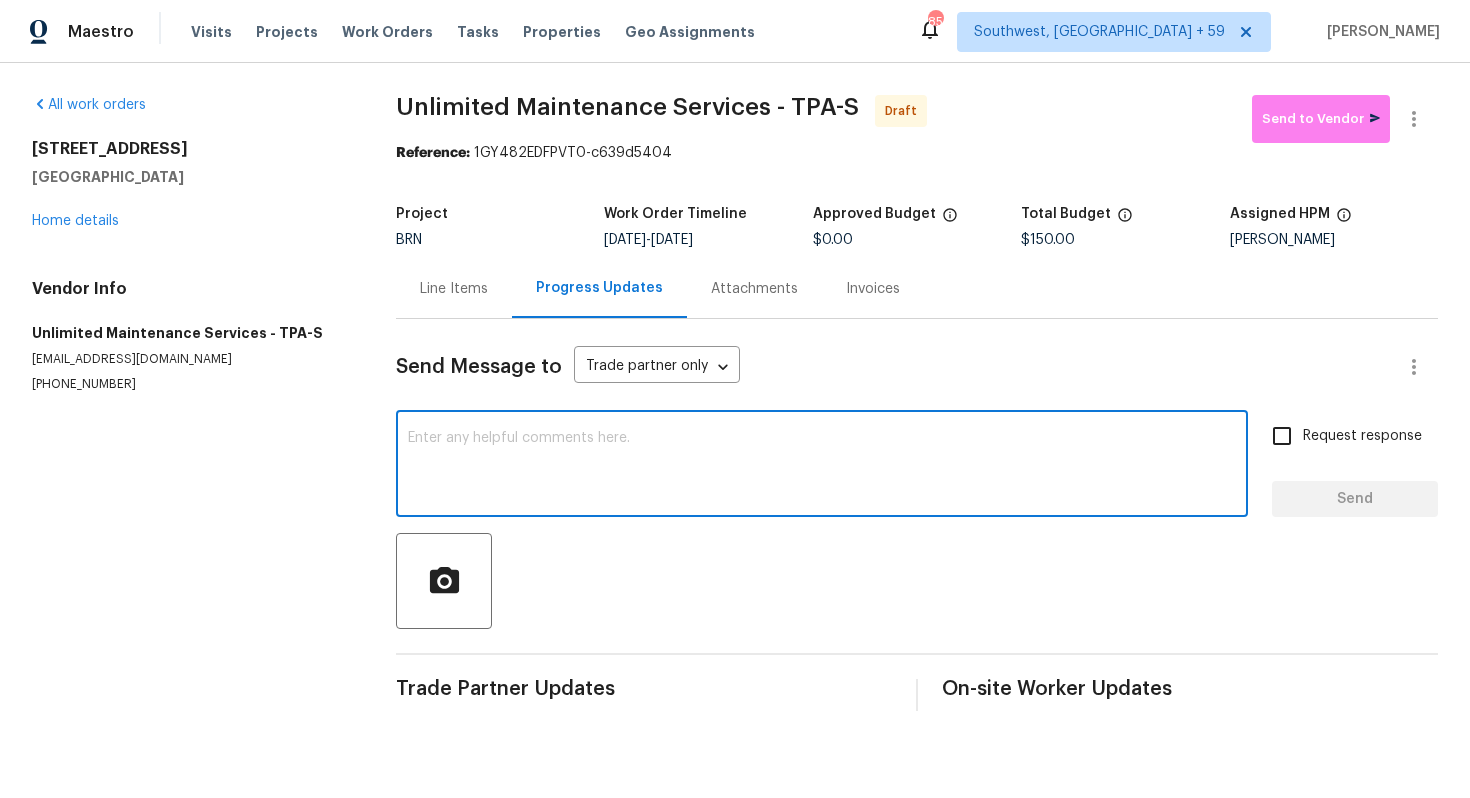 paste on "Hey! This is Ajay with Opendoor. I’m confirming a BRN Work Order for the property at [STREET_ADDRESS] with a target date of 7/14. Please review and accept the WO within 24 hours and provide a schedule within the target date. The given target date is based on the criticality of the closing. However, if you need more time to complete this work, please do let me know and I’ll see what can be done about it. And the cost can be updated based on the work required here at the time of inspection too. You can contact us through the portal or by phone/text at [PHONE_NUMBER]." 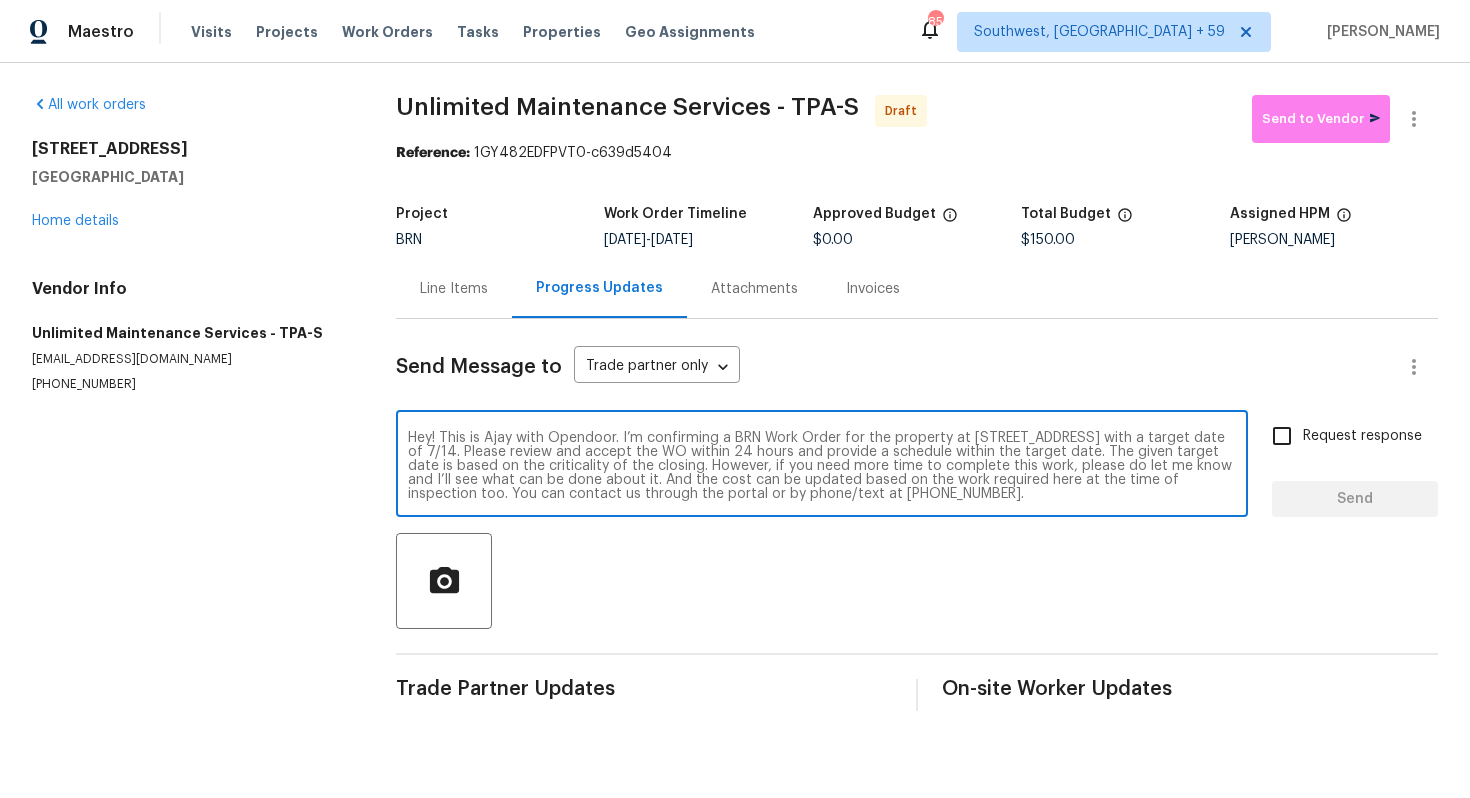 scroll, scrollTop: 14, scrollLeft: 0, axis: vertical 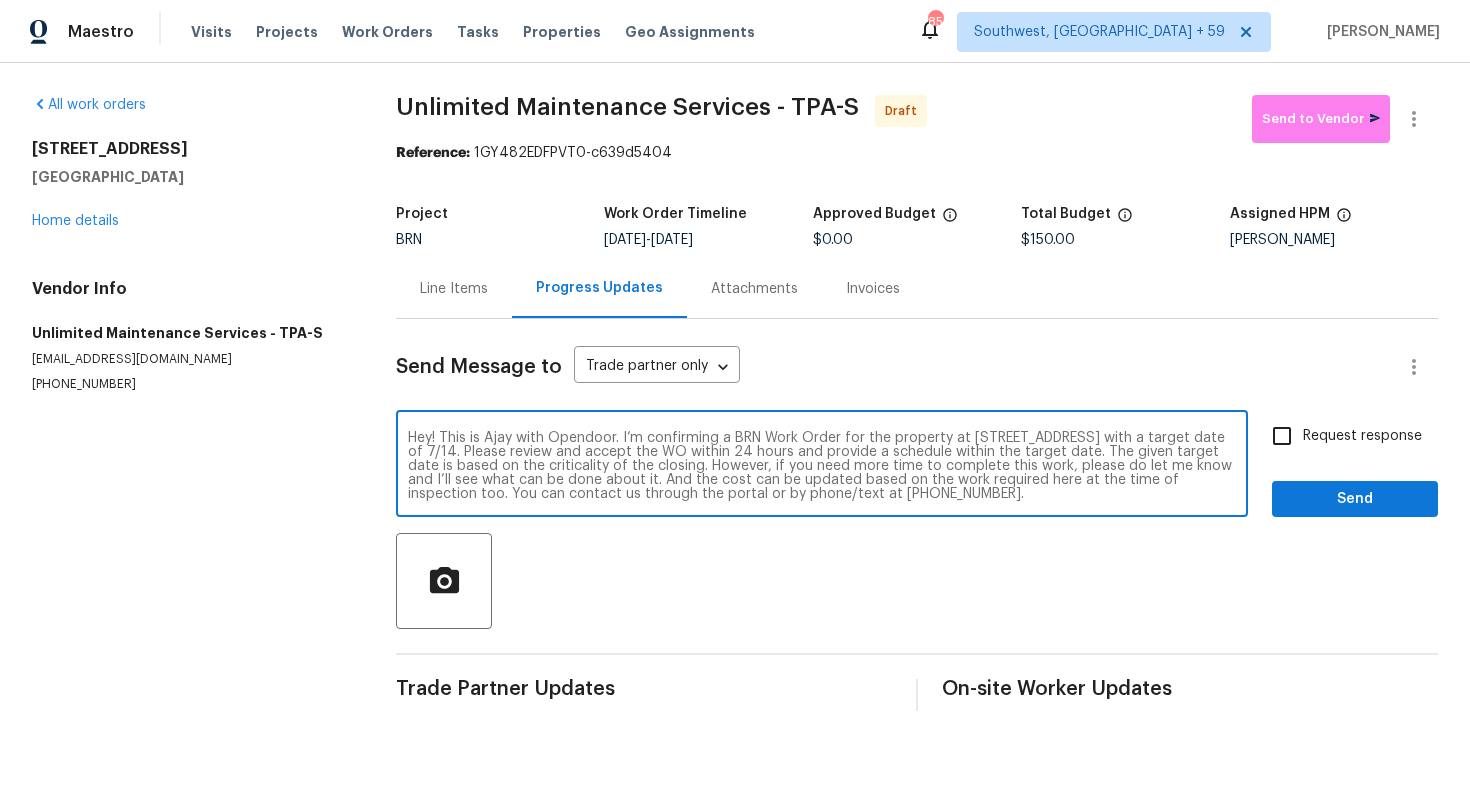 type on "Hey! This is Ajay with Opendoor. I’m confirming a BRN Work Order for the property at [STREET_ADDRESS] with a target date of 7/14. Please review and accept the WO within 24 hours and provide a schedule within the target date. The given target date is based on the criticality of the closing. However, if you need more time to complete this work, please do let me know and I’ll see what can be done about it. And the cost can be updated based on the work required here at the time of inspection too. You can contact us through the portal or by phone/text at [PHONE_NUMBER]." 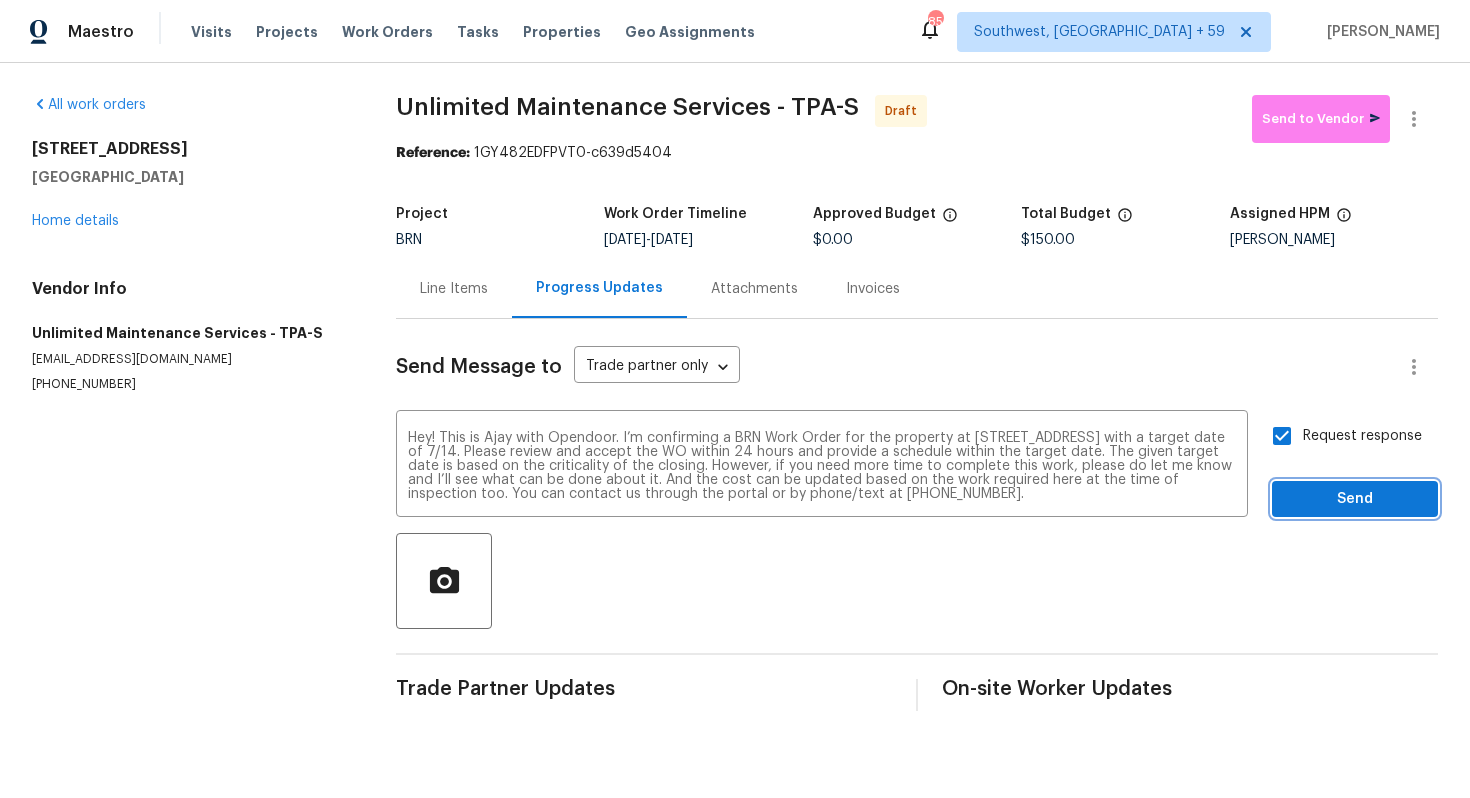 click on "Send" at bounding box center [1355, 499] 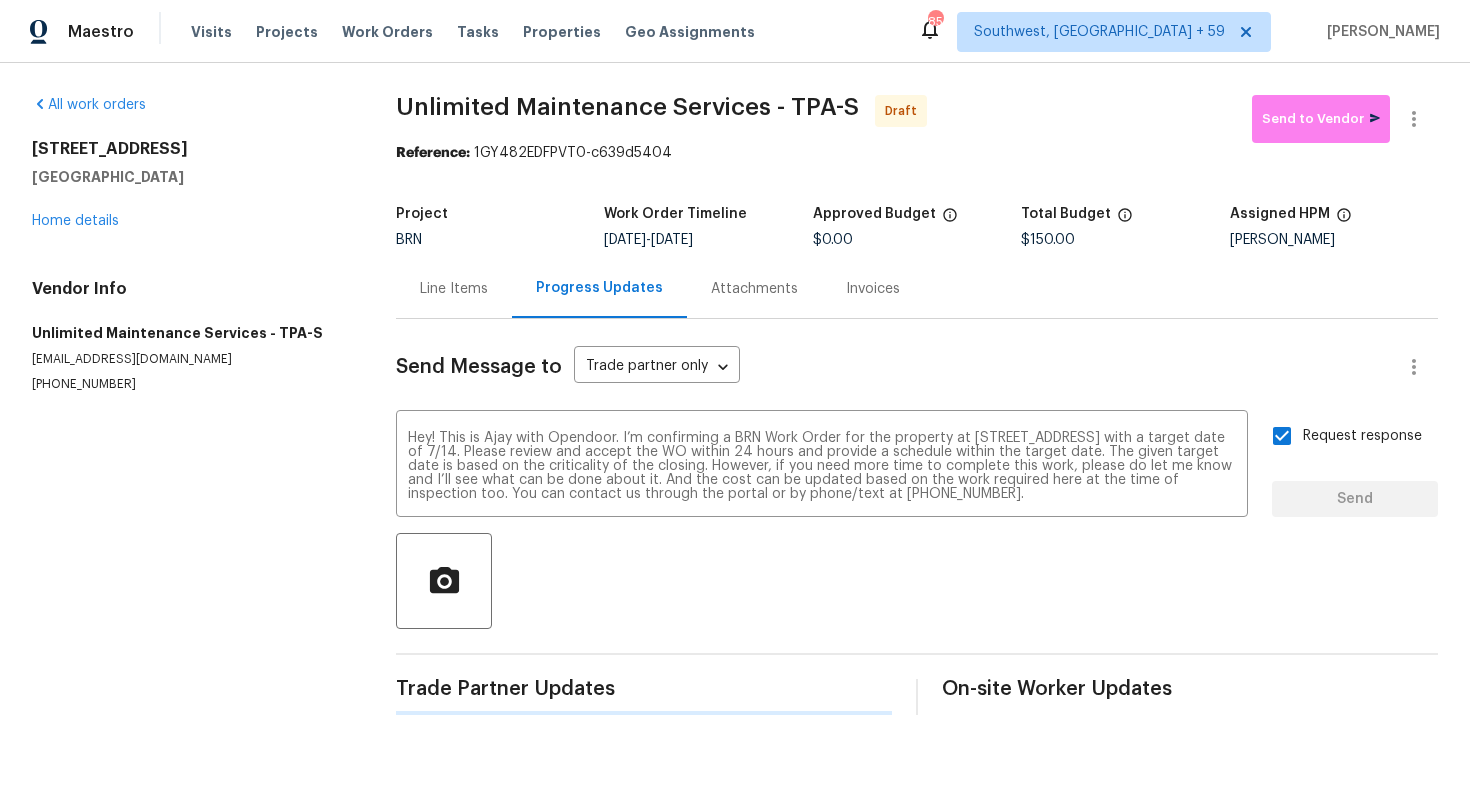 type 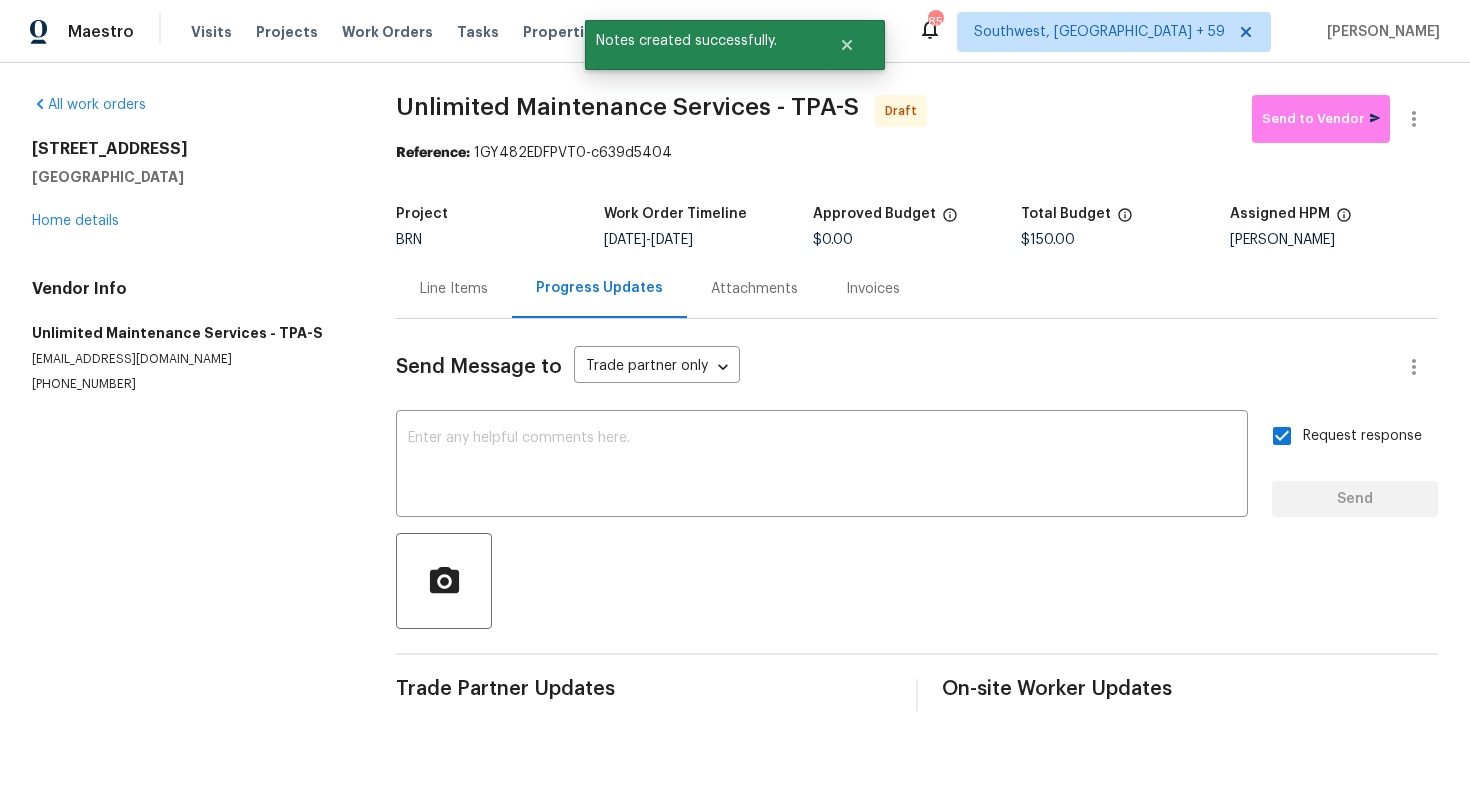 scroll, scrollTop: 0, scrollLeft: 0, axis: both 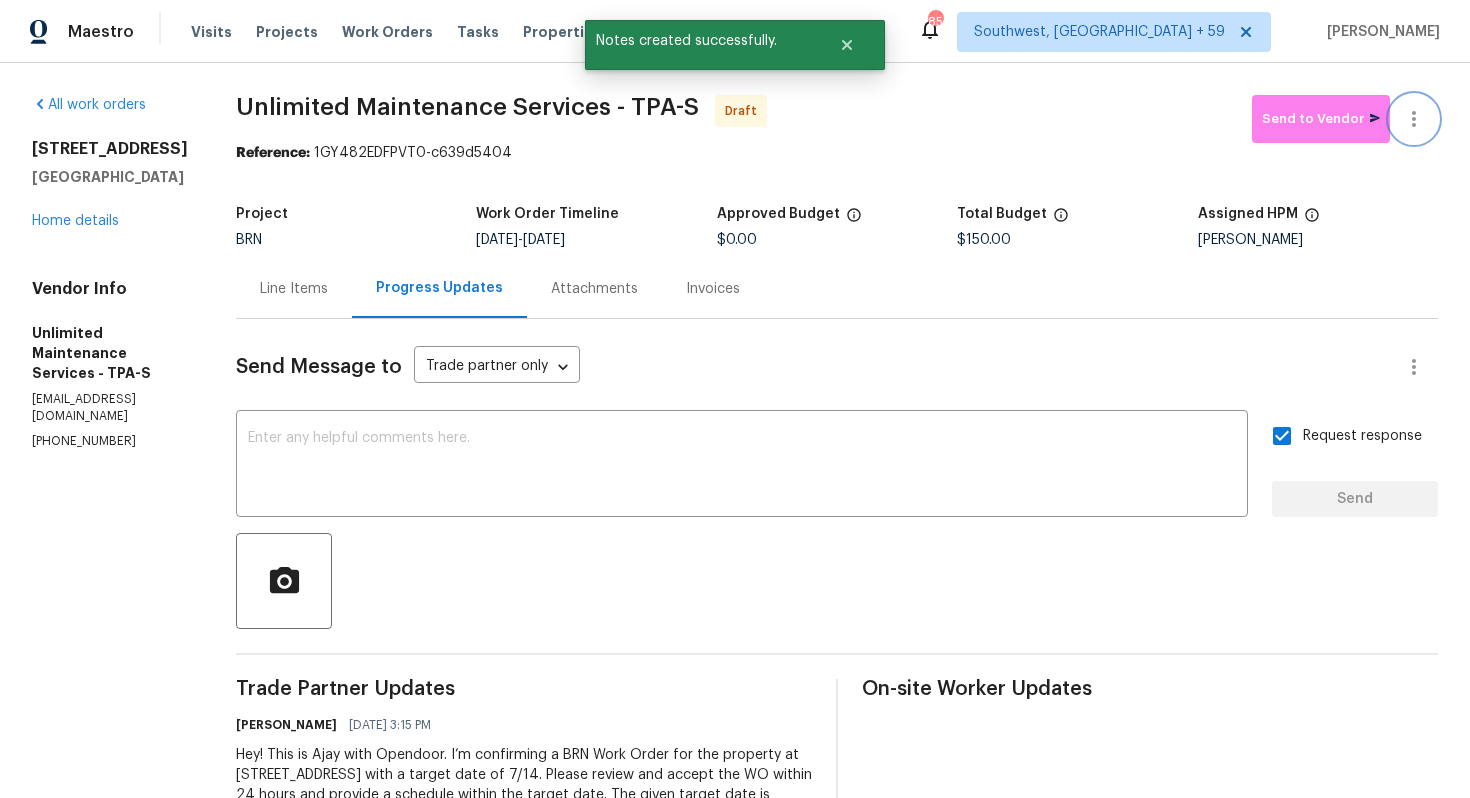 click 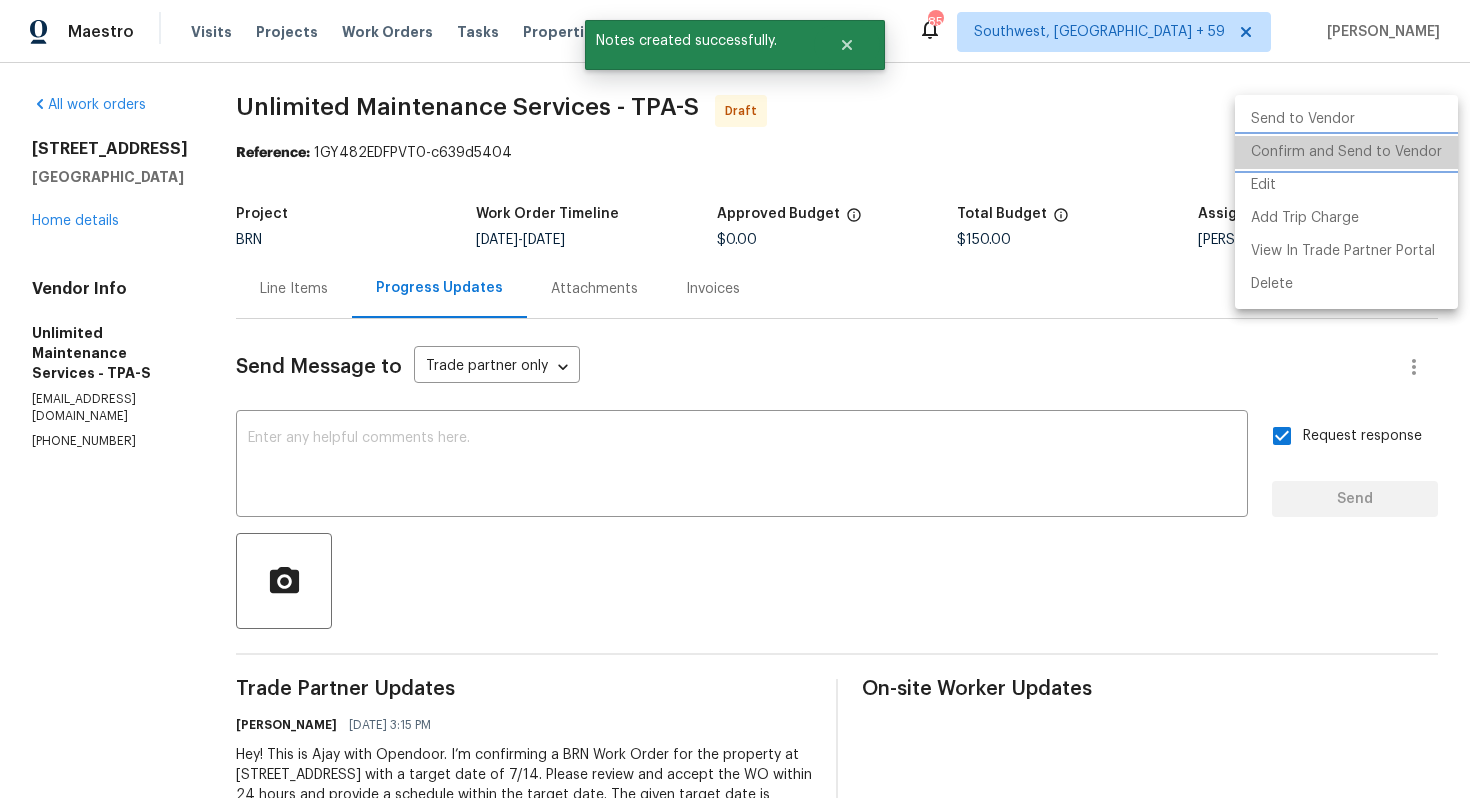 click on "Confirm and Send to Vendor" at bounding box center [1346, 152] 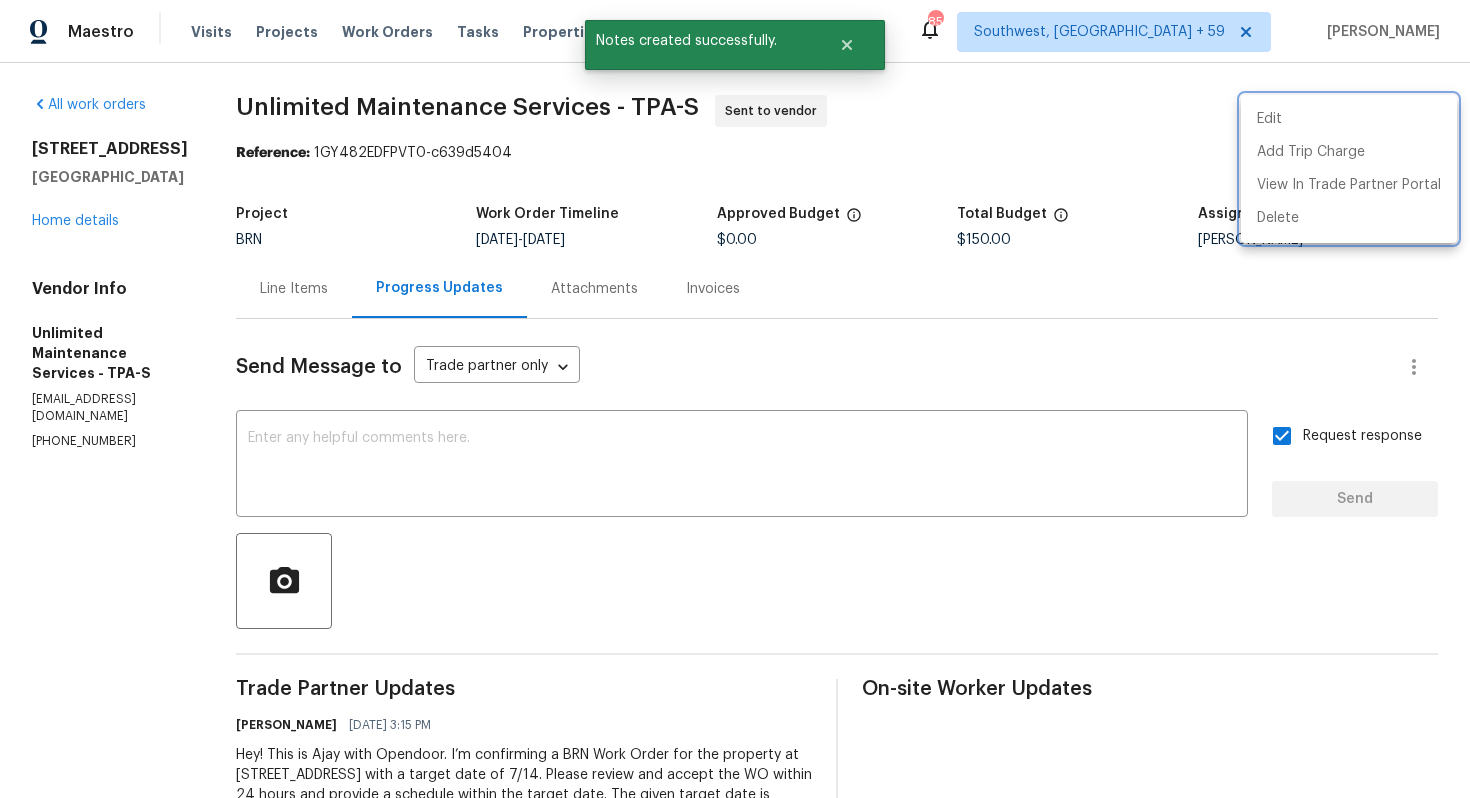 click at bounding box center (735, 399) 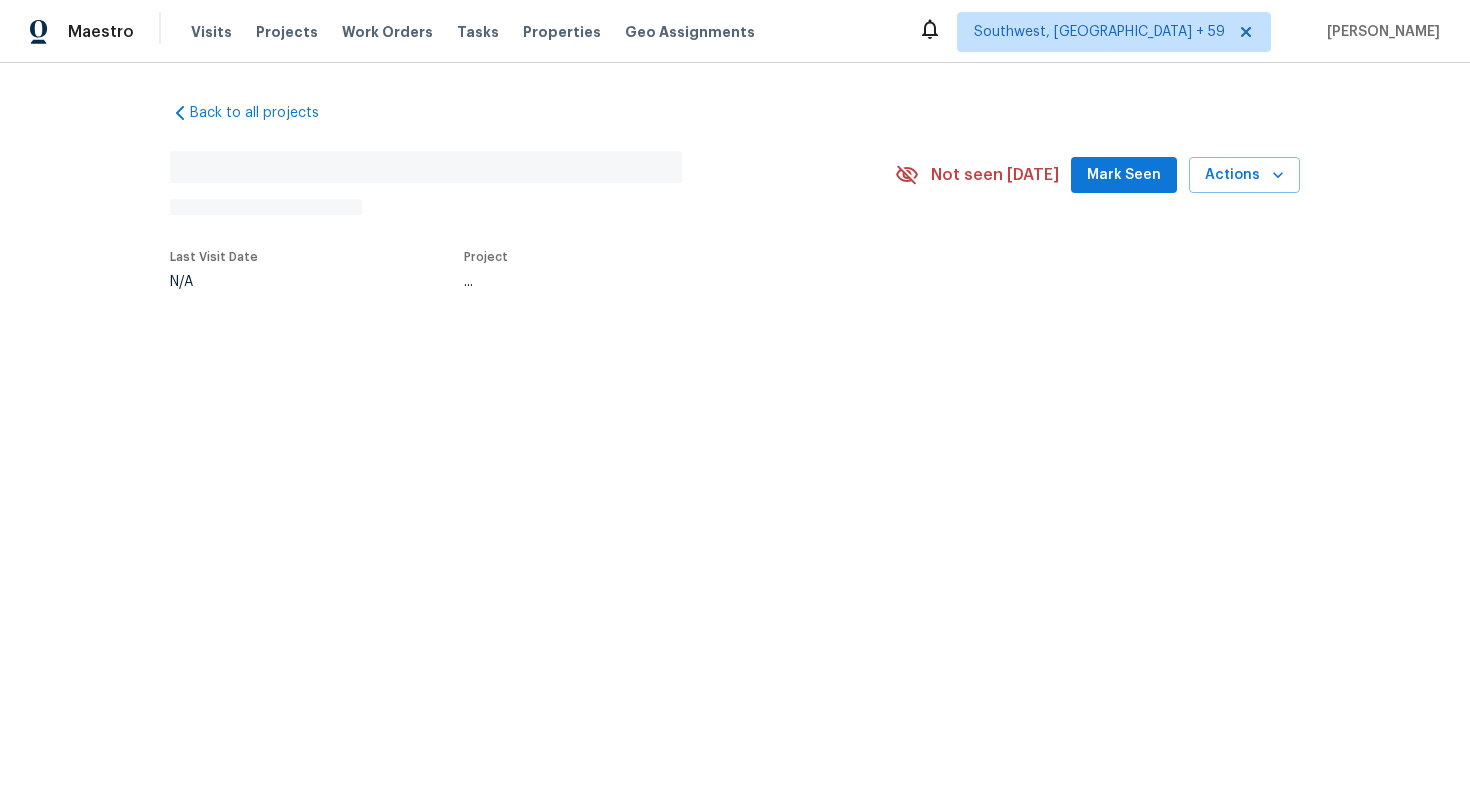 scroll, scrollTop: 0, scrollLeft: 0, axis: both 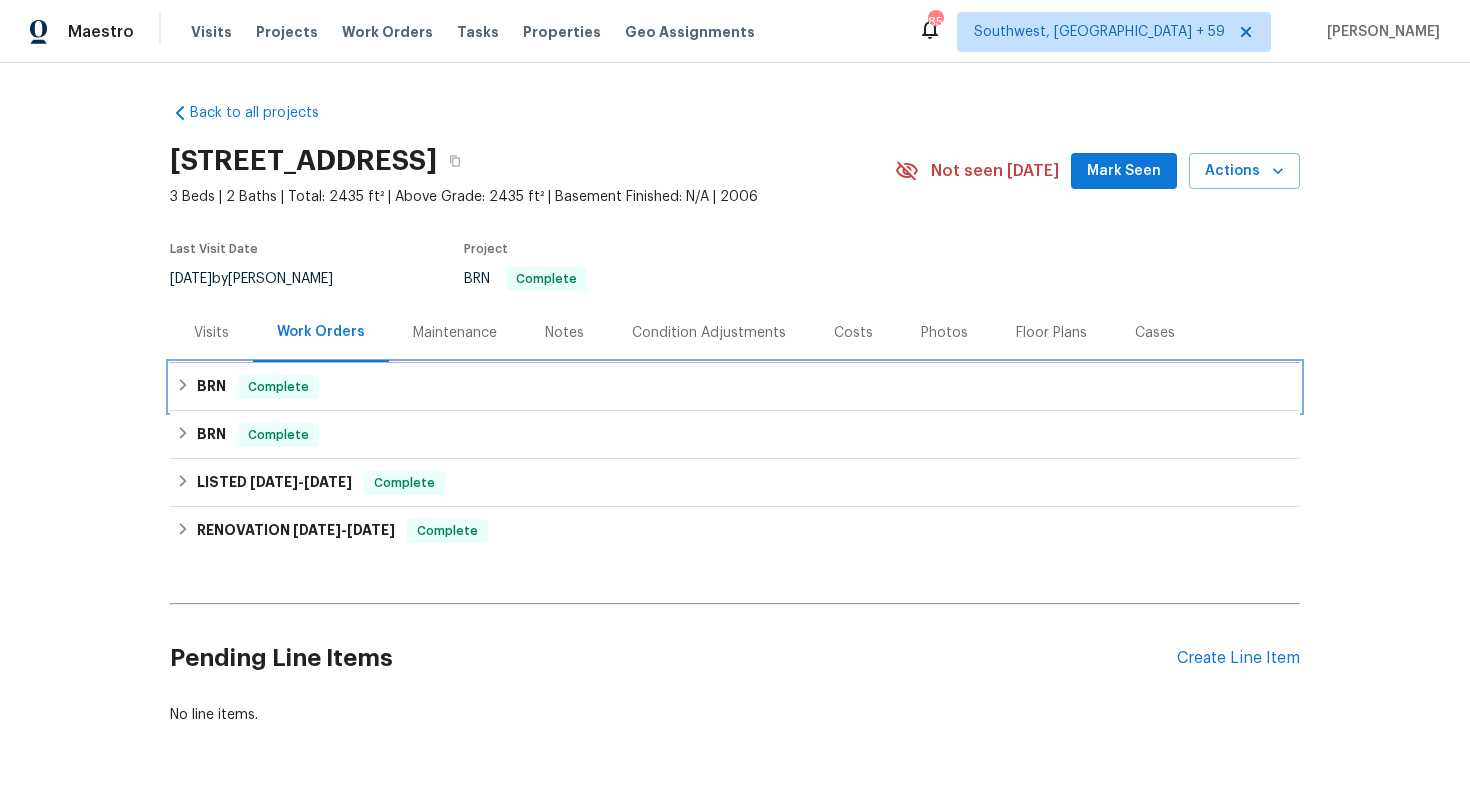 click on "Complete" at bounding box center (278, 387) 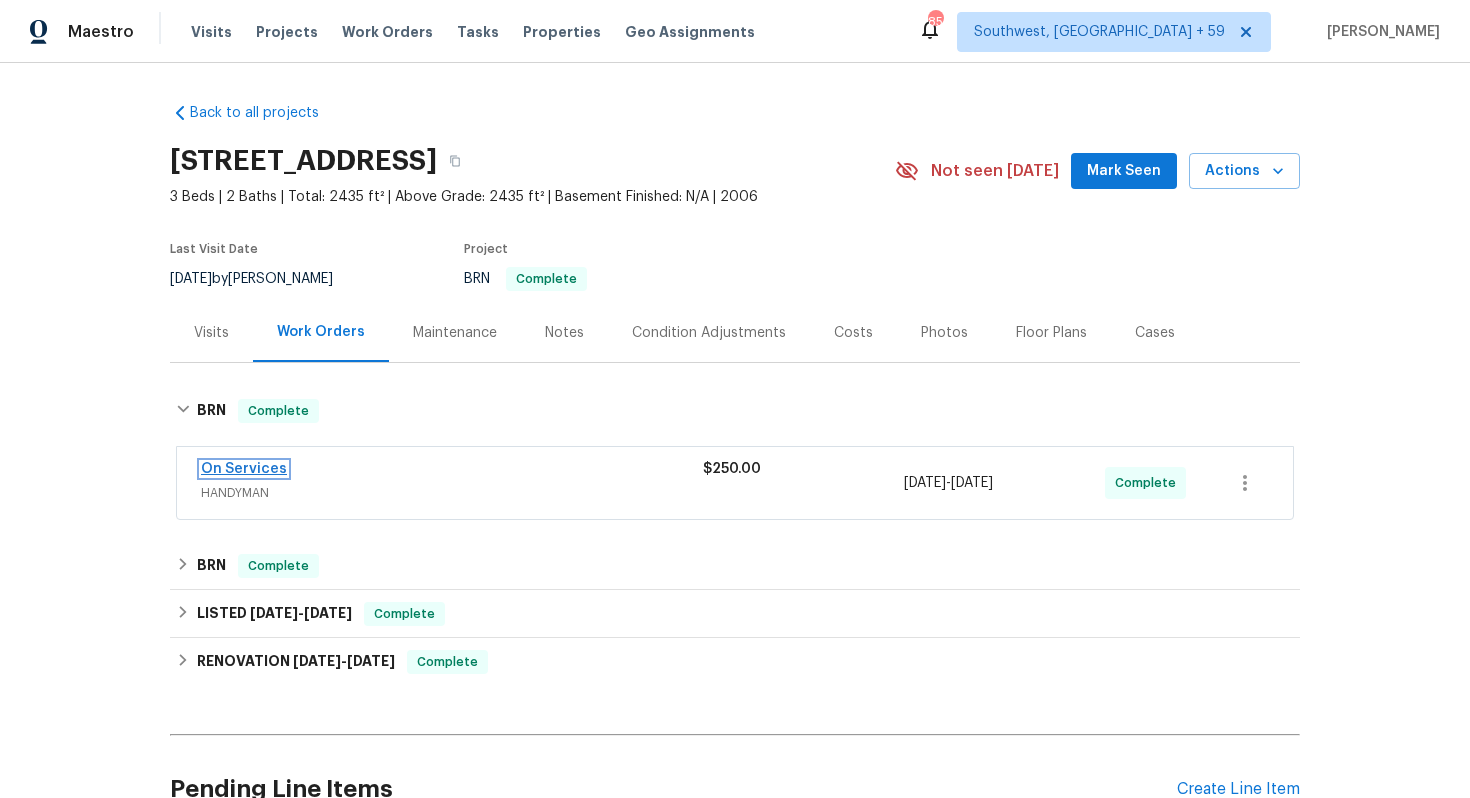 click on "On Services" at bounding box center (244, 469) 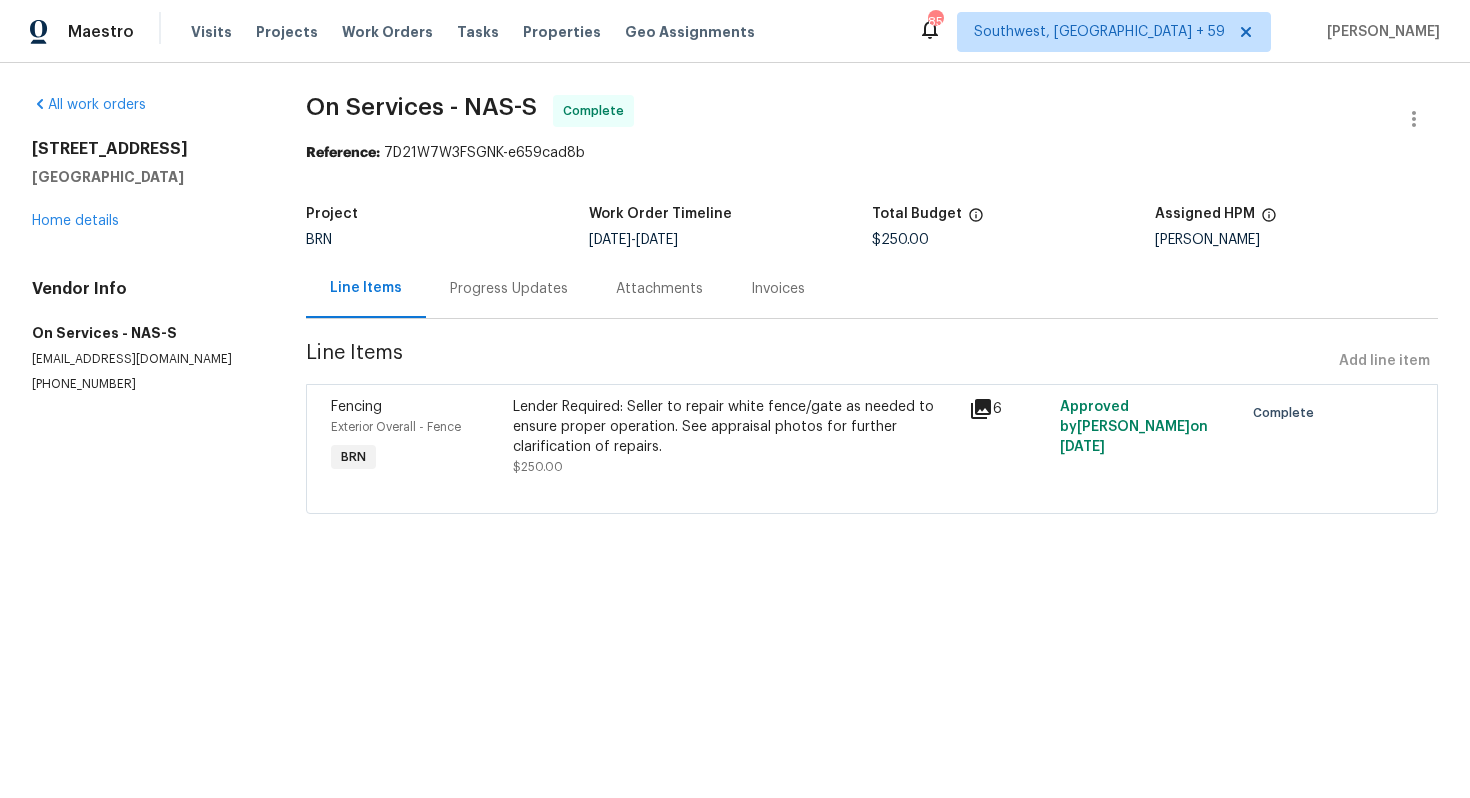 click on "Progress Updates" at bounding box center [509, 288] 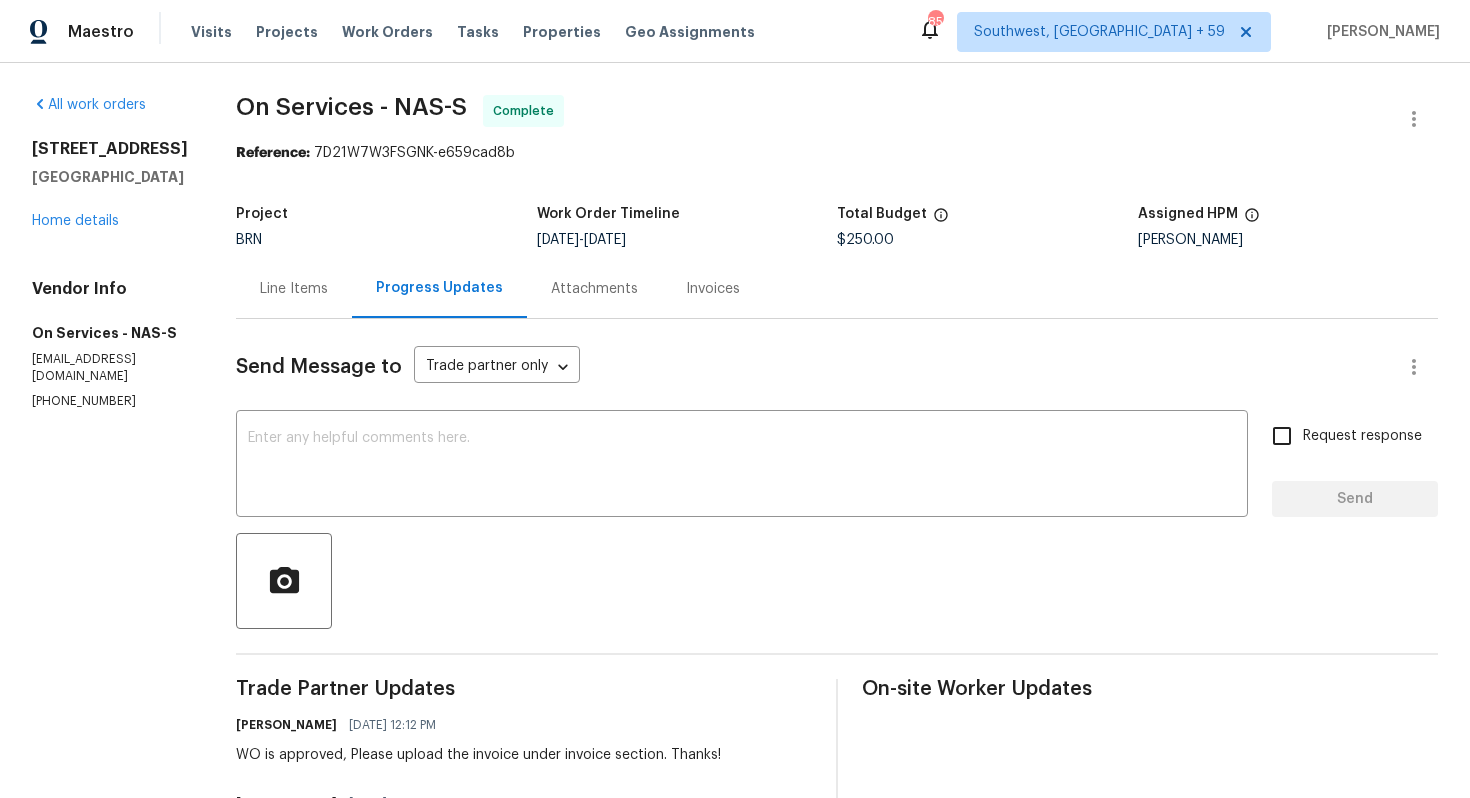 click on "Line Items" at bounding box center [294, 288] 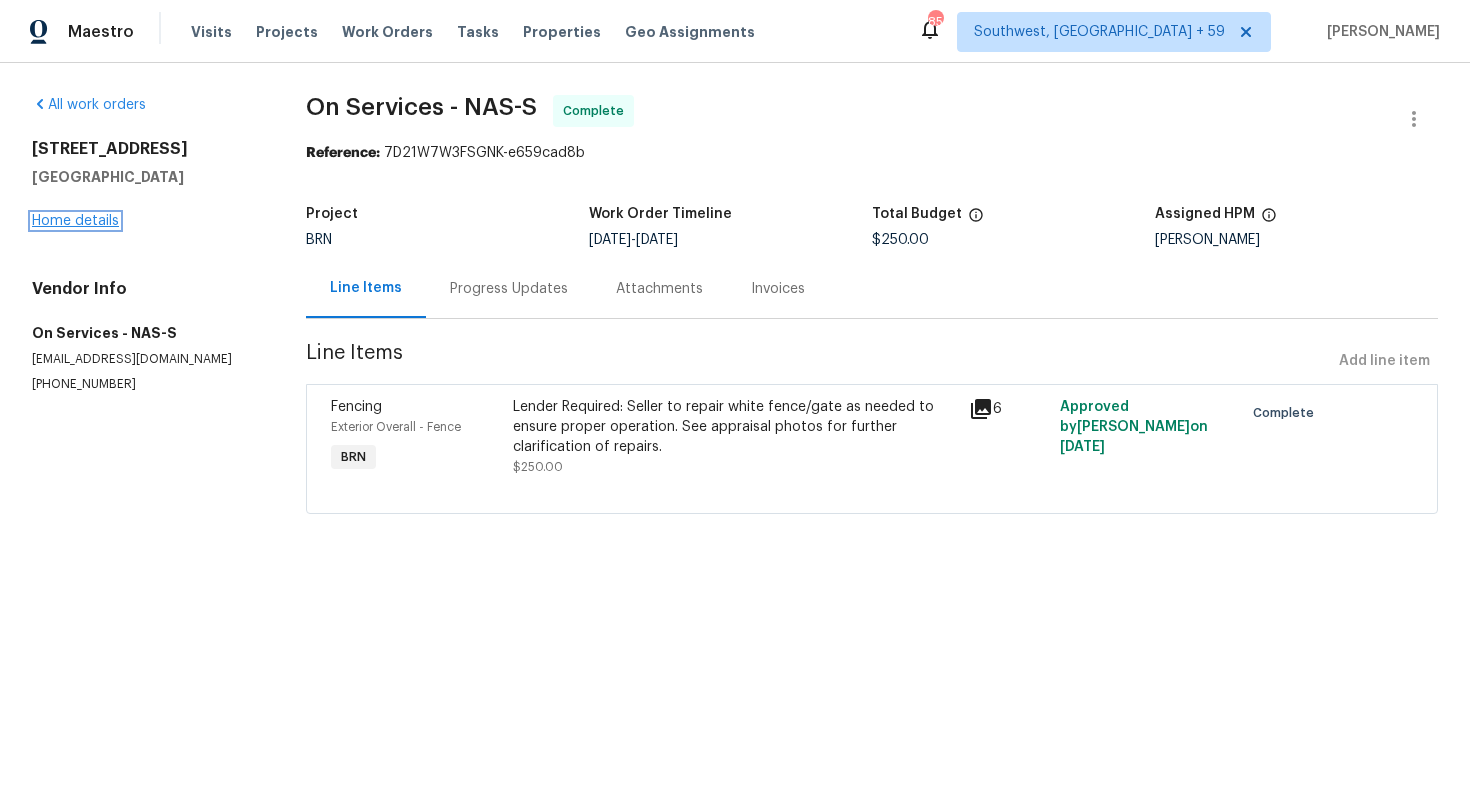 click on "Home details" at bounding box center (75, 221) 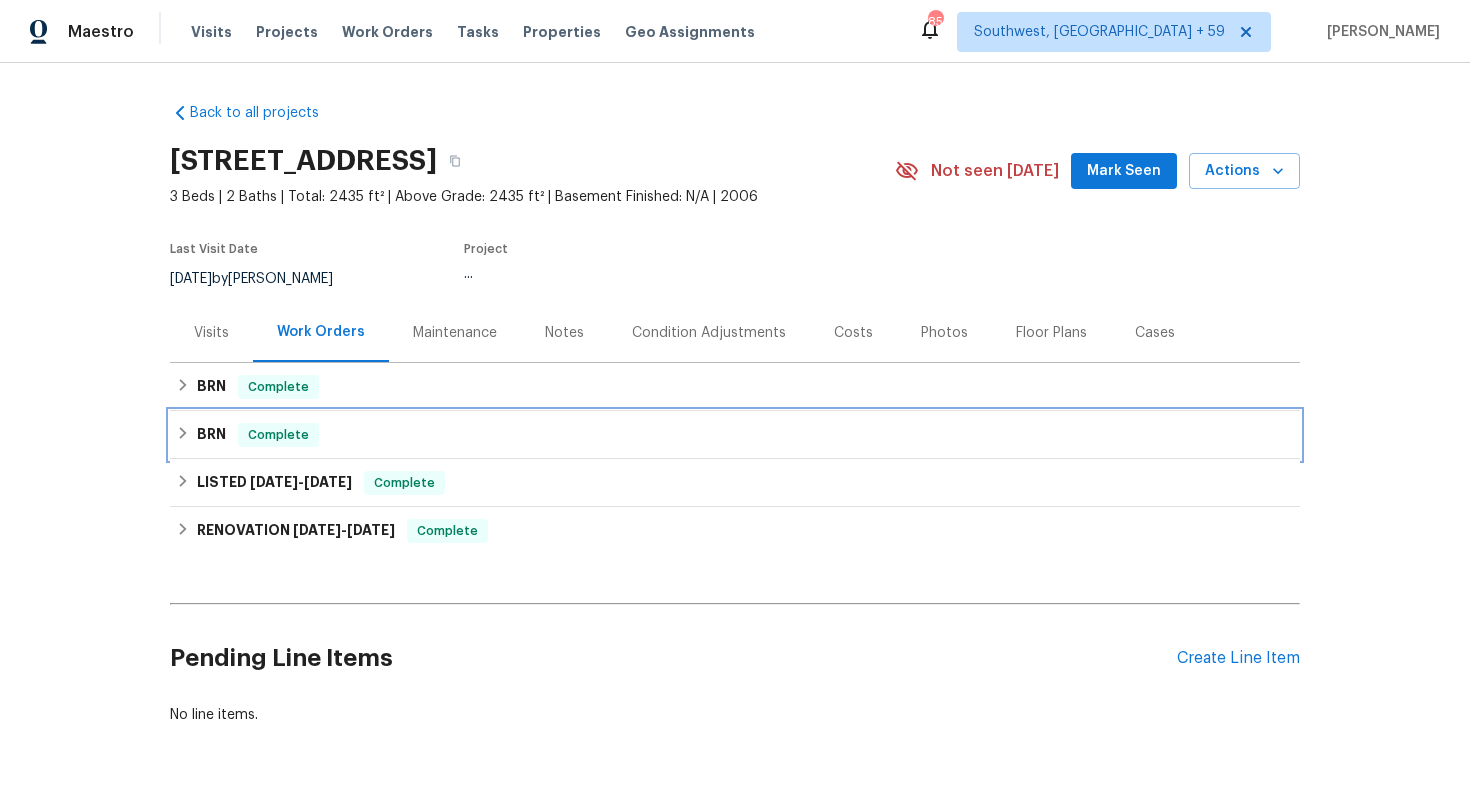 click on "Complete" at bounding box center (278, 435) 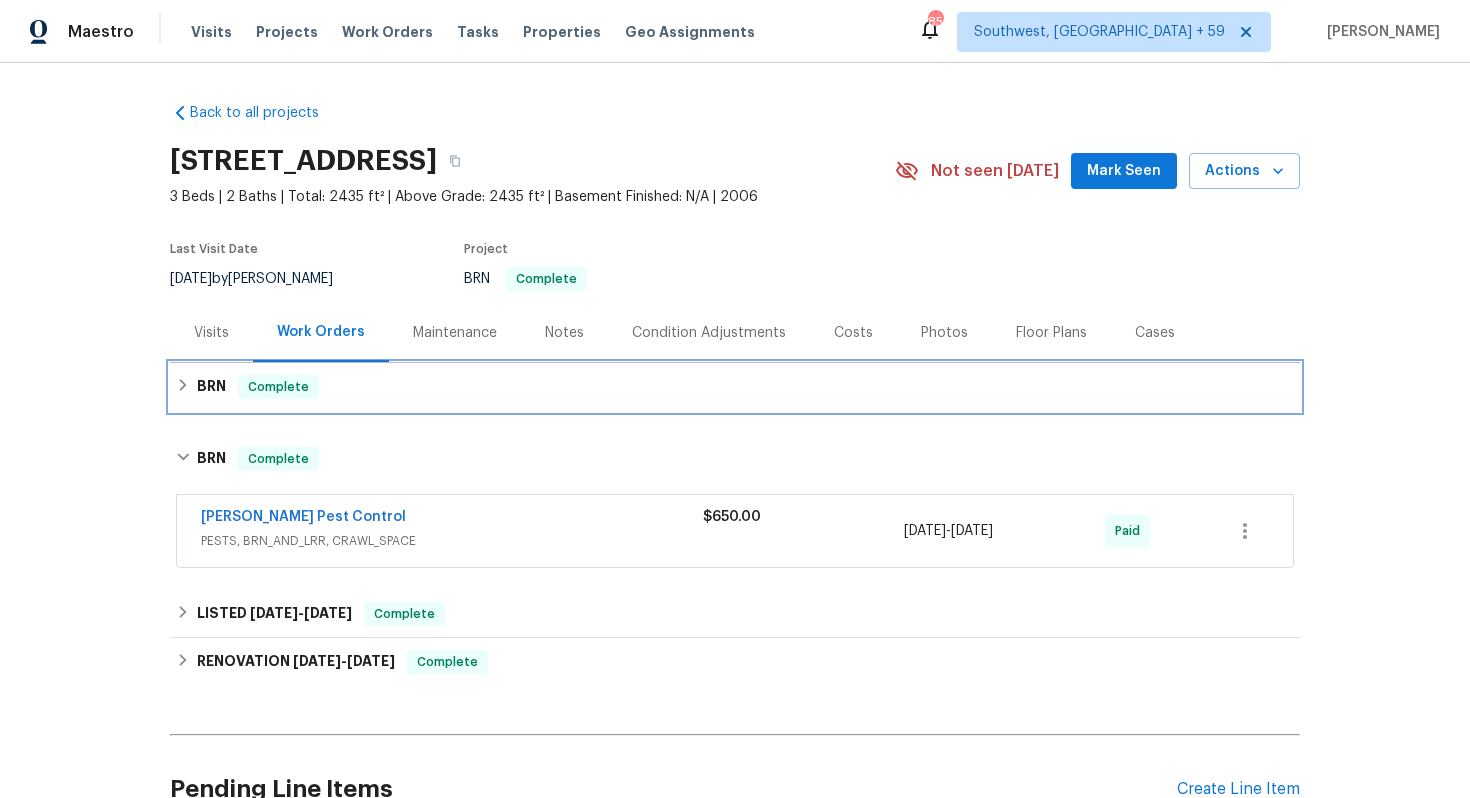 click on "BRN" at bounding box center (211, 387) 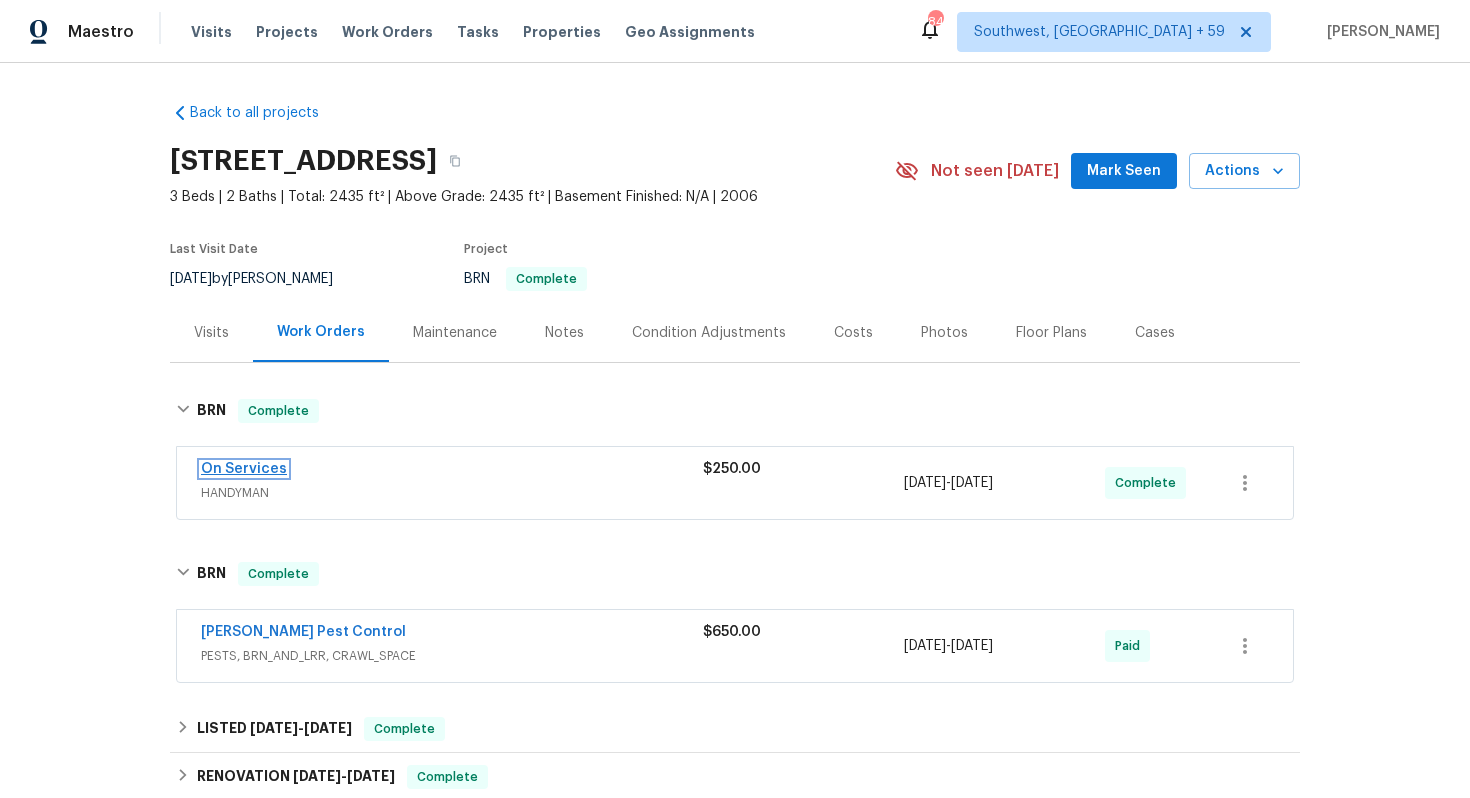 click on "On Services" at bounding box center (244, 469) 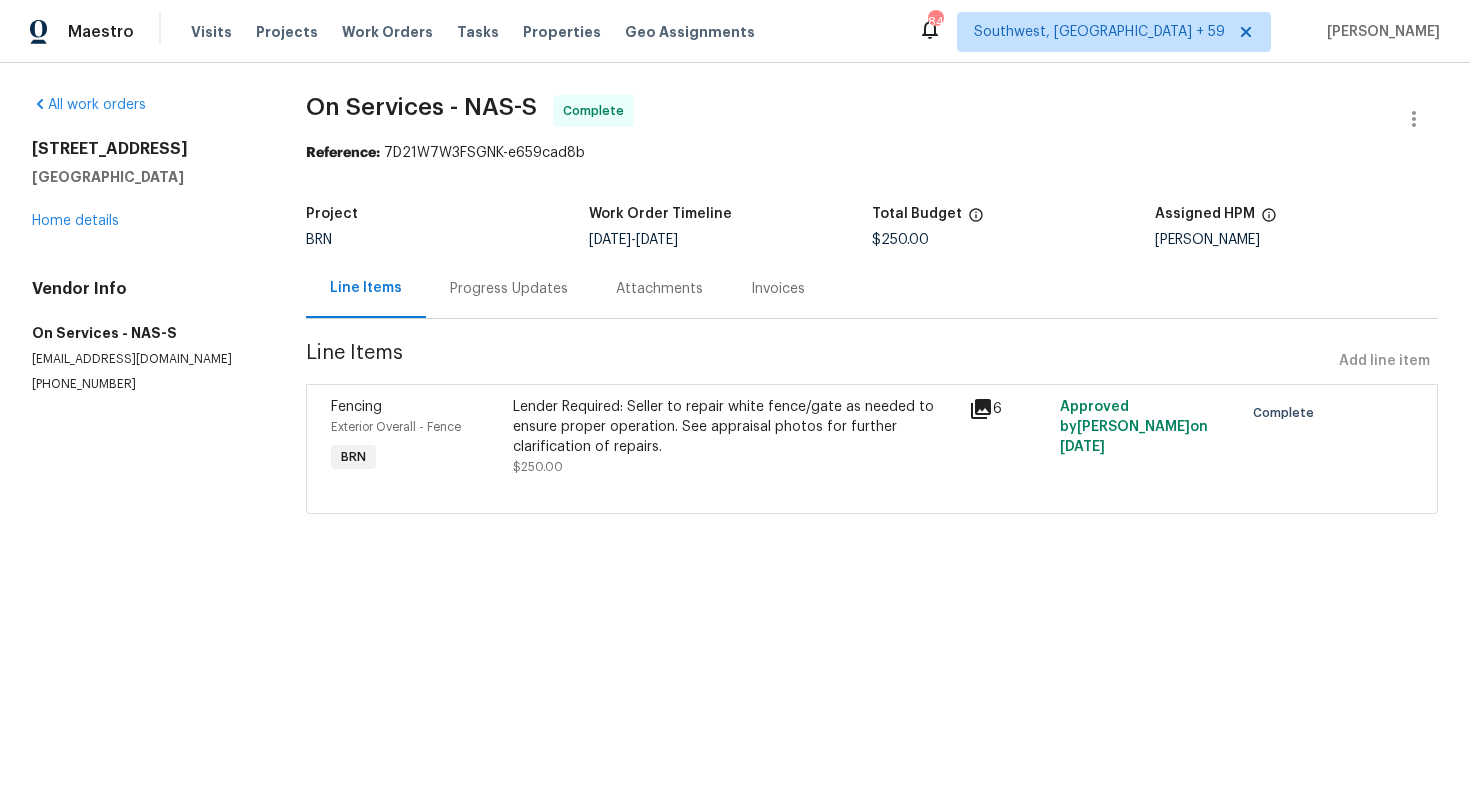 click on "Lender Required: Seller to repair white fence/gate as needed to ensure proper operation. See appraisal photos for further clarification of repairs." at bounding box center (735, 427) 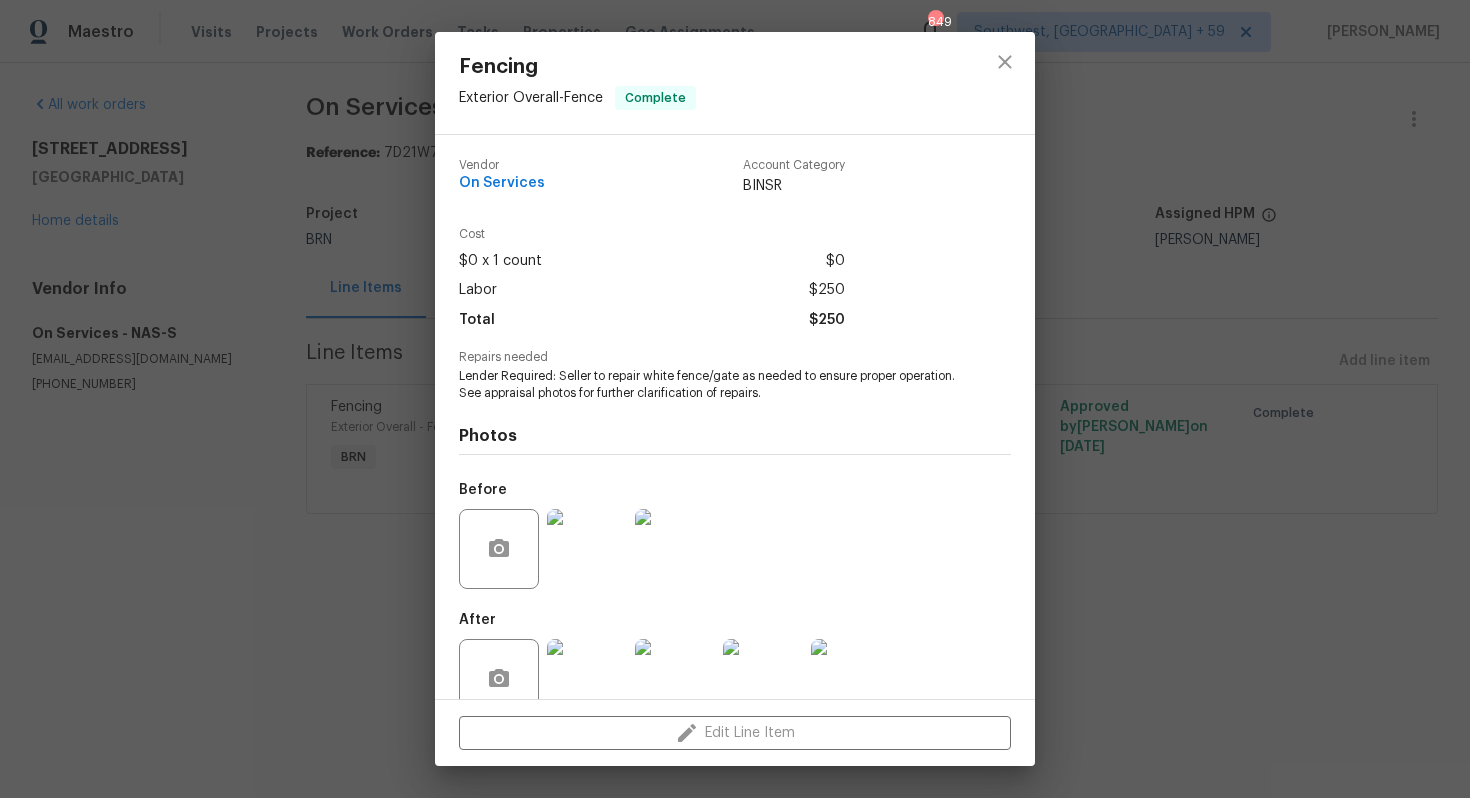 click on "Lender Required: Seller to repair white fence/gate as needed to ensure proper operation. See appraisal photos for further clarification of repairs." at bounding box center [707, 385] 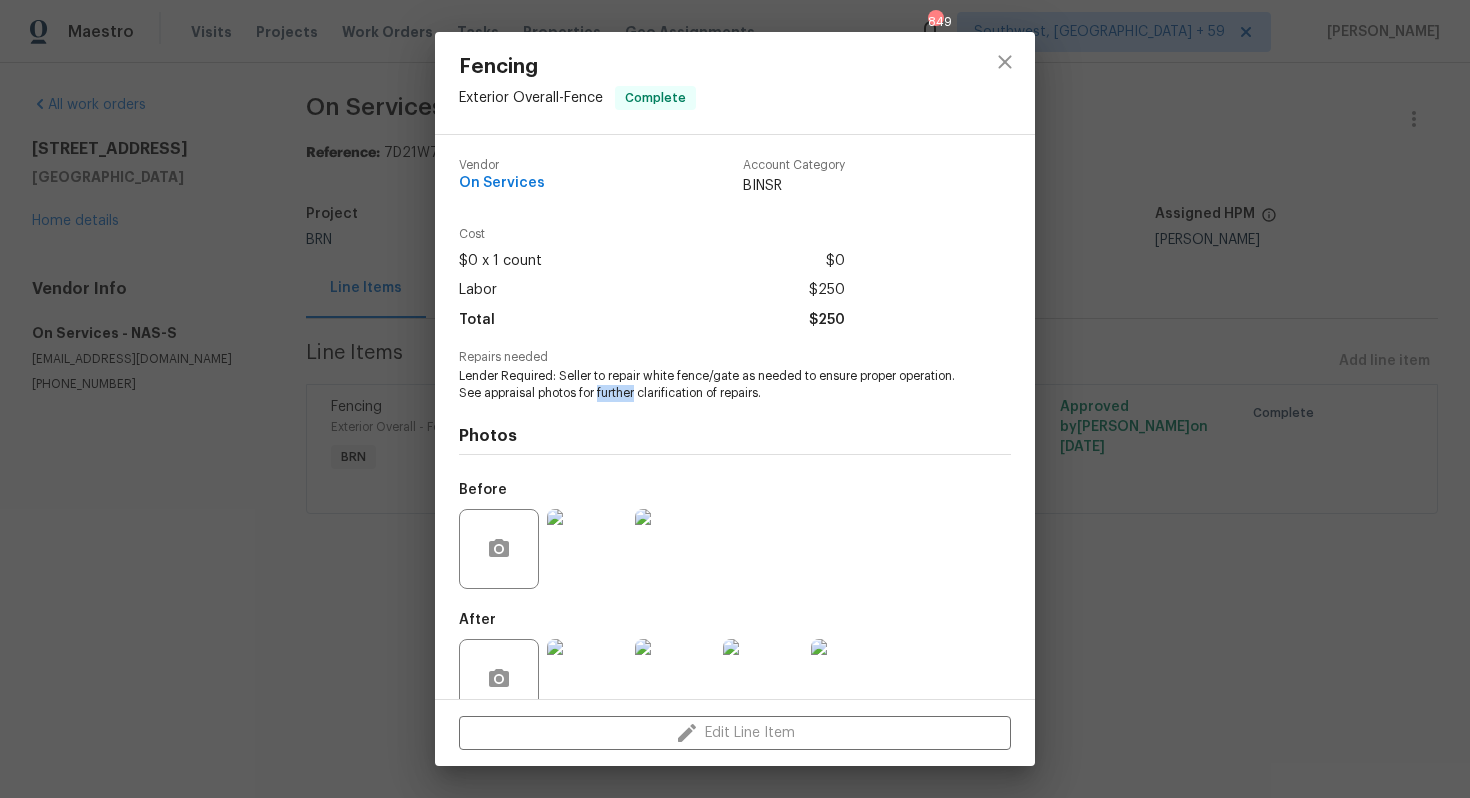 click on "Lender Required: Seller to repair white fence/gate as needed to ensure proper operation. See appraisal photos for further clarification of repairs." at bounding box center [707, 385] 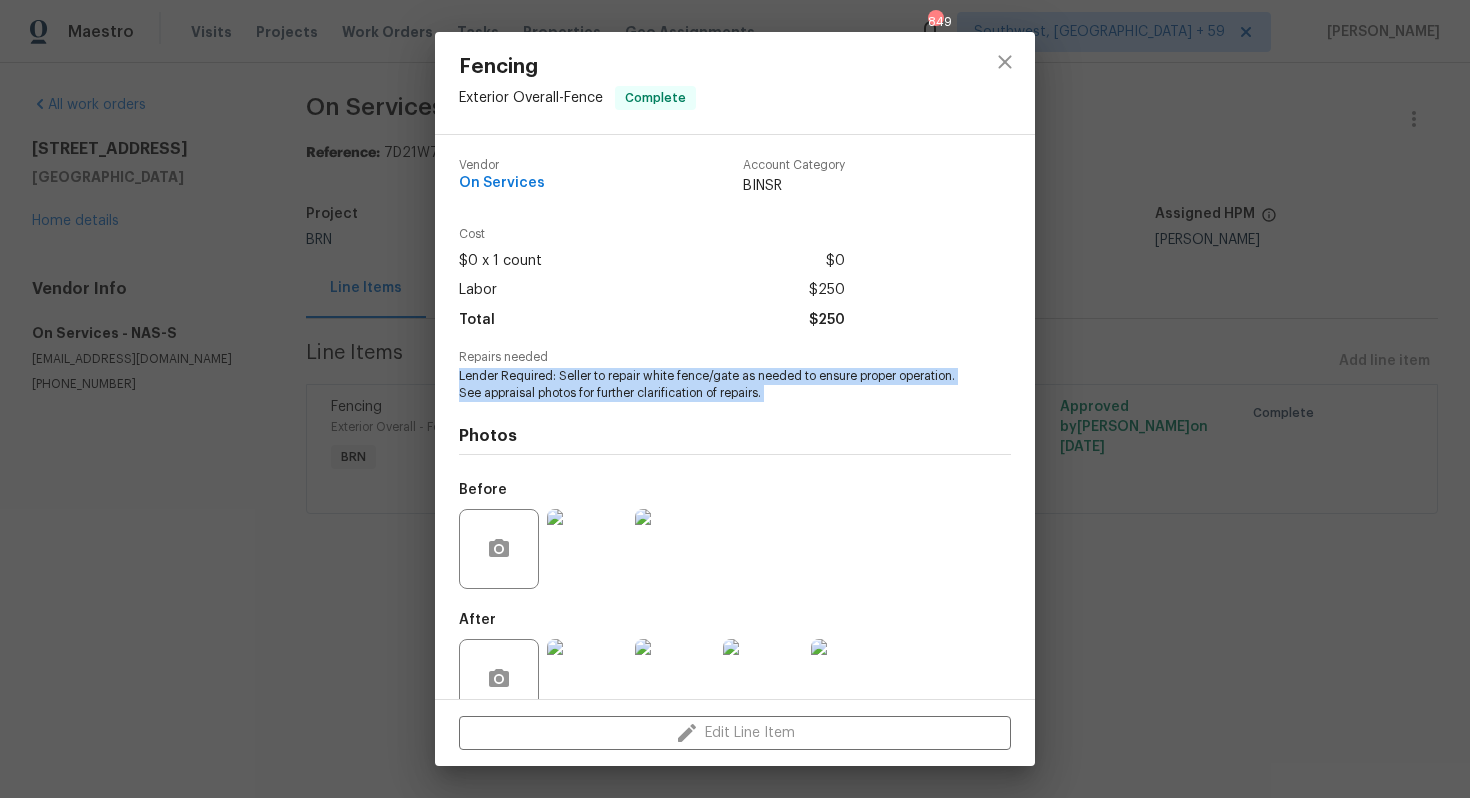 copy on "Lender Required: Seller to repair white fence/gate as needed to ensure proper operation. See appraisal photos for further clarification of repairs." 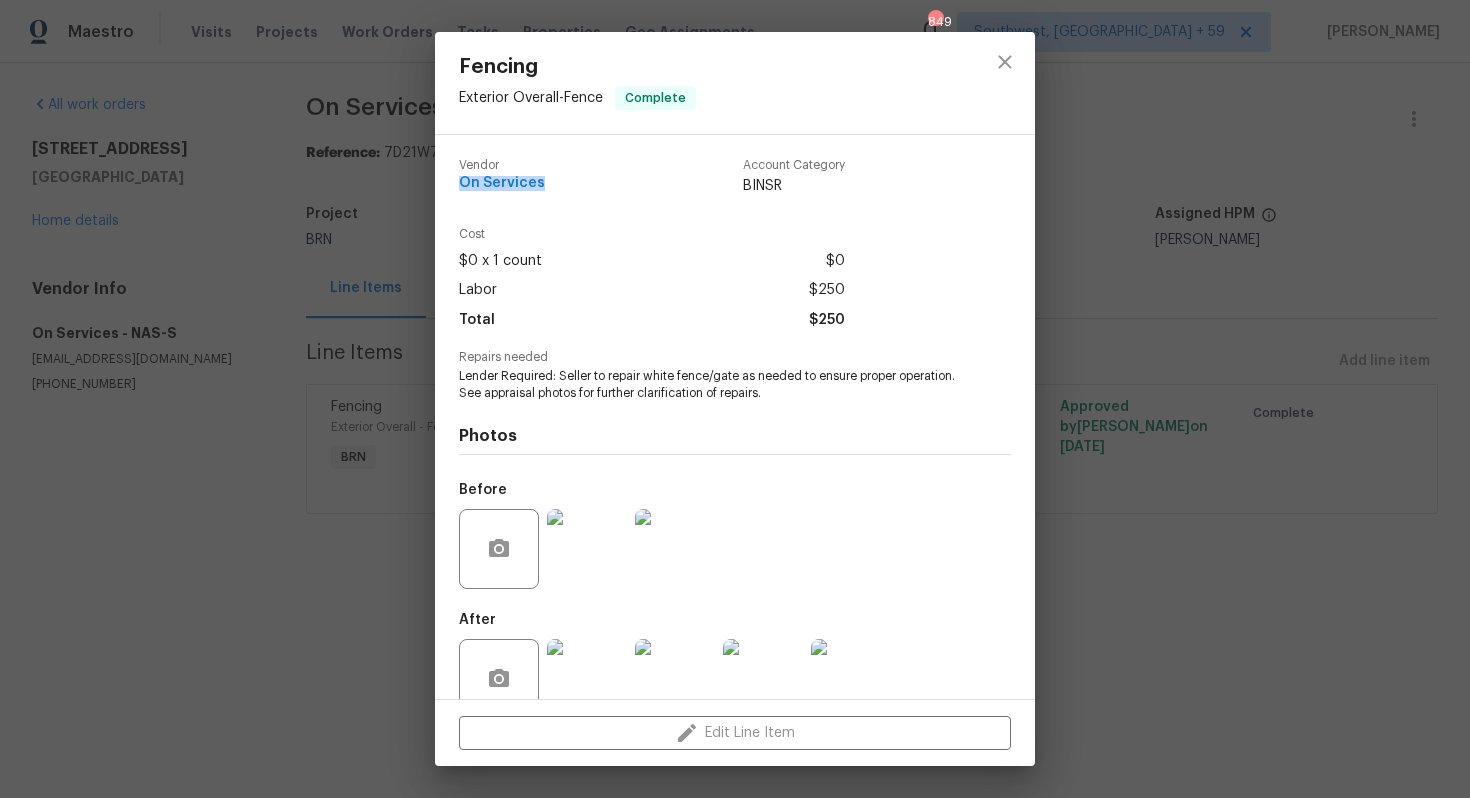 drag, startPoint x: 454, startPoint y: 182, endPoint x: 570, endPoint y: 185, distance: 116.03879 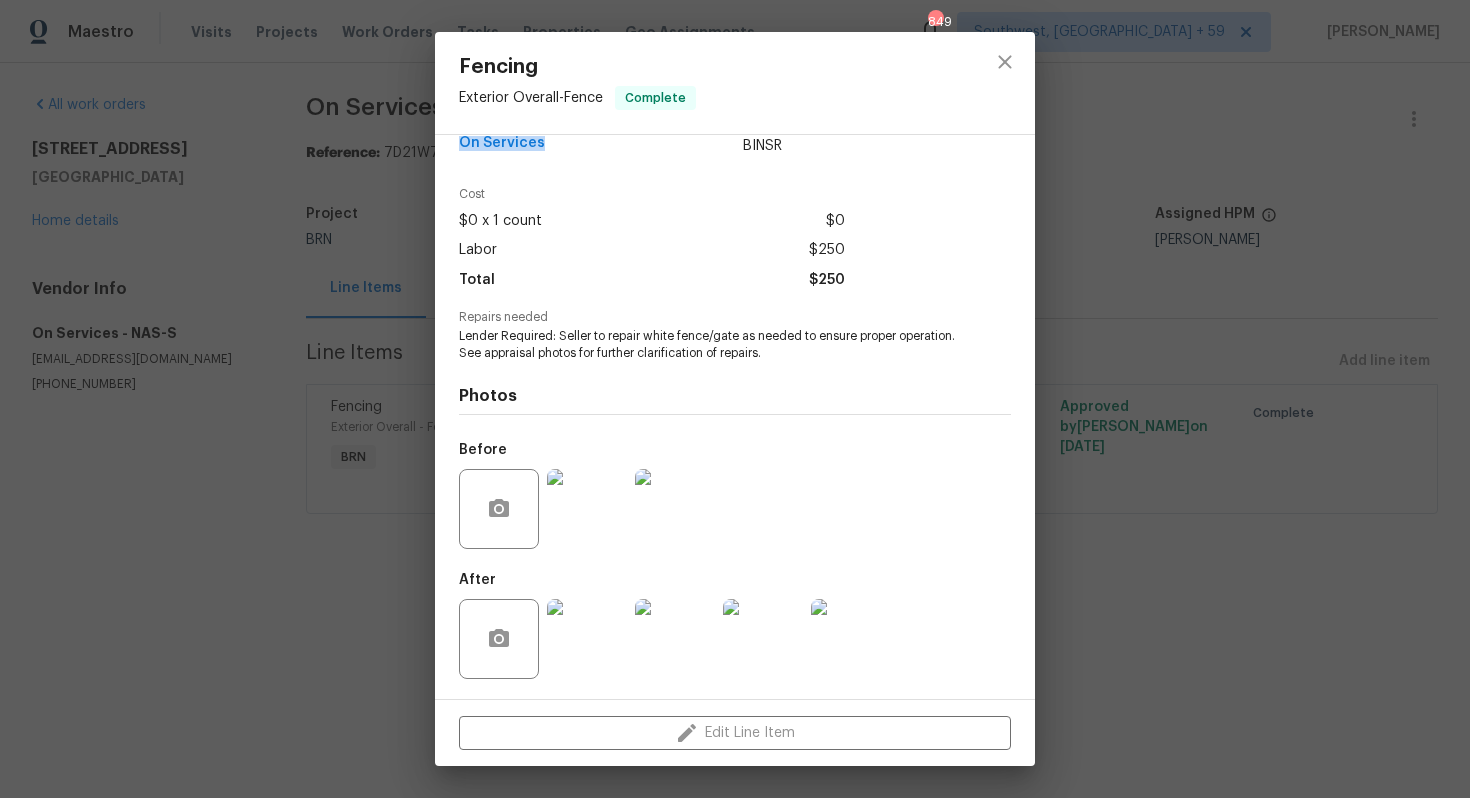 click at bounding box center [675, 509] 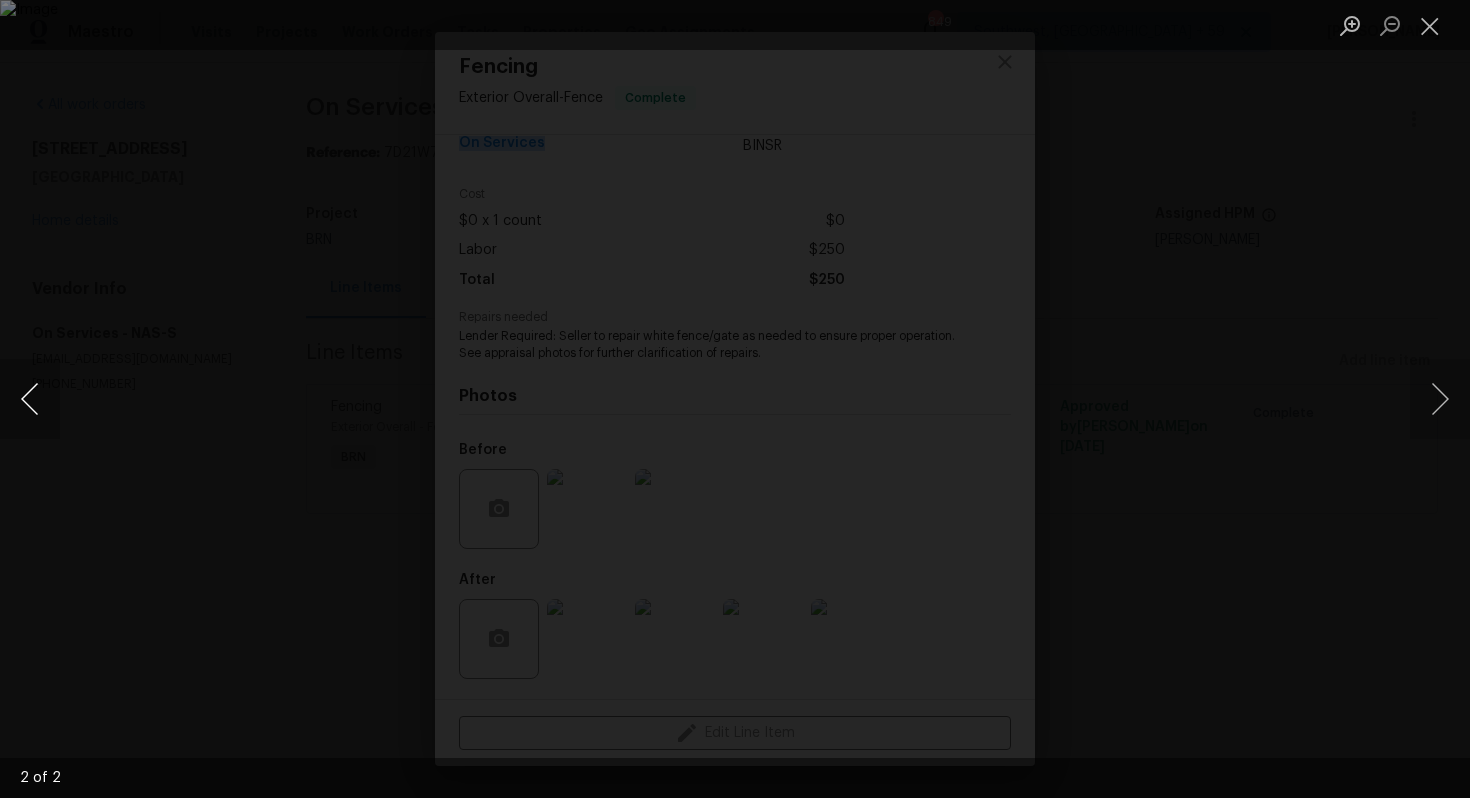 click at bounding box center [30, 399] 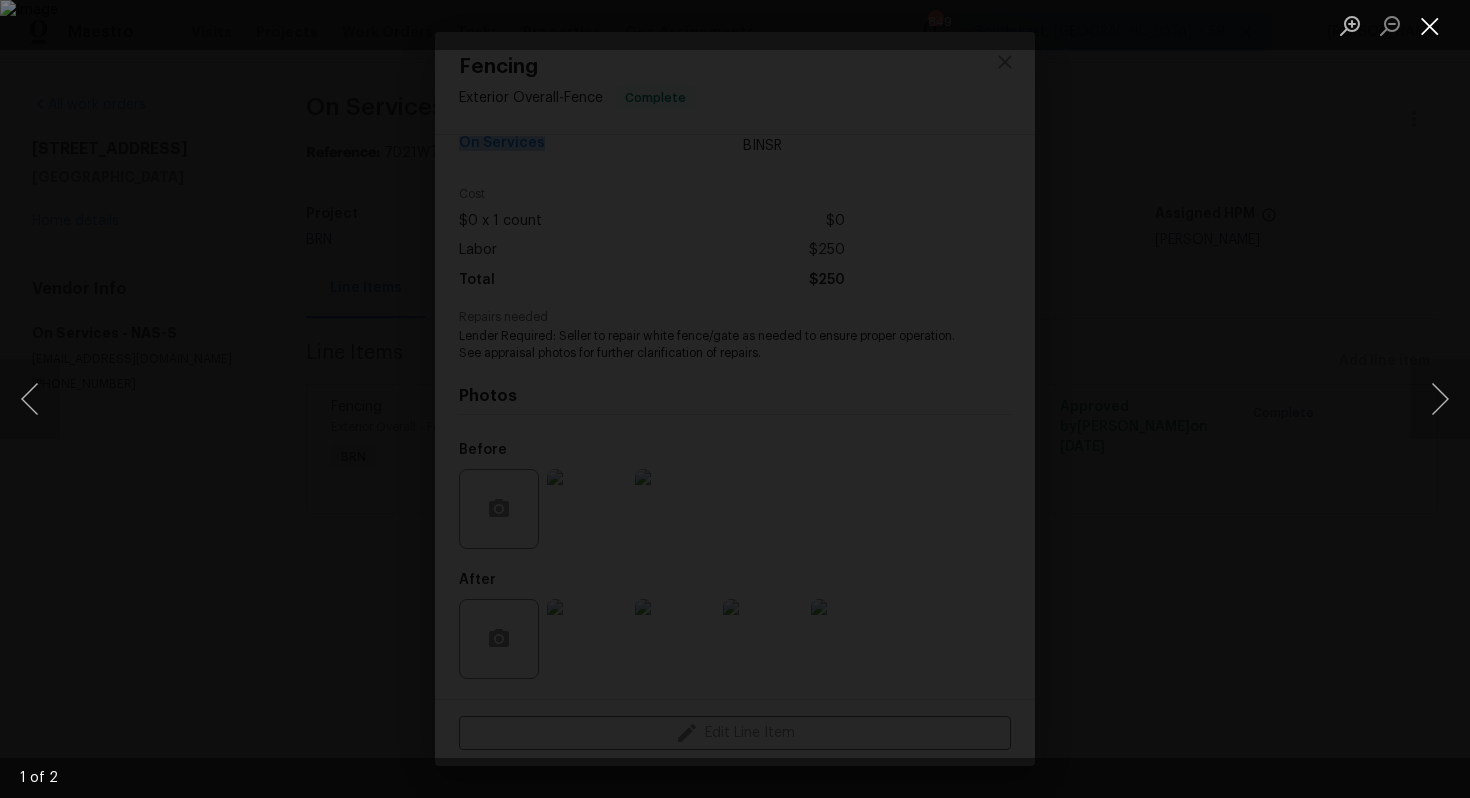 click at bounding box center (1430, 25) 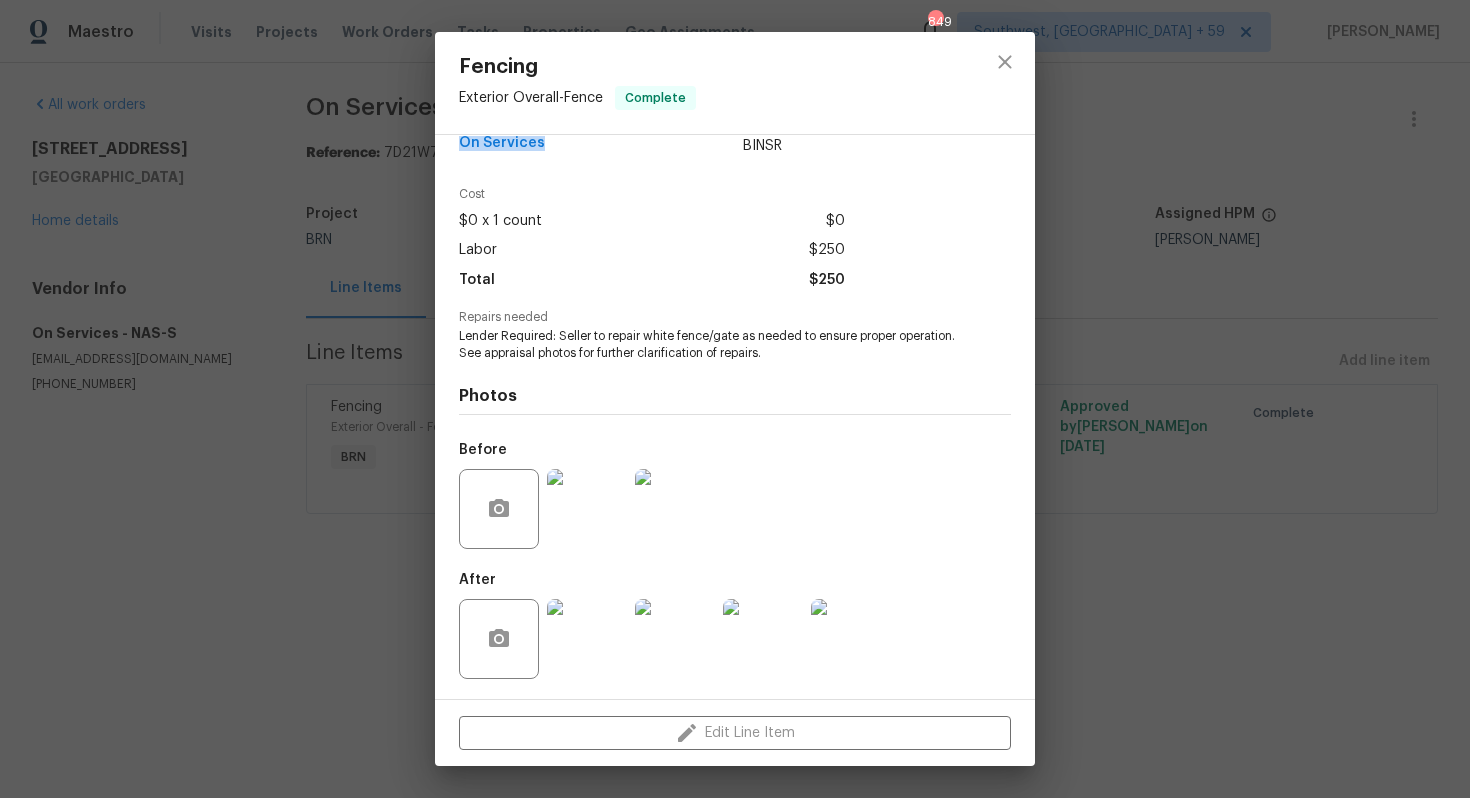 click at bounding box center (851, 639) 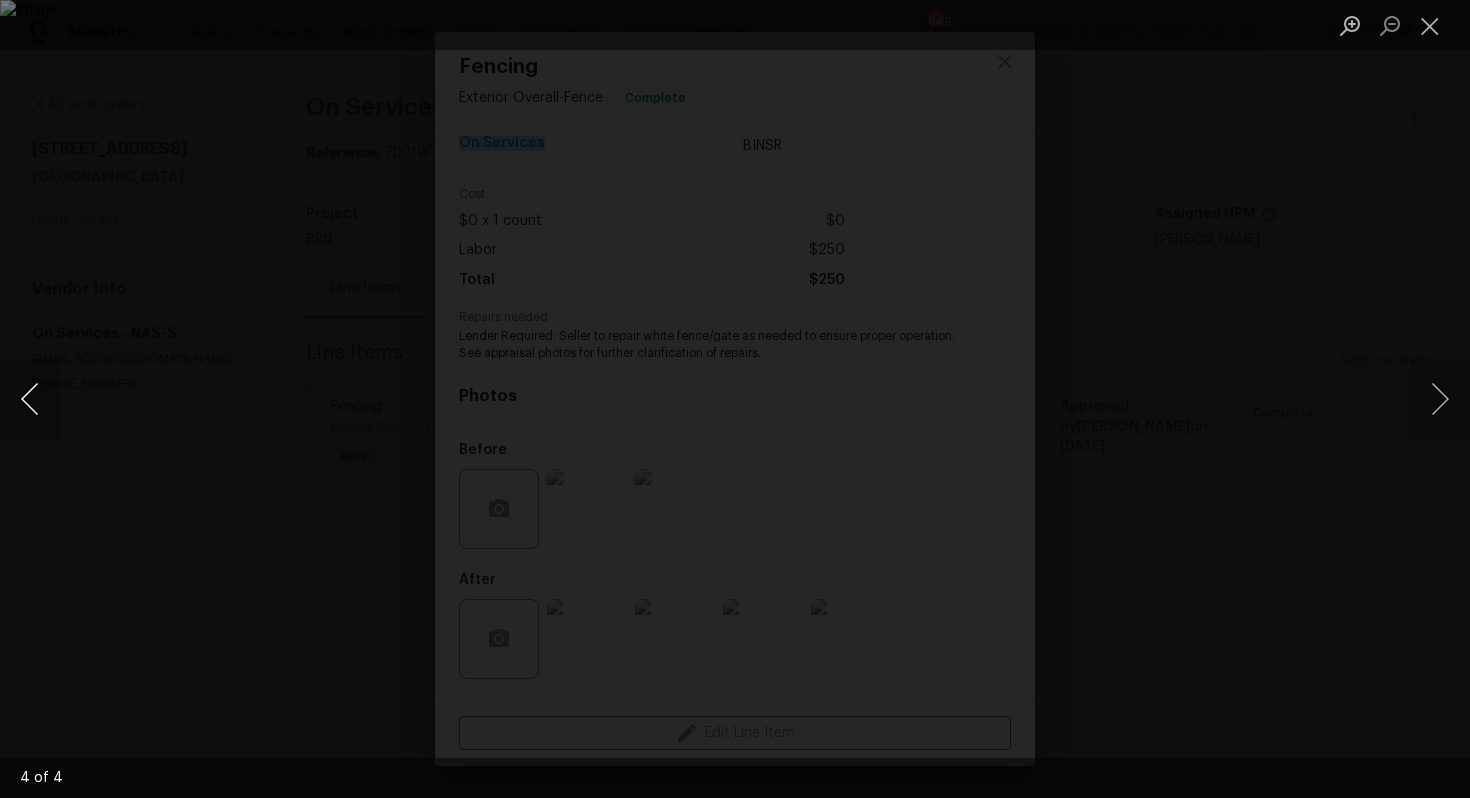 click at bounding box center (30, 399) 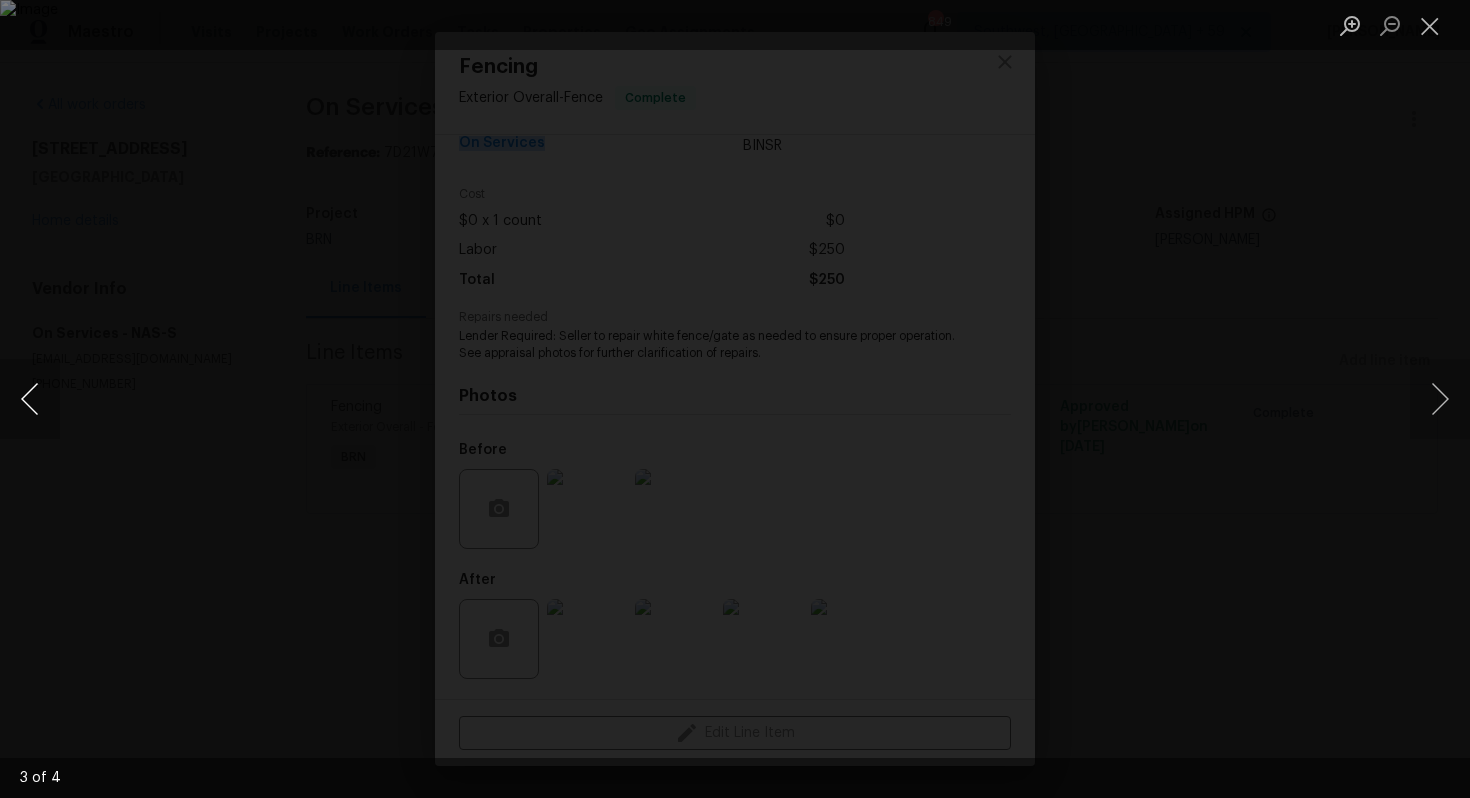 click at bounding box center (30, 399) 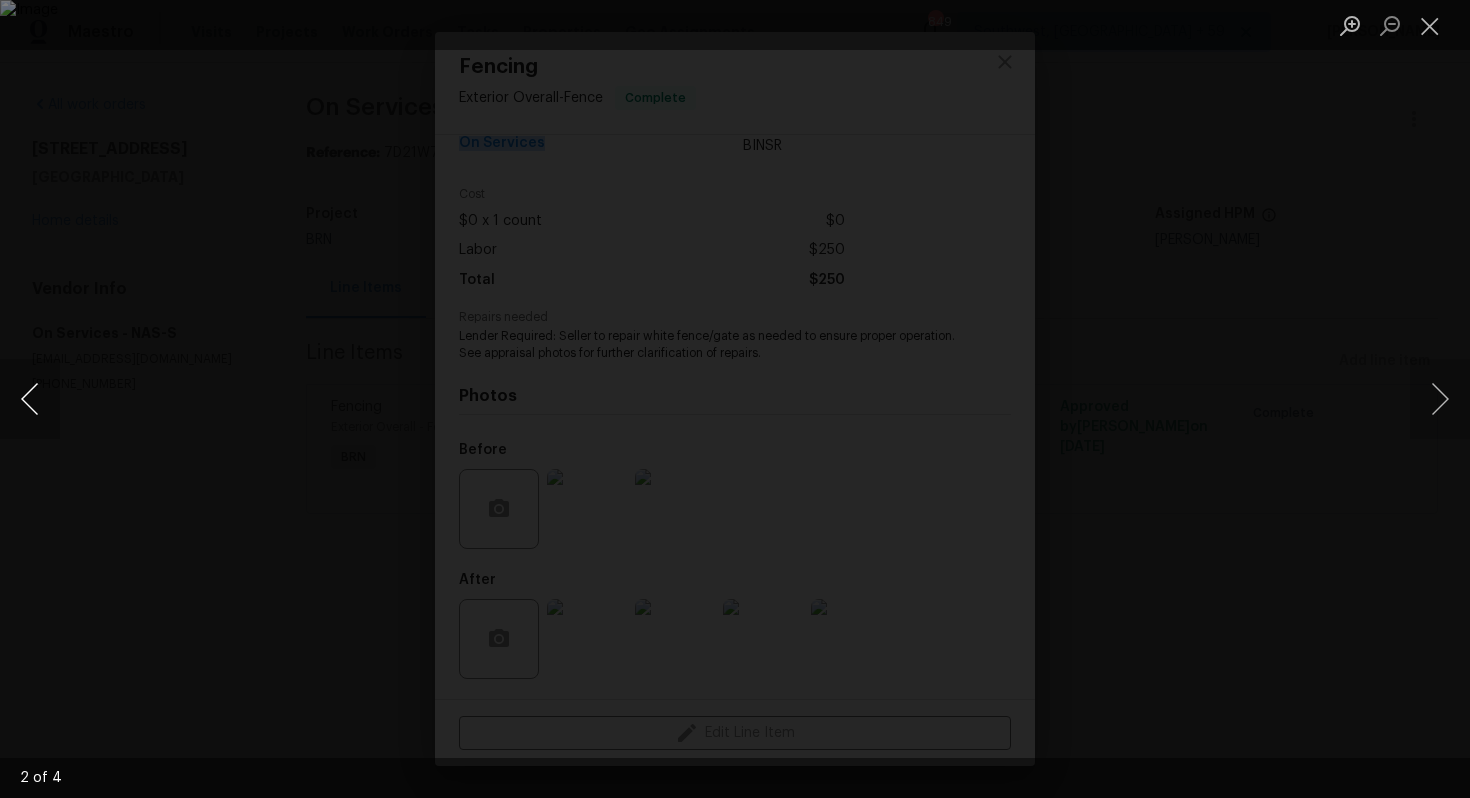click at bounding box center [30, 399] 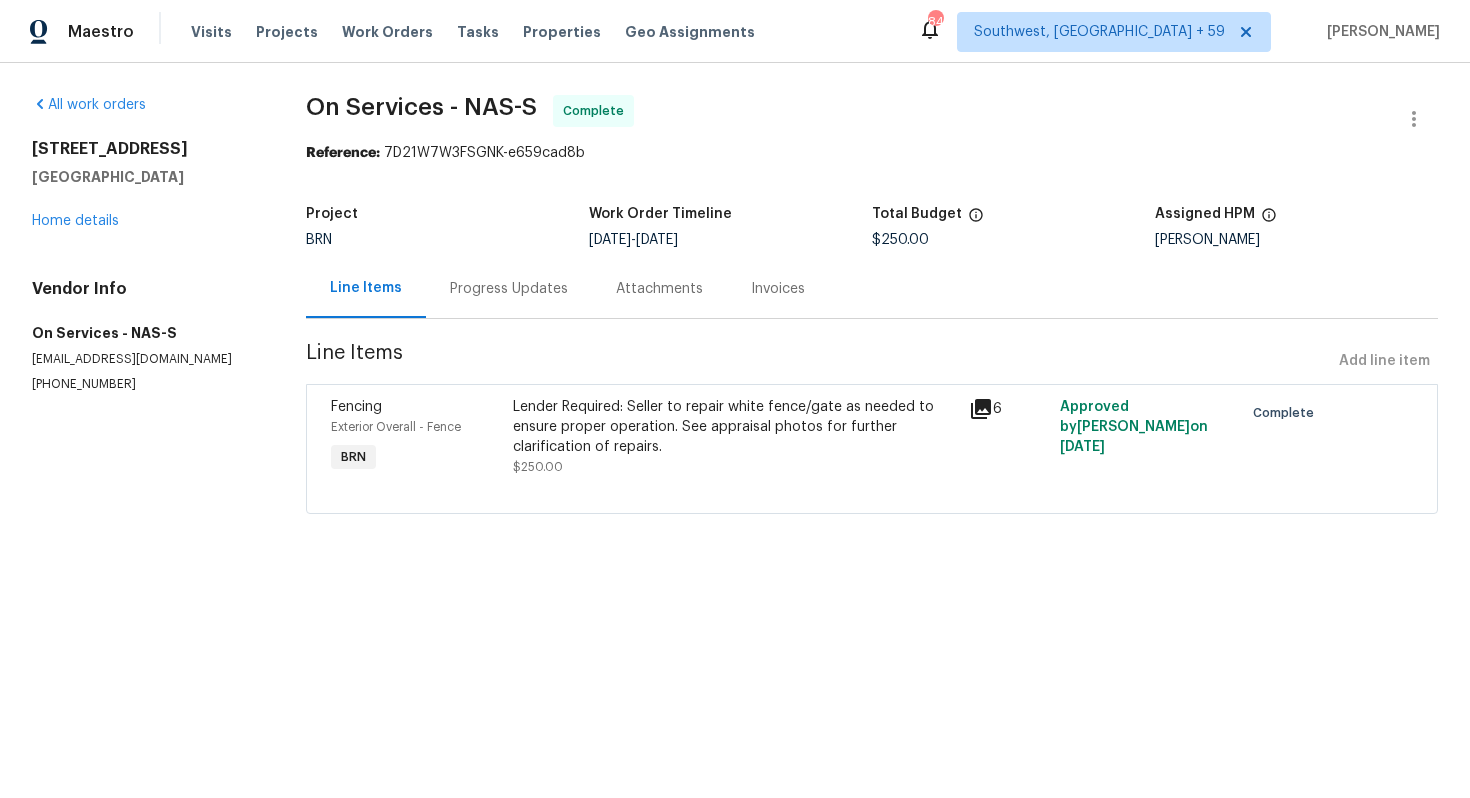 click on "Invoices" at bounding box center (778, 289) 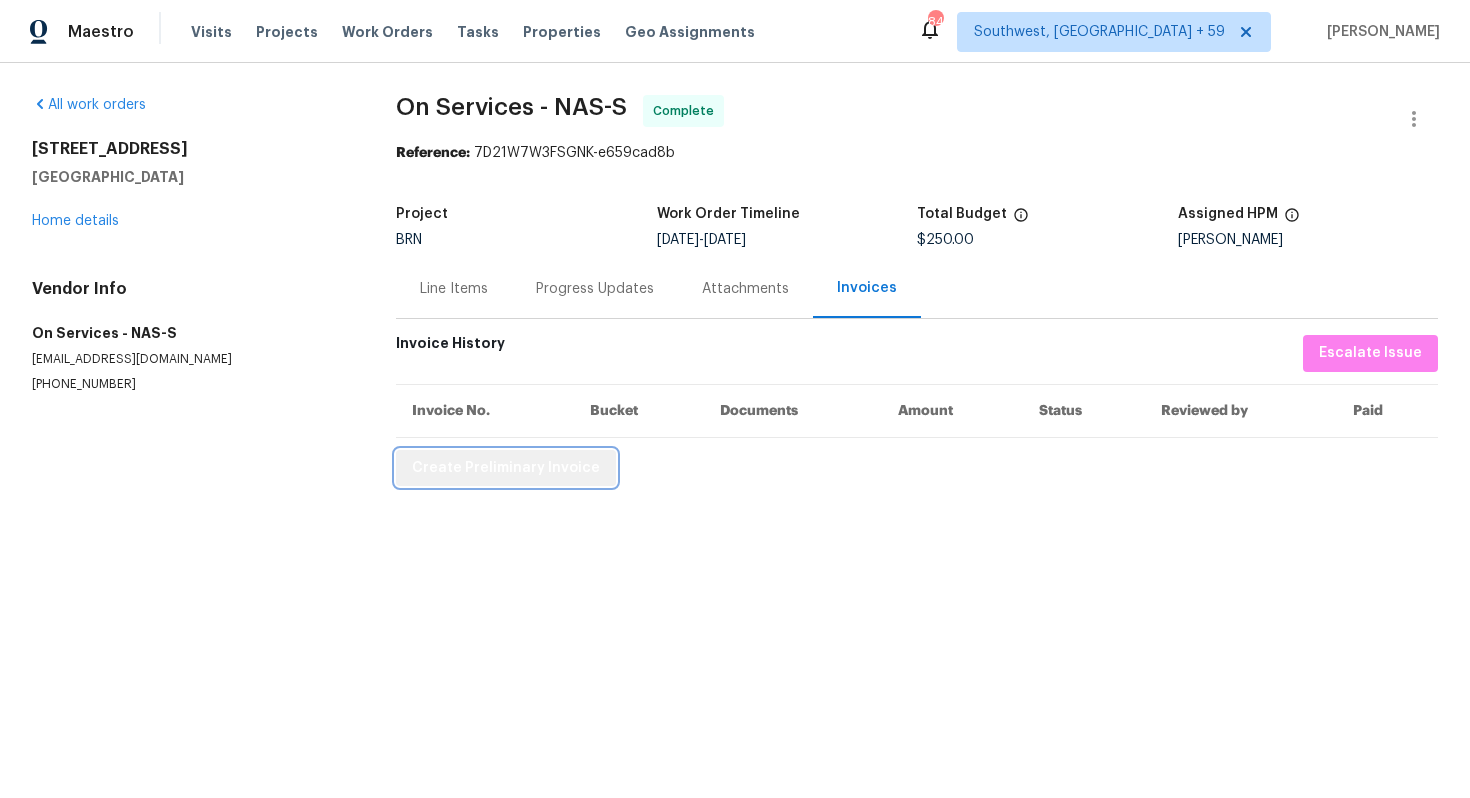 click on "Create Preliminary Invoice" at bounding box center [506, 468] 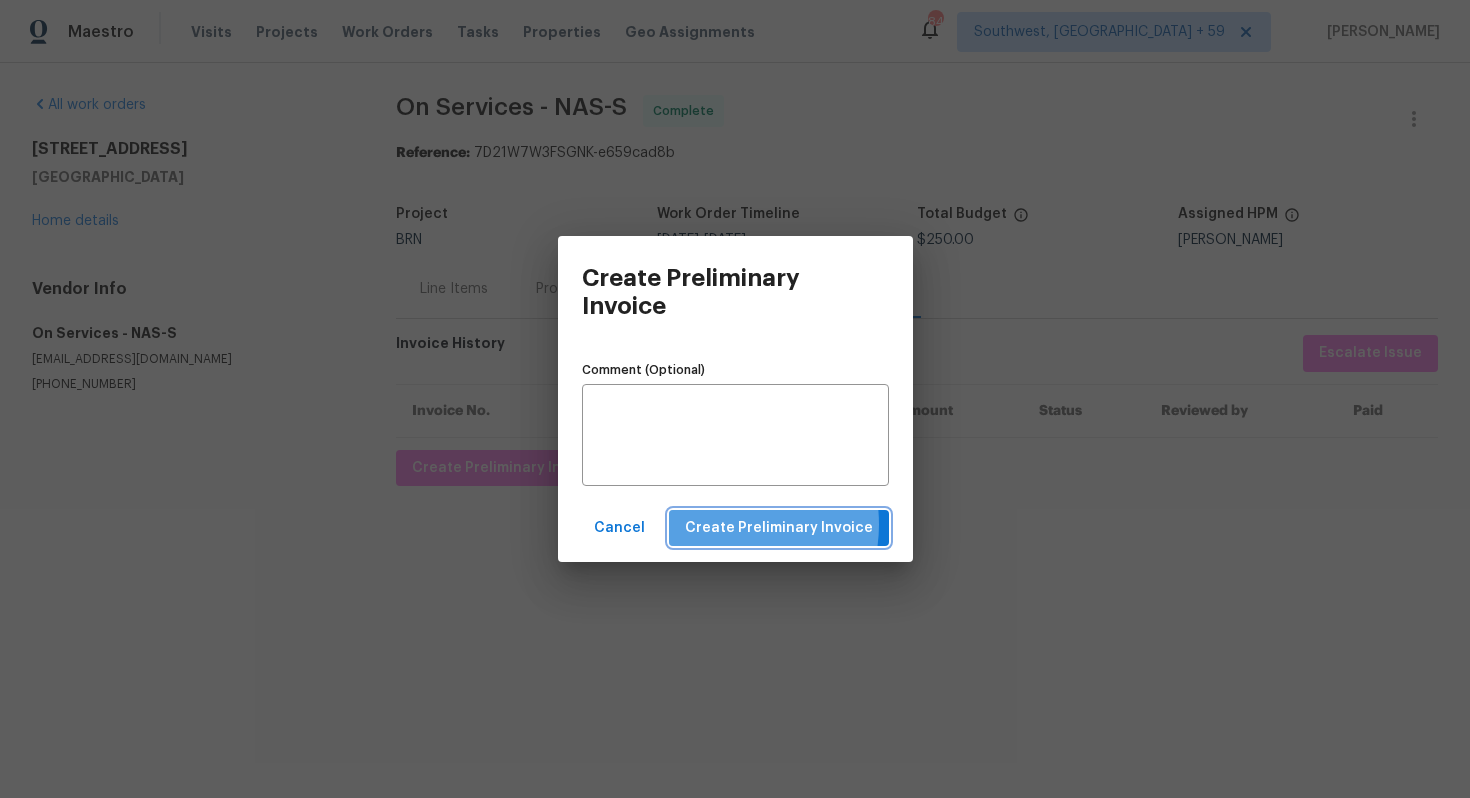 click on "Create Preliminary Invoice" at bounding box center [779, 528] 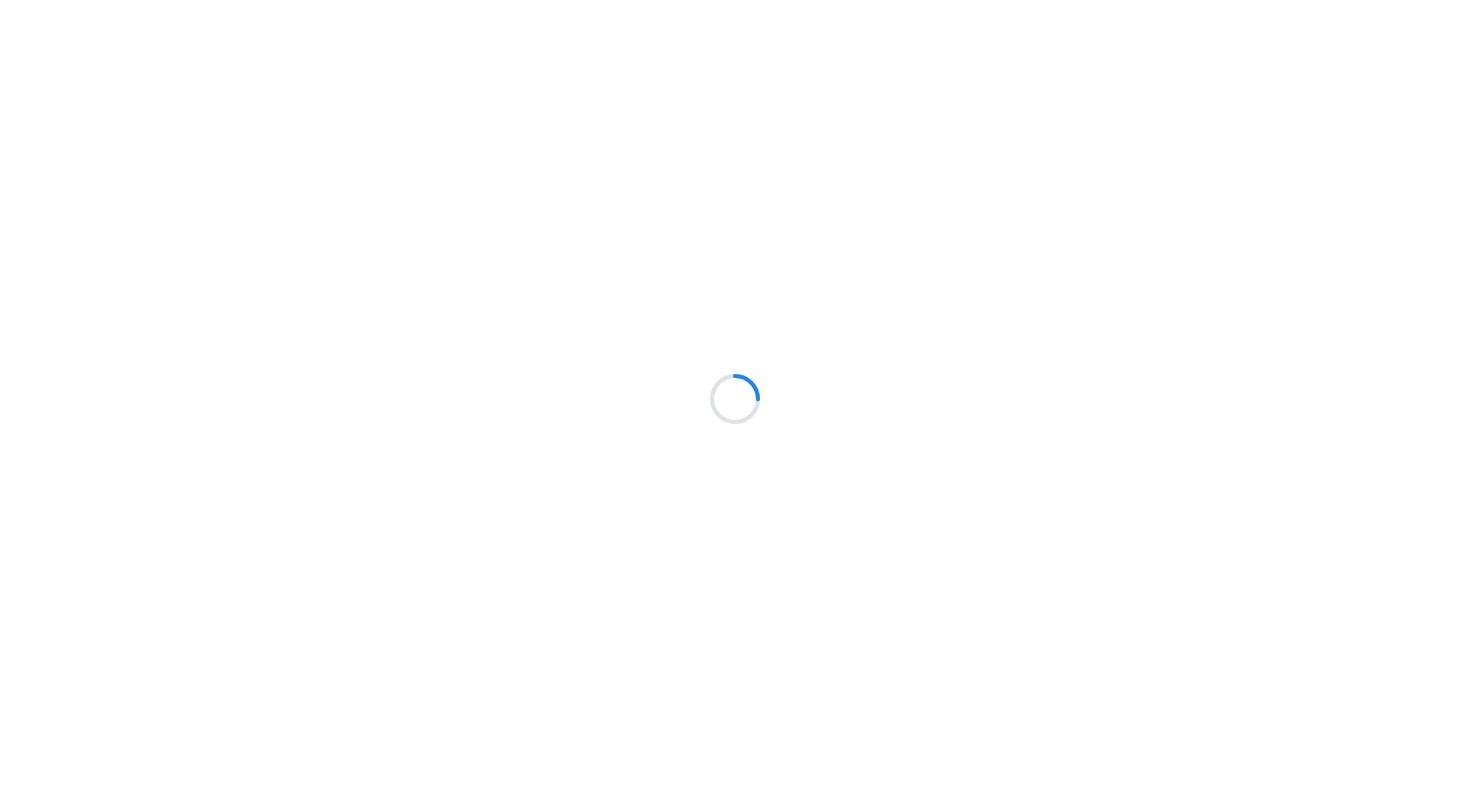 scroll, scrollTop: 0, scrollLeft: 0, axis: both 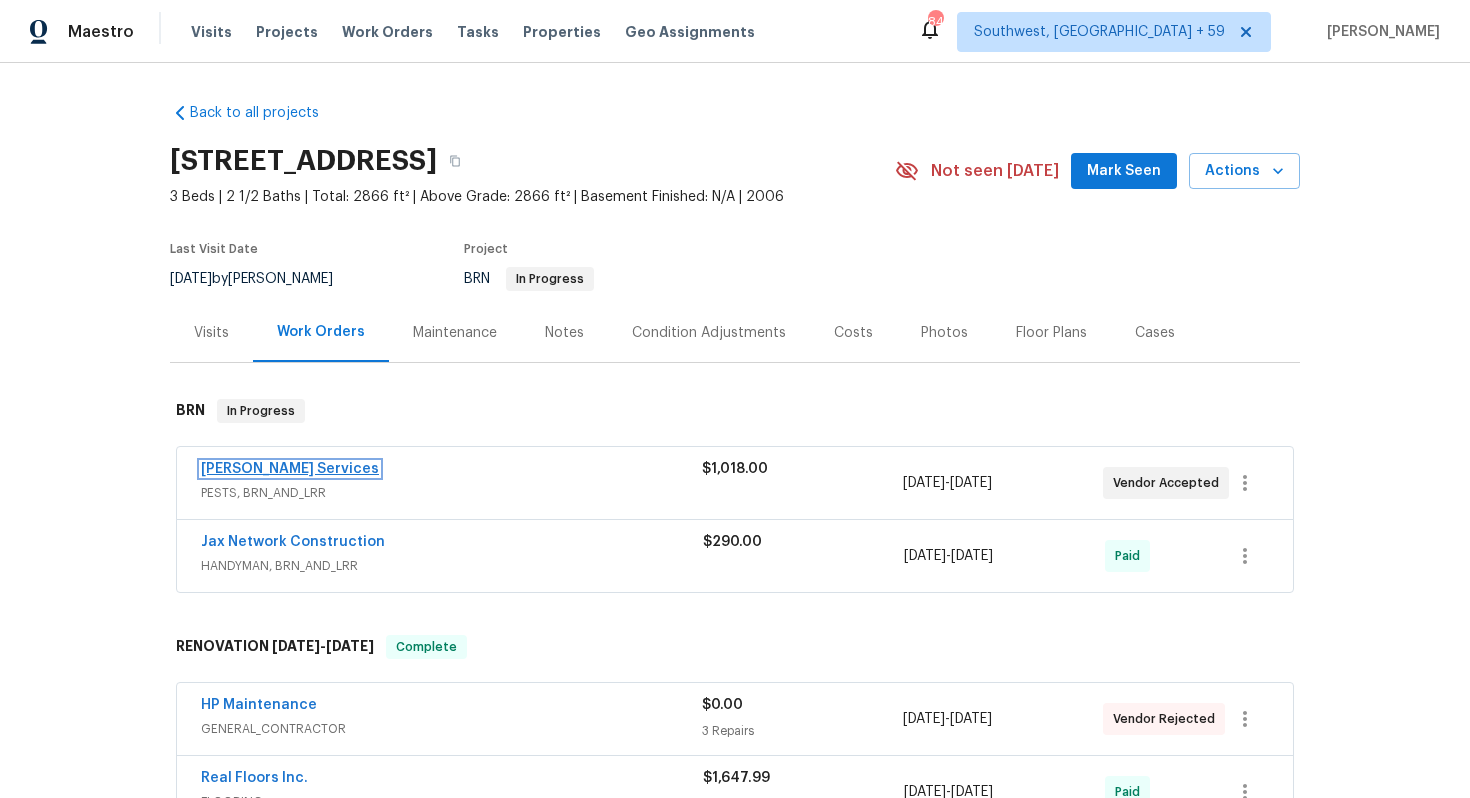 click on "[PERSON_NAME] Services" at bounding box center (290, 469) 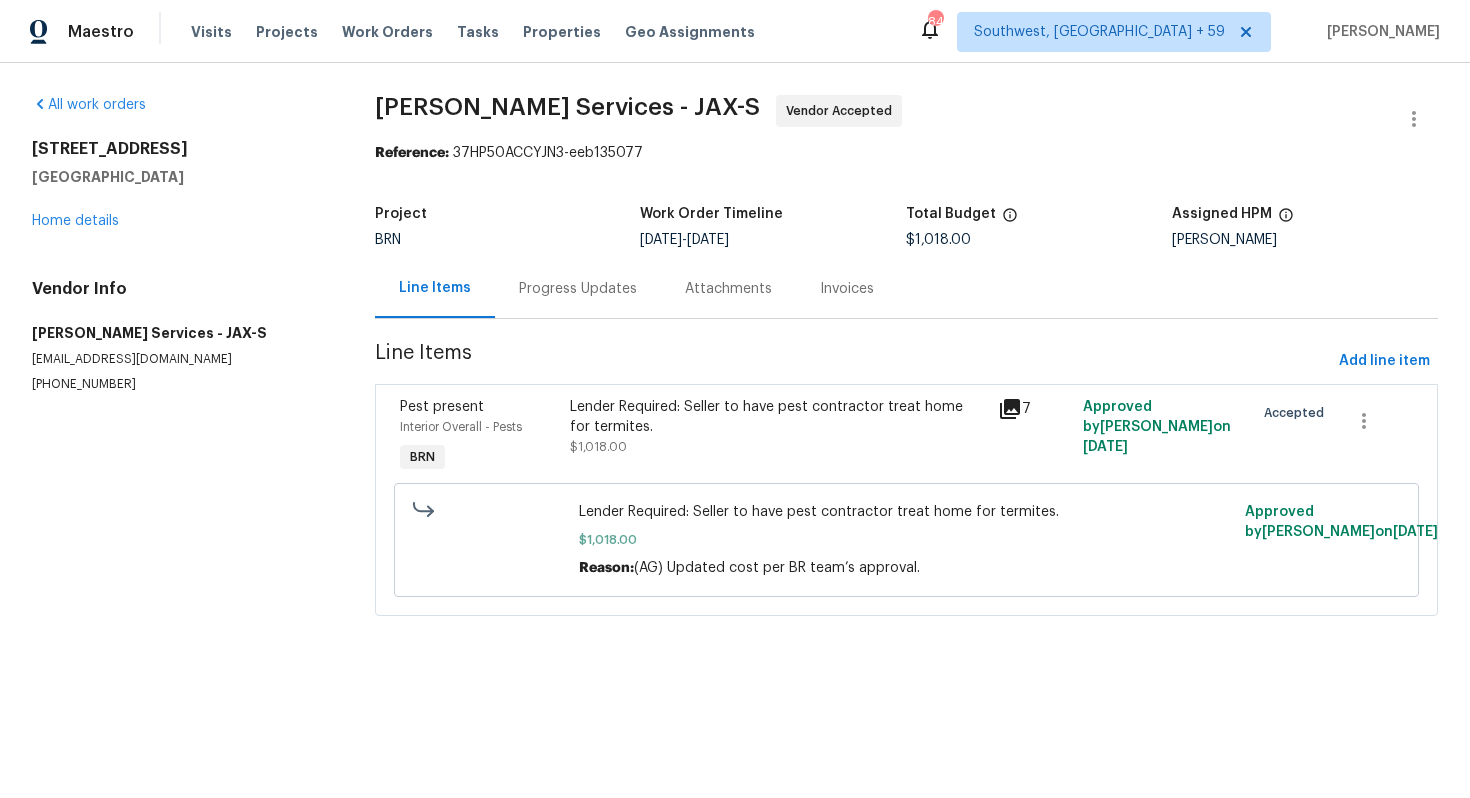 click on "Progress Updates" at bounding box center (578, 288) 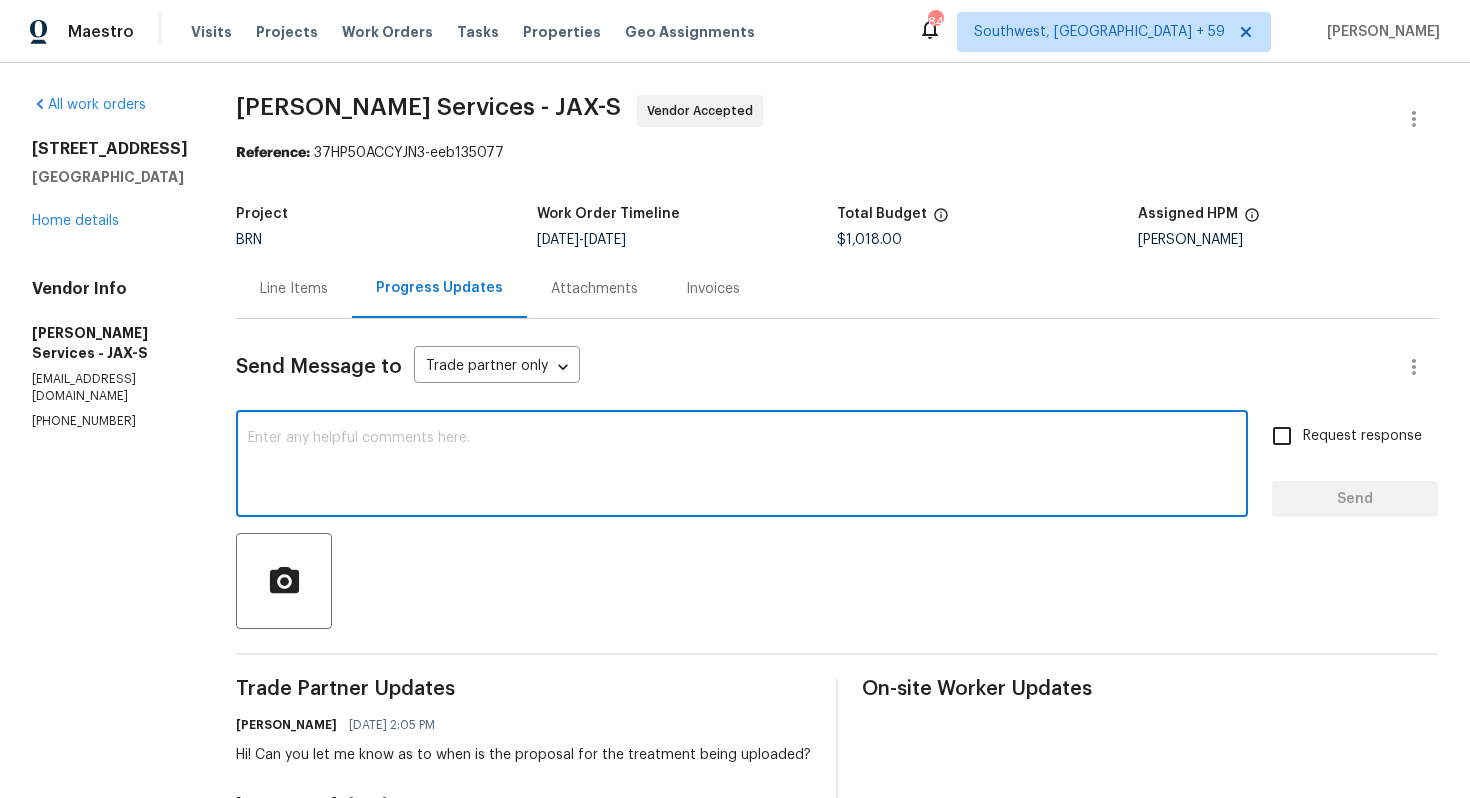 click at bounding box center [742, 466] 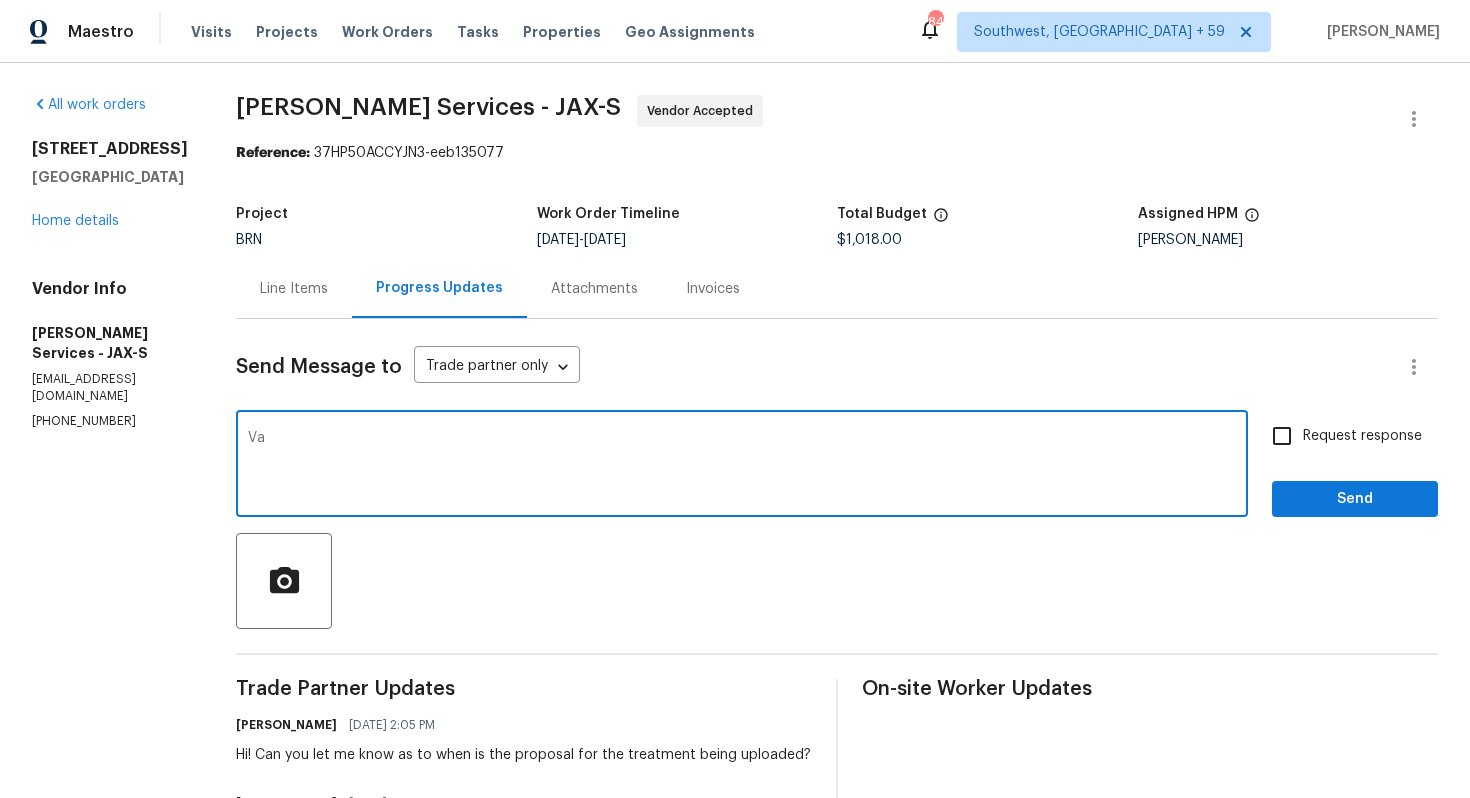 type on "V" 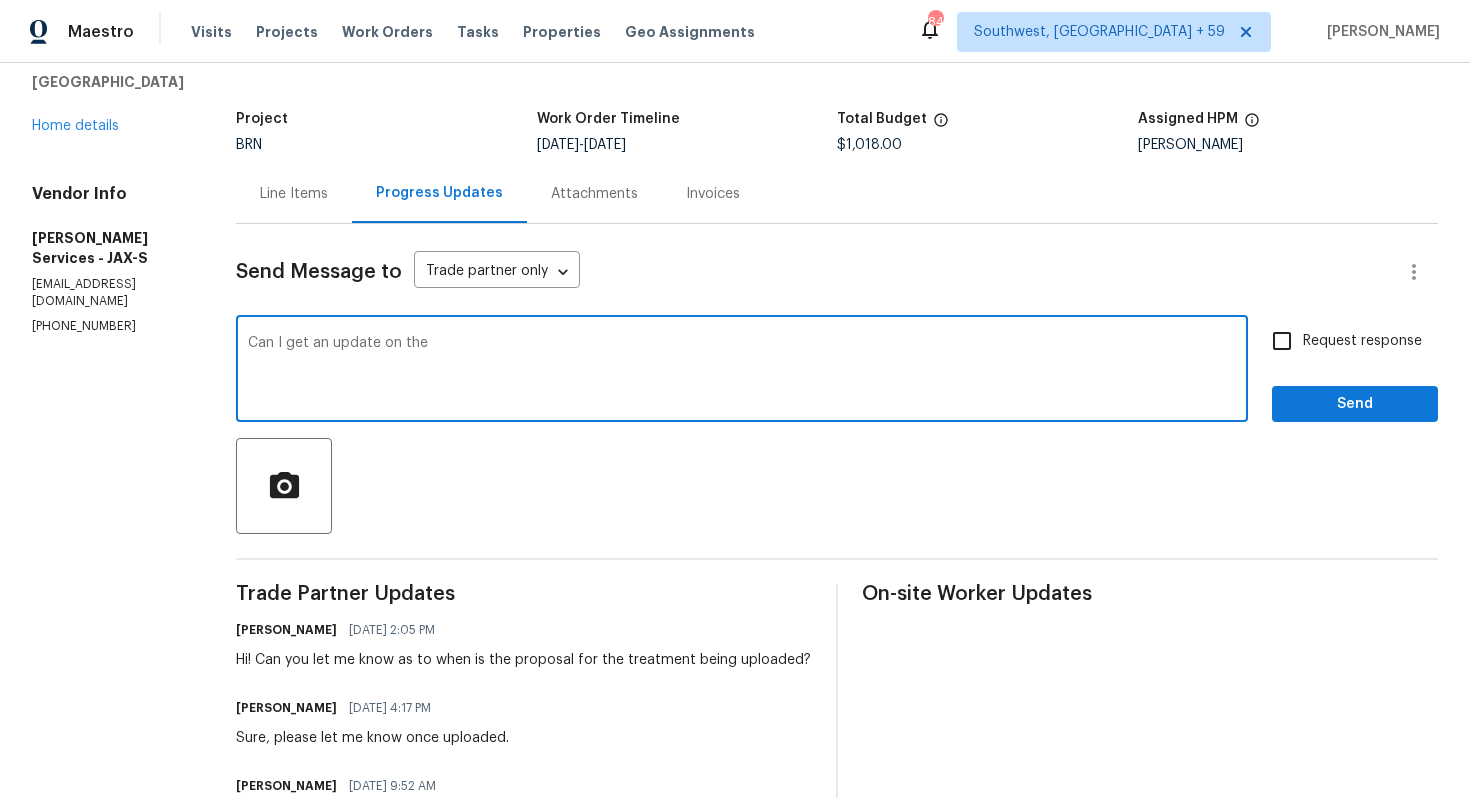 scroll, scrollTop: 102, scrollLeft: 0, axis: vertical 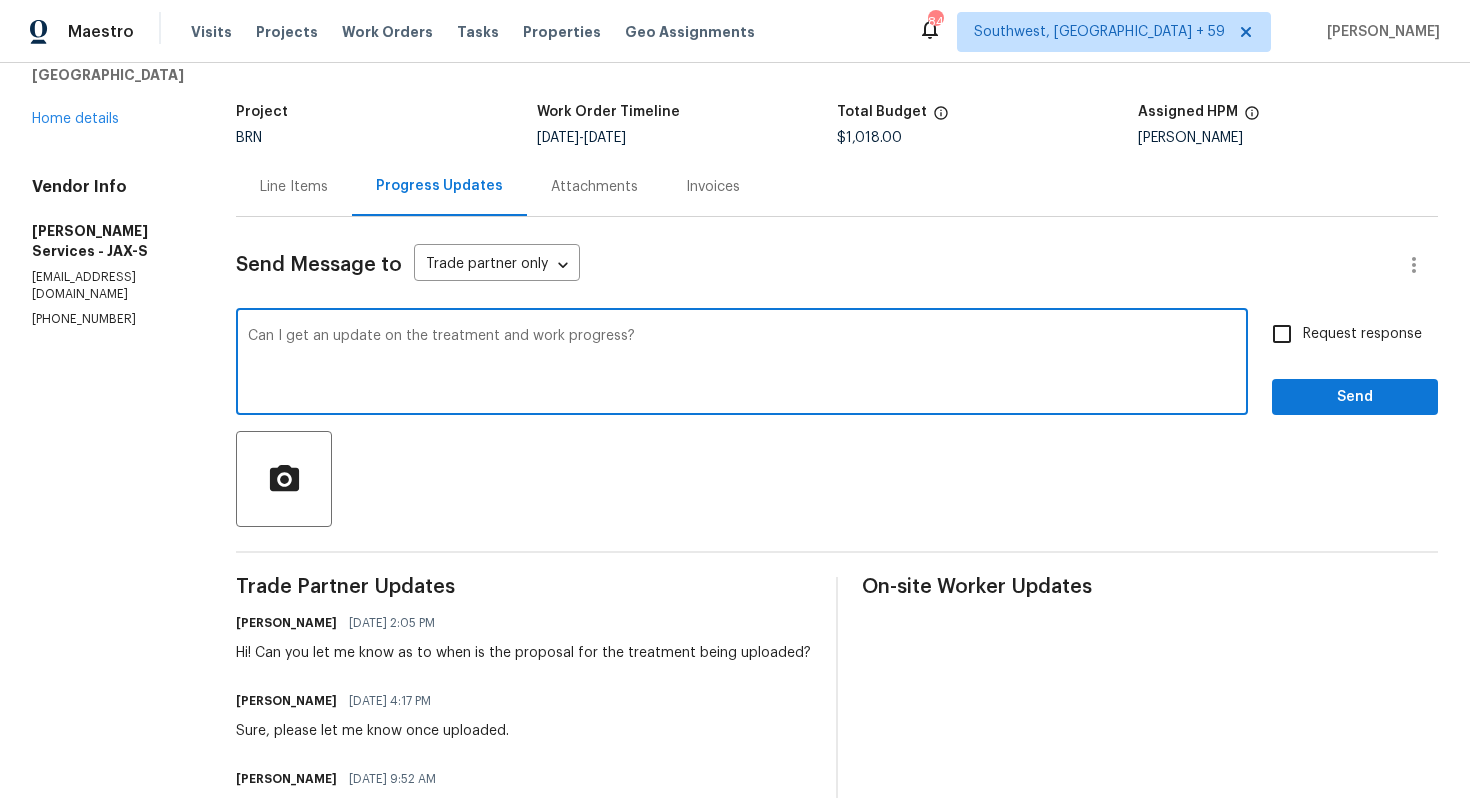 type on "Can I get an update on the treatment and work progress?" 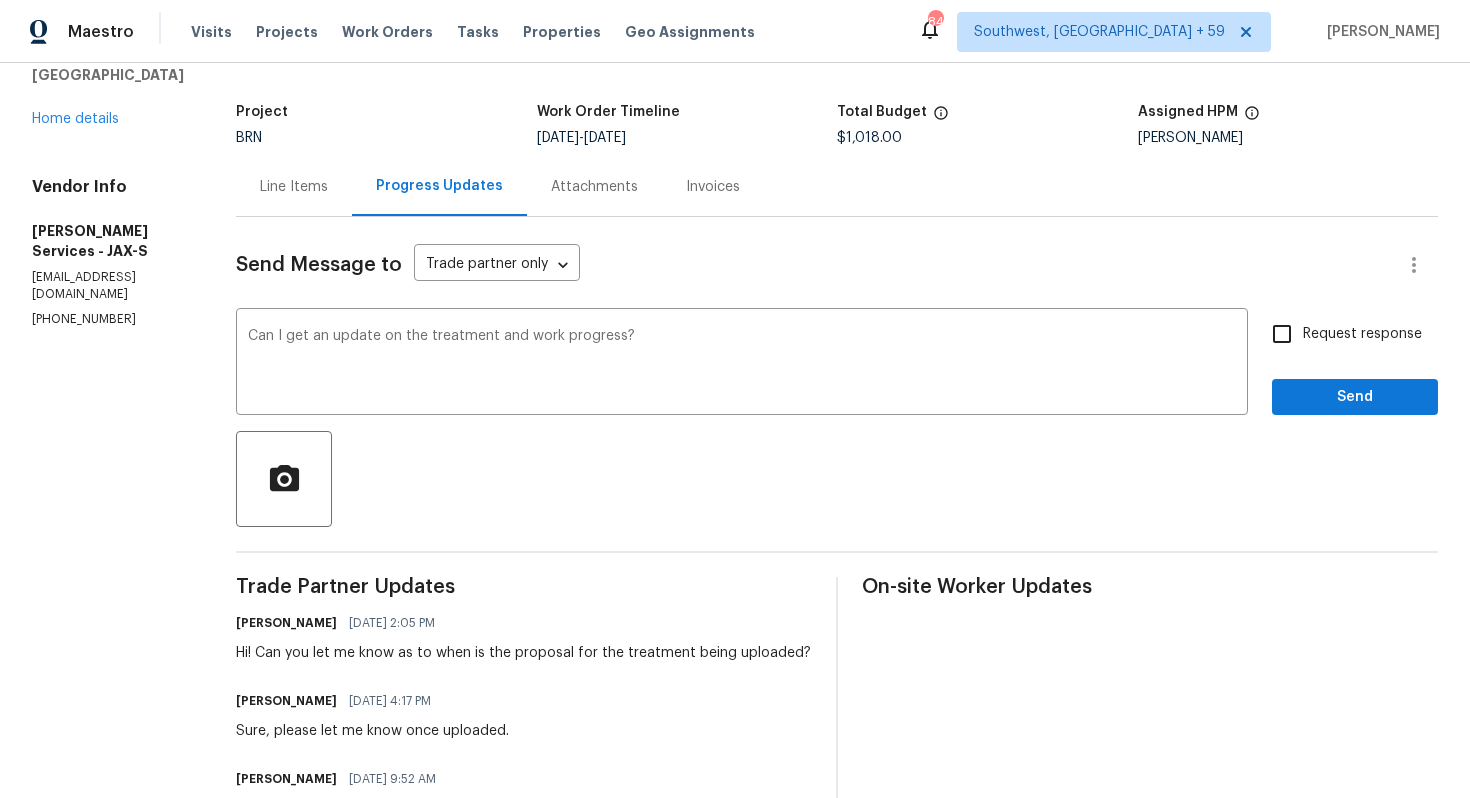 click on "Request response" at bounding box center [1362, 334] 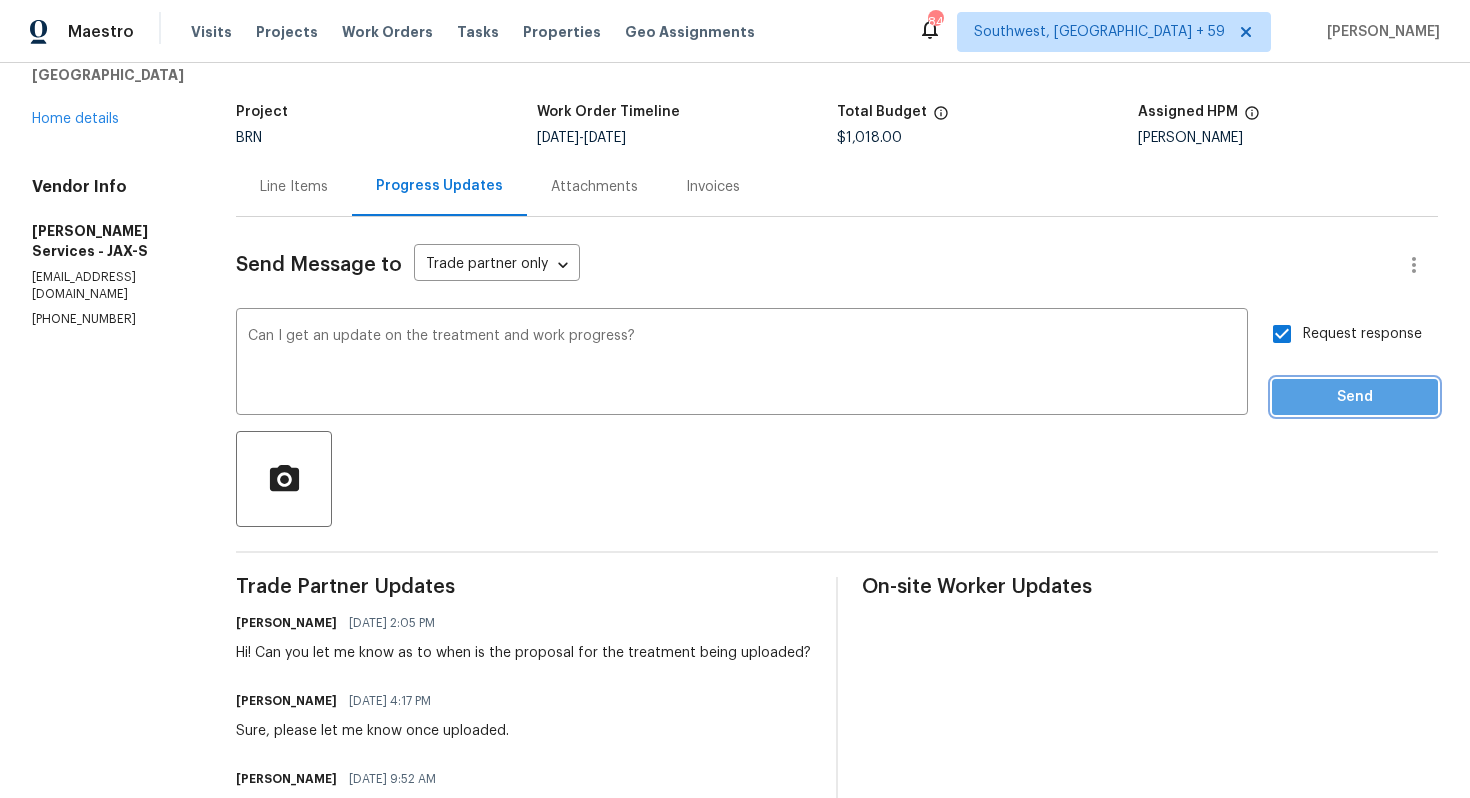click on "Send" at bounding box center (1355, 397) 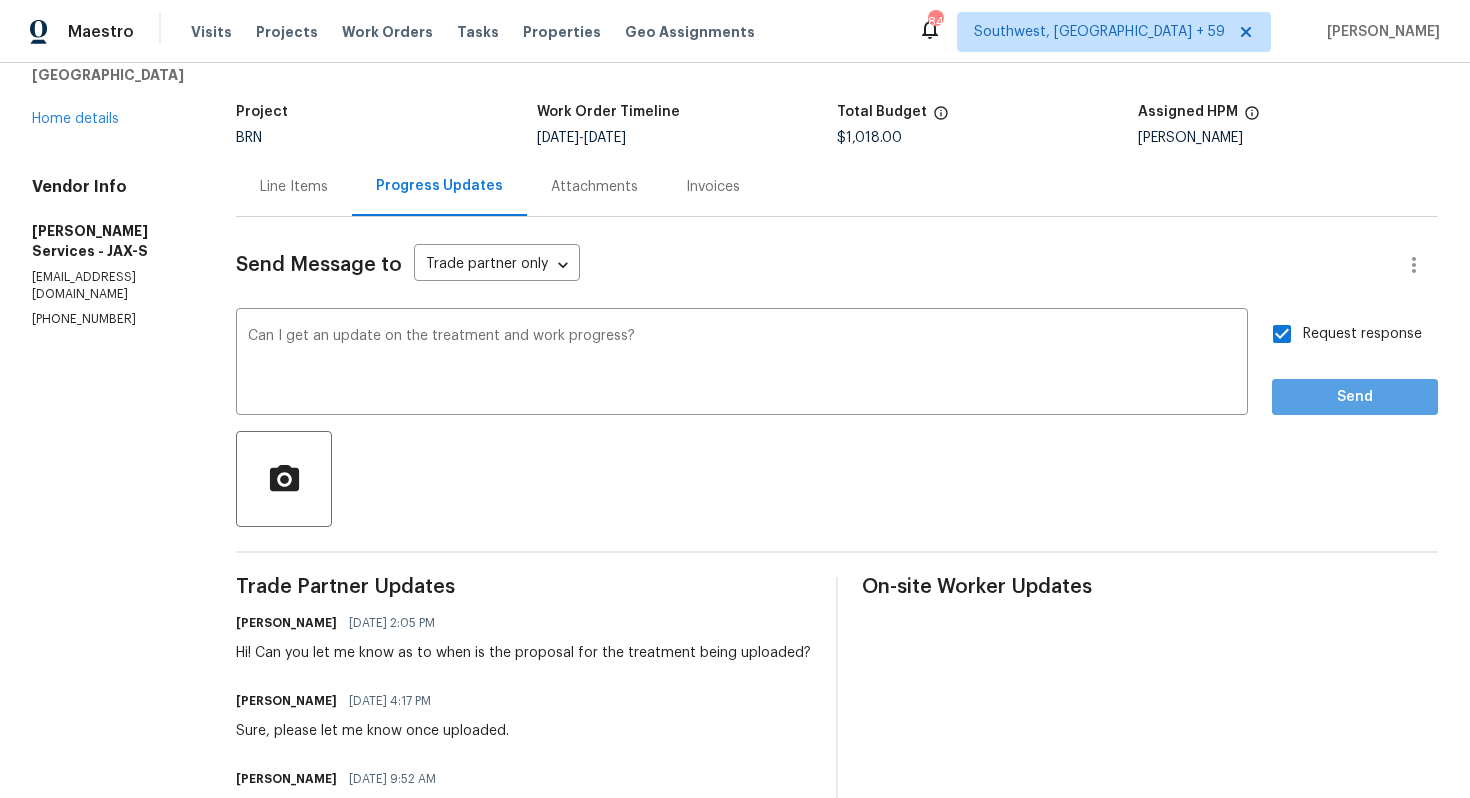 scroll, scrollTop: 0, scrollLeft: 0, axis: both 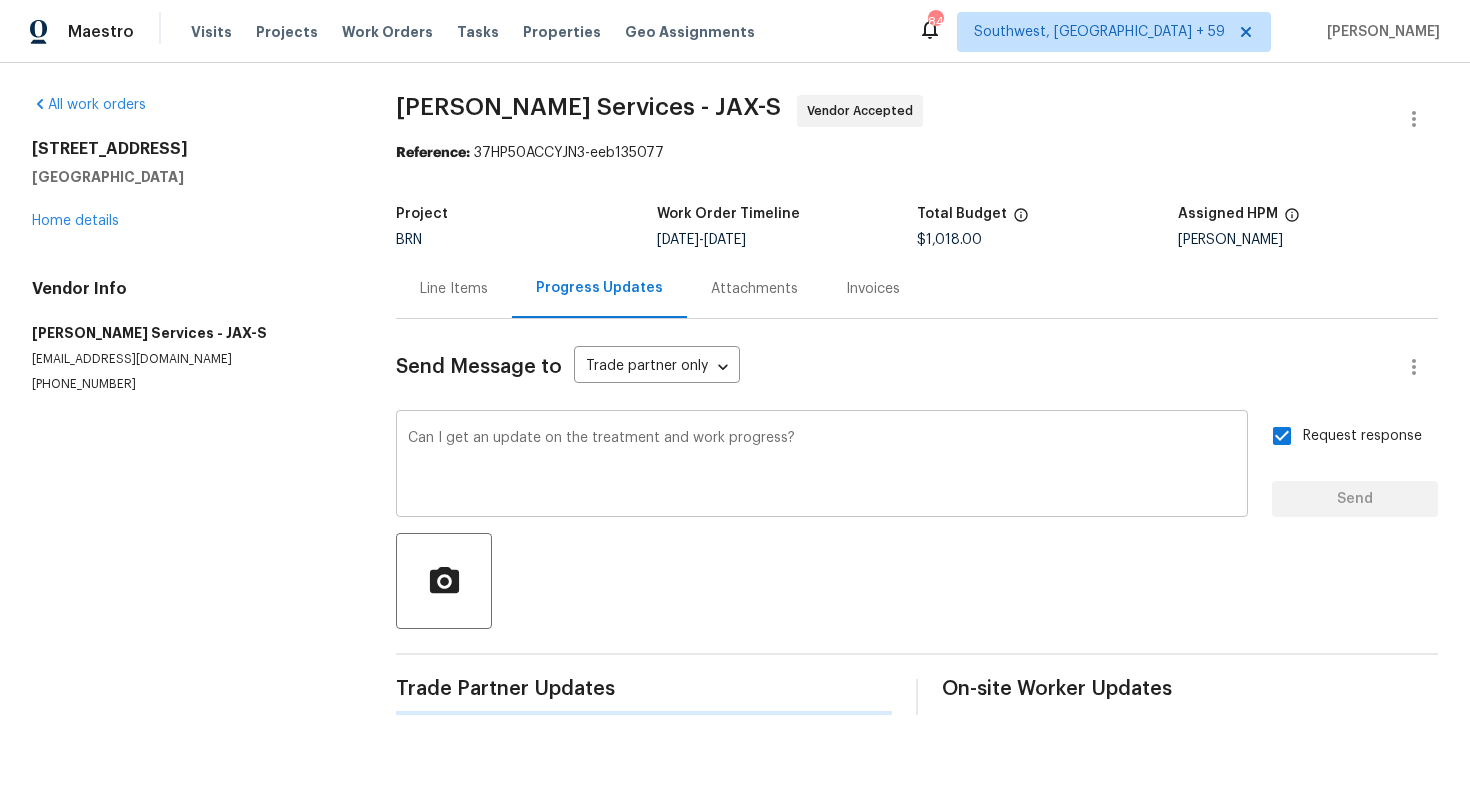 type 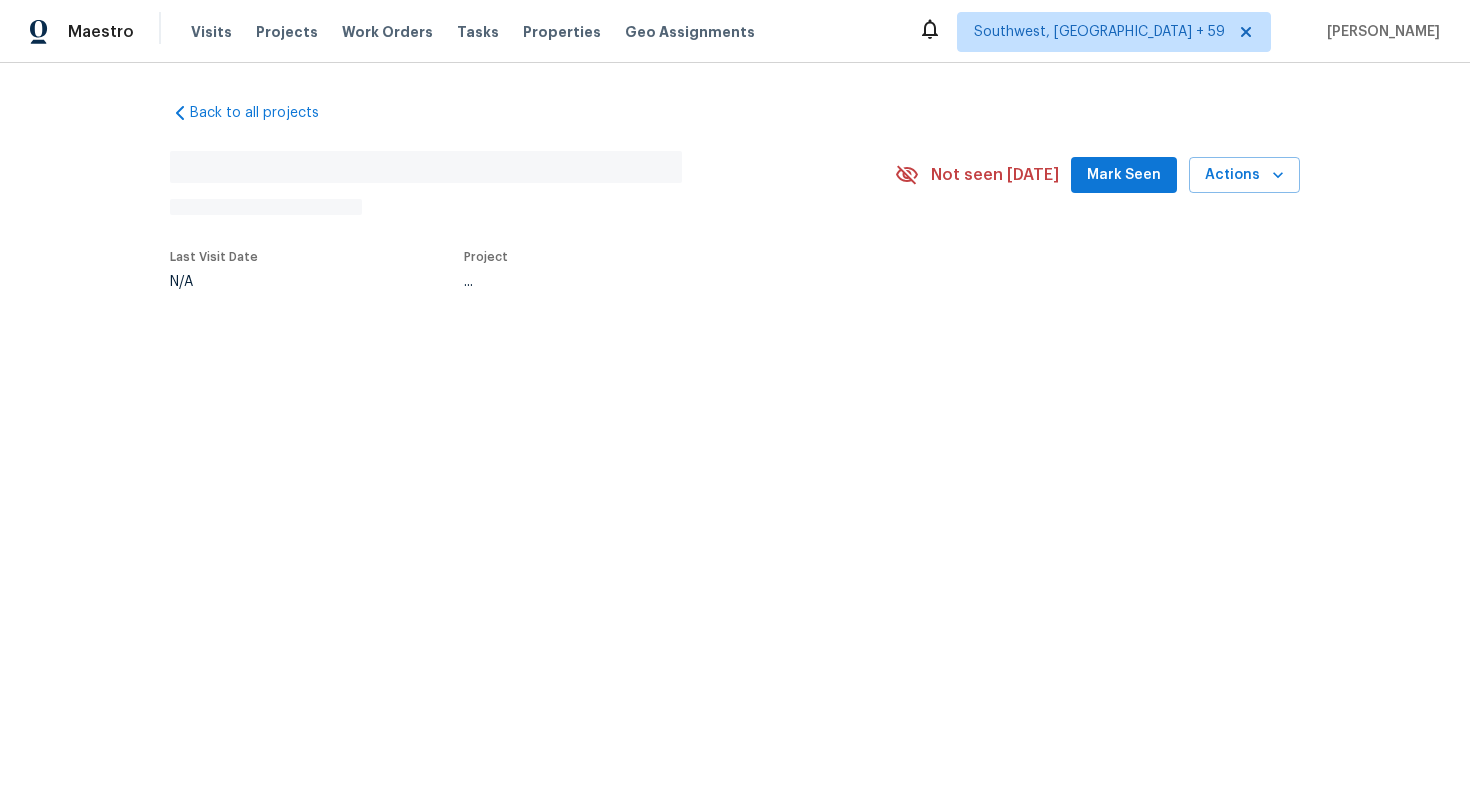scroll, scrollTop: 0, scrollLeft: 0, axis: both 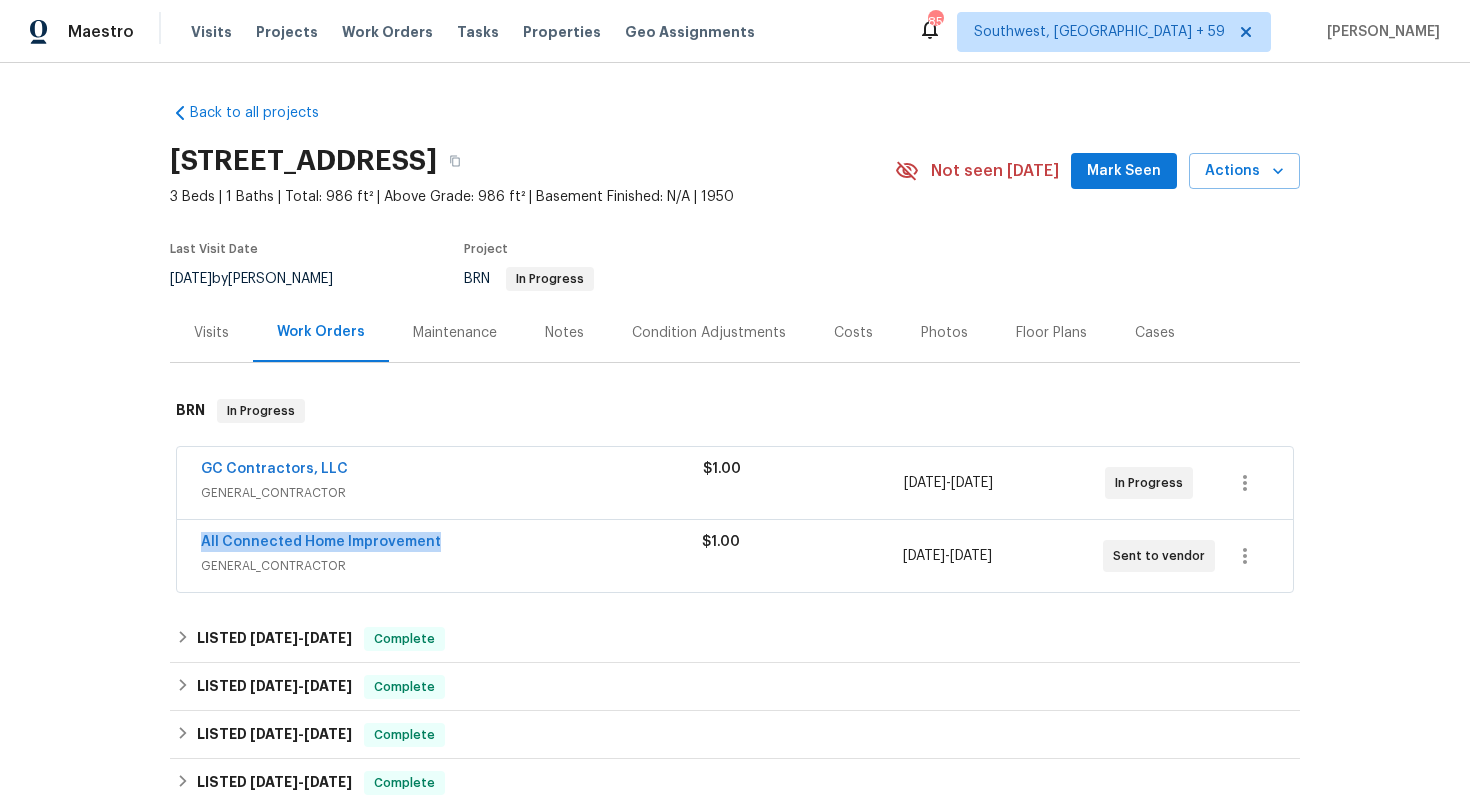 drag, startPoint x: 196, startPoint y: 539, endPoint x: 445, endPoint y: 533, distance: 249.07228 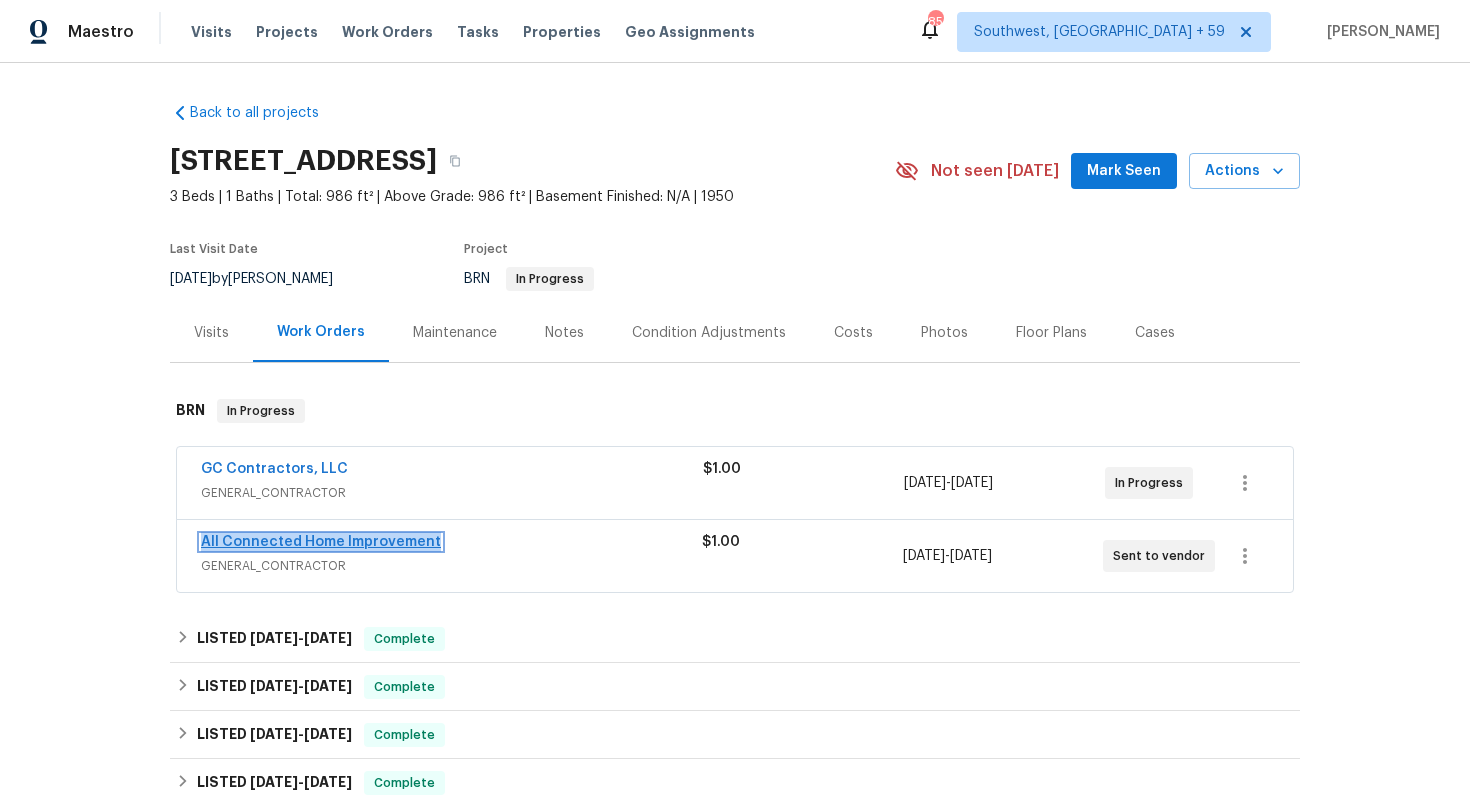 click on "All Connected Home Improvement" at bounding box center [321, 542] 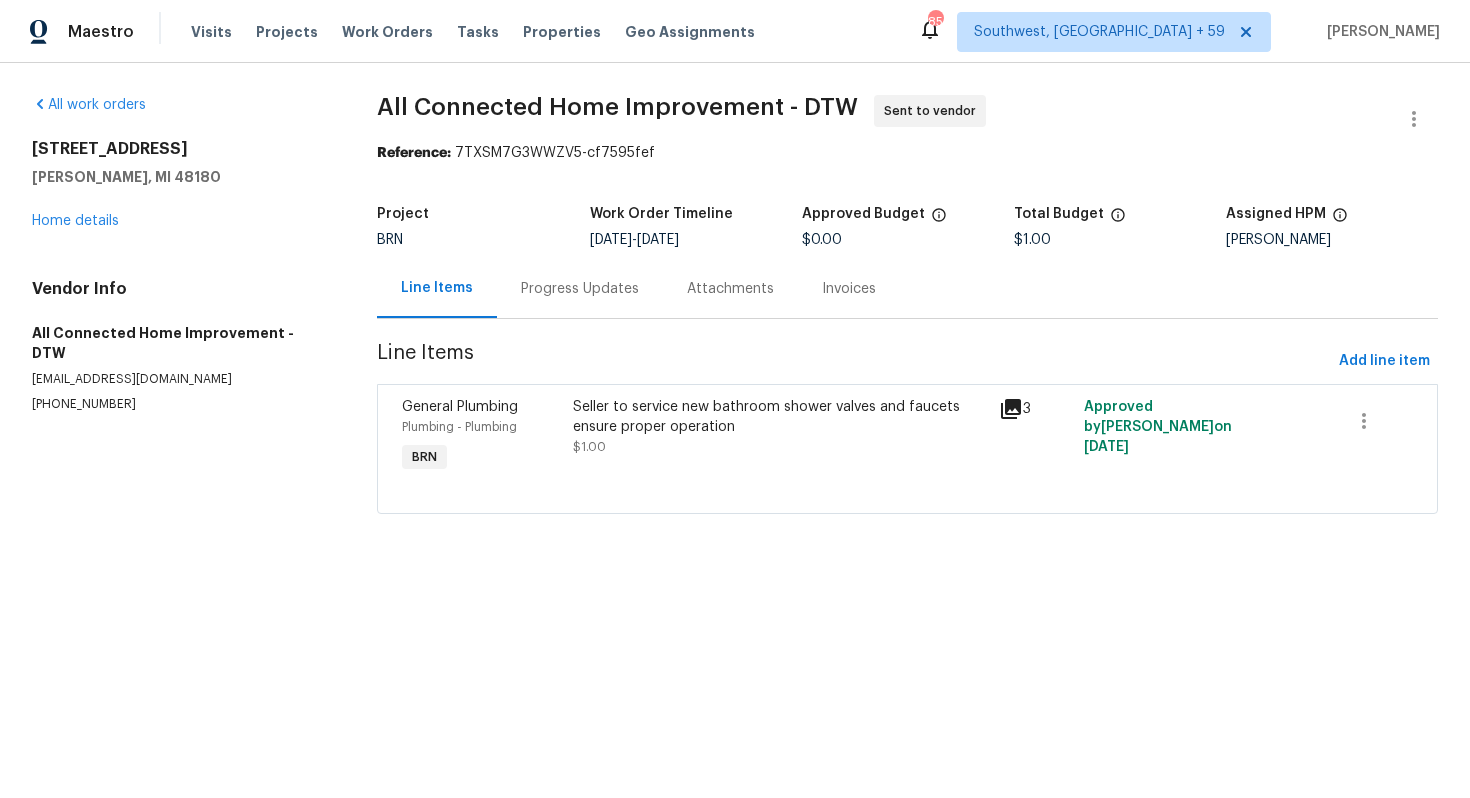 click on "Seller to service new bathroom shower valves and faucets ensure proper operation $1.00" at bounding box center [780, 427] 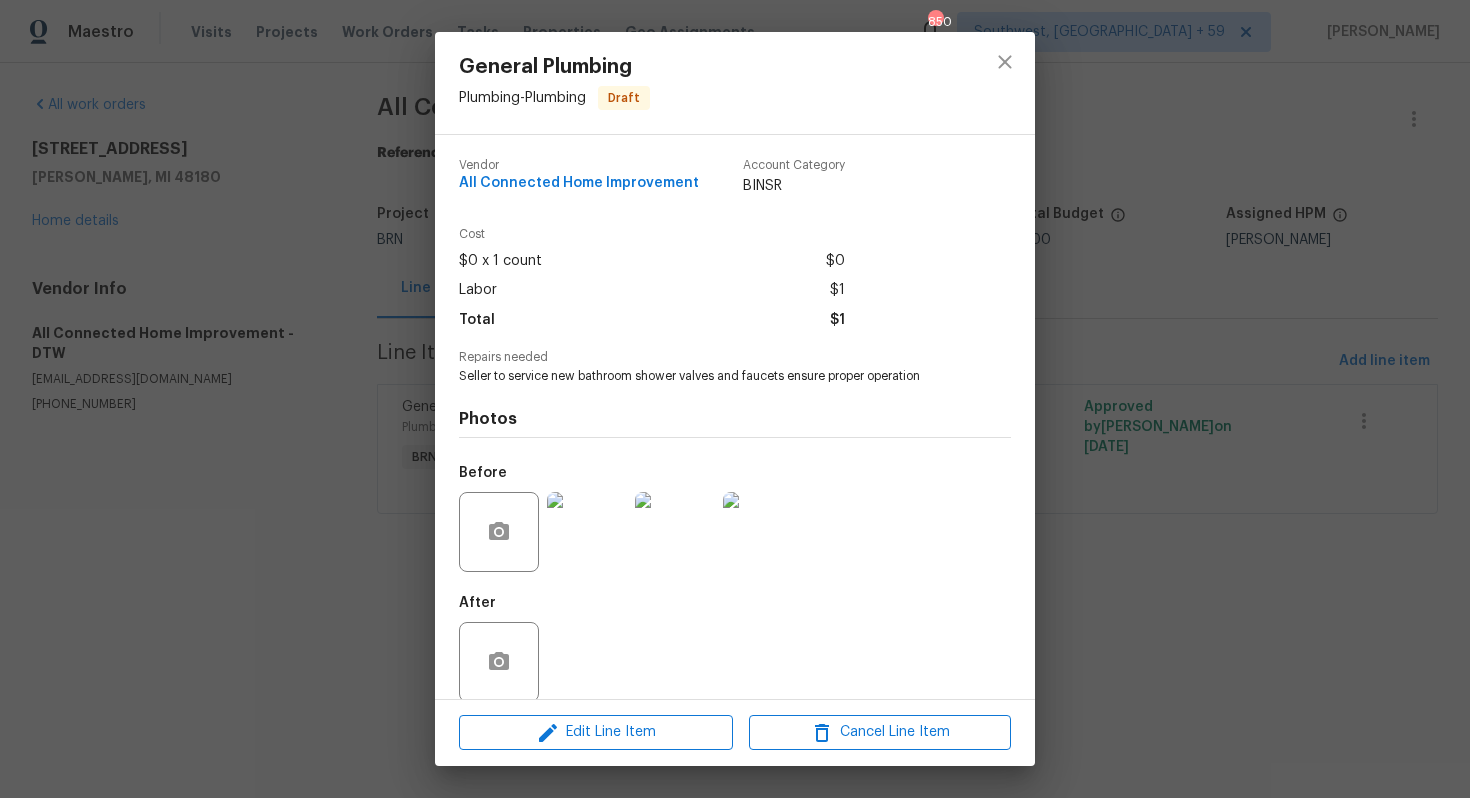 click on "Seller to service new bathroom shower valves and faucets ensure proper operation" at bounding box center [707, 376] 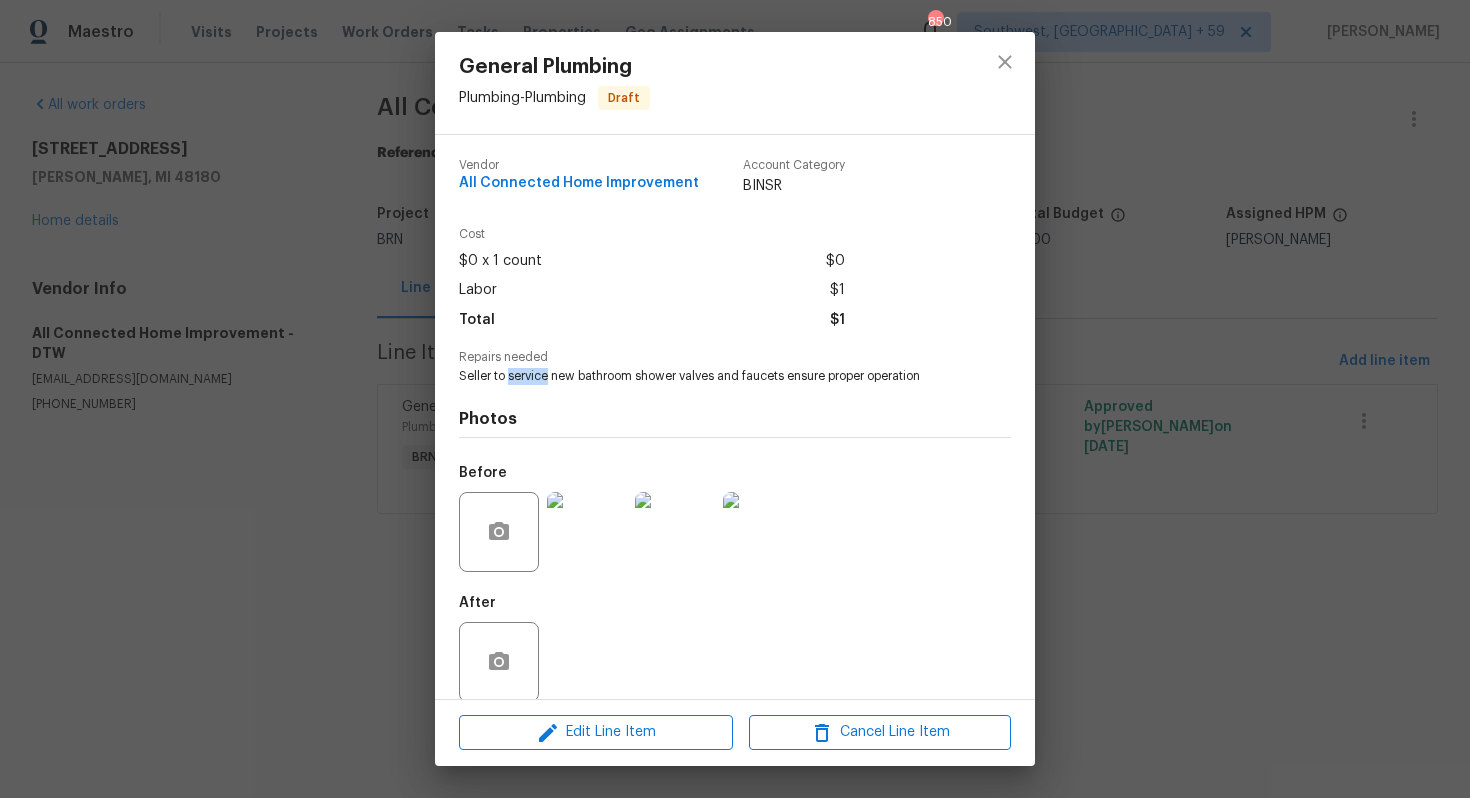 click on "Seller to service new bathroom shower valves and faucets ensure proper operation" at bounding box center (707, 376) 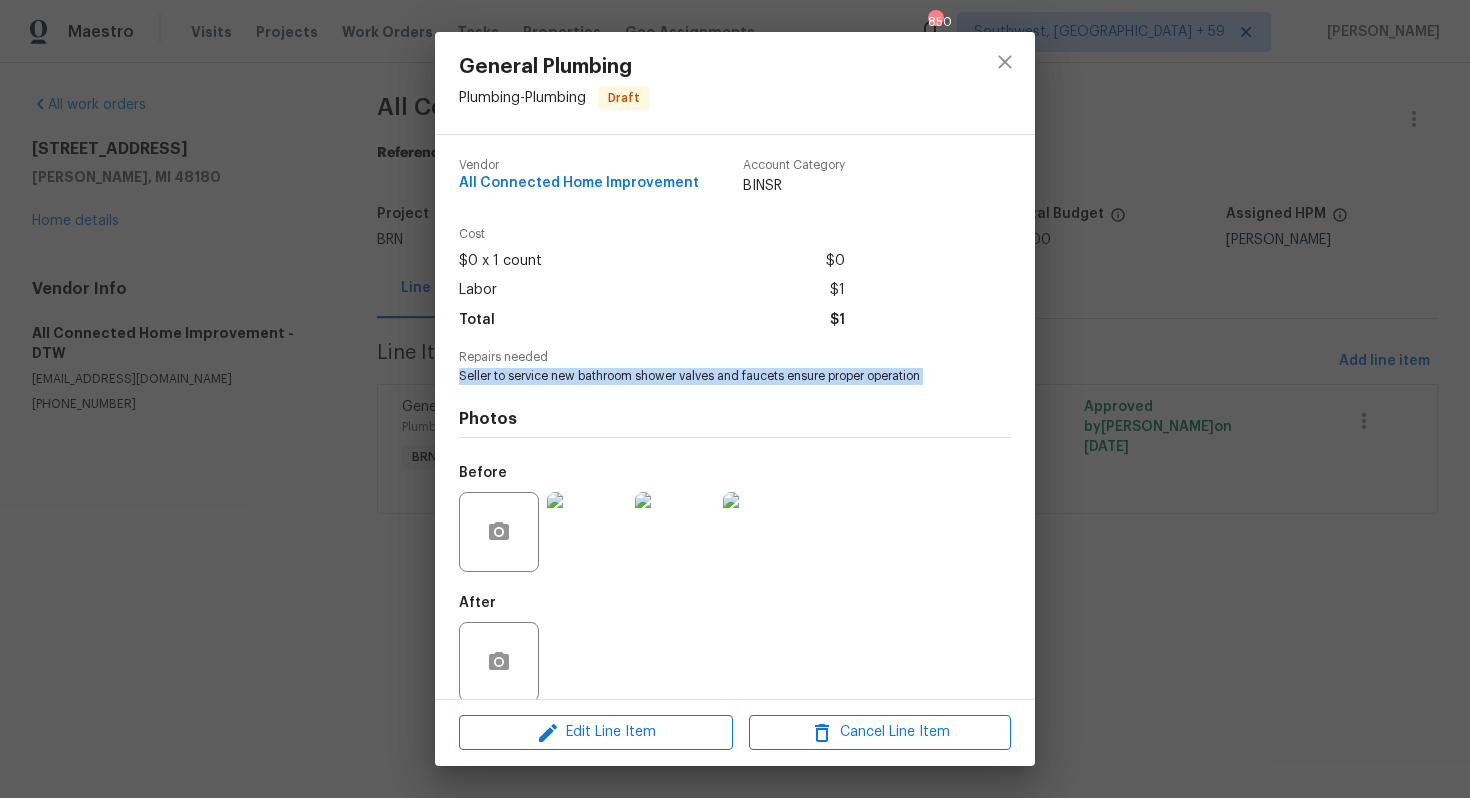 copy on "Seller to service new bathroom shower valves and faucets ensure proper operation" 